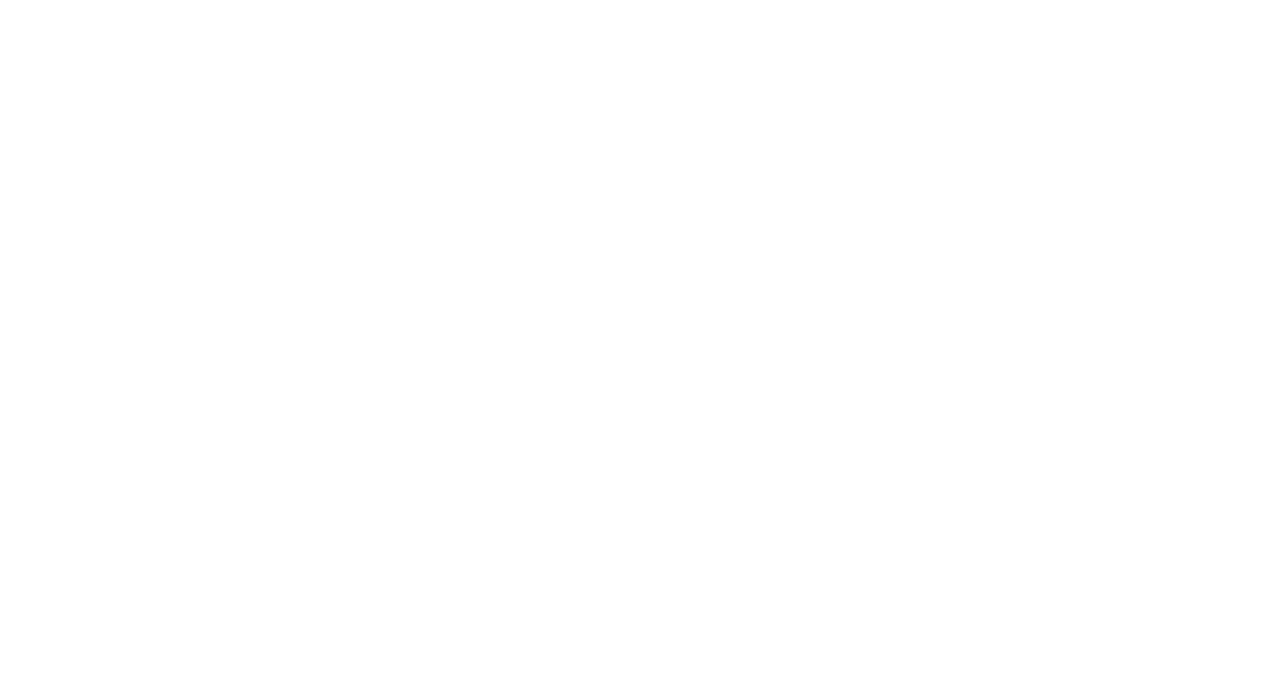 scroll, scrollTop: 0, scrollLeft: 0, axis: both 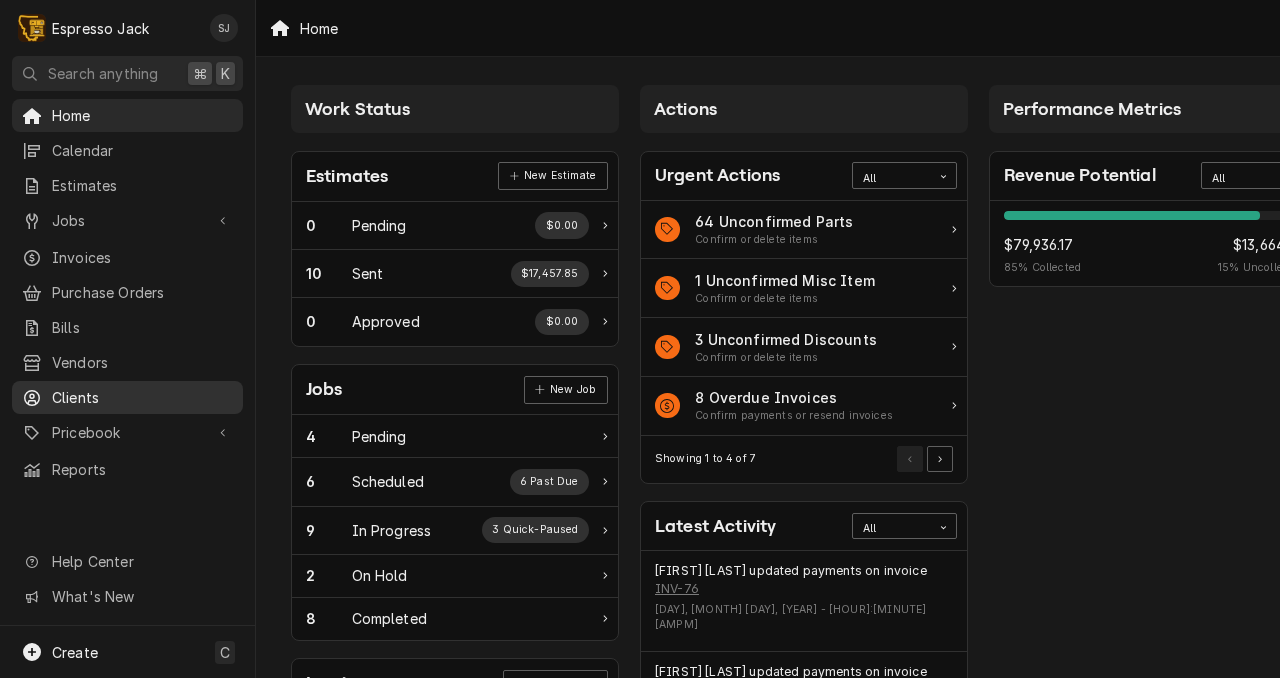 click on "Clients" at bounding box center [142, 397] 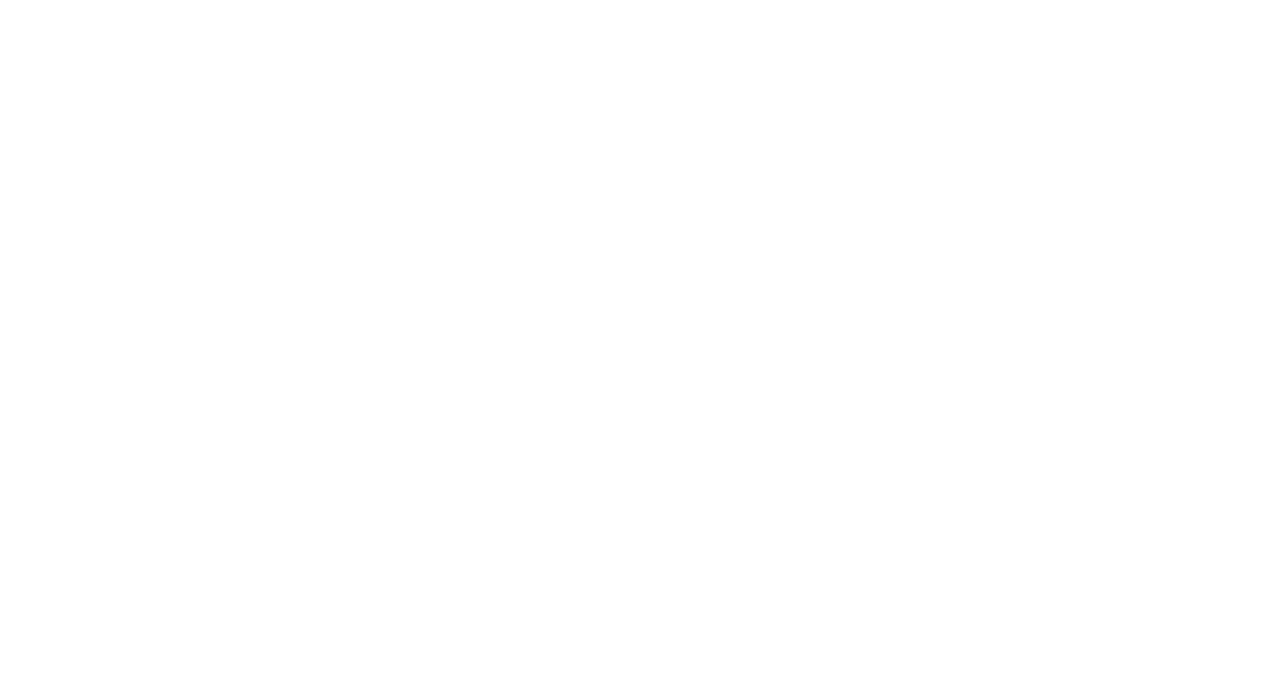 scroll, scrollTop: 0, scrollLeft: 0, axis: both 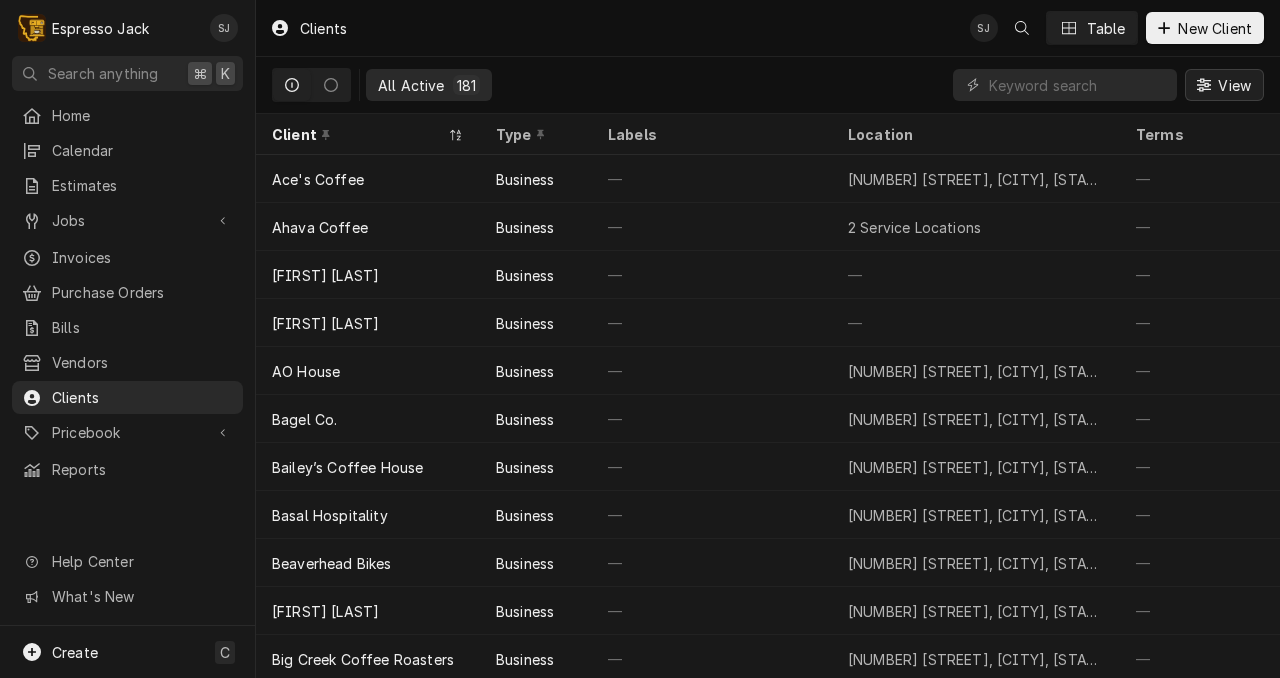 click on "View" at bounding box center (1234, 85) 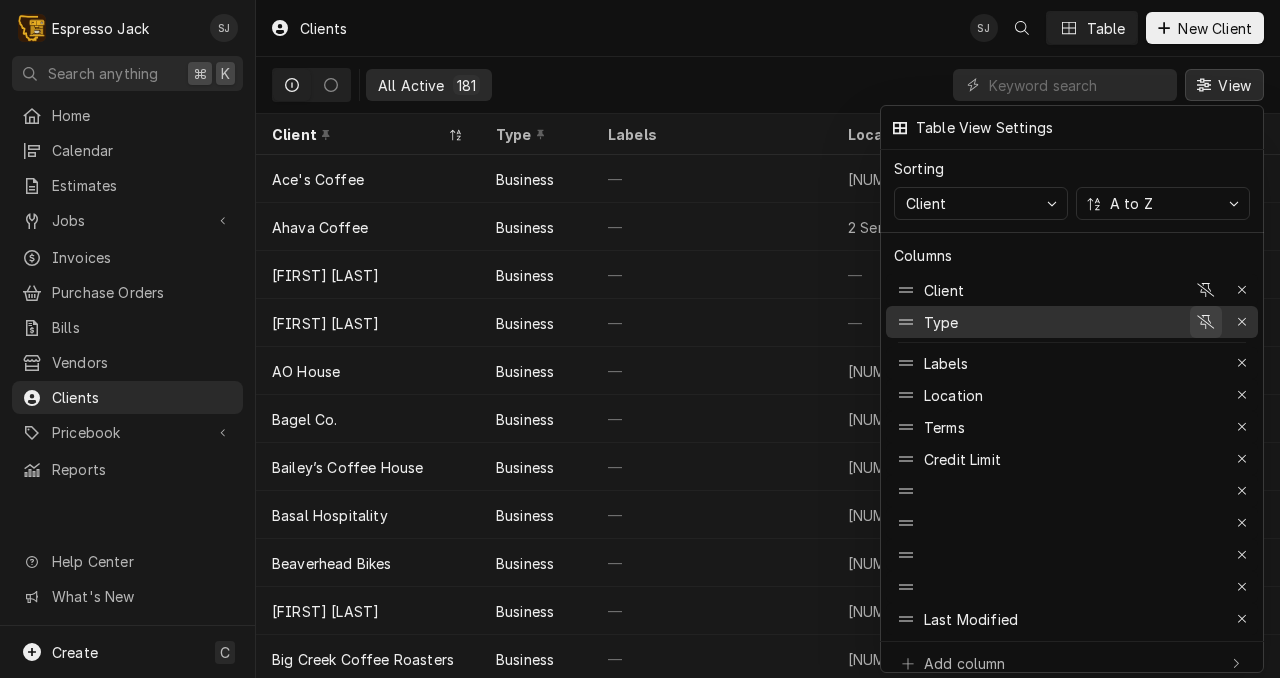 click 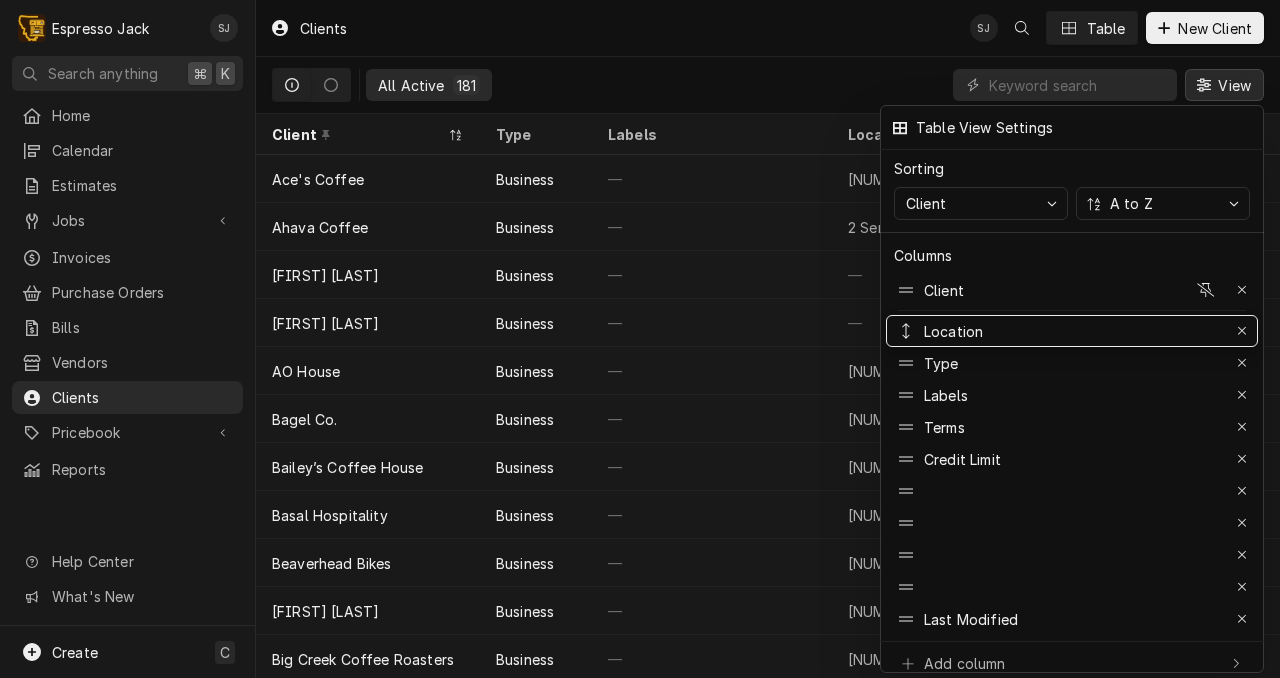 drag, startPoint x: 908, startPoint y: 378, endPoint x: 907, endPoint y: 298, distance: 80.00625 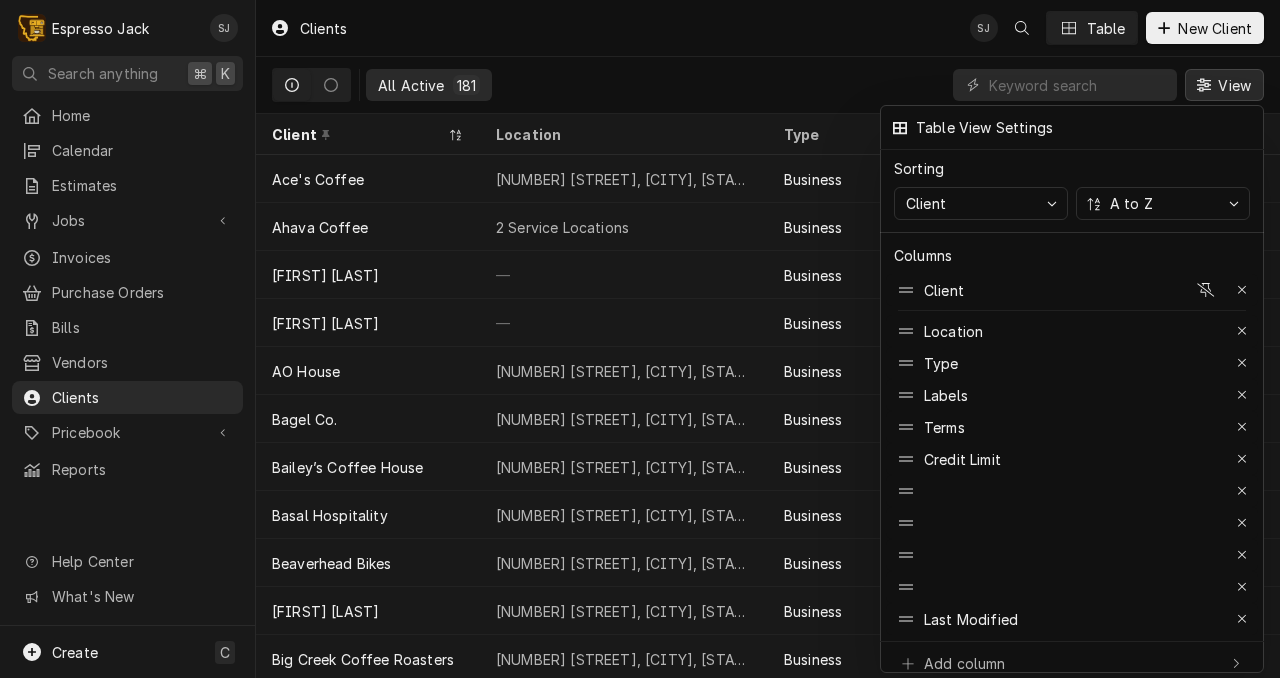 click at bounding box center [640, 339] 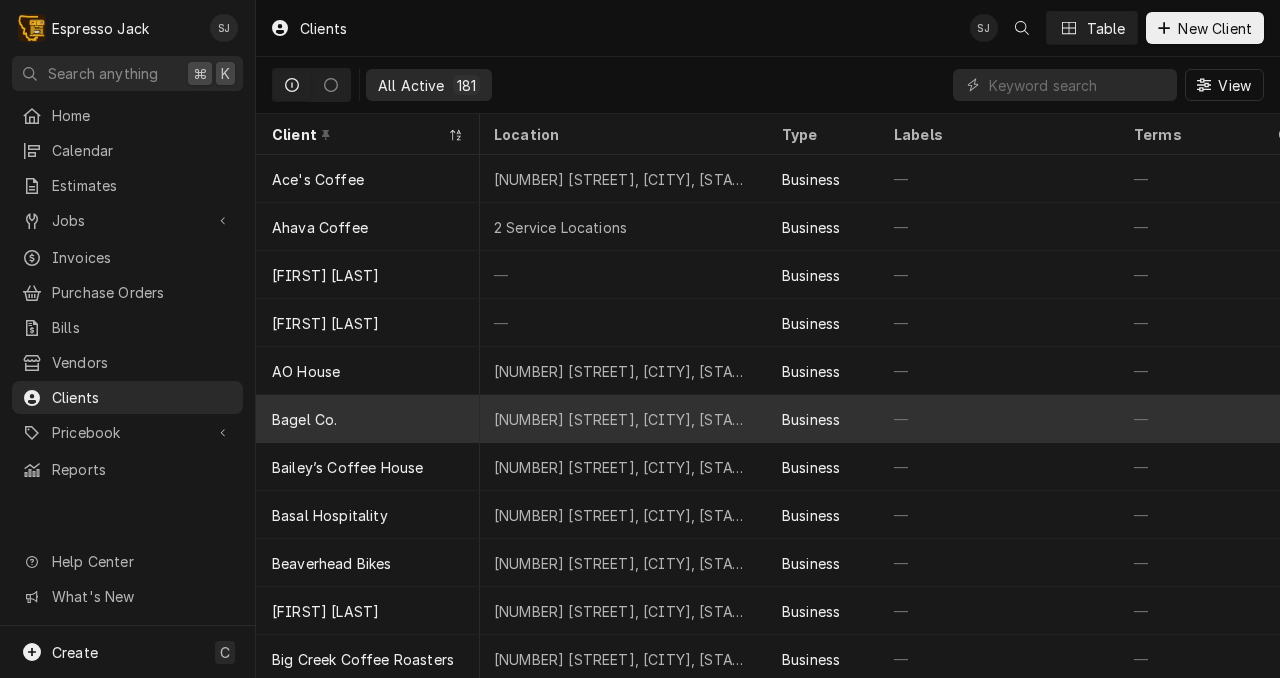 scroll, scrollTop: 7, scrollLeft: 2, axis: both 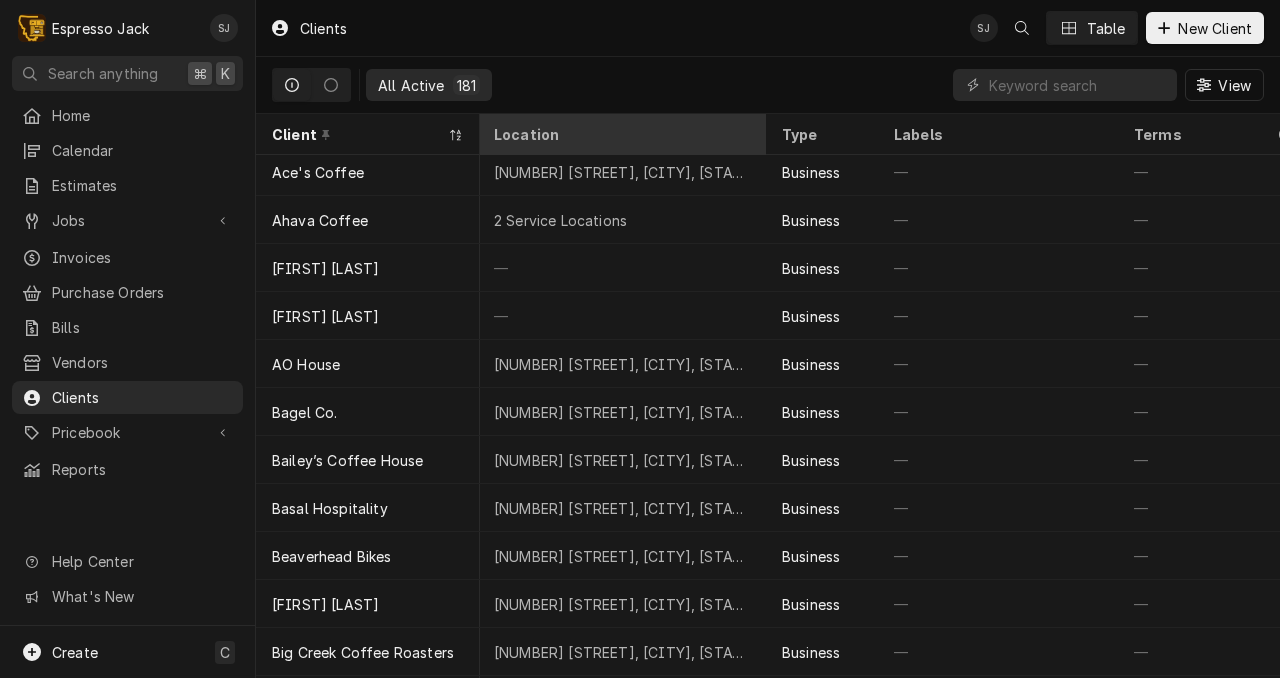 click on "Location" at bounding box center [622, 134] 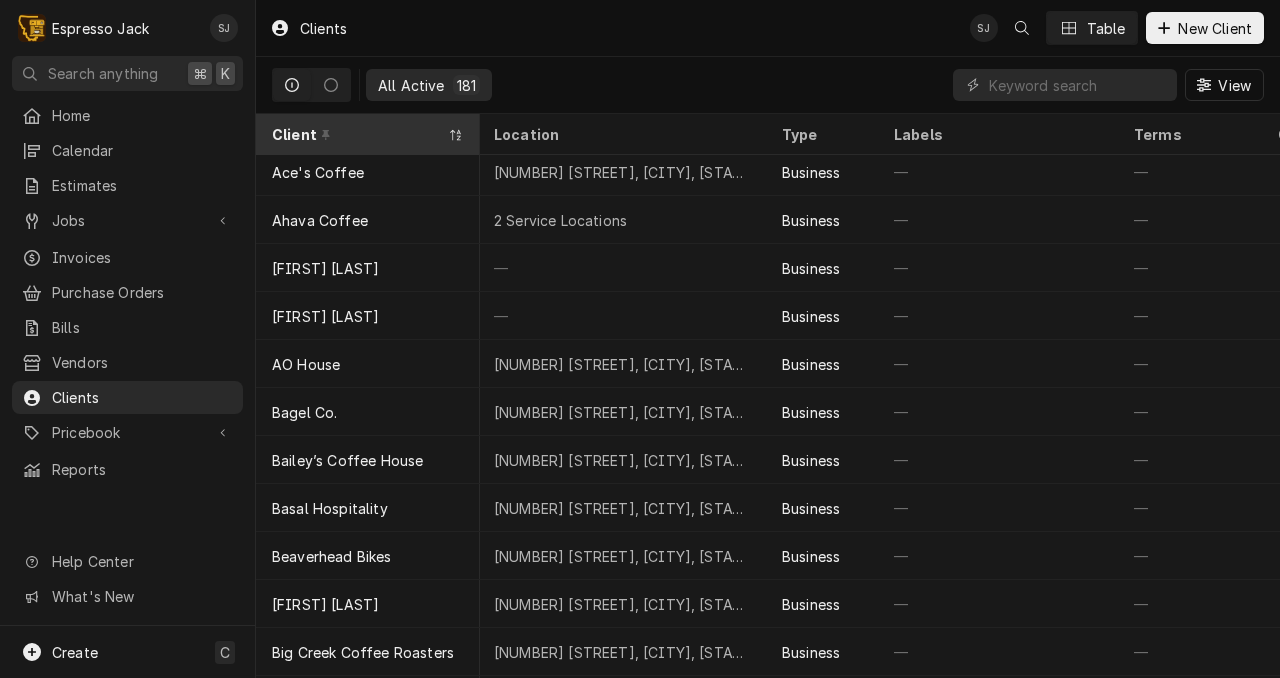 click 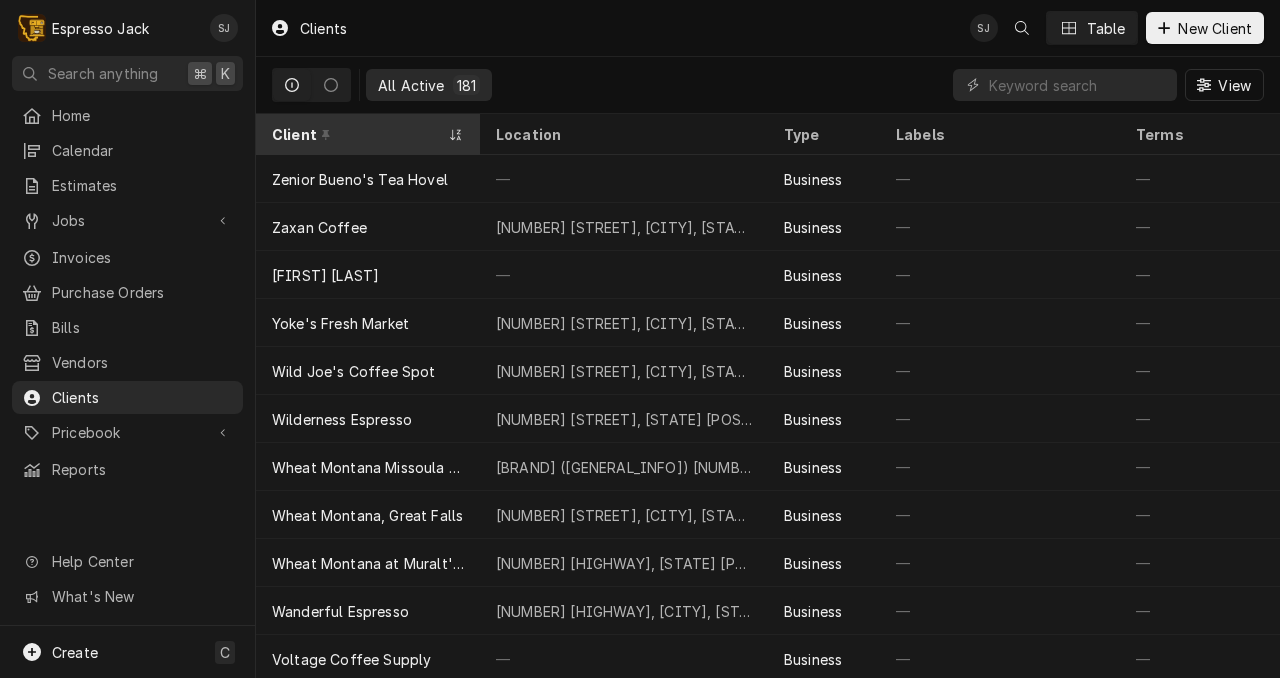 click 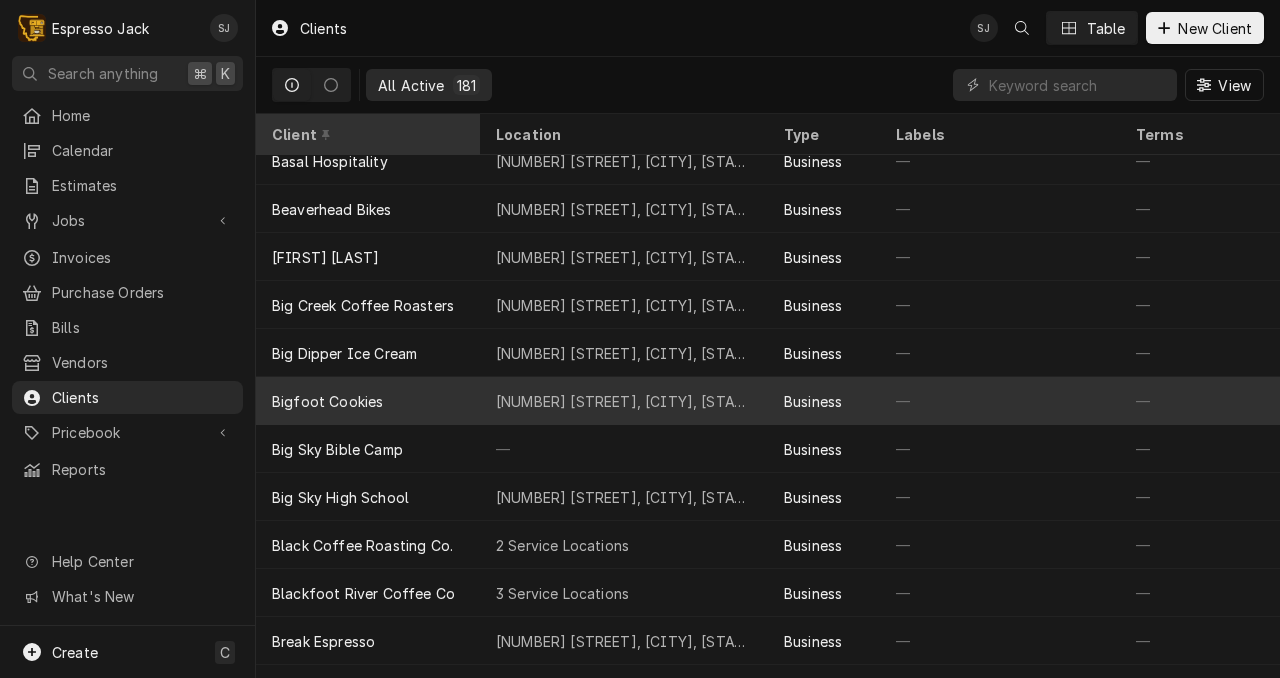 scroll, scrollTop: 0, scrollLeft: 0, axis: both 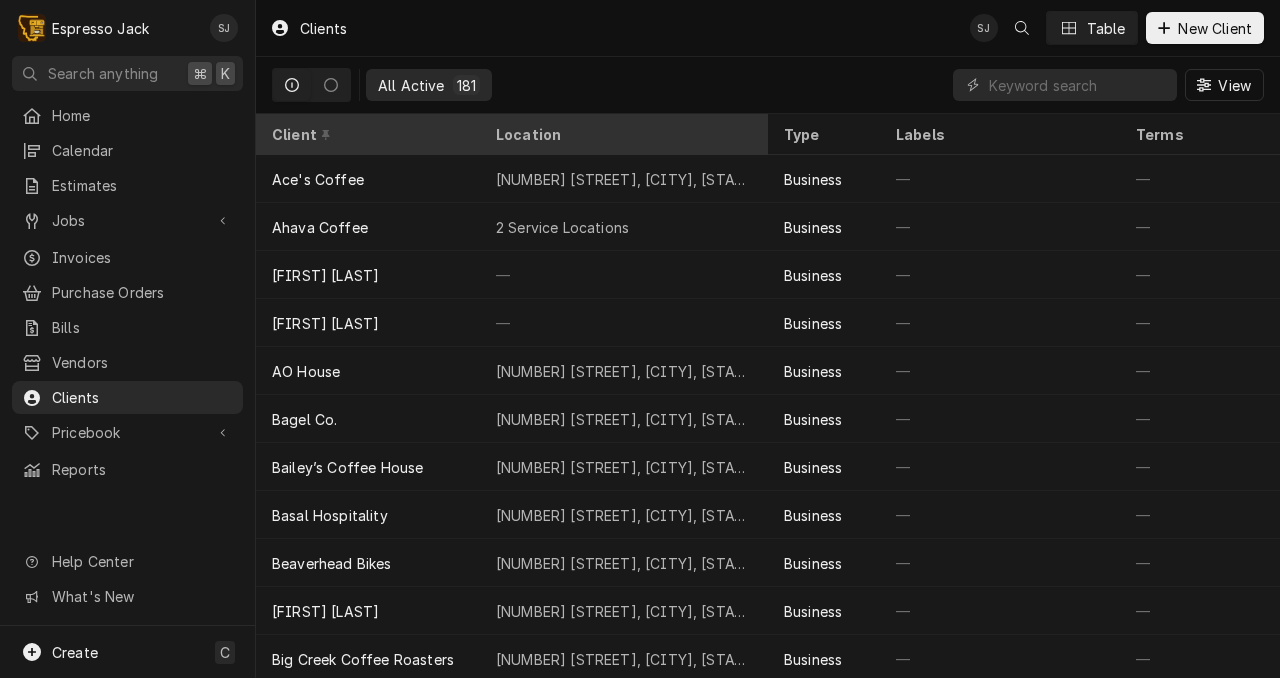 click on "Location" at bounding box center (624, 134) 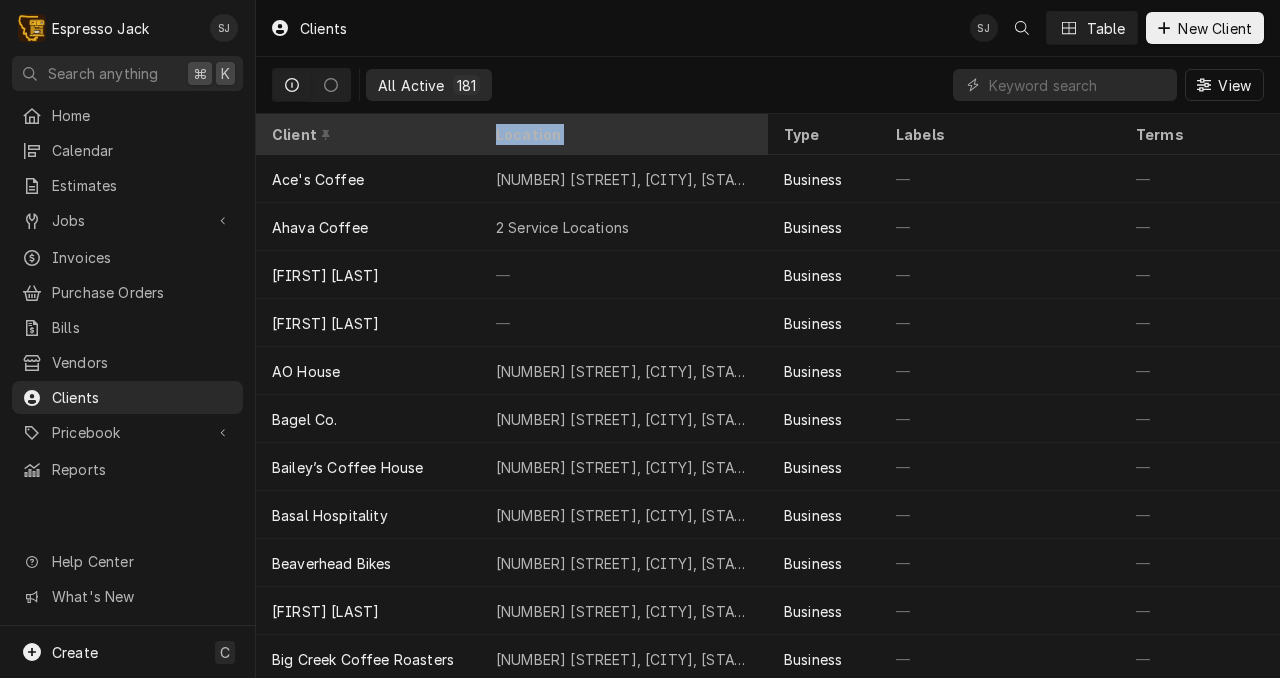 click on "Location" at bounding box center (624, 134) 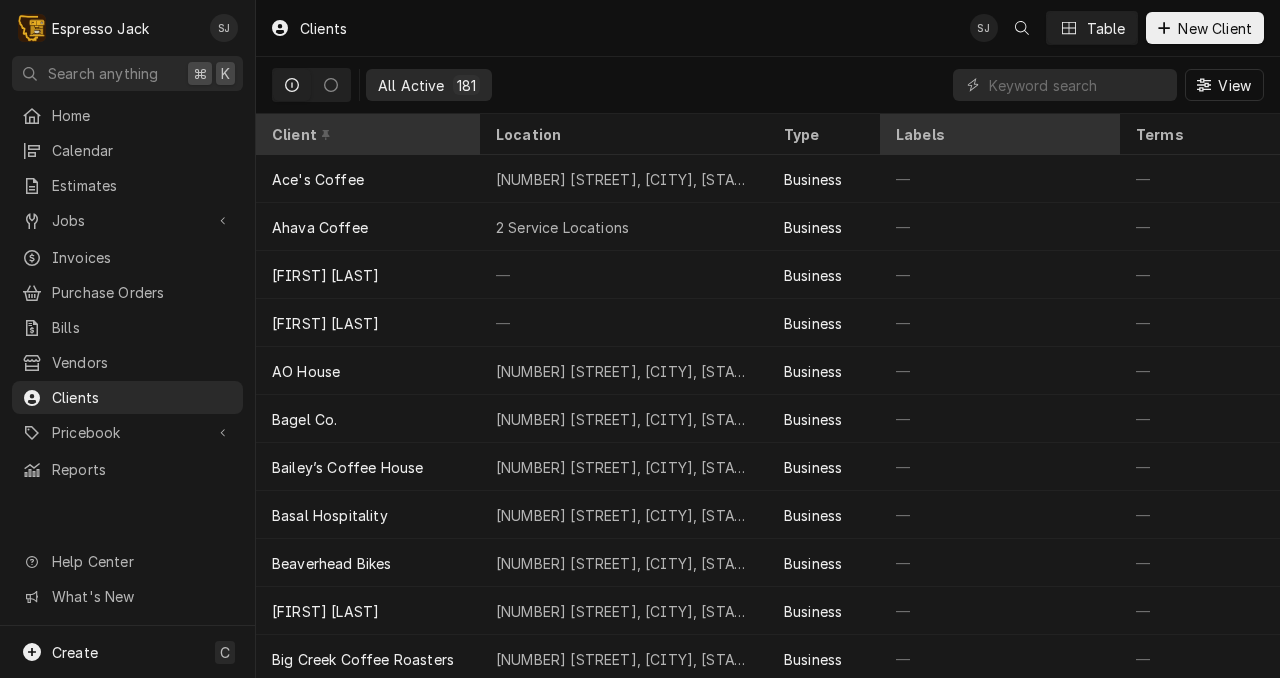 click on "Labels" at bounding box center [1000, 134] 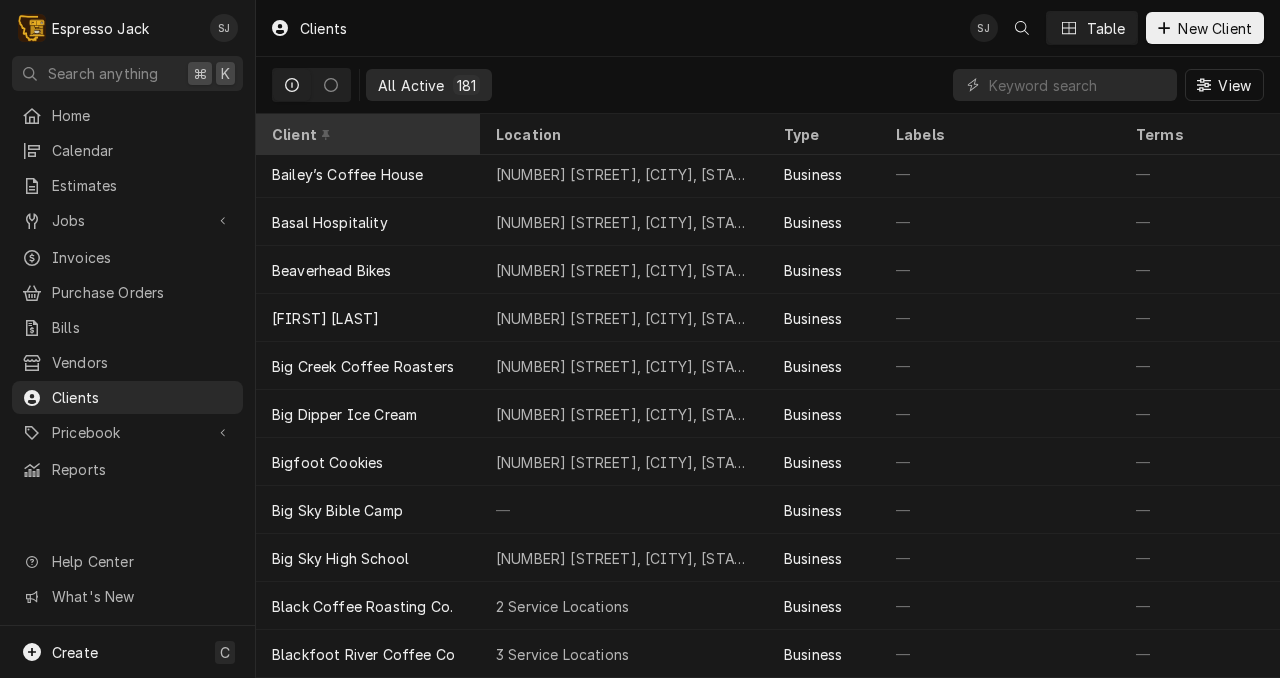 scroll, scrollTop: 0, scrollLeft: 0, axis: both 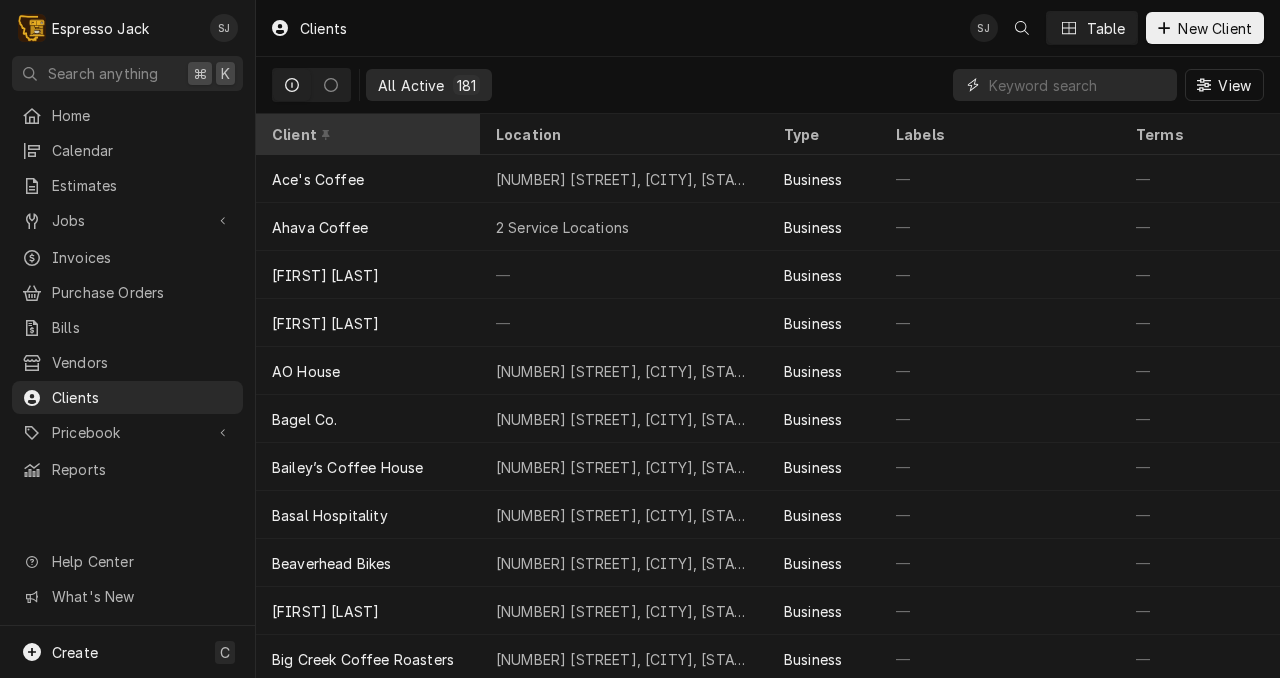 click at bounding box center [1078, 85] 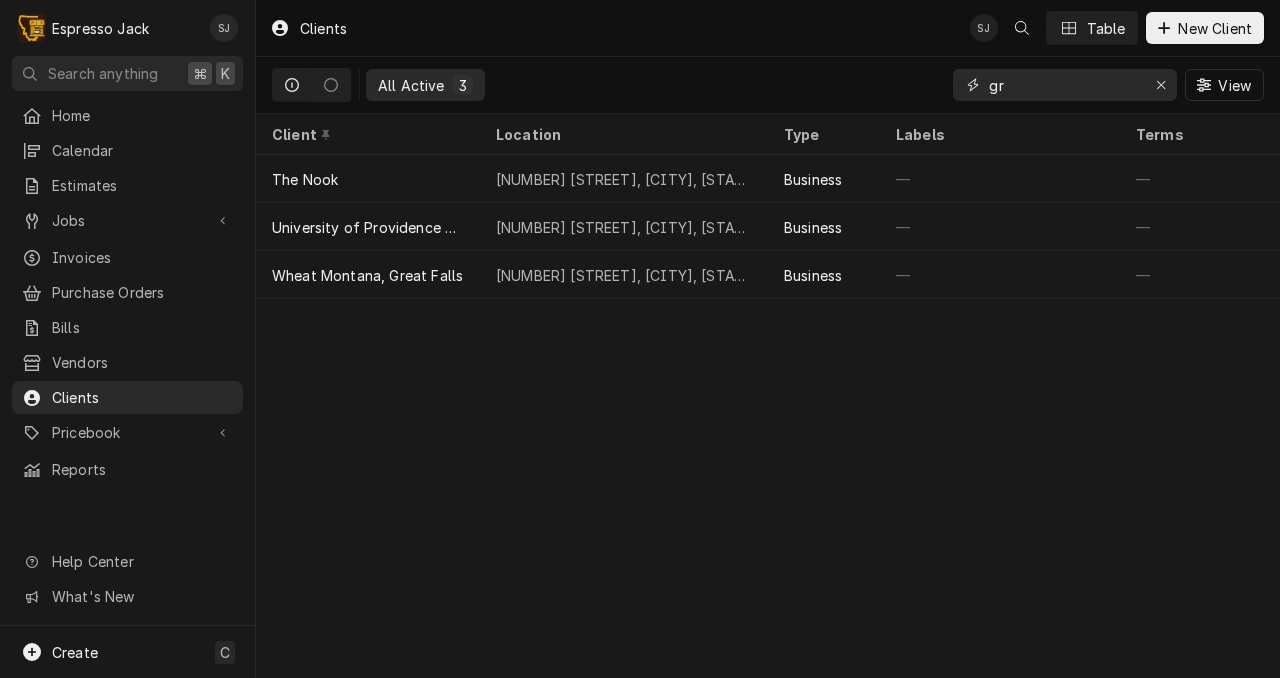 type on "g" 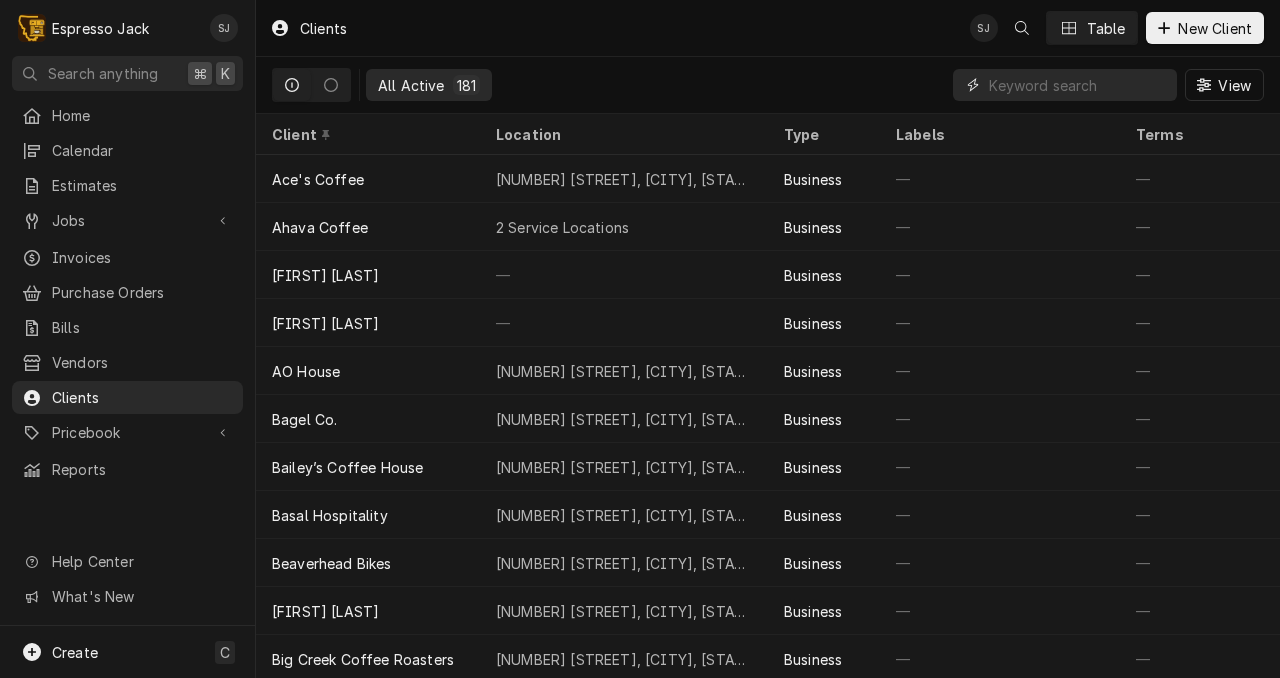 click at bounding box center [1078, 85] 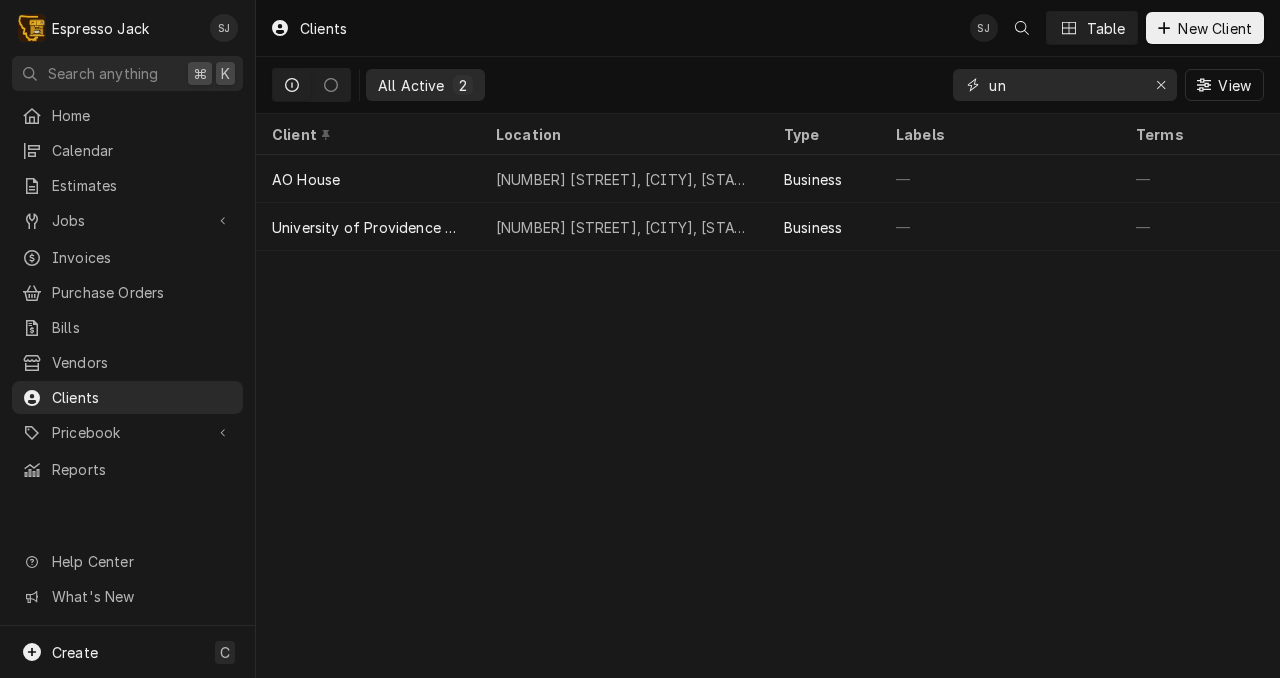 type on "u" 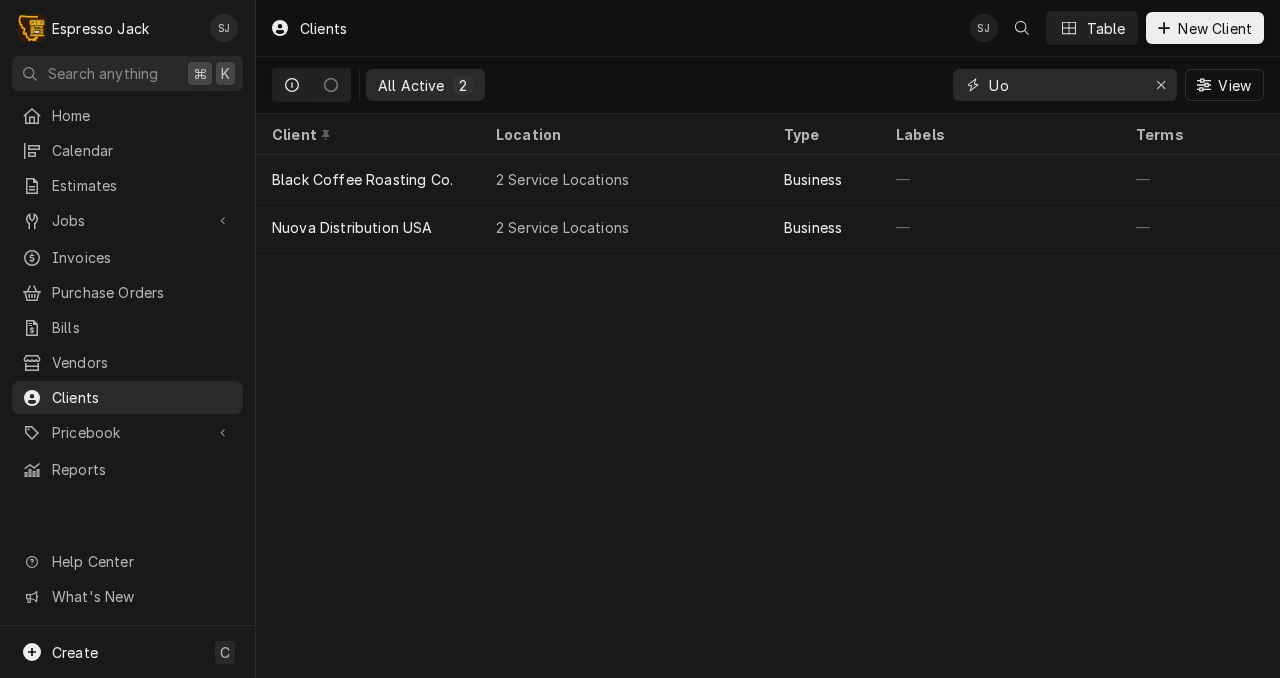 type on "U" 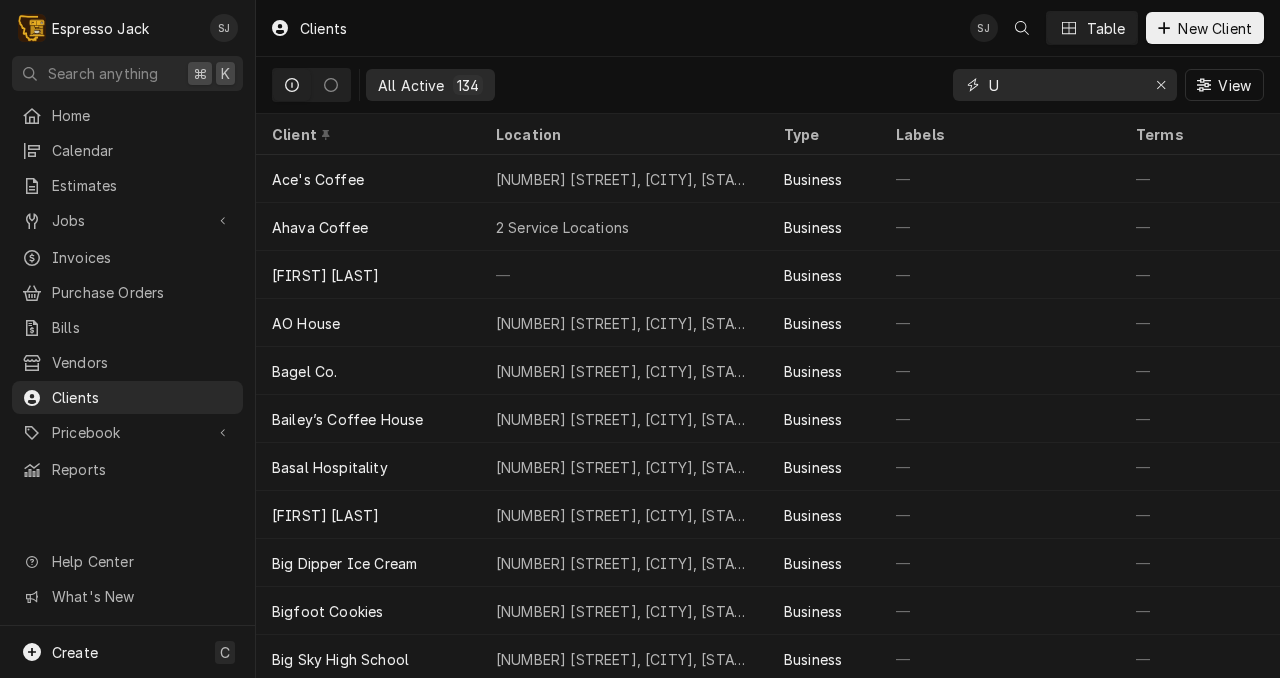 type on "U" 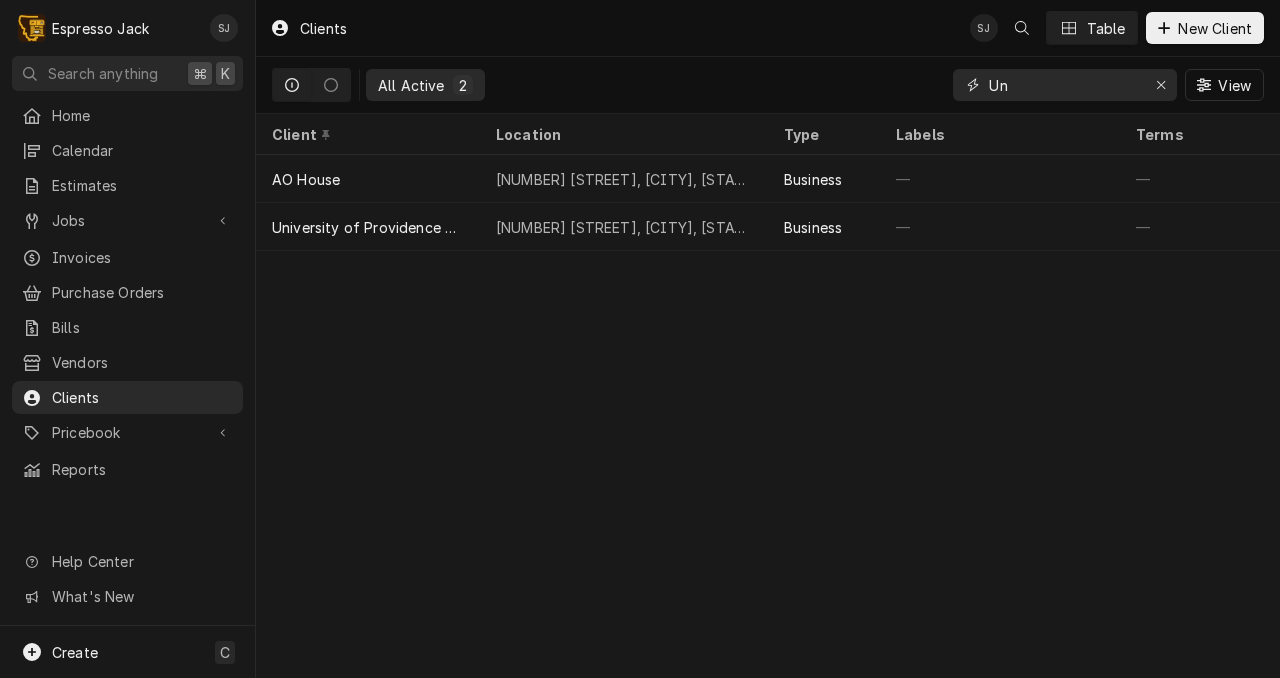 type on "U" 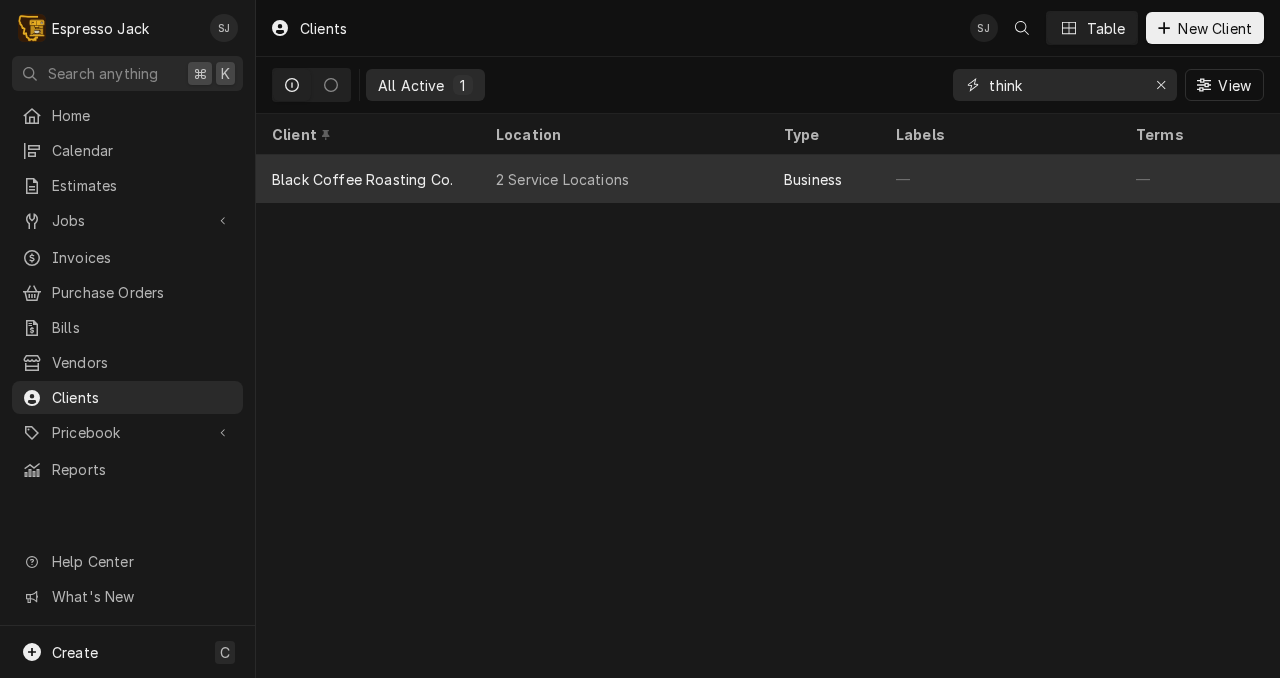type on "think" 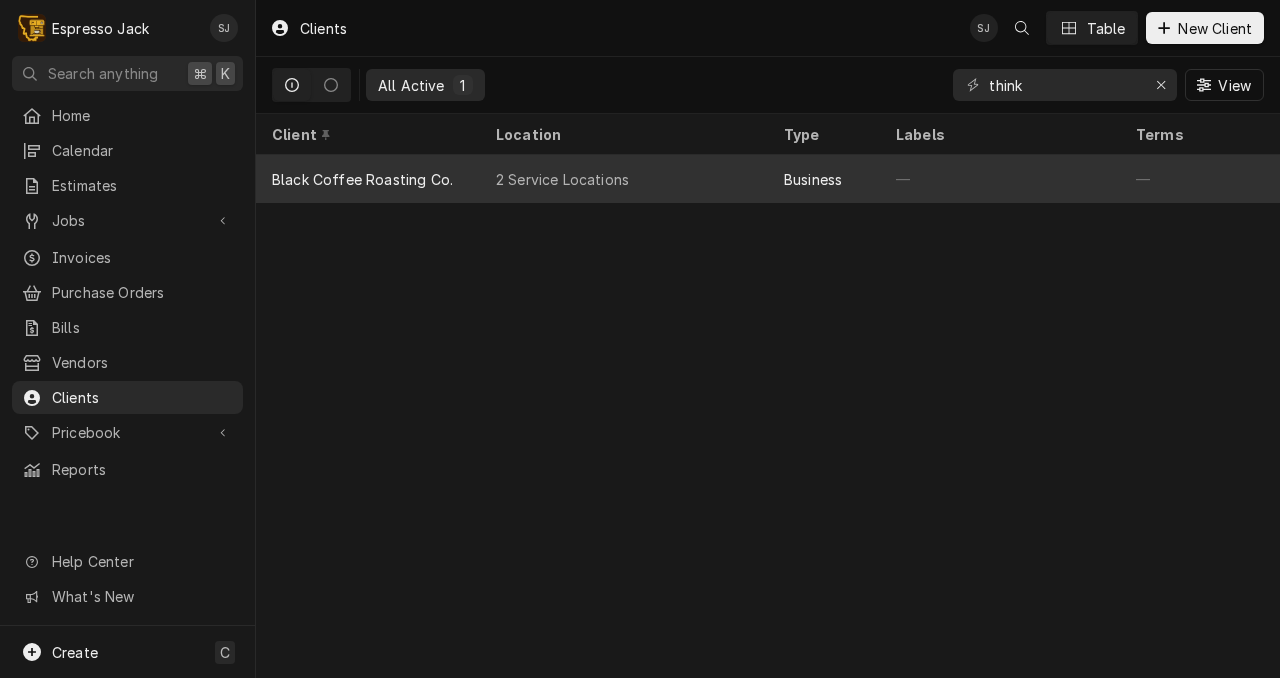 click on "Black Coffee Roasting Co." at bounding box center [362, 179] 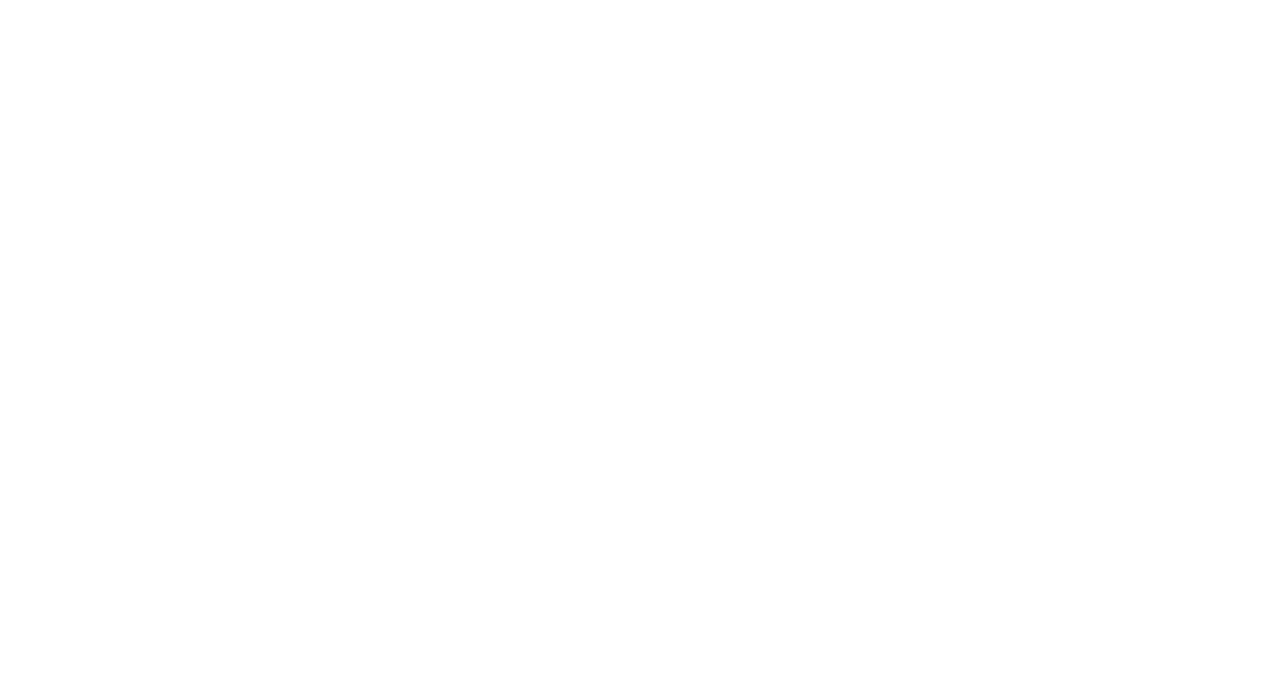 scroll, scrollTop: 0, scrollLeft: 0, axis: both 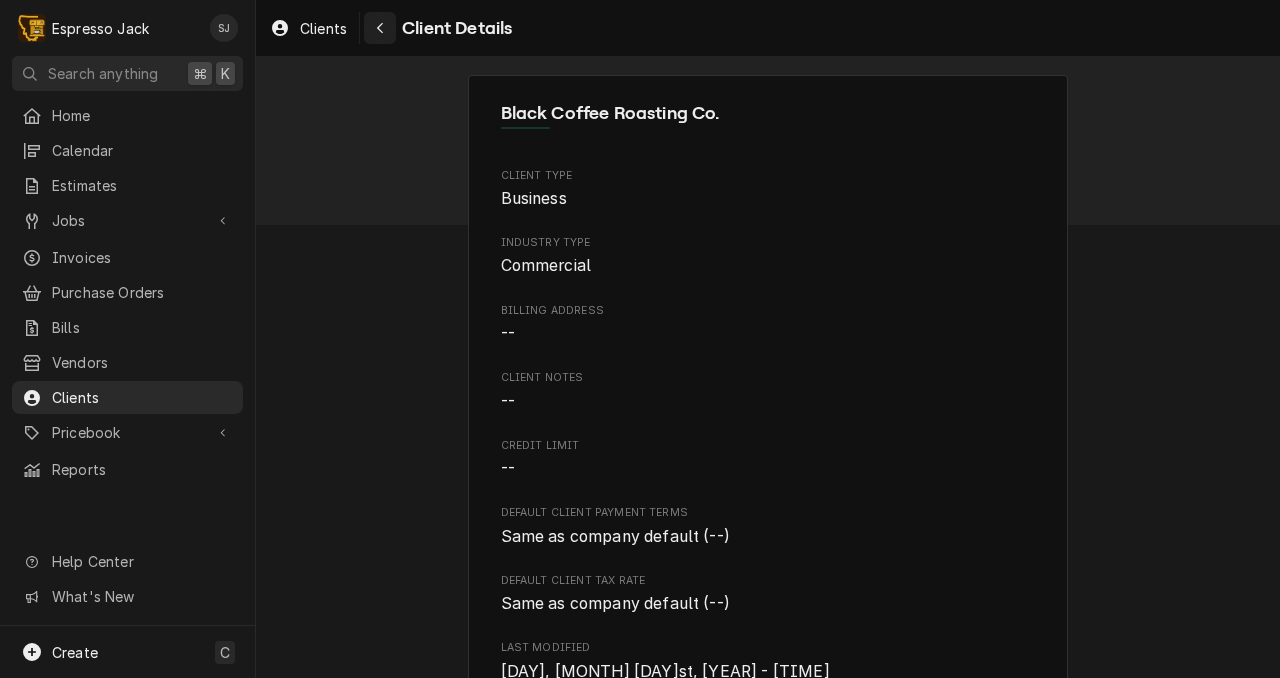 click 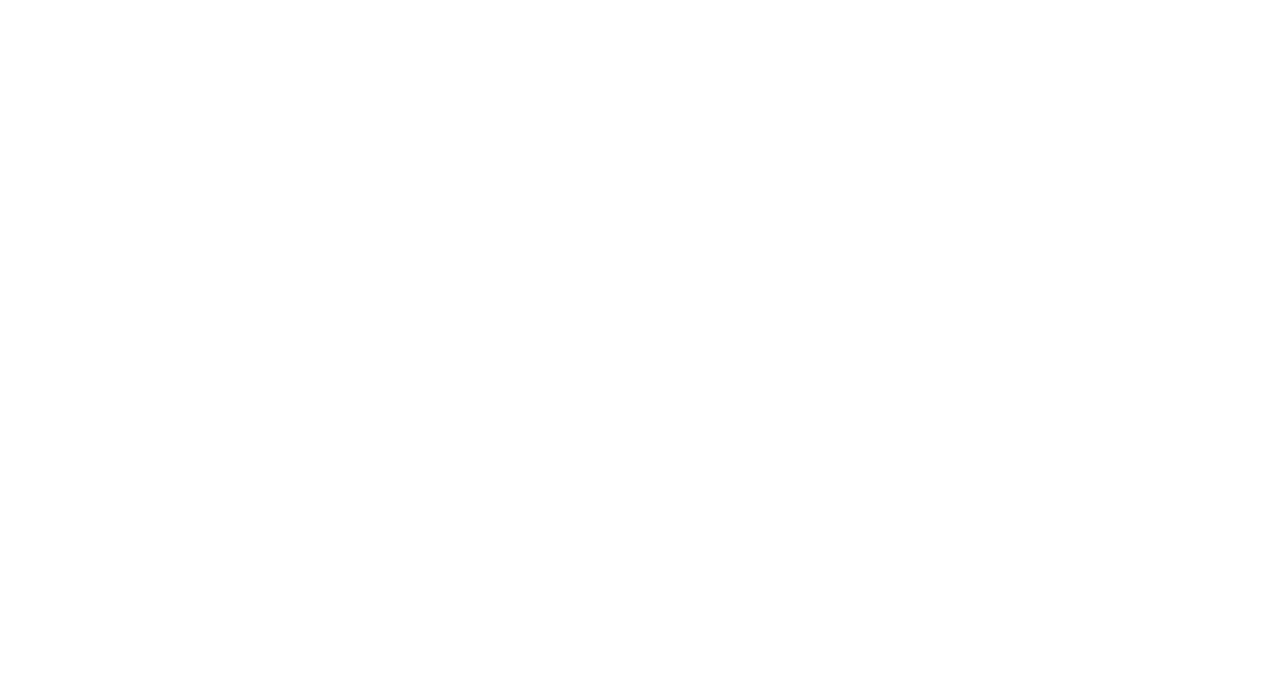 scroll, scrollTop: 0, scrollLeft: 0, axis: both 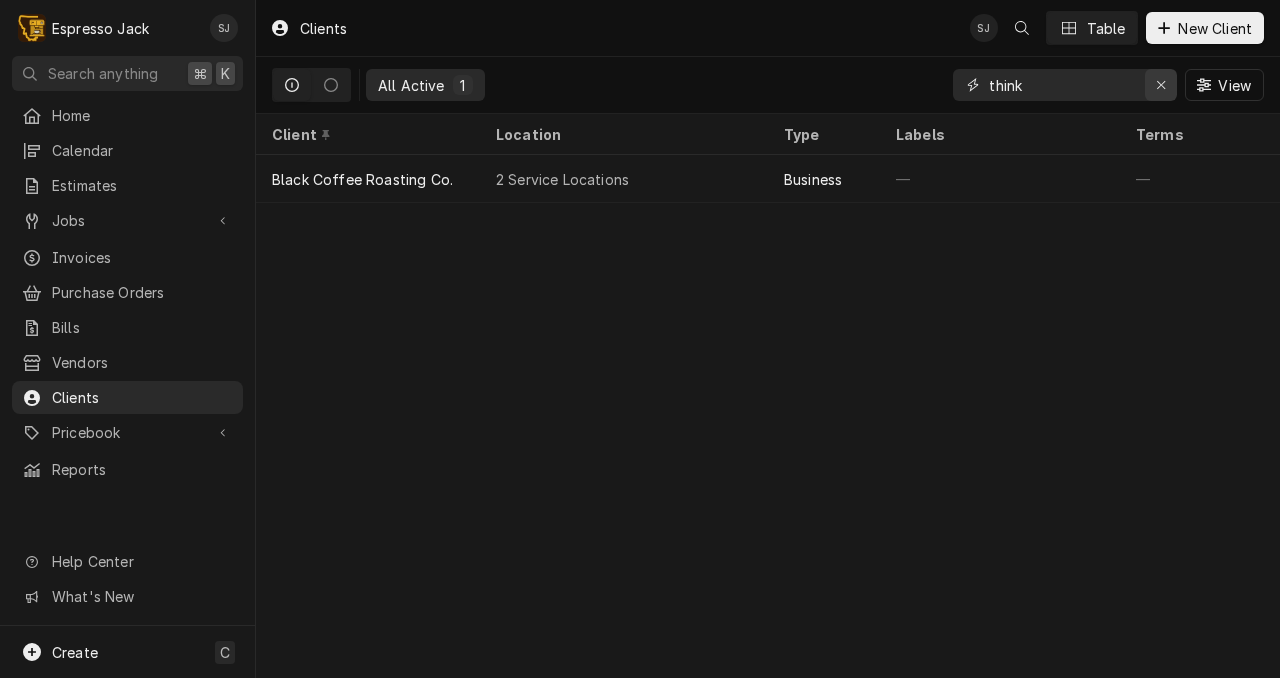 click 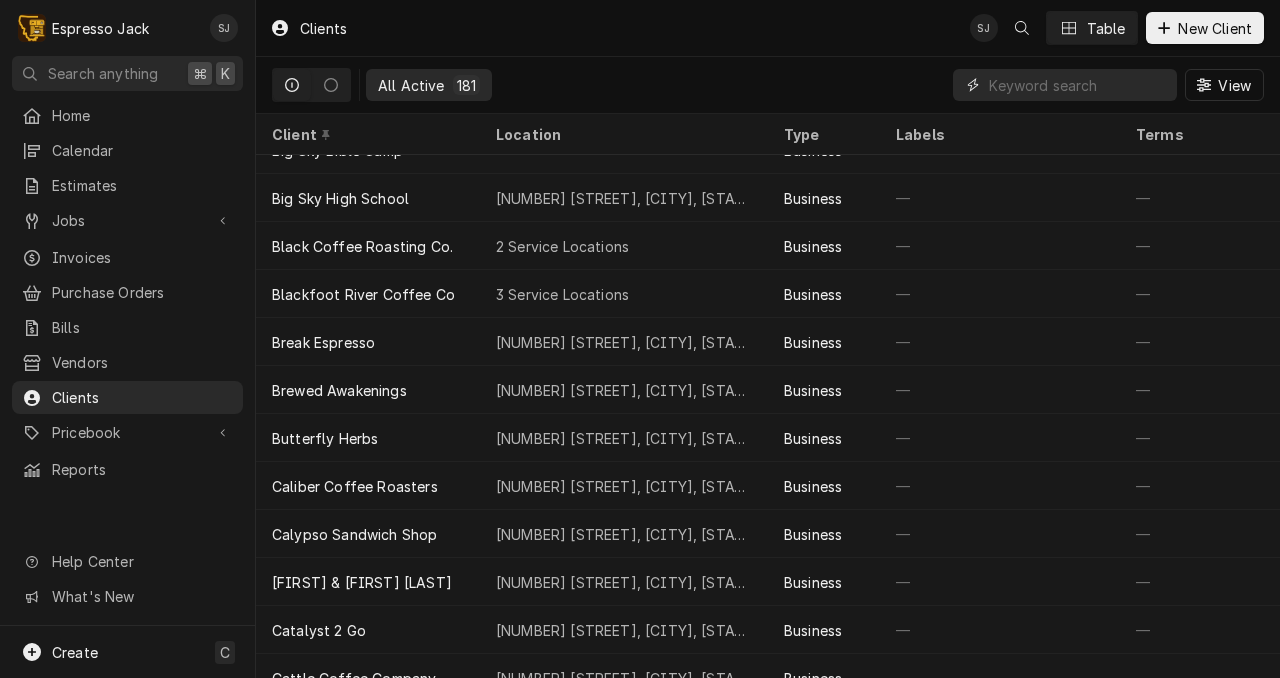 scroll, scrollTop: 655, scrollLeft: 0, axis: vertical 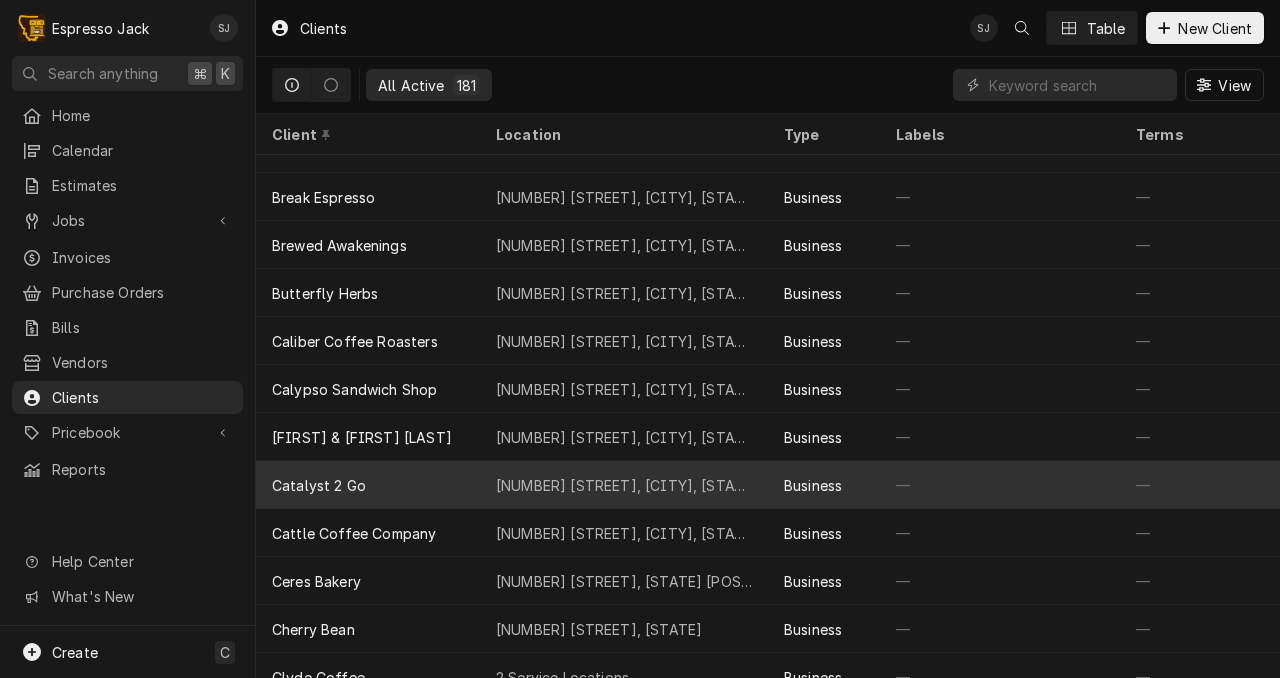 click on "123 E Main St, Missoula, MT 59802" at bounding box center (624, 485) 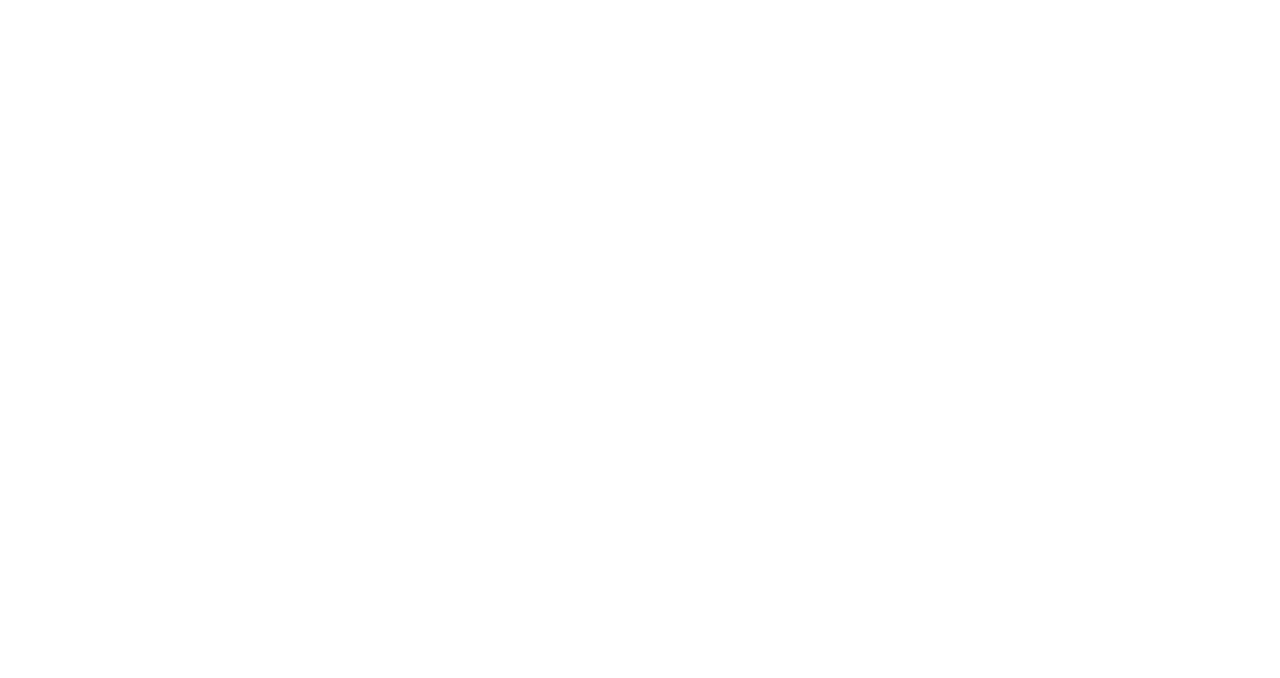 scroll, scrollTop: 0, scrollLeft: 0, axis: both 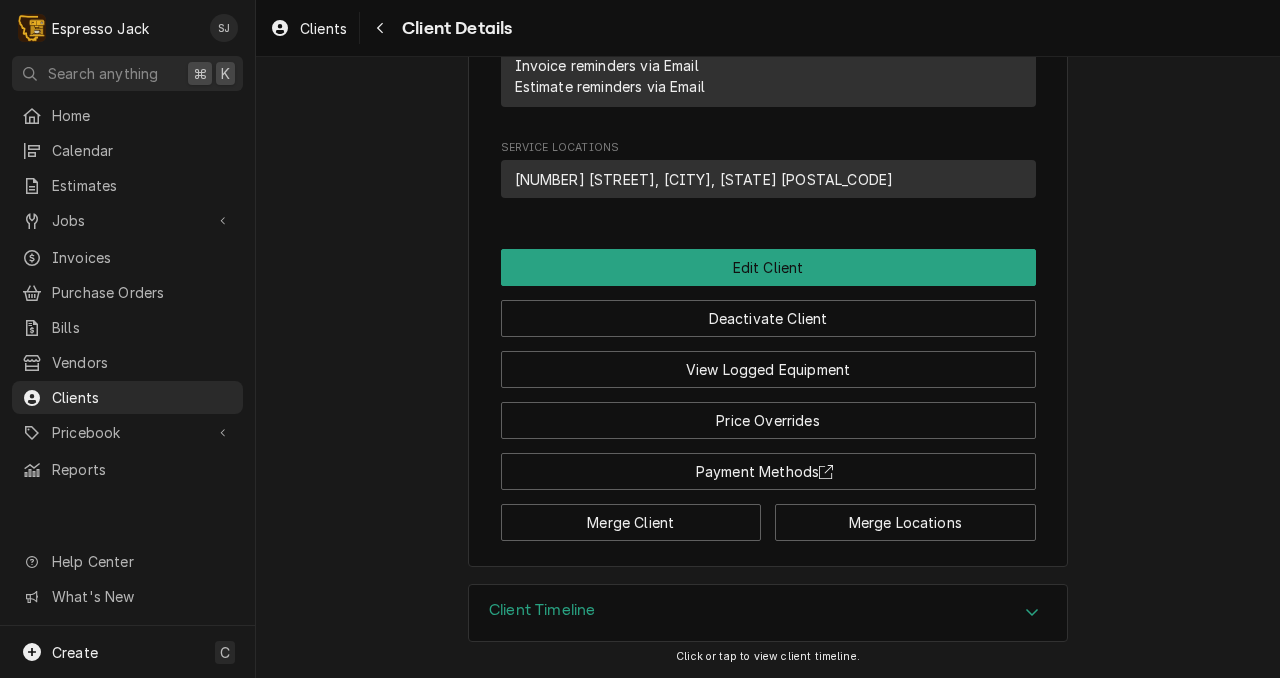 click on "Client Timeline" at bounding box center (542, 610) 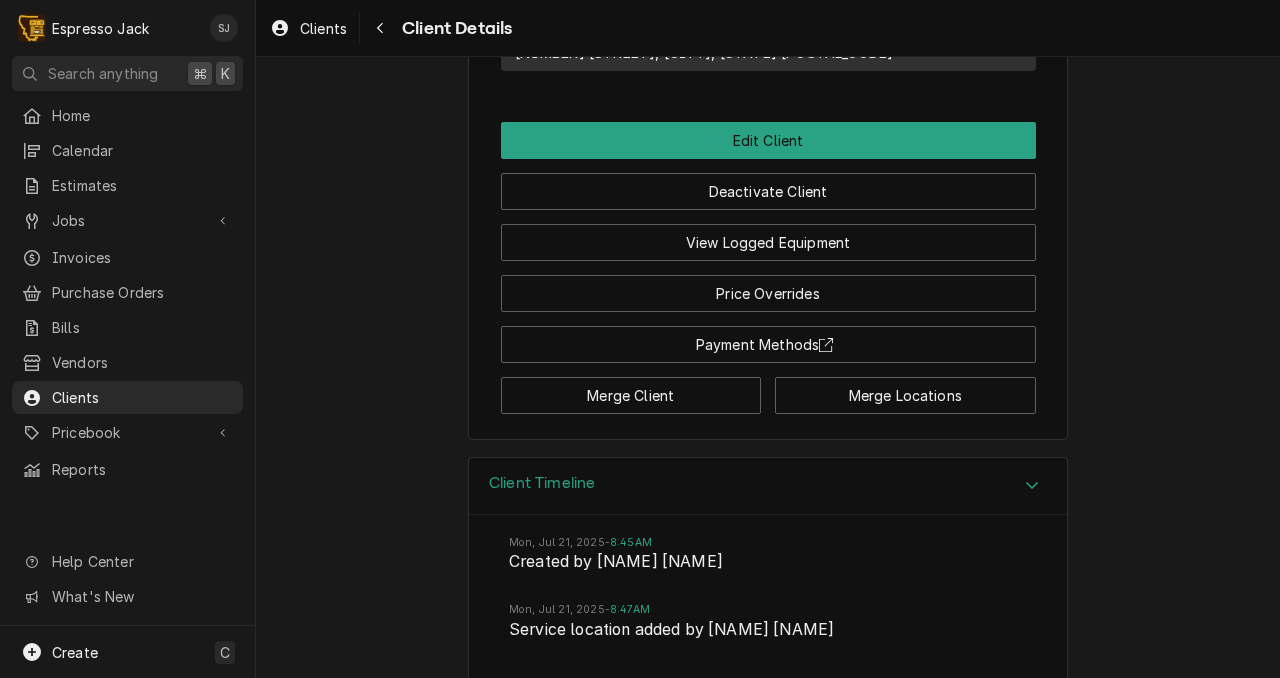 scroll, scrollTop: 948, scrollLeft: 0, axis: vertical 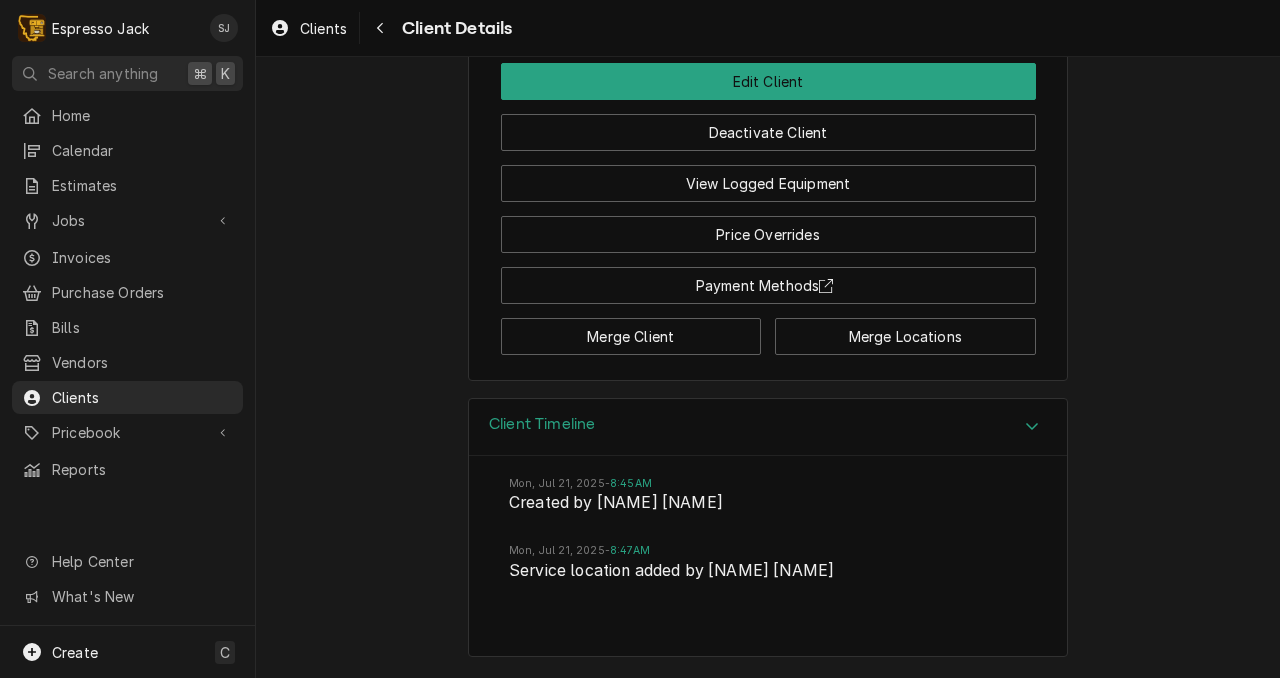 click on "Client Timeline" at bounding box center [768, 427] 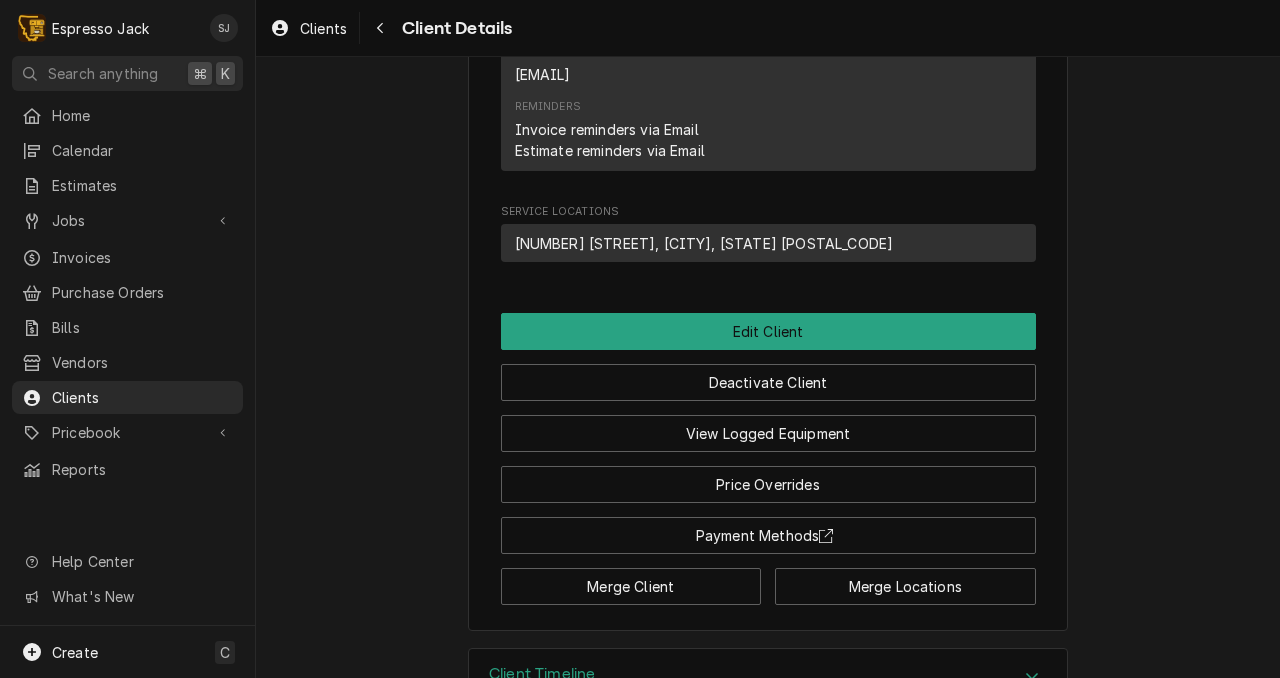 scroll, scrollTop: 763, scrollLeft: 0, axis: vertical 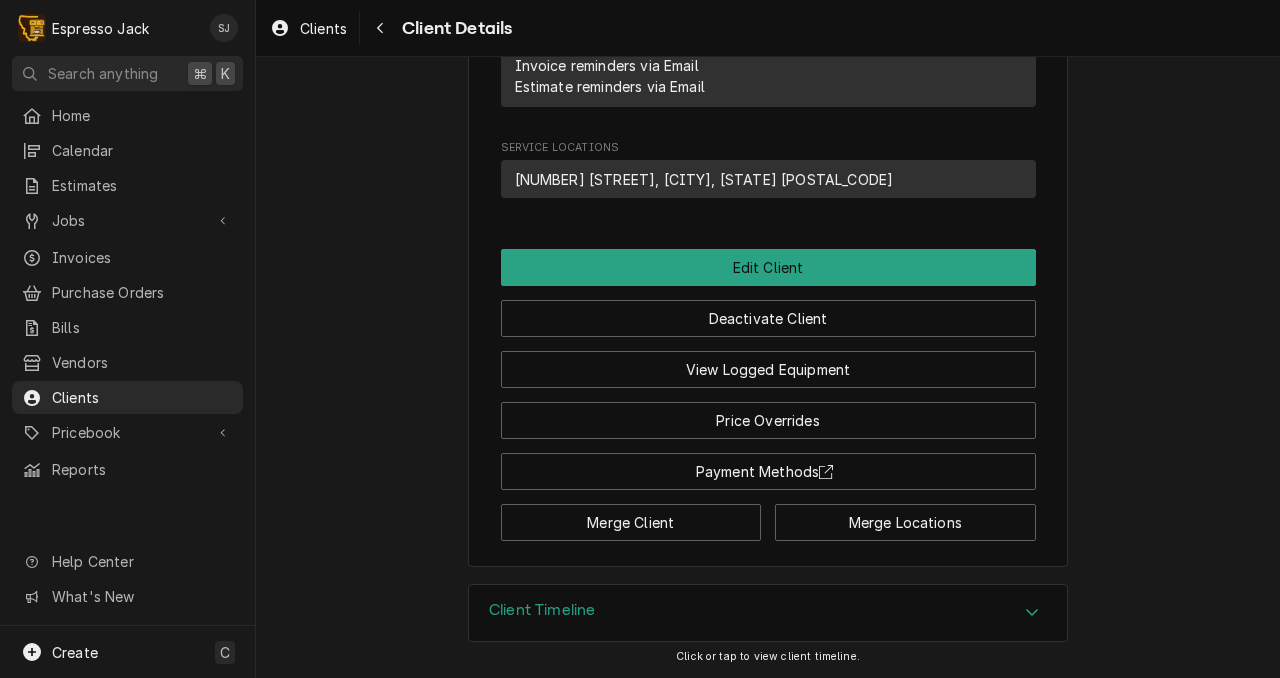 click on "Client Timeline" at bounding box center [542, 610] 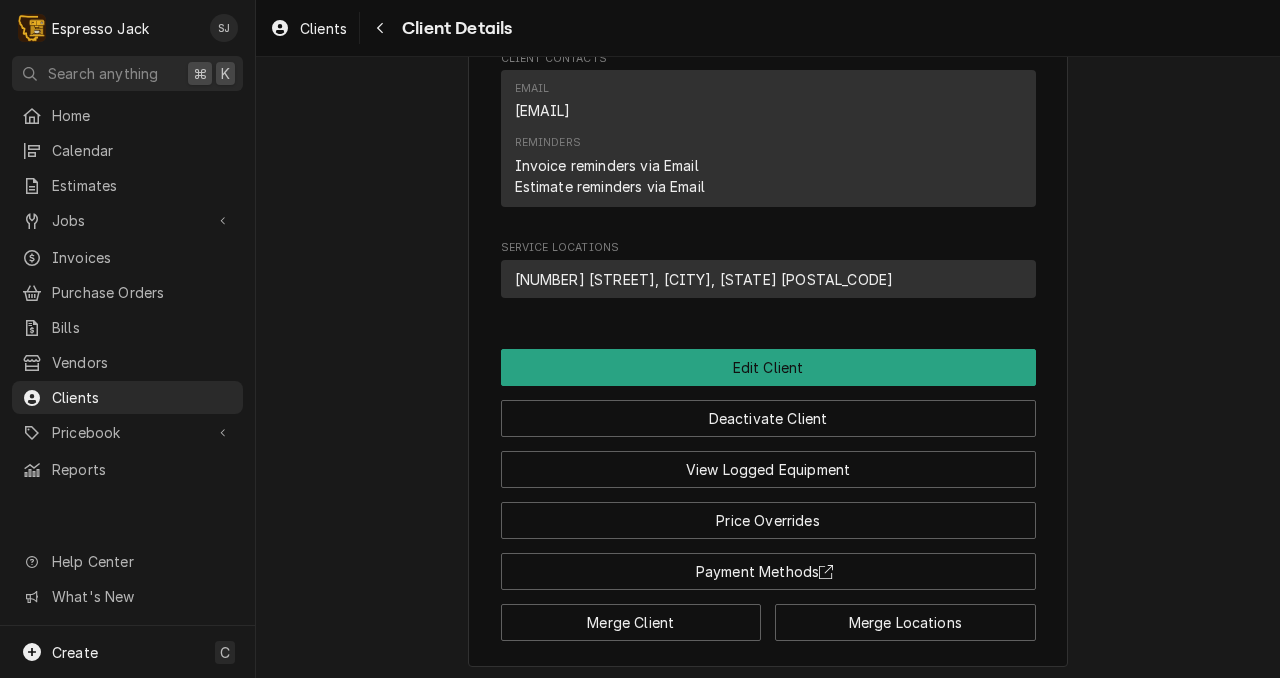 scroll, scrollTop: 0, scrollLeft: 0, axis: both 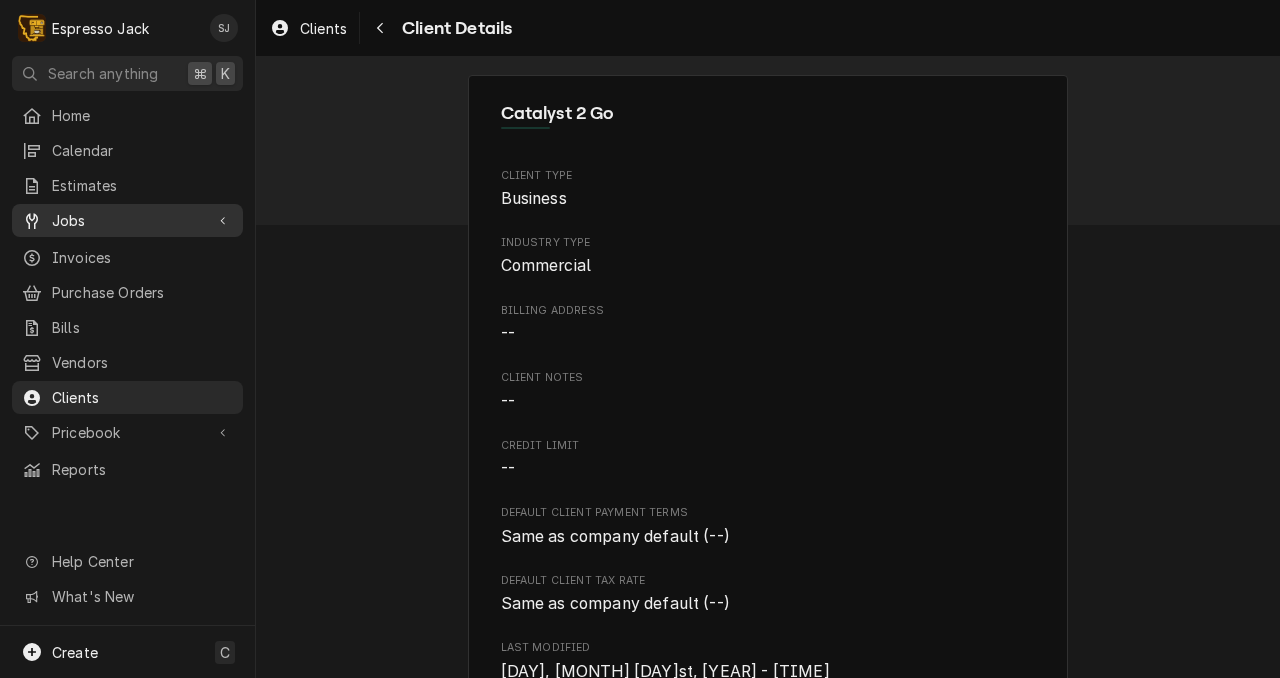 click on "Jobs" at bounding box center [127, 220] 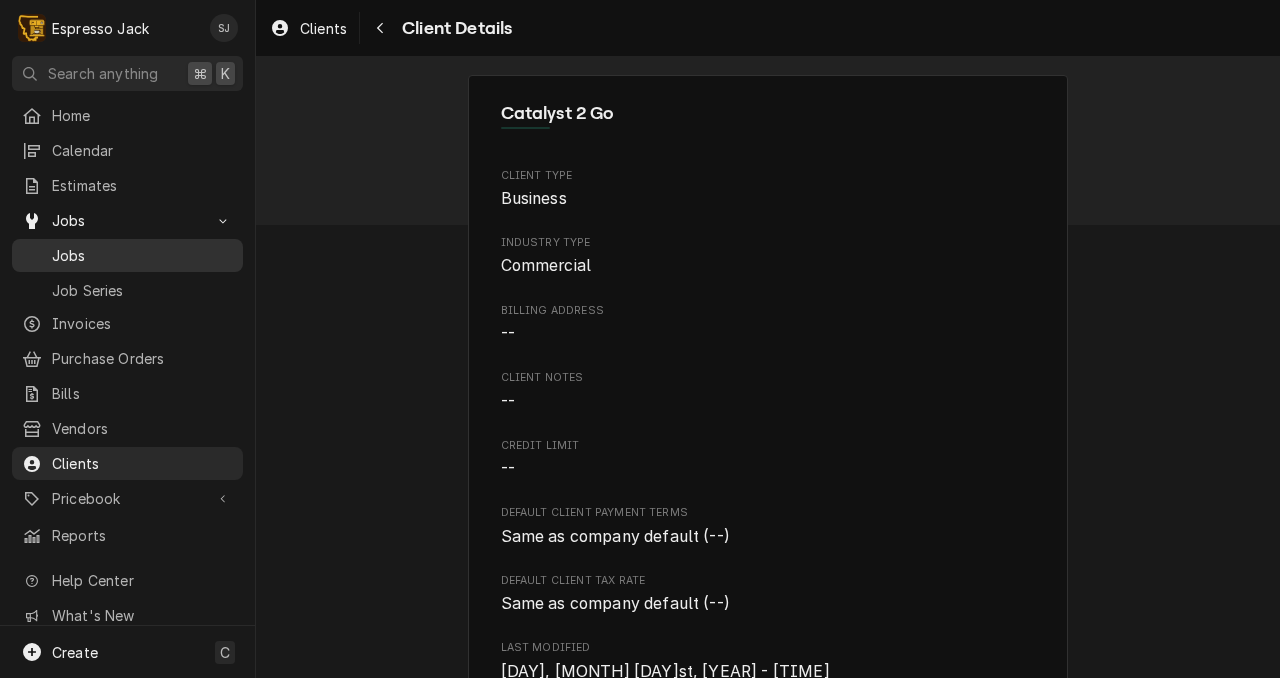 click on "Jobs" at bounding box center [142, 255] 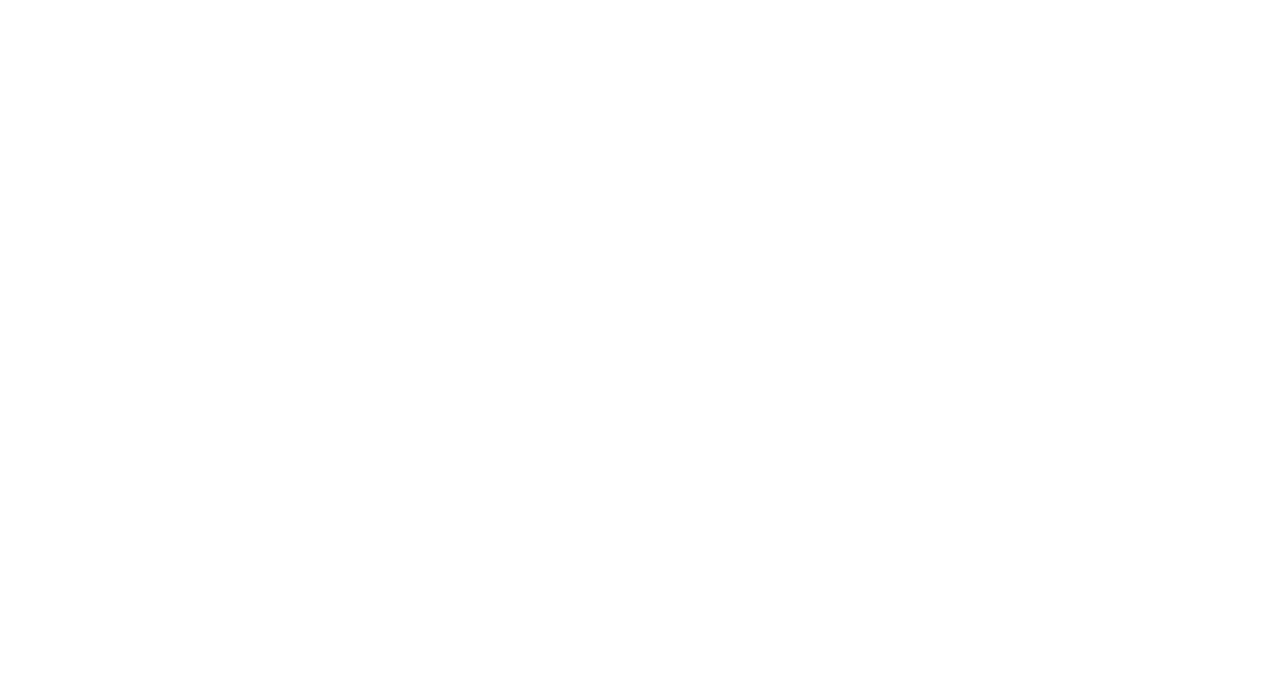 scroll, scrollTop: 0, scrollLeft: 0, axis: both 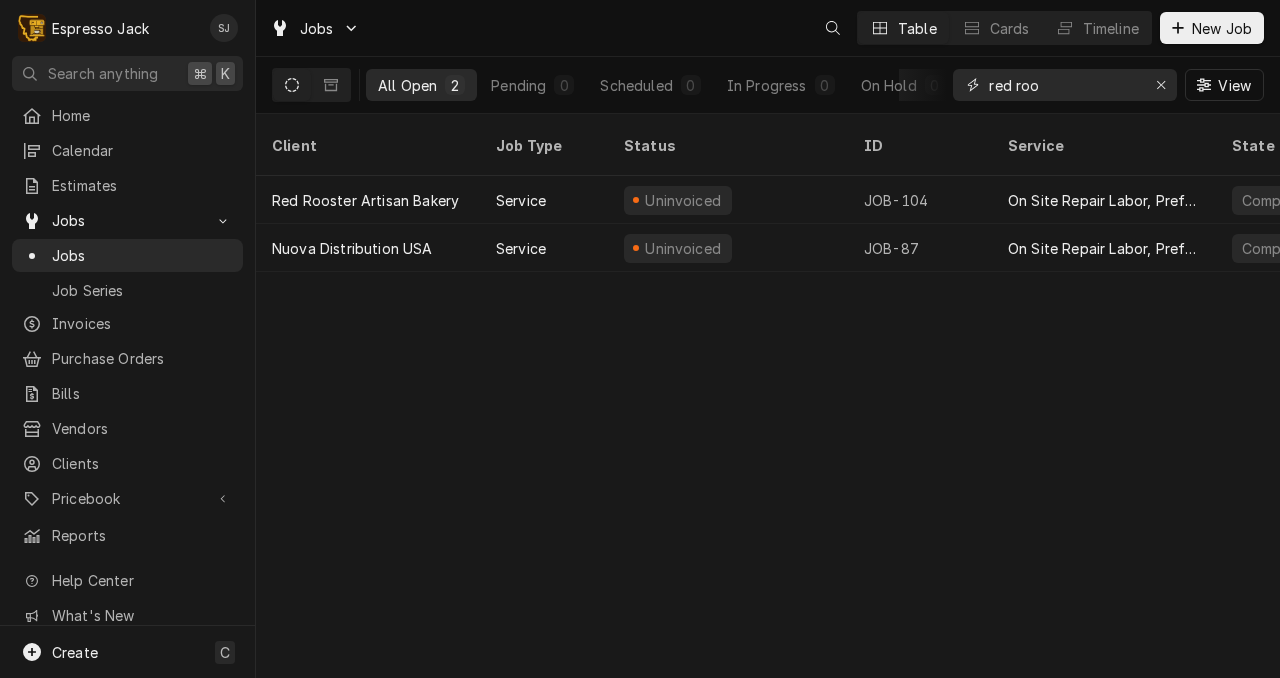 click on "red roo" at bounding box center (1064, 85) 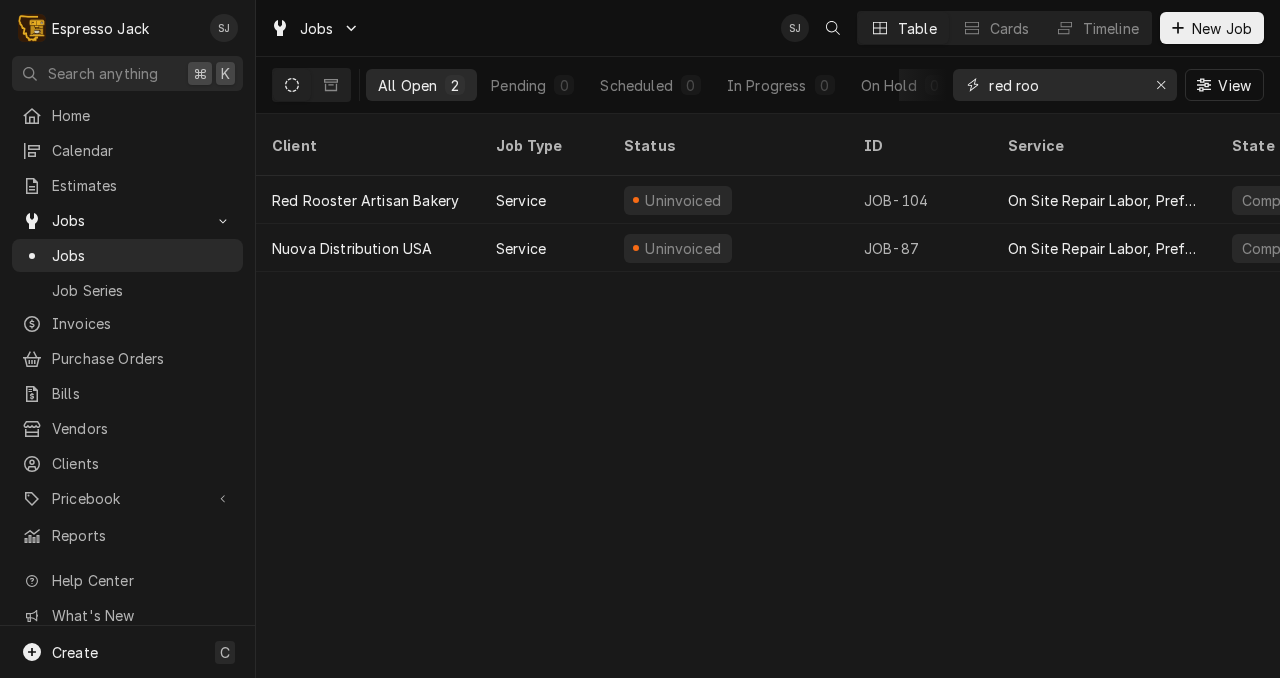 click on "red roo" at bounding box center [1064, 85] 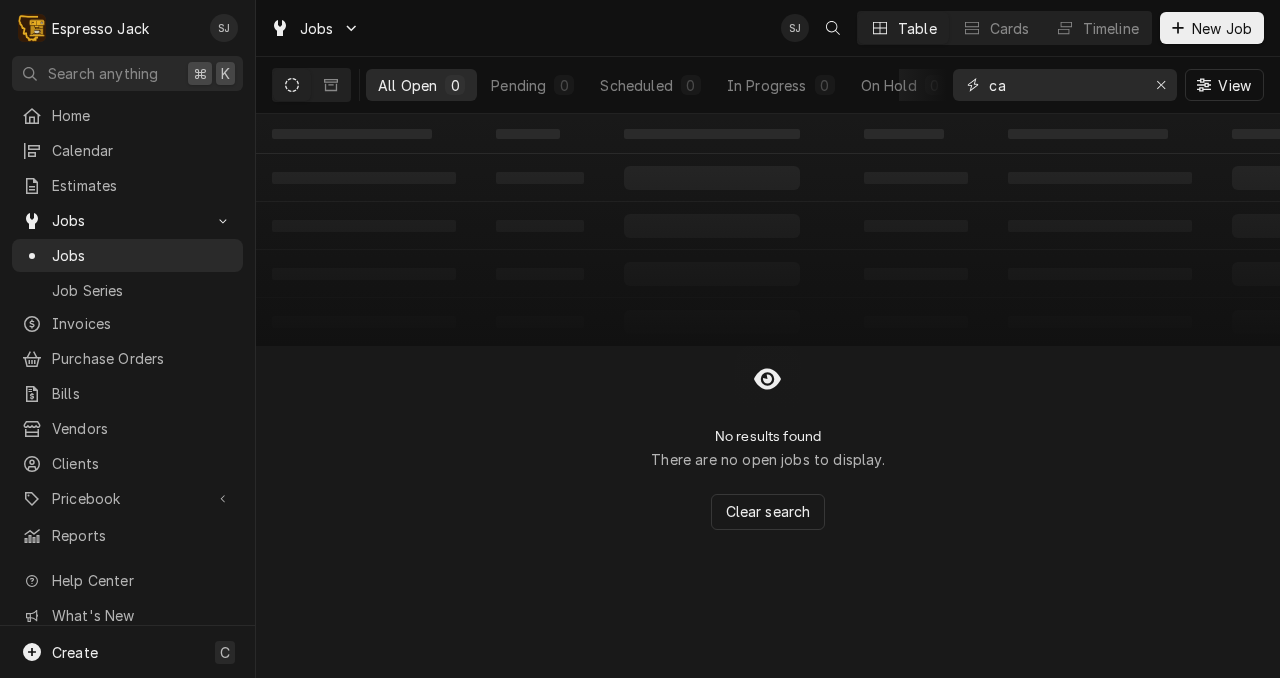 type on "c" 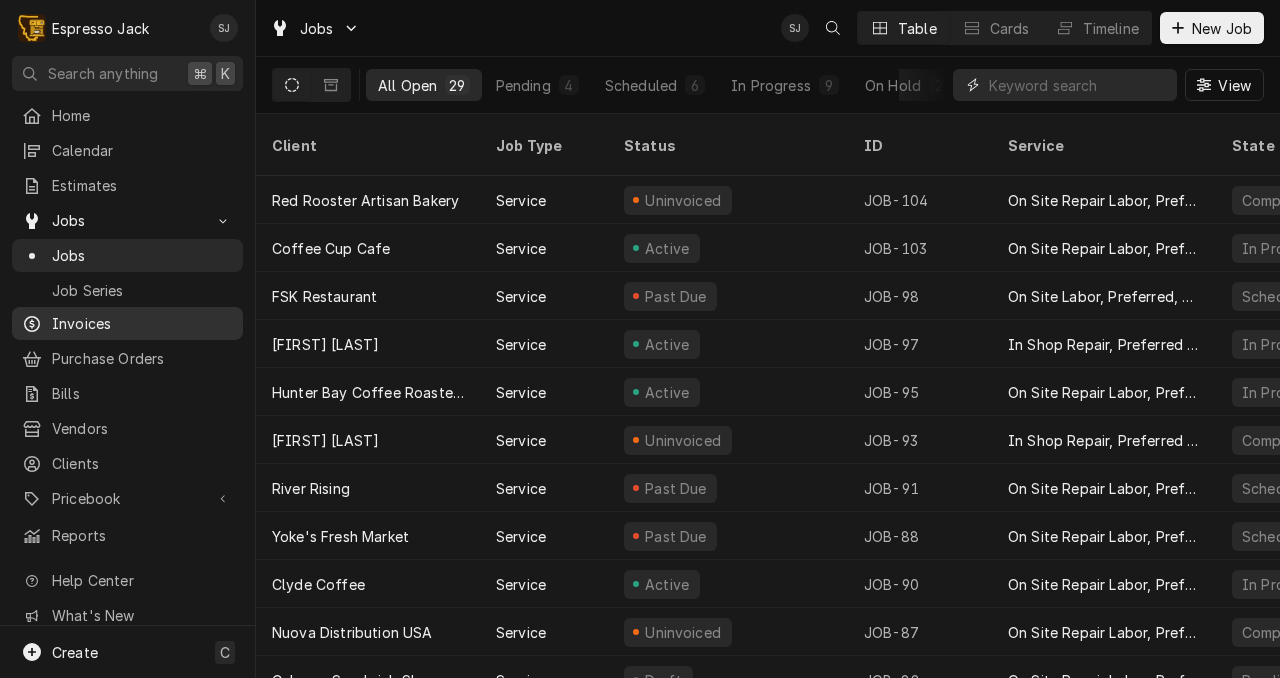 type 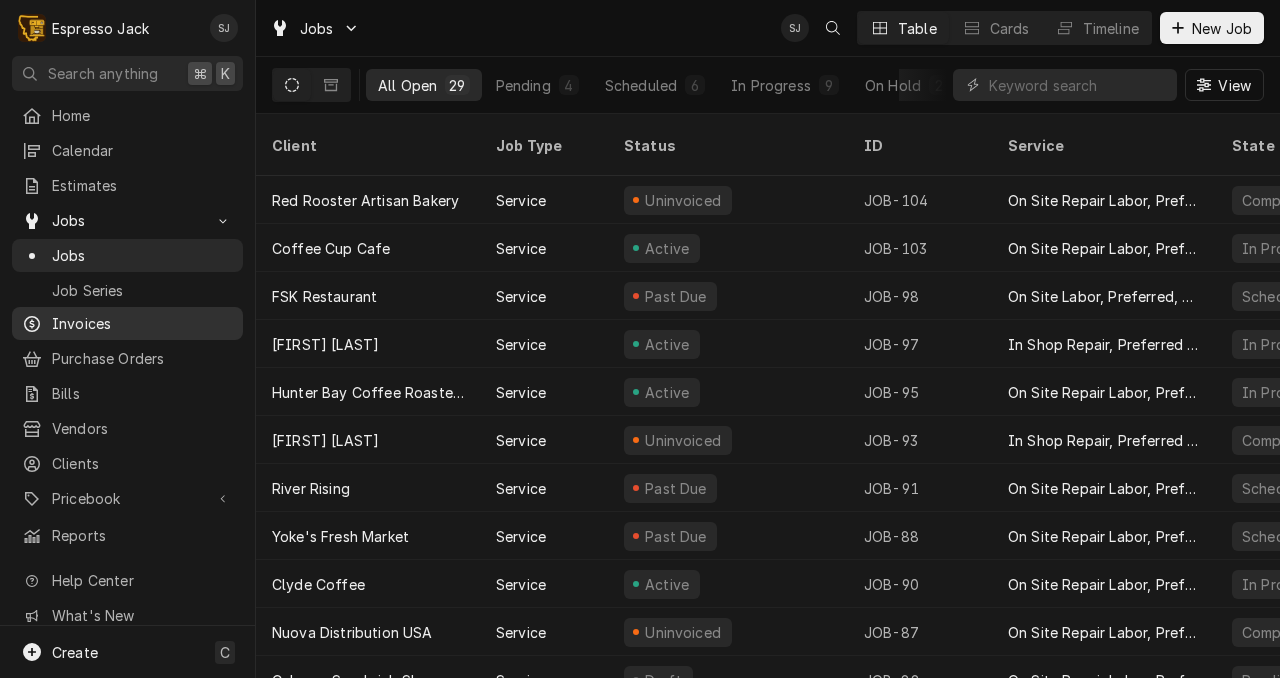click on "Invoices" at bounding box center [142, 323] 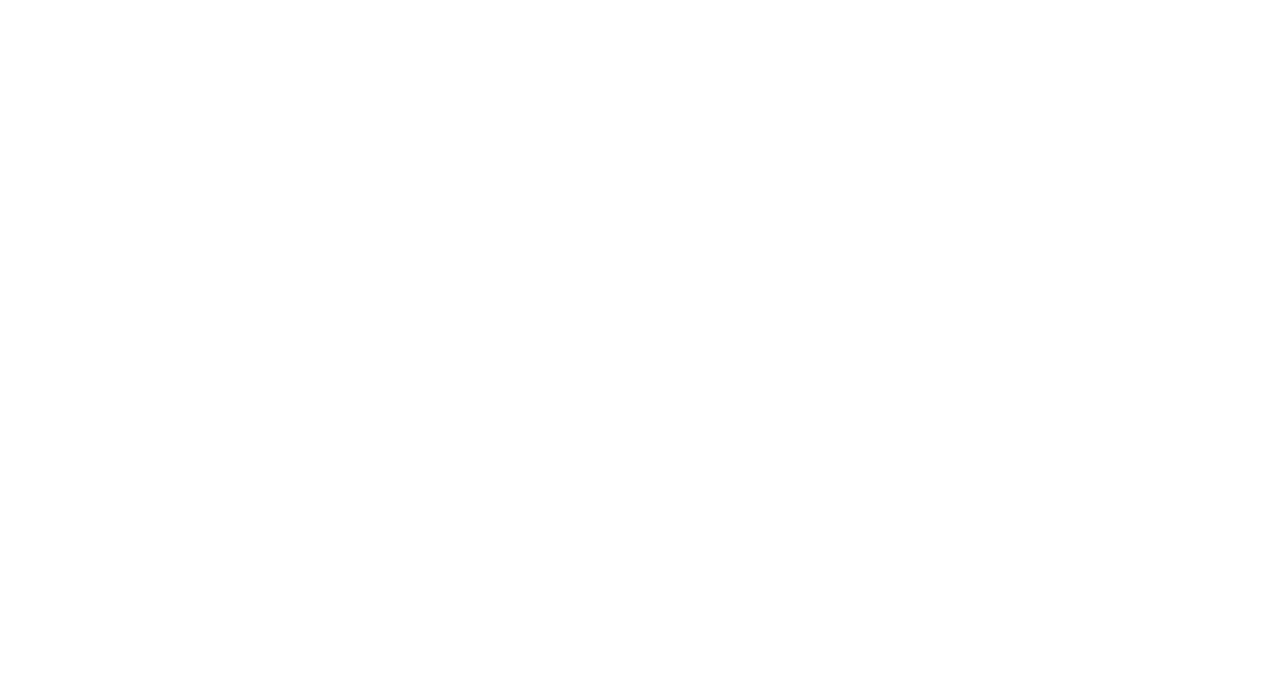 scroll, scrollTop: 0, scrollLeft: 0, axis: both 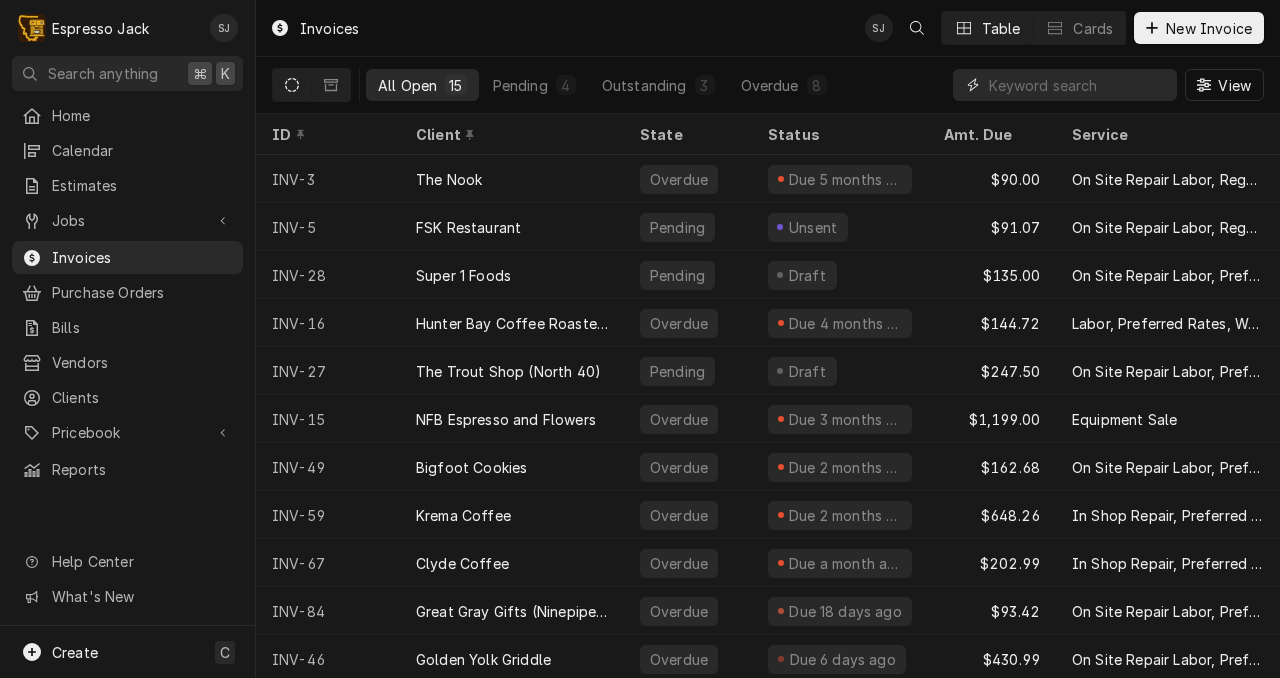 click at bounding box center [1078, 85] 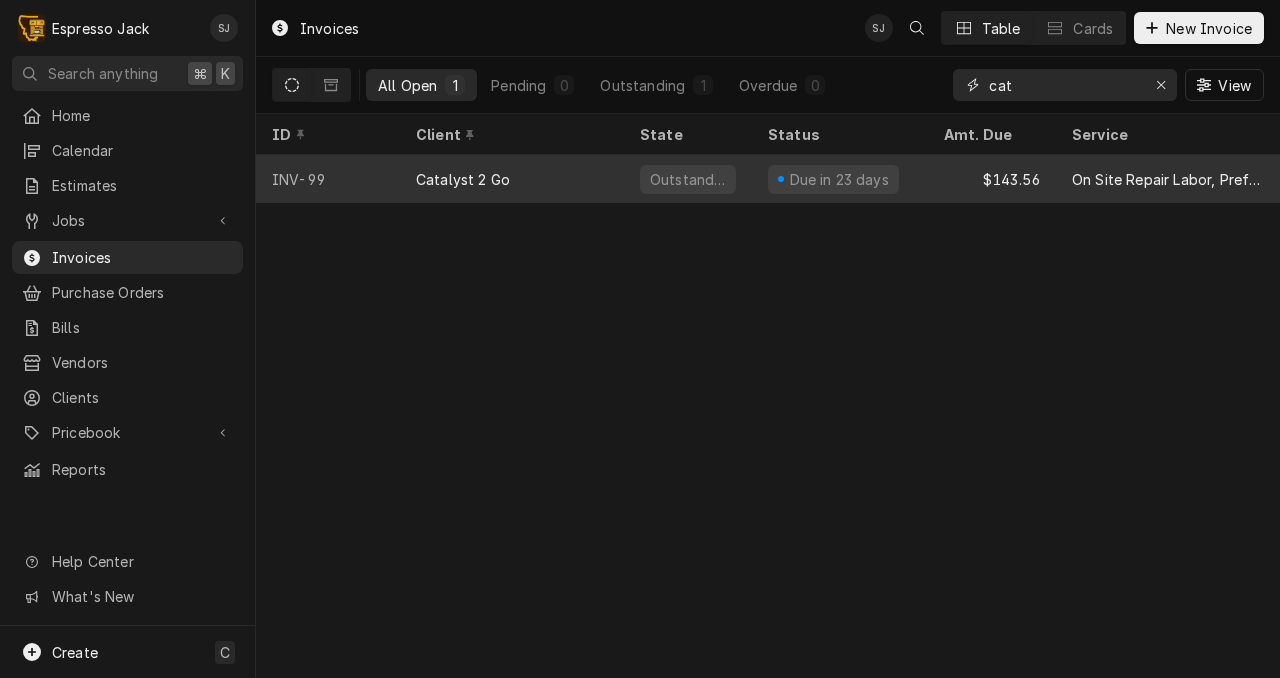 type on "cat" 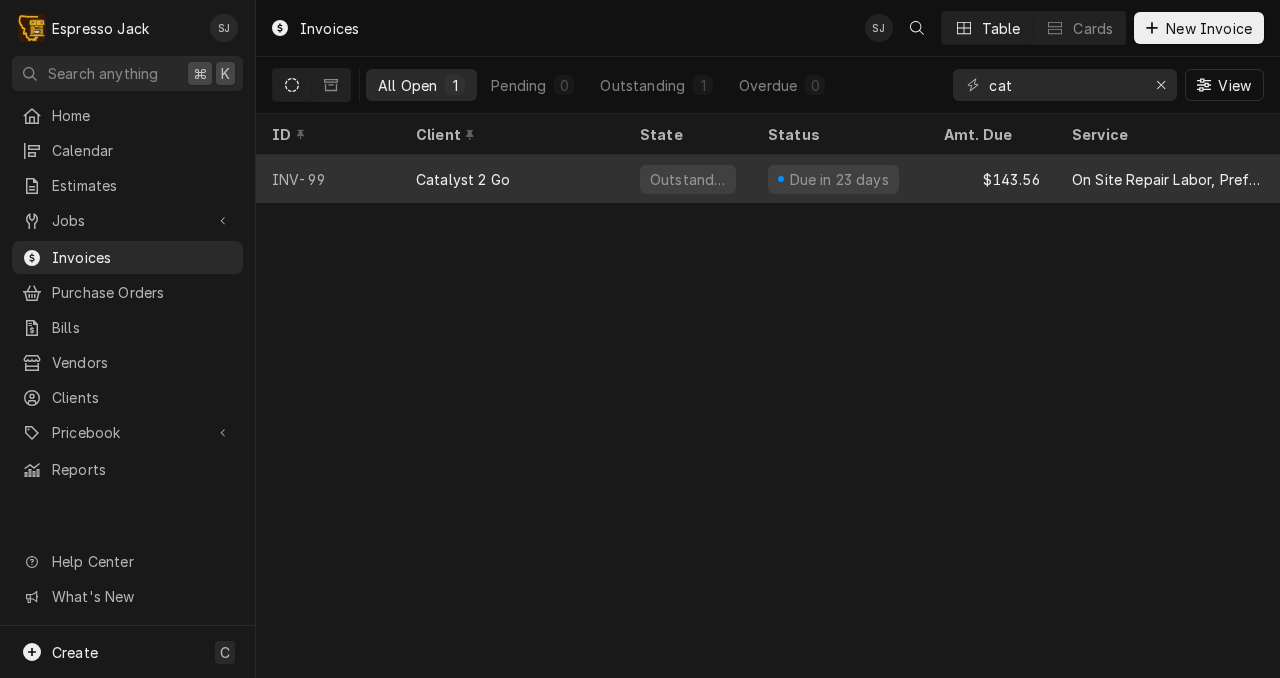 click on "Catalyst 2 Go" at bounding box center [512, 179] 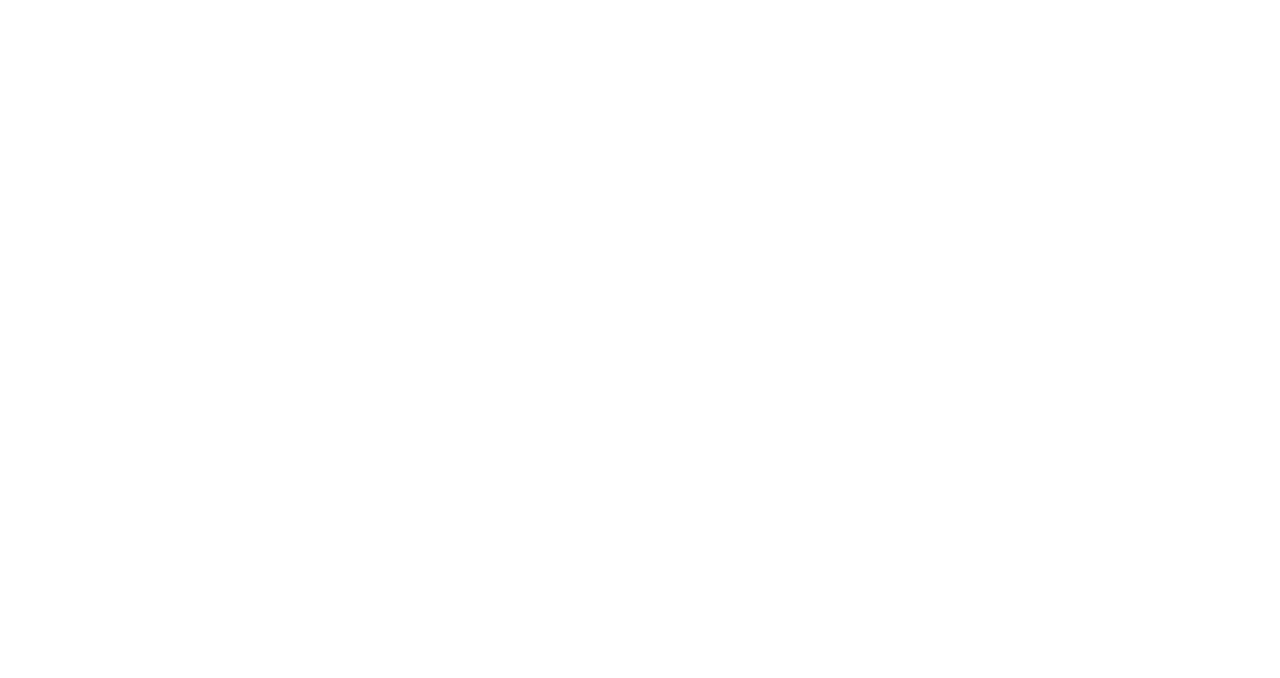 scroll, scrollTop: 0, scrollLeft: 0, axis: both 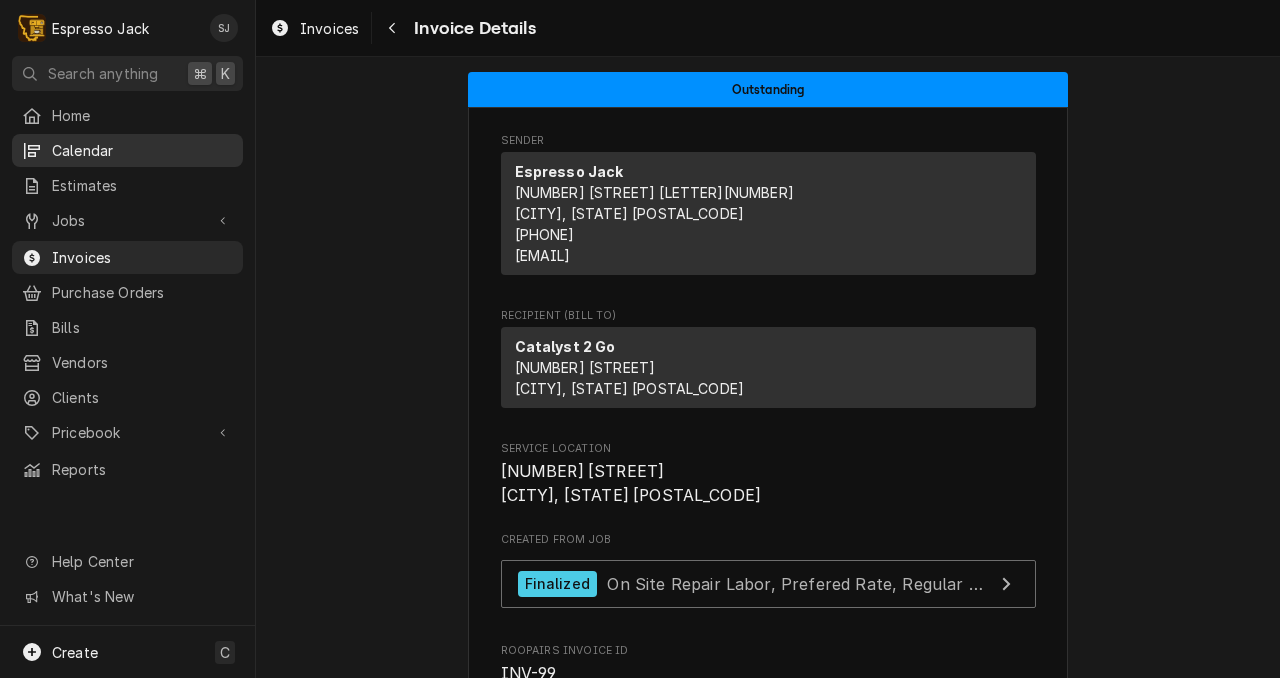 click on "Calendar" at bounding box center (142, 150) 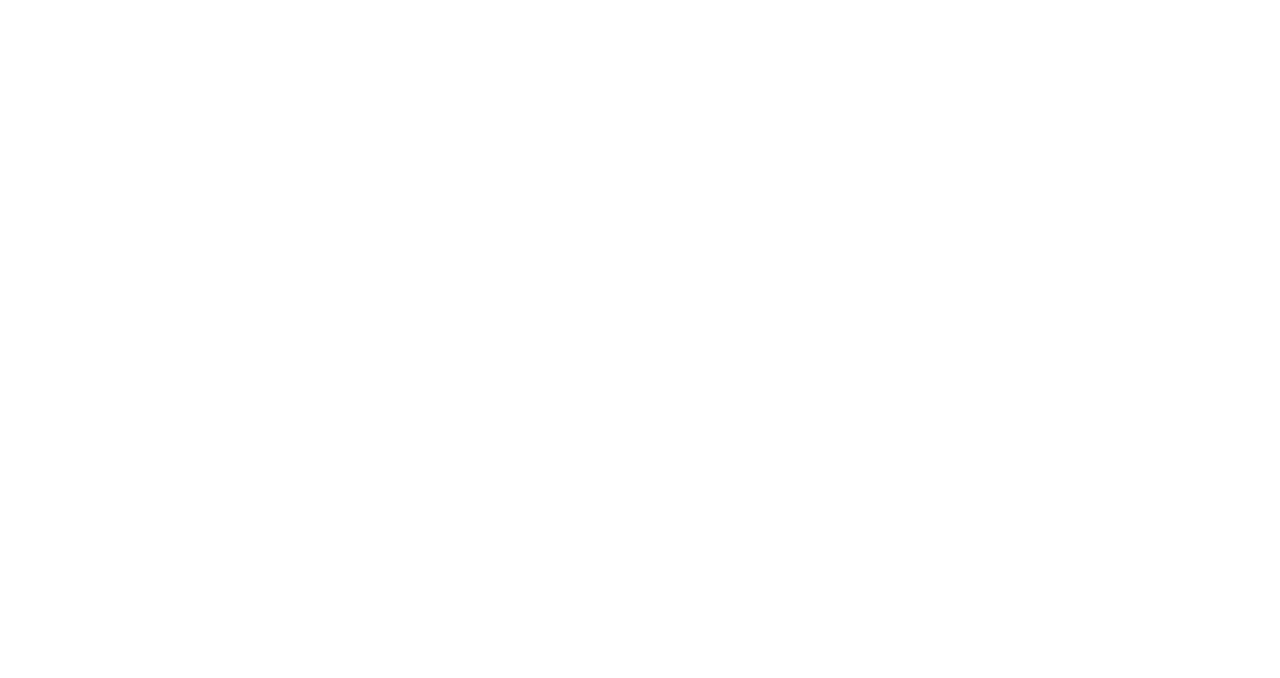 scroll, scrollTop: 0, scrollLeft: 0, axis: both 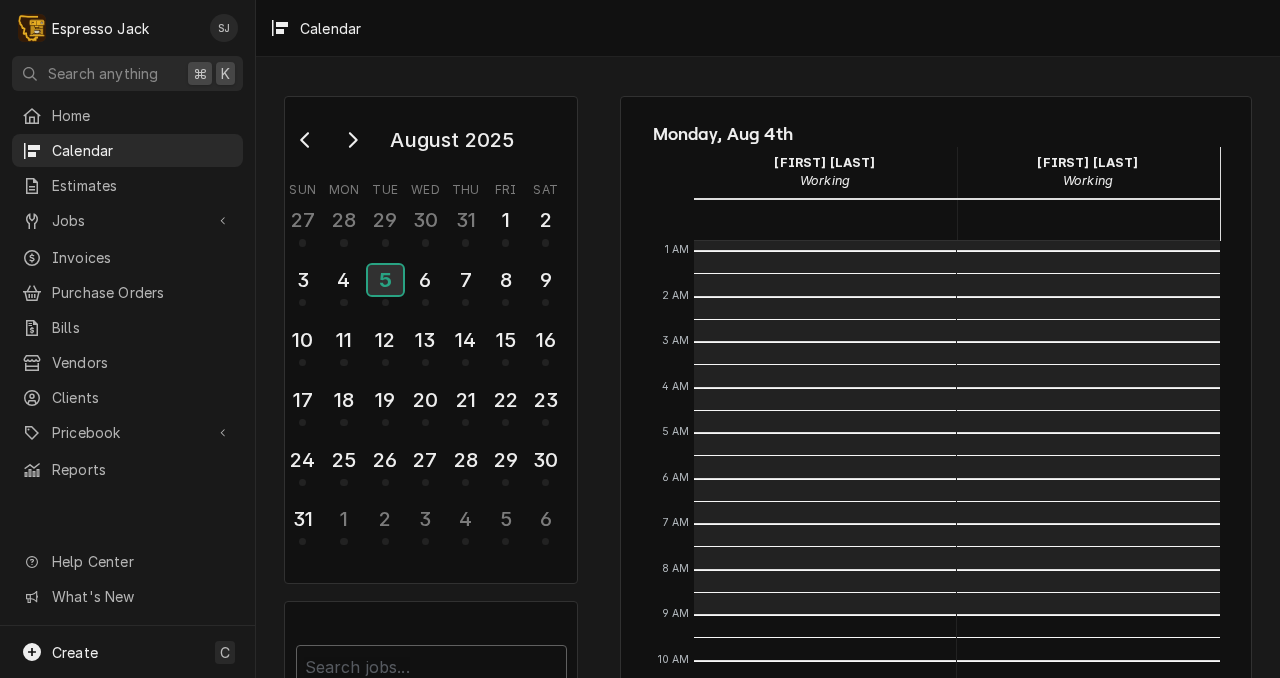 click on "5" at bounding box center (385, 280) 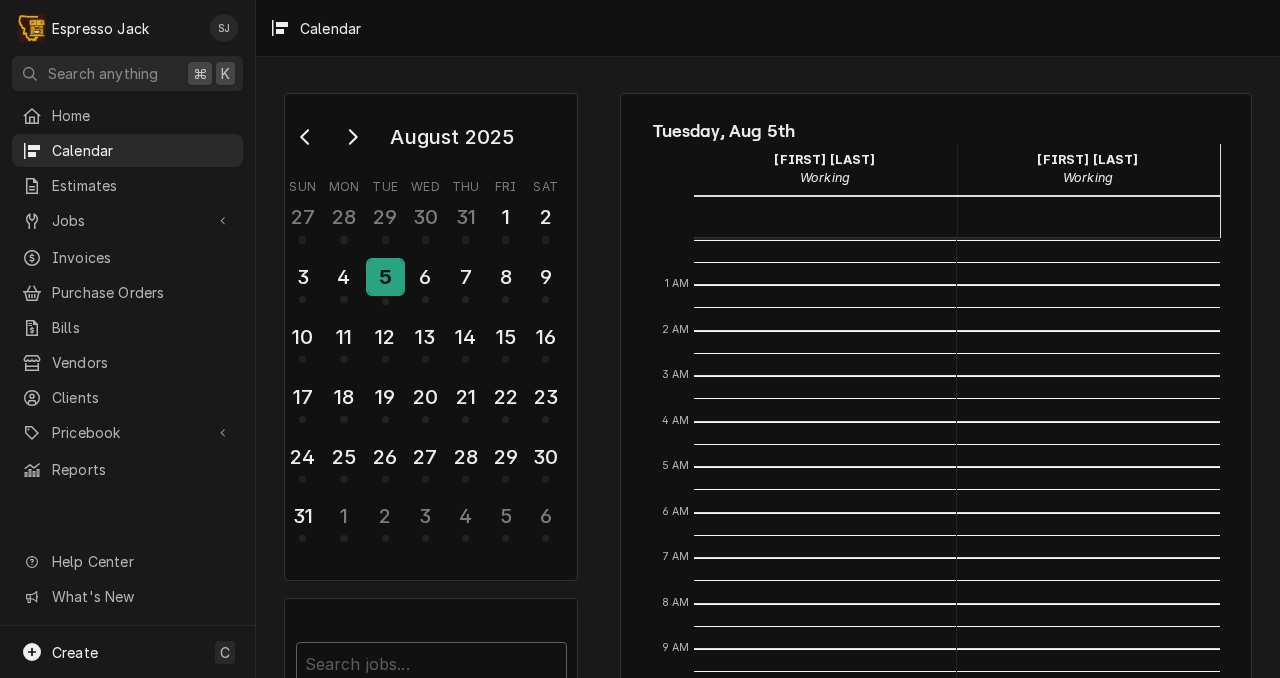 scroll, scrollTop: 5, scrollLeft: 0, axis: vertical 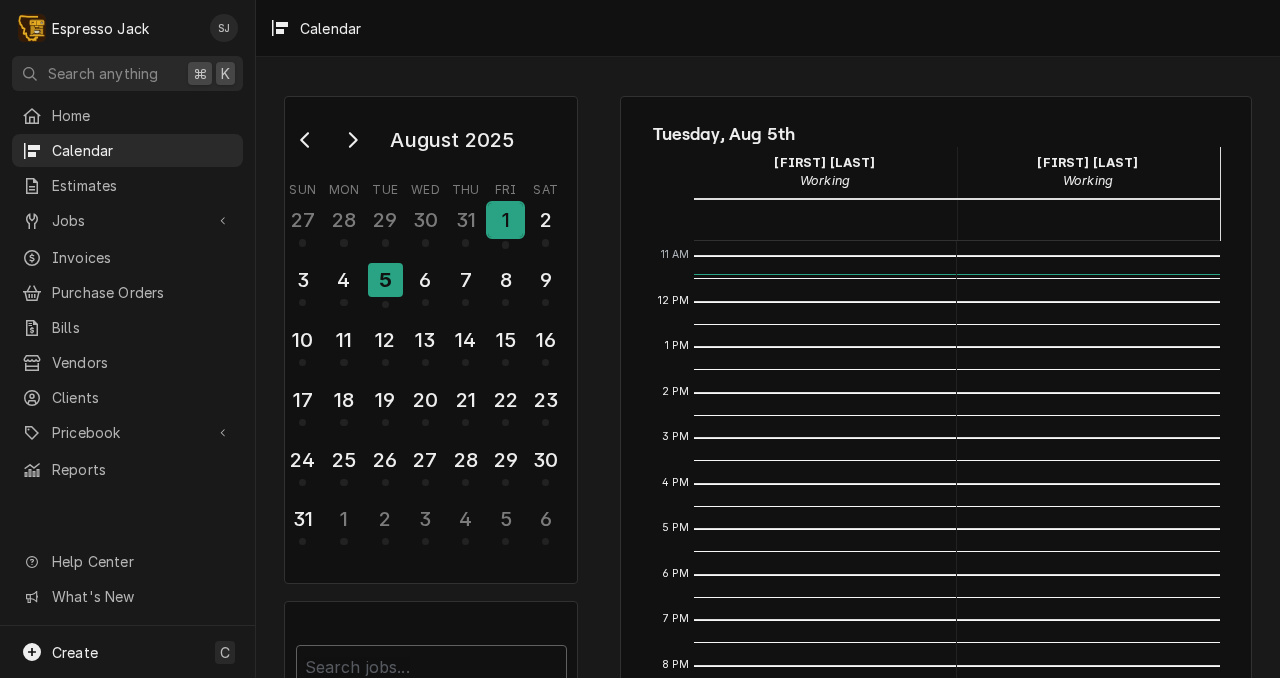 click on "1" at bounding box center (505, 220) 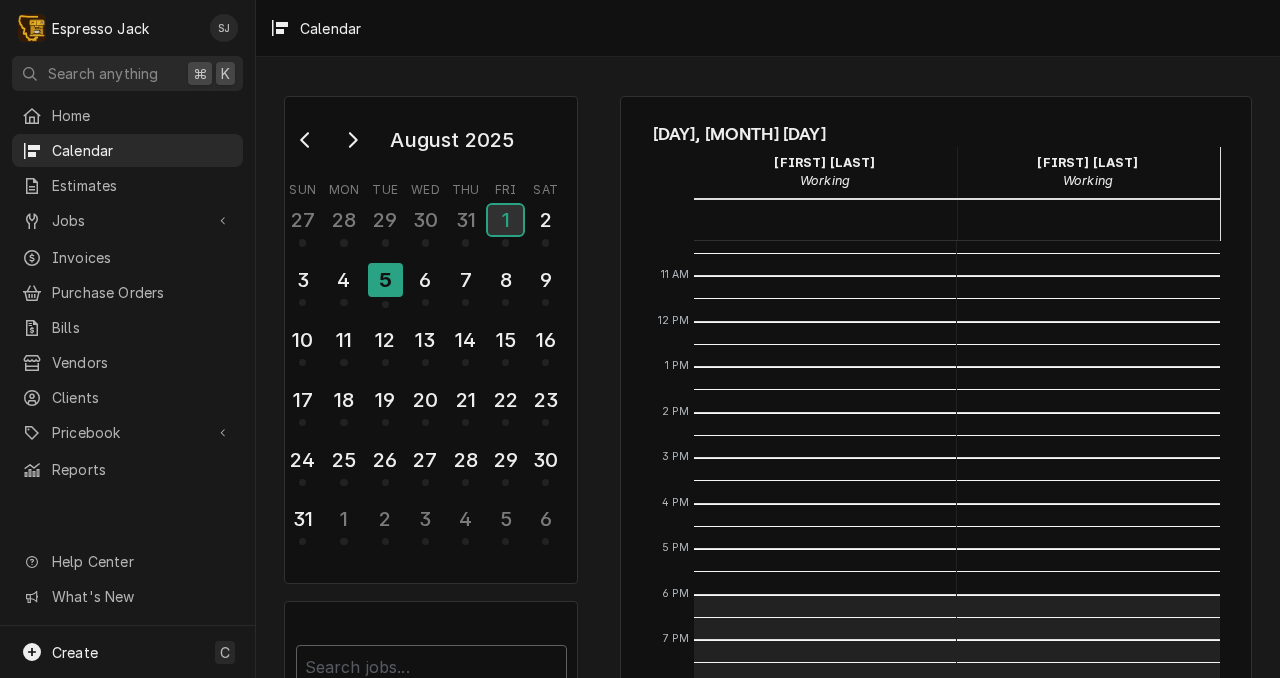 scroll, scrollTop: 487, scrollLeft: 0, axis: vertical 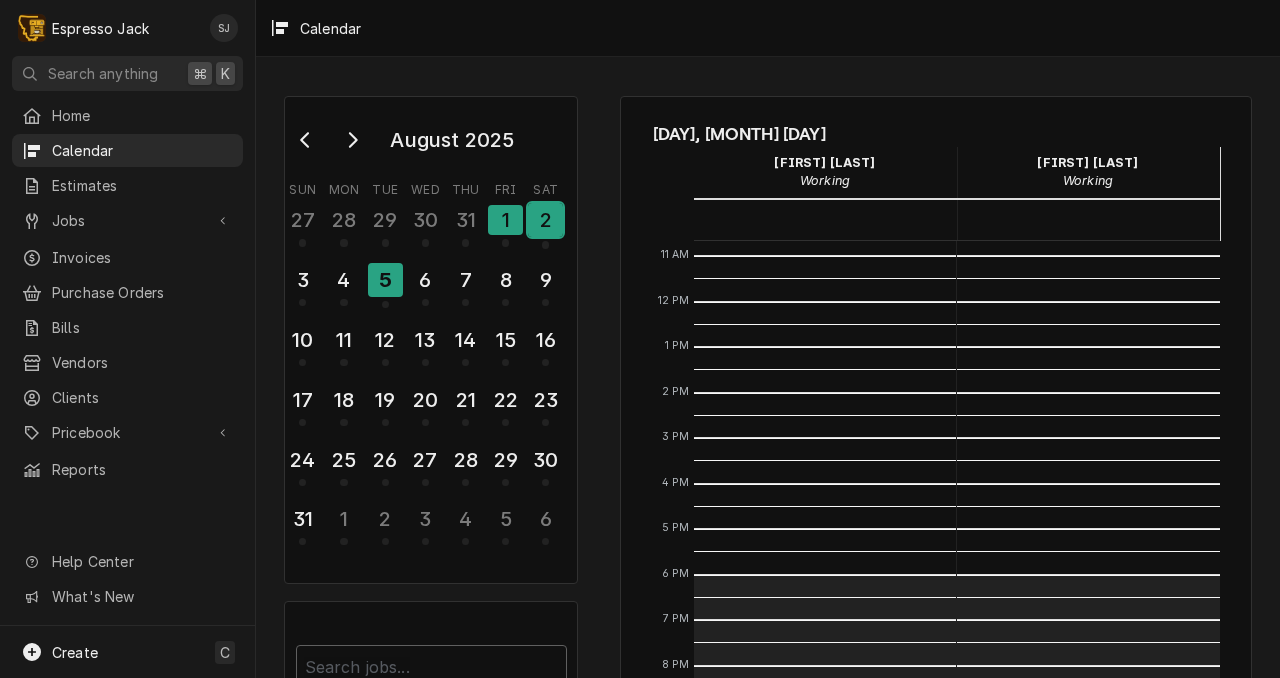 click on "2" at bounding box center [545, 220] 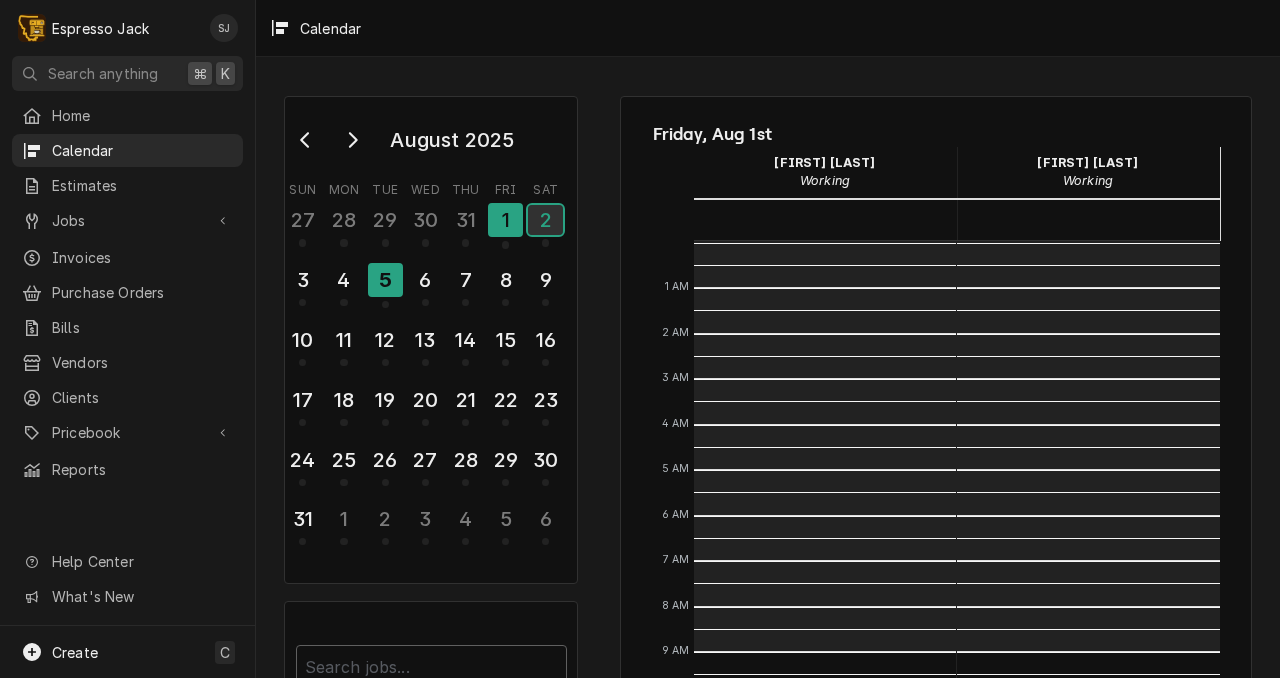 scroll, scrollTop: 487, scrollLeft: 0, axis: vertical 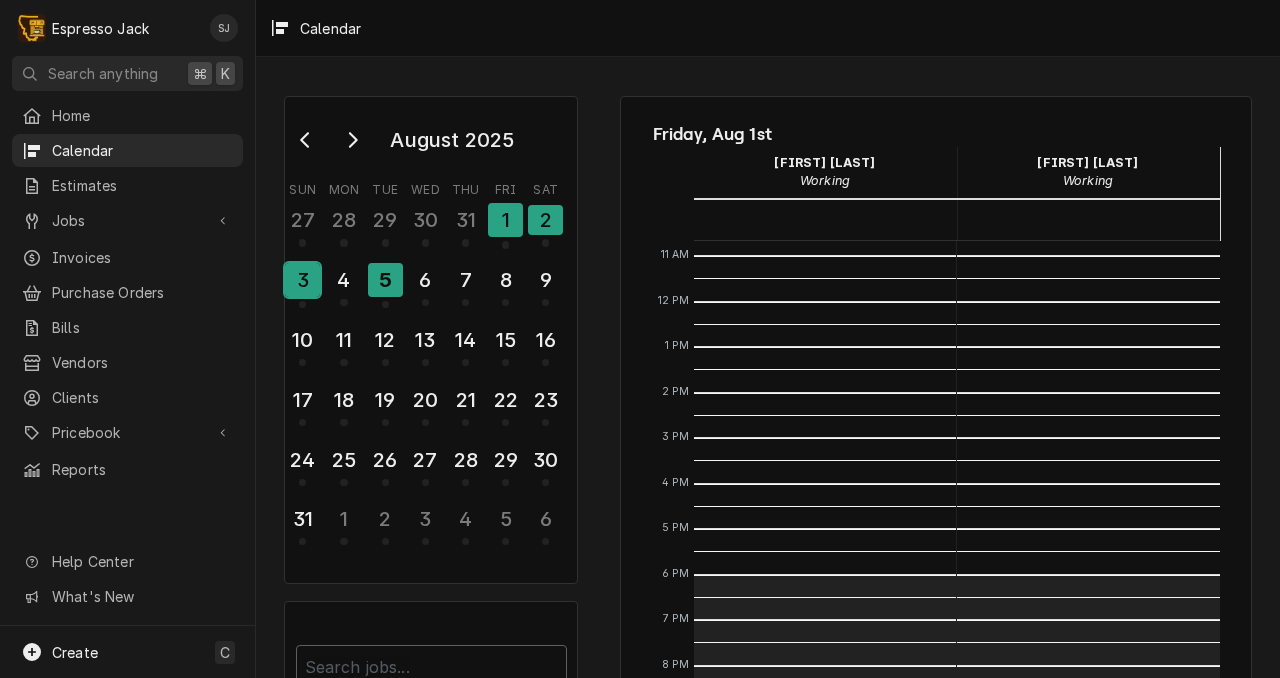 click on "3" at bounding box center (302, 280) 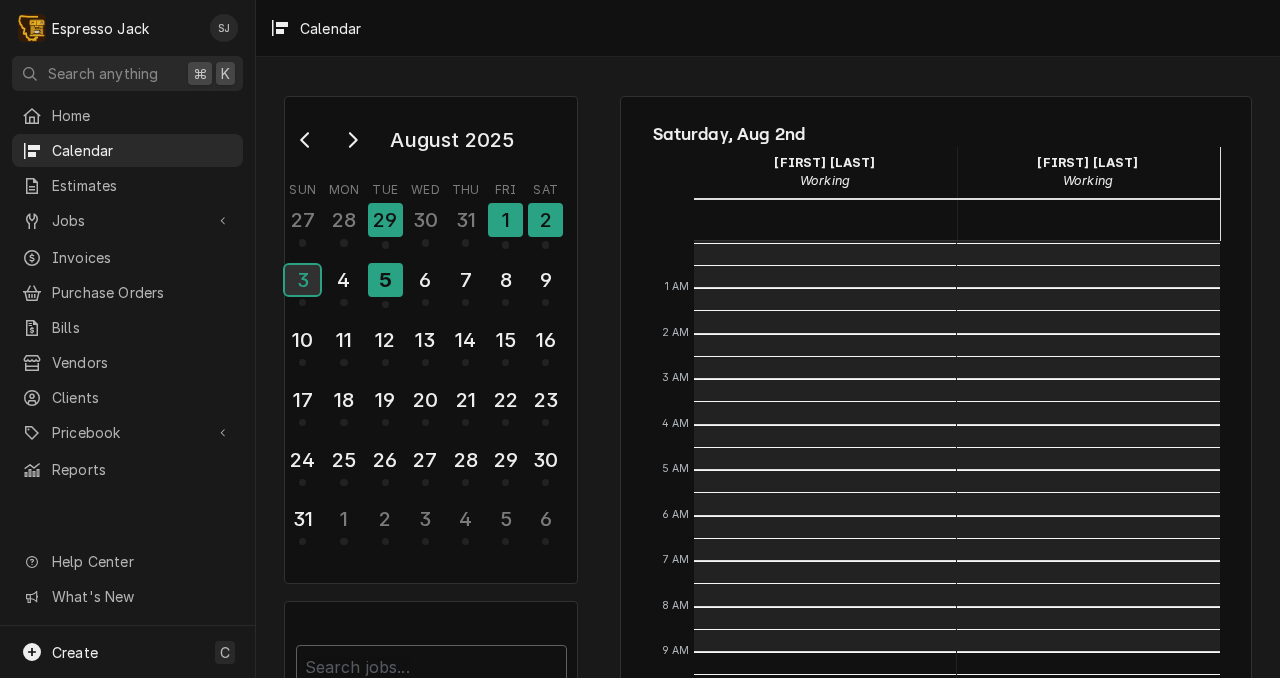 scroll, scrollTop: 410, scrollLeft: 0, axis: vertical 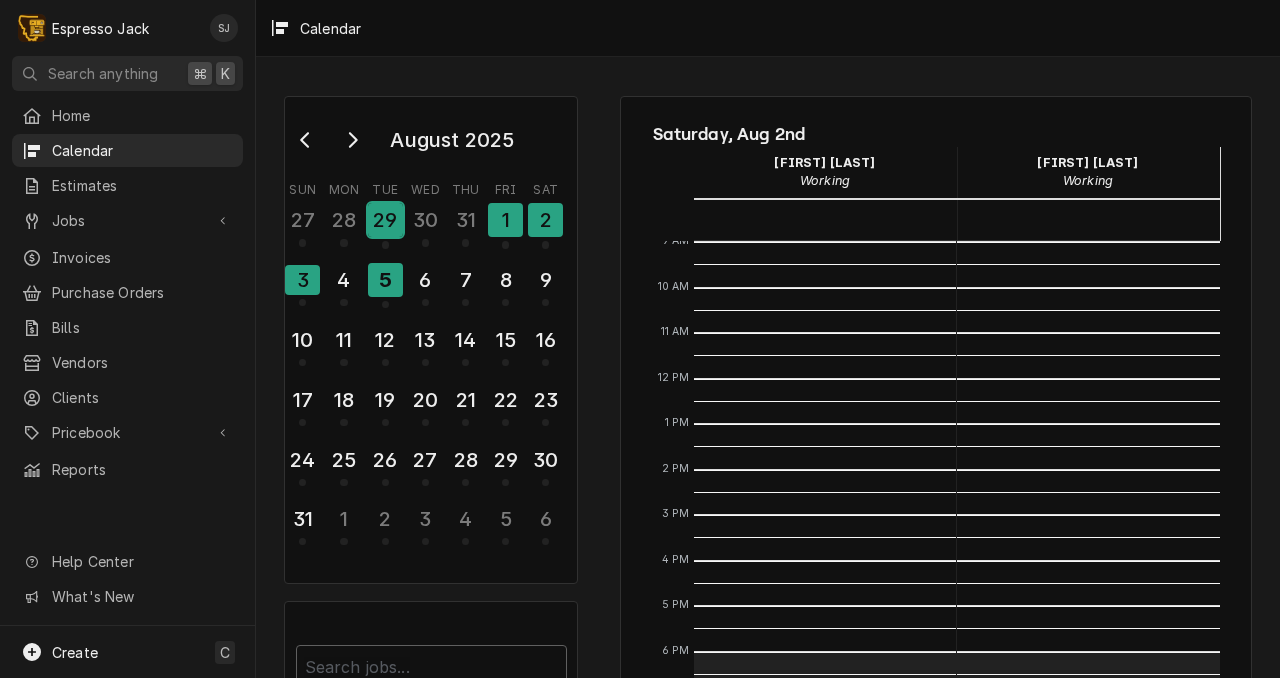 click on "29" at bounding box center [385, 220] 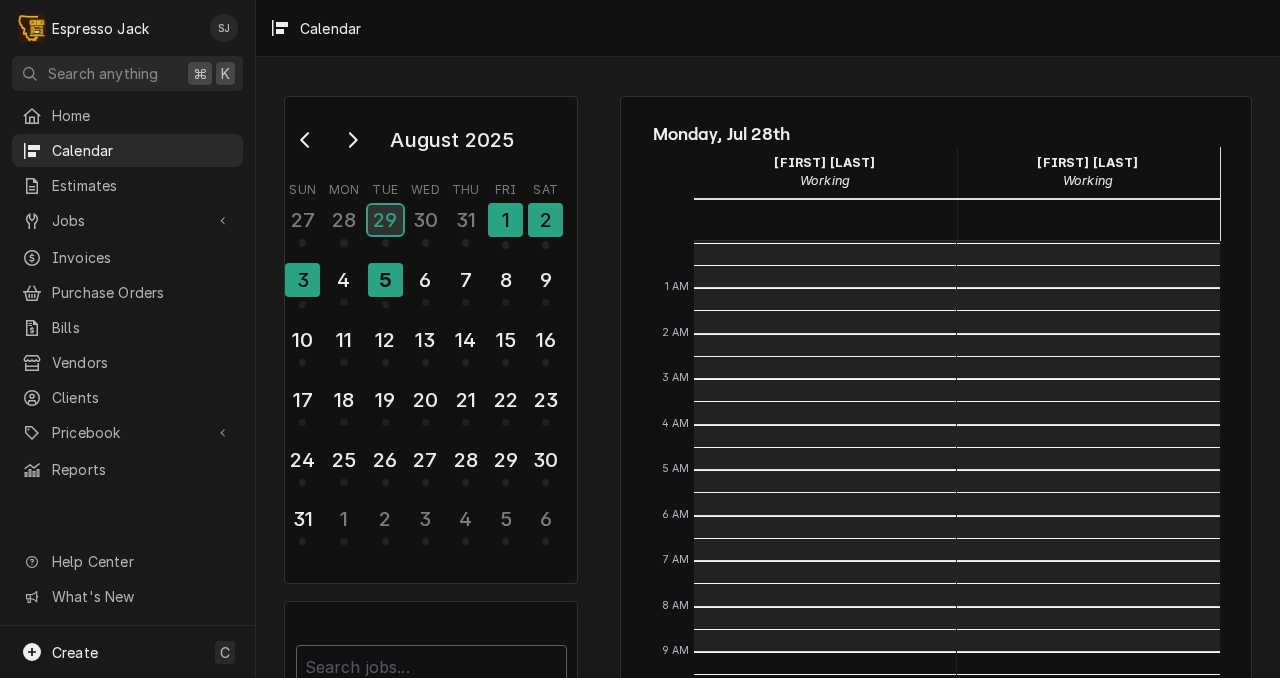 scroll, scrollTop: 410, scrollLeft: 0, axis: vertical 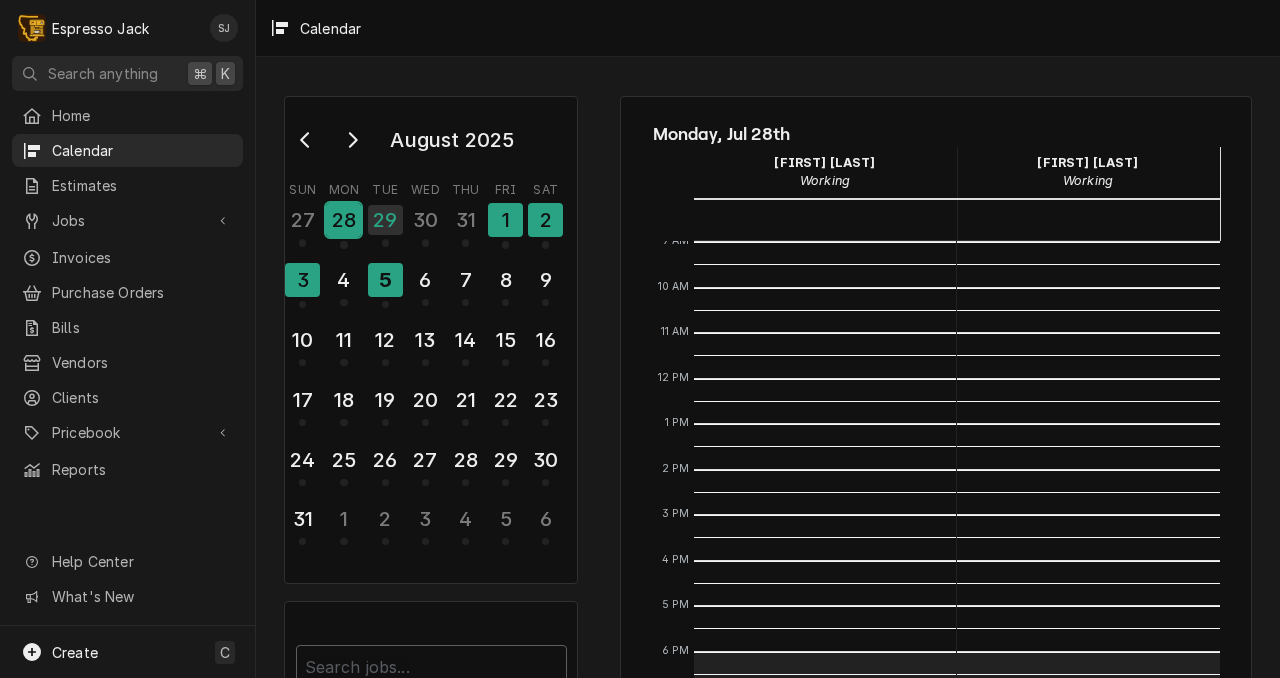 click on "28" at bounding box center [343, 220] 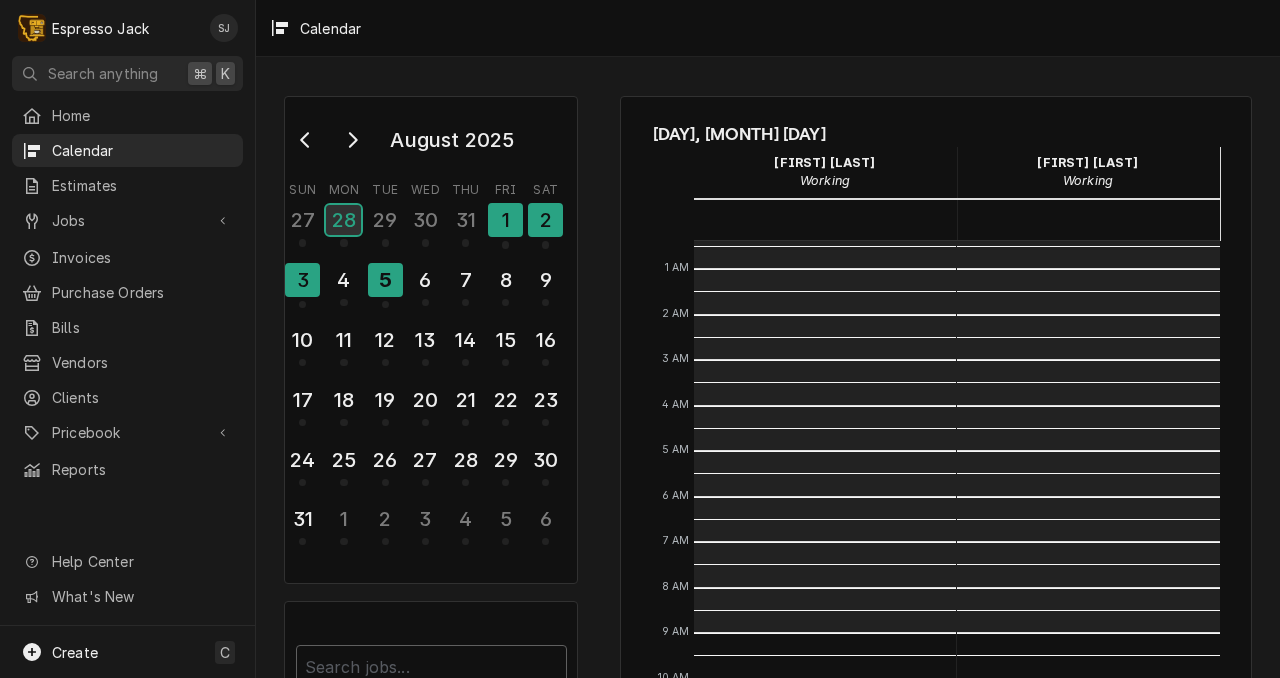 scroll, scrollTop: 0, scrollLeft: 0, axis: both 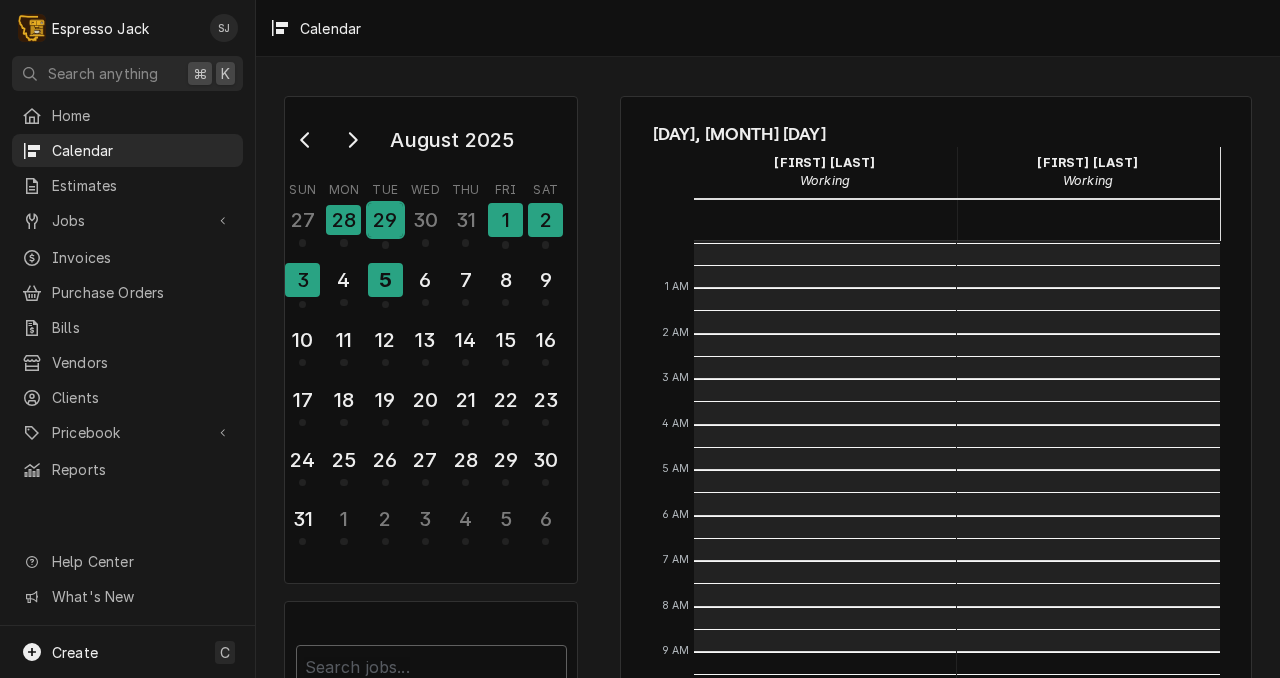 click on "29" at bounding box center (385, 220) 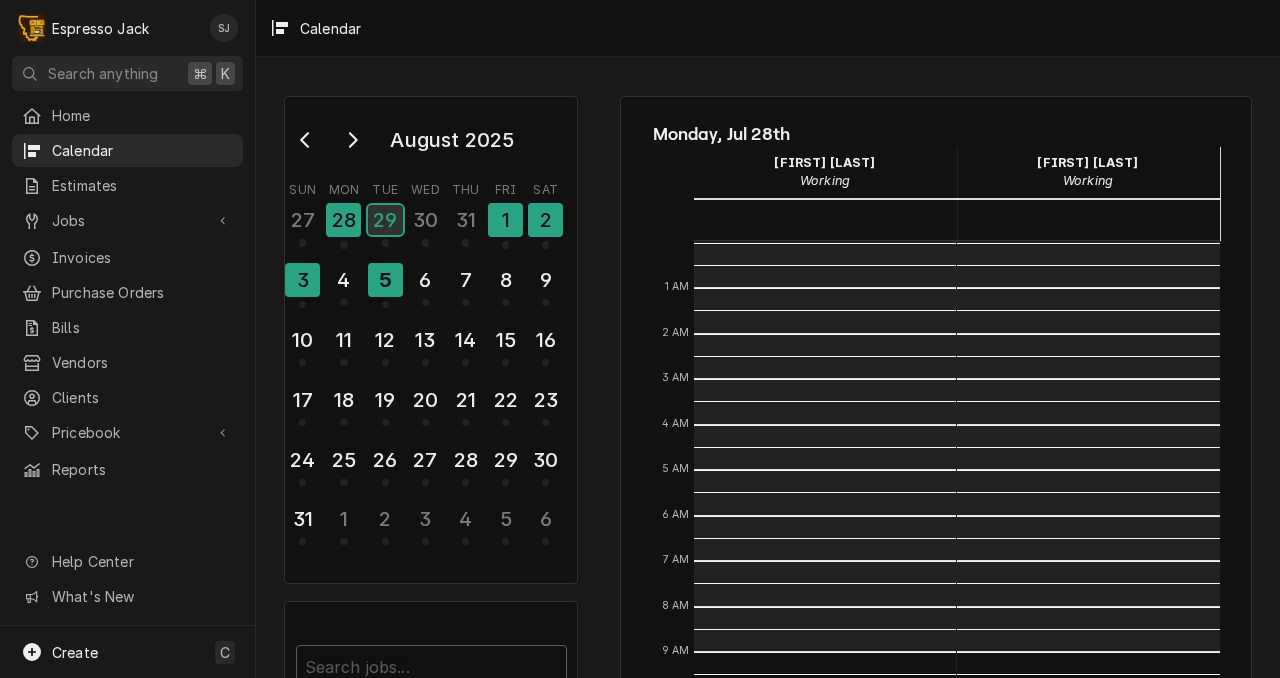 scroll, scrollTop: 410, scrollLeft: 0, axis: vertical 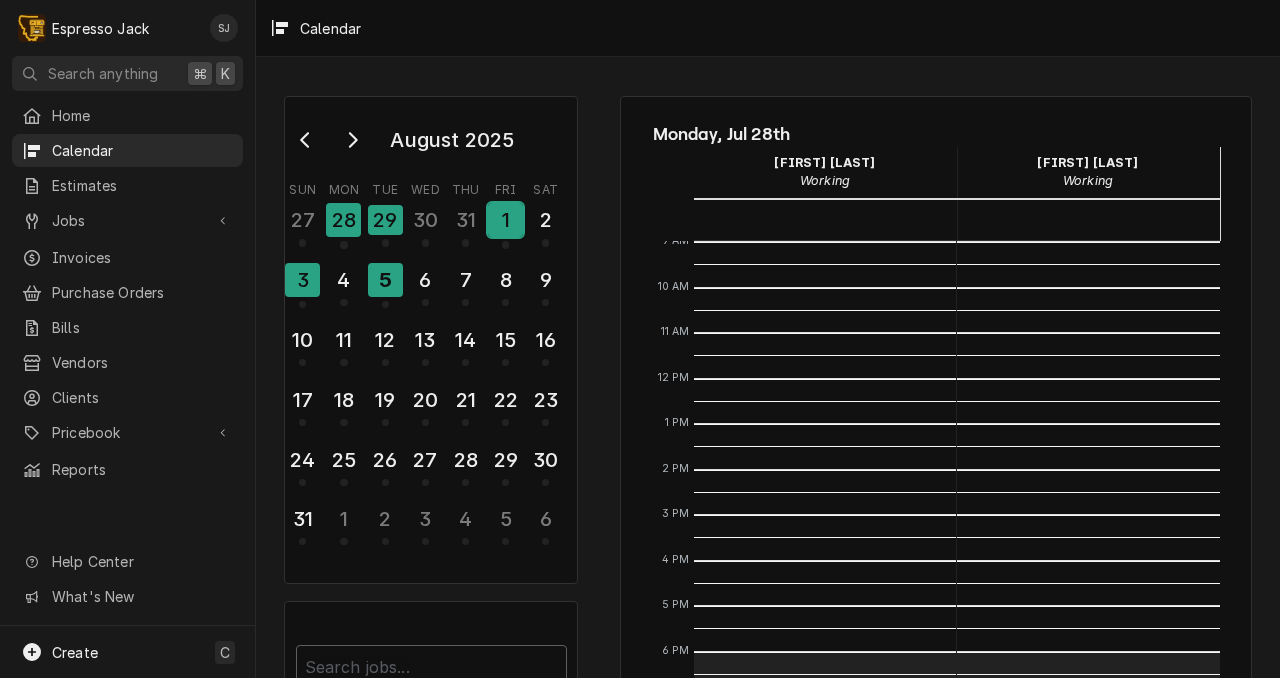 click on "1" at bounding box center [505, 220] 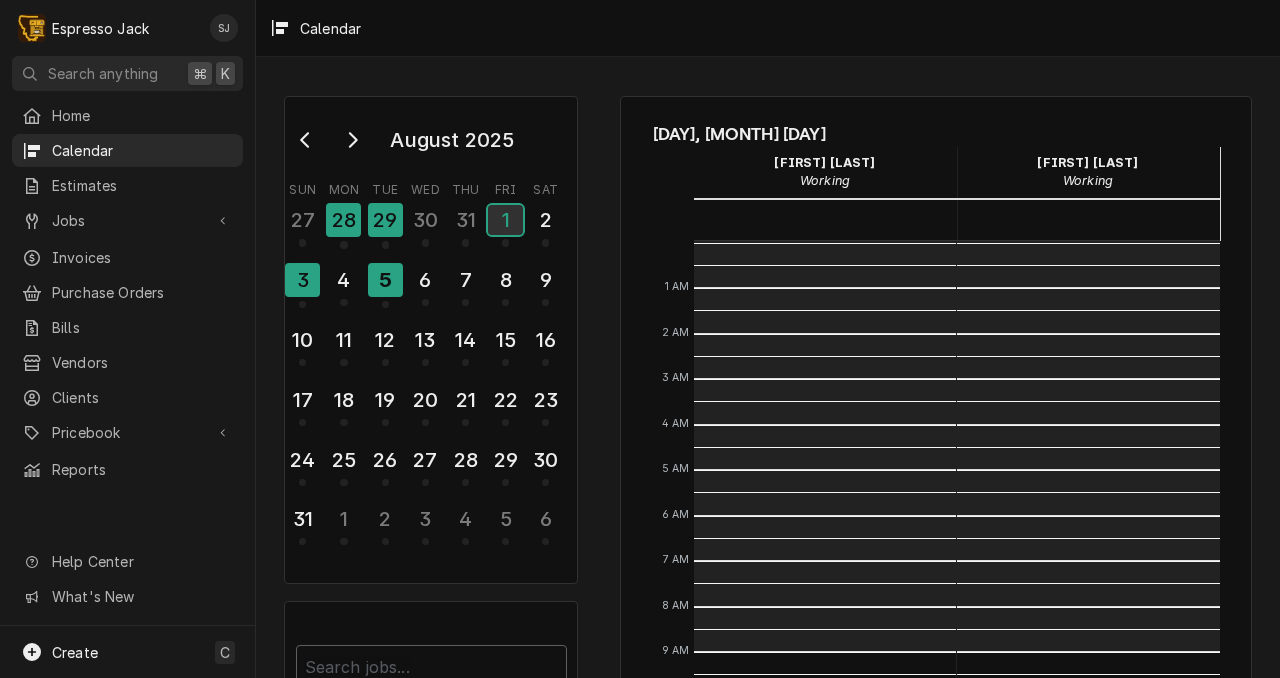 scroll, scrollTop: 410, scrollLeft: 0, axis: vertical 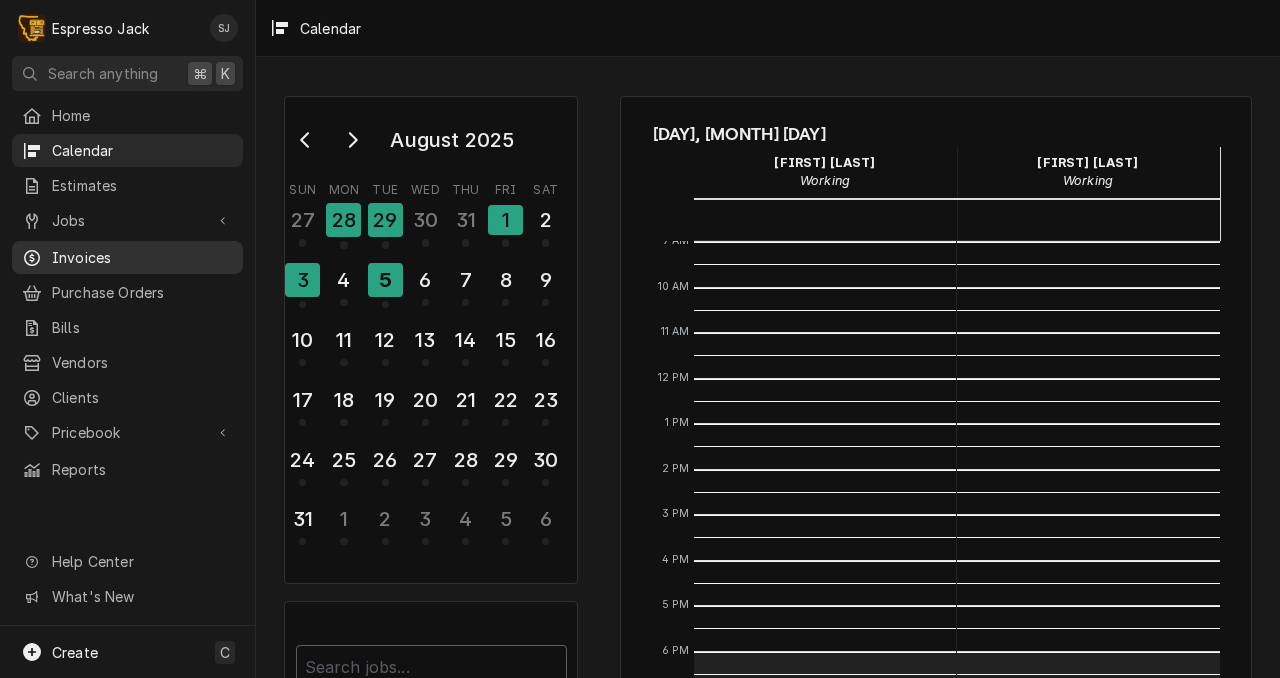 click on "Invoices" at bounding box center [142, 257] 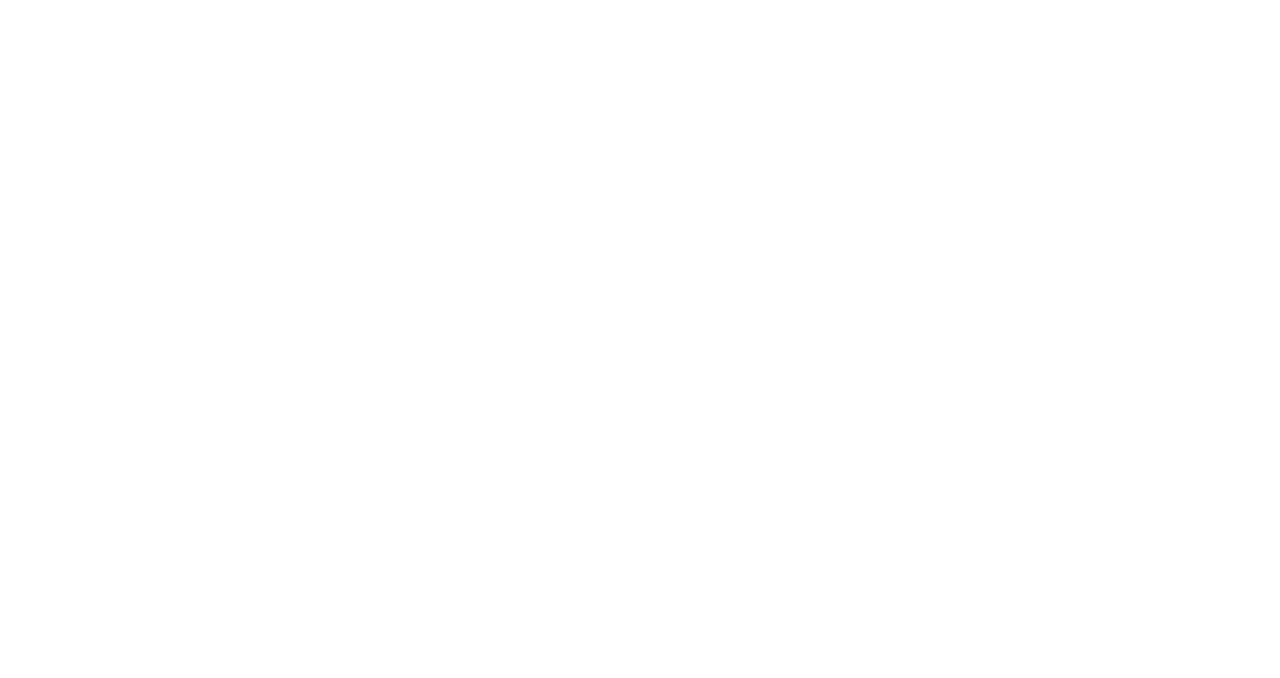 scroll, scrollTop: 0, scrollLeft: 0, axis: both 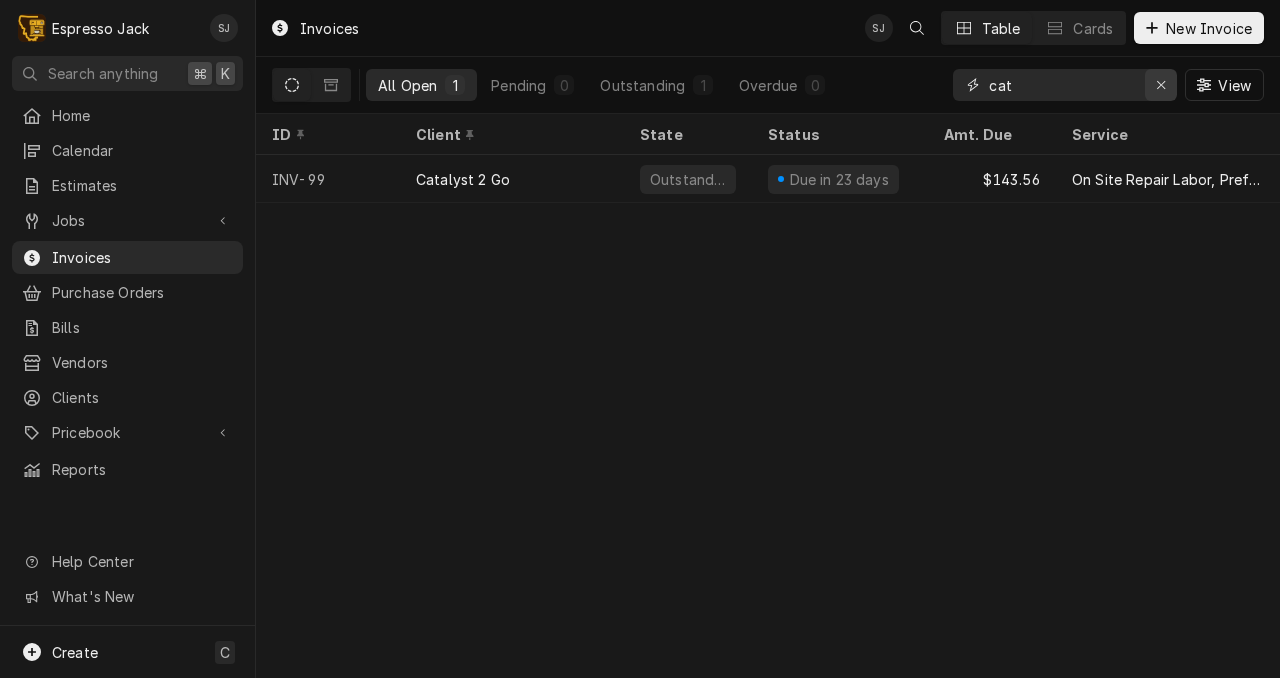 click 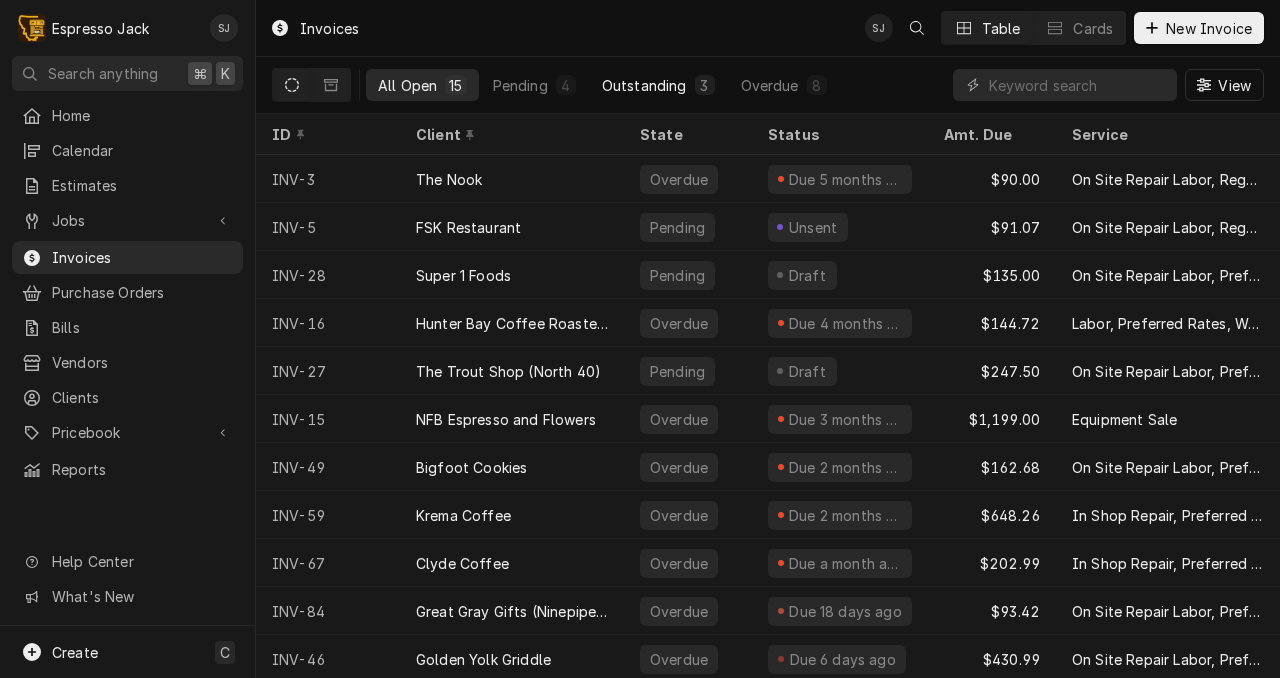 click on "Outstanding" at bounding box center (644, 85) 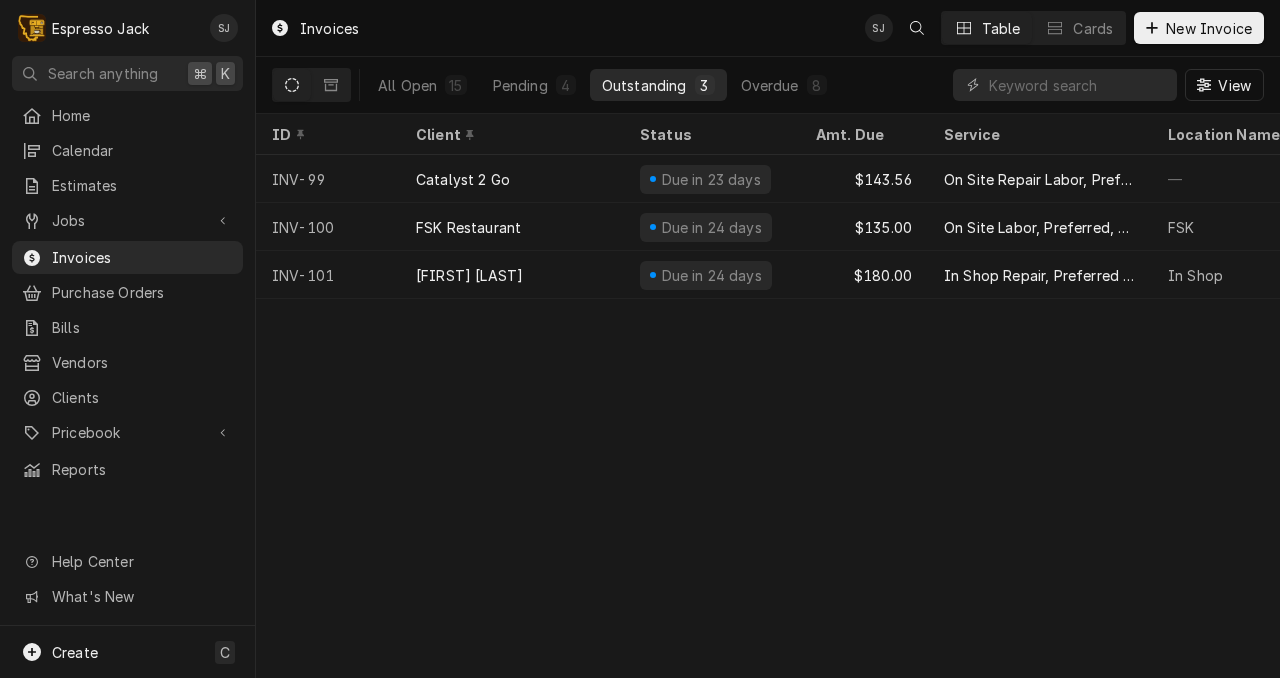 click on "Outstanding" at bounding box center [644, 85] 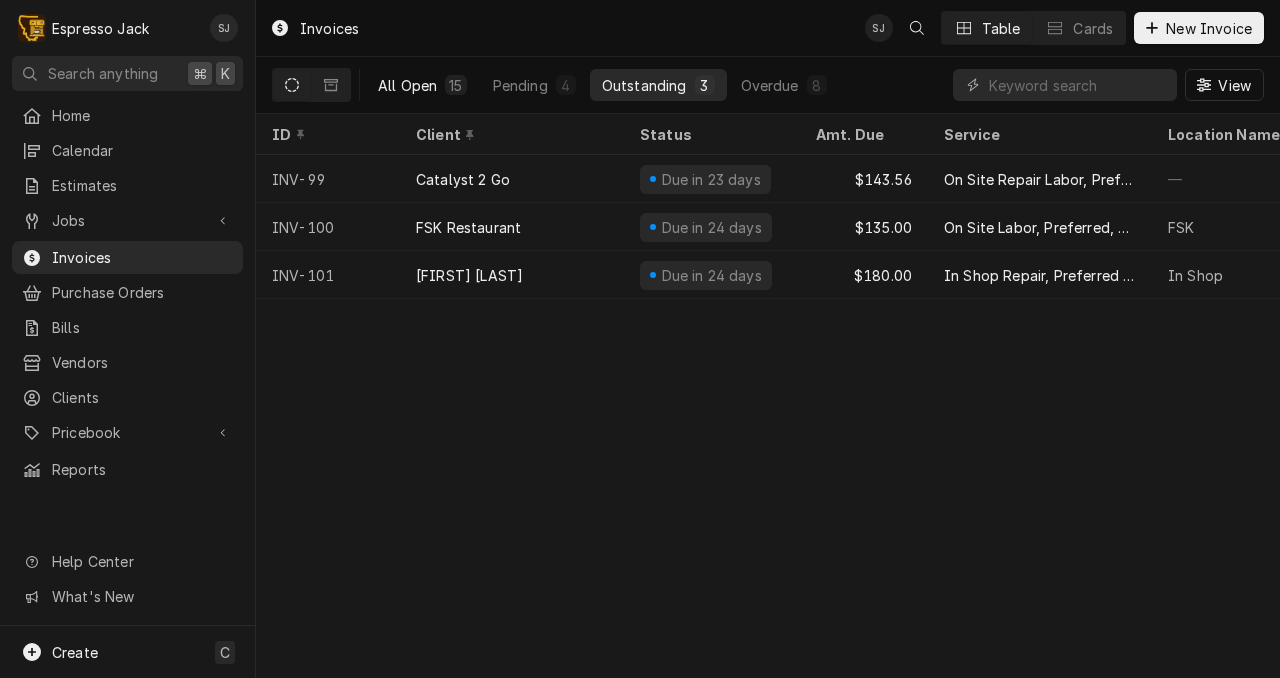 click on "All Open" at bounding box center [407, 85] 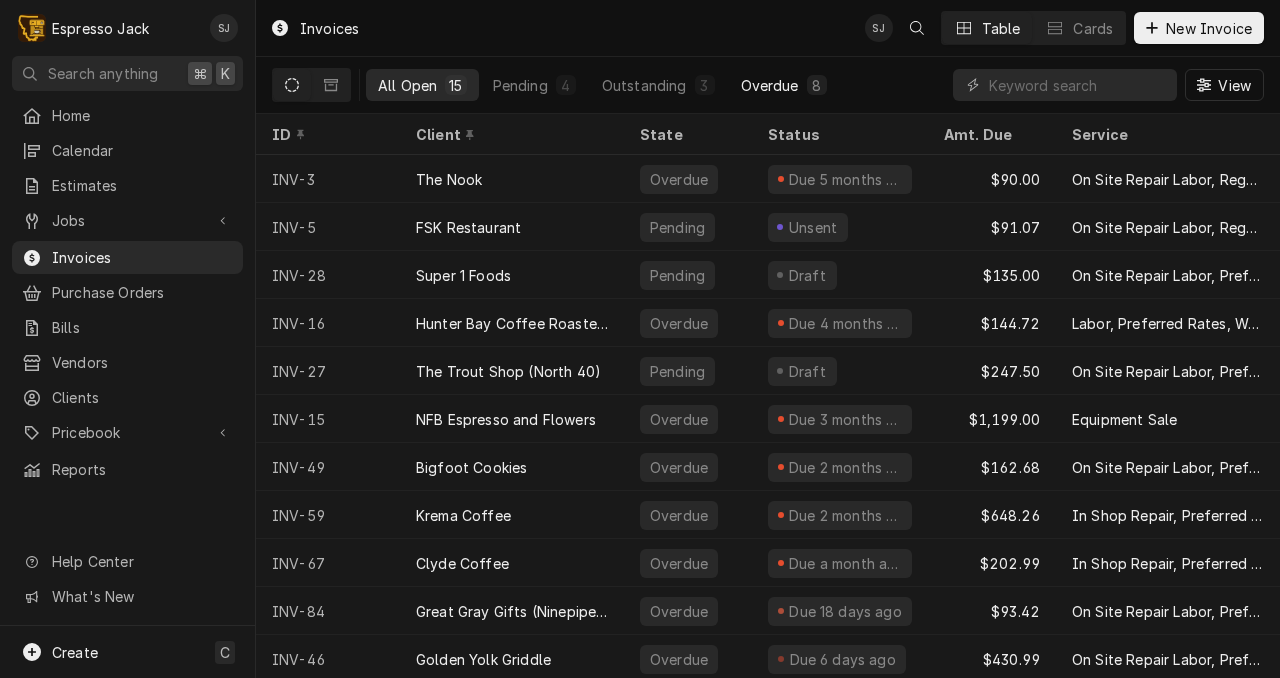 click on "Overdue" at bounding box center [770, 85] 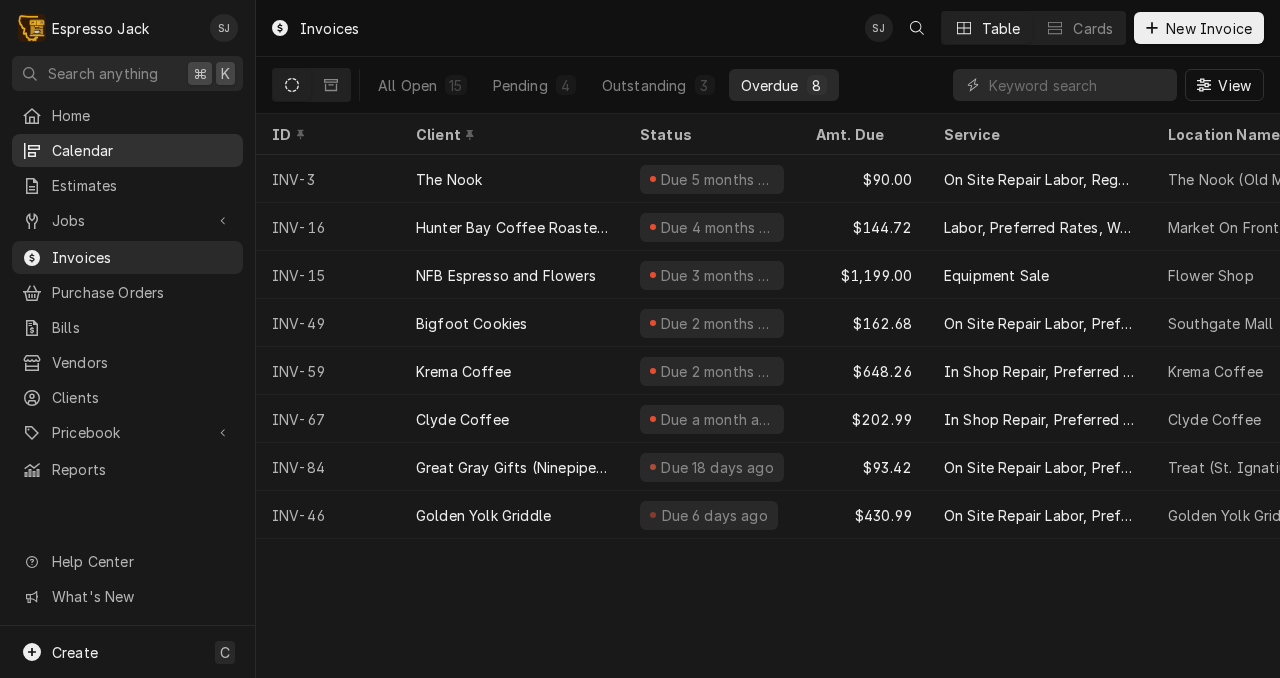 click on "Calendar" at bounding box center [142, 150] 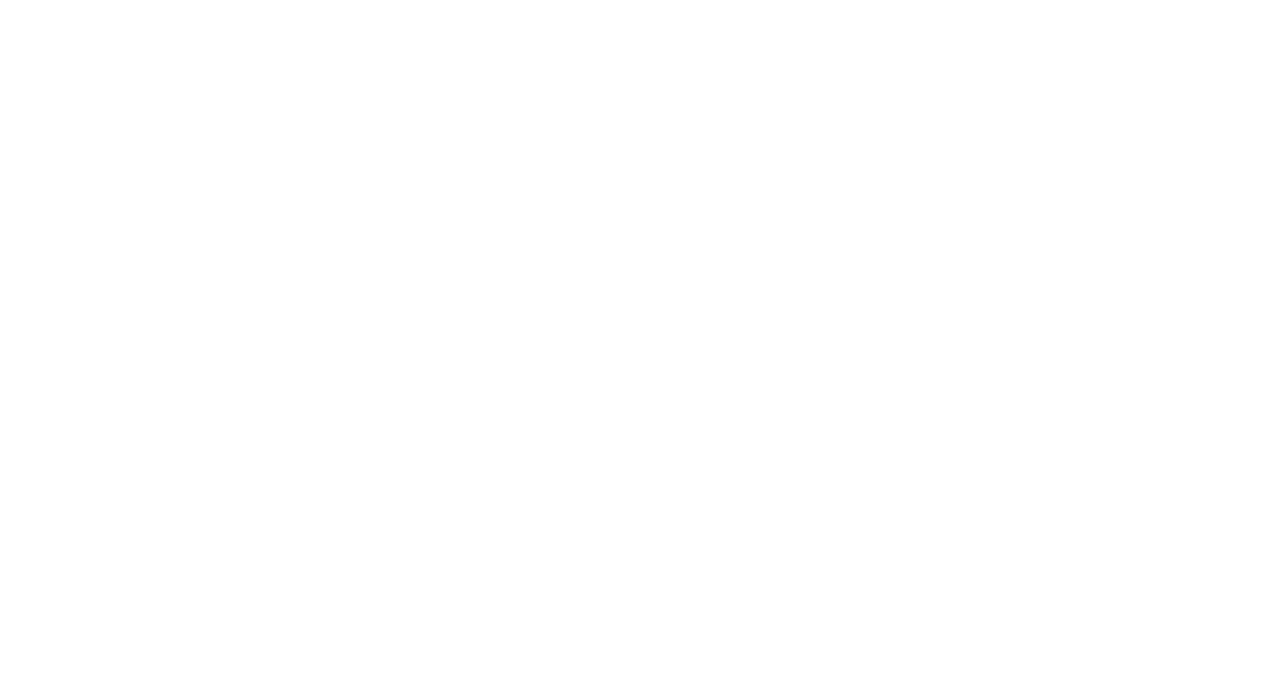 scroll, scrollTop: 0, scrollLeft: 0, axis: both 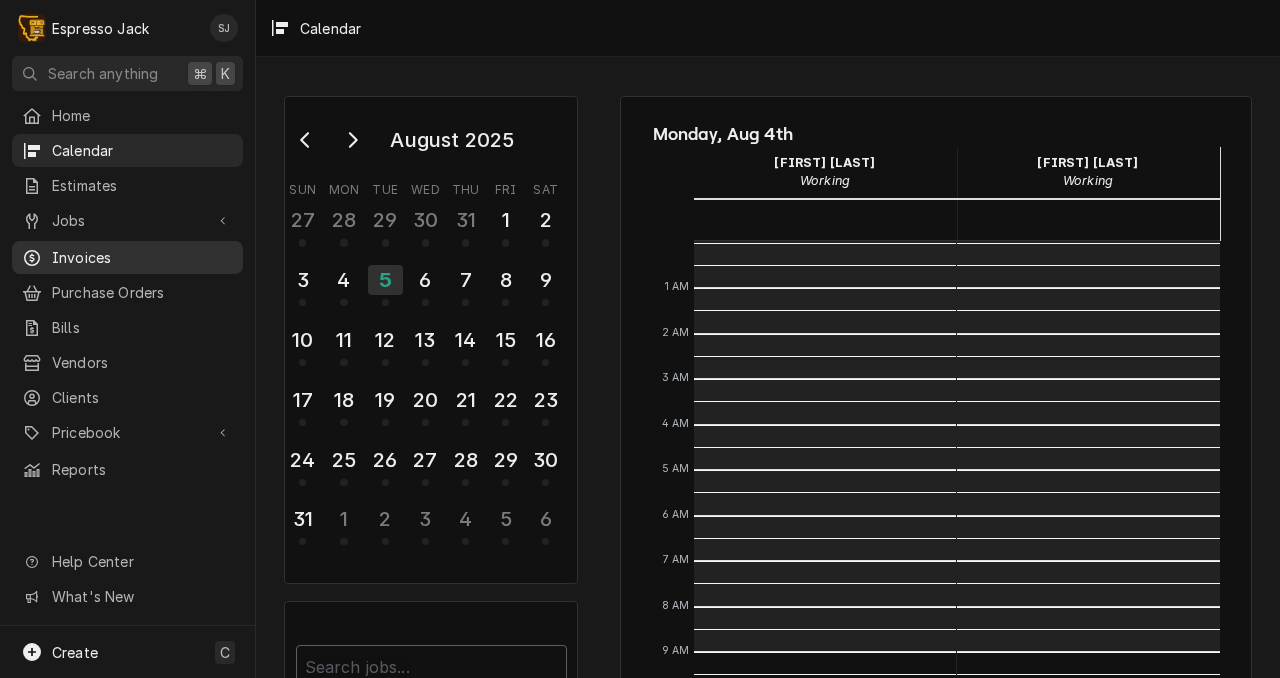 click on "Invoices" at bounding box center (142, 257) 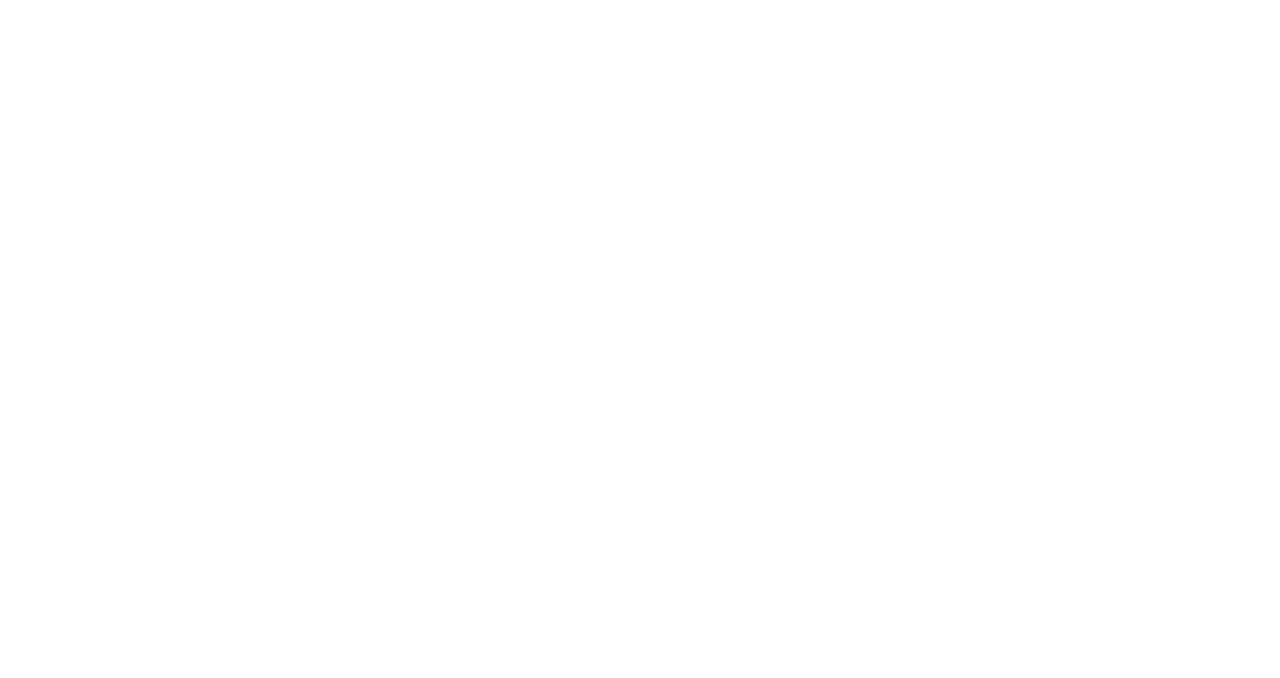 scroll, scrollTop: 0, scrollLeft: 0, axis: both 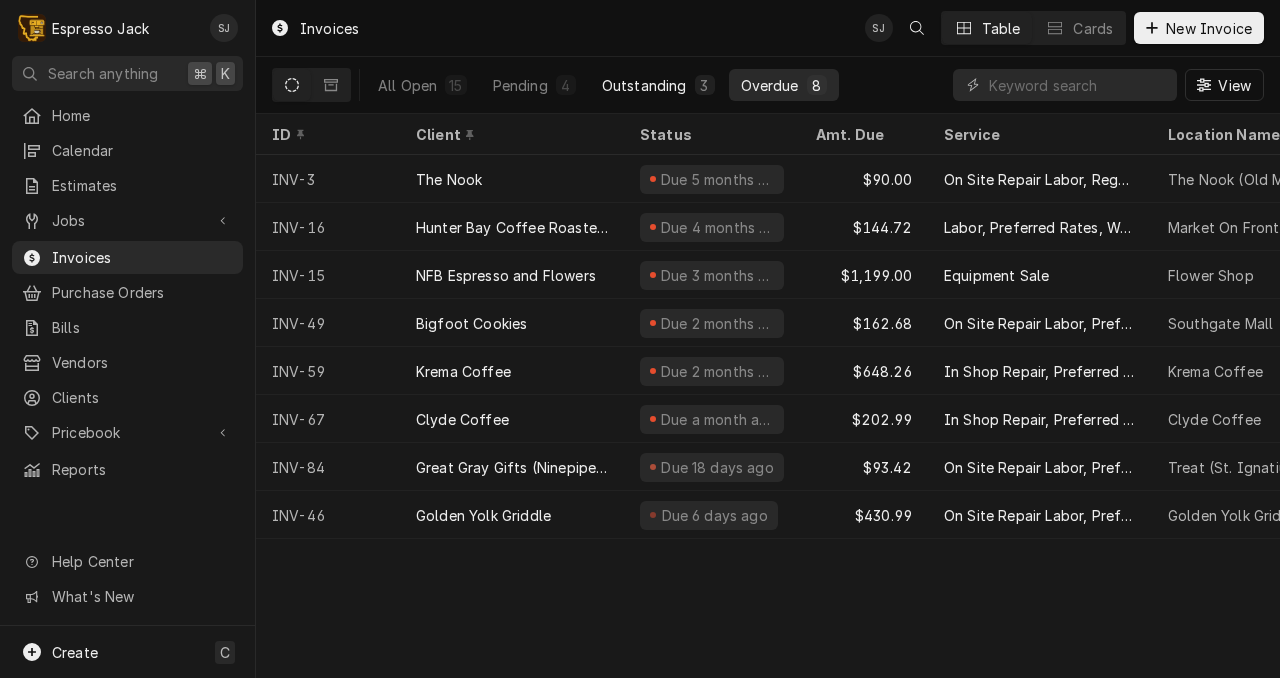 click on "Outstanding" at bounding box center [644, 85] 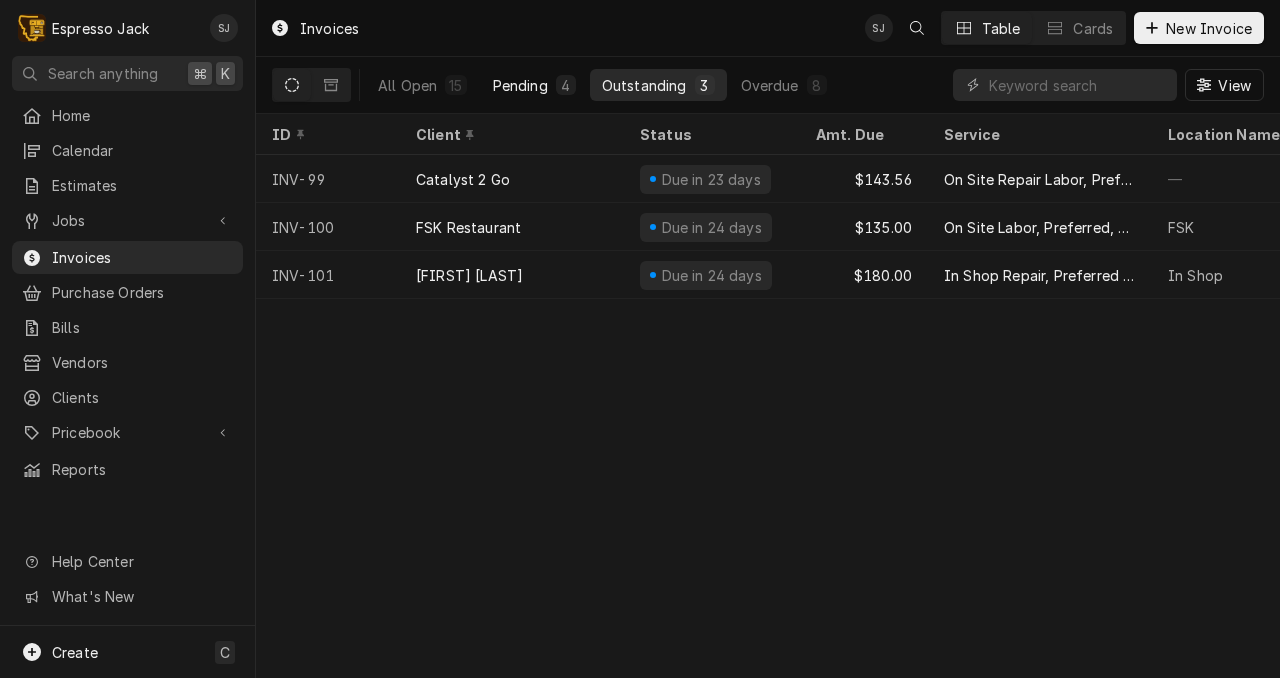 click on "Pending" at bounding box center [520, 85] 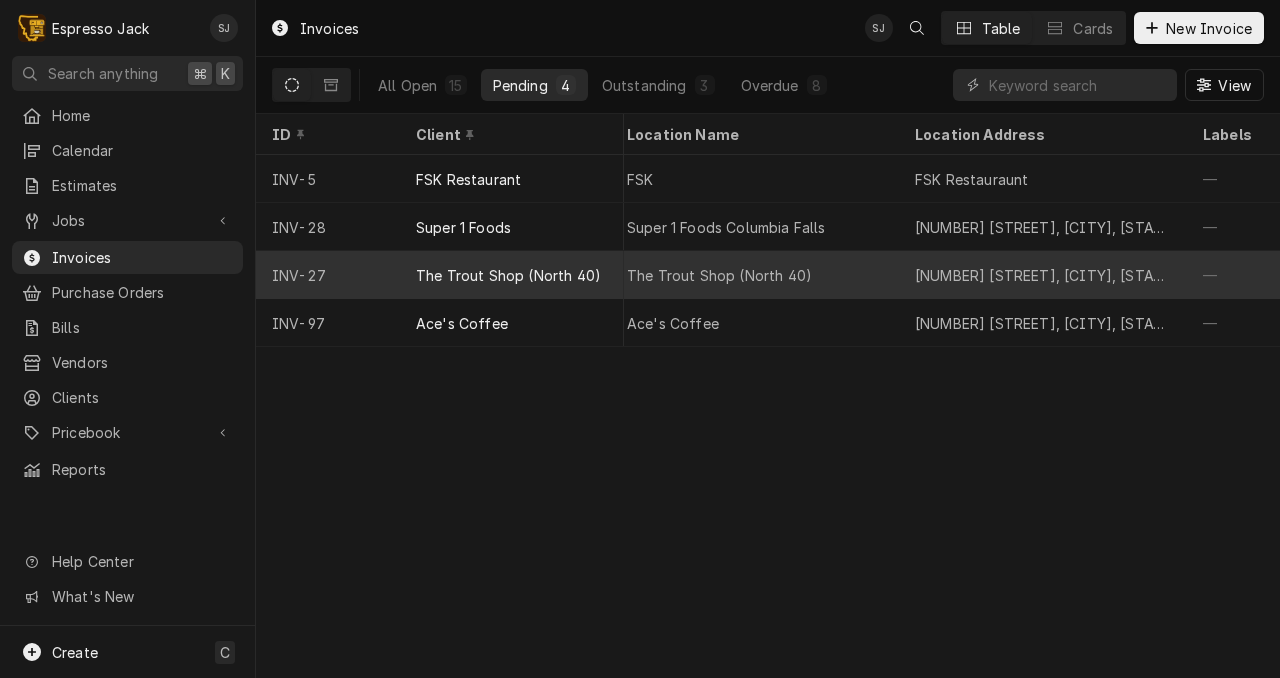 scroll, scrollTop: 0, scrollLeft: 0, axis: both 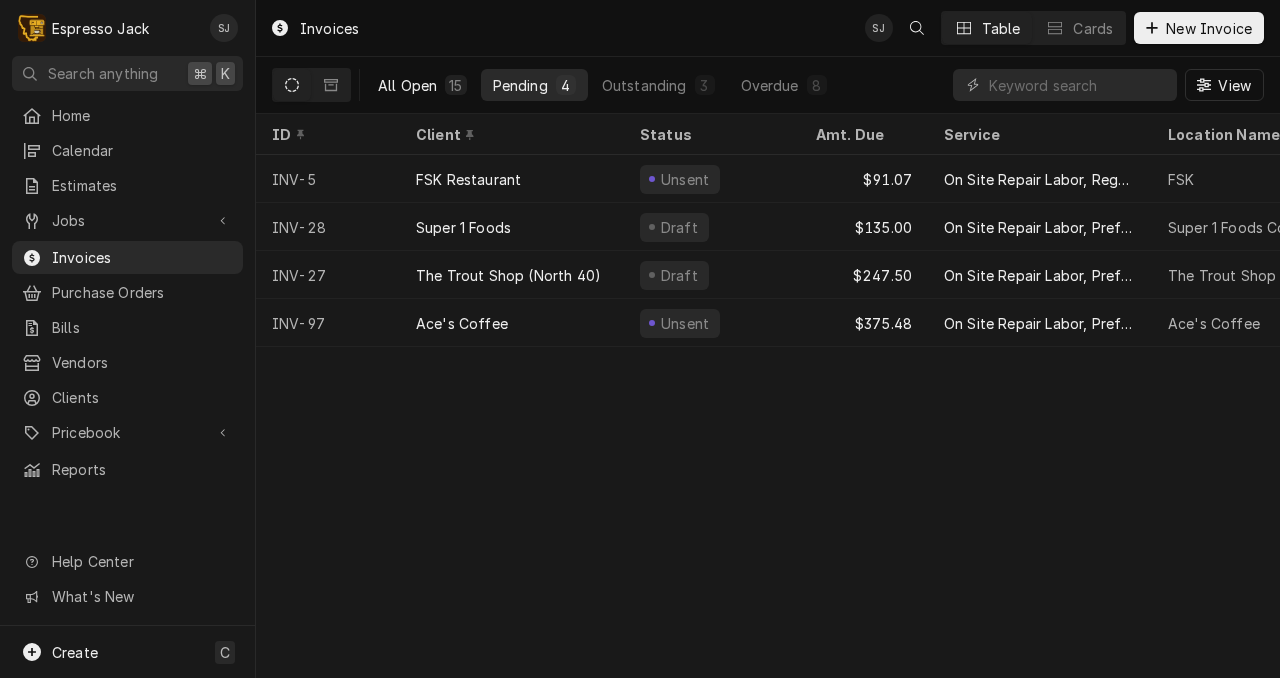 click on "All Open" at bounding box center (407, 85) 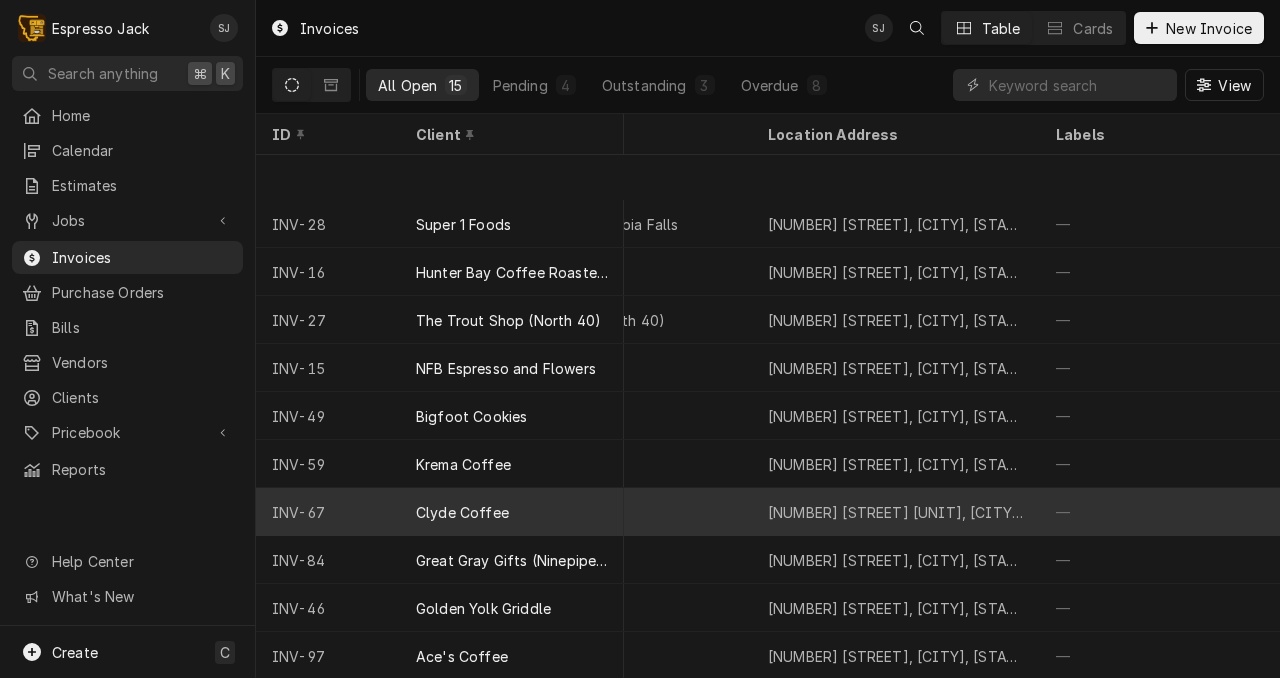 scroll, scrollTop: 194, scrollLeft: 816, axis: both 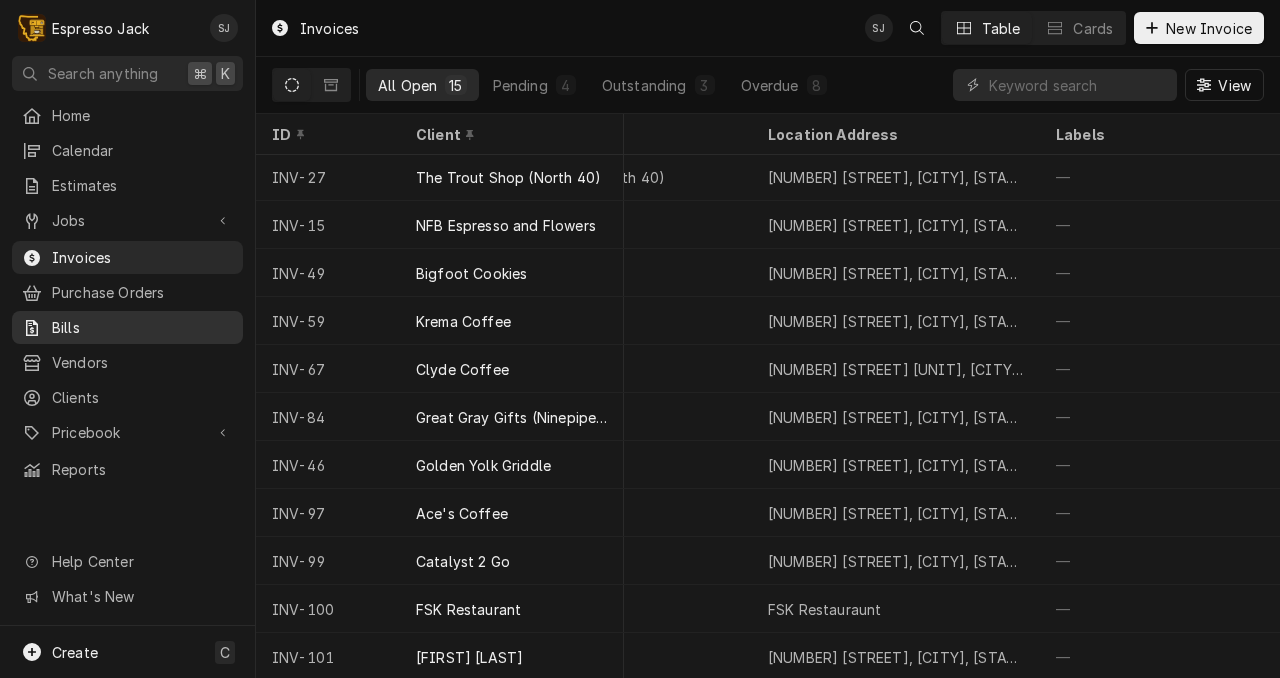 click on "Bills" at bounding box center (142, 327) 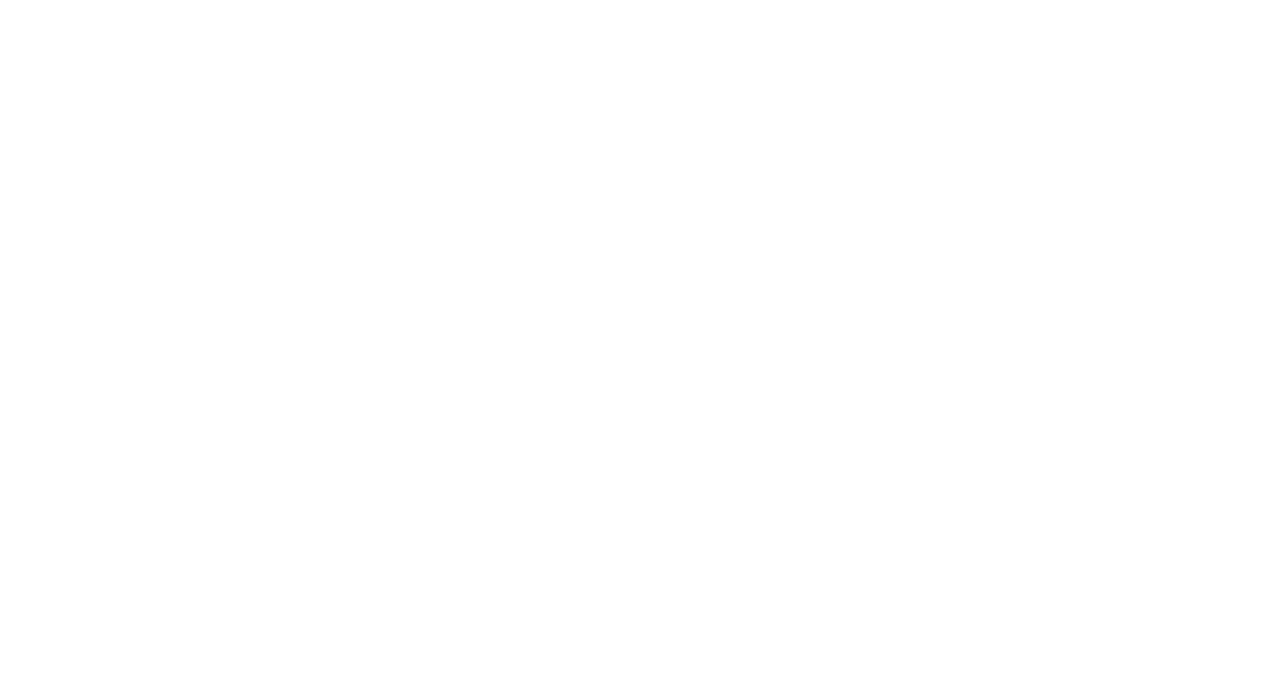 scroll, scrollTop: 0, scrollLeft: 0, axis: both 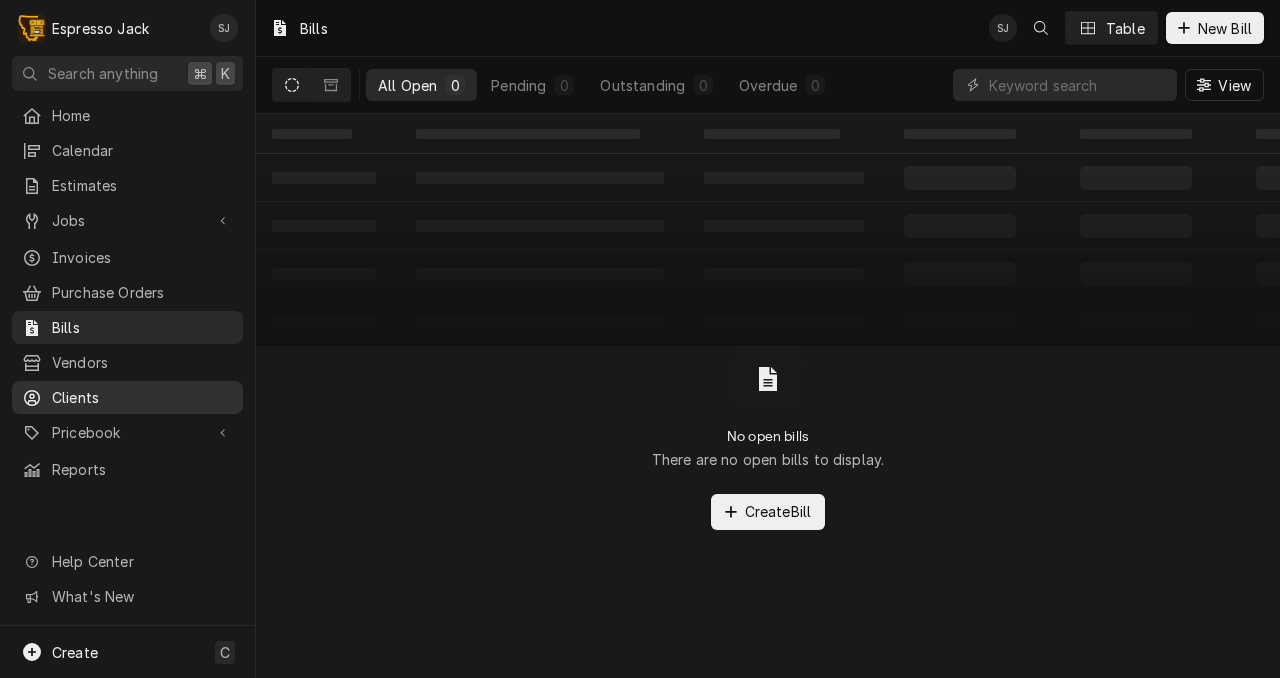 click on "Clients" at bounding box center [127, 397] 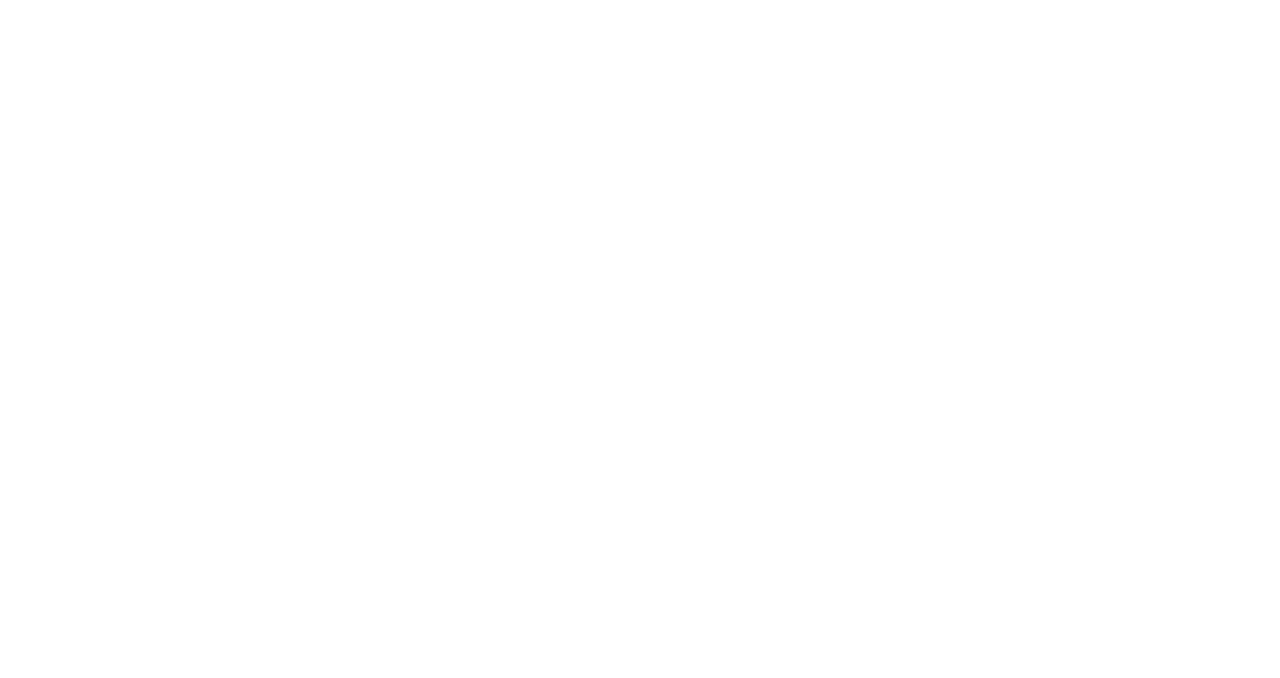 scroll, scrollTop: 0, scrollLeft: 0, axis: both 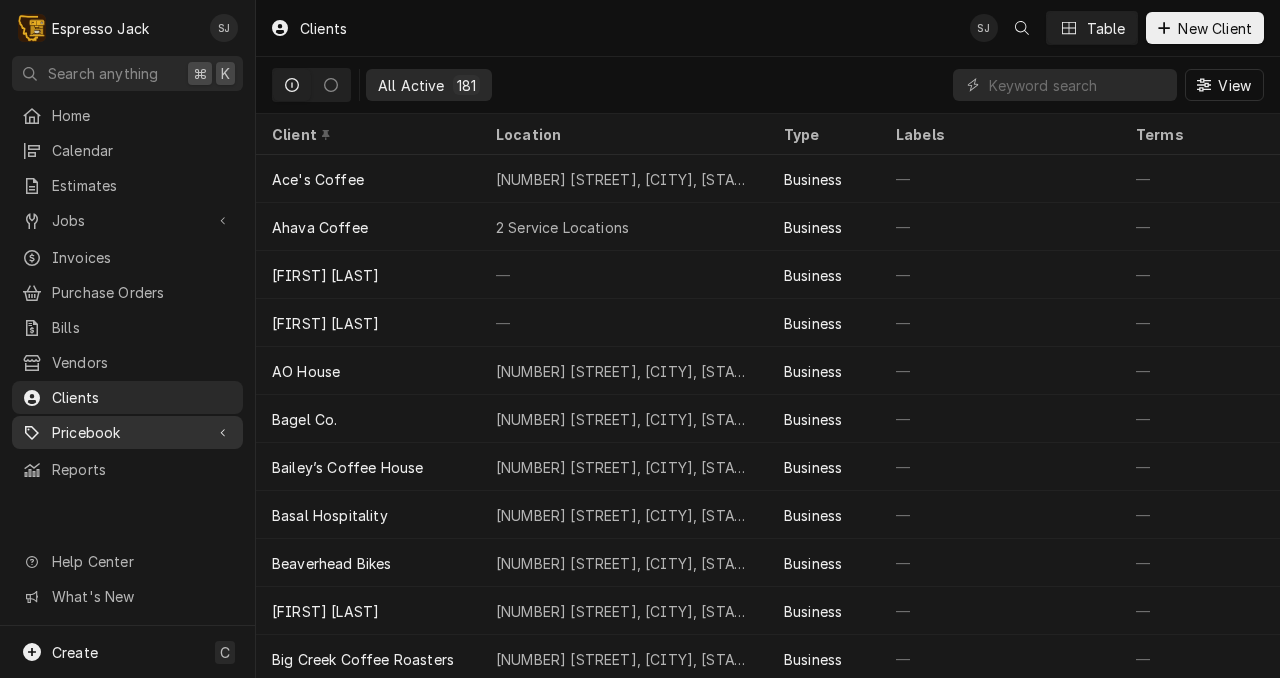 click on "Pricebook" at bounding box center (127, 432) 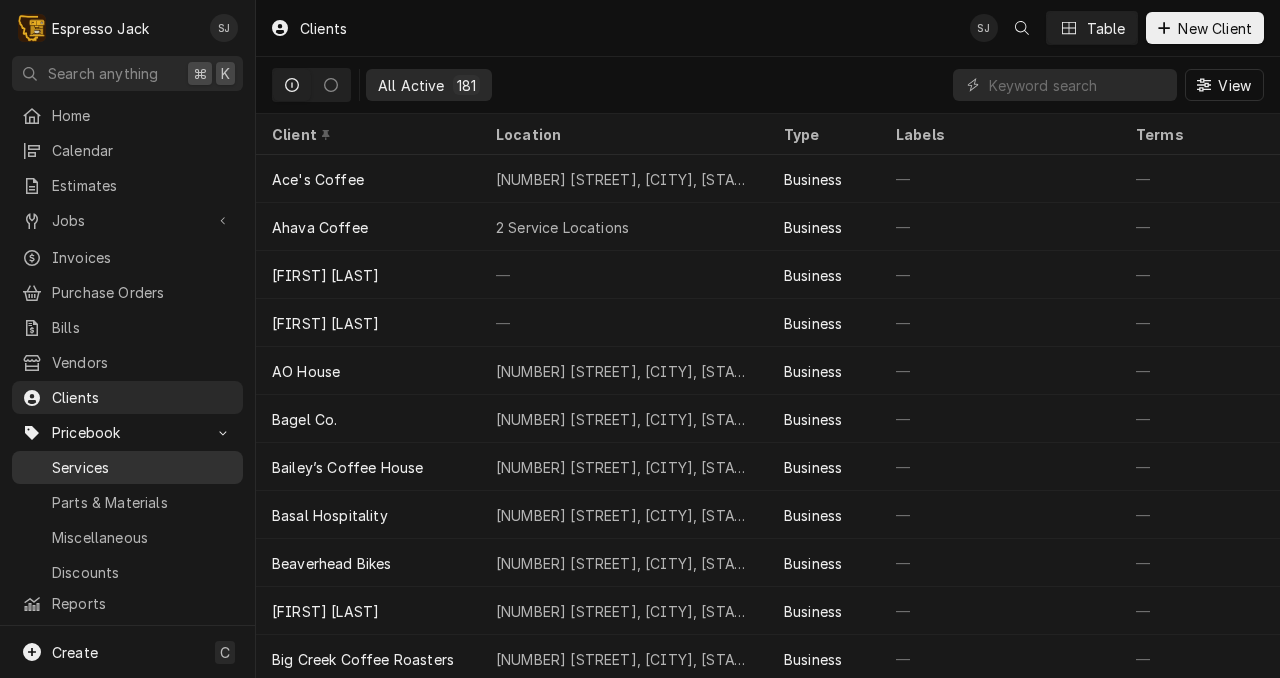 click on "Services" at bounding box center [142, 467] 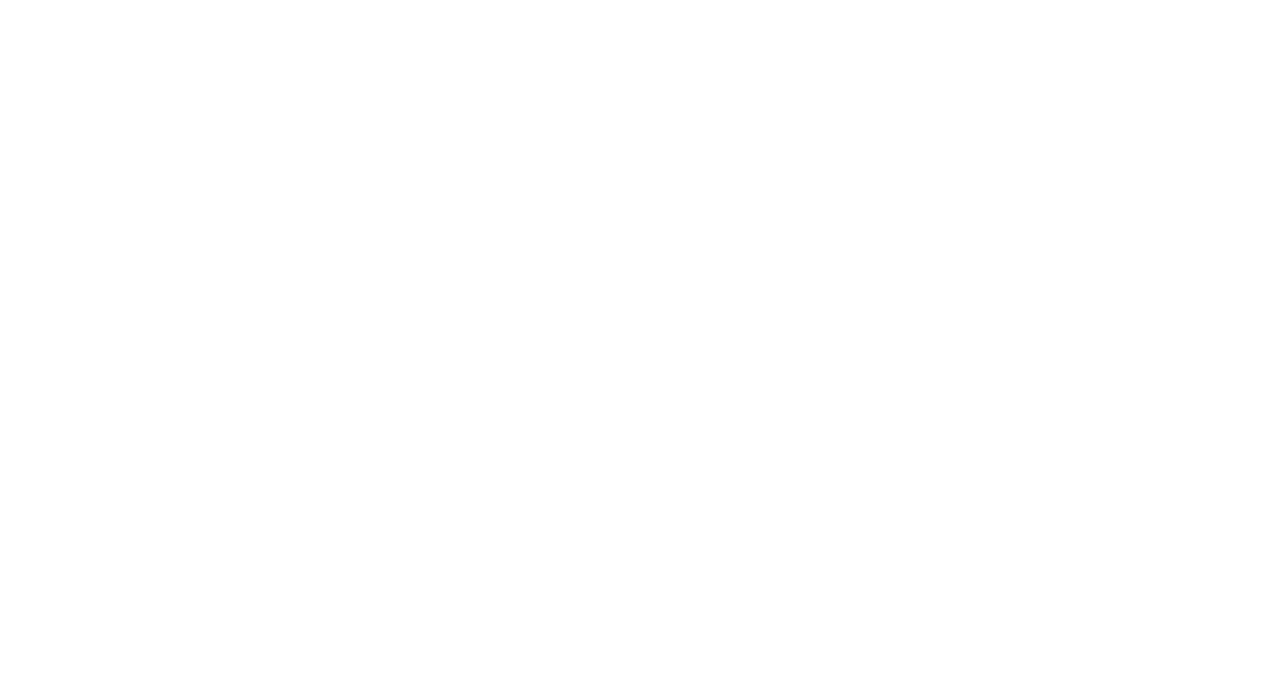 scroll, scrollTop: 0, scrollLeft: 0, axis: both 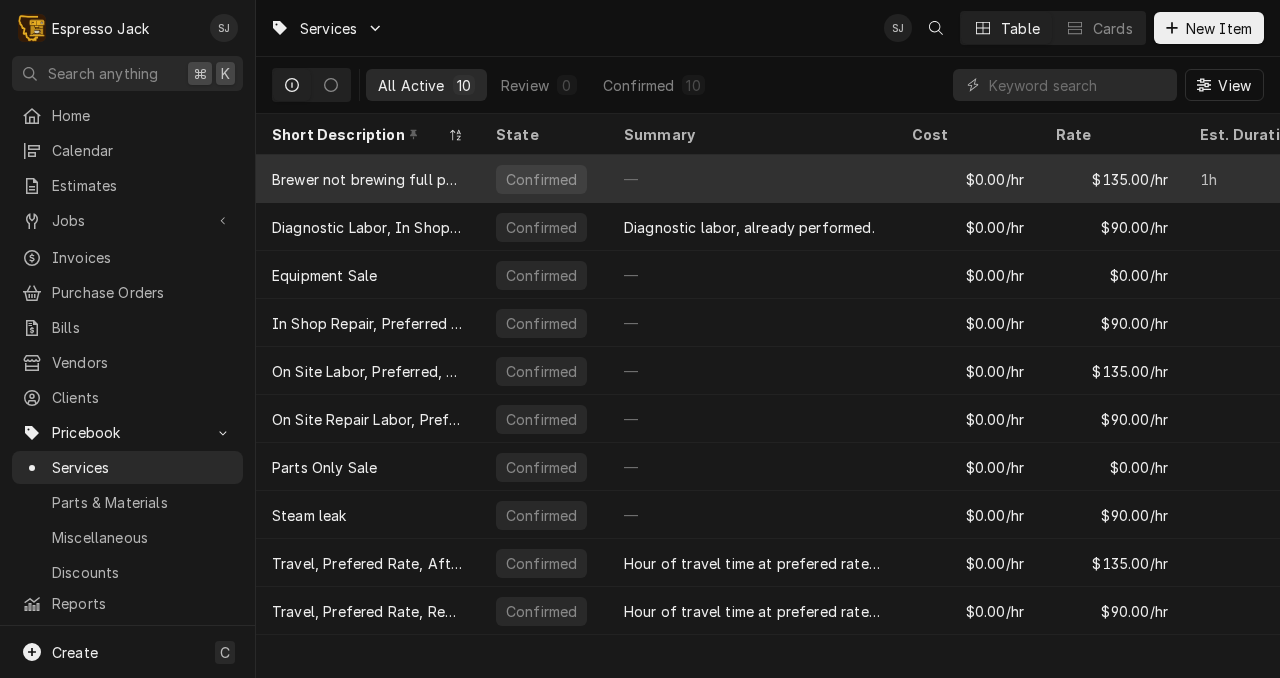 click on "Brewer not brewing full pots" at bounding box center [368, 179] 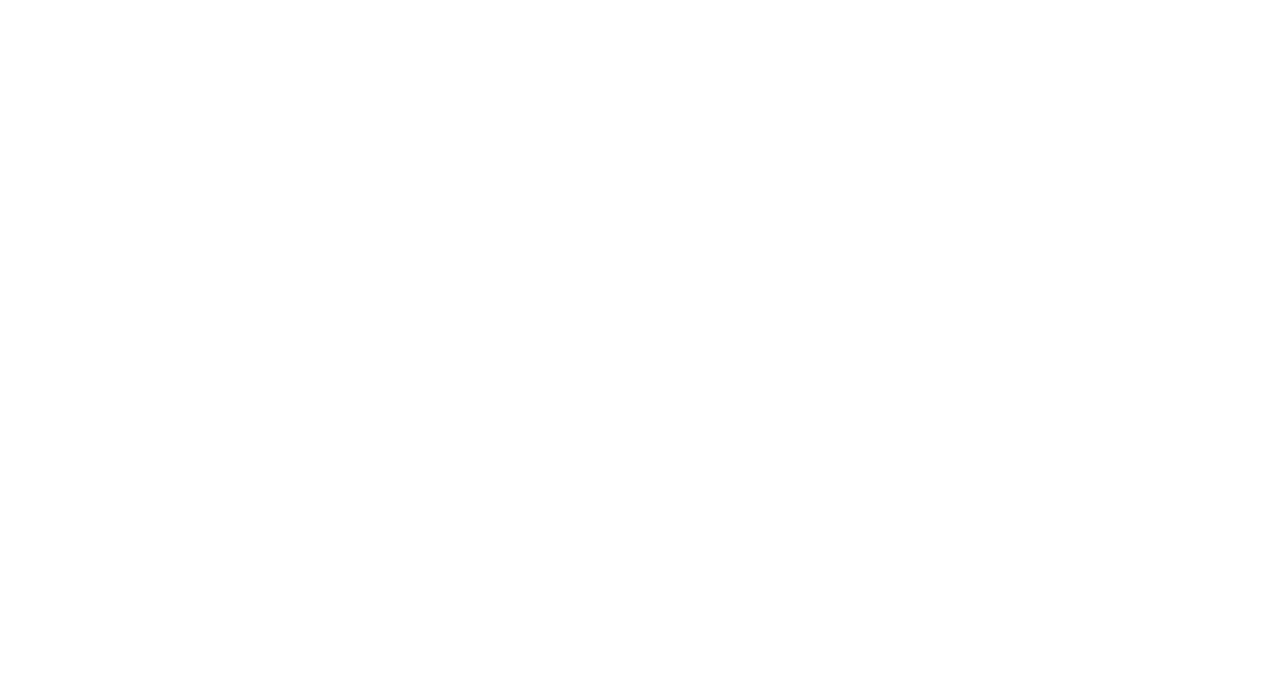 scroll, scrollTop: 0, scrollLeft: 0, axis: both 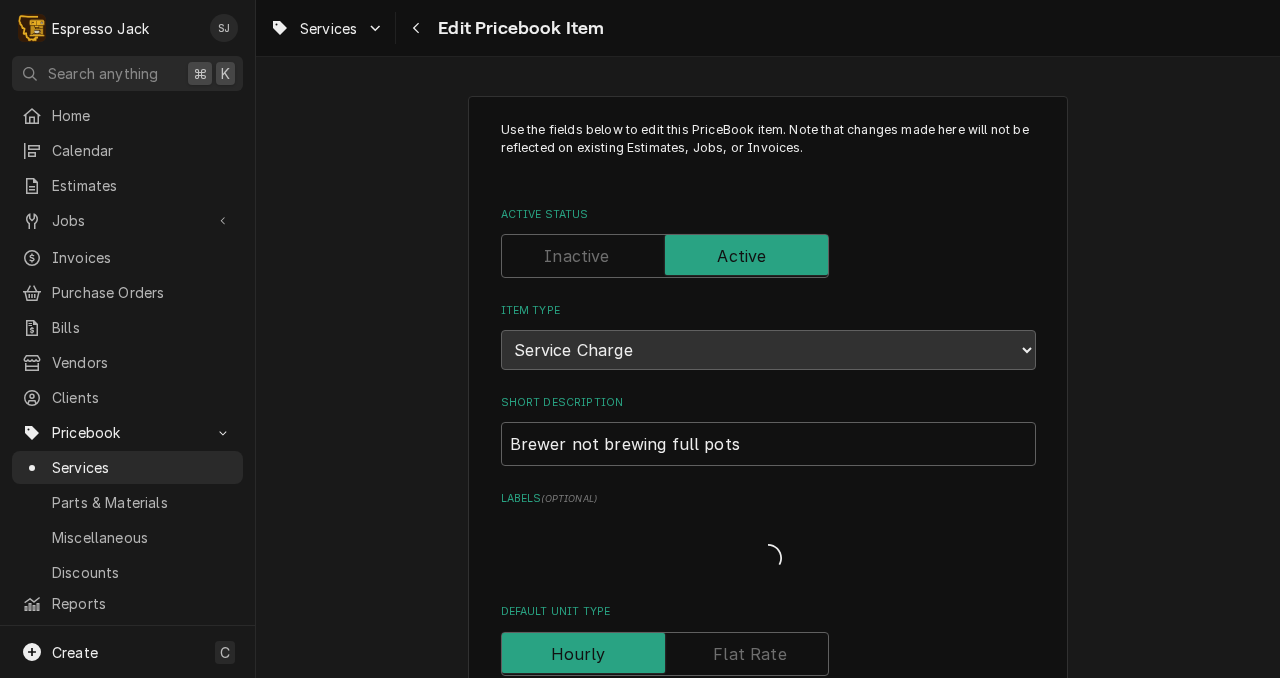 type on "x" 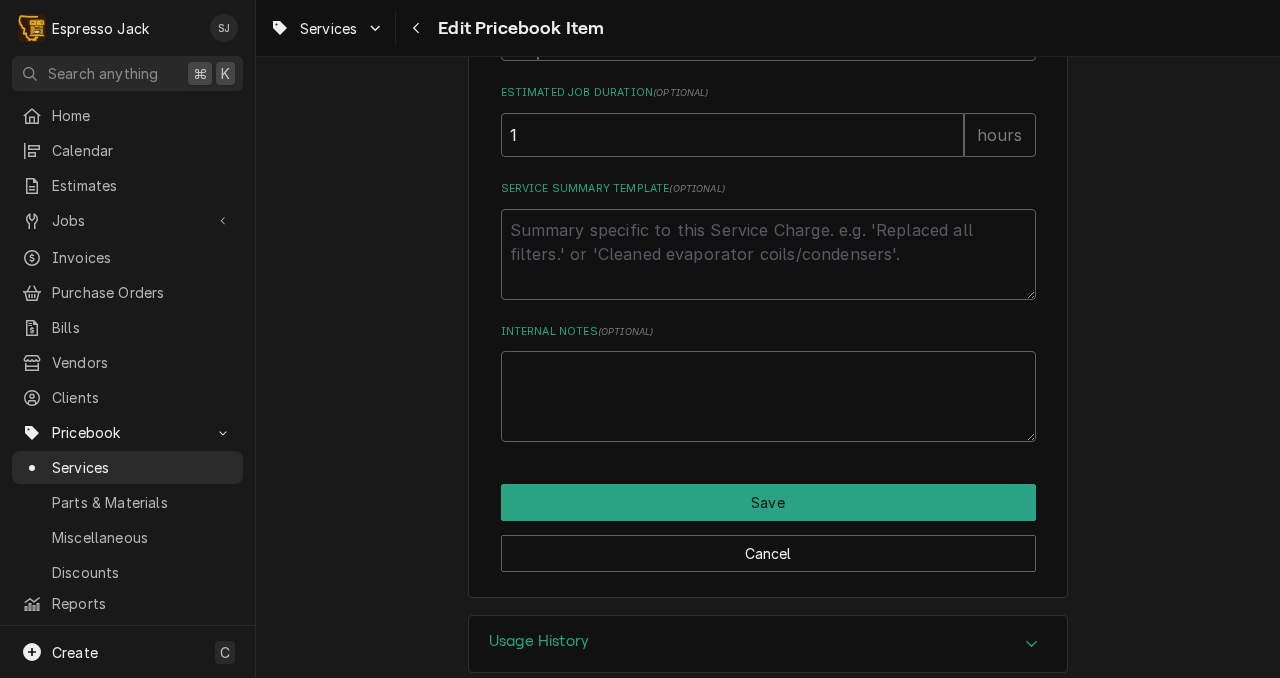 scroll, scrollTop: 817, scrollLeft: 0, axis: vertical 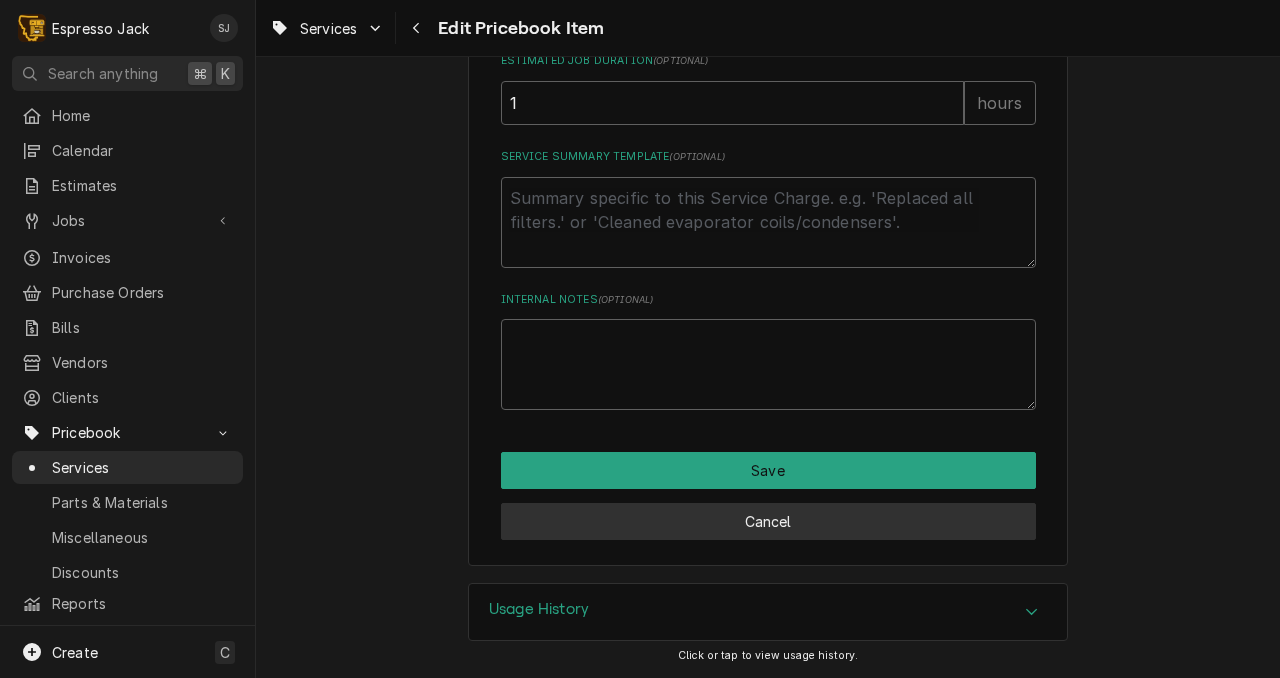 click on "Cancel" at bounding box center [768, 521] 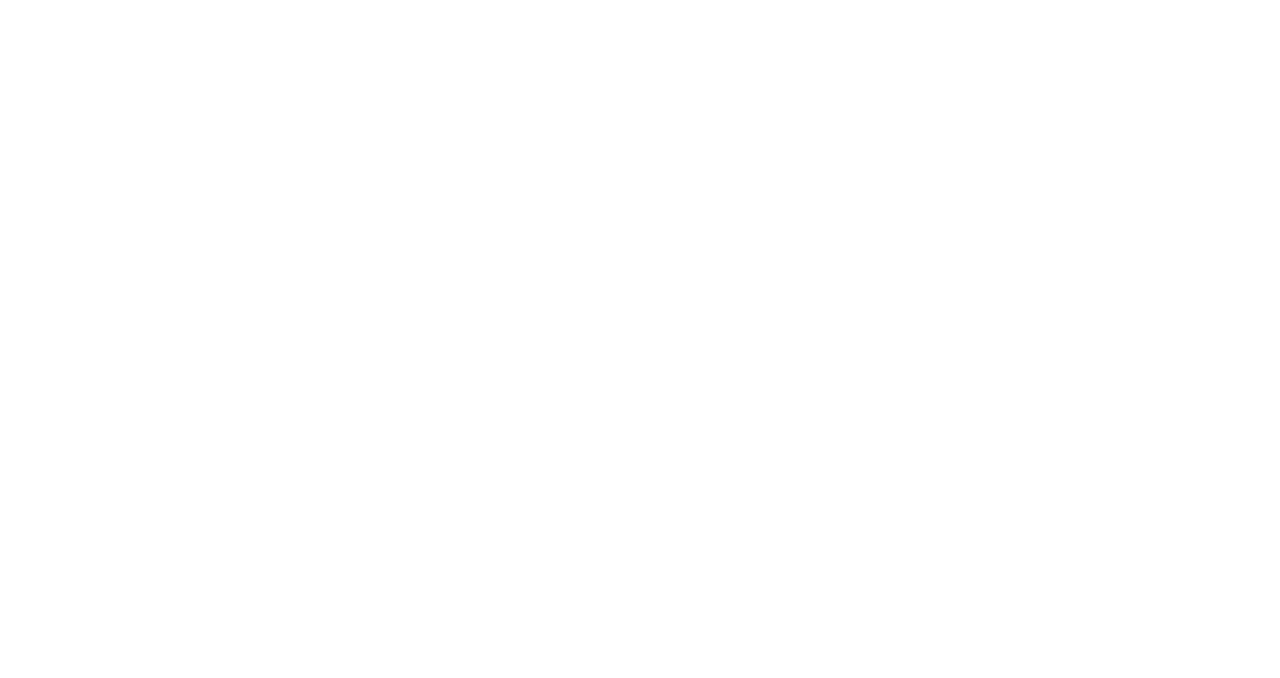 scroll, scrollTop: 0, scrollLeft: 0, axis: both 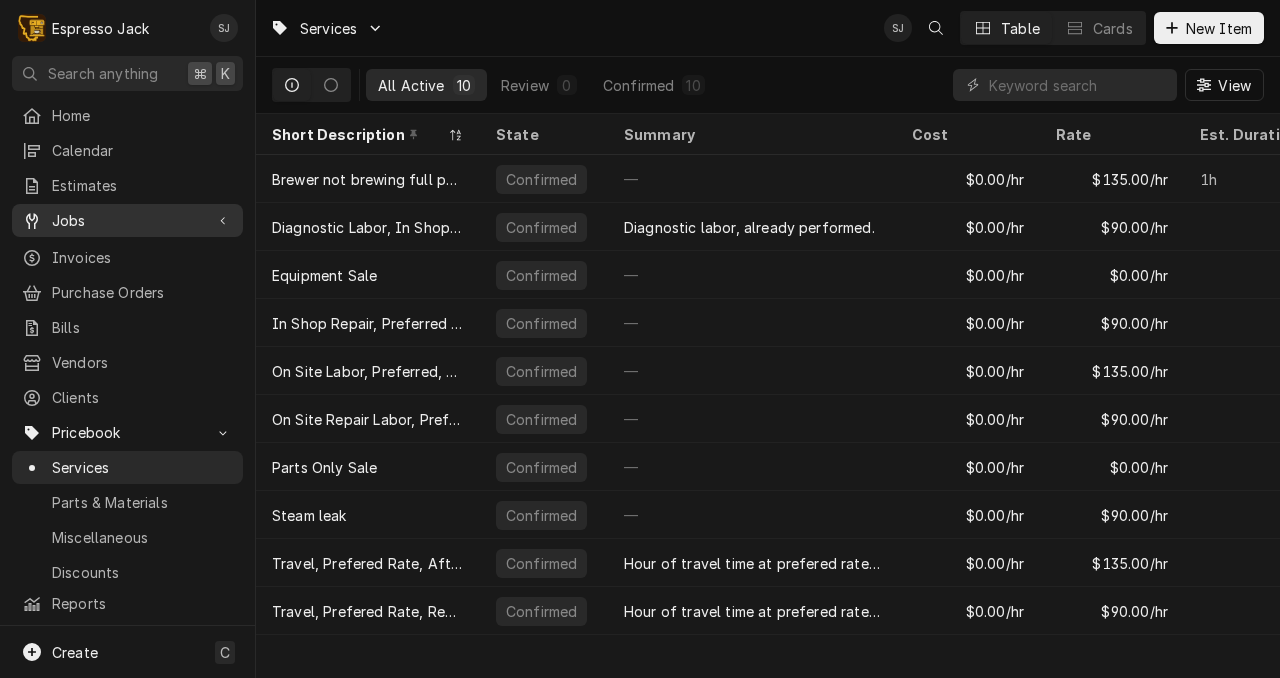click on "Jobs" at bounding box center (127, 220) 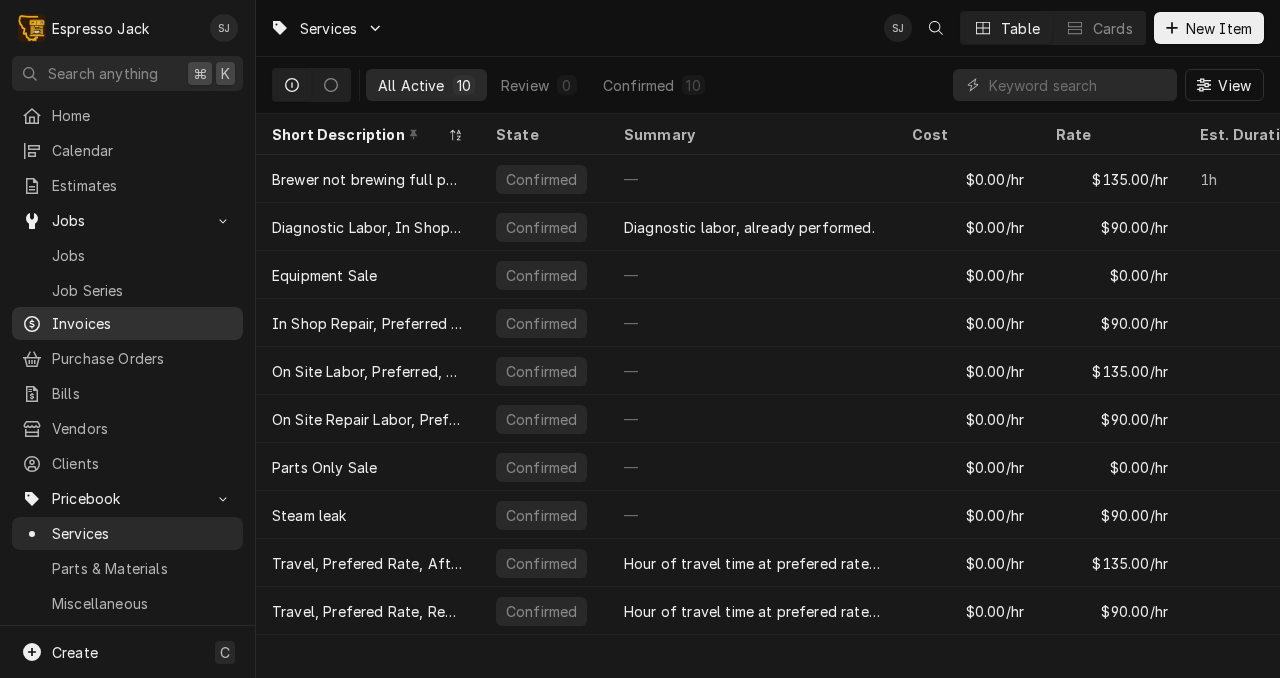 click on "Invoices" at bounding box center (142, 323) 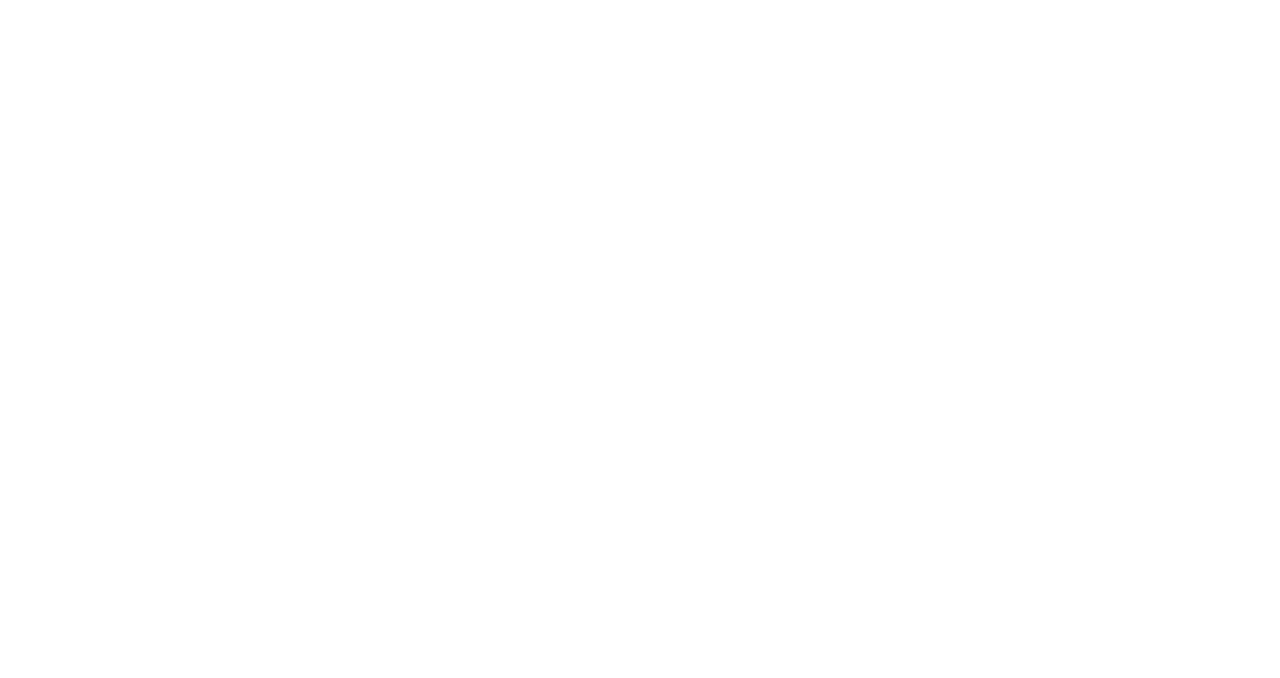 scroll, scrollTop: 0, scrollLeft: 0, axis: both 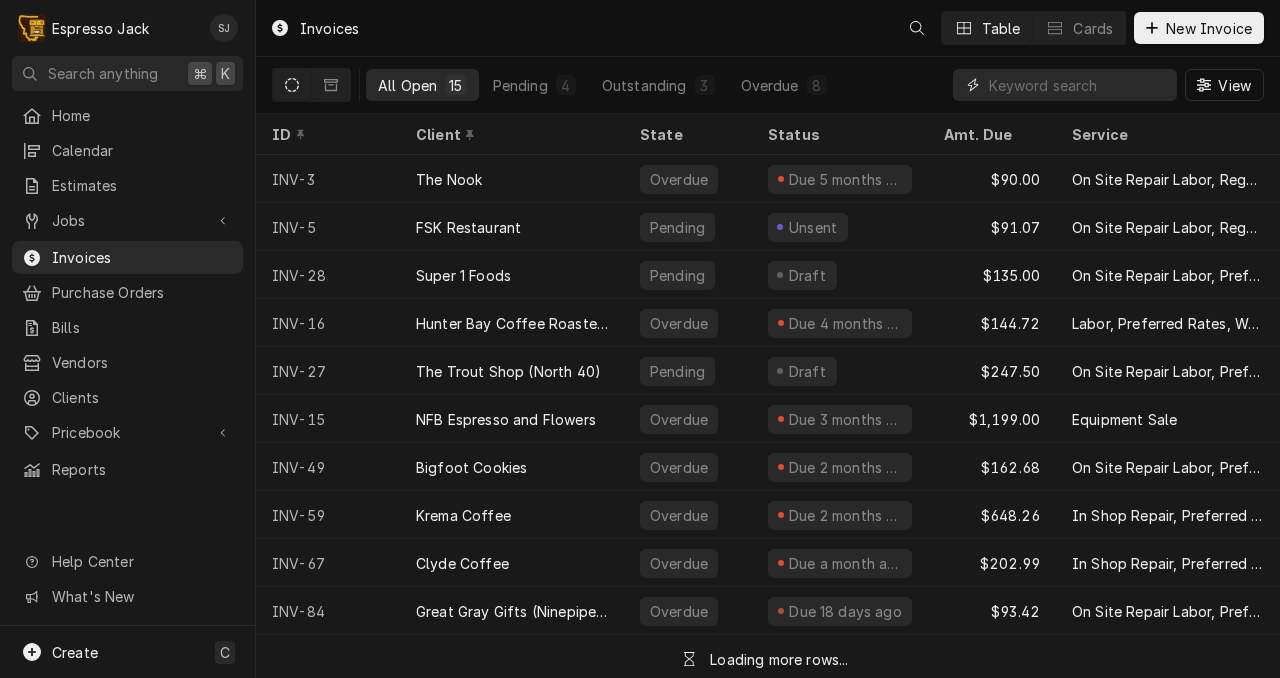 click at bounding box center [1078, 85] 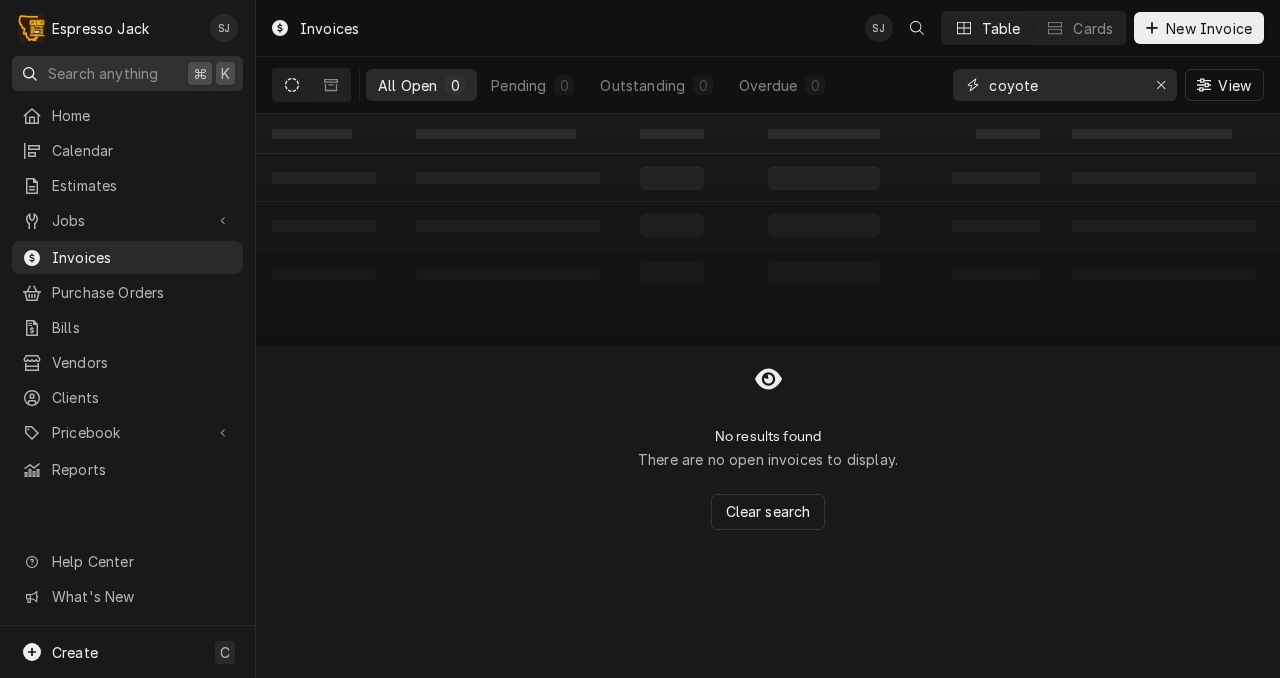 type on "coyote" 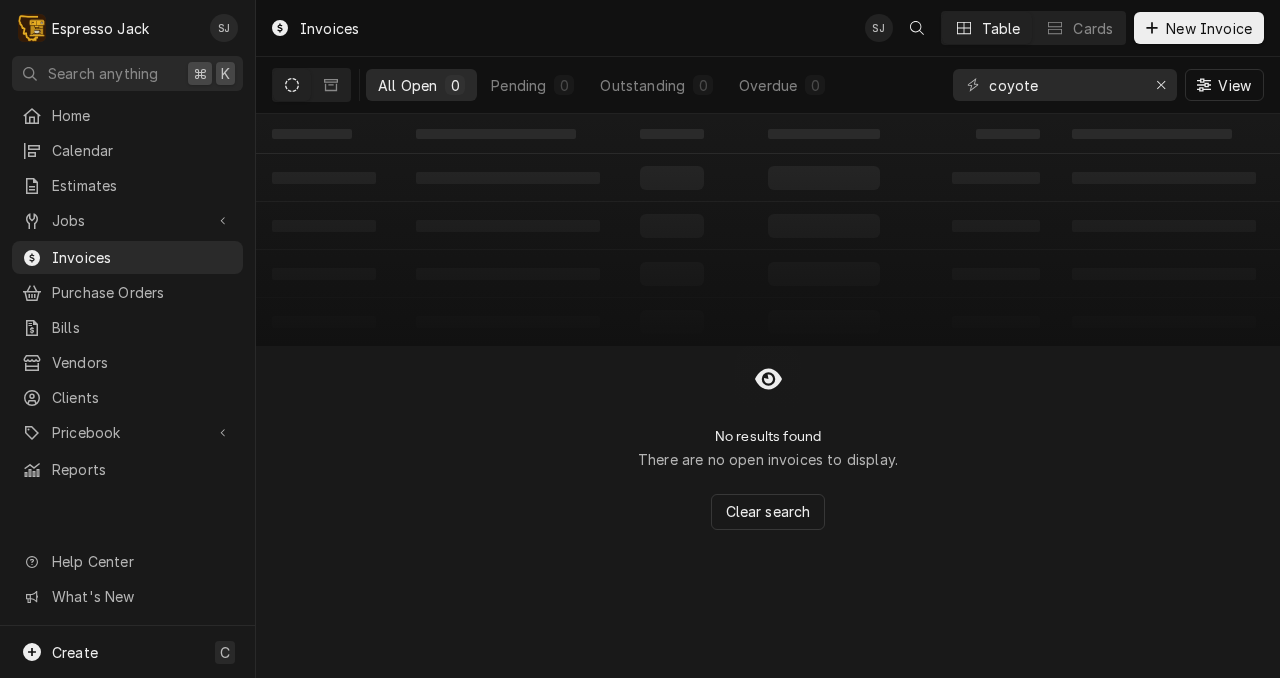 click on "Search anything" at bounding box center (103, 73) 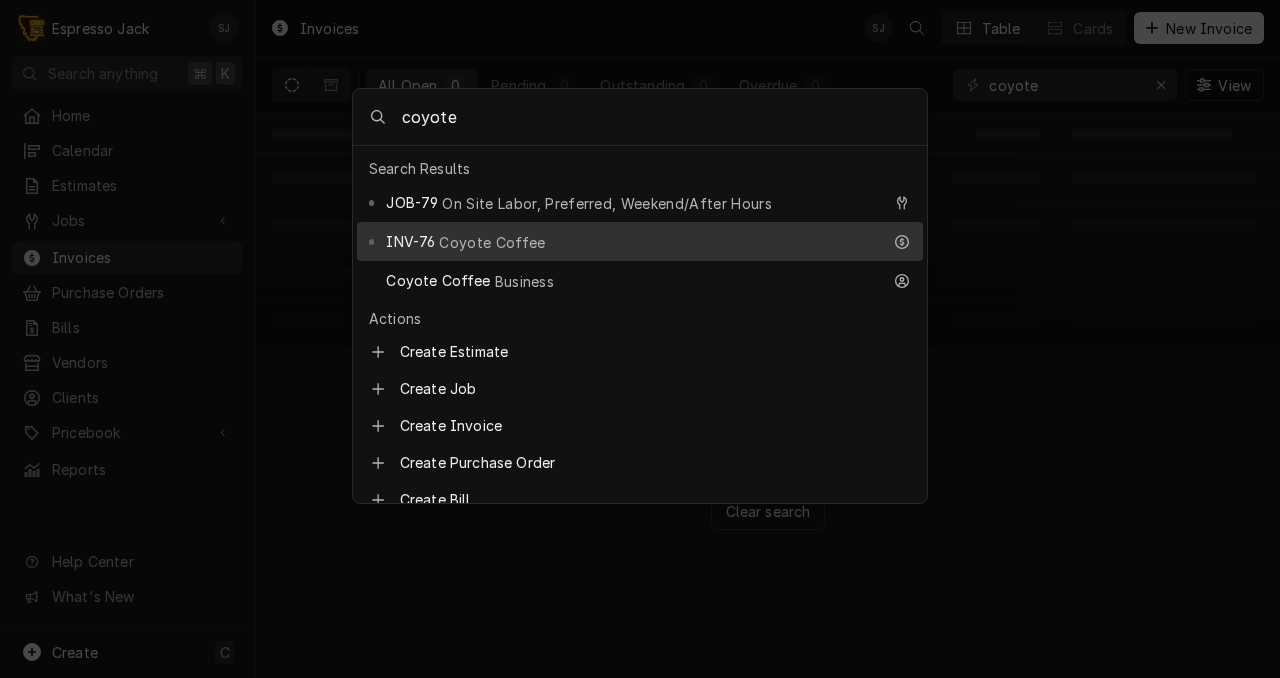 type on "coyote" 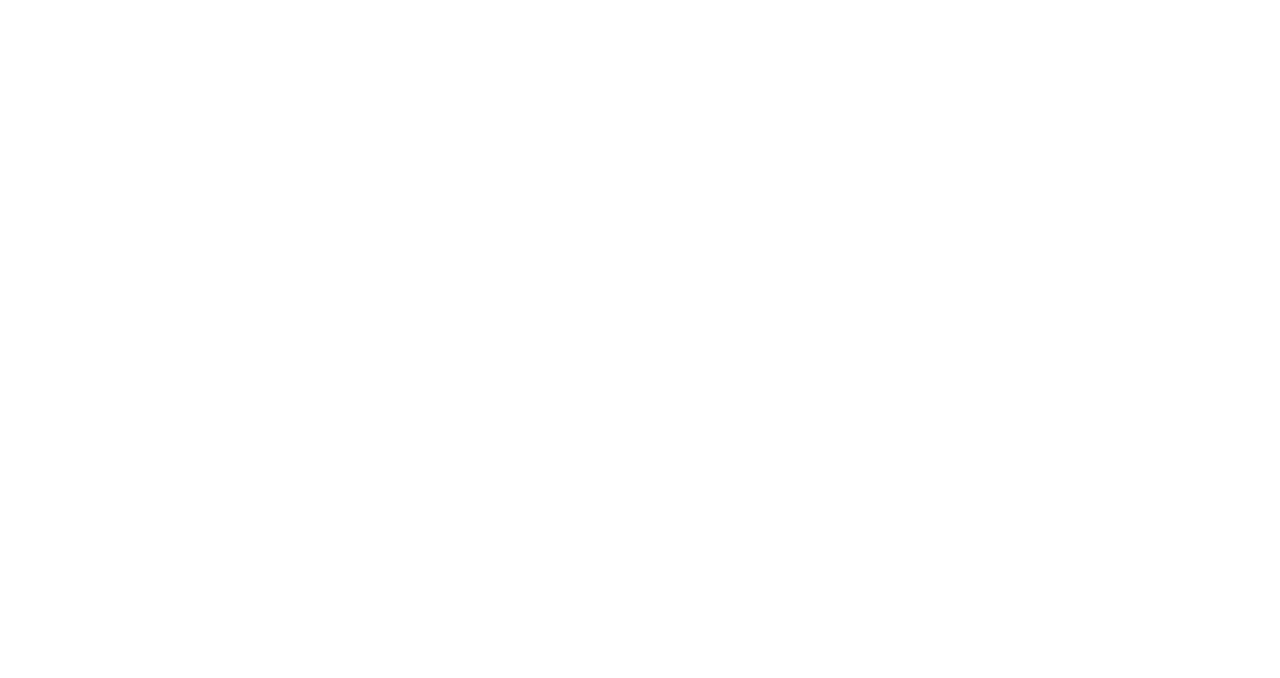scroll, scrollTop: 0, scrollLeft: 0, axis: both 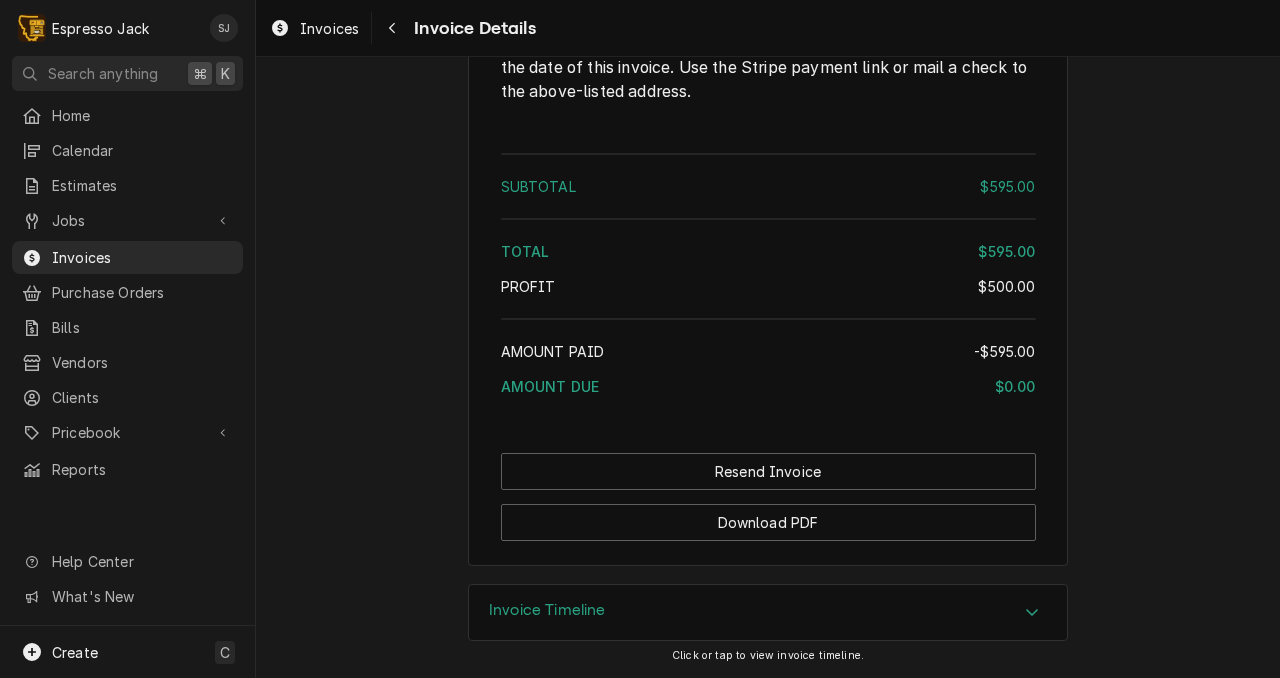 click on "Invoice Timeline" at bounding box center (547, 610) 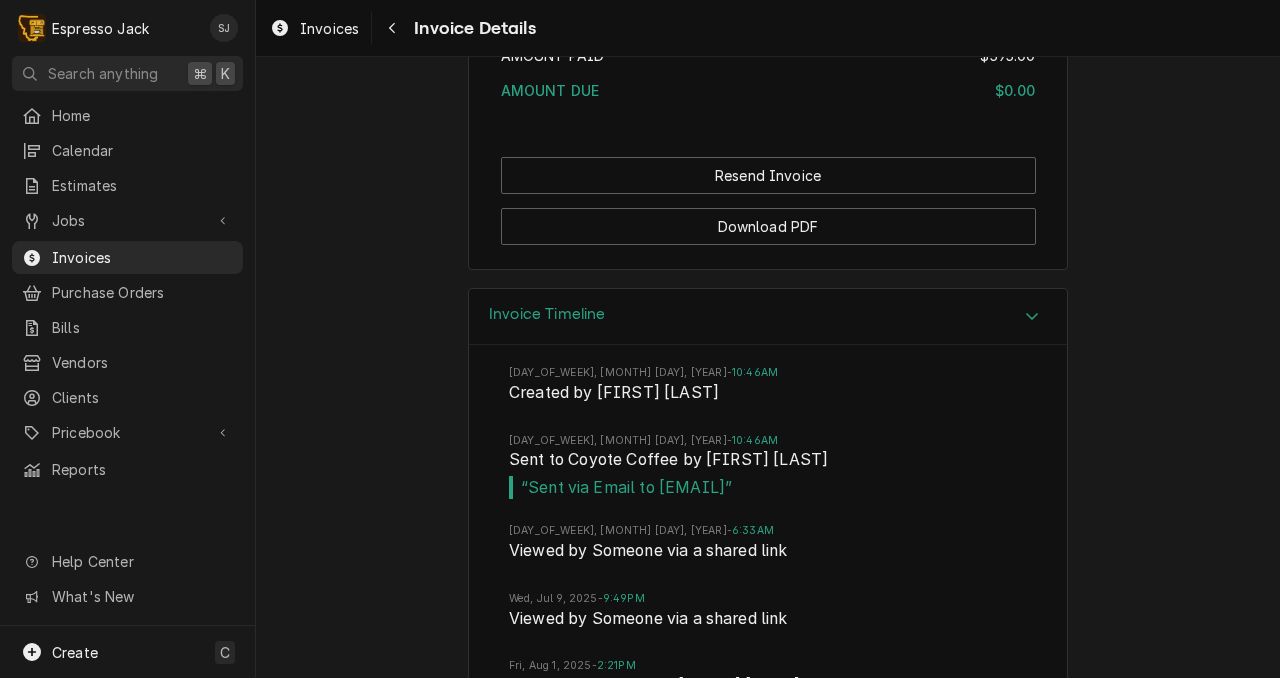 scroll, scrollTop: 2976, scrollLeft: 0, axis: vertical 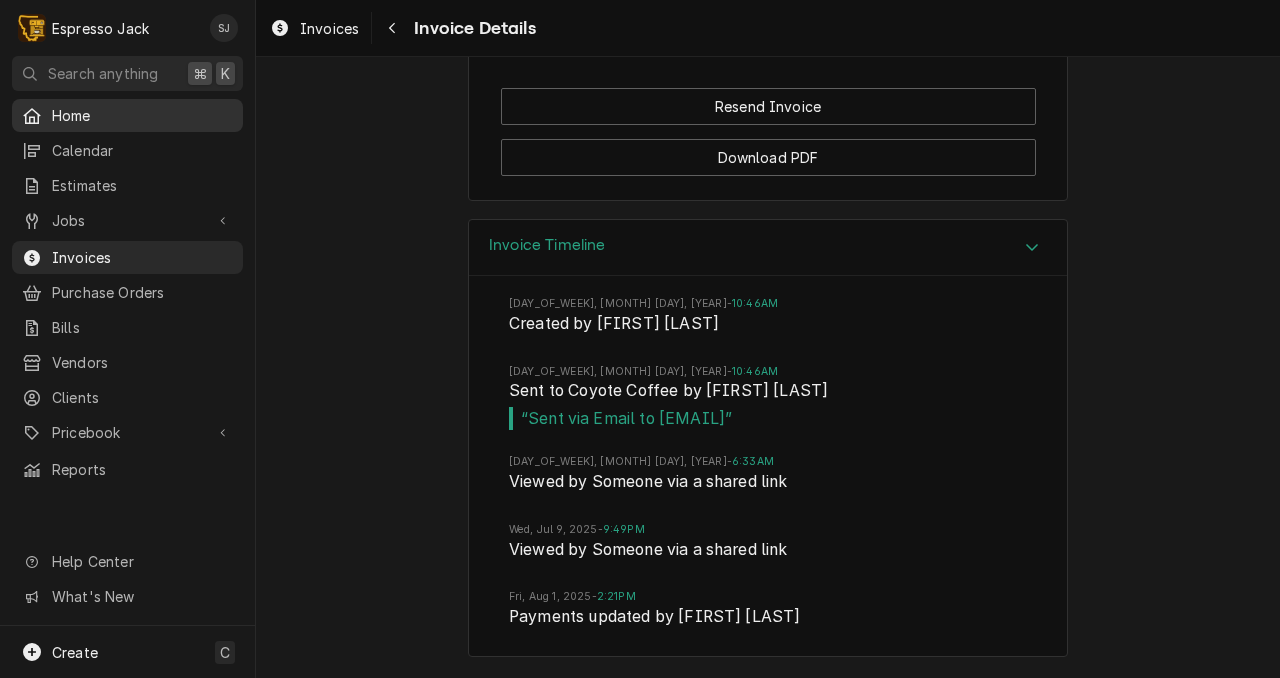 click on "Home" at bounding box center (142, 115) 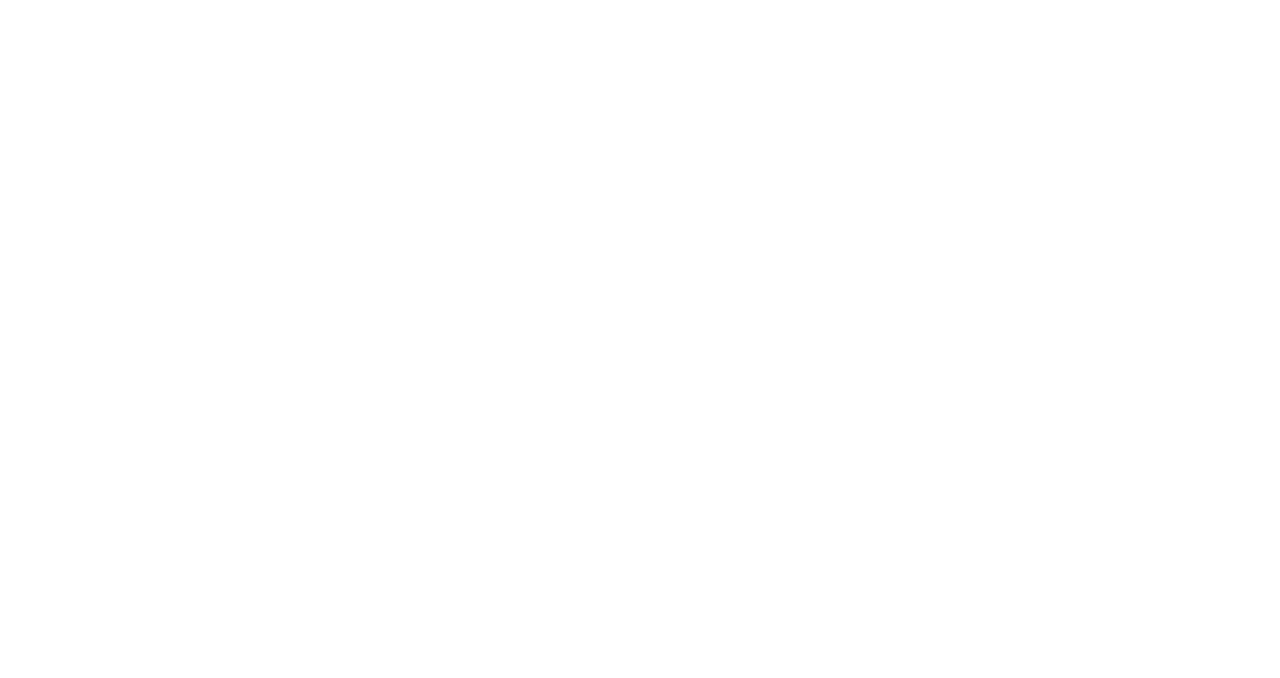 scroll, scrollTop: 0, scrollLeft: 0, axis: both 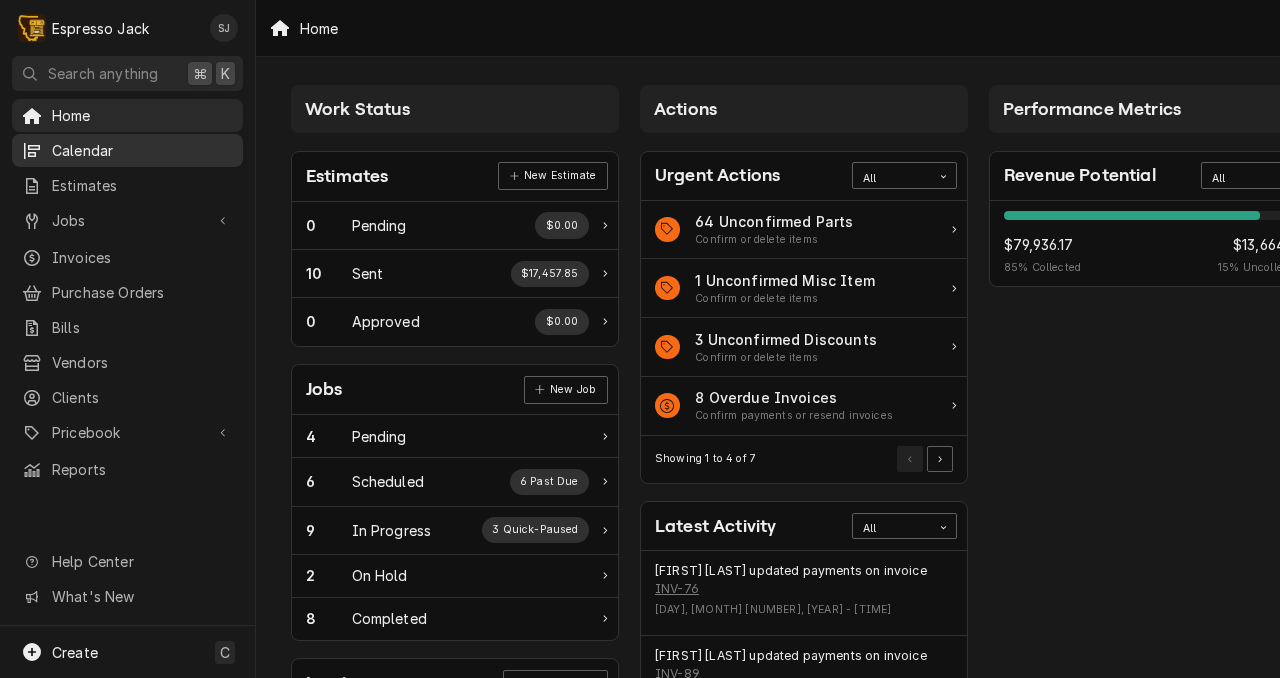 click on "Calendar" at bounding box center (142, 150) 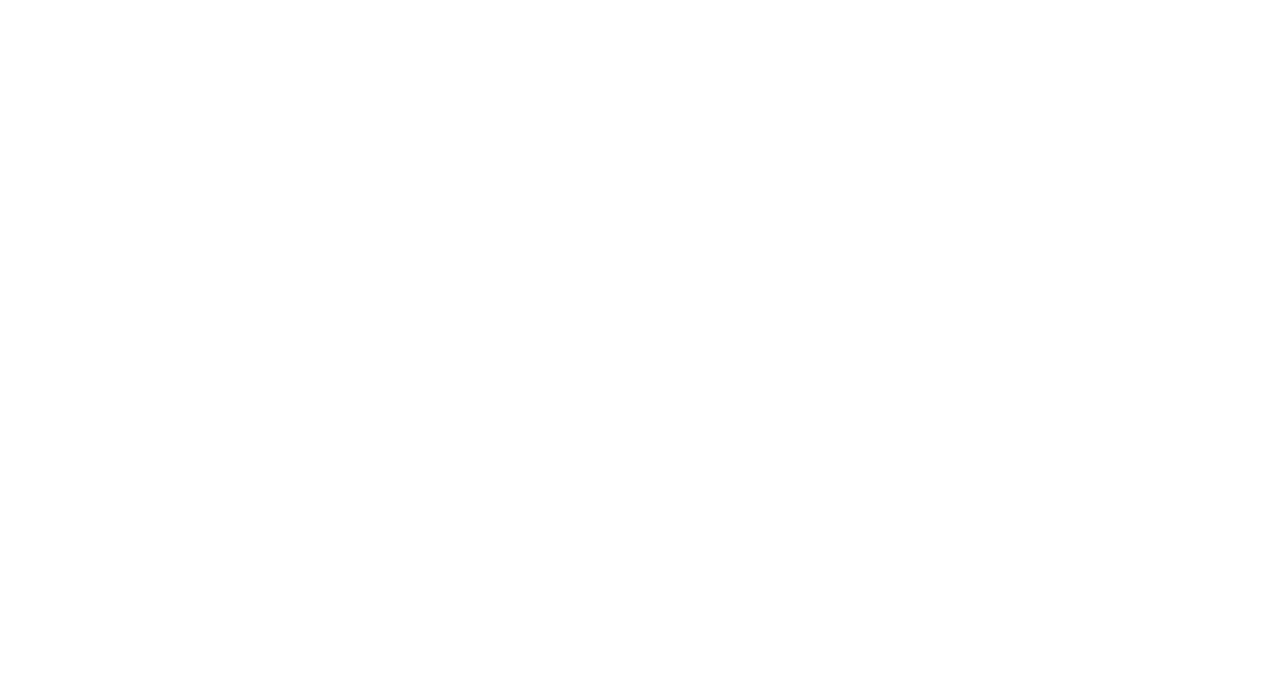 scroll, scrollTop: 0, scrollLeft: 0, axis: both 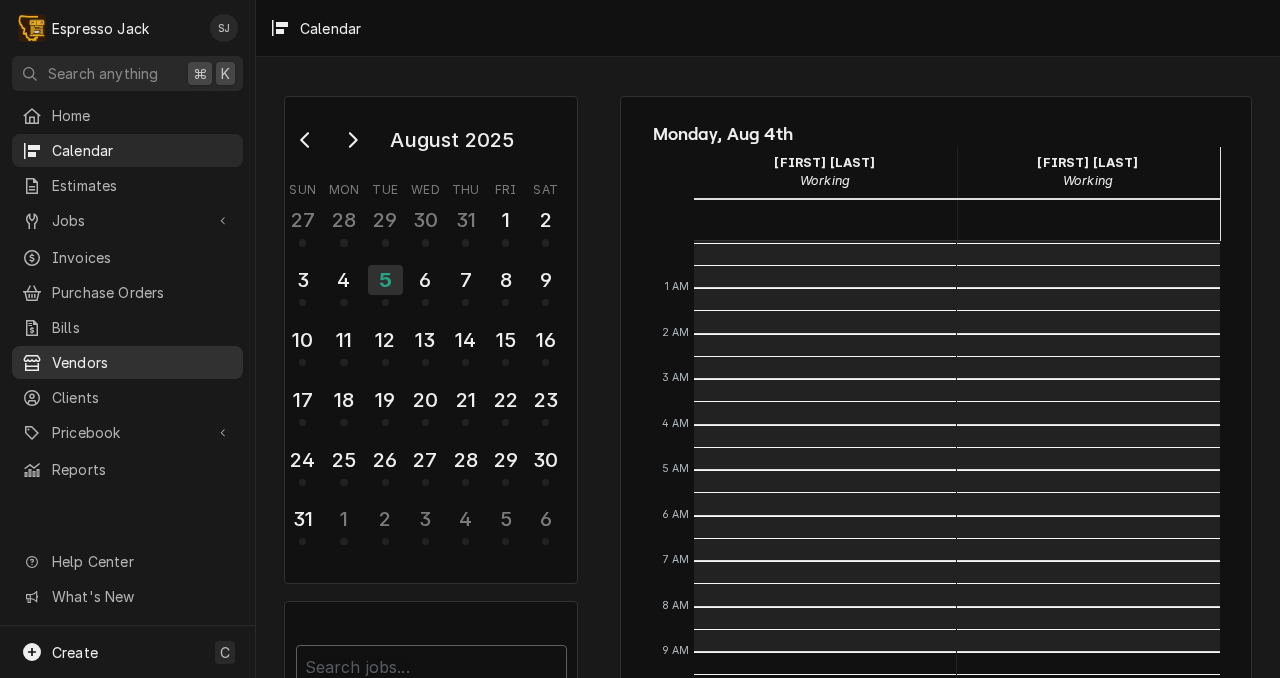 click on "Vendors" at bounding box center (142, 362) 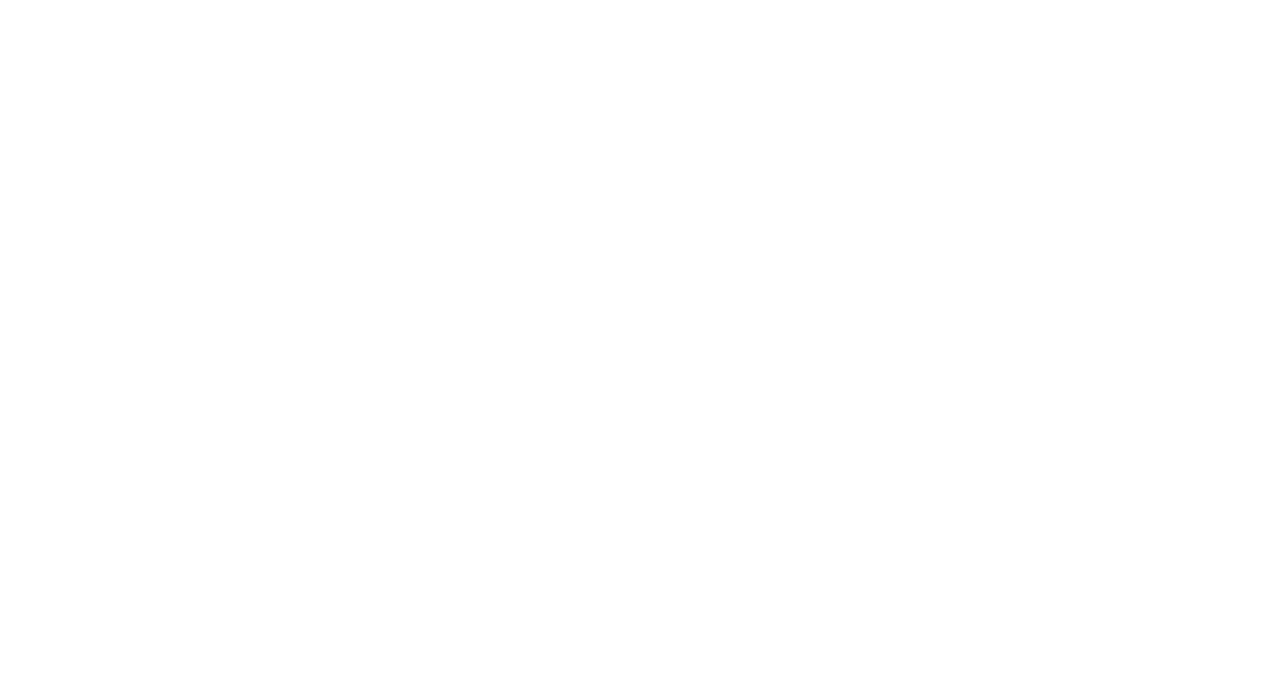 scroll, scrollTop: 0, scrollLeft: 0, axis: both 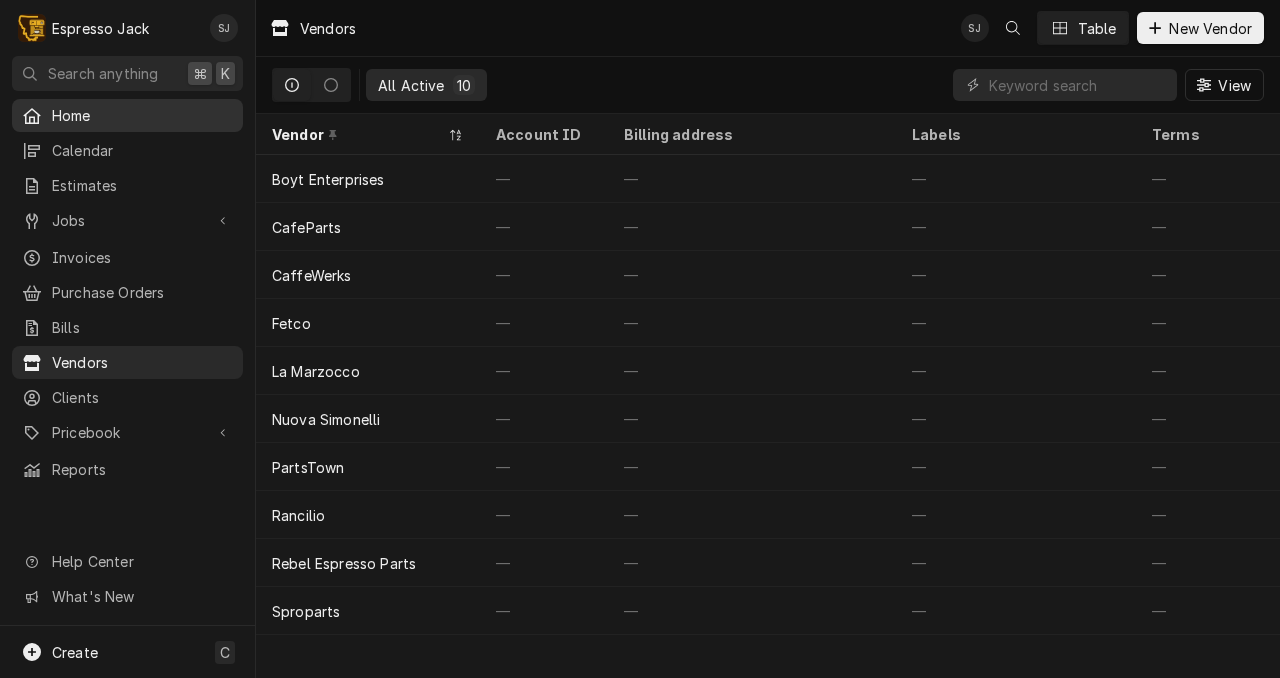 click on "Home" at bounding box center (142, 115) 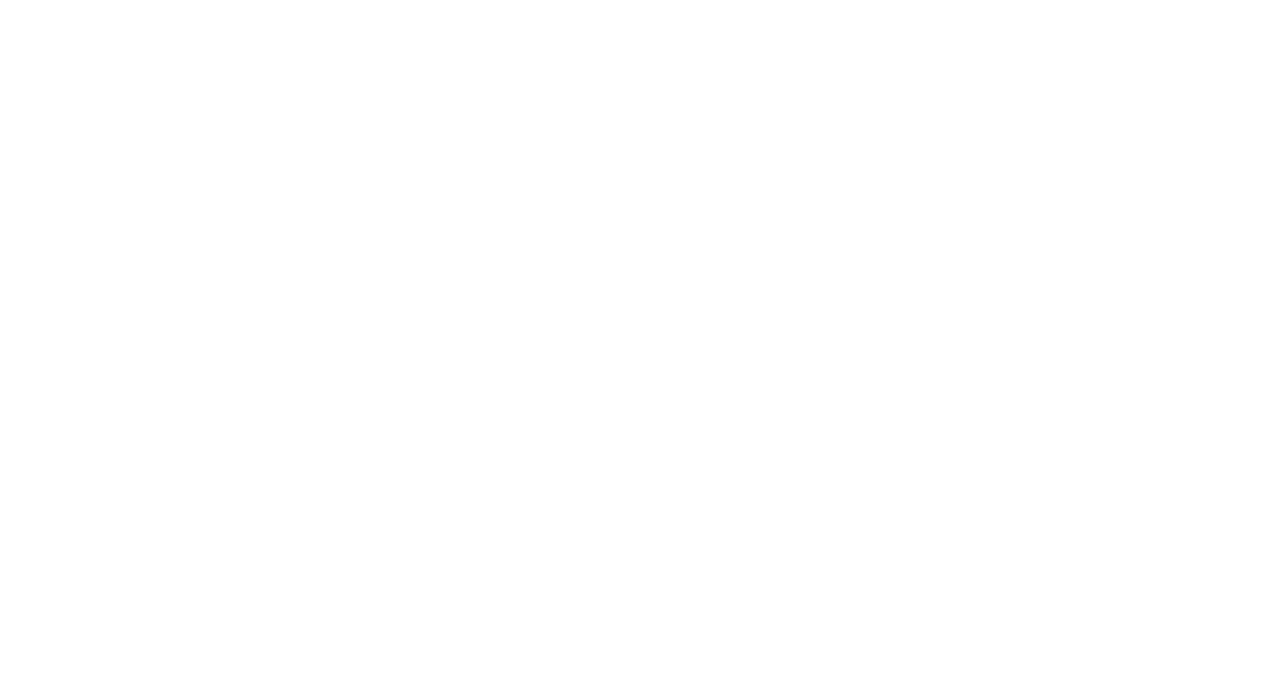 scroll, scrollTop: 0, scrollLeft: 0, axis: both 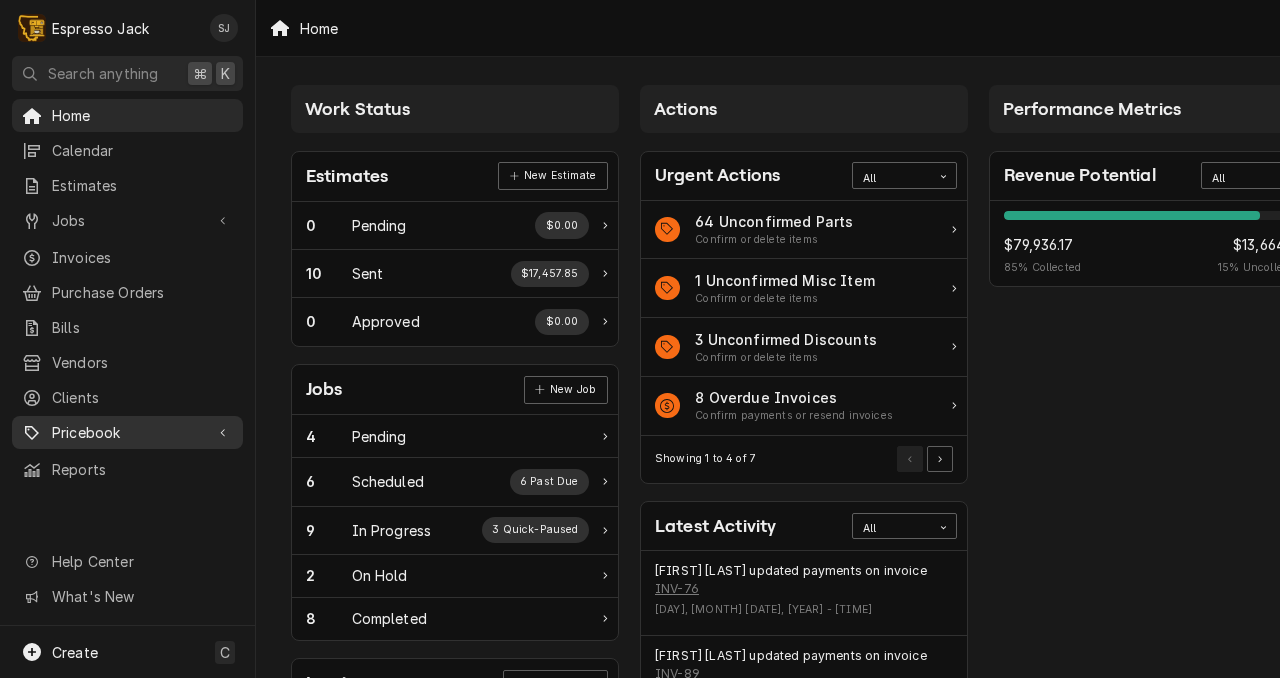 click on "Pricebook" at bounding box center (127, 432) 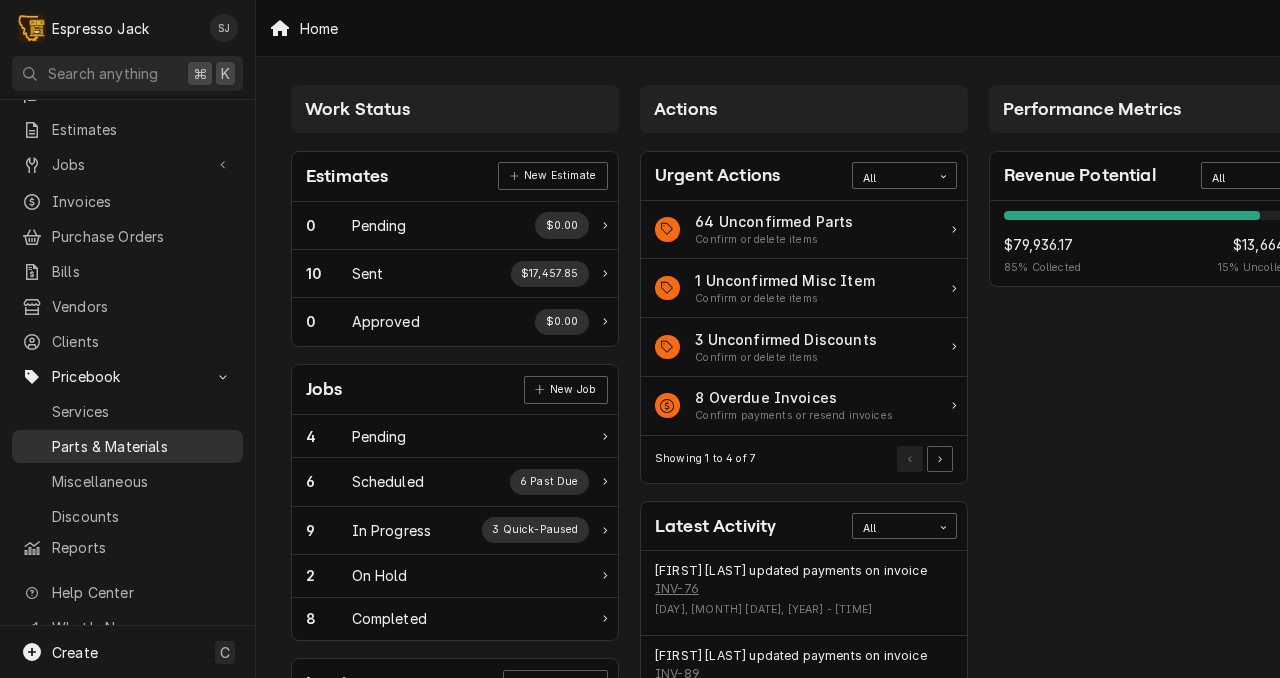 scroll, scrollTop: 64, scrollLeft: 0, axis: vertical 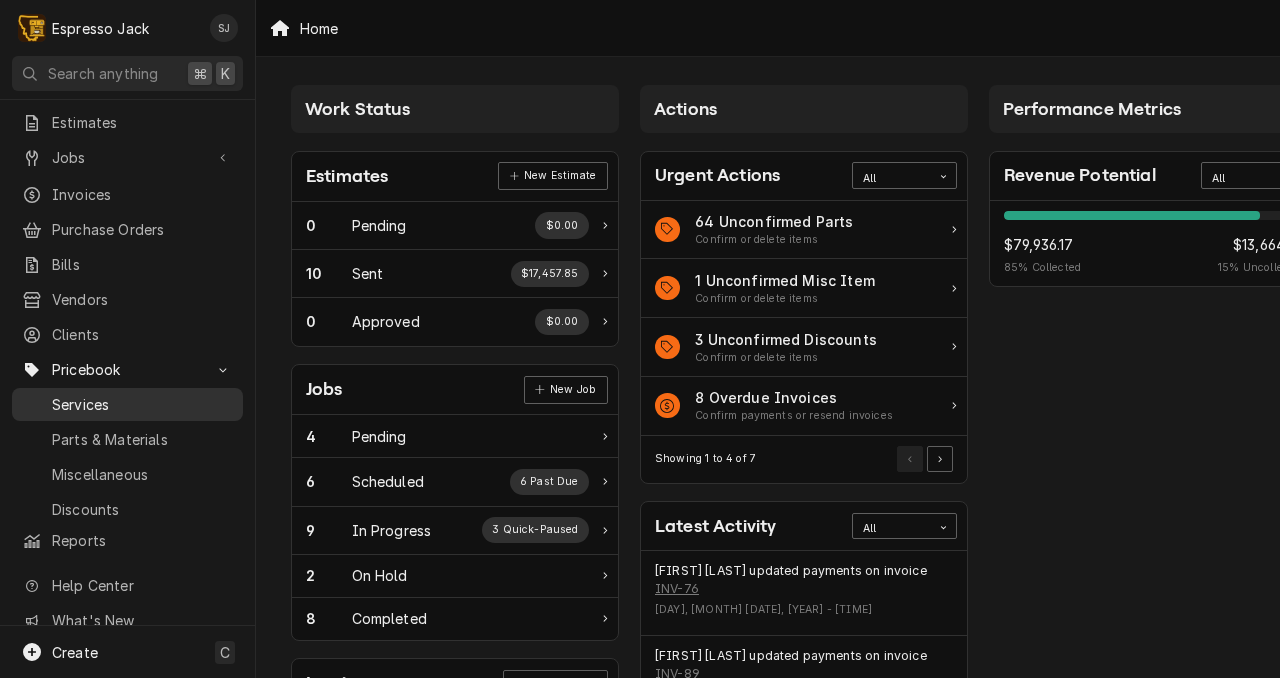 click on "Services" at bounding box center [142, 404] 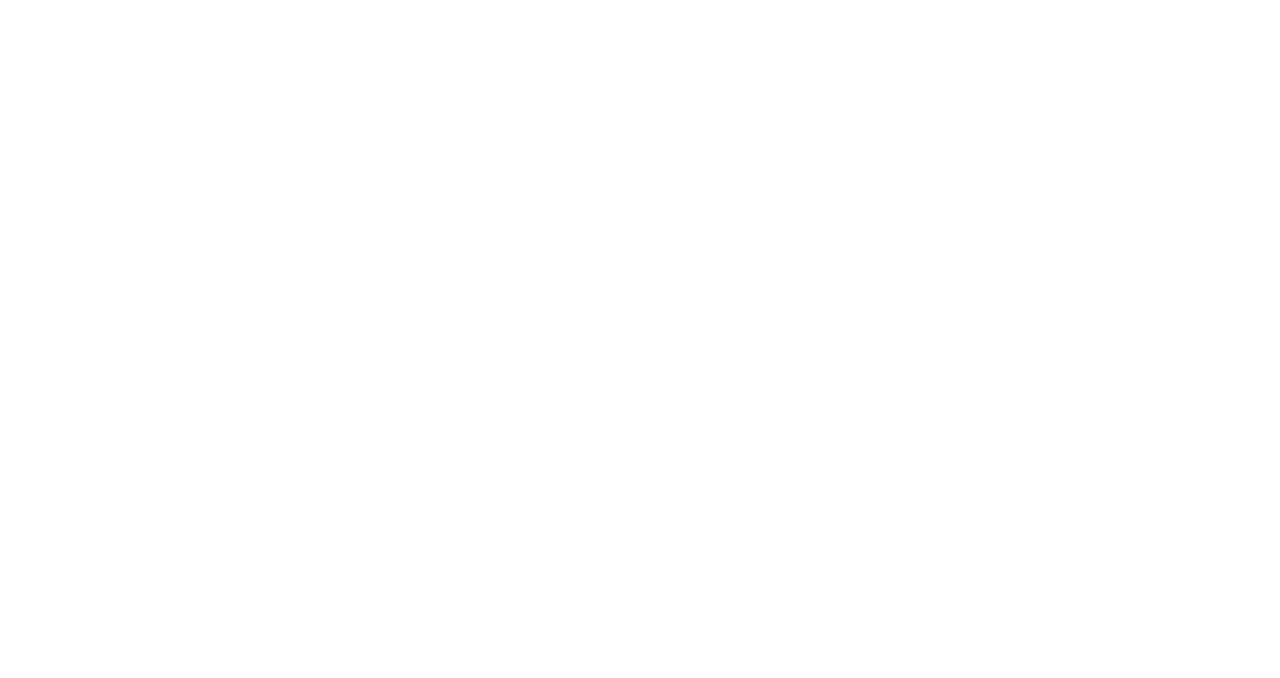 scroll, scrollTop: 0, scrollLeft: 0, axis: both 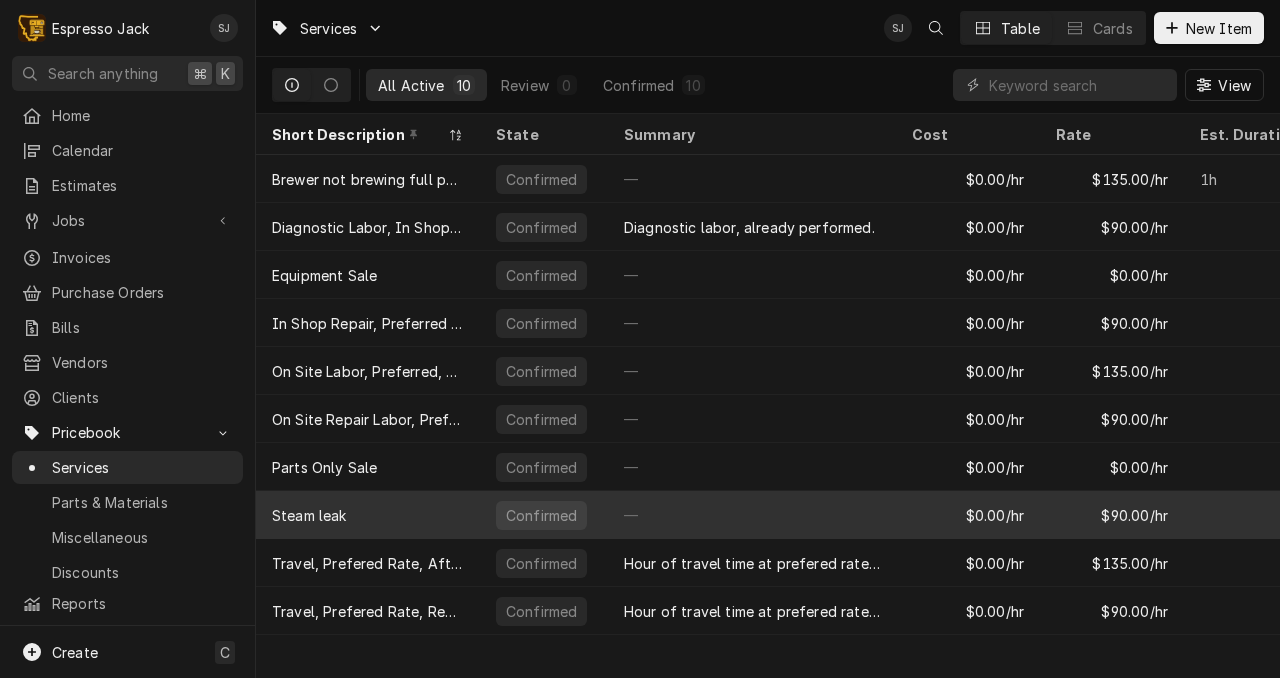 click on "—" at bounding box center [752, 515] 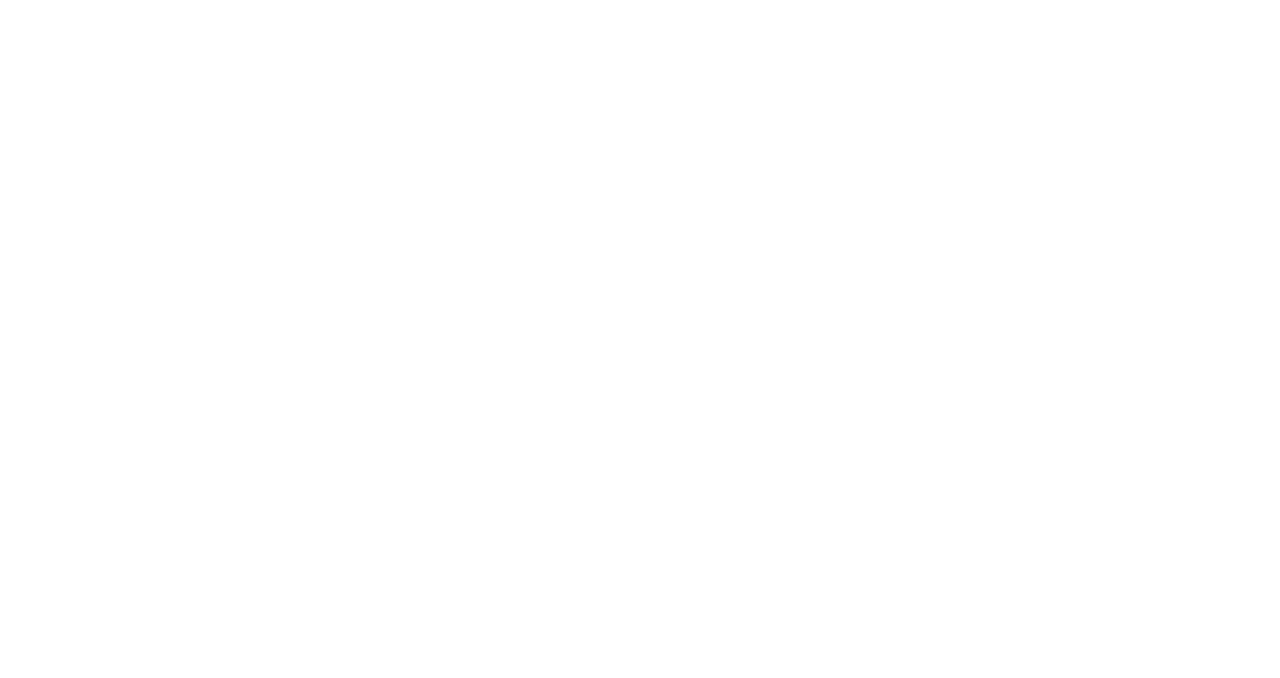 scroll, scrollTop: 0, scrollLeft: 0, axis: both 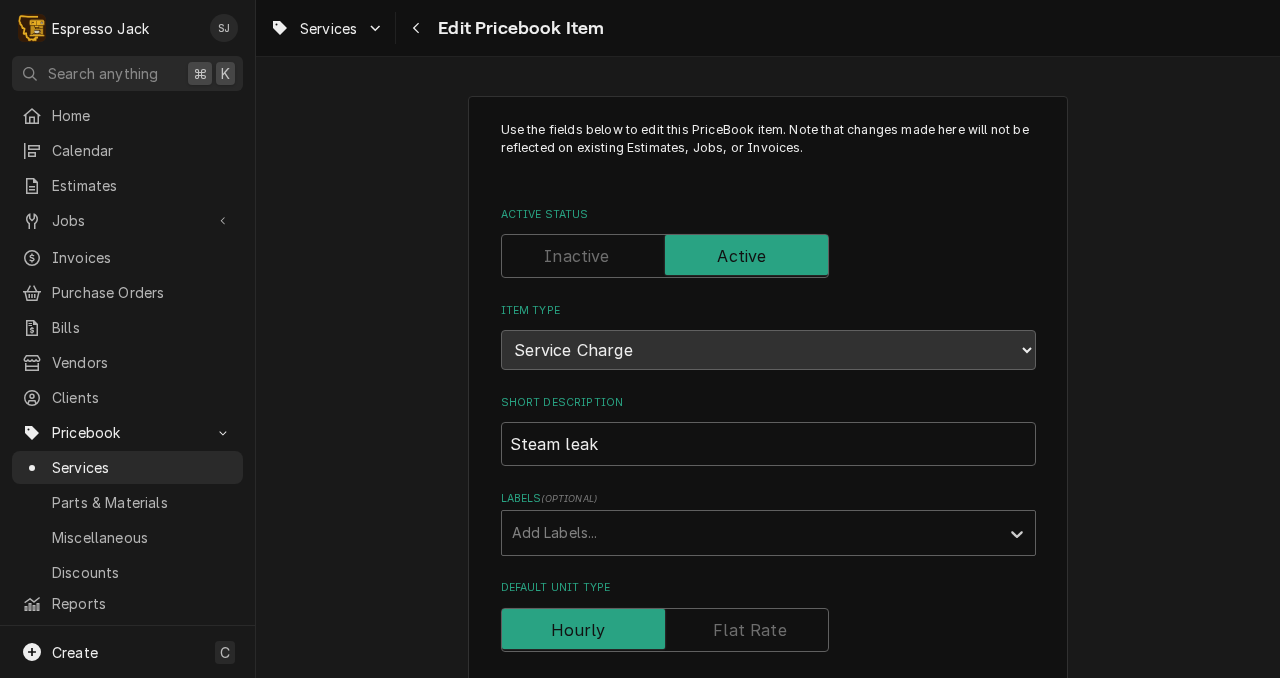type on "x" 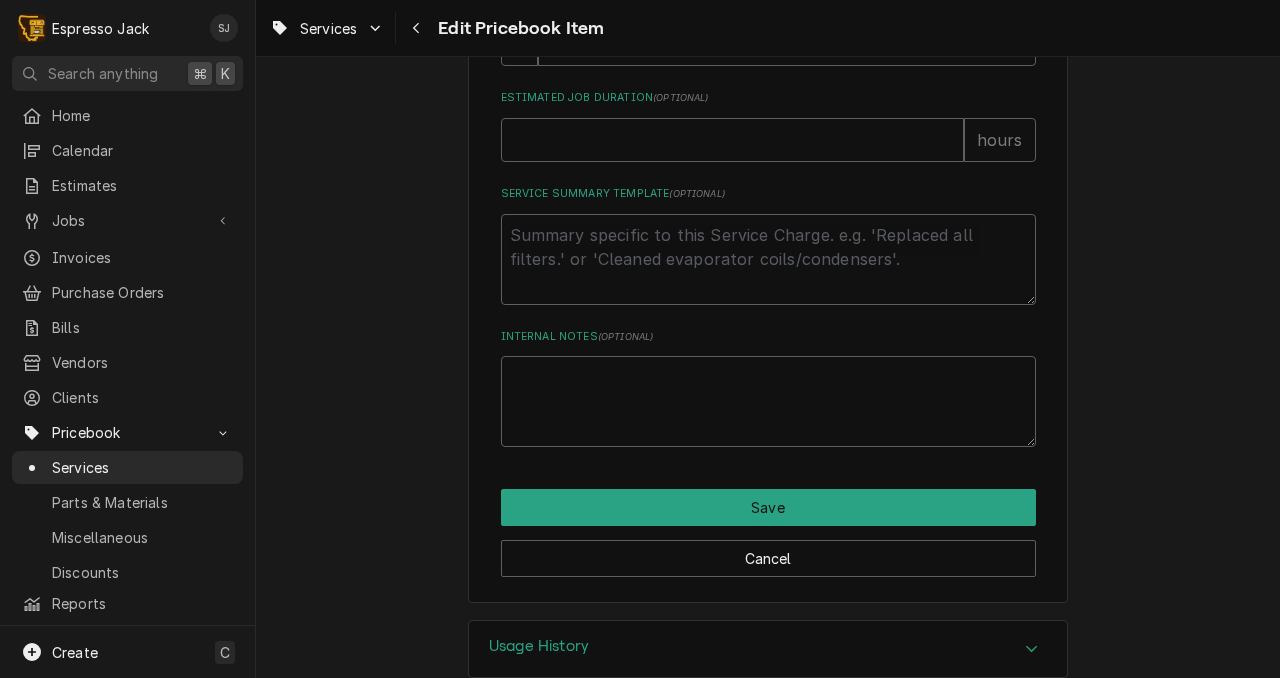 scroll, scrollTop: 0, scrollLeft: 0, axis: both 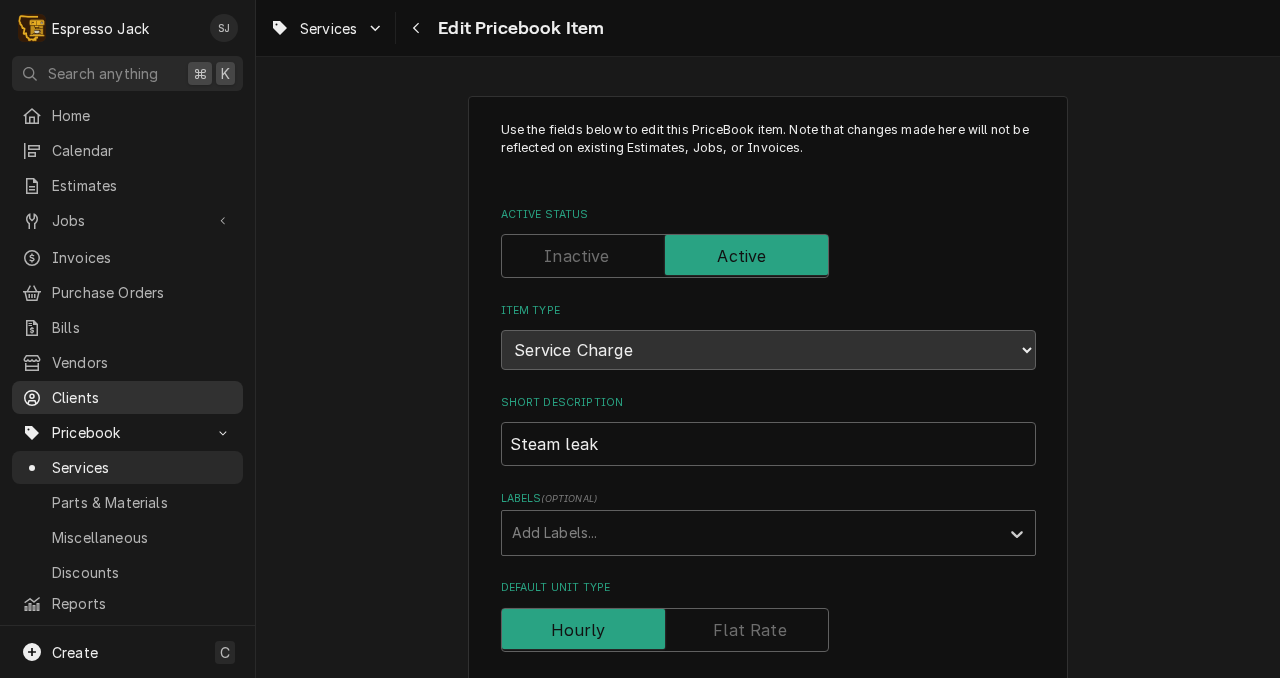 click on "Clients" at bounding box center (142, 397) 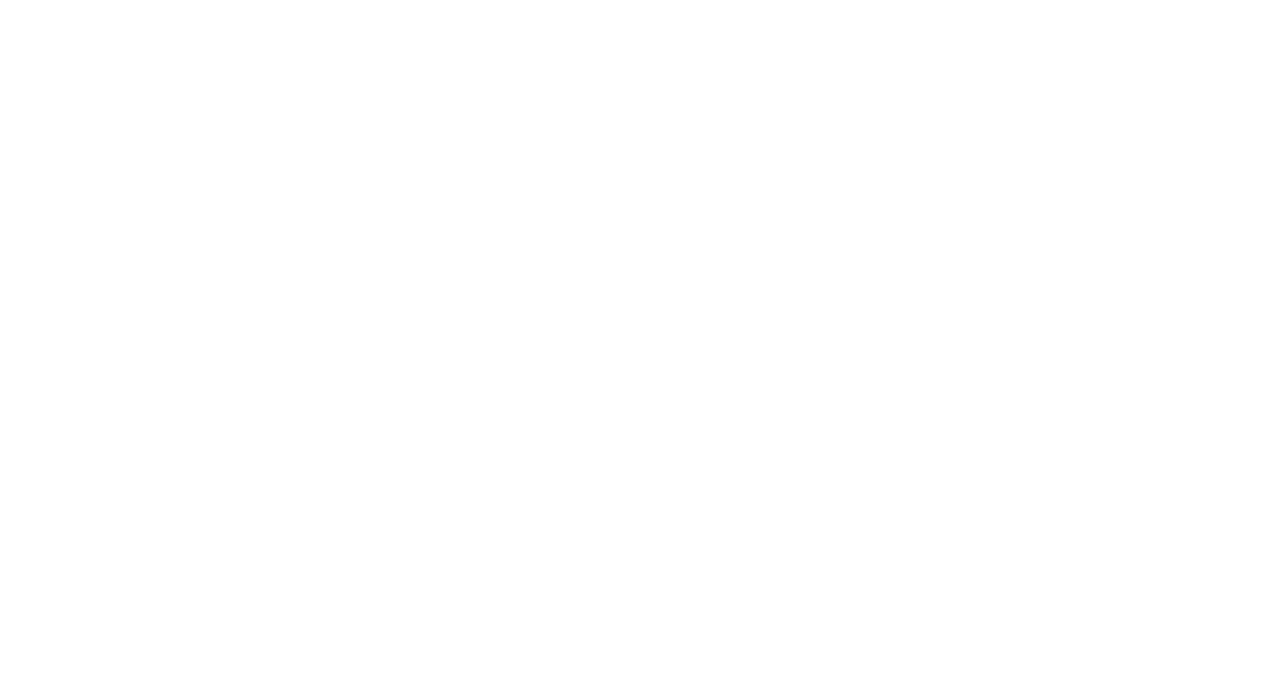 scroll, scrollTop: 0, scrollLeft: 0, axis: both 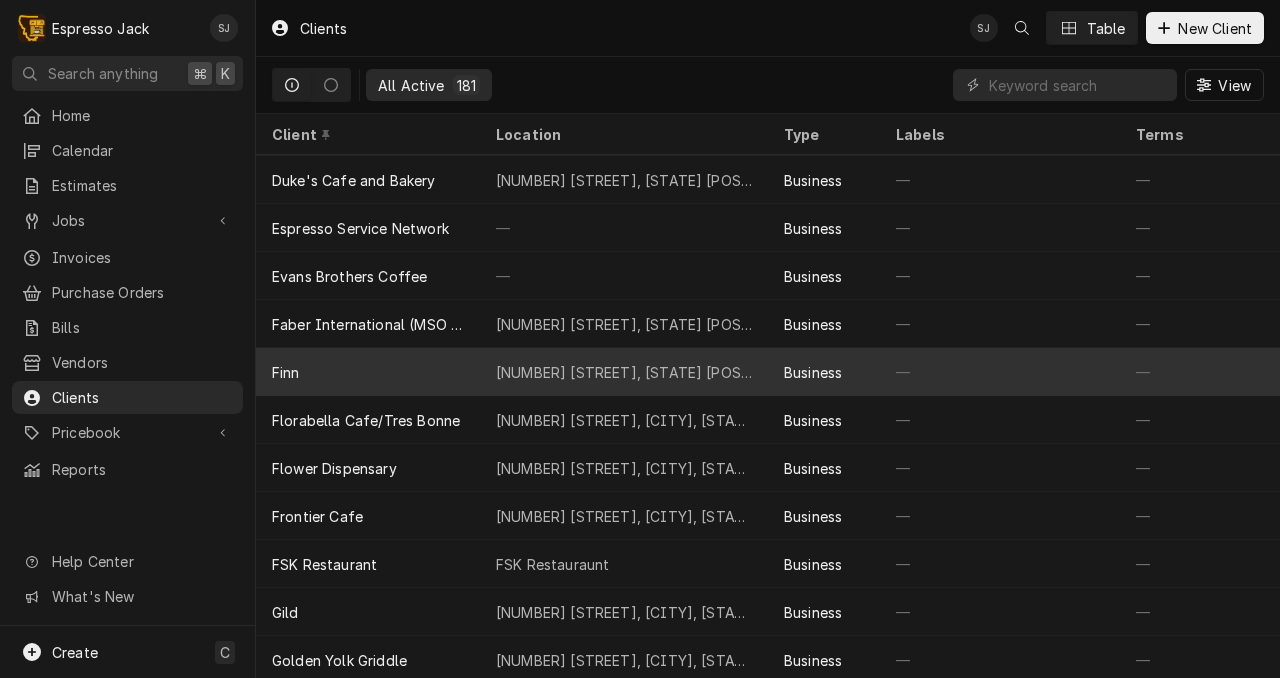 click on "[NUMBER] [STREET], [STATE] [POSTAL_CODE]" at bounding box center [624, 372] 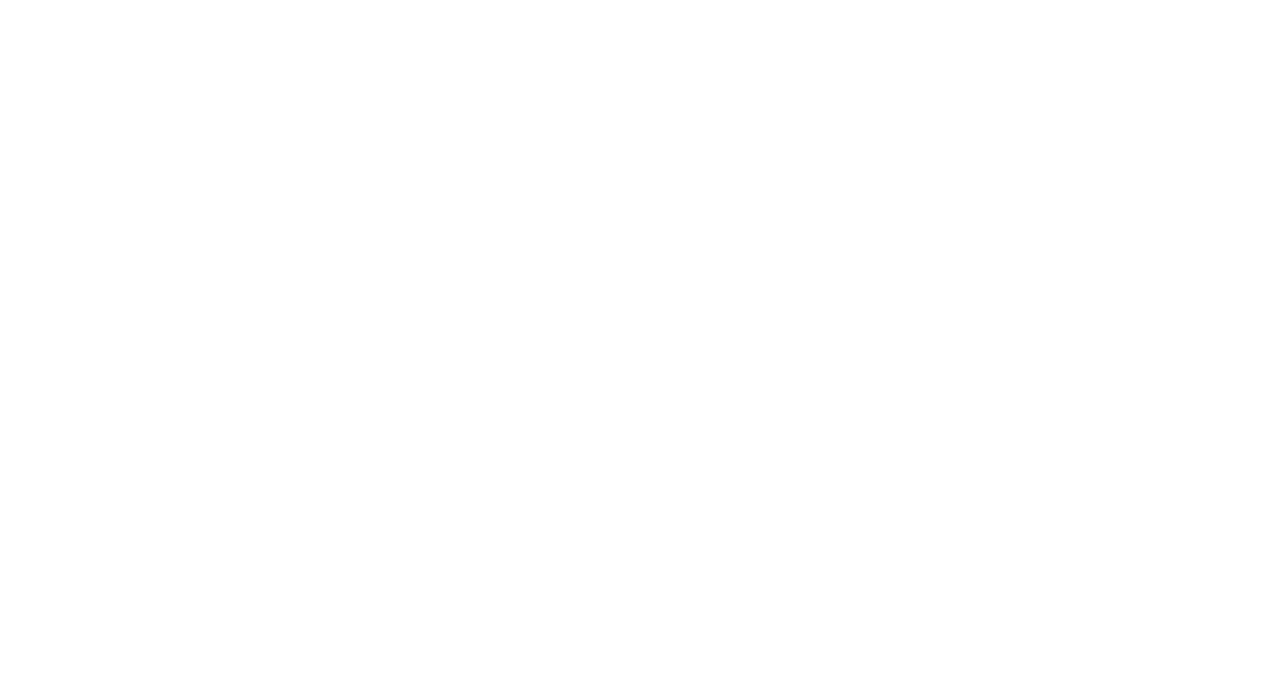 scroll, scrollTop: 0, scrollLeft: 0, axis: both 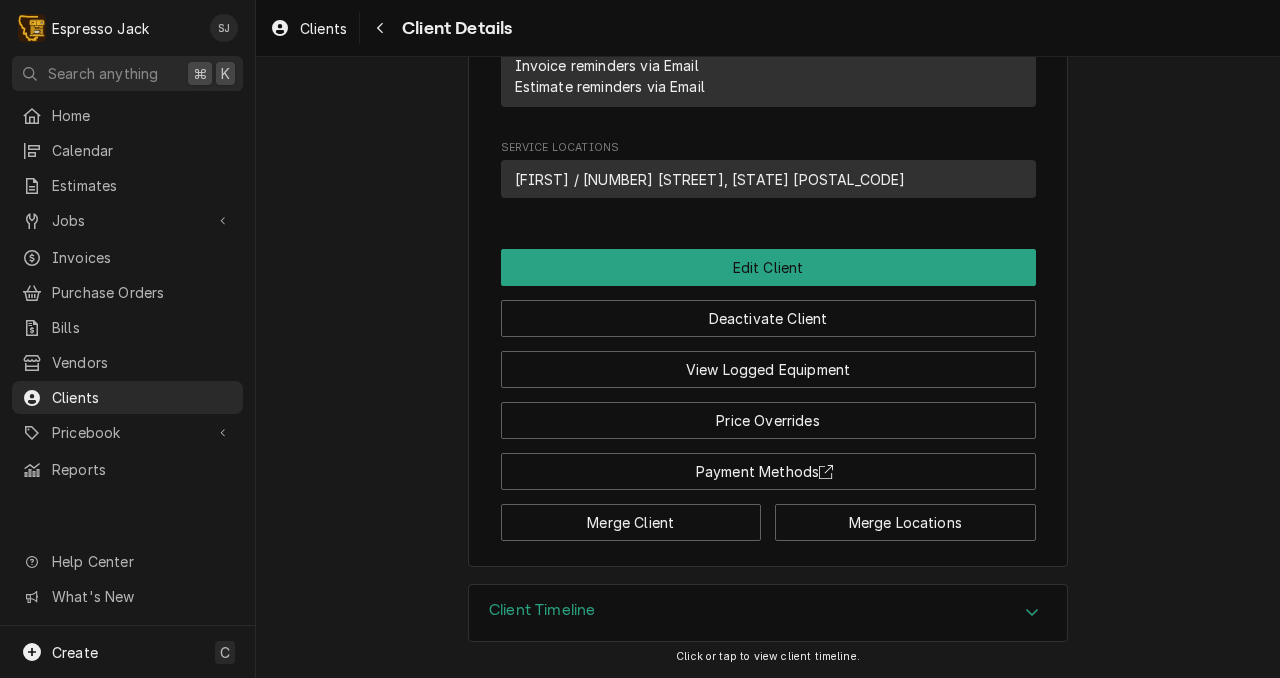 click on "Client Timeline" at bounding box center (768, 613) 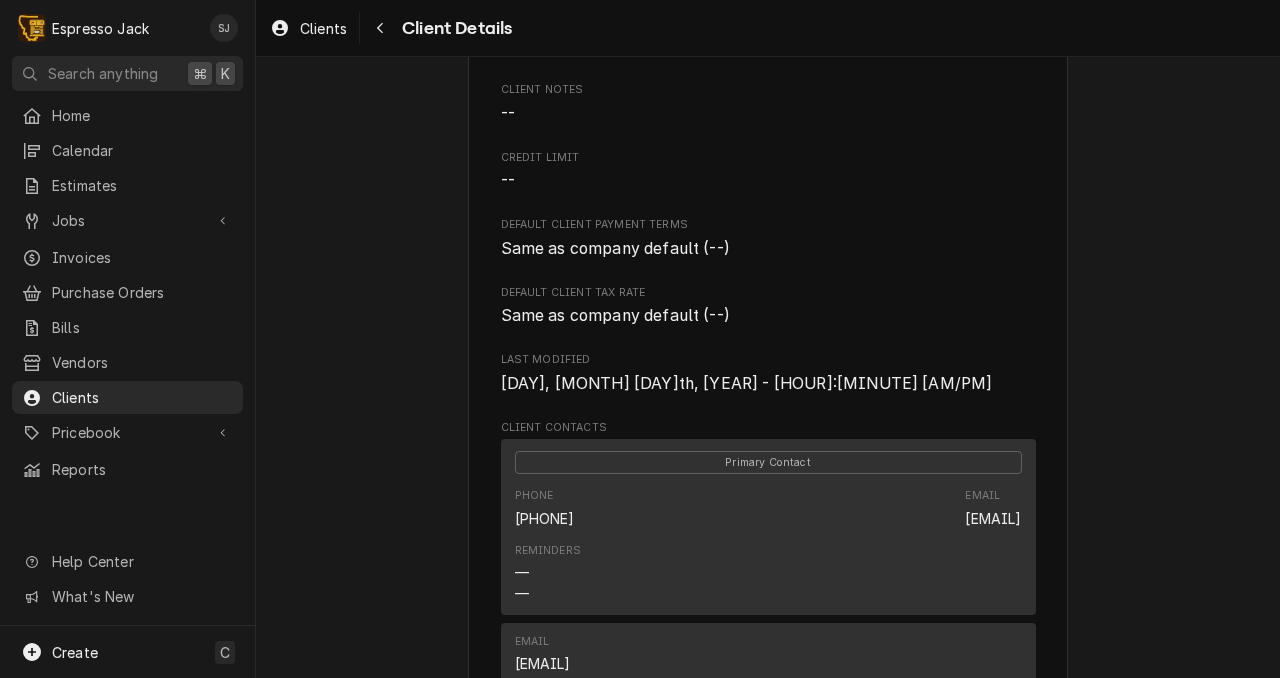 scroll, scrollTop: 0, scrollLeft: 0, axis: both 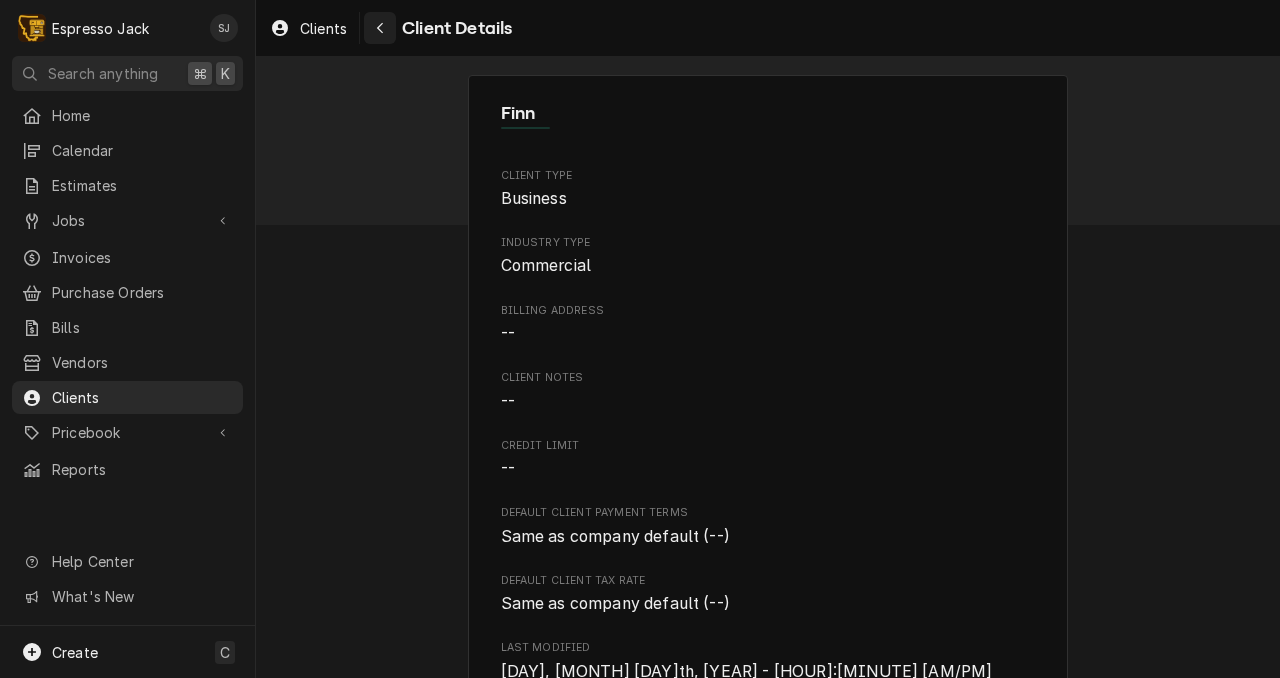 click 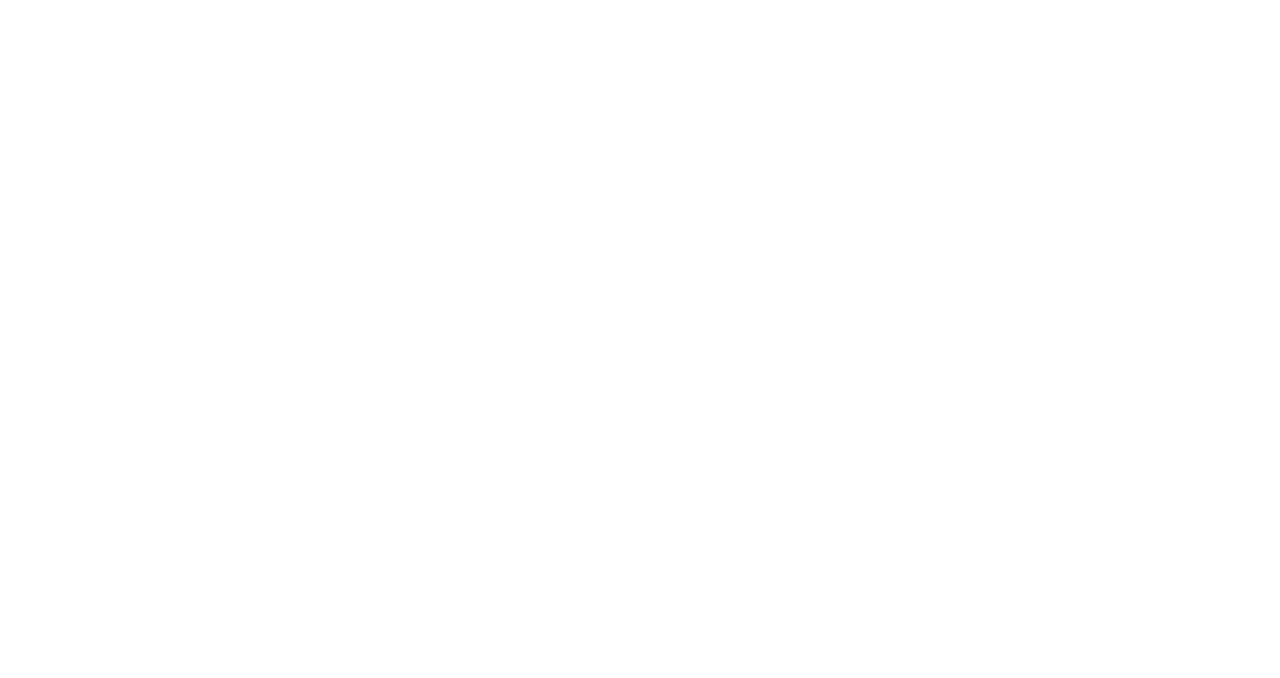 scroll, scrollTop: 0, scrollLeft: 0, axis: both 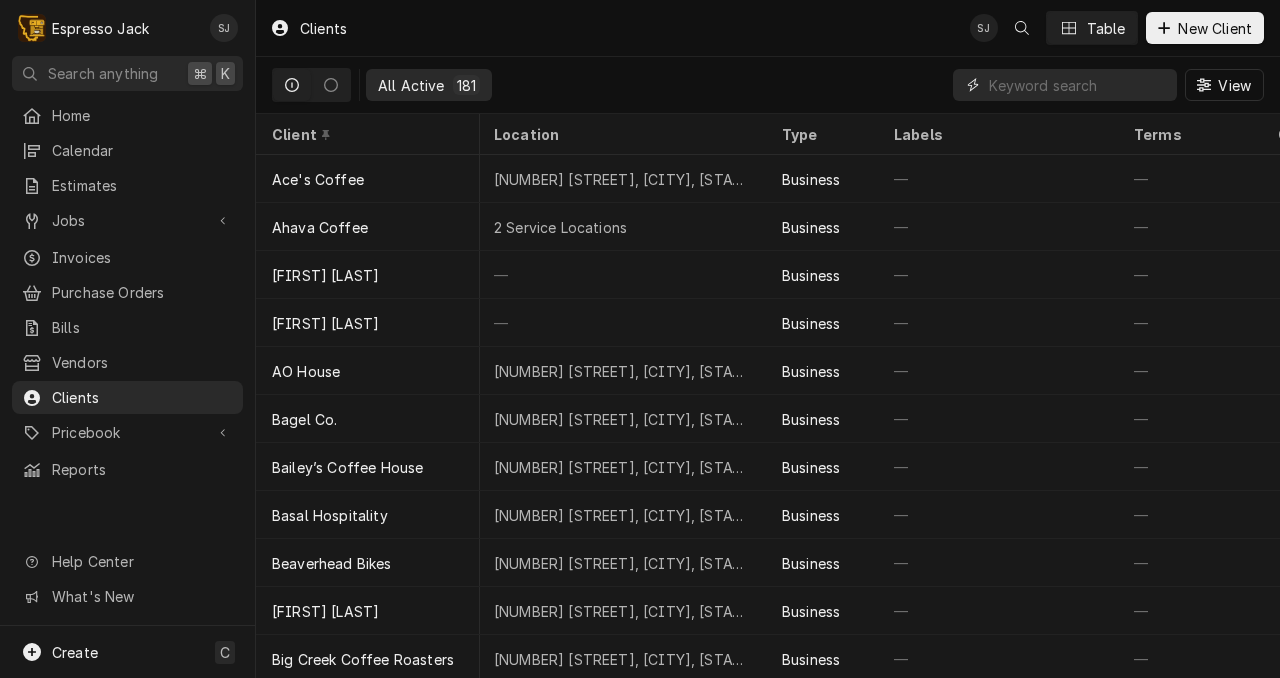 click at bounding box center (1078, 85) 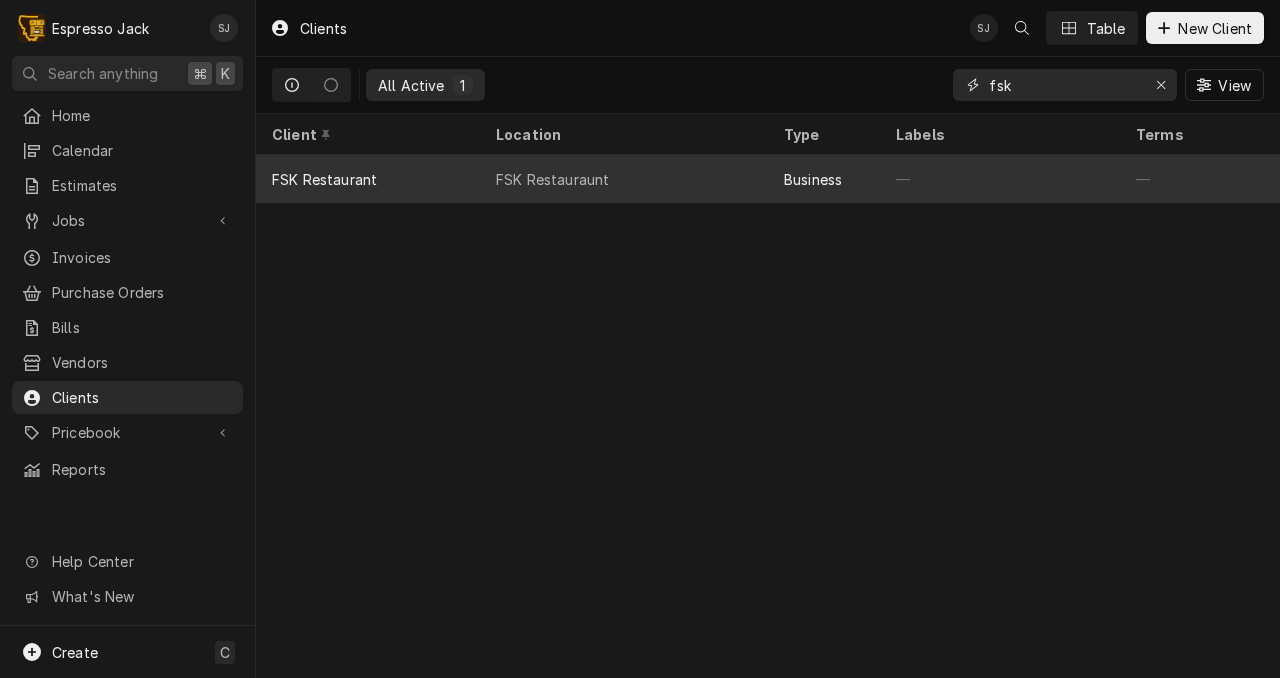 type on "fsk" 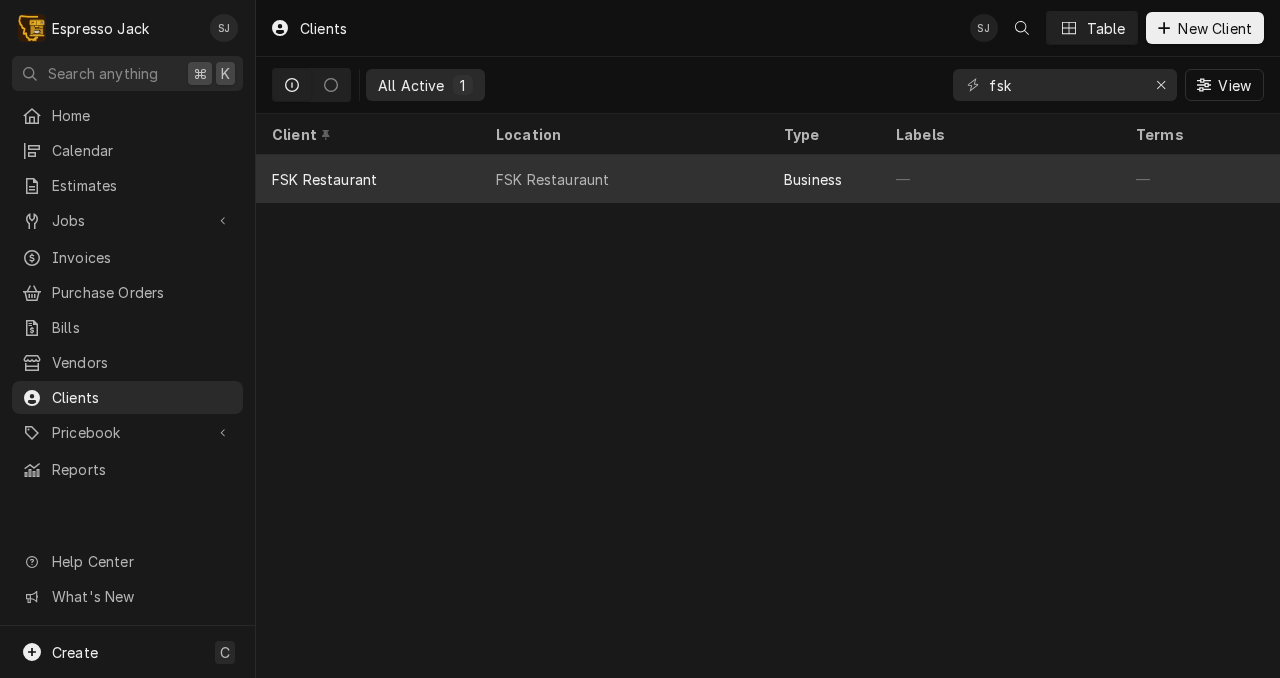 click on "FSK Restauraunt" at bounding box center (552, 179) 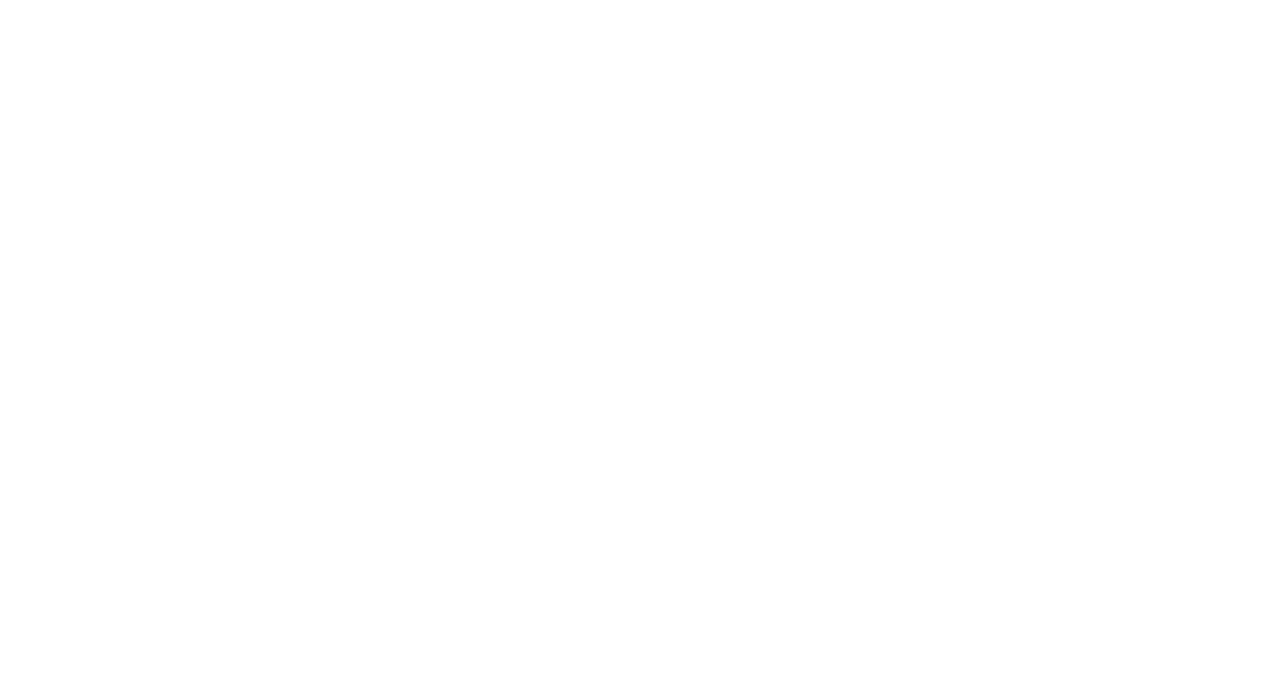 scroll, scrollTop: 0, scrollLeft: 0, axis: both 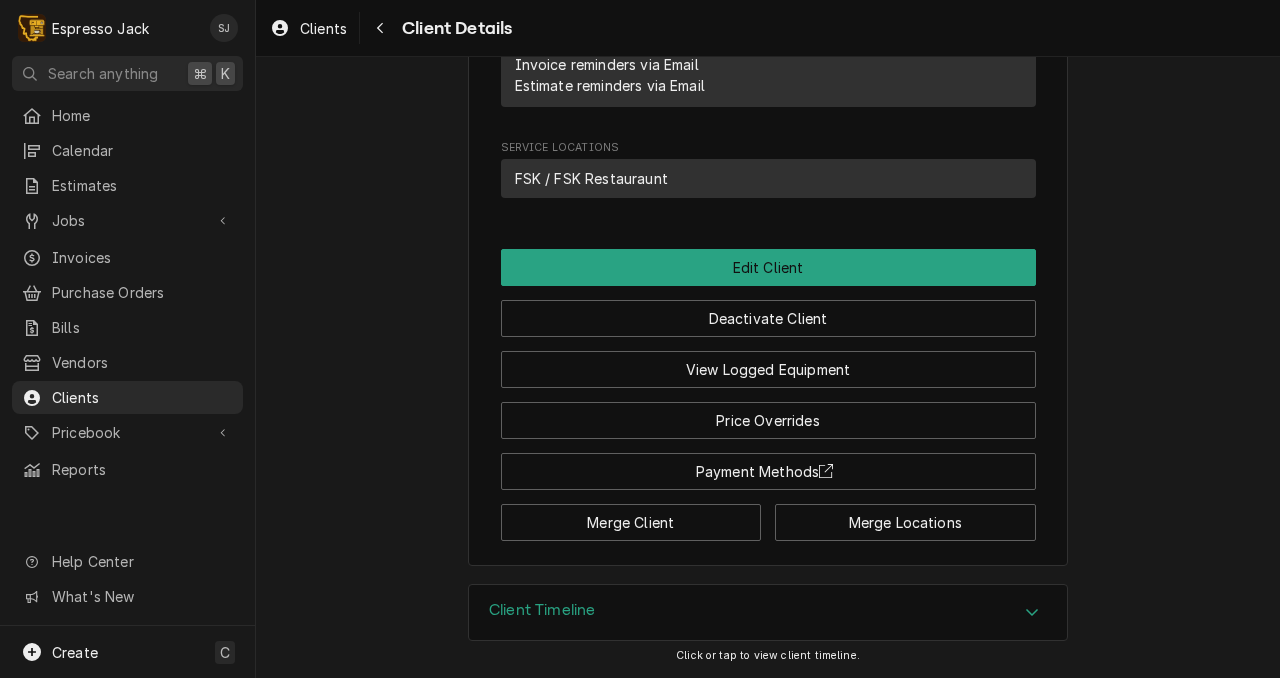 click on "Client Timeline" at bounding box center (542, 610) 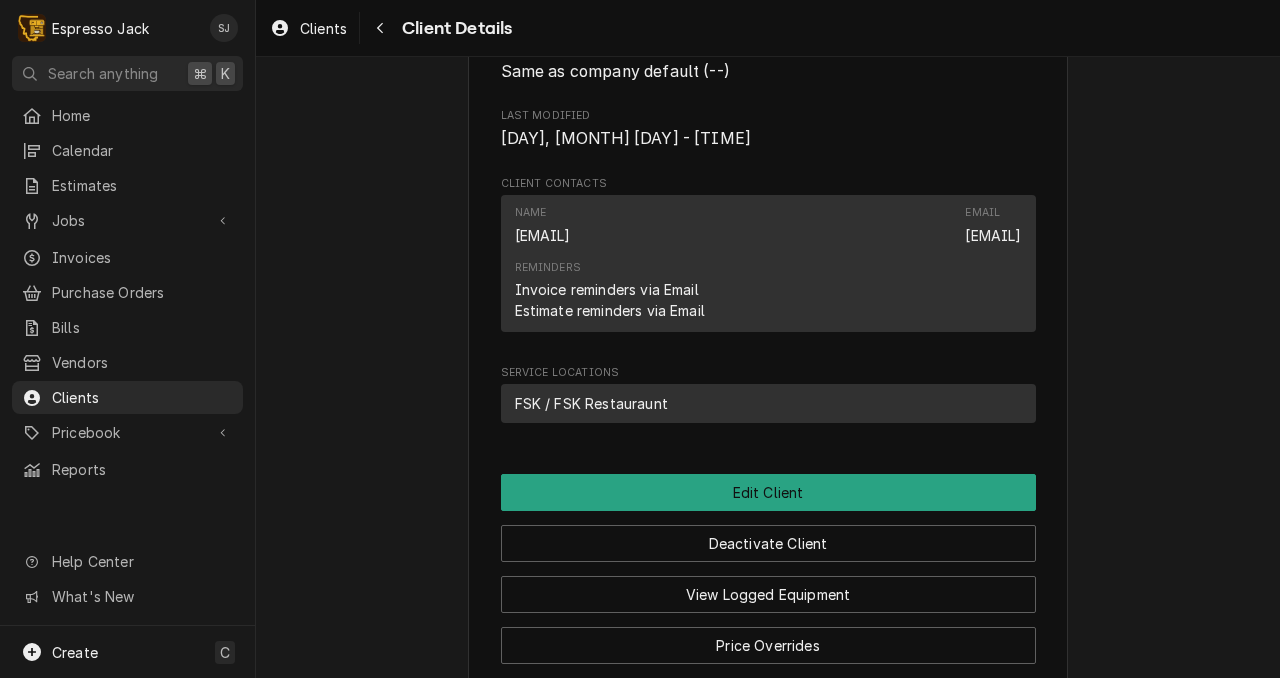 scroll, scrollTop: 560, scrollLeft: 0, axis: vertical 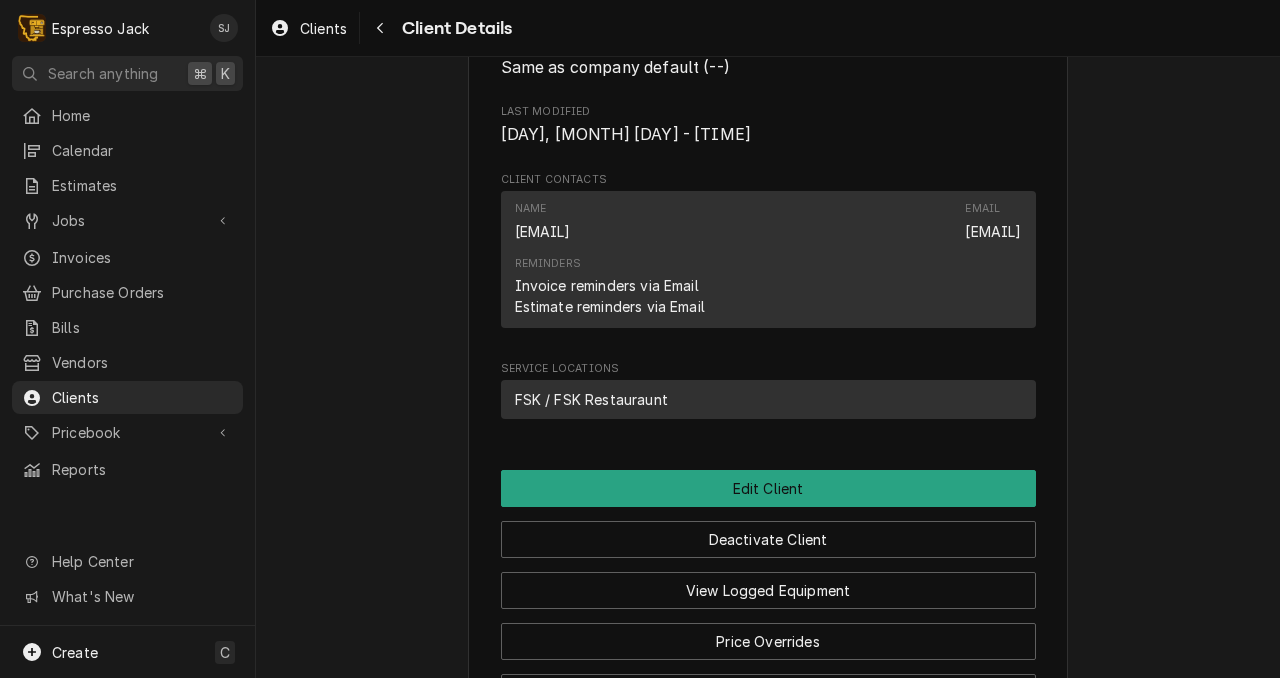 click on "FSK / FSK Restauraunt" at bounding box center [591, 399] 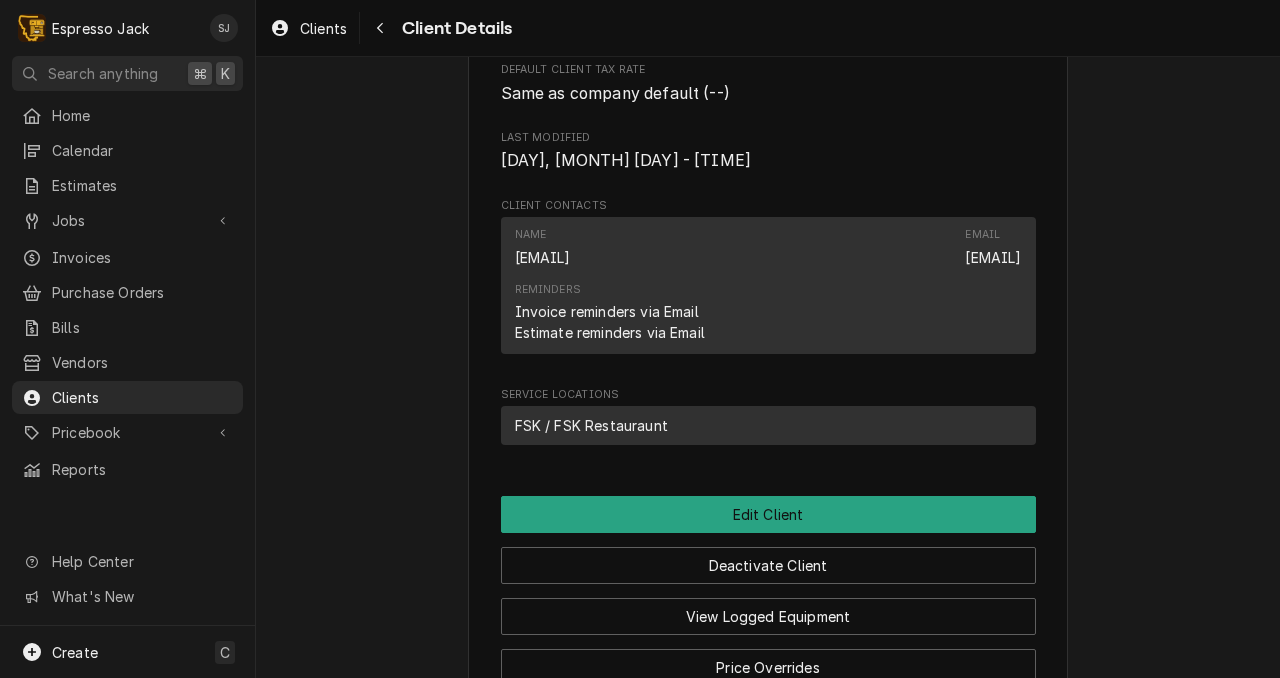 scroll, scrollTop: 0, scrollLeft: 0, axis: both 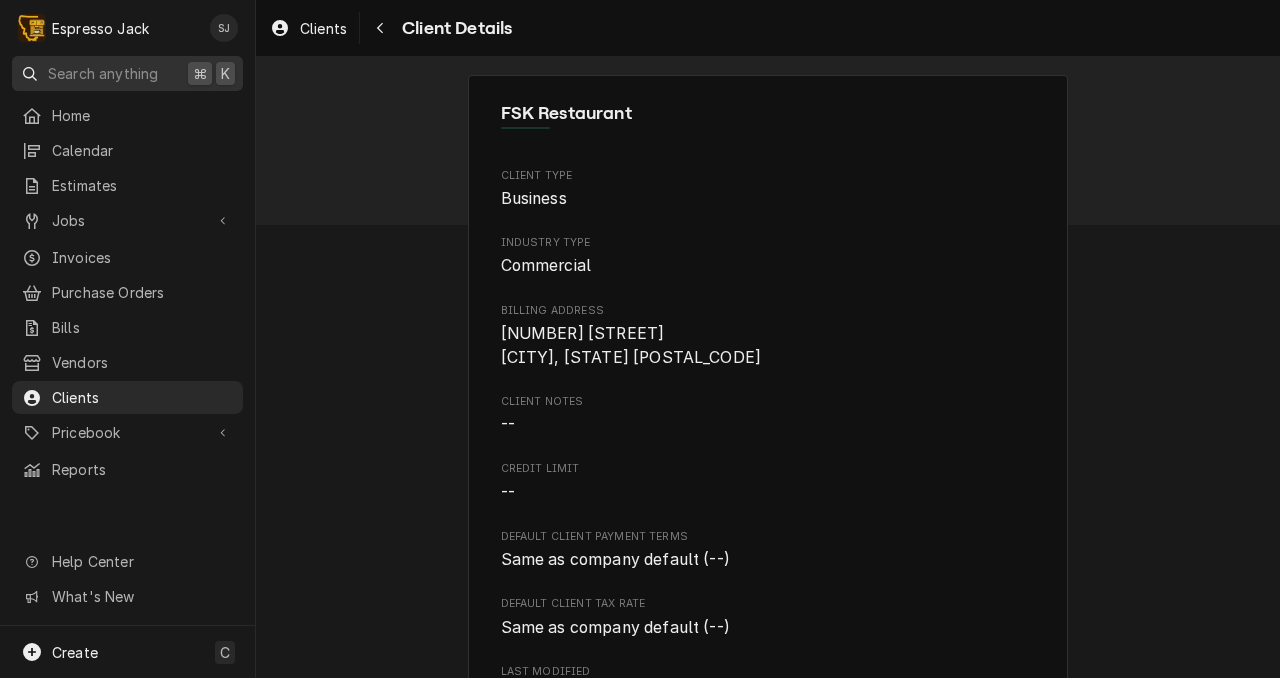 click on "Search anything" at bounding box center (103, 73) 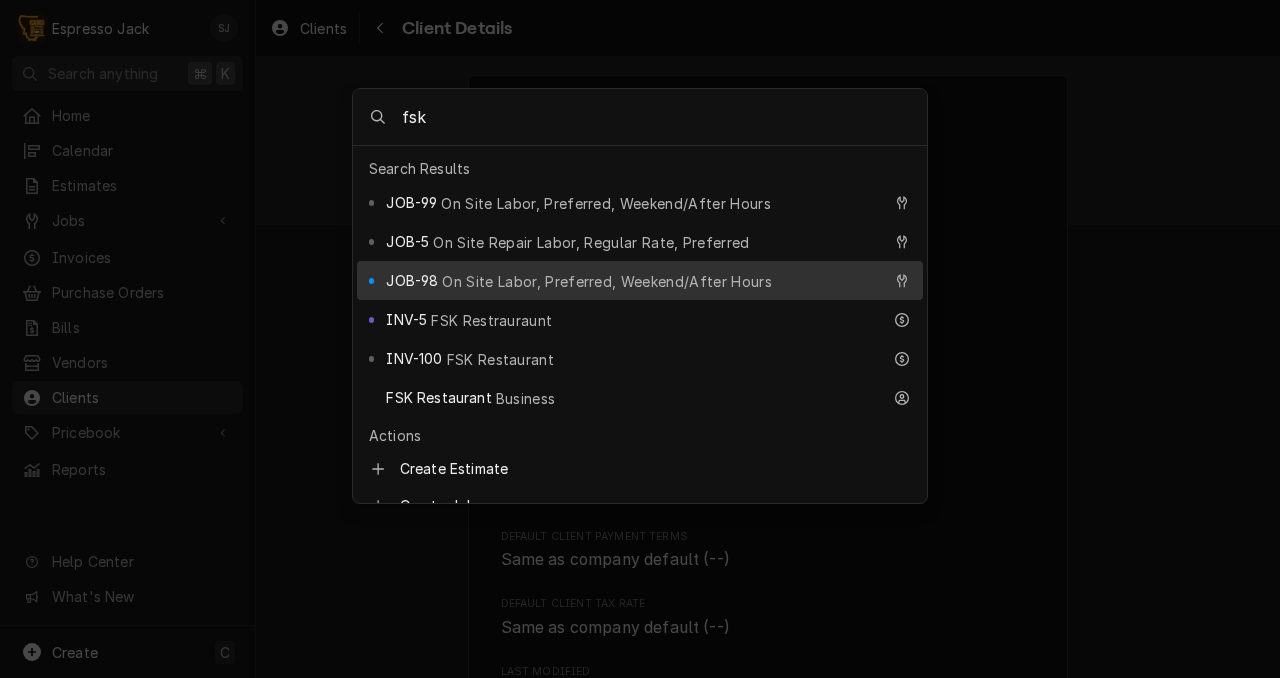 type on "fsk" 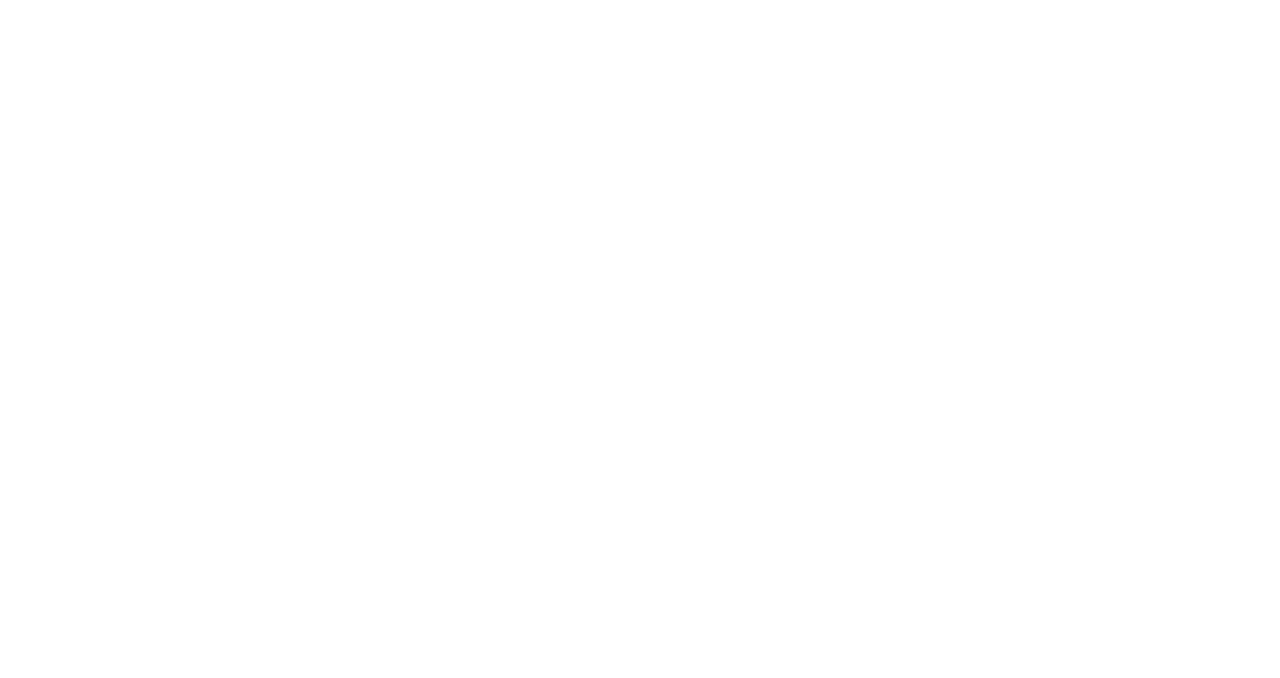 scroll, scrollTop: 0, scrollLeft: 0, axis: both 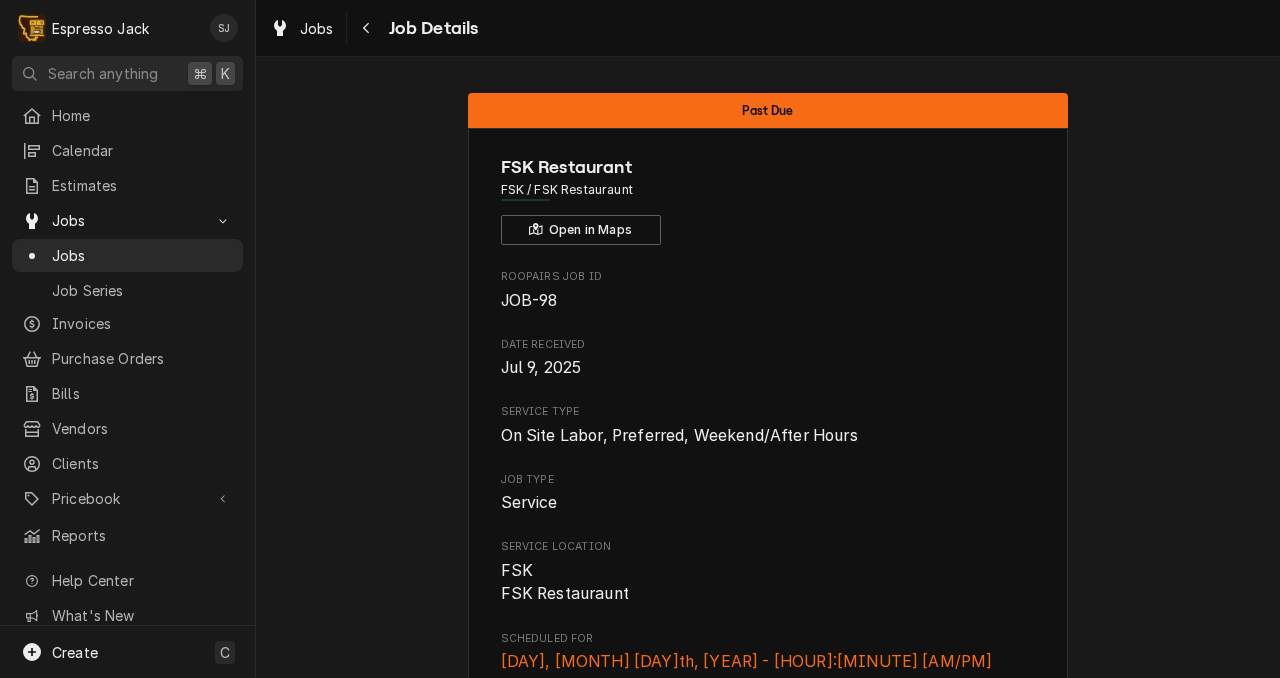 click on "Past Due FSK Restaurant FSK / FSK Restauraunt Open in Maps Roopairs Job ID JOB-98 Date Received [MONTH] 9, [YEAR] Service Type On Site Labor, Preferred, Weekend/After Hours Job Type Service Service Location FSK
FSK Restauraunt Scheduled For [DAY], [MONTH] [DAY]th, [YEAR] - [HOUR]:[MINUTE] [AM/PM] Scheduled On [DAY], [MONTH] [DAY]th, [YEAR] - [HOUR]:[MINUTE] [AM/PM] Last Modified [DAY], [MONTH] [DAY]th, [YEAR] - [HOUR]:[MINUTE] [AM/PM] Estimated Job Duration 1h Assigned Technician(s) [FIRST] [LAST] Reason For Call One group not working. Priority No Priority Start Job Edit Job Cancel Job Update Attachments Unschedule Job Download PDF" at bounding box center [768, 741] 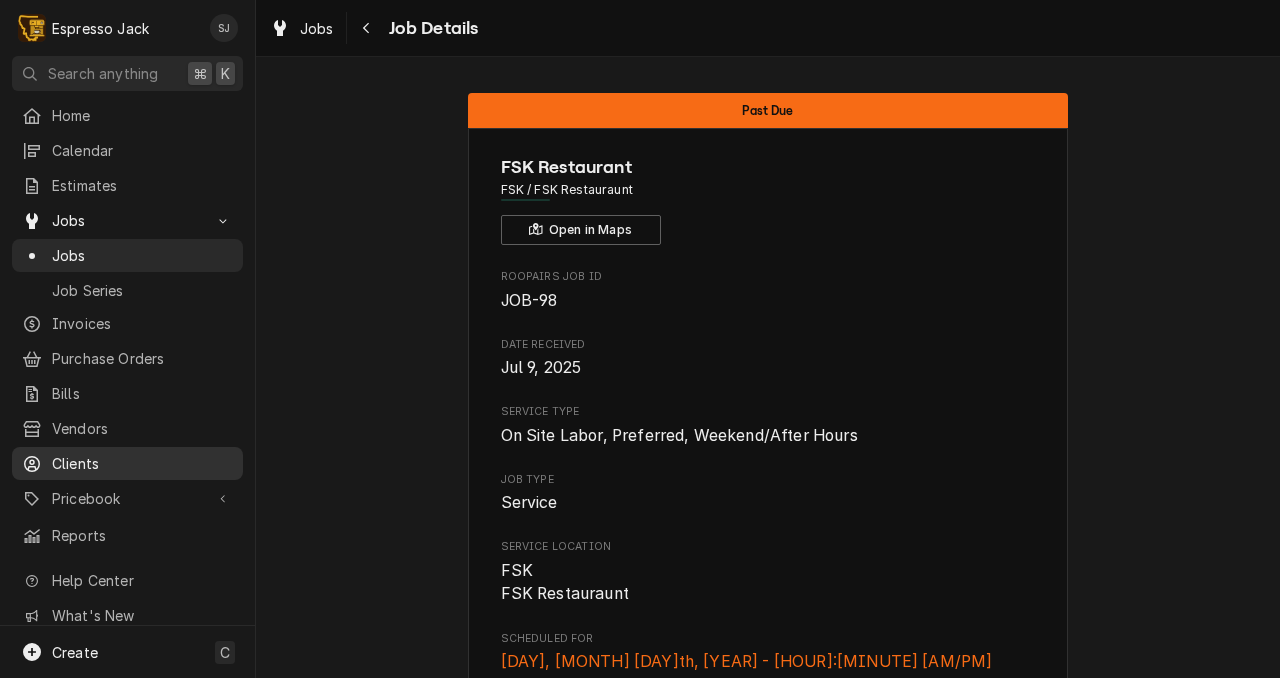 click on "Clients" at bounding box center [127, 463] 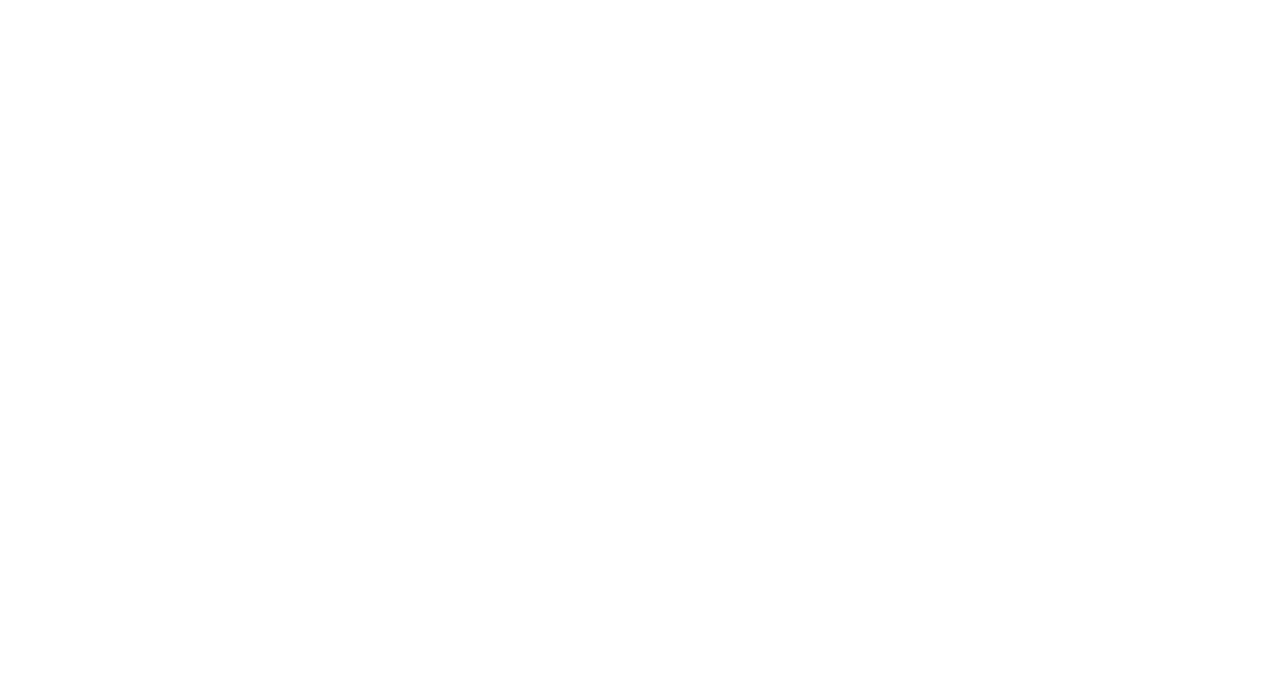 scroll, scrollTop: 0, scrollLeft: 0, axis: both 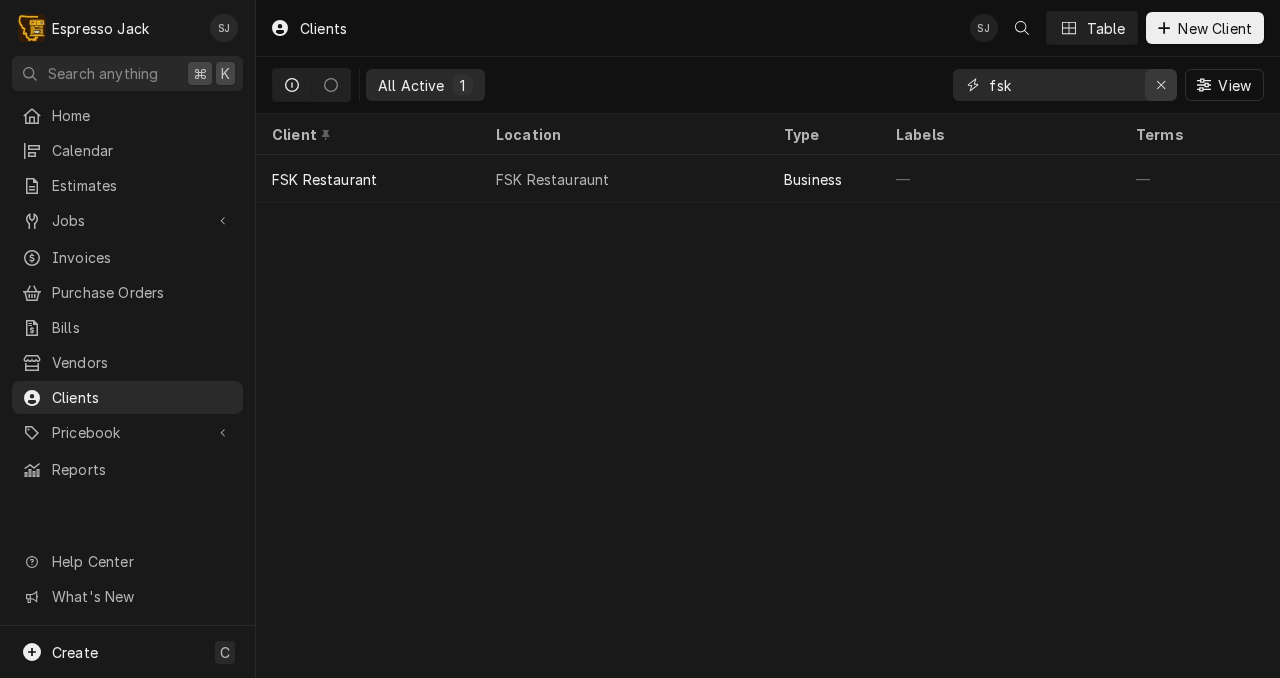 click 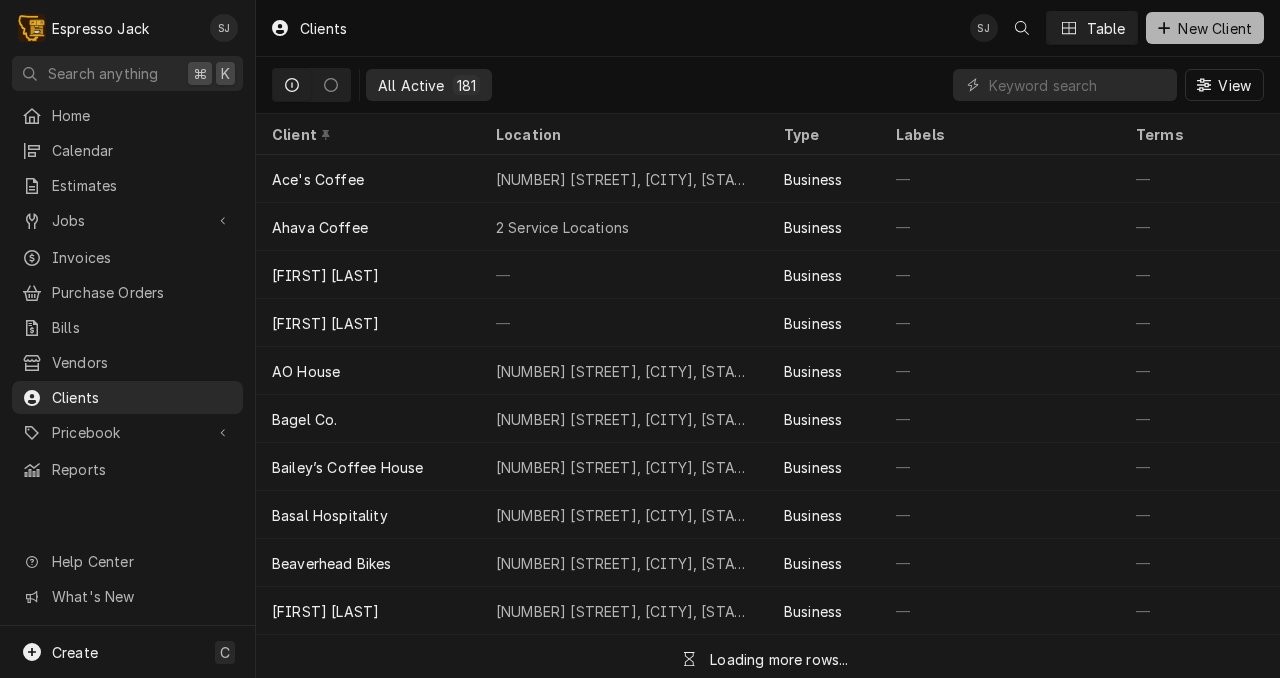 click on "New Client" at bounding box center [1215, 28] 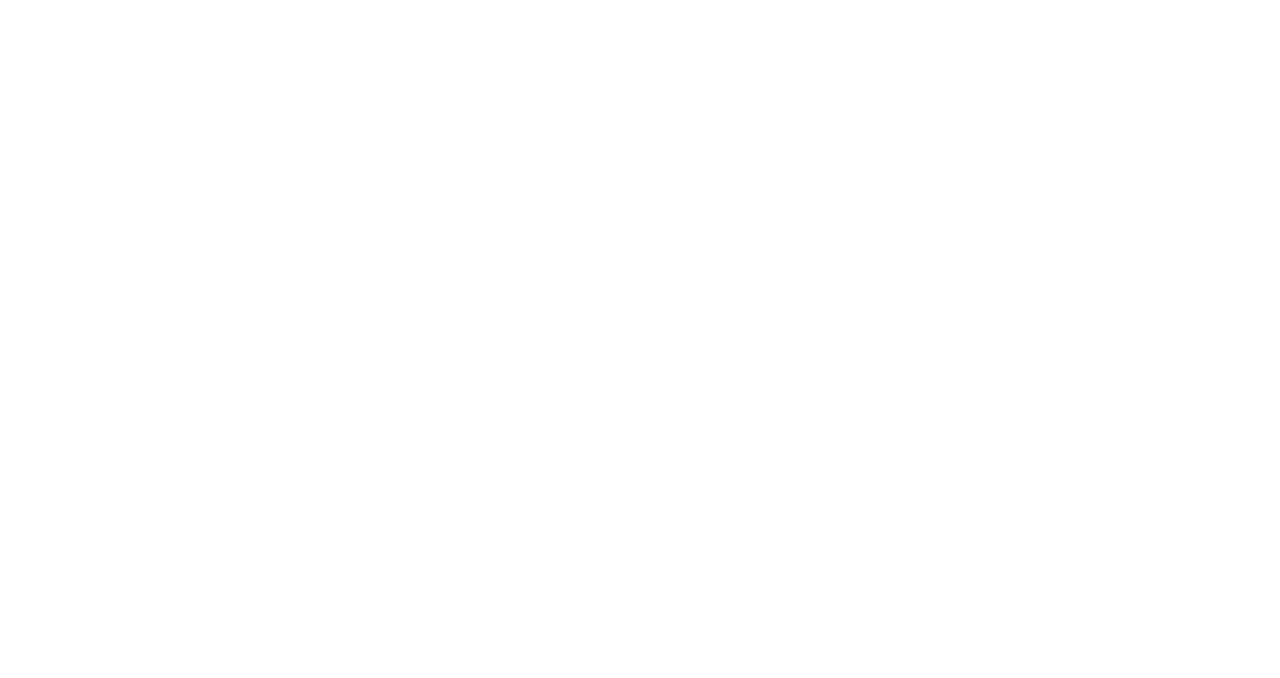scroll, scrollTop: 0, scrollLeft: 0, axis: both 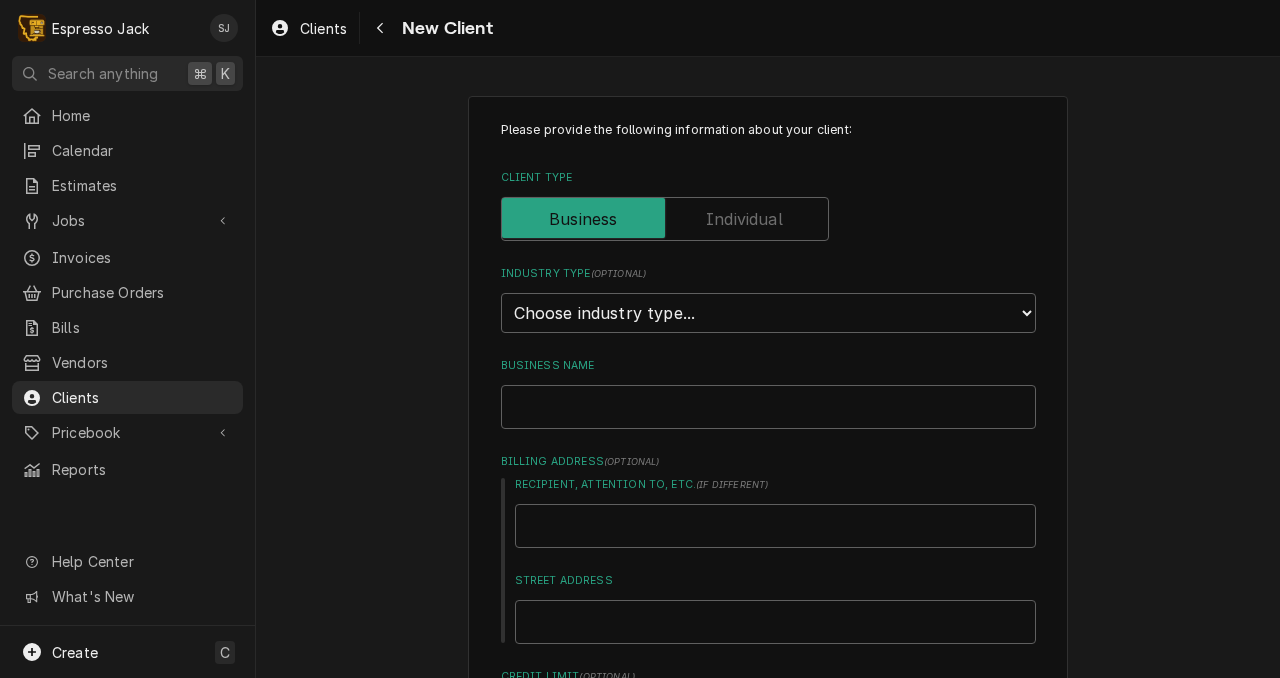 type on "x" 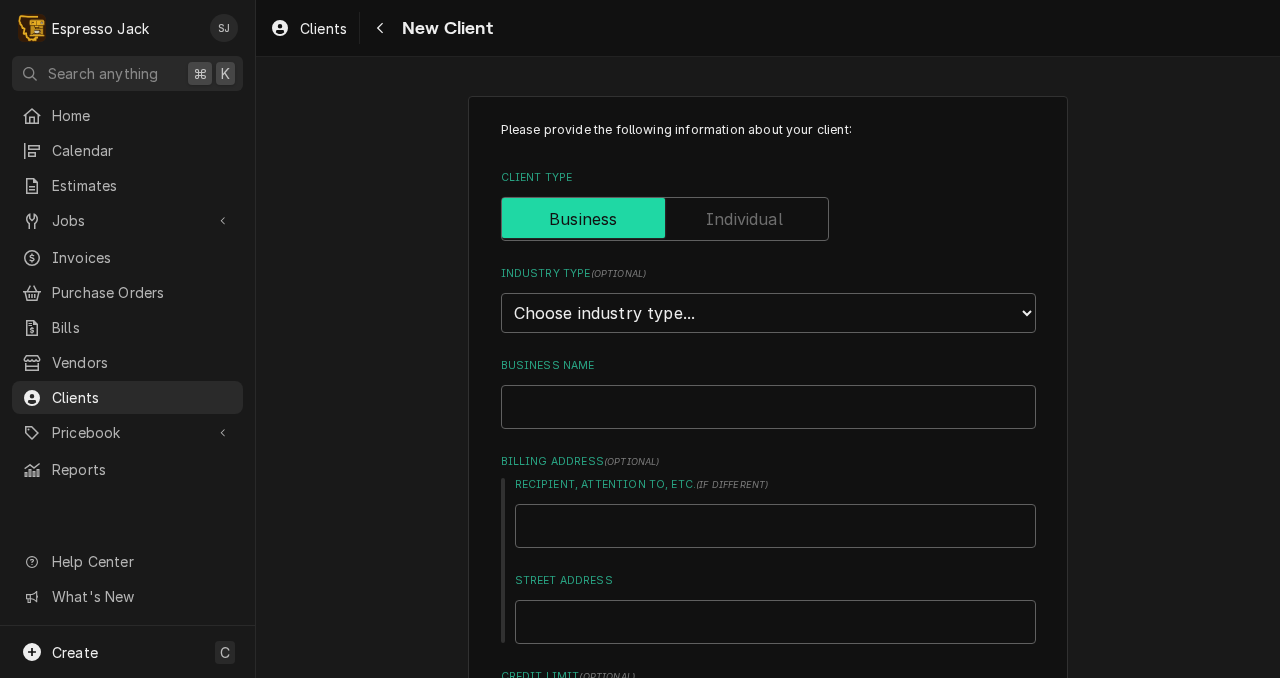 click at bounding box center [665, 219] 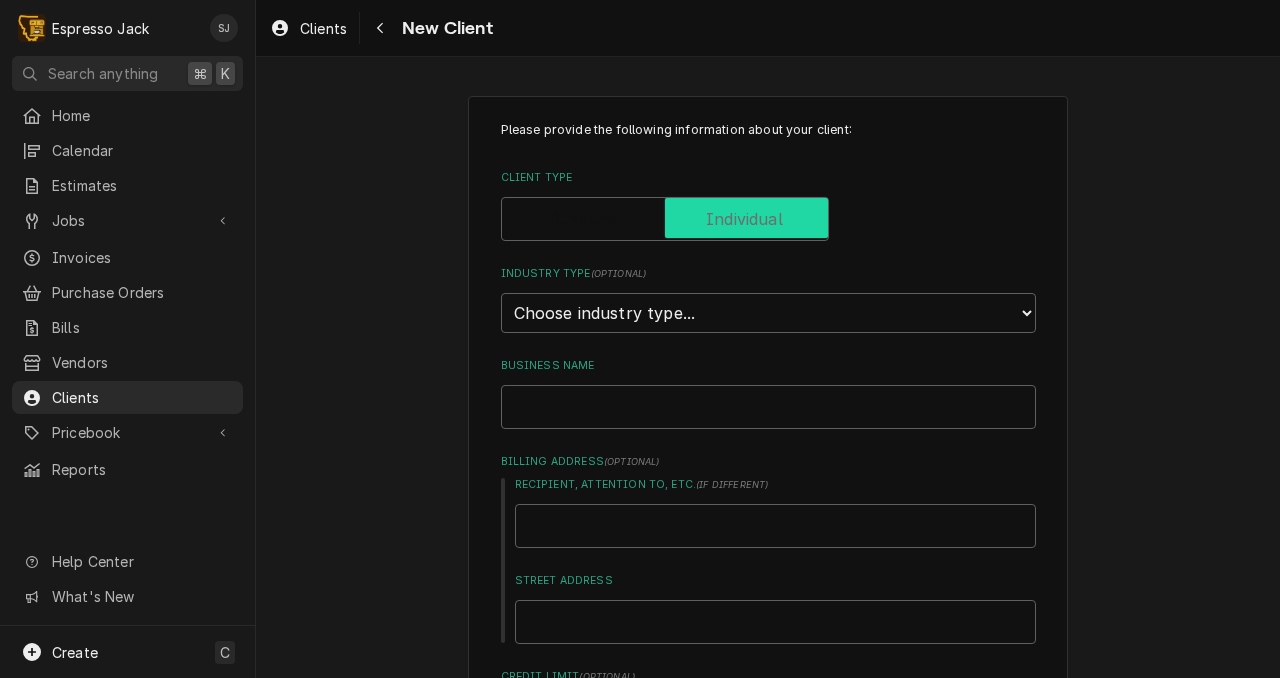 checkbox on "true" 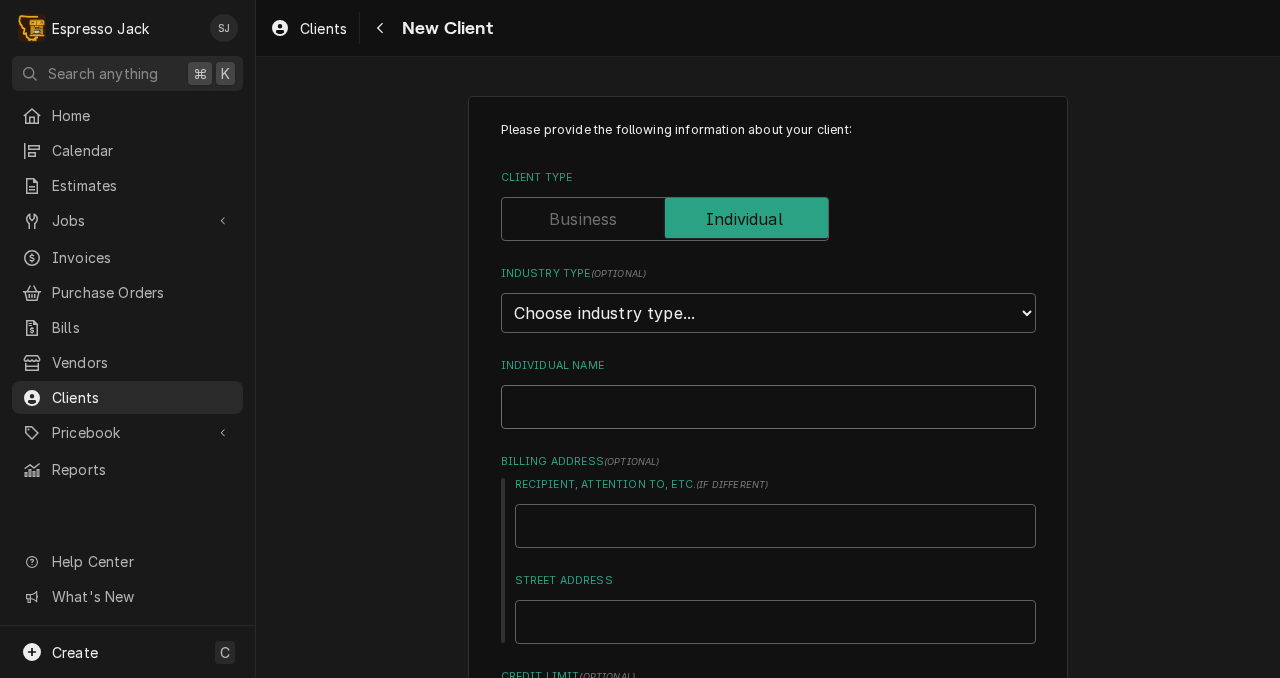 click on "Individual Name" at bounding box center (768, 407) 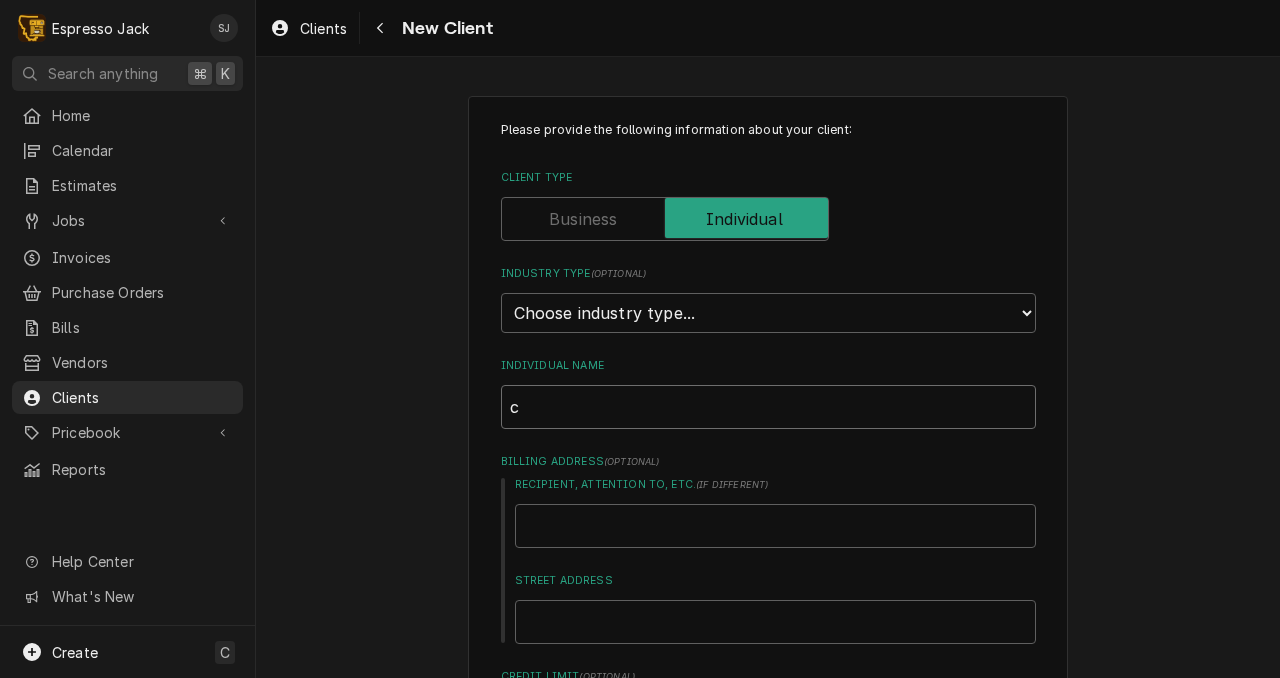 type on "x" 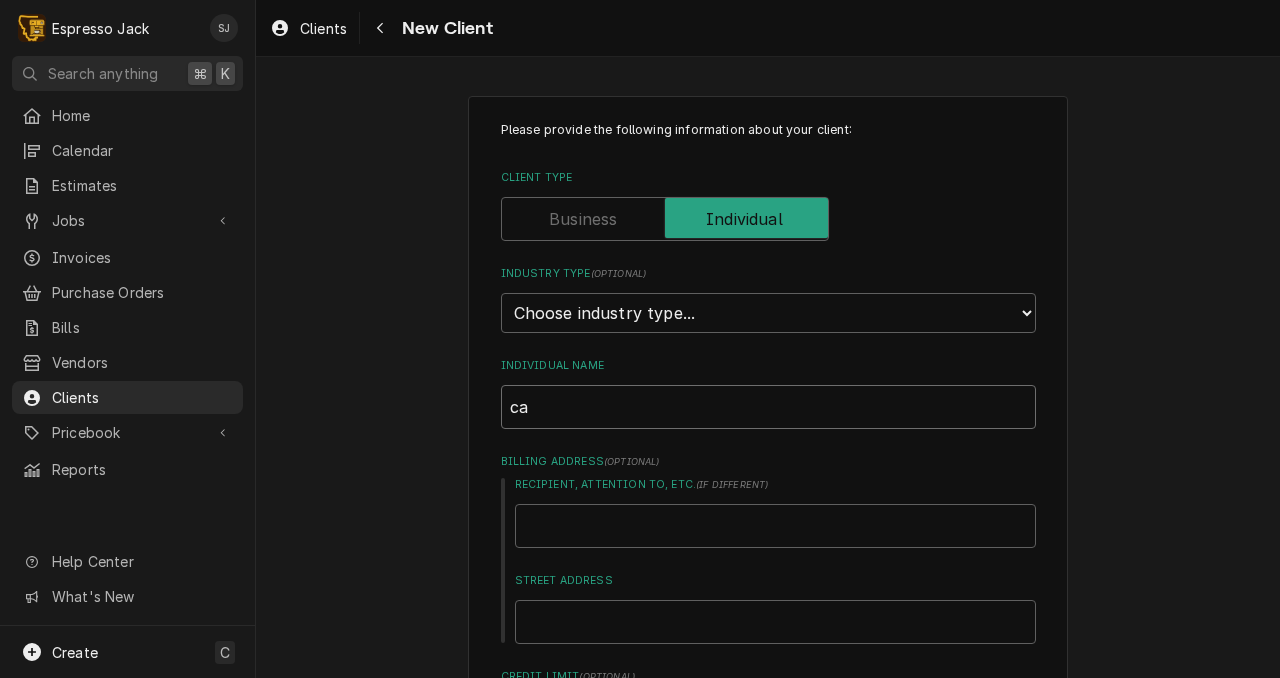type on "x" 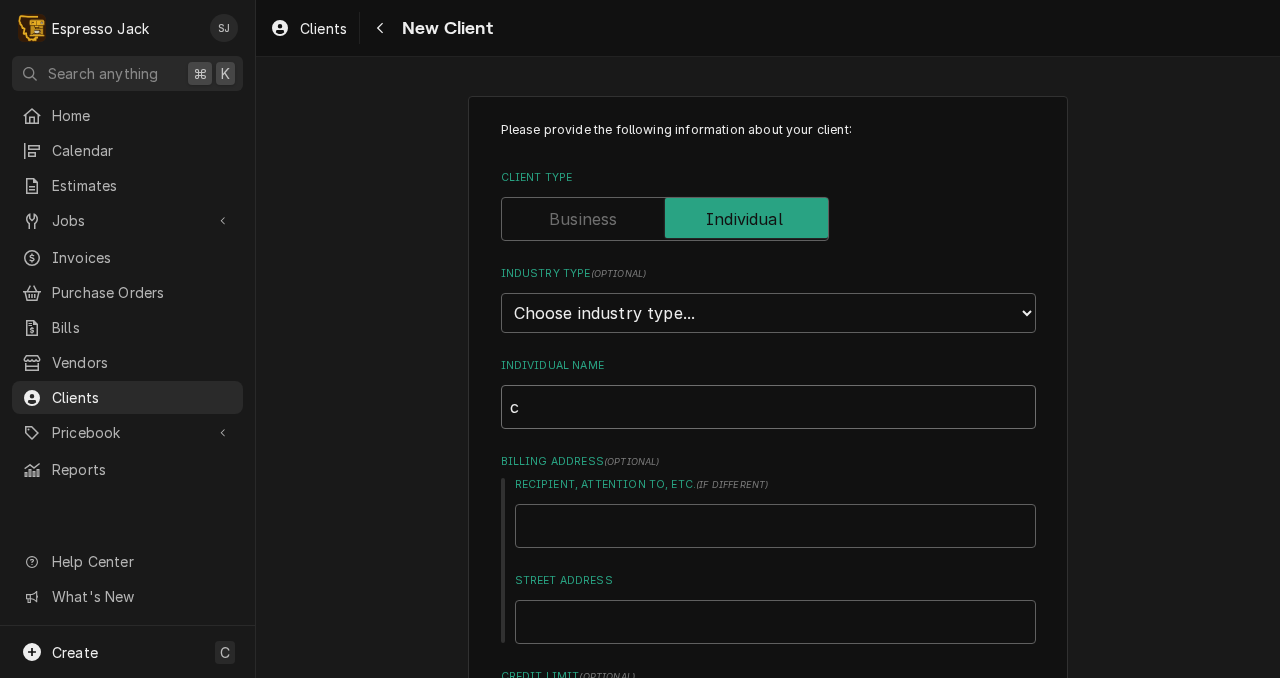 type on "x" 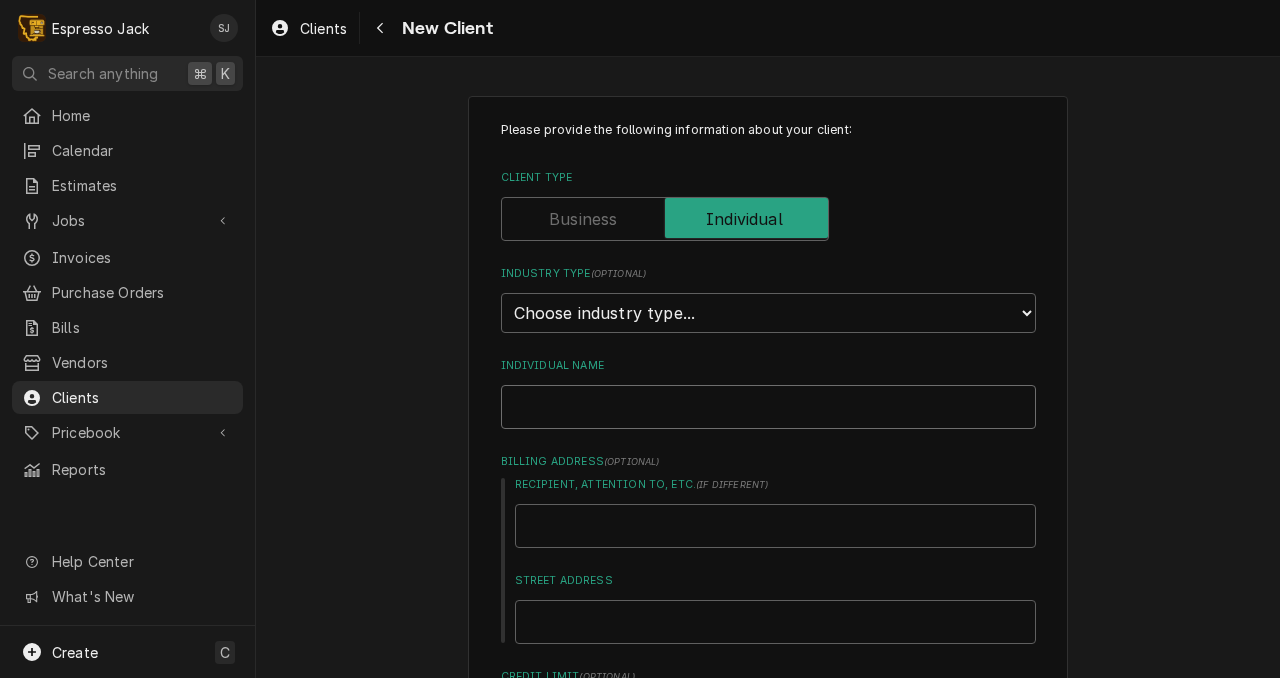 type on "x" 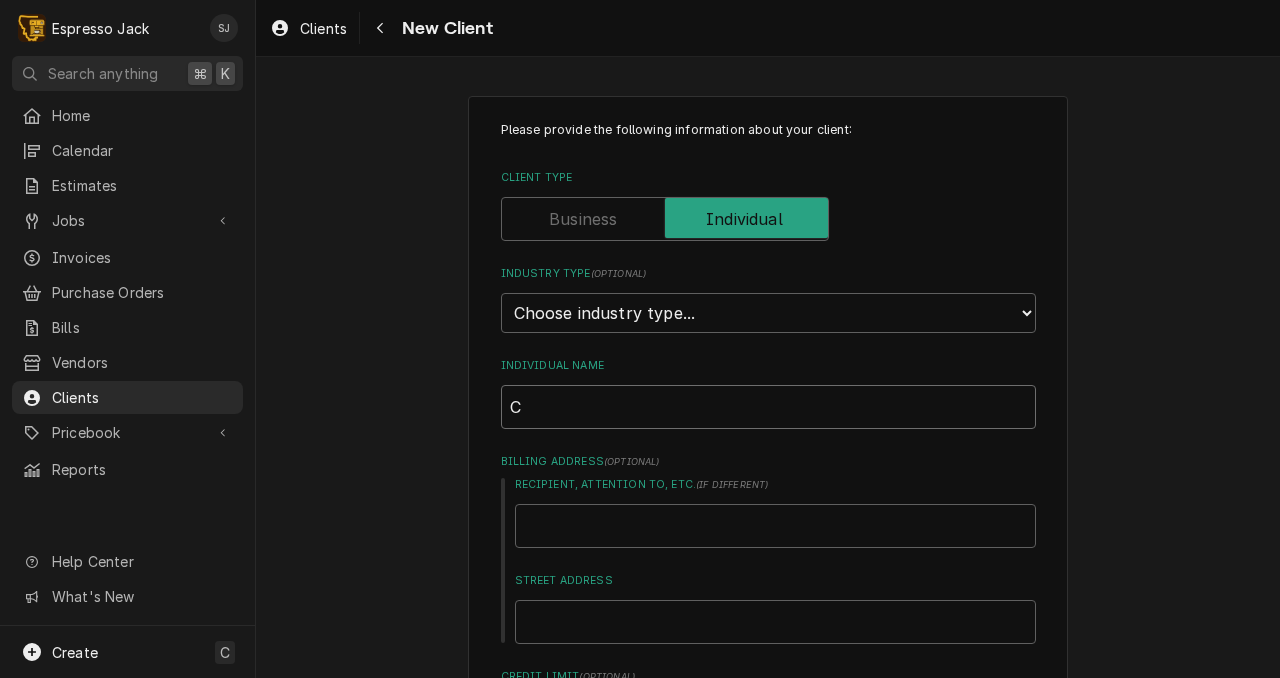 type on "x" 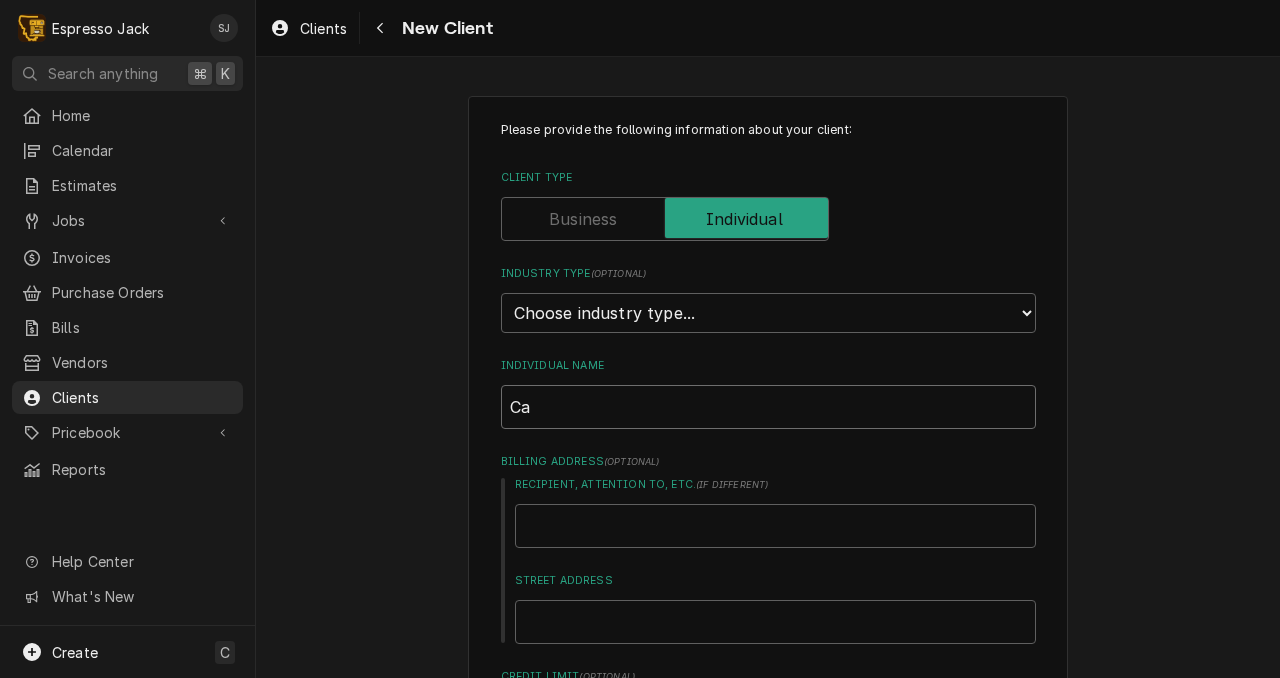 type on "x" 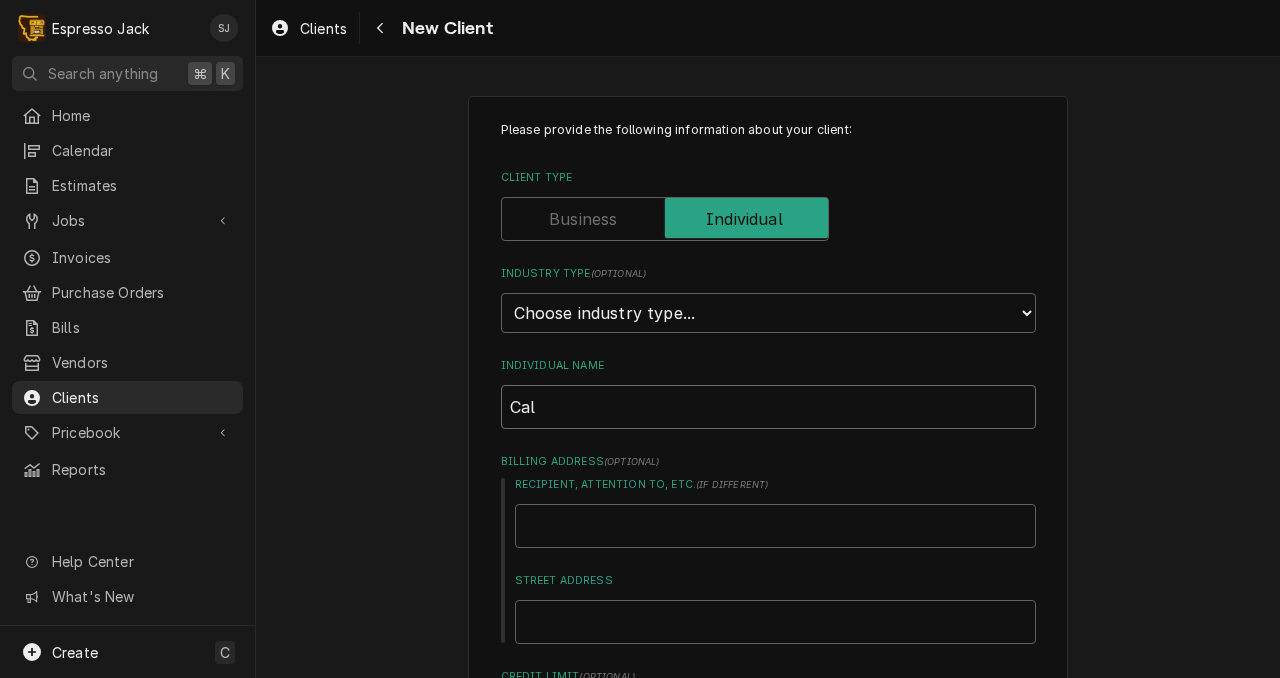 type on "x" 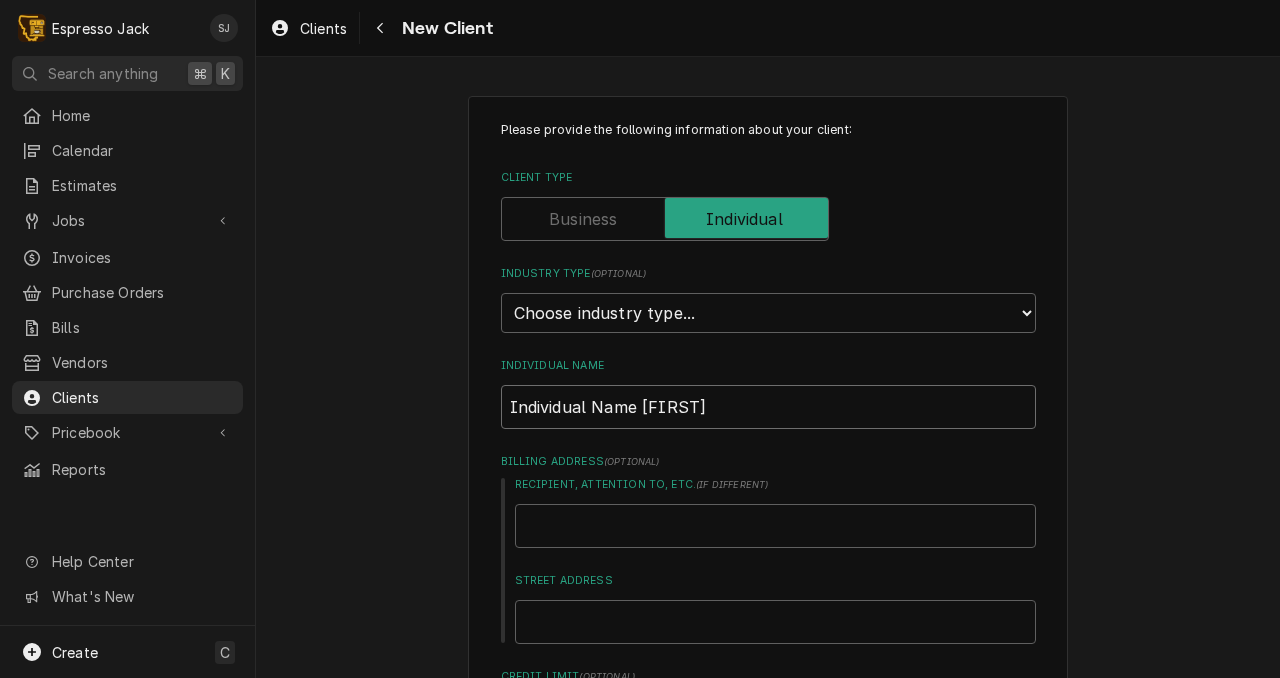 type on "x" 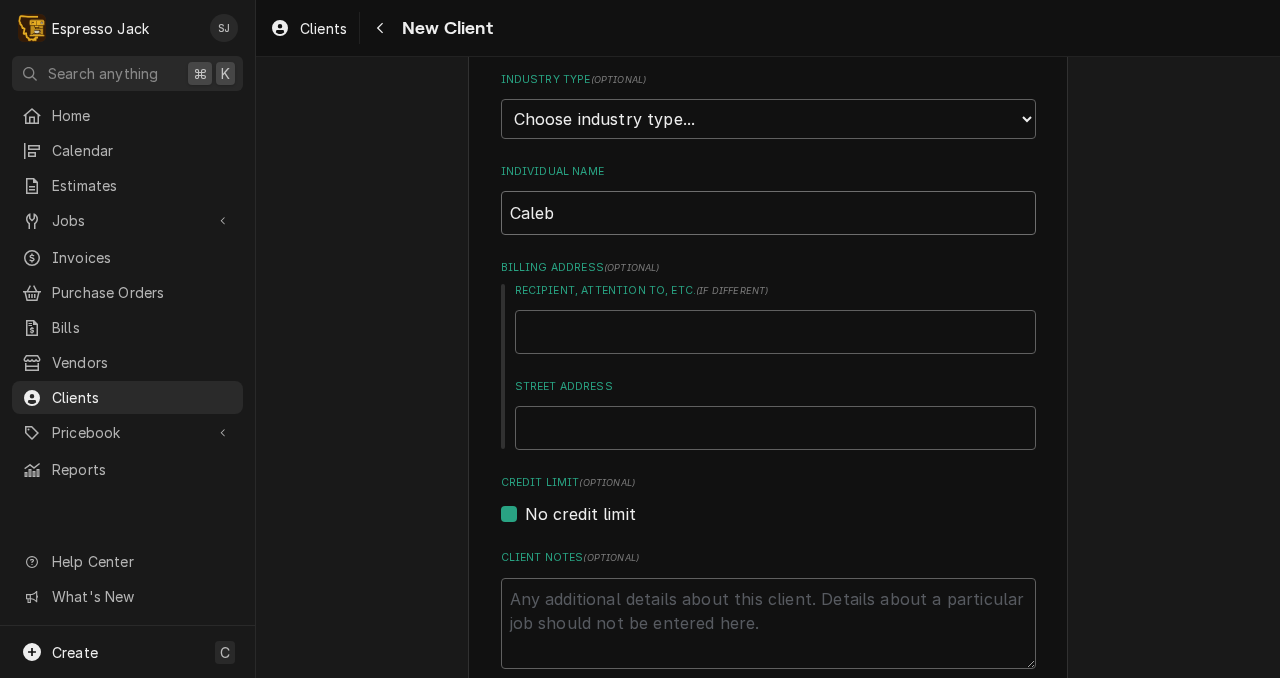 scroll, scrollTop: 0, scrollLeft: 0, axis: both 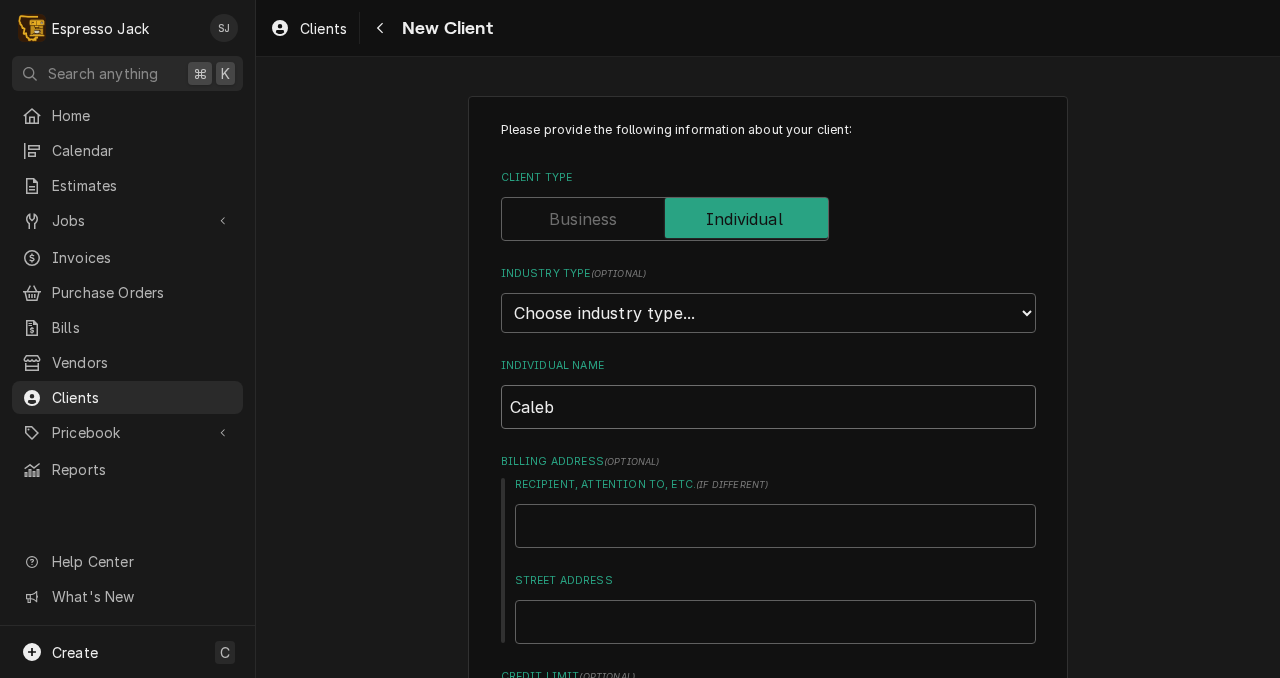 type on "Caleb" 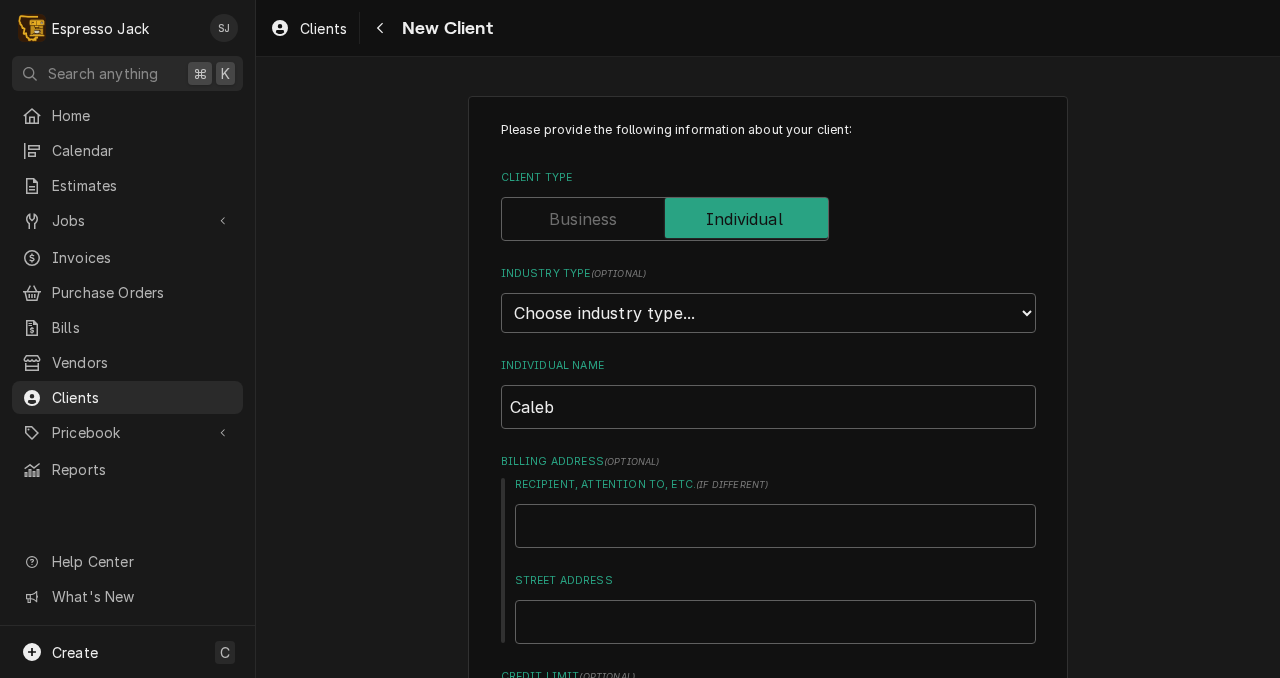 click on "Please provide the following information about your client: Client Type Industry Type  ( optional ) Choose industry type... Residential Commercial Industrial Government Individual Name Caleb Billing Address  ( optional ) Recipient, Attention To, etc.  ( if different ) Street Address Credit Limit  (optional) No credit limit Client Notes  ( optional ) Labels  ( optional ) Add Labels... Default Client Payment Terms  (optional) Same as company default (--) Client Contacts Add Contact Create Cancel" at bounding box center [768, 659] 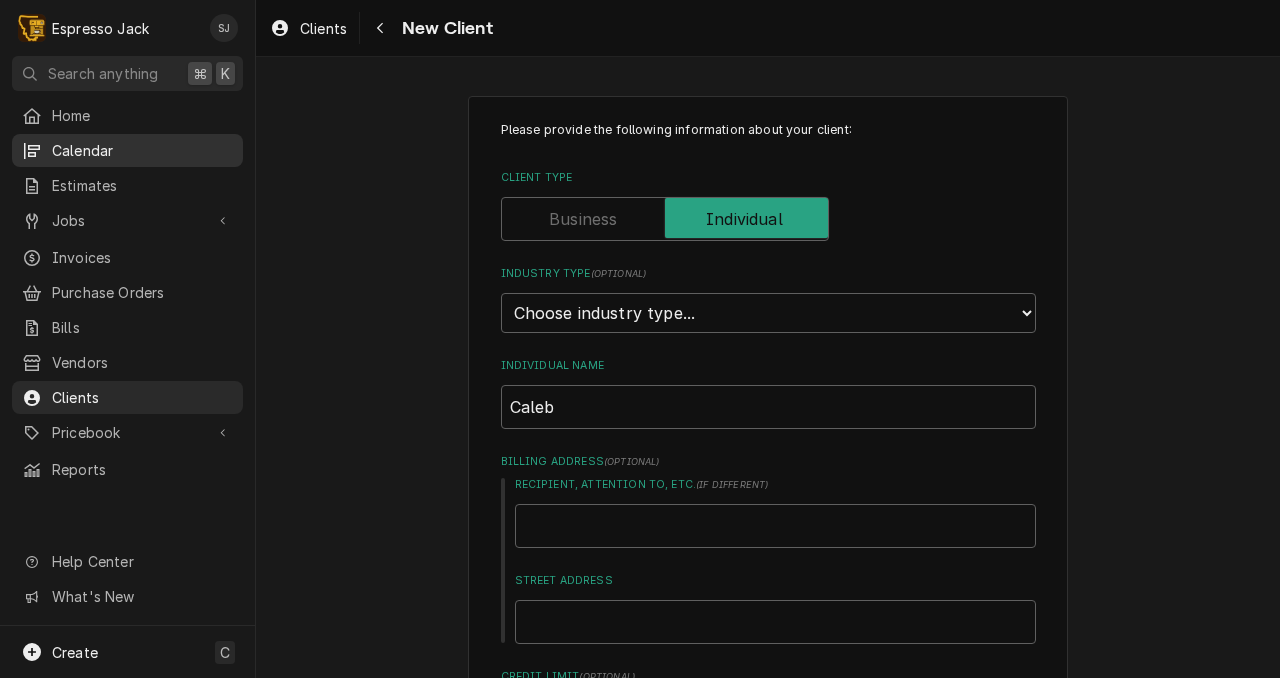 click on "Calendar" at bounding box center [142, 150] 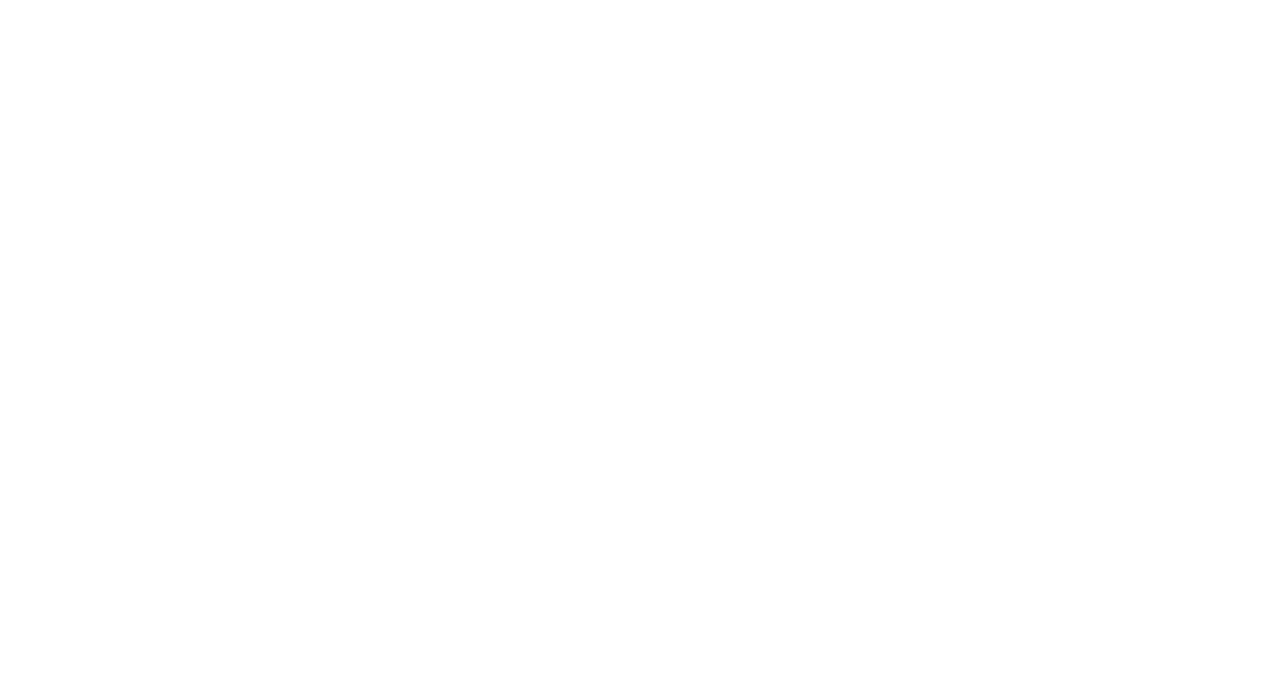 scroll, scrollTop: 0, scrollLeft: 0, axis: both 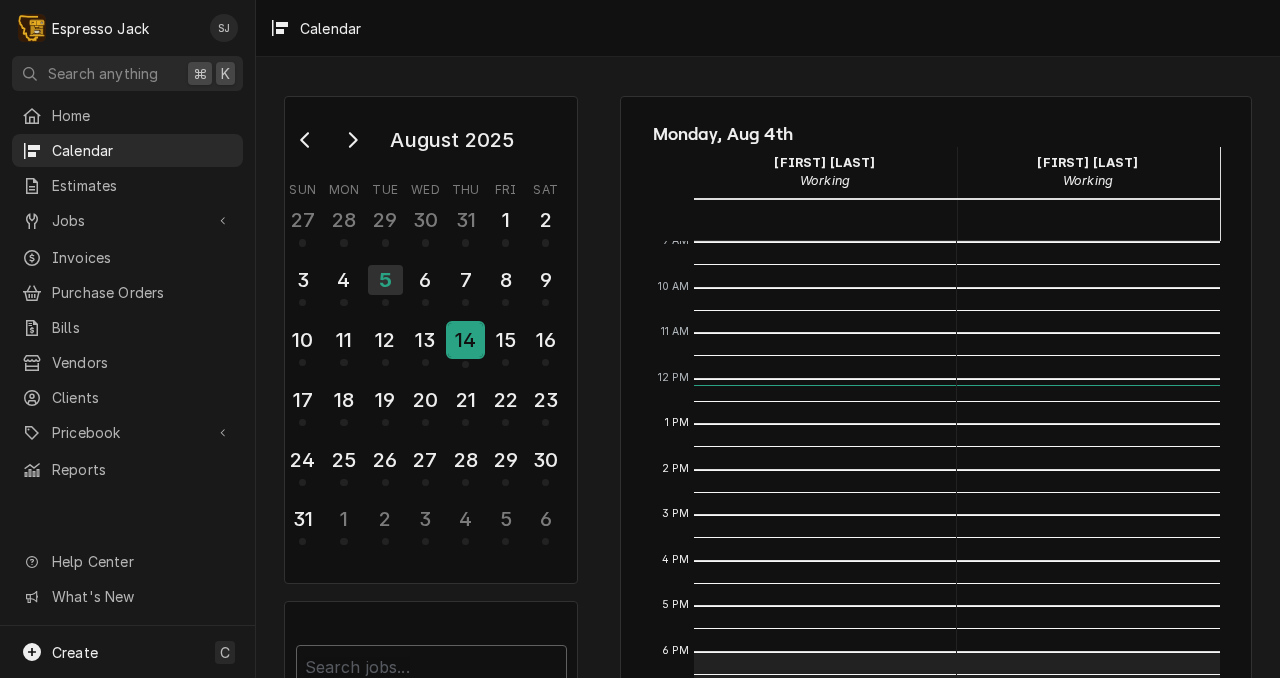 click on "14" at bounding box center (465, 340) 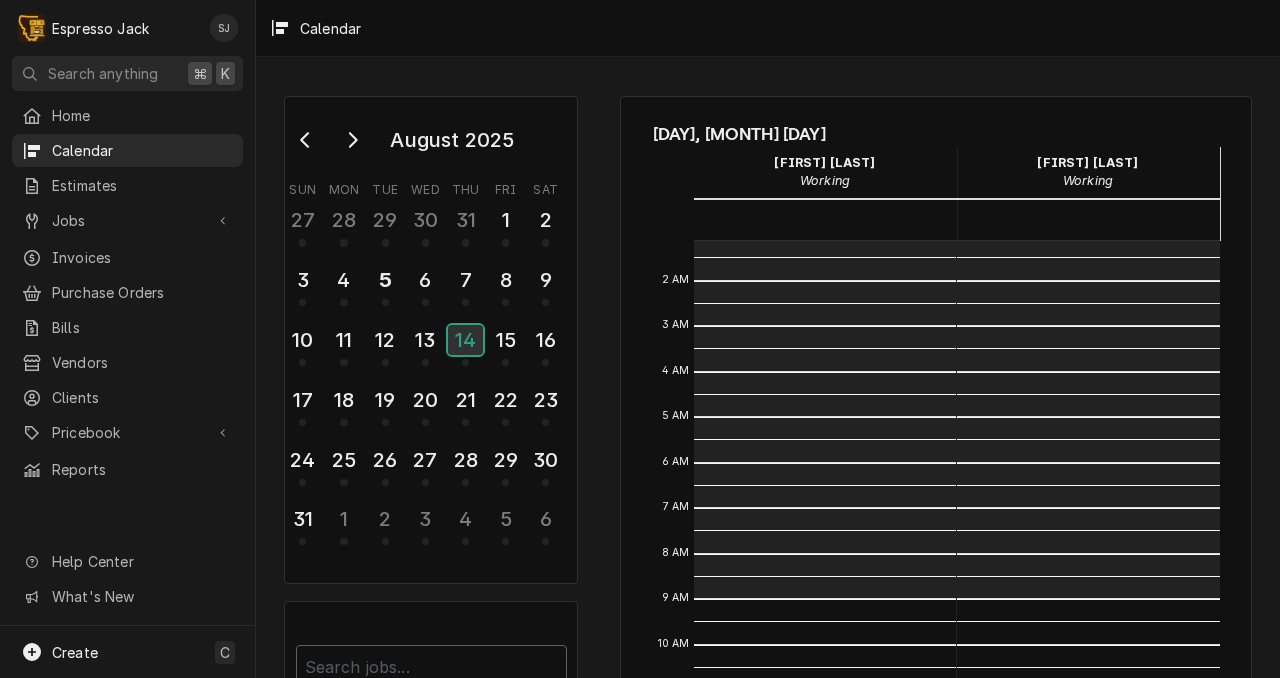 scroll, scrollTop: 0, scrollLeft: 0, axis: both 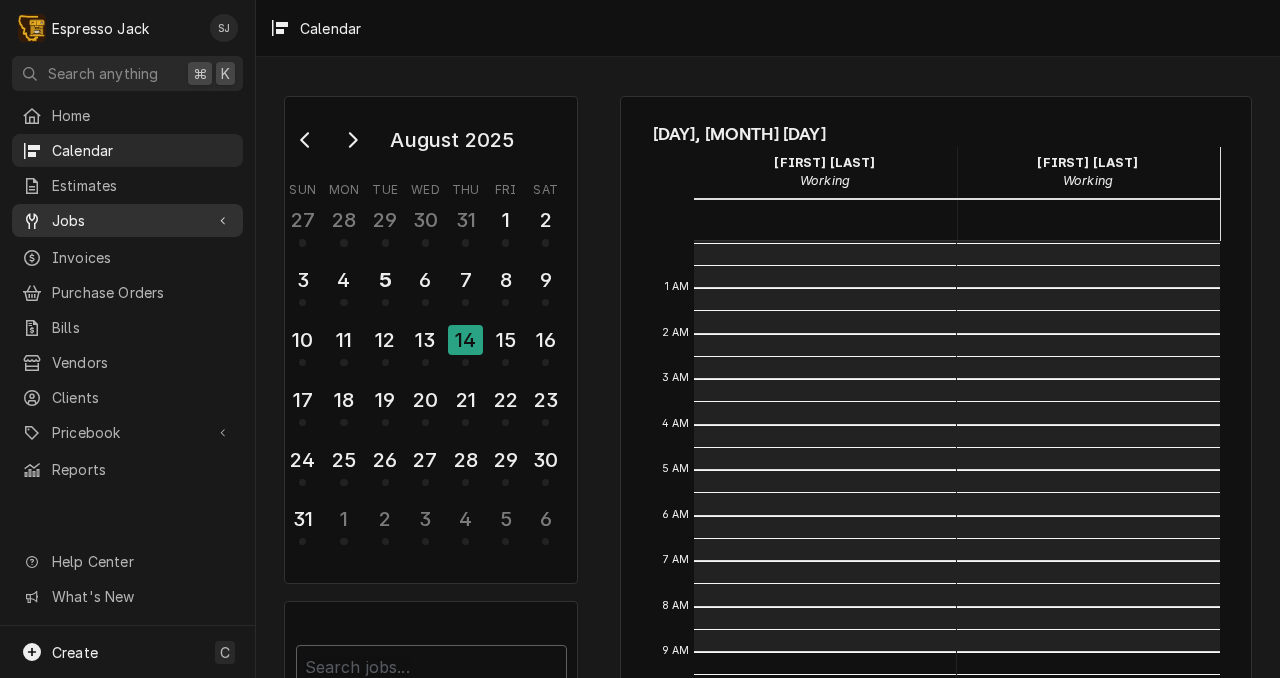 click on "Jobs" at bounding box center [127, 220] 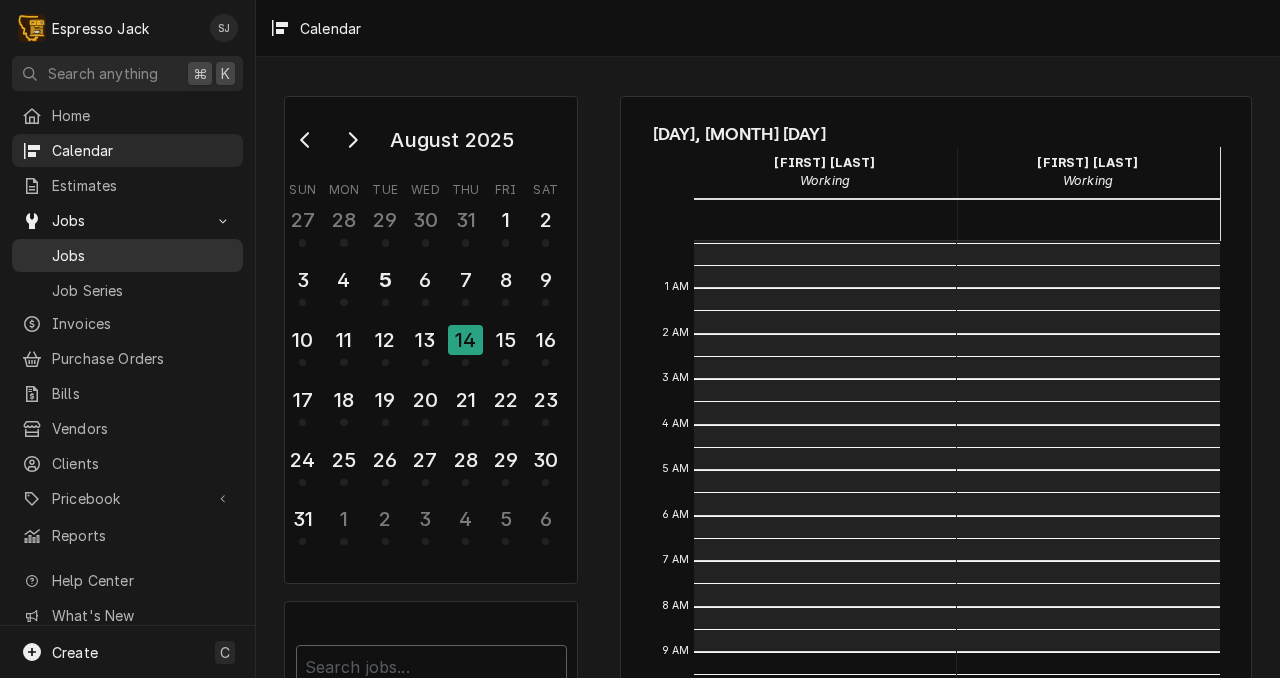 click on "Jobs" at bounding box center [142, 255] 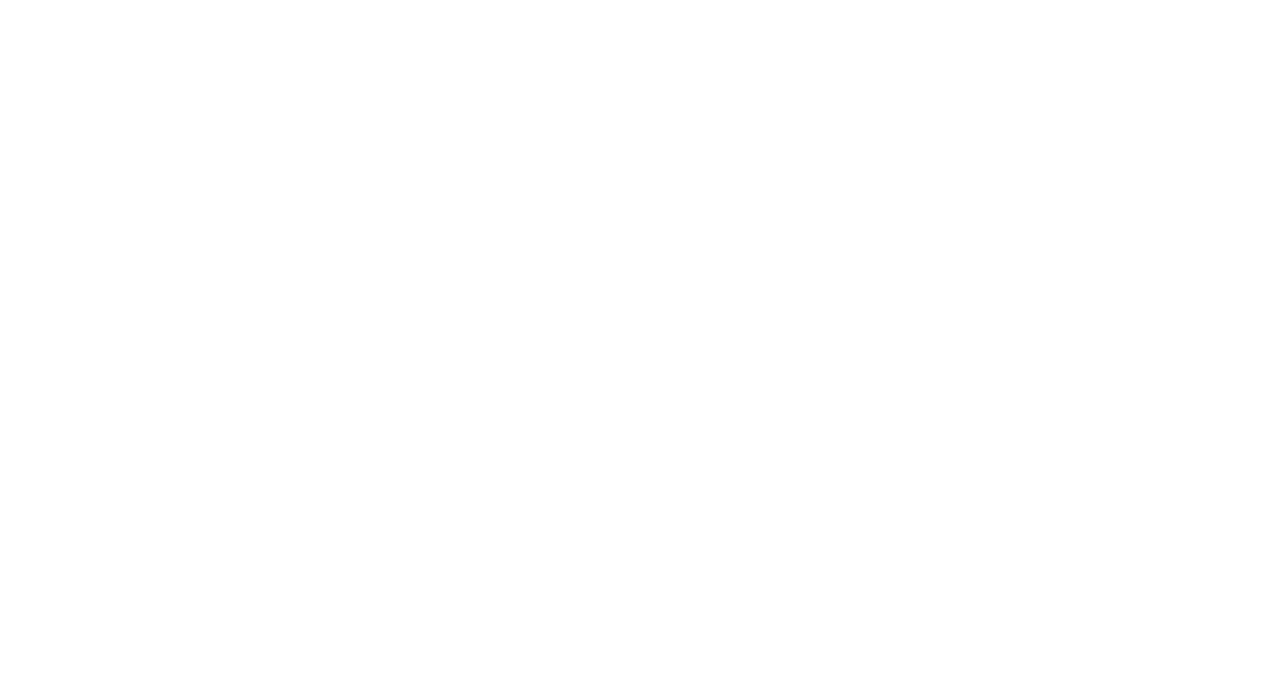 scroll, scrollTop: 0, scrollLeft: 0, axis: both 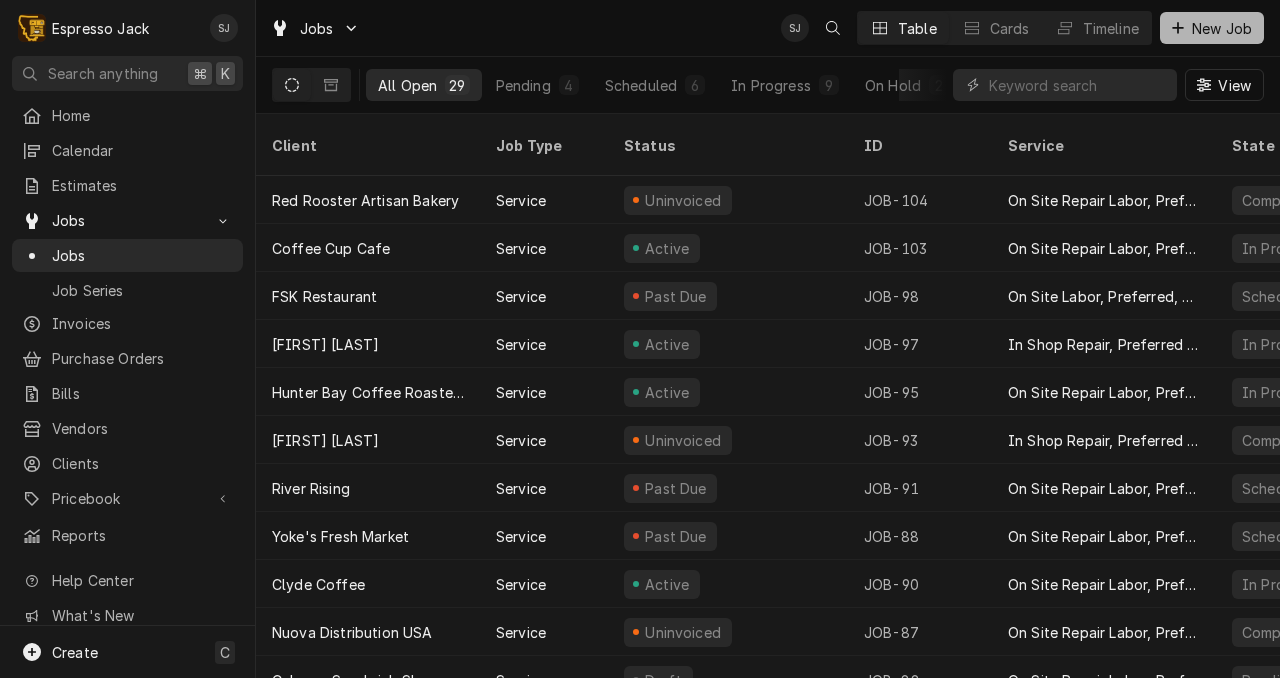 click at bounding box center [1178, 28] 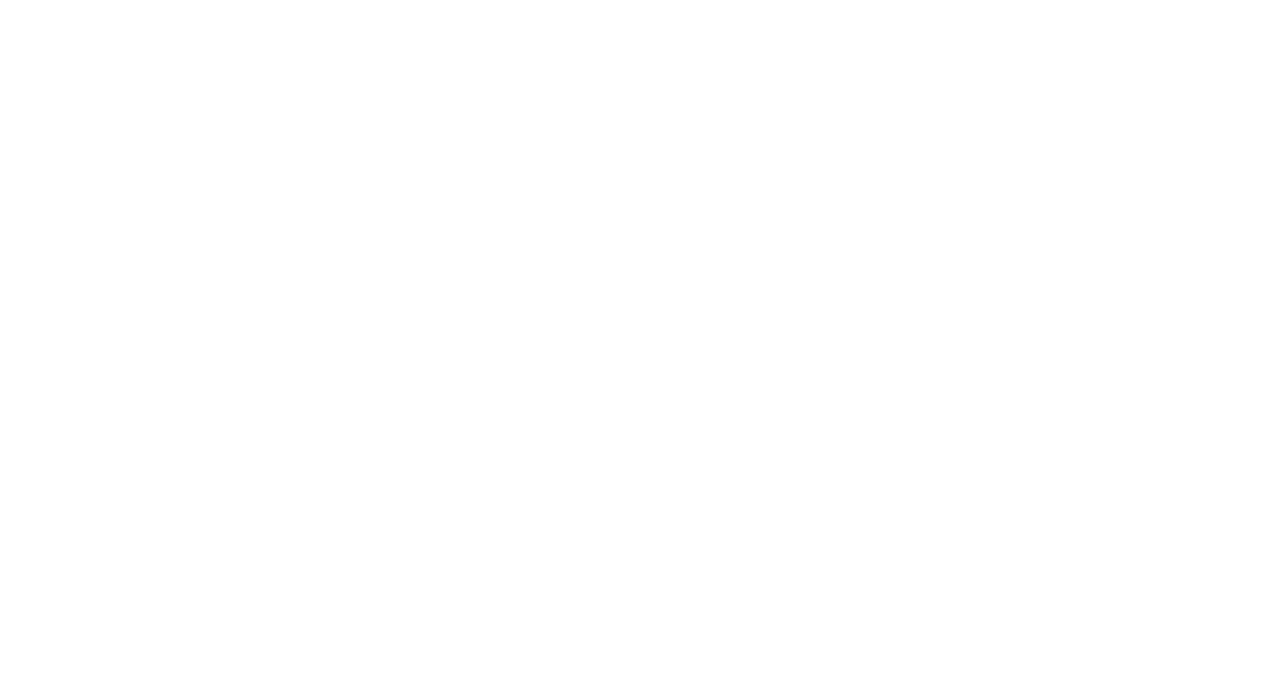 scroll, scrollTop: 0, scrollLeft: 0, axis: both 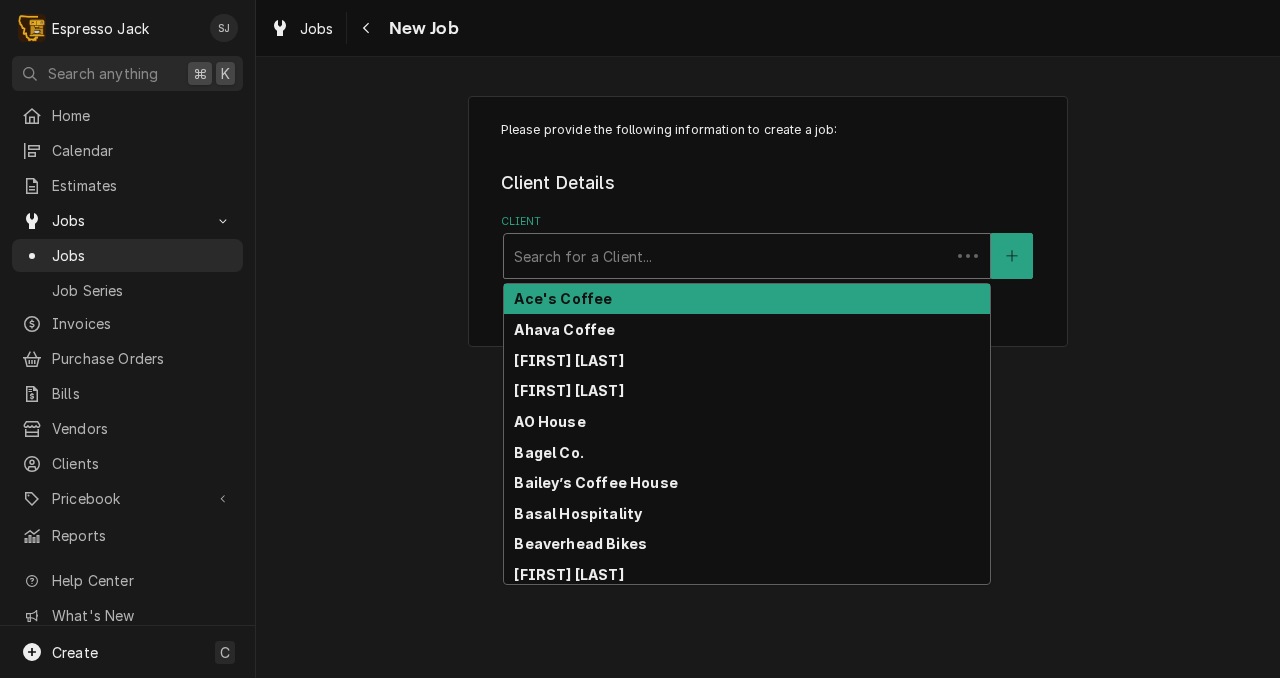 click at bounding box center (727, 256) 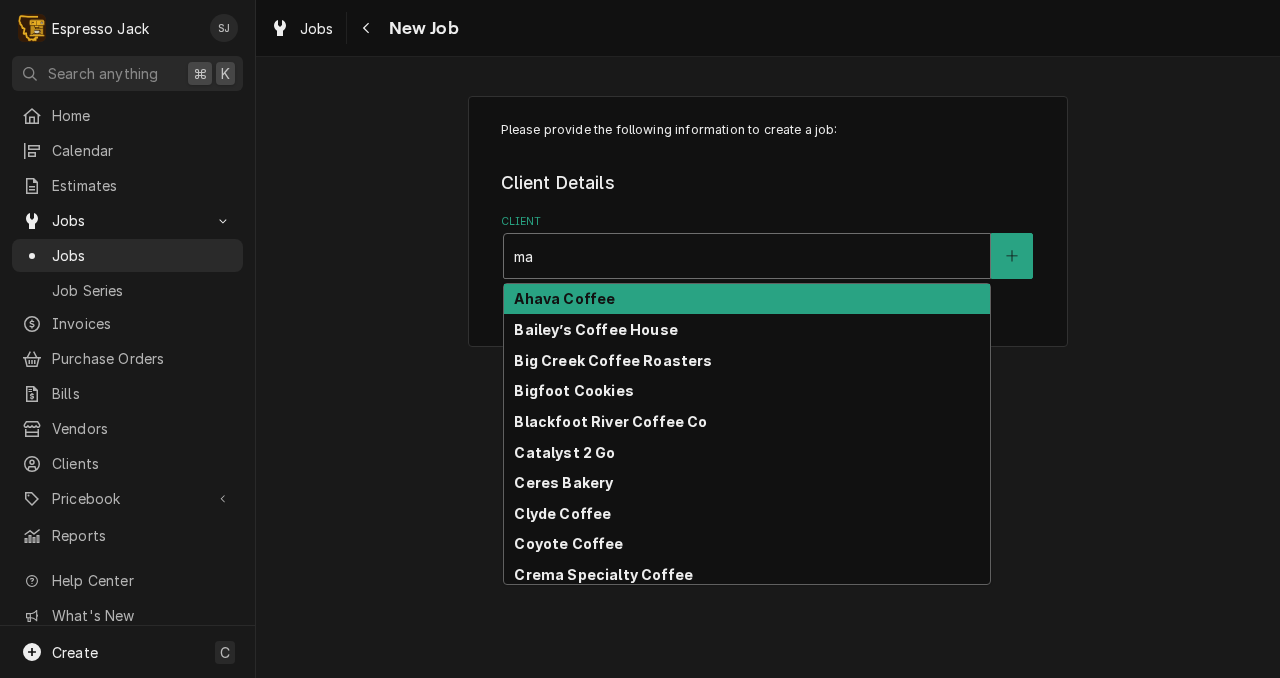 type on "m" 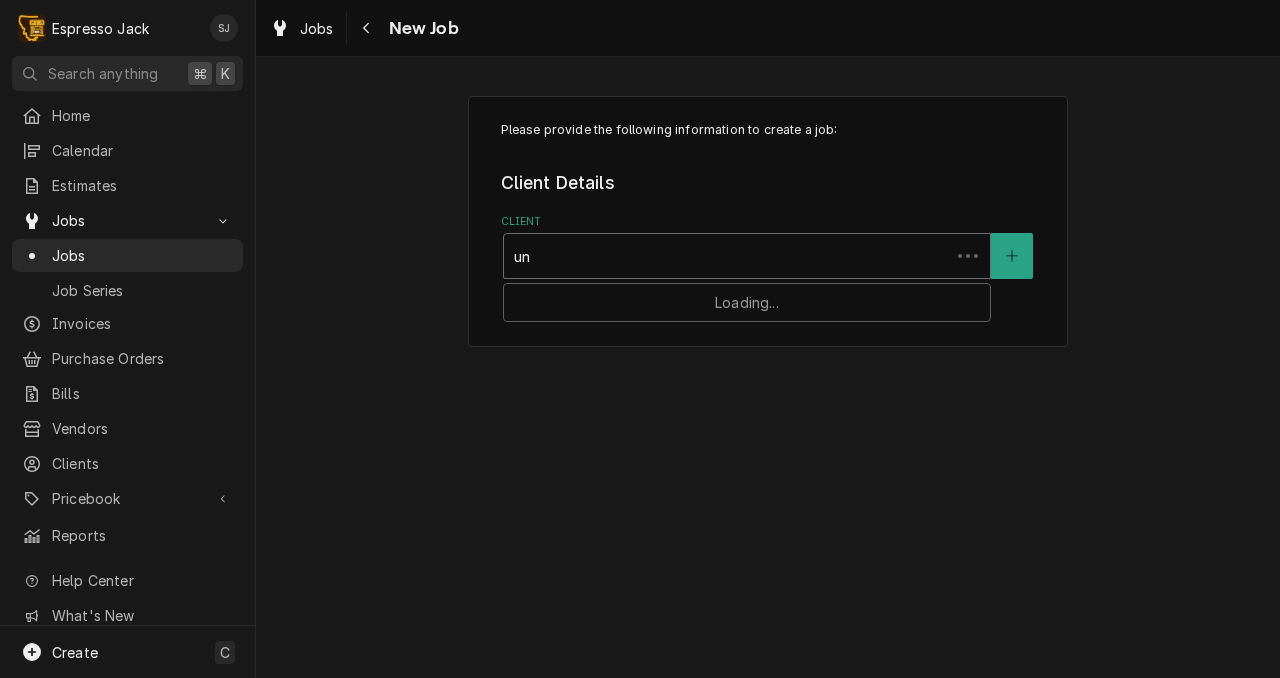type on "u" 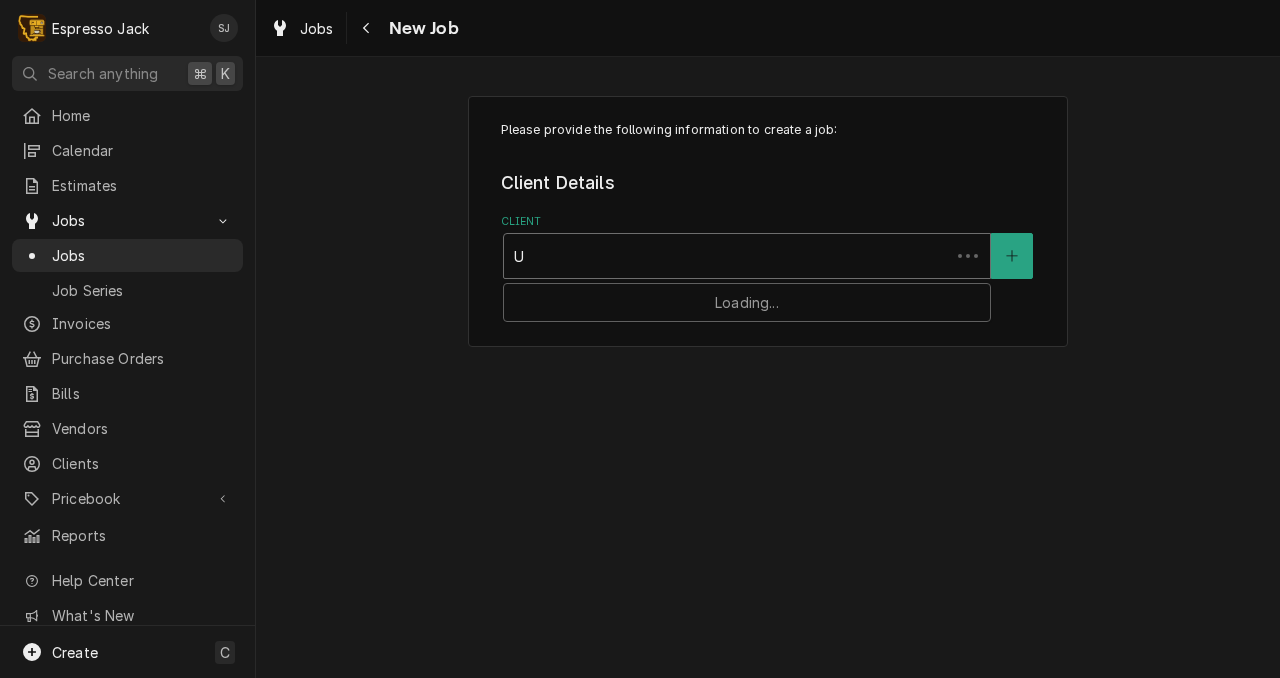 type on "U" 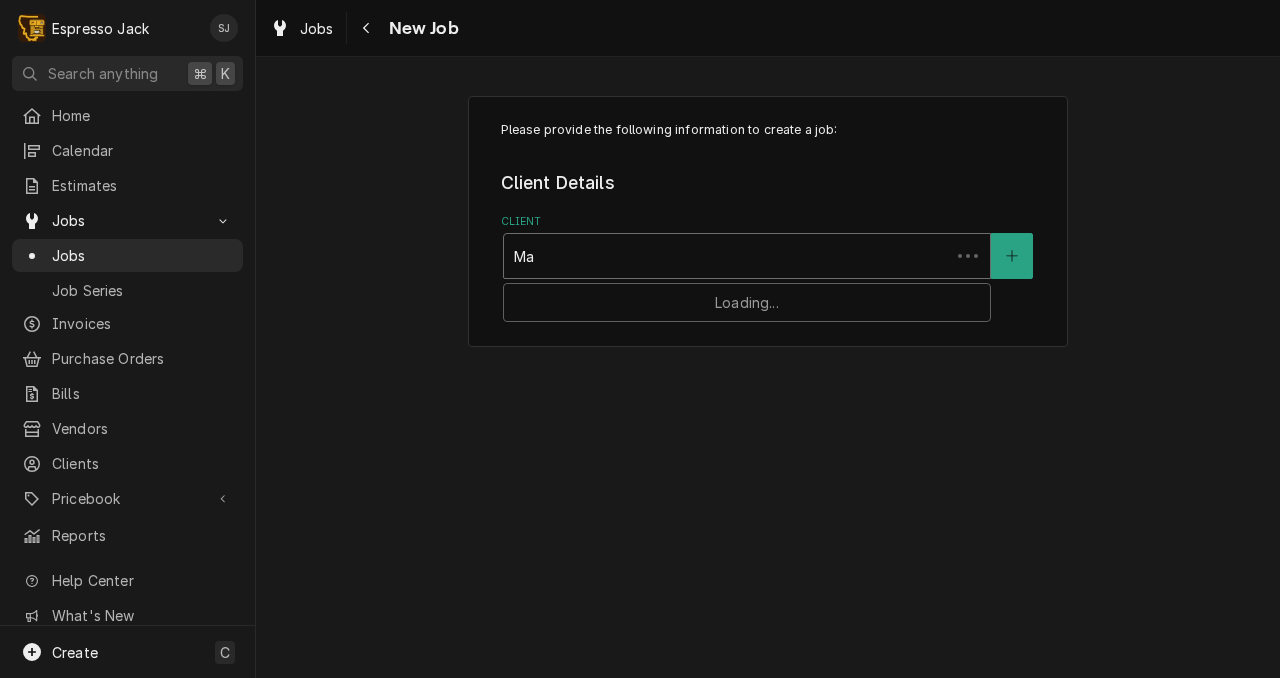 type on "M" 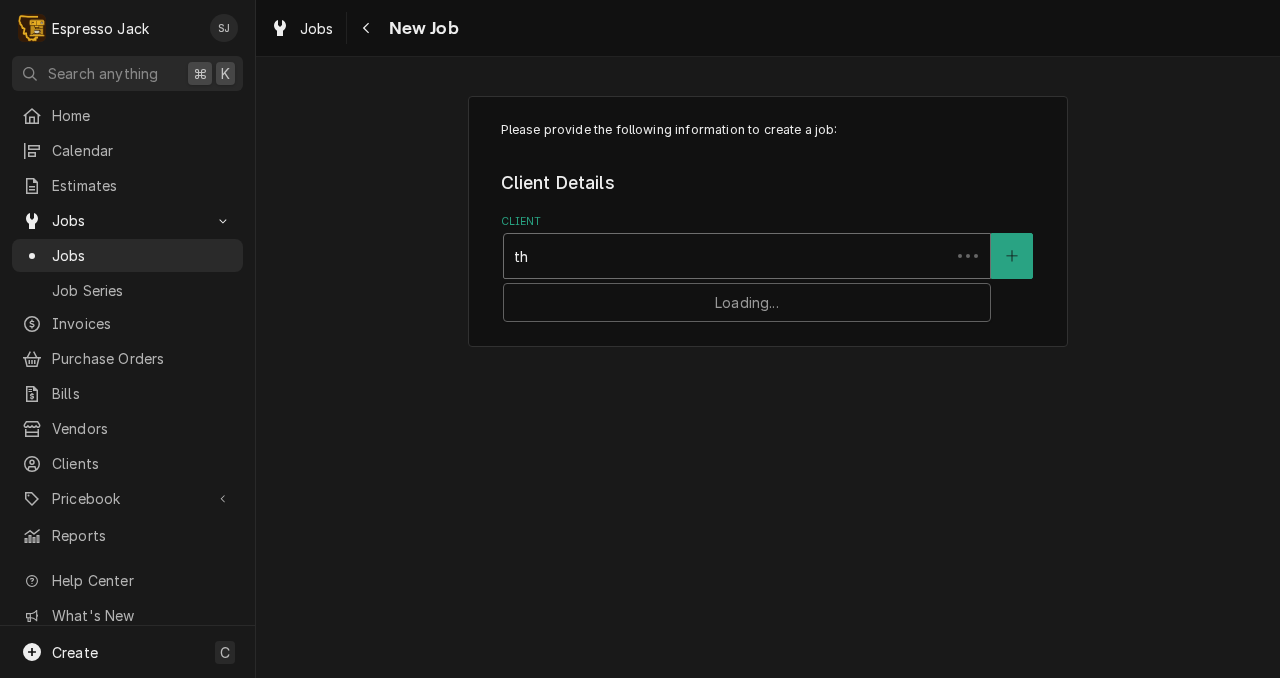 type on "t" 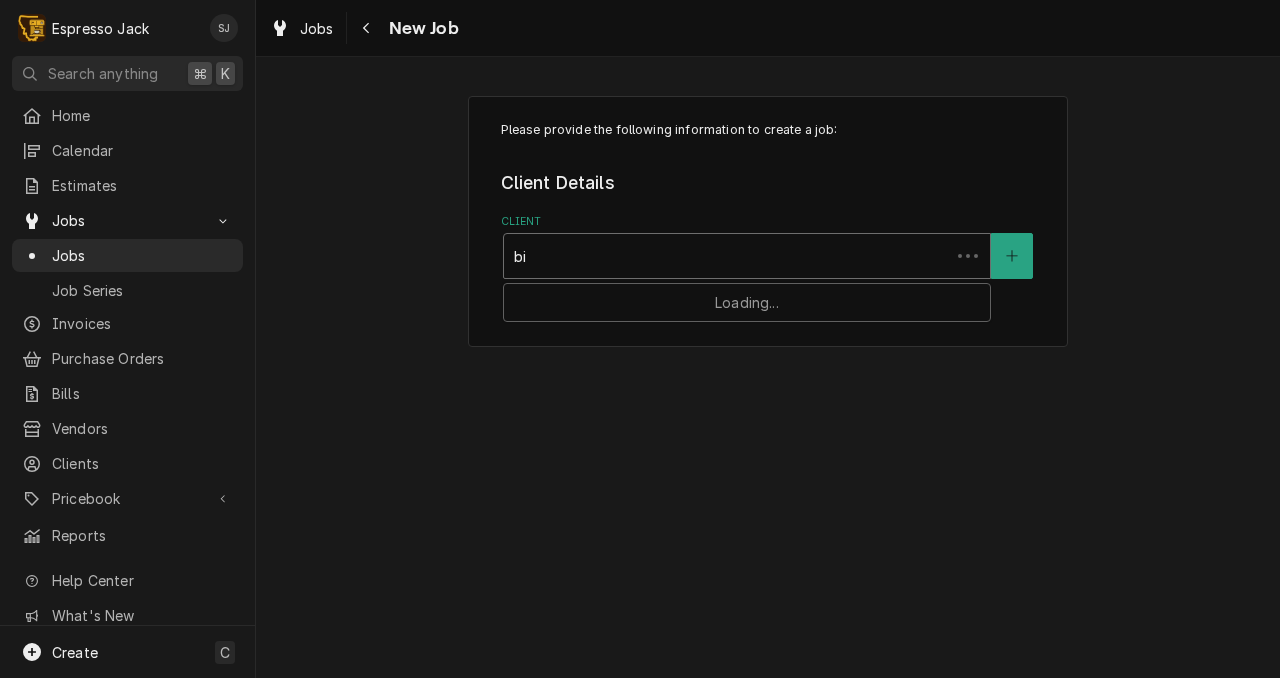 type on "b" 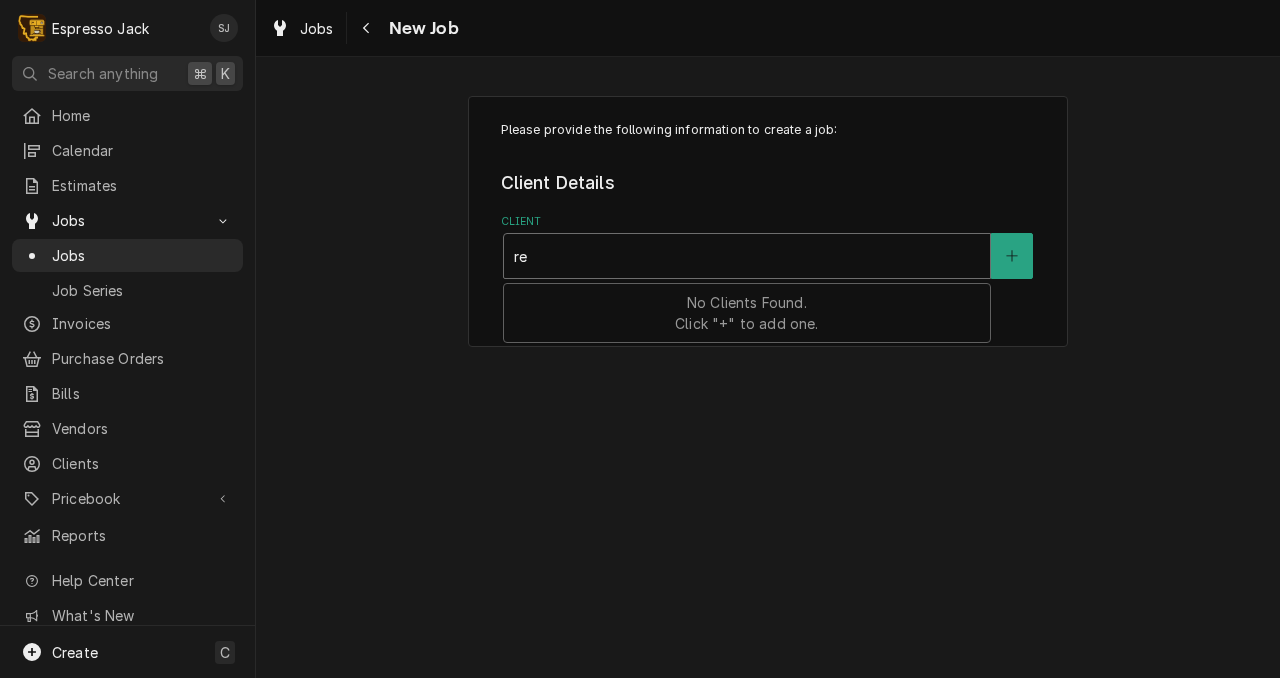 type on "r" 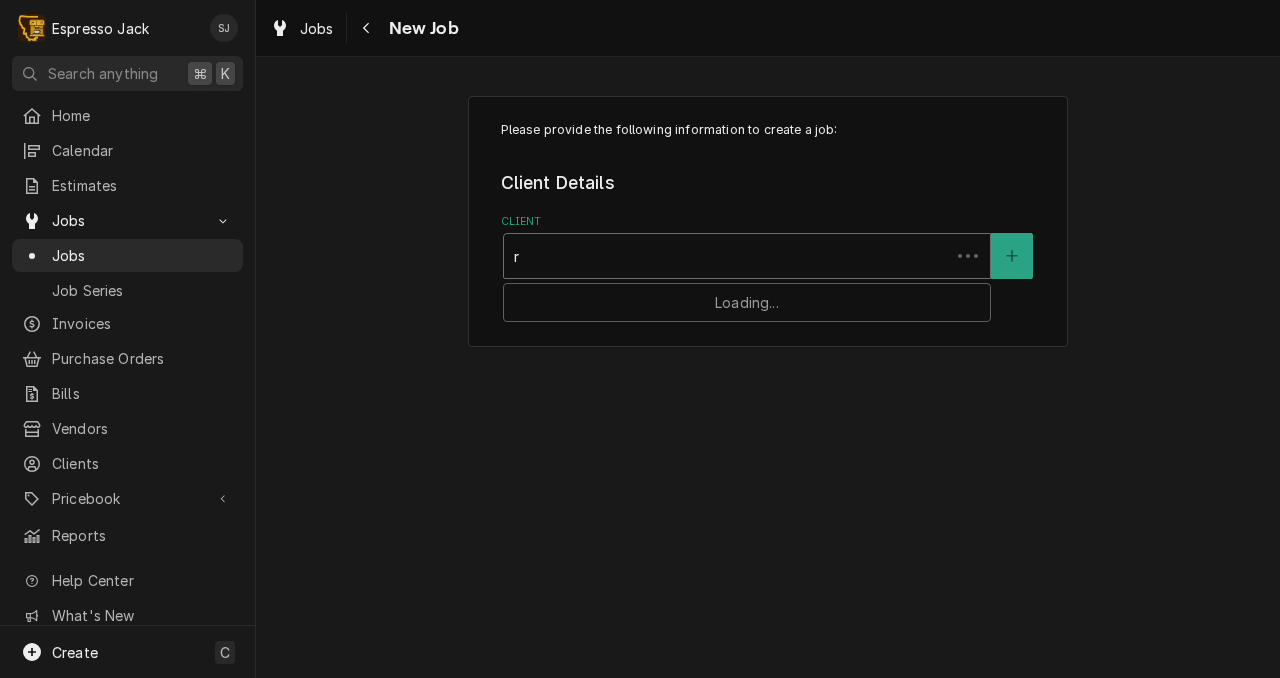 type 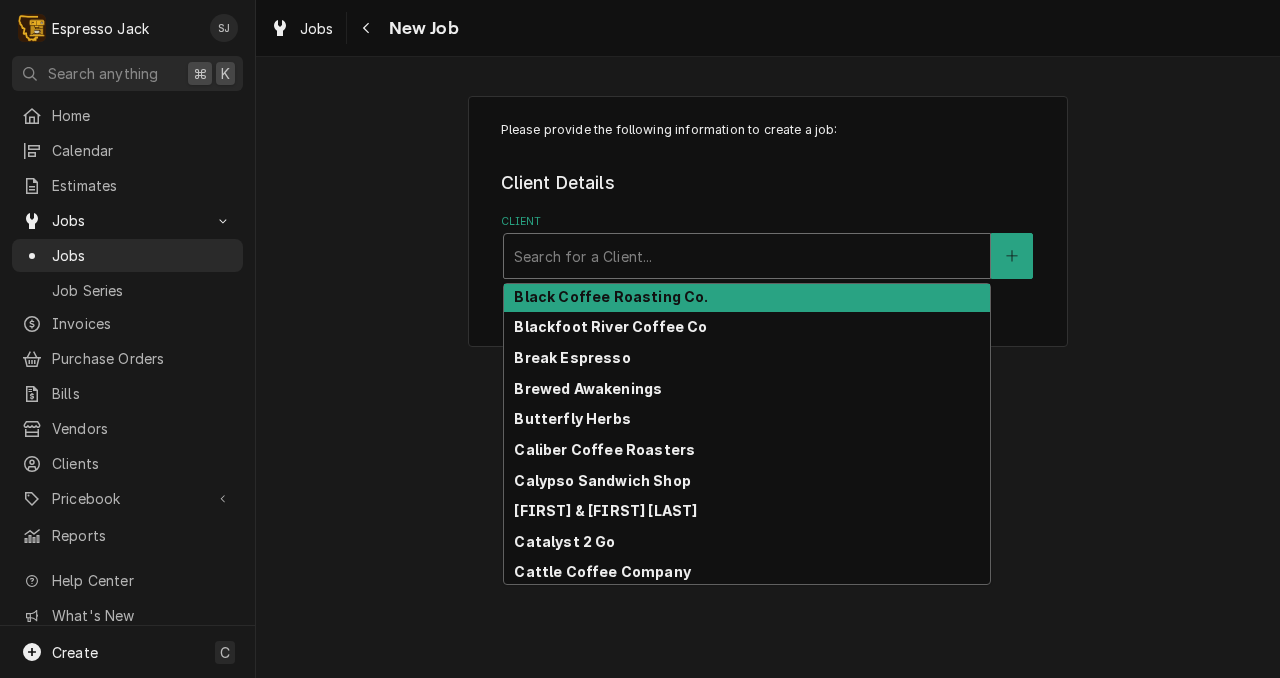 scroll, scrollTop: 619, scrollLeft: 0, axis: vertical 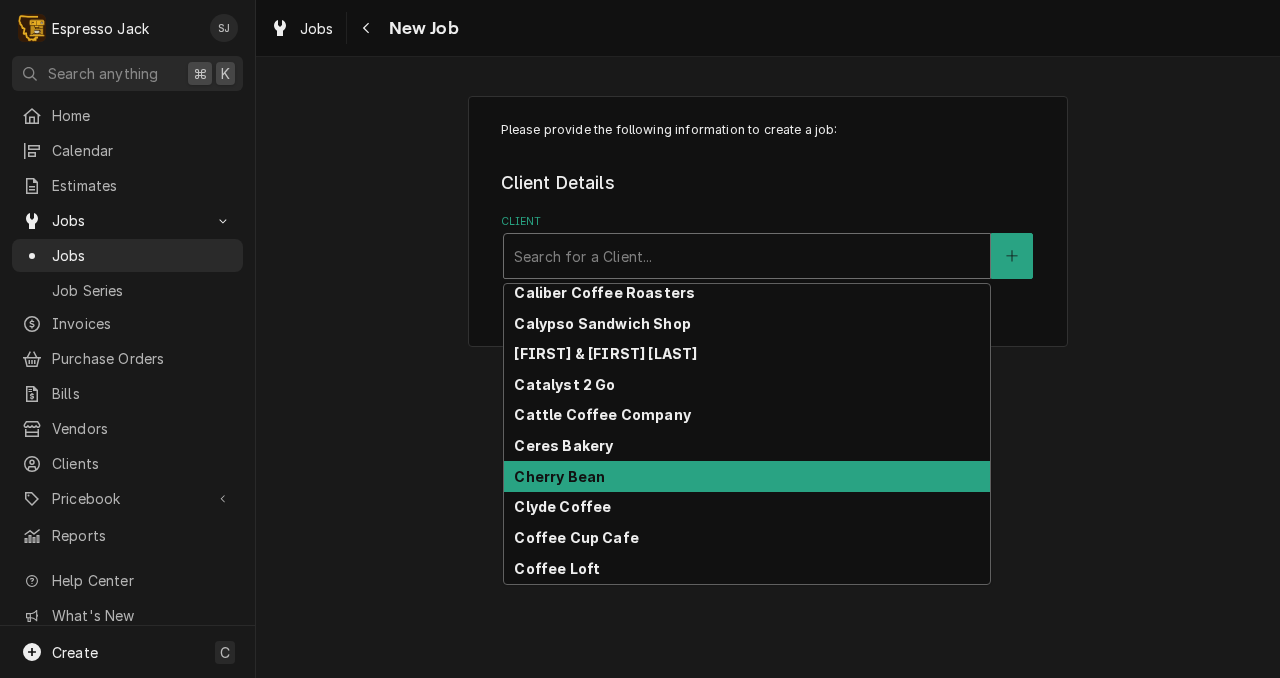 click on "Please provide the following information to create a job: Client Details Client All selected options have been cleared. [object Object], 27 of 40. 40 results available. Use Up and Down to choose options, press Enter to select the currently focused option, press Escape to exit the menu, press Tab to select the option and exit the menu. Search for a Client... Ace's Coffee Ahava Coffee Allie Murray Amber Jessop AO House Bagel Co. Bailey’s Coffee House Basal Hospitality Beaverhead Bikes Bev Hixson Big Creek Coffee Roasters Big Dipper Ice Cream Bigfoot Cookies Big Sky Bible Camp Big Sky High School Black Coffee Roasting Co. Blackfoot River Coffee Co Break Espresso Brewed Awakenings Butterfly Herbs Caliber Coffee Roasters Calypso Sandwich Shop Carol & Karl Moody Catalyst 2 Go Cattle Coffee Company Ceres Bakery Cherry Bean Clyde Coffee Coffee Cup Cafe Coffee Loft Coffee Pot Connie Wilking Copper Kiss Anaconda Copper Mountain Coffee Copy Cup, LLC Cornerstone Church, Lolo Cowgirls Espresso Coyote Coffee" at bounding box center [768, 367] 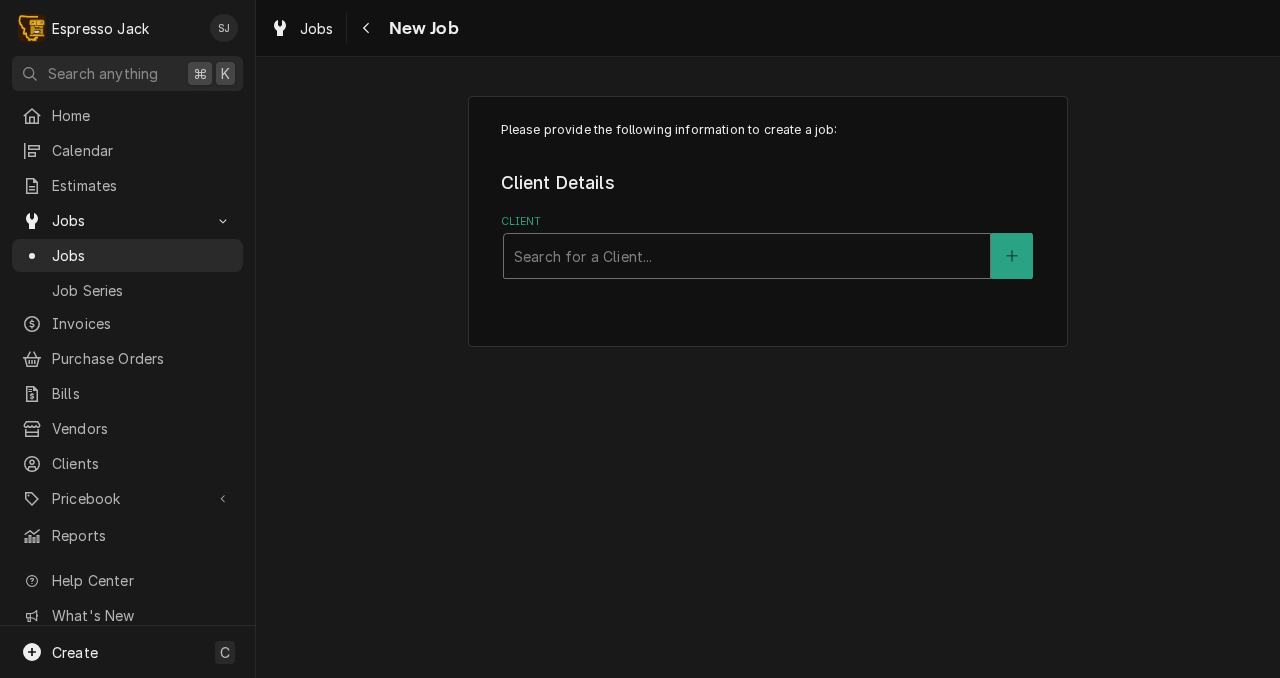 click at bounding box center [747, 256] 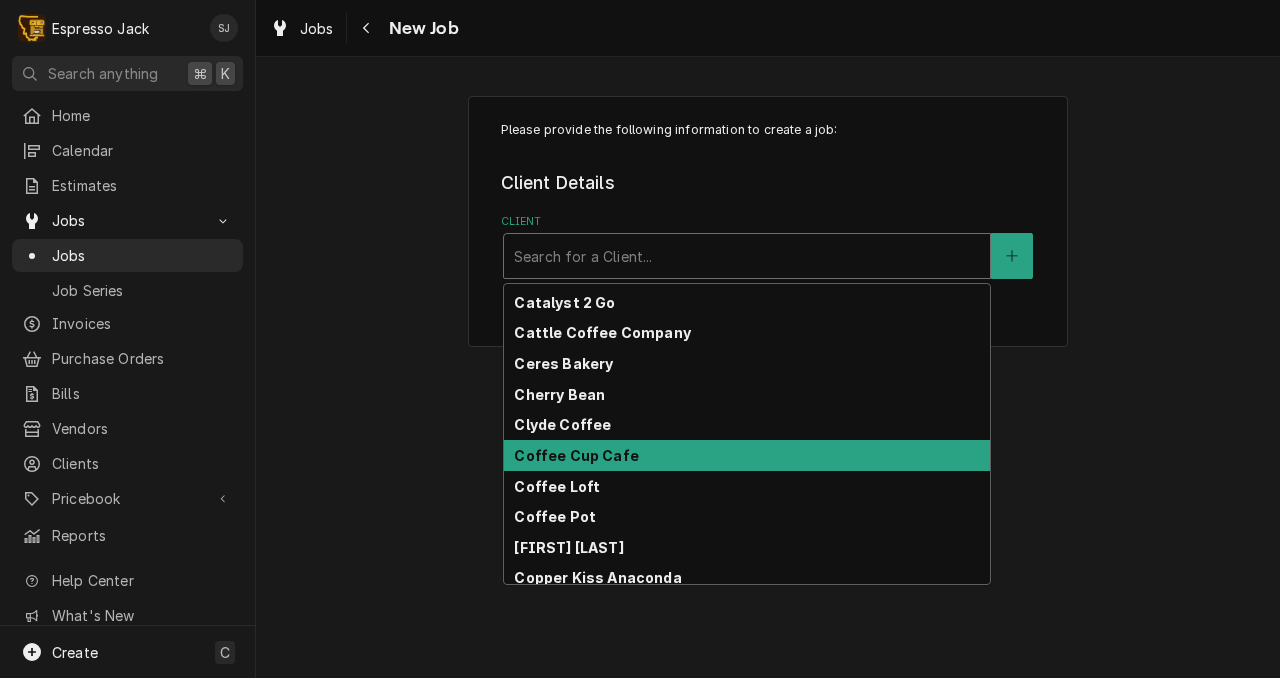 scroll, scrollTop: 771, scrollLeft: 0, axis: vertical 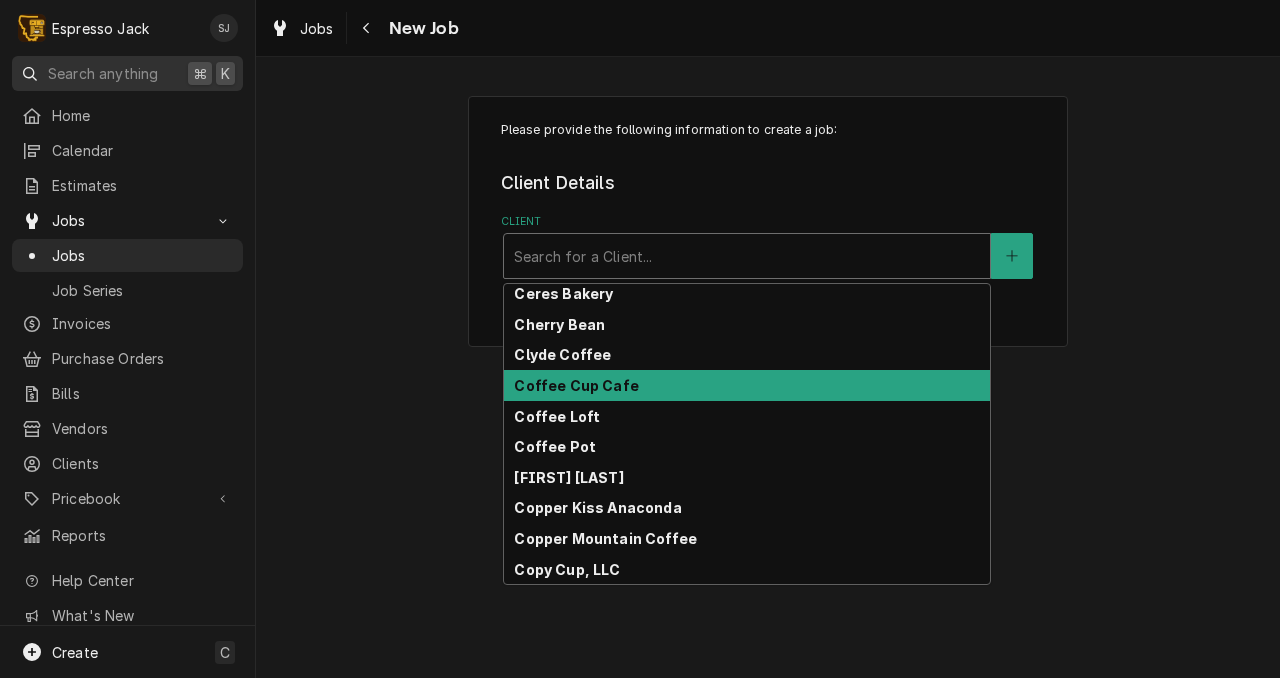 click on "Search anything" at bounding box center (103, 73) 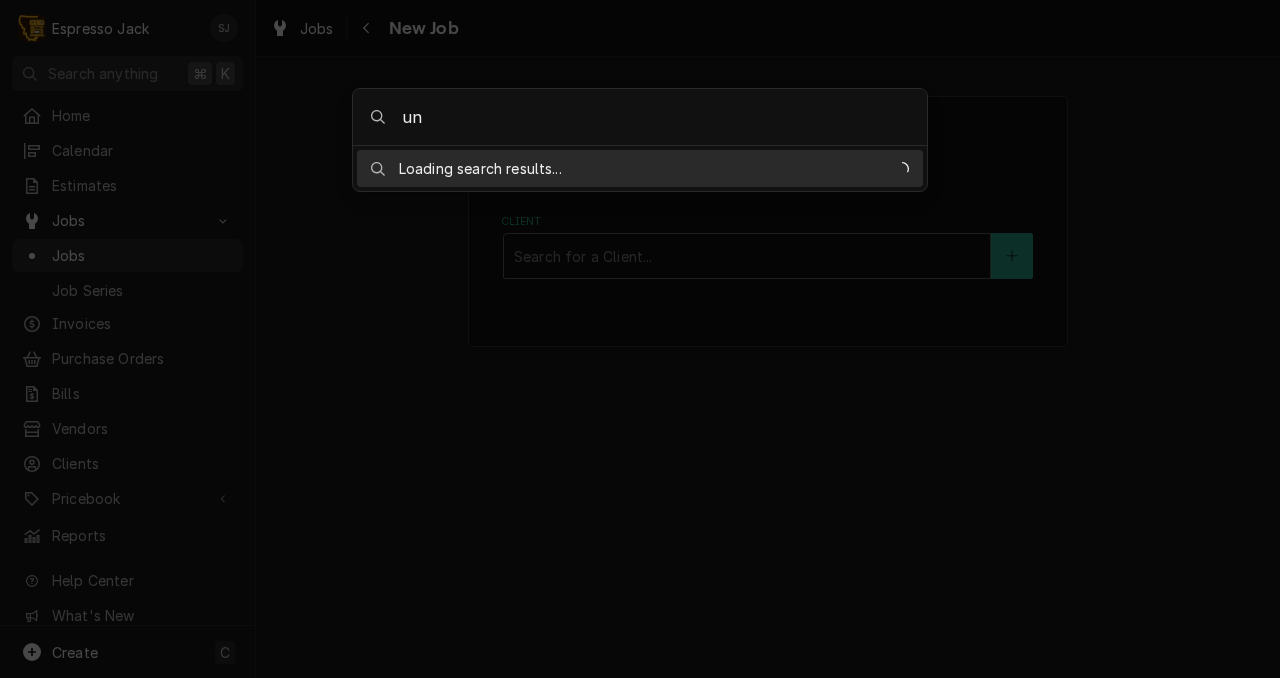 type on "u" 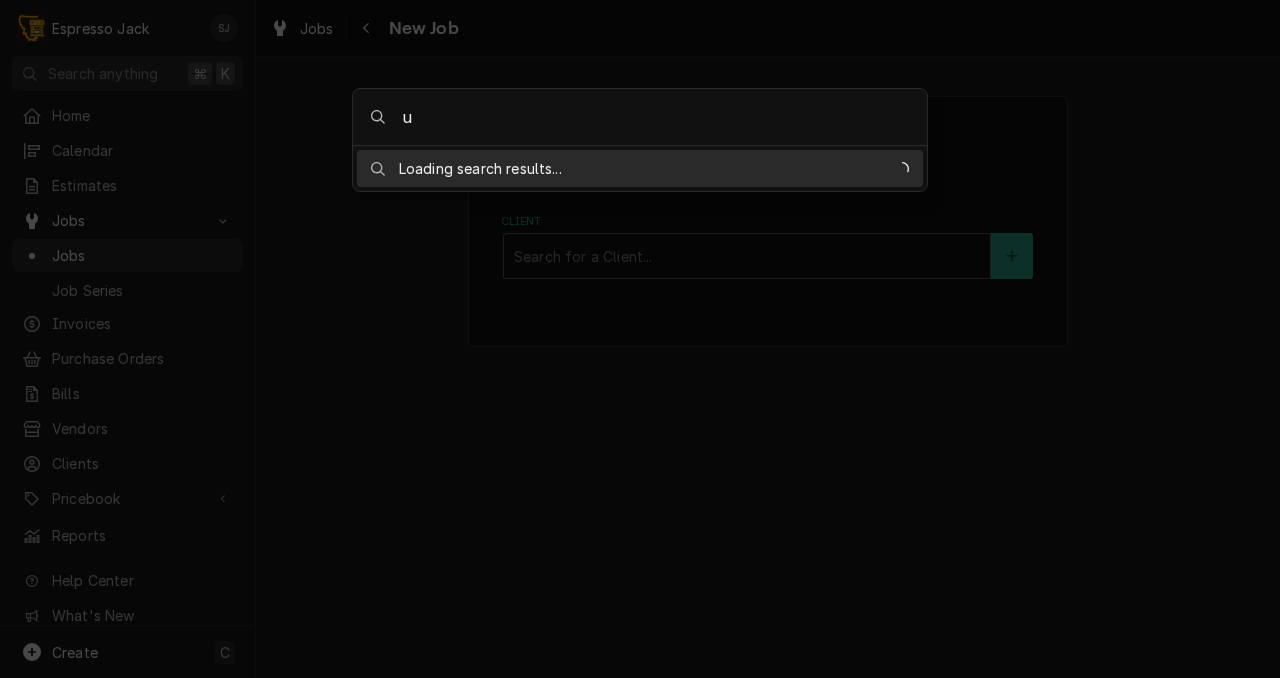 type 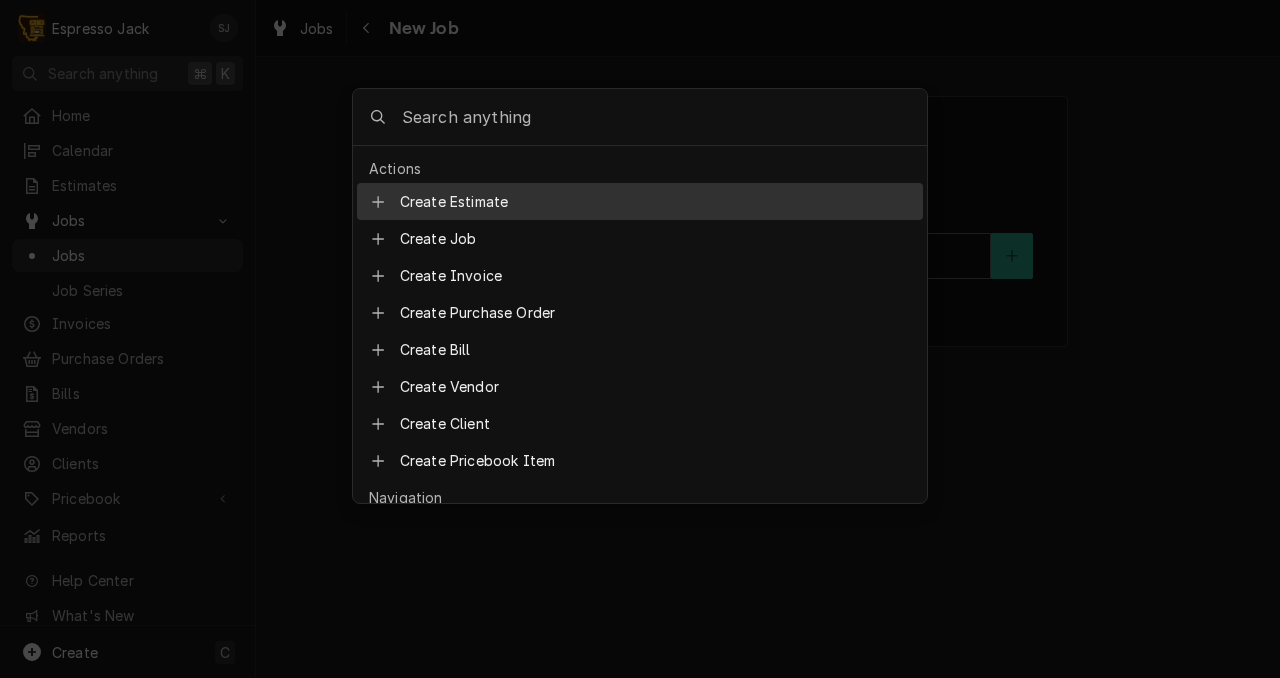 click on "E Espresso Jack SJ Search anything ⌘ K Home Calendar Estimates Jobs Jobs Job Series Invoices Purchase Orders Bills Vendors Clients Pricebook Services Parts & Materials Miscellaneous Discounts Reports Help Center What's New Create C Jobs   New Job Please provide the following information to create a job: Client Details Client Search for a Client...
Global Command Menu Actions Create Estimate Create Job Create Invoice Create Purchase Order Create Bill Create Vendor Create Client Create Pricebook Item Navigation Go to Estimates Go to Jobs Go to Invoices Go to Purchase Orders Go to Bills Go to Vendors Go to Clients Go to Pricebook" at bounding box center [640, 339] 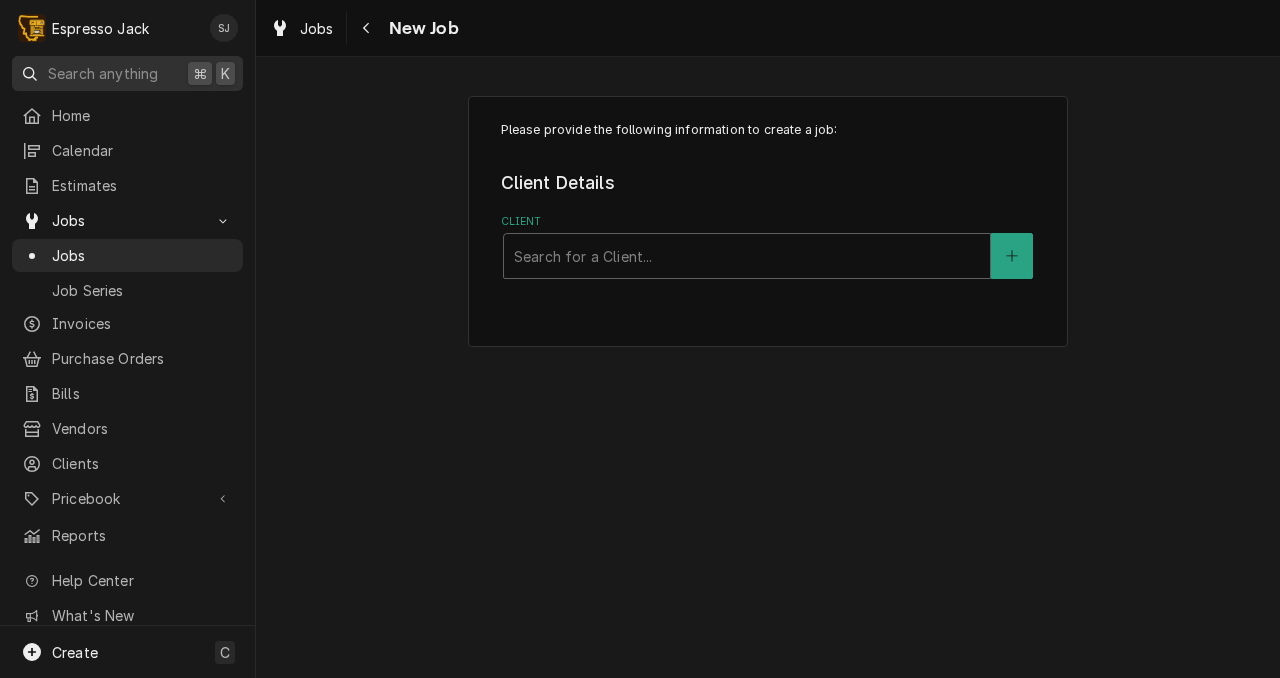 click on "Search anything" at bounding box center [103, 73] 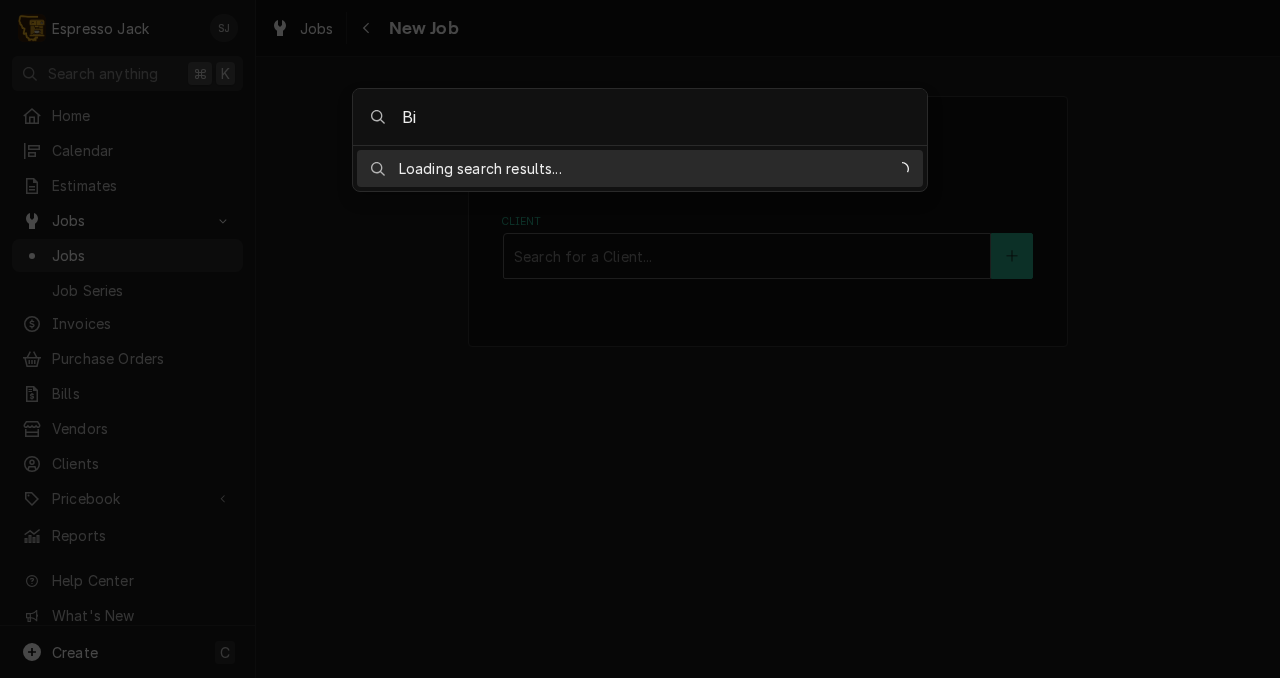 type on "B" 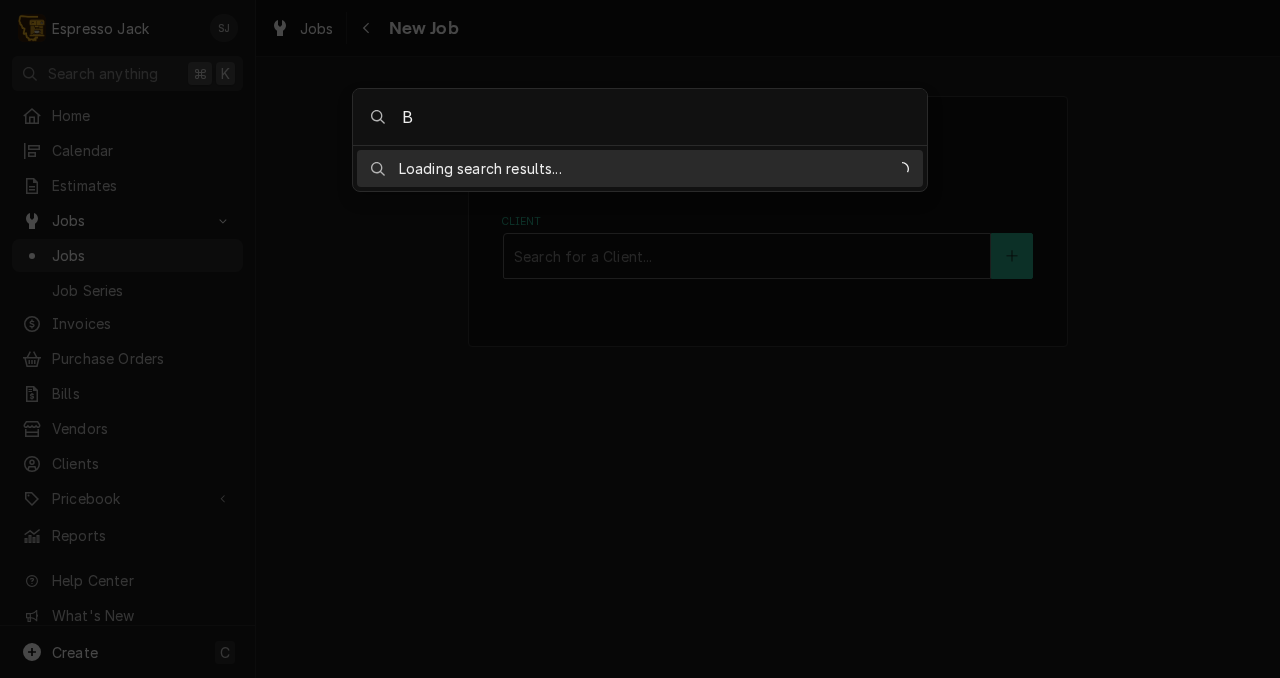 type 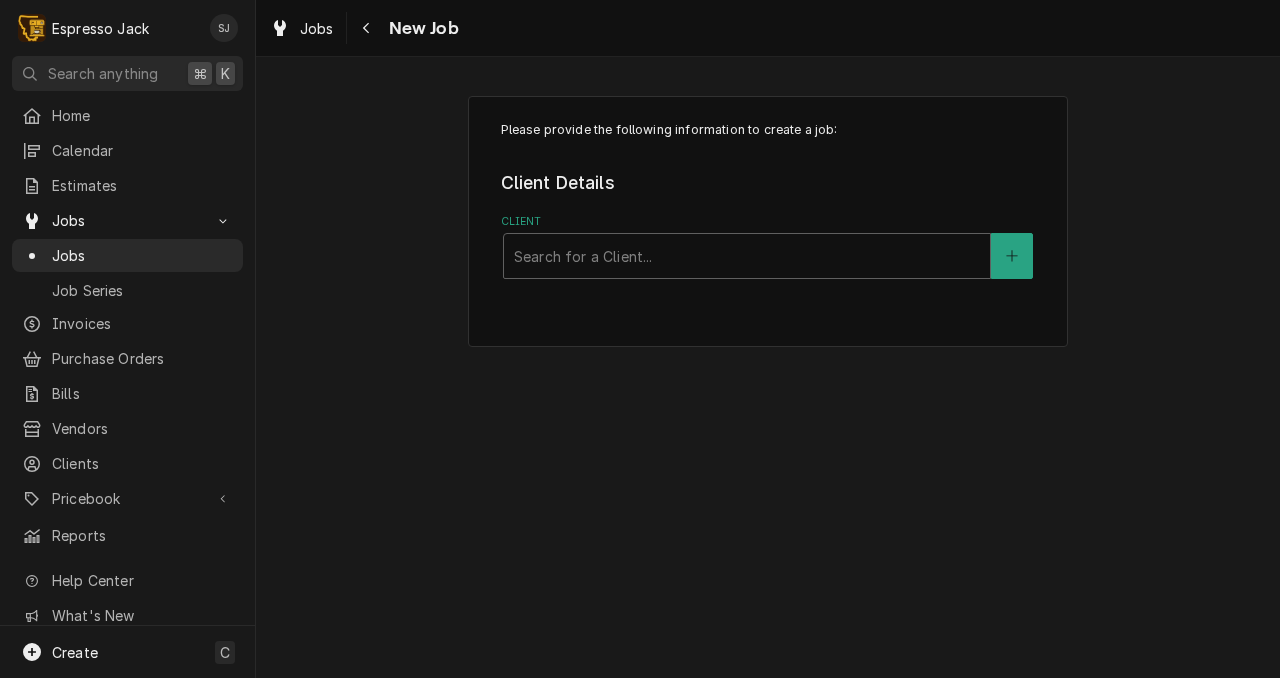 click on "E Espresso Jack SJ Search anything ⌘ K Home Calendar Estimates Jobs Jobs Job Series Invoices Purchase Orders Bills Vendors Clients Pricebook Services Parts & Materials Miscellaneous Discounts Reports Help Center What's New Create C Jobs   New Job Please provide the following information to create a job: Client Details Client Search for a Client..." at bounding box center [640, 339] 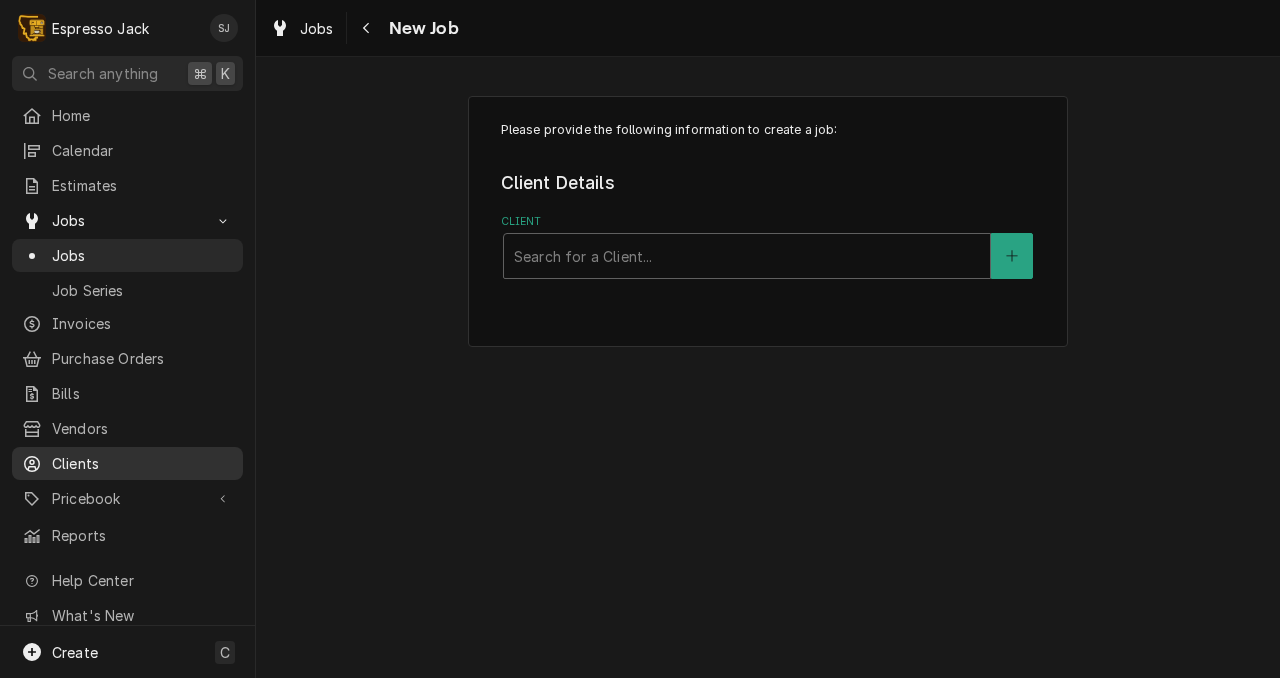 click on "Clients" at bounding box center (142, 463) 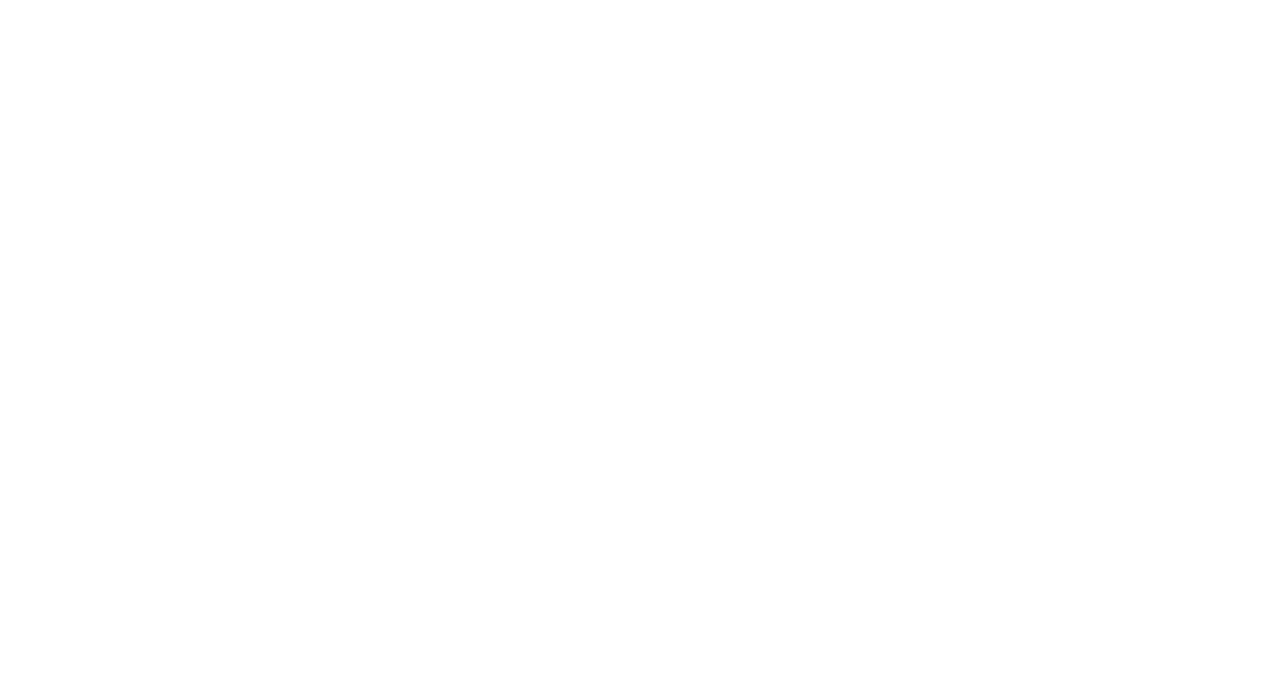 scroll, scrollTop: 0, scrollLeft: 0, axis: both 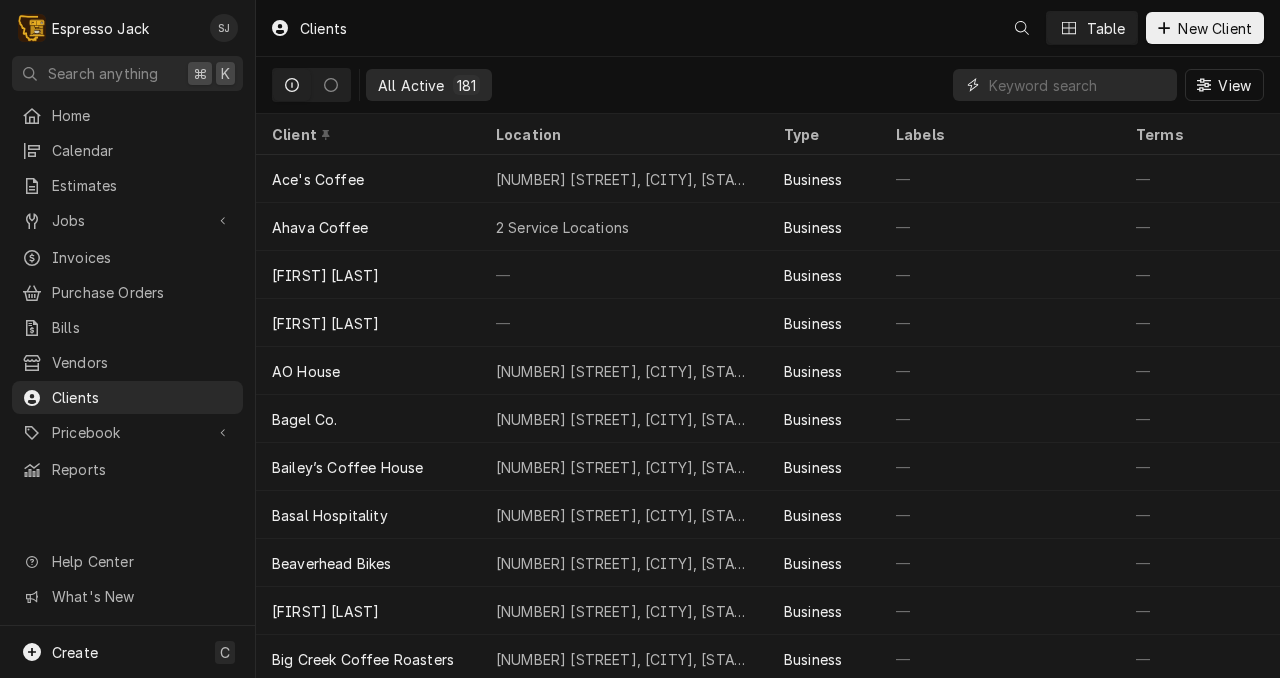 click at bounding box center (1078, 85) 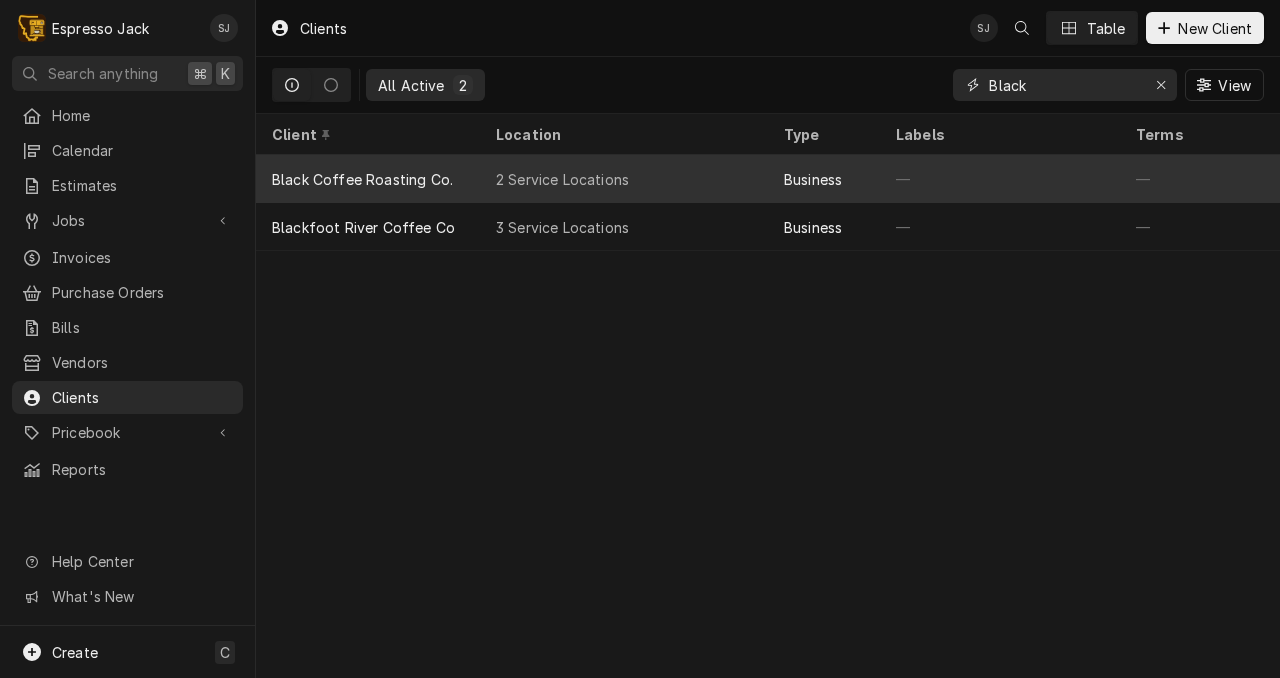 type on "Black" 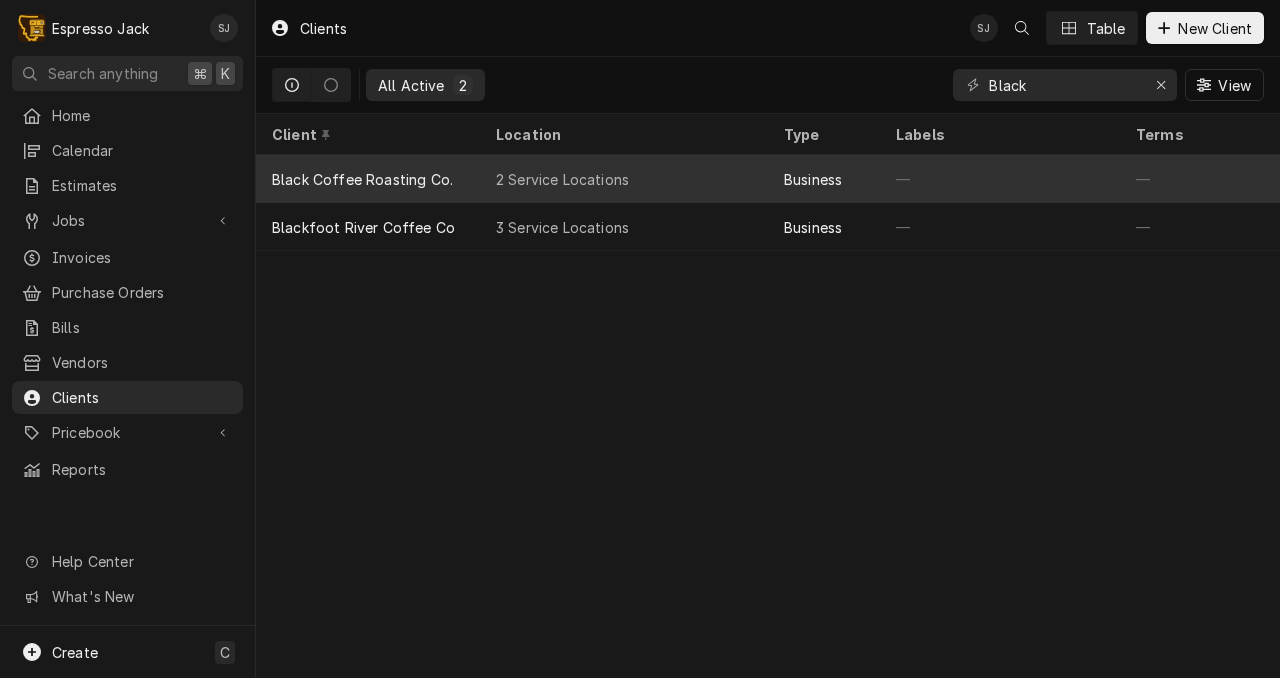 click on "Black Coffee Roasting Co." at bounding box center (362, 179) 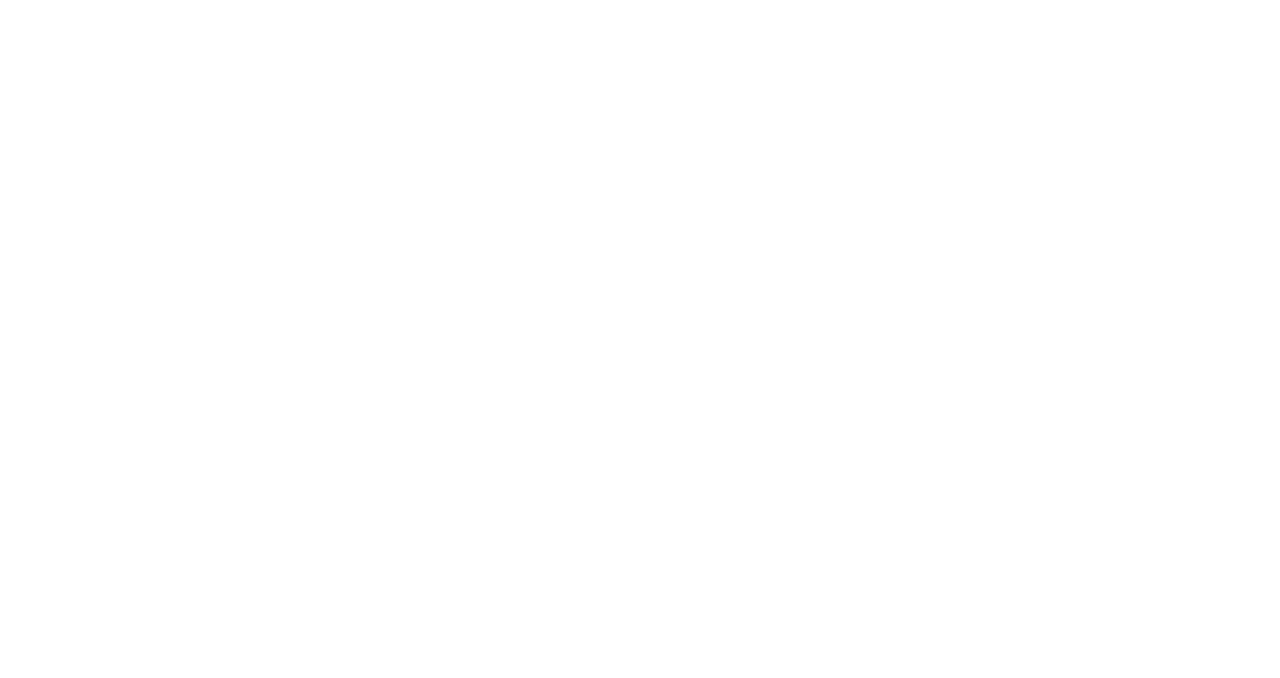 scroll, scrollTop: 0, scrollLeft: 0, axis: both 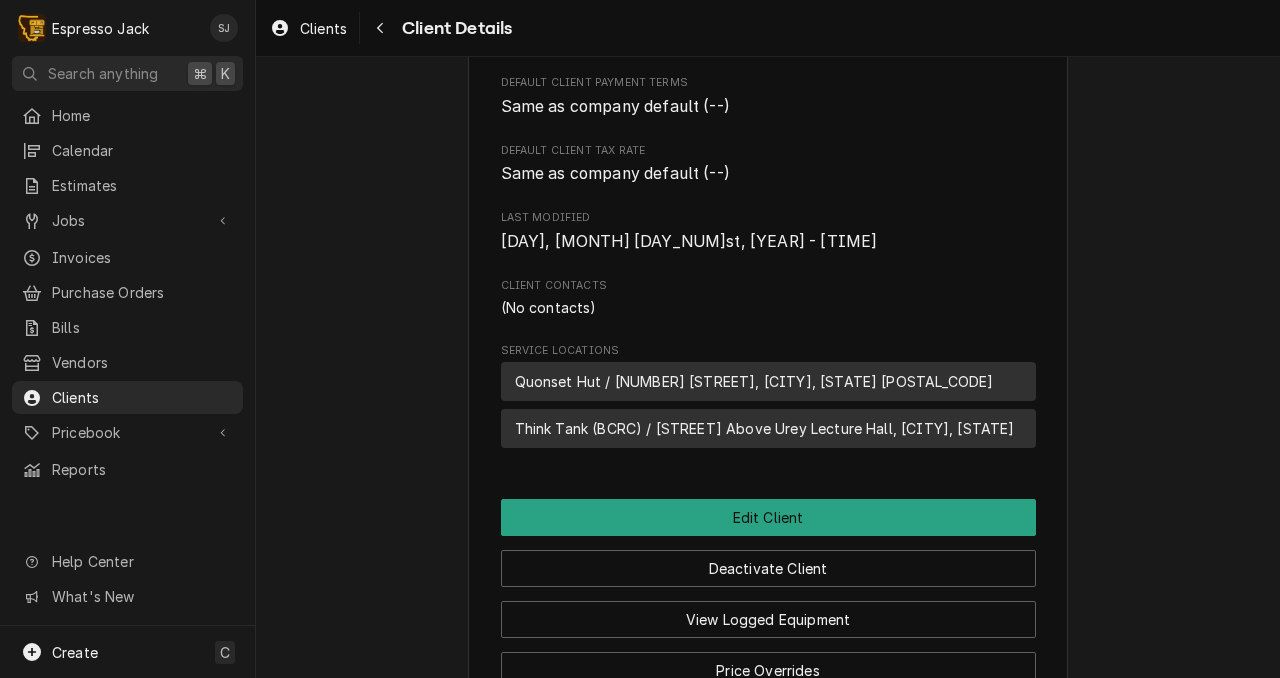 click on "Think Tank (BCRC) / [STREET] Above Urey Lecture Hall, [CITY], [STATE]" at bounding box center [765, 428] 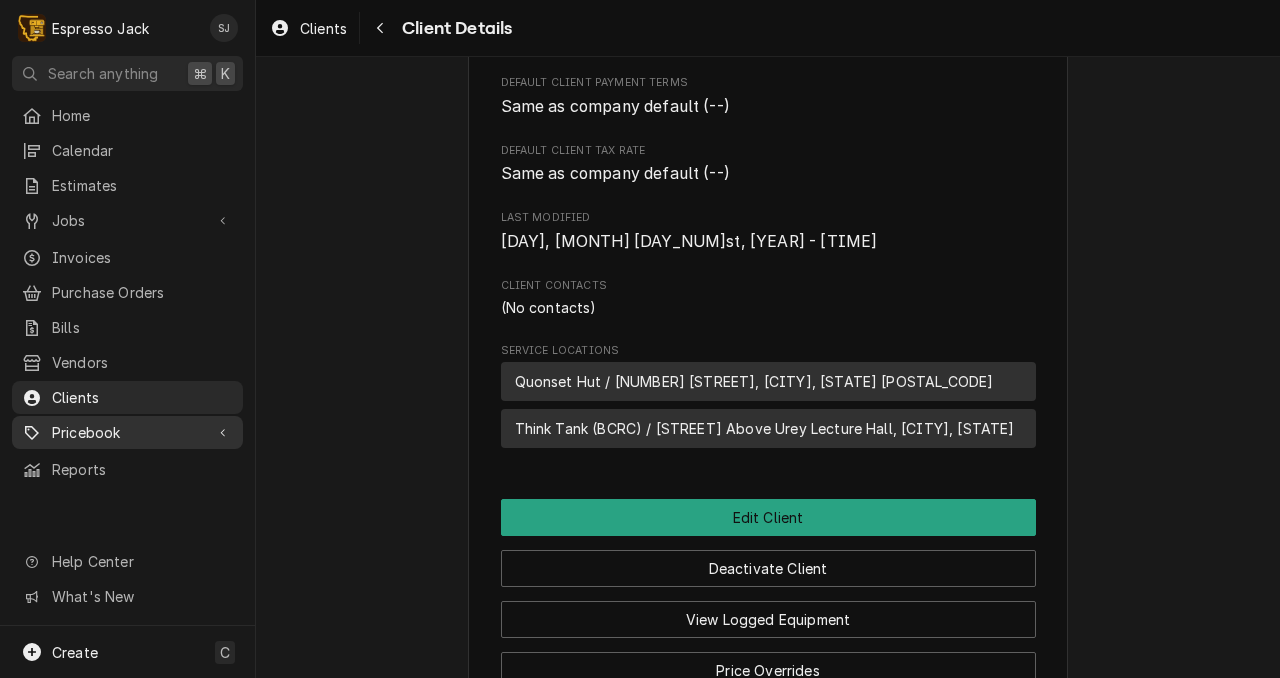 click on "Pricebook" at bounding box center [127, 432] 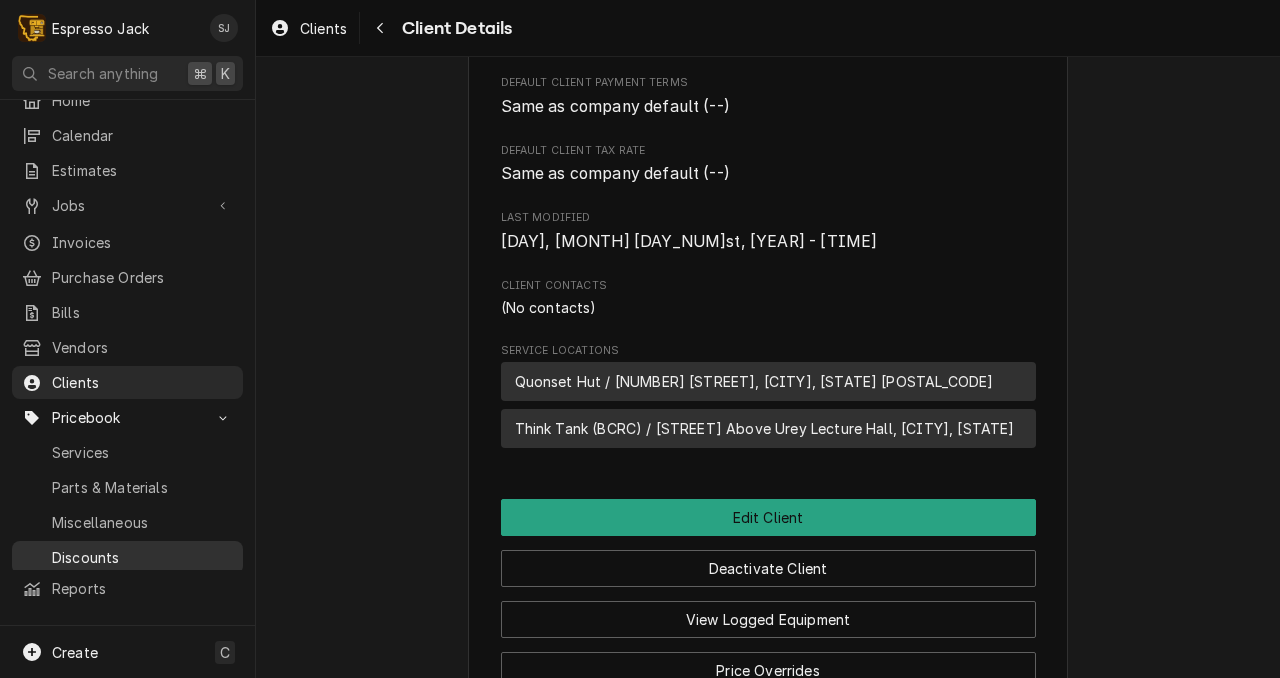 scroll, scrollTop: 0, scrollLeft: 0, axis: both 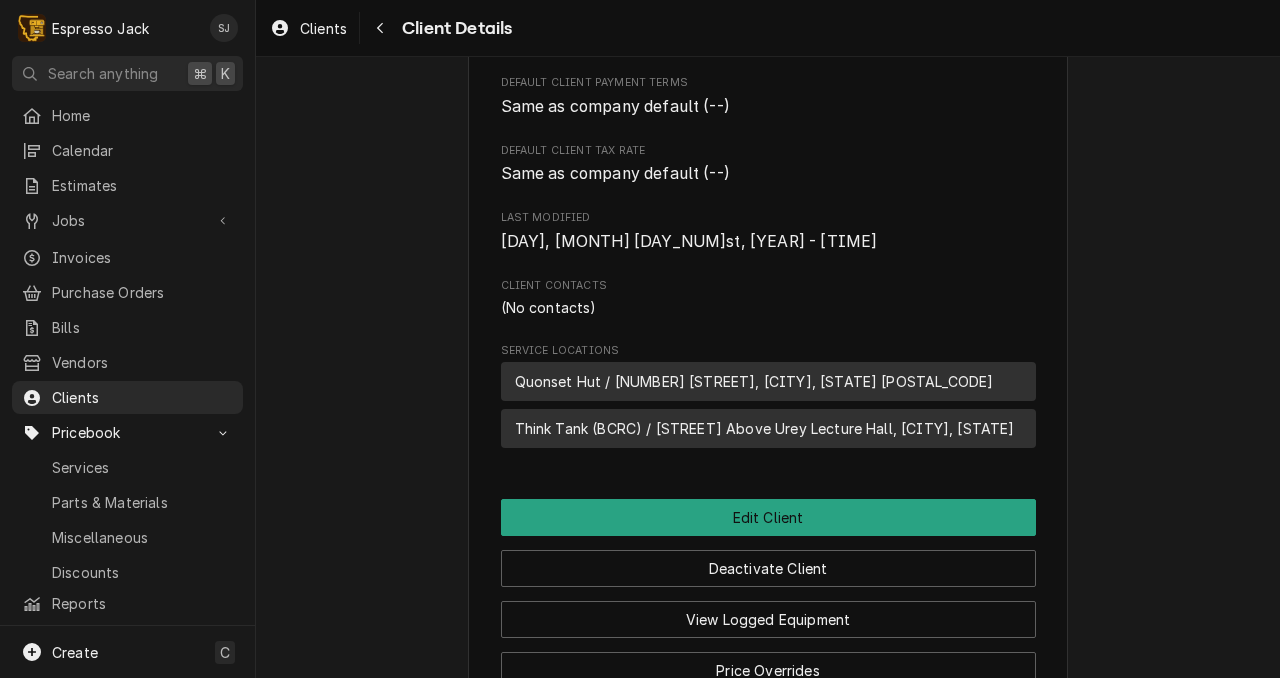 click on "Black Coffee Roasting Co. Client Type Business Industry Type Commercial Billing Address -- Client Notes -- Credit Limit -- Default Client Payment Terms Same as company default (--) Default Client Tax Rate Same as company default (--) Last Modified Fri, Jan 31st, 2025 - 11:14 AM Client Contacts (No contacts) Service Locations Quonset Hut / 525 E Spruce St, Missoula, MT 59802 Think Tank (BCRC) / Campus Dr Above Urey Lecture Hall, Missoula, MT Edit Client Deactivate Client View Logged Equipment Price Overrides Payment Methods    Merge Client Merge Locations" at bounding box center [768, 230] 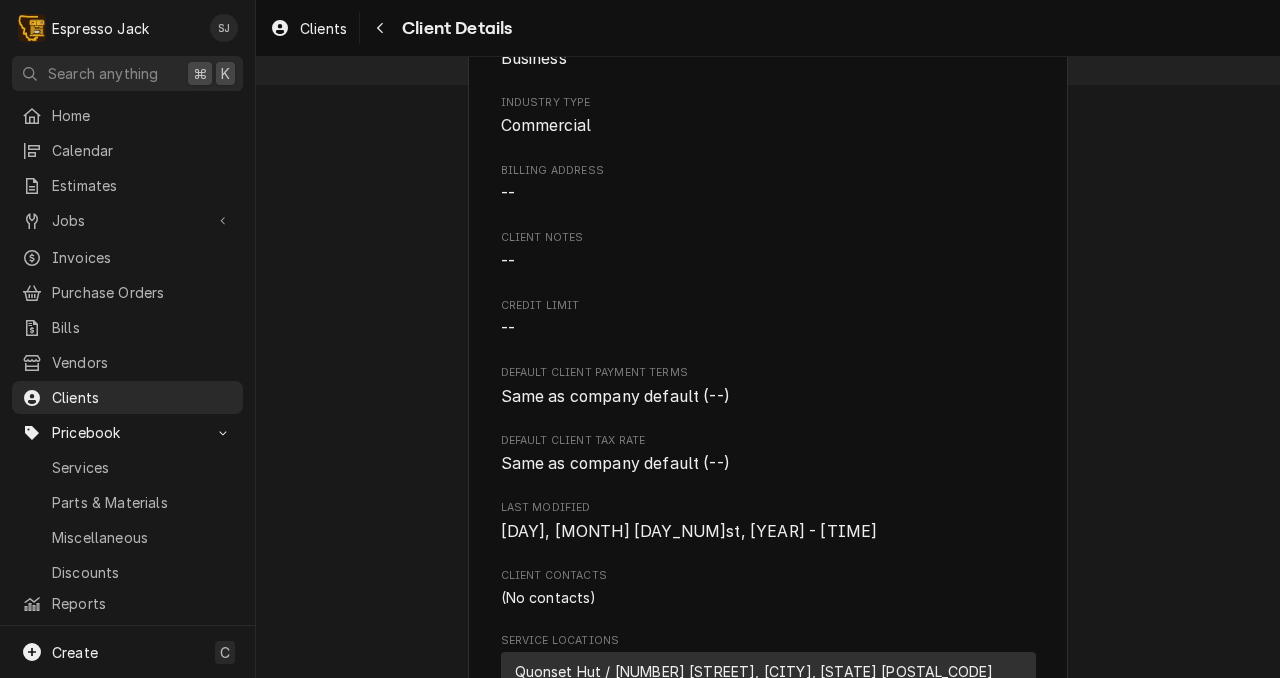 scroll, scrollTop: 0, scrollLeft: 0, axis: both 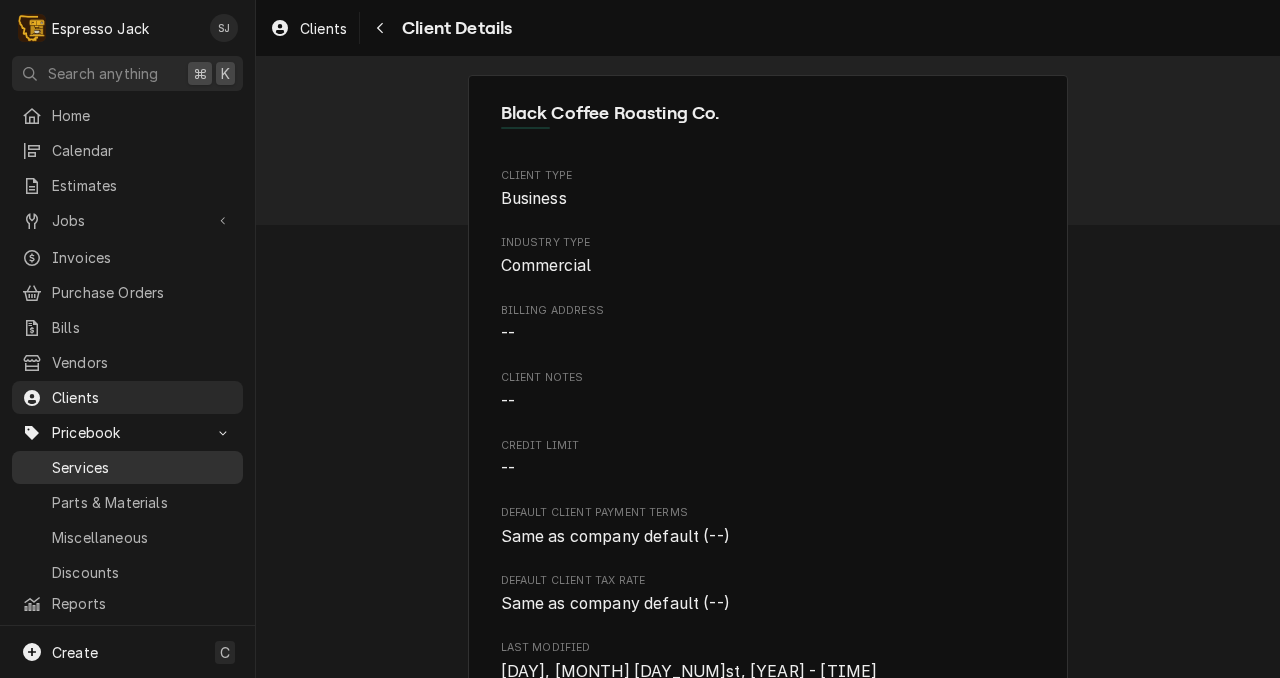 click on "Services" at bounding box center (142, 467) 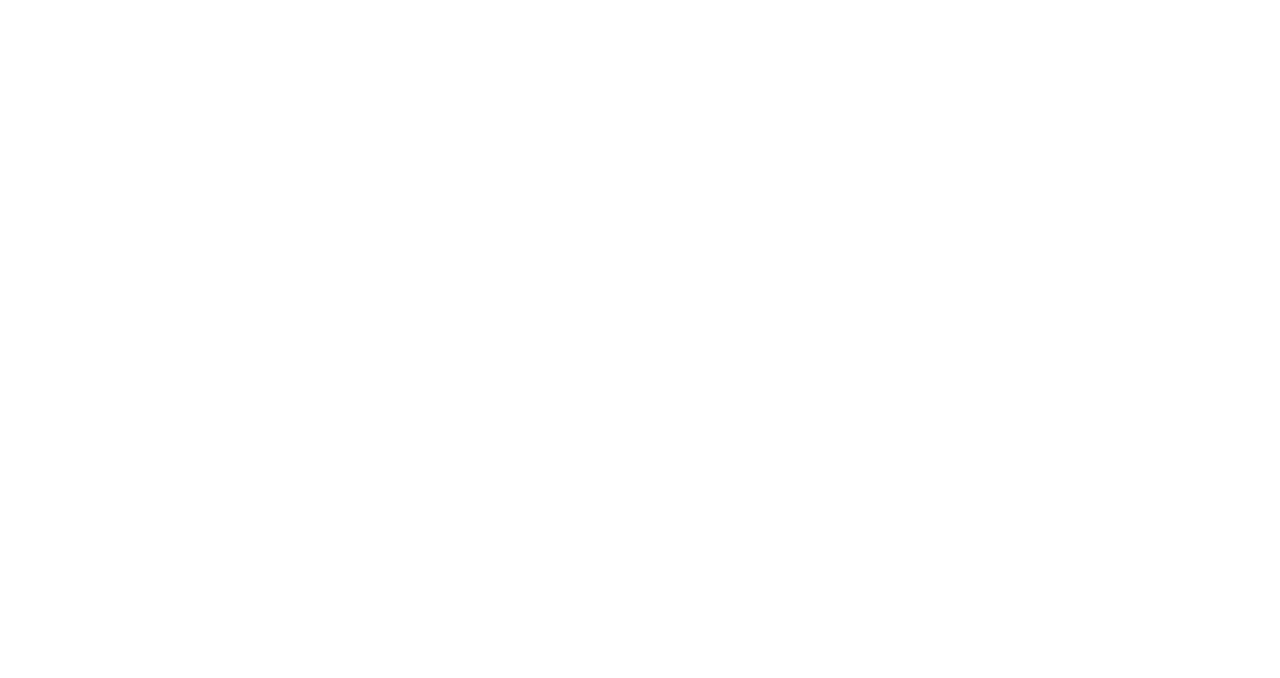 scroll, scrollTop: 0, scrollLeft: 0, axis: both 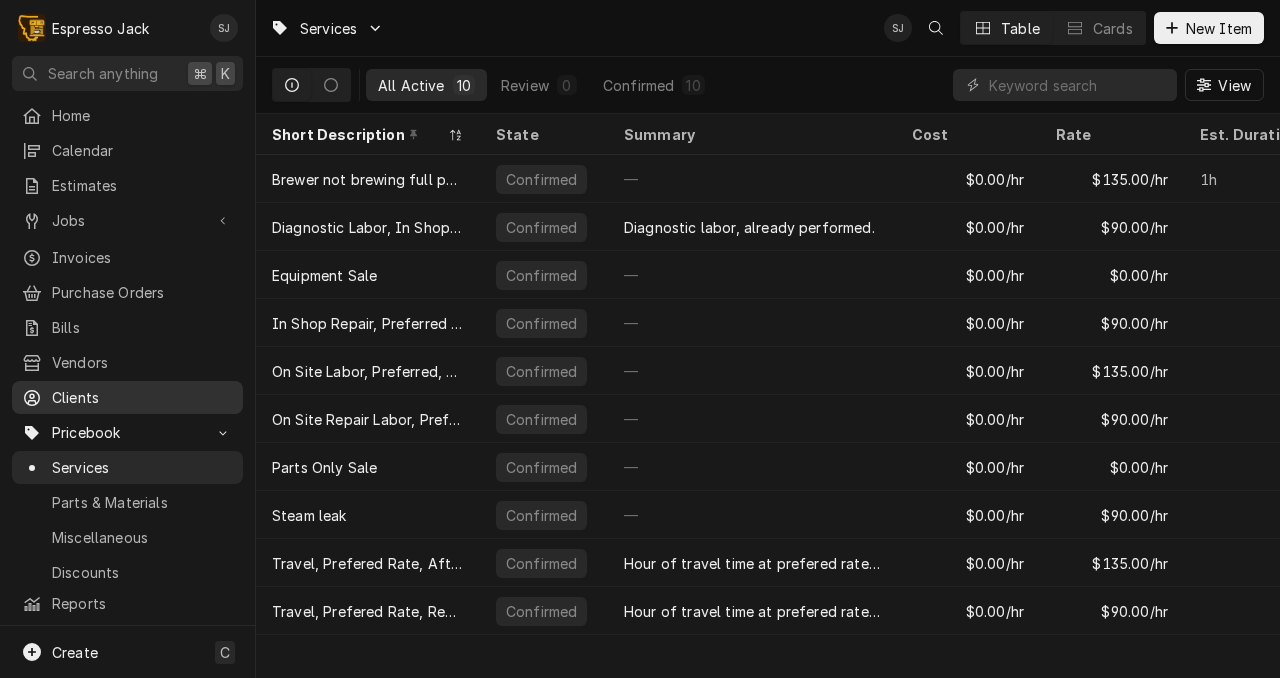 click on "Clients" at bounding box center [142, 397] 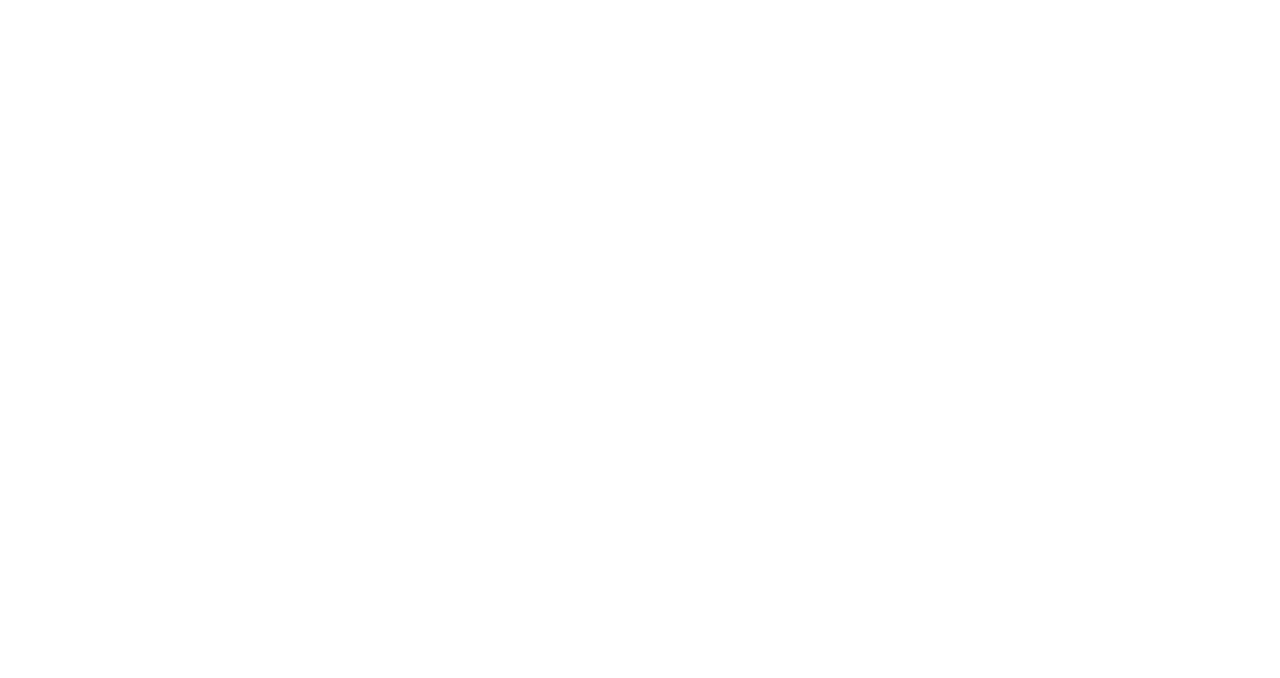 scroll, scrollTop: 0, scrollLeft: 0, axis: both 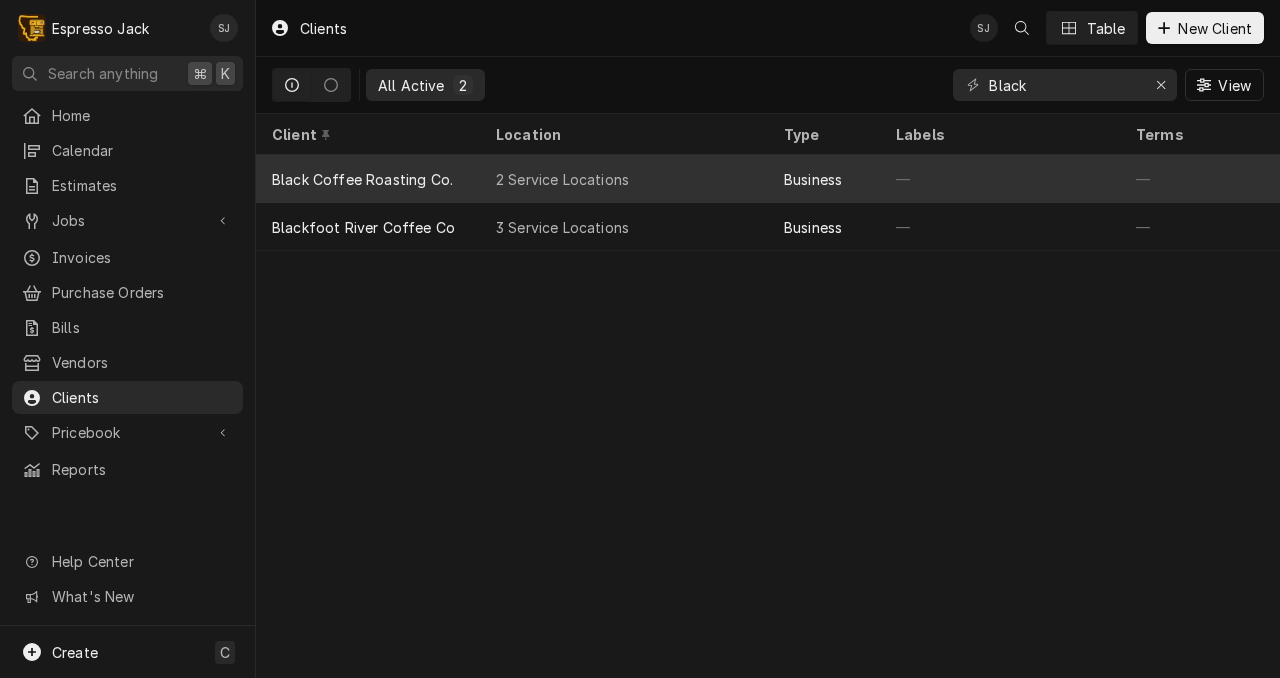 click on "Black Coffee Roasting Co." at bounding box center [362, 179] 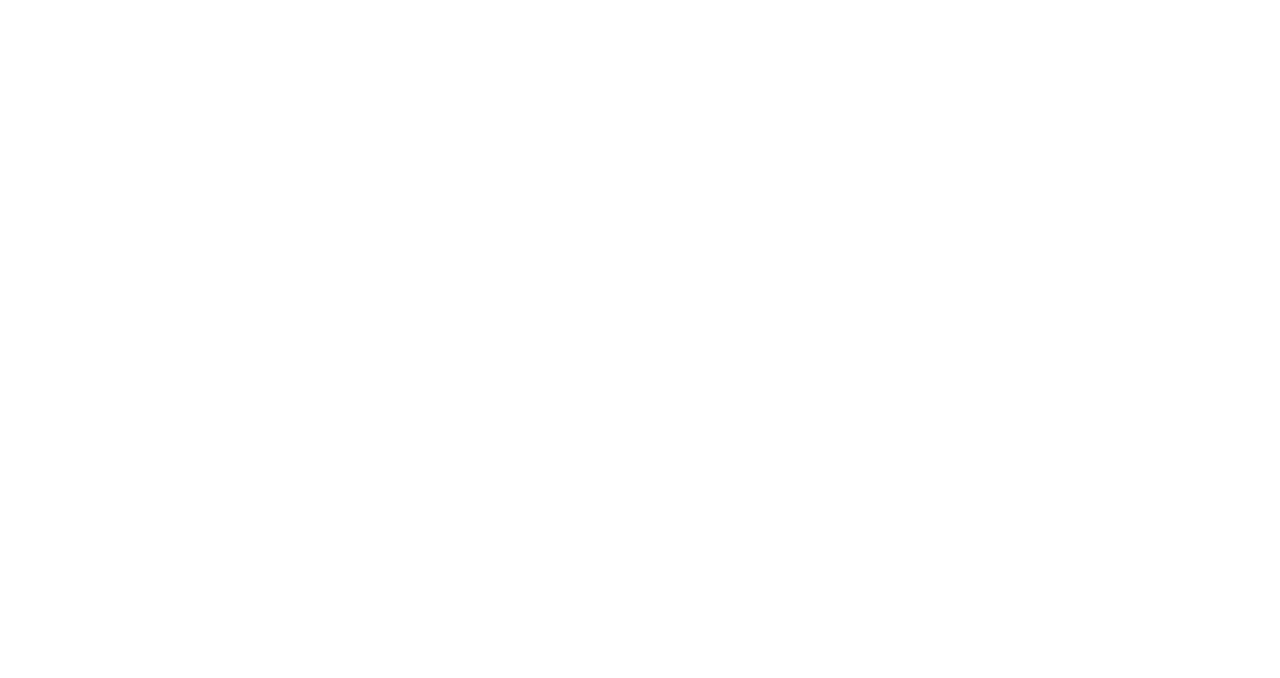scroll, scrollTop: 0, scrollLeft: 0, axis: both 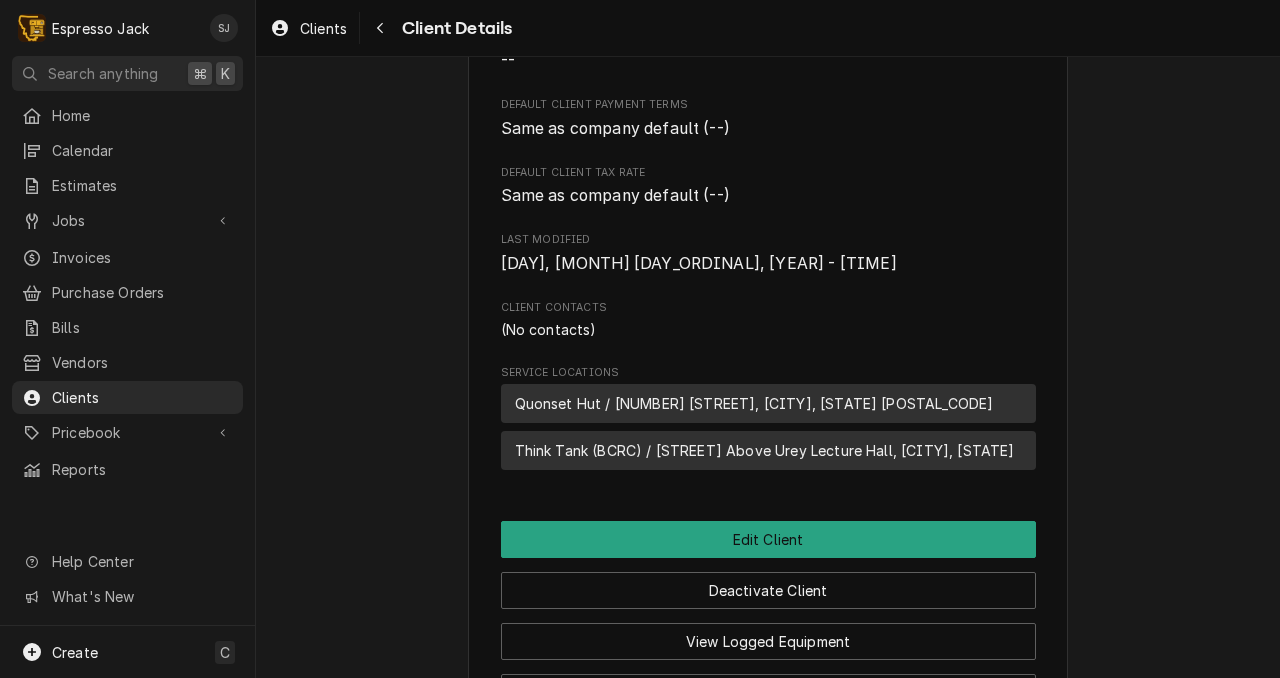 click on "Think Tank (BCRC) / [STREET] [STREET_NAME], [CITY], [STATE]" at bounding box center (765, 450) 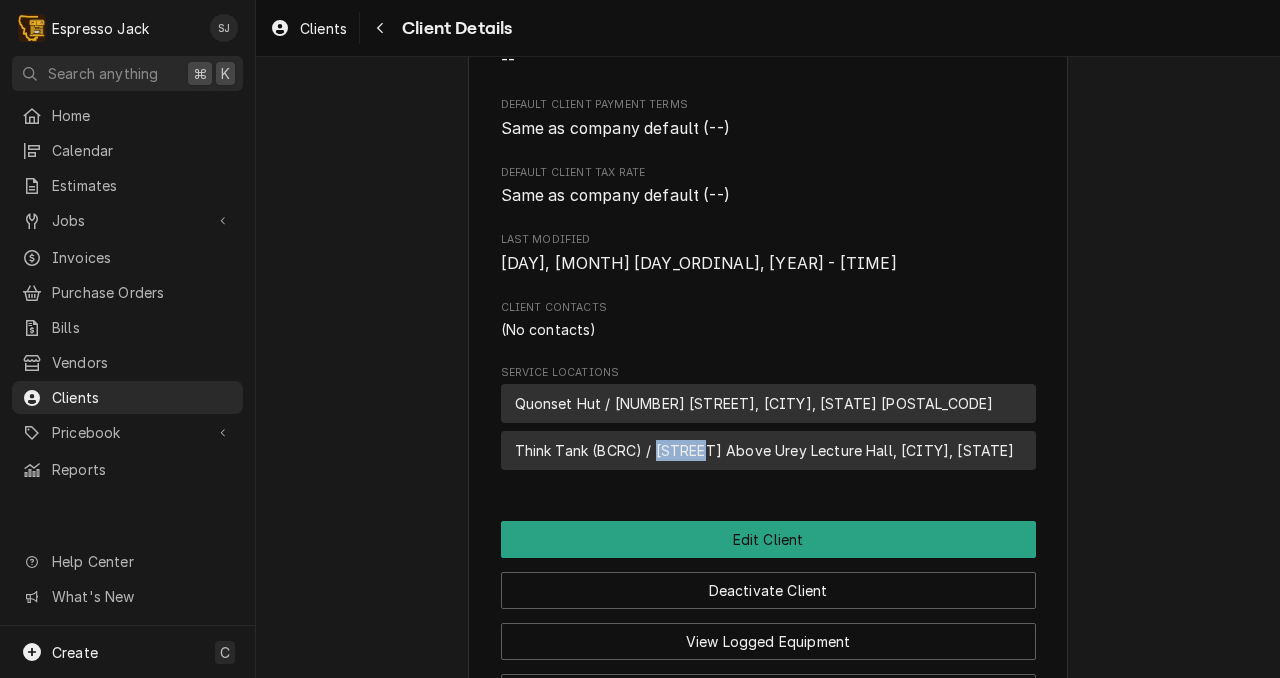 click on "Think Tank (BCRC) / Campus Dr Above Urey Lecture Hall, Missoula, MT" at bounding box center [765, 450] 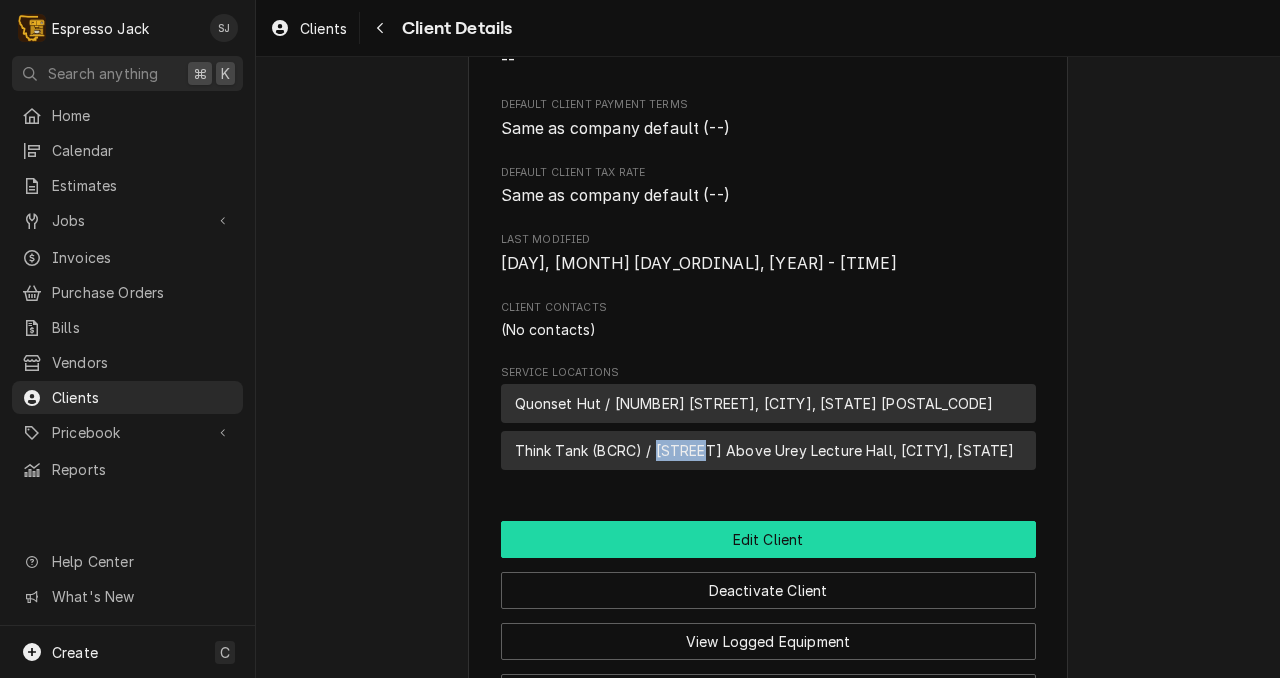 click on "Edit Client" at bounding box center (768, 539) 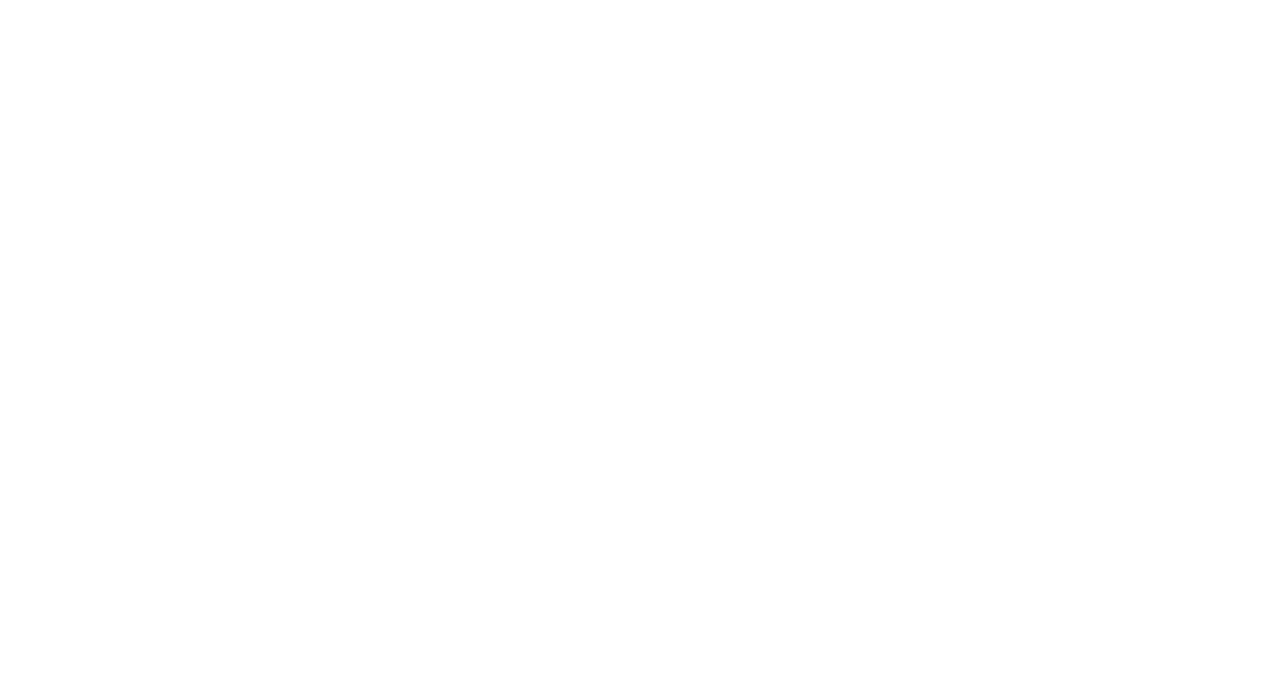 scroll, scrollTop: 0, scrollLeft: 0, axis: both 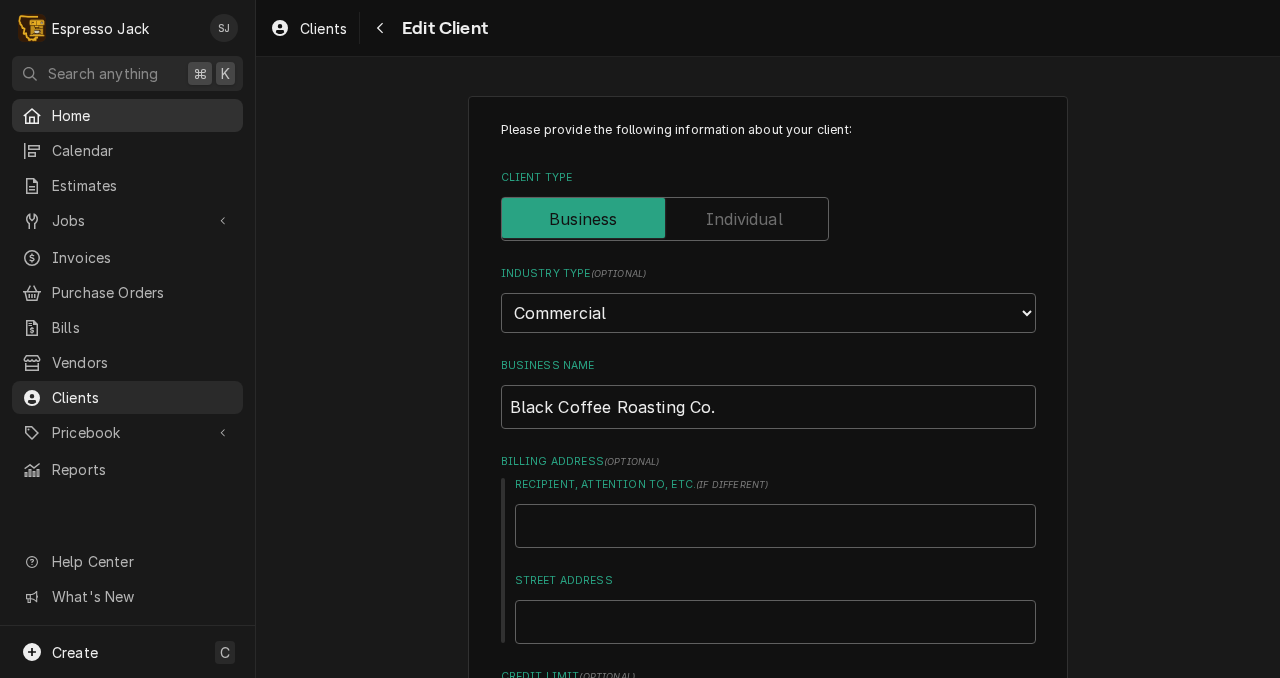 click on "Home" at bounding box center [142, 115] 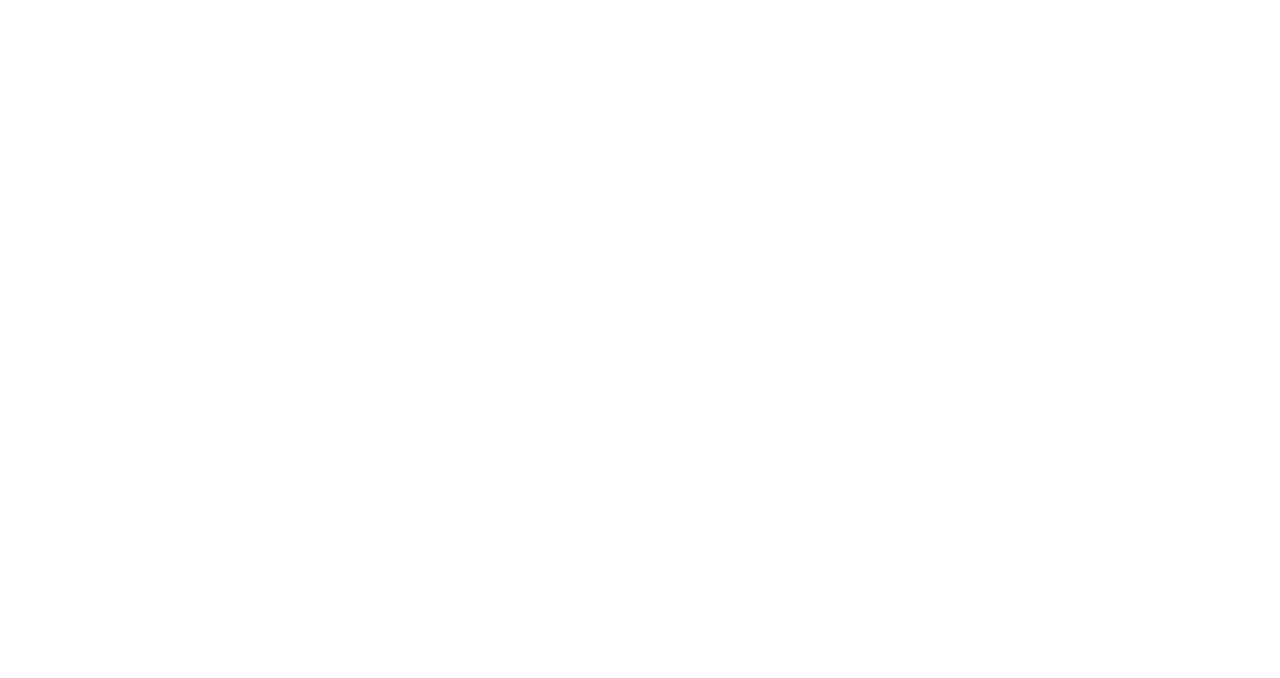 scroll, scrollTop: 0, scrollLeft: 0, axis: both 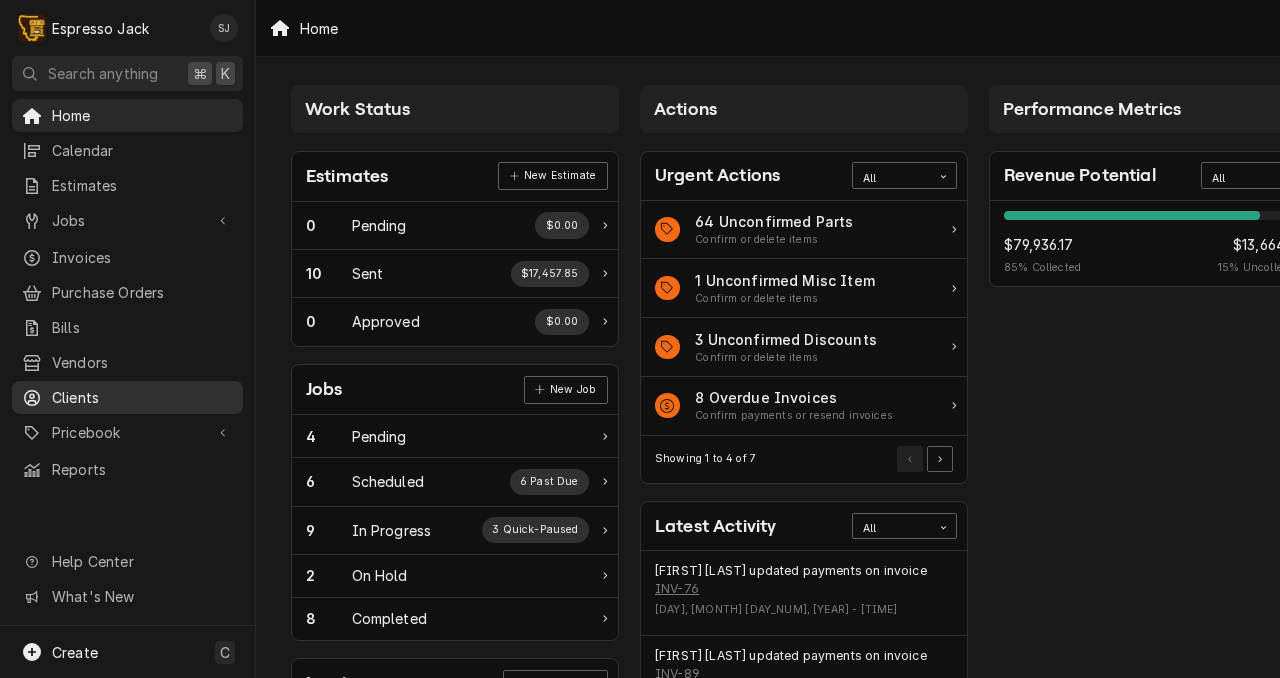 click on "Clients" at bounding box center (142, 397) 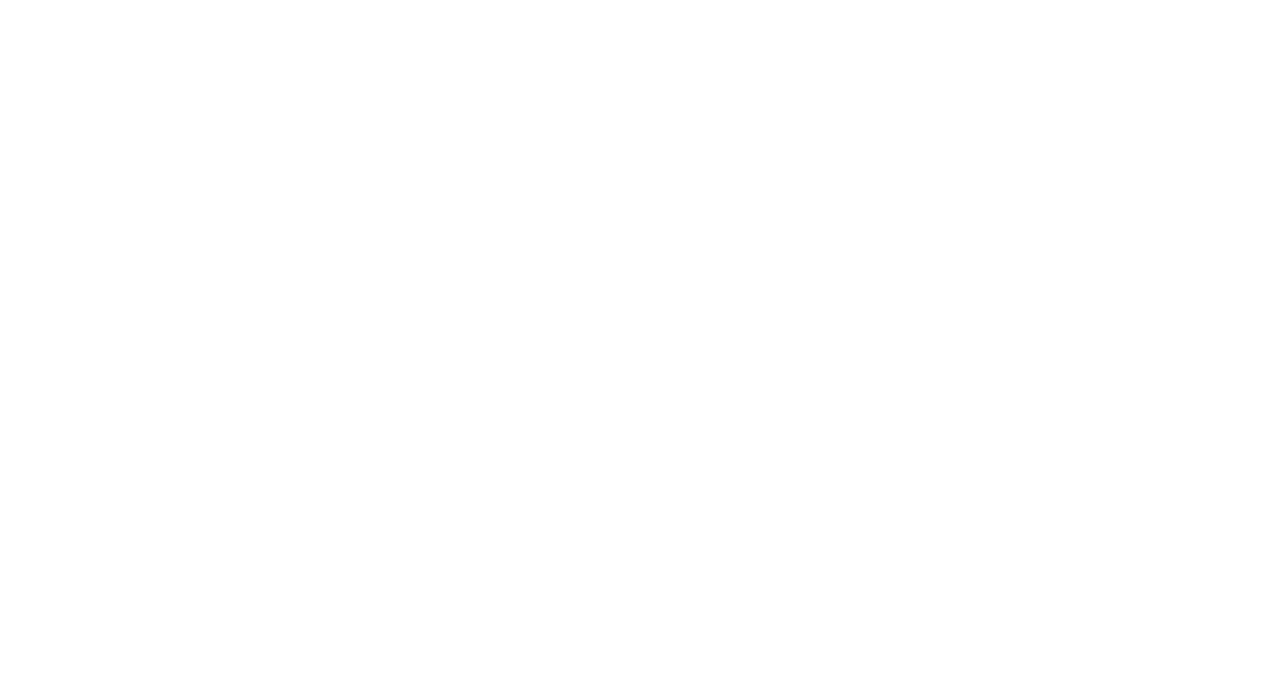 scroll, scrollTop: 0, scrollLeft: 0, axis: both 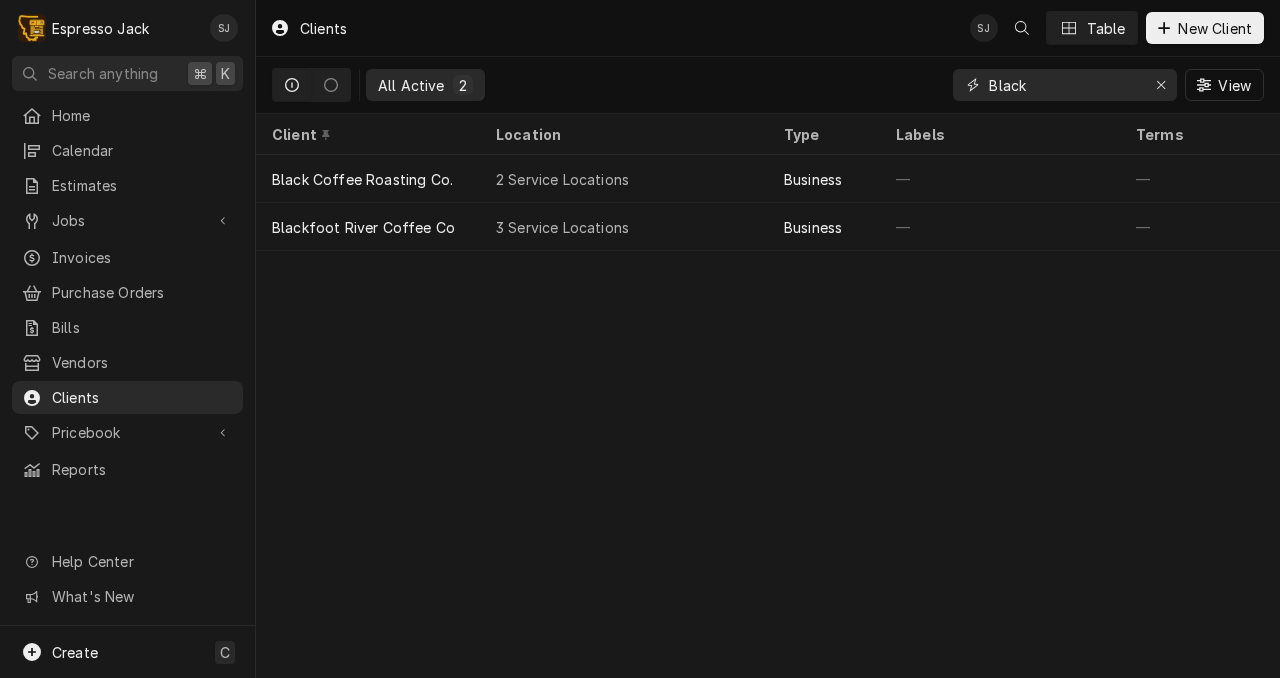 click on "Black" at bounding box center (1064, 85) 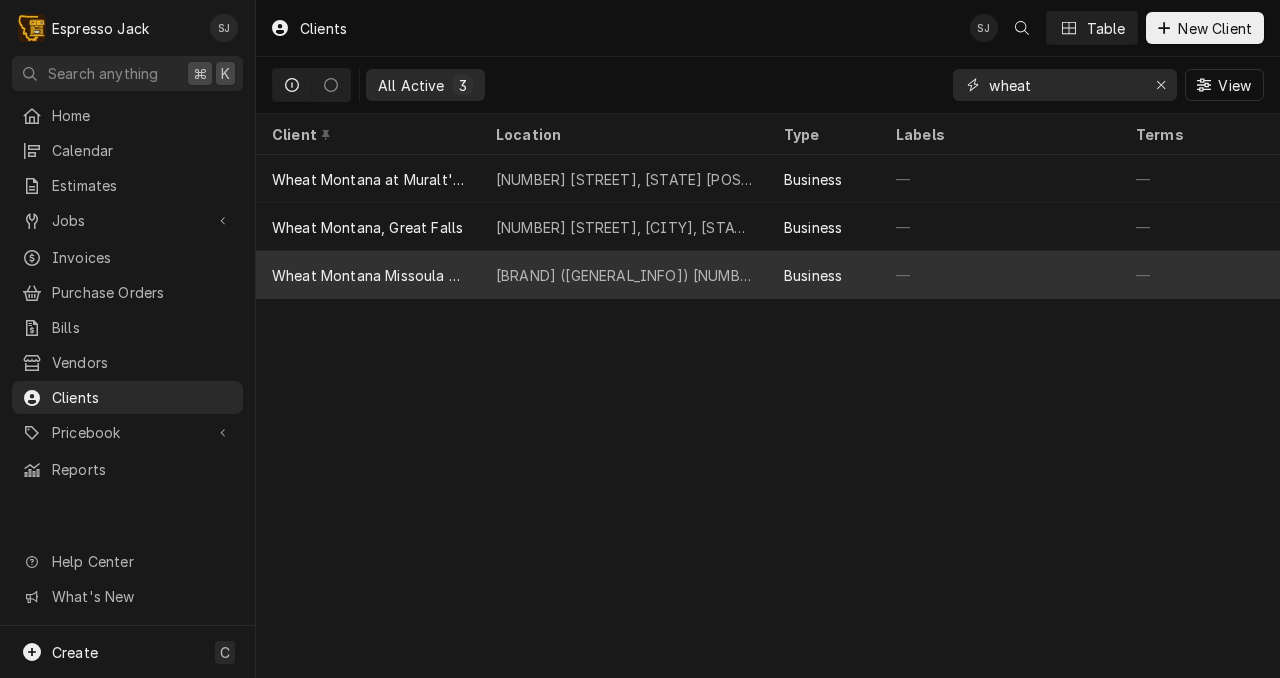 type on "wheat" 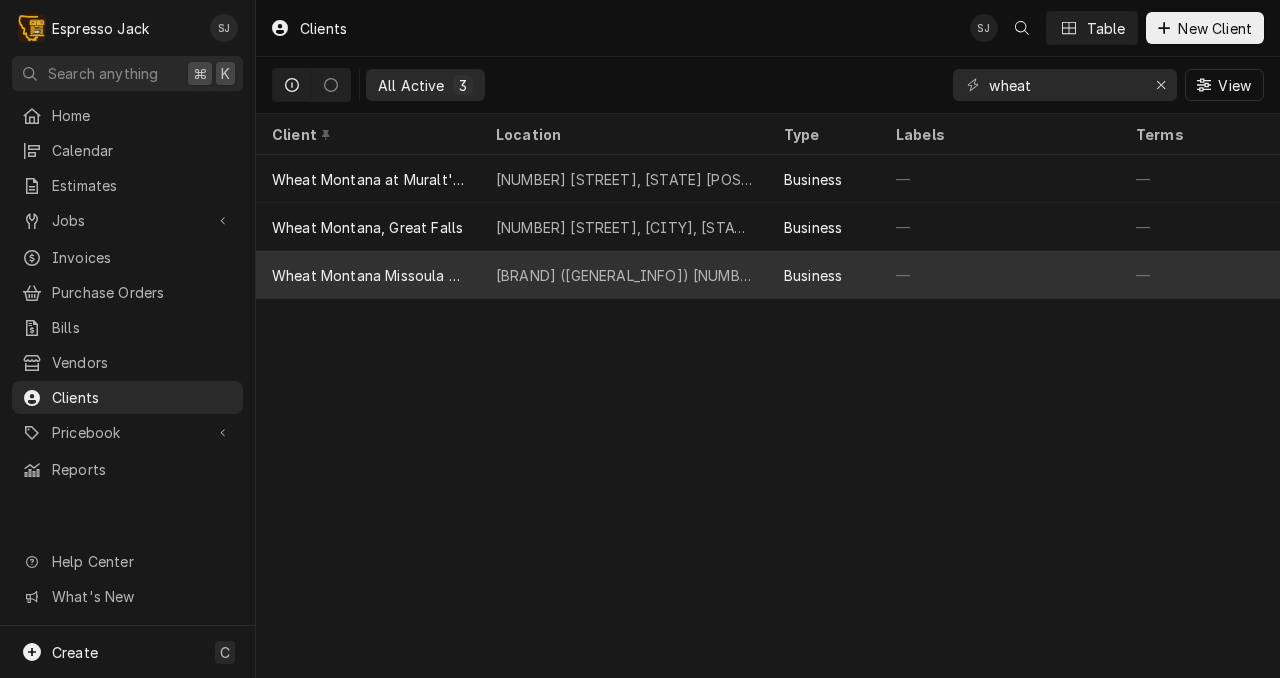 click on "Wheat Montana ([STREET_NUMBER] and [STREET_NAME]) [NUMBER] [STREET] [STREET_NAME], [CITY], [STATE]" at bounding box center (624, 275) 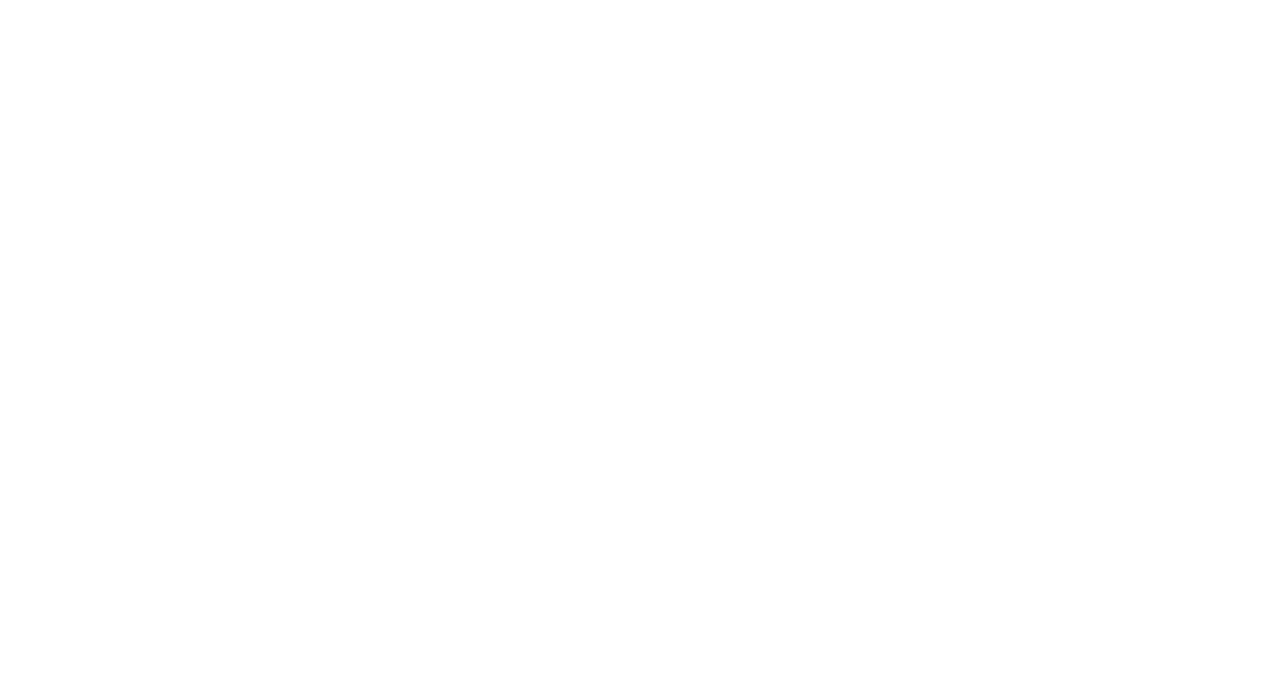 scroll, scrollTop: 0, scrollLeft: 0, axis: both 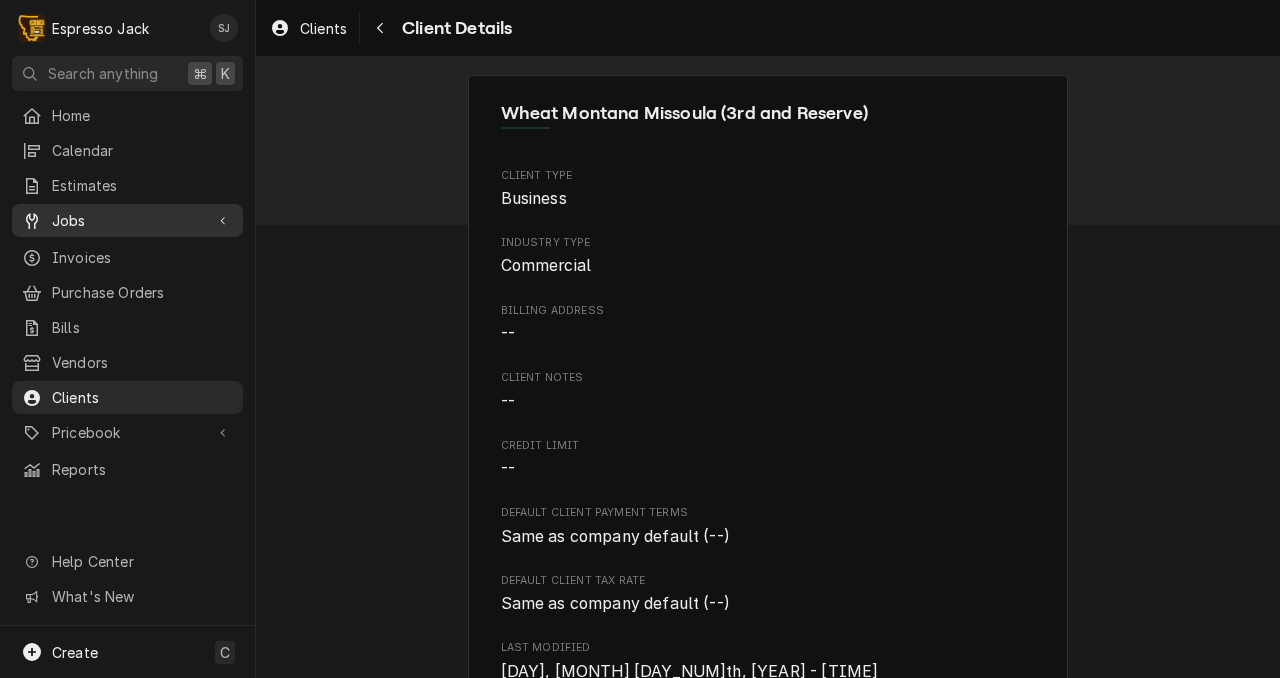 click on "Jobs" at bounding box center (127, 220) 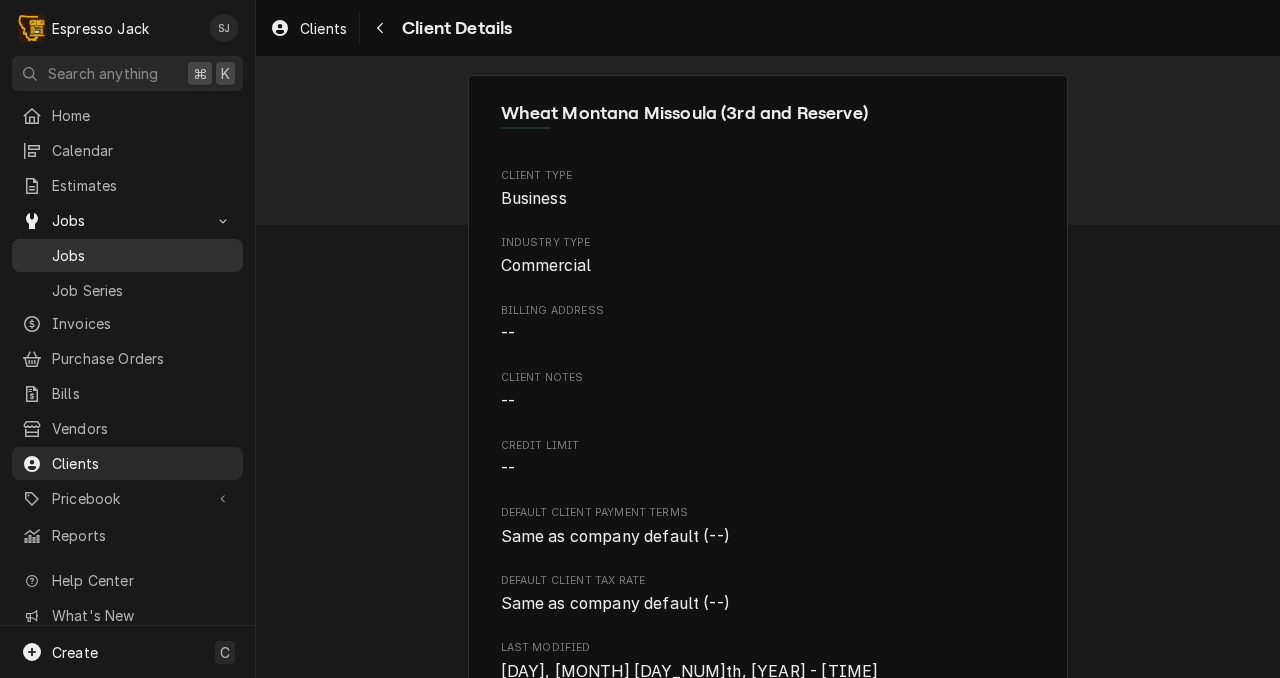 click on "Jobs" at bounding box center (127, 255) 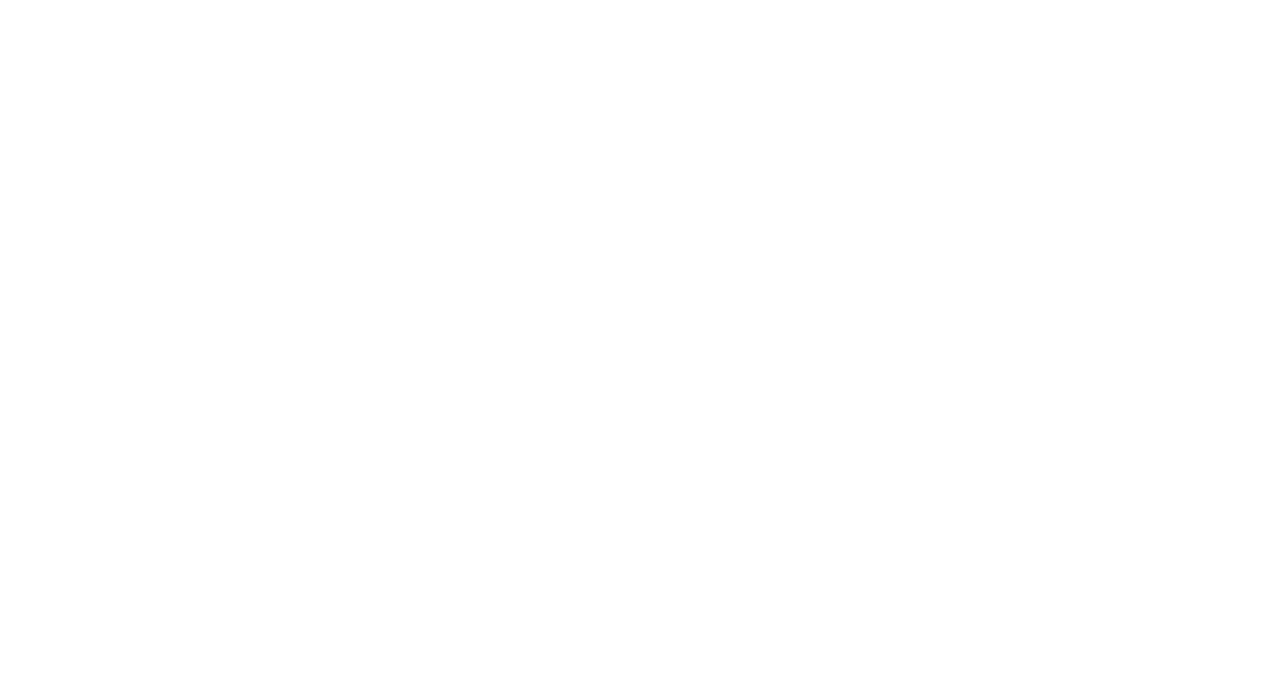 scroll, scrollTop: 0, scrollLeft: 0, axis: both 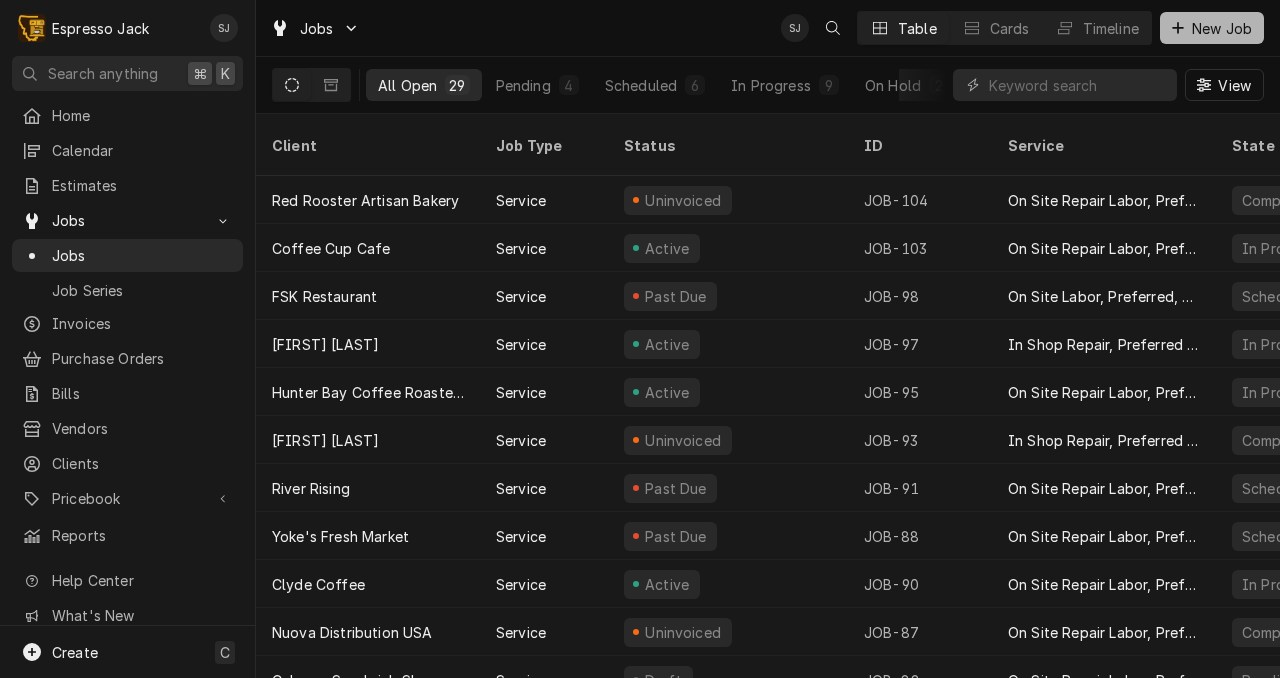 click on "New Job" at bounding box center (1222, 28) 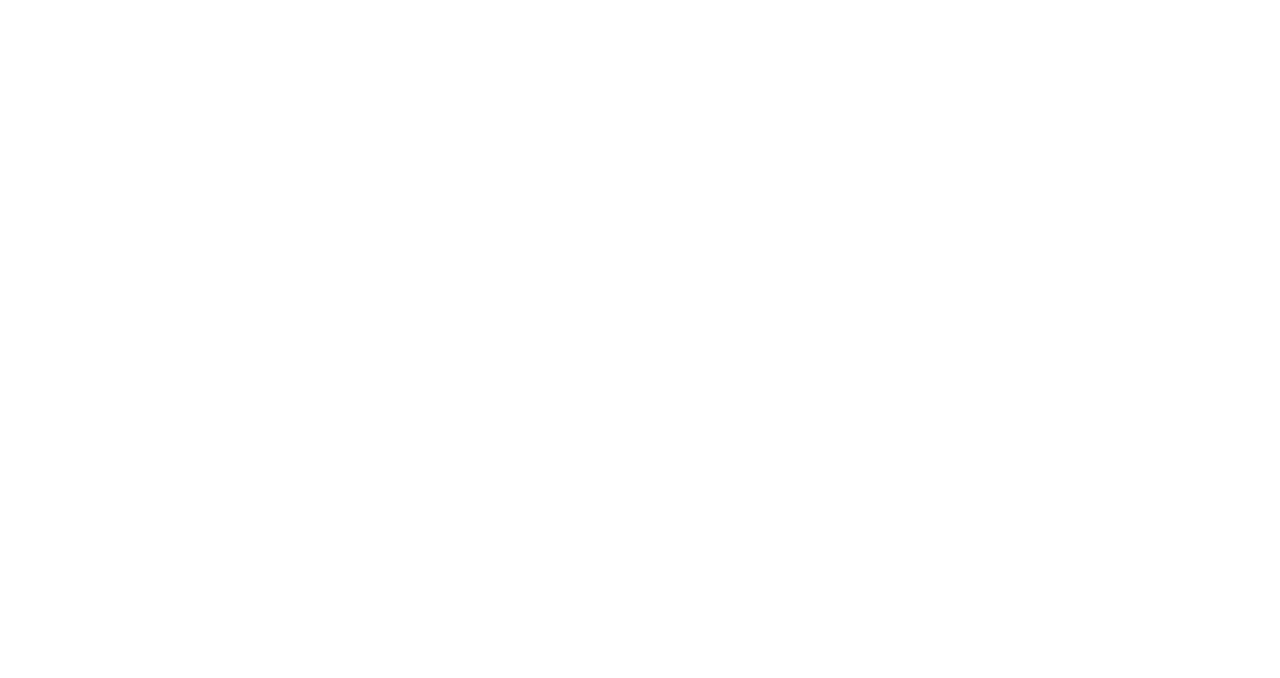 scroll, scrollTop: 0, scrollLeft: 0, axis: both 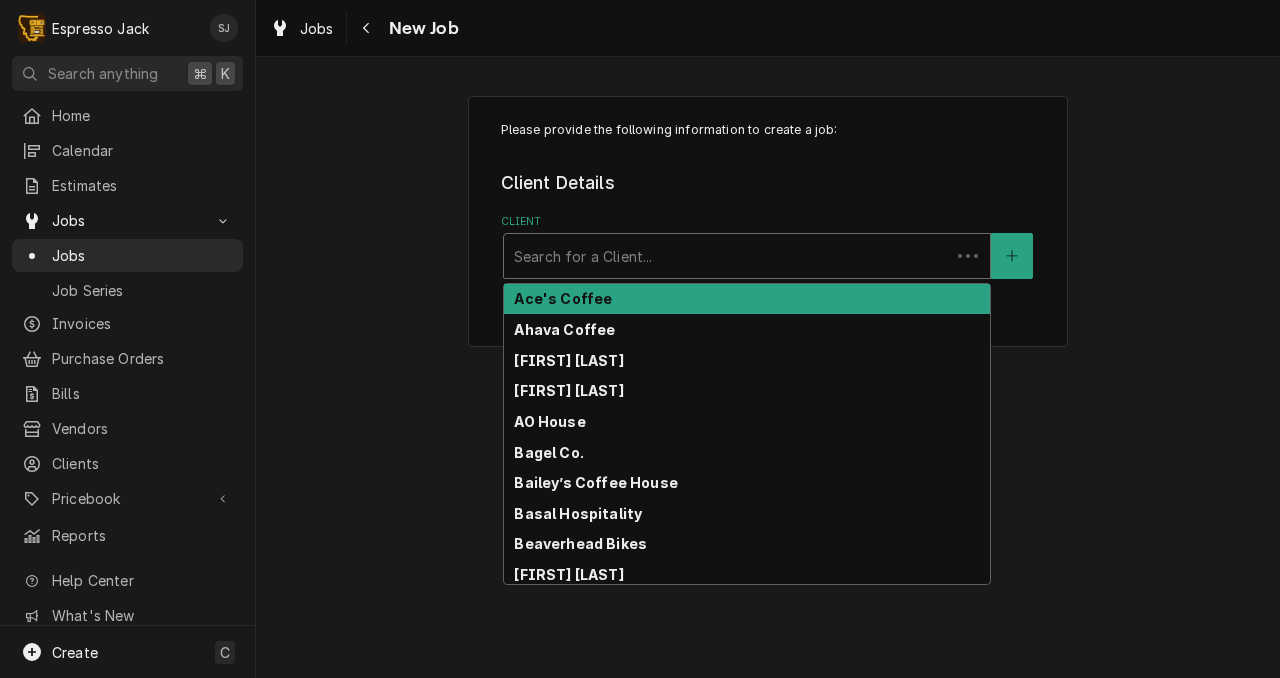 click at bounding box center [727, 256] 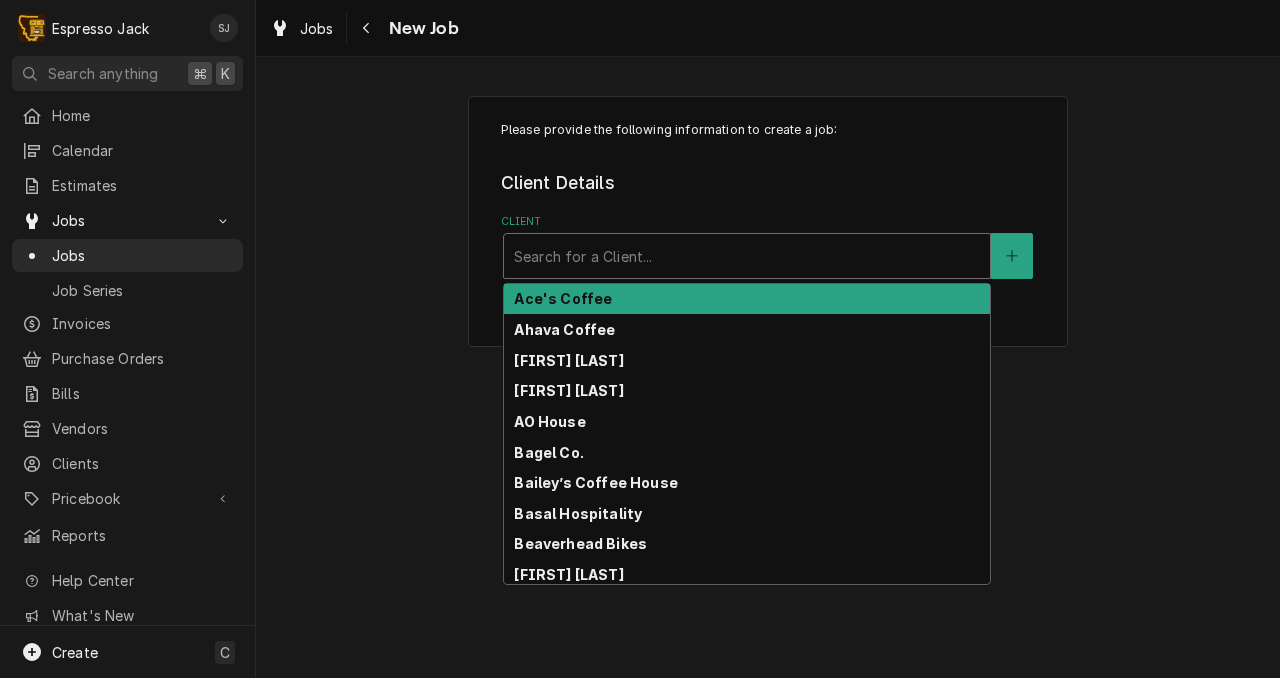 type on "M" 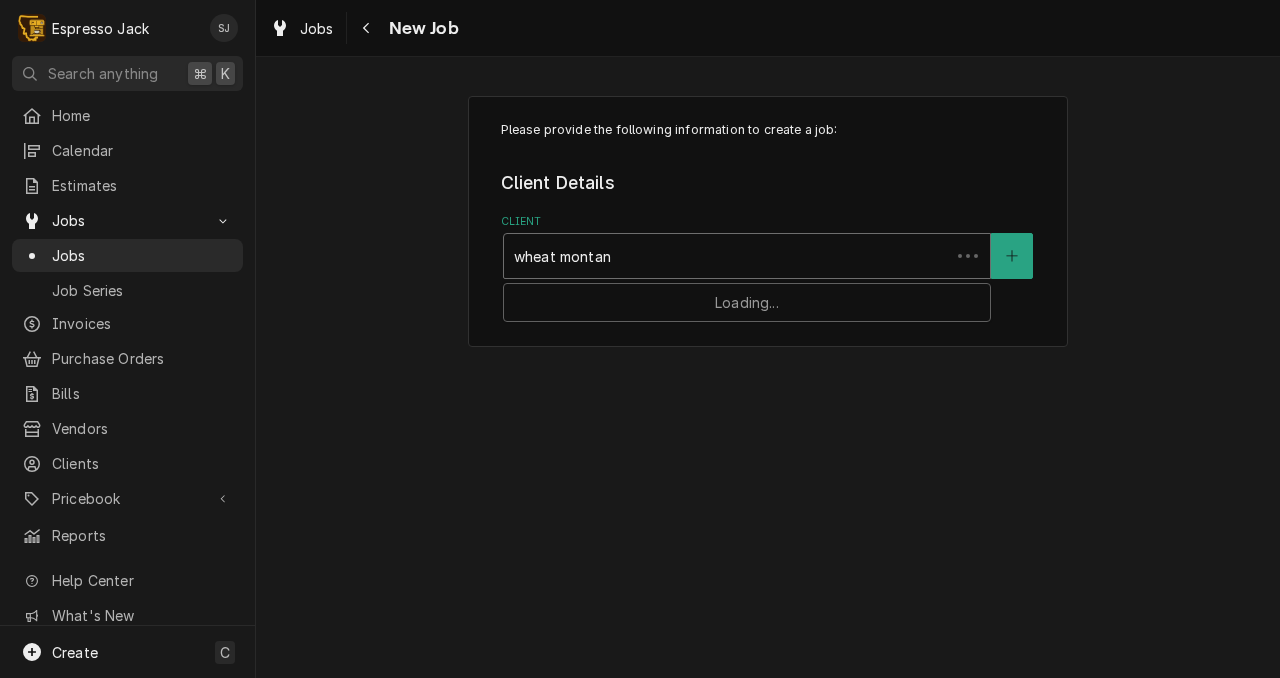 type on "wheat montana" 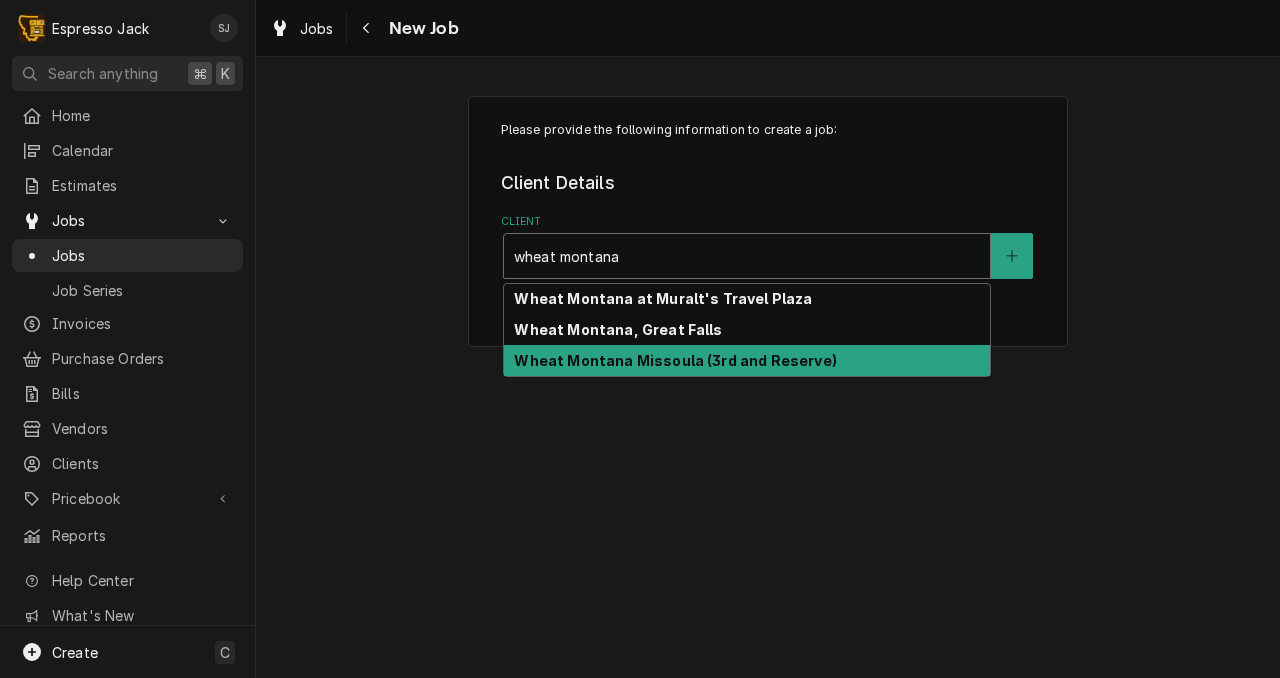 click on "Wheat Montana Missoula (3rd and Reserve)" at bounding box center [675, 360] 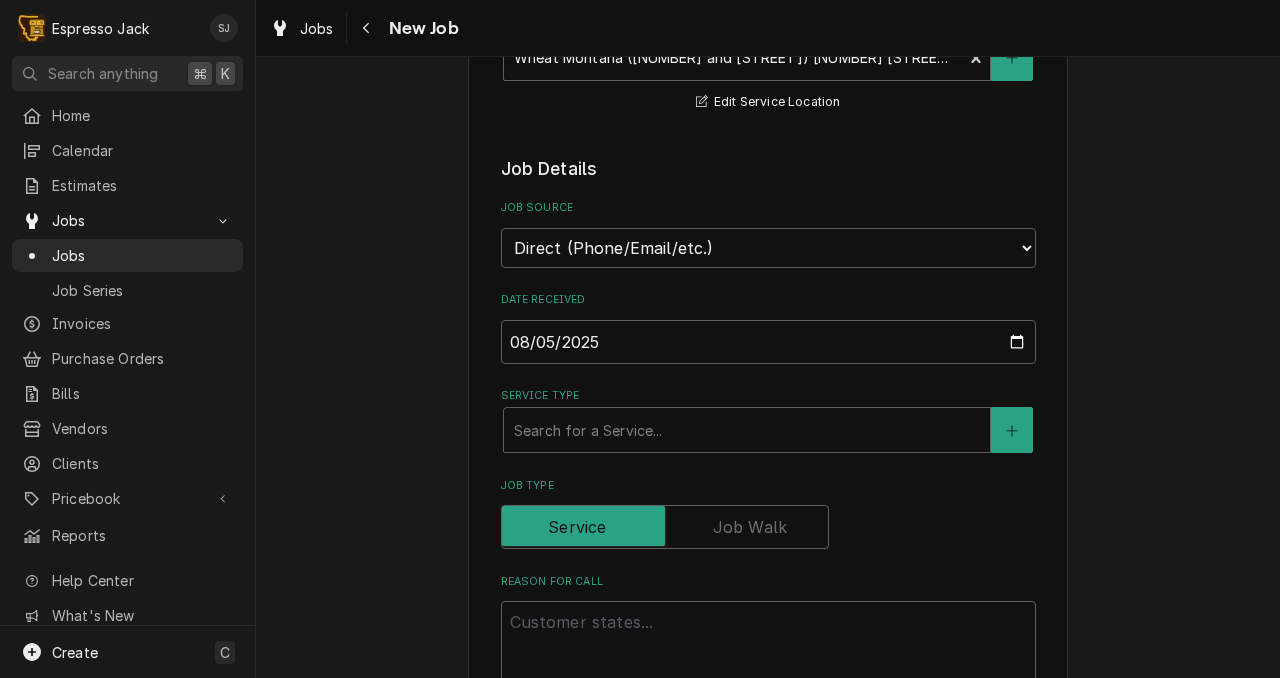 scroll, scrollTop: 335, scrollLeft: 0, axis: vertical 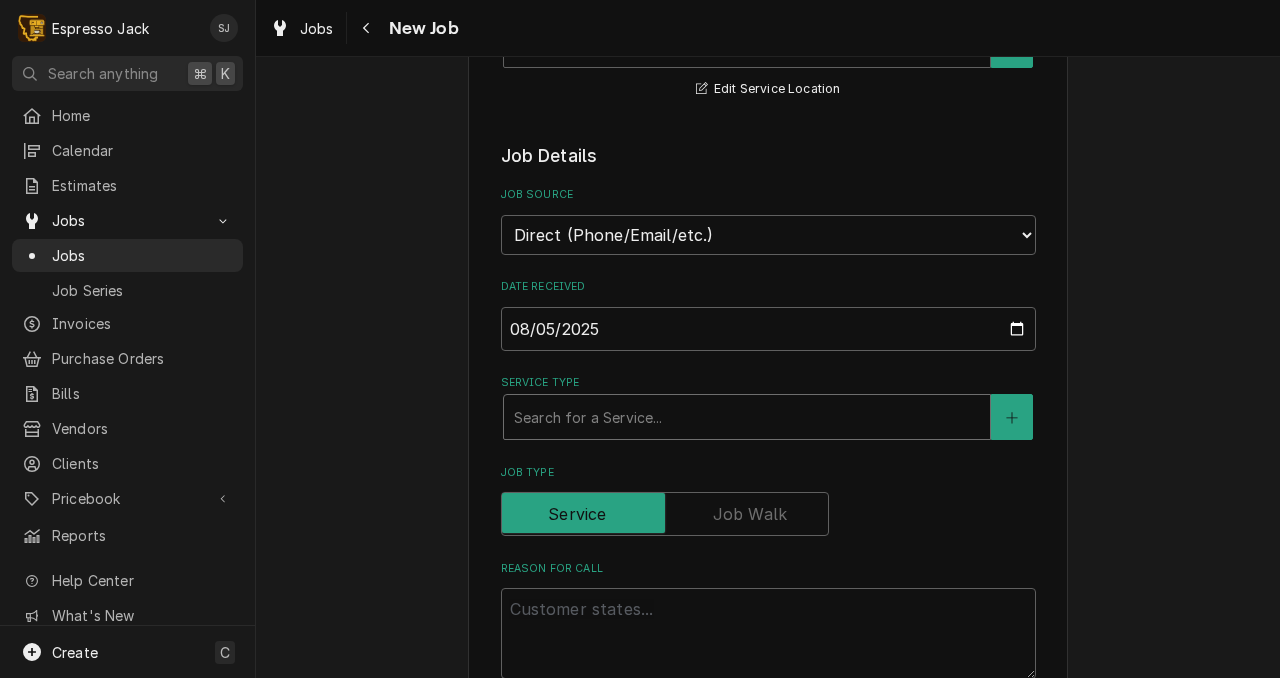 click at bounding box center [747, 417] 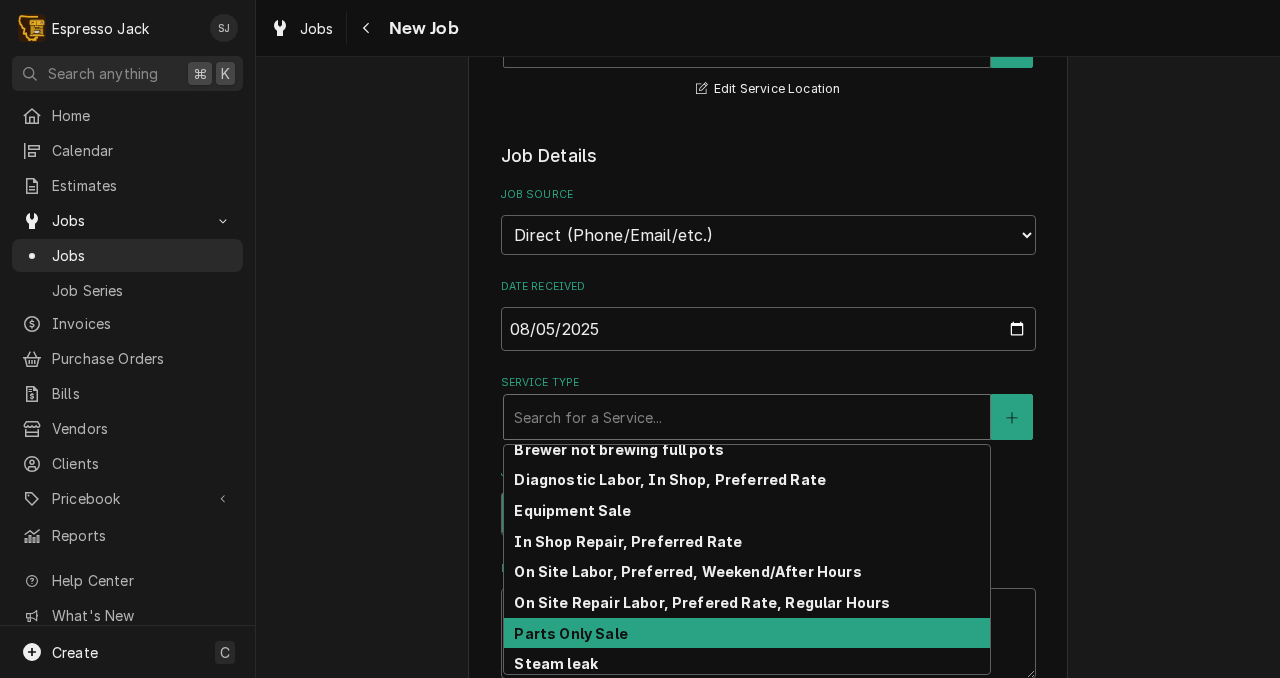 scroll, scrollTop: 7, scrollLeft: 0, axis: vertical 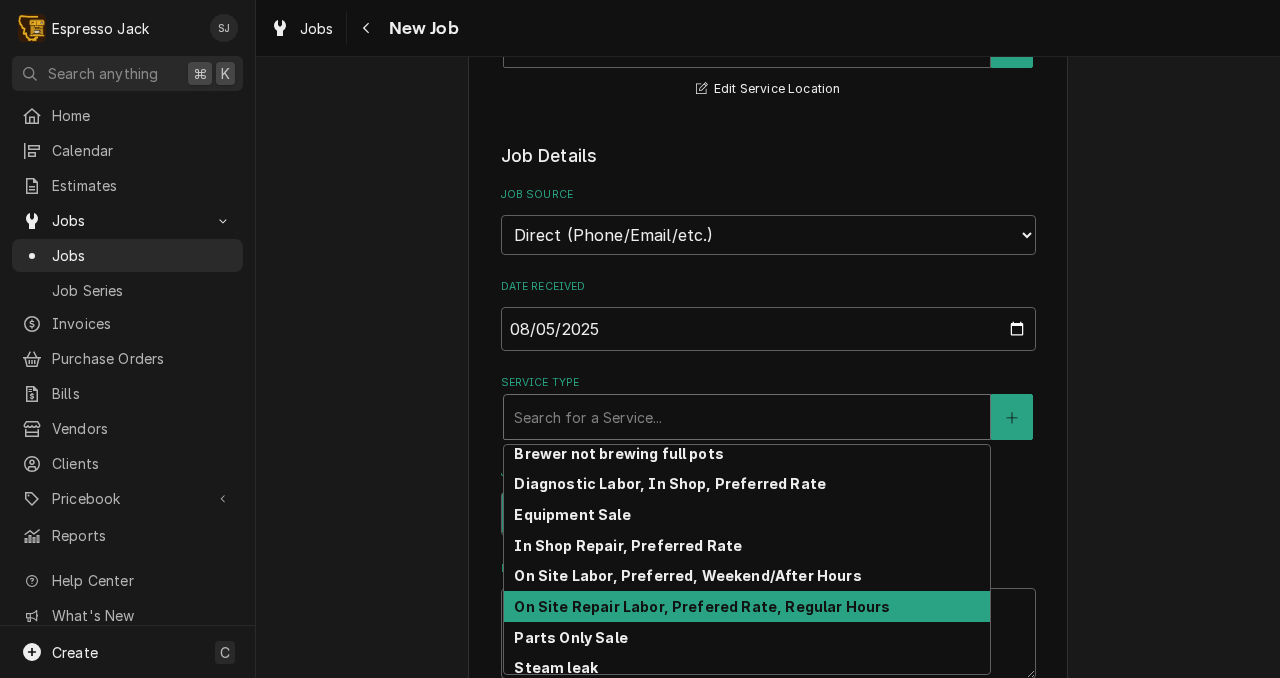 click on "On Site Repair Labor, Prefered Rate, Regular Hours" at bounding box center (702, 606) 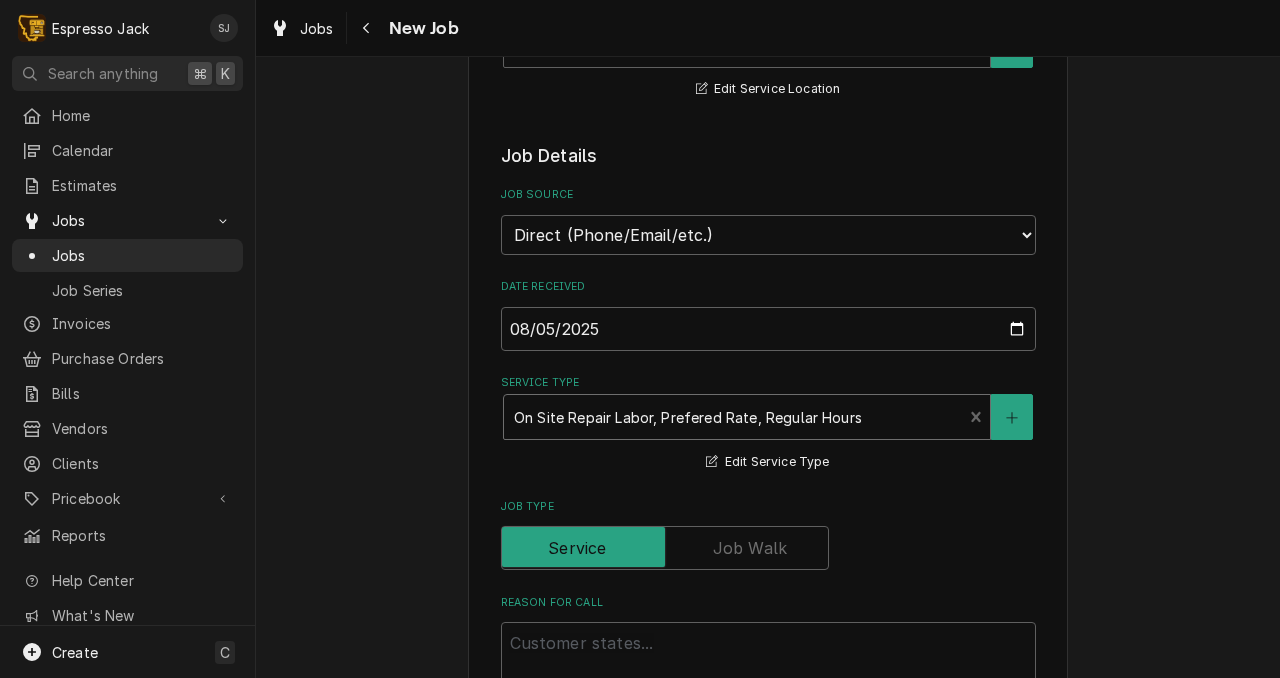 click on "Job Type" at bounding box center [768, 507] 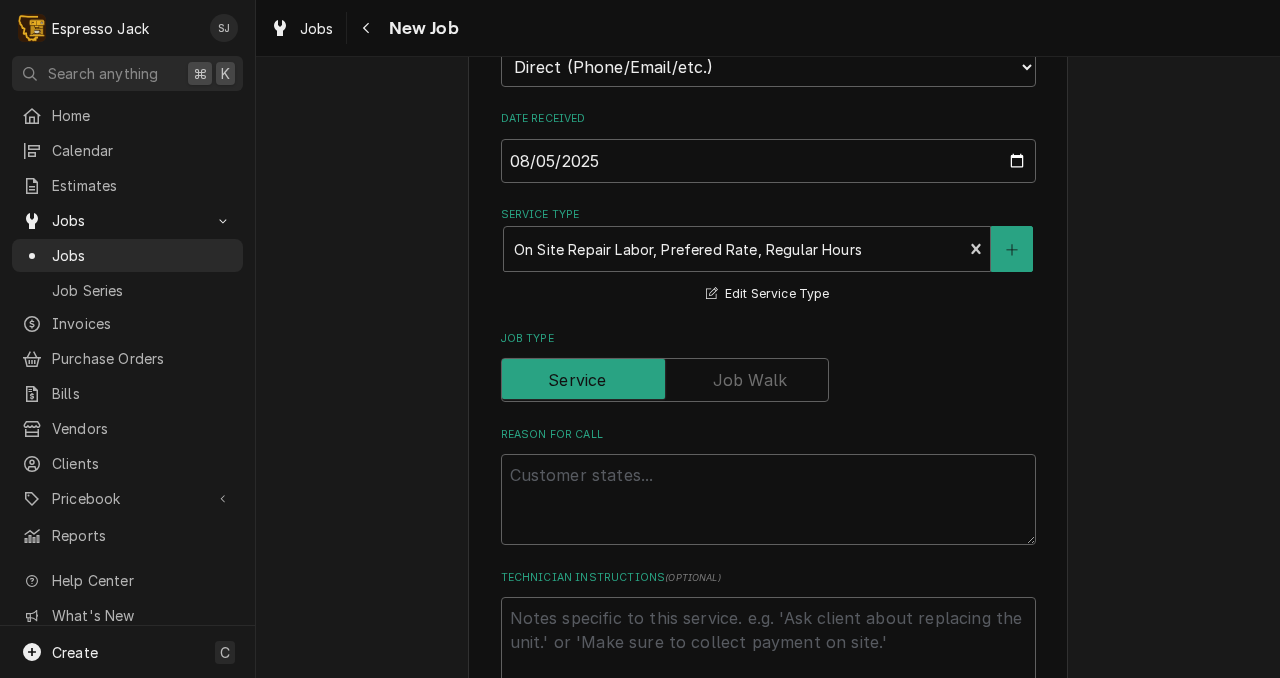scroll, scrollTop: 505, scrollLeft: 0, axis: vertical 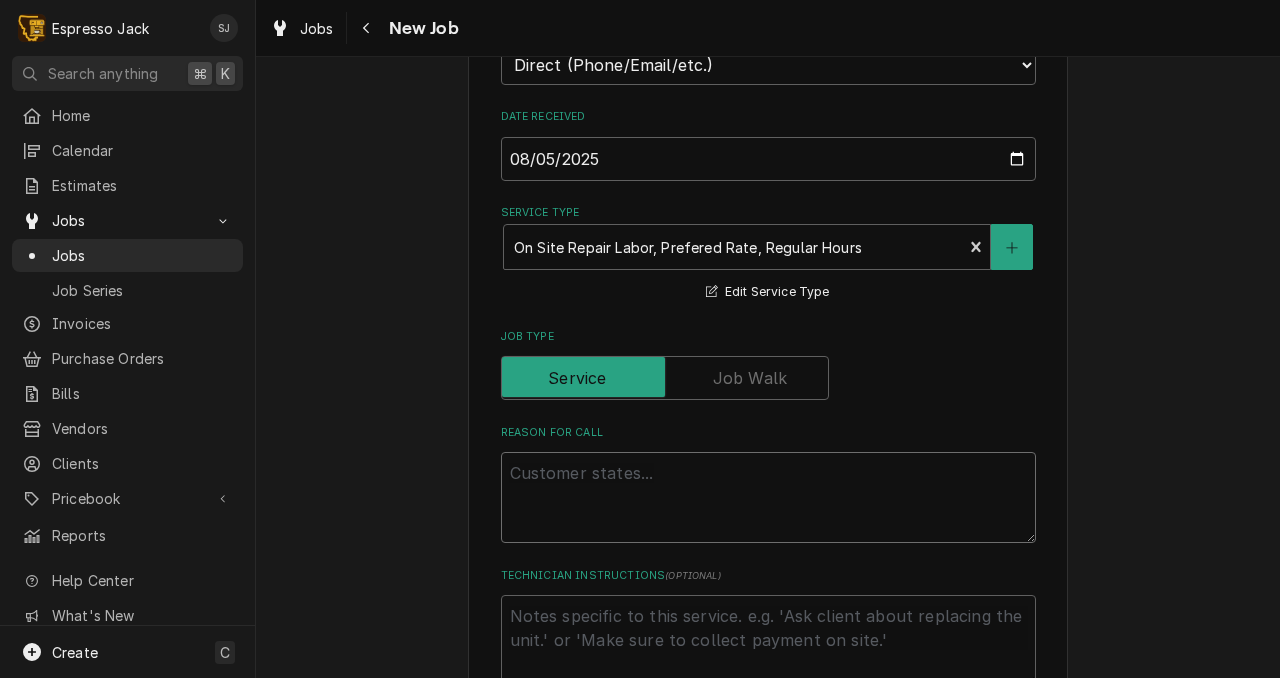 click on "Reason For Call" at bounding box center (768, 497) 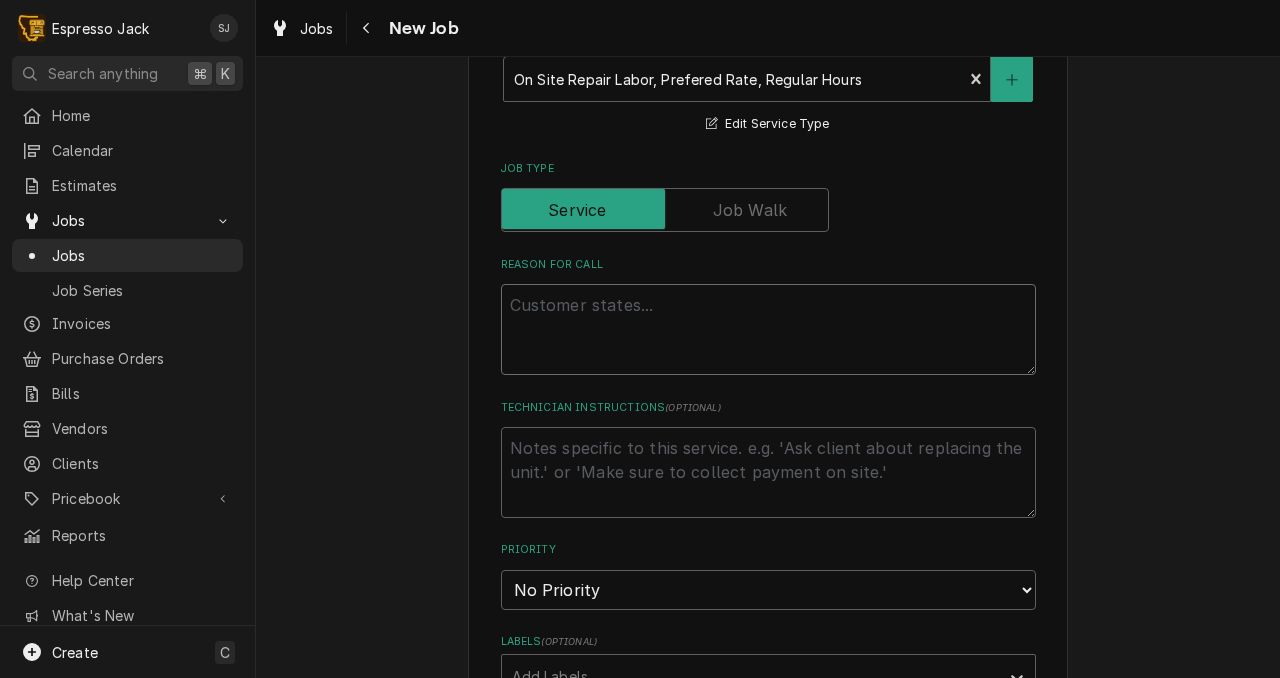 scroll, scrollTop: 677, scrollLeft: 0, axis: vertical 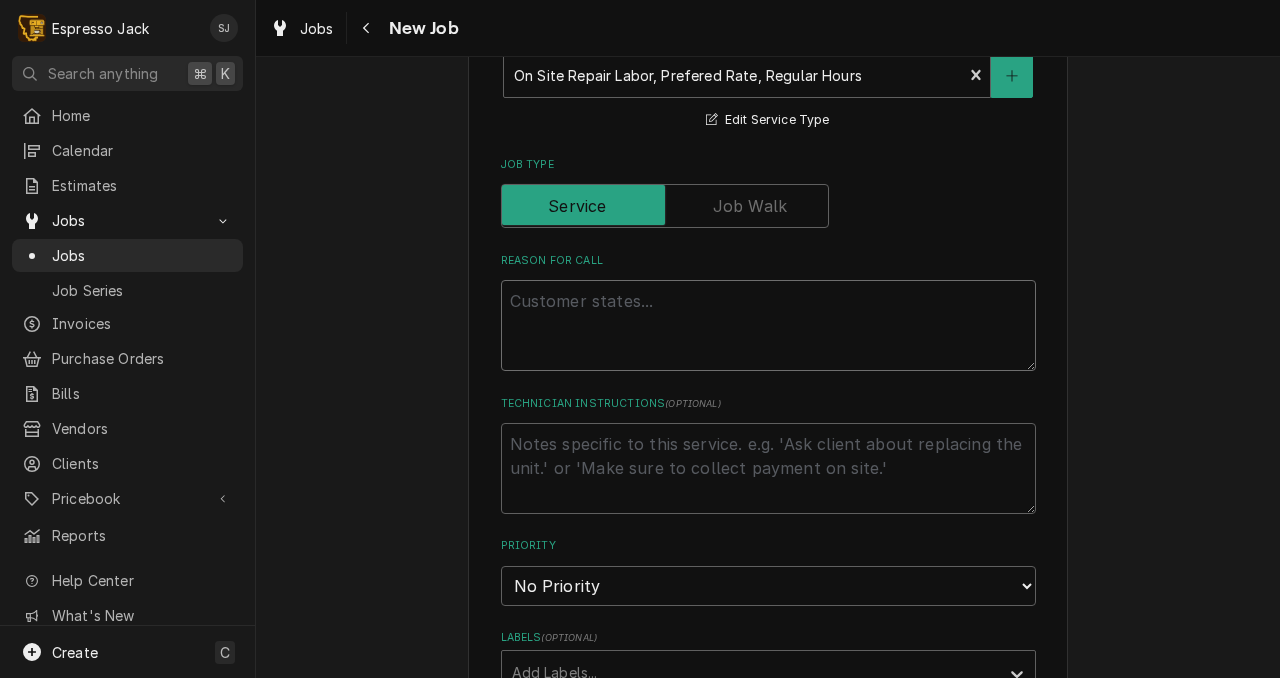 type on "x" 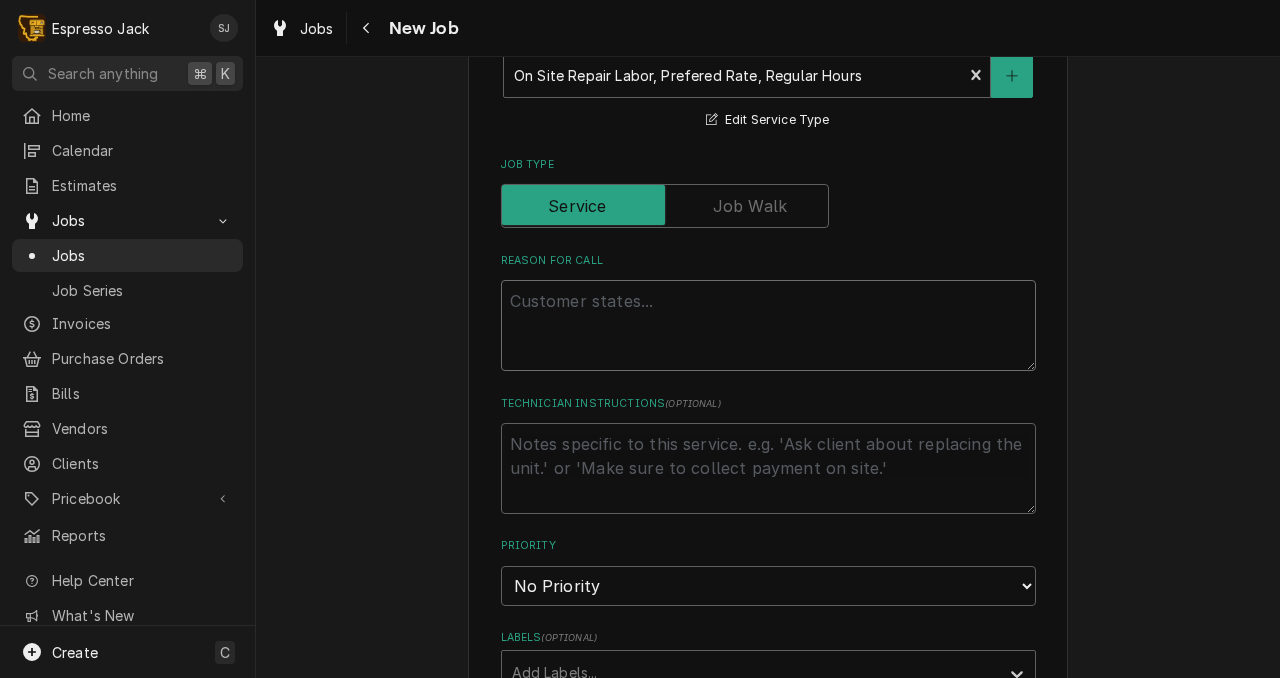 type on "P" 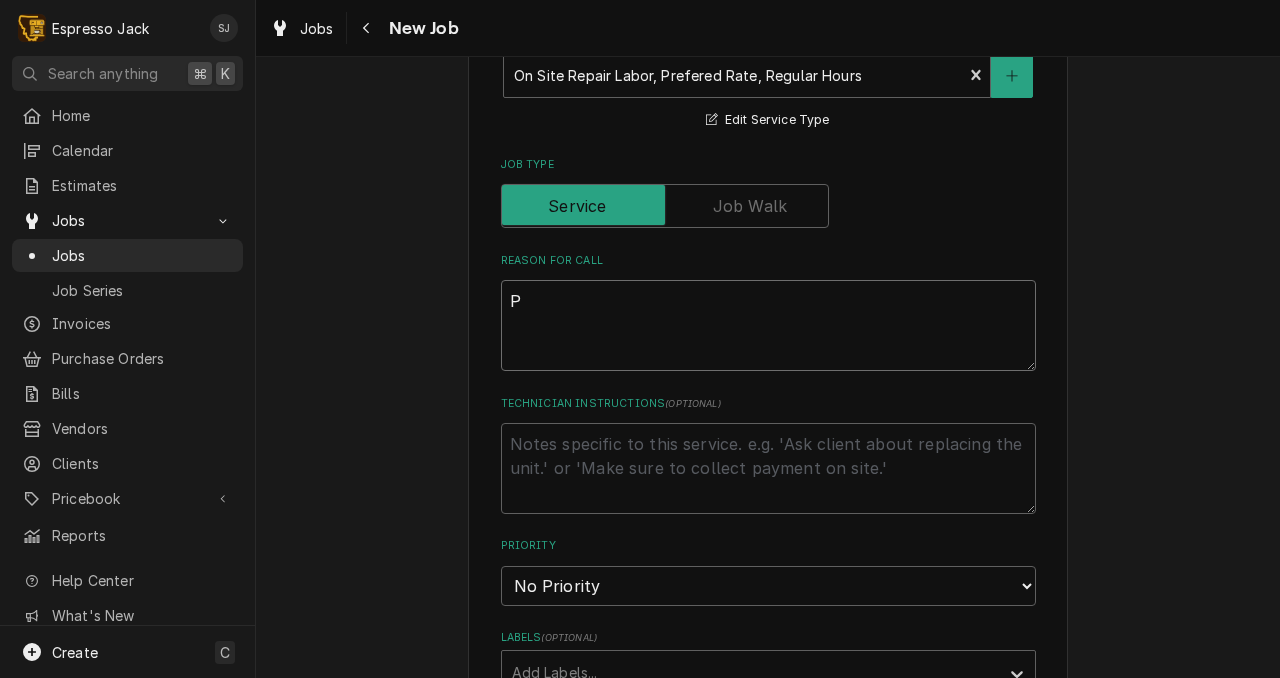 type on "x" 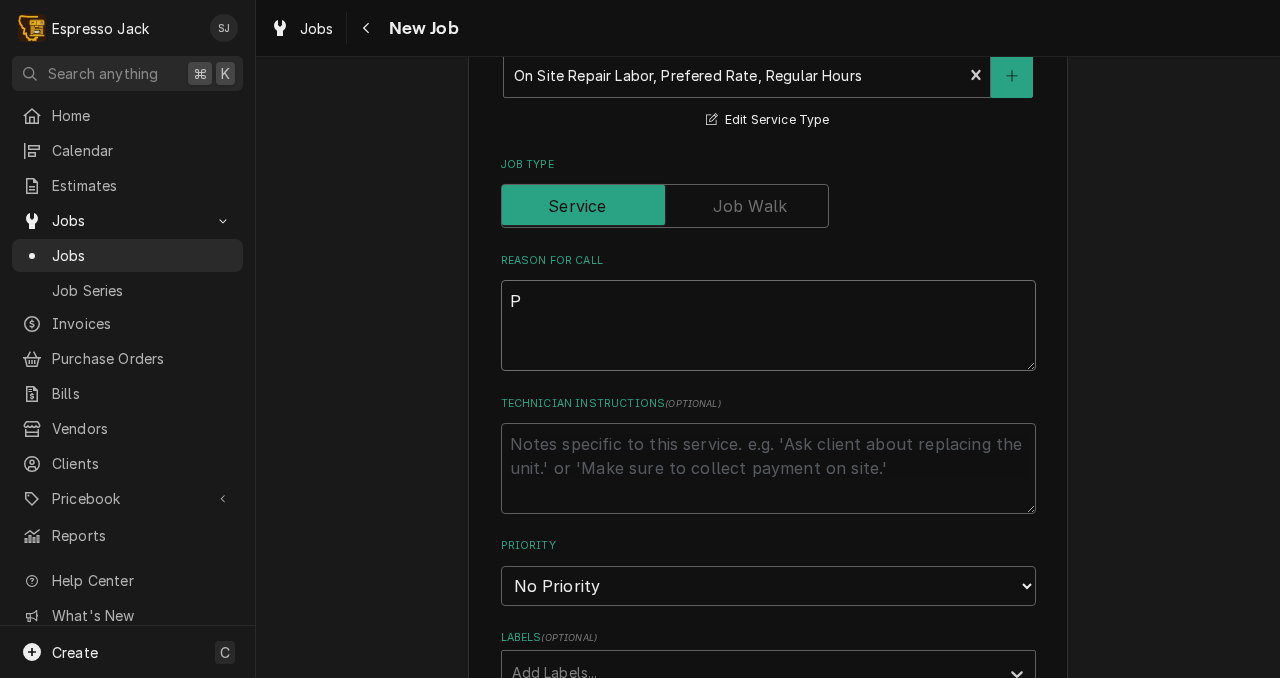 type 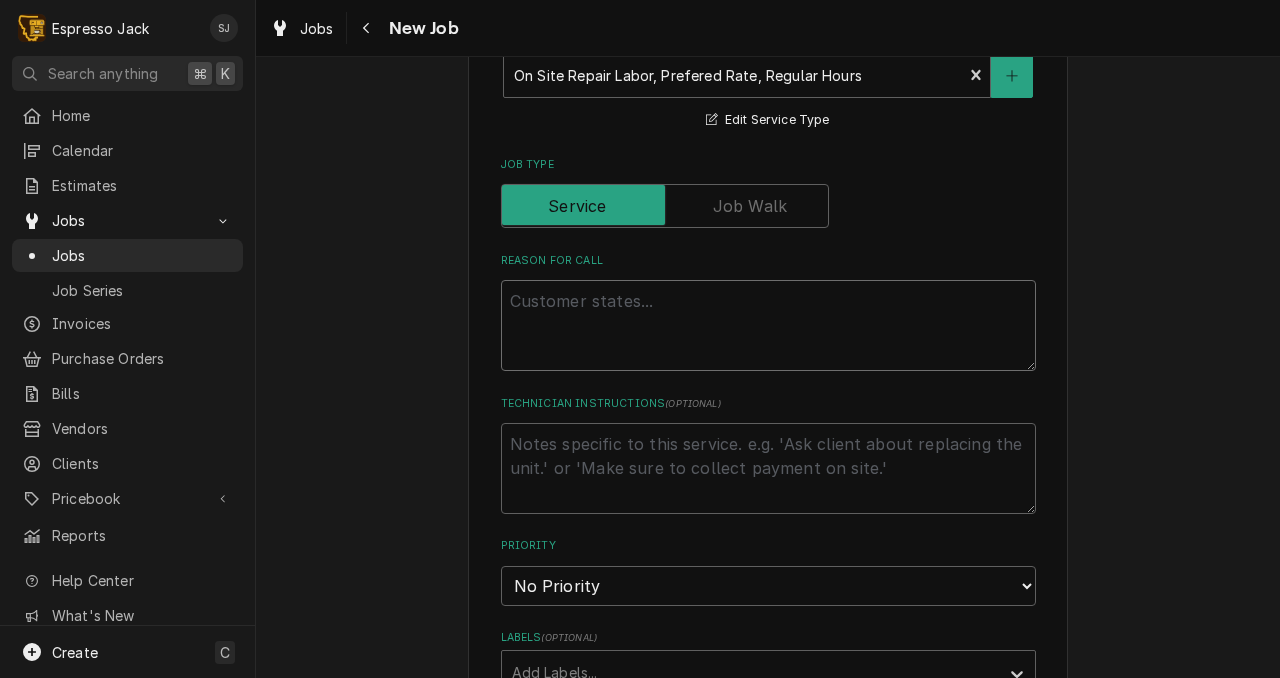 type on "x" 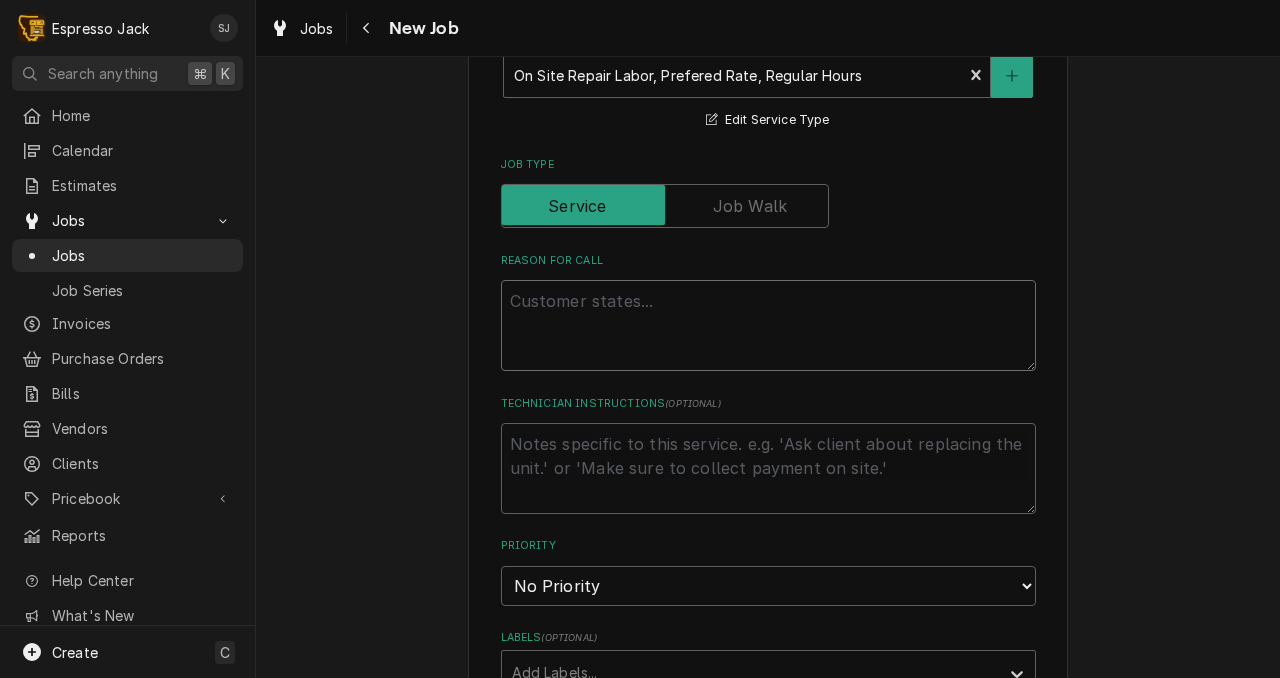 type on "T" 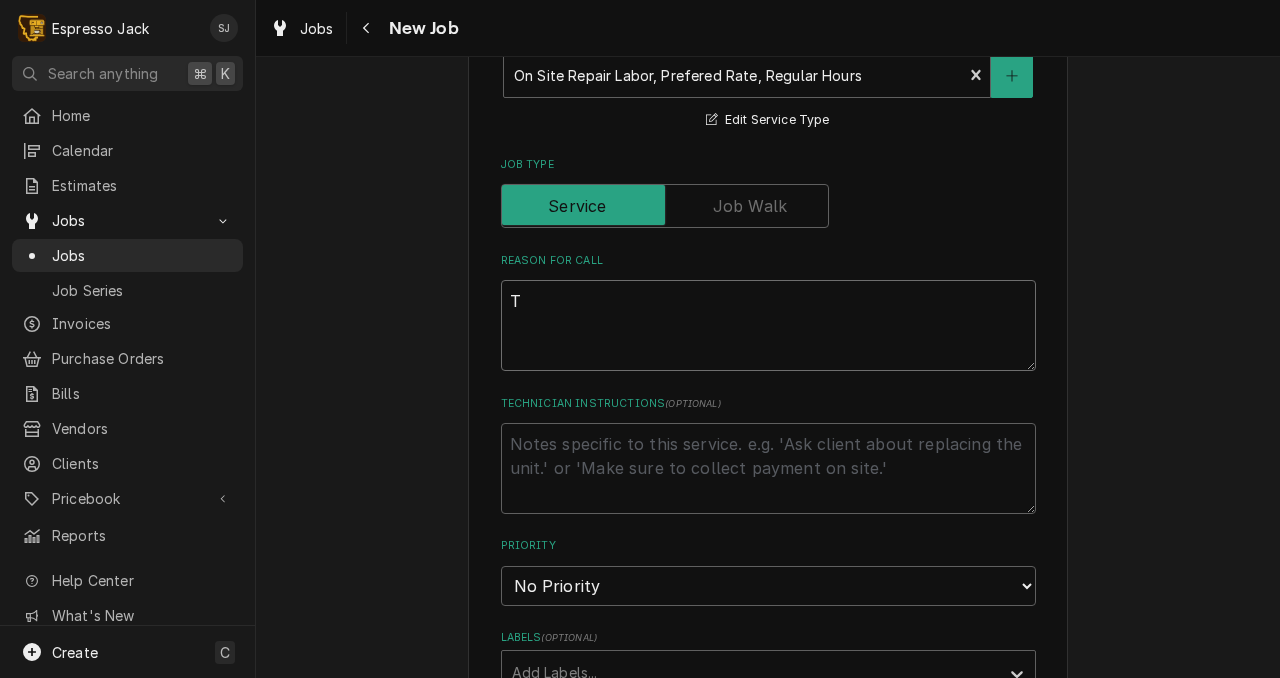 type on "x" 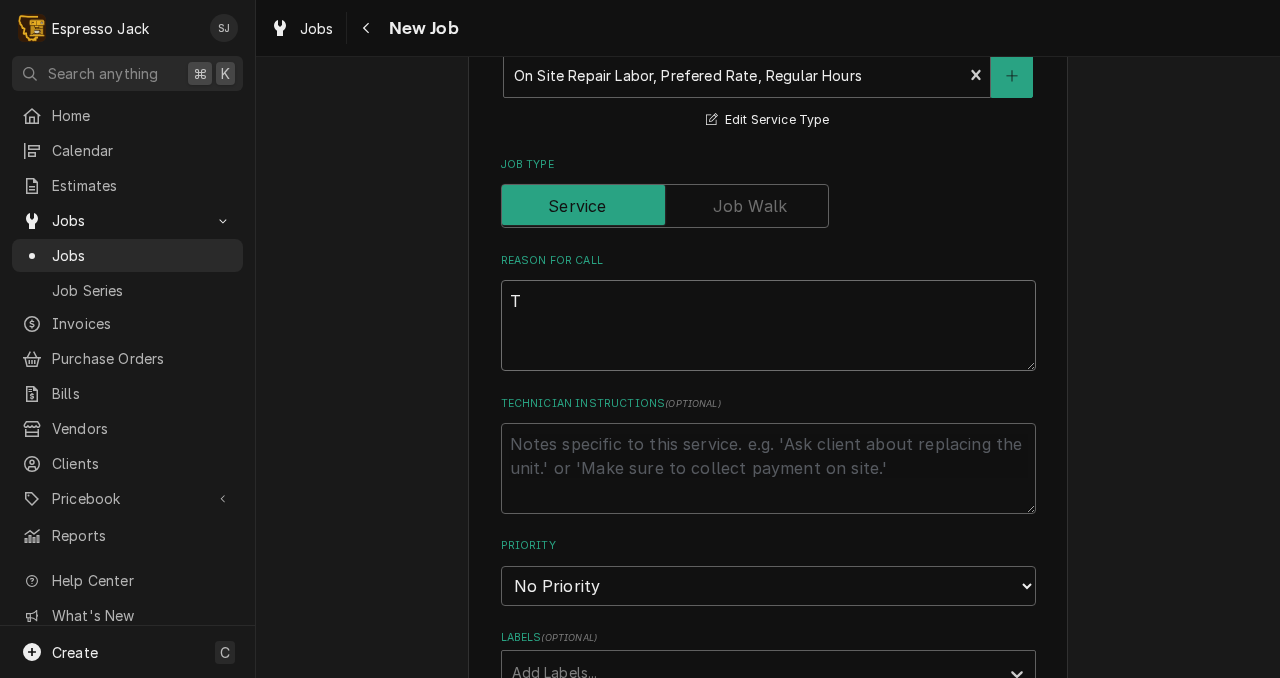 type on "Tr" 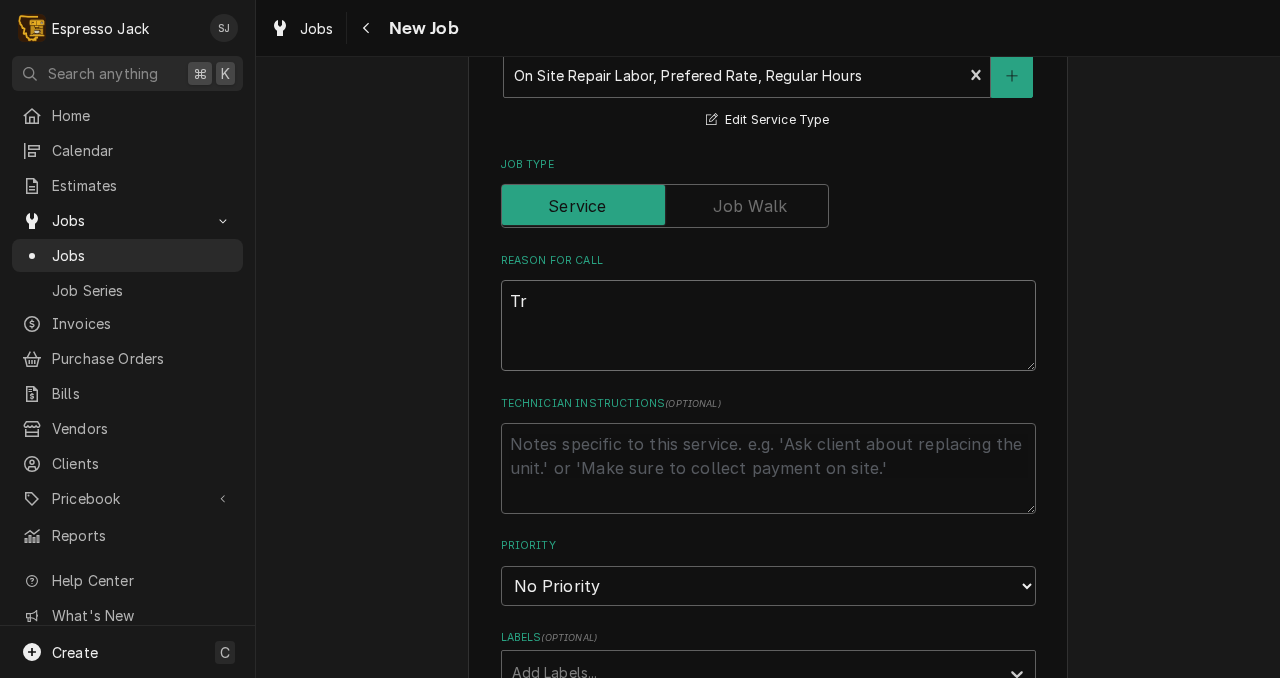 type on "x" 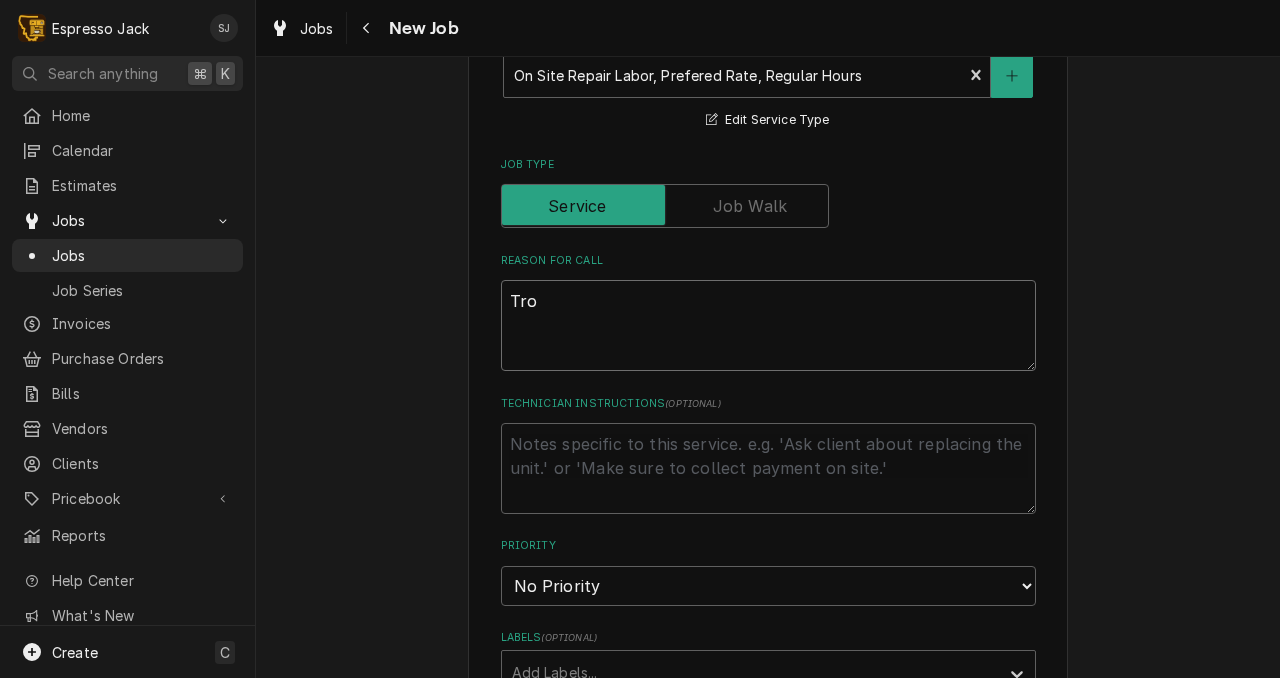 type on "x" 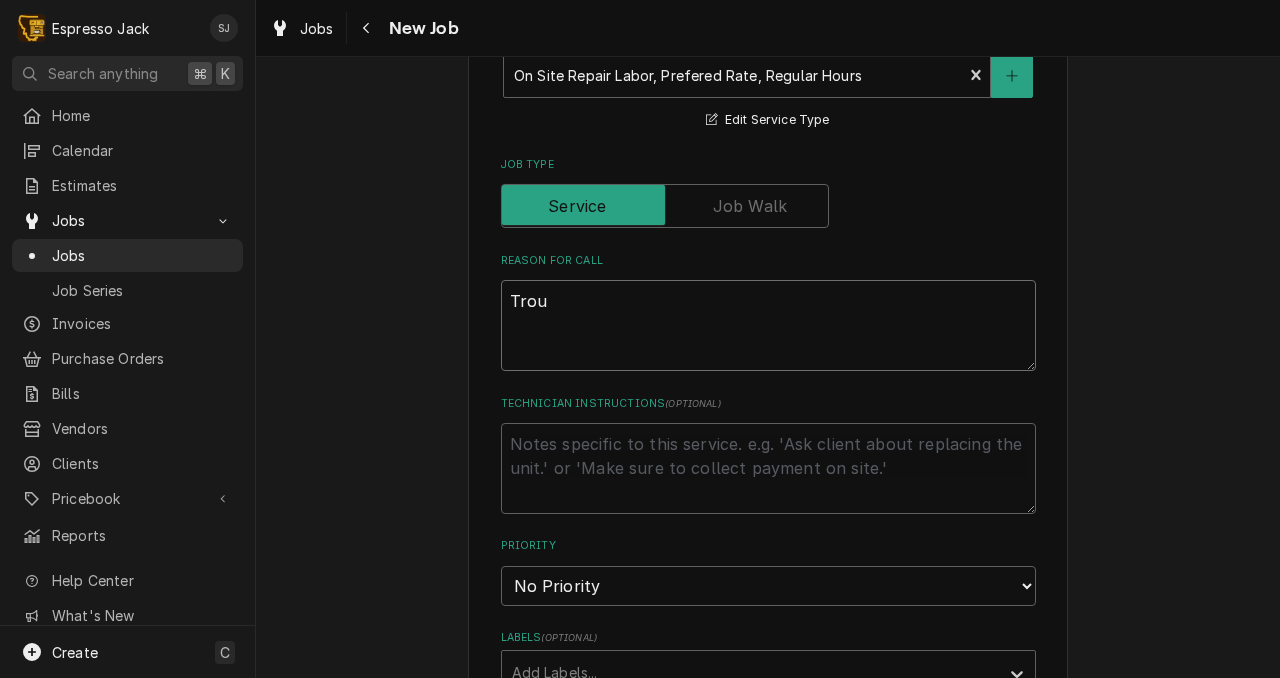 type on "x" 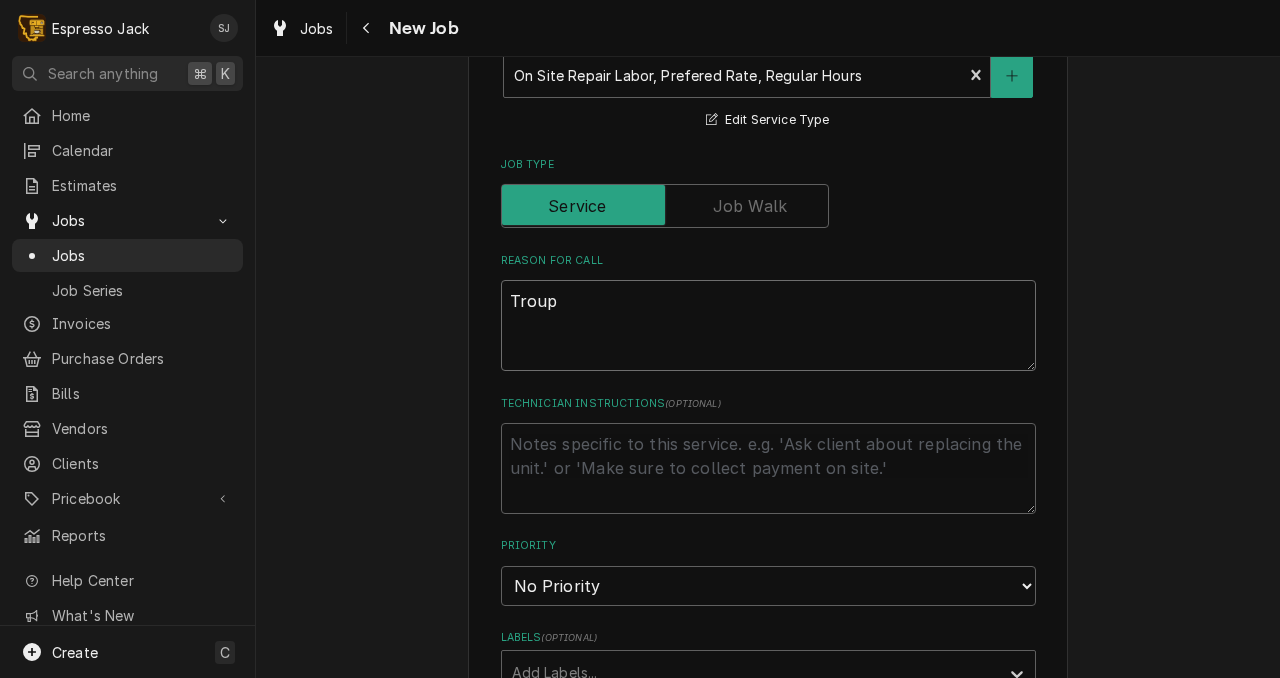 type on "x" 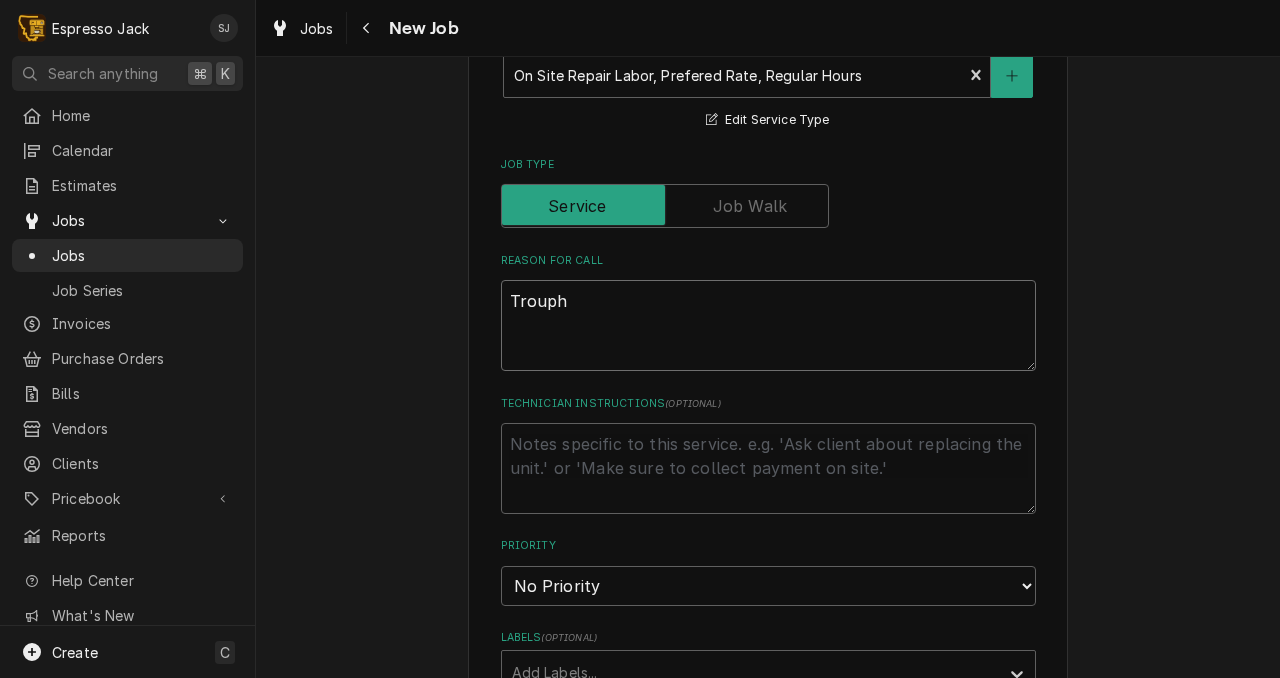 type on "x" 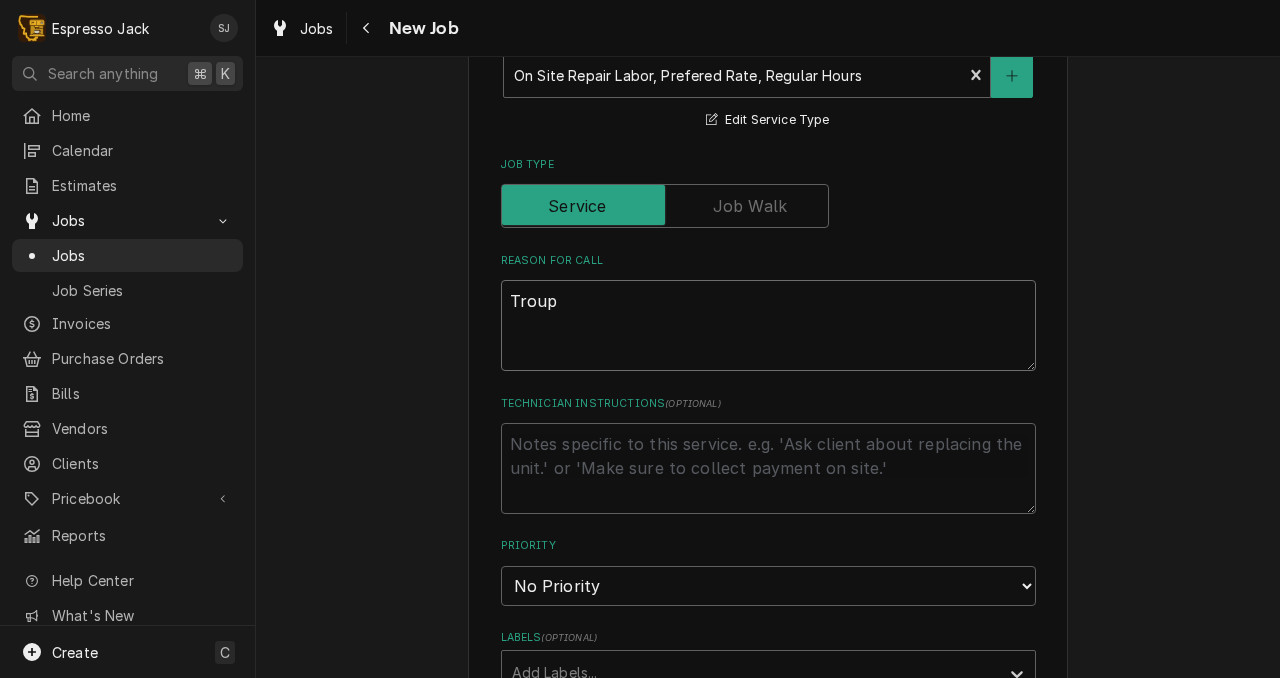 type on "x" 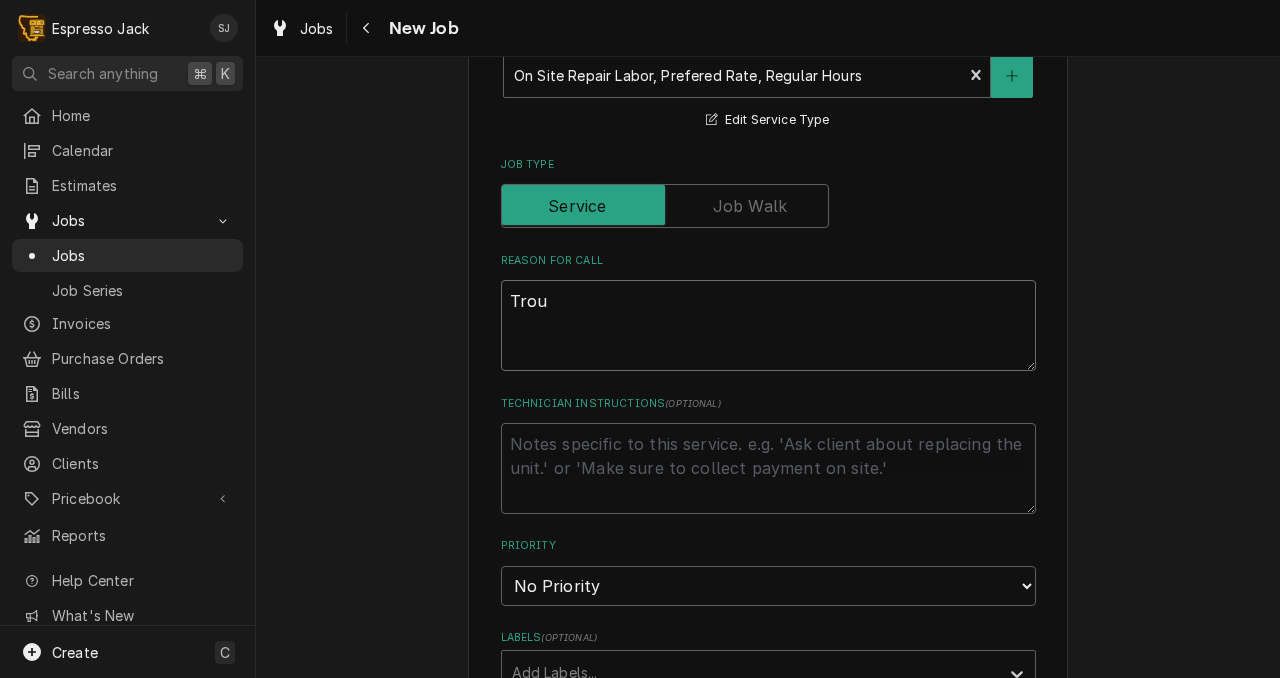 type on "x" 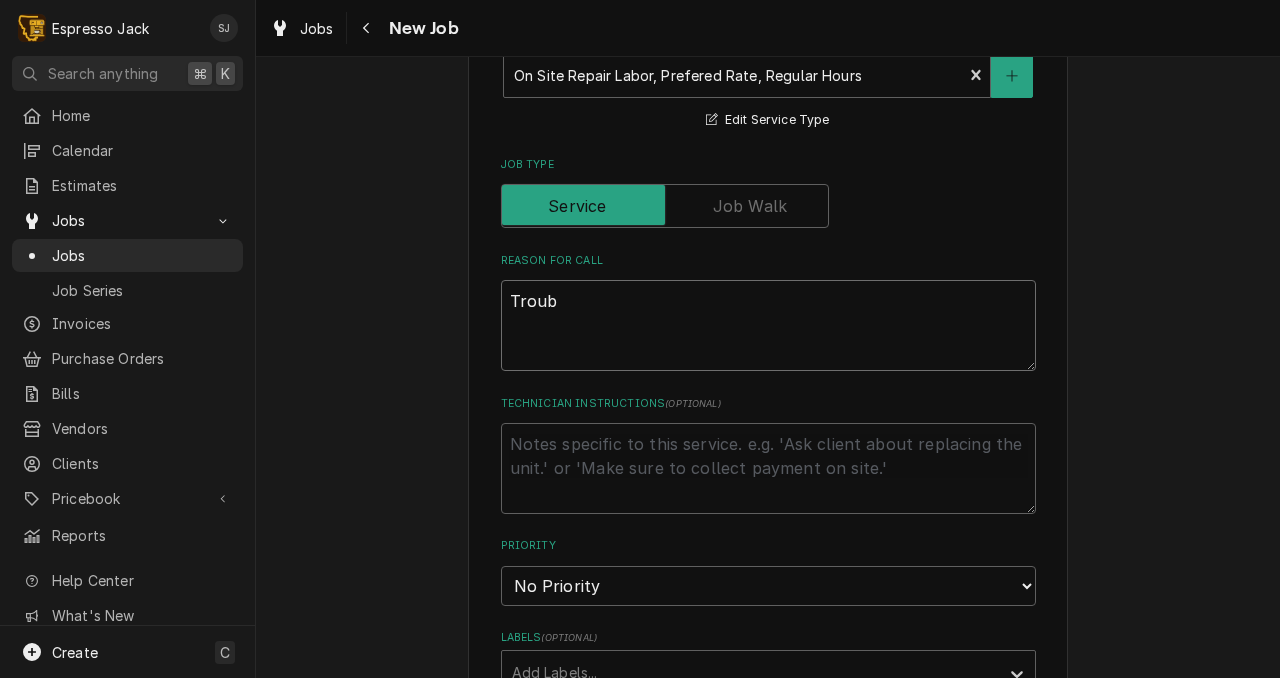 type on "Troube" 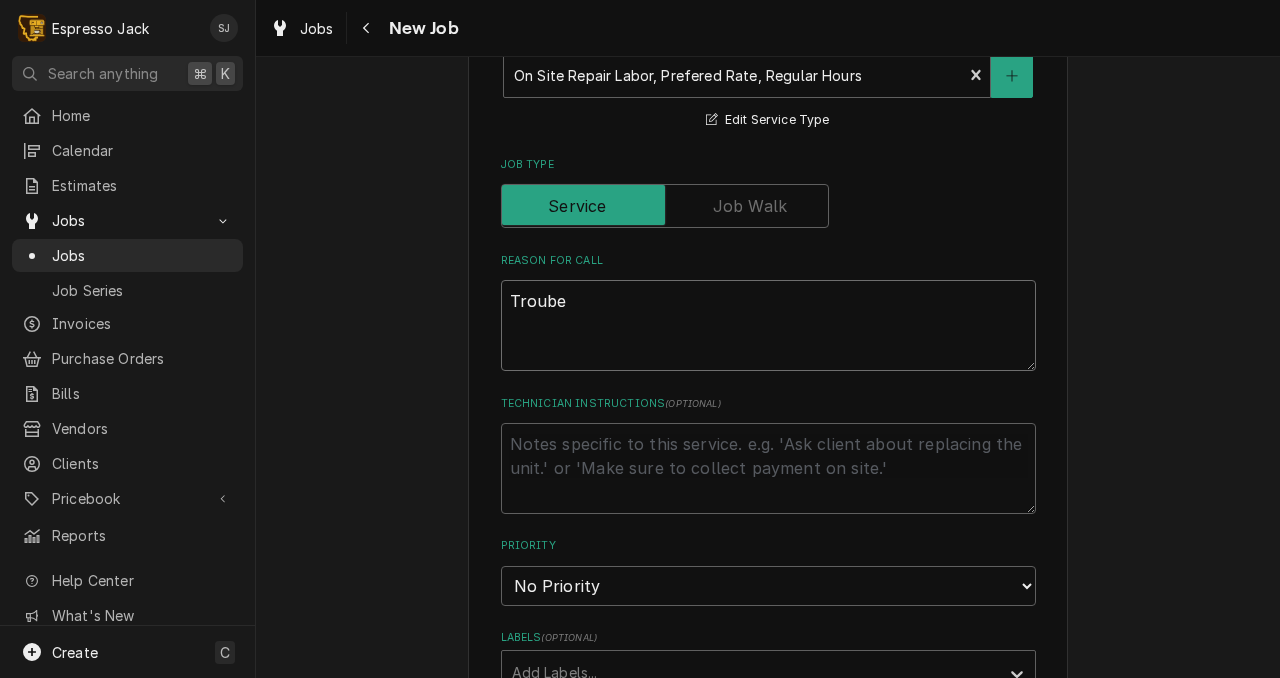 type on "x" 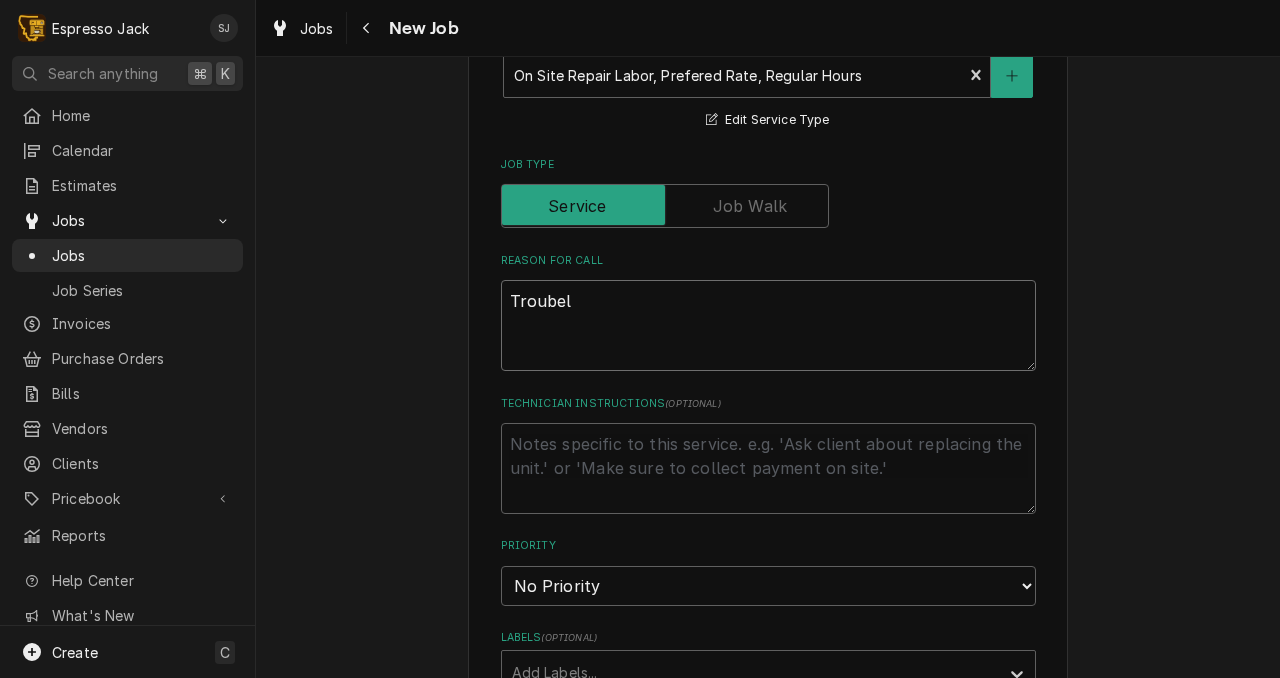 type on "x" 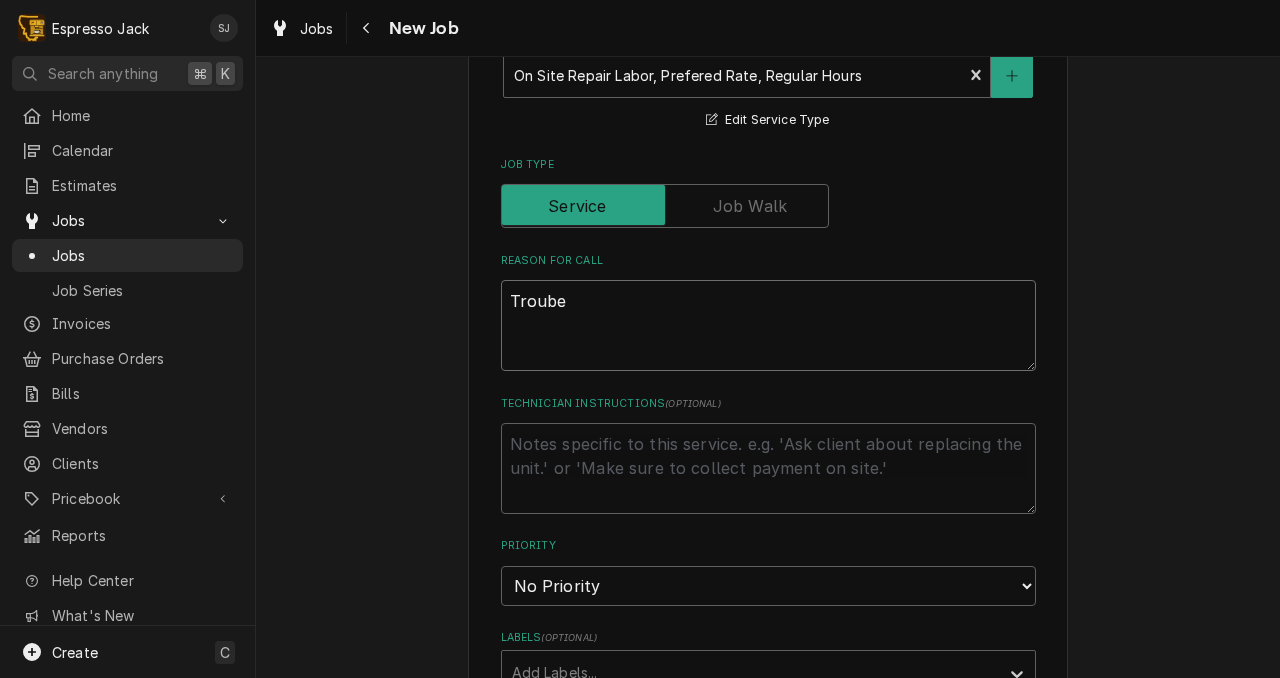 type on "x" 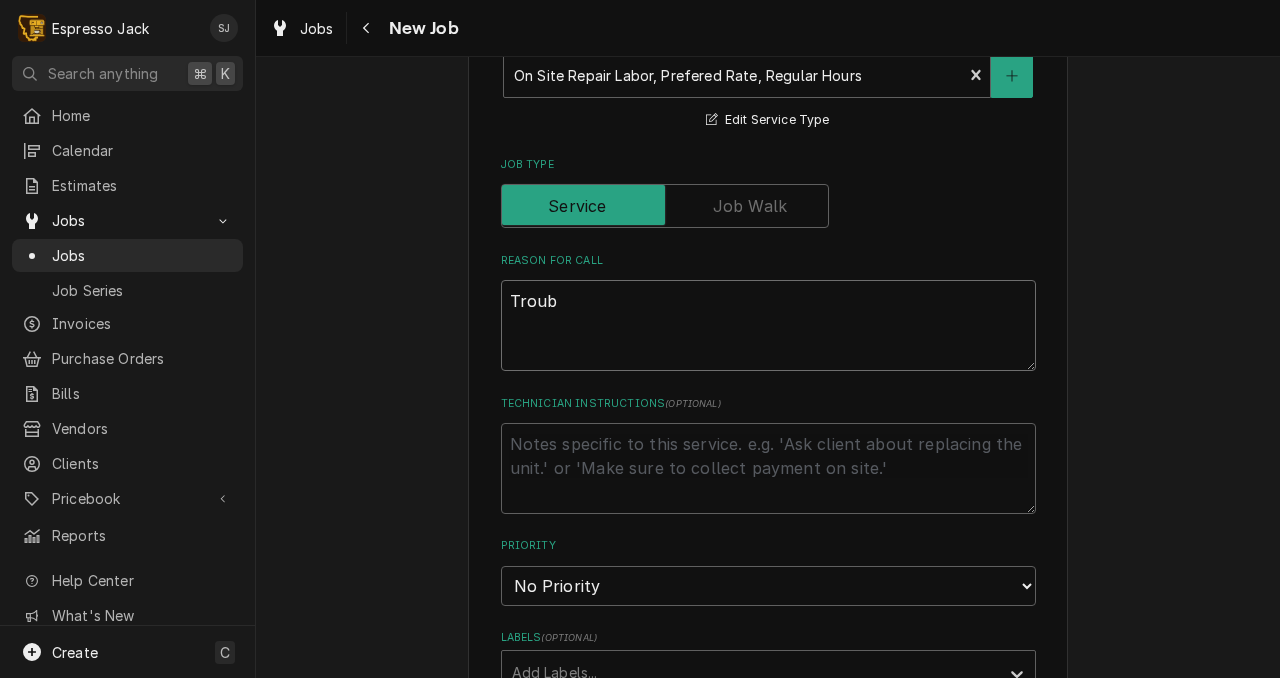 type on "x" 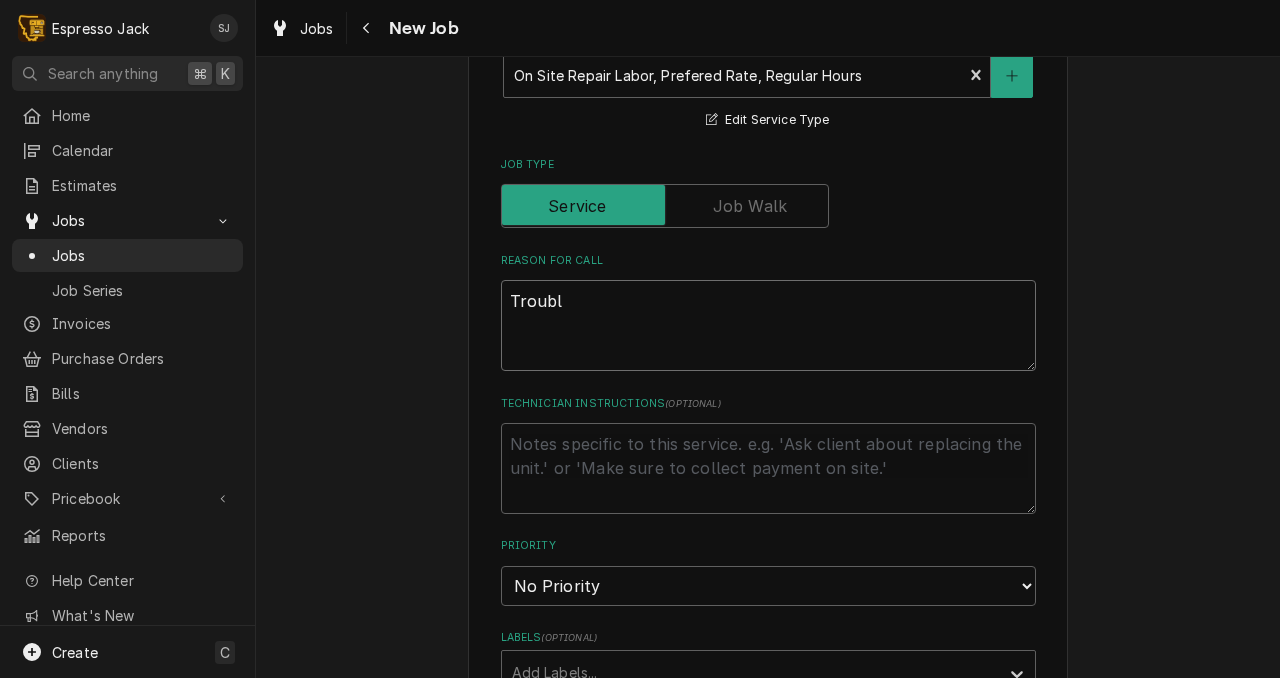 type on "x" 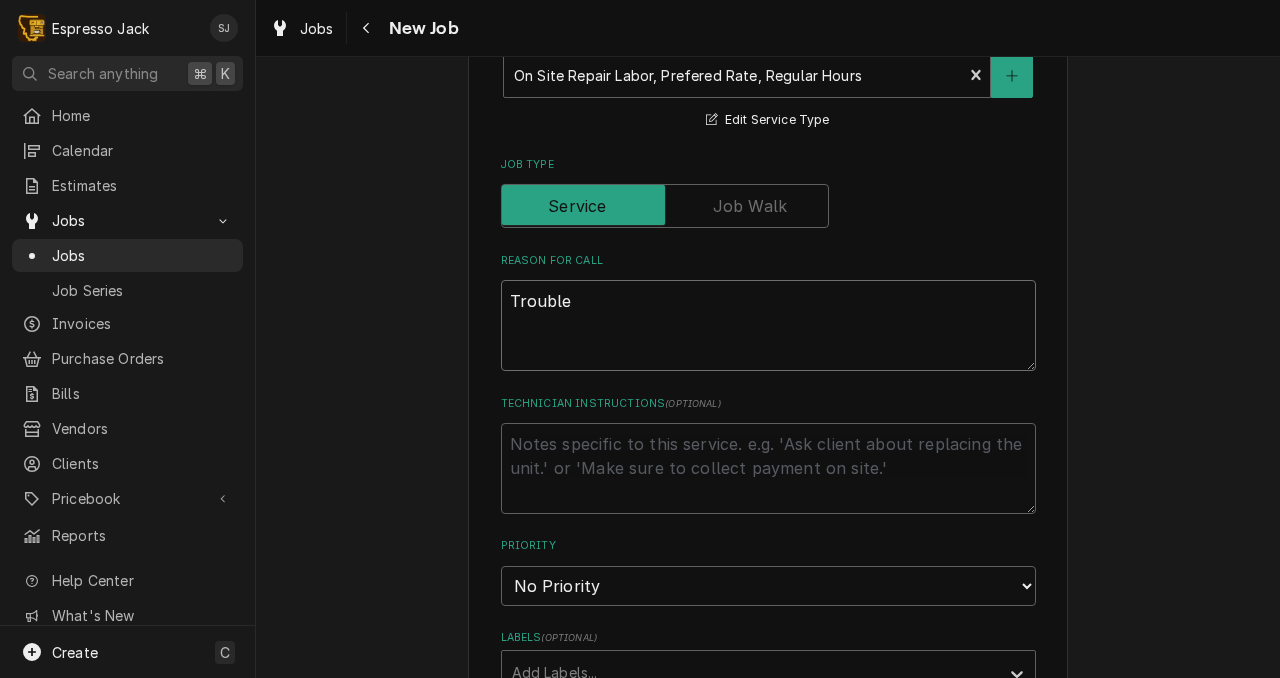type on "x" 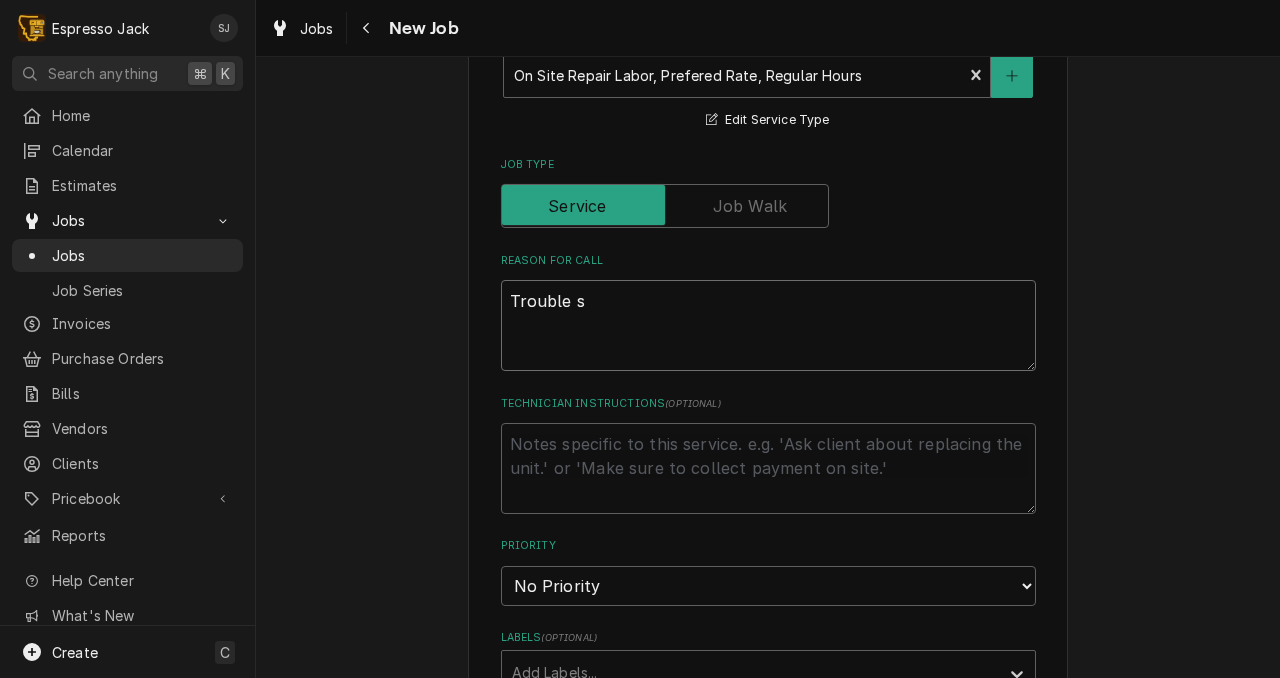 type on "x" 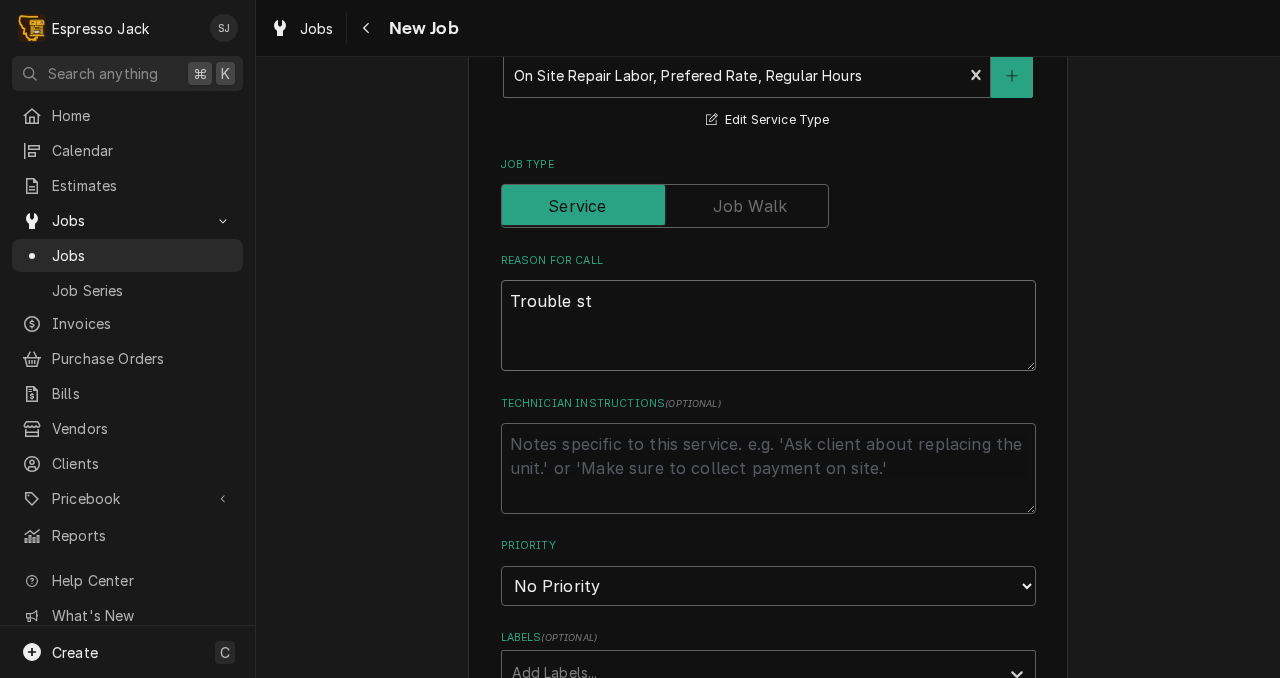 type on "x" 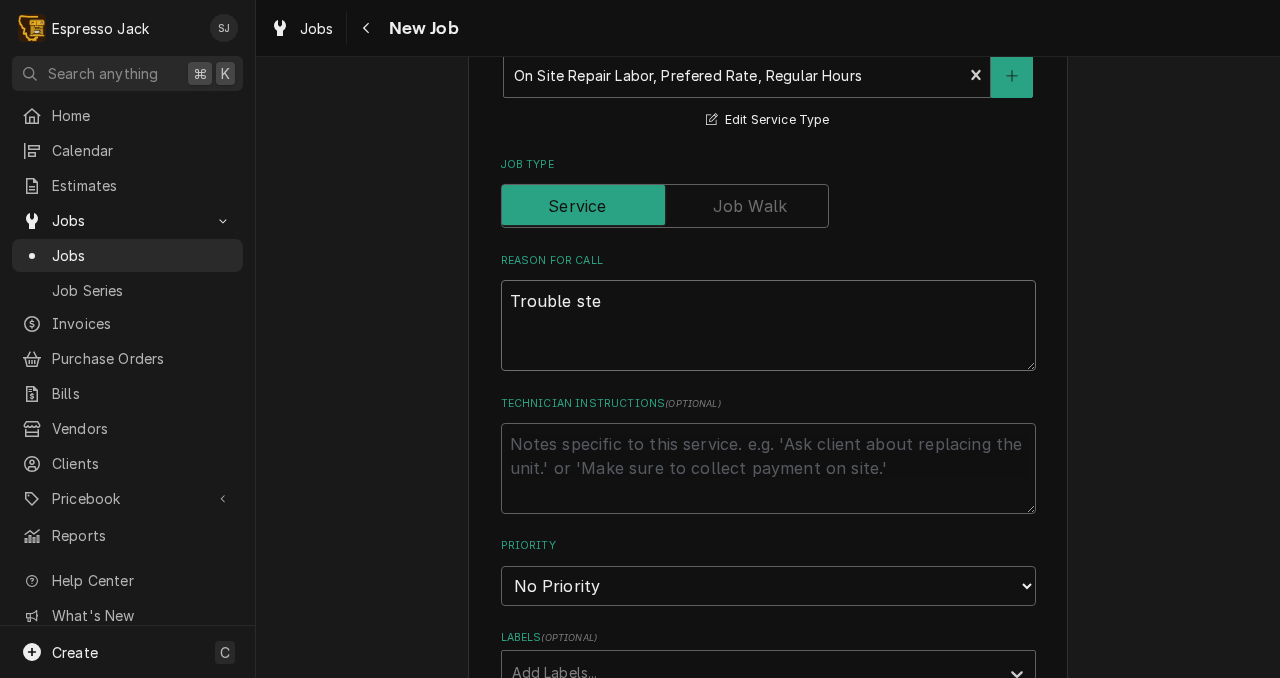 type on "x" 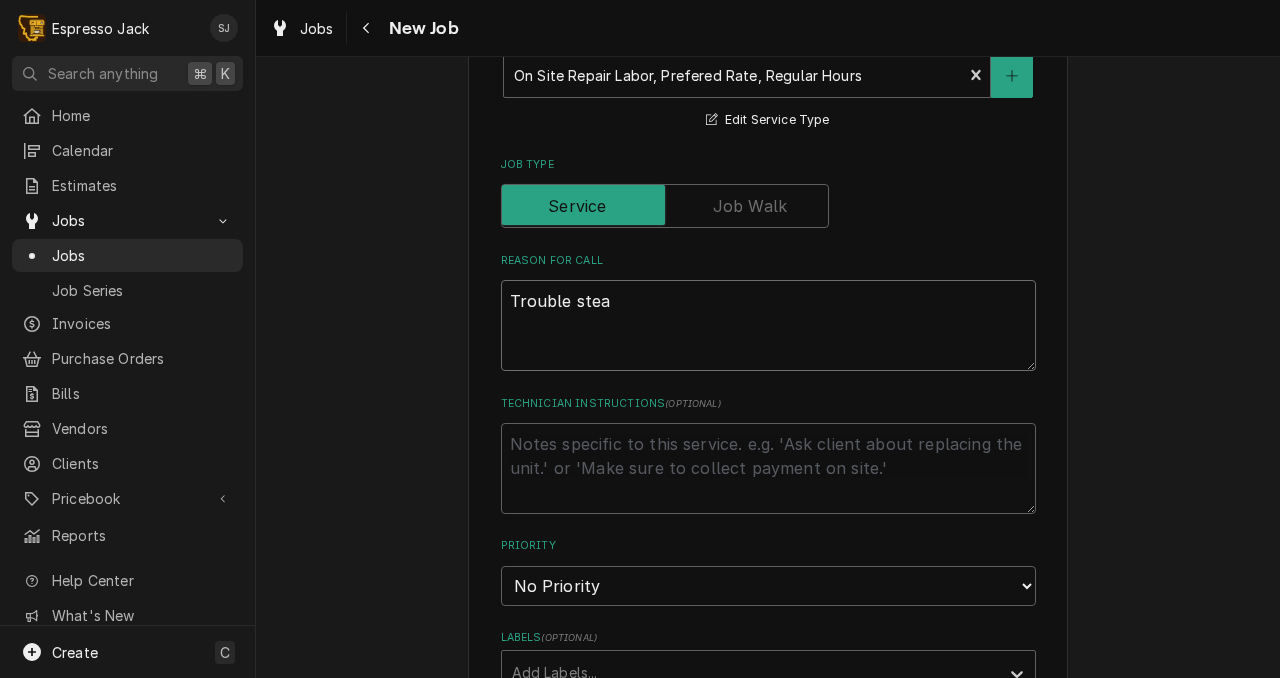 type on "x" 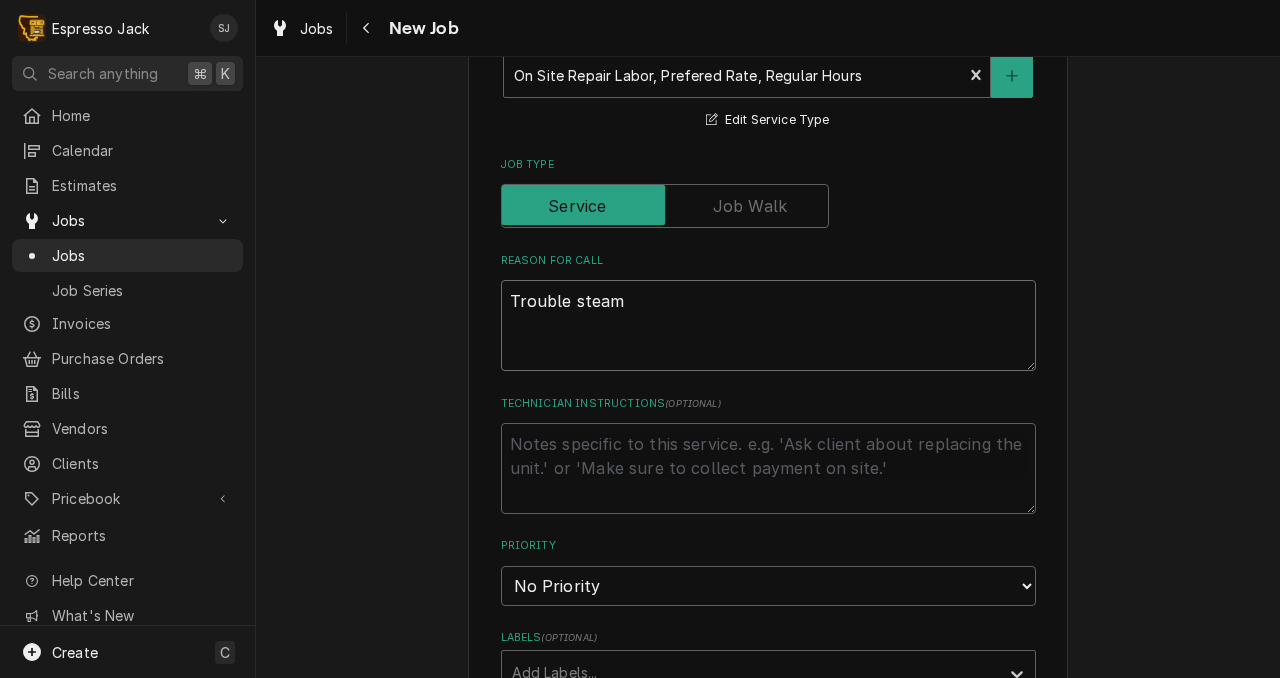 type on "x" 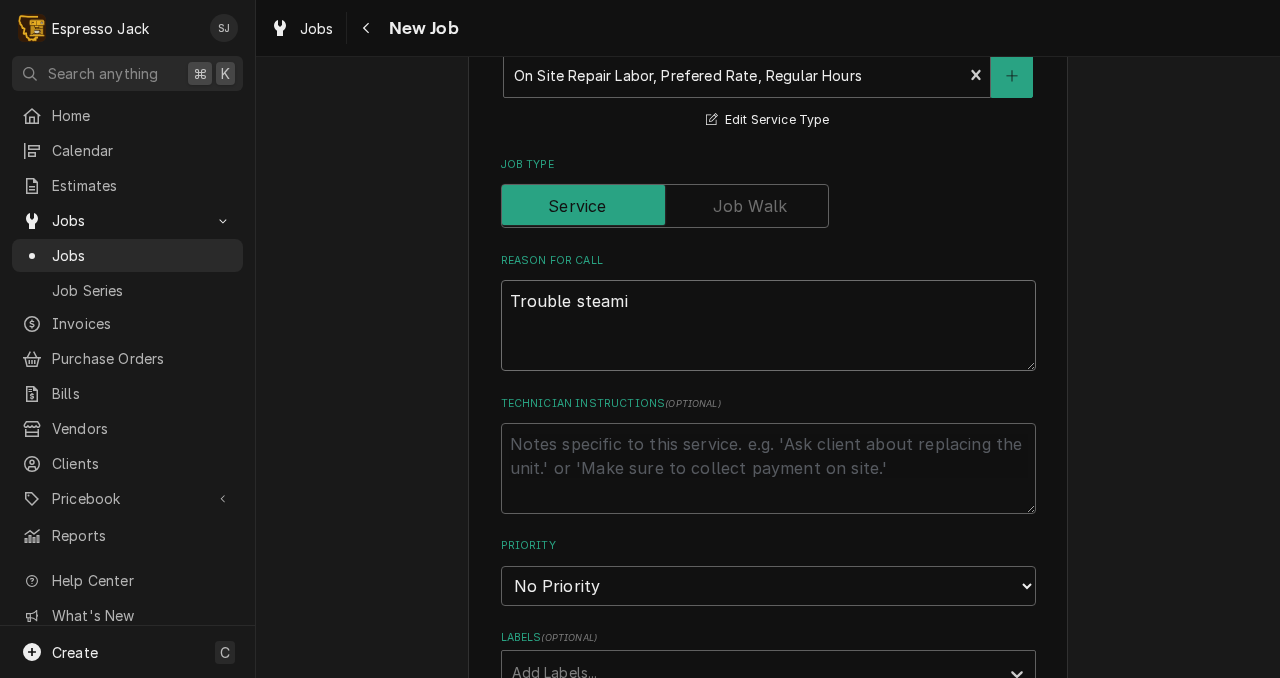type on "x" 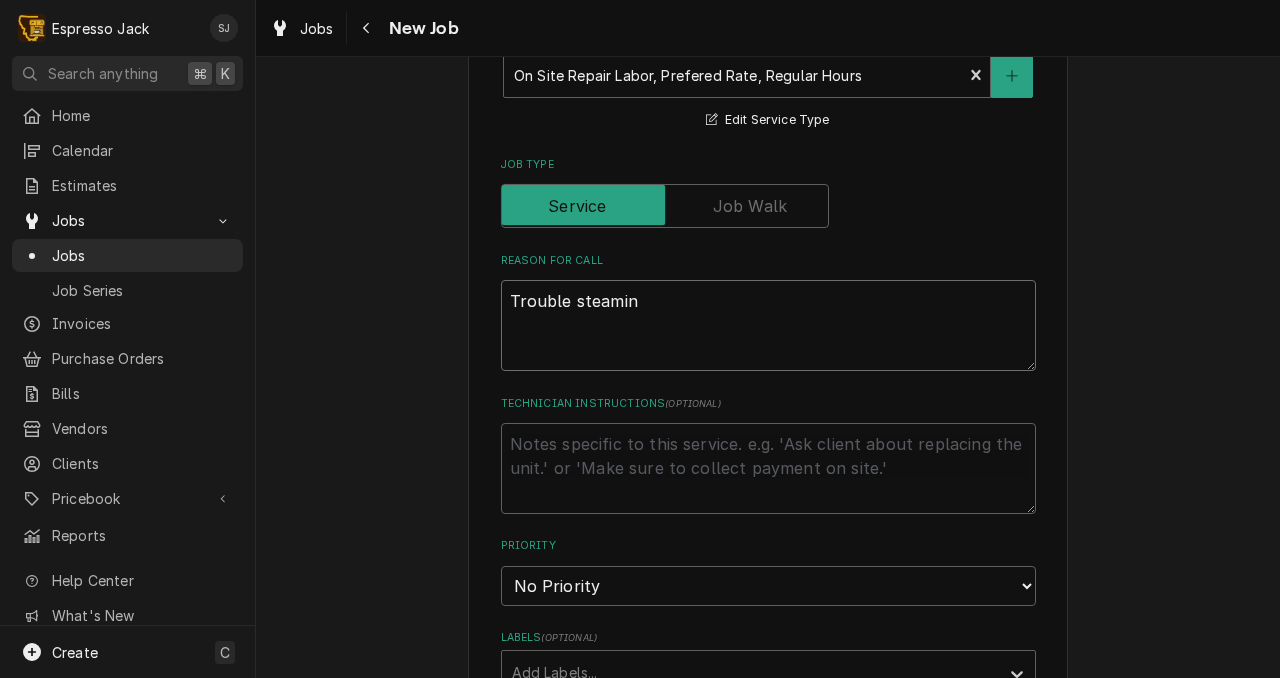 type on "x" 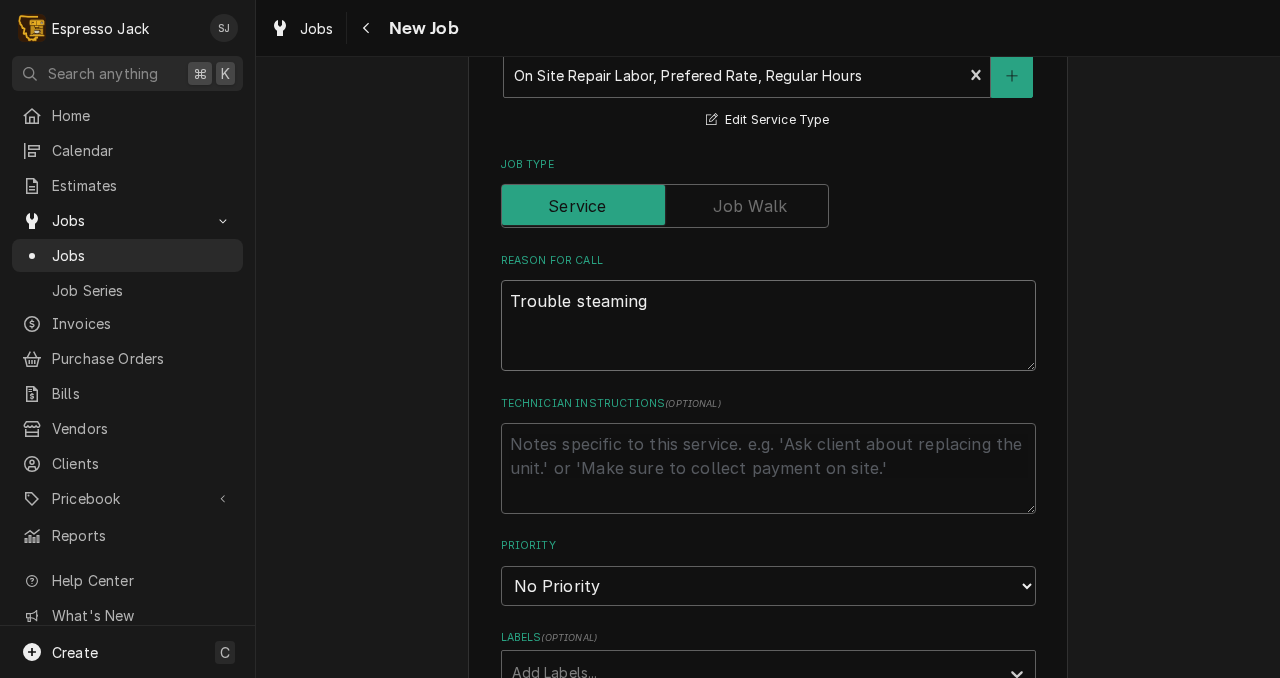 type on "x" 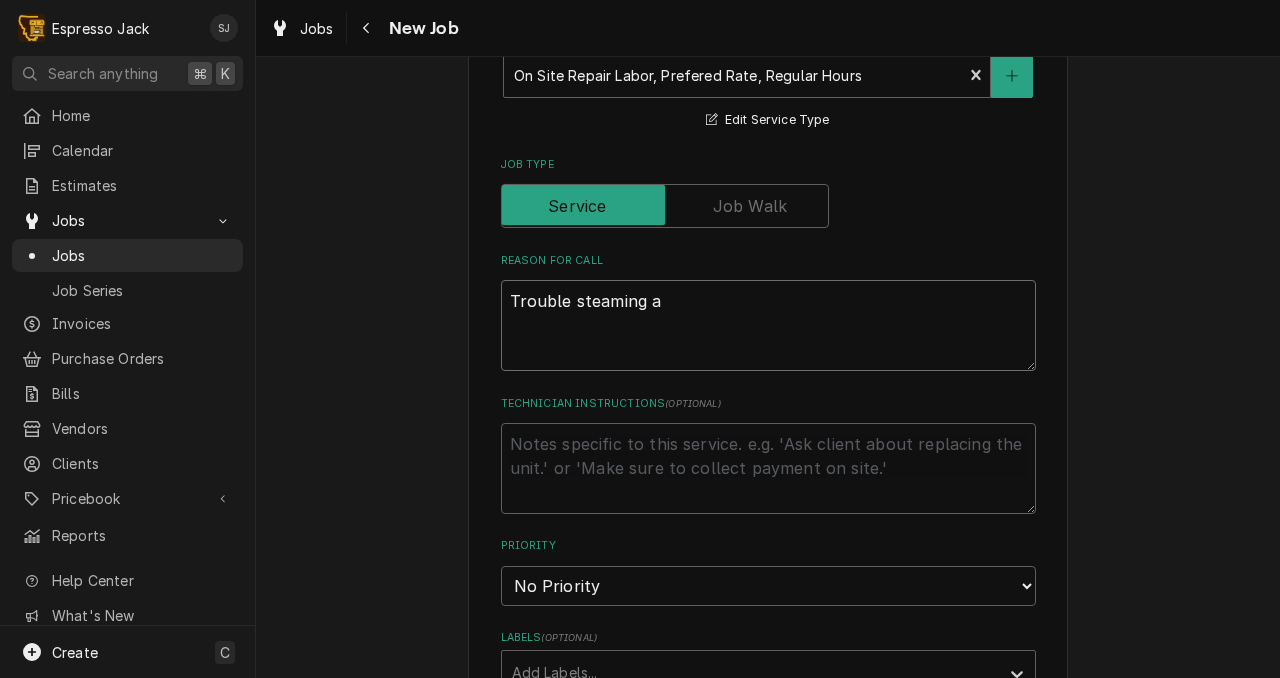type on "x" 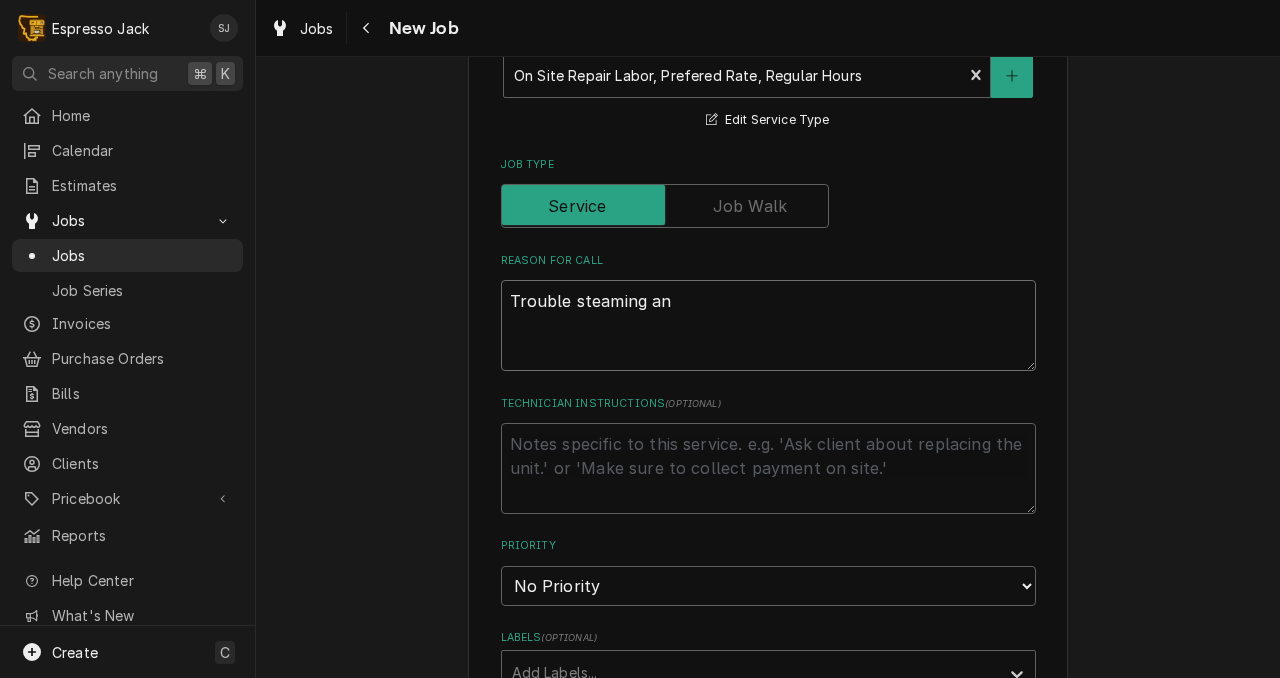 type on "x" 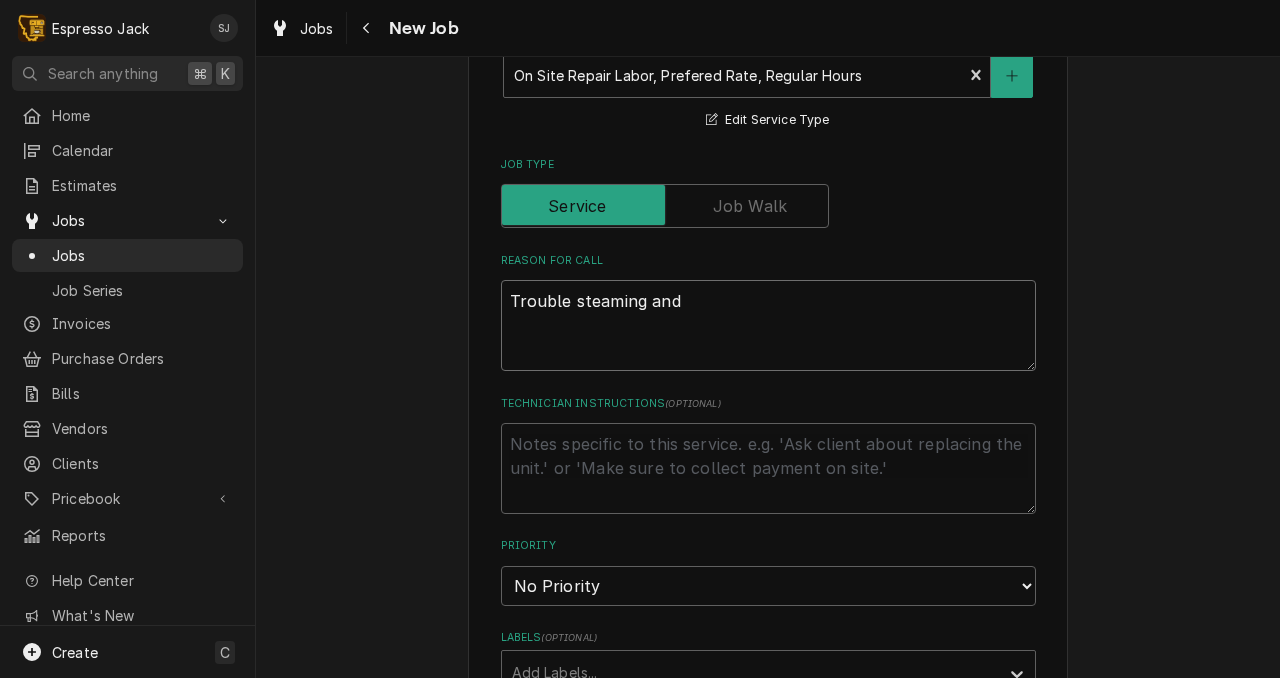 type on "Trouble steaming and" 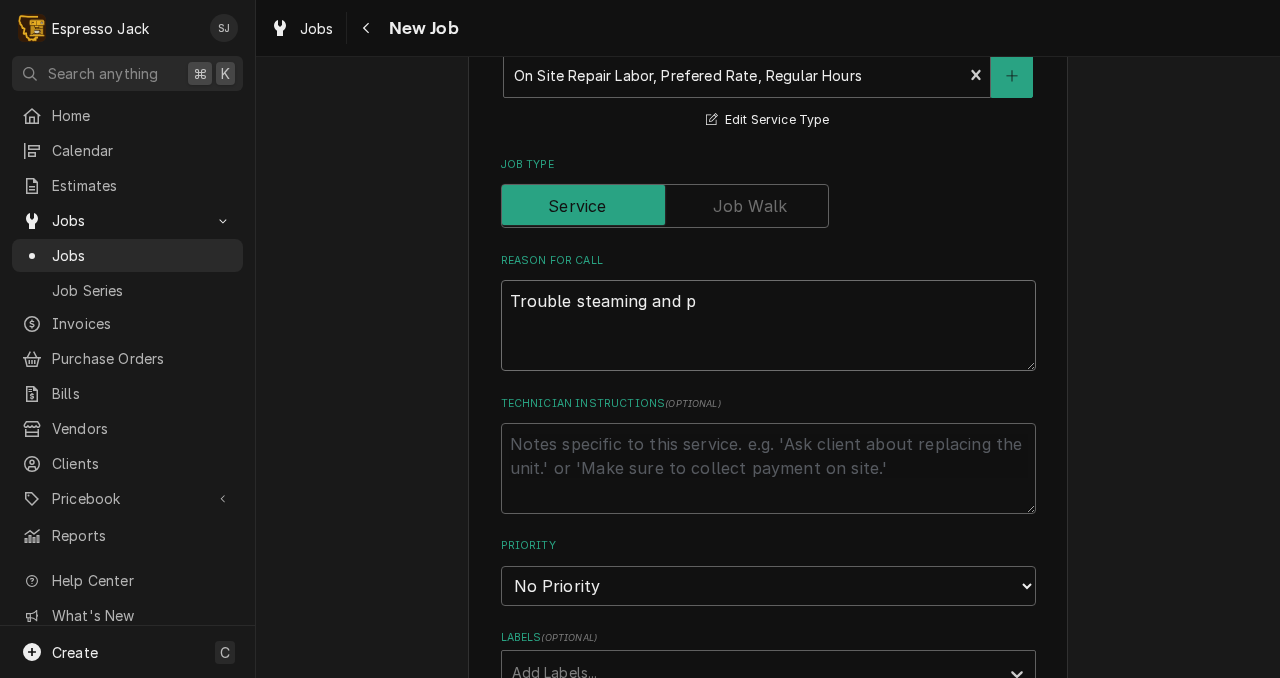 type on "Trouble steaming and pu" 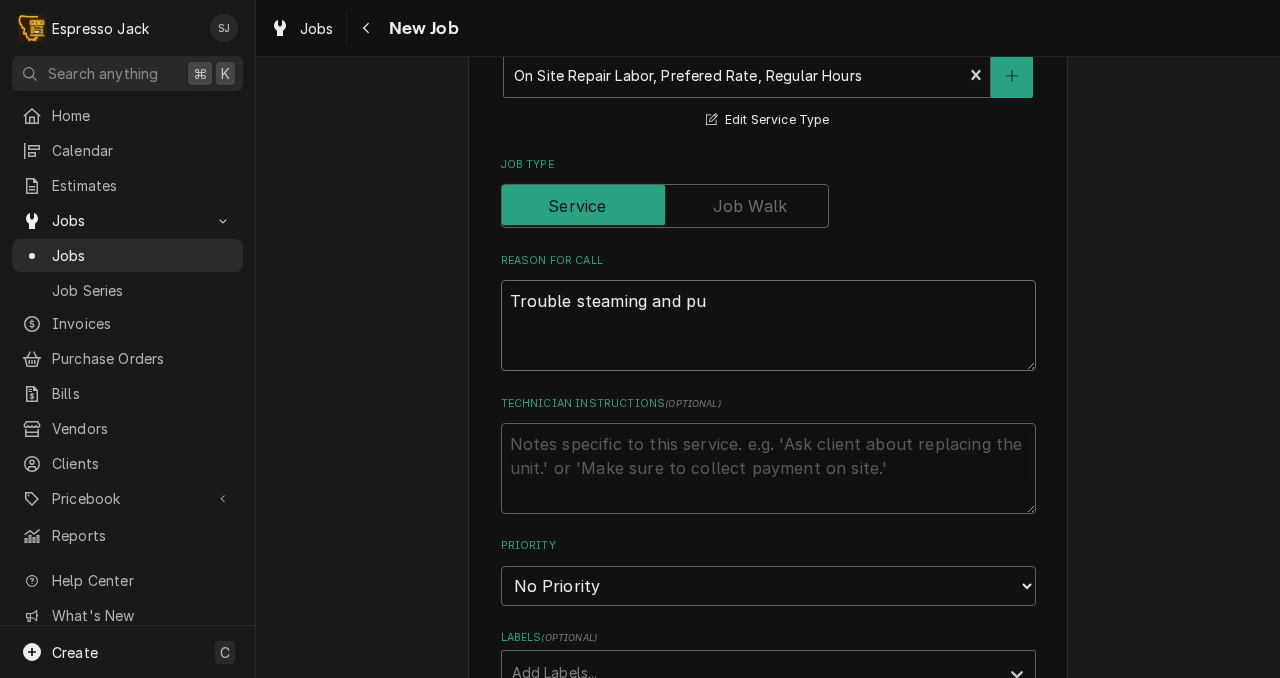 type on "x" 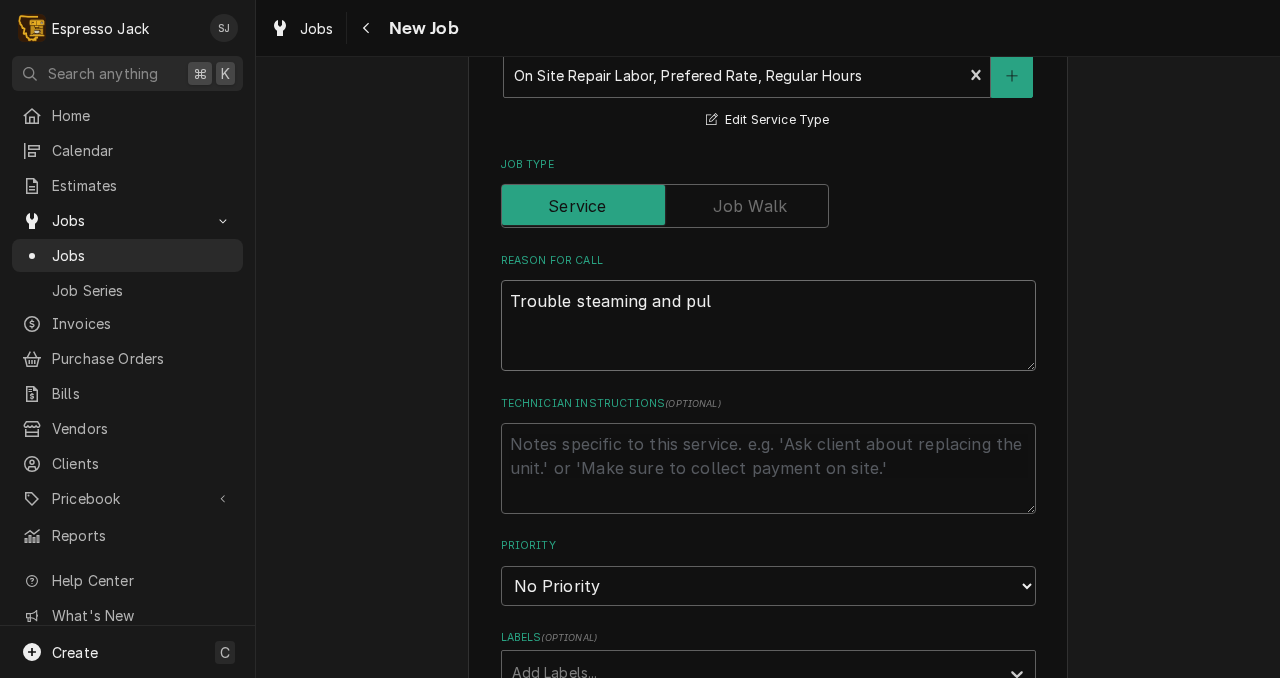 type on "x" 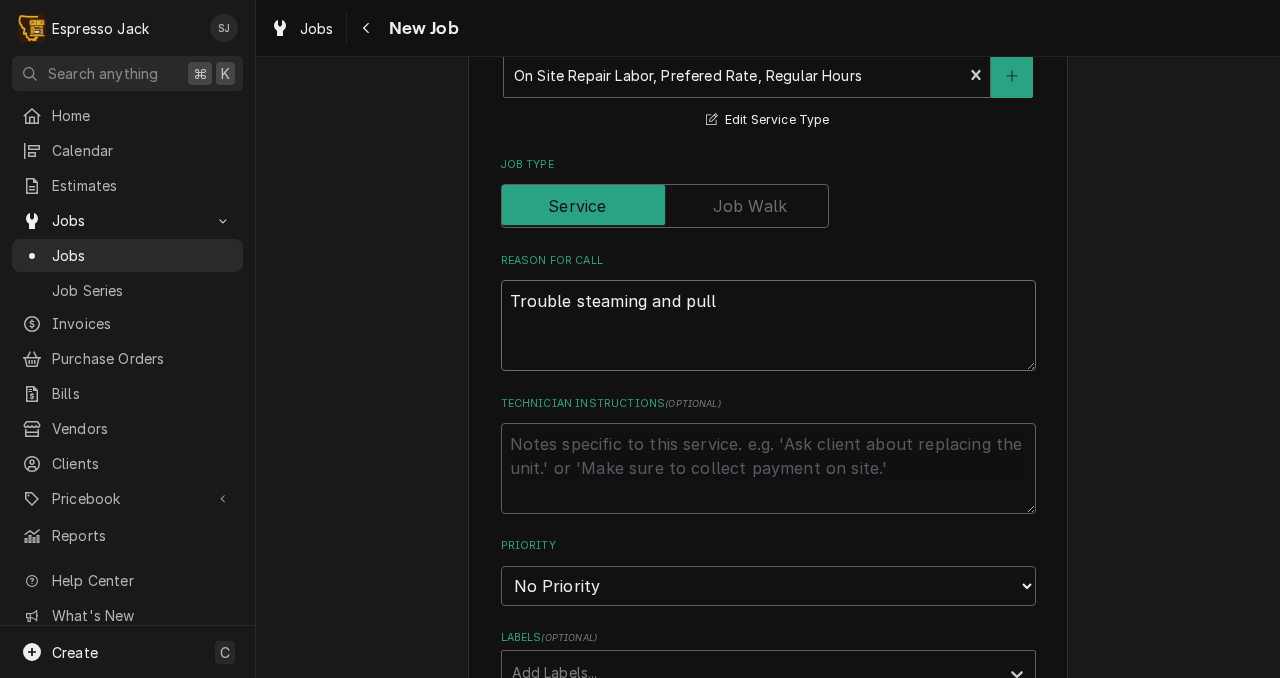 type on "x" 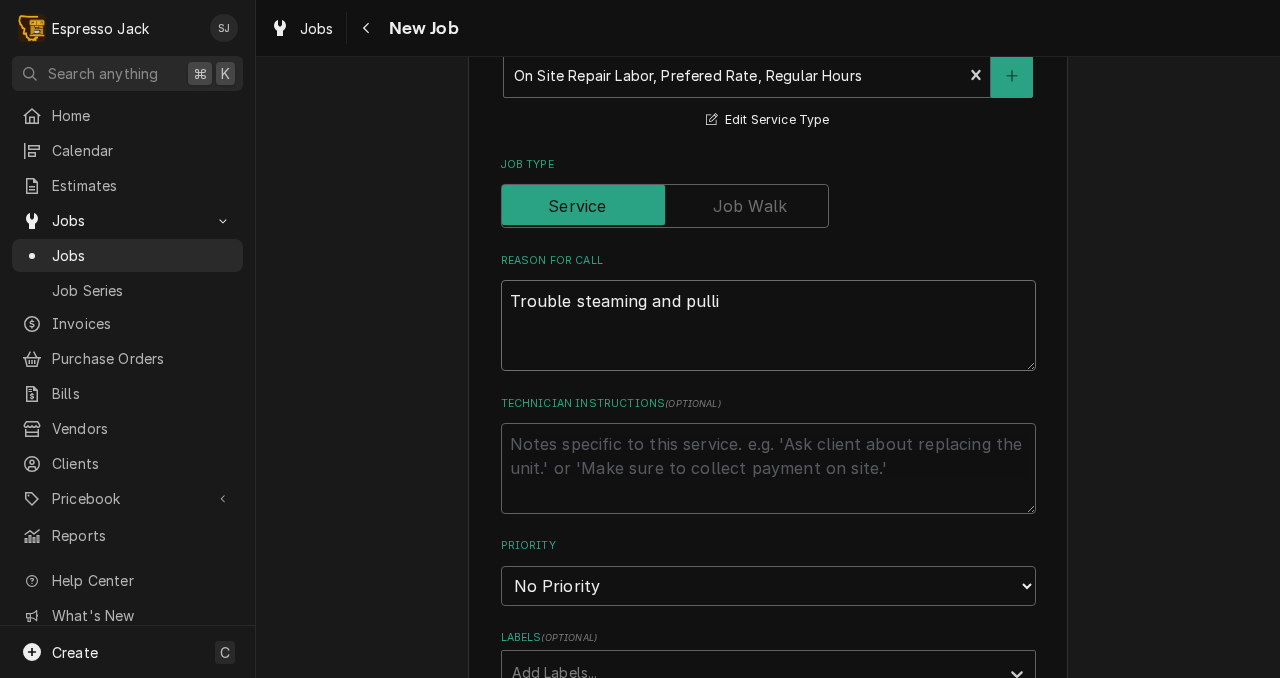 type on "x" 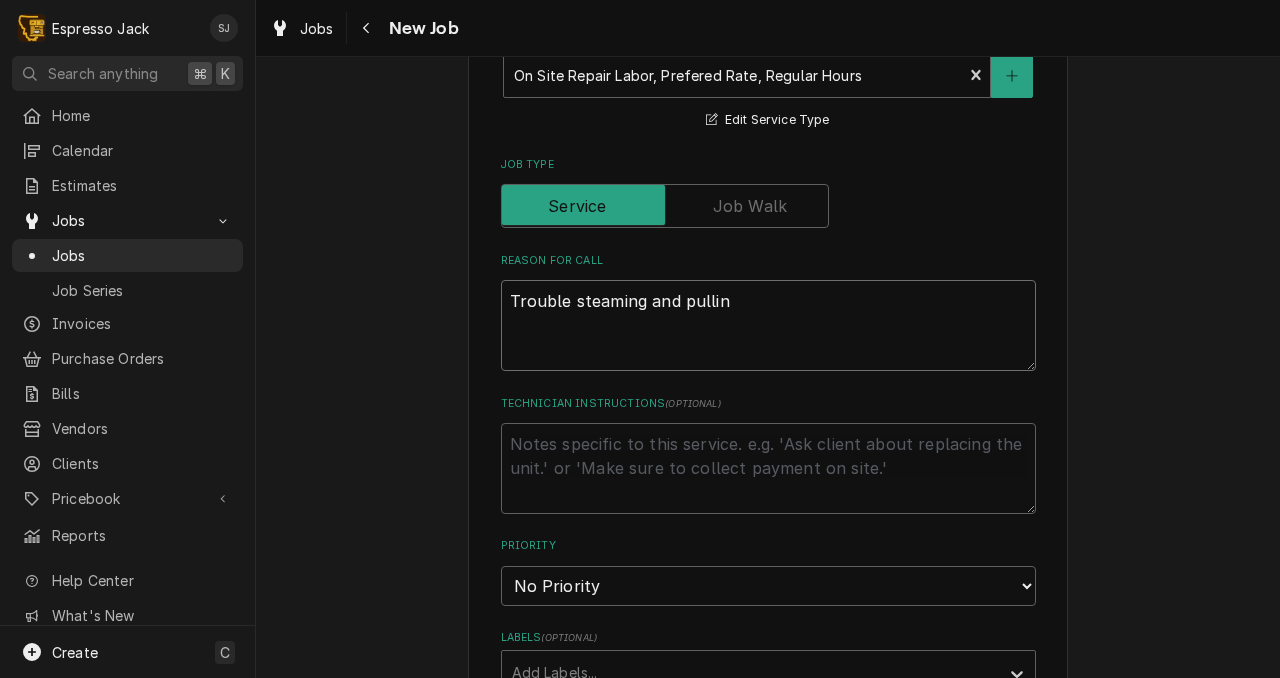 type on "x" 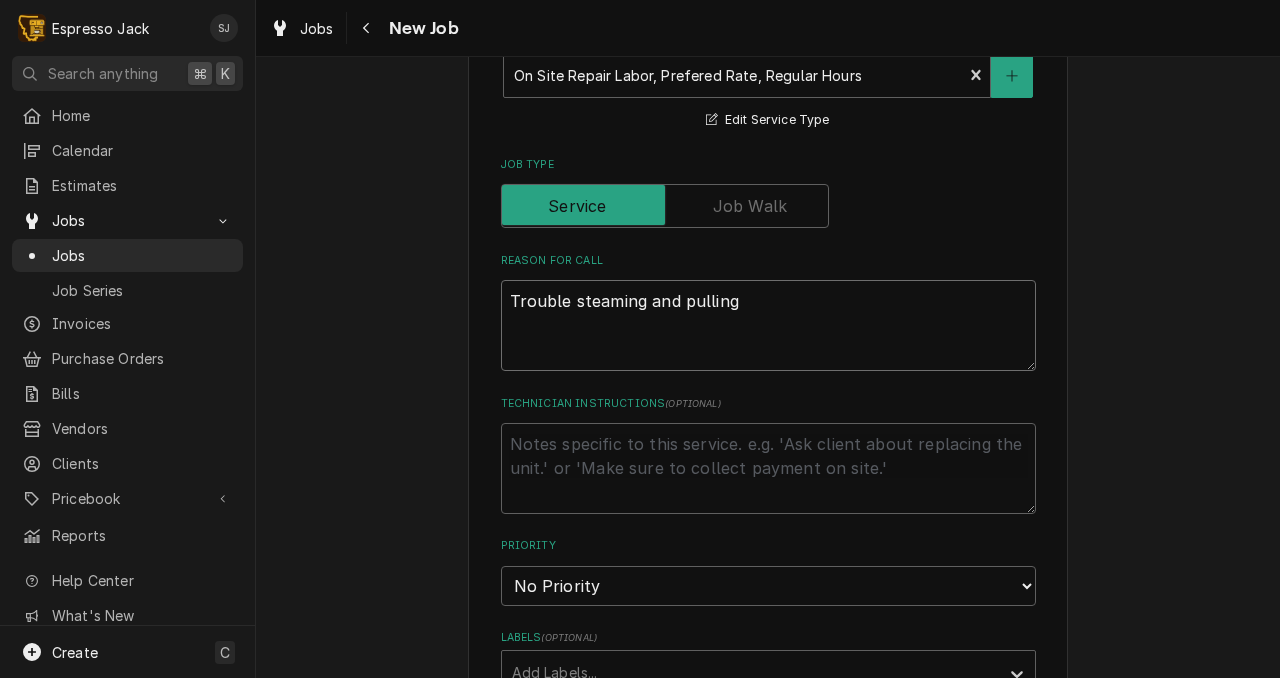 type on "x" 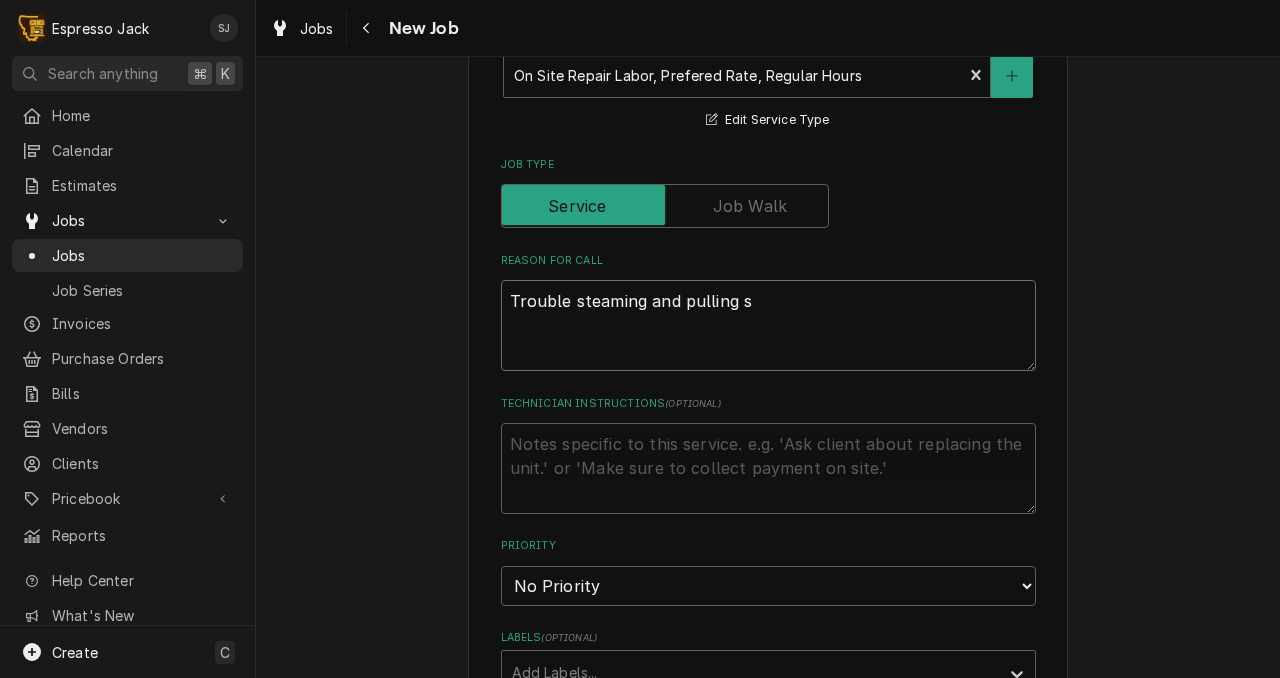 type on "x" 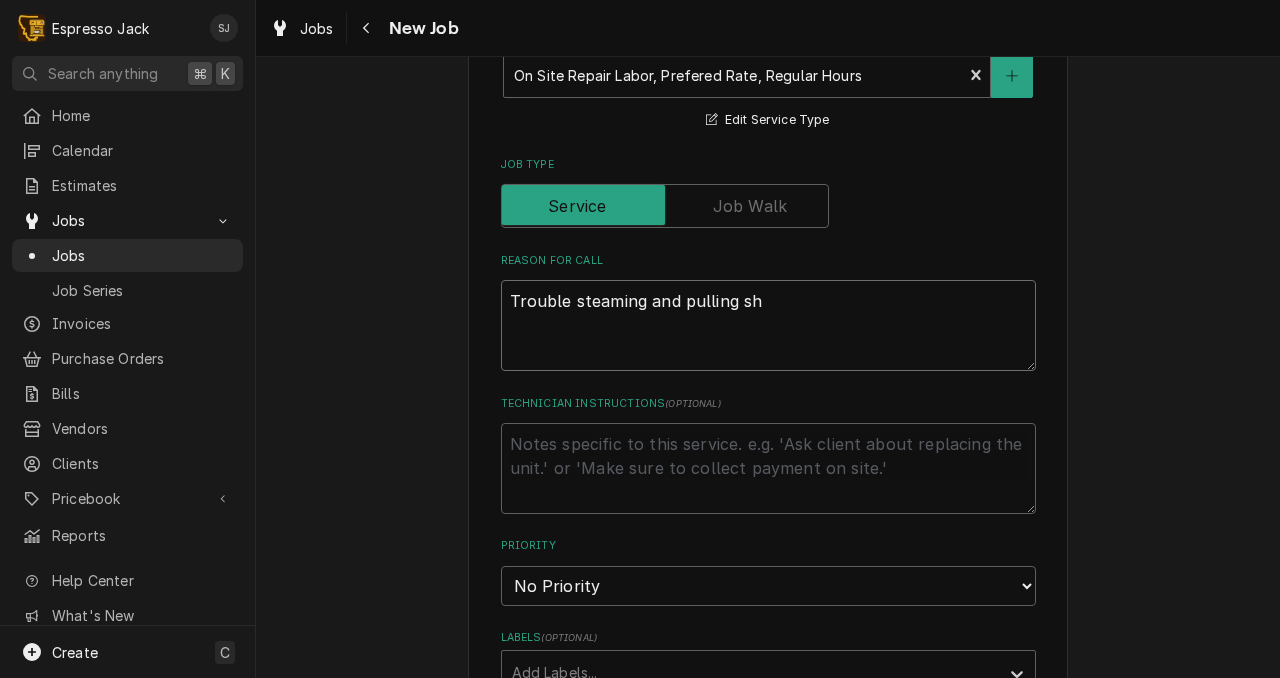 type on "x" 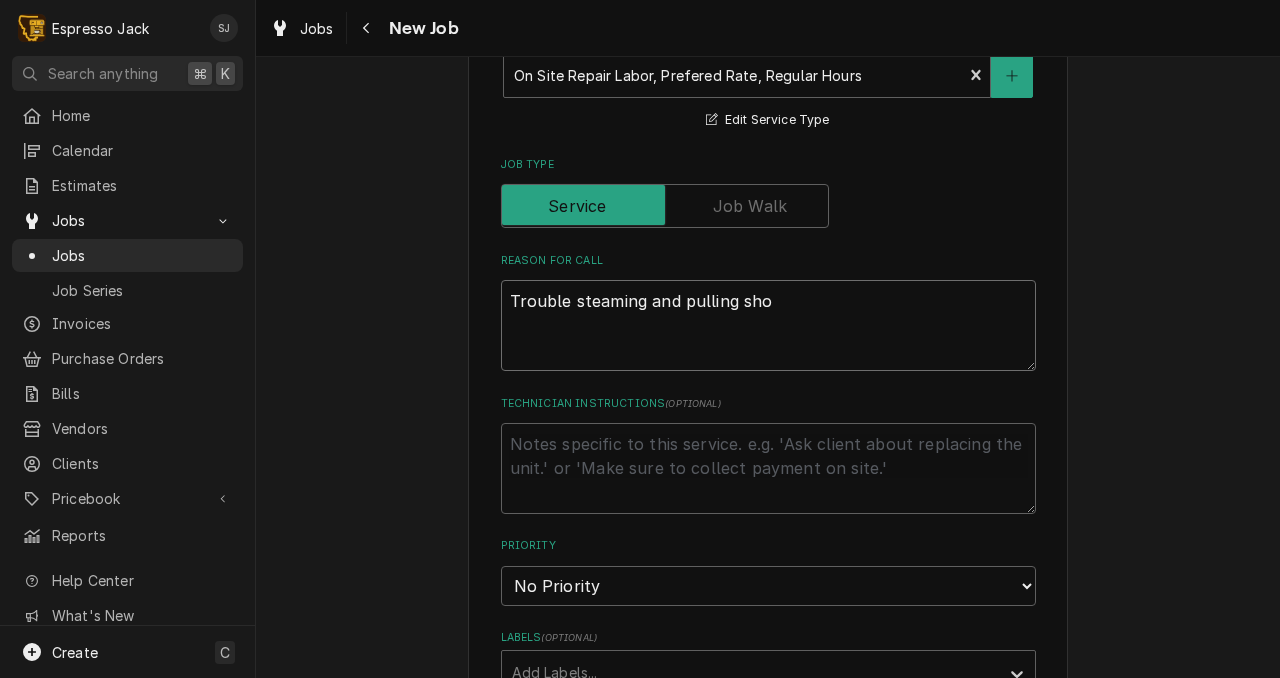 type on "x" 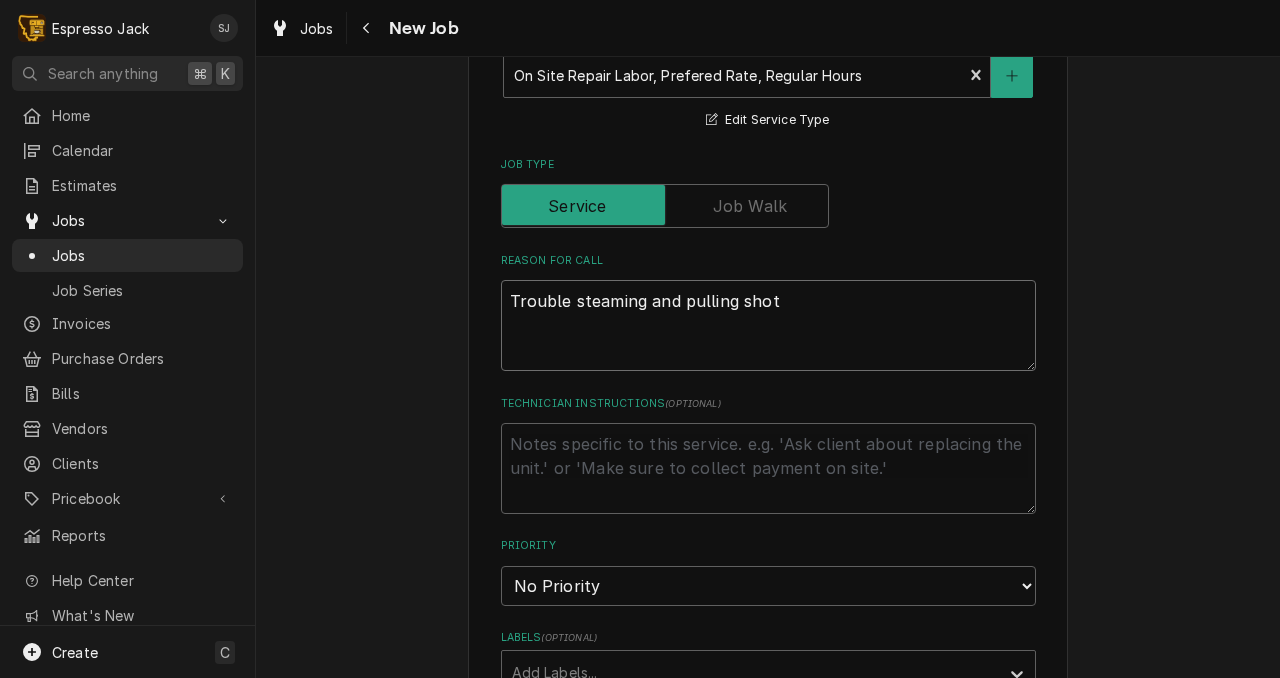 type on "x" 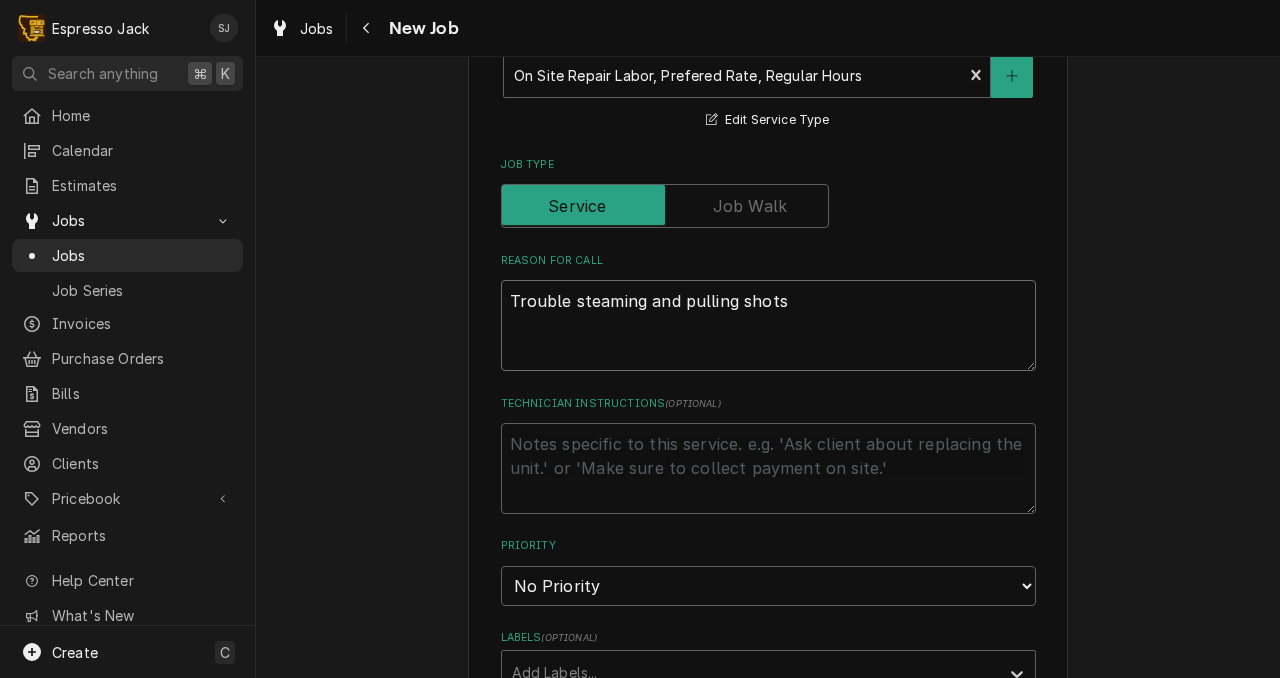 type on "x" 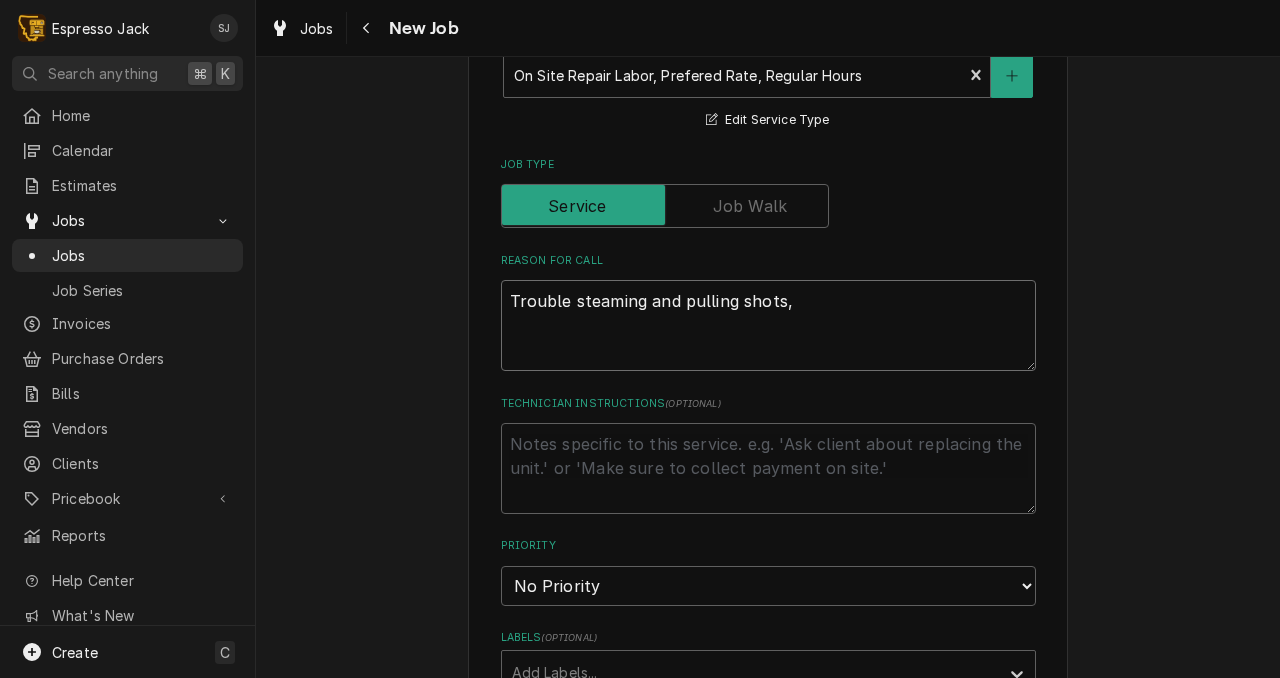 type on "x" 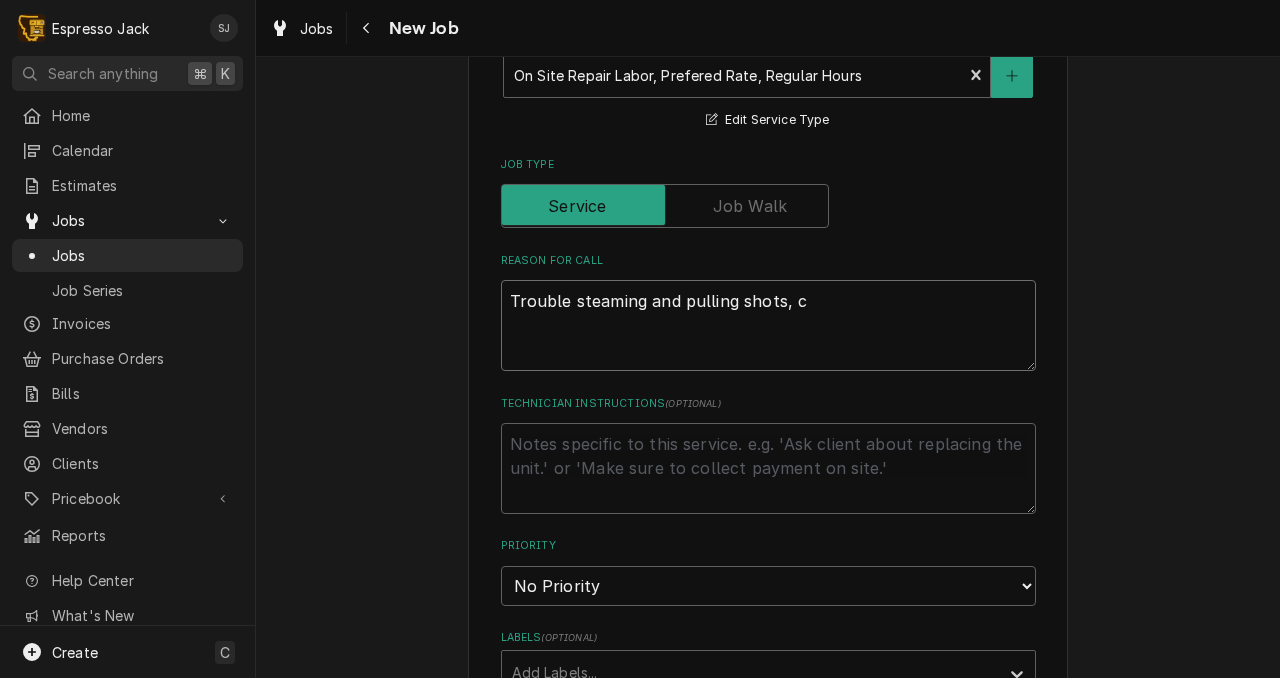 type on "x" 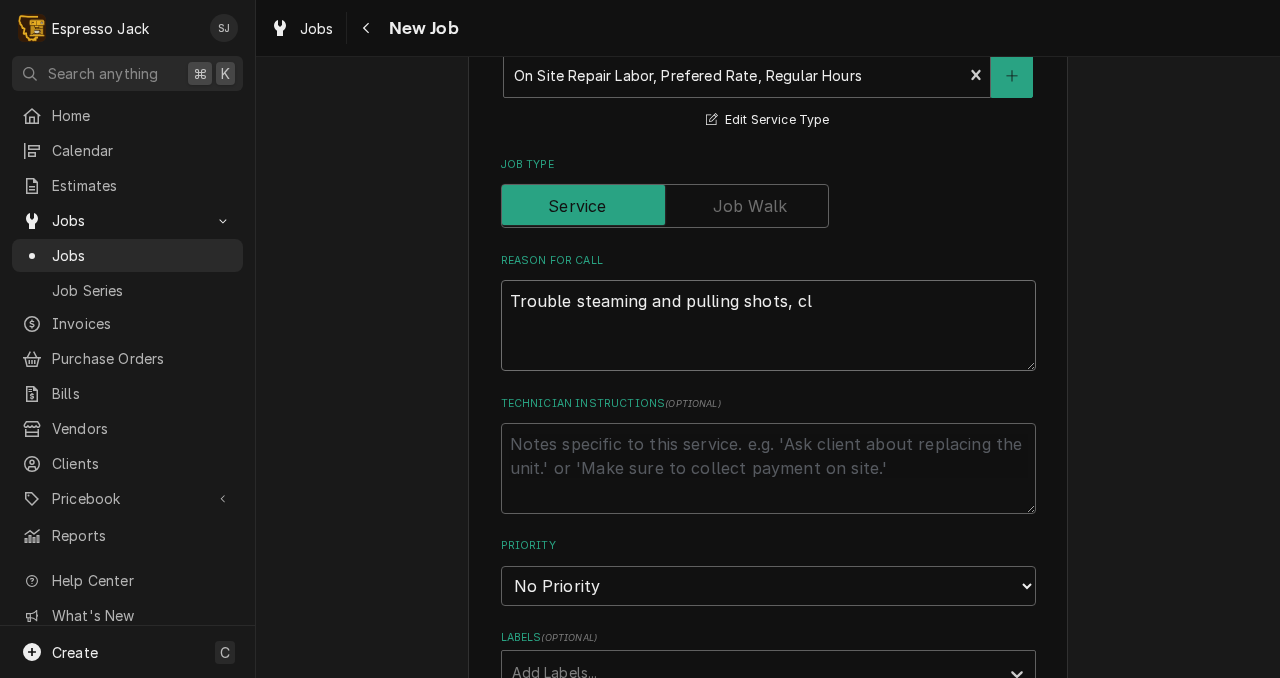type on "Trouble steaming and pulling shots, cle" 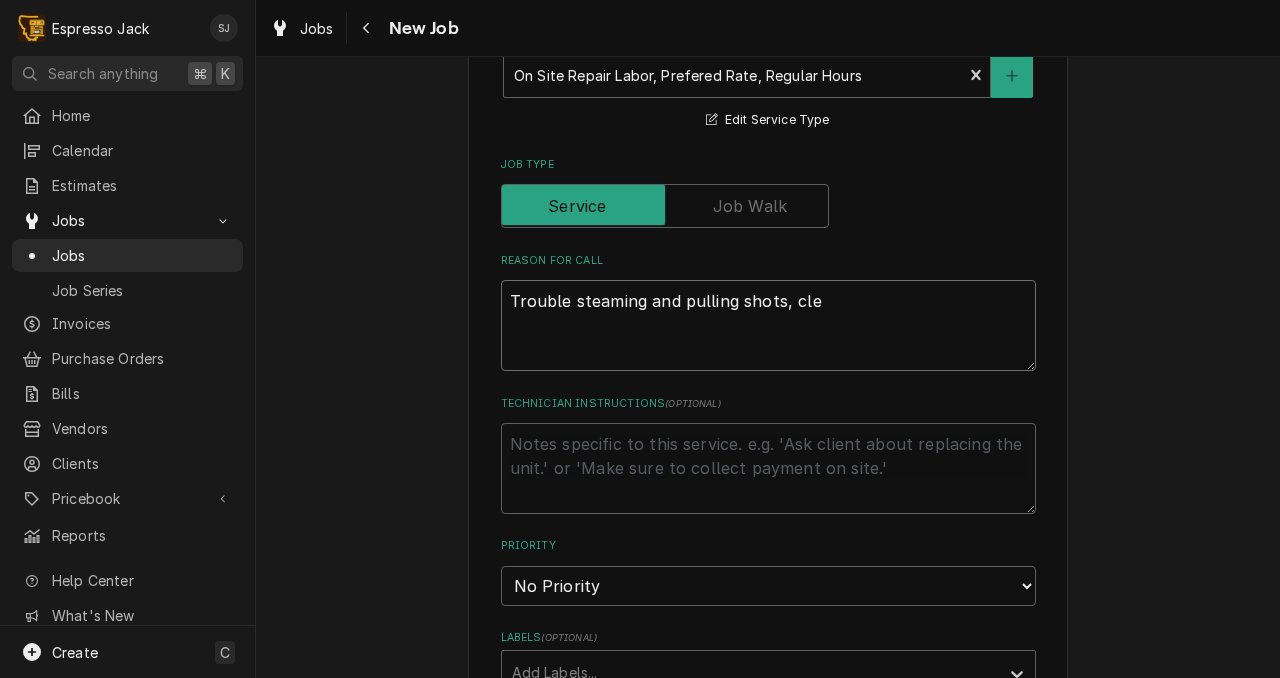 type on "x" 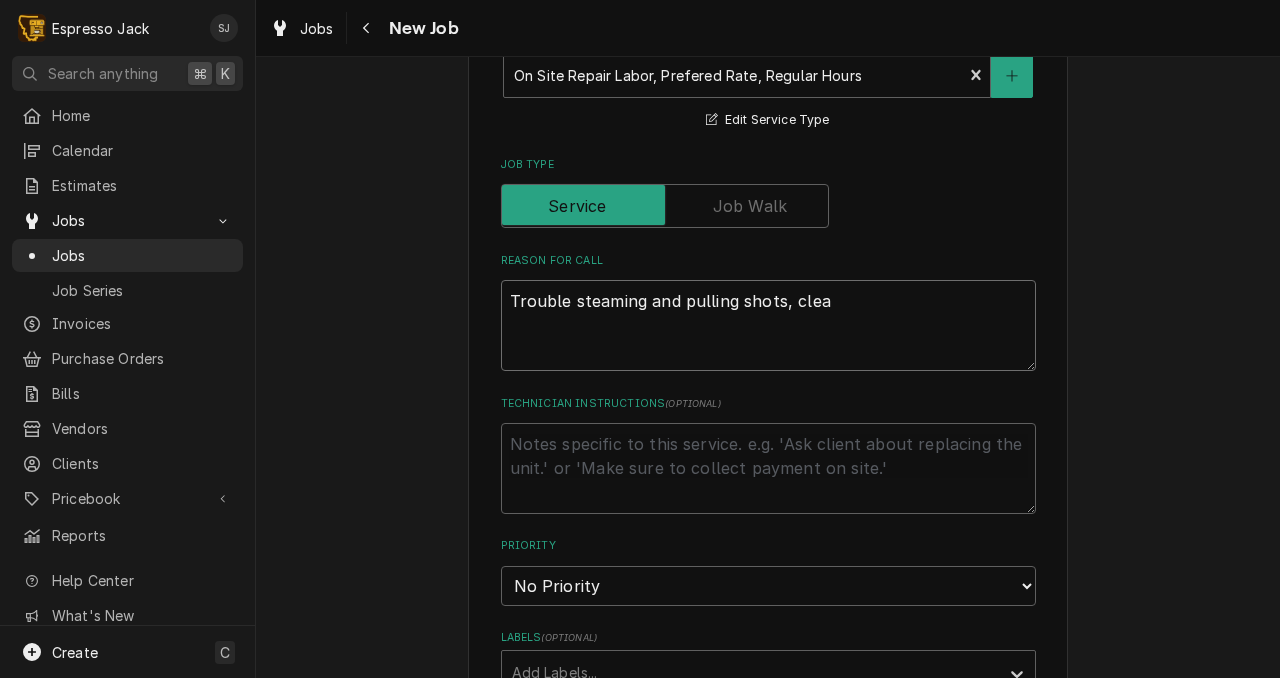 type on "x" 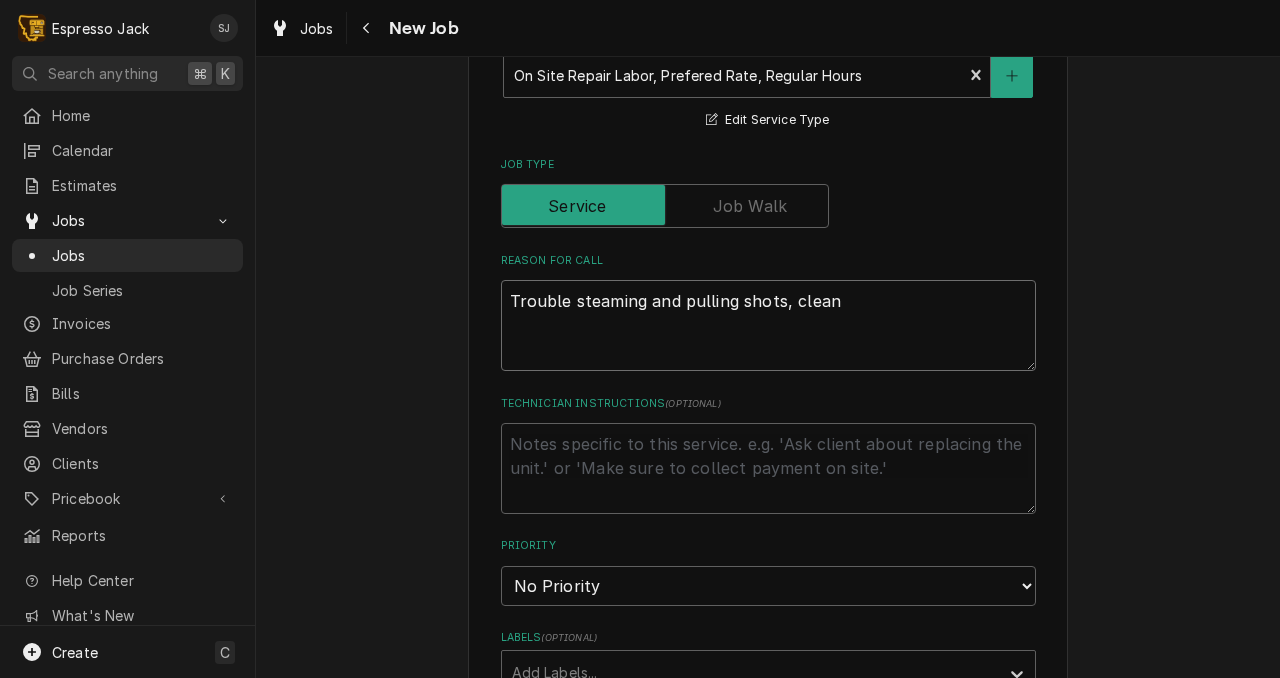 type on "x" 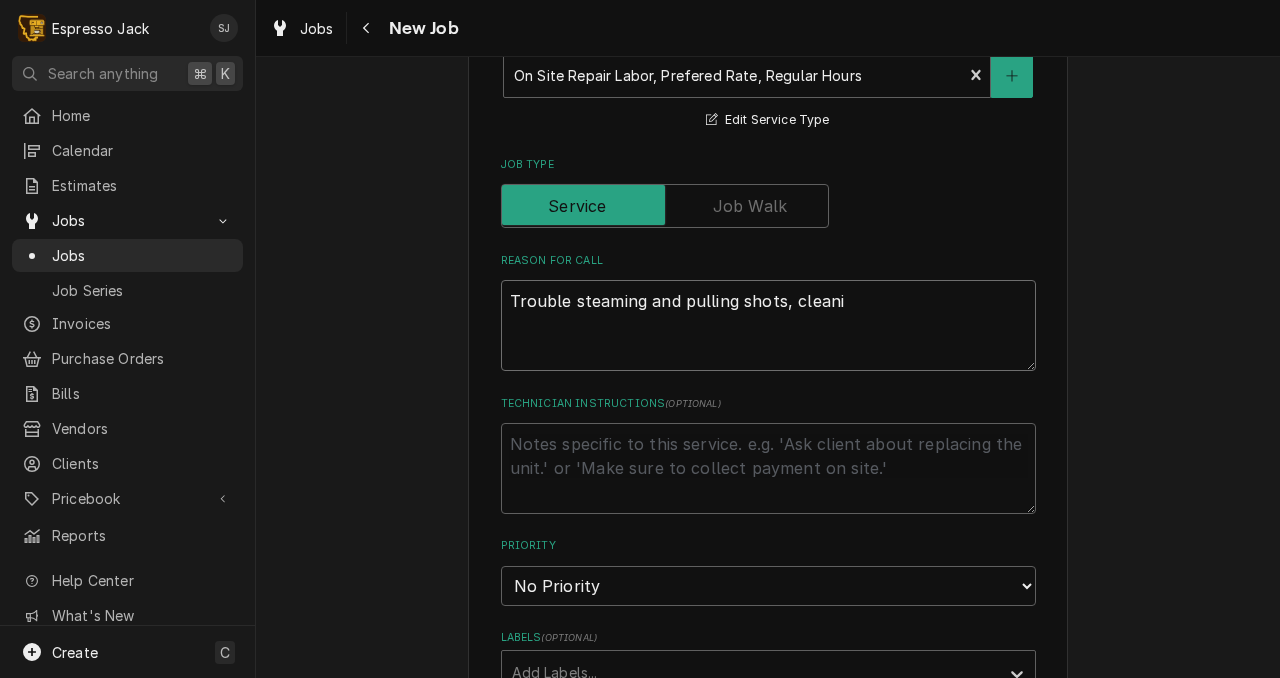 type on "x" 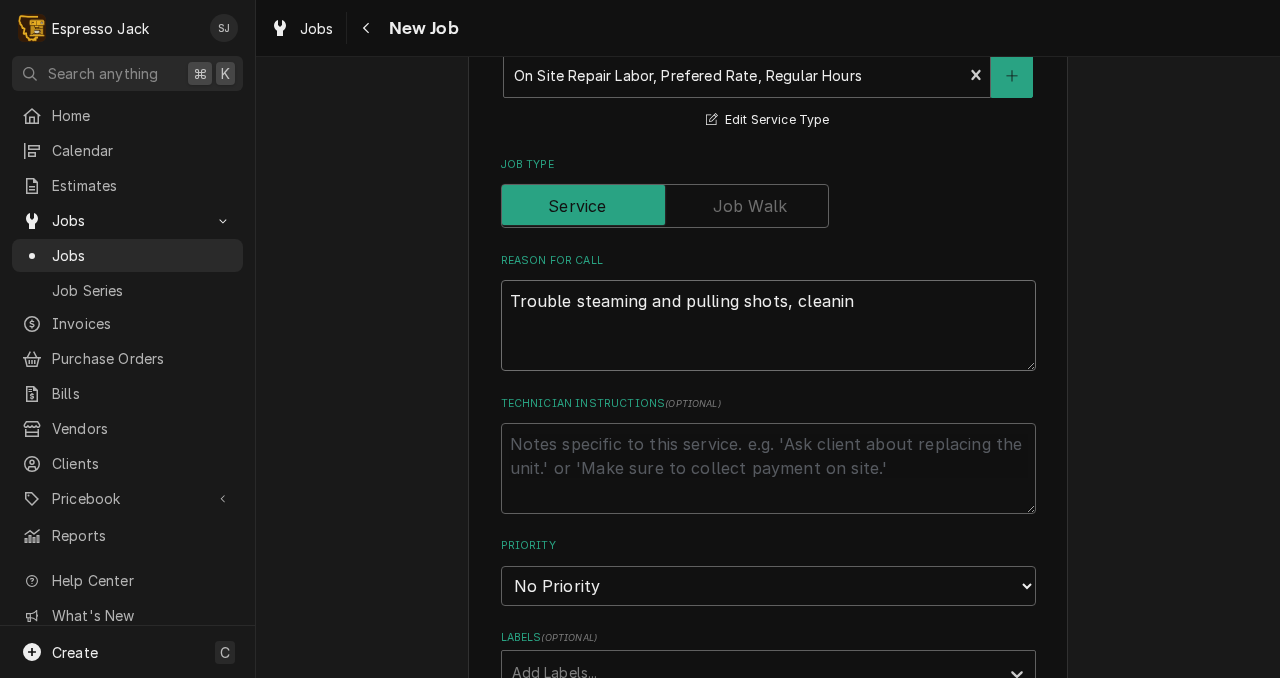 type on "x" 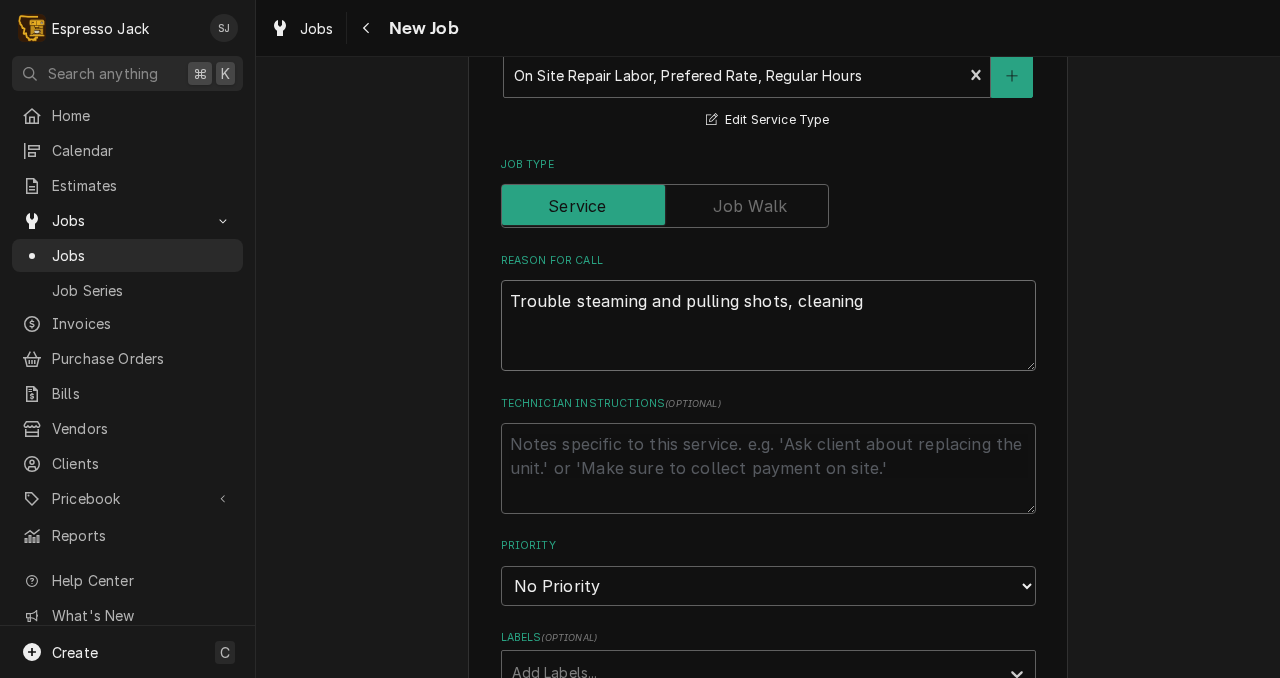 type on "x" 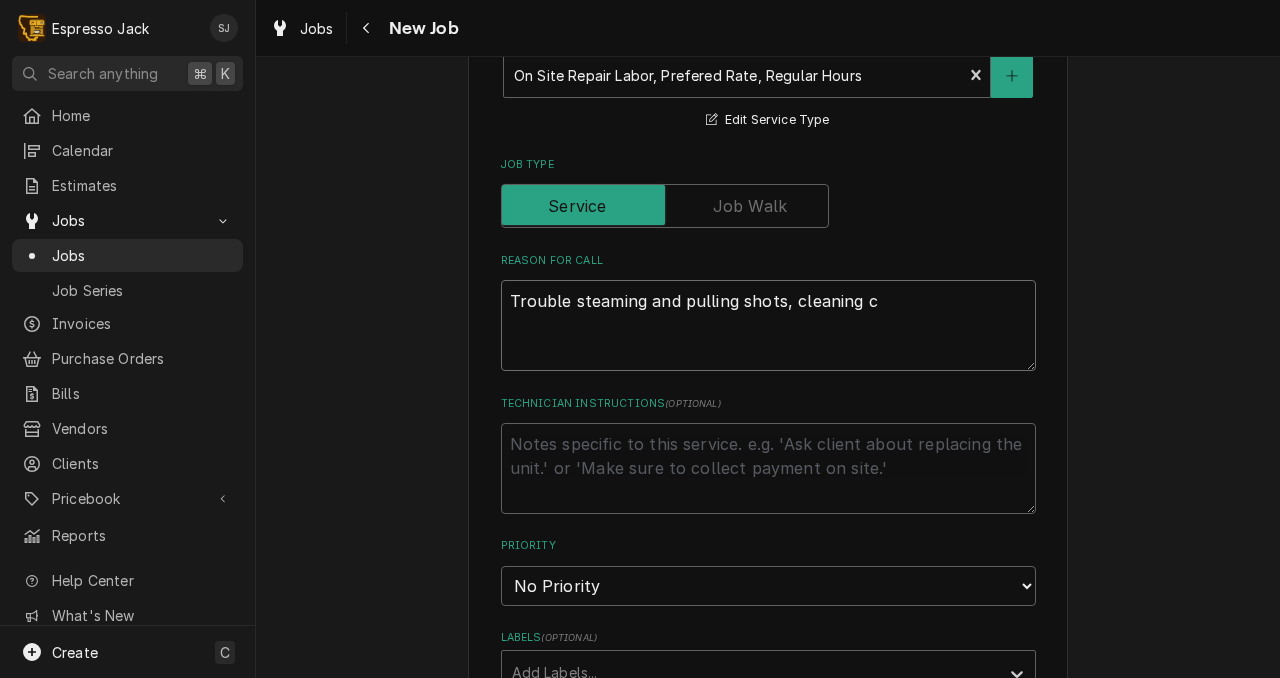 type on "x" 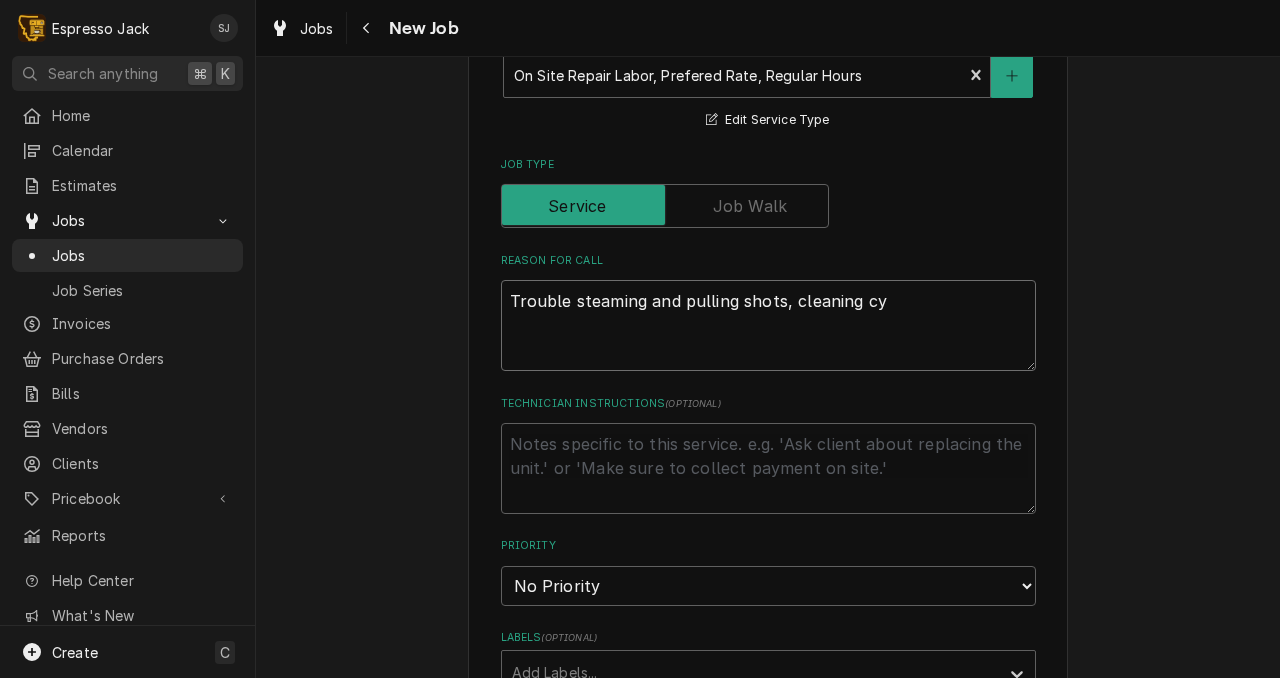 type on "x" 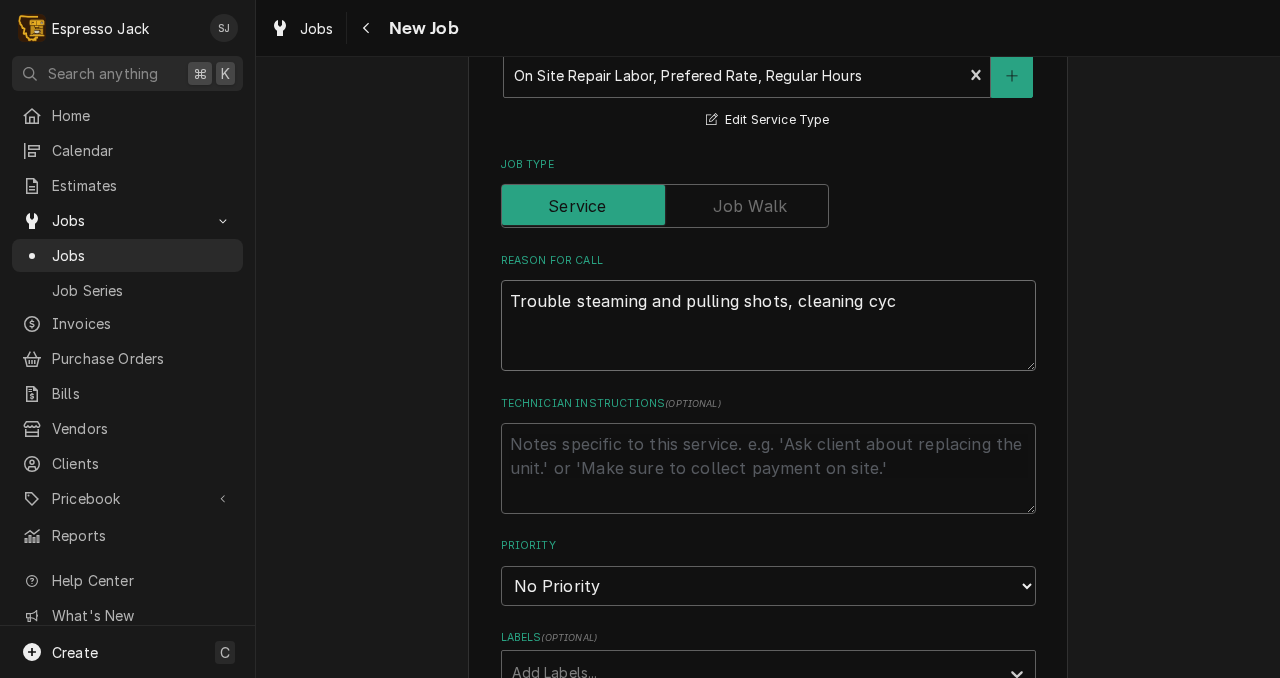 type on "x" 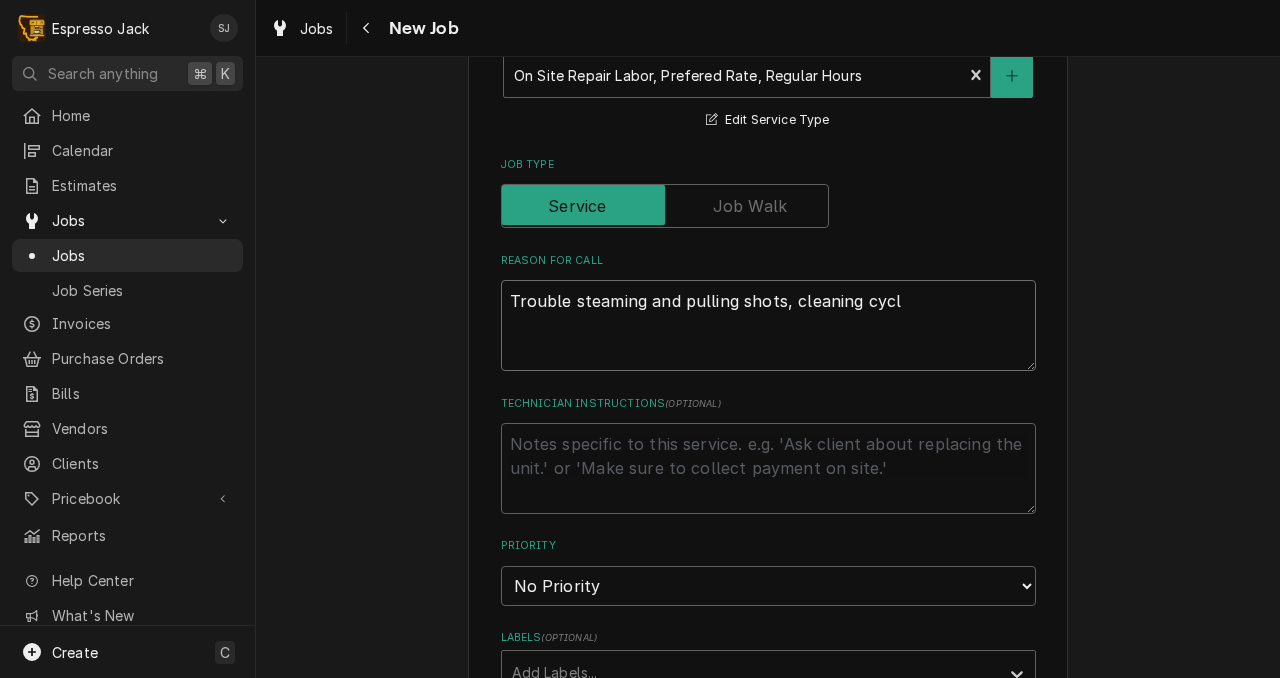 type on "x" 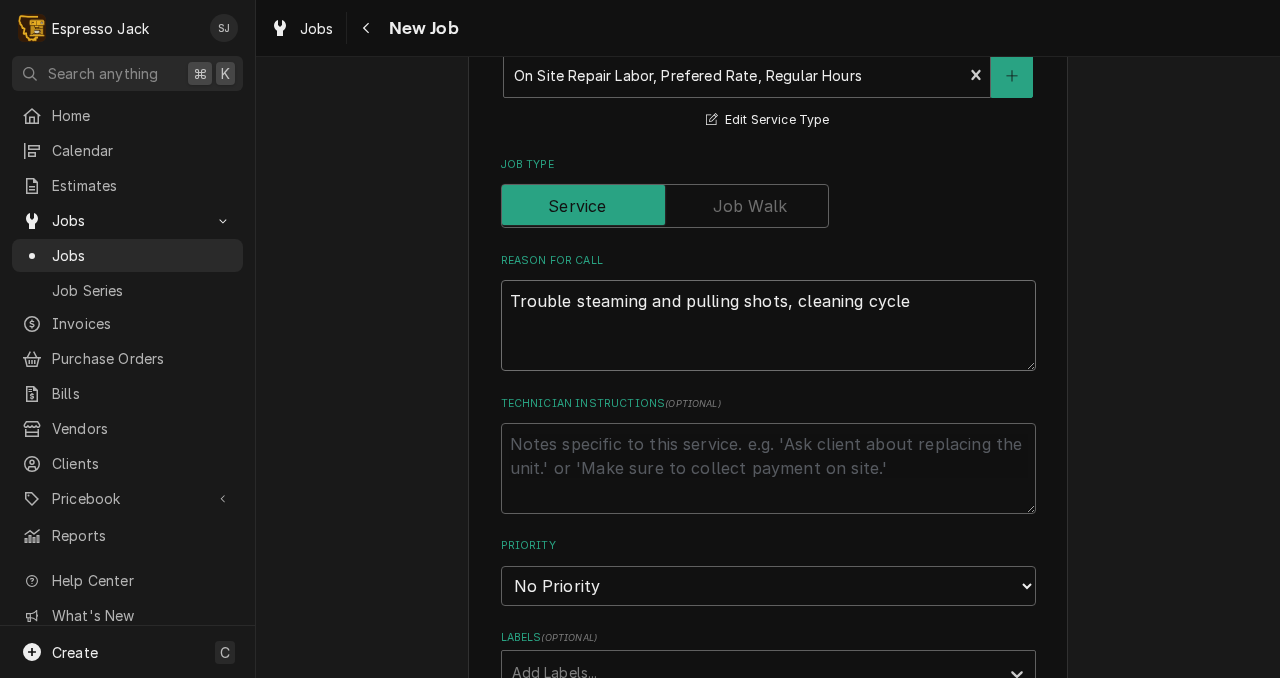 type on "x" 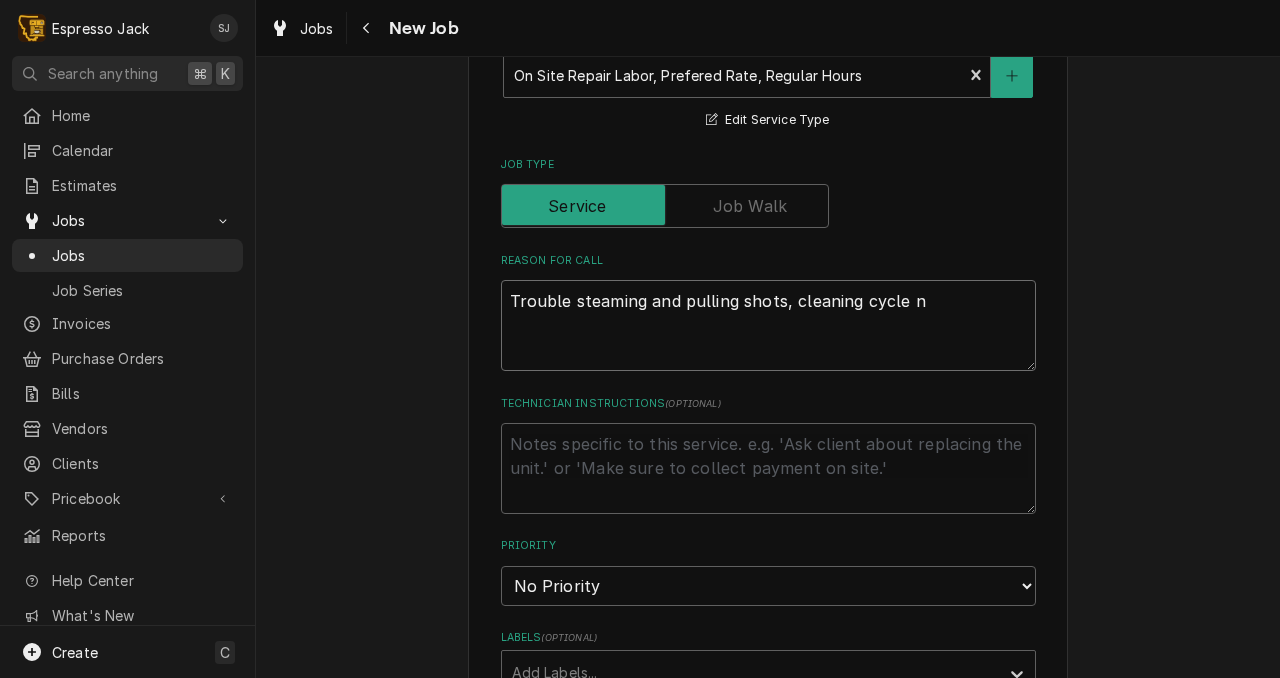 type on "x" 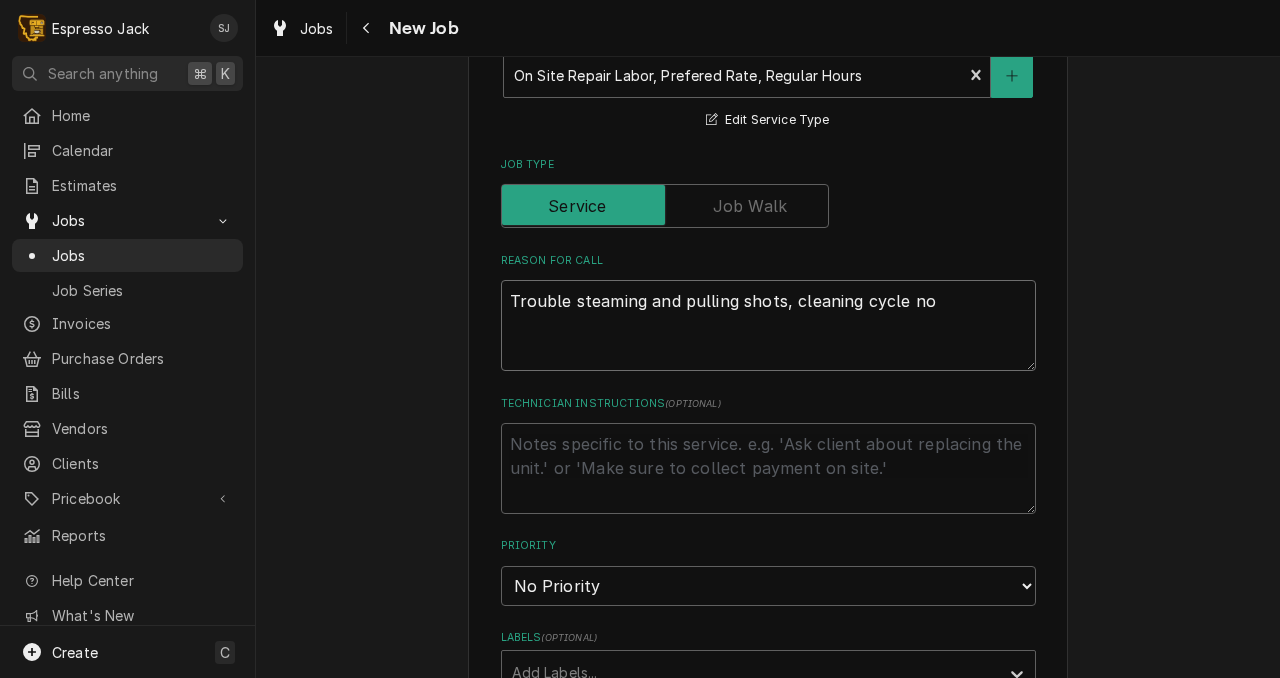 type on "x" 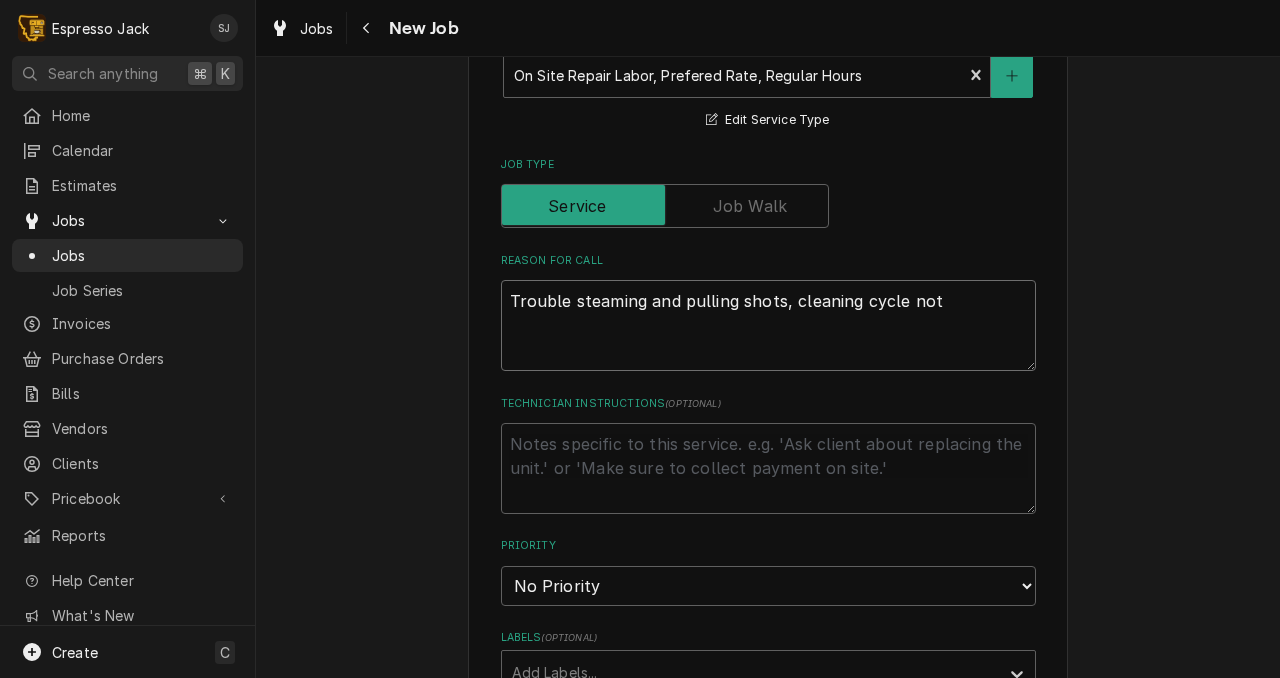 type on "x" 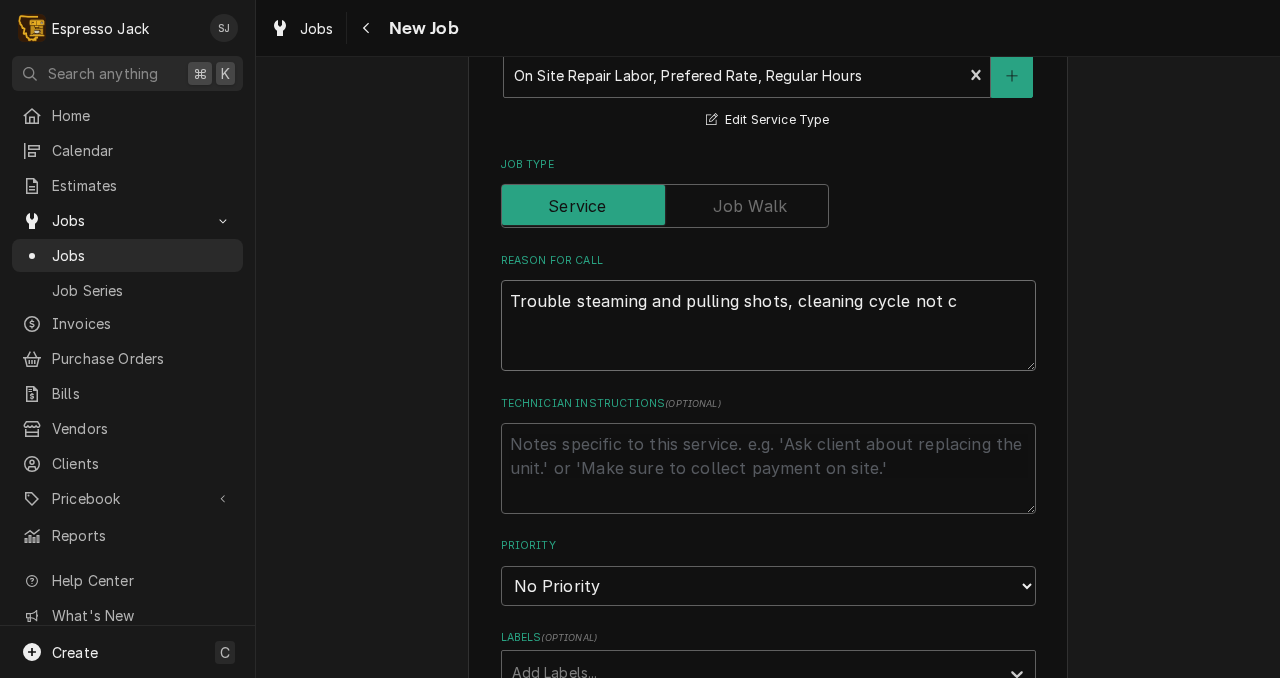 type on "Trouble steaming and pulling shots, cleaning cycle not cl" 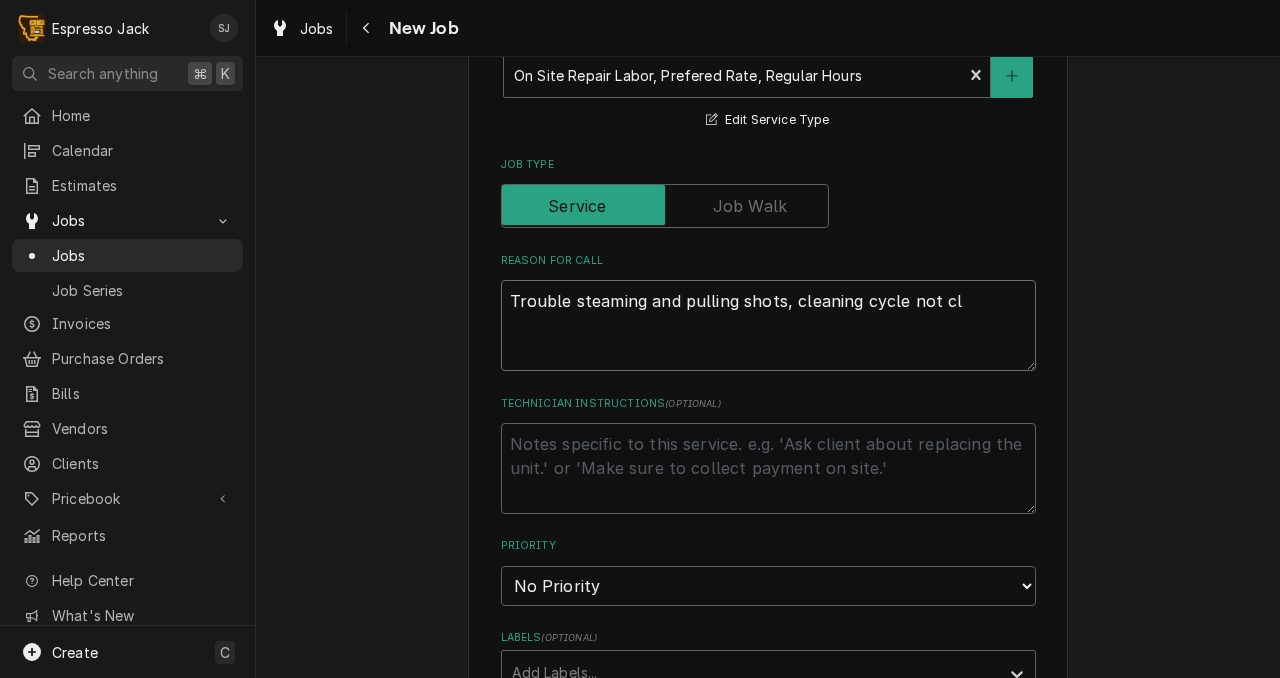 type on "x" 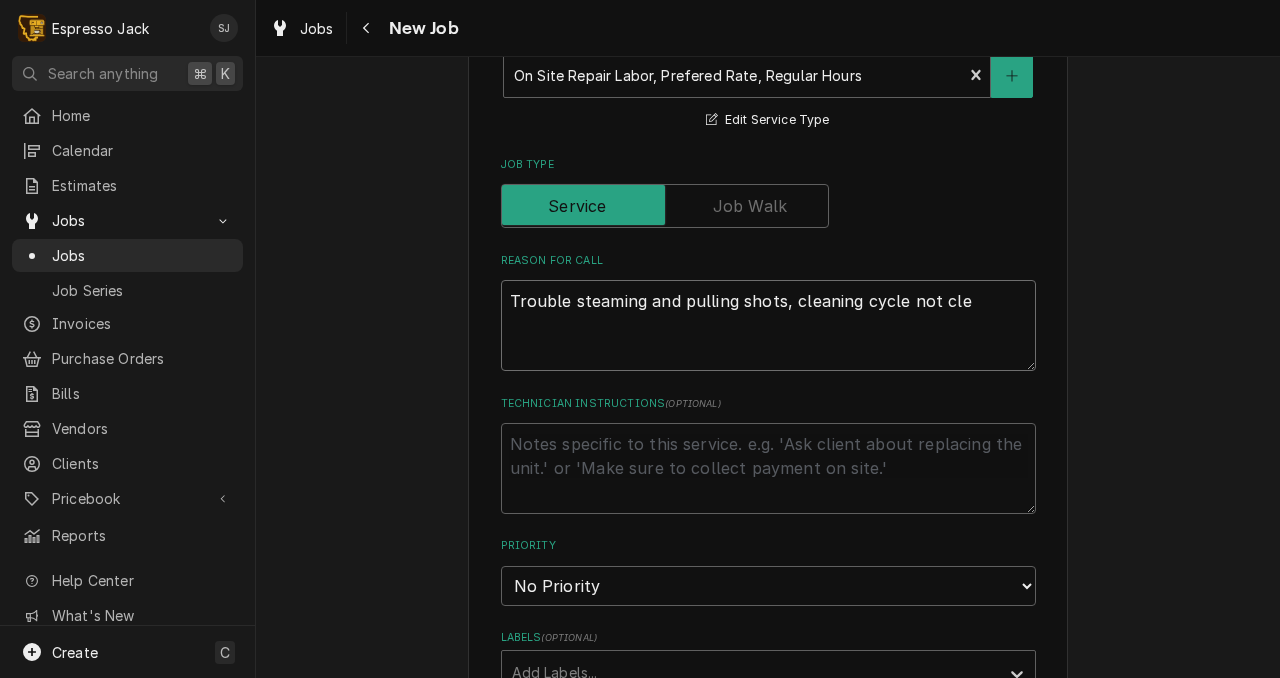type on "x" 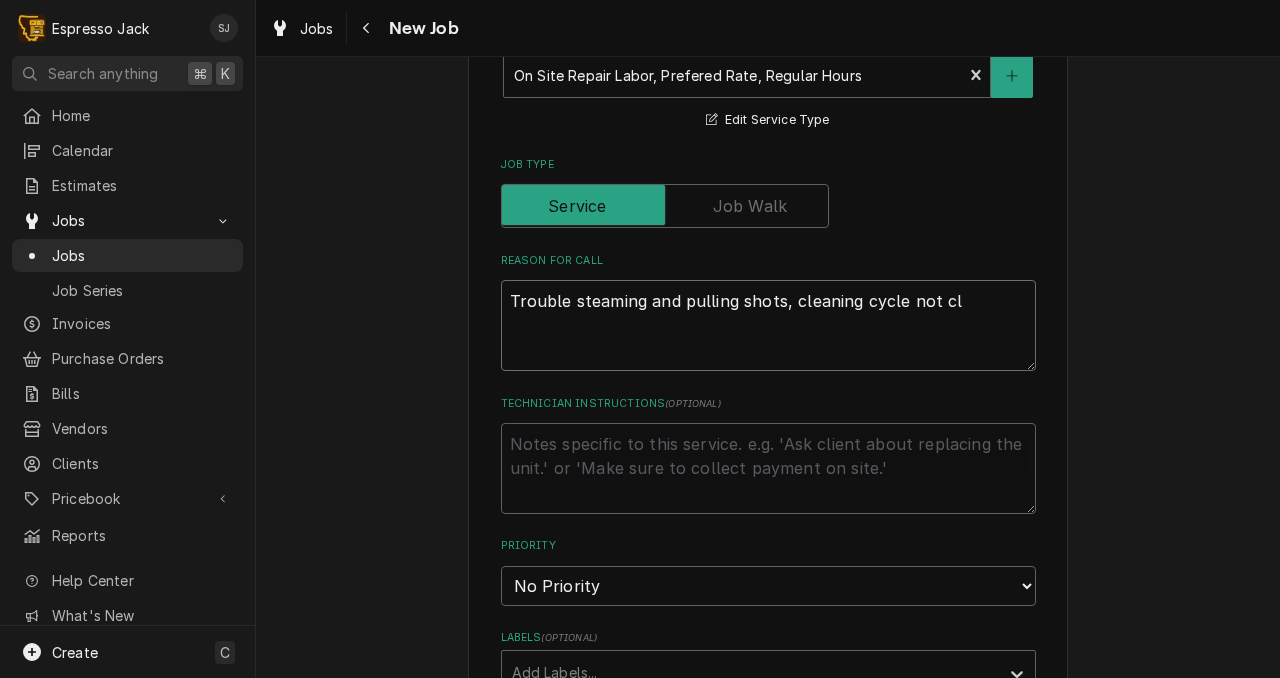 type on "x" 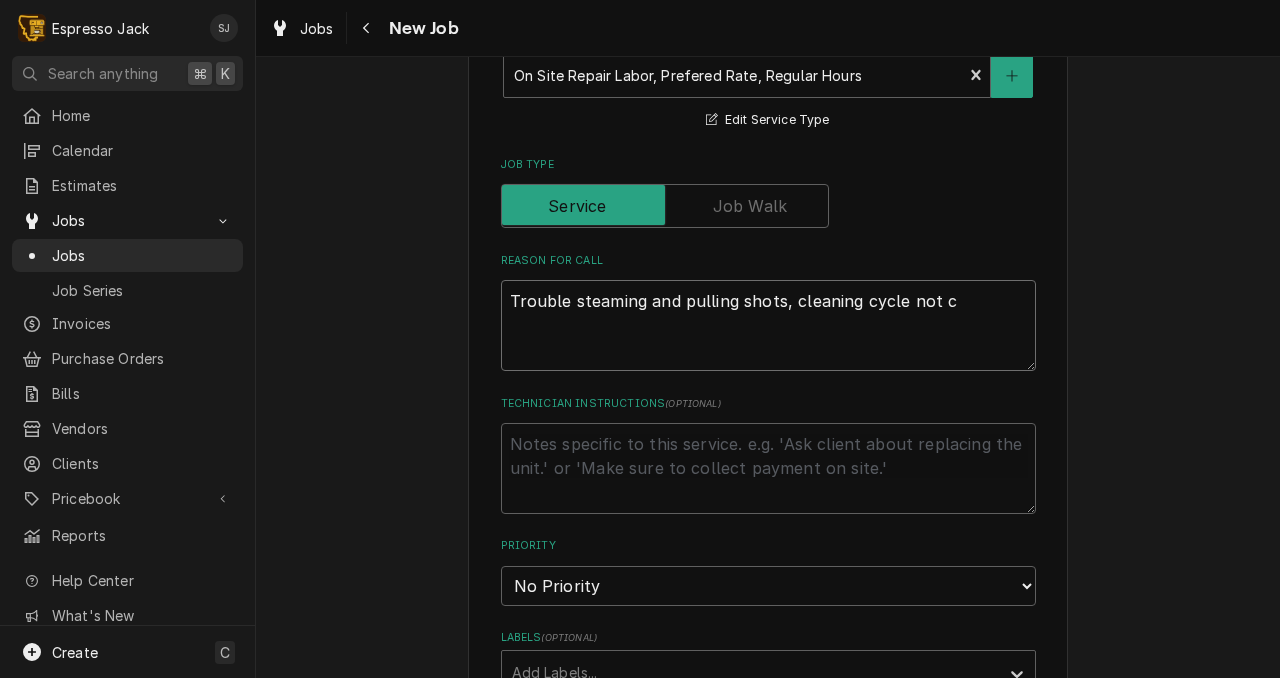 type on "x" 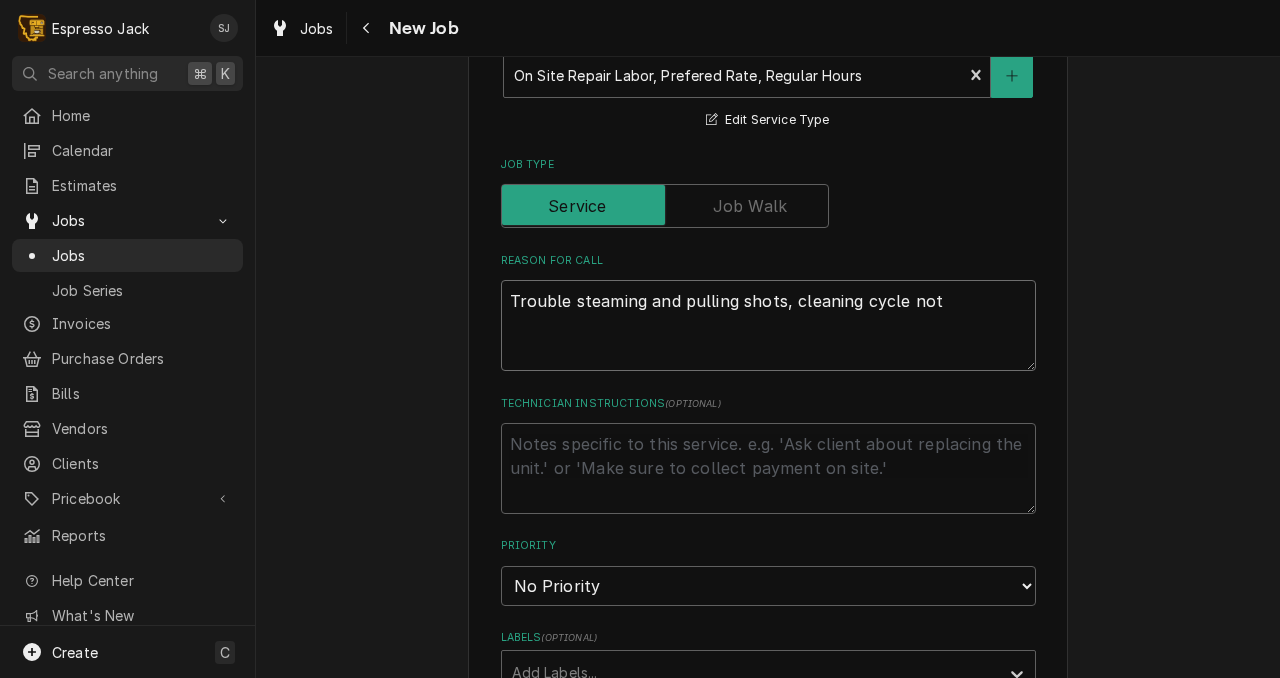 type on "x" 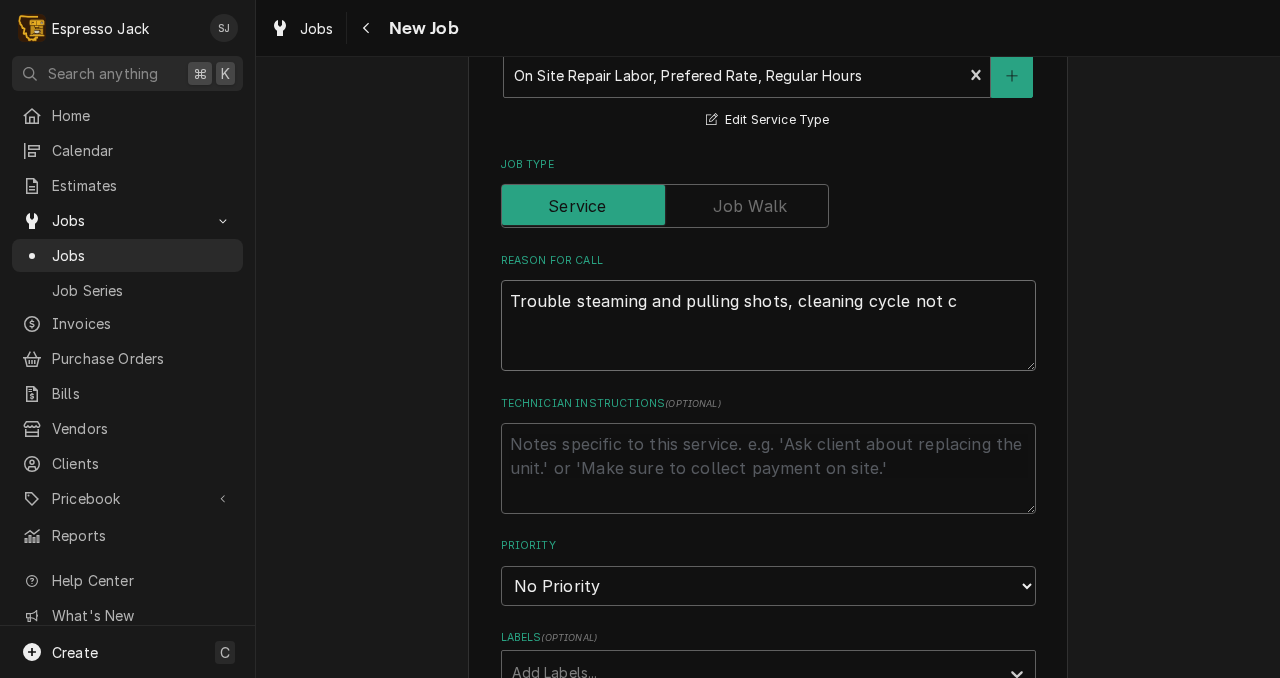 type on "x" 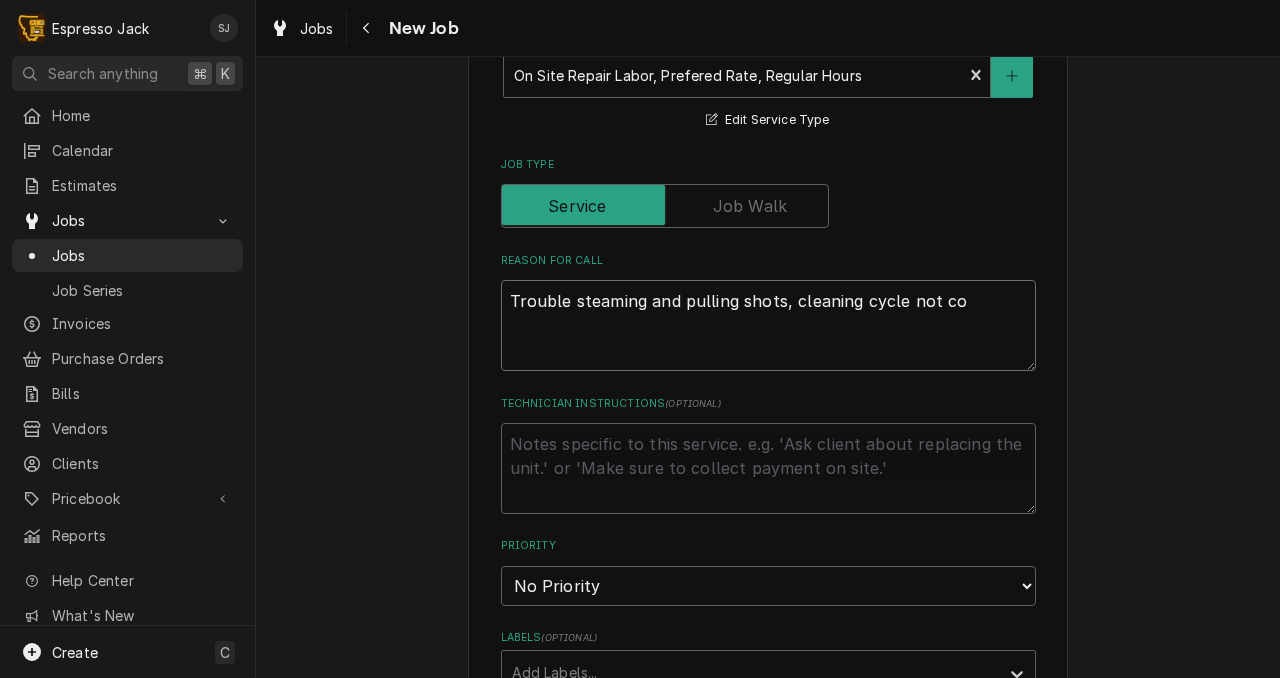 type on "x" 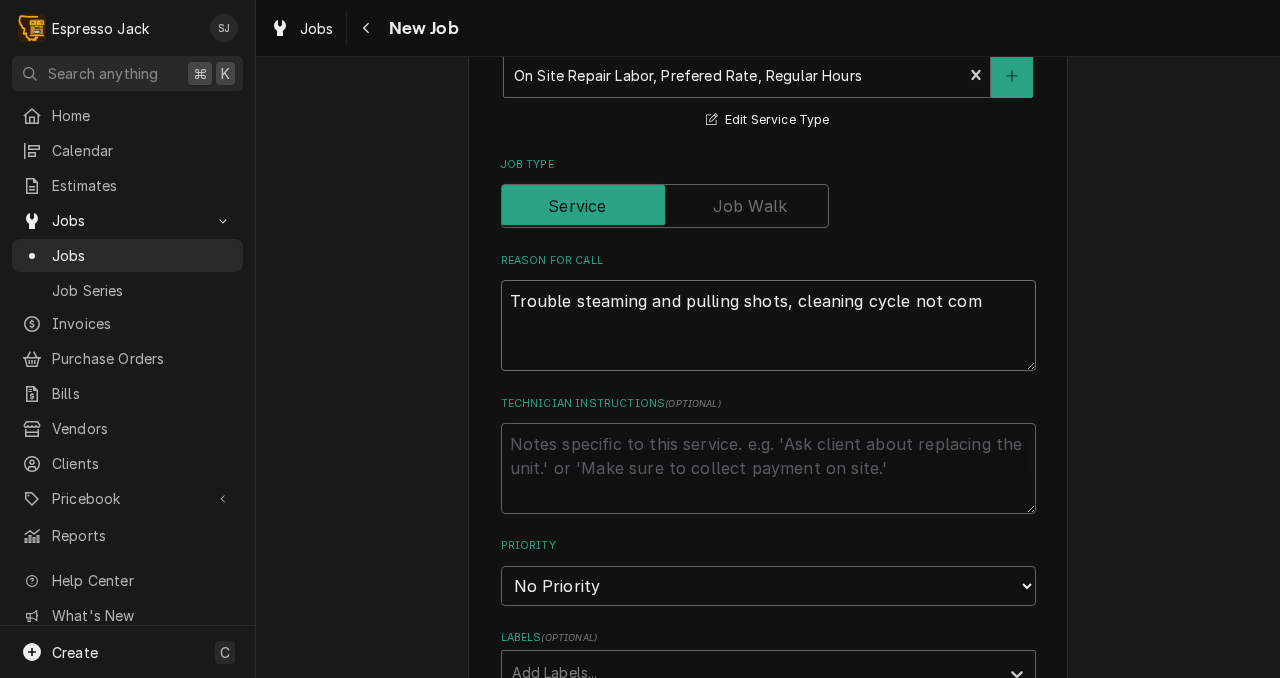 type on "x" 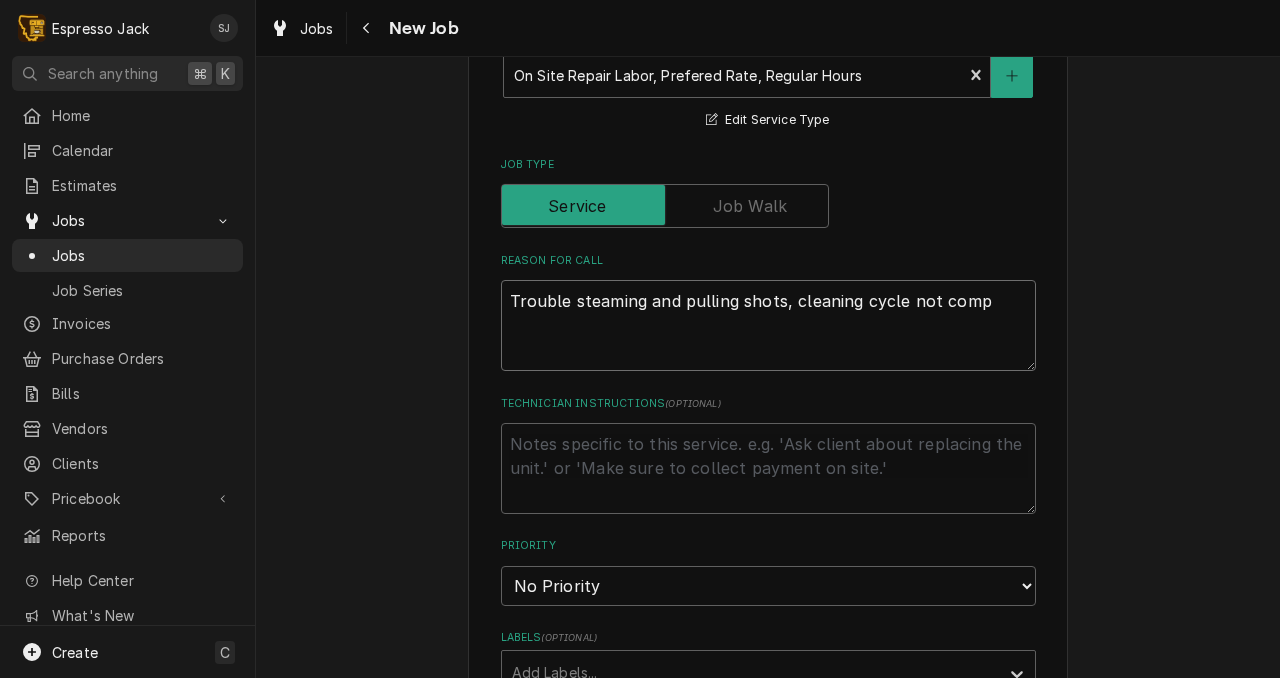 type on "x" 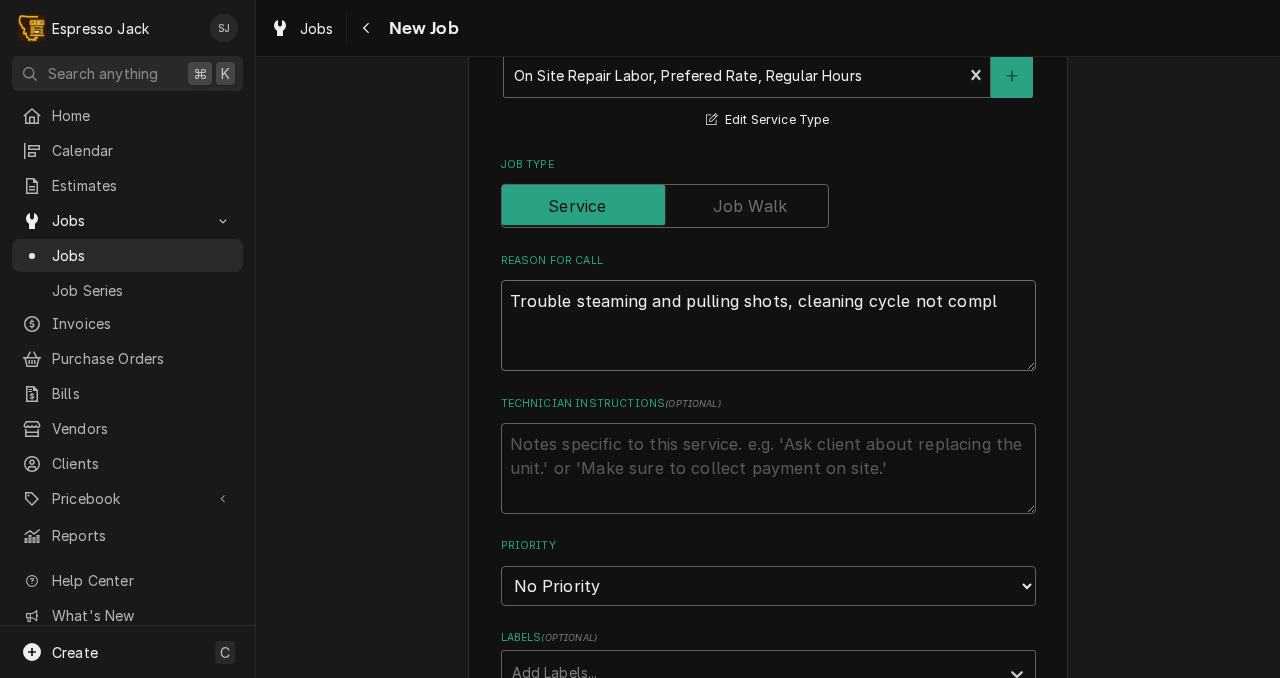 type on "x" 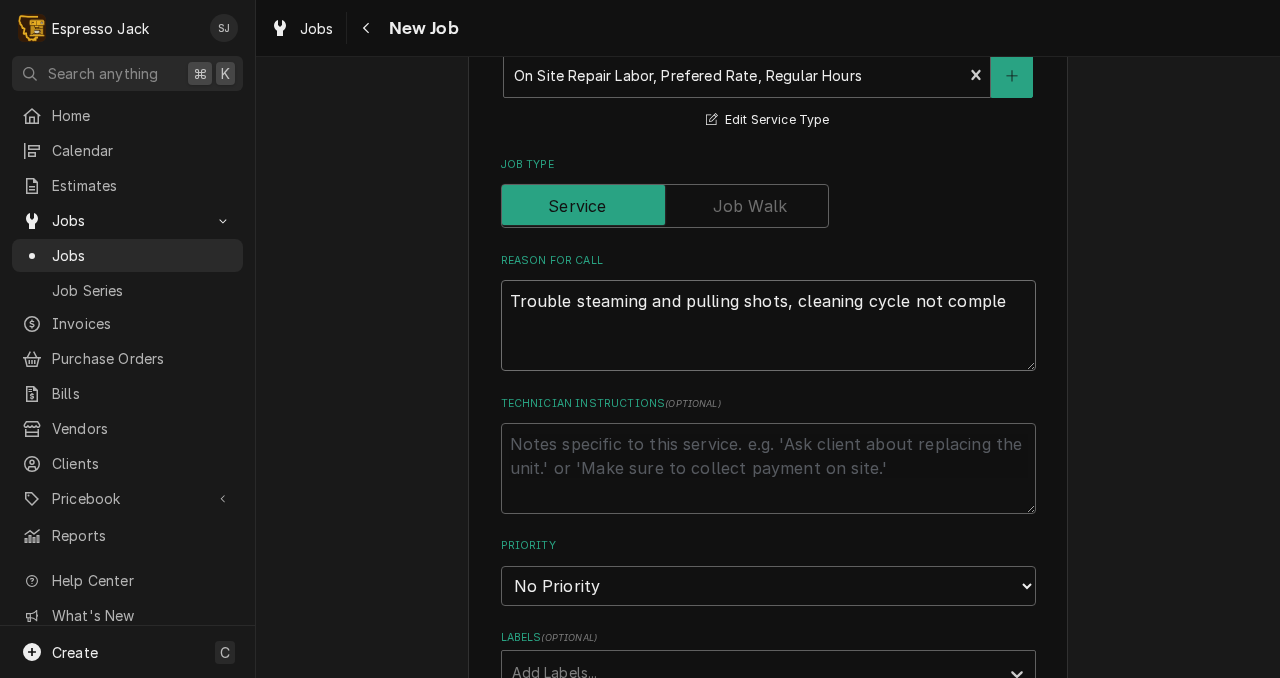 type on "x" 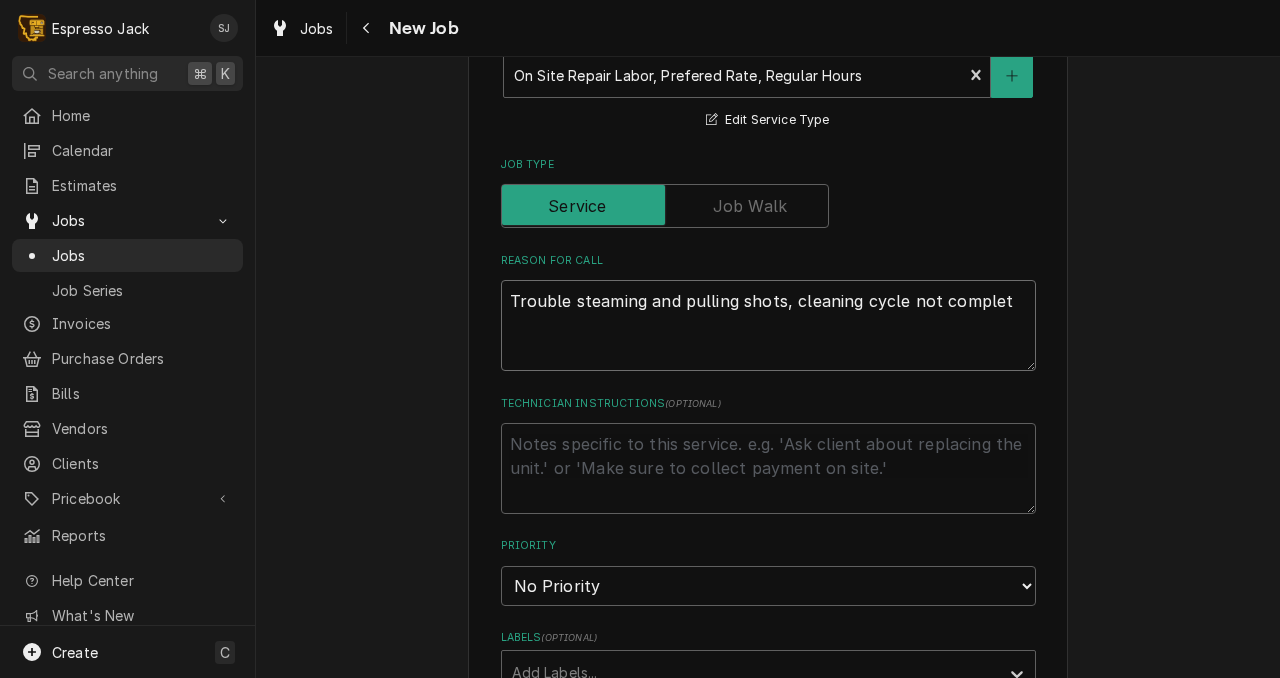 type on "x" 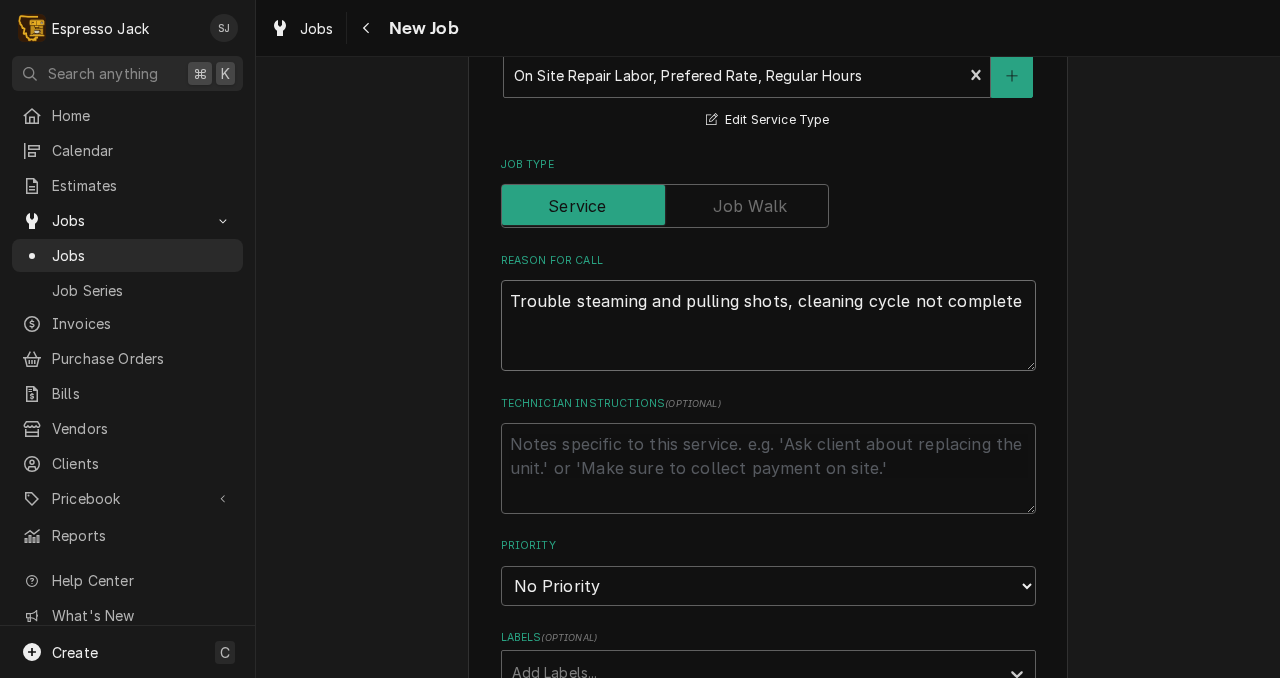 type on "x" 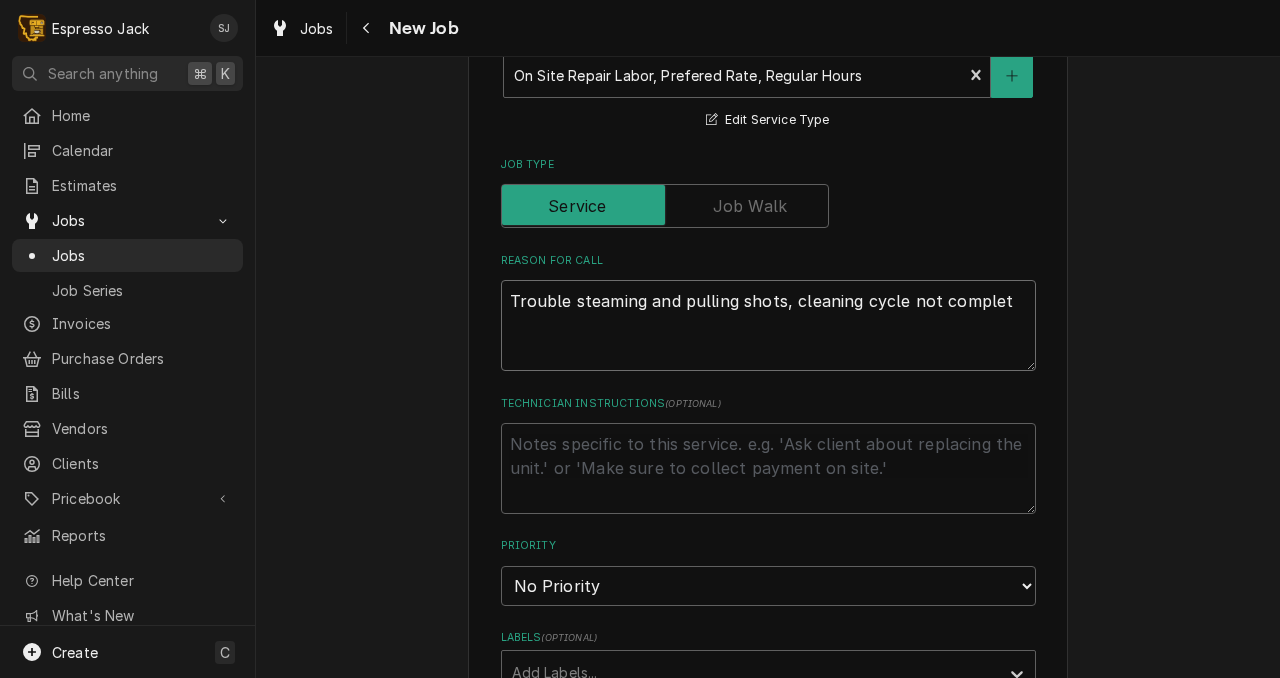 type on "x" 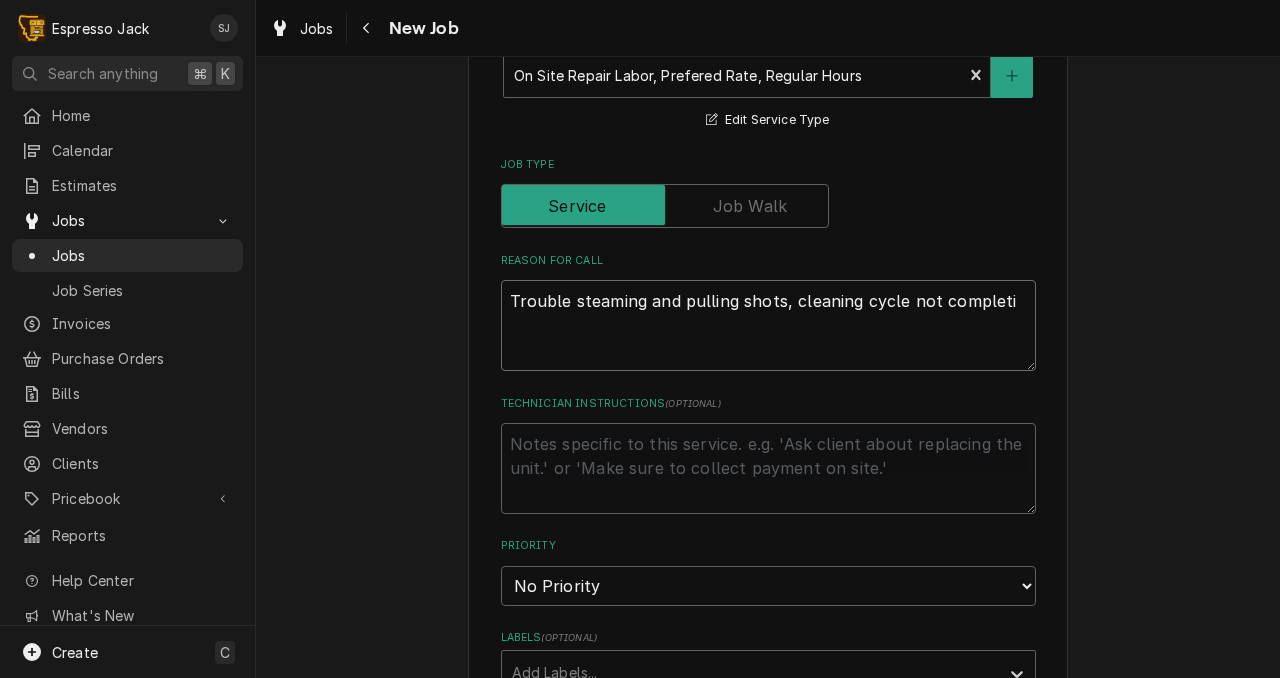 type on "x" 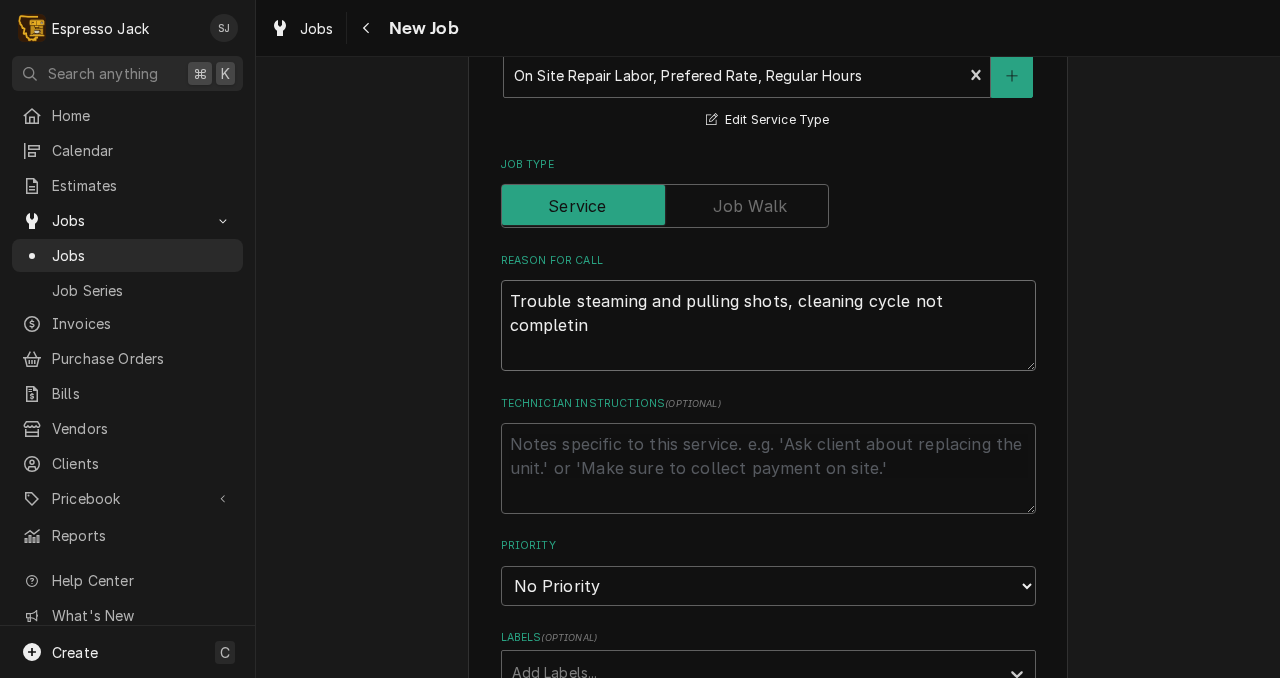 type on "x" 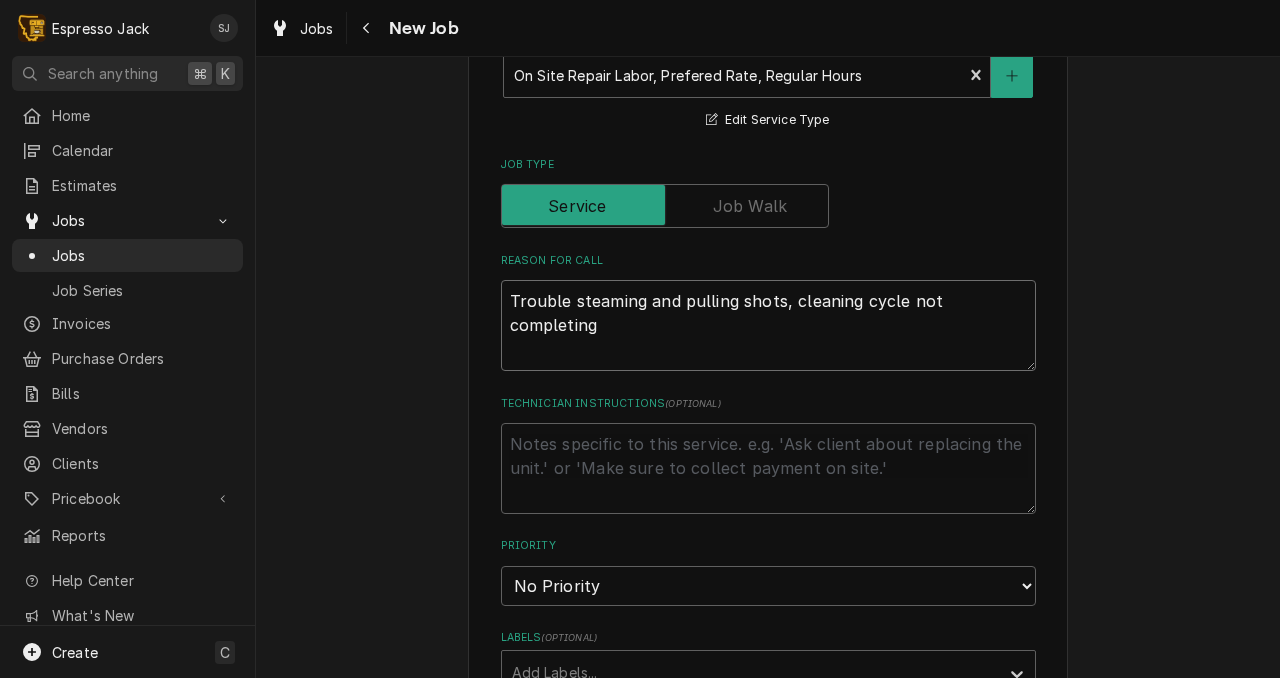 type on "x" 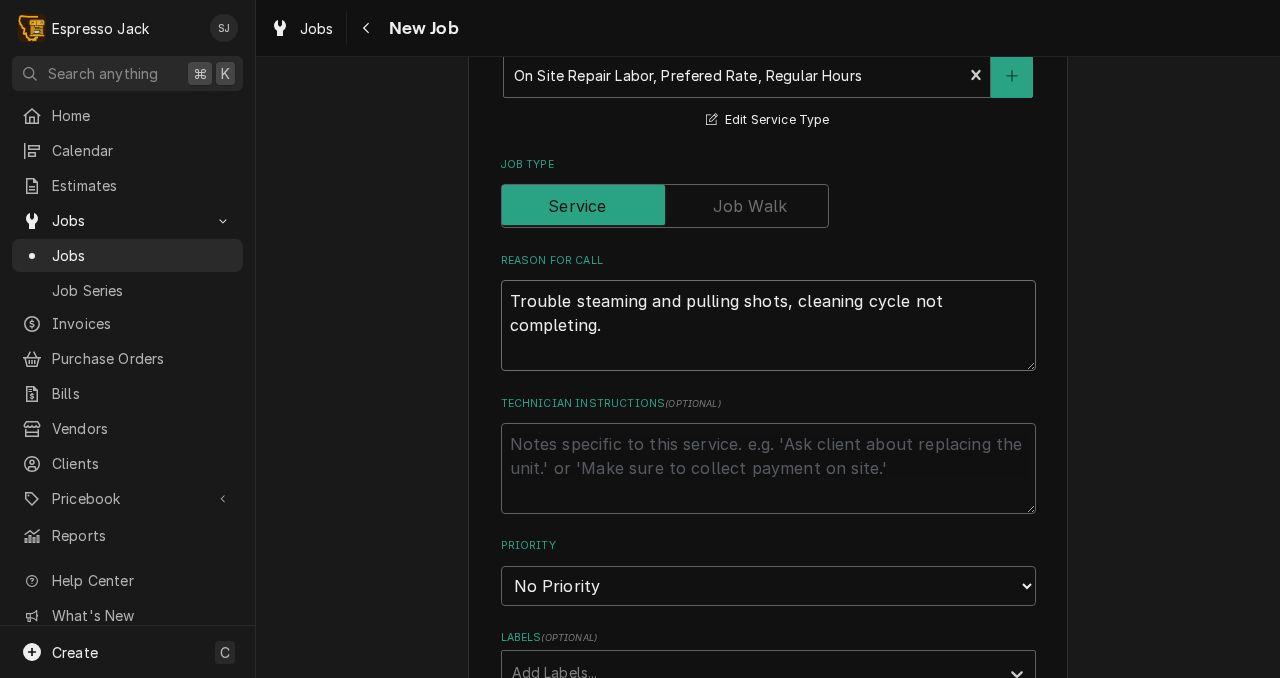 type on "x" 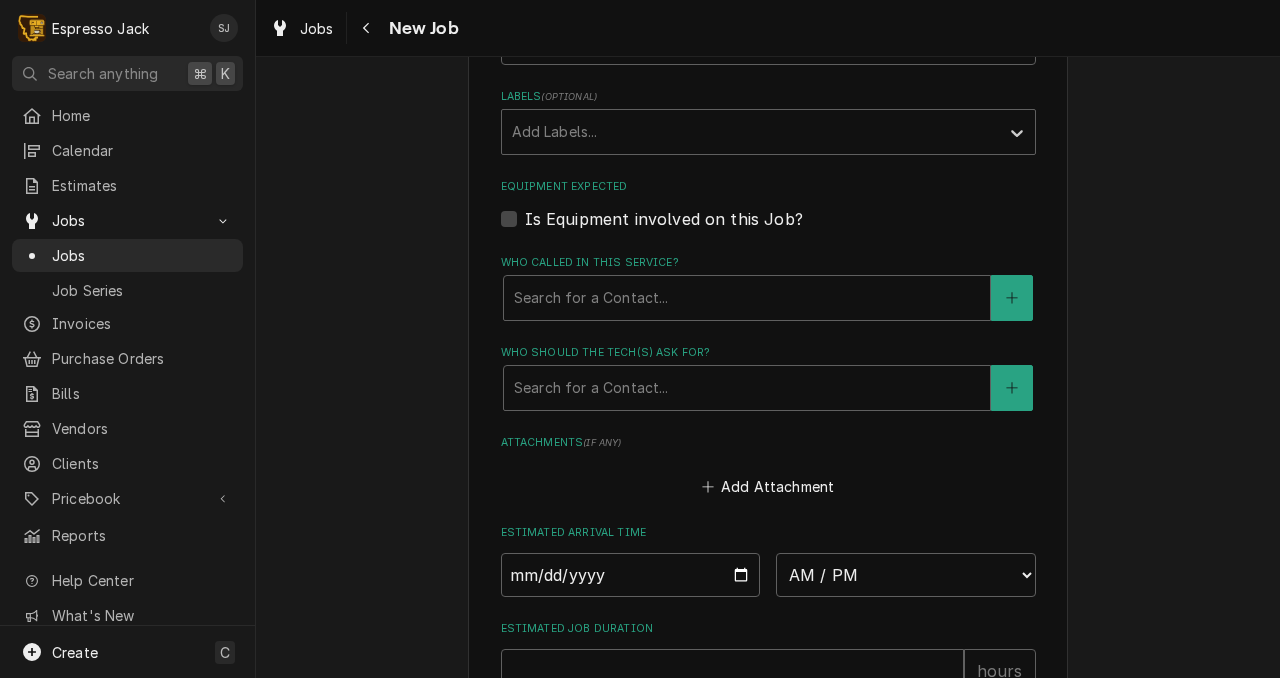scroll, scrollTop: 1239, scrollLeft: 0, axis: vertical 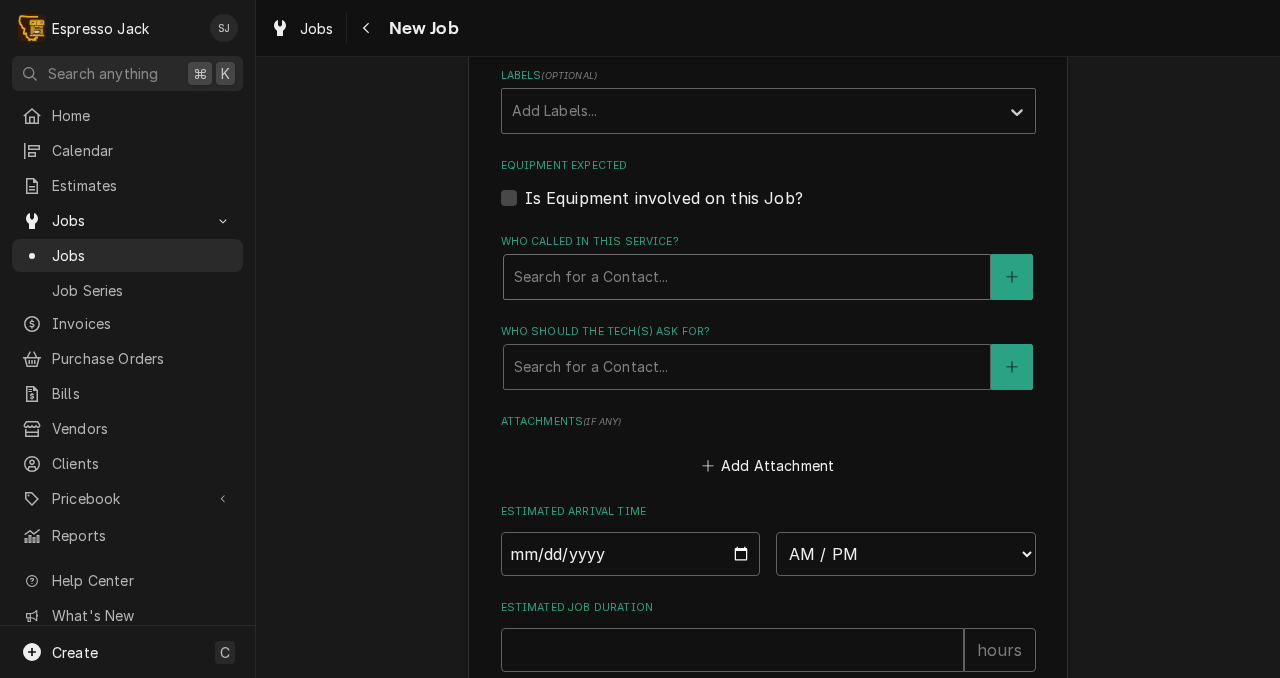 type on "Trouble steaming and pulling shots, cleaning cycle not completing." 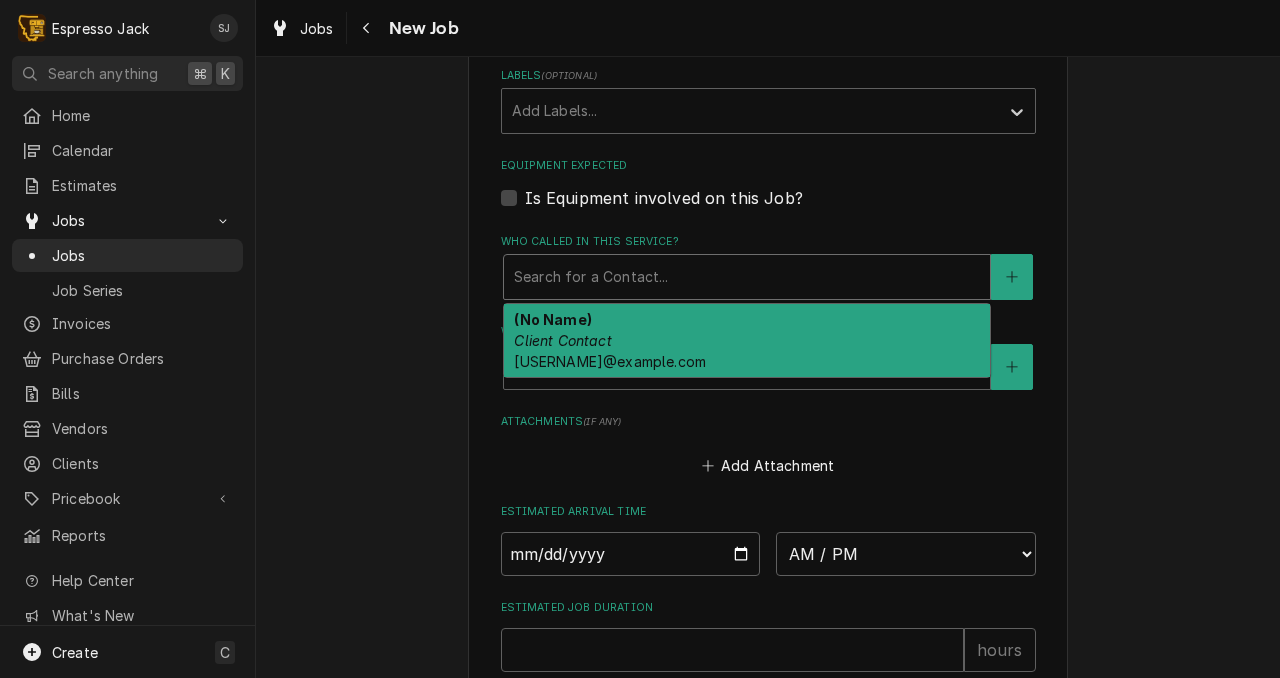 click at bounding box center [747, 277] 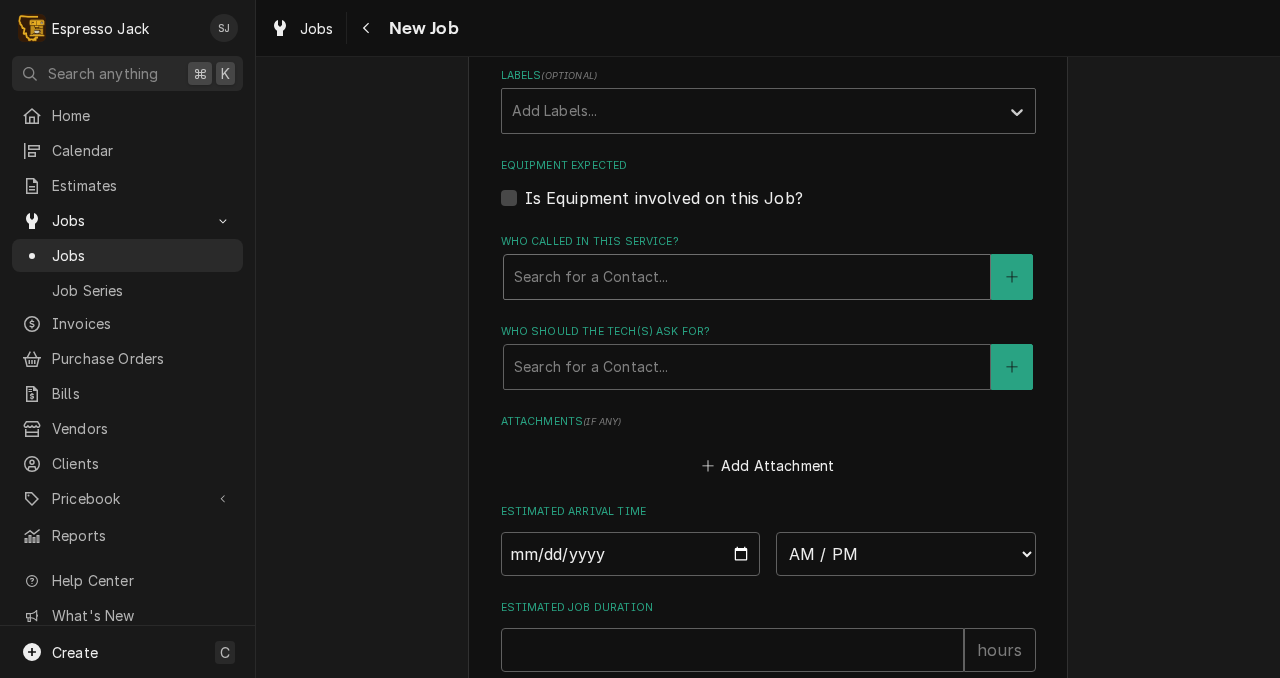 click at bounding box center [747, 277] 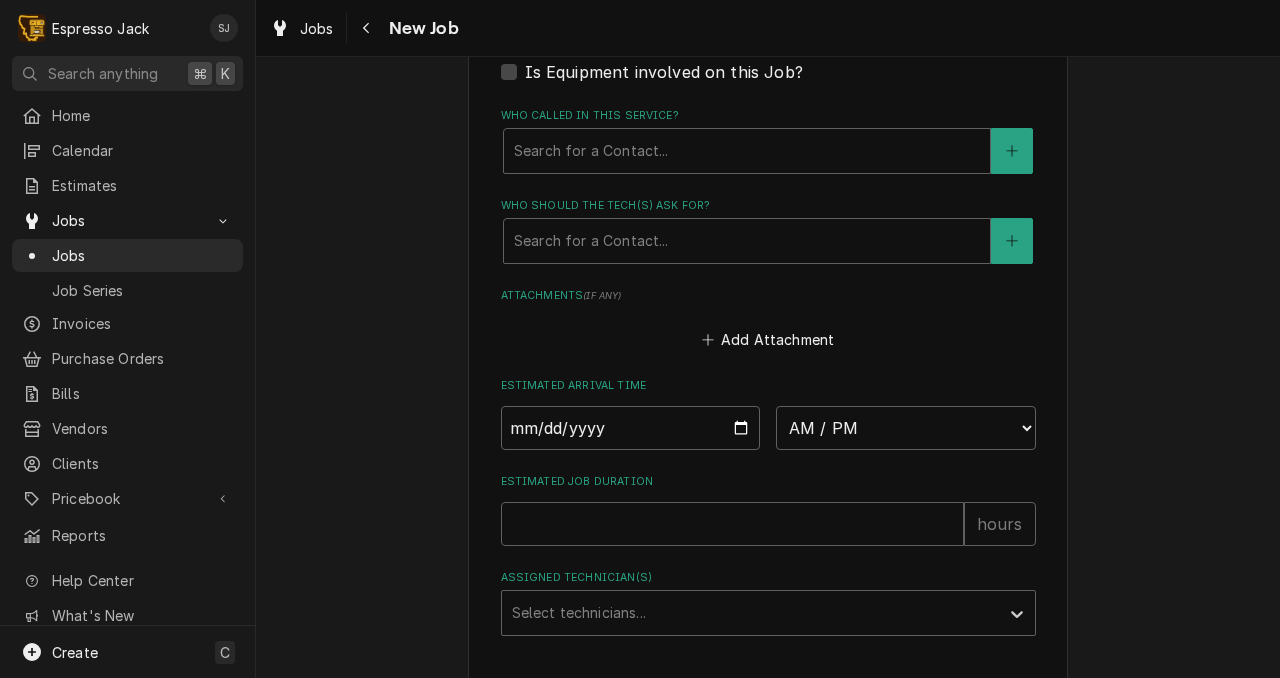 scroll, scrollTop: 1376, scrollLeft: 0, axis: vertical 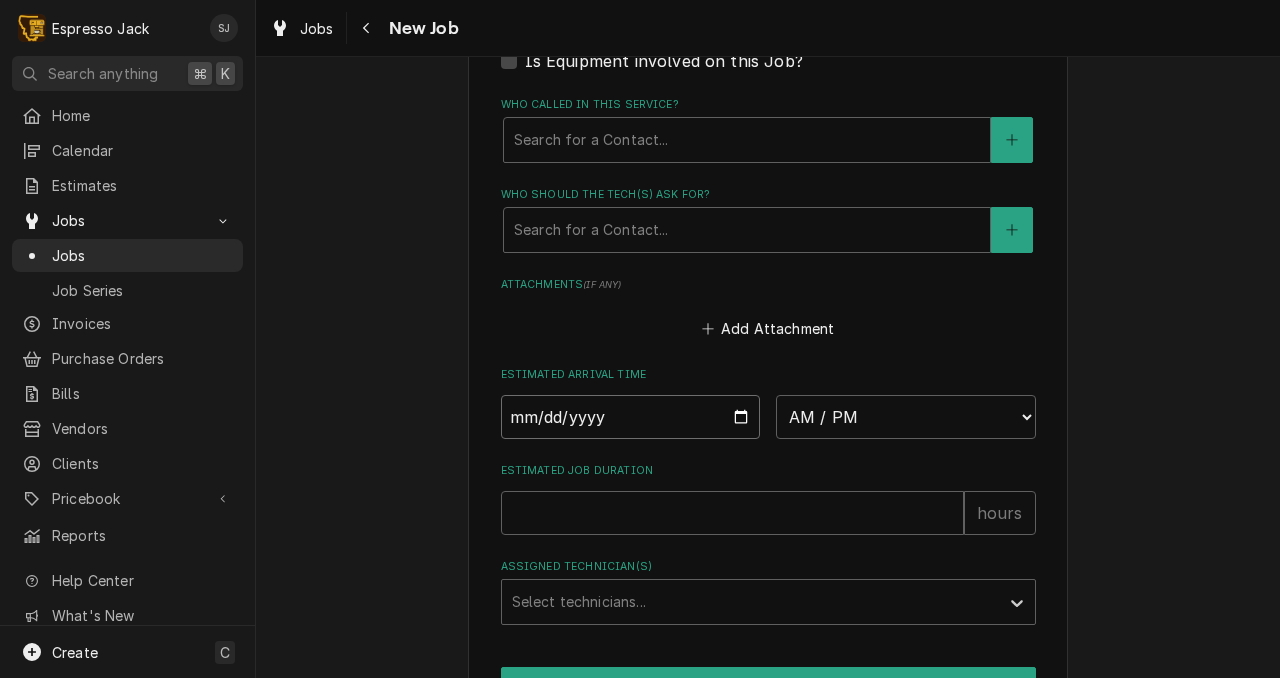 click at bounding box center (631, 417) 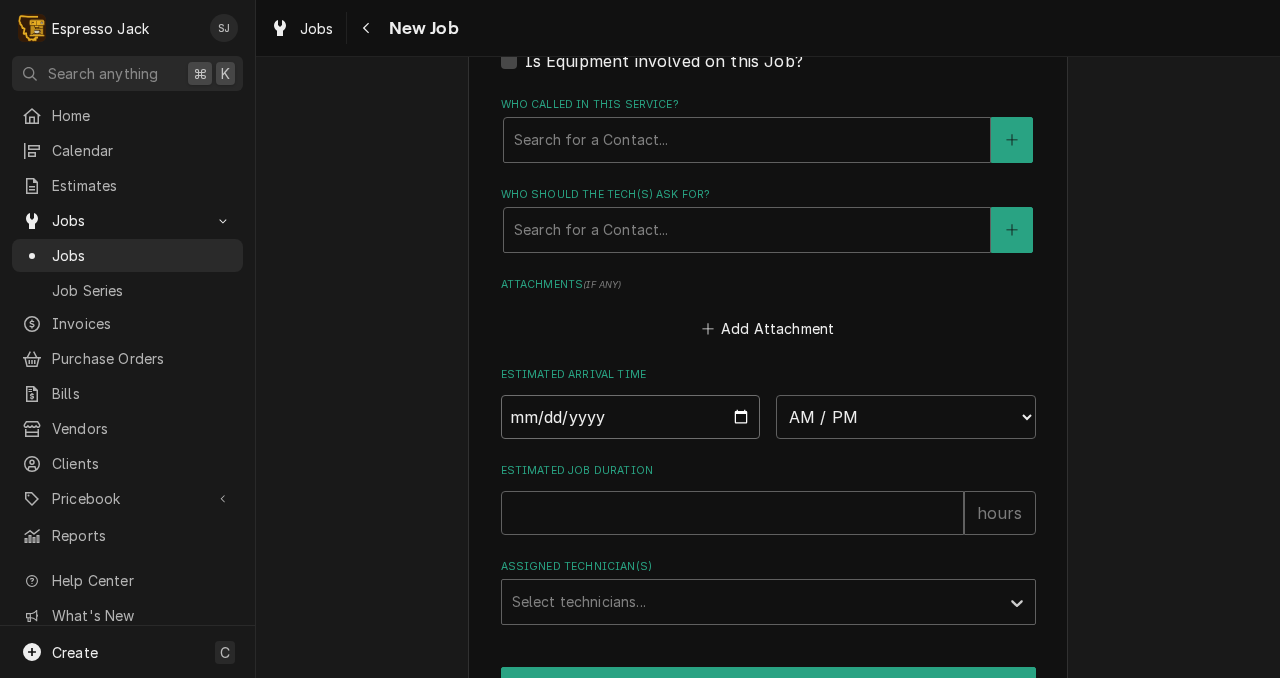 type on "2025-08-15" 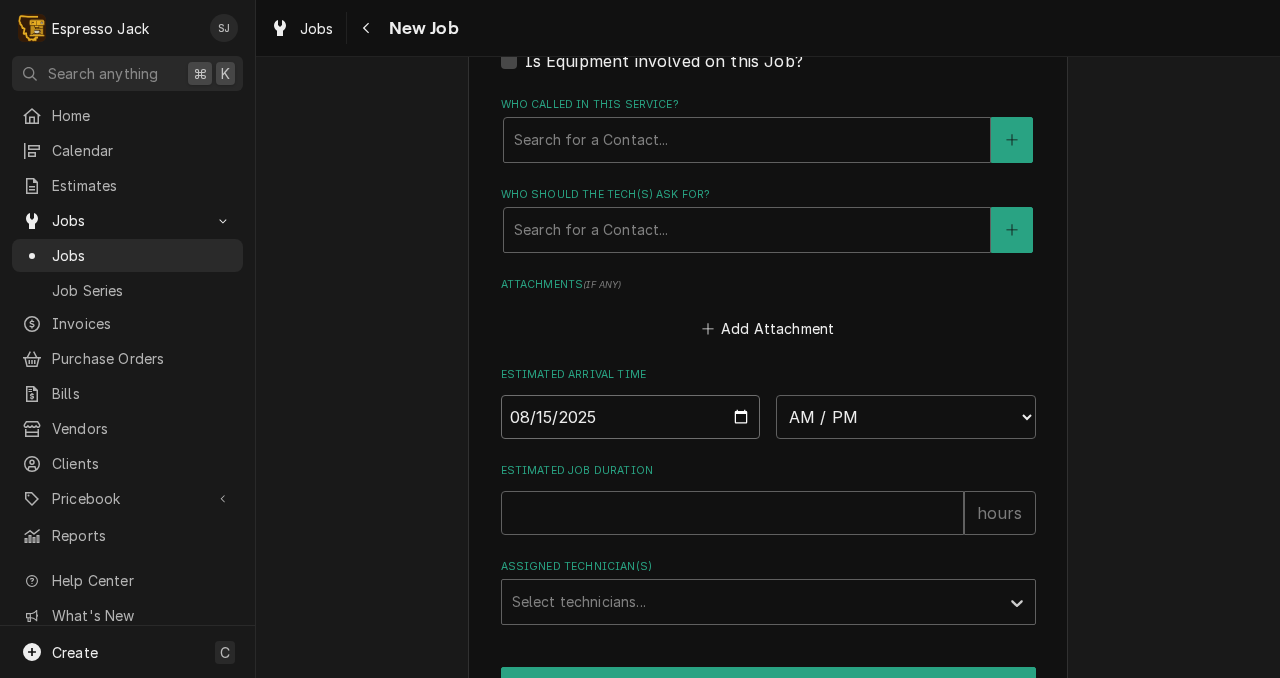 type on "x" 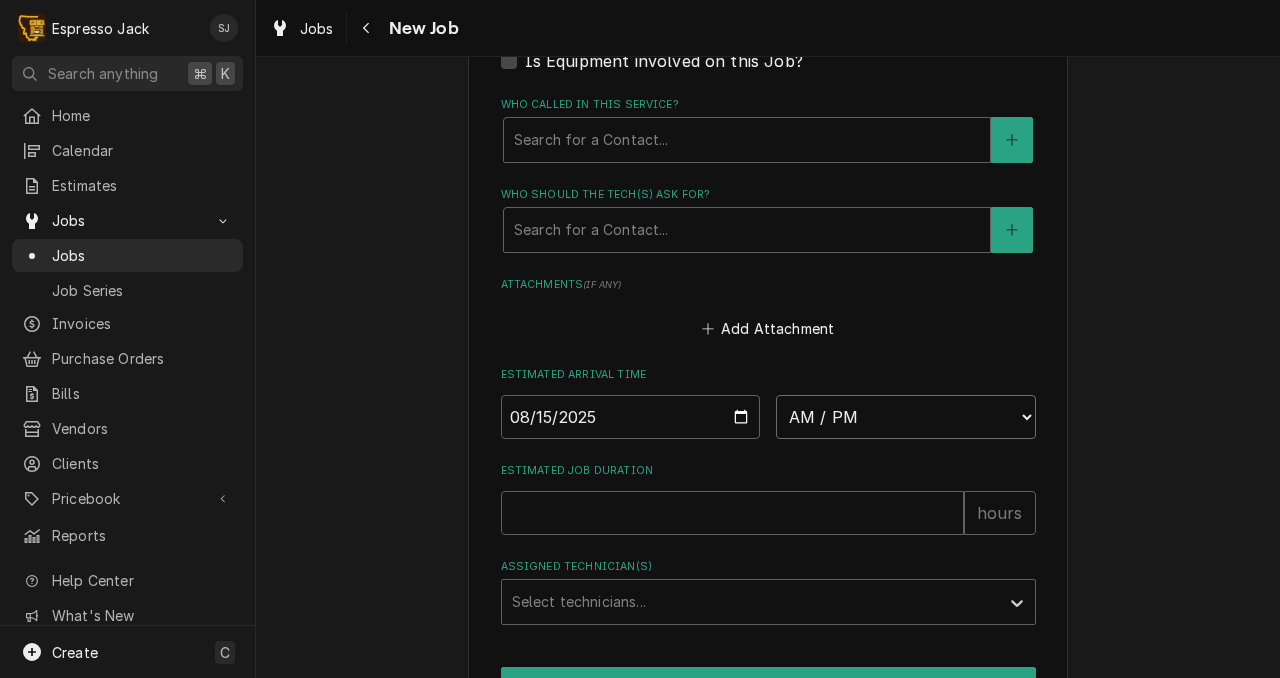 click on "AM / PM 6:00 AM 6:15 AM 6:30 AM 6:45 AM 7:00 AM 7:15 AM 7:30 AM 7:45 AM 8:00 AM 8:15 AM 8:30 AM 8:45 AM 9:00 AM 9:15 AM 9:30 AM 9:45 AM 10:00 AM 10:15 AM 10:30 AM 10:45 AM 11:00 AM 11:15 AM 11:30 AM 11:45 AM 12:00 PM 12:15 PM 12:30 PM 12:45 PM 1:00 PM 1:15 PM 1:30 PM 1:45 PM 2:00 PM 2:15 PM 2:30 PM 2:45 PM 3:00 PM 3:15 PM 3:30 PM 3:45 PM 4:00 PM 4:15 PM 4:30 PM 4:45 PM 5:00 PM 5:15 PM 5:30 PM 5:45 PM 6:00 PM 6:15 PM 6:30 PM 6:45 PM 7:00 PM 7:15 PM 7:30 PM 7:45 PM 8:00 PM 8:15 PM 8:30 PM 8:45 PM 9:00 PM 9:15 PM 9:30 PM 9:45 PM 10:00 PM 10:15 PM 10:30 PM 10:45 PM 11:00 PM 11:15 PM 11:30 PM 11:45 PM 12:00 AM 12:15 AM 12:30 AM 12:45 AM 1:00 AM 1:15 AM 1:30 AM 1:45 AM 2:00 AM 2:15 AM 2:30 AM 2:45 AM 3:00 AM 3:15 AM 3:30 AM 3:45 AM 4:00 AM 4:15 AM 4:30 AM 4:45 AM 5:00 AM 5:15 AM 5:30 AM 5:45 AM" at bounding box center [906, 417] 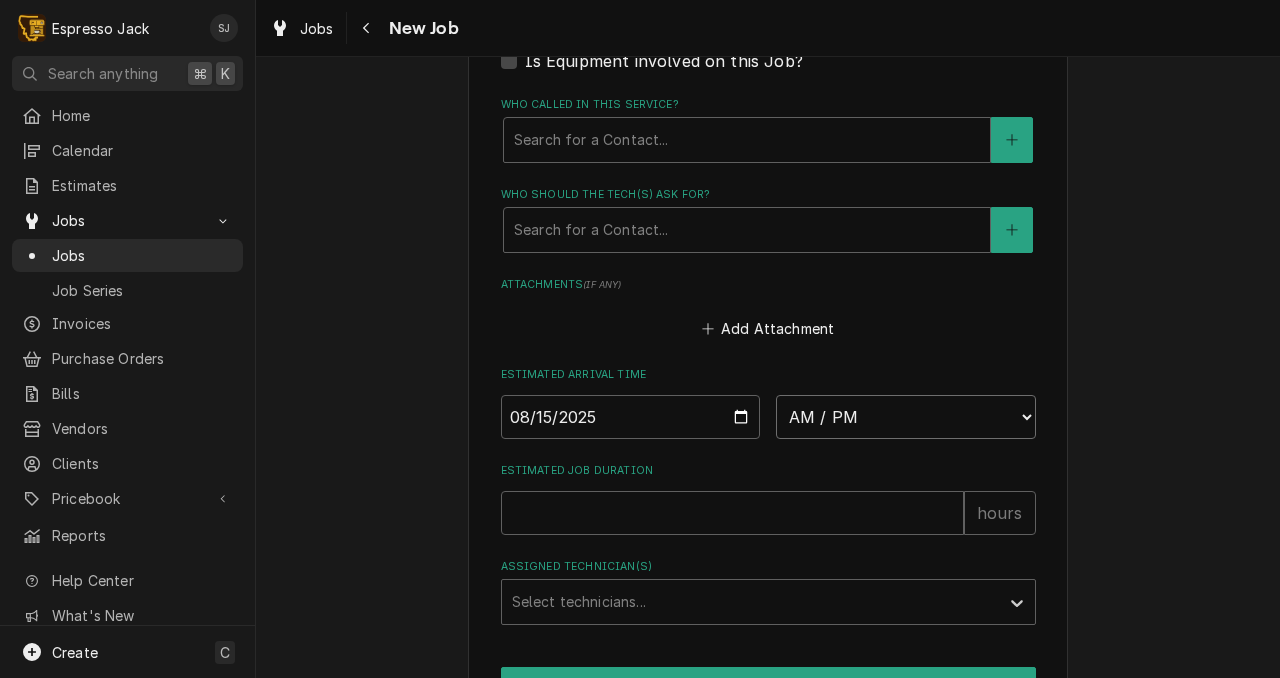 select on "14:00:00" 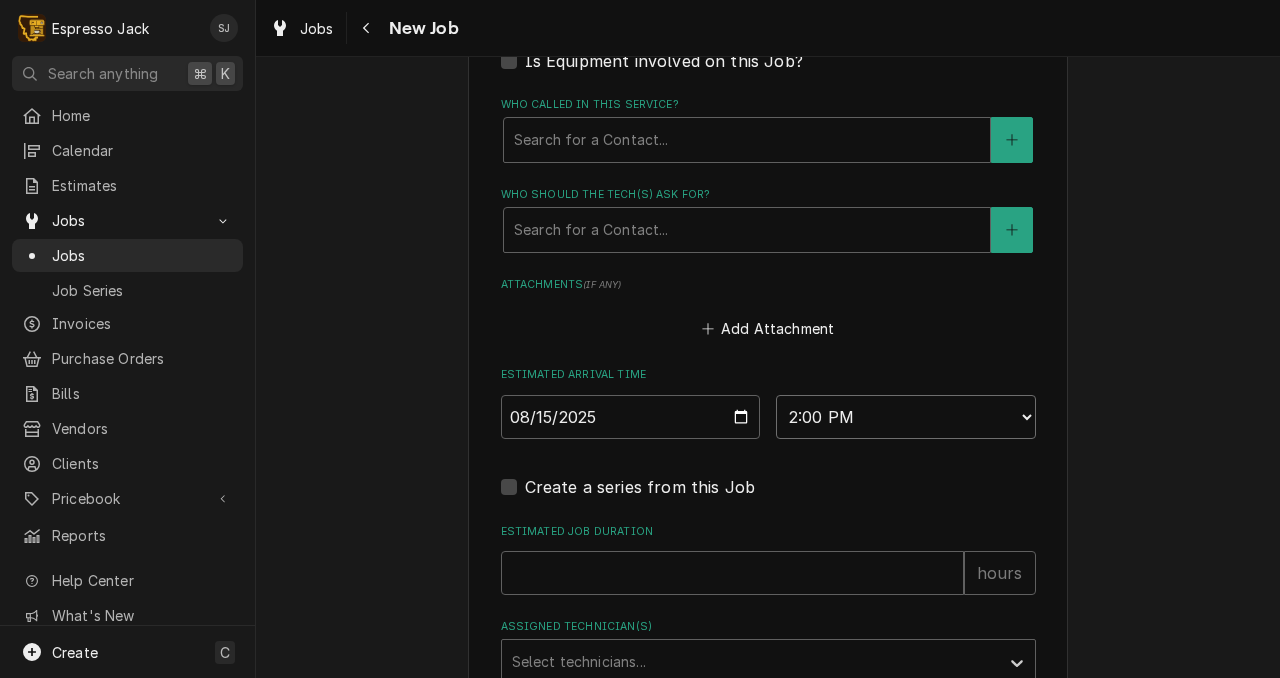 type on "x" 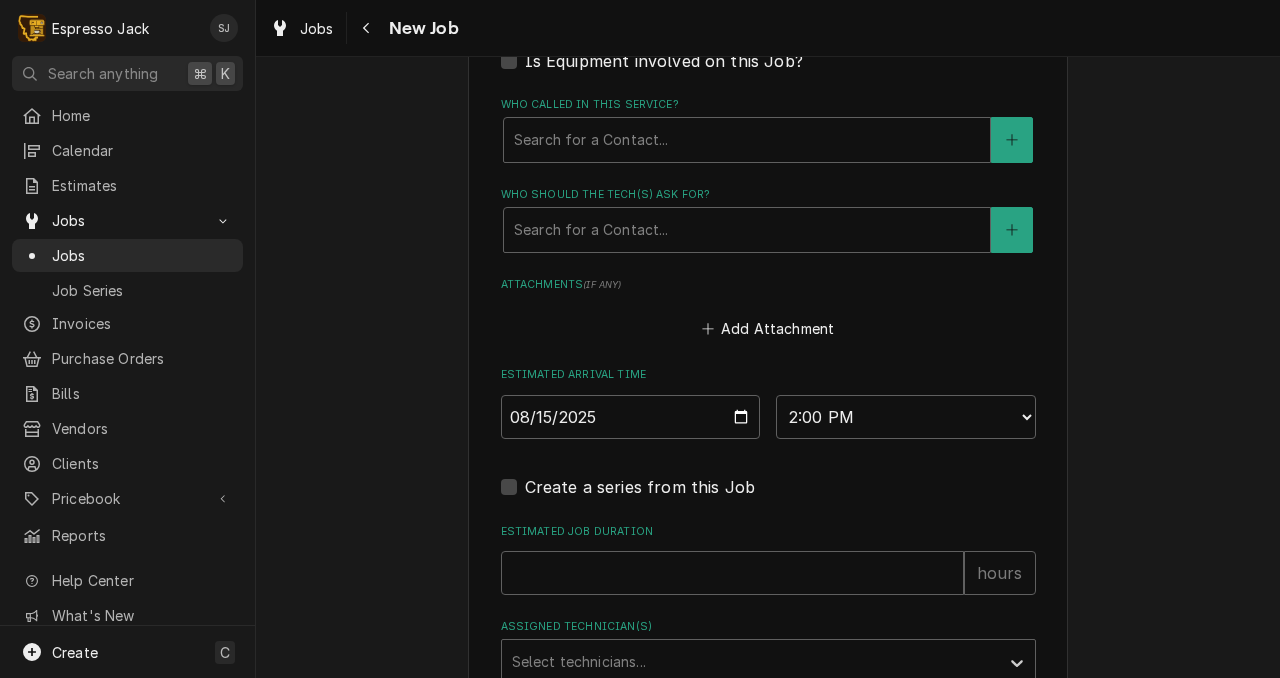 click on "Create a series from this Job" at bounding box center [768, 487] 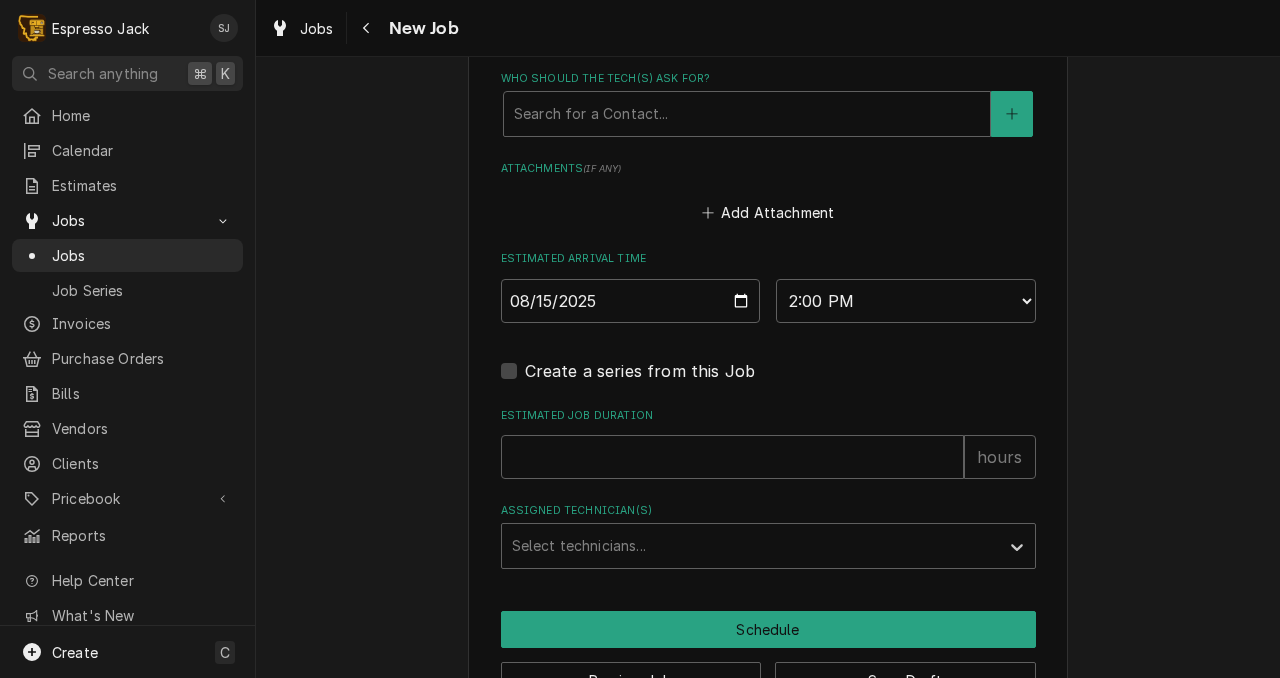 scroll, scrollTop: 1564, scrollLeft: 0, axis: vertical 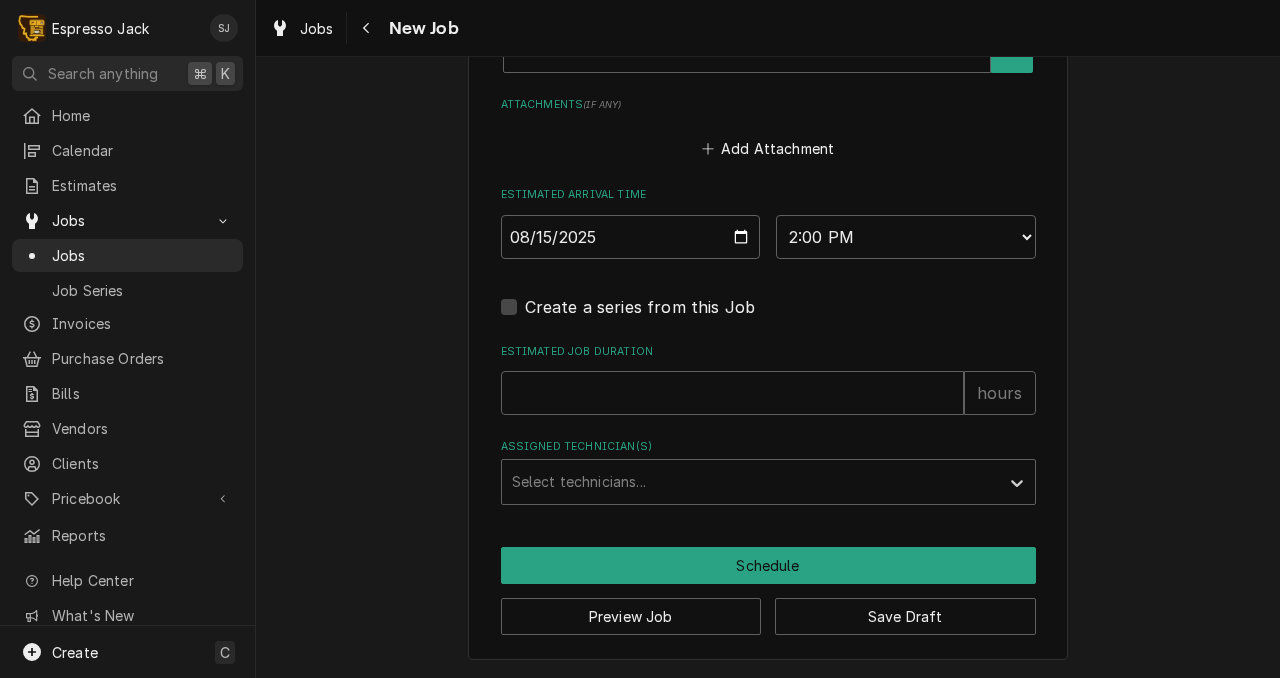 click on "Create a series from this Job" at bounding box center [640, 307] 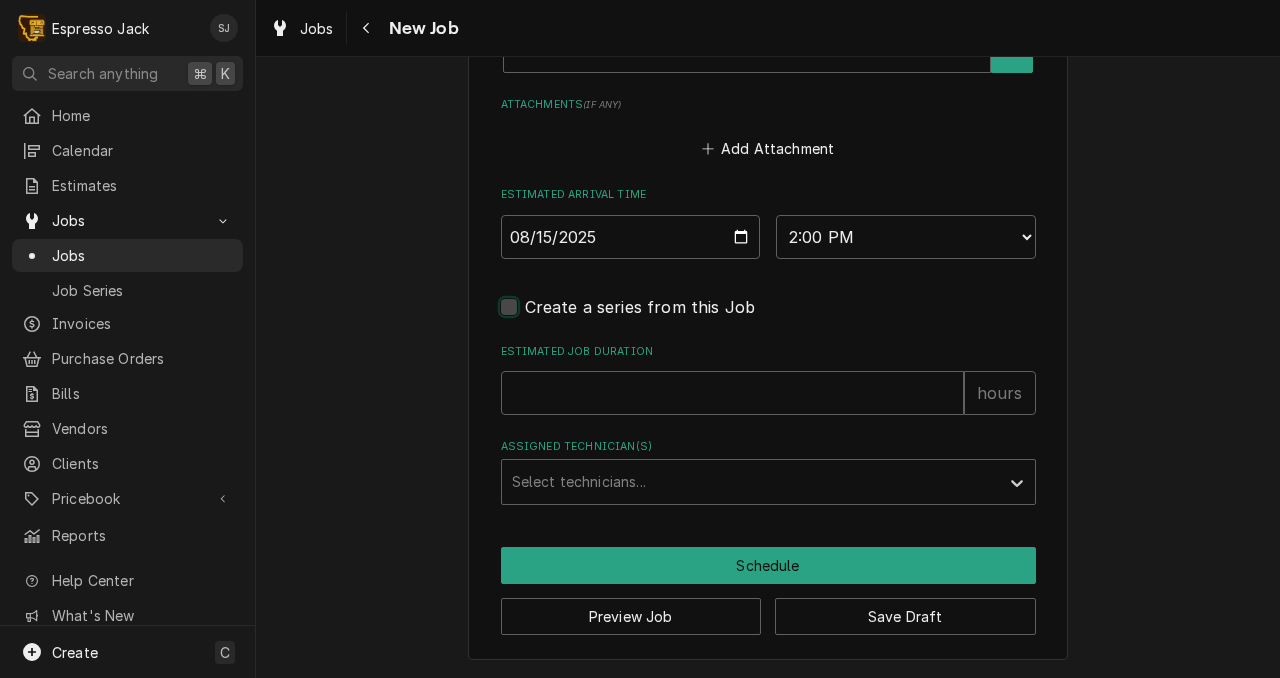 click at bounding box center [792, 317] 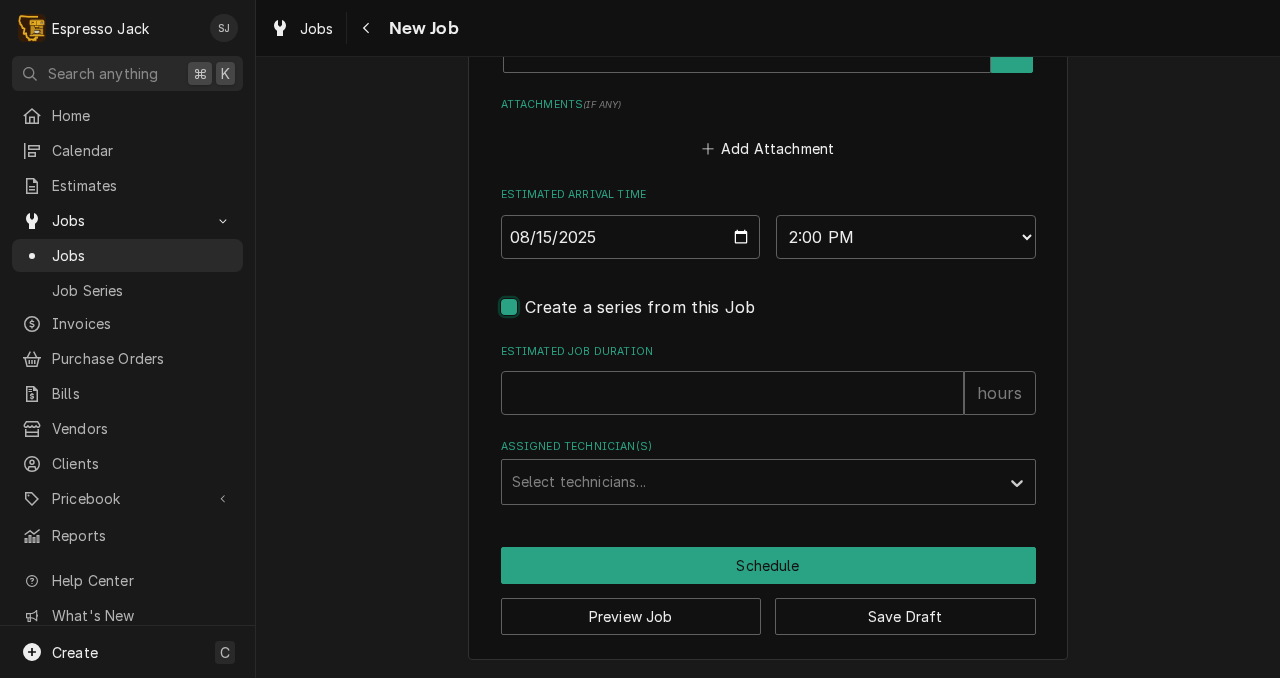 checkbox on "true" 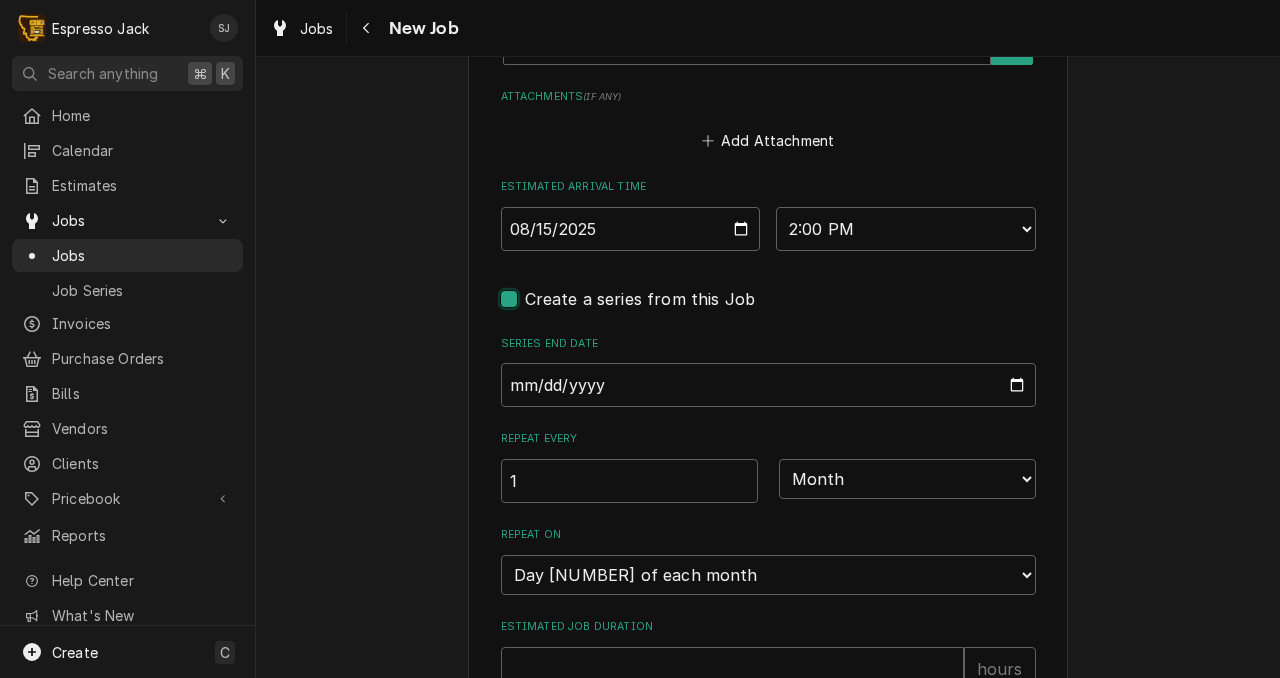 type on "x" 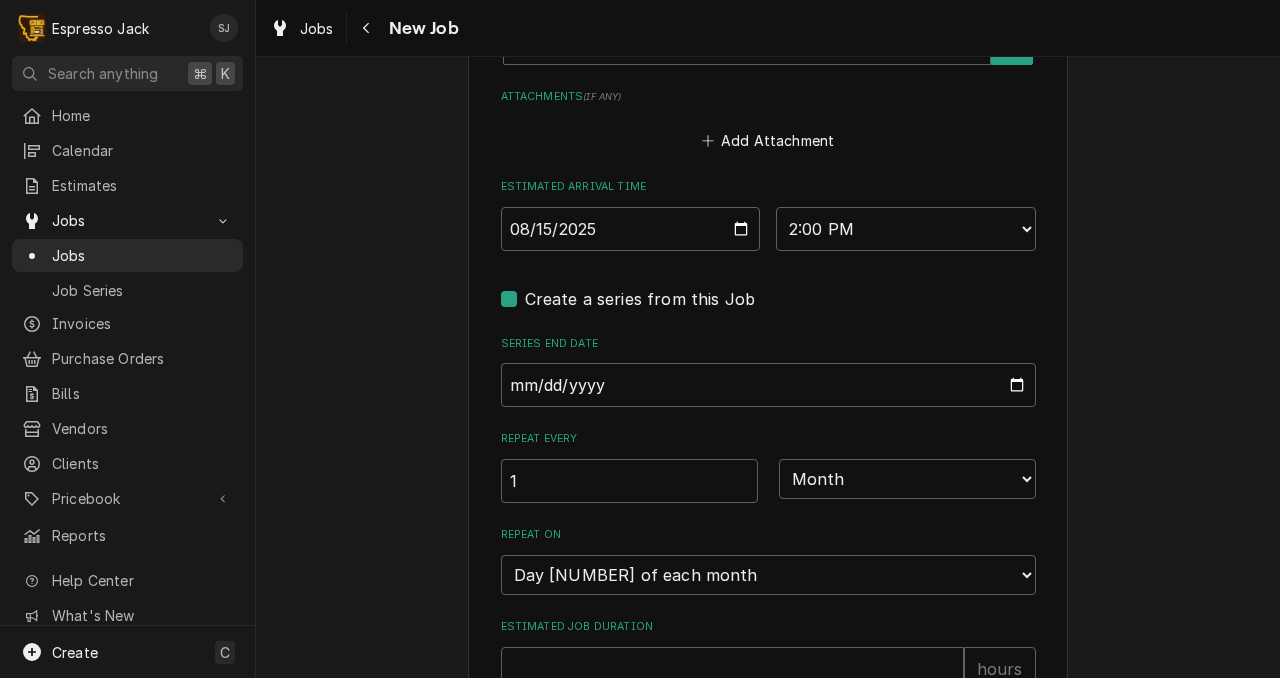 click on "Create a series from this Job" at bounding box center (640, 299) 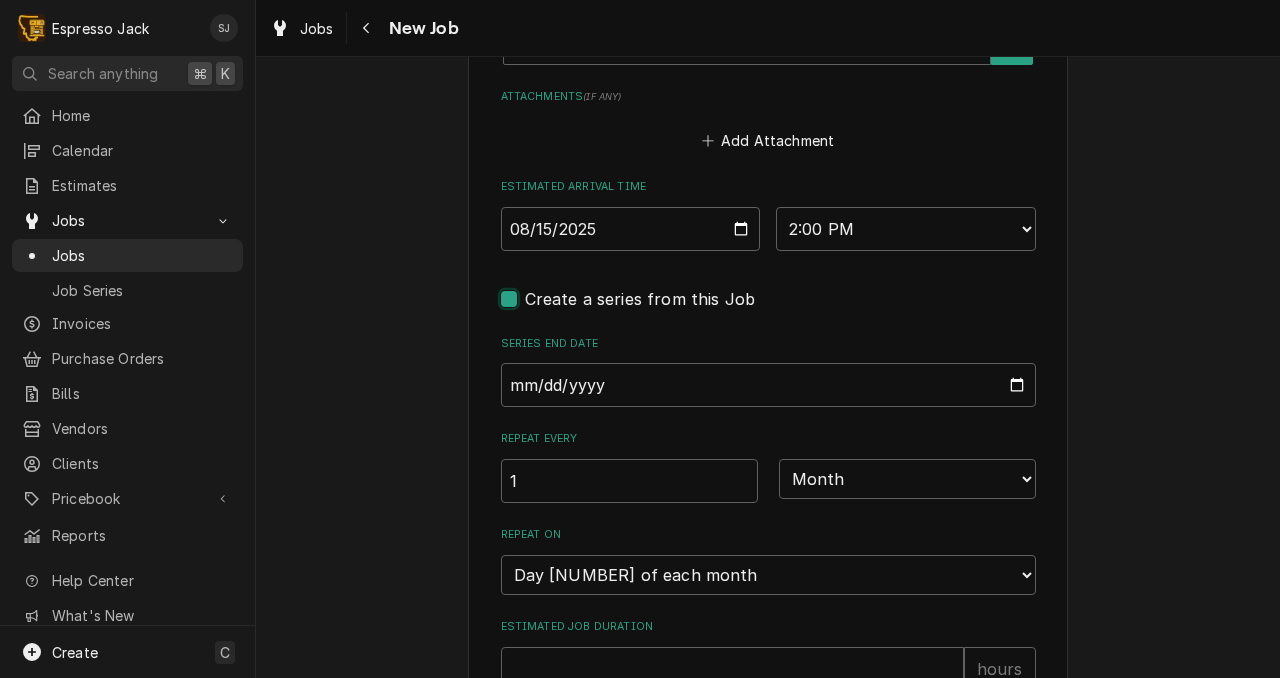 click at bounding box center [792, 309] 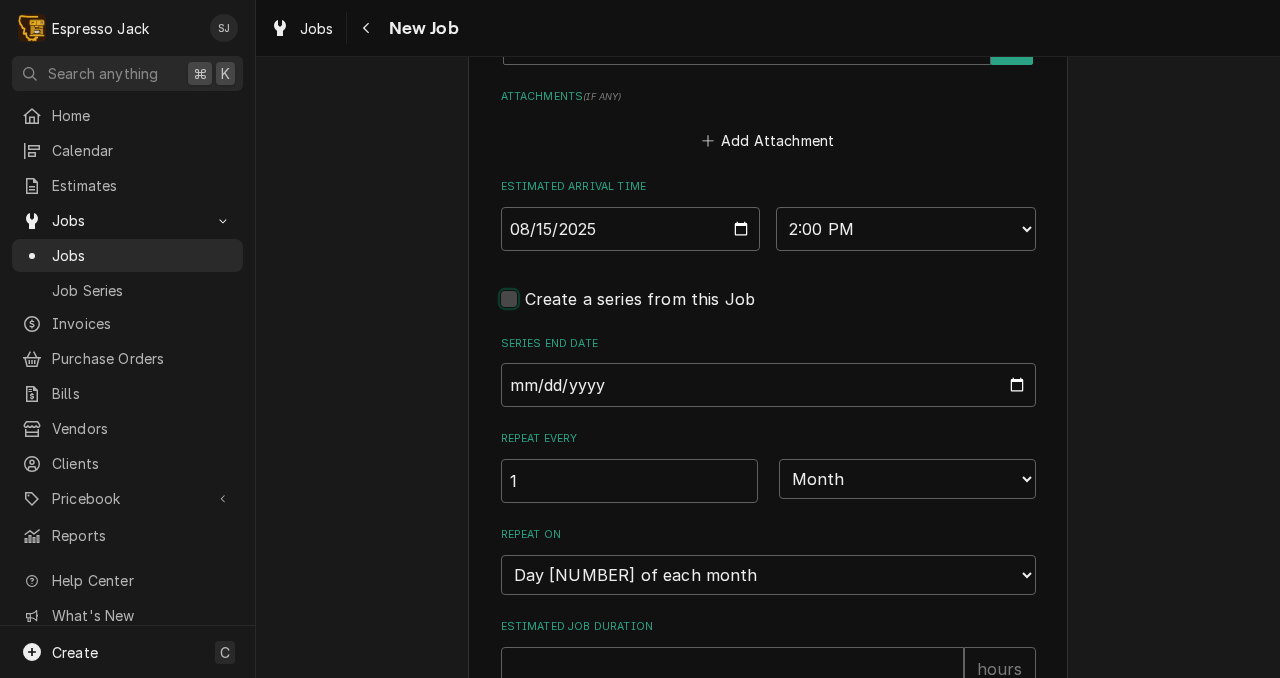 checkbox on "false" 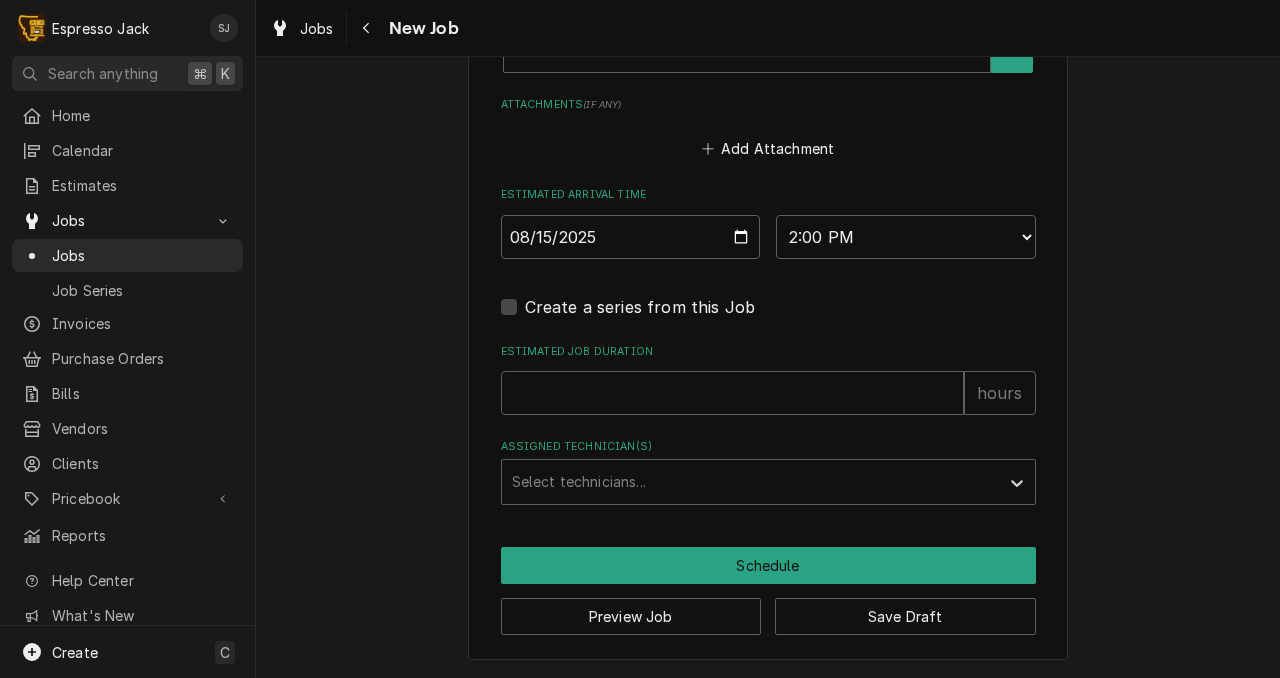 click on "Estimated Job Duration" at bounding box center (768, 352) 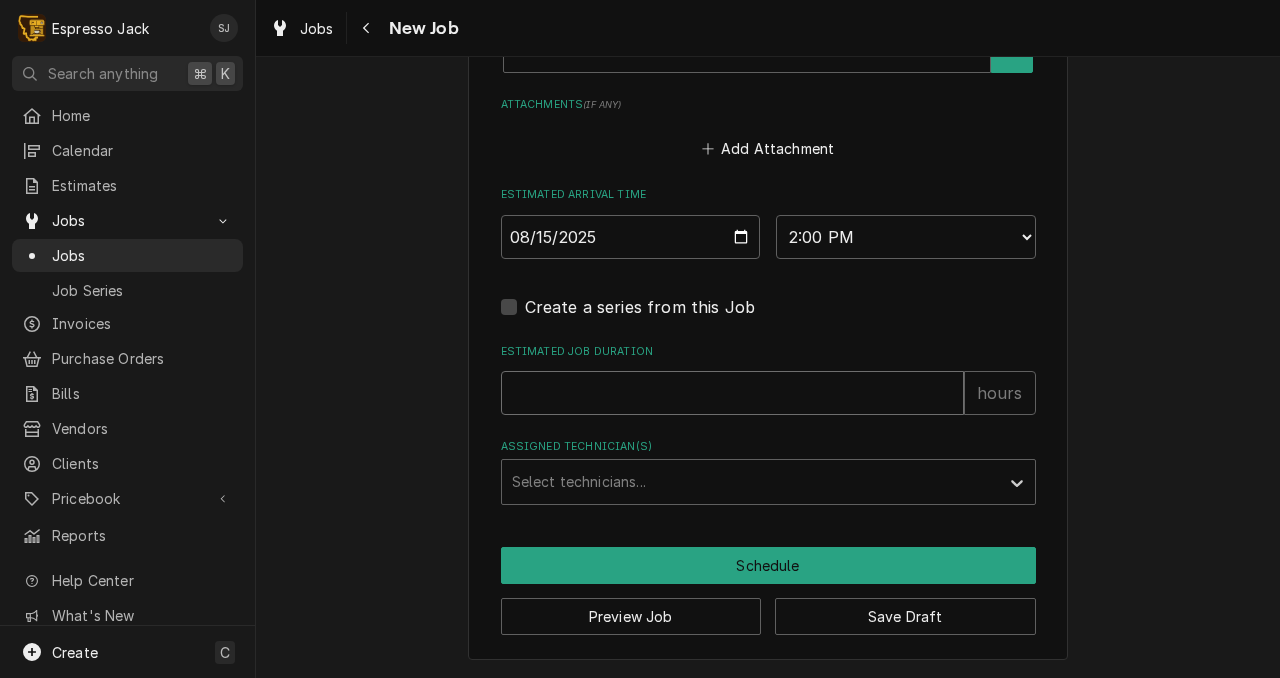 click on "Estimated Job Duration" at bounding box center (732, 393) 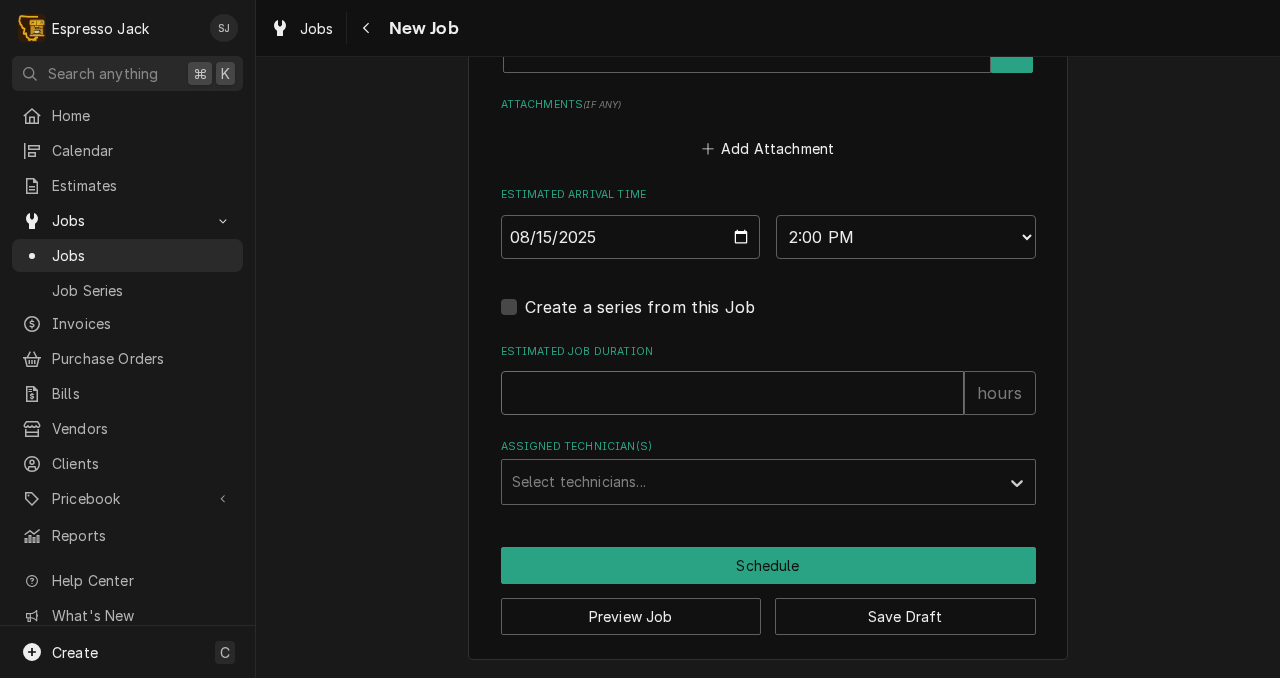 type on "x" 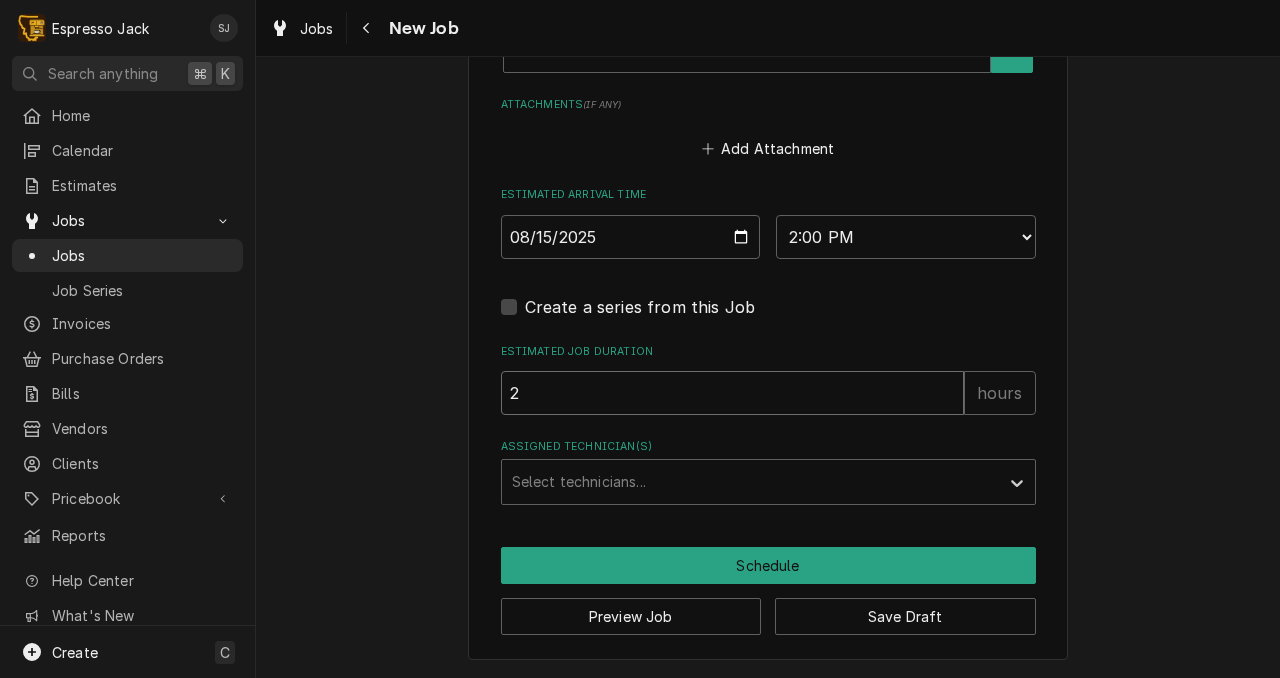 type on "x" 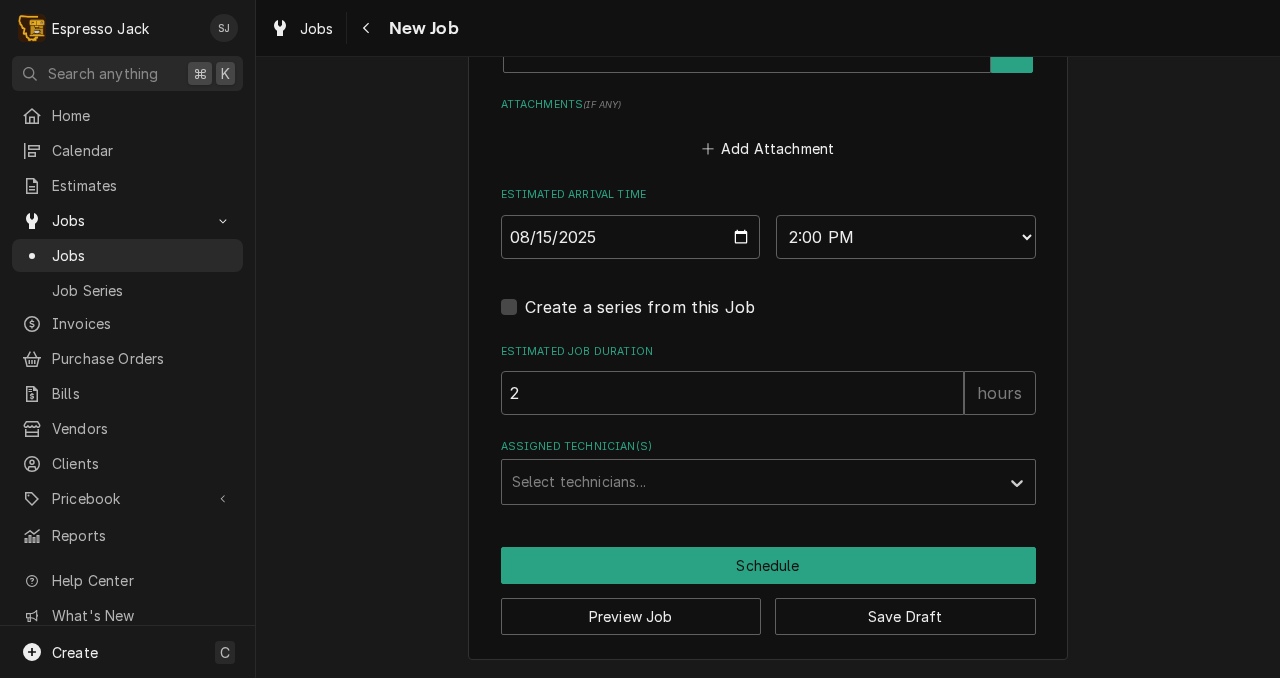 click on "Please provide the following information to create a job: Client Details Client Wheat Montana Missoula (3rd and Reserve) Edit Client Service Location Wheat Montana (3rd and Reserve) 2520 S 3rd St W, Missoula, Mt Edit Service Location Job Details Job Source Direct (Phone/Email/etc.) Other Date Received 2025-08-05 Service Type On Site Repair Labor, Prefered Rate, Regular Hours Edit Service Type Job Type Reason For Call Trouble steaming and pulling shots, cleaning cycle not completing. Technician Instructions  ( optional ) Priority No Priority Urgent High Medium Low Labels  ( optional ) Add Labels... Equipment Expected Is Equipment involved on this Job? Who called in this service? Search for a Contact... Who should the tech(s) ask for? Search for a Contact... Attachments  ( if any ) Add Attachment Estimated Arrival Time 2025-08-15 AM / PM 6:00 AM 6:15 AM 6:30 AM 6:45 AM 7:00 AM 7:15 AM 7:30 AM 7:45 AM 8:00 AM 8:15 AM 8:30 AM 8:45 AM 9:00 AM 9:15 AM 9:30 AM 9:45 AM 10:00 AM 10:15 AM 10:30 AM 10:45 AM 11:00 AM 2" at bounding box center (768, -400) 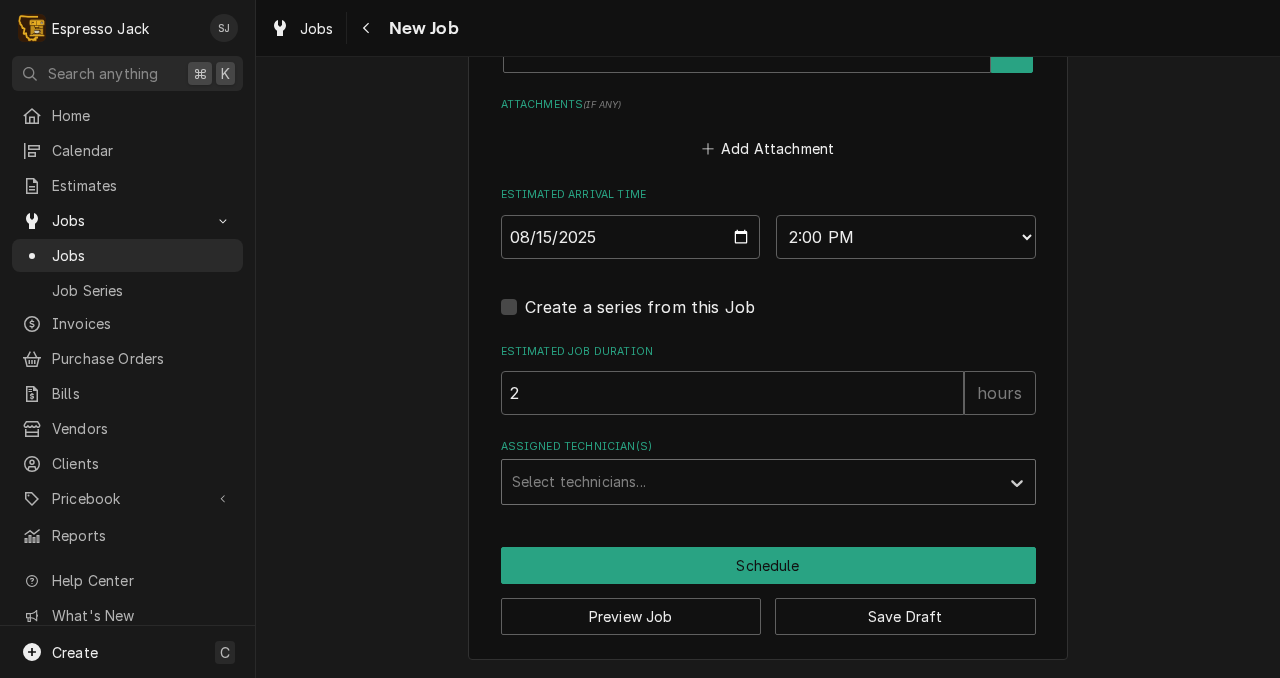 click at bounding box center [750, 482] 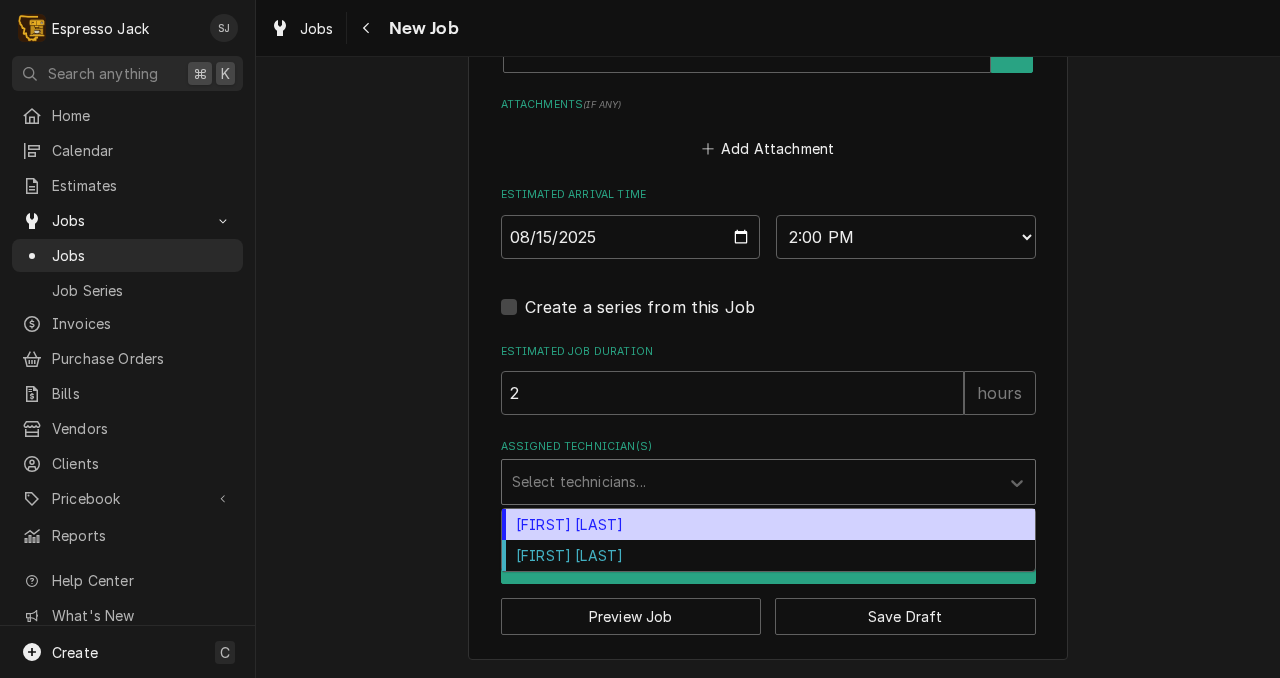 click on "Jack Kehoe" at bounding box center [768, 524] 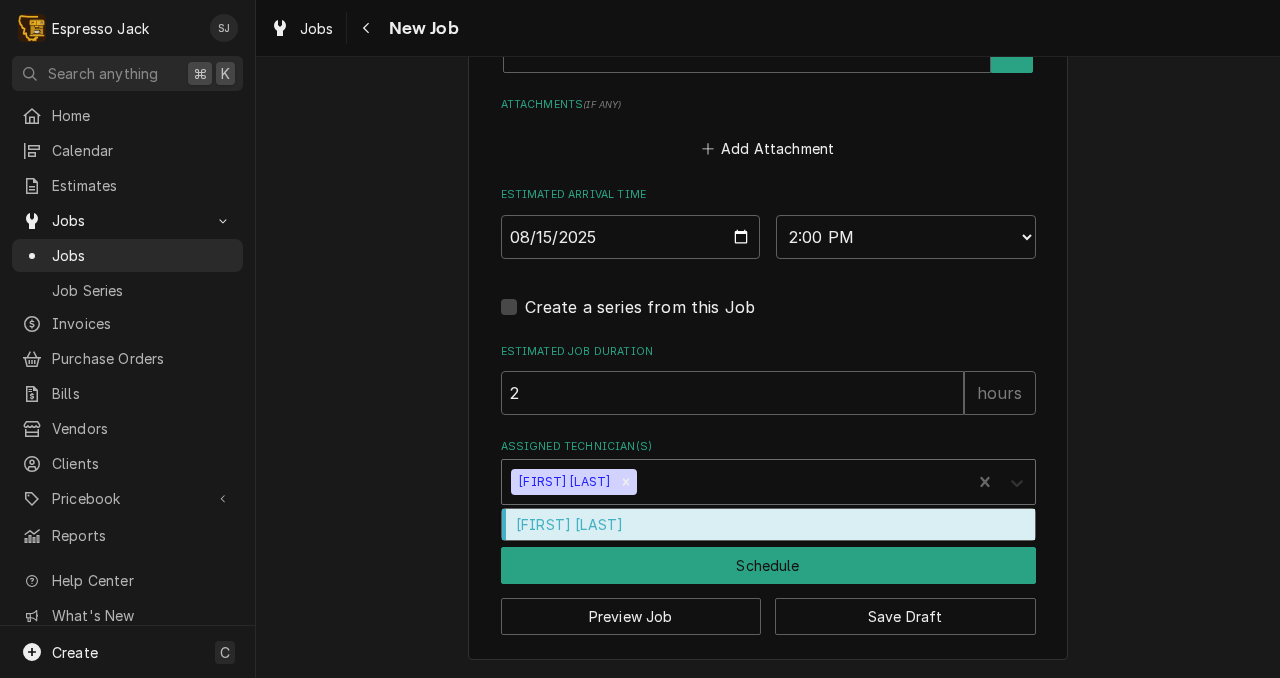 click 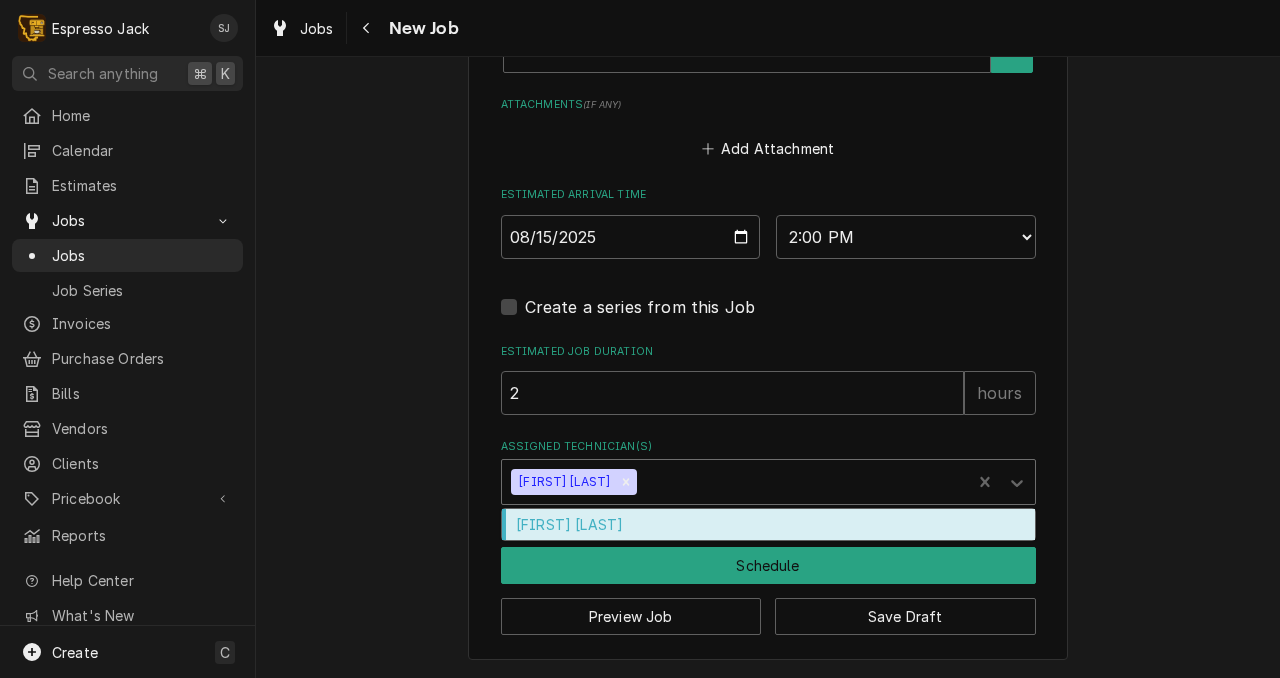 click on "Samantha Janssen" at bounding box center (768, 524) 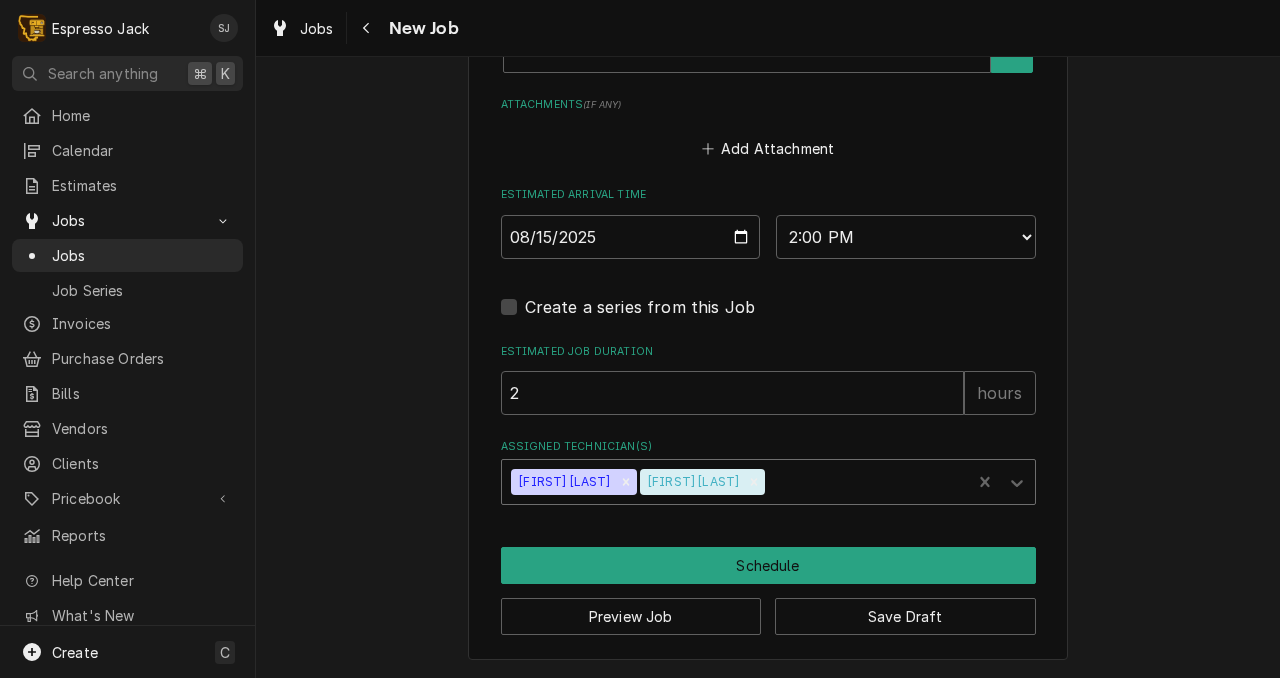 type on "x" 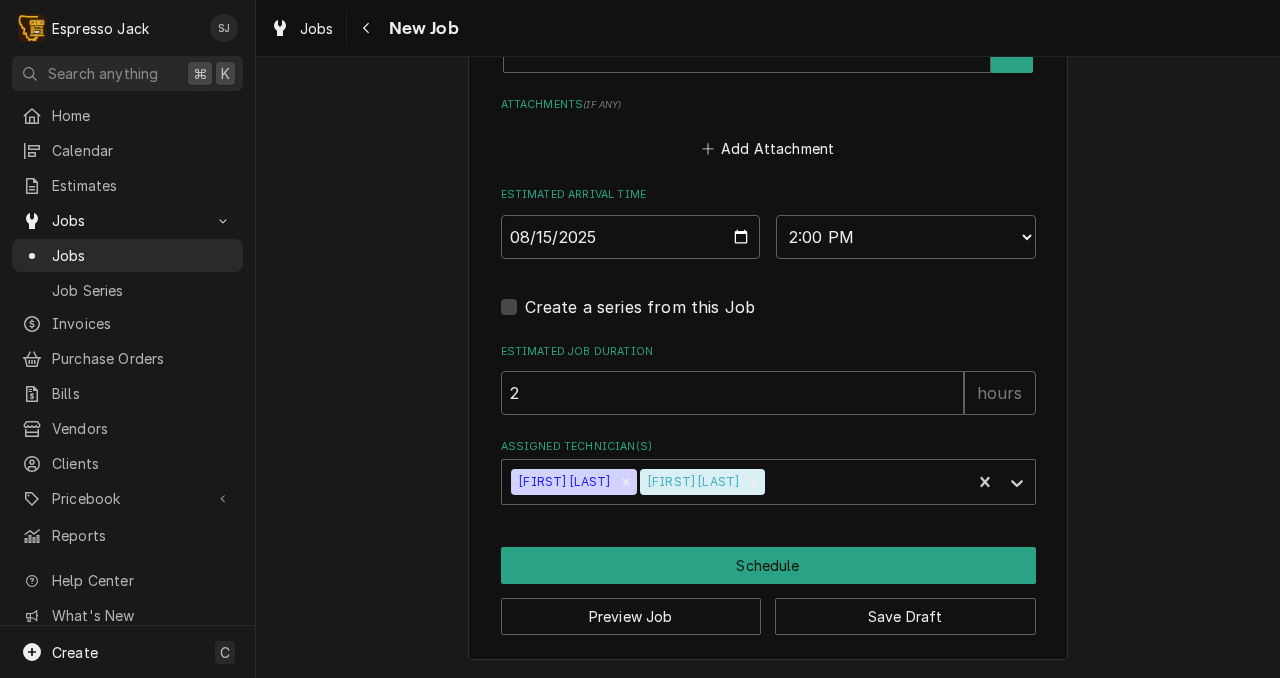 click on "Please provide the following information to create a job: Client Details Client Wheat Montana Missoula (3rd and Reserve) Edit Client Service Location Wheat Montana (3rd and Reserve) 2520 S 3rd St W, Missoula, Mt Edit Service Location Job Details Job Source Direct (Phone/Email/etc.) Other Date Received 2025-08-05 Service Type On Site Repair Labor, Prefered Rate, Regular Hours Edit Service Type Job Type Reason For Call Trouble steaming and pulling shots, cleaning cycle not completing. Technician Instructions  ( optional ) Priority No Priority Urgent High Medium Low Labels  ( optional ) Add Labels... Equipment Expected Is Equipment involved on this Job? Who called in this service? Search for a Contact... Who should the tech(s) ask for? Search for a Contact... Attachments  ( if any ) Add Attachment Estimated Arrival Time 2025-08-15 AM / PM 6:00 AM 6:15 AM 6:30 AM 6:45 AM 7:00 AM 7:15 AM 7:30 AM 7:45 AM 8:00 AM 8:15 AM 8:30 AM 8:45 AM 9:00 AM 9:15 AM 9:30 AM 9:45 AM 10:00 AM 10:15 AM 10:30 AM 10:45 AM 11:00 AM 2" at bounding box center (768, -400) 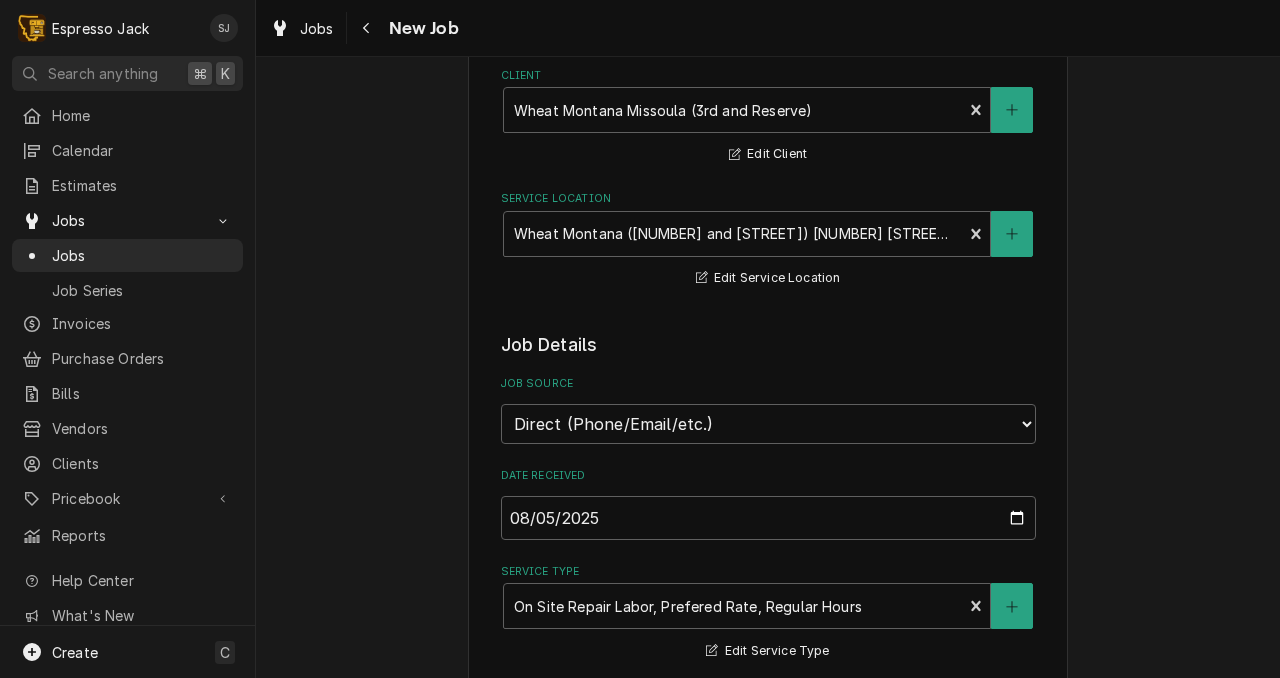 scroll, scrollTop: 157, scrollLeft: 0, axis: vertical 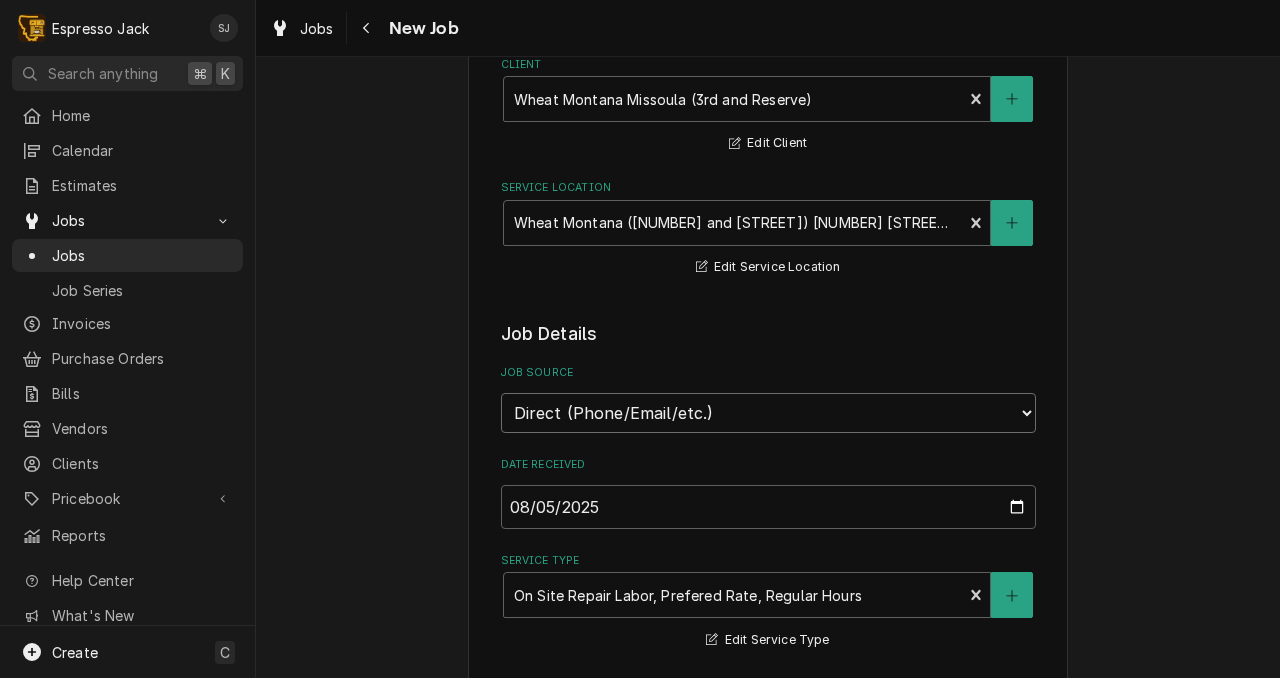 click on "Direct (Phone/Email/etc.) Other" at bounding box center (768, 413) 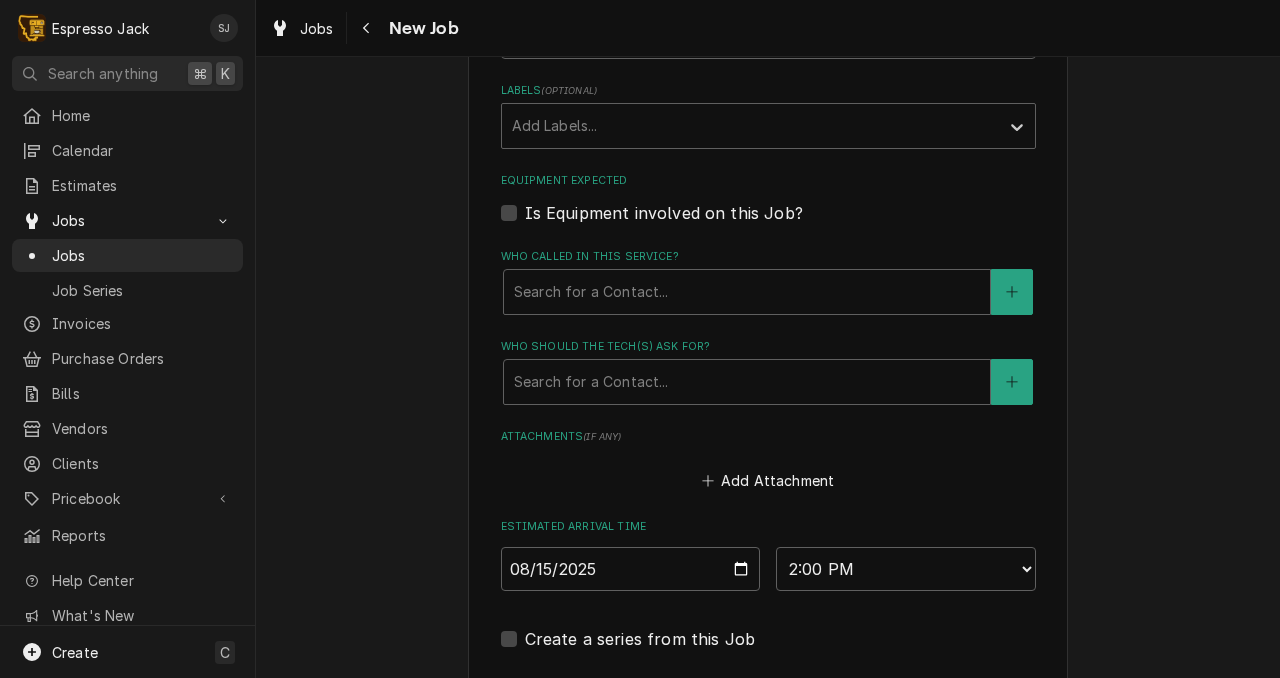 scroll, scrollTop: 1225, scrollLeft: 0, axis: vertical 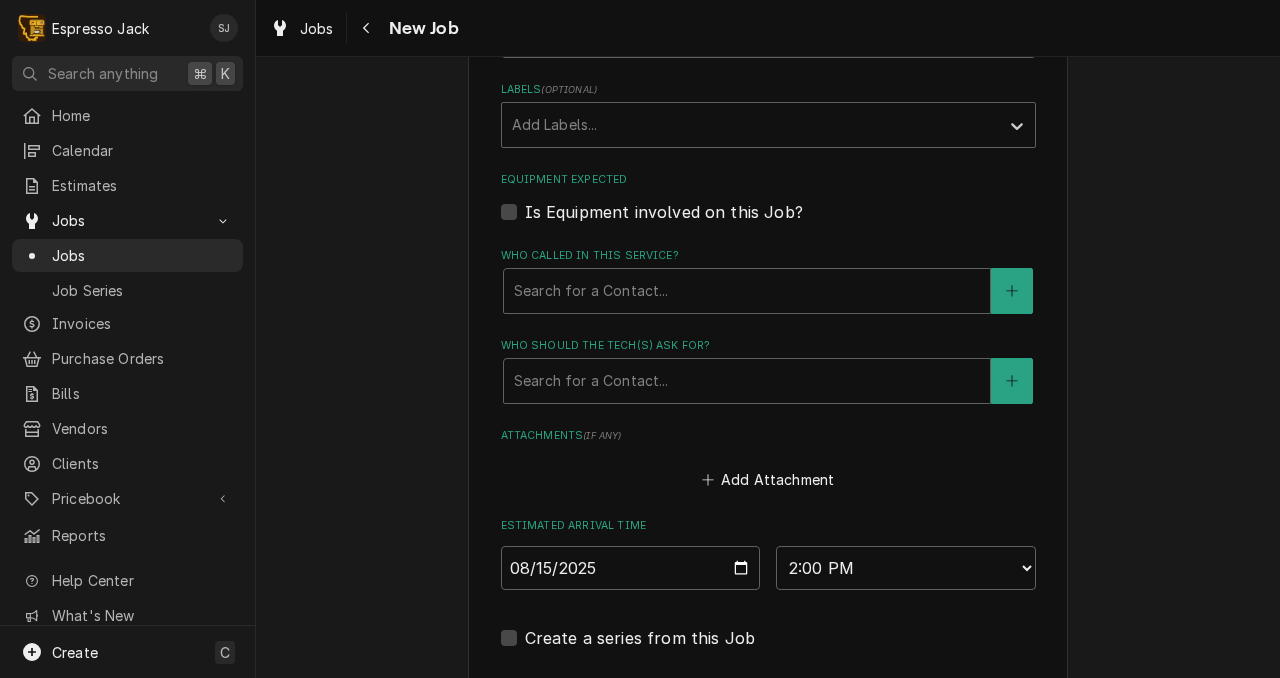 click on "Is Equipment involved on this Job?" at bounding box center (664, 212) 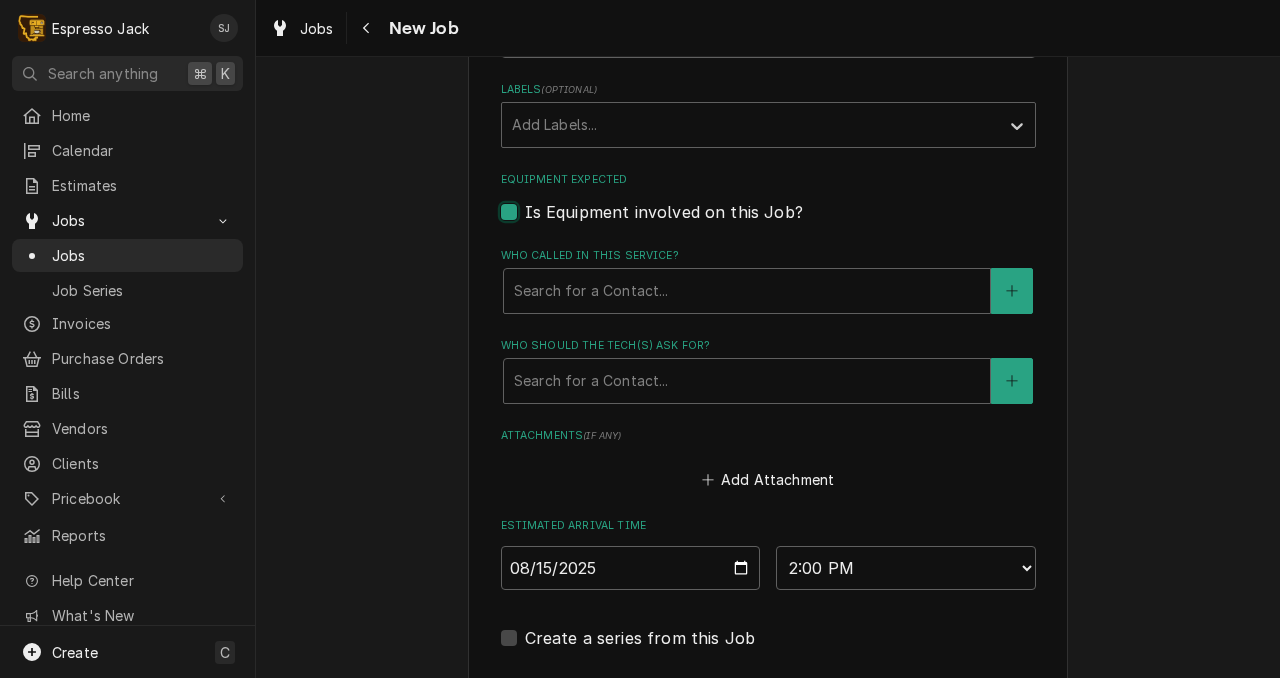 checkbox on "true" 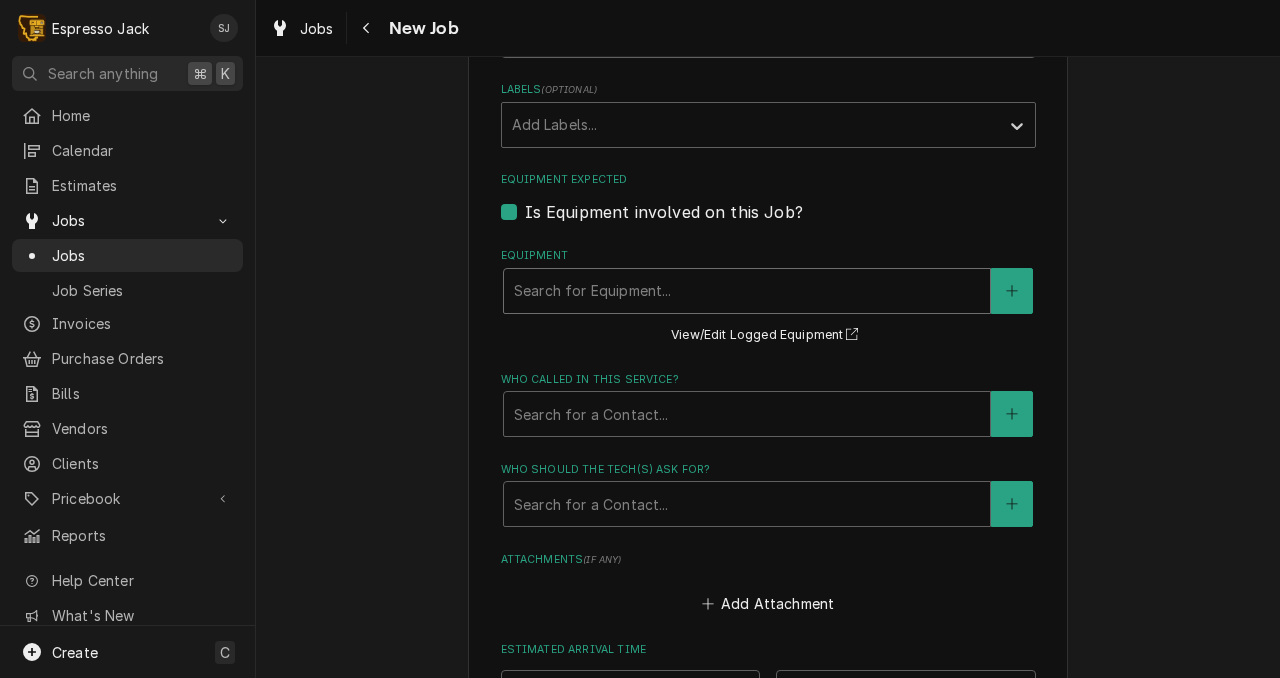 click at bounding box center [747, 291] 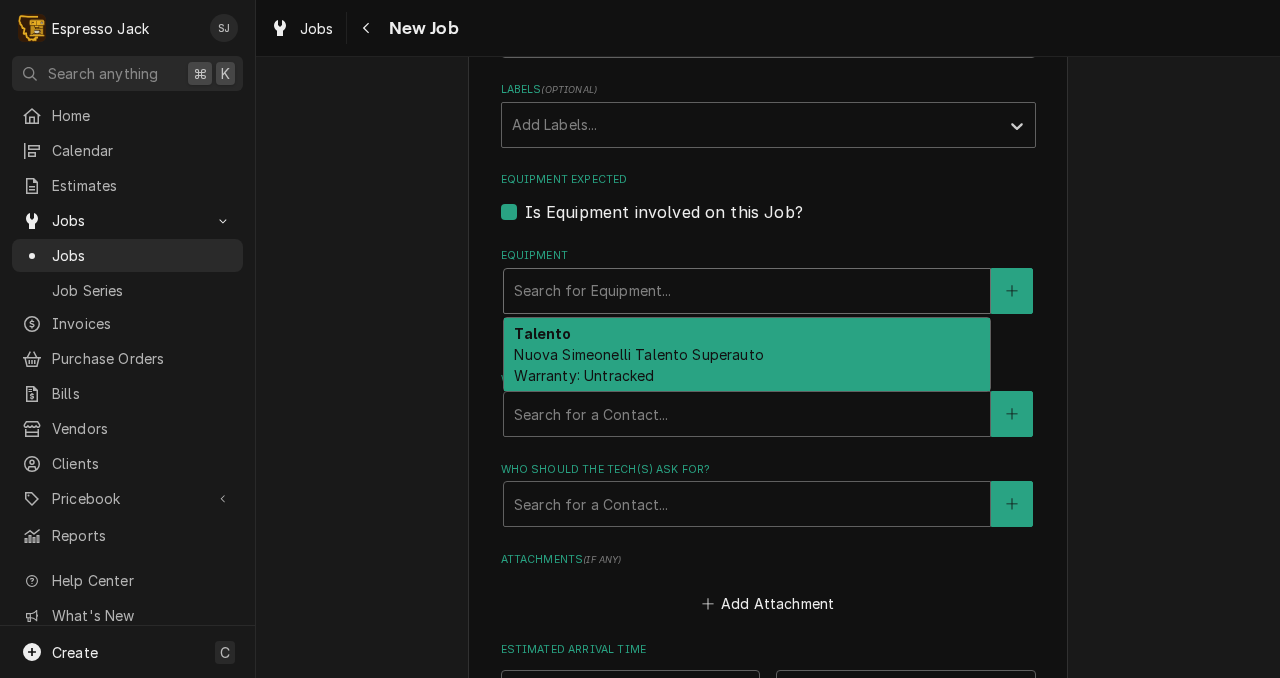 click on "Nuova Simeonelli Talento Superauto Warranty: Untracked" at bounding box center (638, 365) 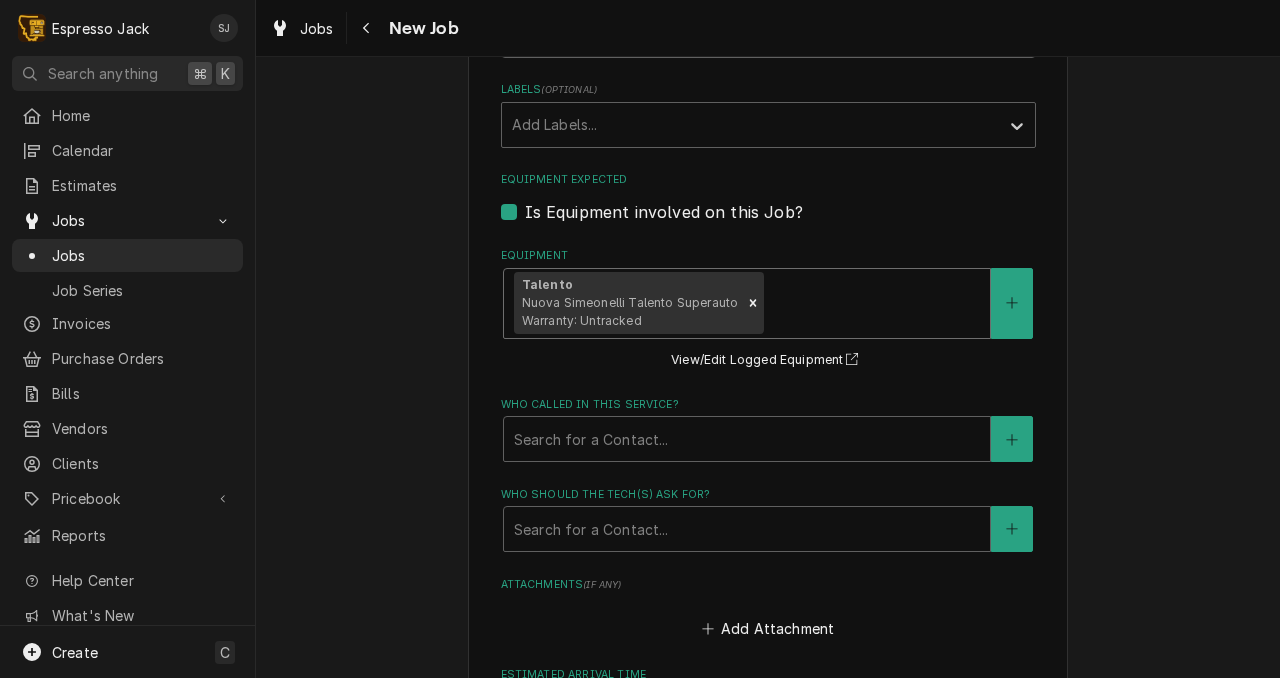 click on "Job Details Job Source Direct (Phone/Email/etc.) Other Date Received 2025-08-05 Service Type On Site Repair Labor, Prefered Rate, Regular Hours Edit Service Type Job Type Reason For Call Trouble steaming and pulling shots, cleaning cycle not completing. Technician Instructions  ( optional ) Priority No Priority Urgent High Medium Low Labels  ( optional ) Add Labels... Equipment Expected Is Equipment involved on this Job? Equipment option [object Object], selected. Talento Nuova Simeonelli Talento Superauto Warranty: Untracked View/Edit Logged Equipment    Who called in this service? Search for a Contact... Who should the tech(s) ask for? Search for a Contact... Attachments  ( if any ) Add Attachment Estimated Arrival Time 2025-08-15 AM / PM 6:00 AM 6:15 AM 6:30 AM 6:45 AM 7:00 AM 7:15 AM 7:30 AM 7:45 AM 8:00 AM 8:15 AM 8:30 AM 8:45 AM 9:00 AM 9:15 AM 9:30 AM 9:45 AM 10:00 AM 10:15 AM 10:30 AM 10:45 AM 11:00 AM 11:15 AM 11:30 AM 11:45 AM 12:00 PM 12:15 PM 12:30 PM 12:45 PM 1:00 PM 1:15 PM 1:30 PM 1:45 PM 2" at bounding box center [768, 118] 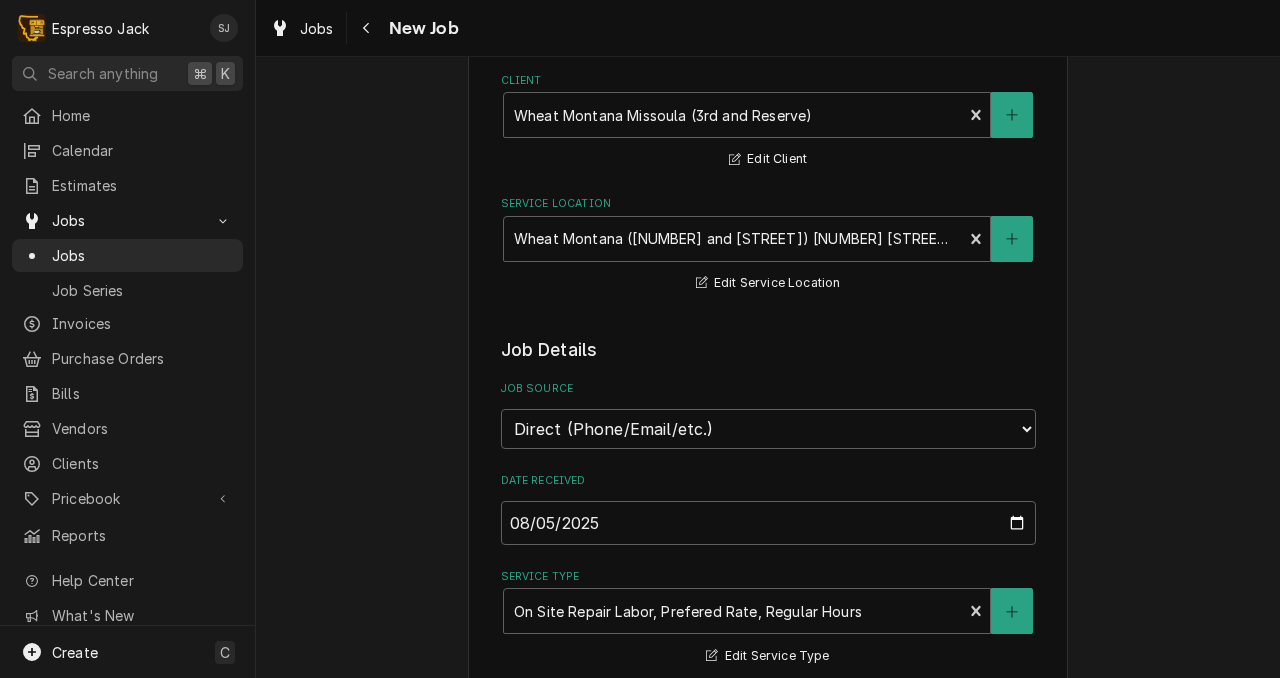 scroll, scrollTop: 0, scrollLeft: 0, axis: both 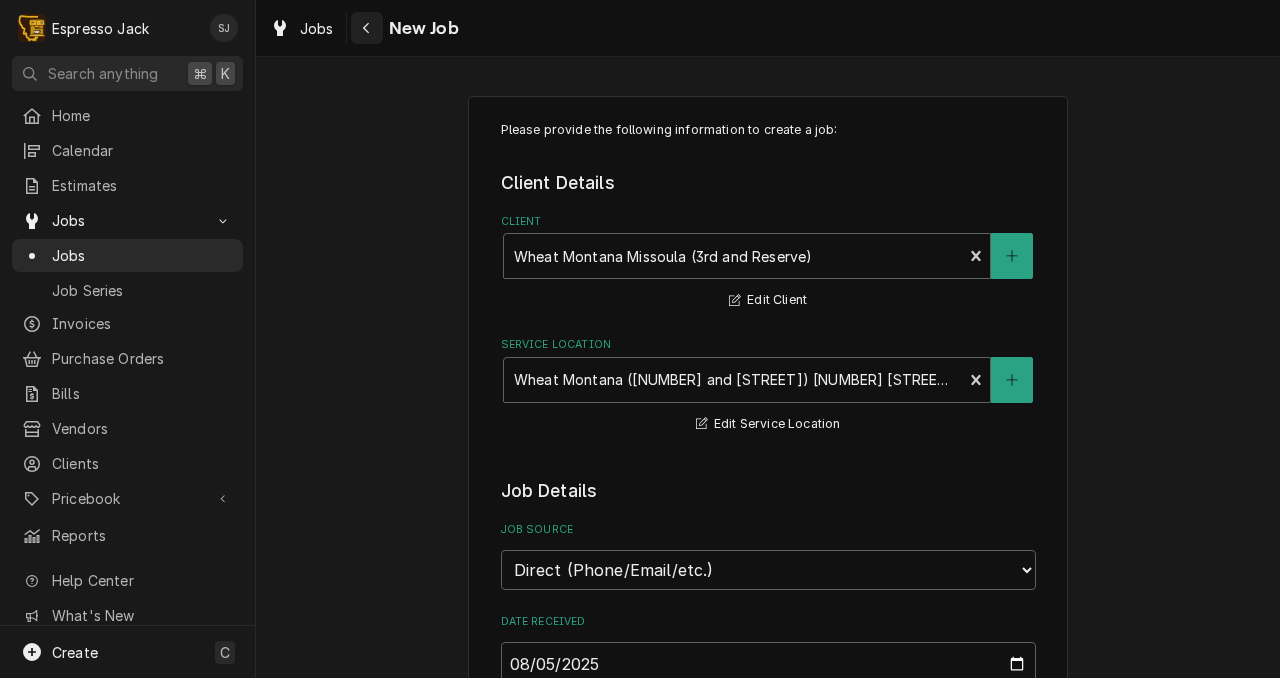 click 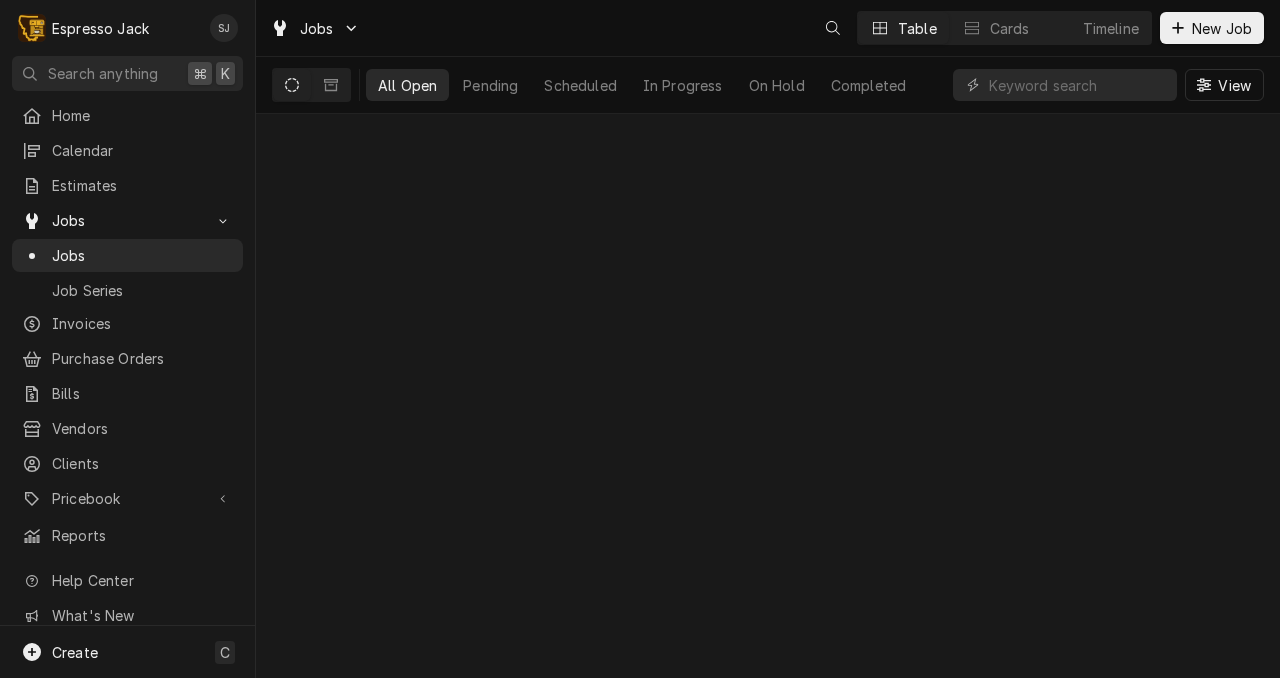 scroll, scrollTop: 0, scrollLeft: 0, axis: both 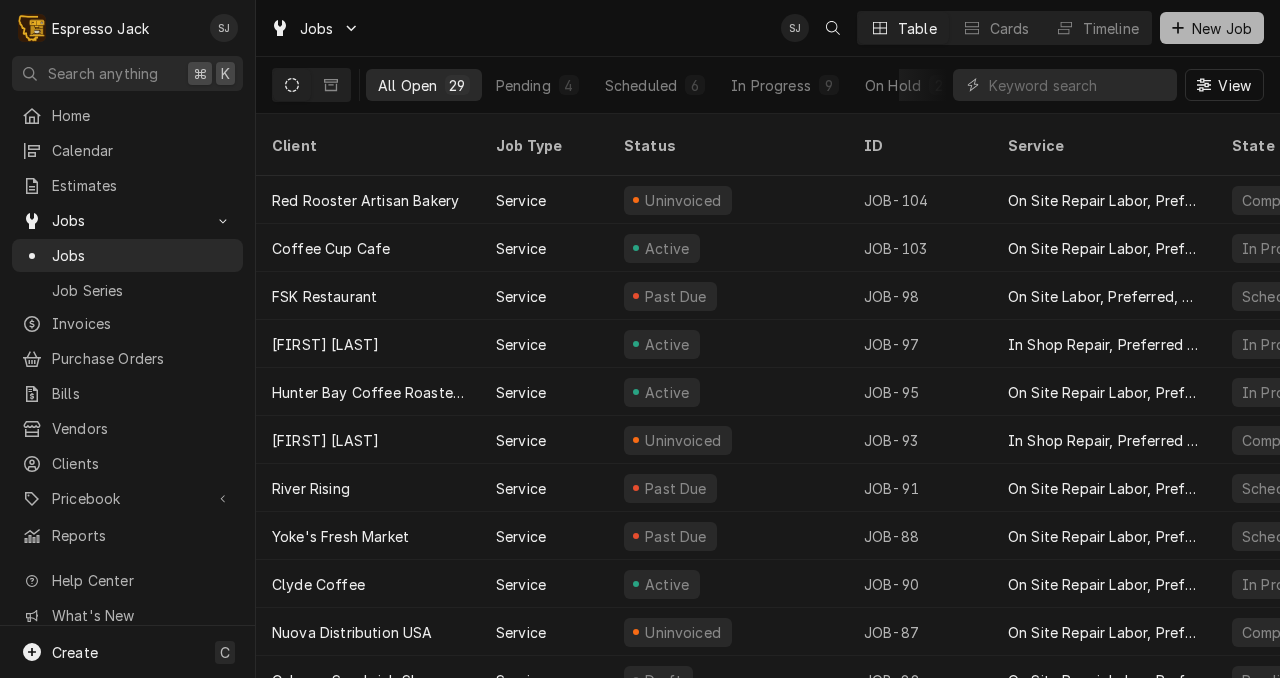 click on "New Job" at bounding box center [1222, 28] 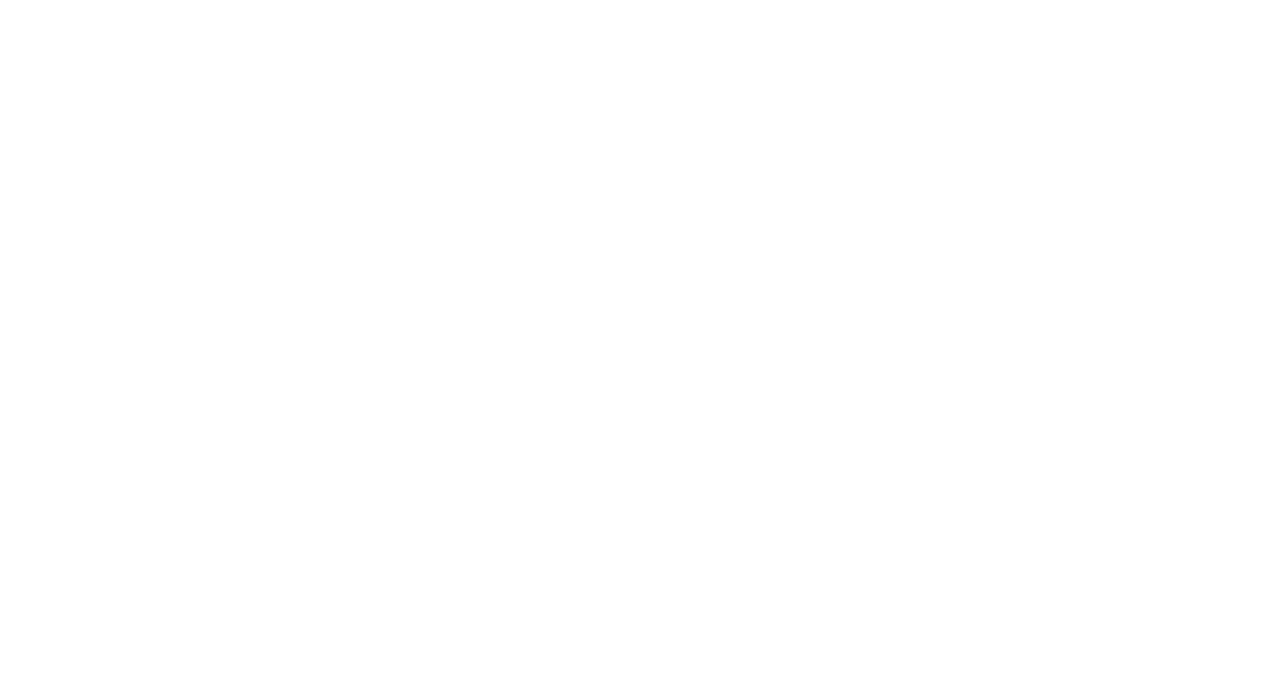 scroll, scrollTop: 0, scrollLeft: 0, axis: both 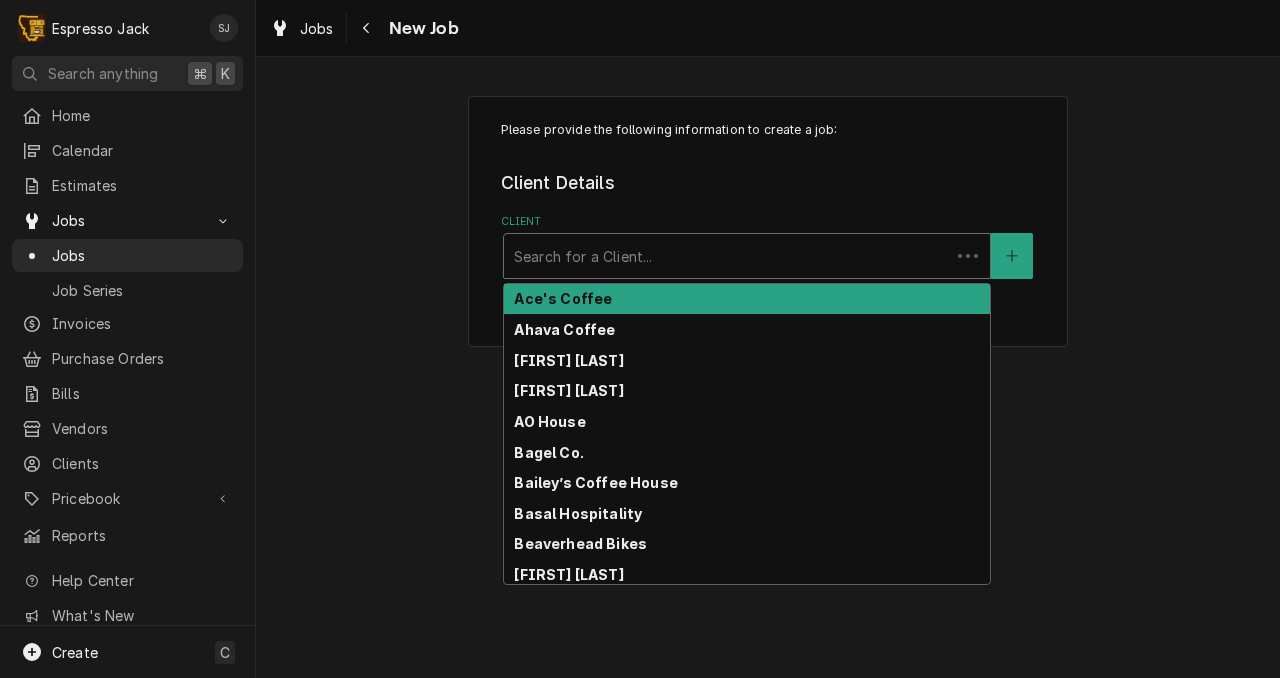 click at bounding box center [727, 256] 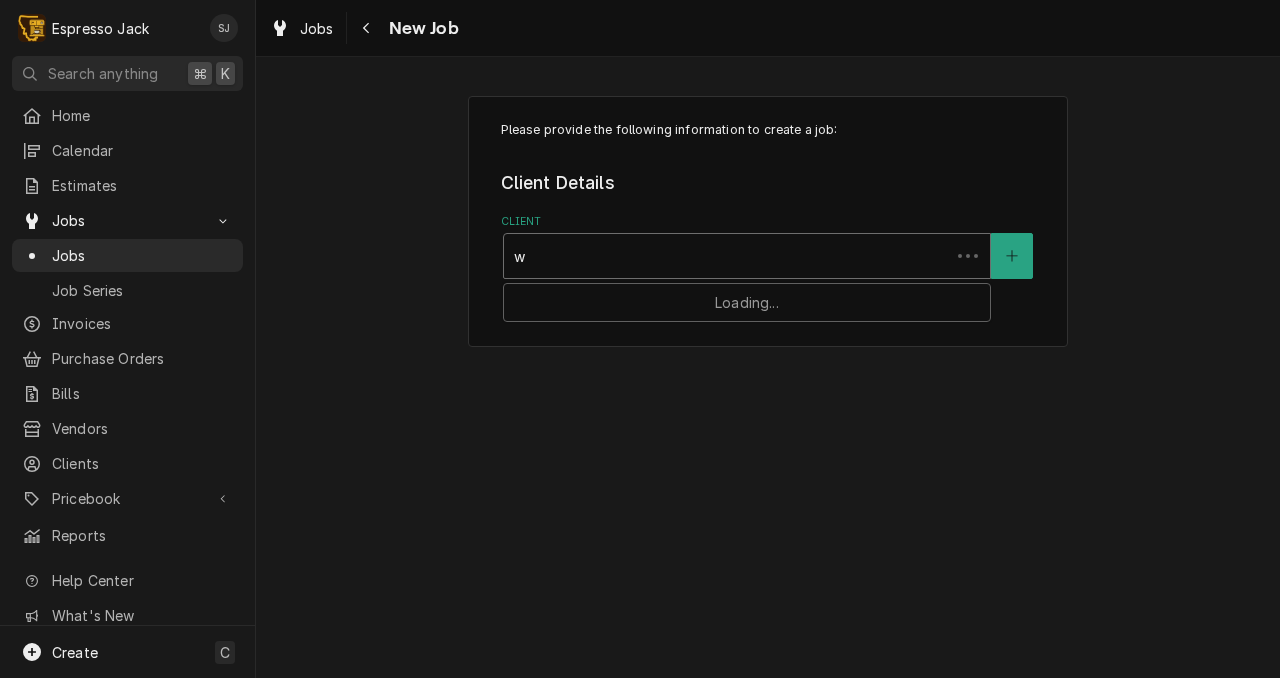 type on "wh" 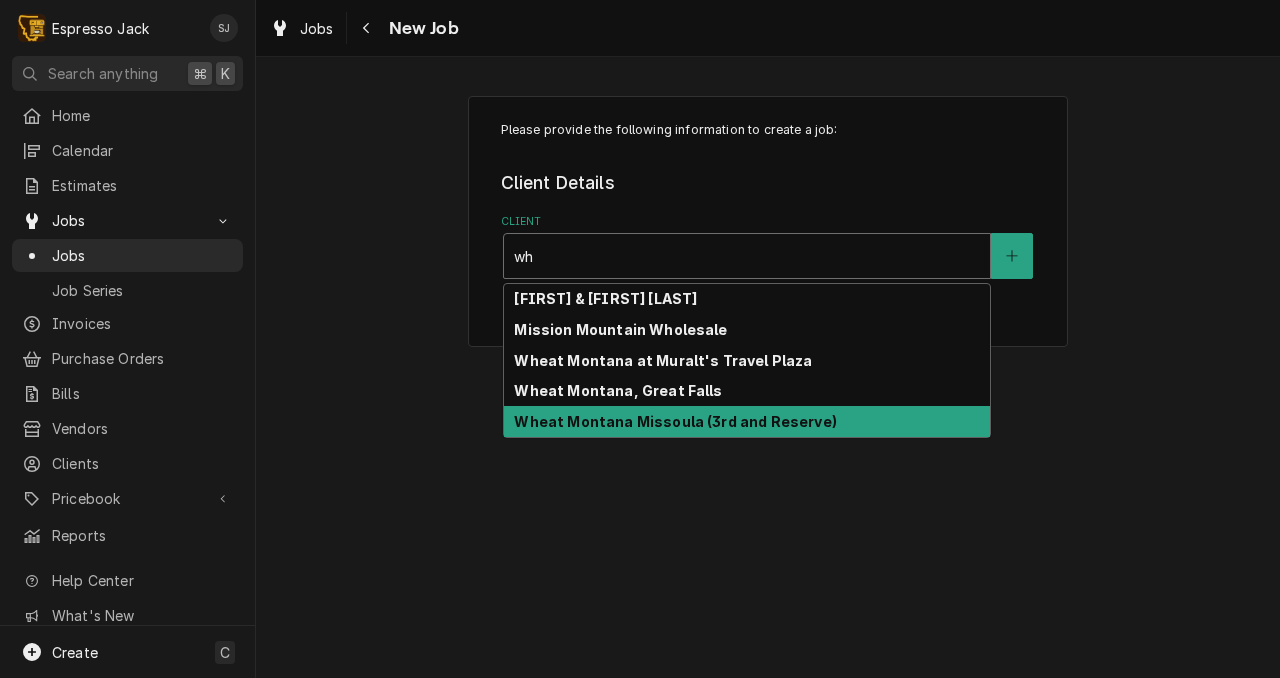 click on "Wheat Montana Missoula (3rd and Reserve)" at bounding box center (675, 421) 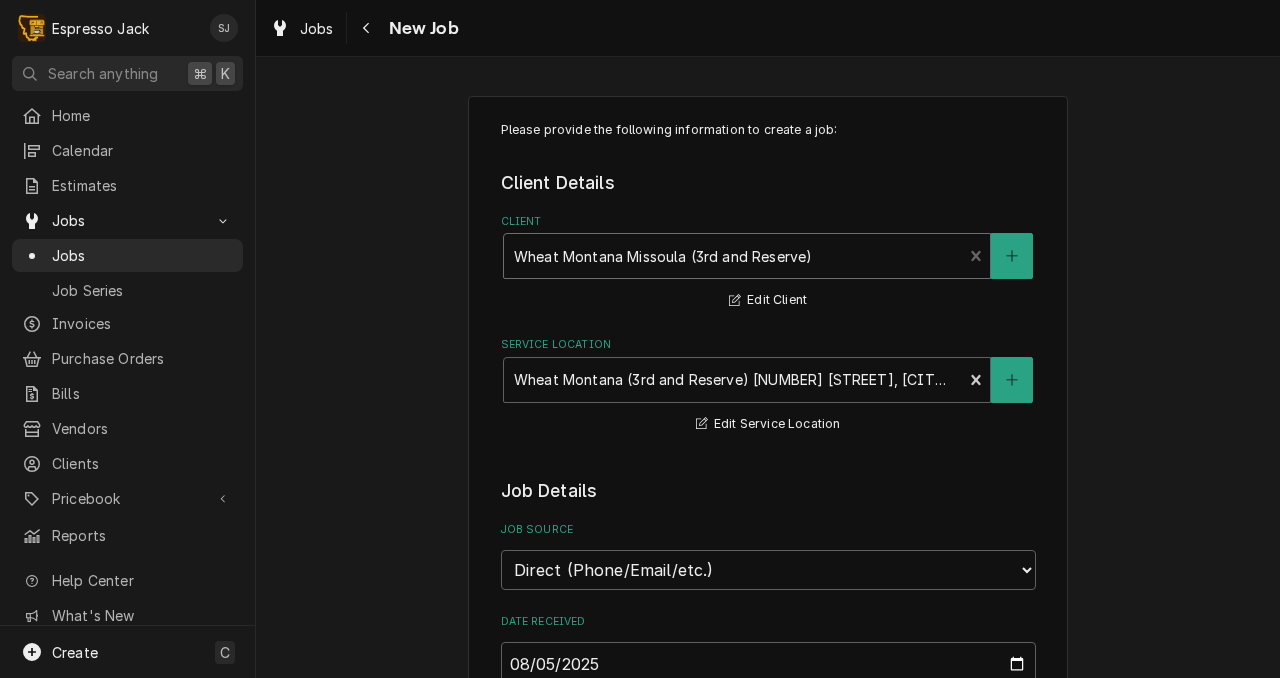 click on "Please provide the following information to create a job: Client Details Client option [object Object], selected. Wheat Montana Missoula (3rd and Reserve) Edit Client Service Location Wheat Montana (3rd and Reserve) 2520 S 3rd St W, Missoula, Mt Edit Service Location Job Details Job Source Direct (Phone/Email/etc.) Other Date Received 2025-08-05 Service Type Search for a Service... Job Type Reason For Call Technician Instructions  ( optional ) Priority No Priority Urgent High Medium Low Labels  ( optional ) Add Labels... Equipment Expected Is Equipment involved on this Job? Who called in this service? Search for a Contact... Who should the tech(s) ask for? Search for a Contact... Attachments  ( if any ) Add Attachment Estimated Arrival Time AM / PM 6:00 AM 6:15 AM 6:30 AM 6:45 AM 7:00 AM 7:15 AM 7:30 AM 7:45 AM 8:00 AM 8:15 AM 8:30 AM 8:45 AM 9:00 AM 9:15 AM 9:30 AM 9:45 AM 10:00 AM 10:15 AM 10:30 AM 10:45 AM 11:00 AM 11:15 AM 11:30 AM 11:45 AM 12:00 PM 12:15 PM 12:30 PM 12:45 PM 1:00 PM 1:15 PM 1:30 PM hours" at bounding box center (768, 1044) 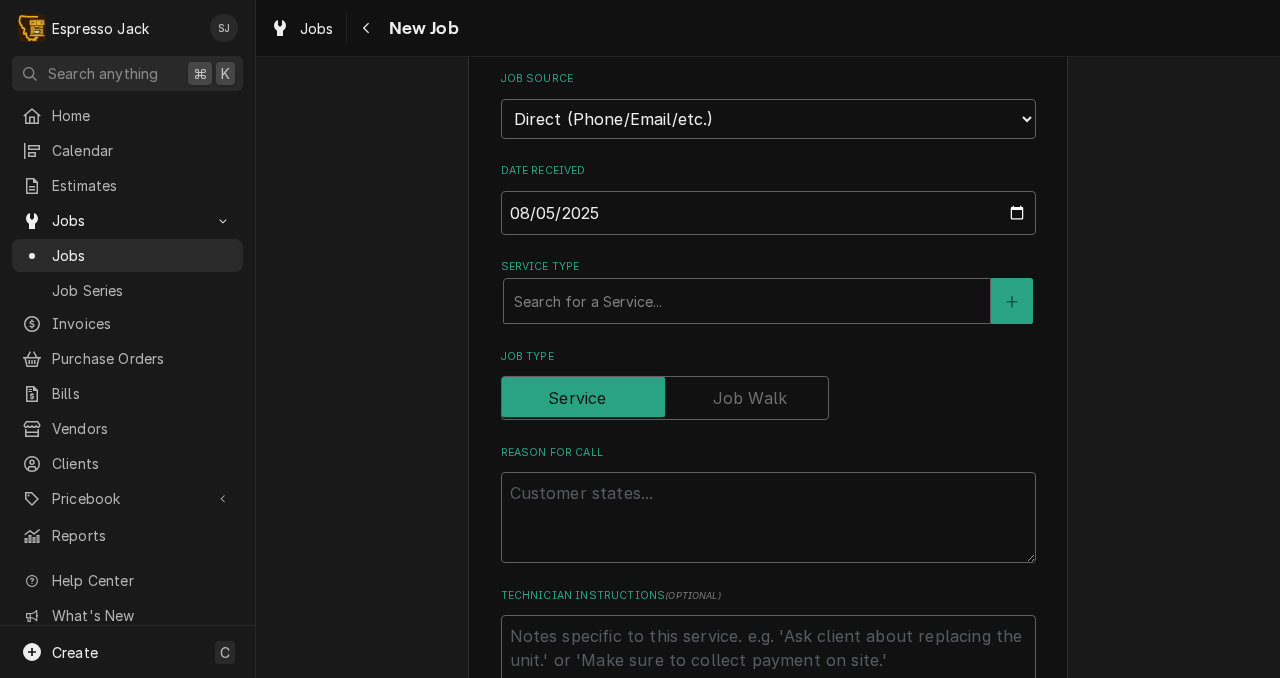 scroll, scrollTop: 470, scrollLeft: 0, axis: vertical 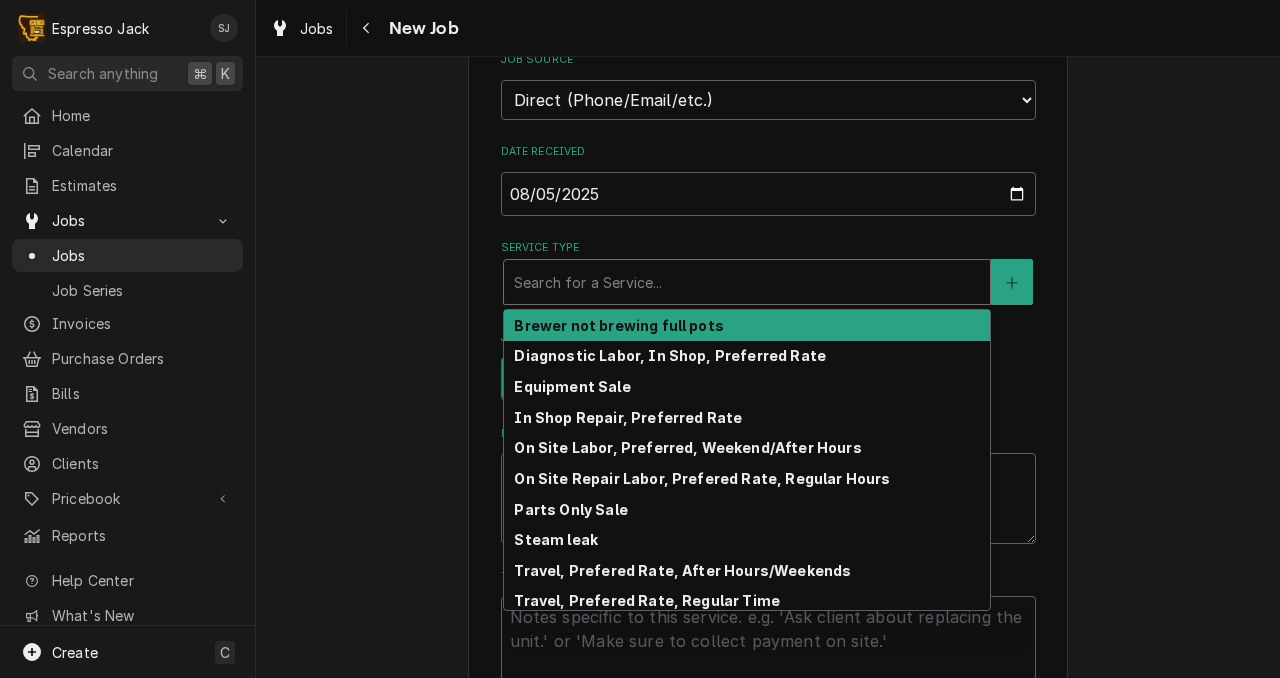 click at bounding box center (747, 282) 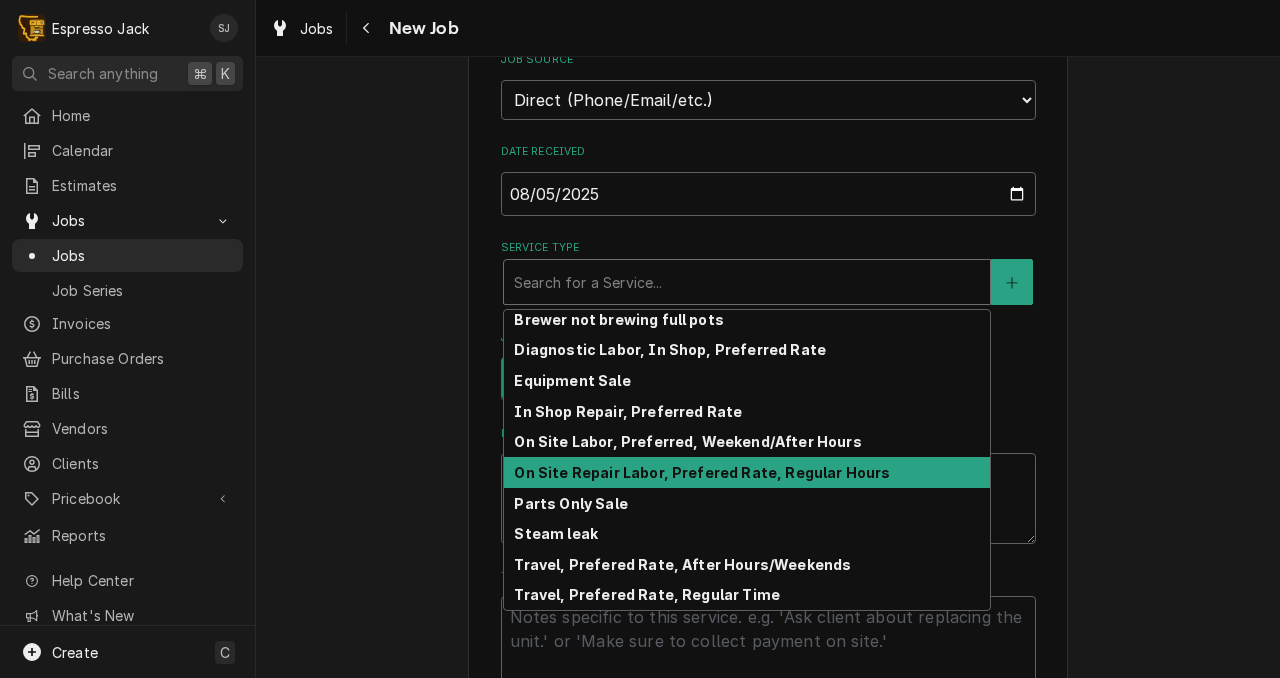 scroll, scrollTop: 6, scrollLeft: 0, axis: vertical 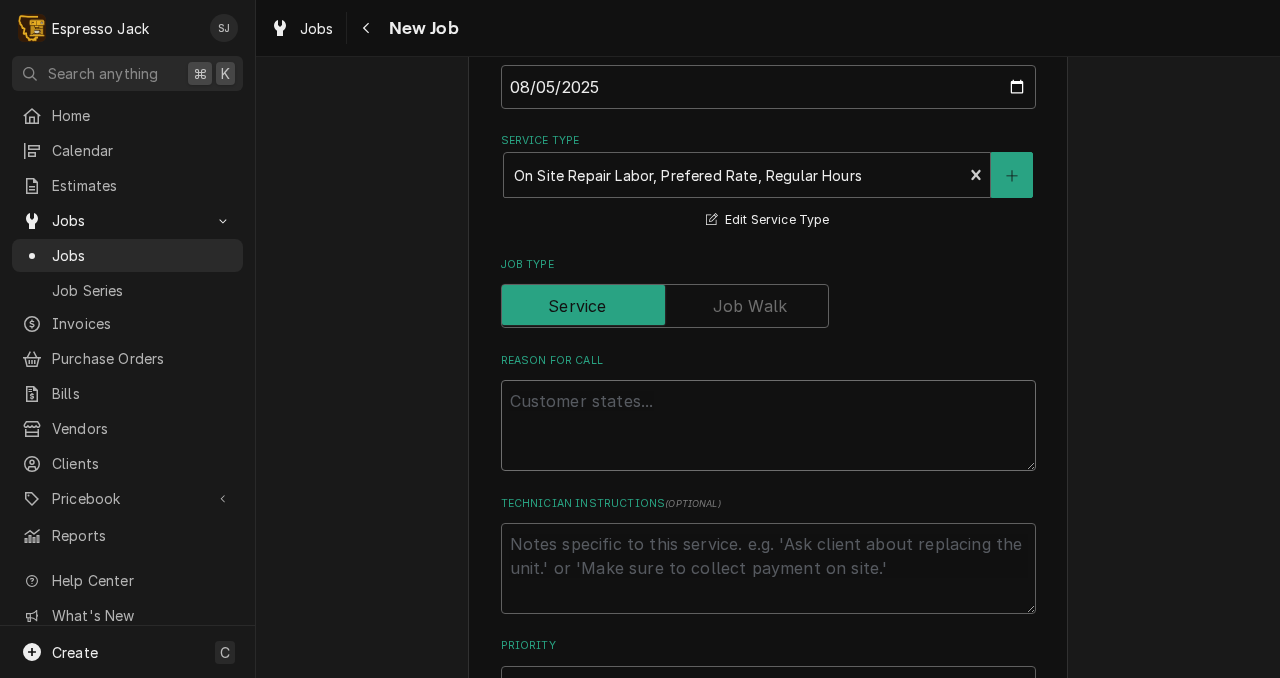 click on "Reason For Call" at bounding box center [768, 425] 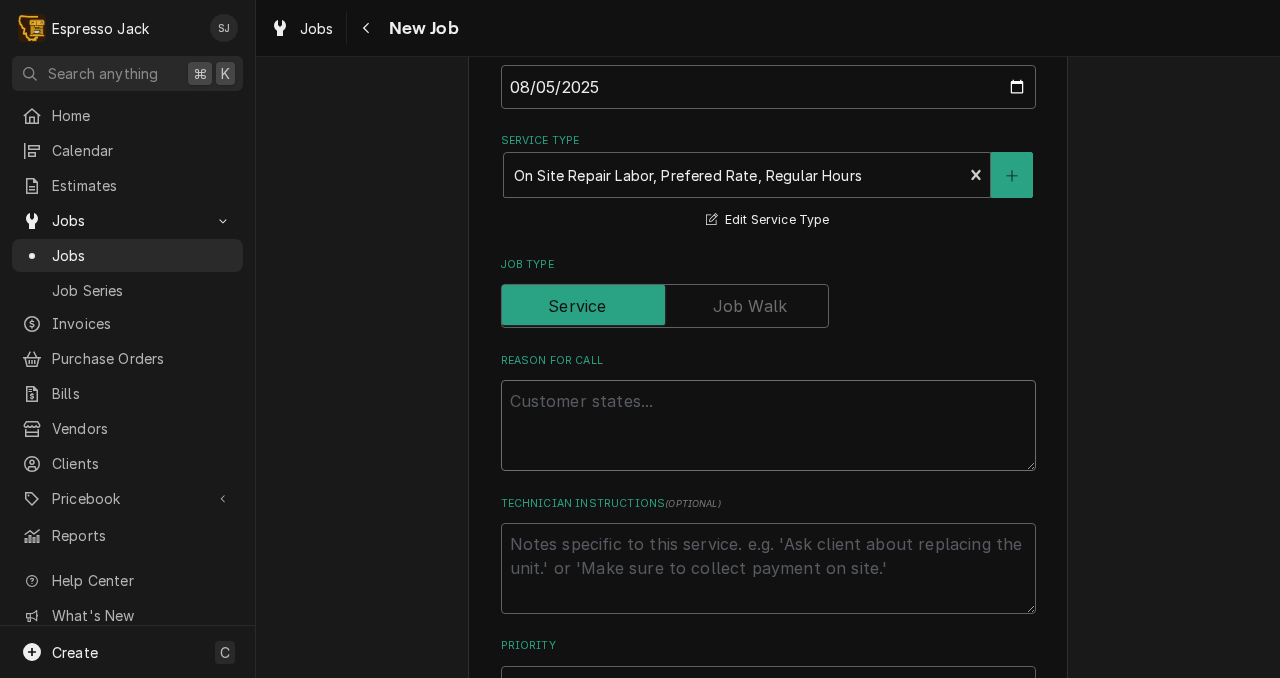 type on "x" 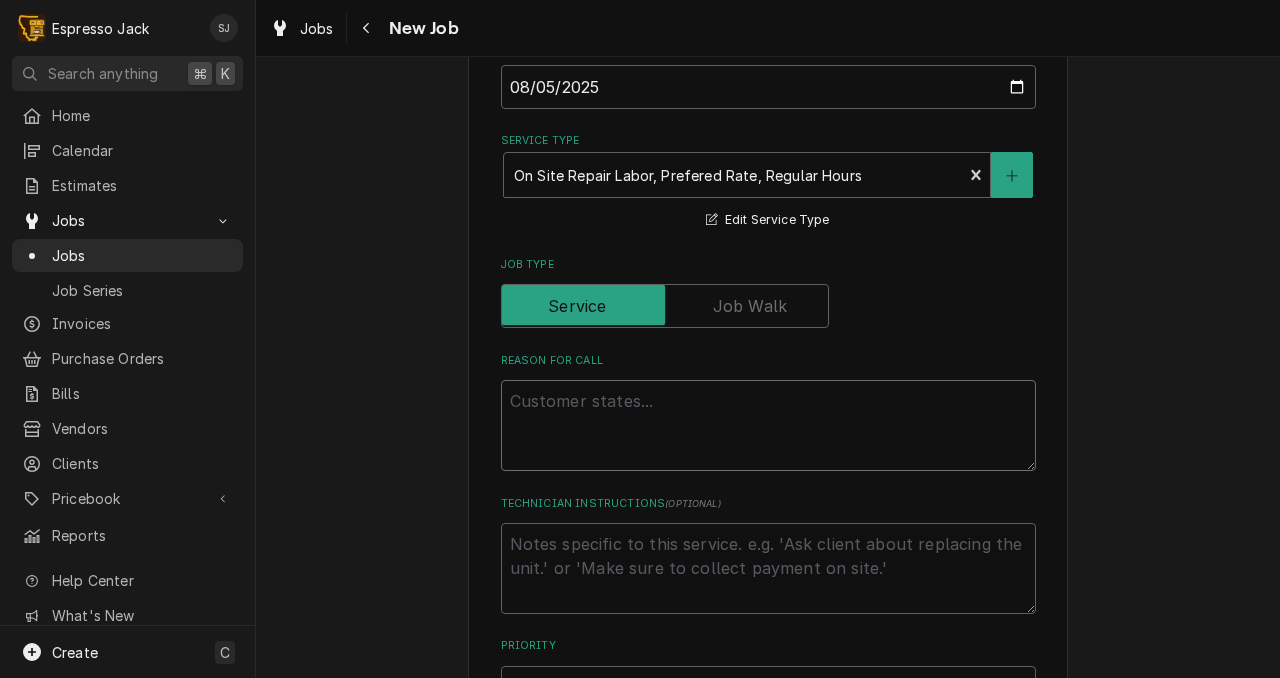 type on "d" 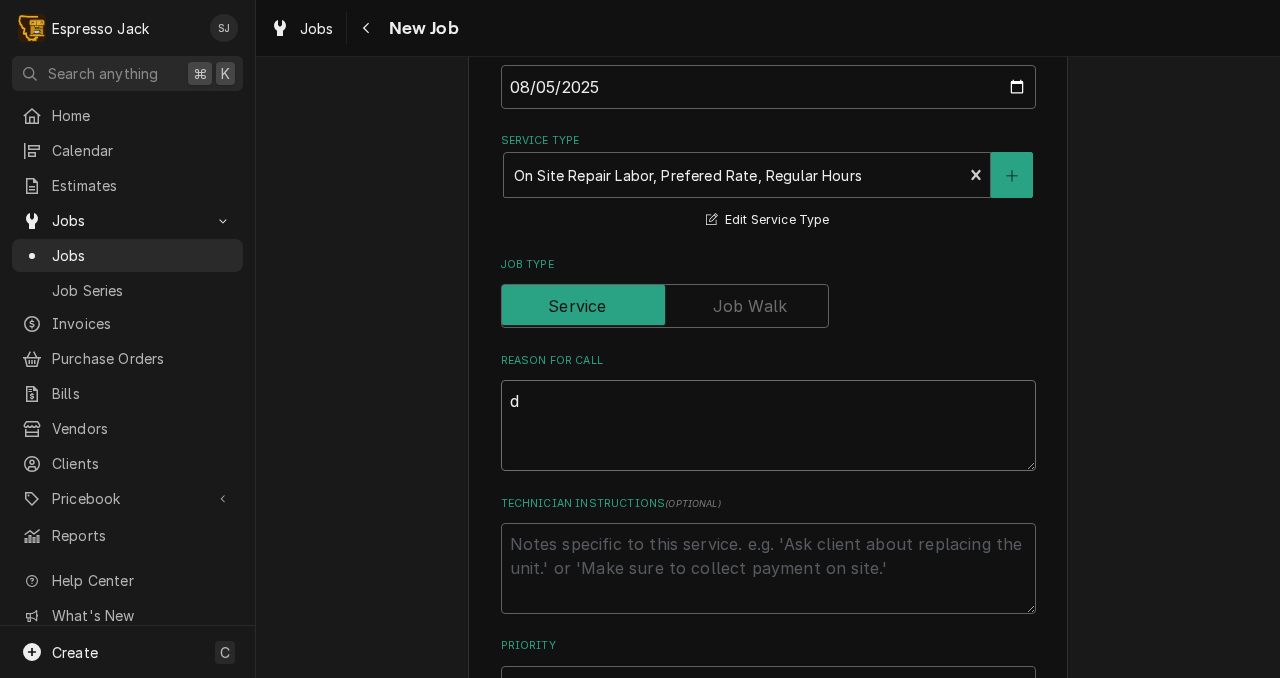 type on "x" 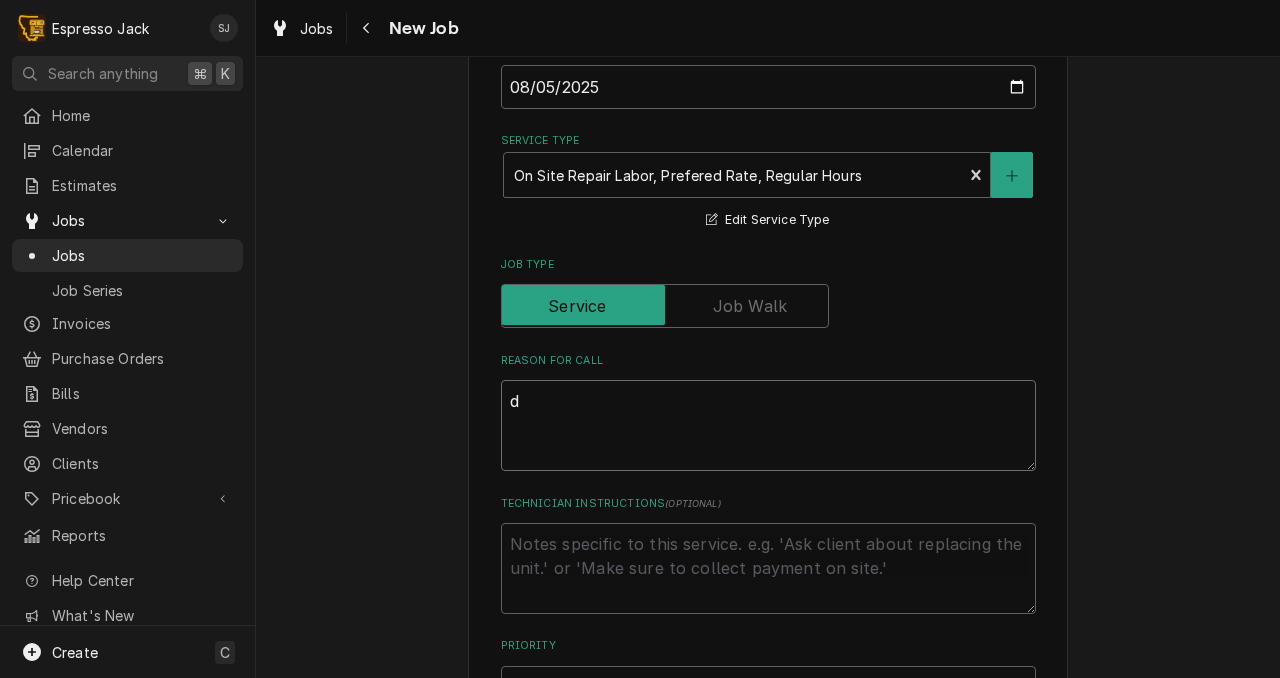 type on "di" 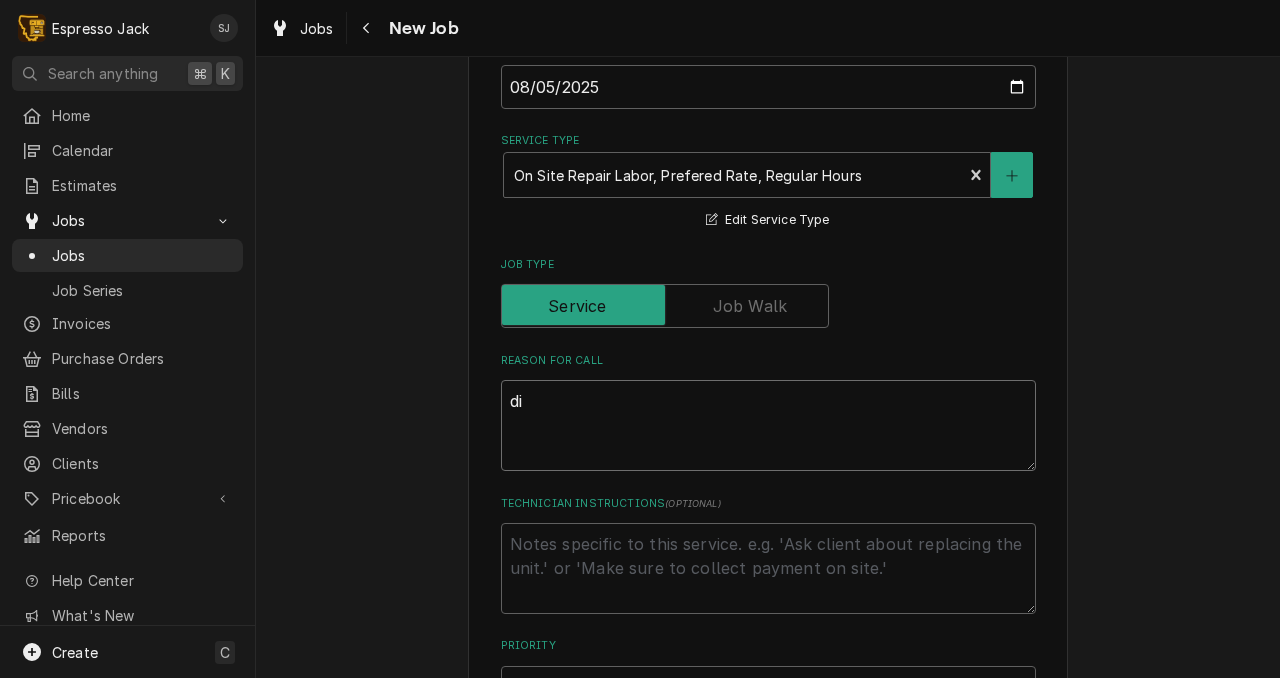 type on "x" 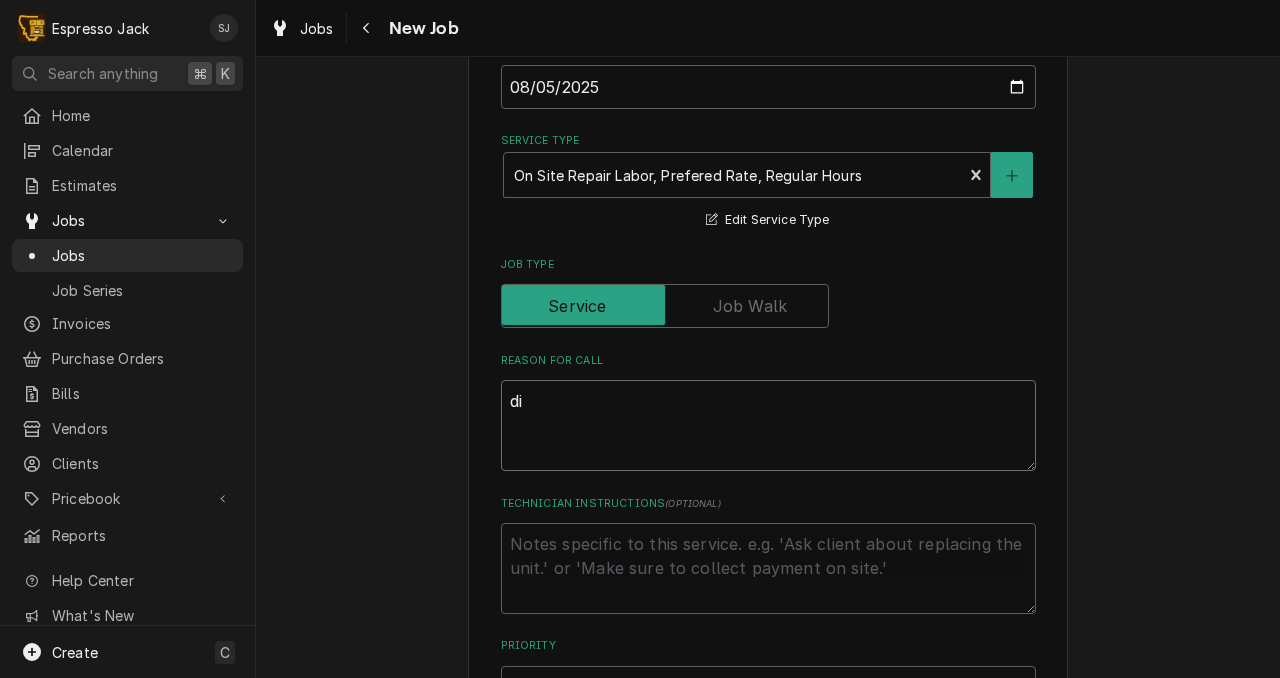 type on "dig" 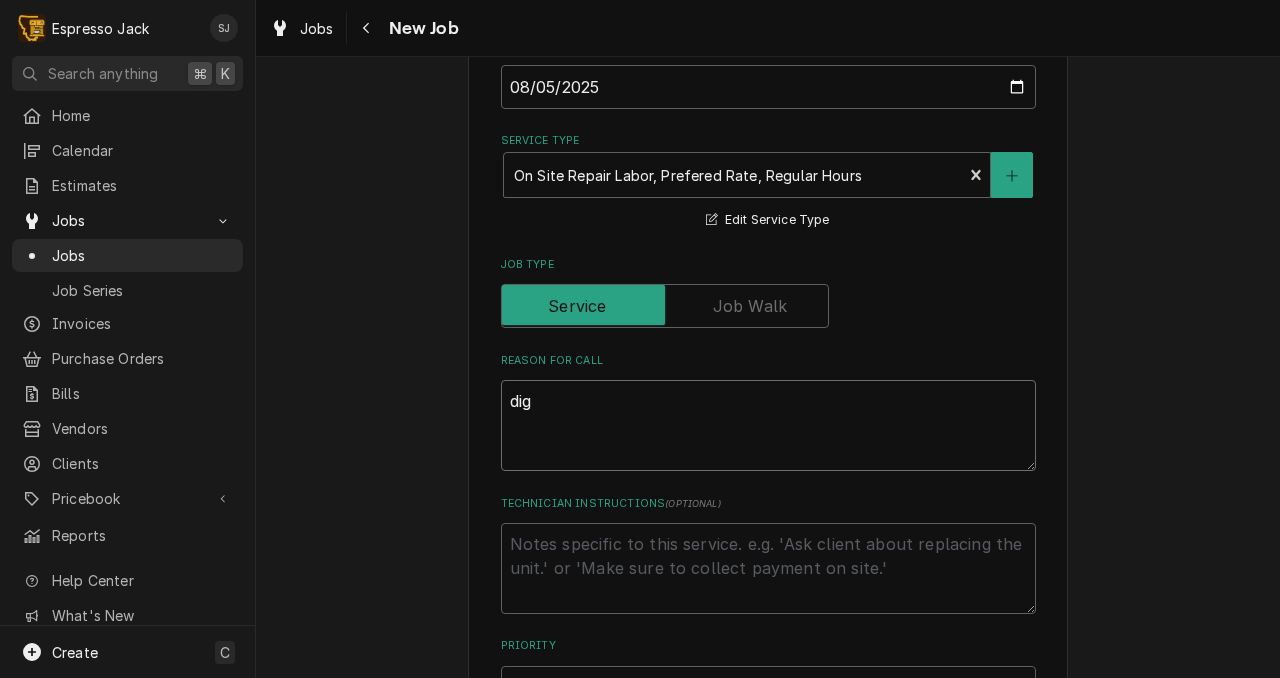type on "x" 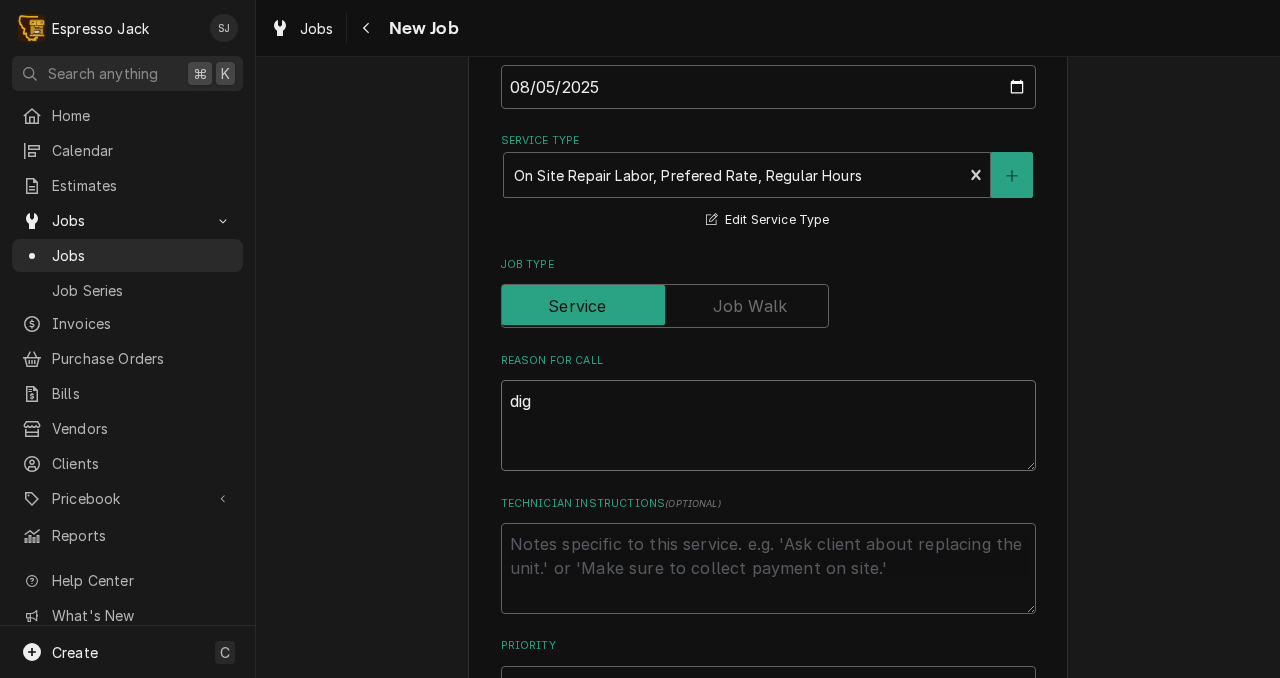 type on "digi" 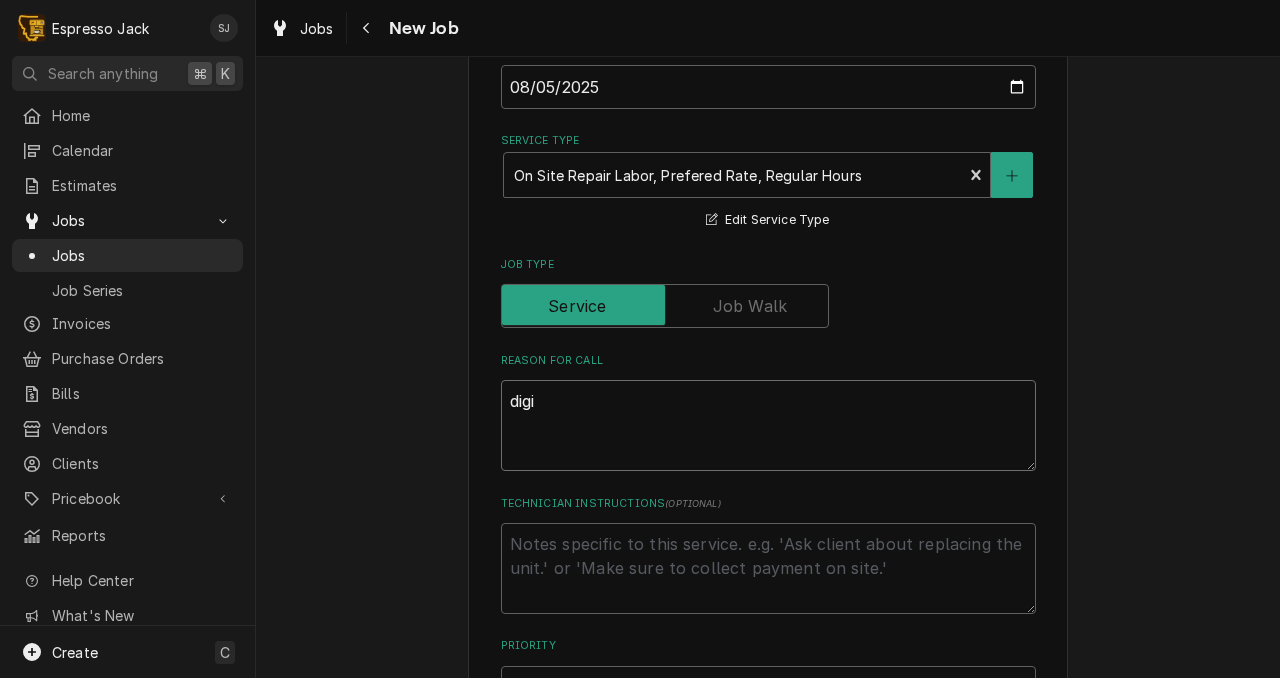 type on "x" 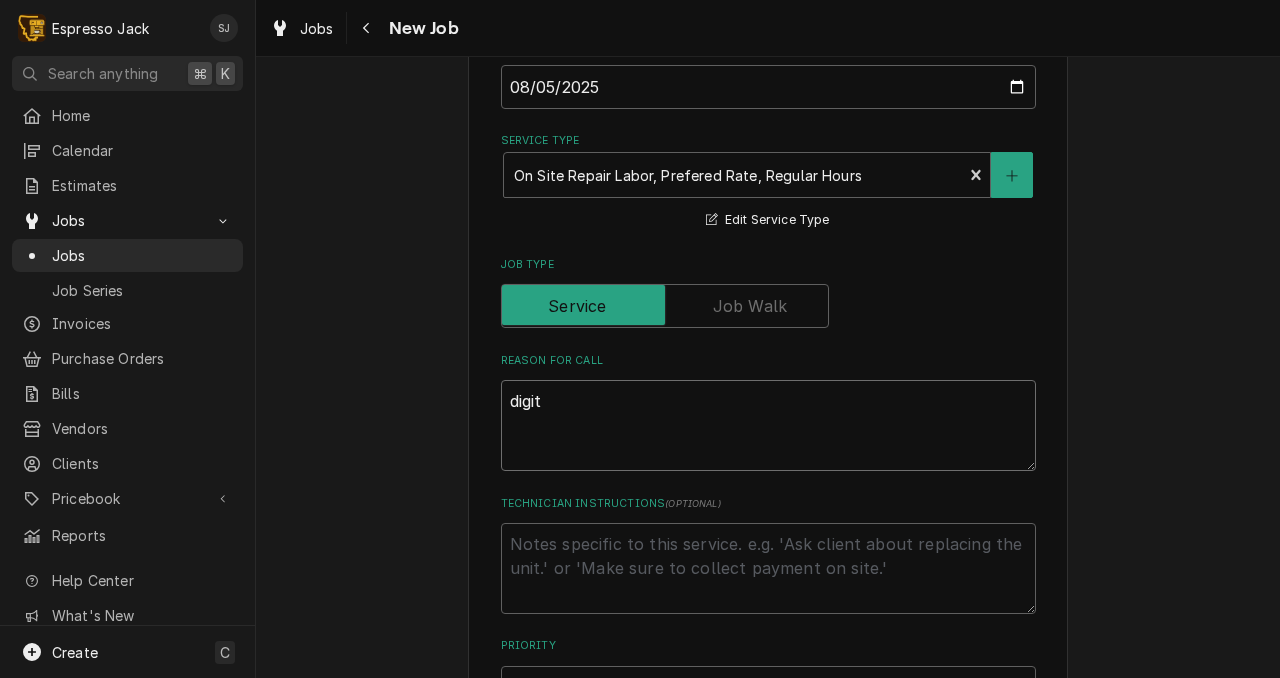 type on "x" 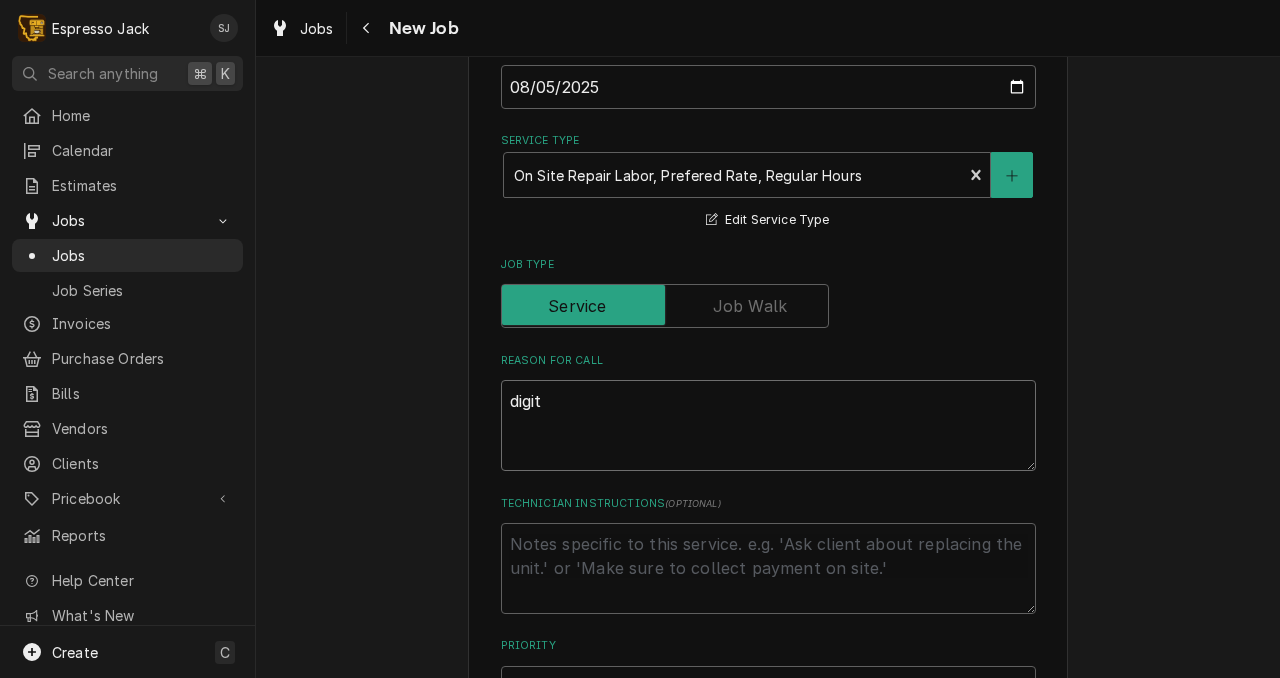 type on "digita" 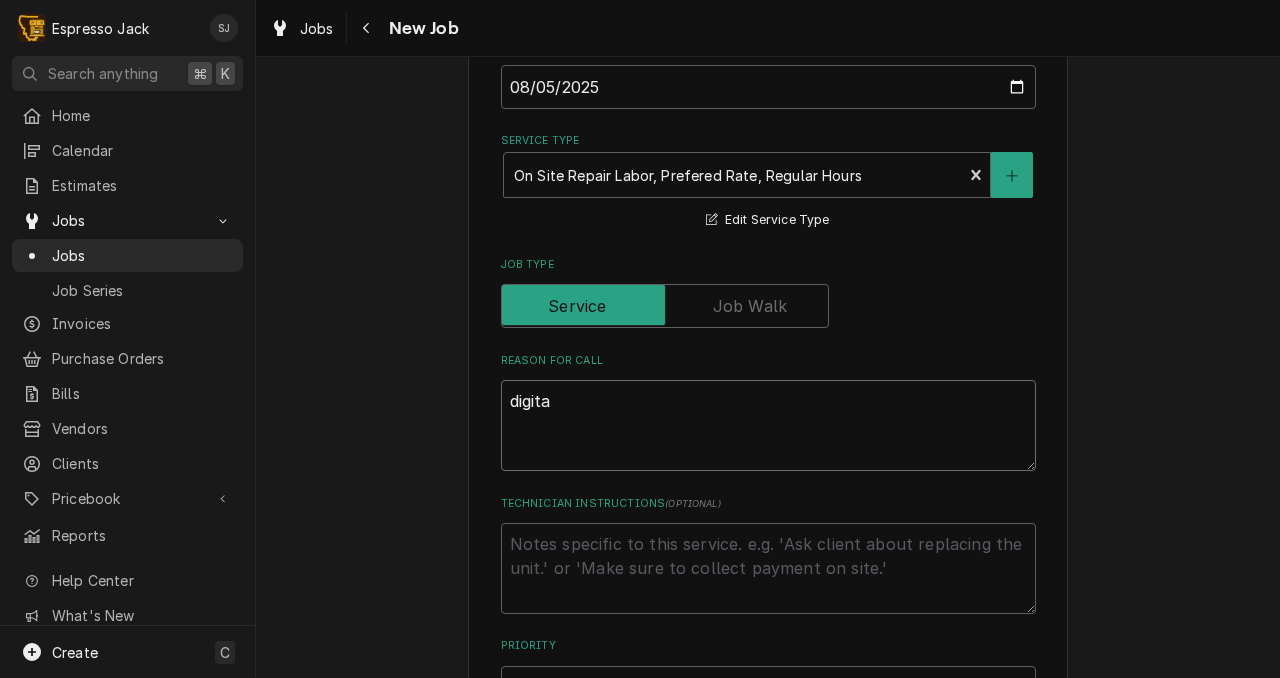 type on "x" 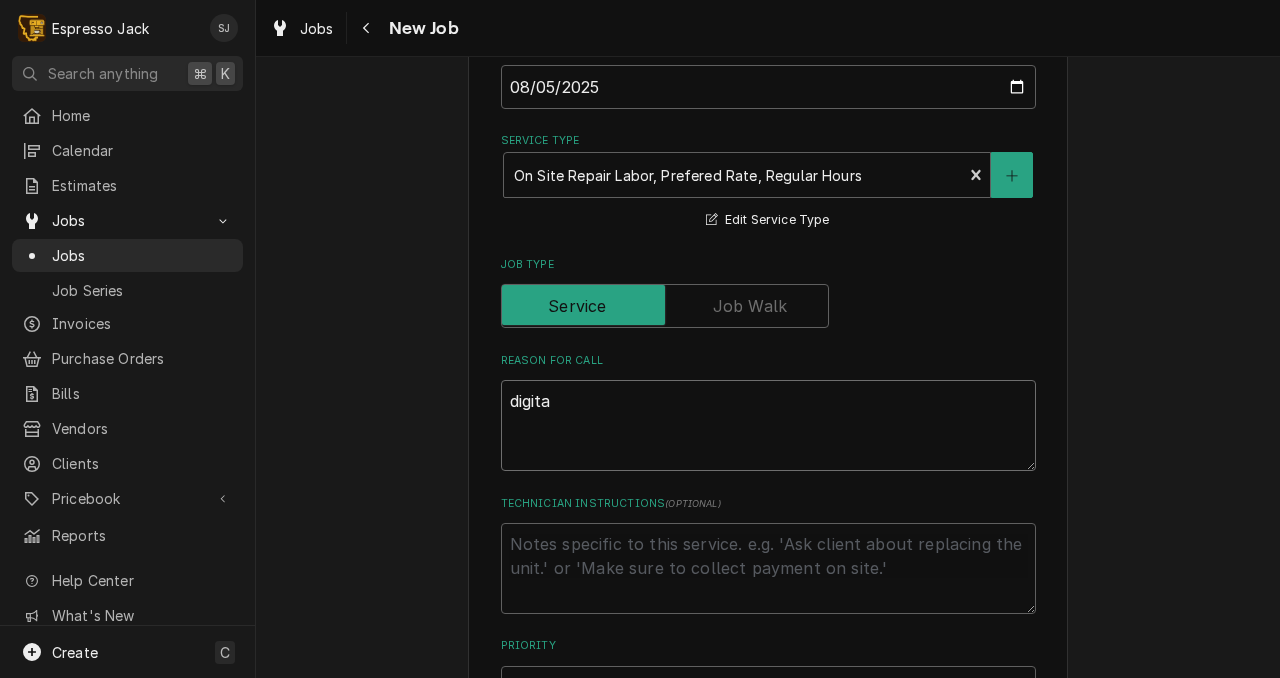 type on "digital" 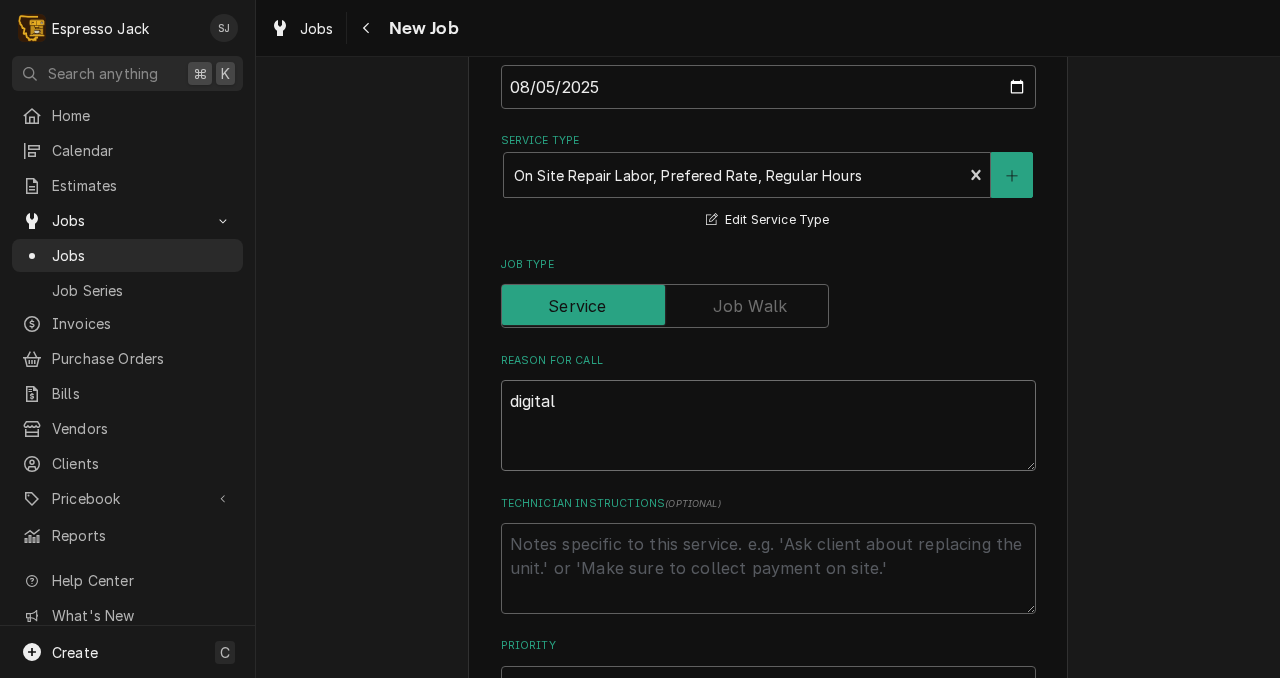 type on "x" 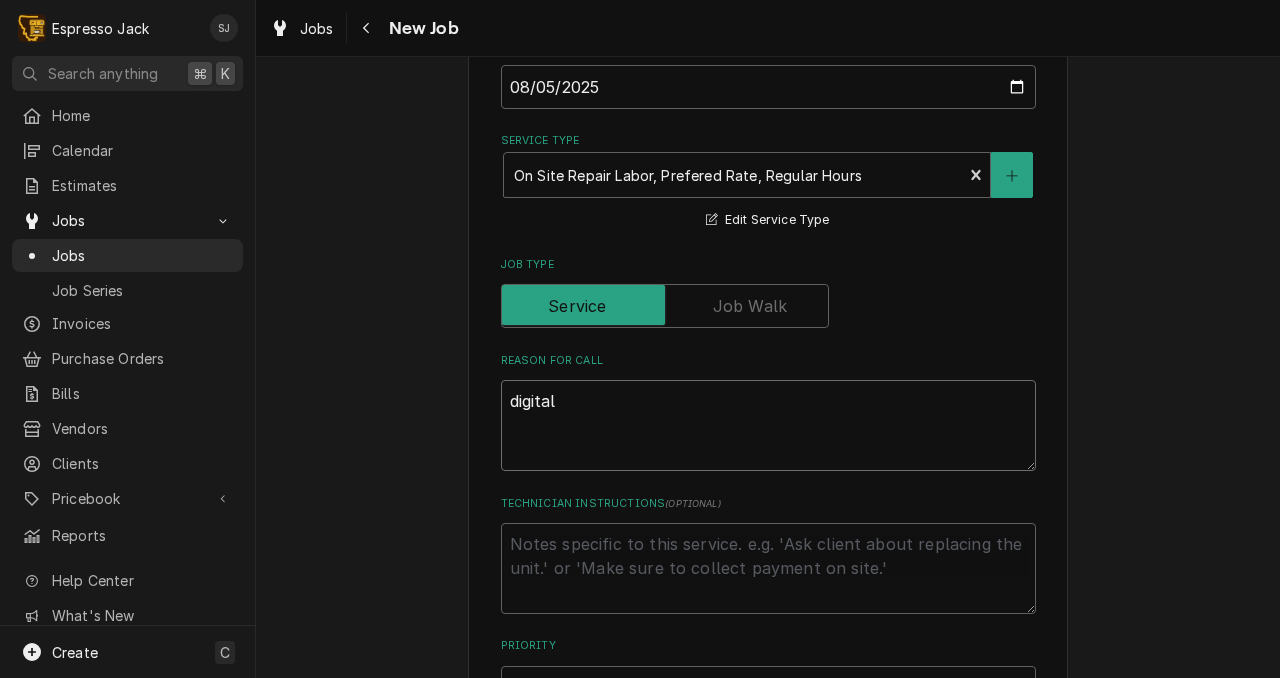 type on "digital" 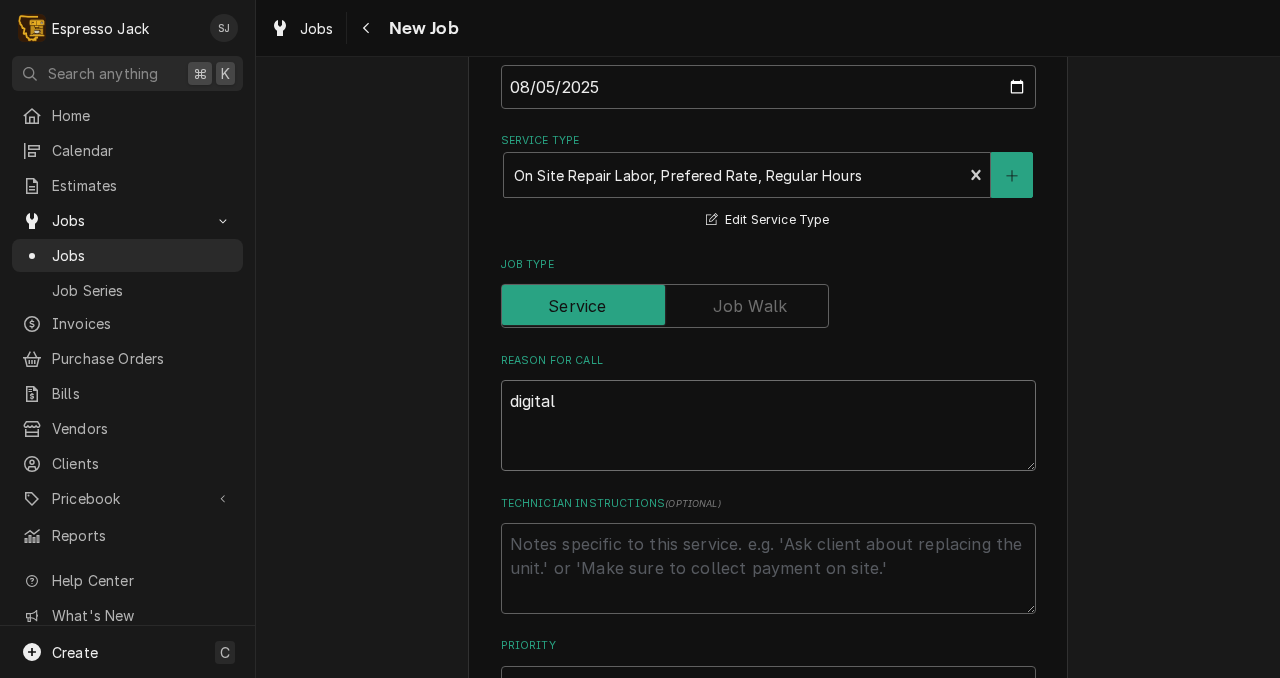 type on "x" 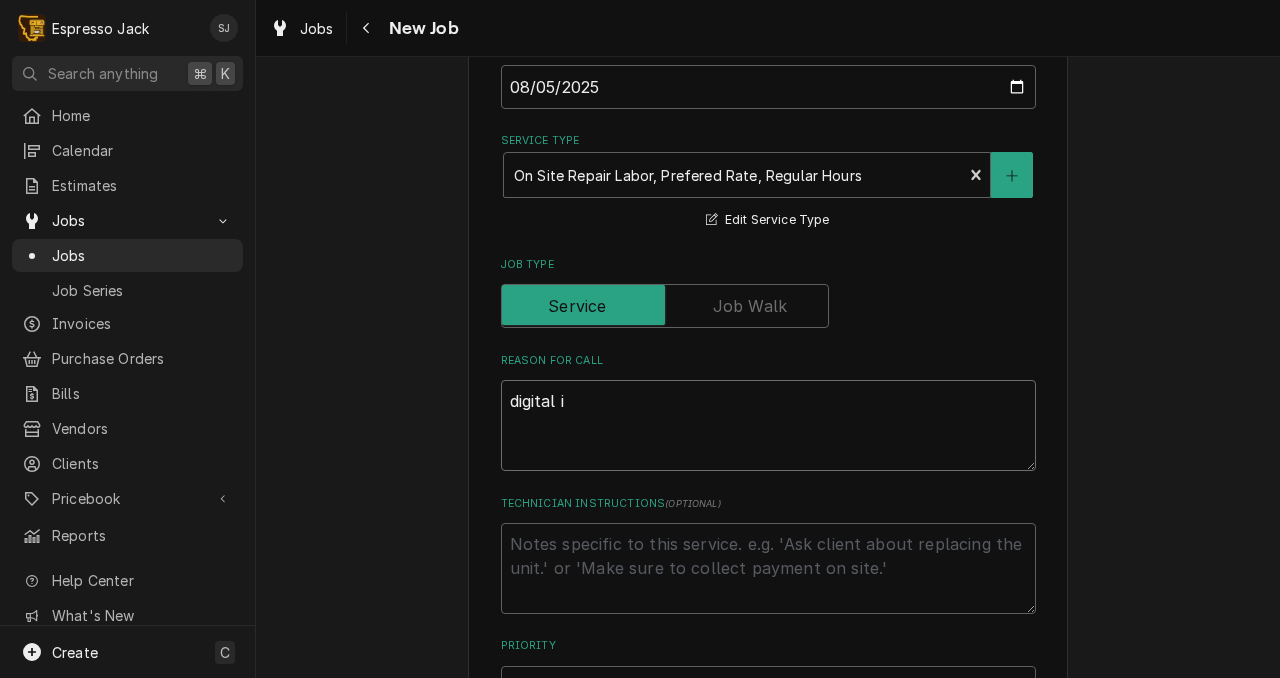 type on "x" 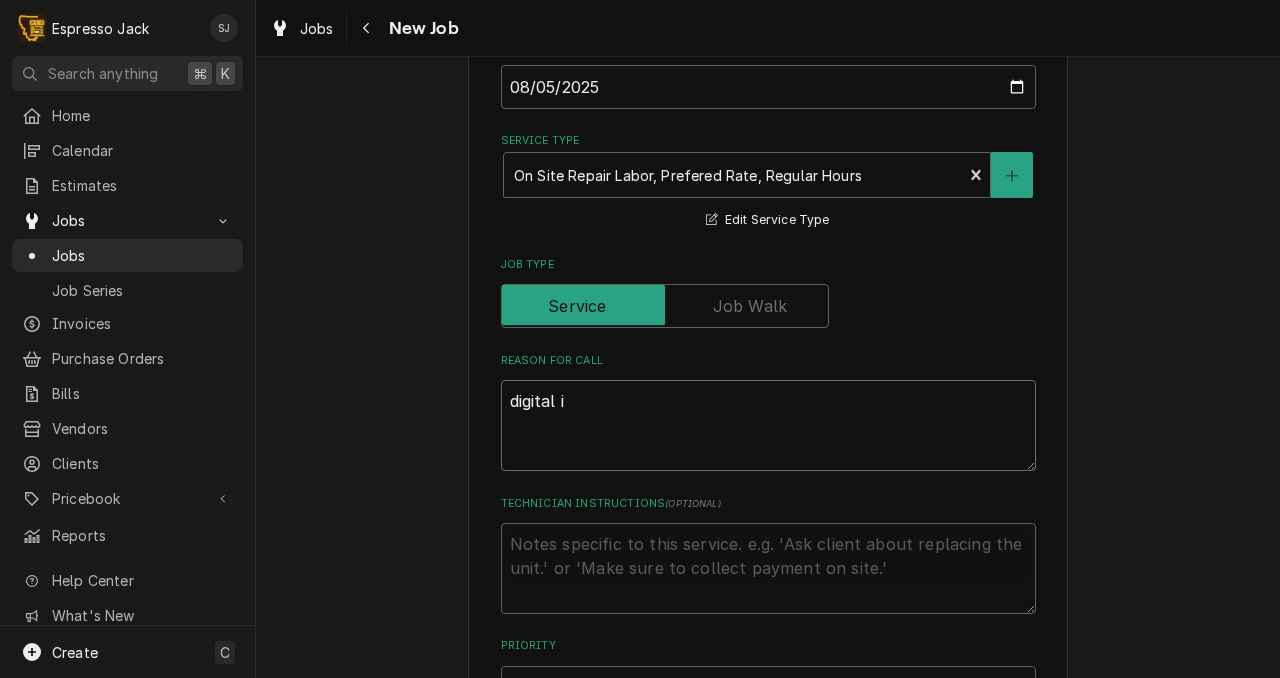 type on "digital is" 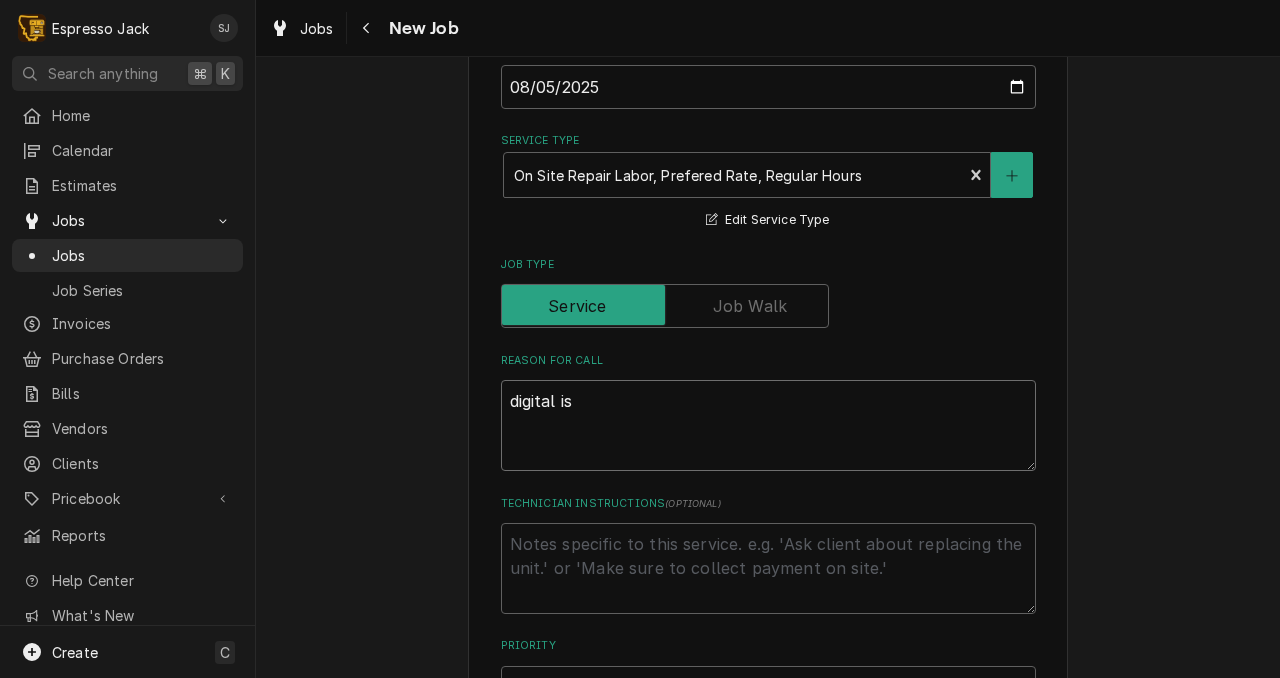 type on "x" 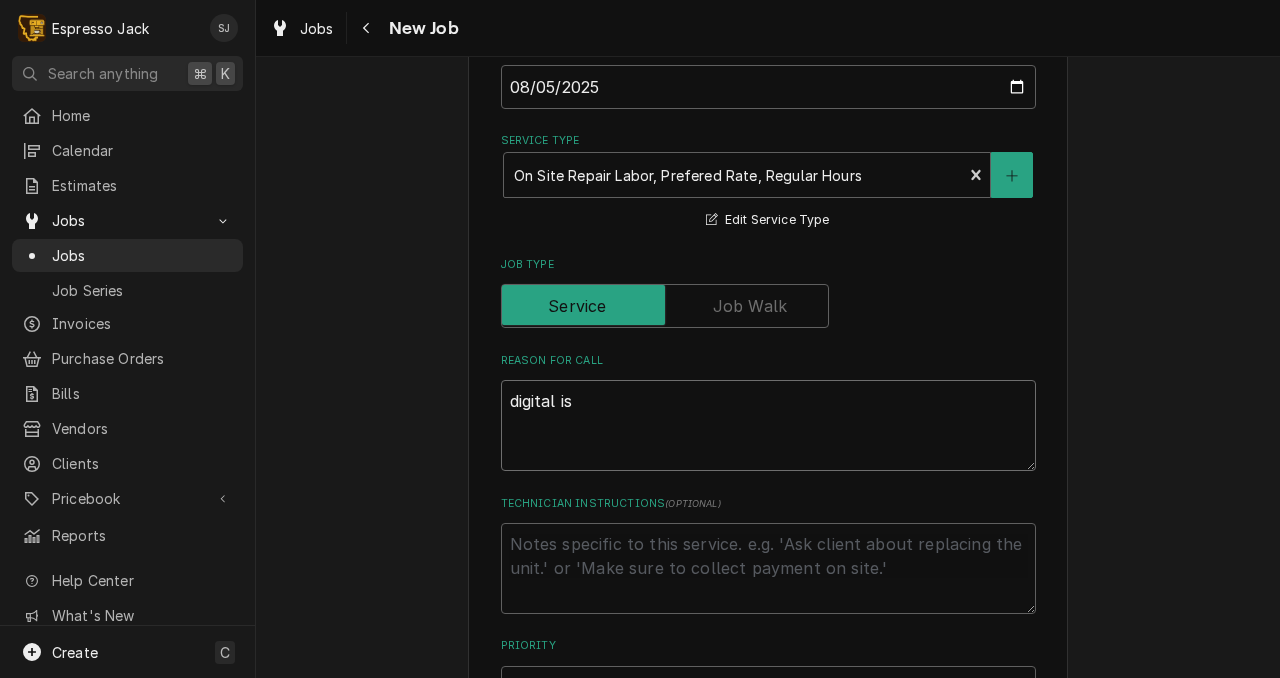 type on "digital iss" 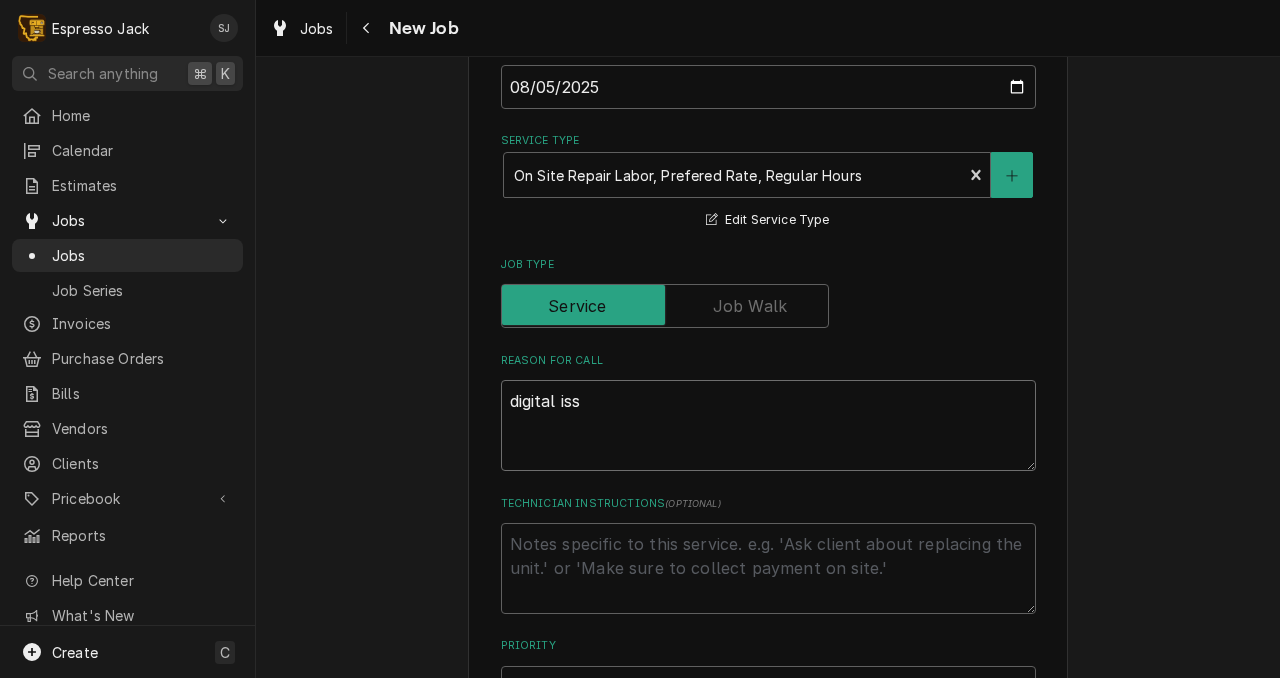 type on "x" 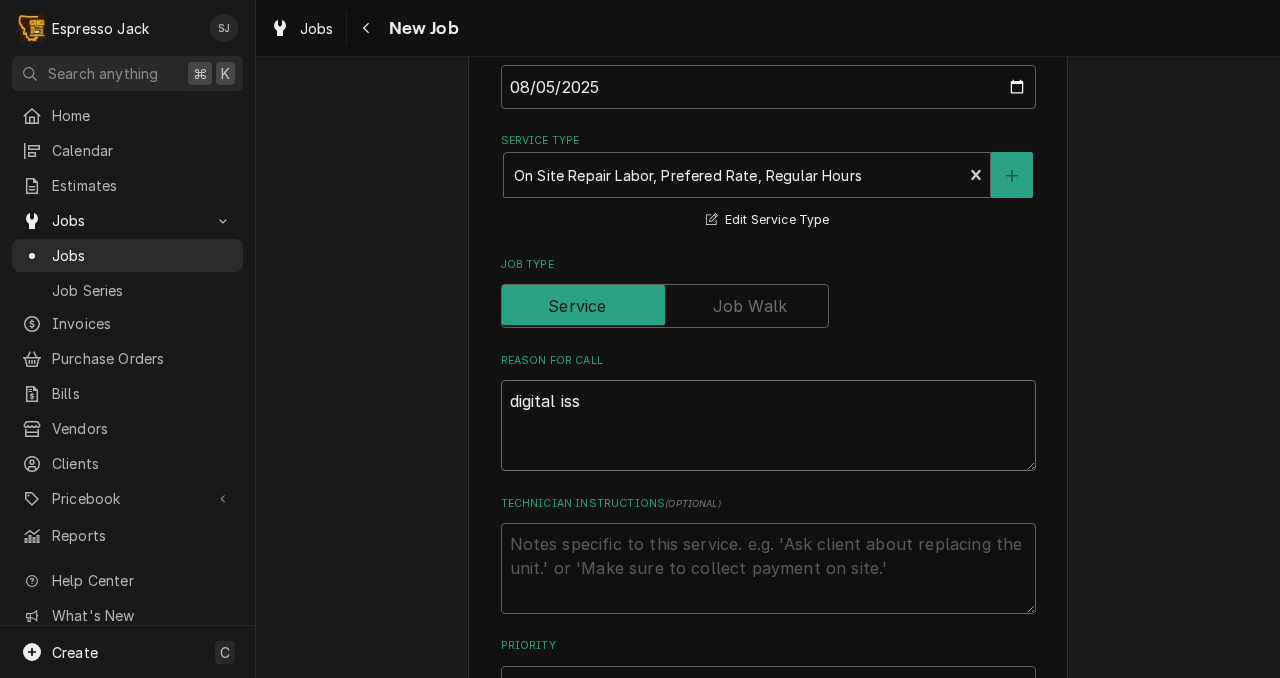 type on "digital issu" 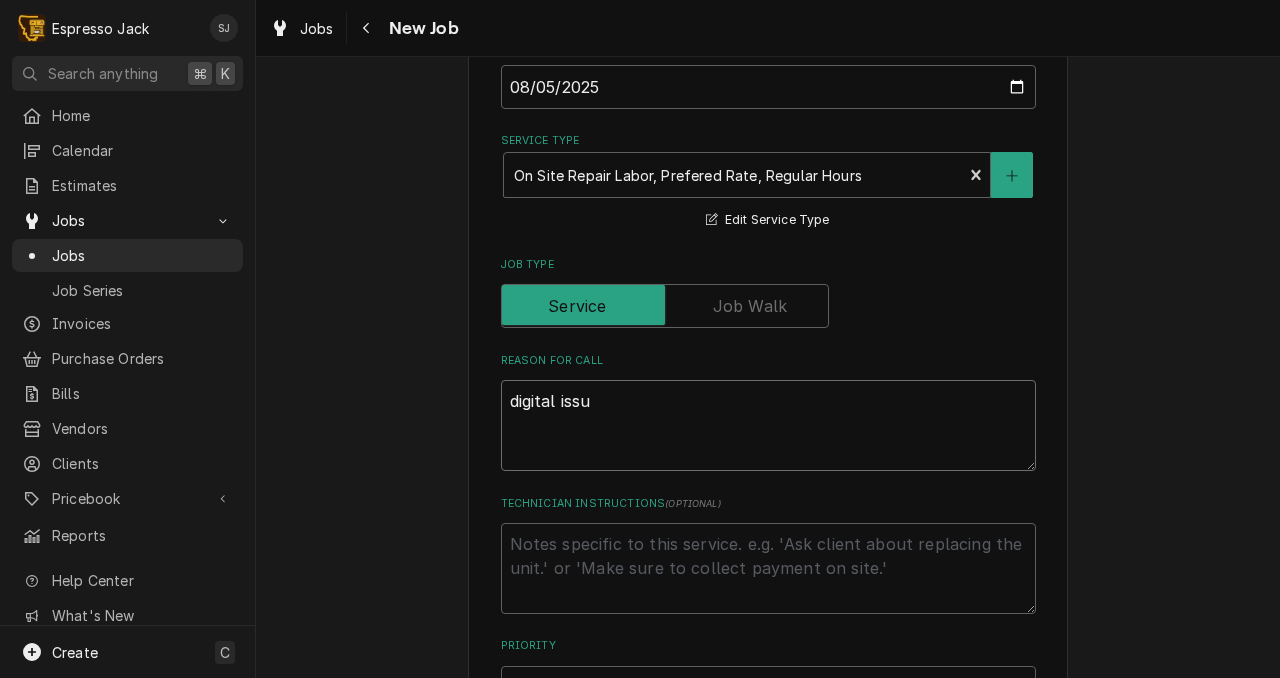 type on "x" 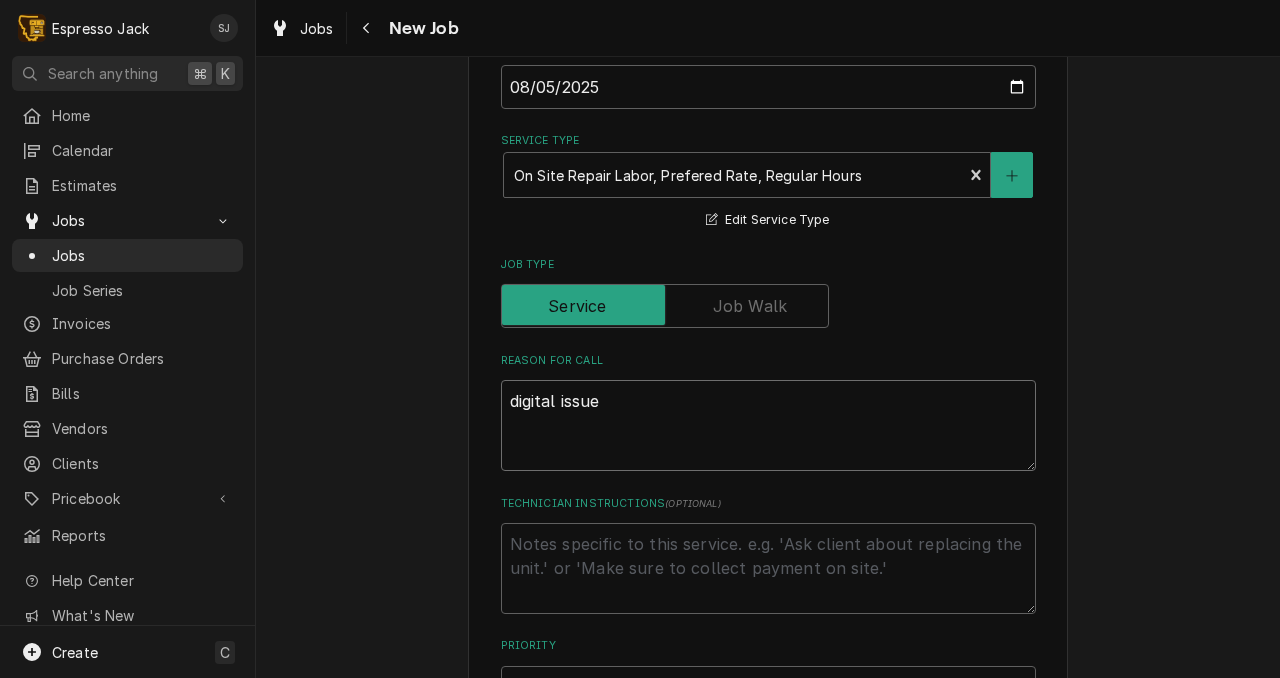 type on "x" 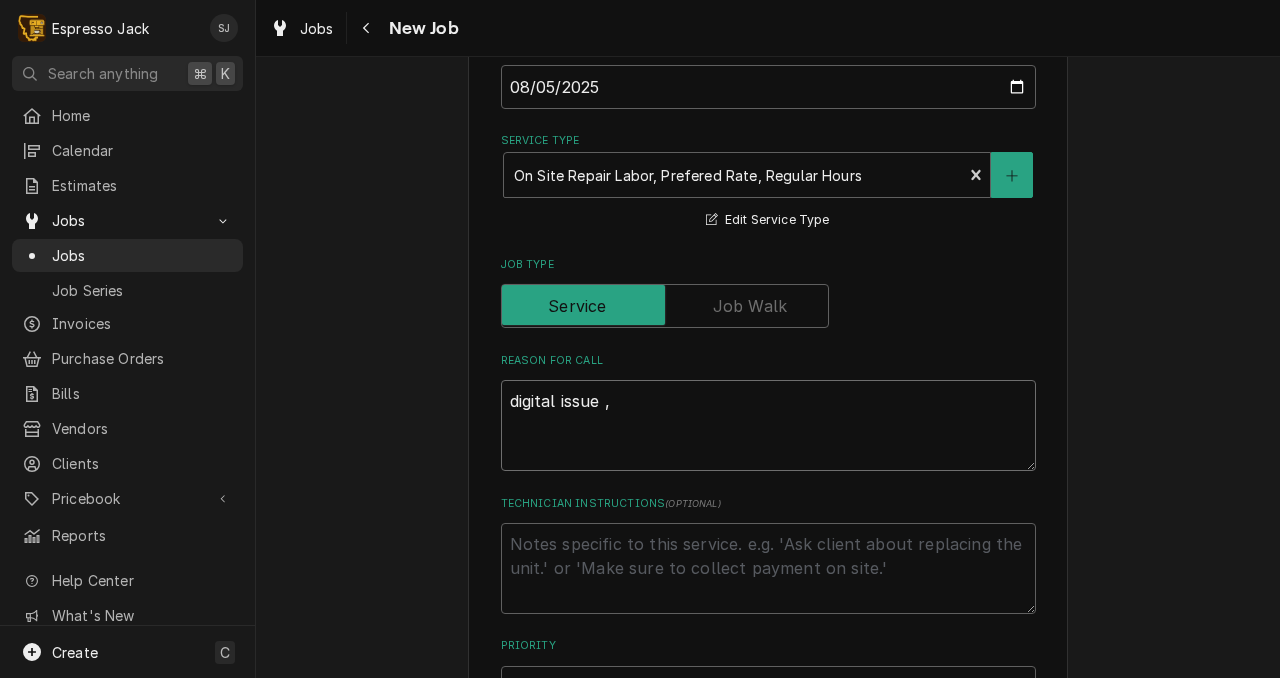 type on "x" 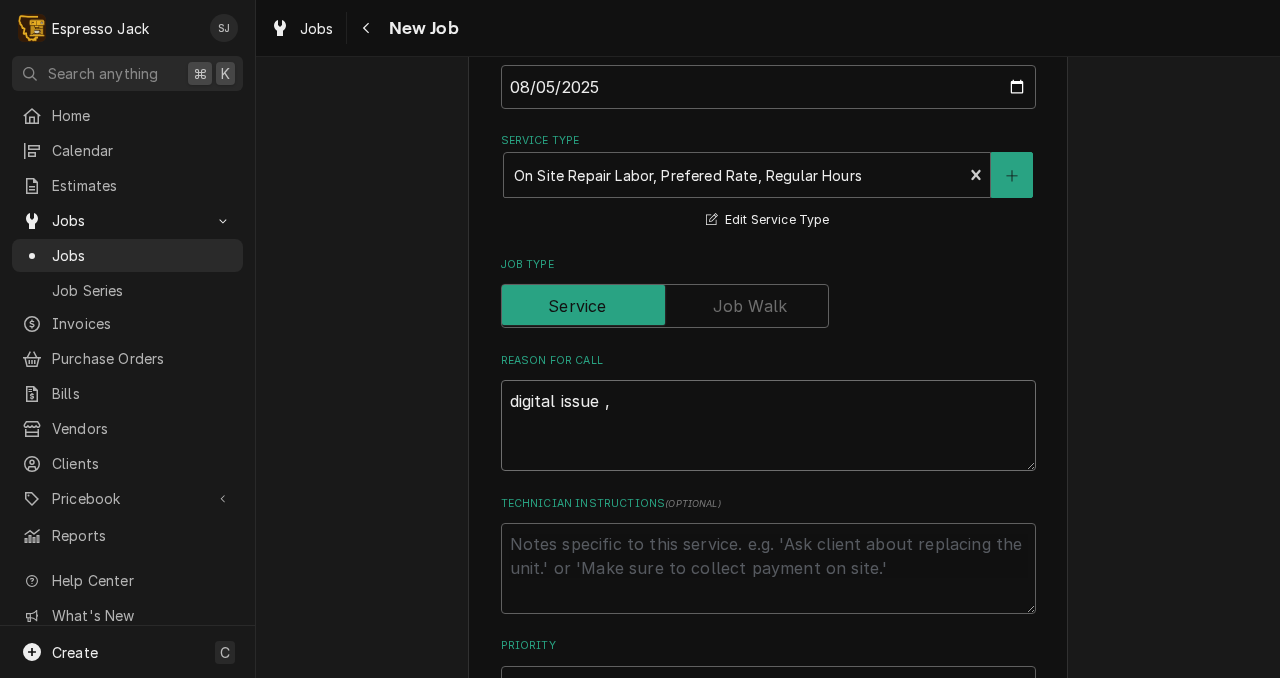 type on "digital issue , n" 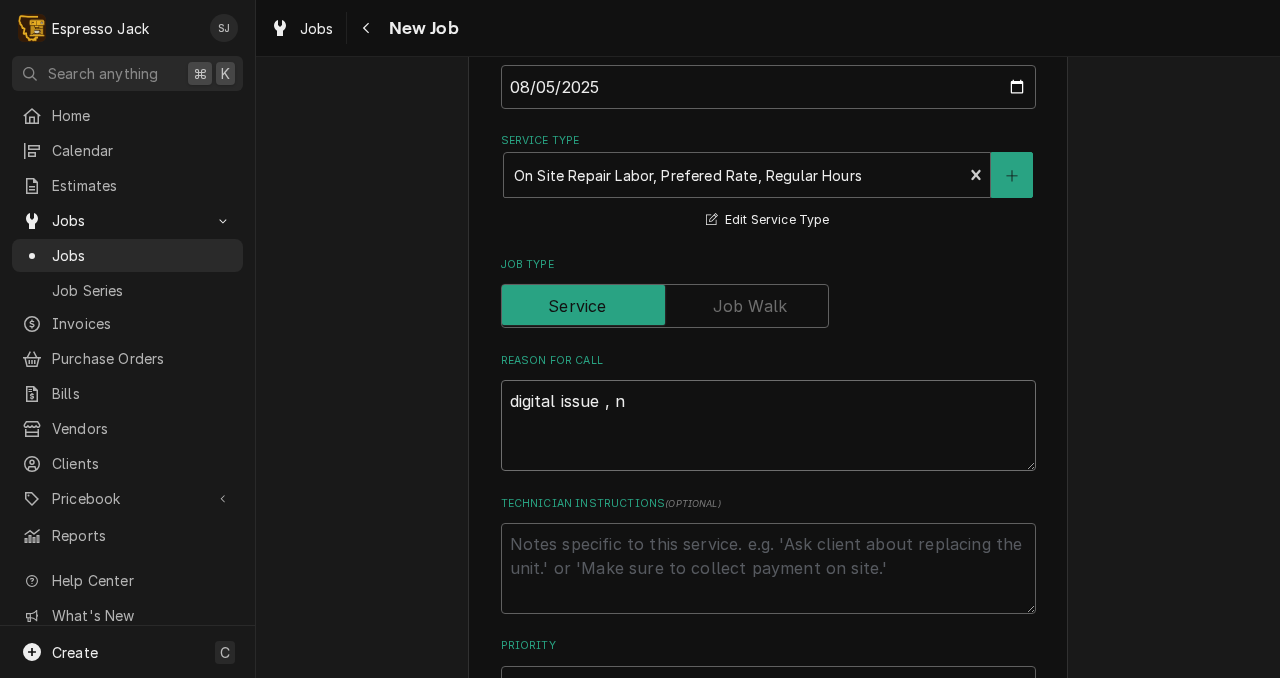 type on "x" 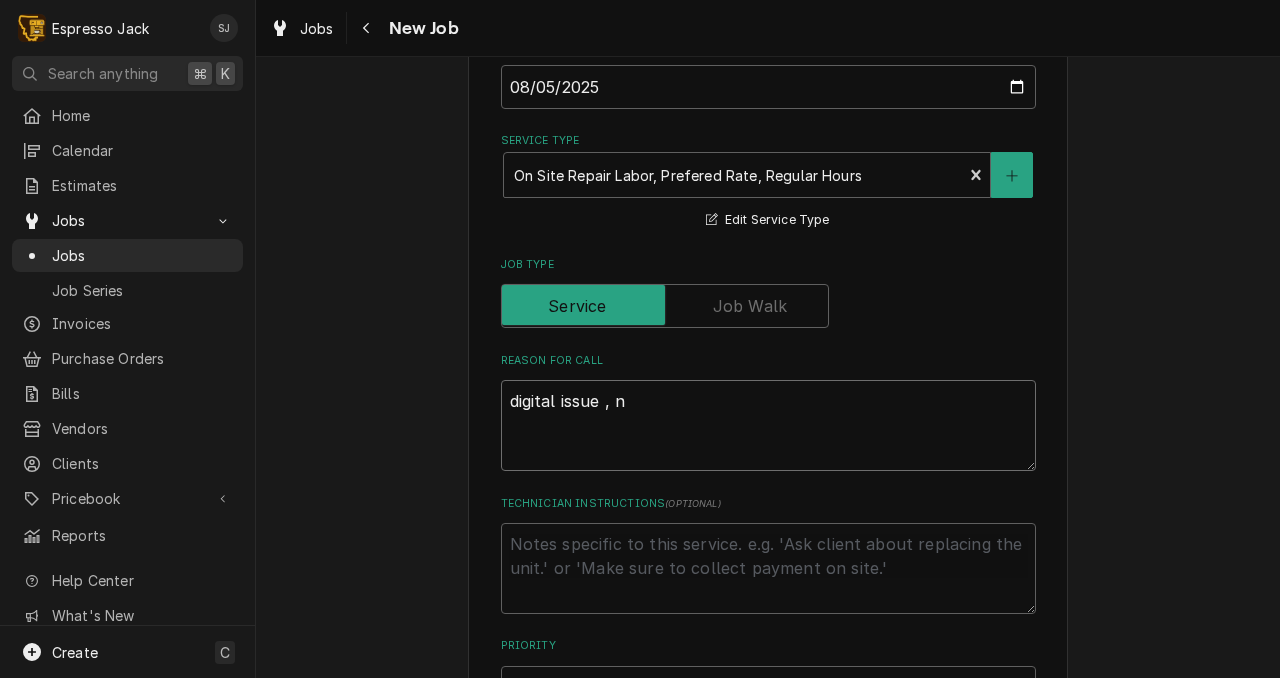 type on "digital issue , no" 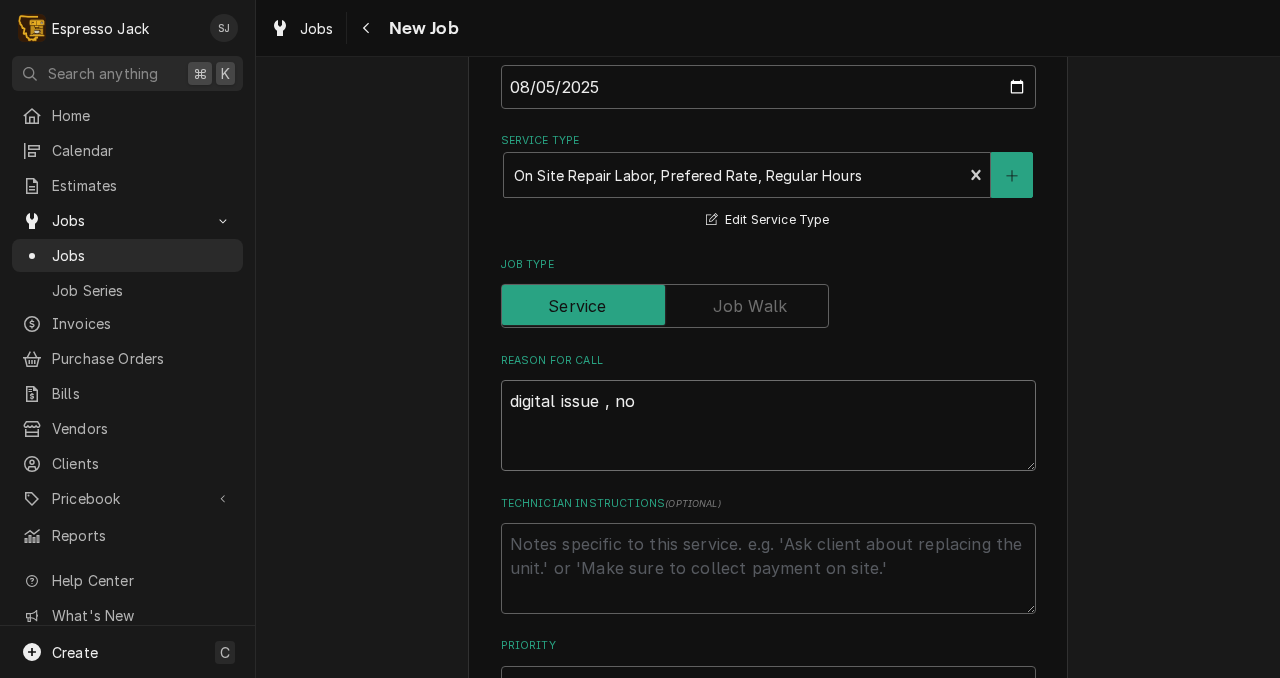 type on "x" 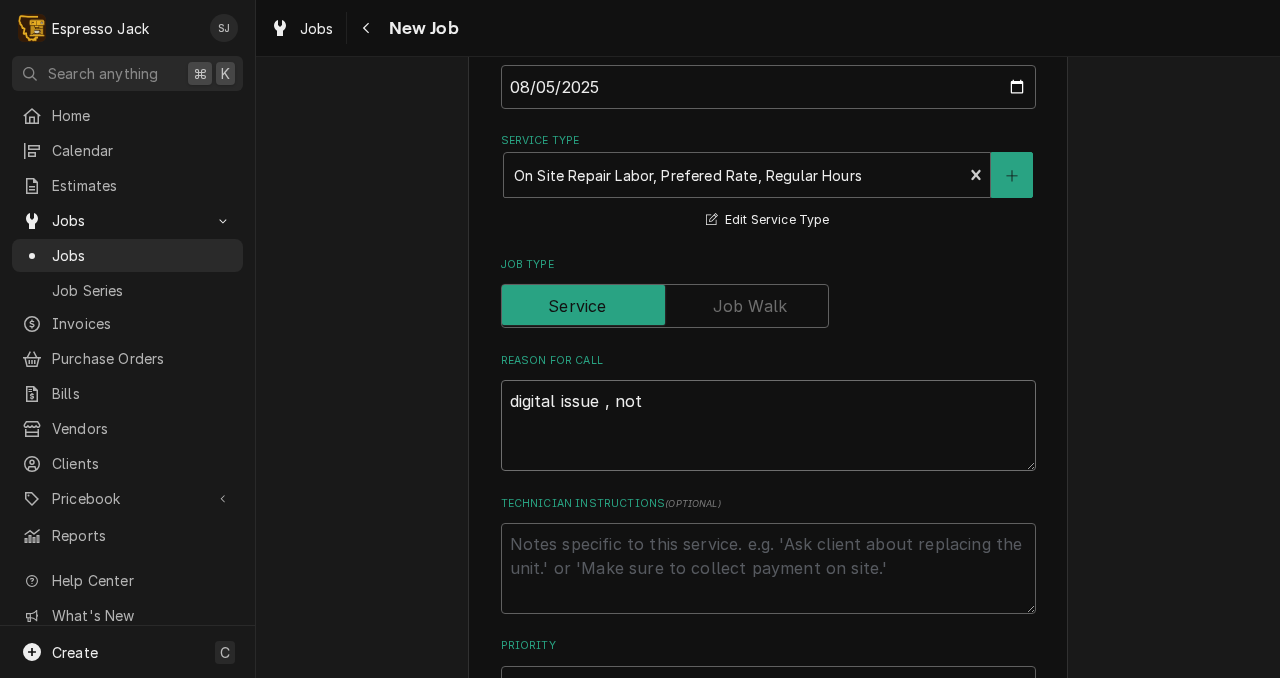 type on "x" 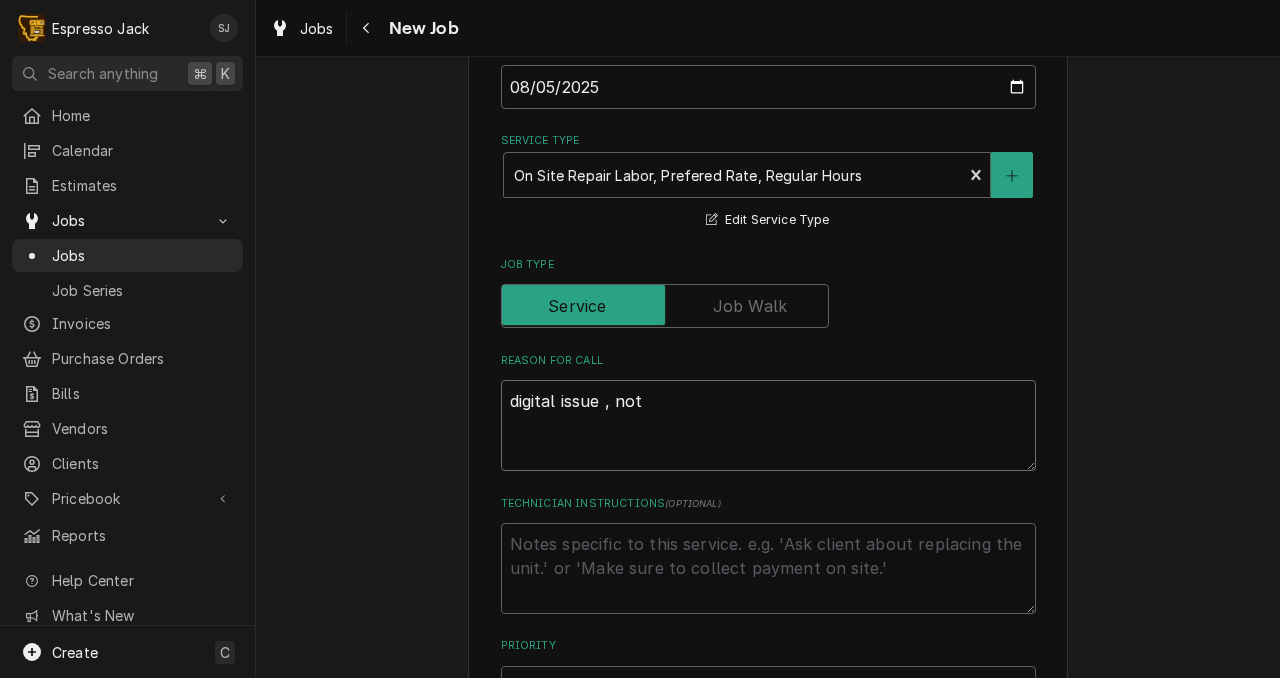 type on "digital issue , not" 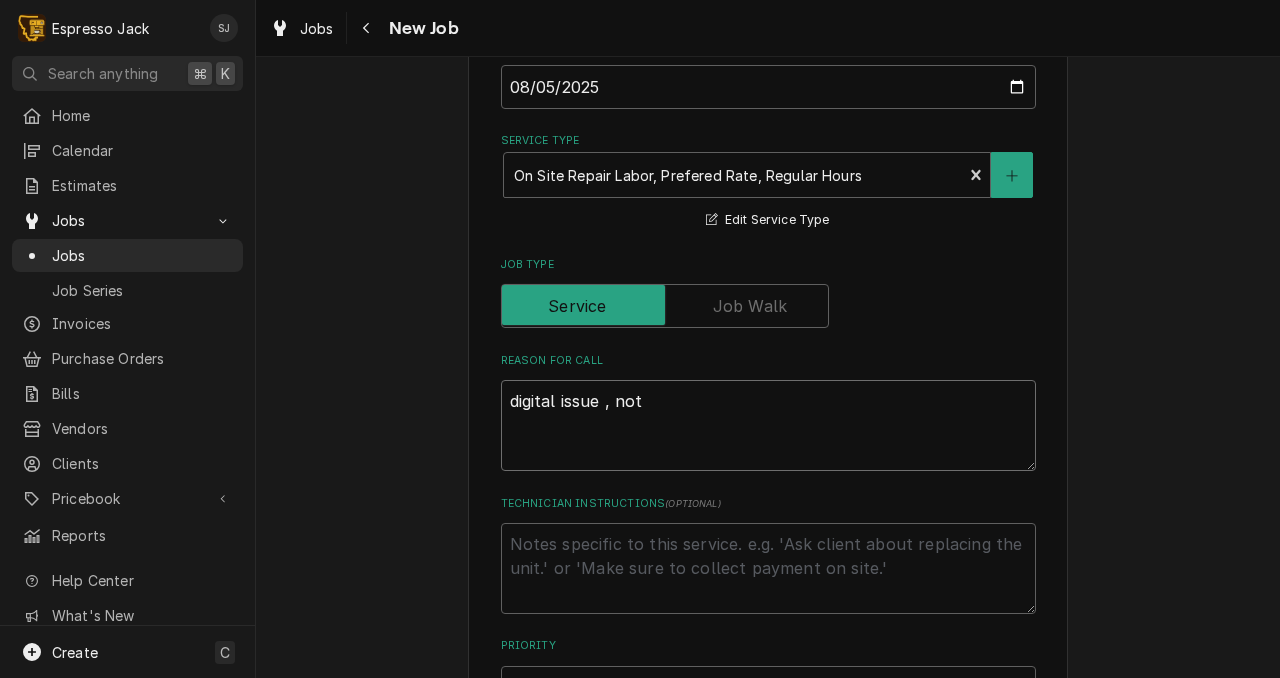 type on "x" 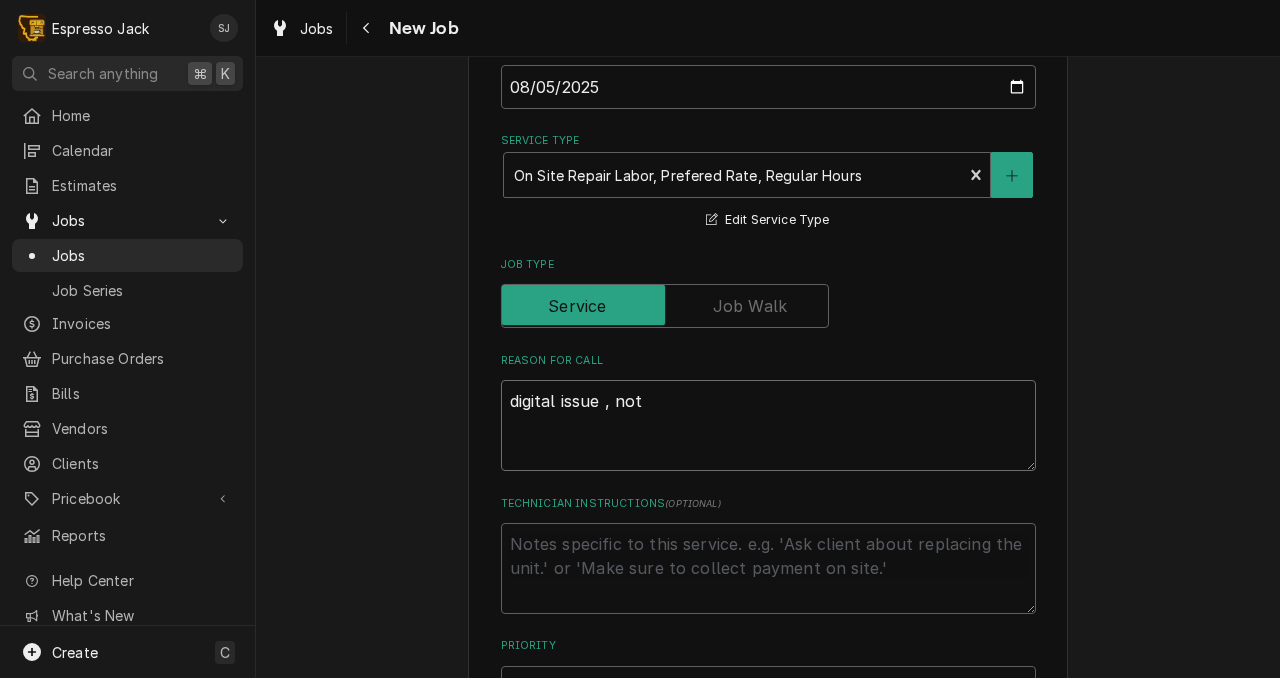 type on "digital issue , not h" 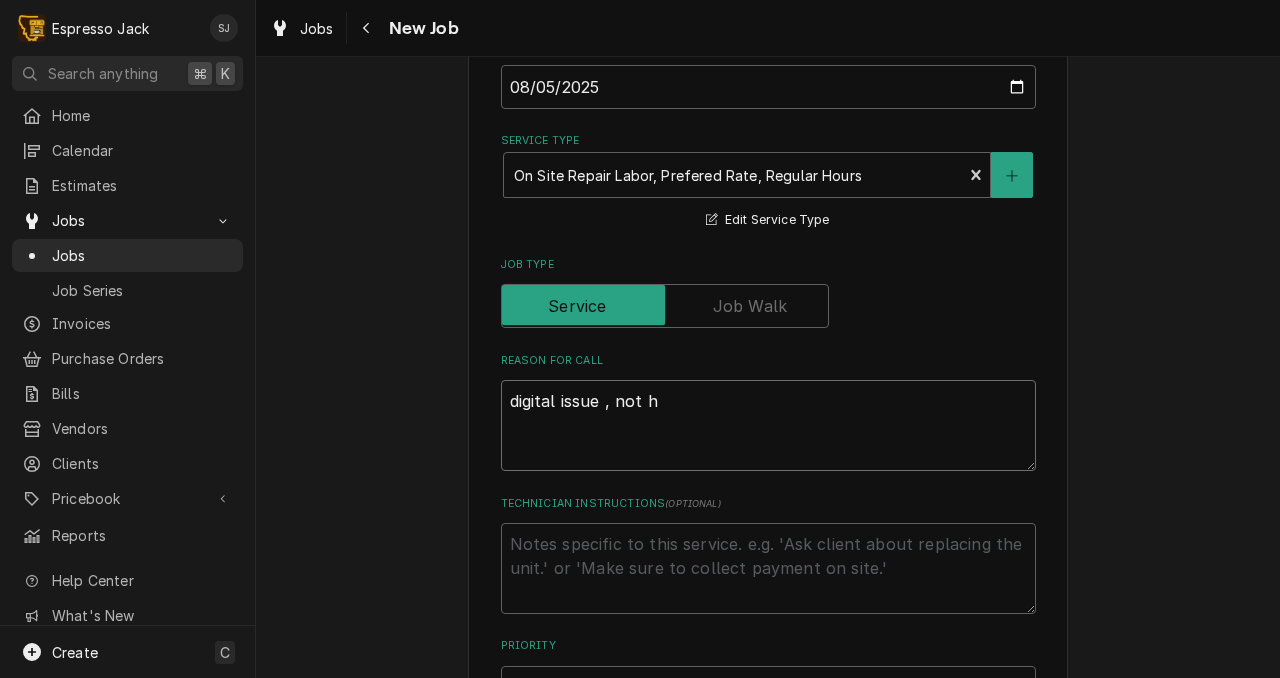 type on "x" 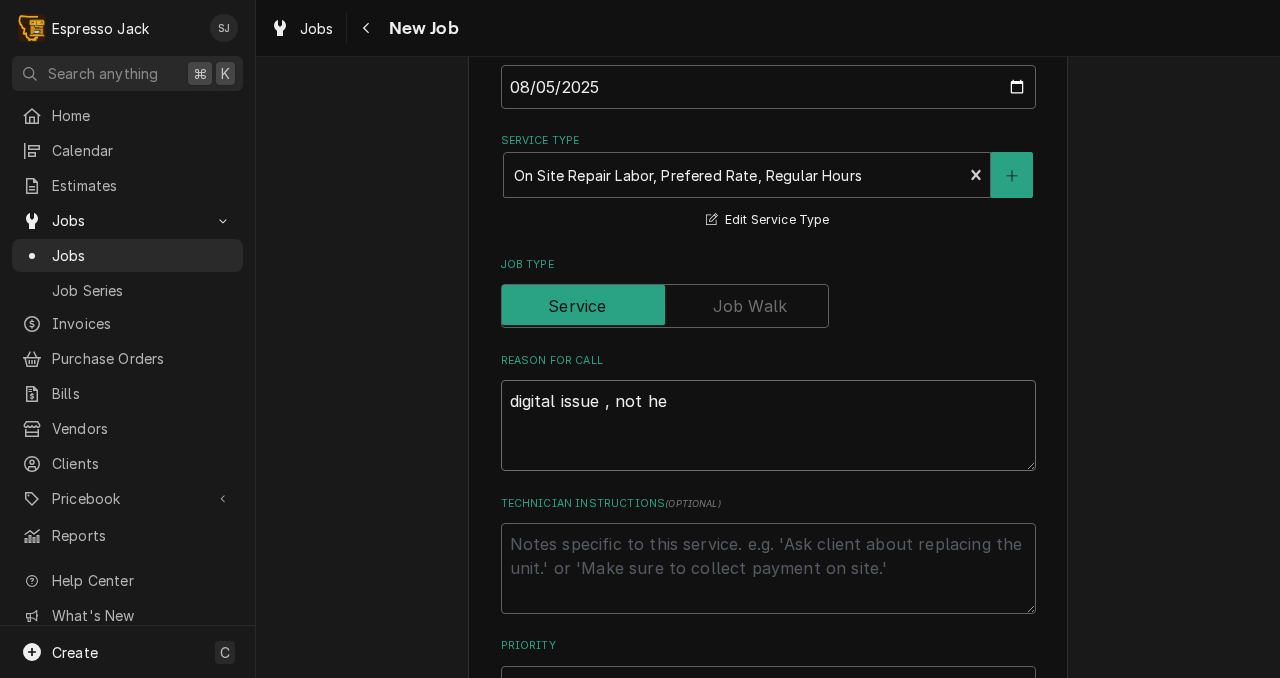 type on "x" 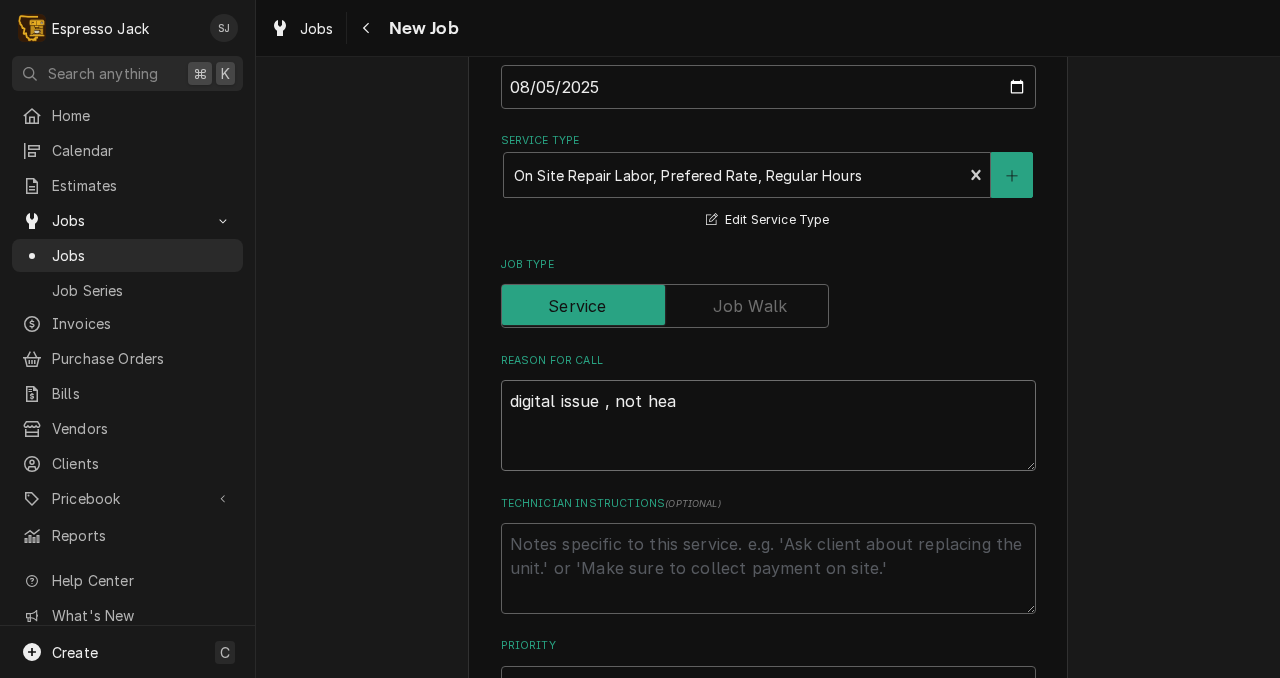 type on "x" 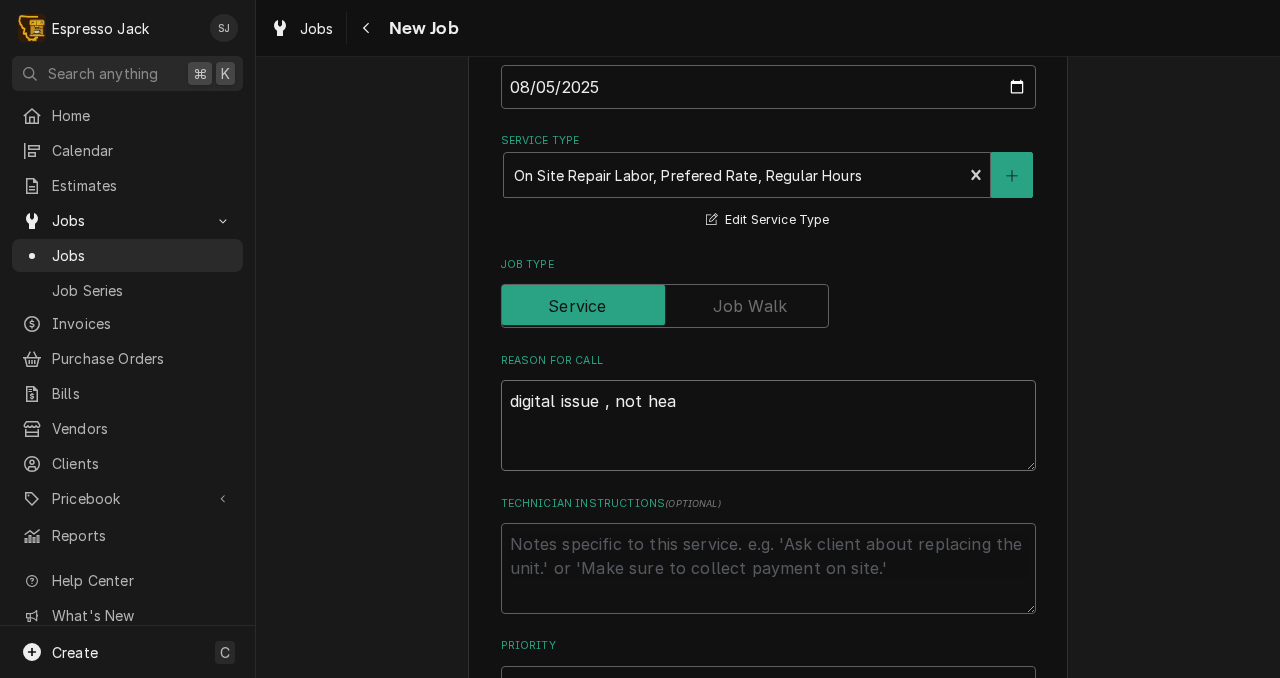 type on "digital issue , not heat" 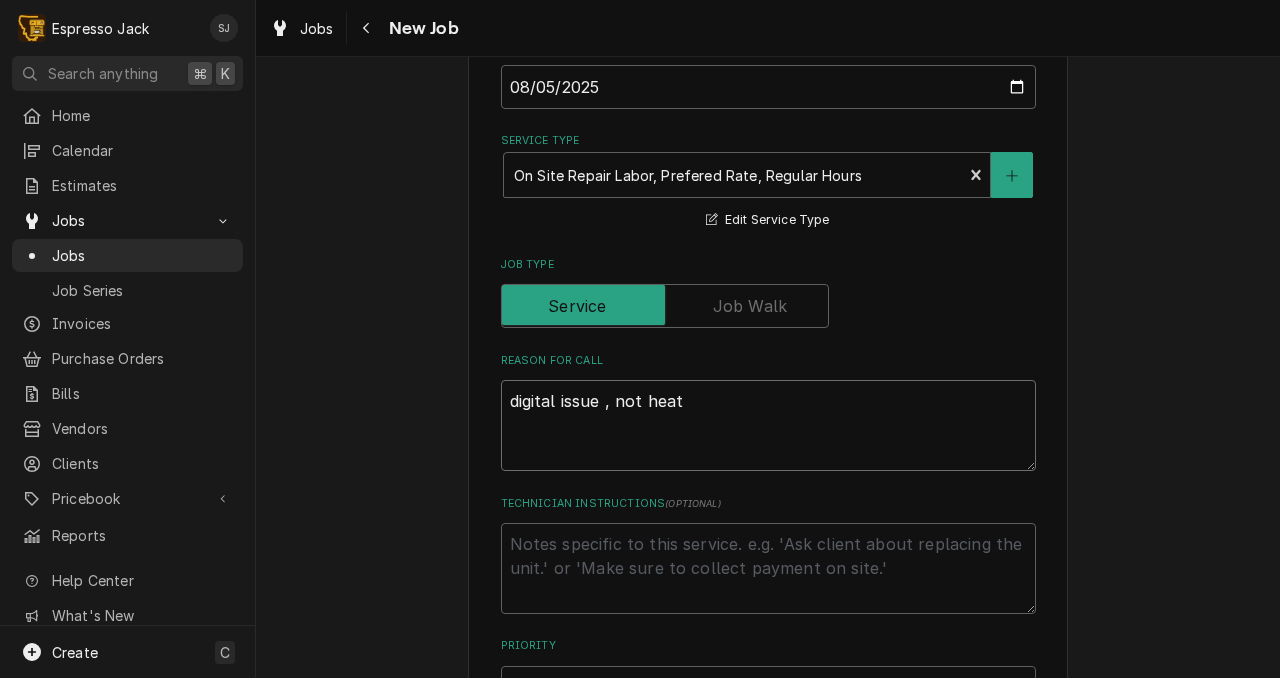 type on "x" 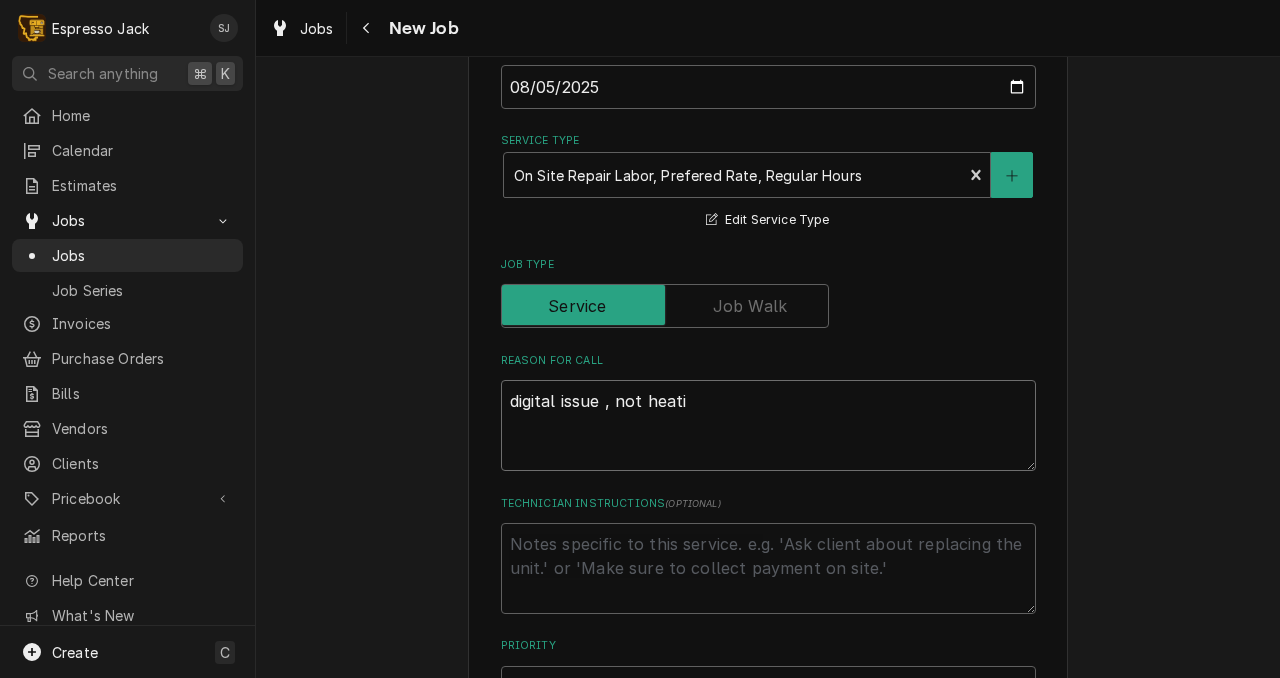 type on "x" 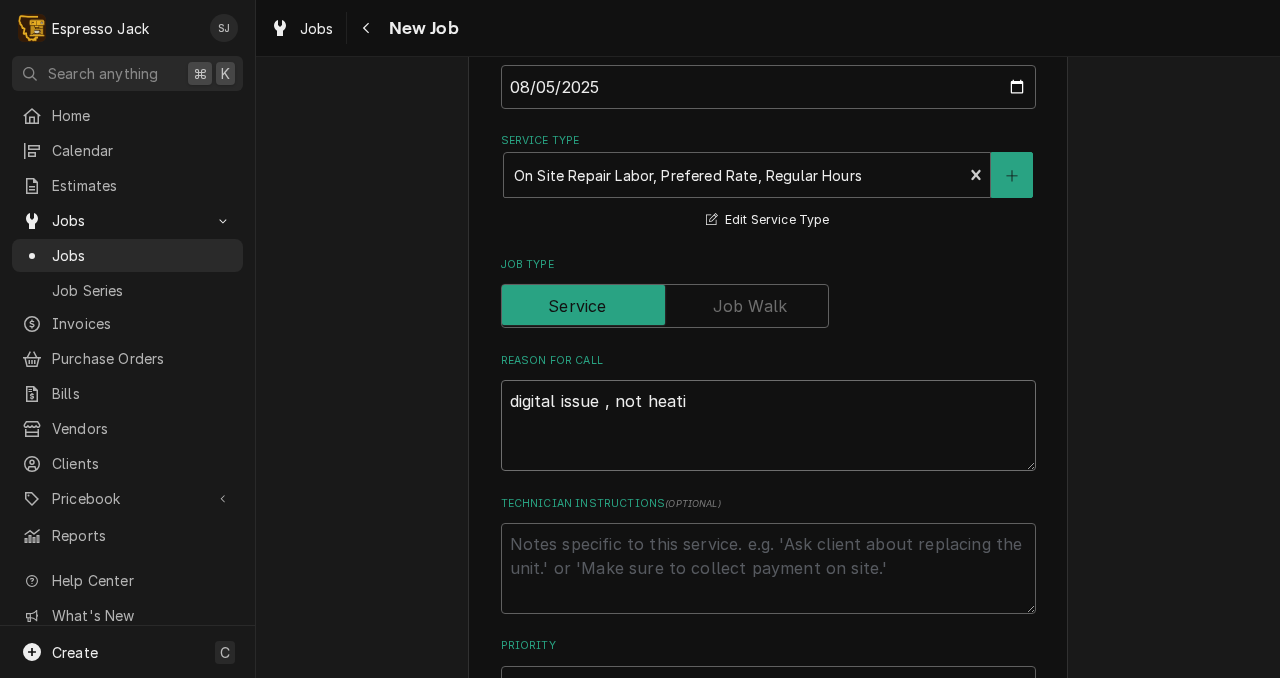 type on "digital issue , not heatin" 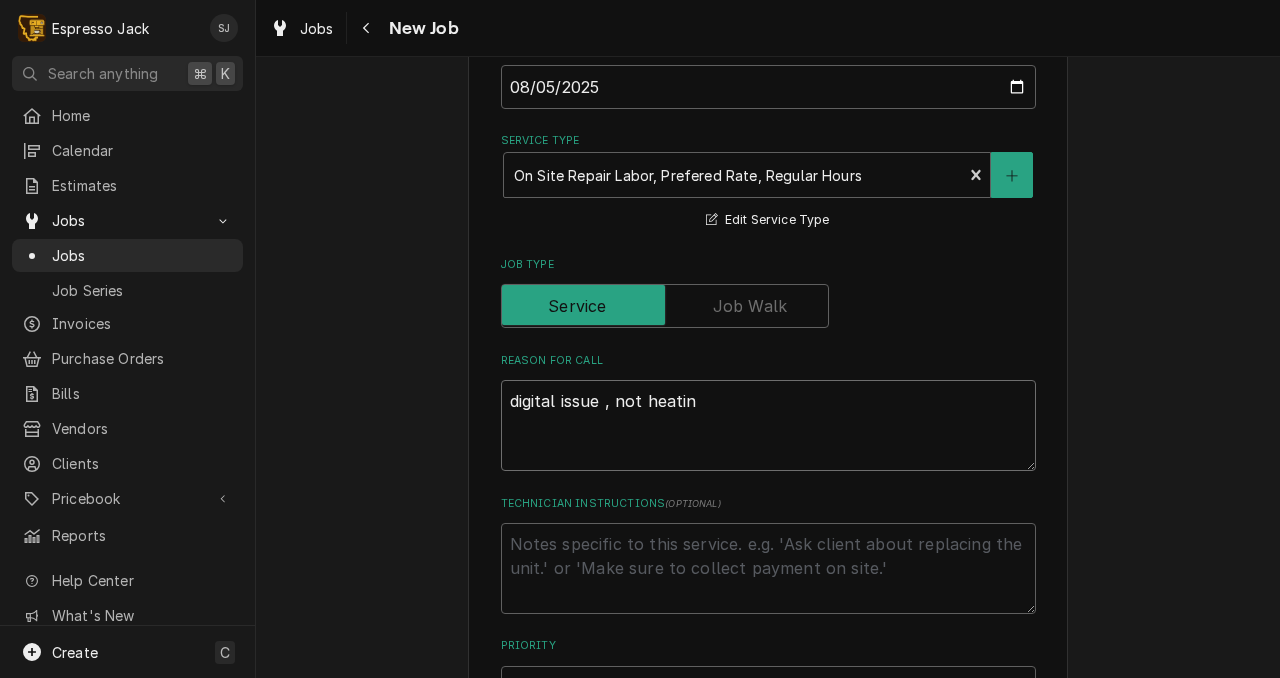 type on "x" 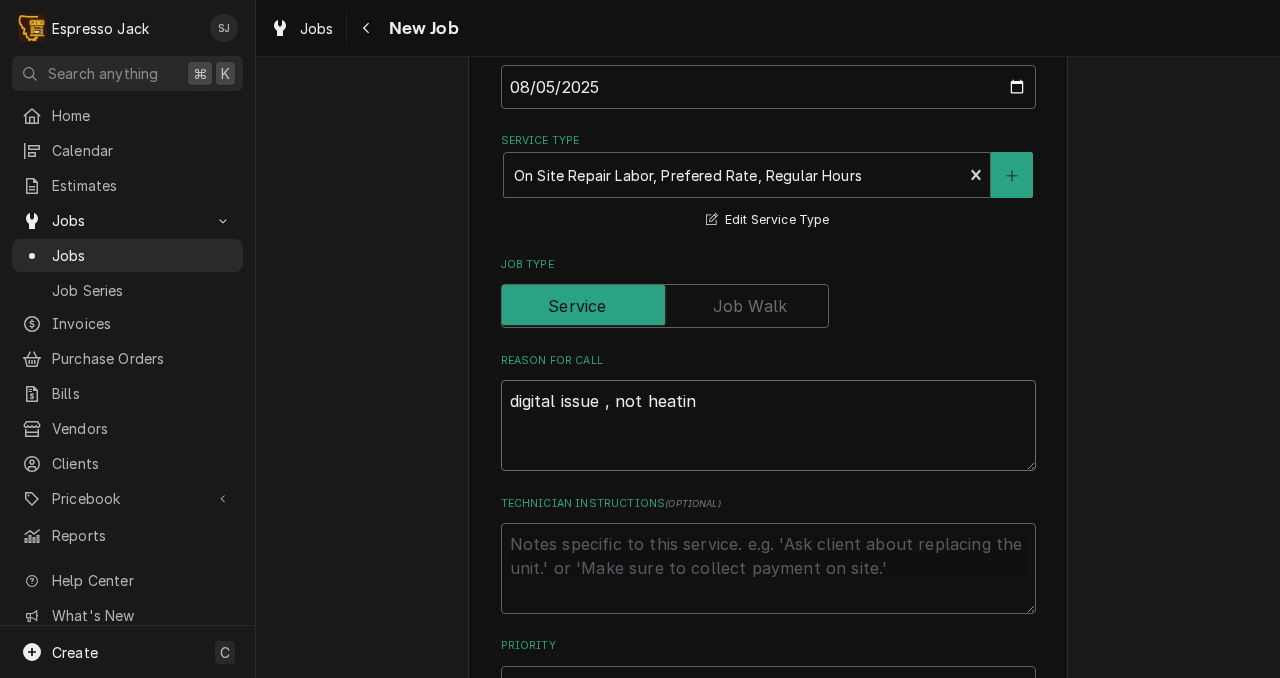type on "digital issue , not heating" 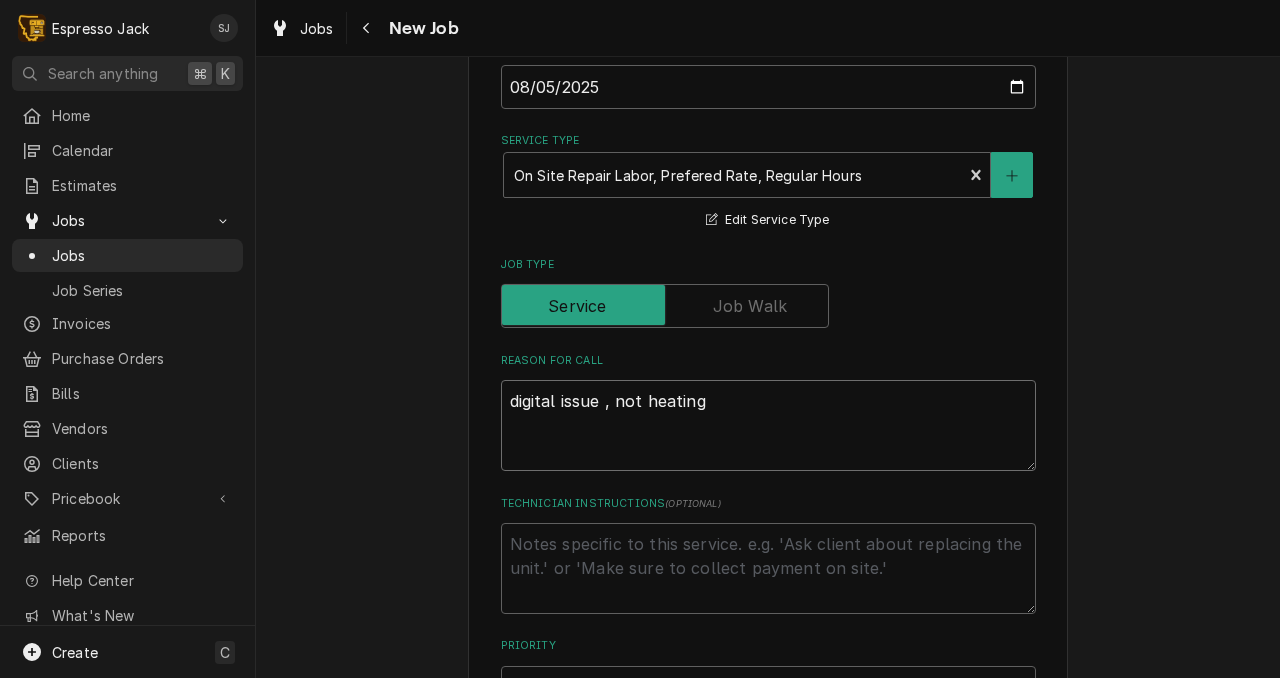 type on "x" 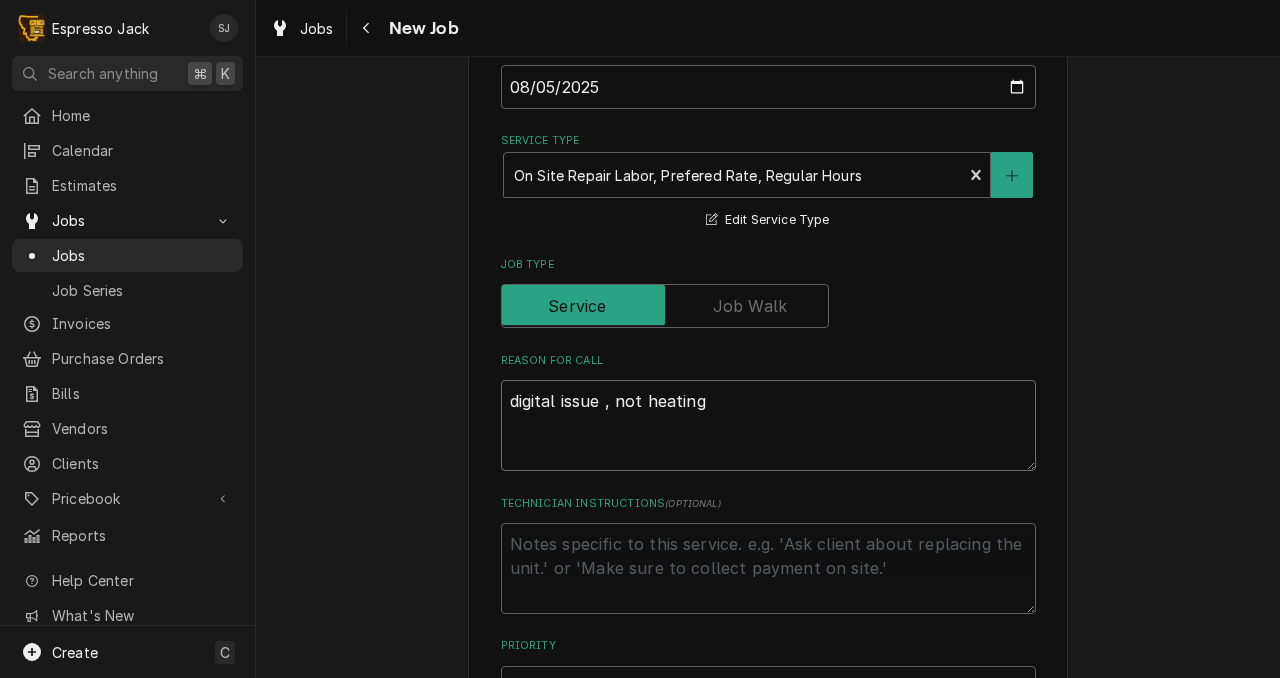type on "digital issue , not heating" 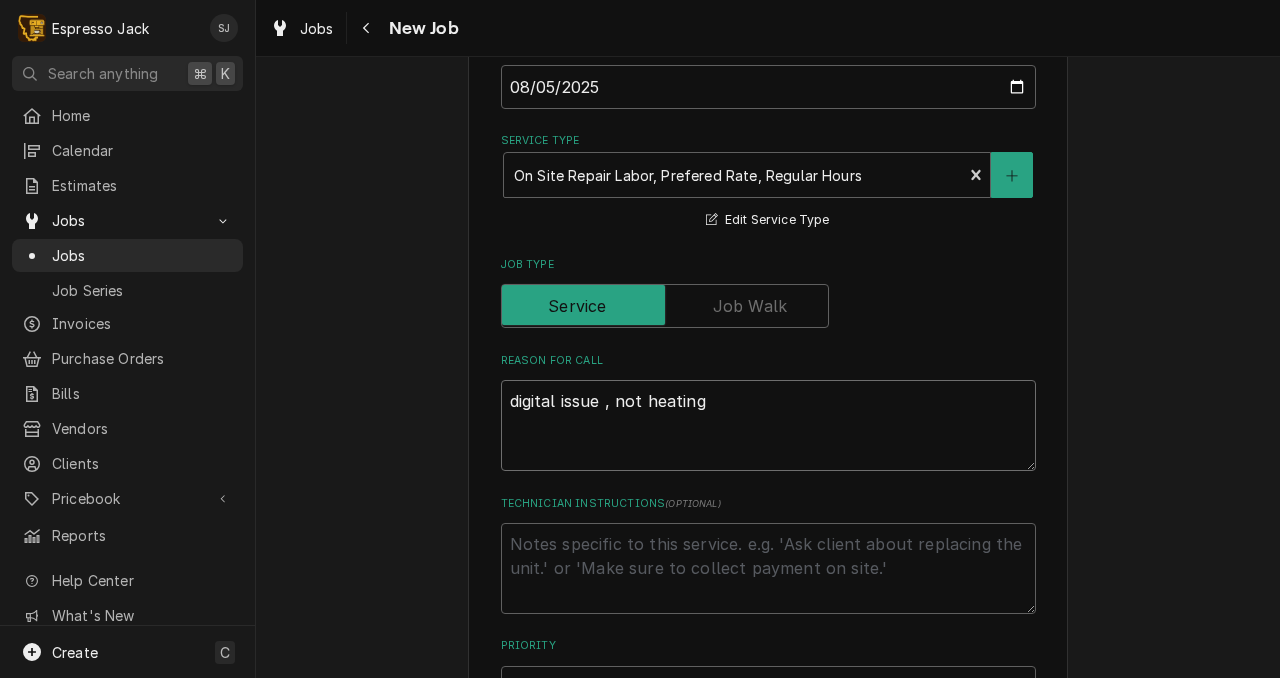 type on "x" 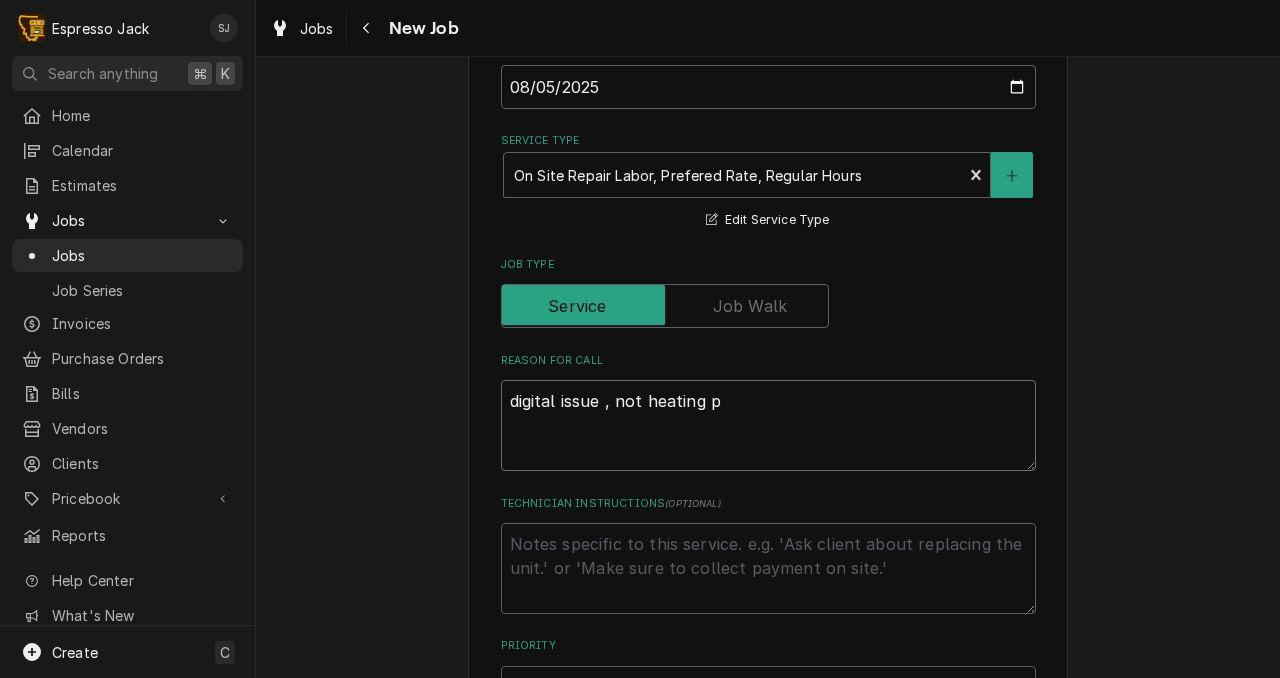 type on "x" 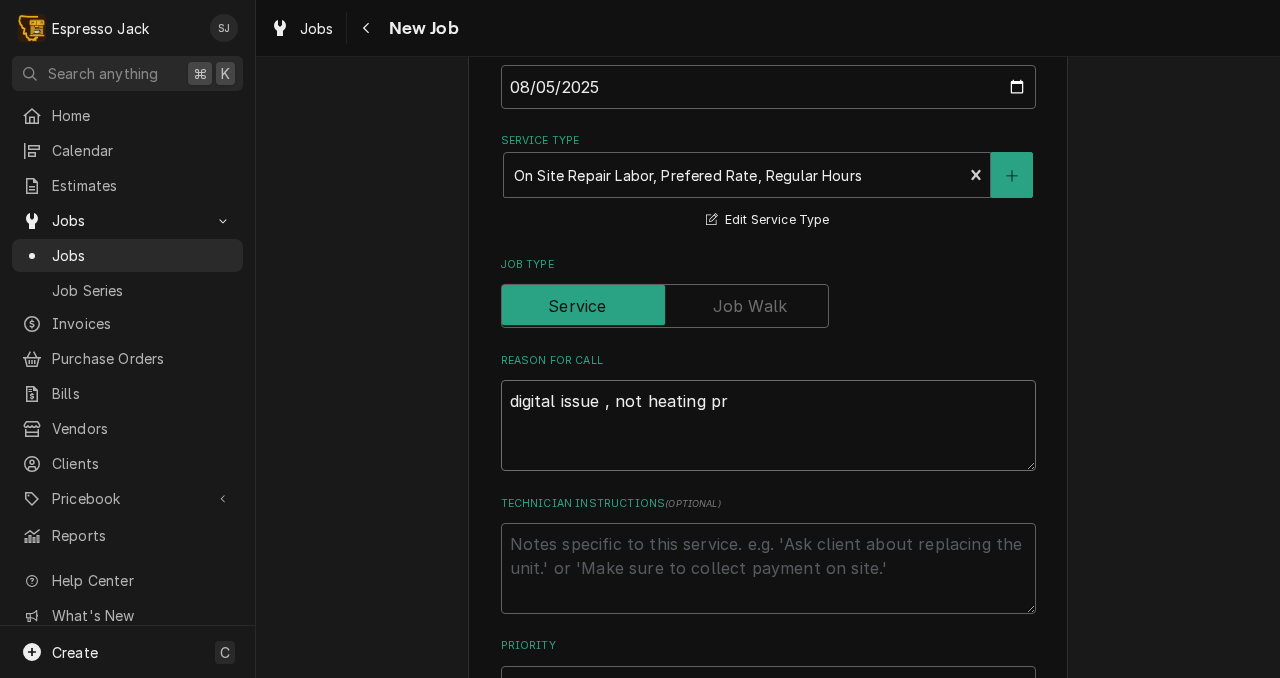 type on "x" 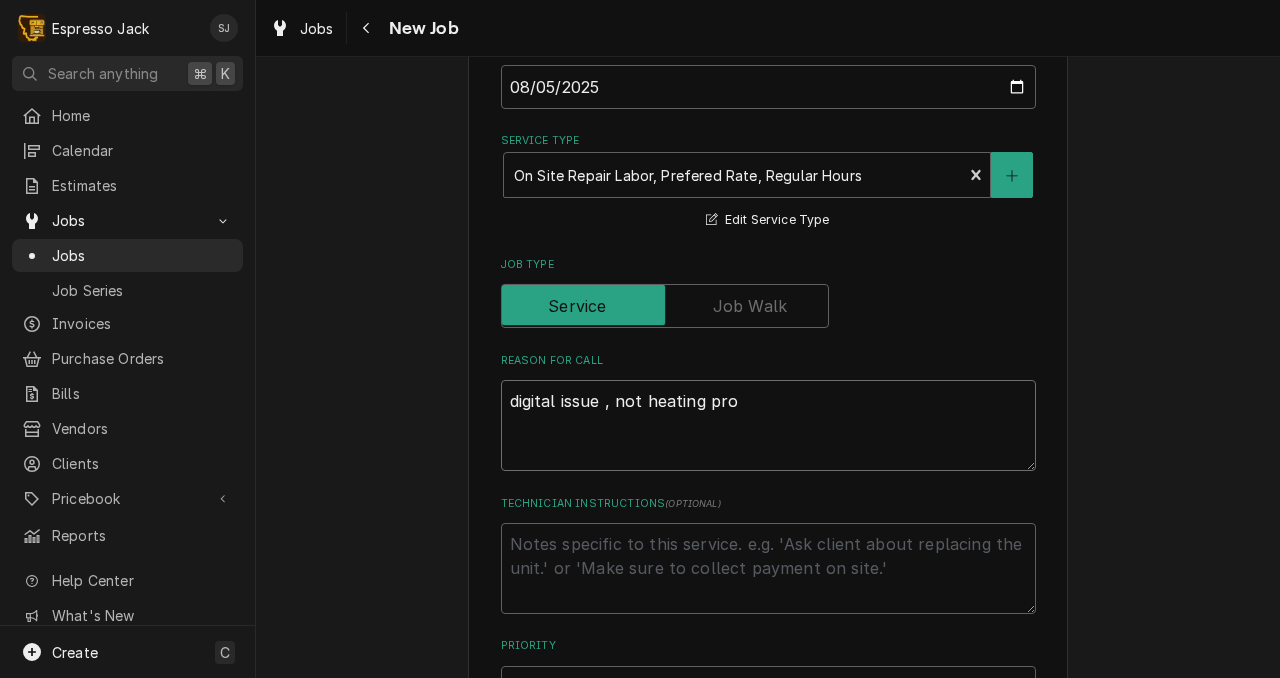 type on "x" 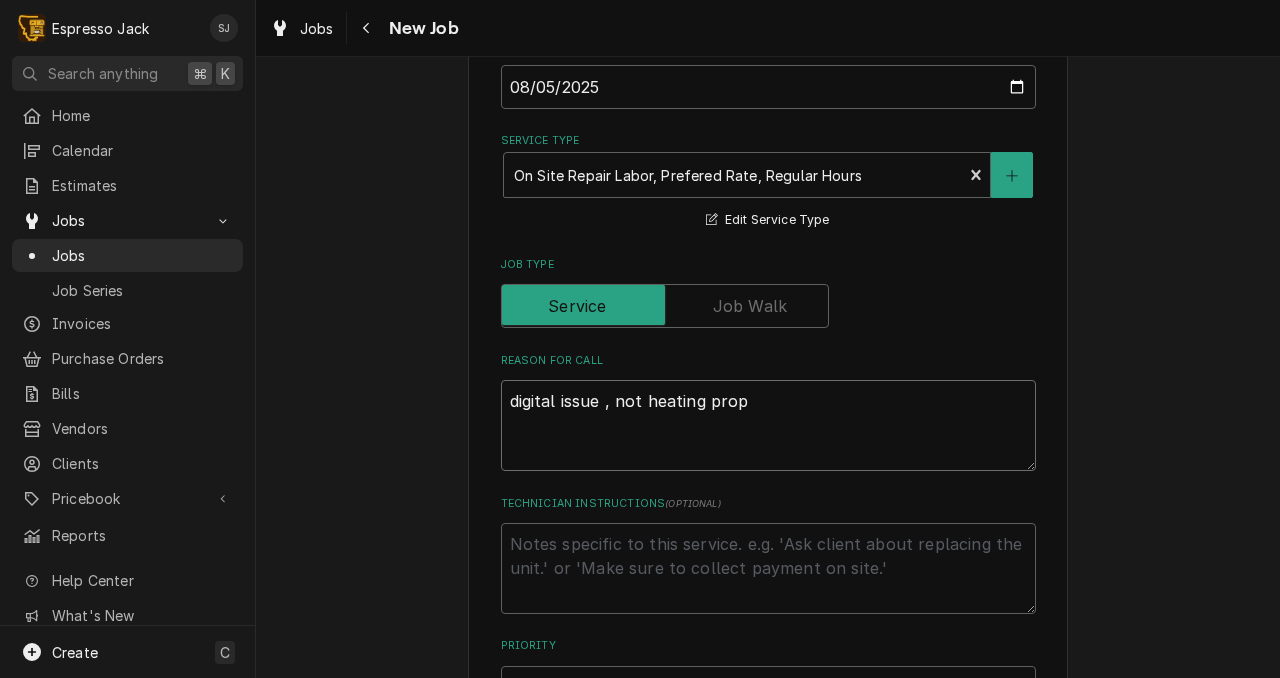 type on "x" 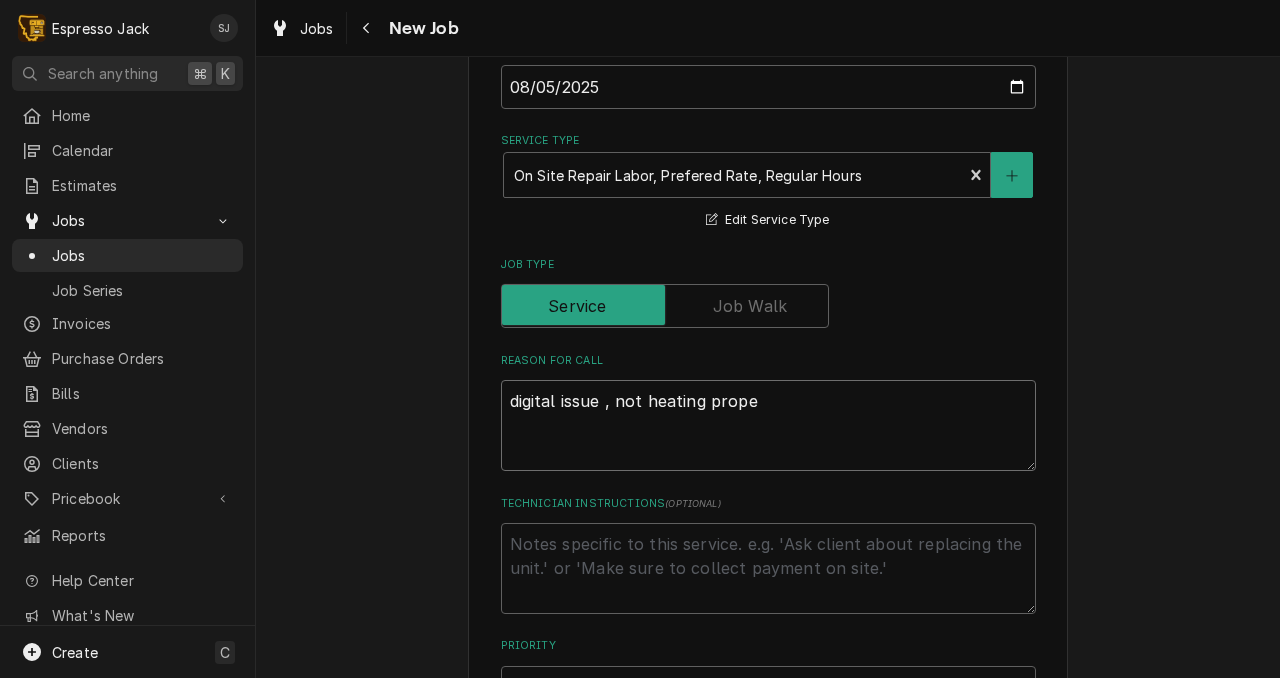 type on "x" 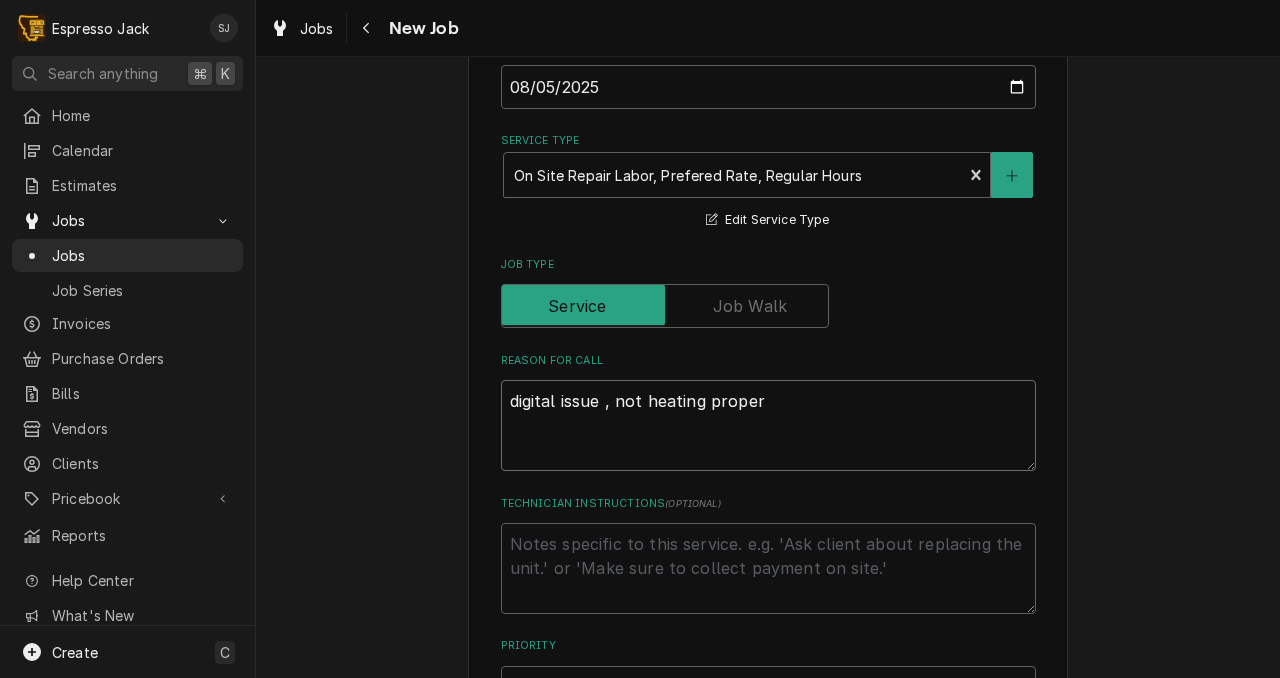 type on "x" 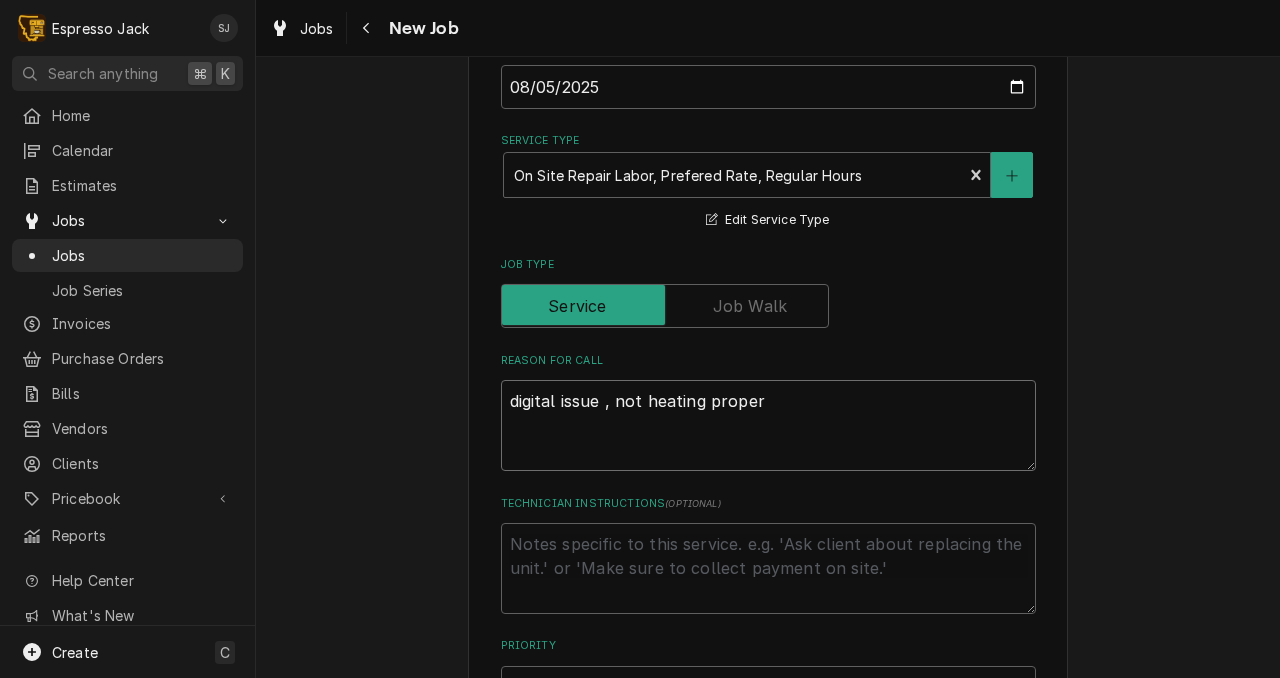 type on "digital issue , not heating properl" 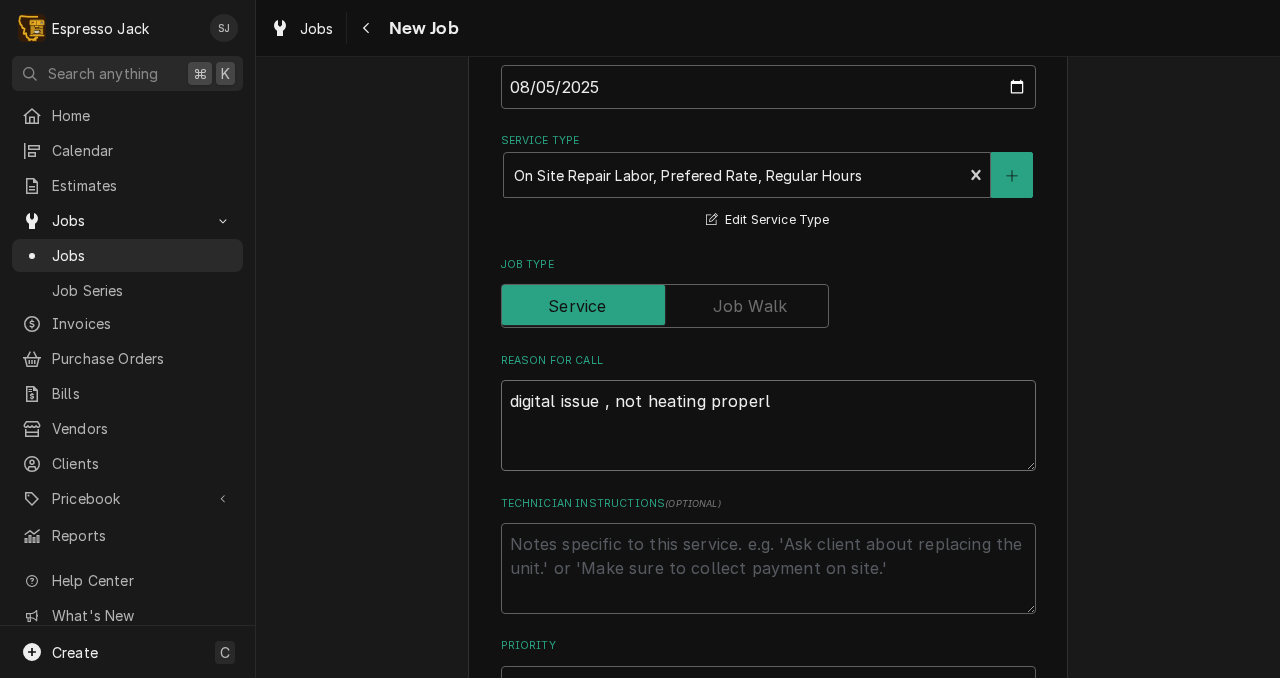 type on "x" 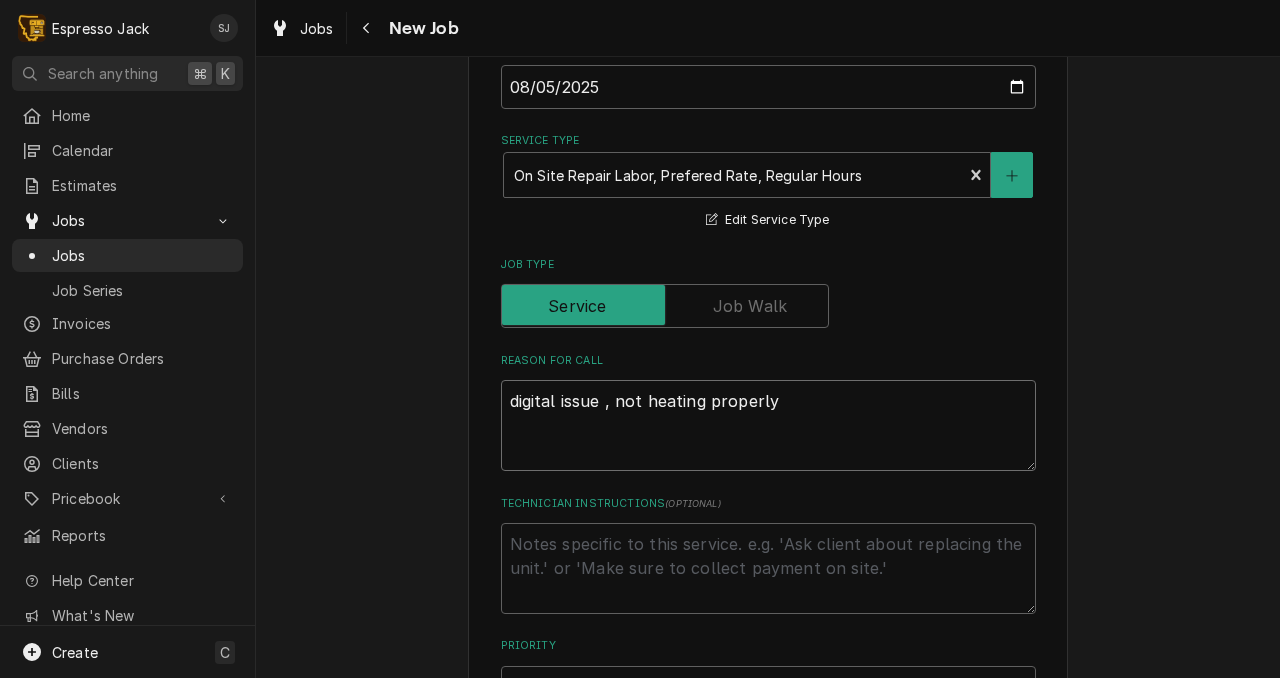 type on "x" 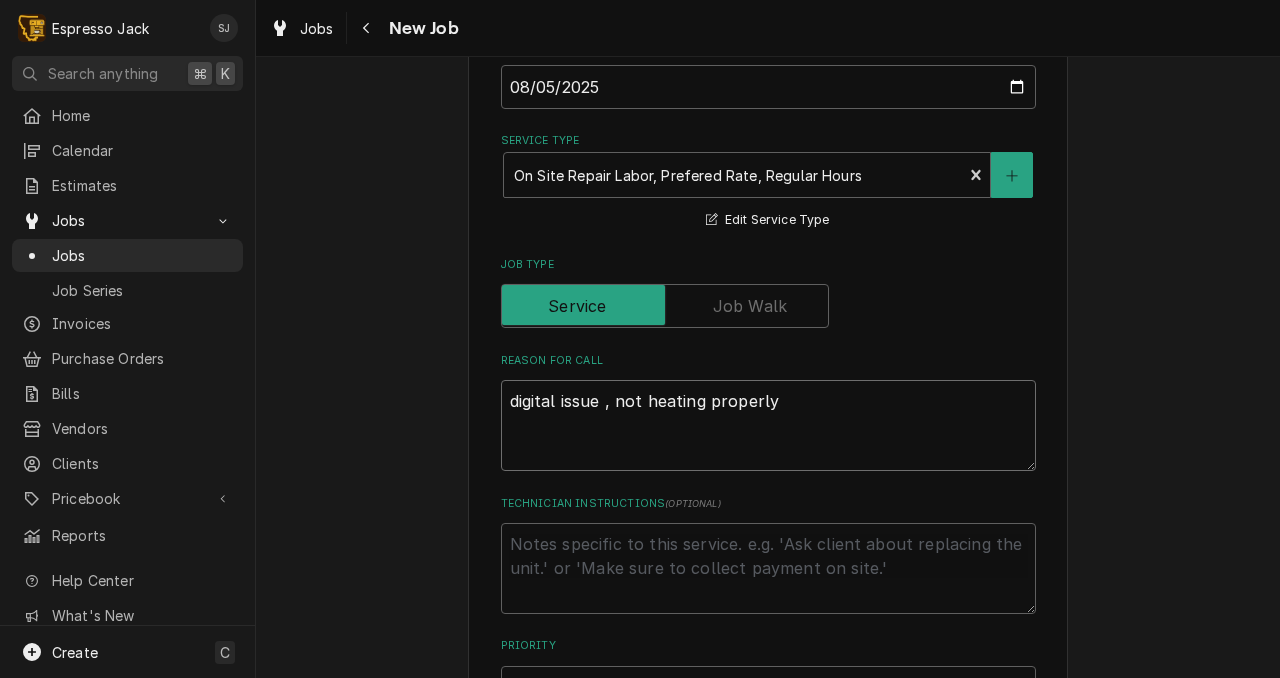 type on "digital issue , not heating properly" 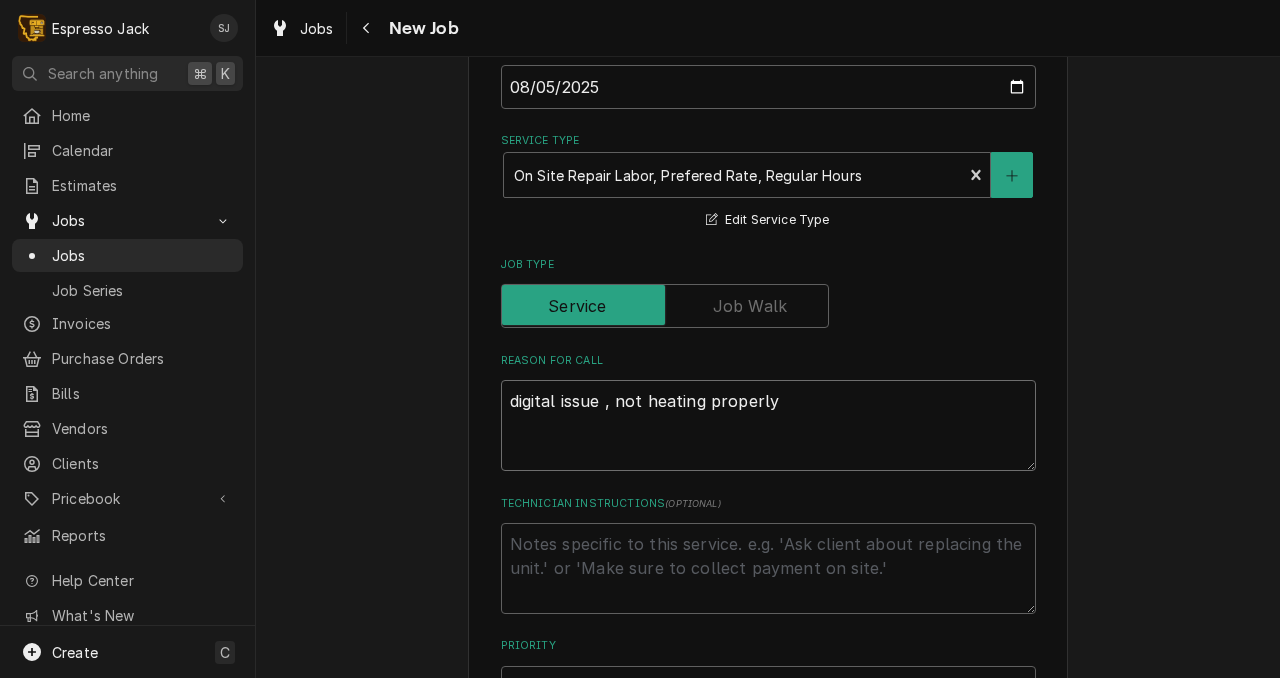 type on "x" 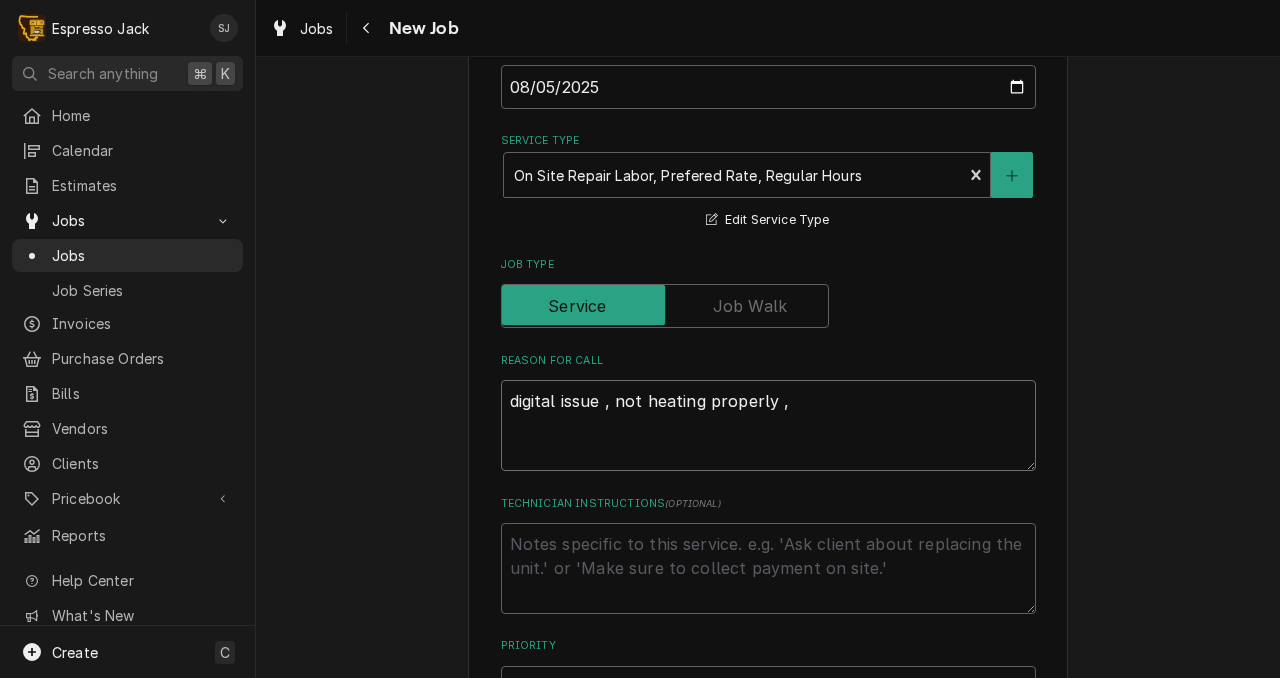 type on "x" 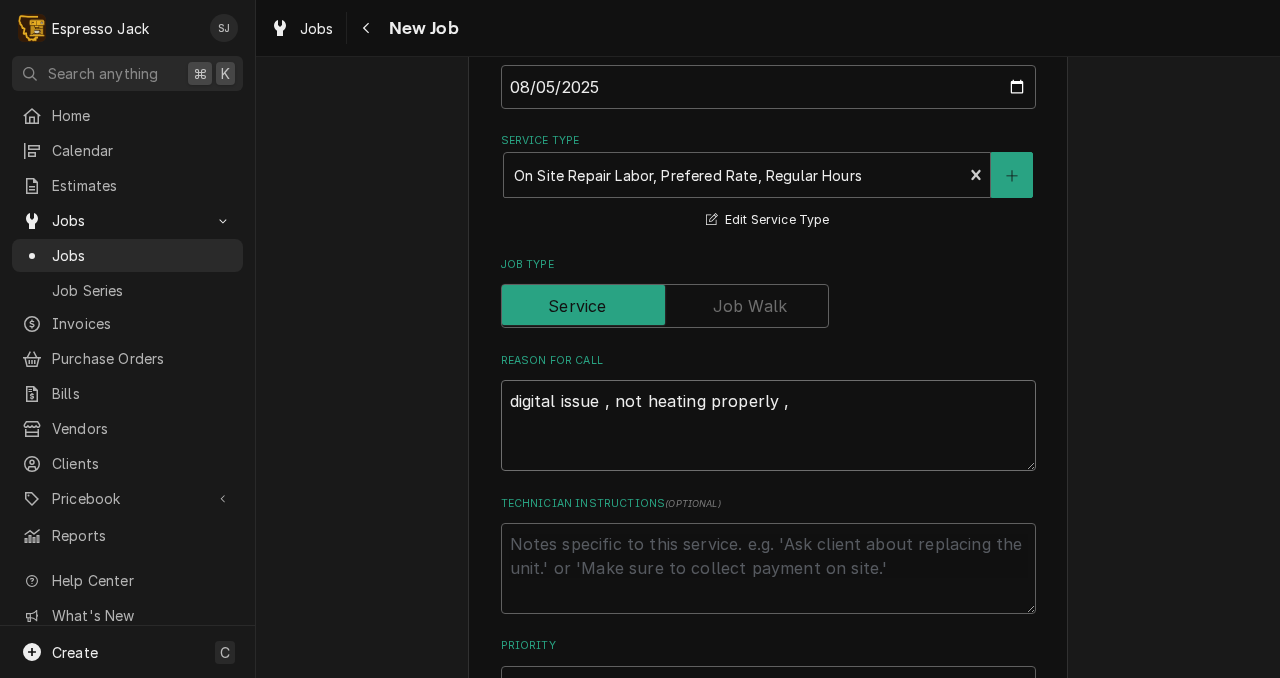 type on "digital issue , not heating properly ,s" 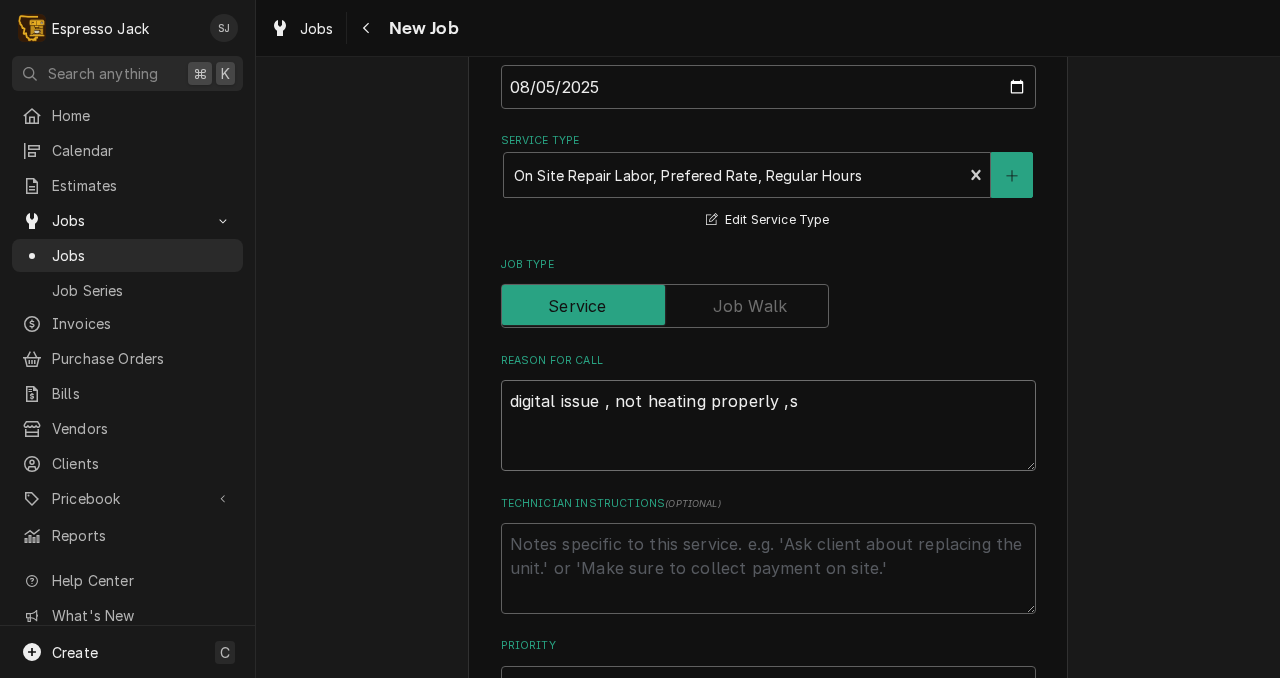 type on "x" 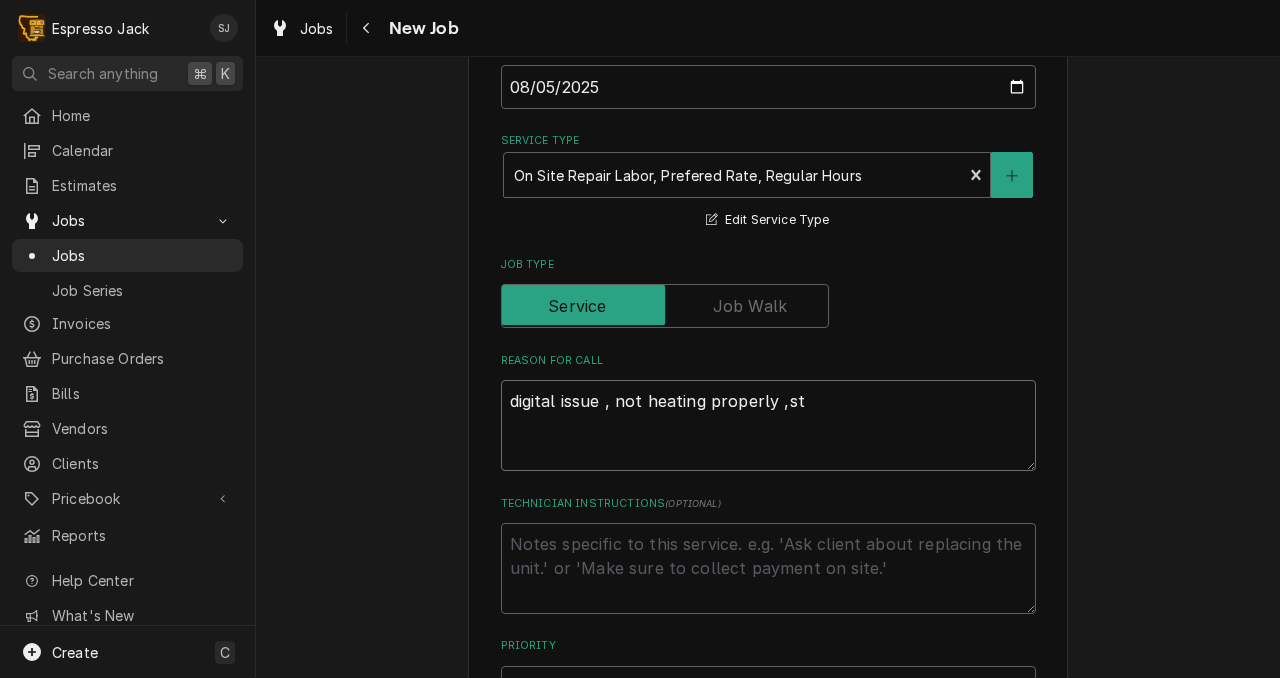 type on "x" 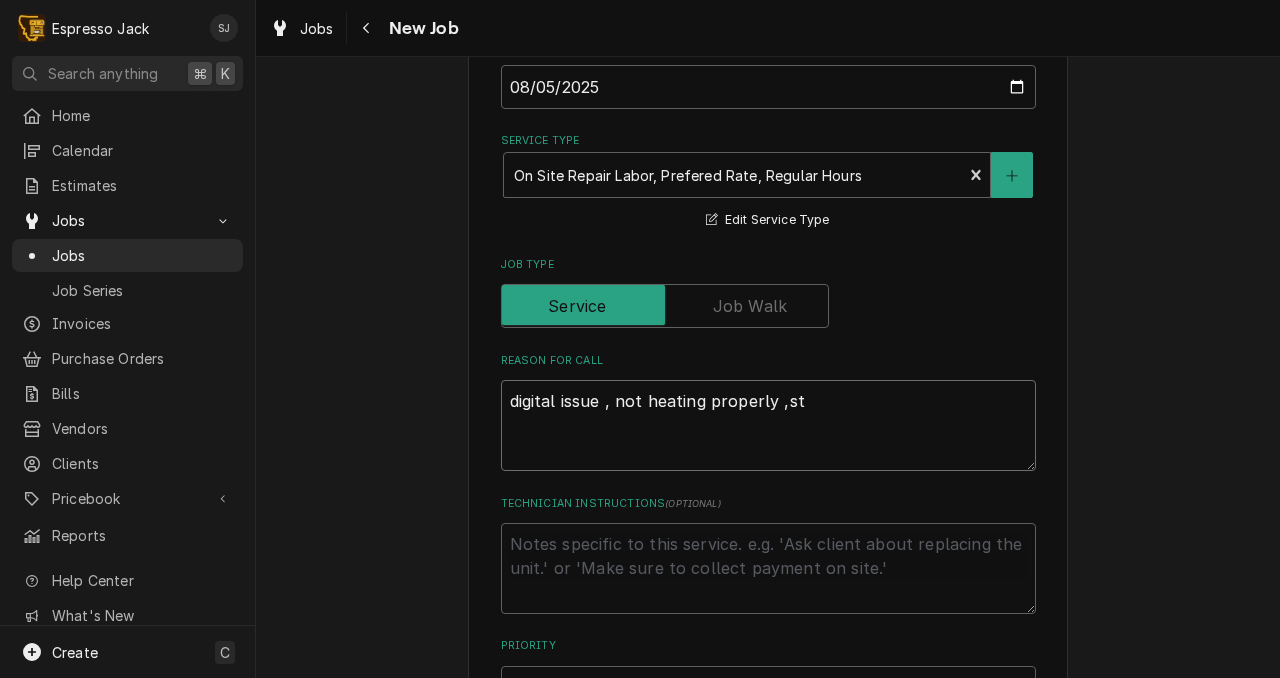 type on "digital issue , not heating properly ,sta" 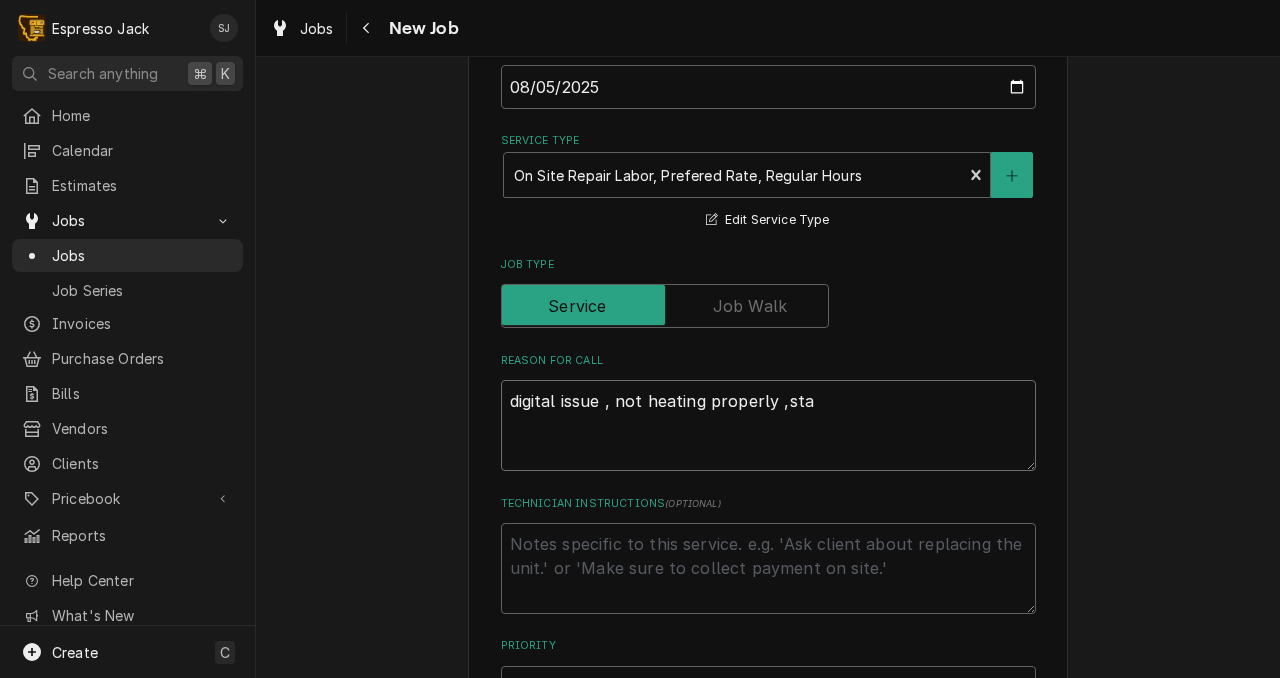 type on "x" 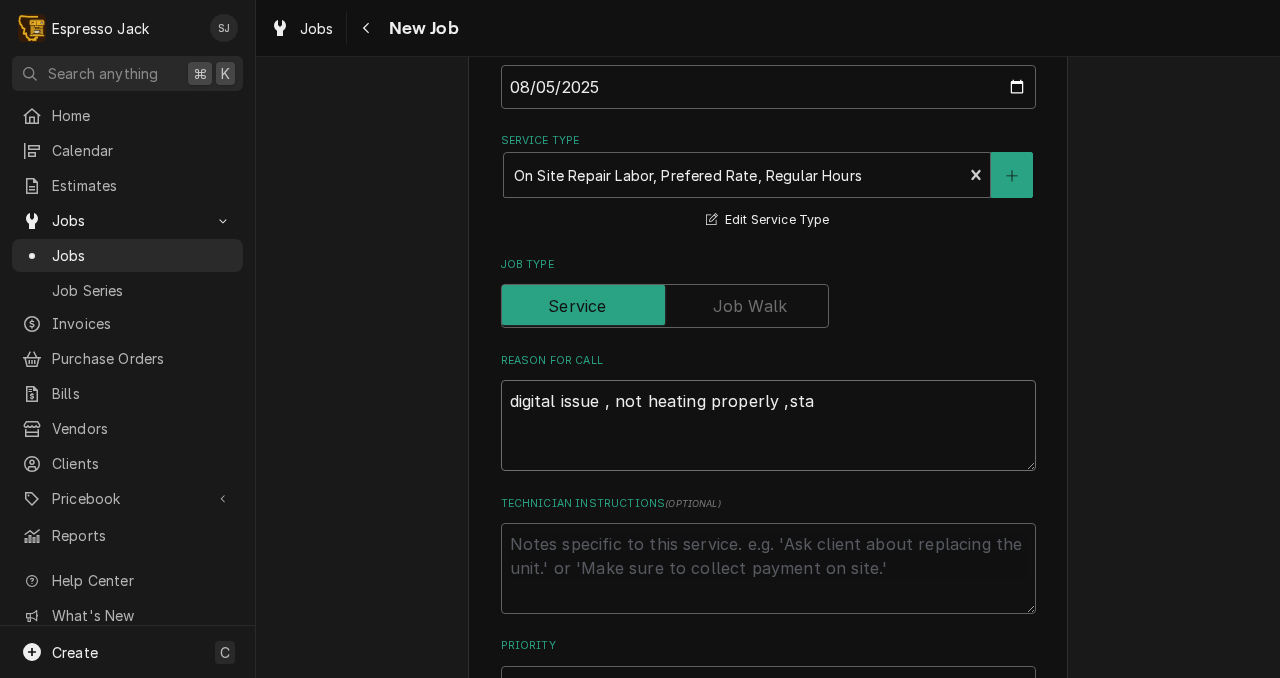 type on "digital issue , not heating properly ,stal" 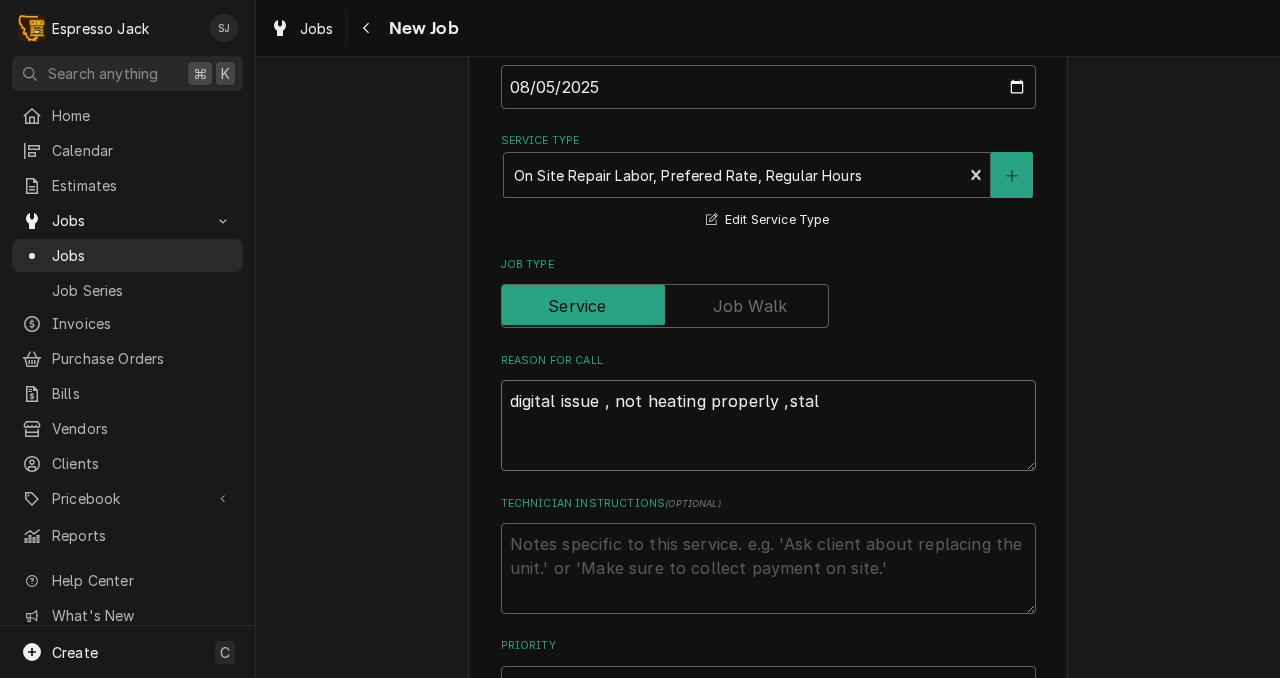 type on "x" 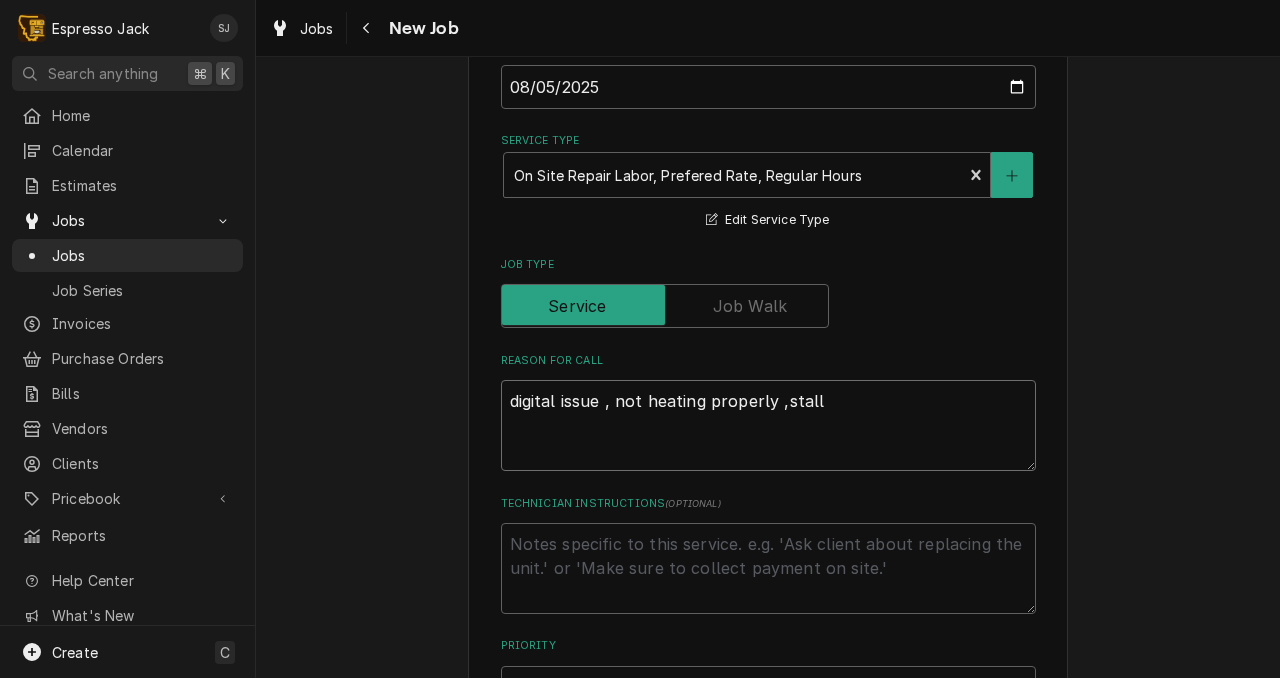 type on "x" 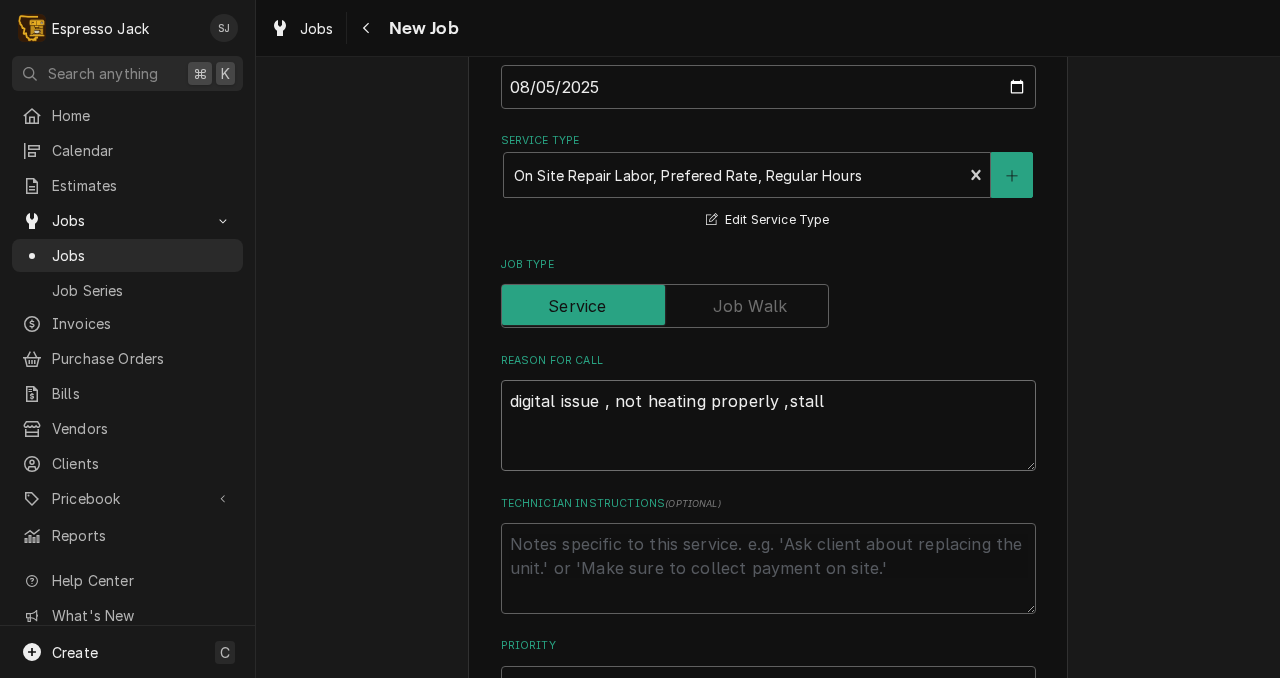 type on "digital issue , not heating properly ,stalli" 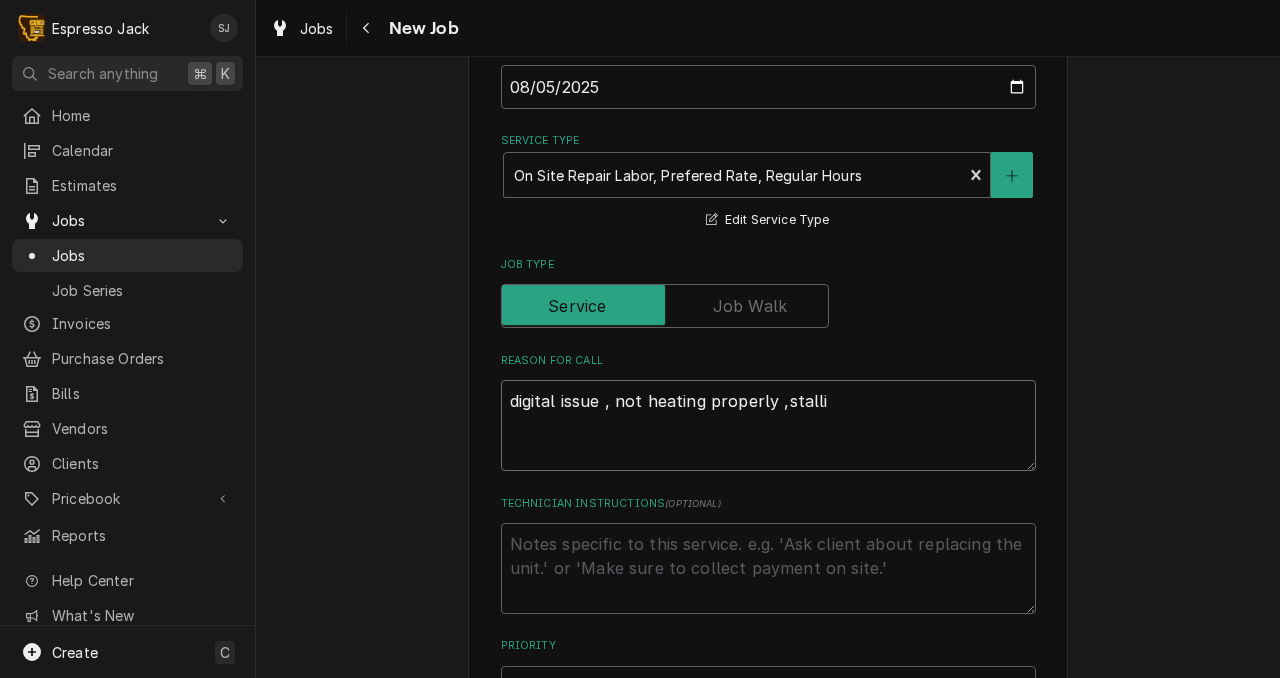 type on "x" 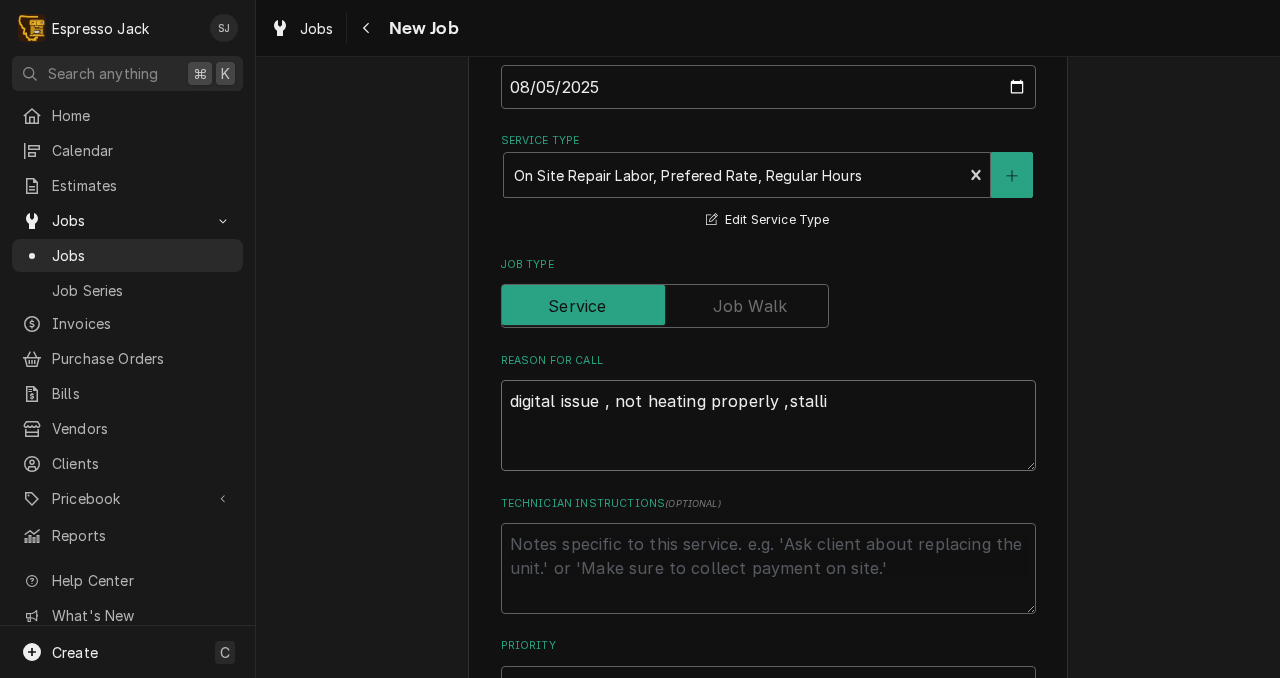 type on "digital issue , not heating properly ,stallin" 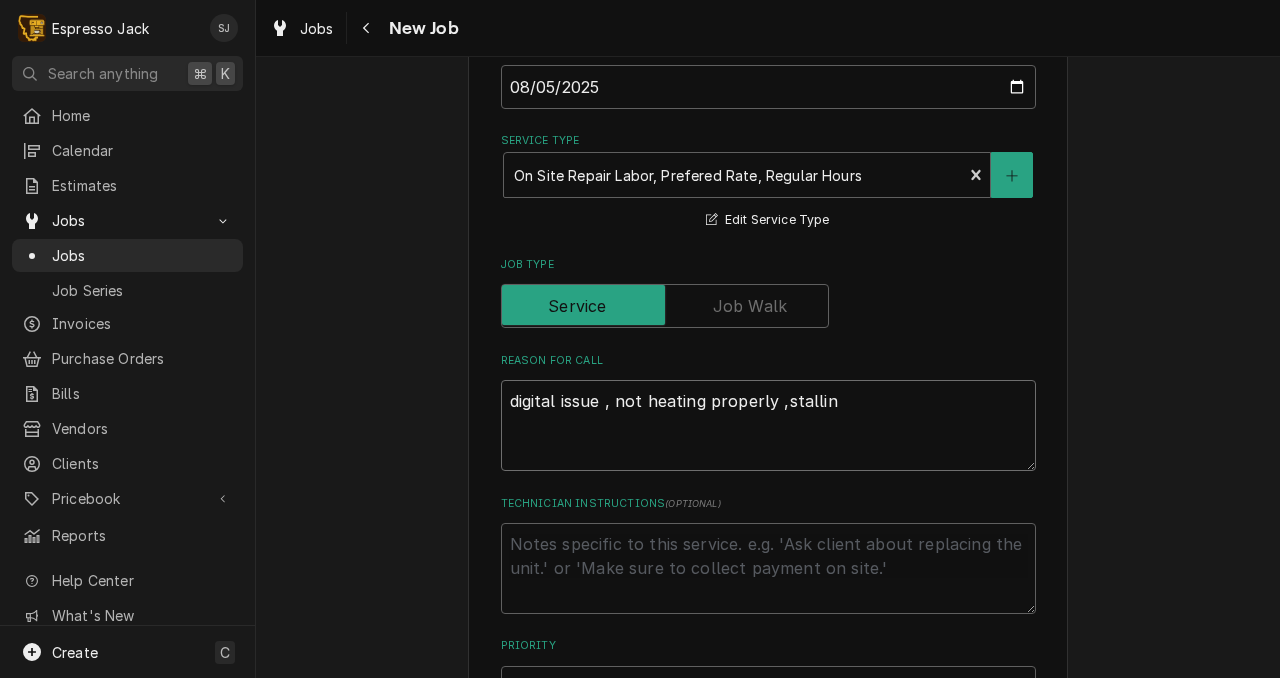 type on "x" 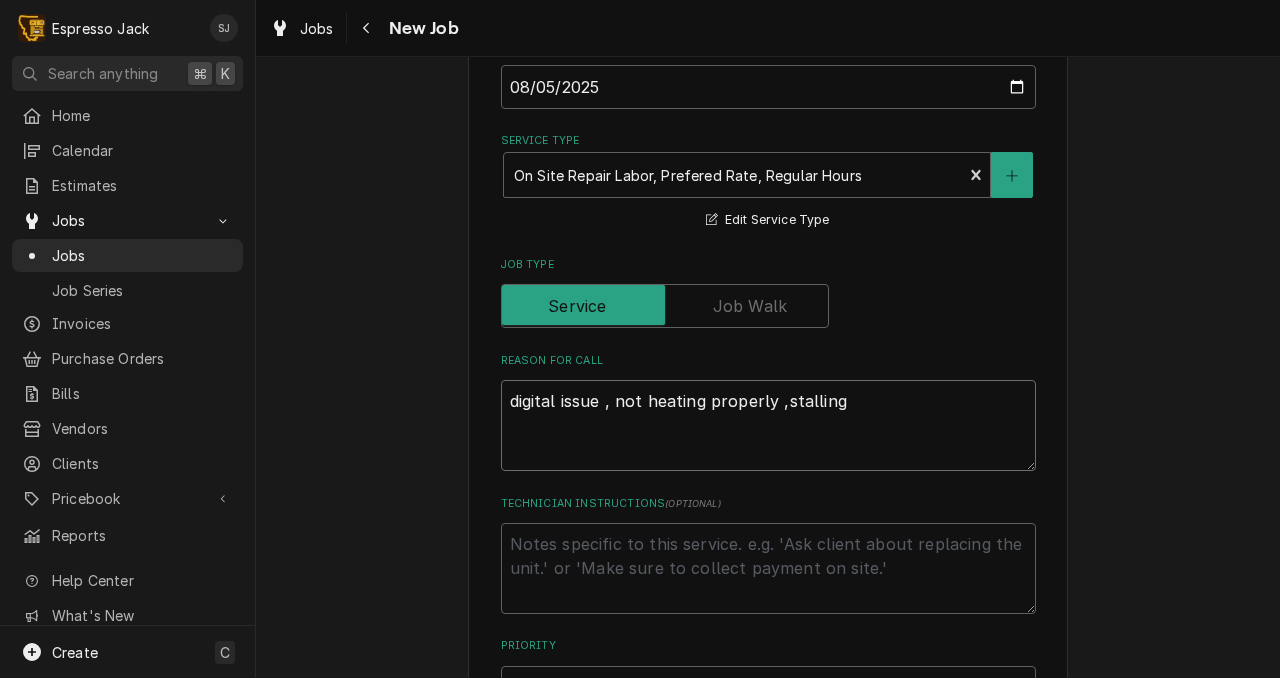 type on "x" 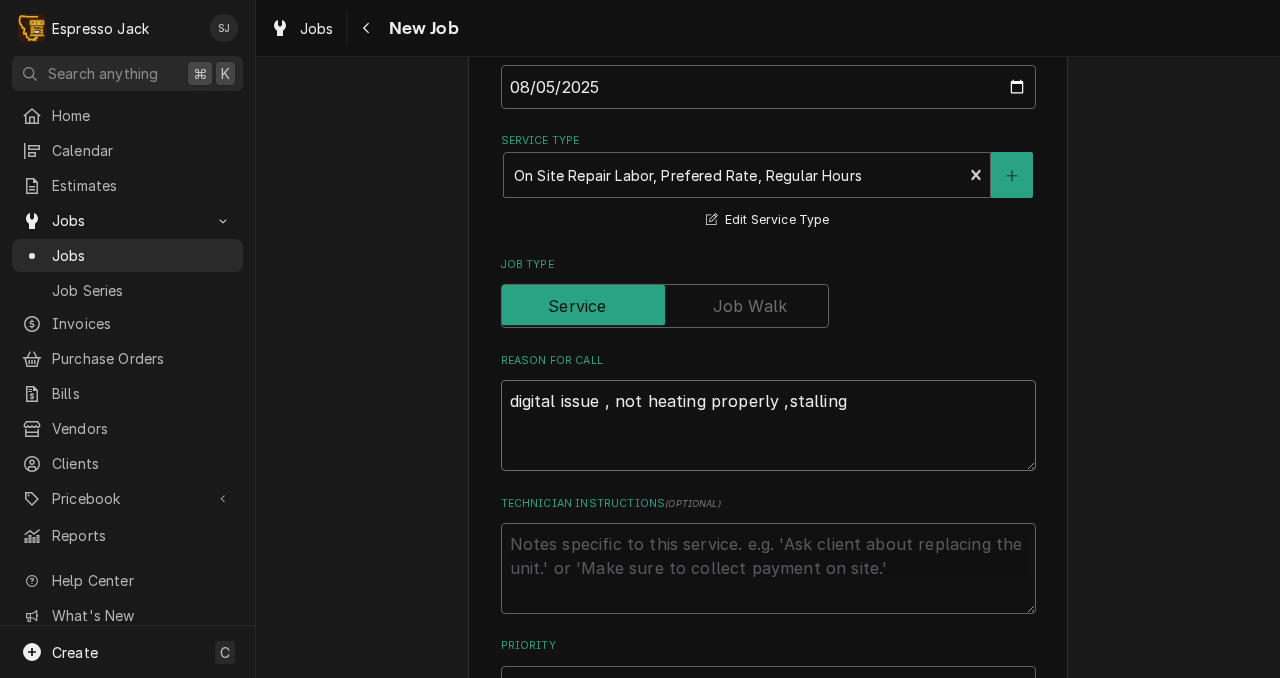 type on "digital issue , not heating properly ,stalling" 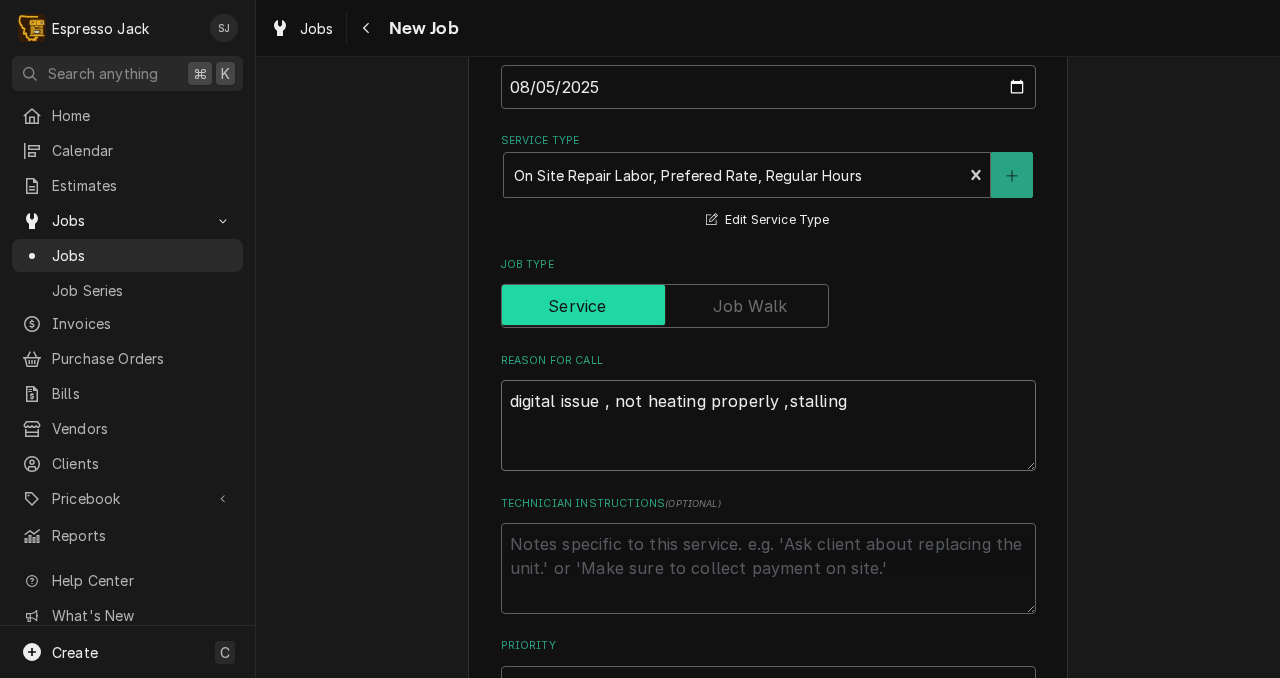 type on "x" 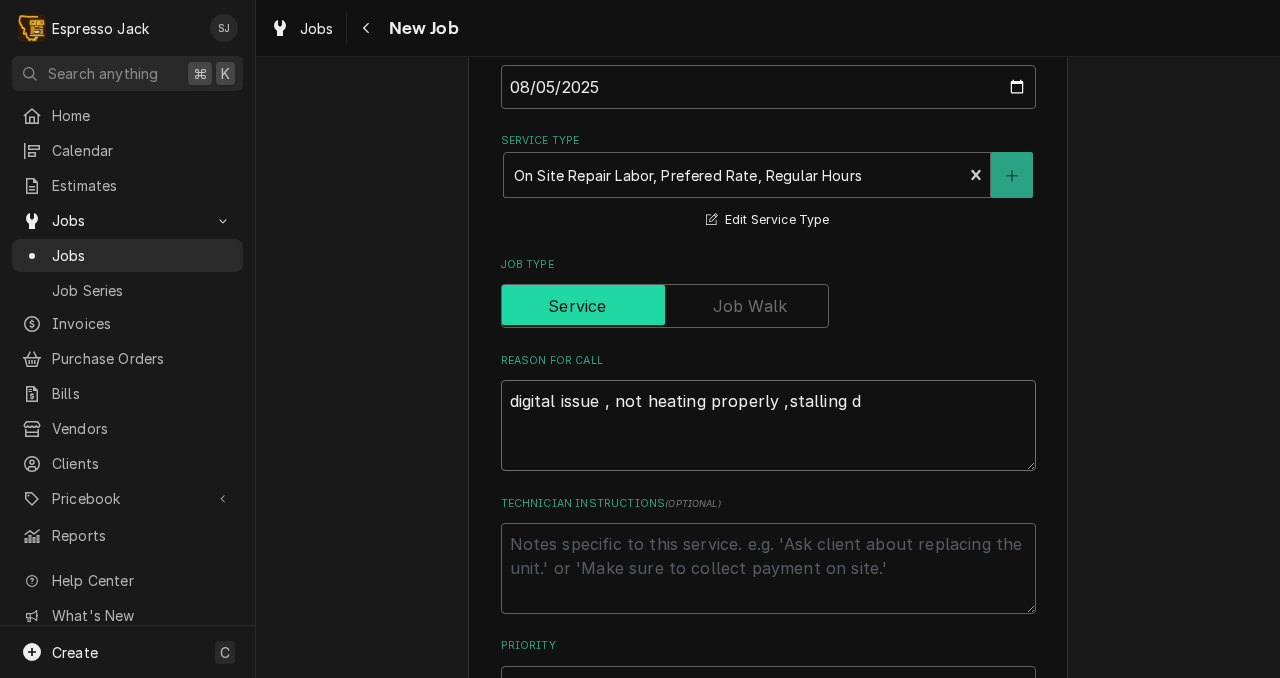 type on "x" 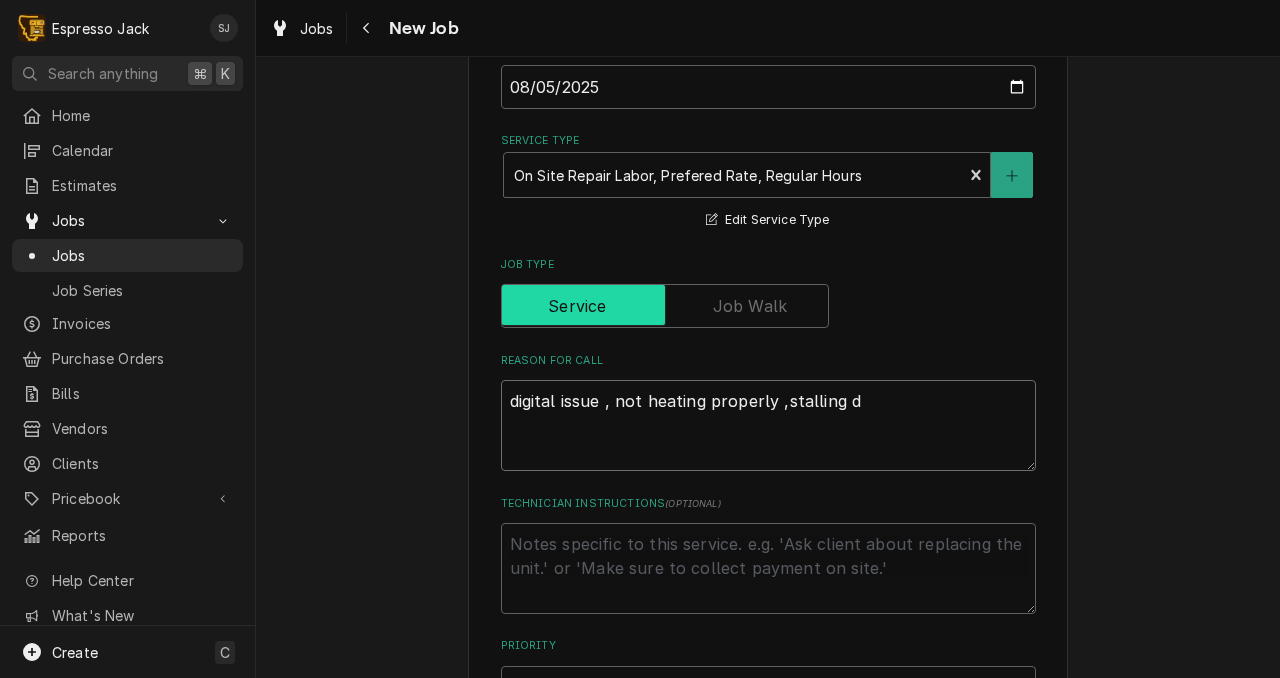 type on "digital issue , not heating properly ,stalling du" 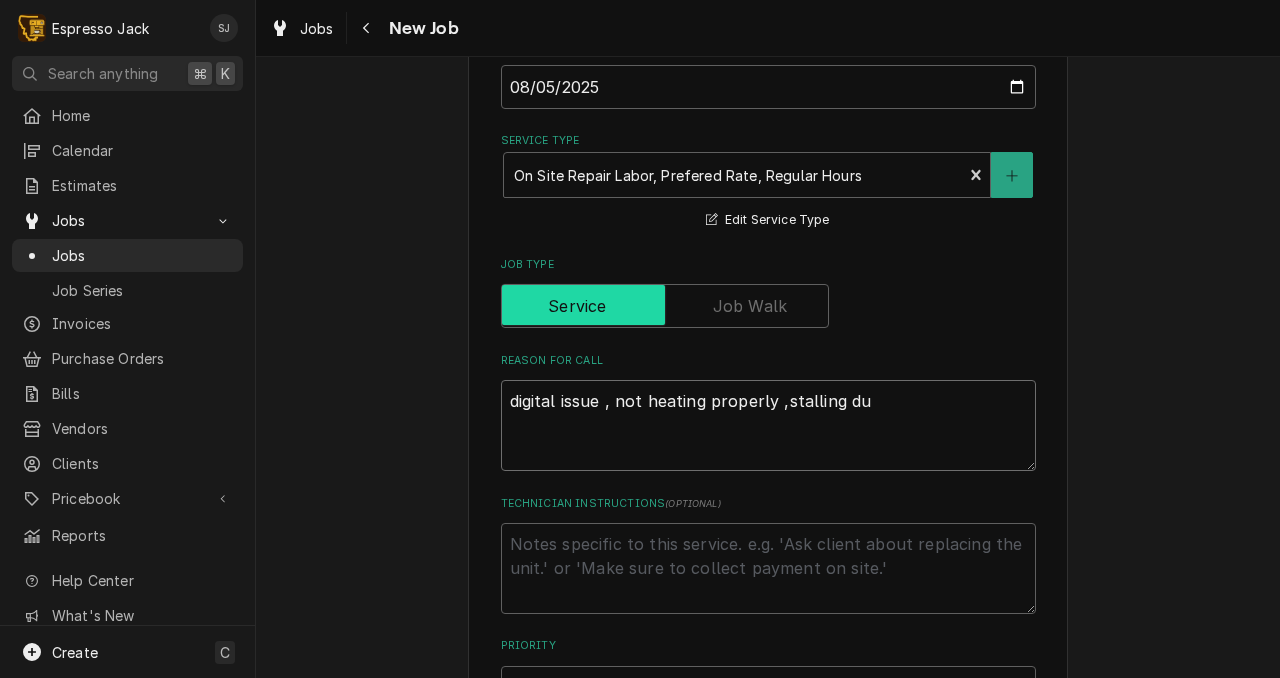 type on "x" 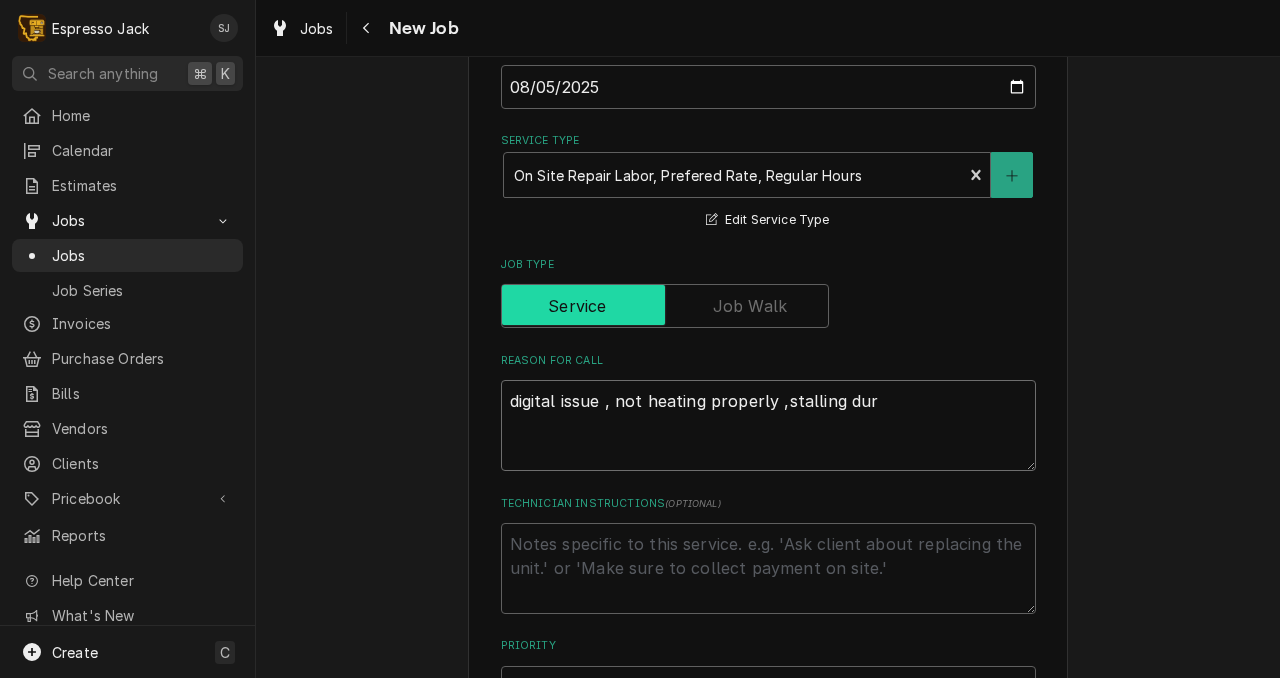 type on "x" 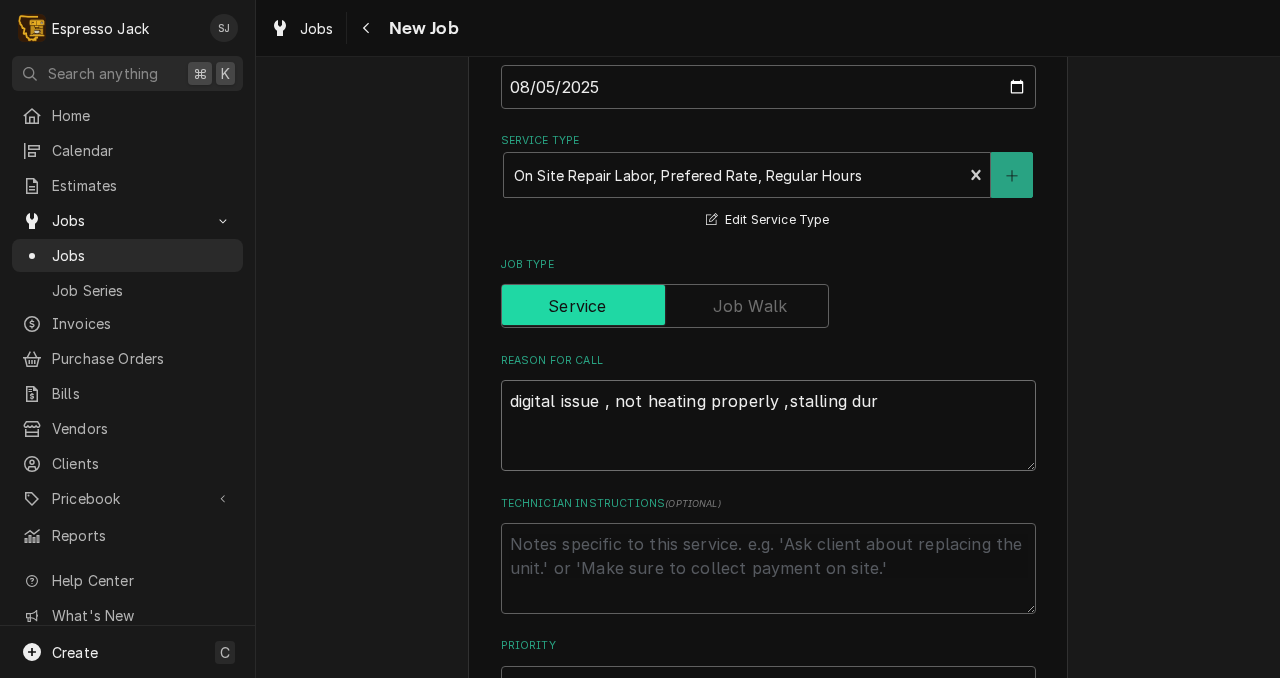 type on "digital issue , not heating properly ,stalling duri" 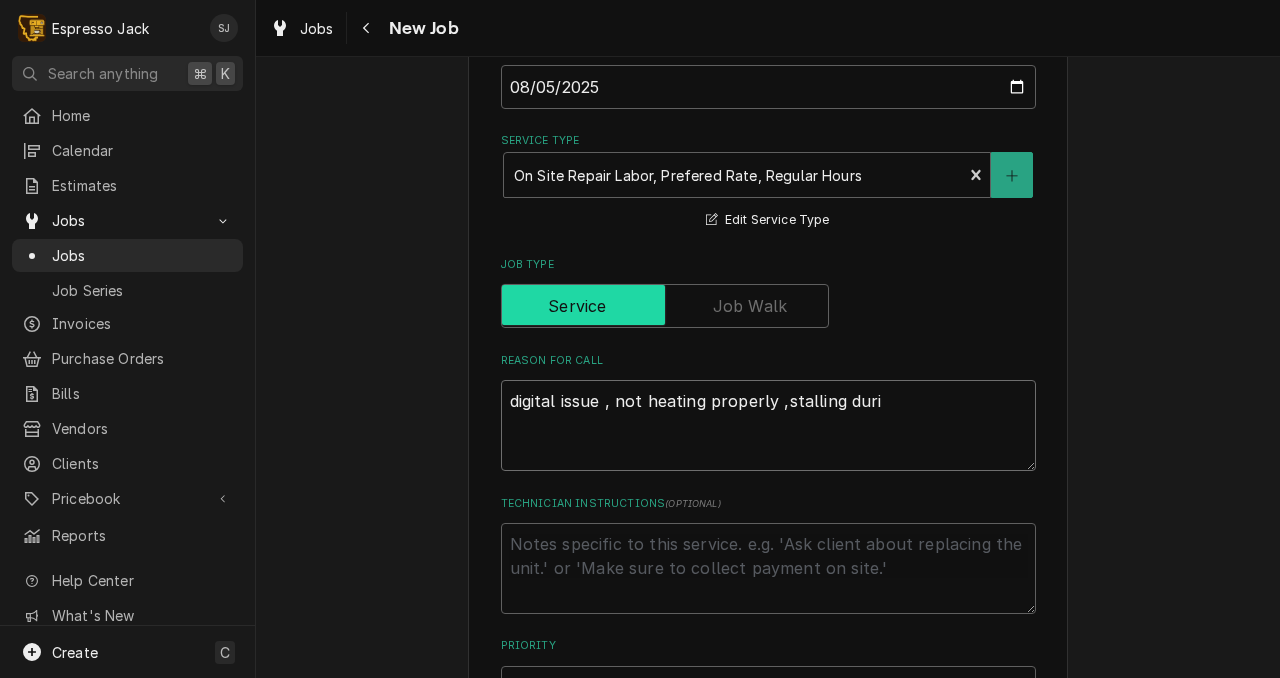 type on "x" 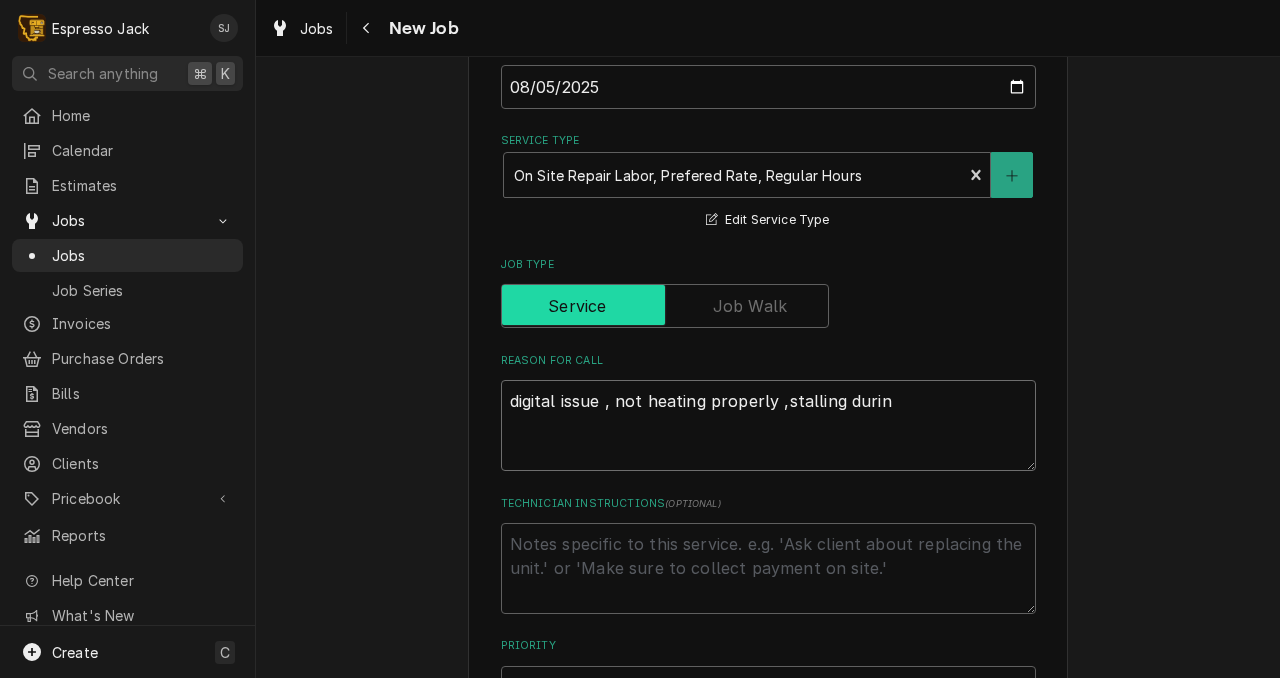 type on "x" 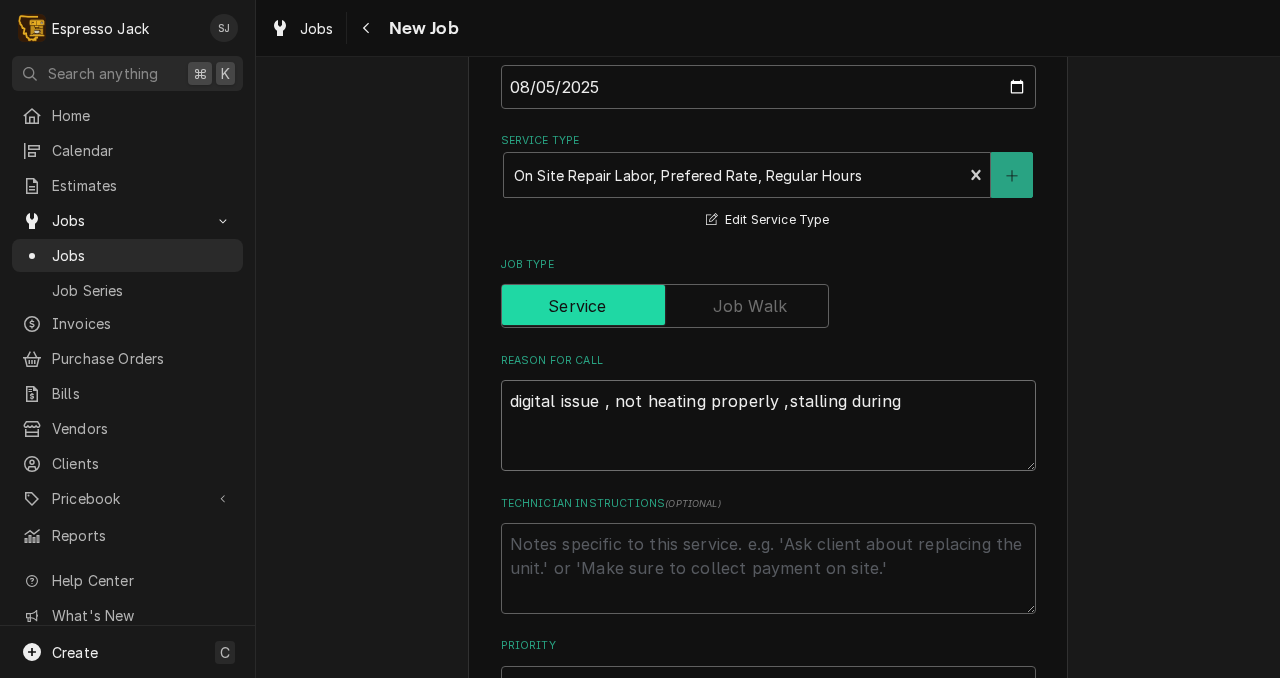 type on "x" 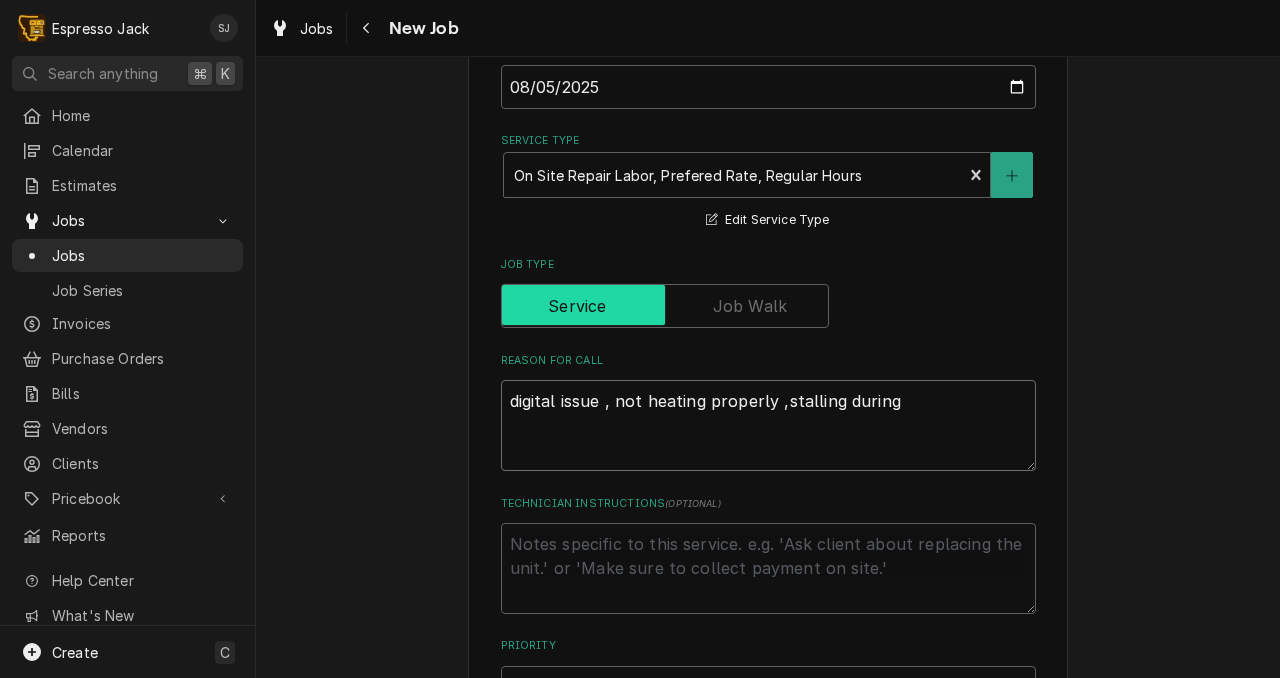 type on "digital issue , not heating properly ,stalling during" 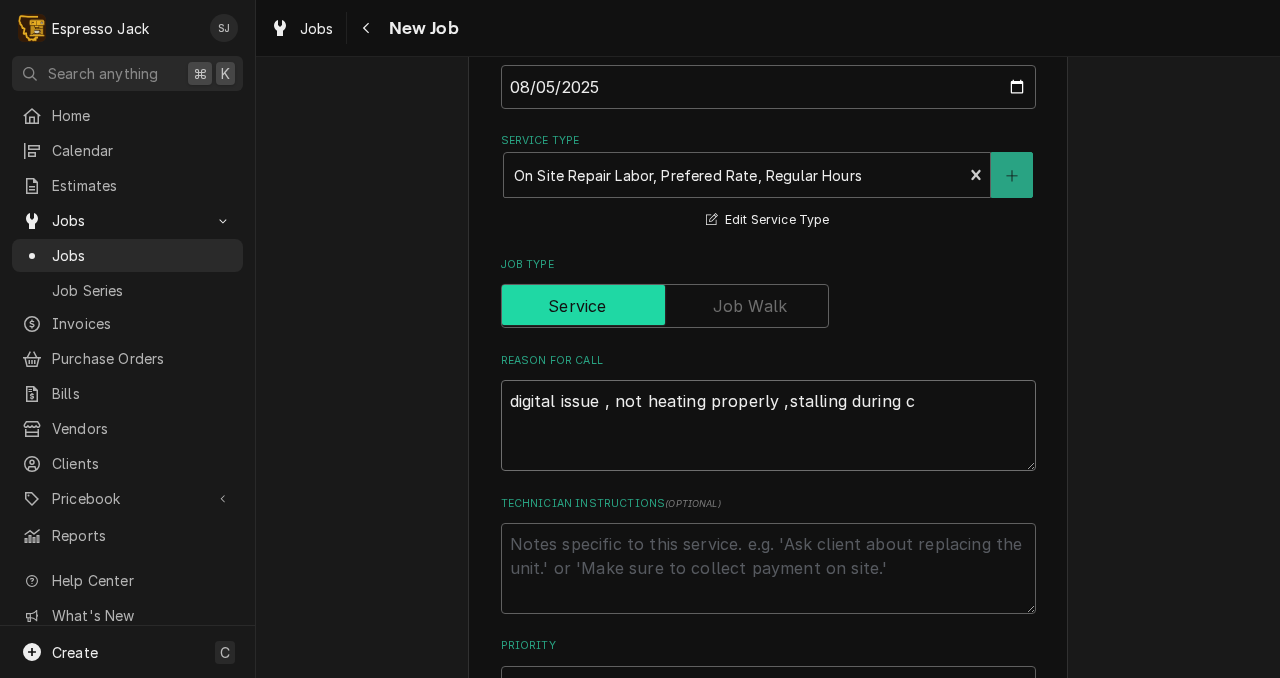 type on "x" 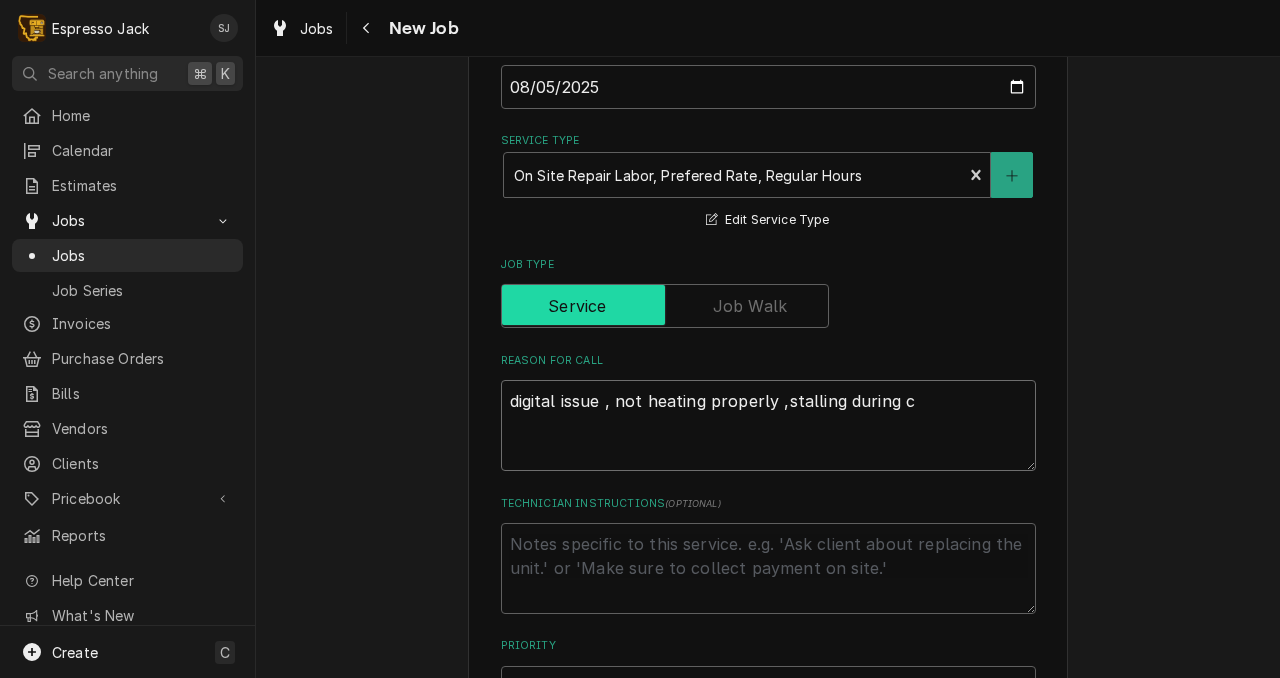 type on "digital issue , not heating properly ,stalling during cl" 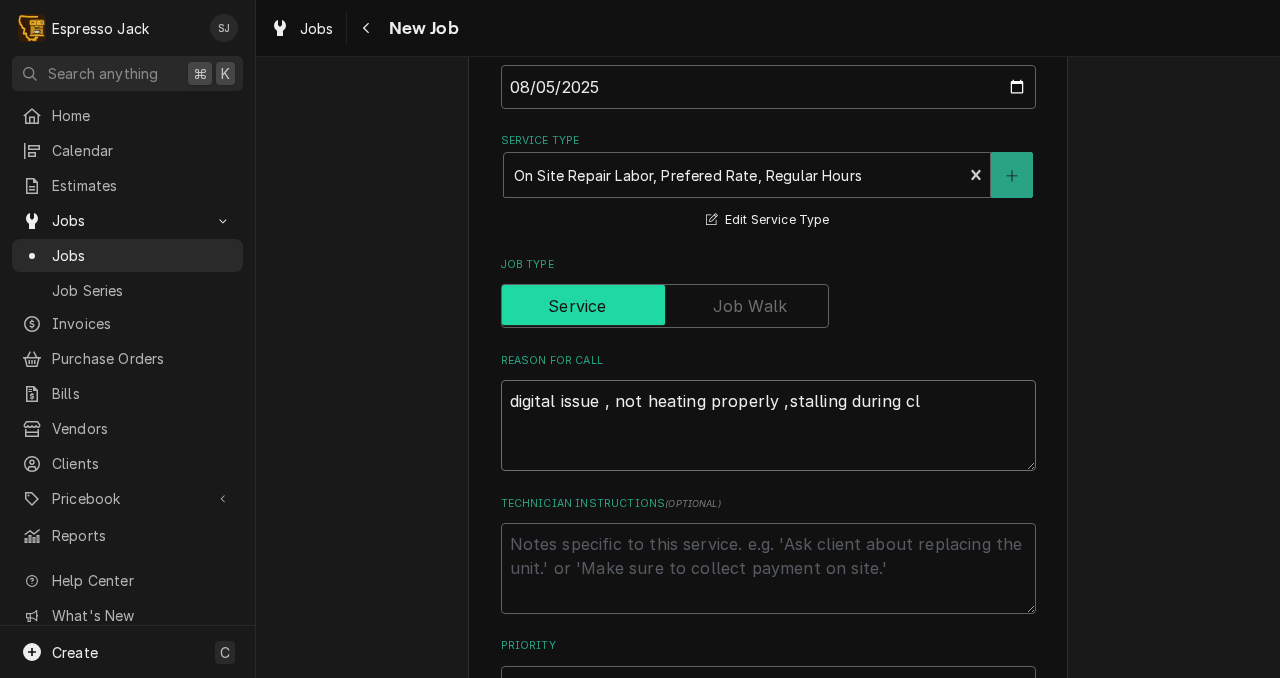 type on "x" 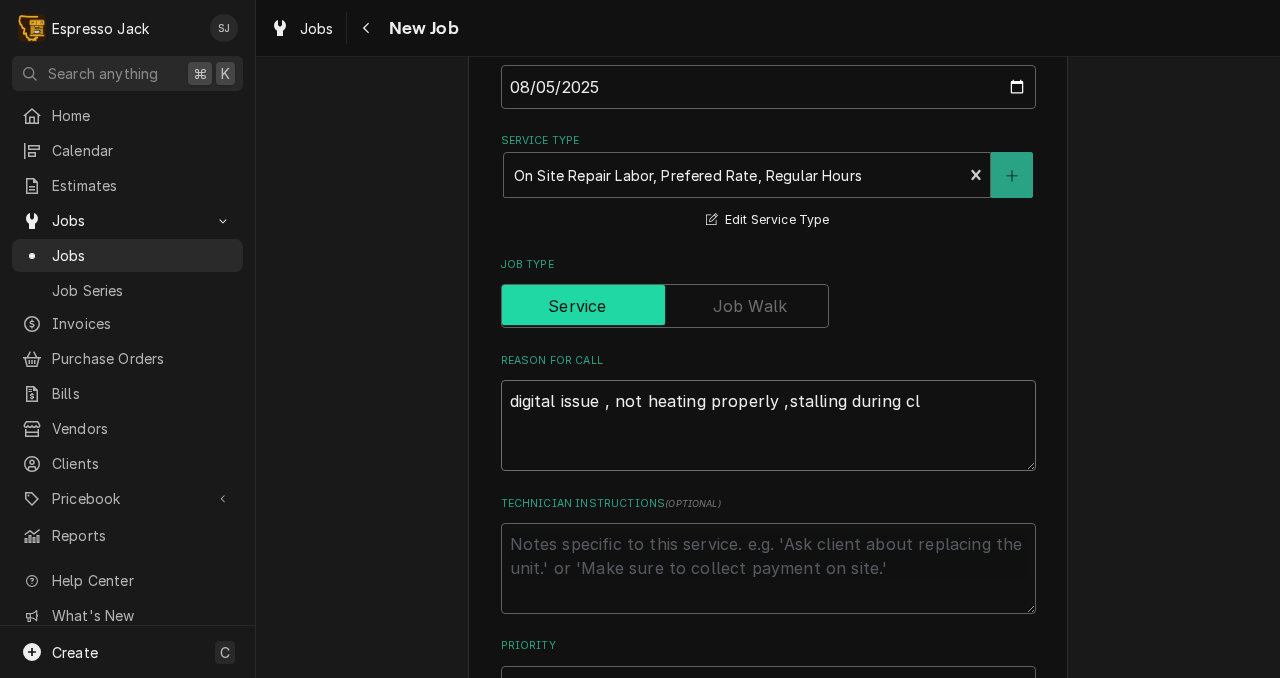 type on "digital issue , not heating properly ,stalling during cle" 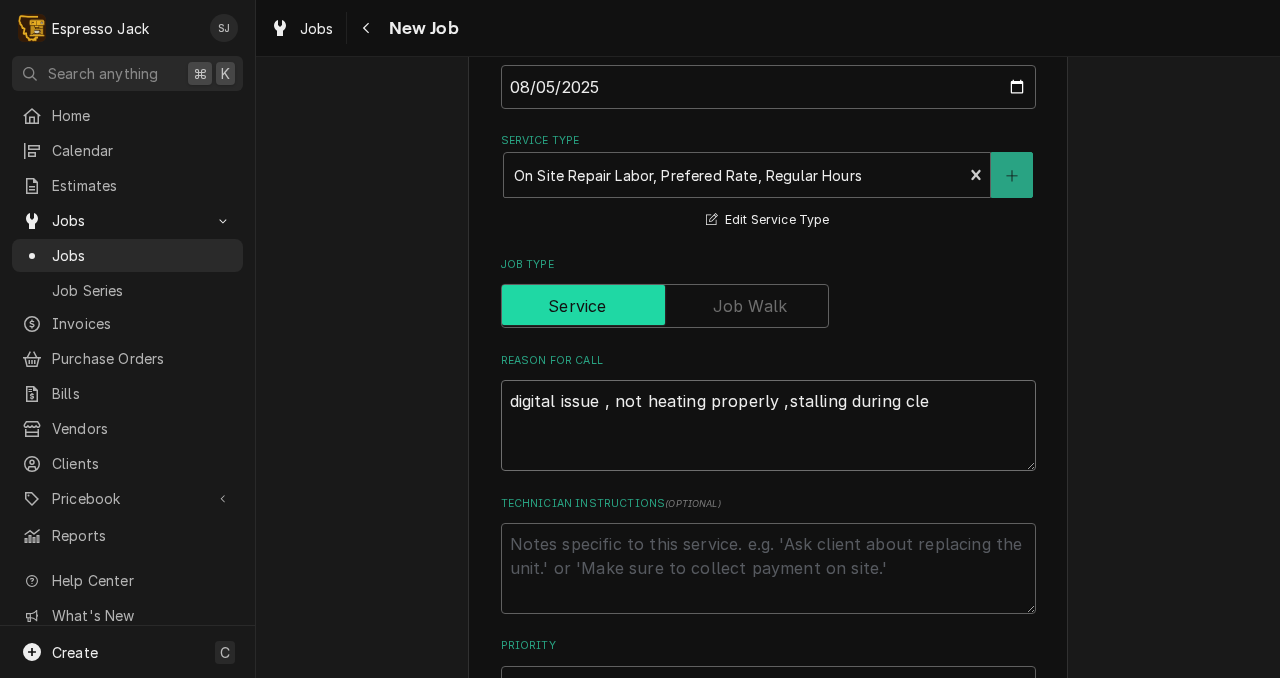 type on "x" 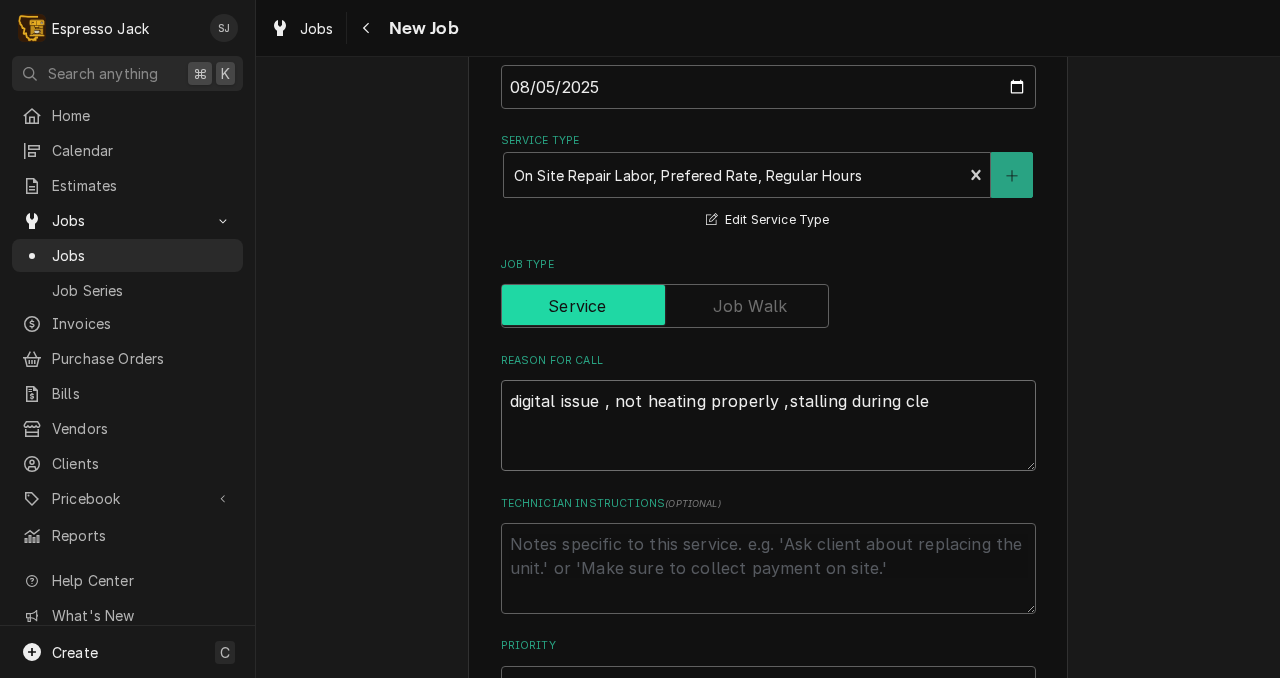 type on "digital issue , not heating properly ,stalling during clea" 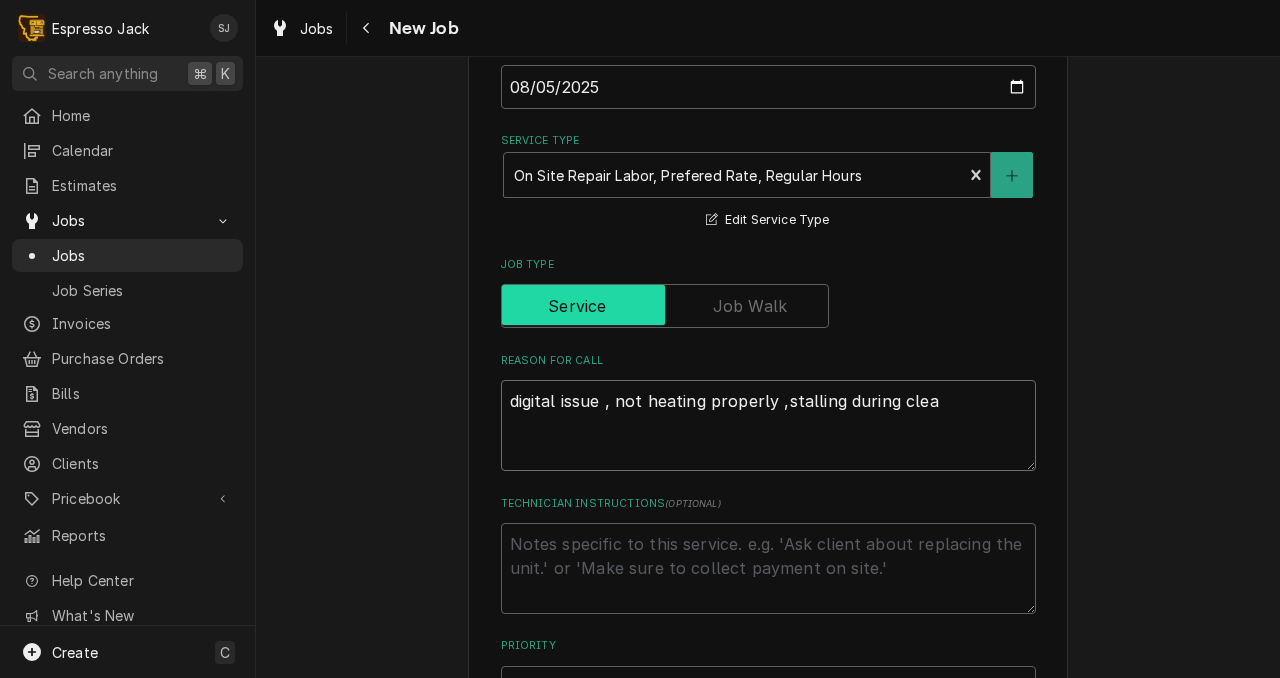type on "x" 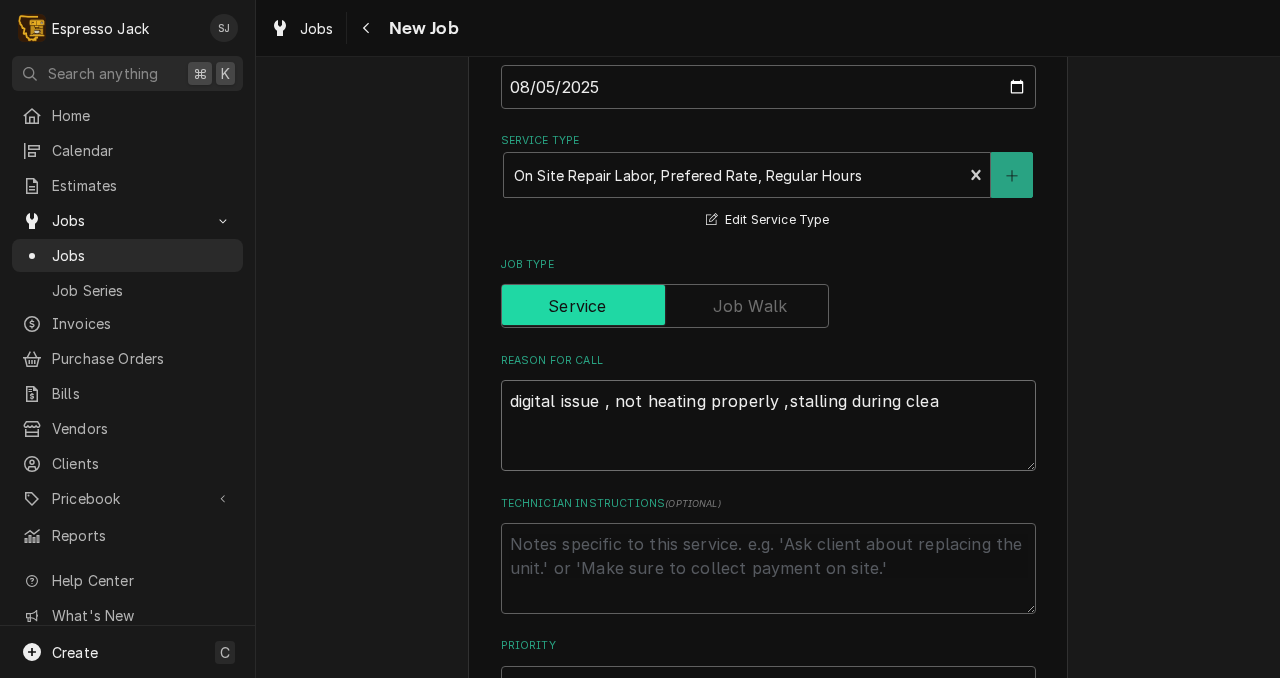 type on "digital issue , not heating properly ,stalling during clean" 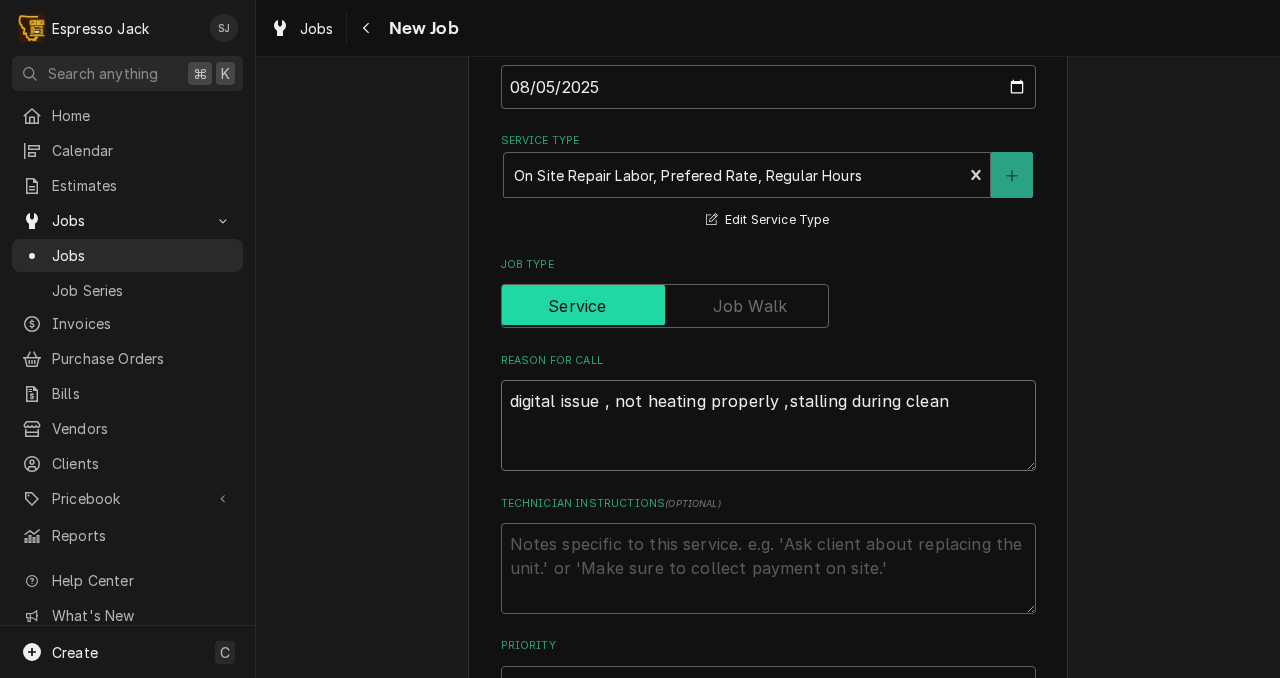 type on "x" 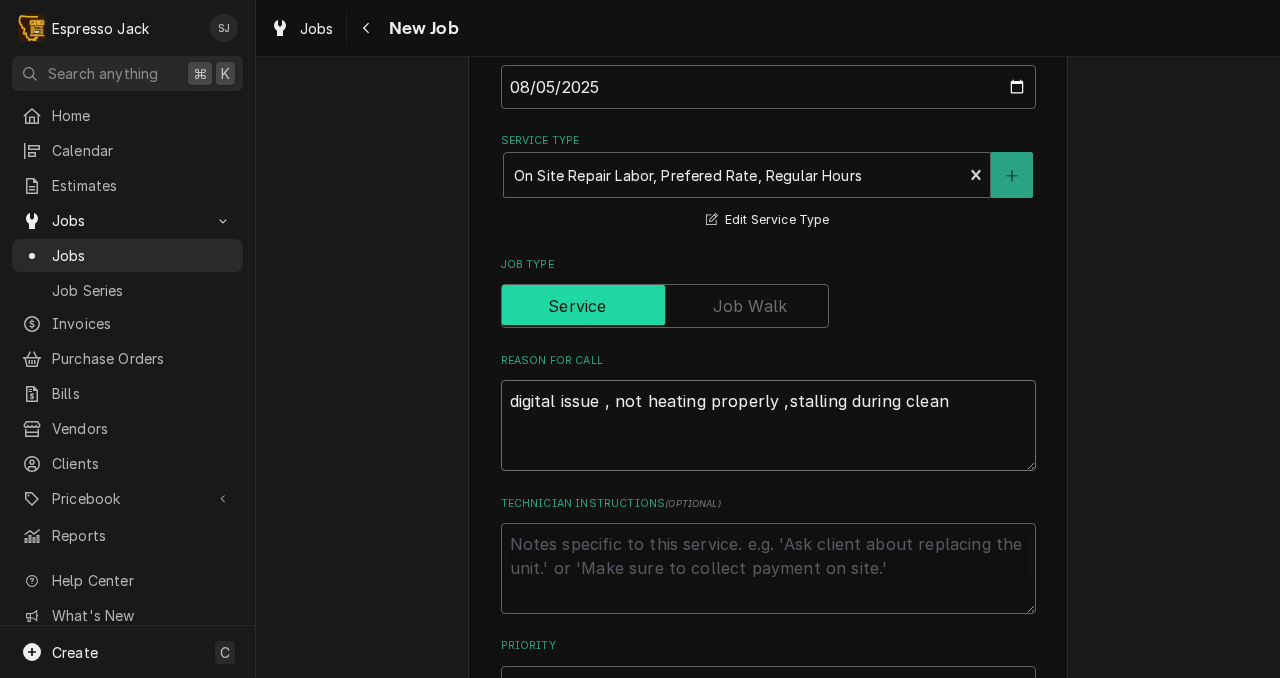 type on "digital issue , not heating properly ,stalling during cleani" 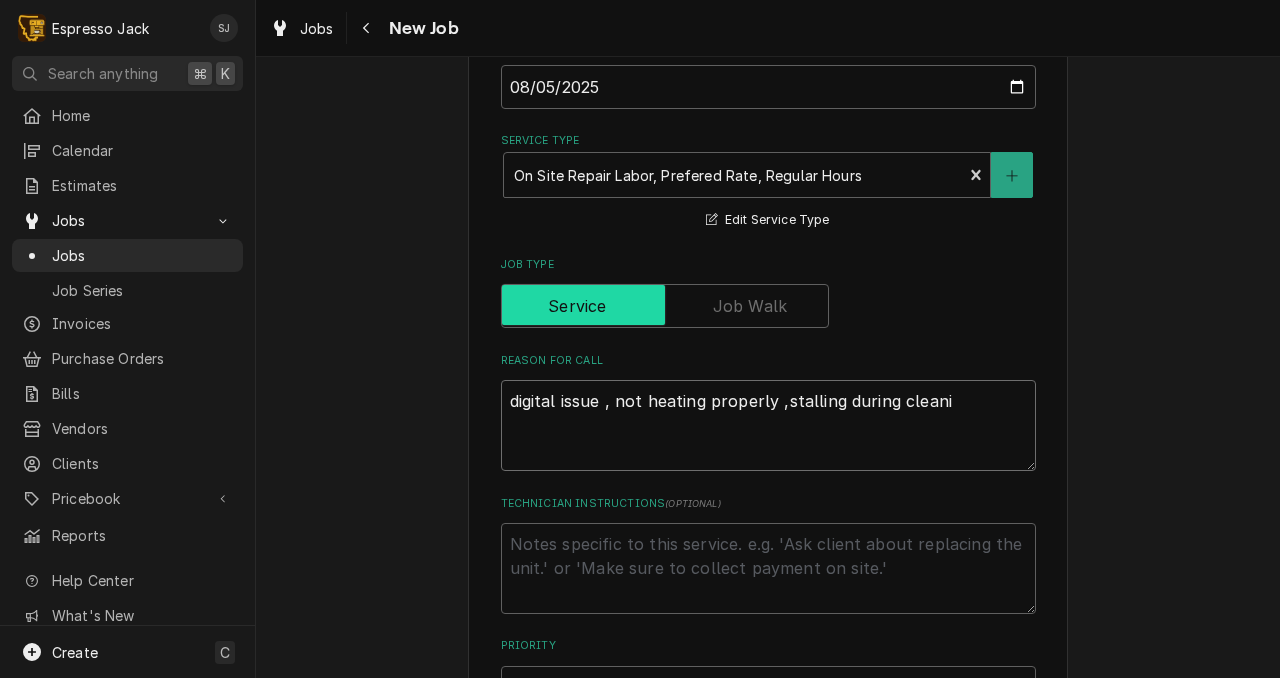 type on "x" 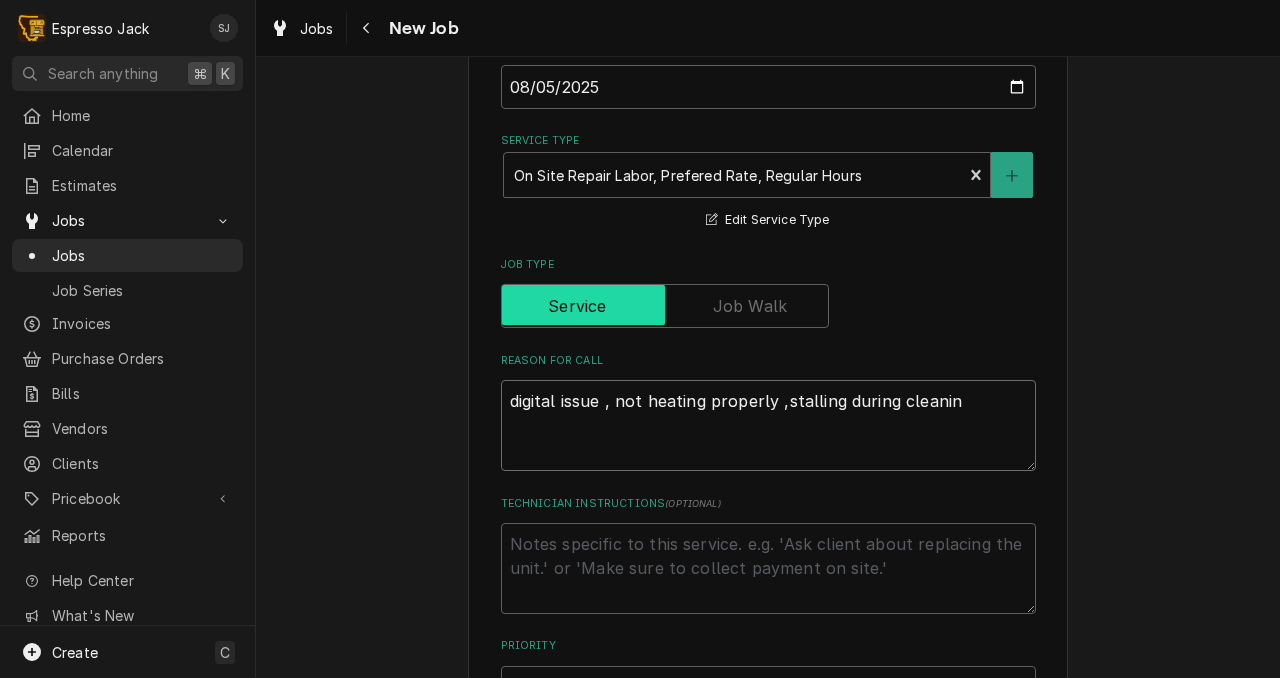 type on "x" 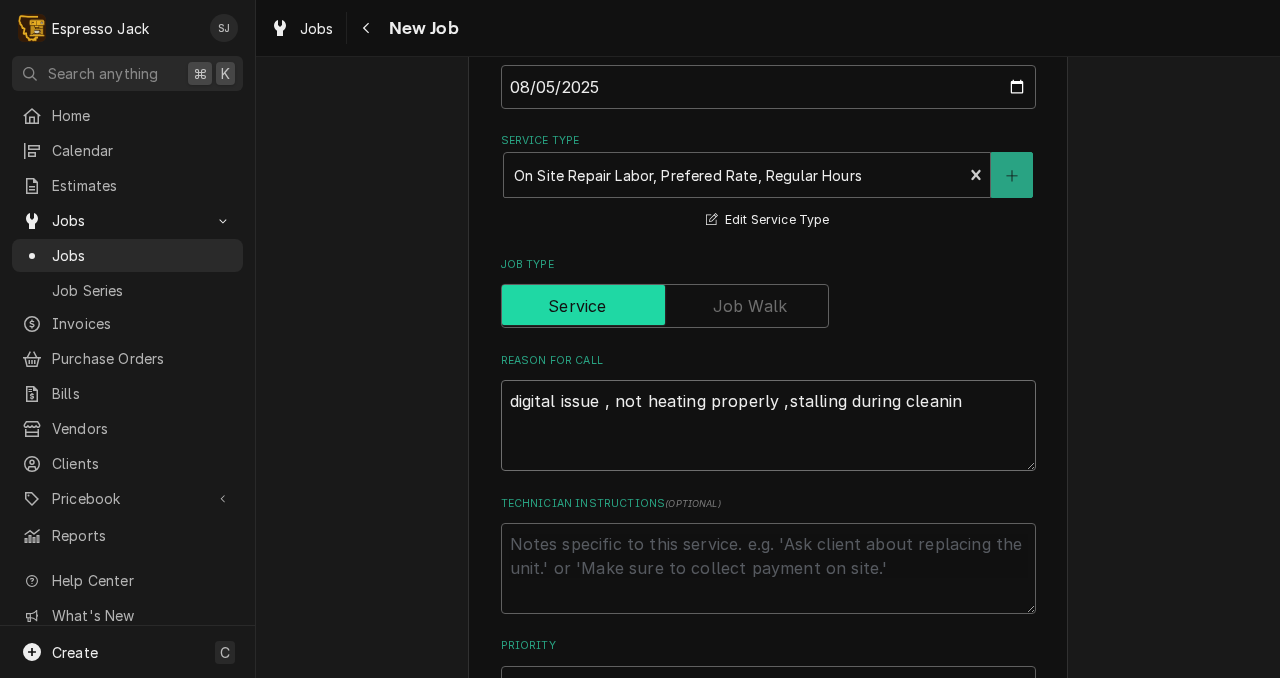 type on "digital issue , not heating properly ,stalling during cleaning" 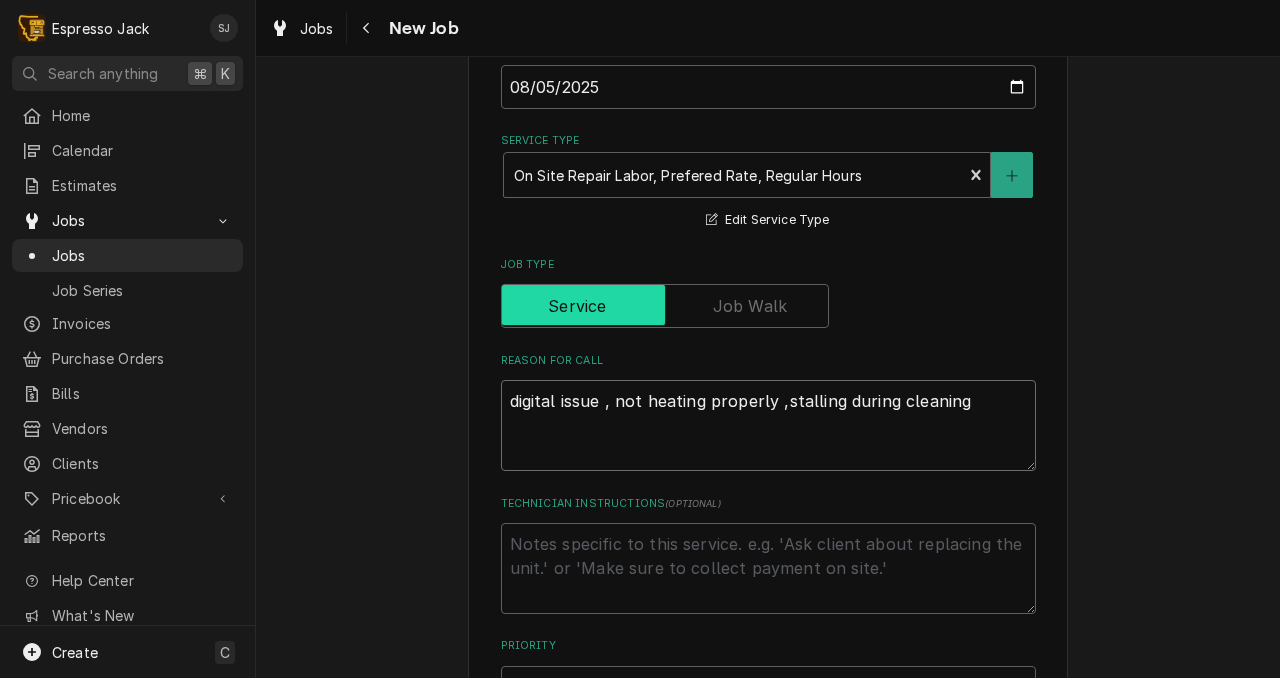 type on "x" 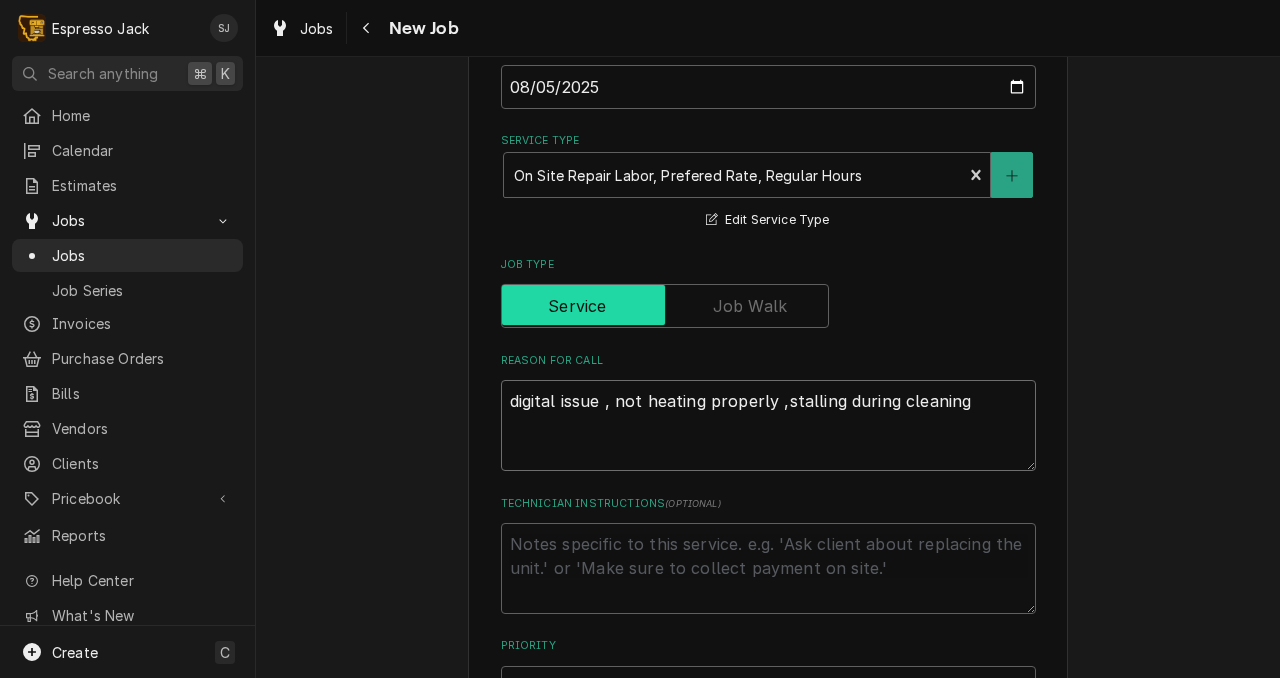 type on "digital issue , not heating properly ,stalling during cleaning" 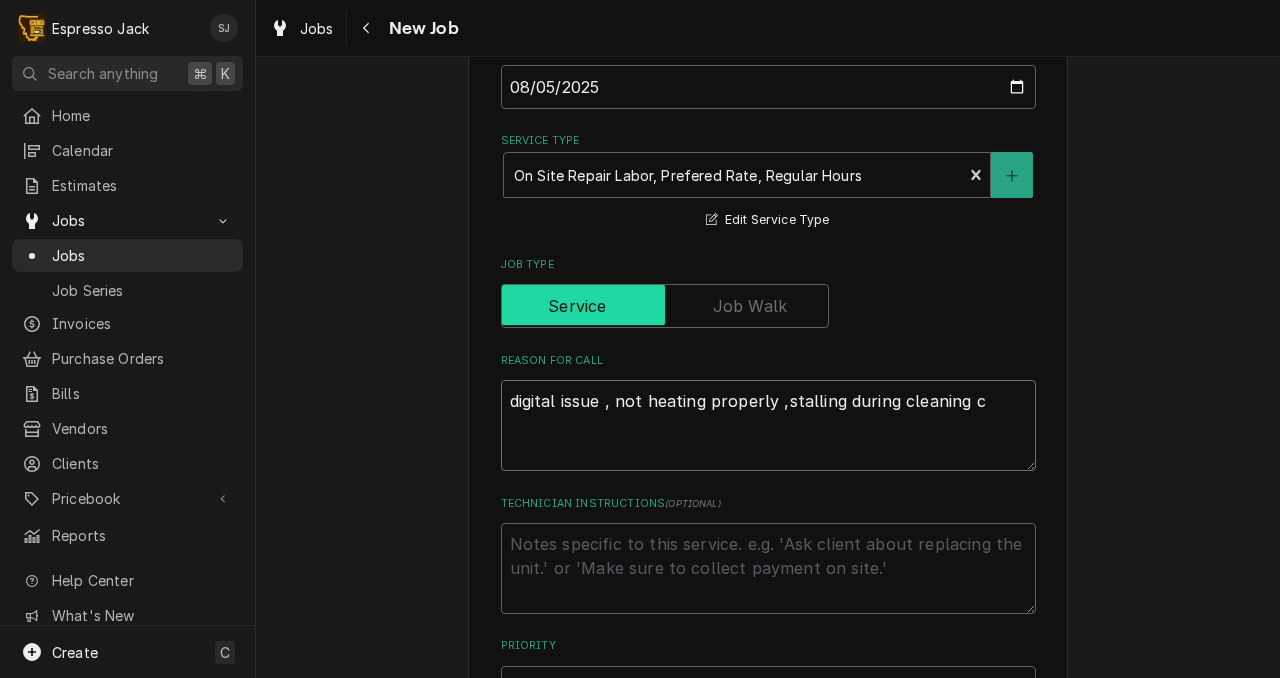 type on "x" 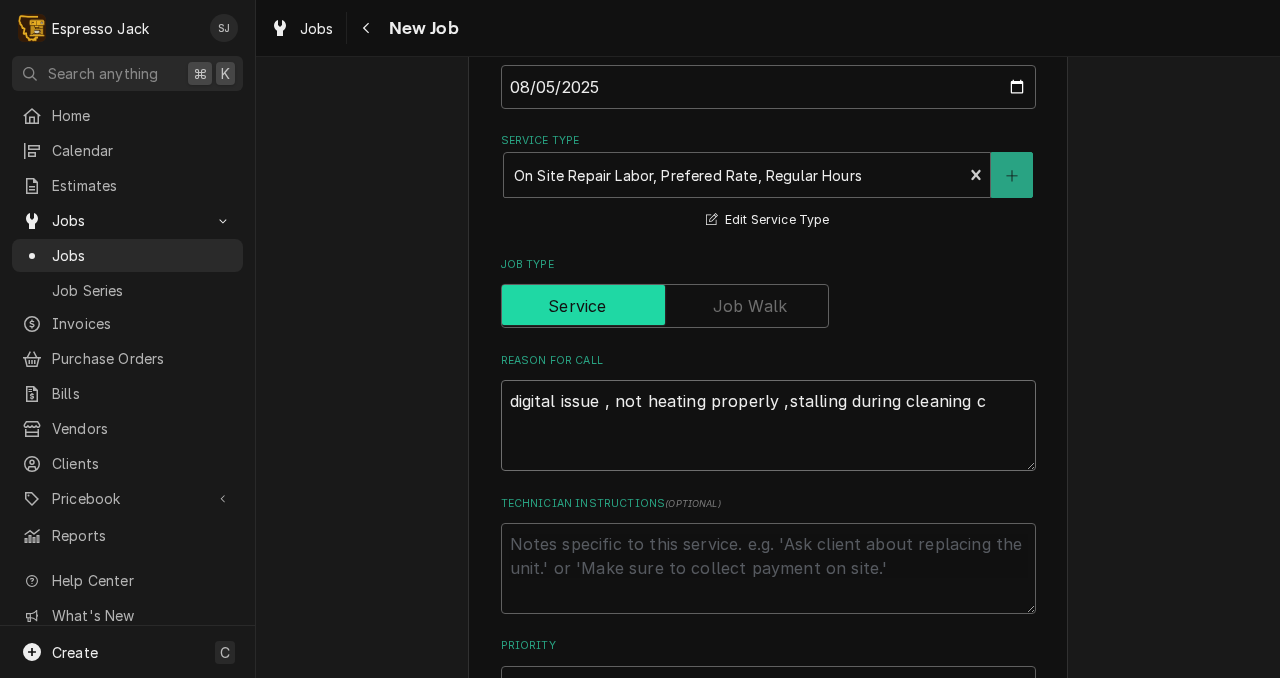type on "digital issue , not heating properly ,stalling during cleaning cy" 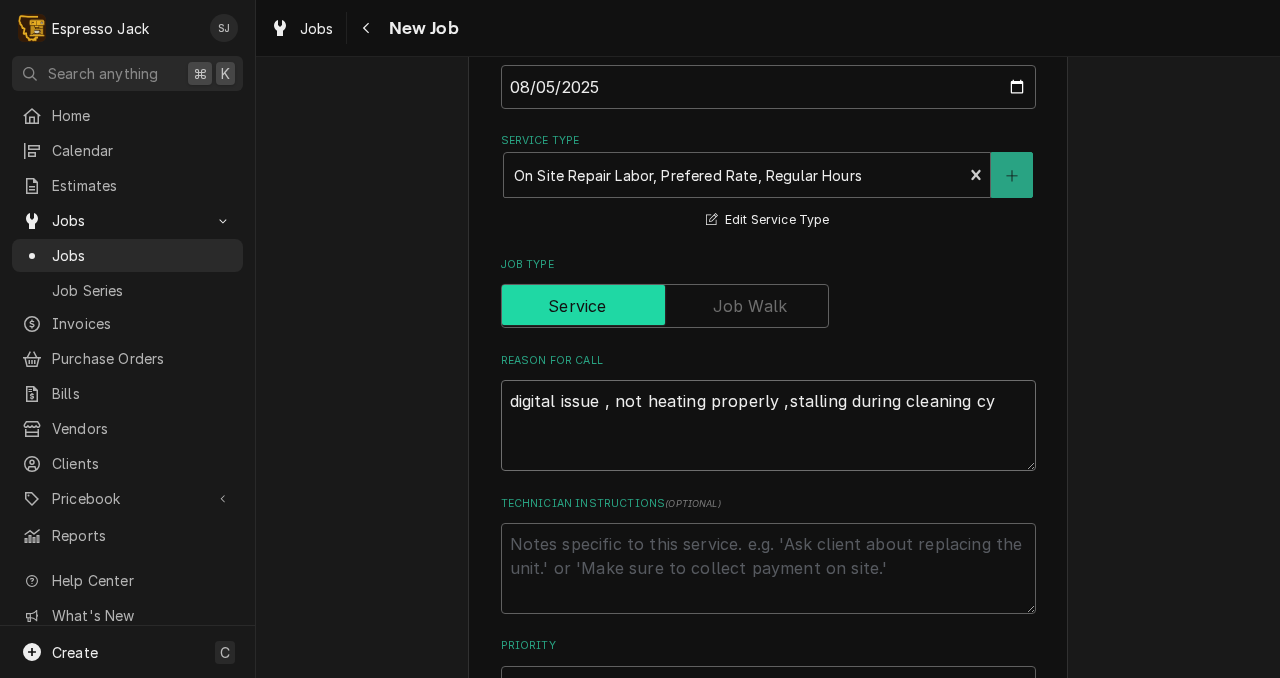 type on "x" 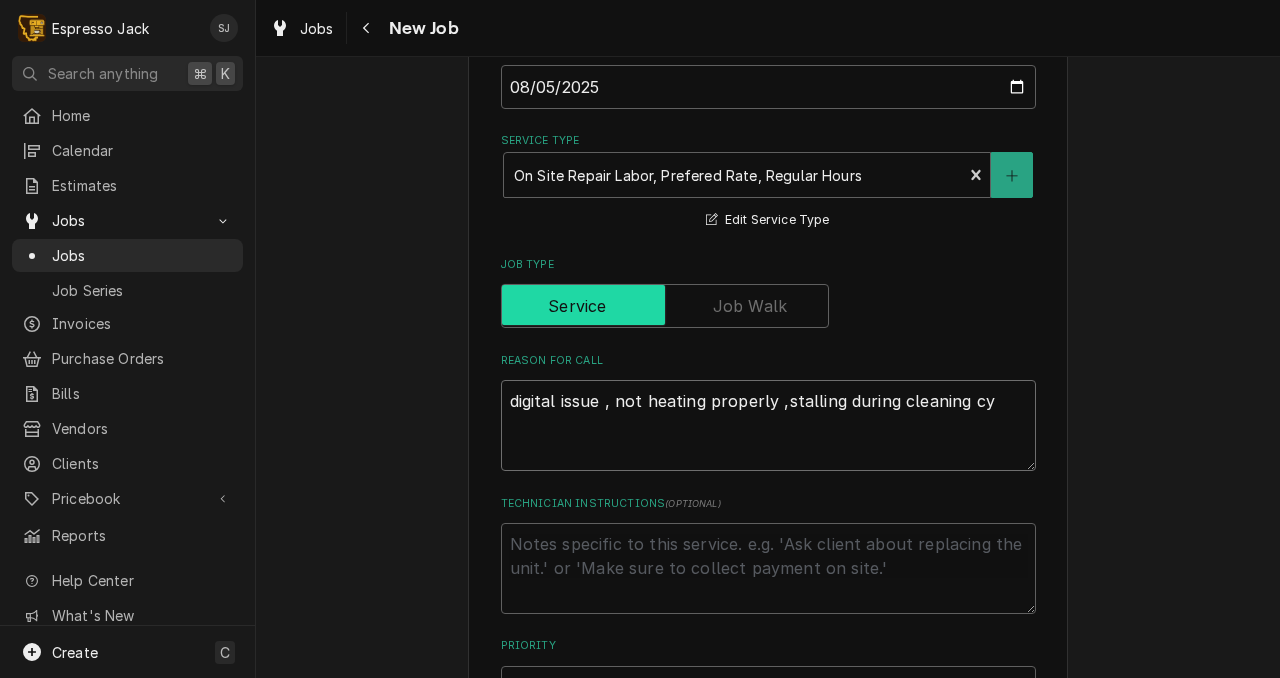 type on "digital issue , not heating properly ,stalling during cleaning cyc" 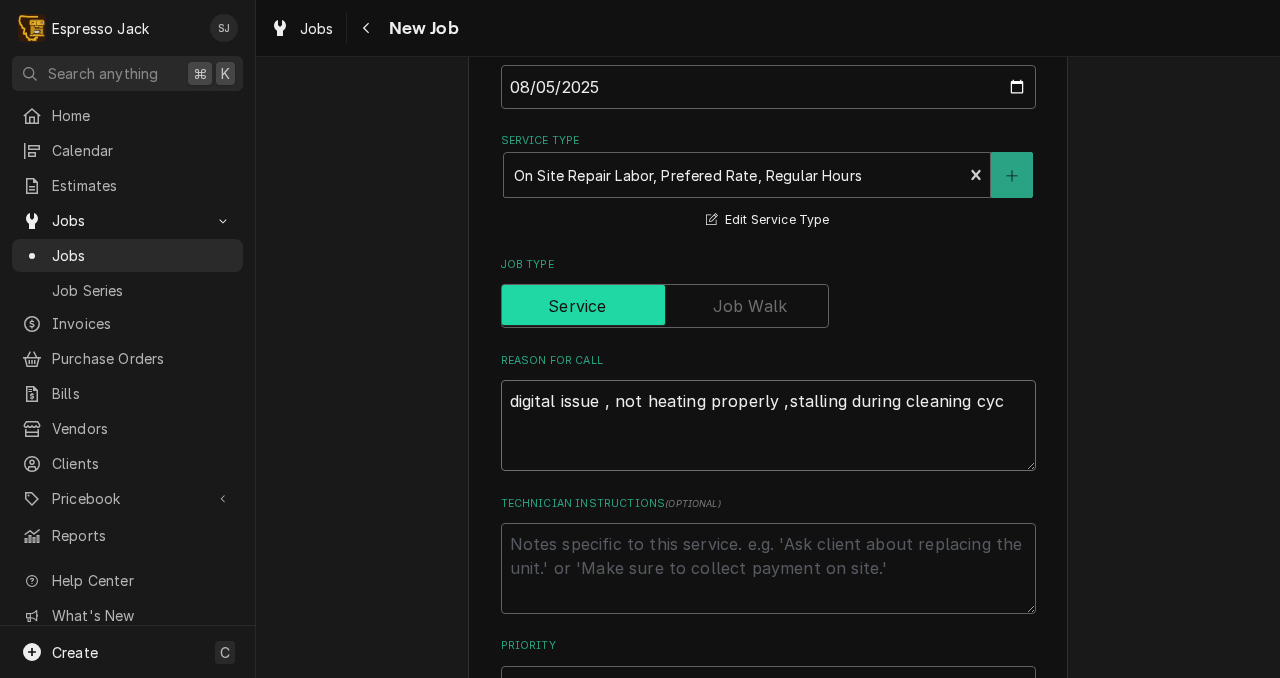type on "x" 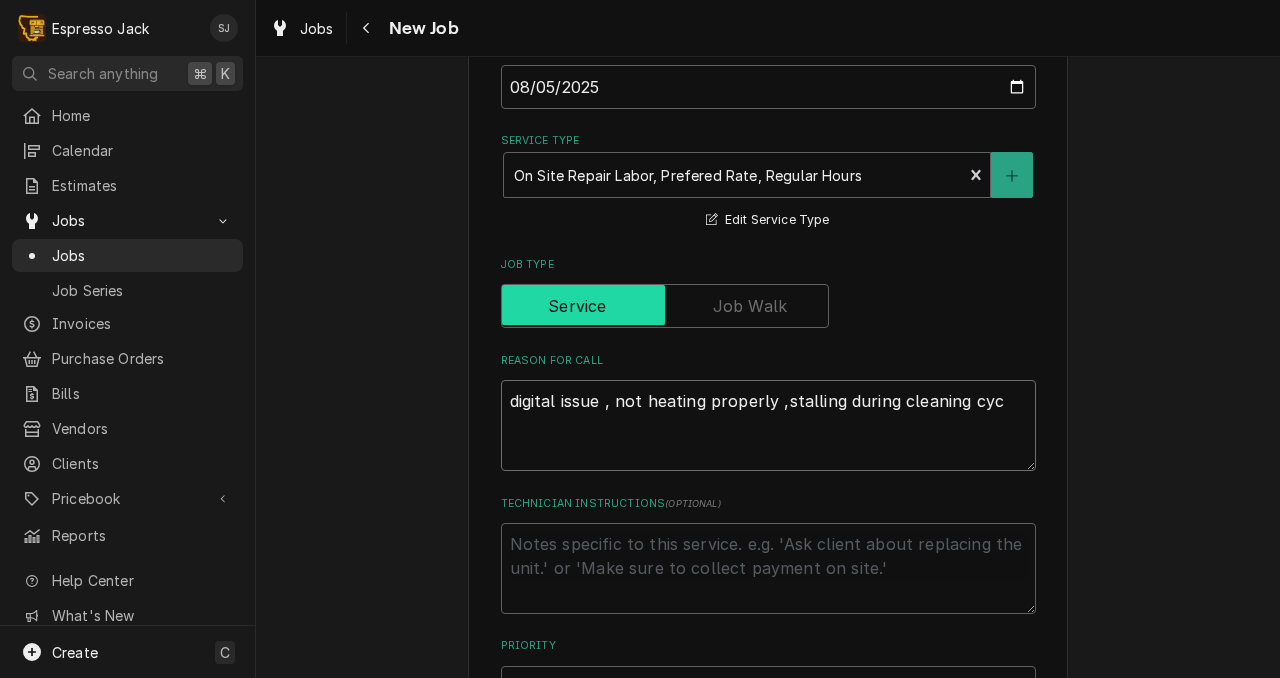 type on "digital issue , not heating properly ,stalling during cleaning cycl" 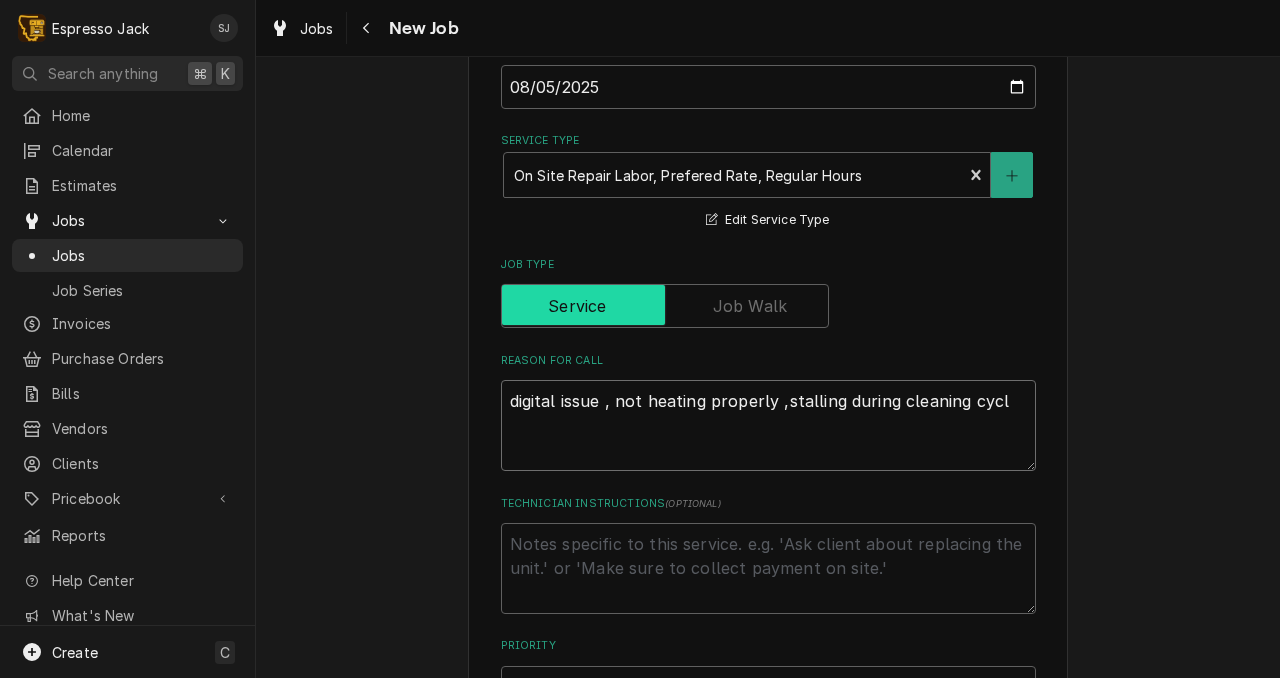 type on "x" 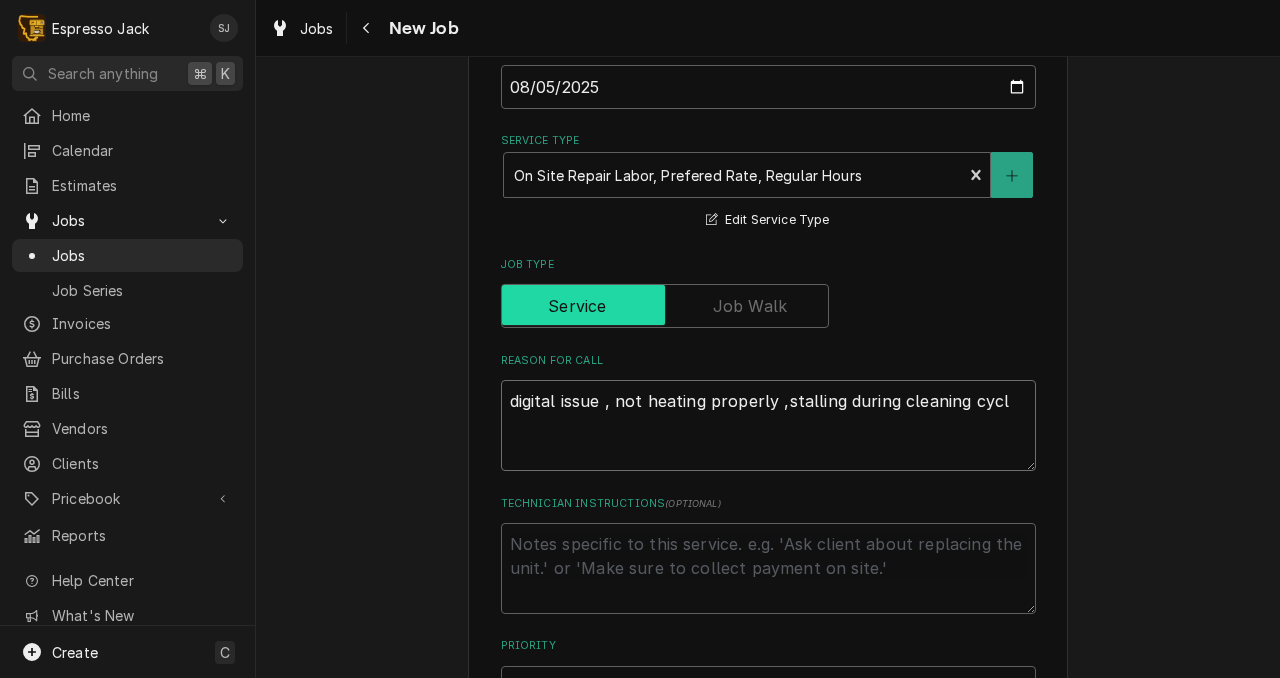 type on "digital issue , not heating properly ,stalling during cleaning cycle" 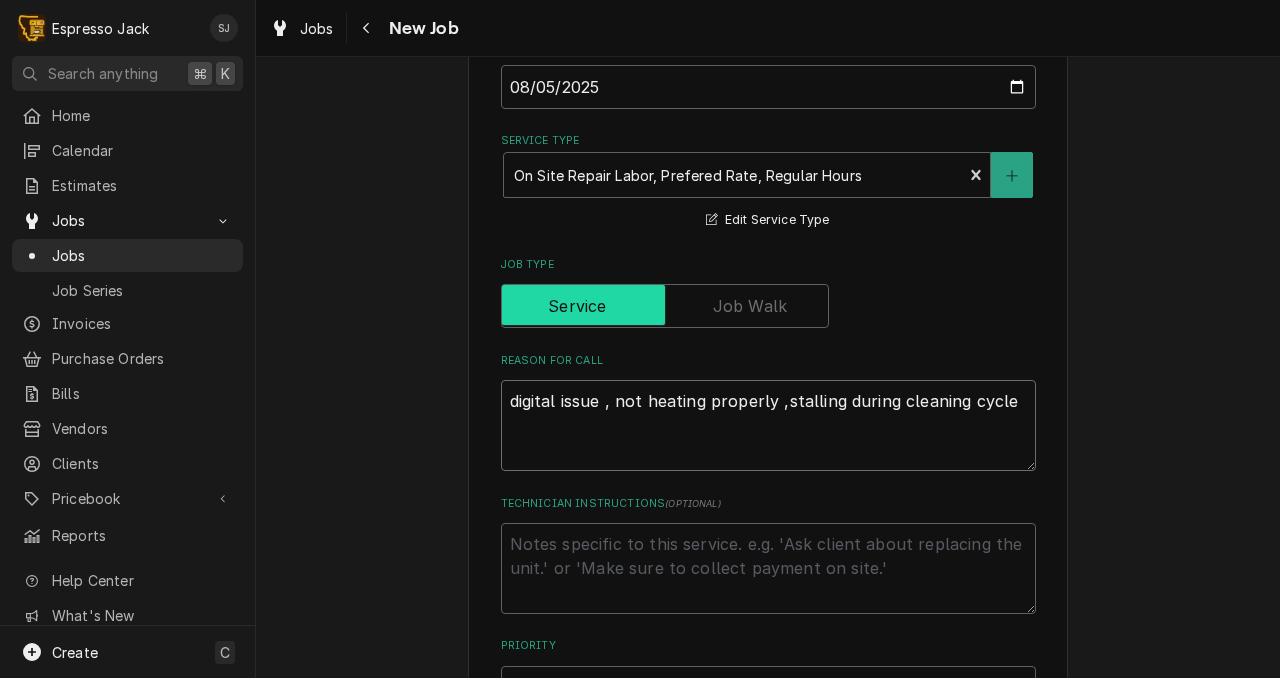 type on "x" 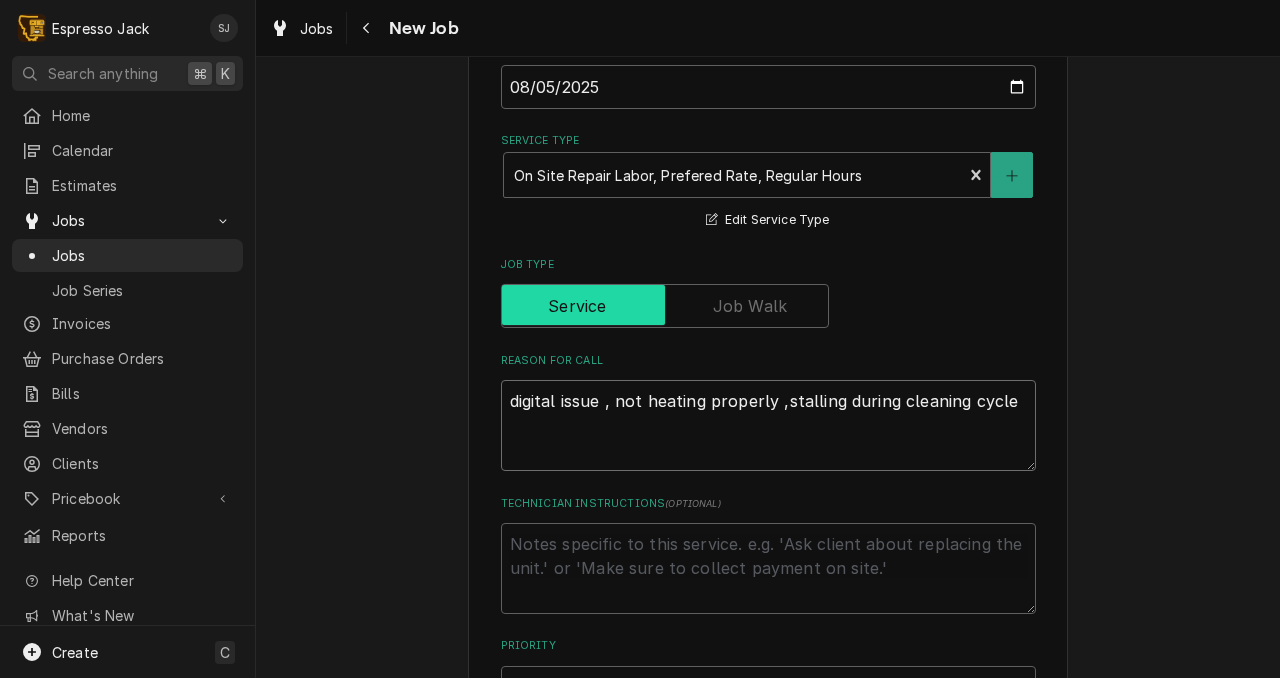 type on "digital issue , not heating properly ,stalling during cleaning cycle" 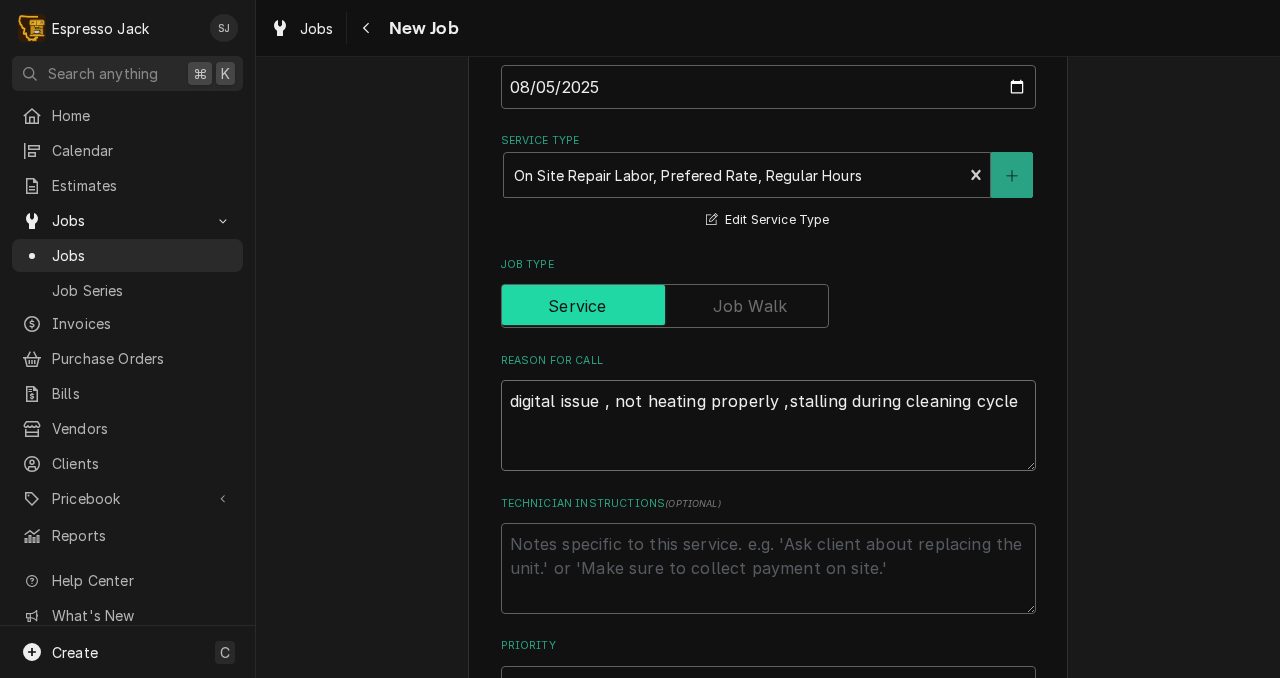 type on "x" 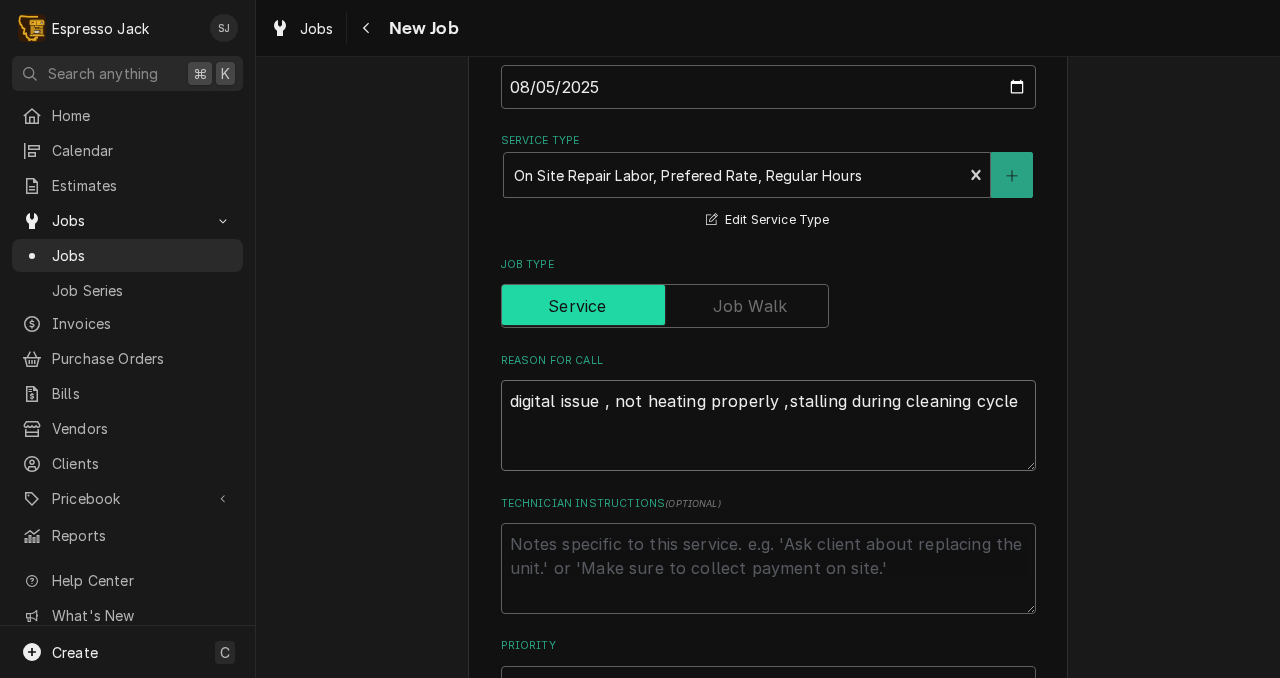 type on "digital issue , not heating properly ,stalling during cleaning cycle a" 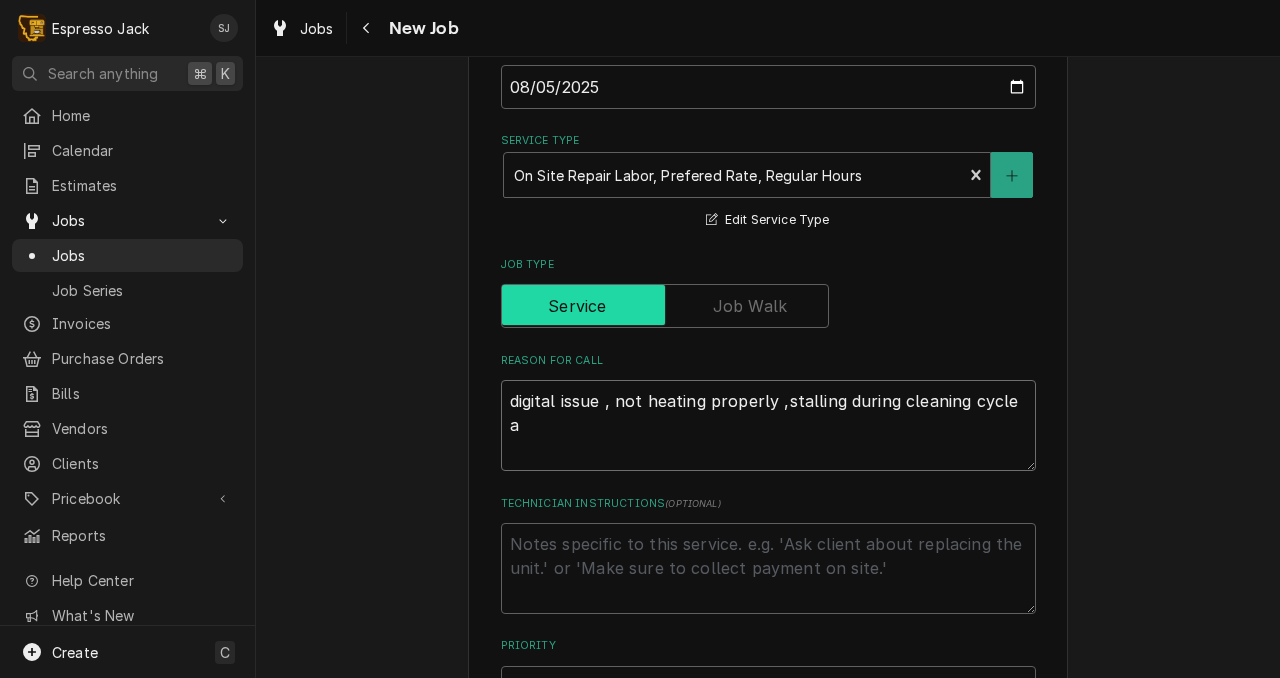 type on "x" 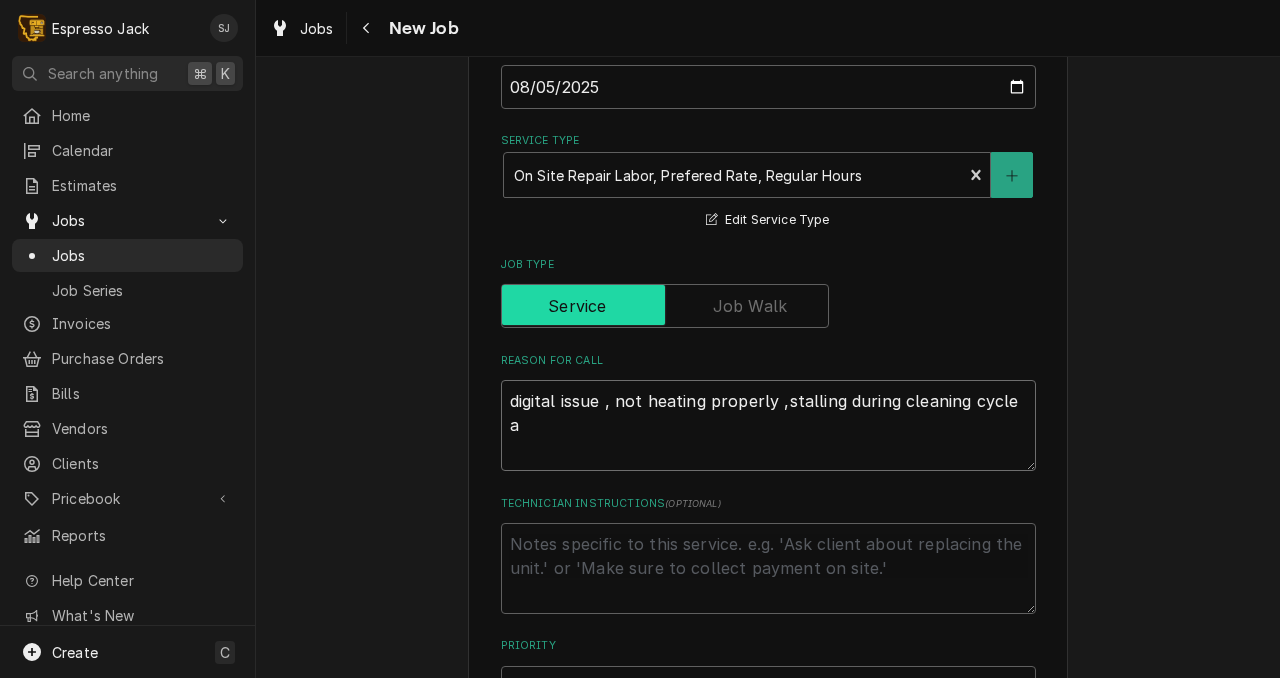 type on "digital issue , not heating properly ,stalling during cleaning cycle an" 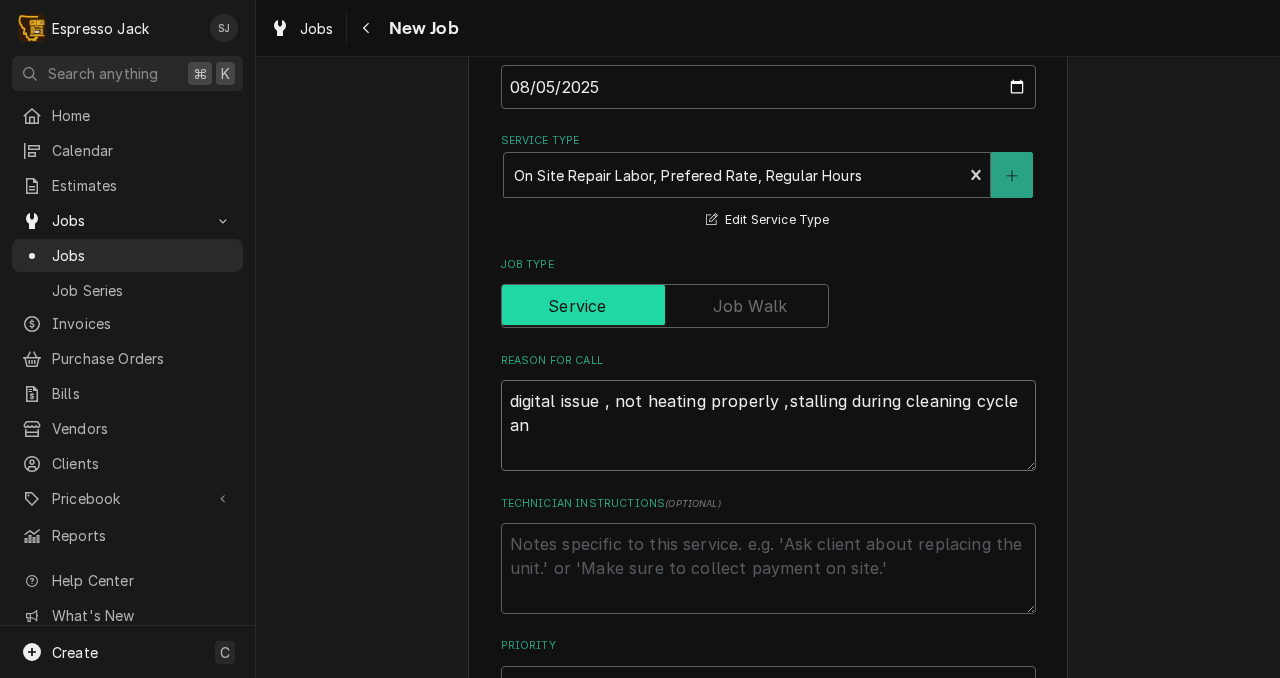 type on "x" 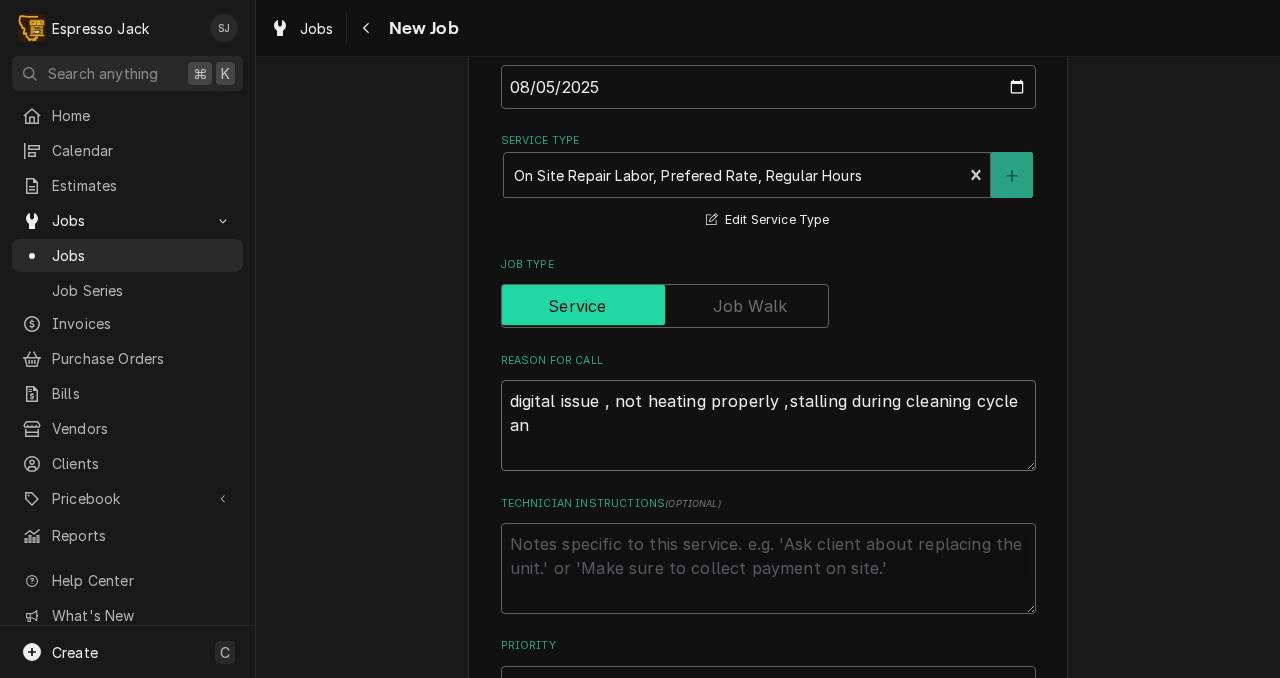 type on "digital issue , not heating properly ,stalling during cleaning cycle and" 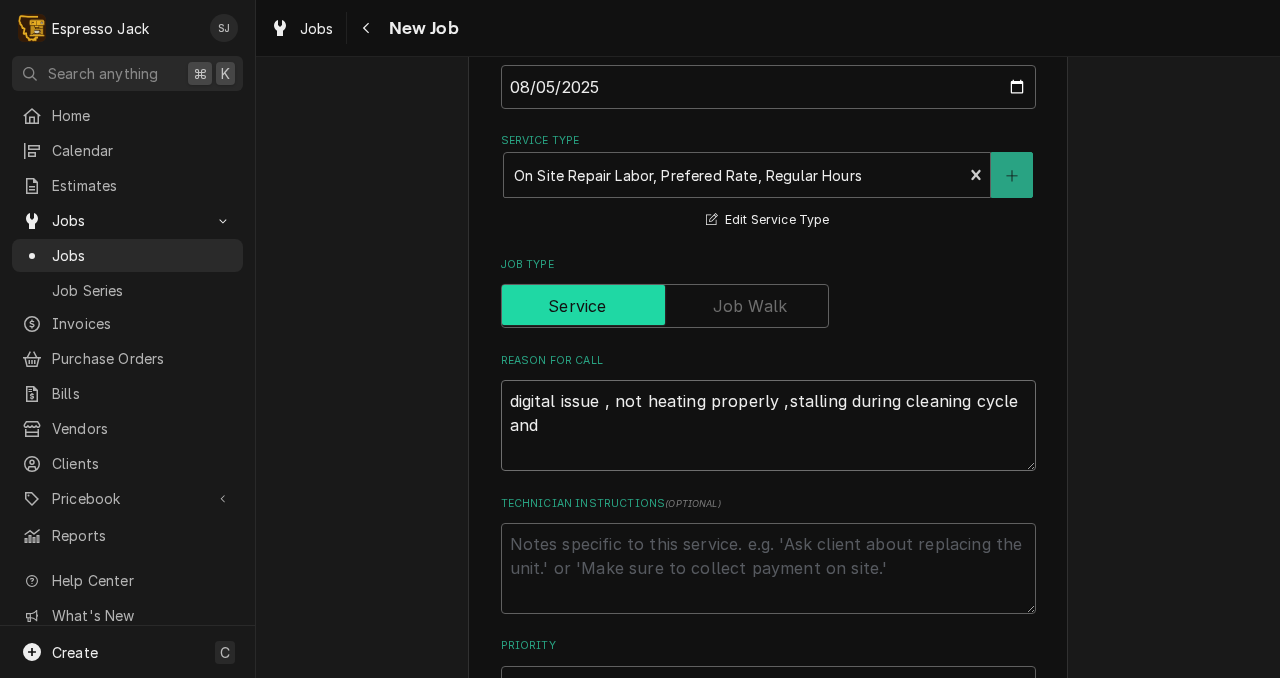 type on "x" 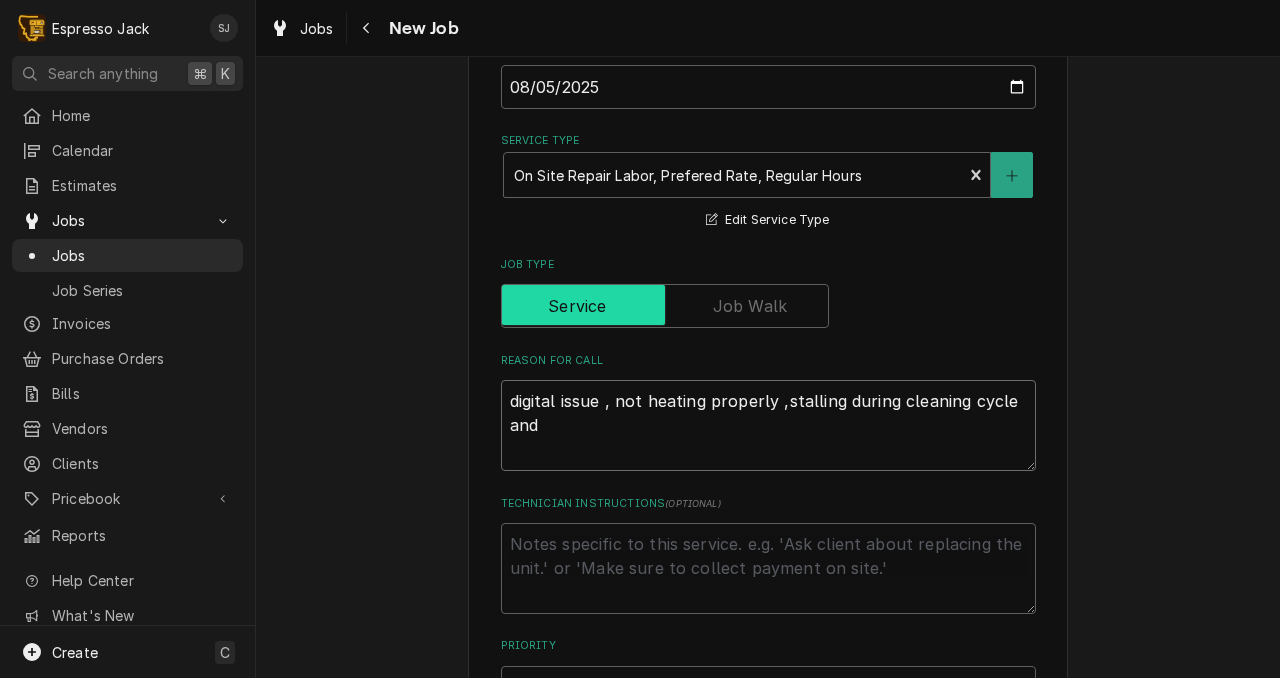 type on "digital issue , not heating properly ,stalling during cleaning cycle and g" 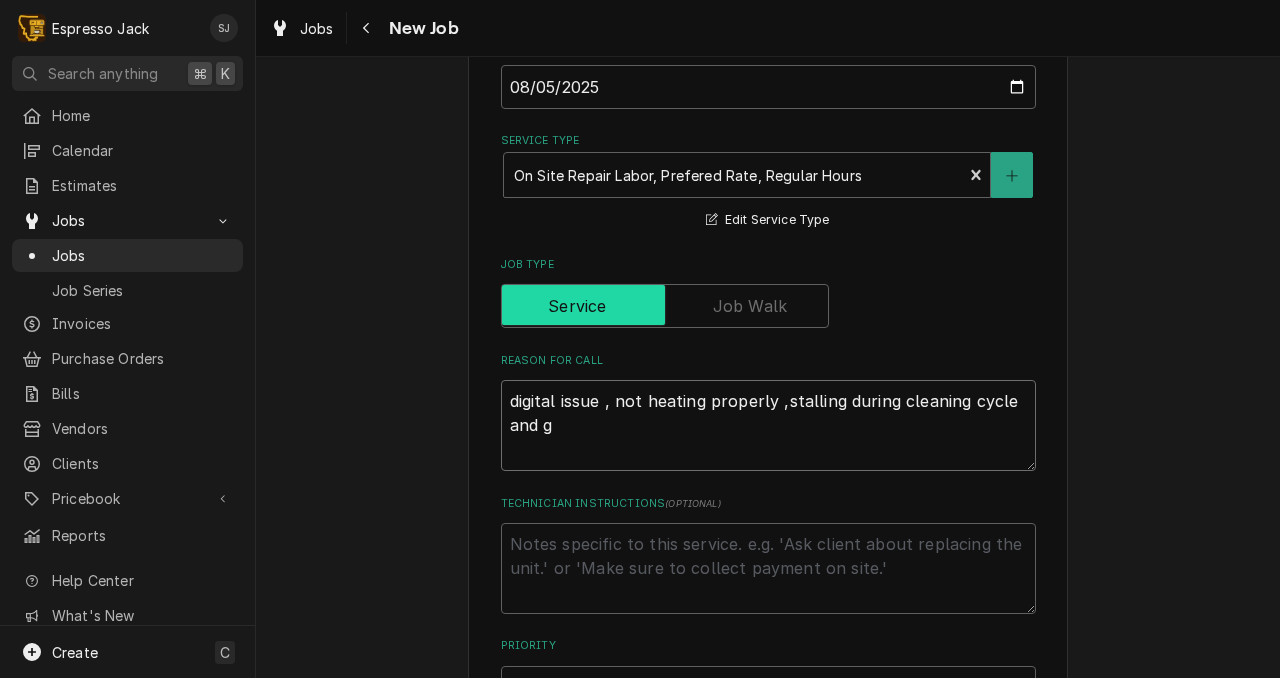 type on "x" 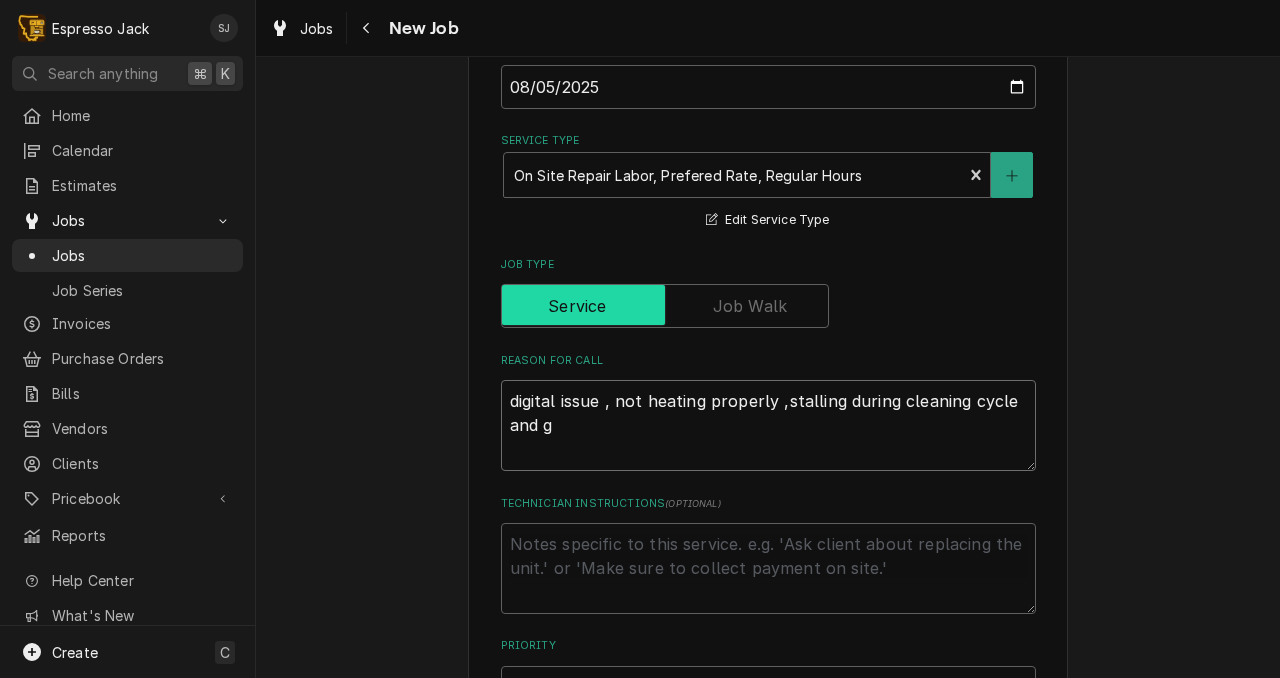 type on "digital issue , not heating properly ,stalling during cleaning cycle and ge" 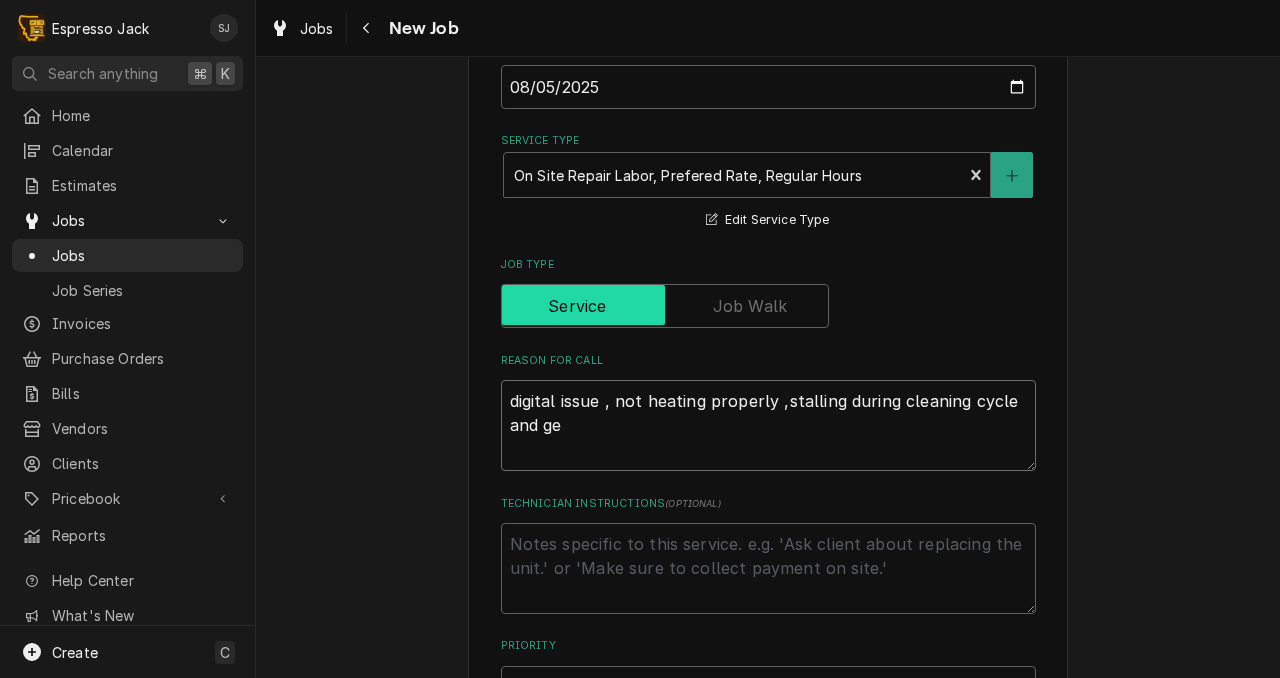 type on "x" 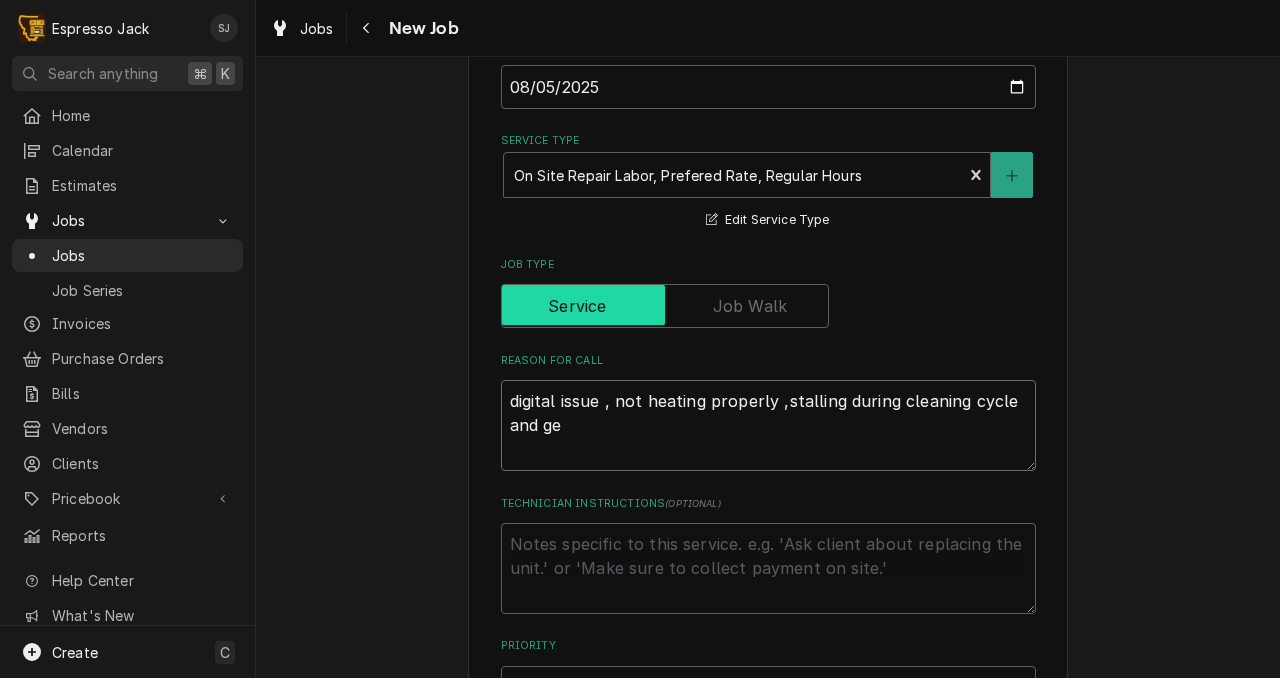 type on "digital issue , not heating properly ,stalling during cleaning cycle and gen" 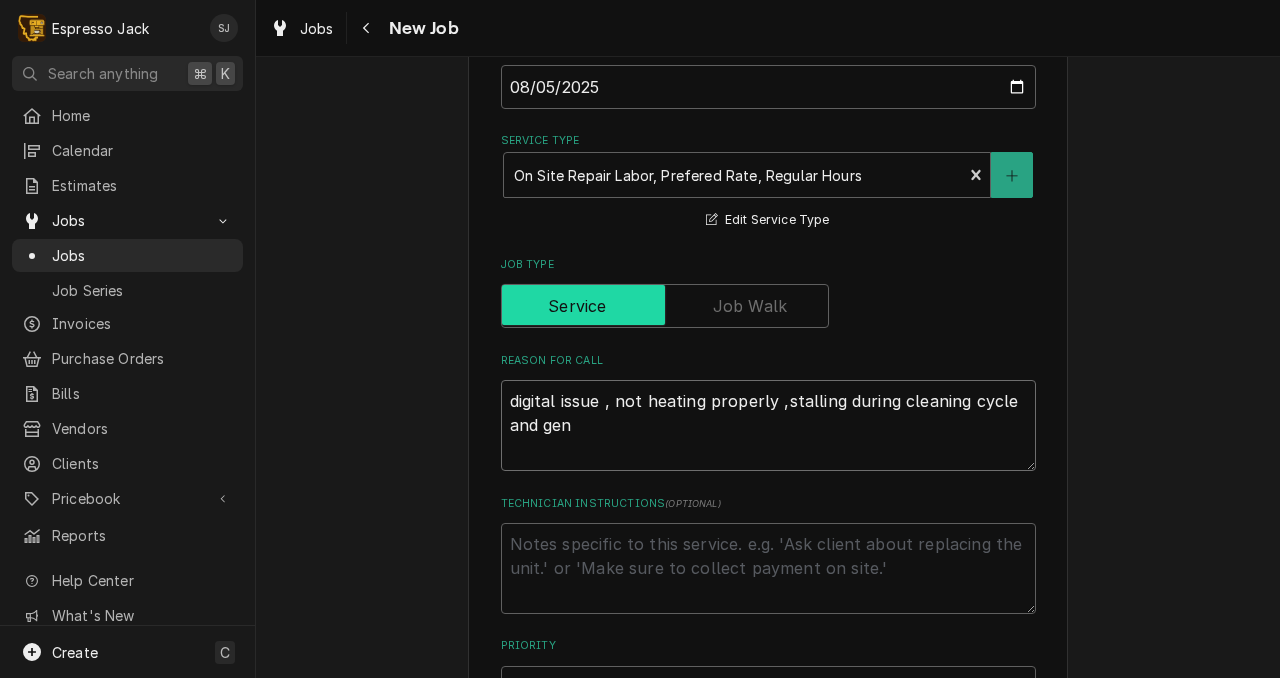 type on "x" 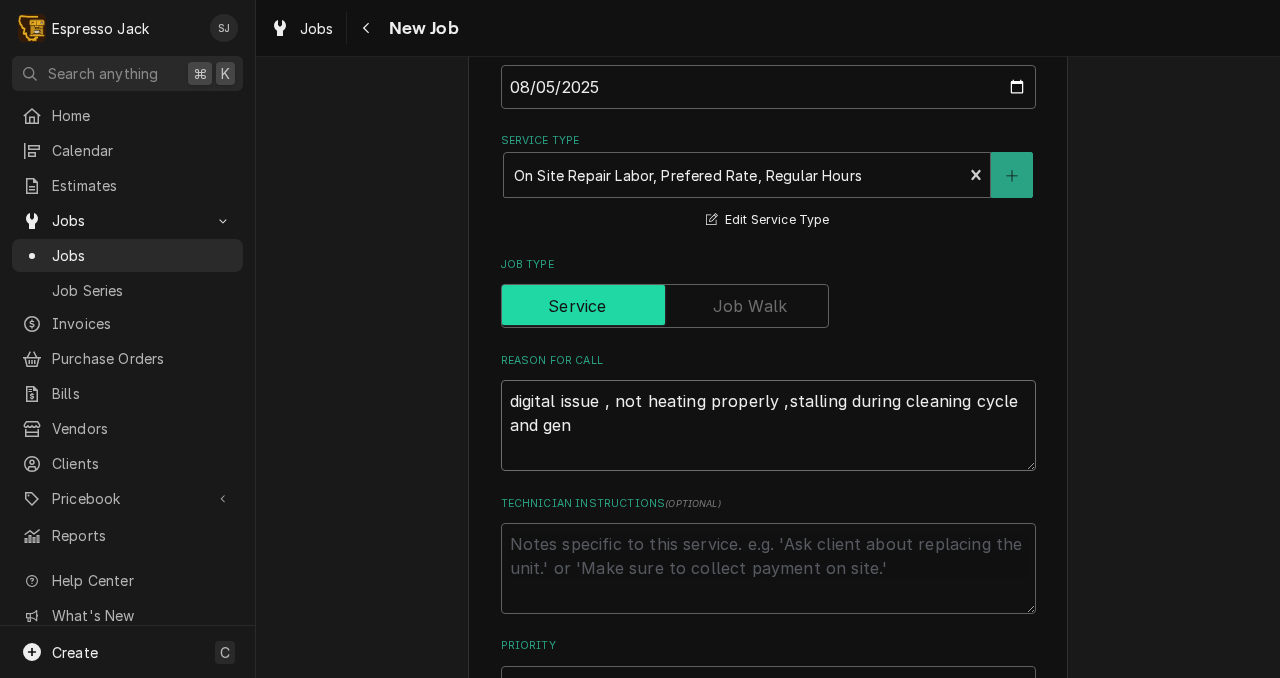 type on "digital issue , not heating properly ,stalling during cleaning cycle and gene" 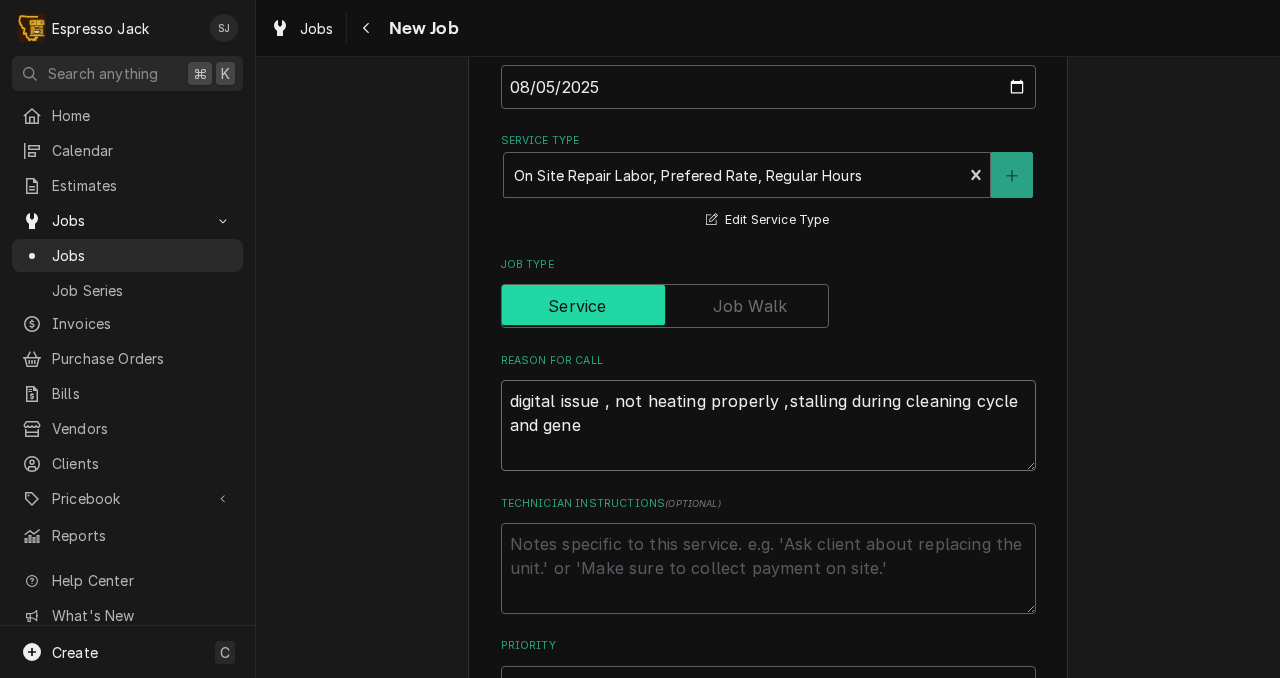 type on "x" 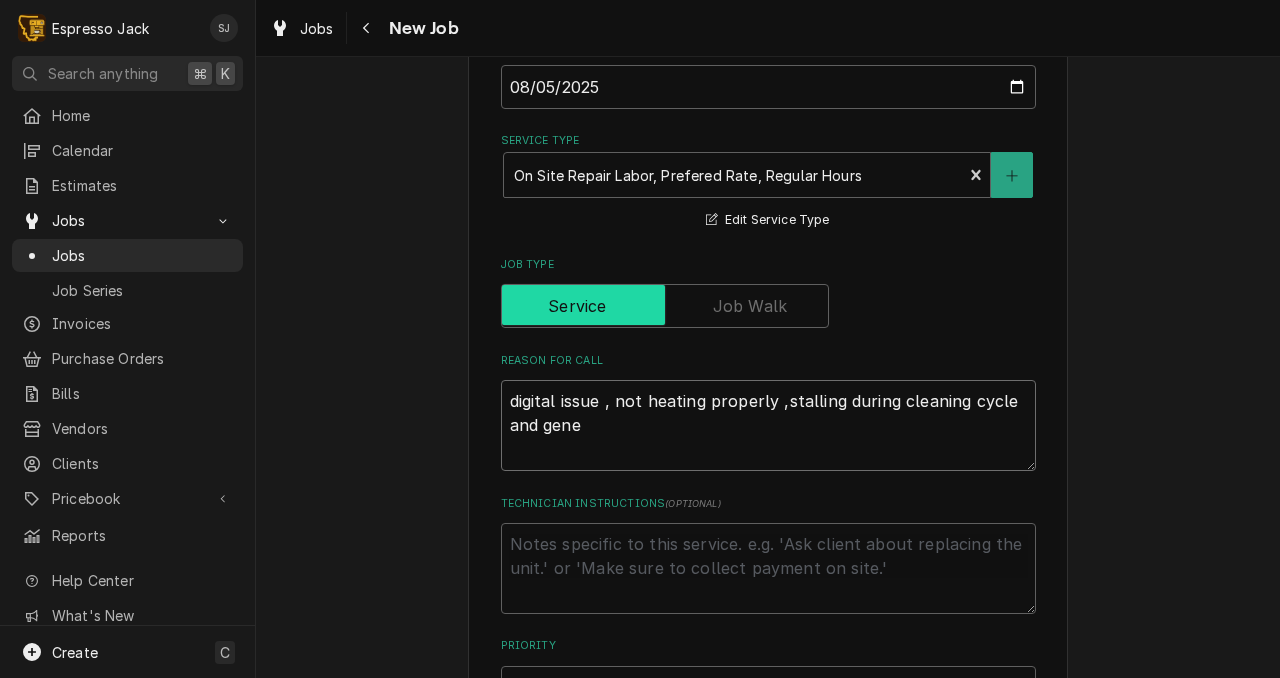 type on "digital issue , not heating properly ,stalling during cleaning cycle and gener" 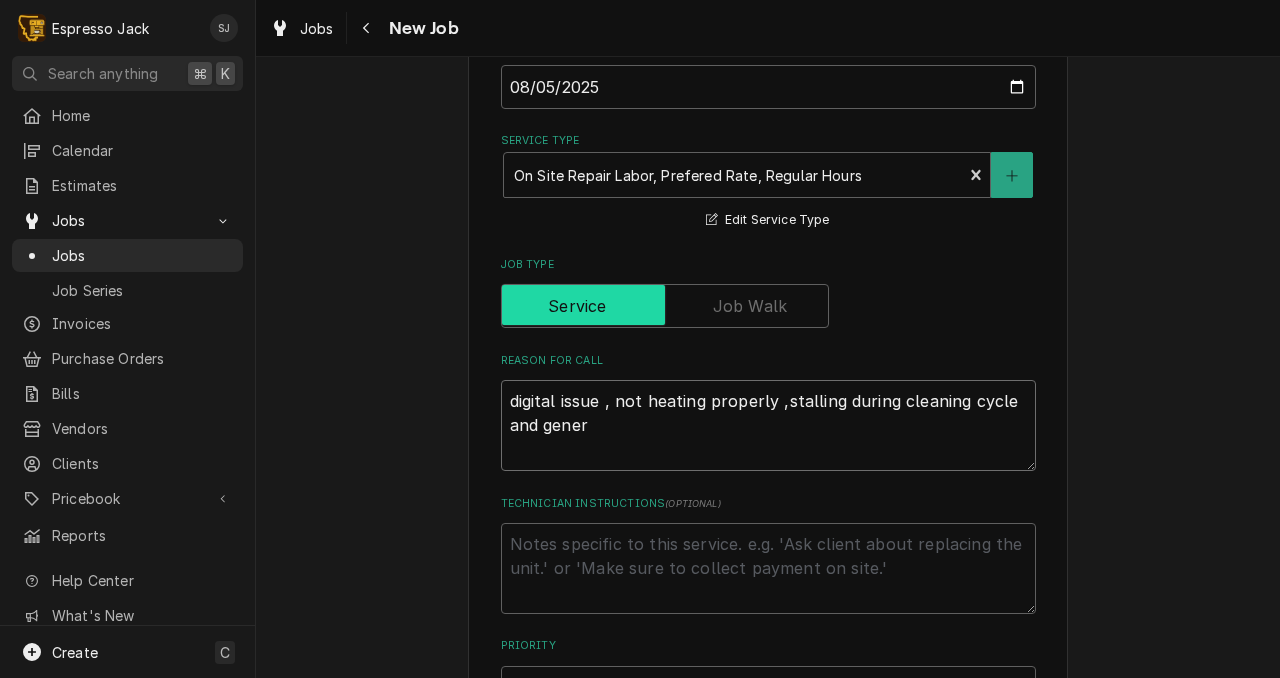 type on "x" 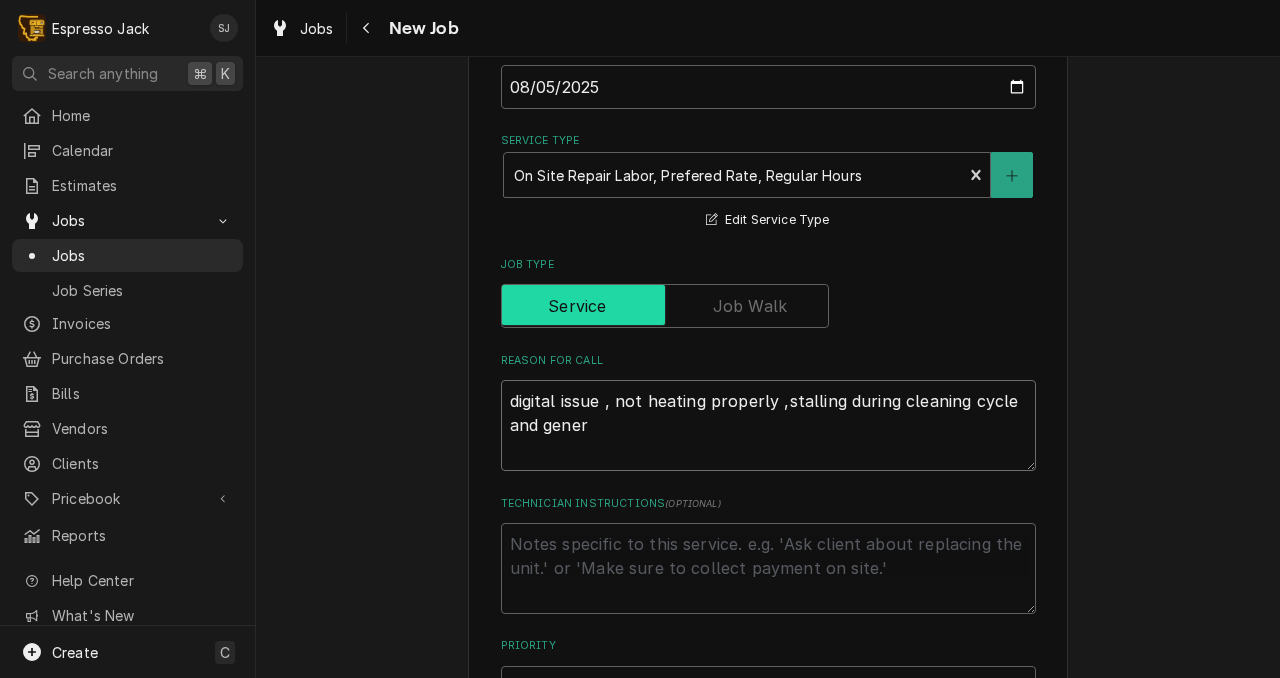 type on "digital issue , not heating properly ,stalling during cleaning cycle and genera" 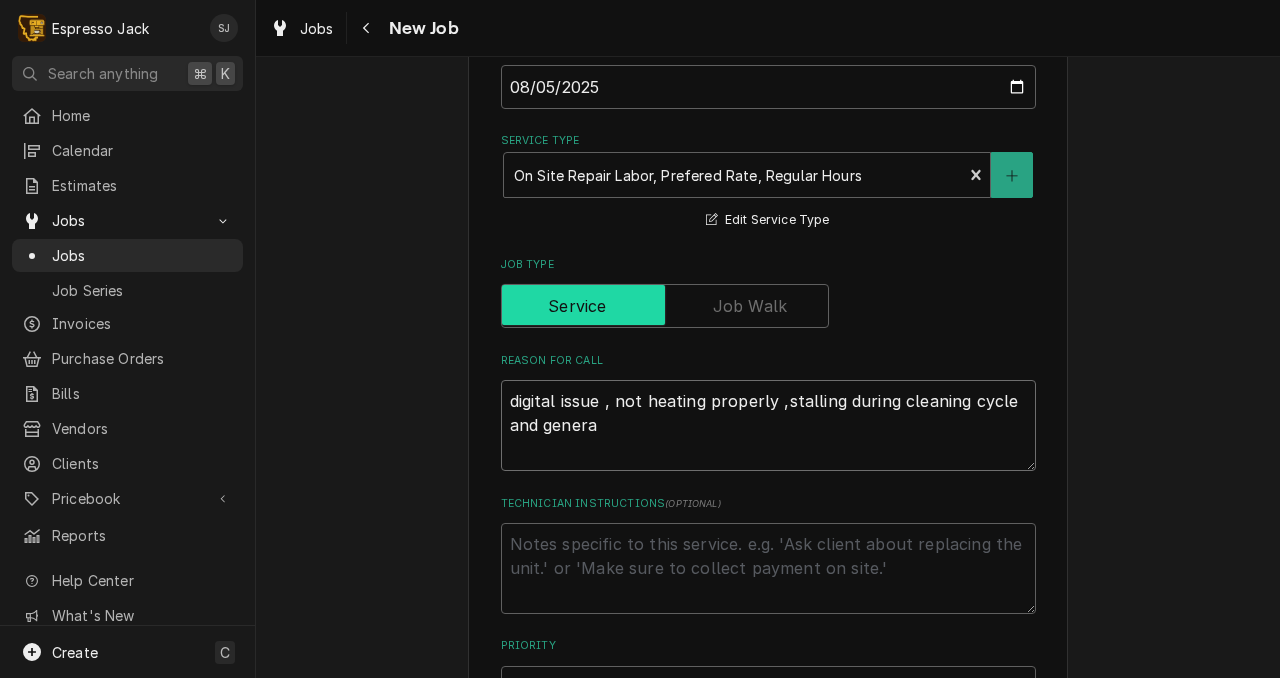 type on "x" 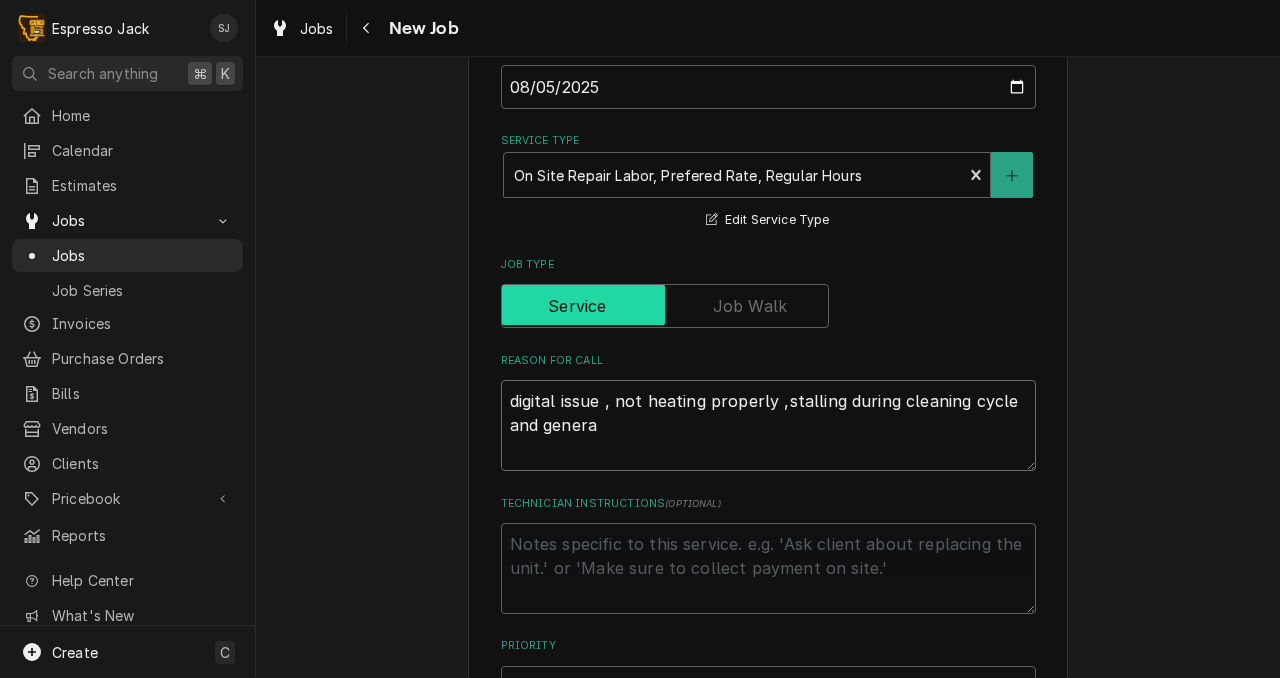 type on "digital issue , not heating properly ,stalling during cleaning cycle and general" 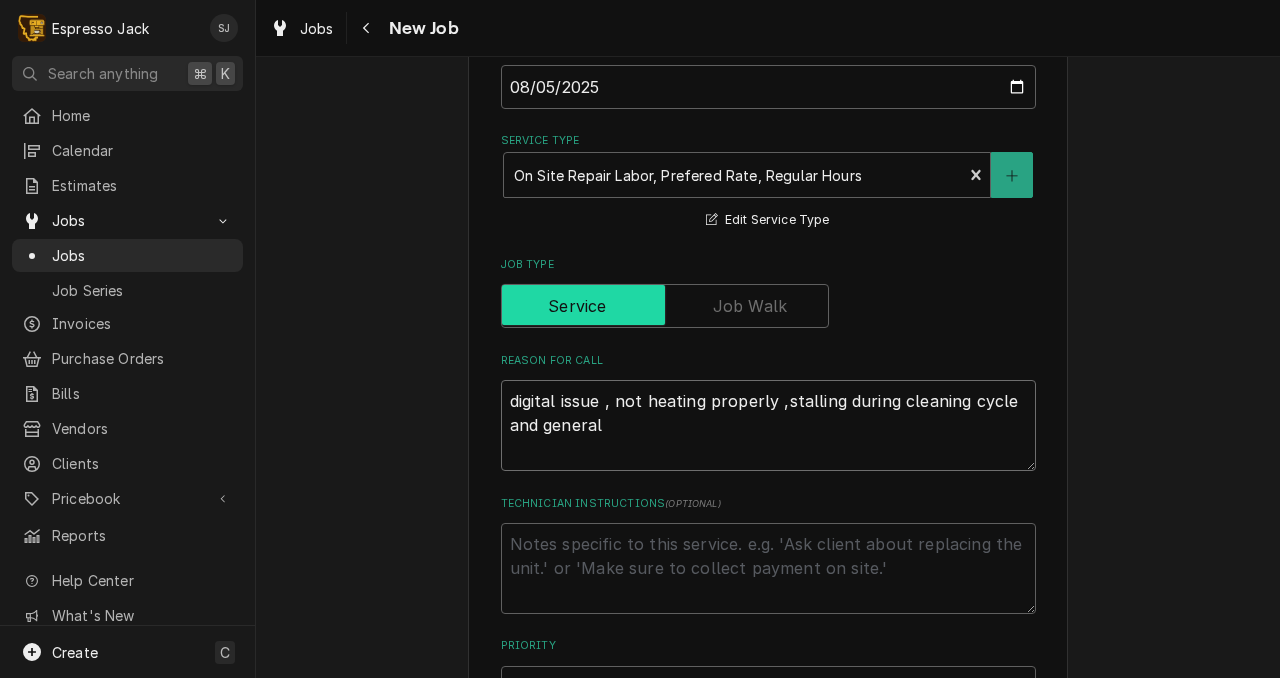 type on "x" 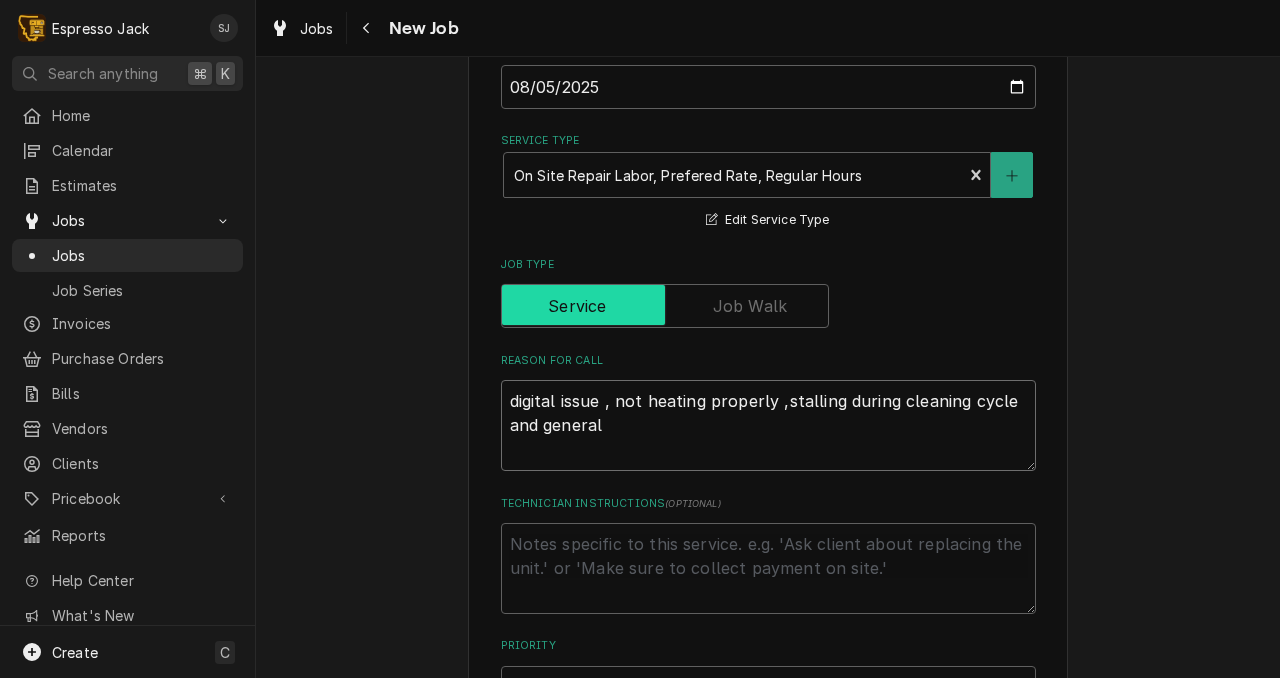 type on "x" 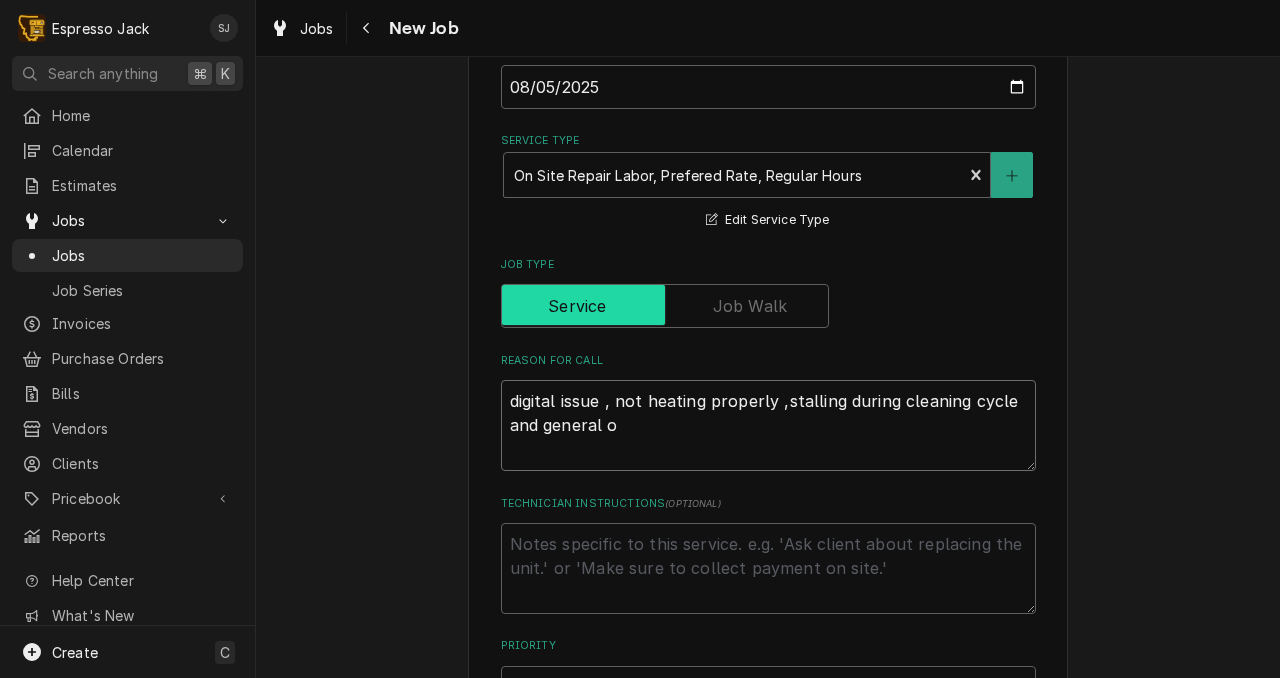 type on "x" 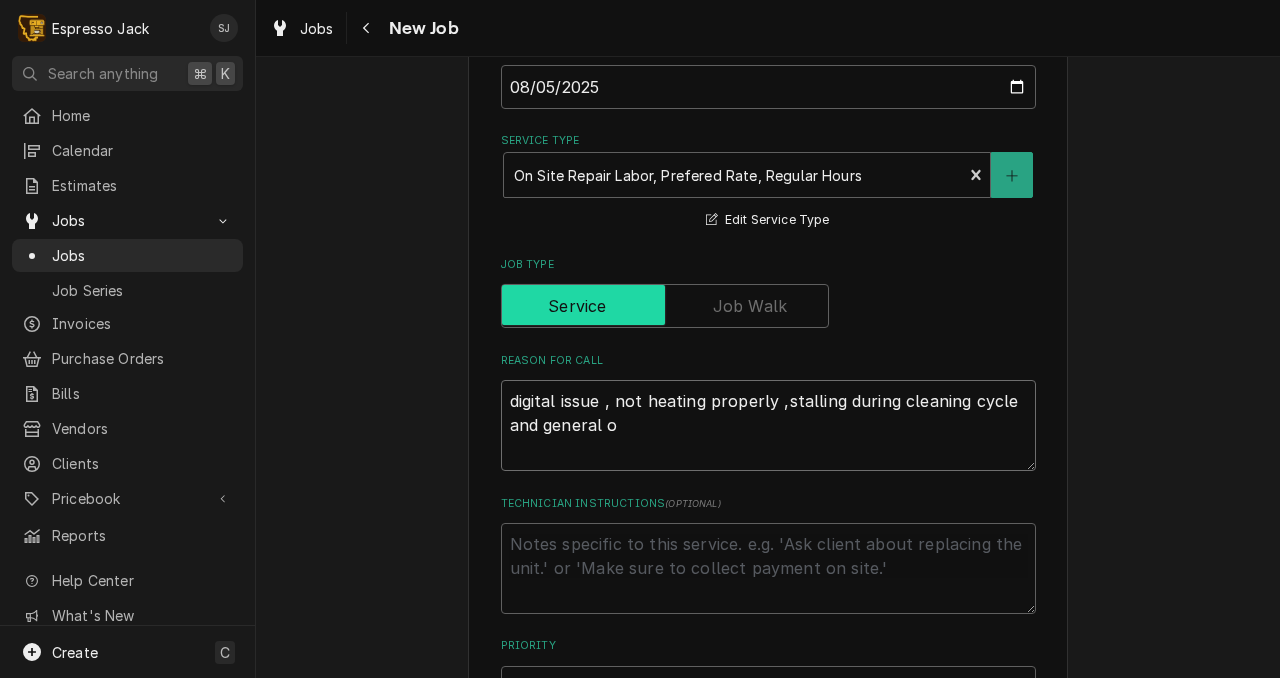 type on "digital issue , not heating properly ,stalling during cleaning cycle and general ov" 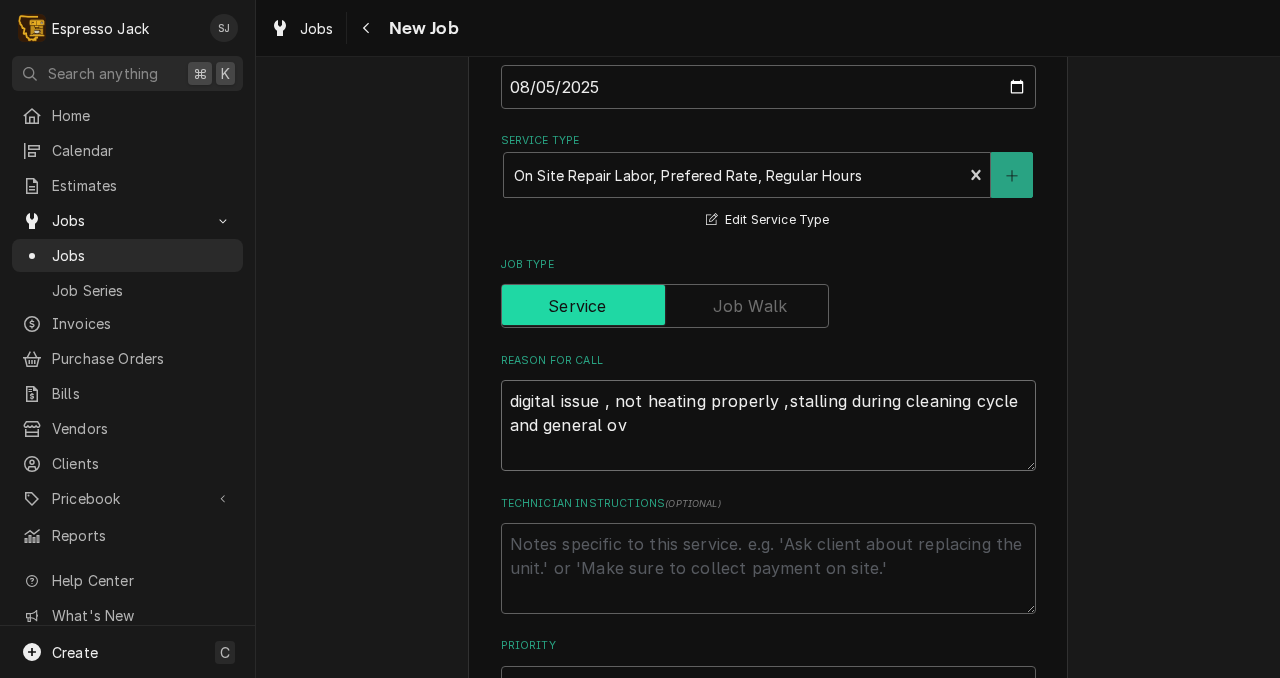 type on "x" 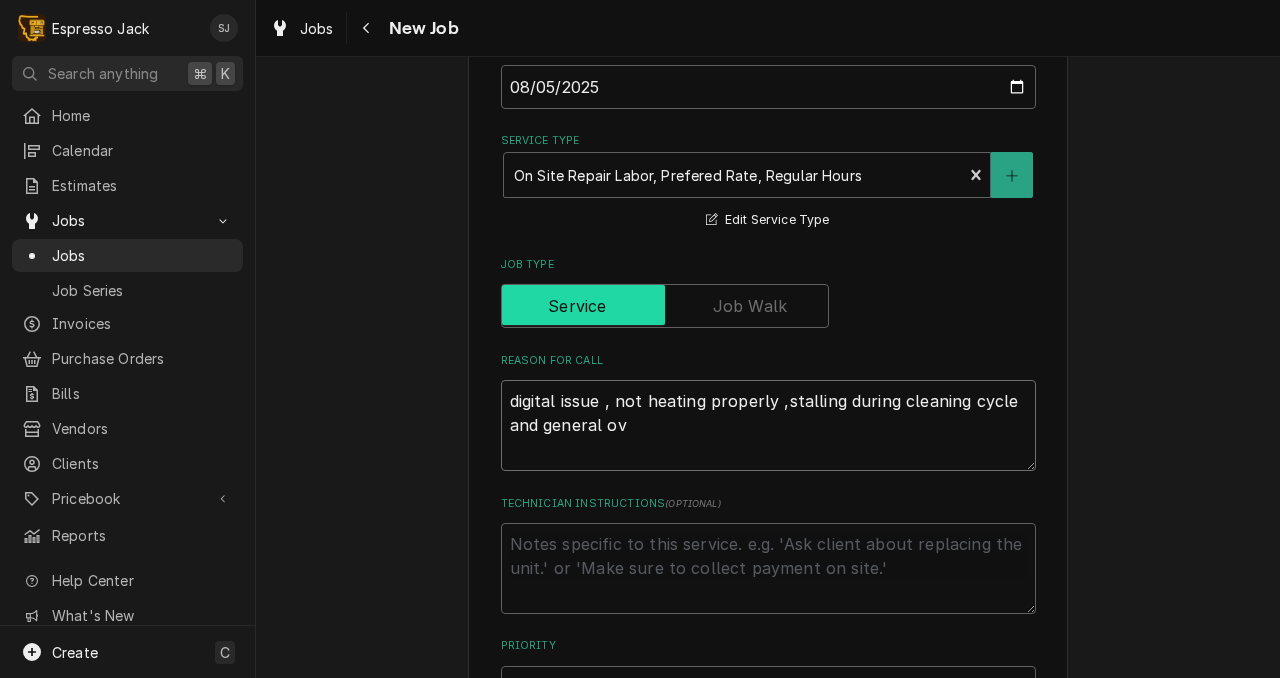 type on "digital issue , not heating properly ,stalling during cleaning cycle and general ove" 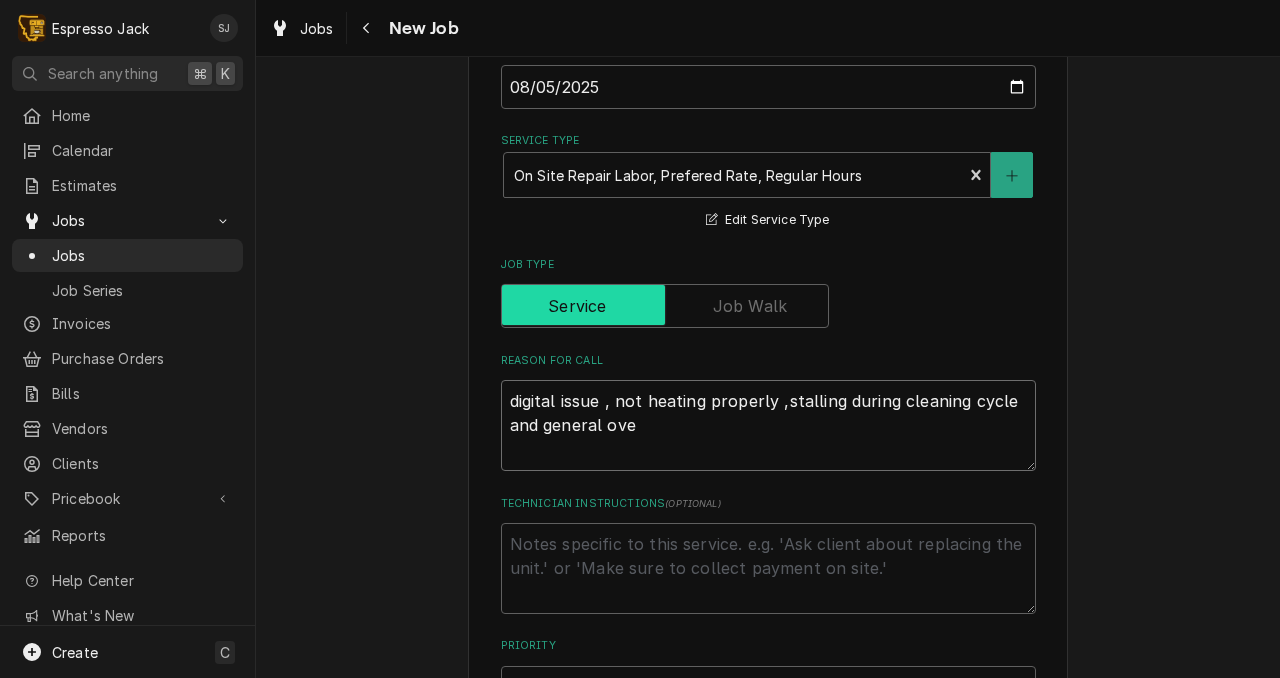 type on "x" 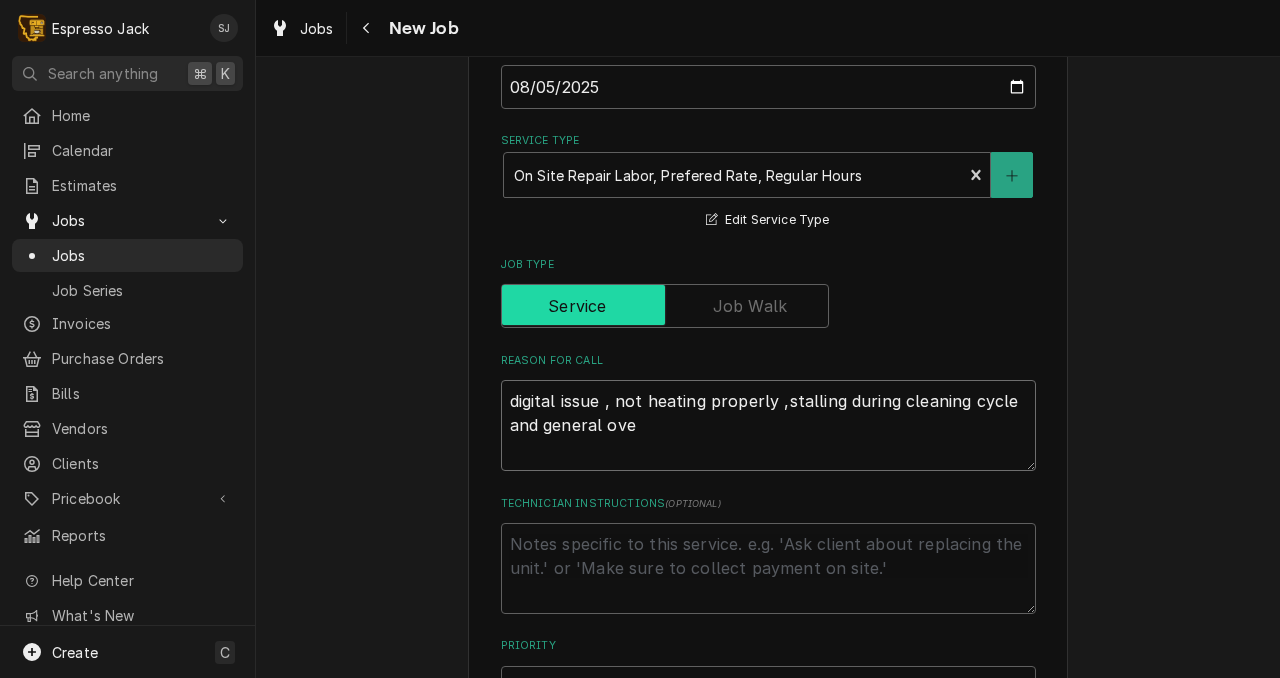 type on "digital issue , not heating properly ,stalling during cleaning cycle and general over" 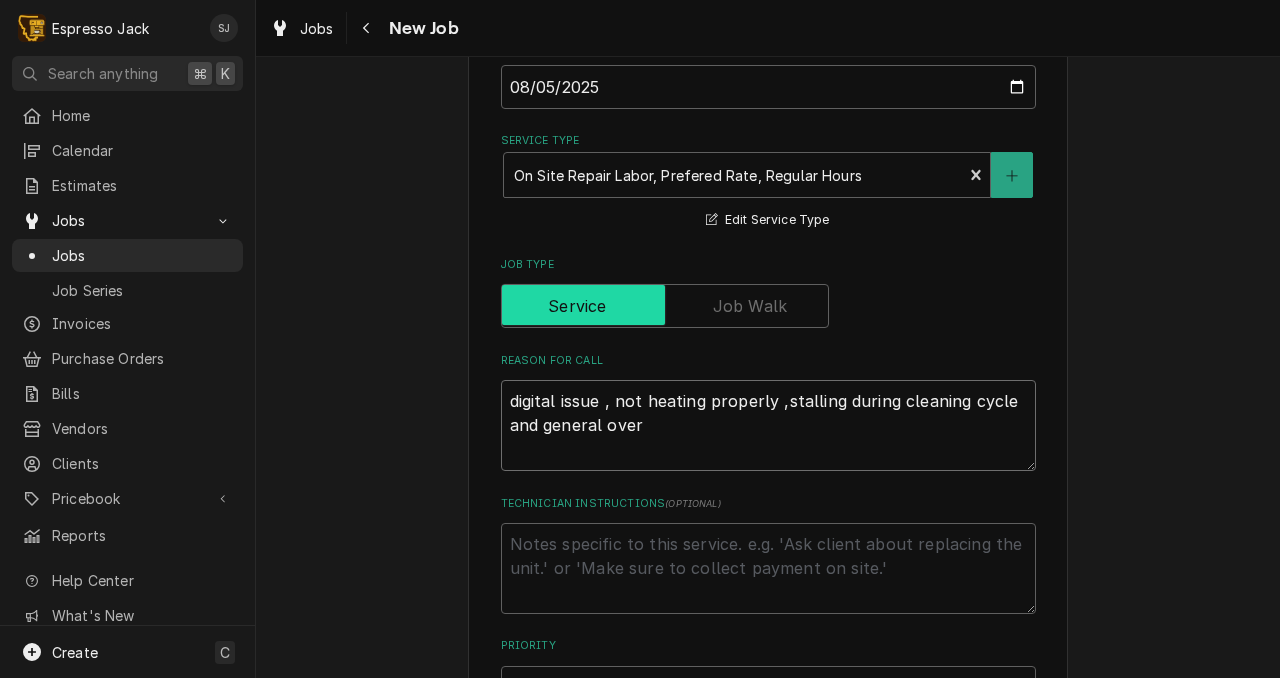 type on "x" 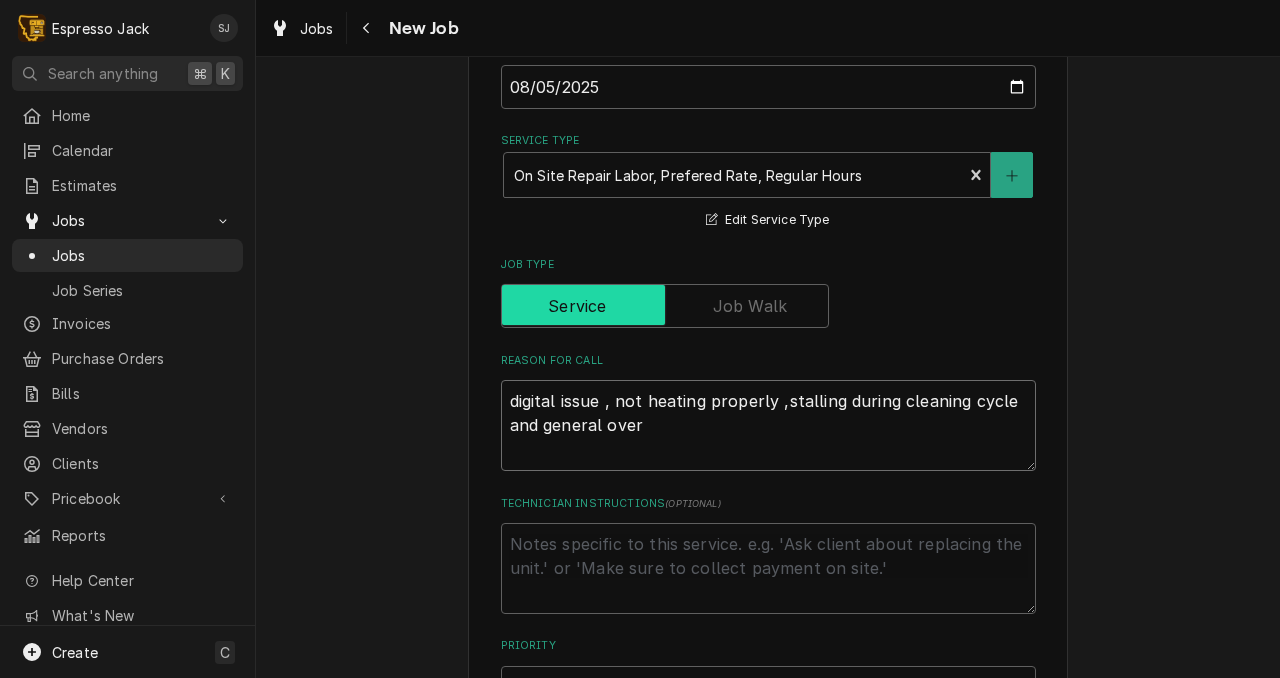 type on "digital issue , not heating properly ,stalling during cleaning cycle and general over" 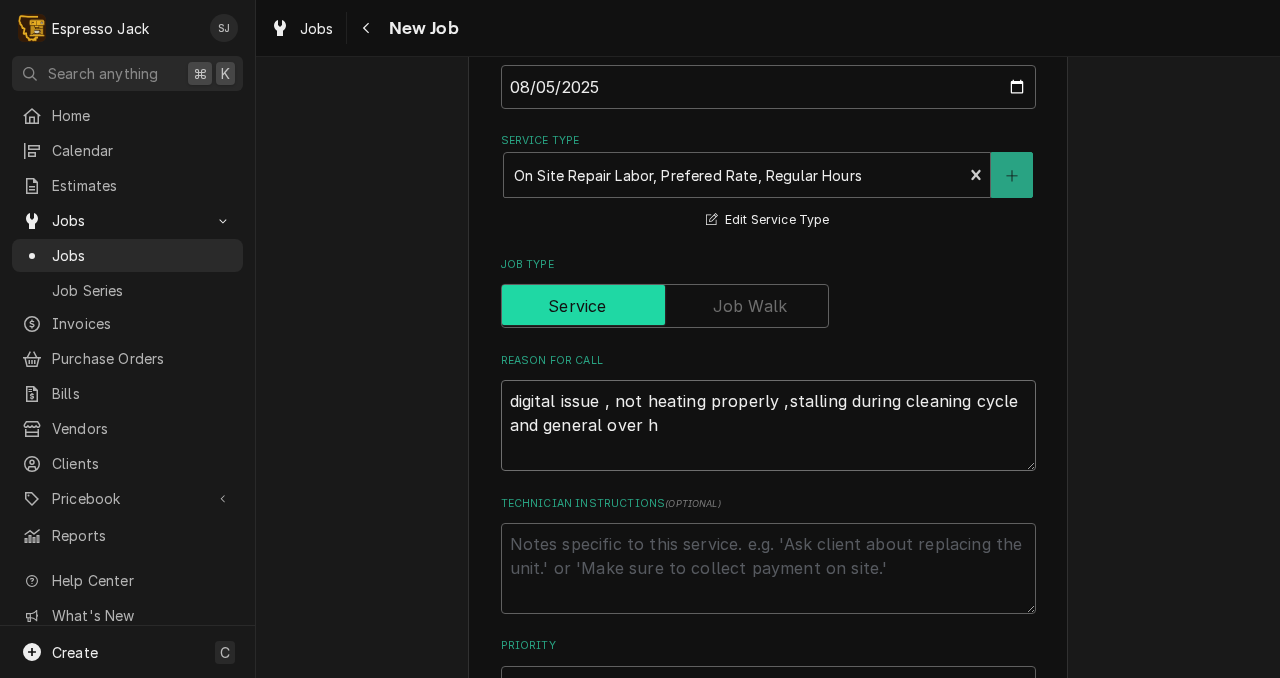 type on "x" 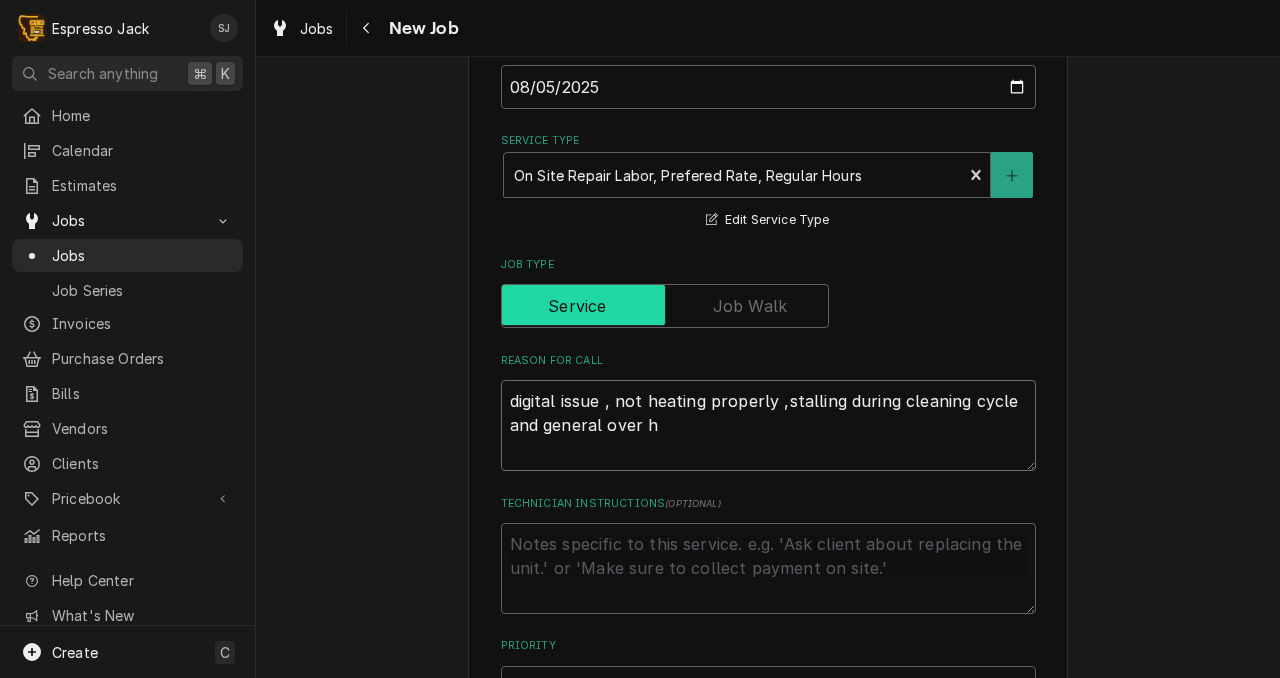 type on "digital issue , not heating properly ,stalling during cleaning cycle and general over he" 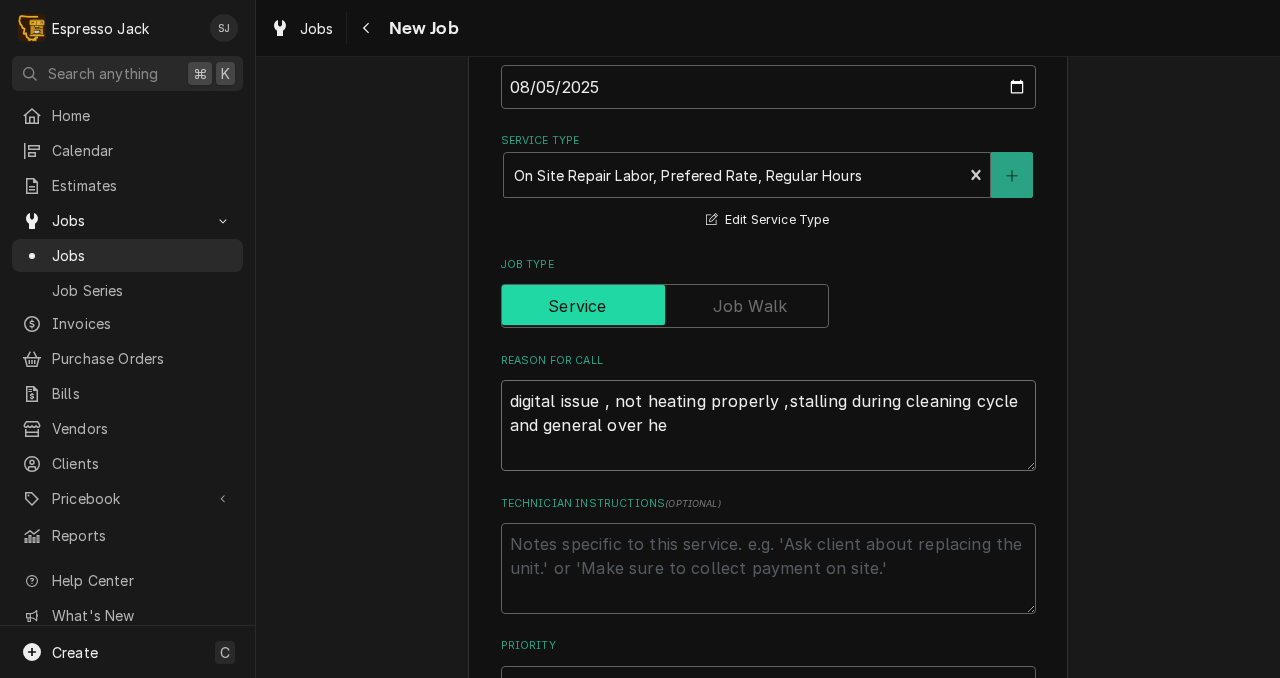 type on "x" 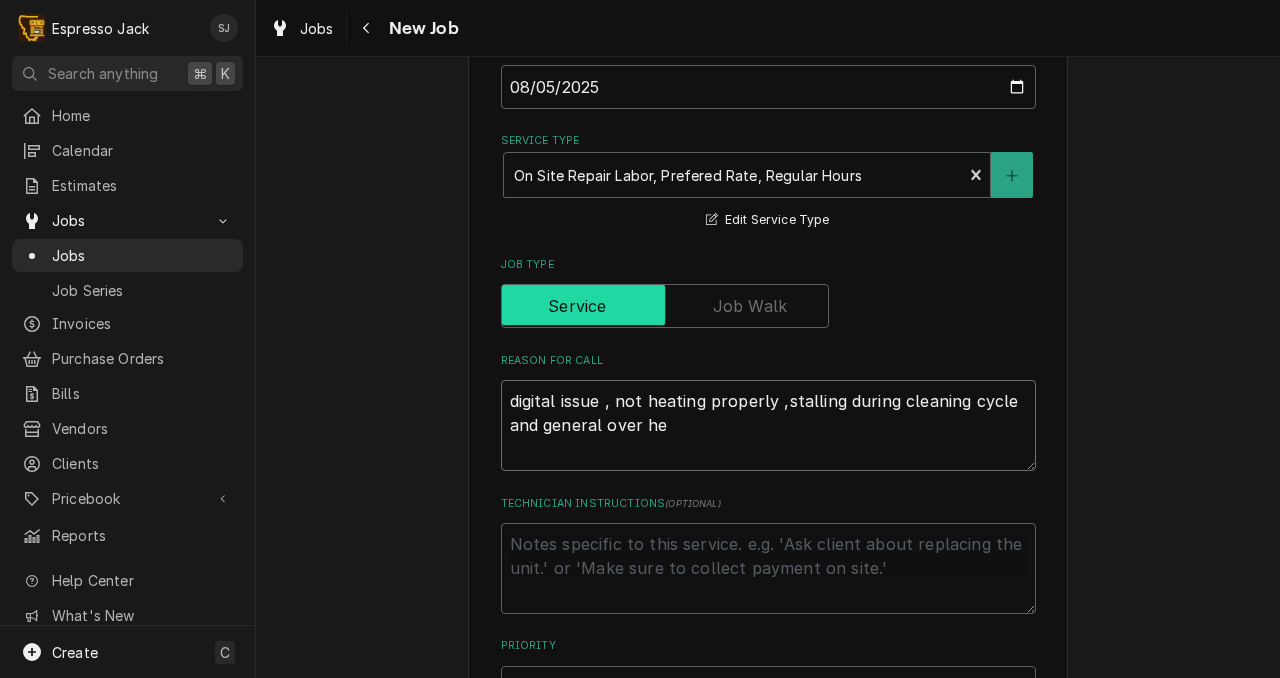type on "digital issue , not heating properly ,stalling during cleaning cycle and general over hea" 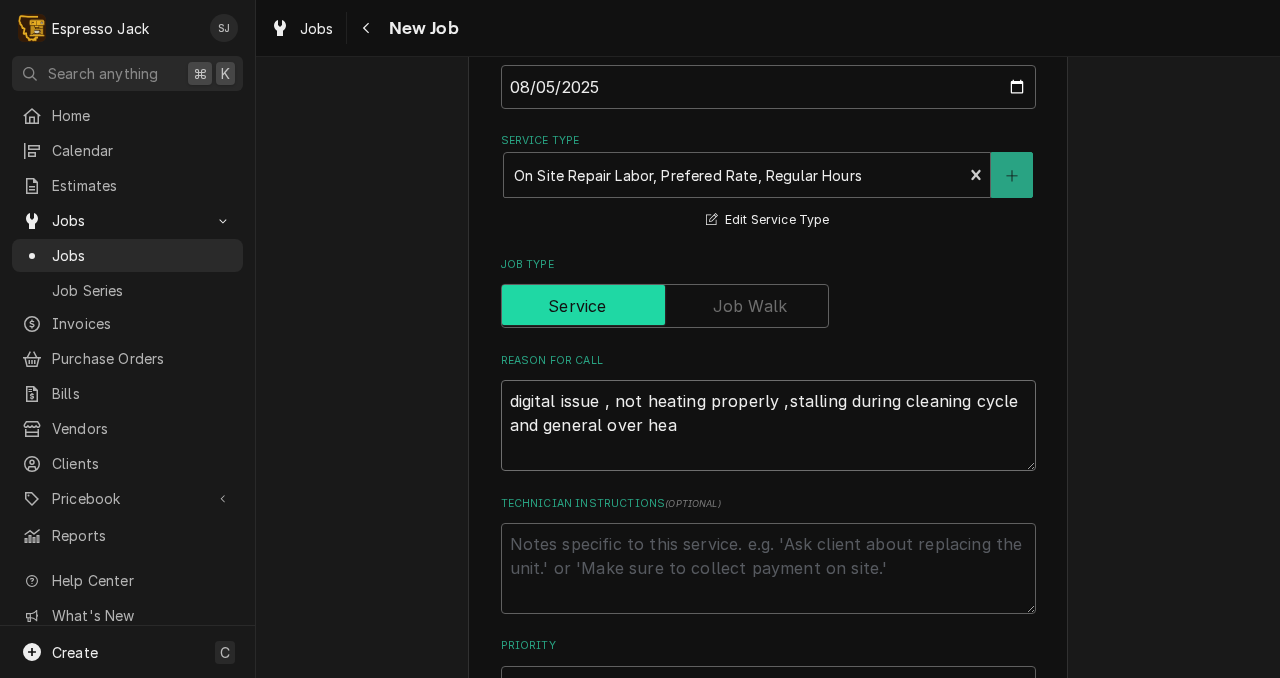 type on "x" 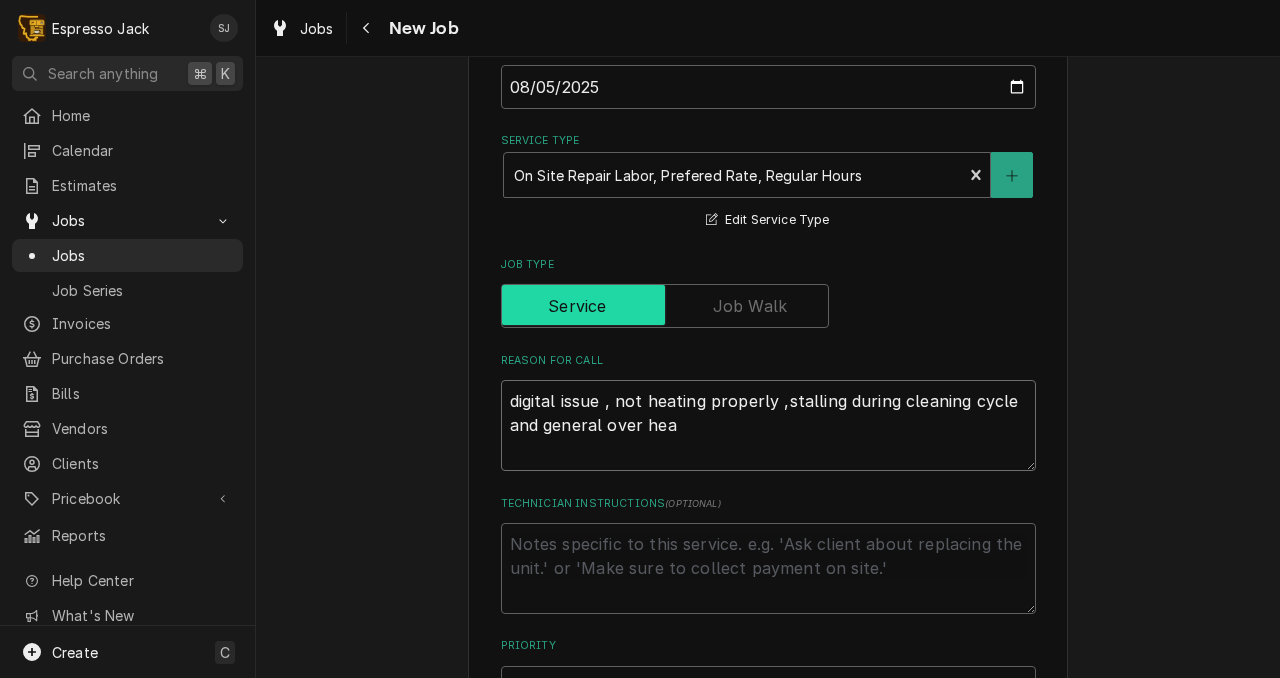 type on "digital issue , not heating properly ,stalling during cleaning cycle and general over heat" 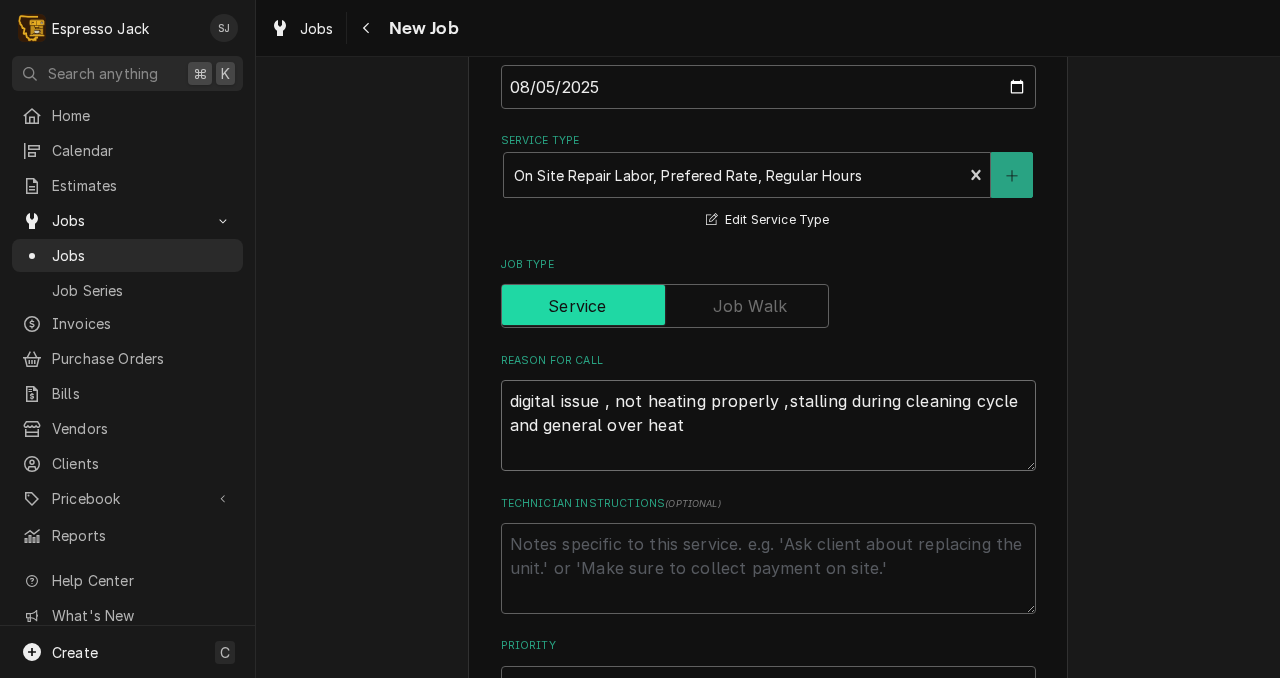 type on "x" 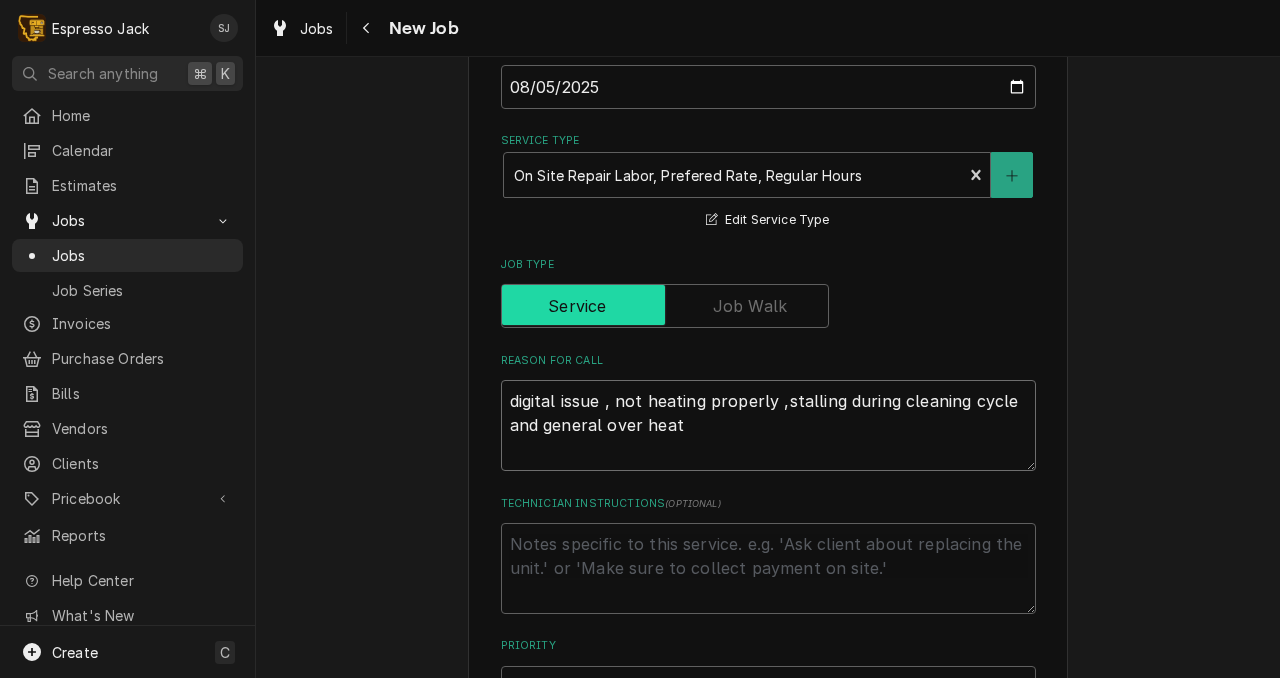 type on "digital issue , not heating properly ,stalling during cleaning cycle and general over heats" 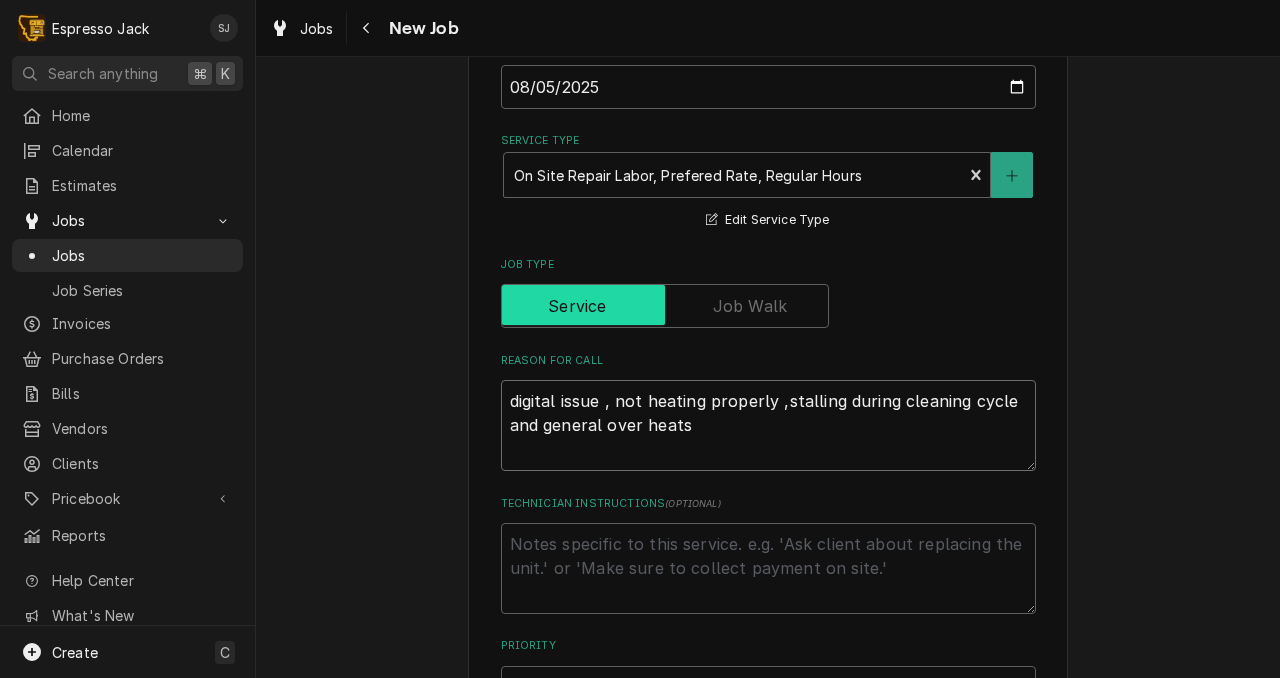 type on "x" 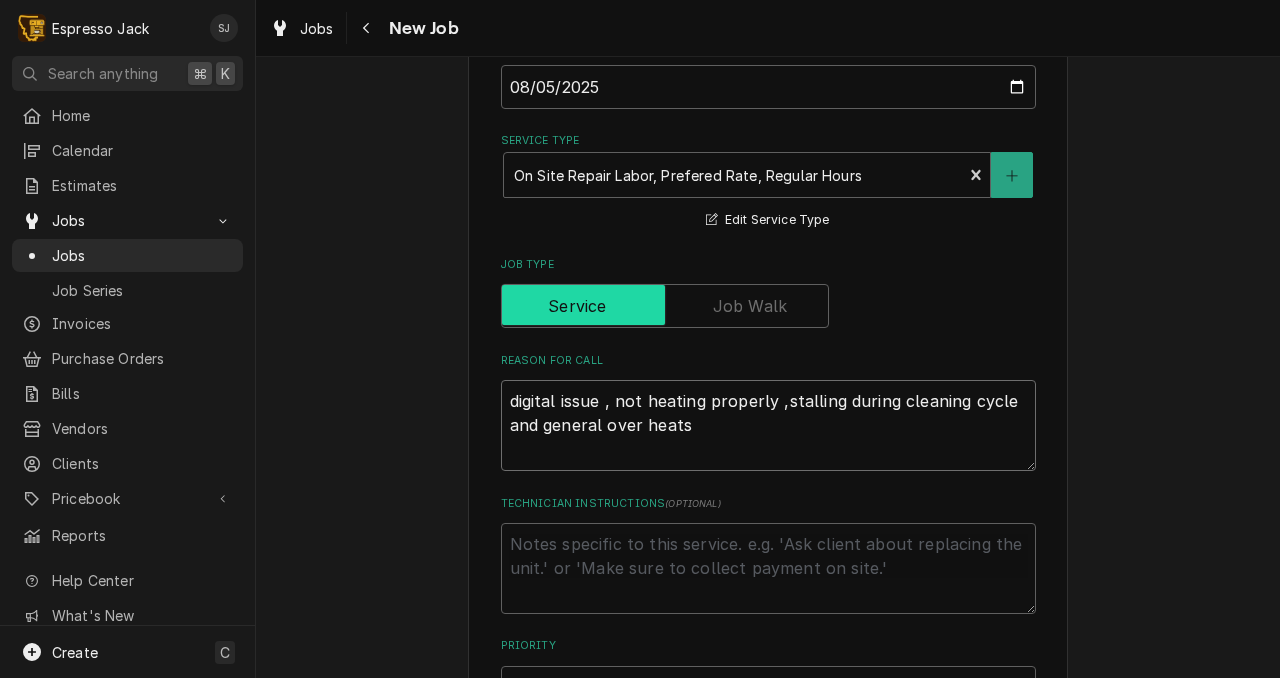 type on "digital issue , not heating properly ,stalling during cleaning cycle and general over heat" 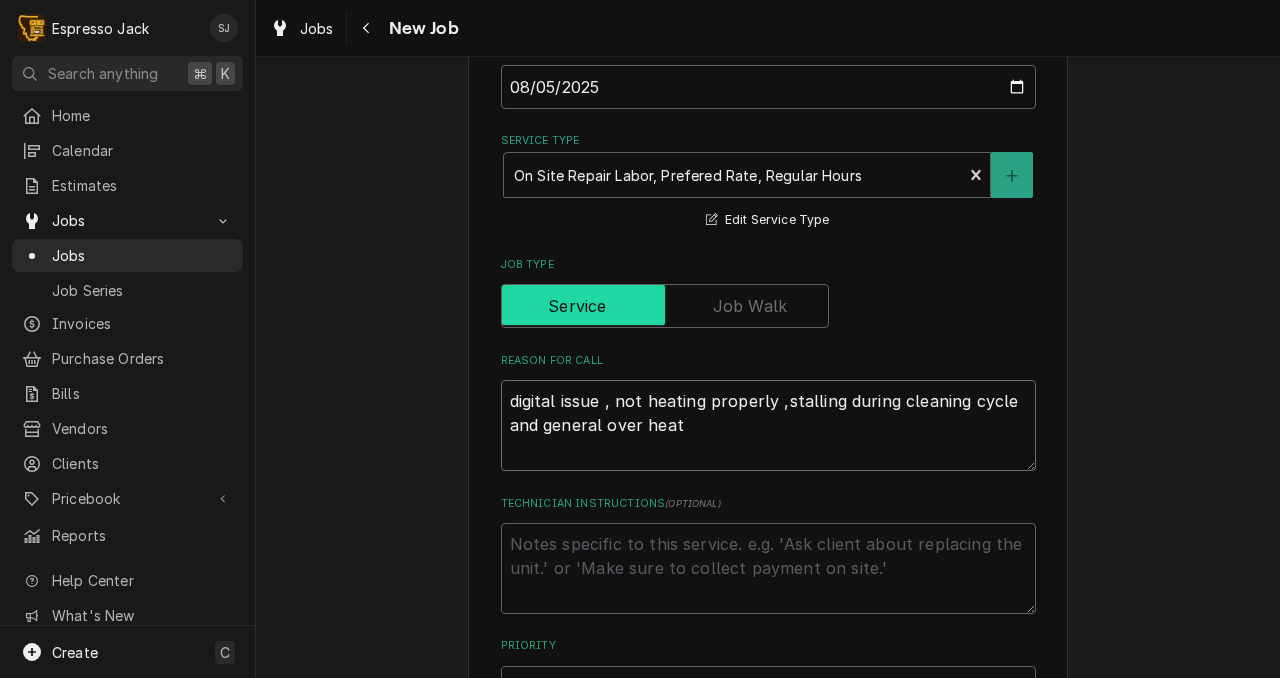 type on "x" 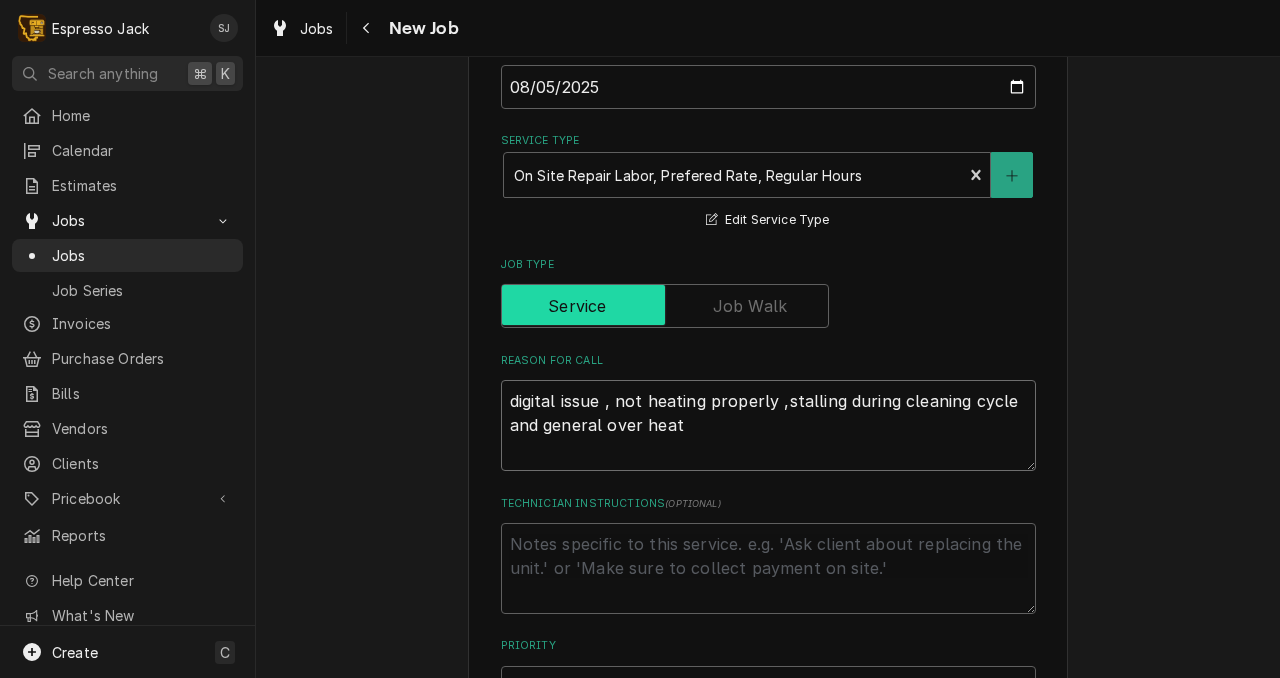 type on "digital issue , not heating properly ,stalling during cleaning cycle and general over heati" 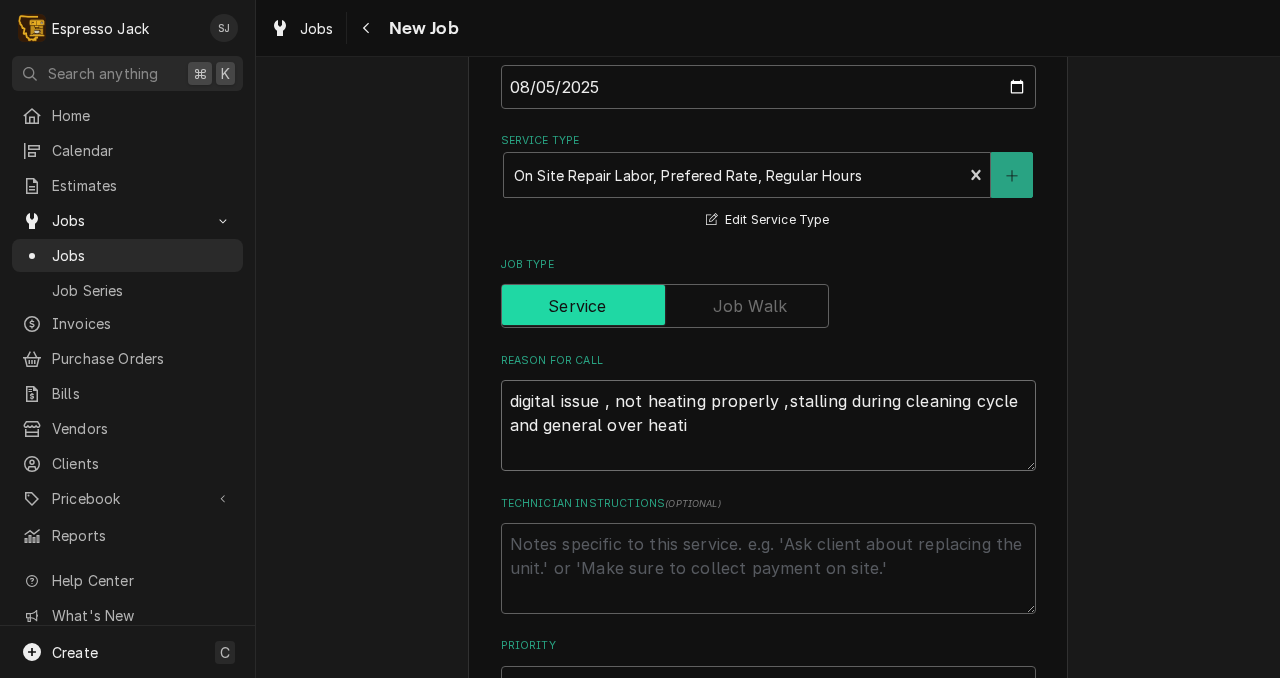 type on "x" 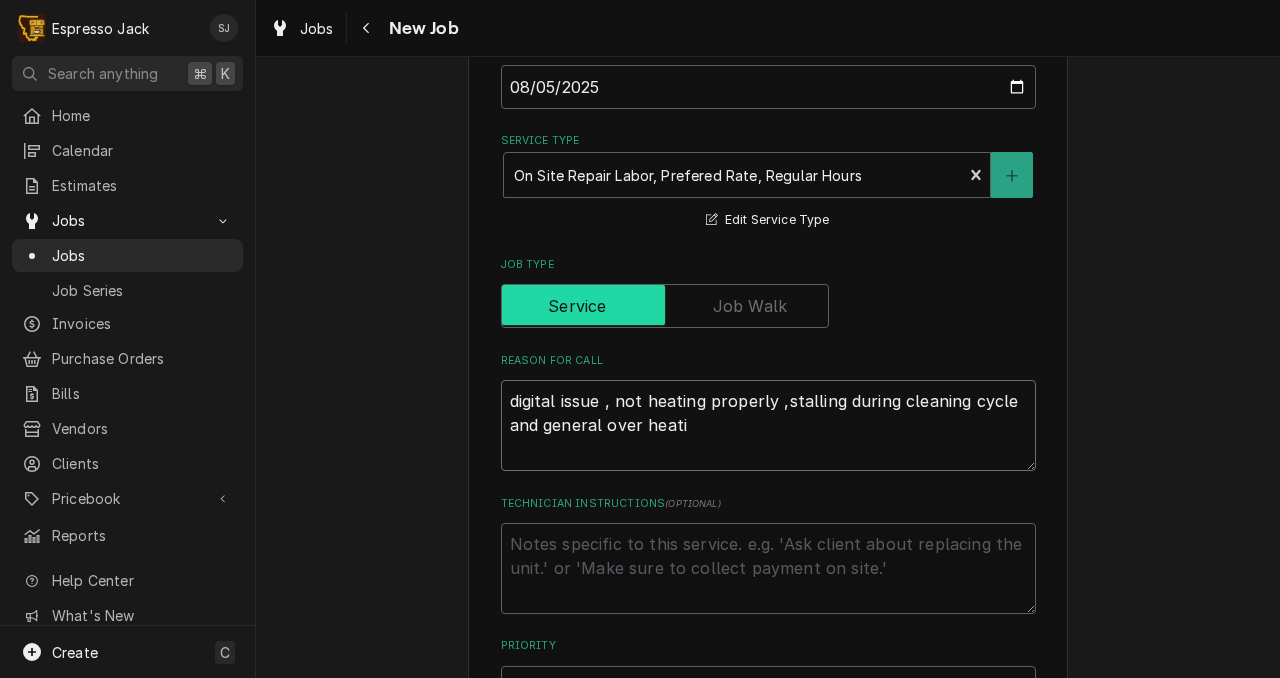 type on "digital issue , not heating properly ,stalling during cleaning cycle and general over heatin" 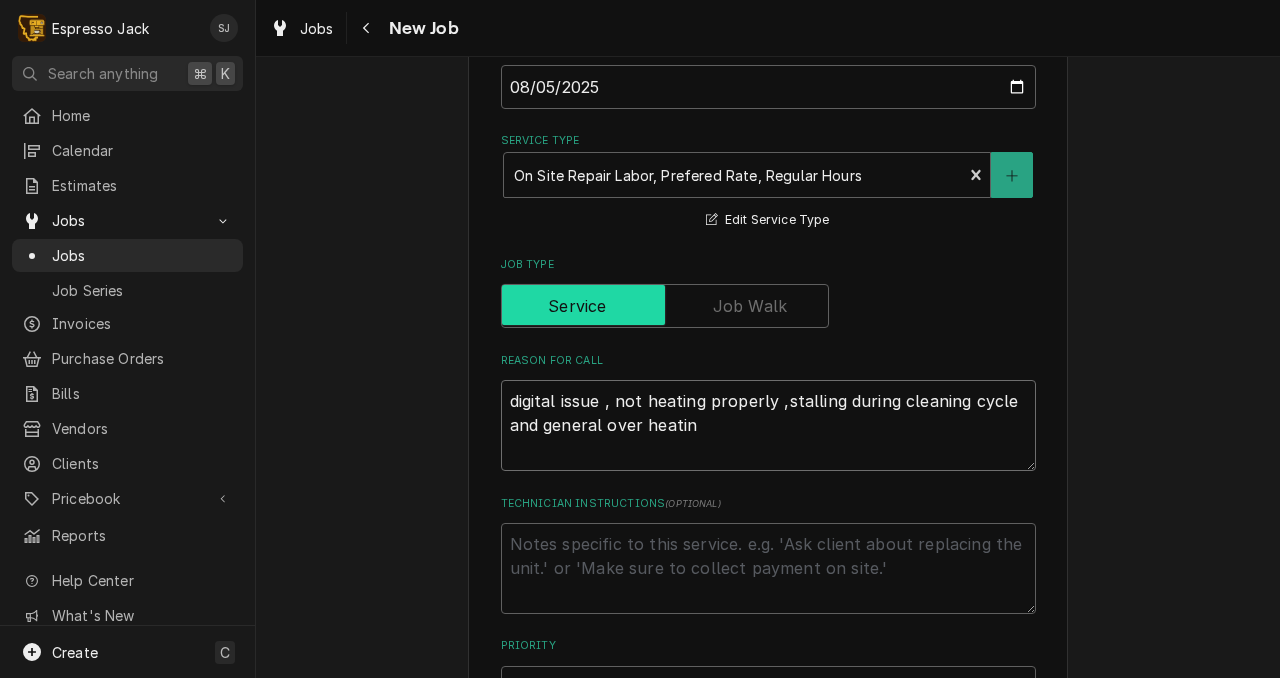 type on "x" 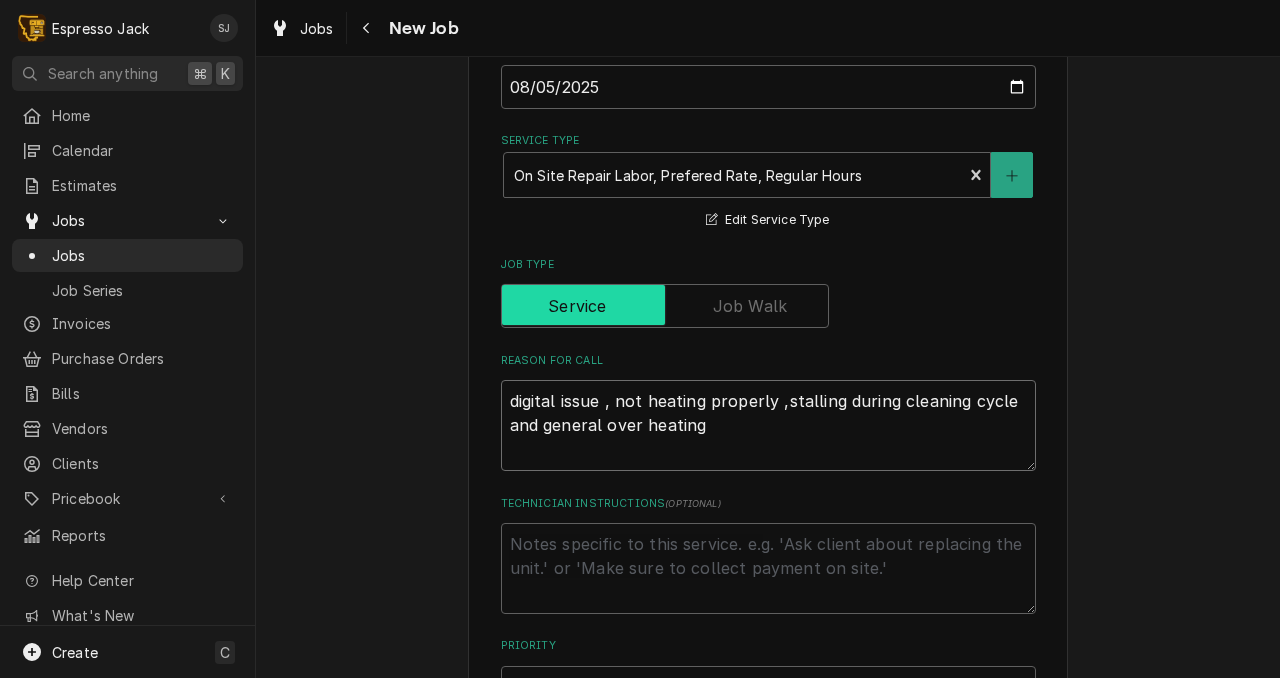 type on "x" 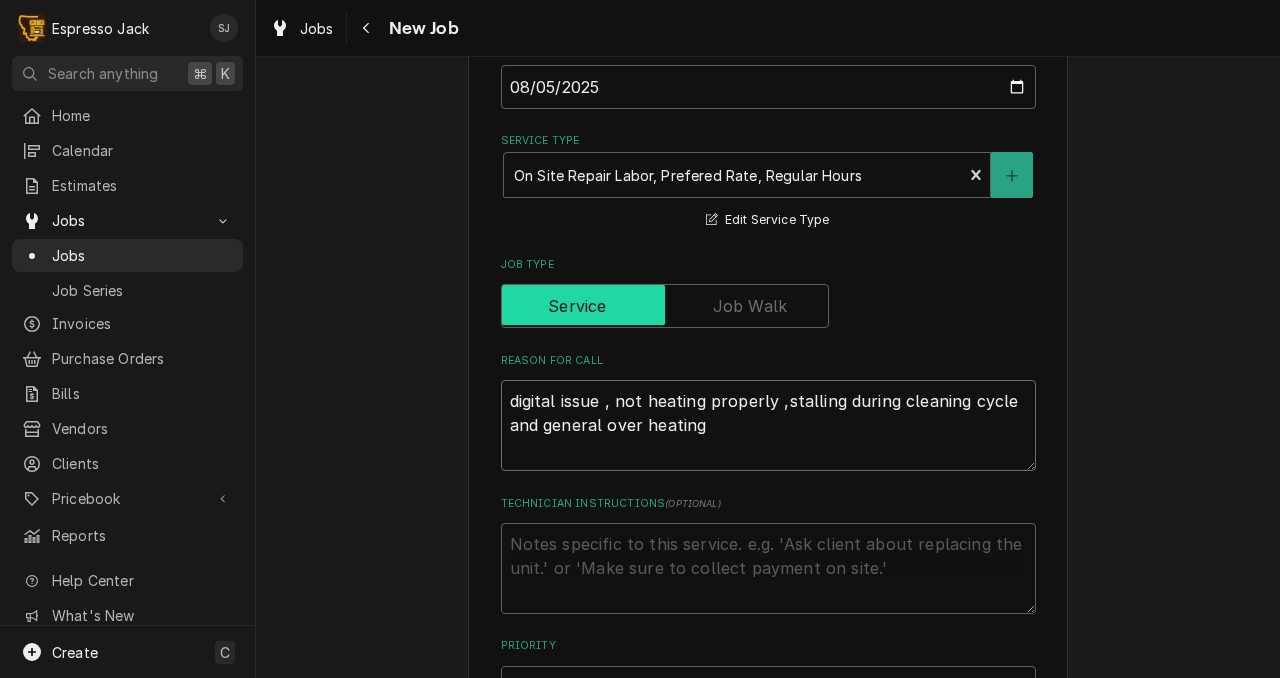 type on "digital issue , not heating properly ,stalling during cleaning cycle and general over heating" 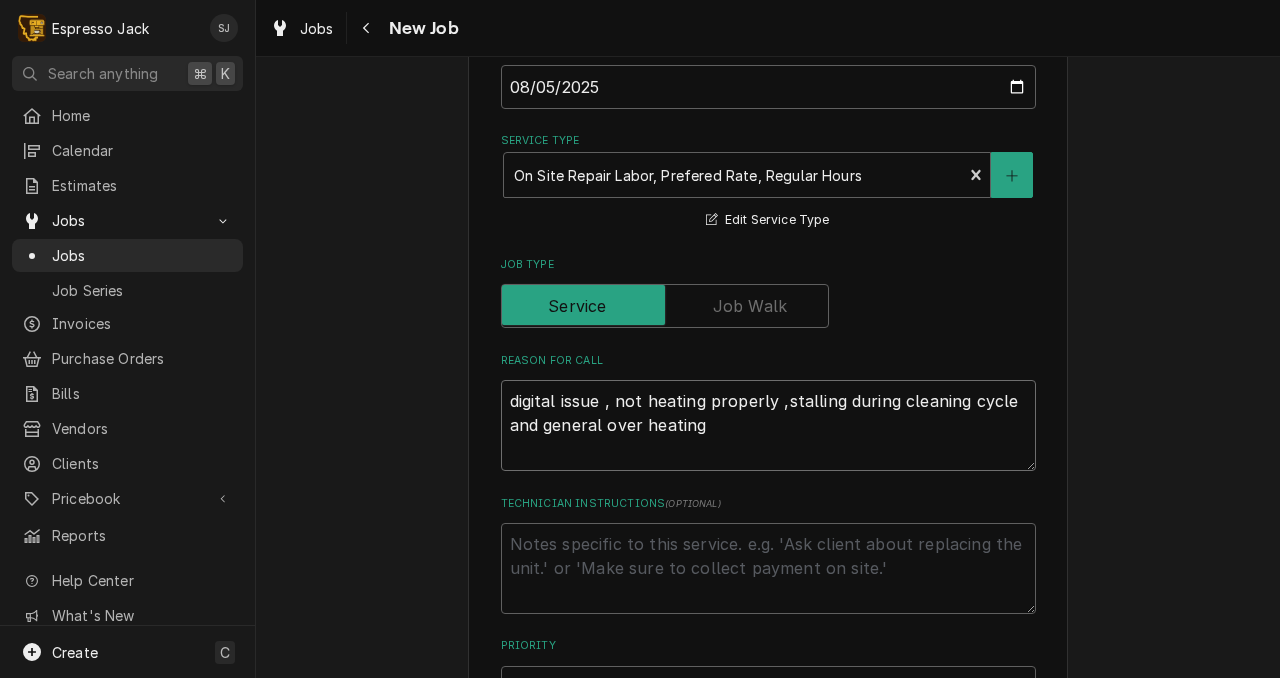 type on "x" 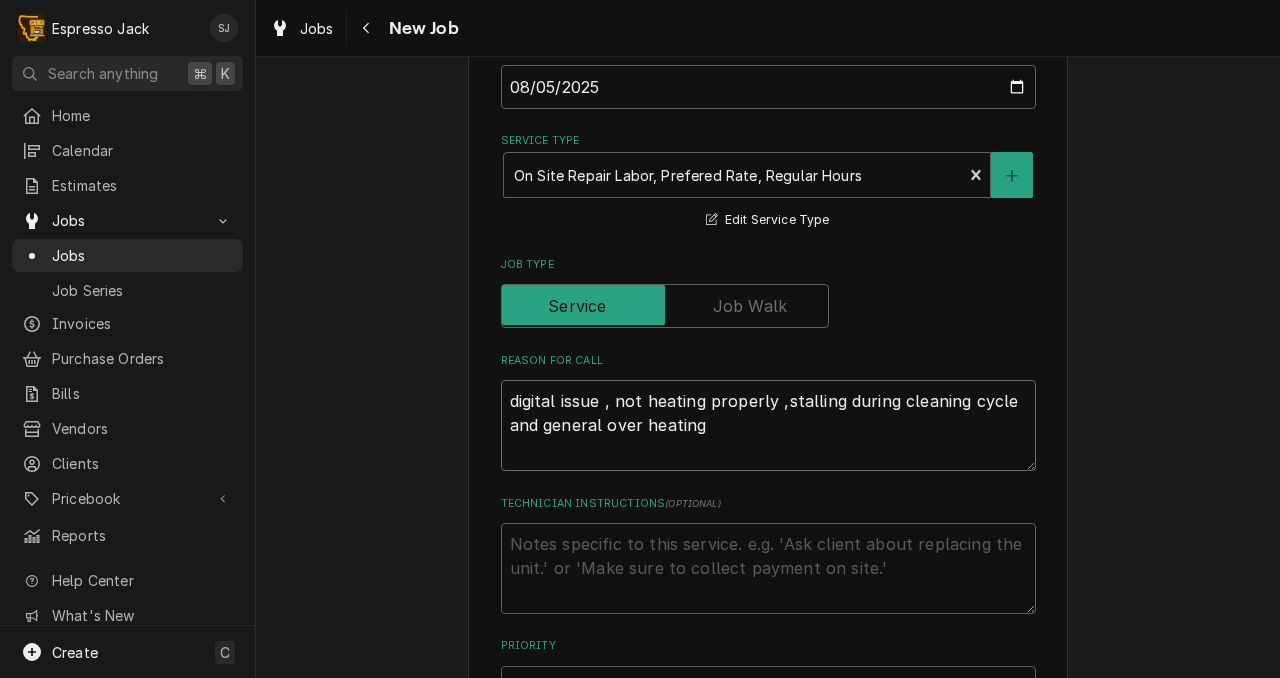 type on "pdigital issue , not heating properly ,stalling during cleaning cycle and general over heating" 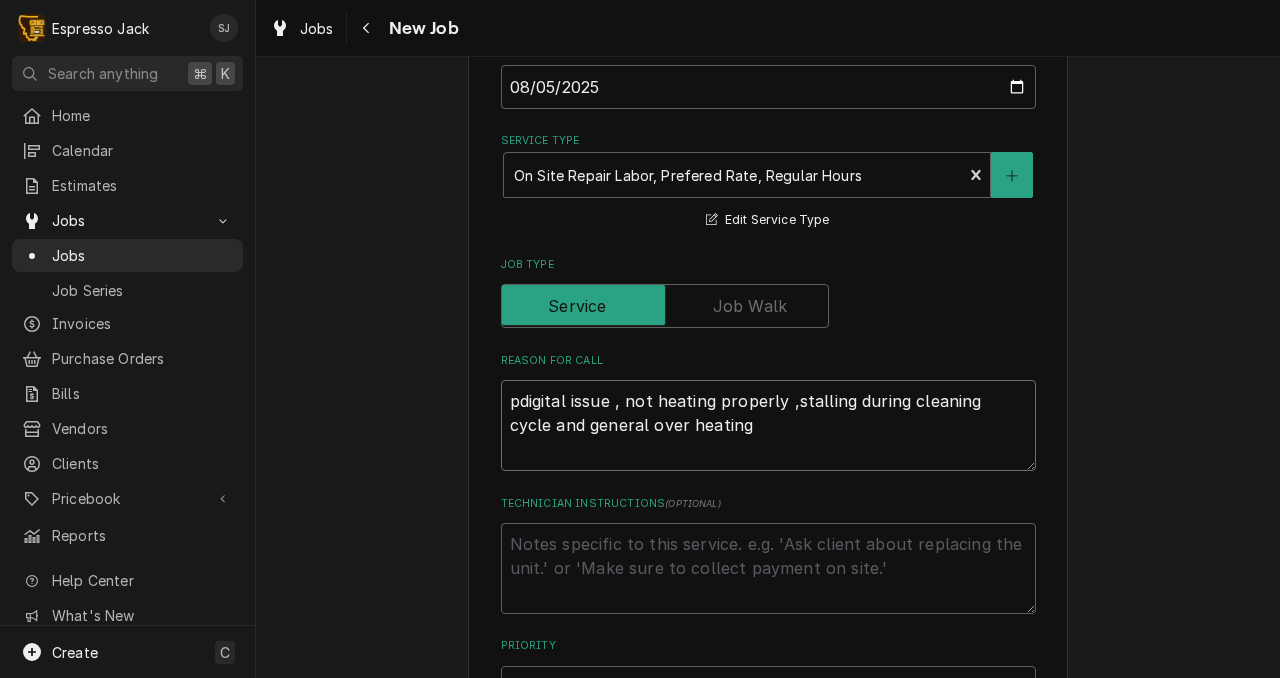 type on "x" 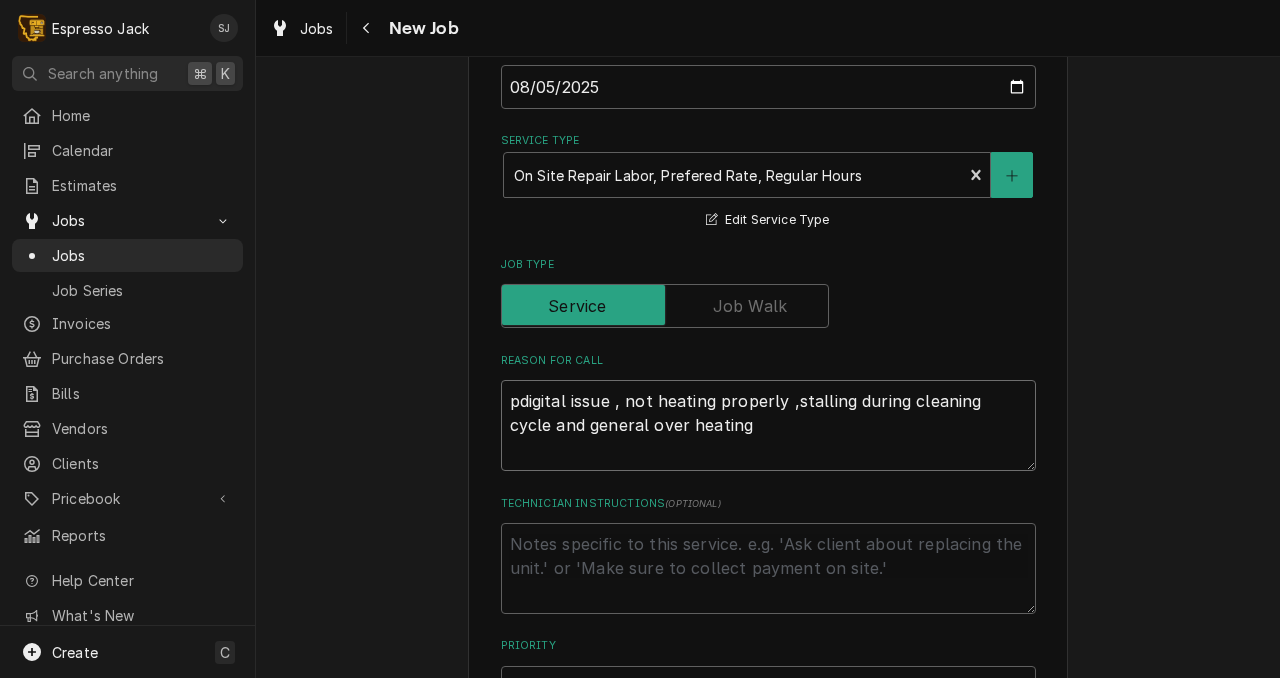 type on "podigital issue , not heating properly ,stalling during cleaning cycle and general over heating" 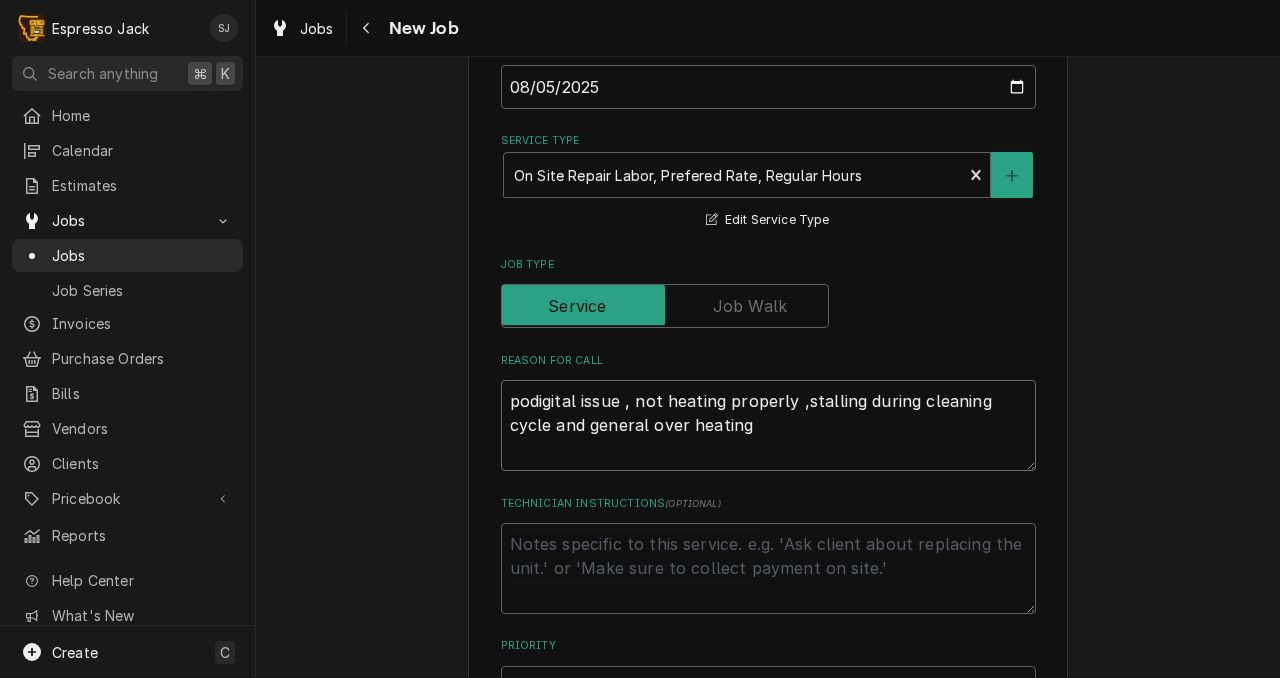 type on "x" 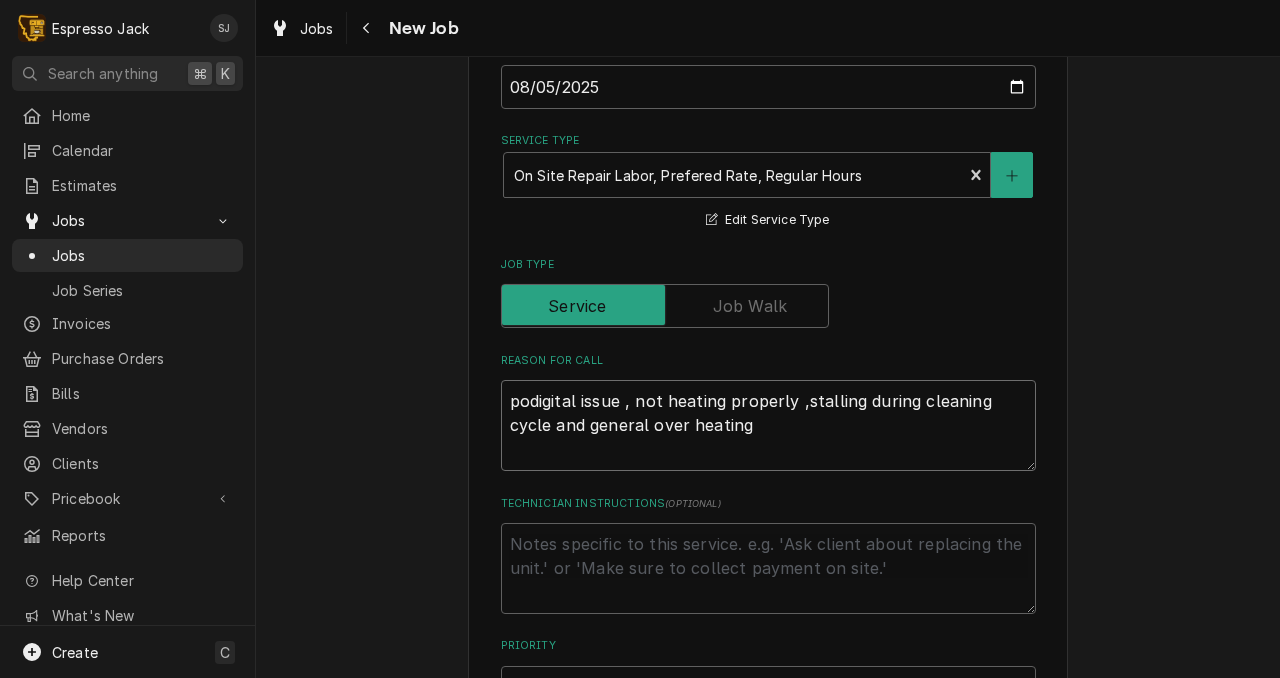 type on "posdigital issue , not heating properly ,stalling during cleaning cycle and general over heating" 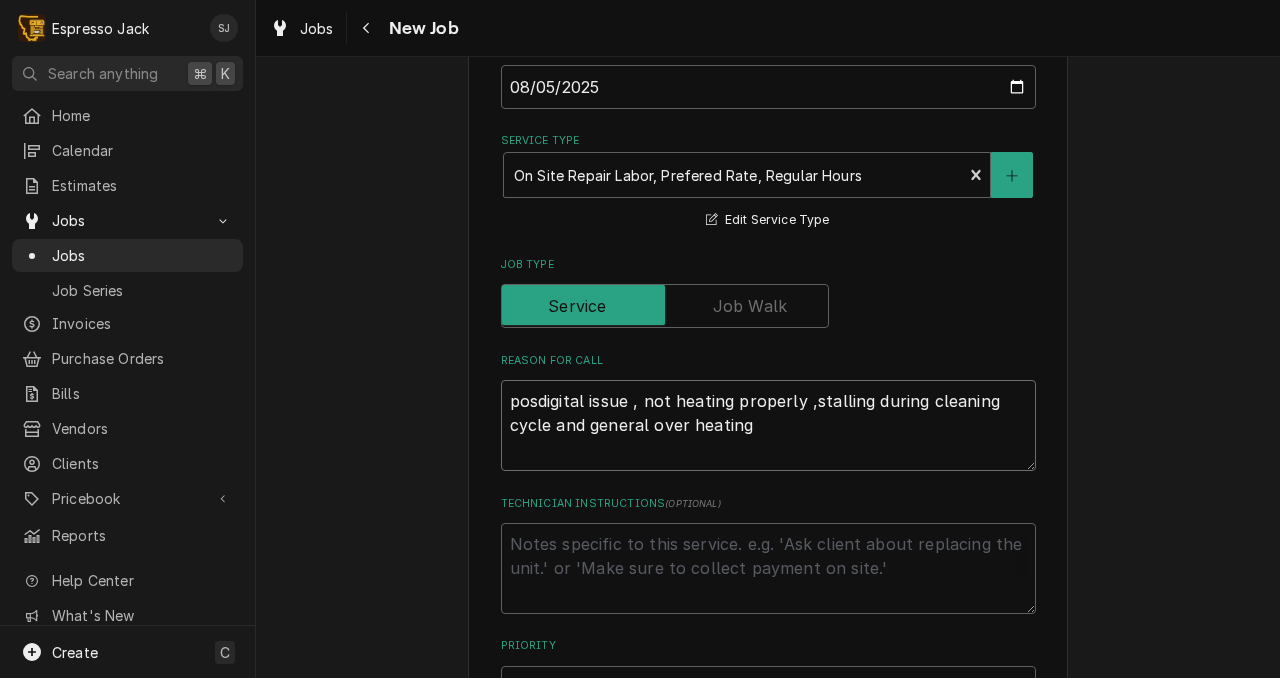 type 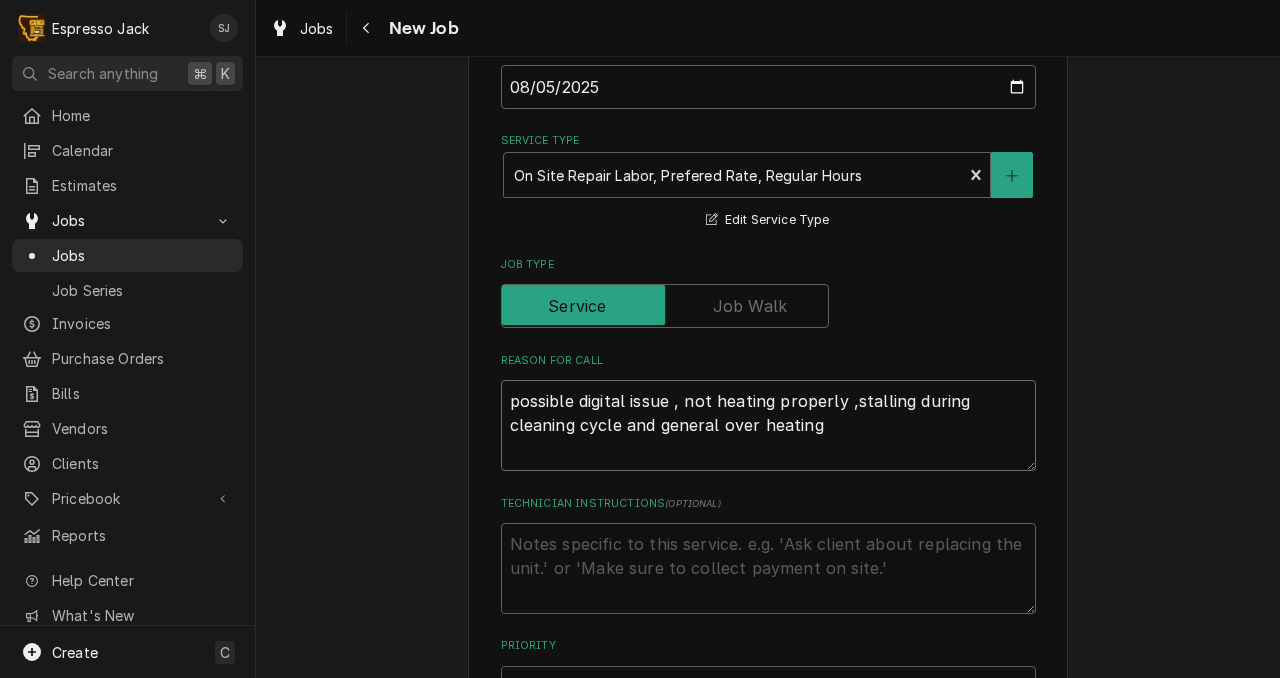 click on "possible digital issue , not heating properly ,stalling during cleaning cycle and general over heating" at bounding box center [768, 425] 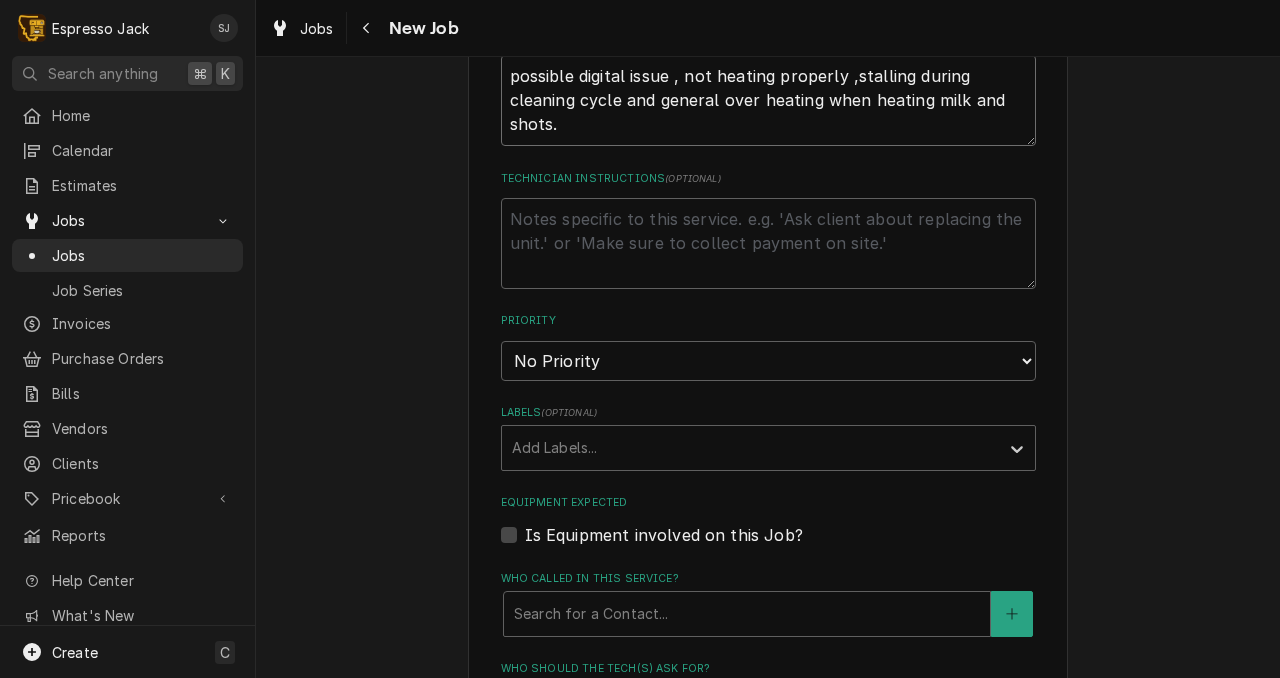 scroll, scrollTop: 964, scrollLeft: 0, axis: vertical 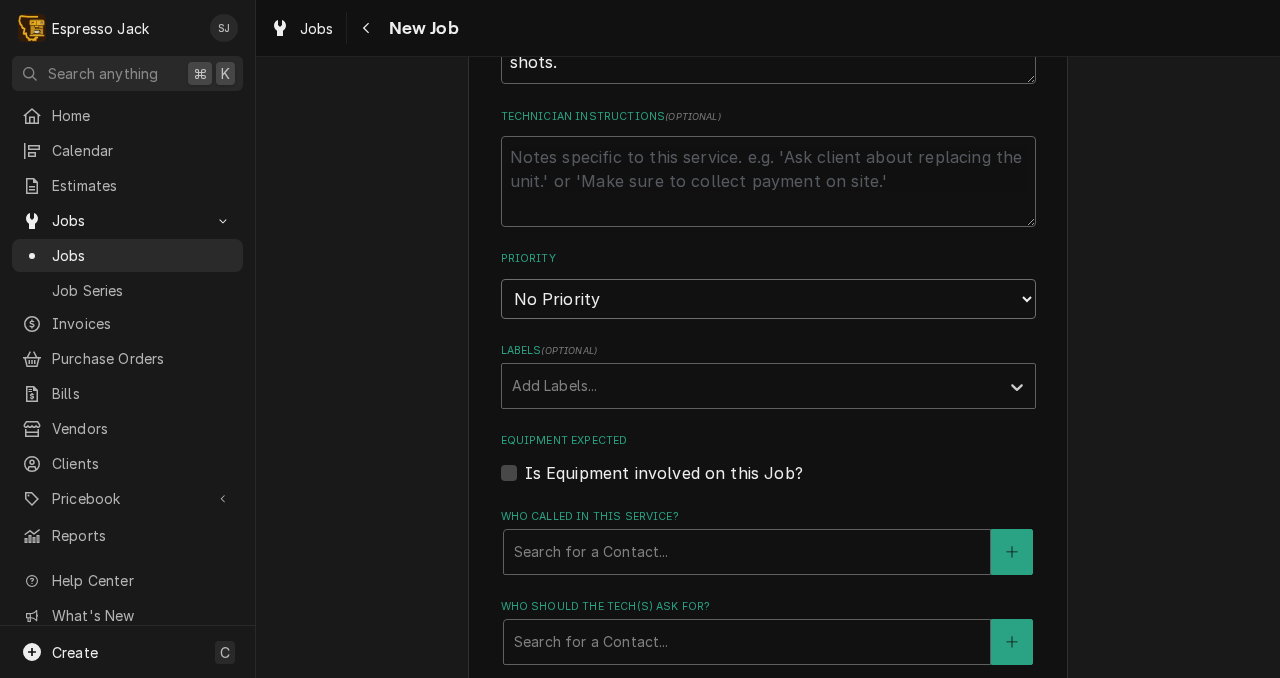 click on "No Priority Urgent High Medium Low" at bounding box center [768, 299] 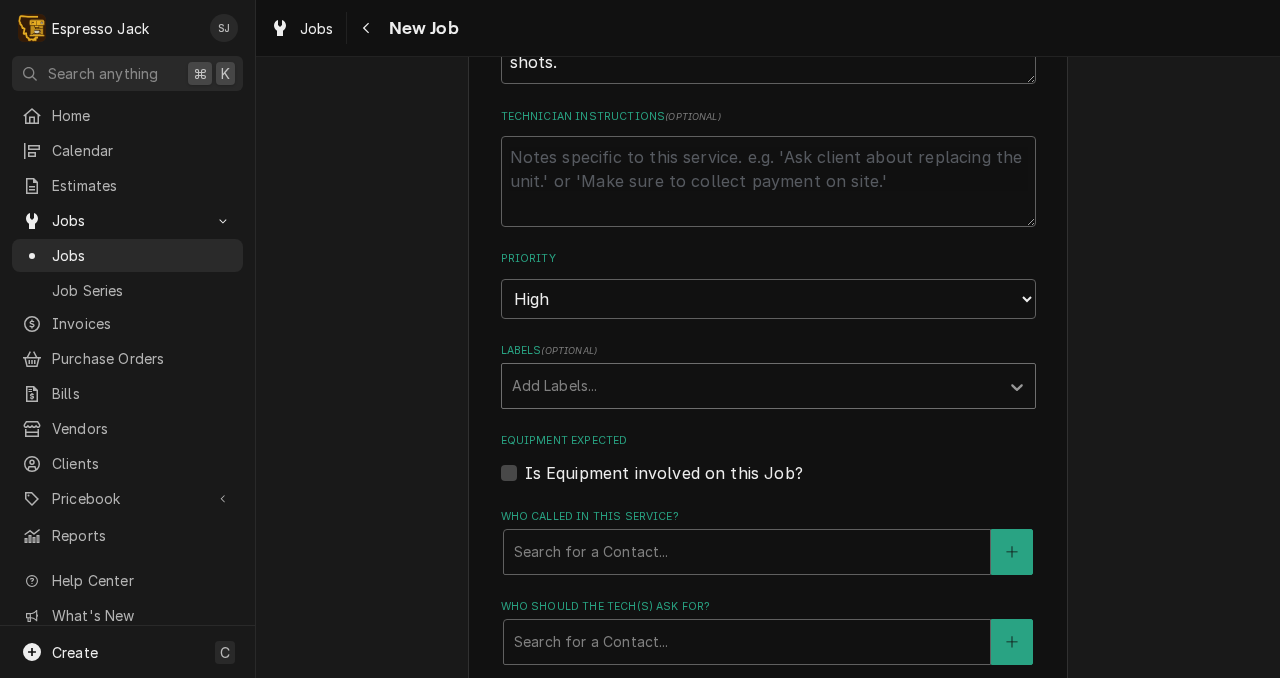 click 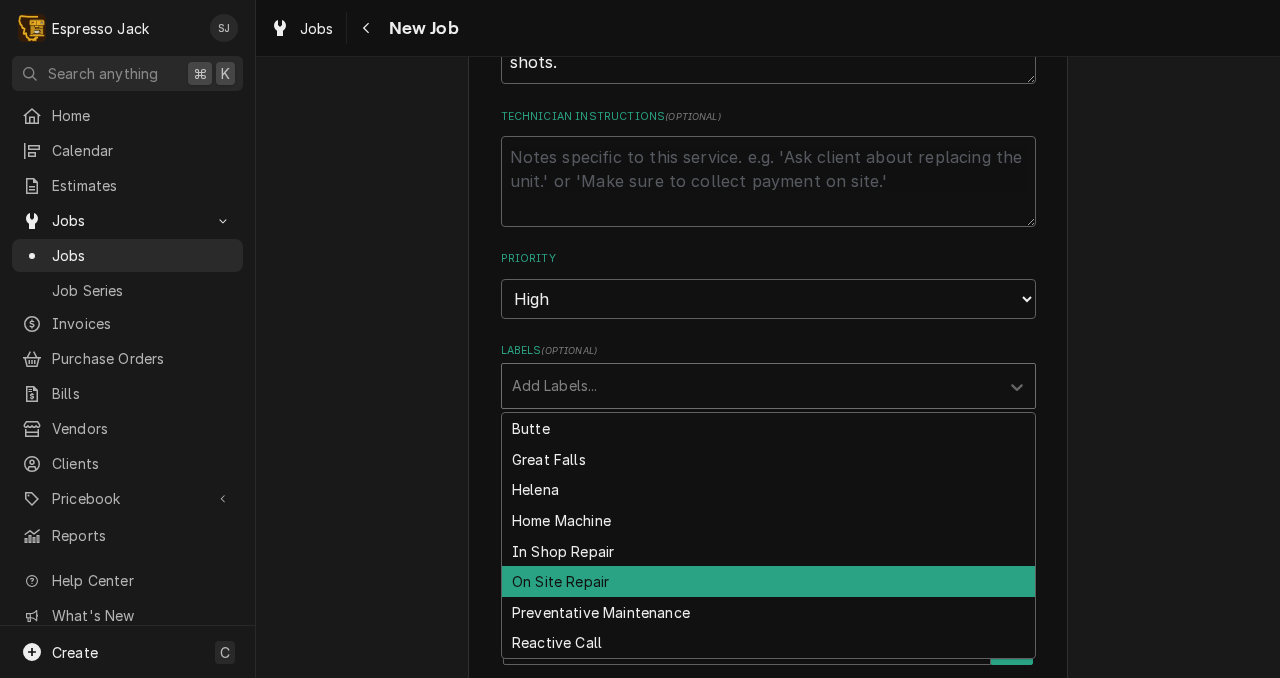click on "On Site Repair" at bounding box center (768, 581) 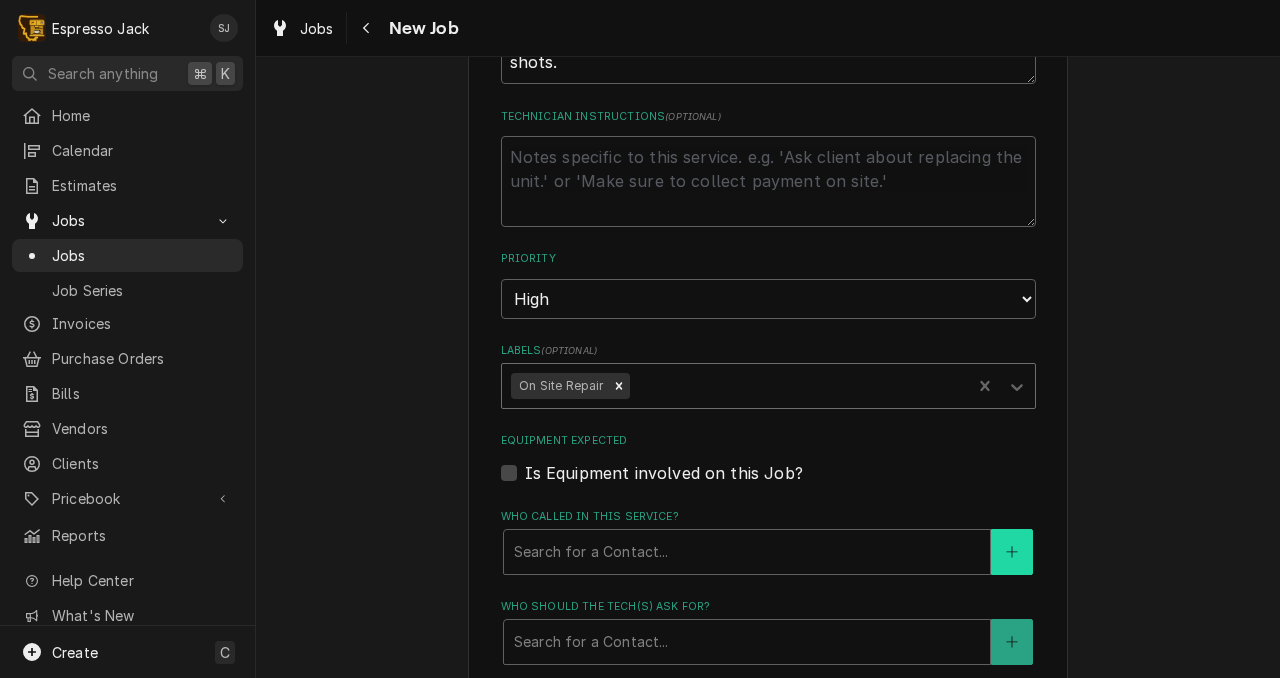 click at bounding box center (1012, 552) 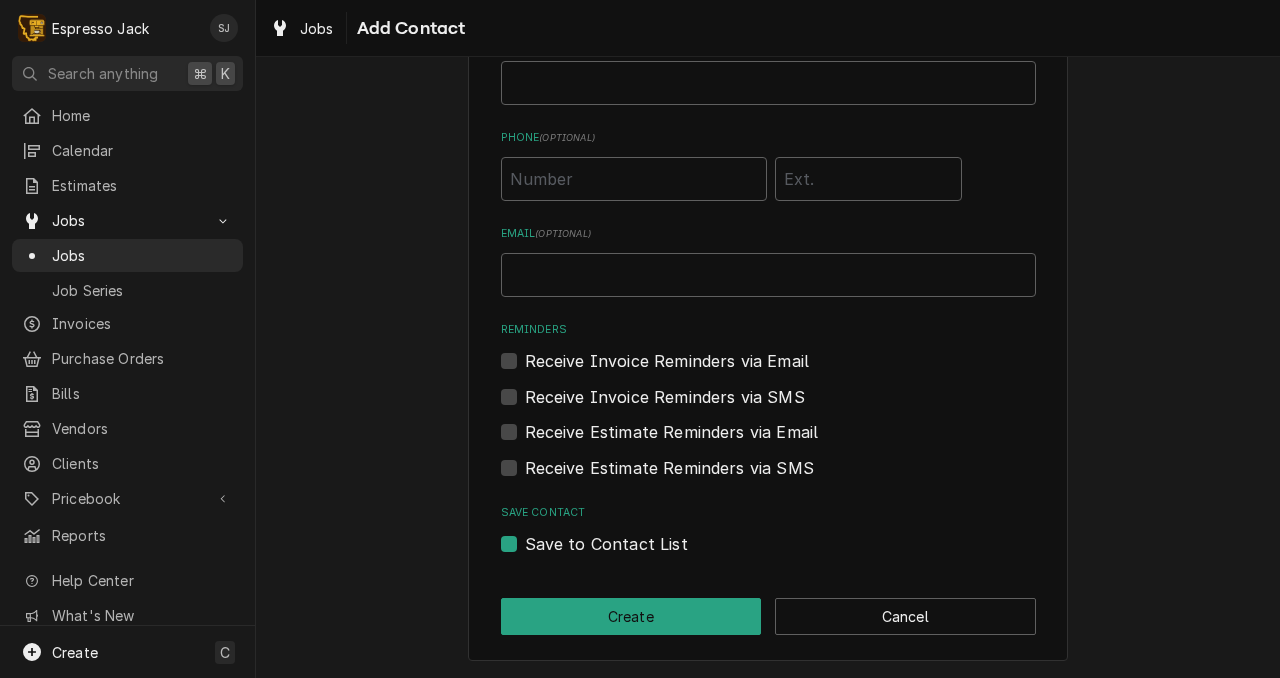 scroll, scrollTop: 0, scrollLeft: 0, axis: both 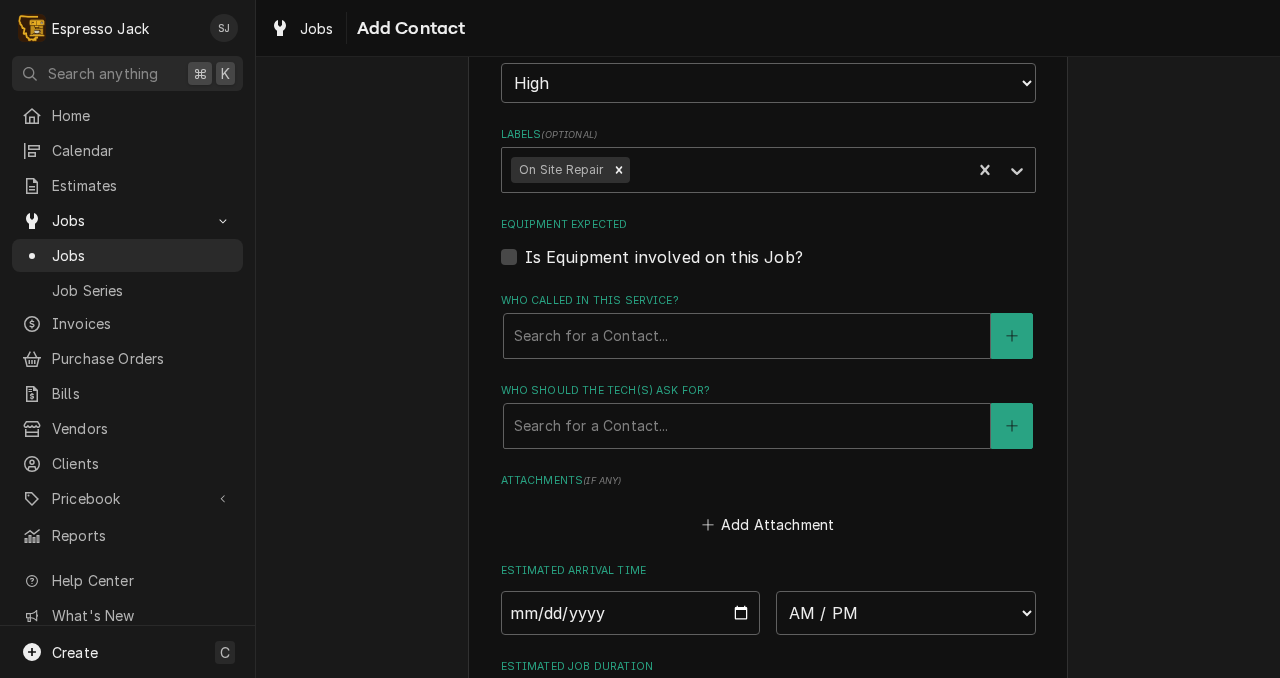click on "Is Equipment involved on this Job?" at bounding box center [768, 257] 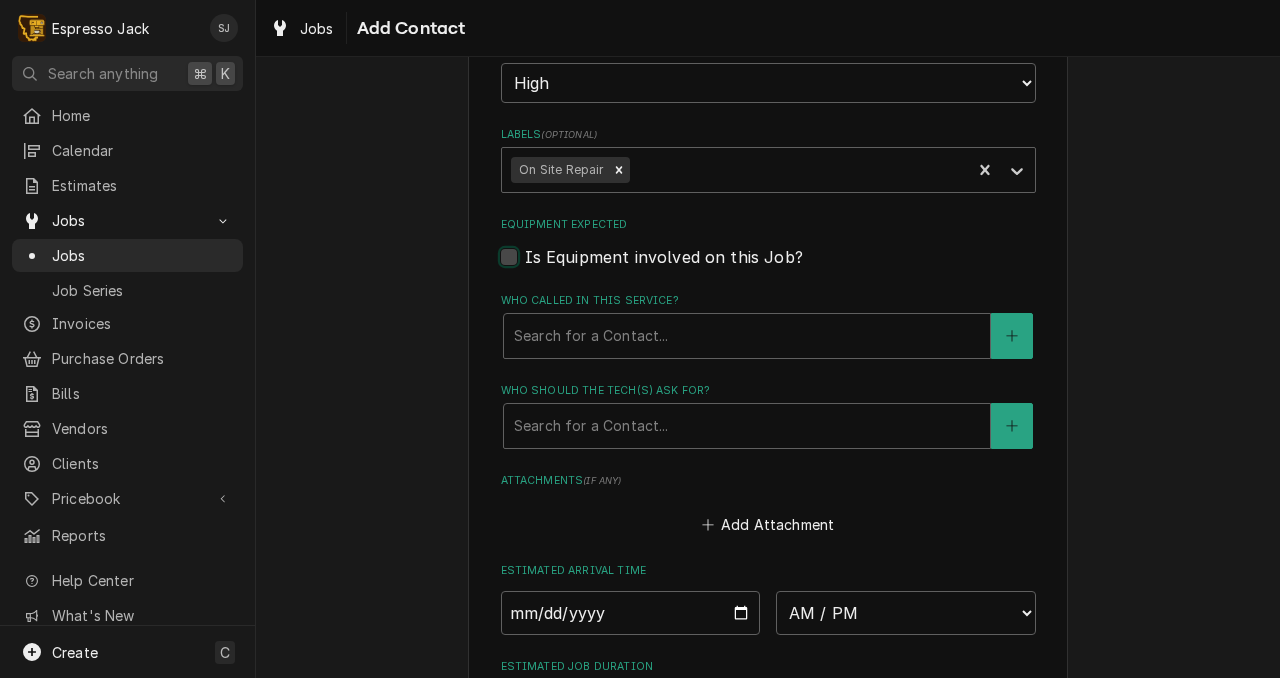 click on "Equipment Expected" at bounding box center (792, 267) 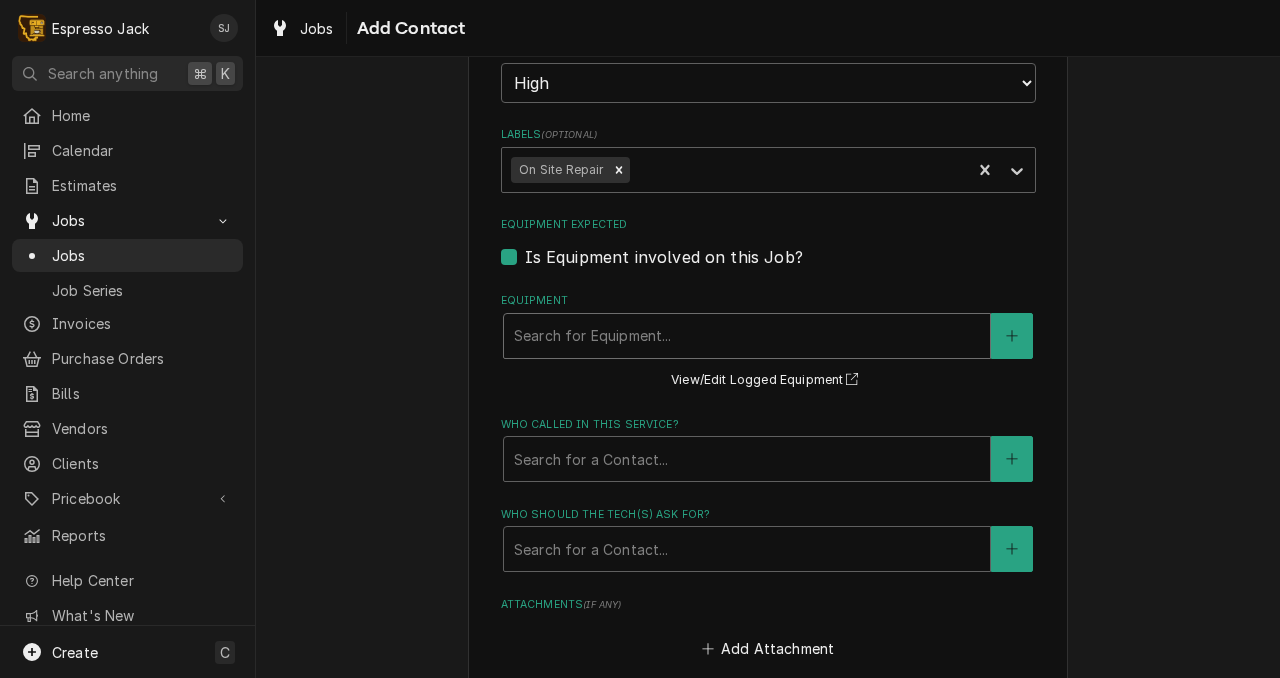 click at bounding box center (747, 336) 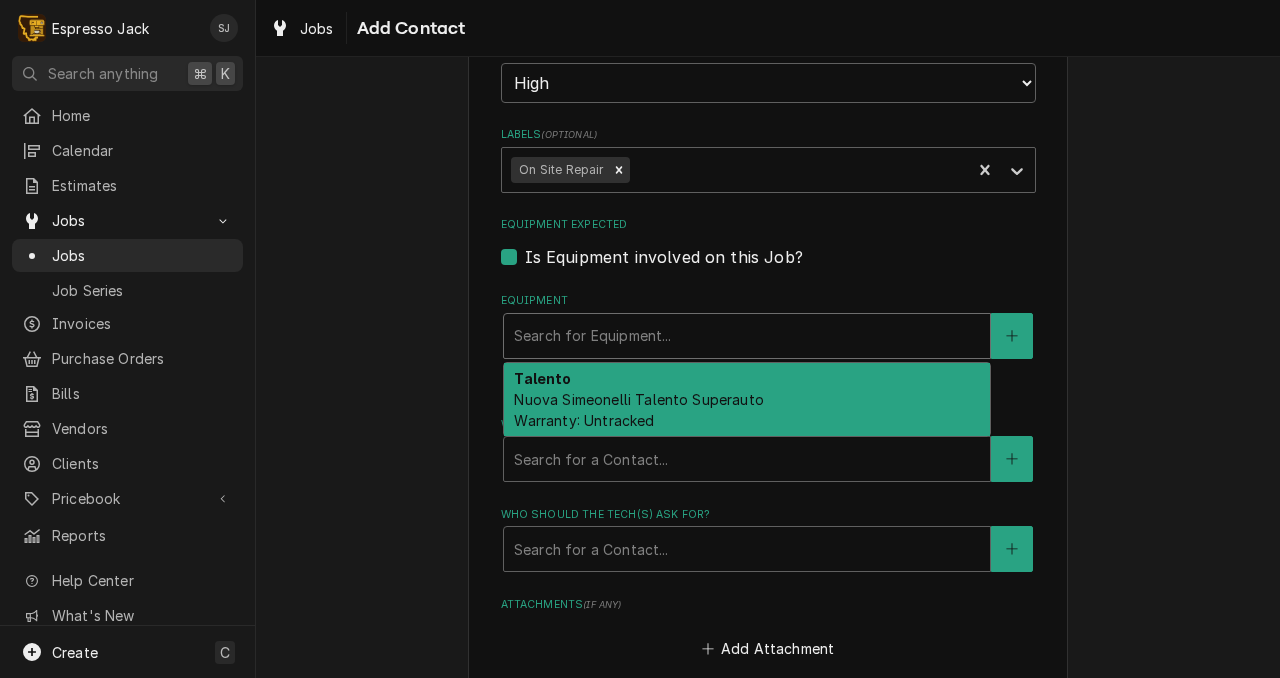 click at bounding box center (747, 336) 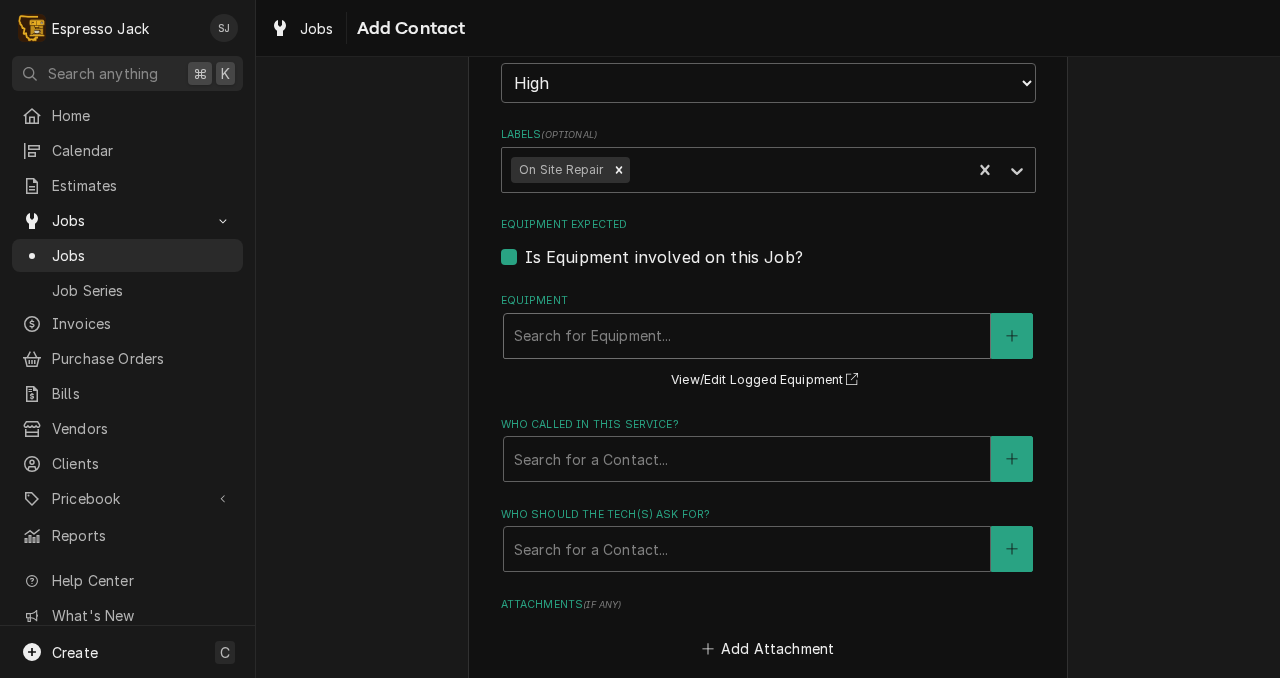 click at bounding box center (747, 336) 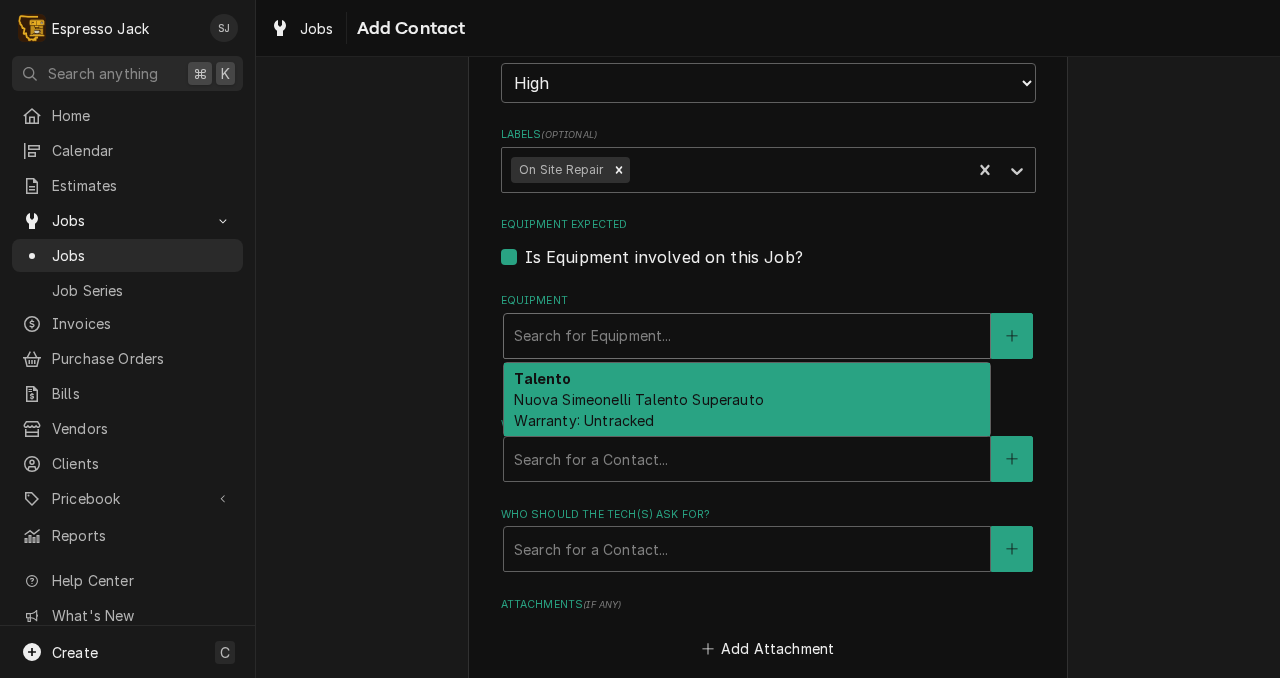 click on "Nuova Simeonelli Talento Superauto Warranty: Untracked" at bounding box center (638, 410) 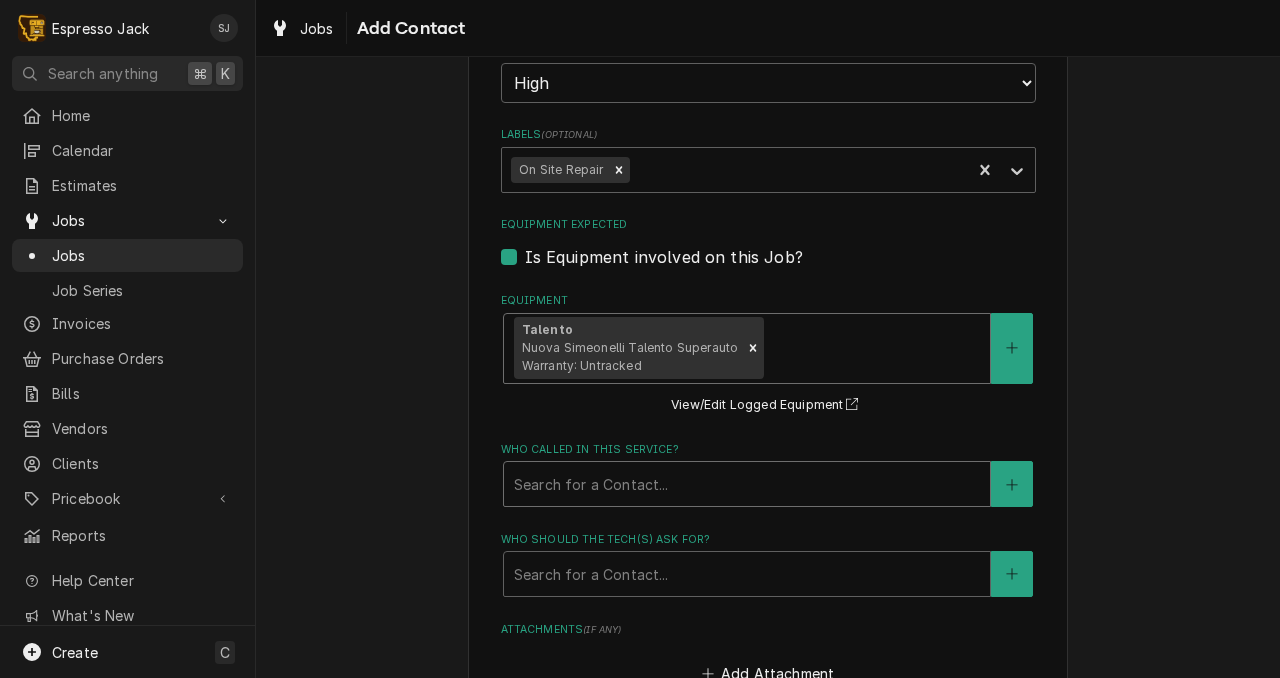 click at bounding box center [747, 484] 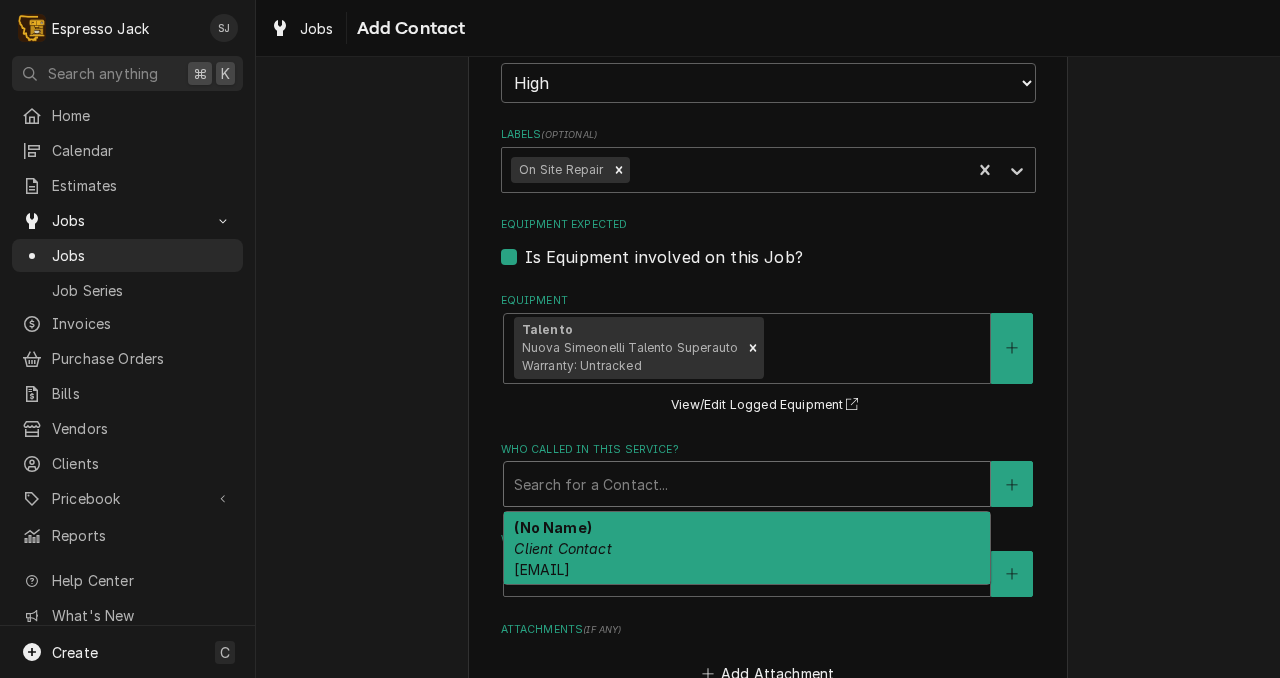 click at bounding box center [747, 484] 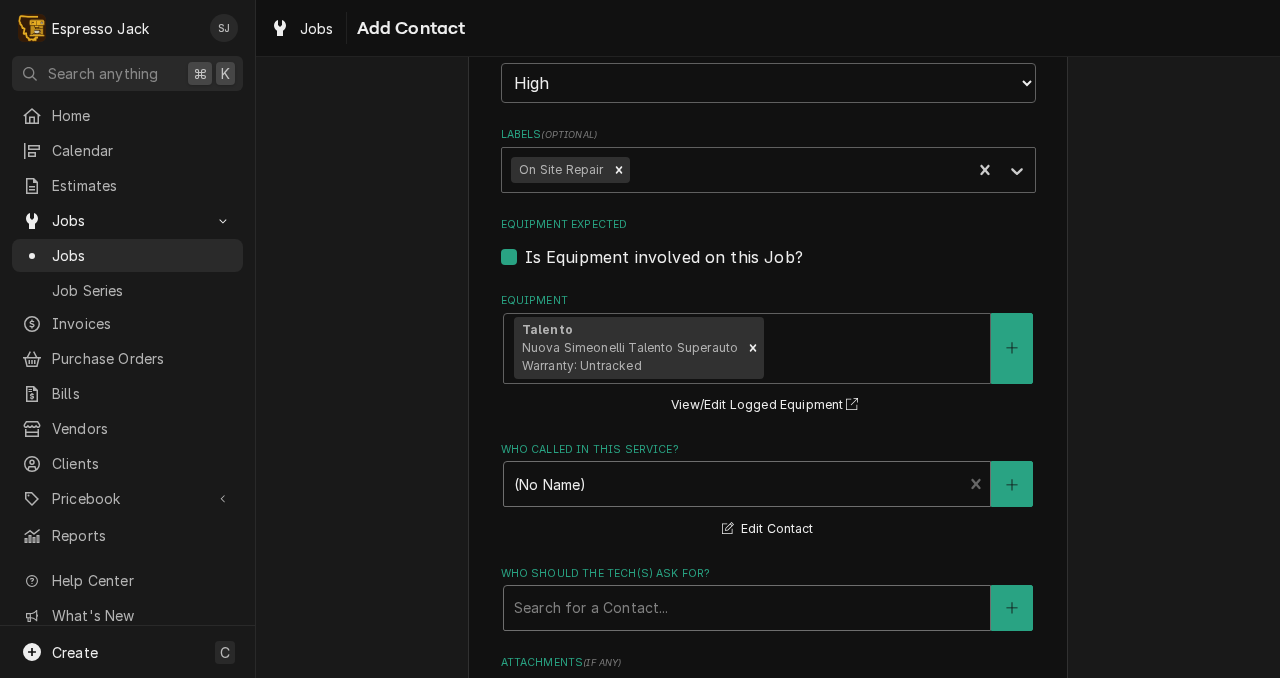click at bounding box center [747, 608] 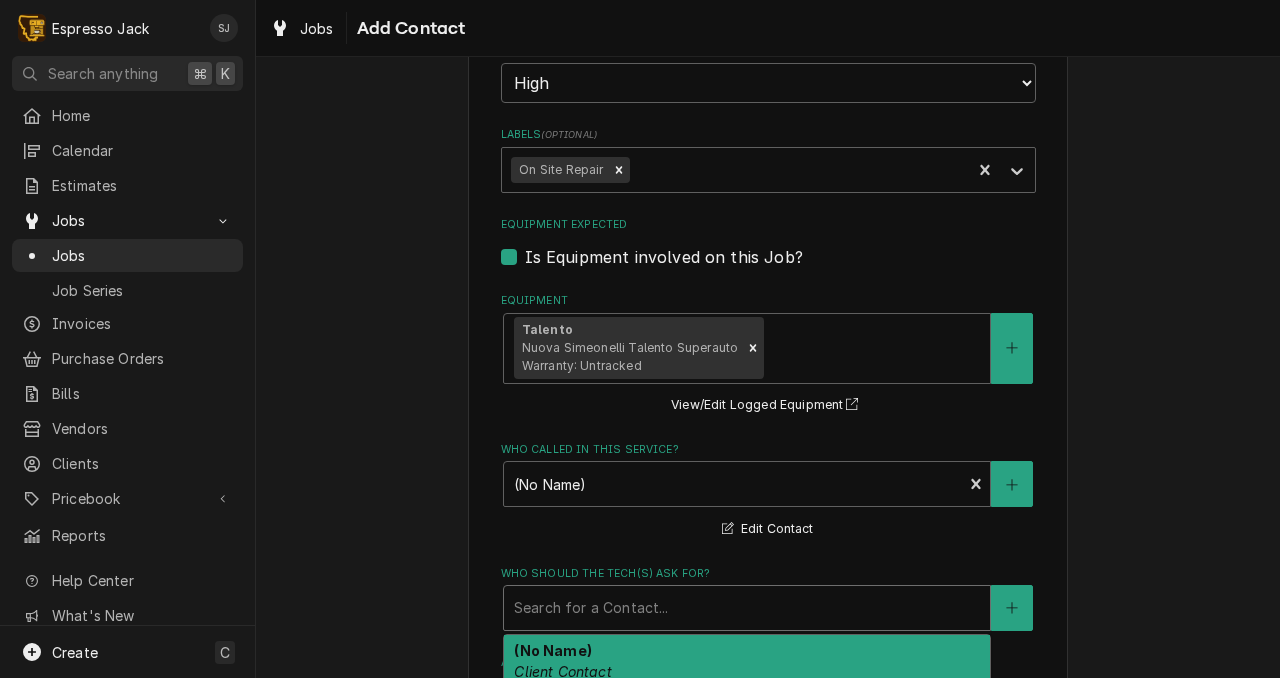 click on "Who called in this service? (No Name) Client Contact wheatmissoula@hotmail.com Edit Contact" at bounding box center [768, 491] 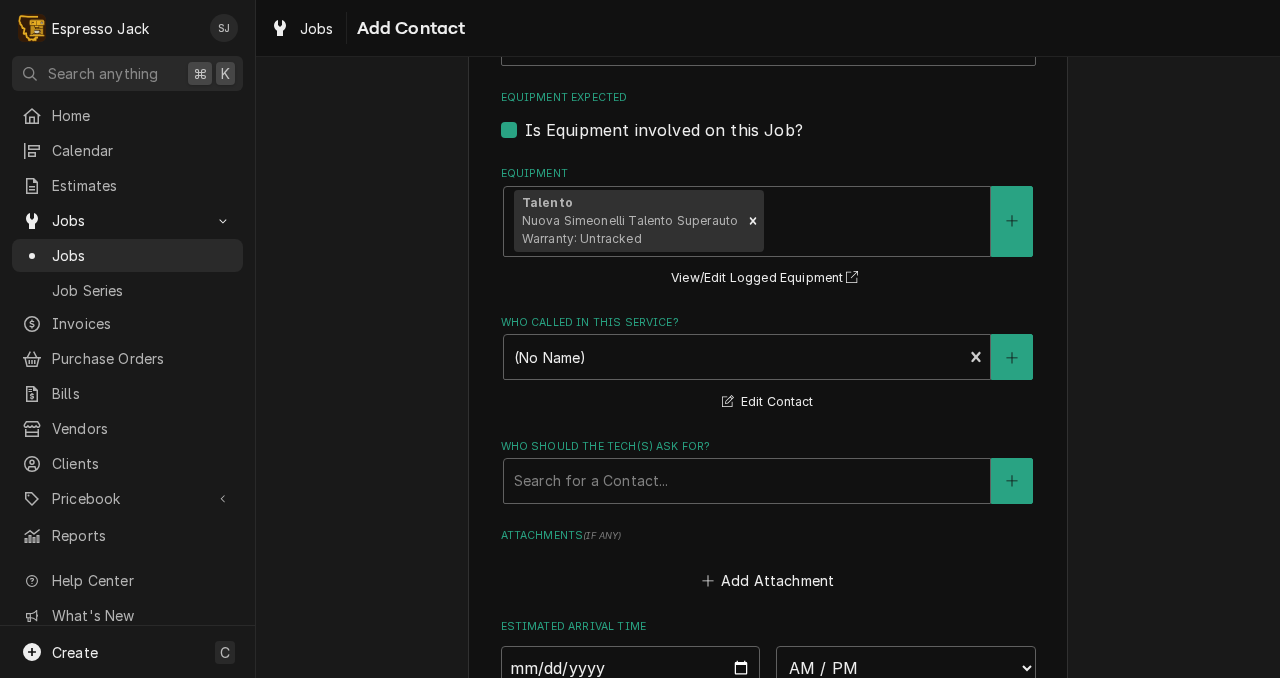 scroll, scrollTop: 1332, scrollLeft: 0, axis: vertical 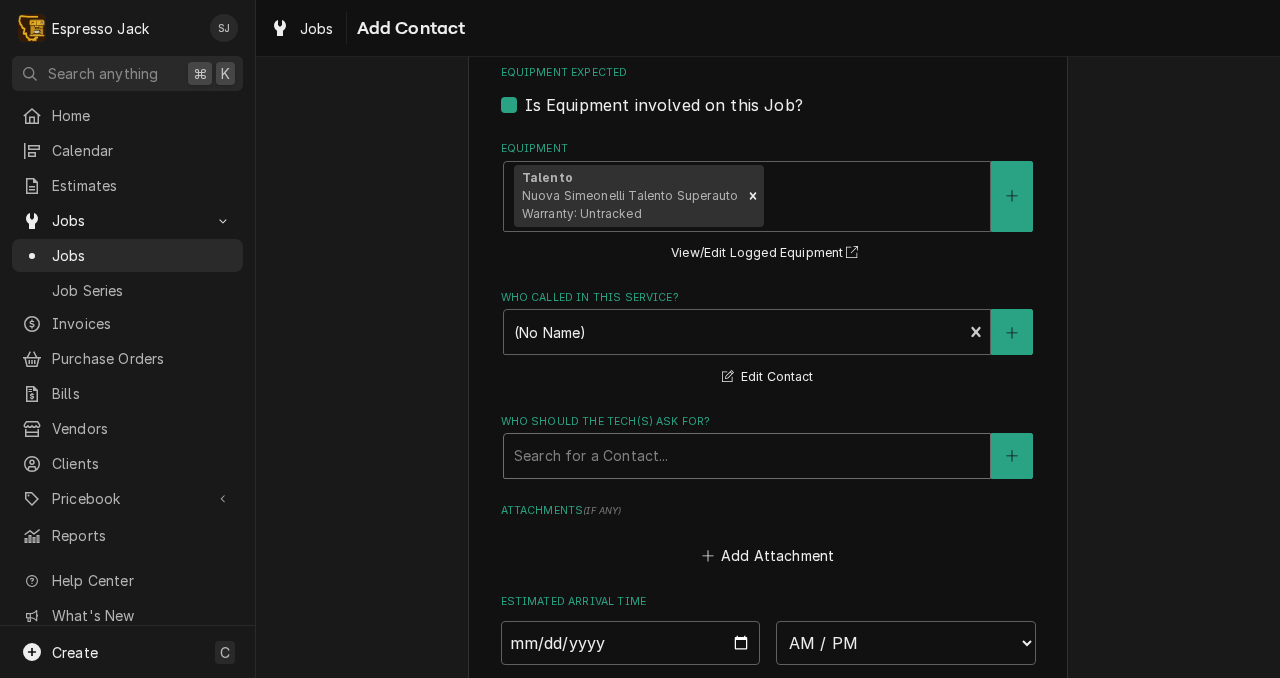 click at bounding box center (747, 456) 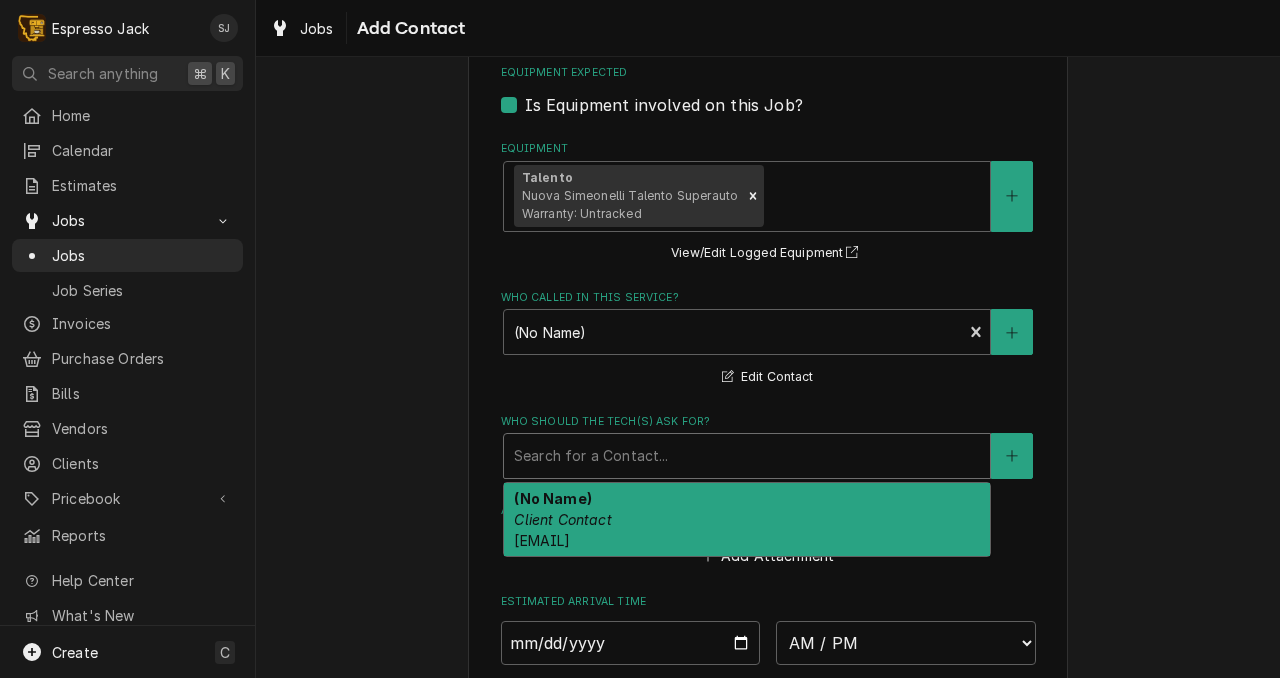 click on "(No Name) Client Contact wheatmissoula@hotmail.com" at bounding box center [747, 519] 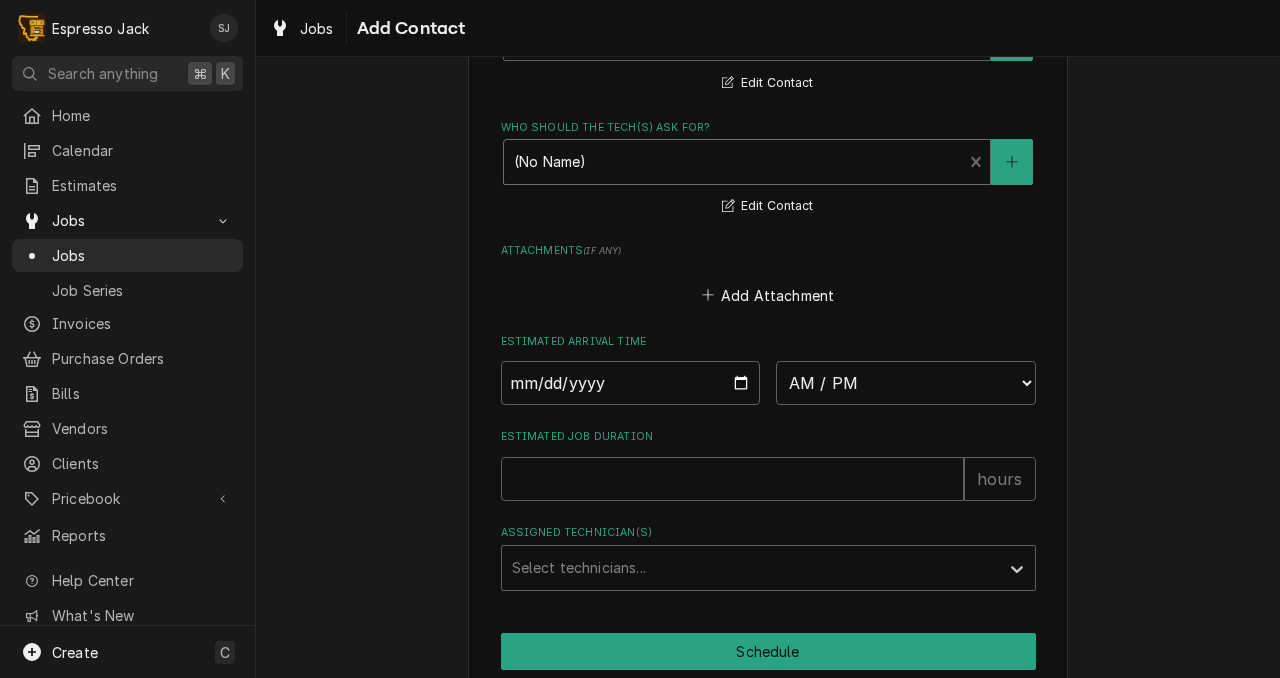 scroll, scrollTop: 1631, scrollLeft: 0, axis: vertical 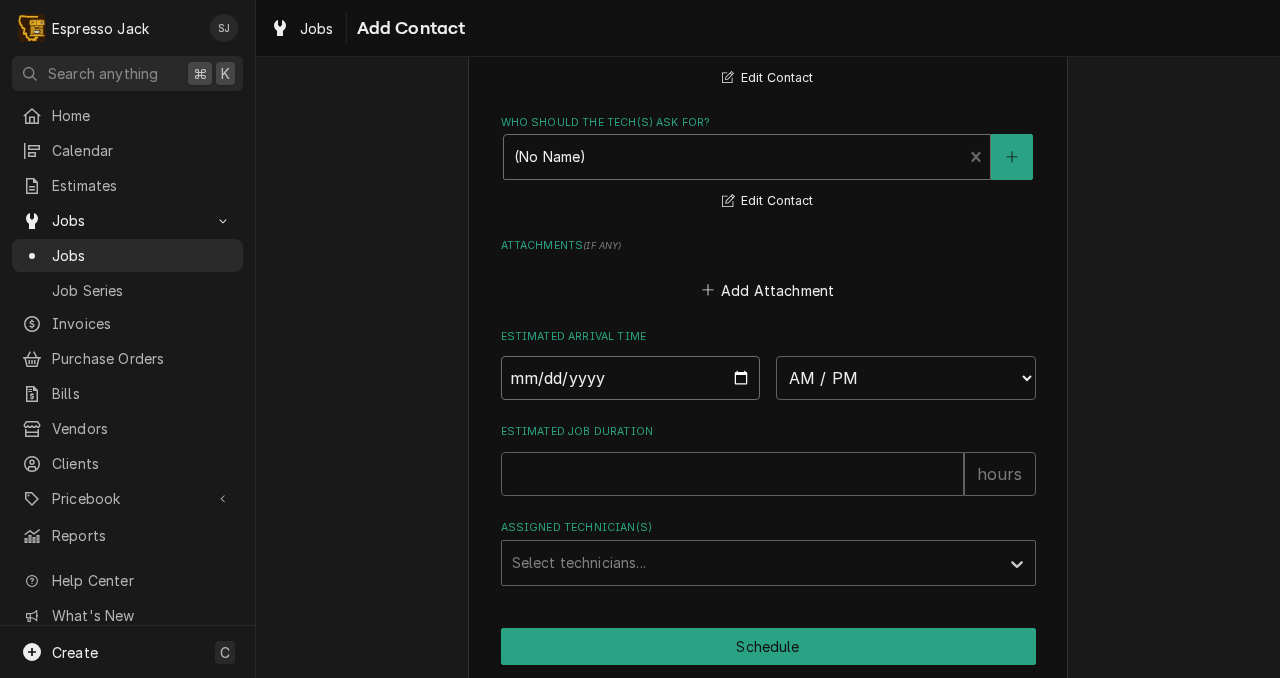 click at bounding box center (631, 378) 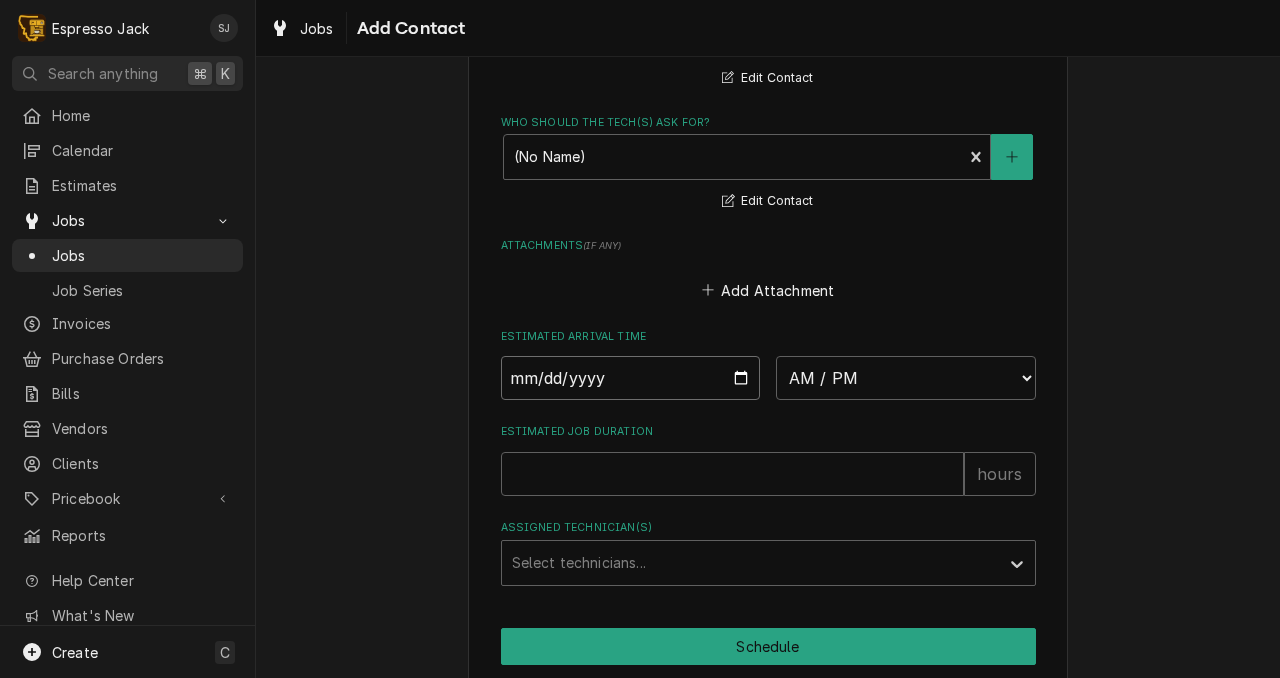 click at bounding box center [631, 378] 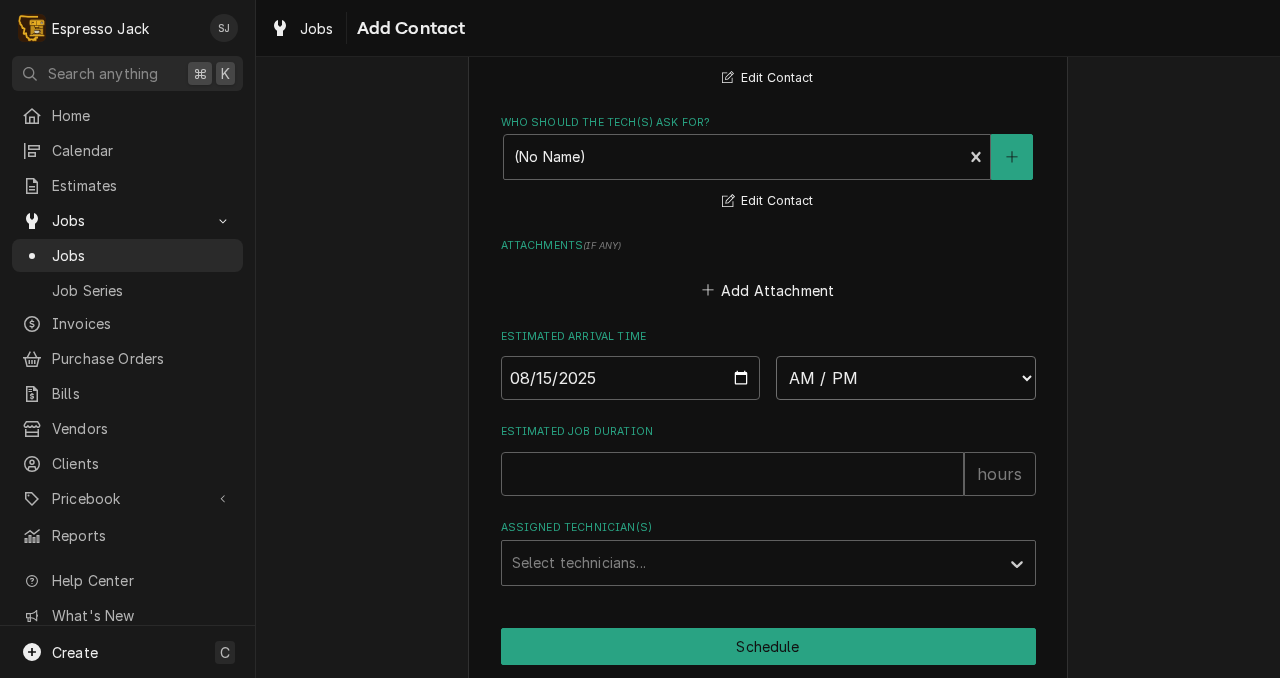 click on "AM / PM 6:00 AM 6:15 AM 6:30 AM 6:45 AM 7:00 AM 7:15 AM 7:30 AM 7:45 AM 8:00 AM 8:15 AM 8:30 AM 8:45 AM 9:00 AM 9:15 AM 9:30 AM 9:45 AM 10:00 AM 10:15 AM 10:30 AM 10:45 AM 11:00 AM 11:15 AM 11:30 AM 11:45 AM 12:00 PM 12:15 PM 12:30 PM 12:45 PM 1:00 PM 1:15 PM 1:30 PM 1:45 PM 2:00 PM 2:15 PM 2:30 PM 2:45 PM 3:00 PM 3:15 PM 3:30 PM 3:45 PM 4:00 PM 4:15 PM 4:30 PM 4:45 PM 5:00 PM 5:15 PM 5:30 PM 5:45 PM 6:00 PM 6:15 PM 6:30 PM 6:45 PM 7:00 PM 7:15 PM 7:30 PM 7:45 PM 8:00 PM 8:15 PM 8:30 PM 8:45 PM 9:00 PM 9:15 PM 9:30 PM 9:45 PM 10:00 PM 10:15 PM 10:30 PM 10:45 PM 11:00 PM 11:15 PM 11:30 PM 11:45 PM 12:00 AM 12:15 AM 12:30 AM 12:45 AM 1:00 AM 1:15 AM 1:30 AM 1:45 AM 2:00 AM 2:15 AM 2:30 AM 2:45 AM 3:00 AM 3:15 AM 3:30 AM 3:45 AM 4:00 AM 4:15 AM 4:30 AM 4:45 AM 5:00 AM 5:15 AM 5:30 AM 5:45 AM" at bounding box center (906, 378) 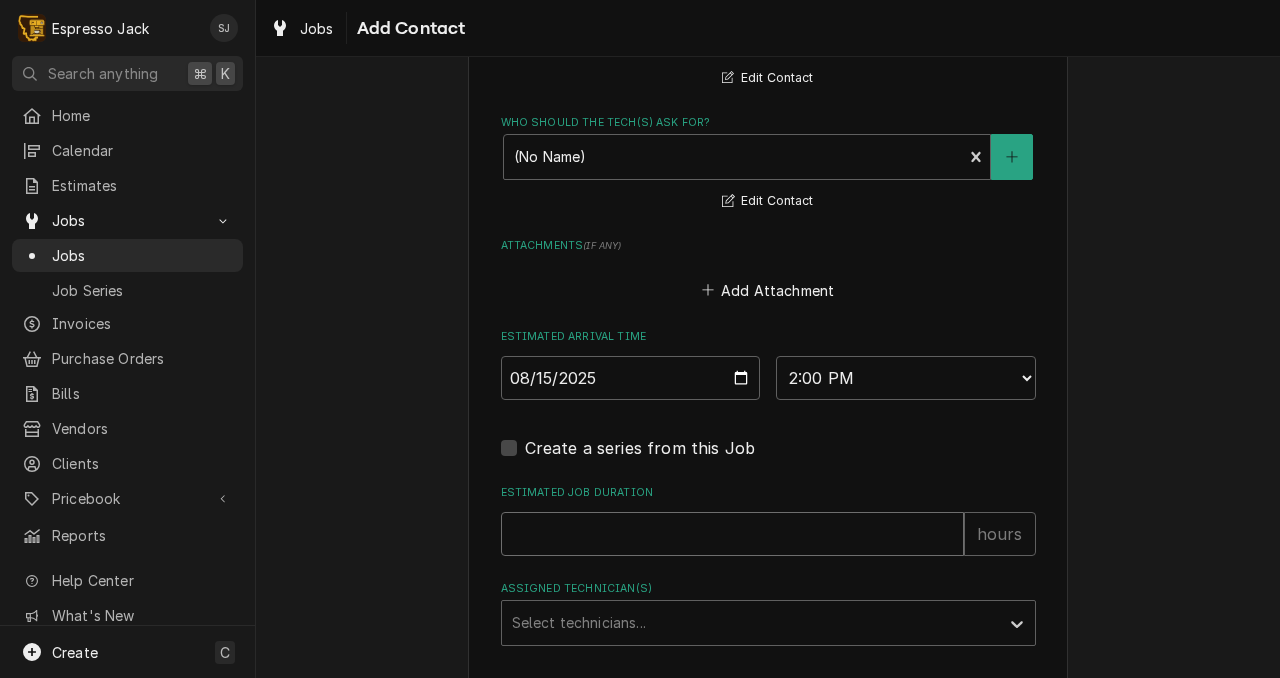 click on "Estimated Job Duration" at bounding box center (732, 534) 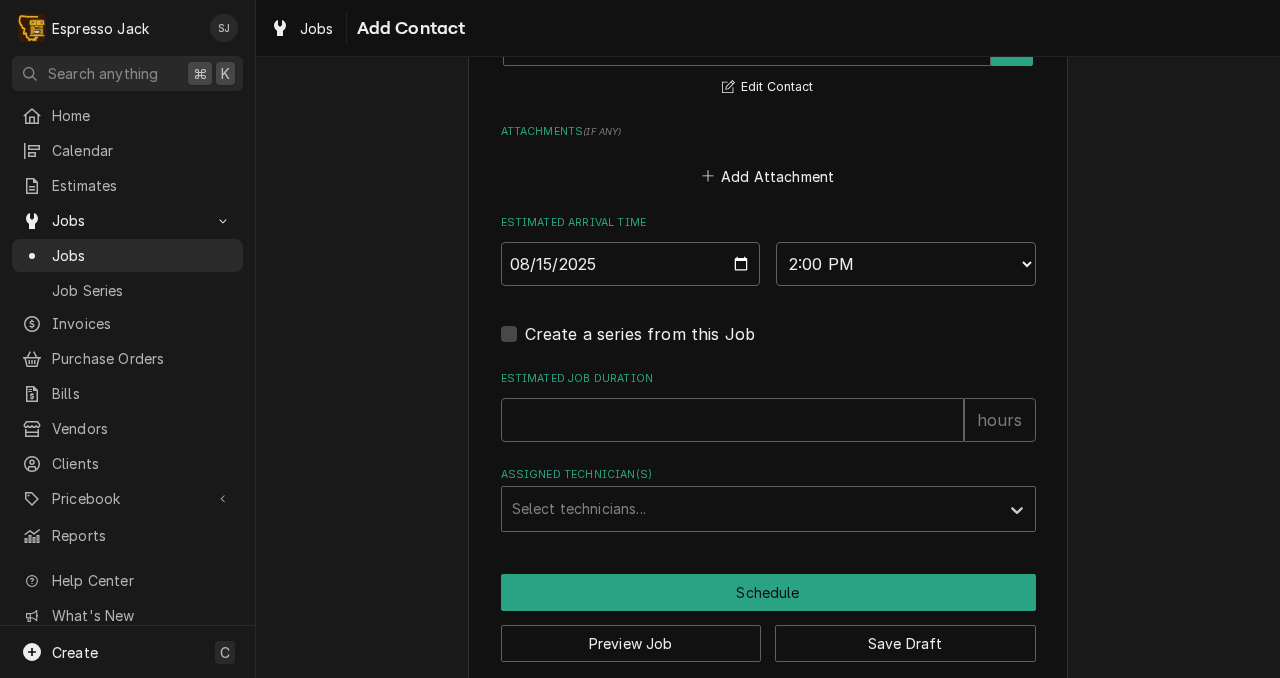 scroll, scrollTop: 1752, scrollLeft: 0, axis: vertical 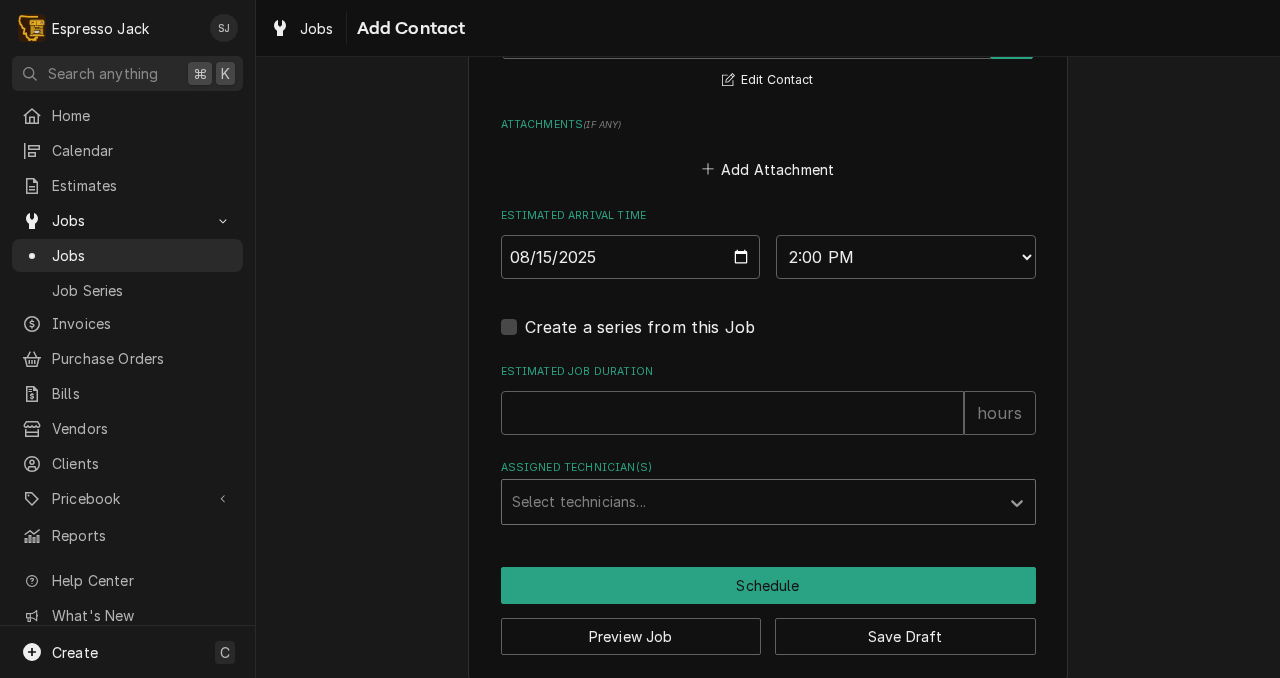 click 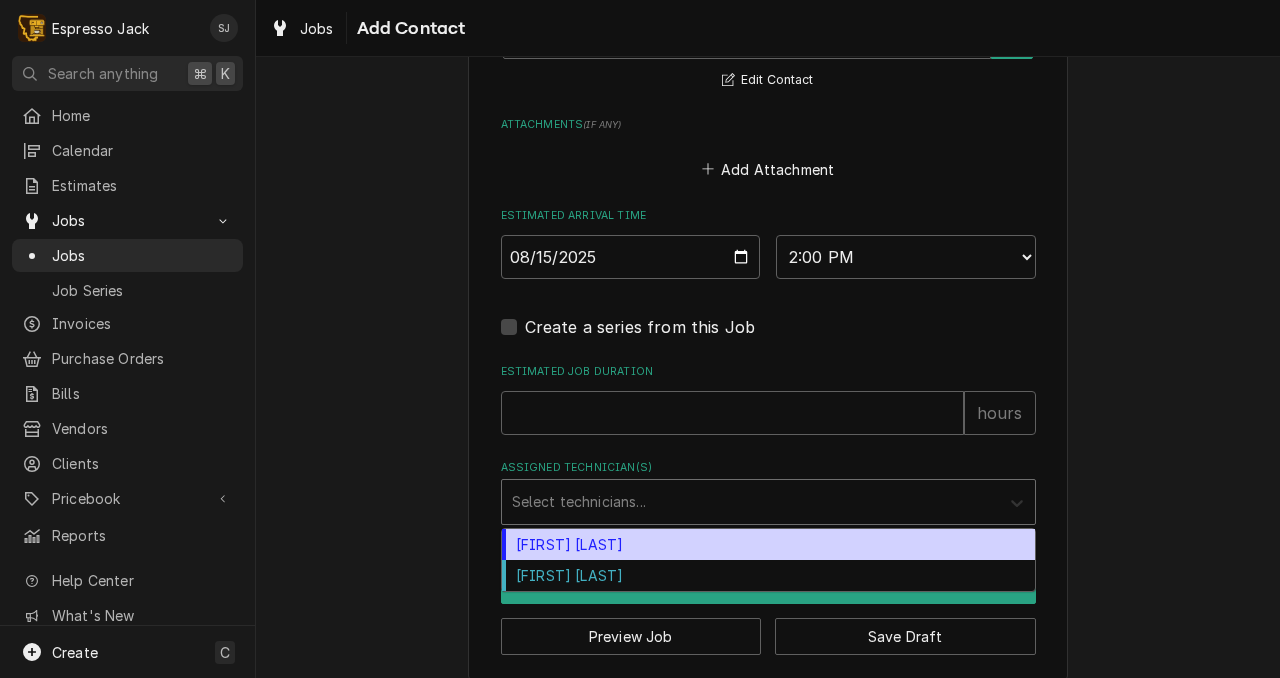 click 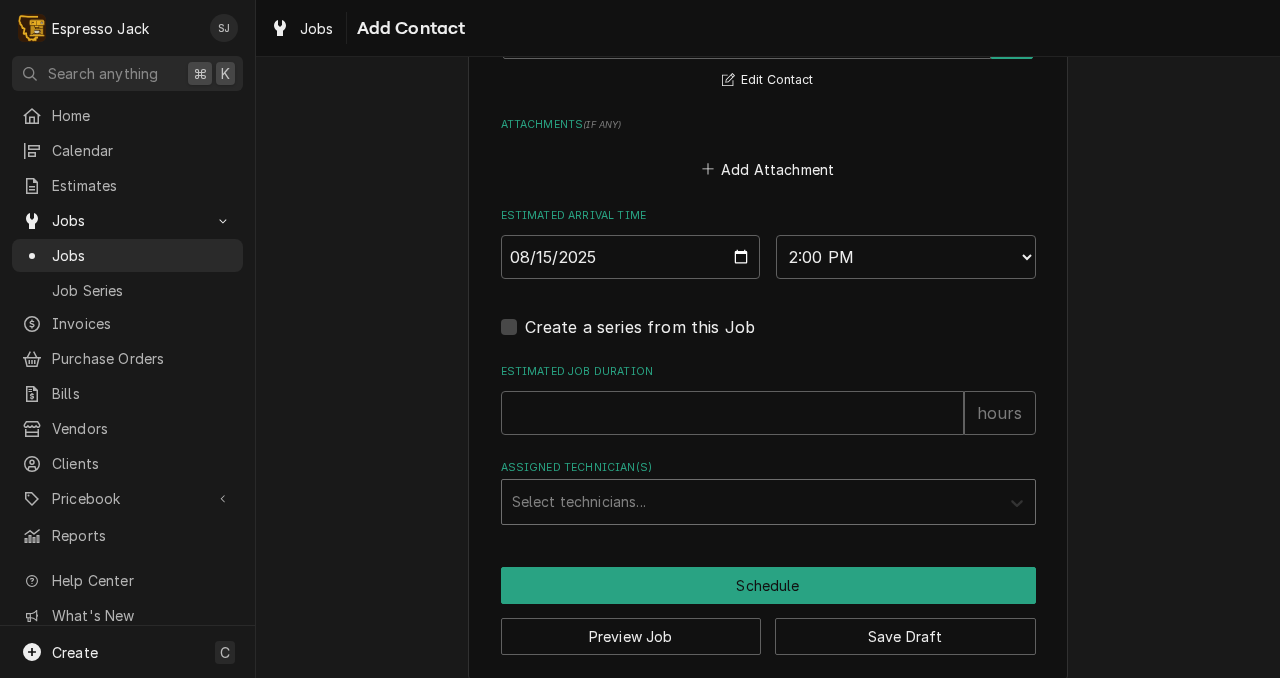 click 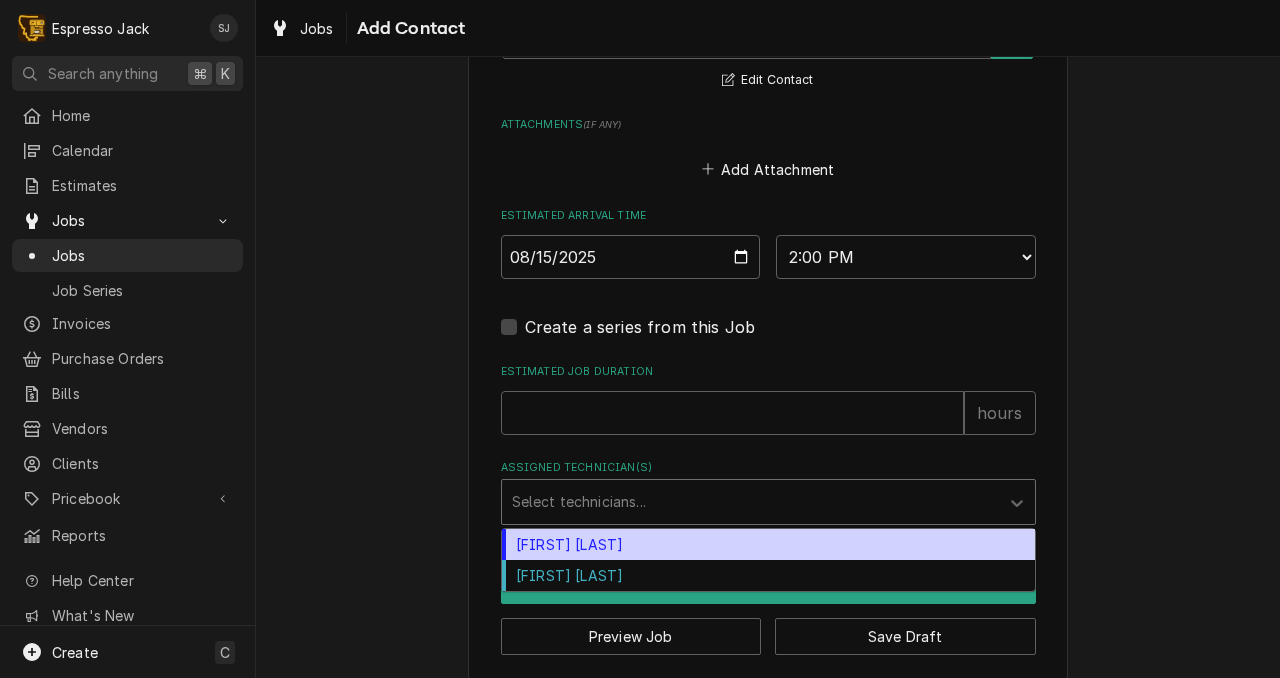 click on "Jack Kehoe" at bounding box center (768, 544) 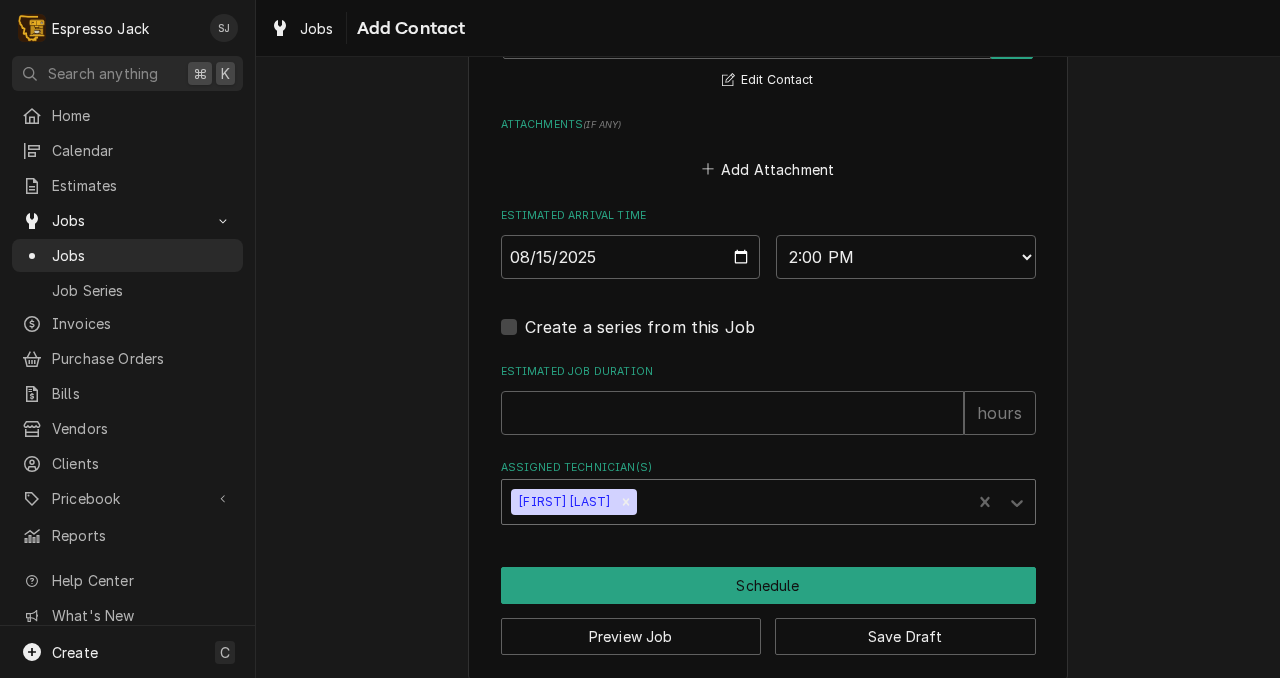 click at bounding box center (800, 502) 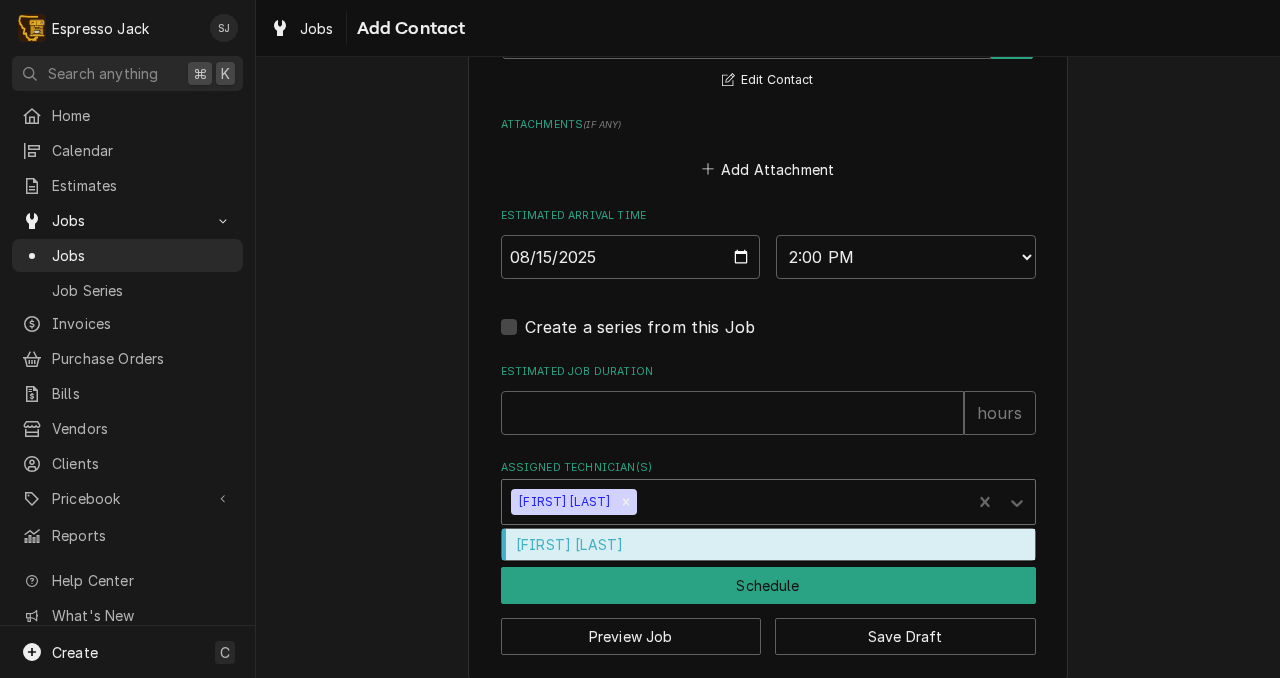 click on "Samantha Janssen" at bounding box center (768, 544) 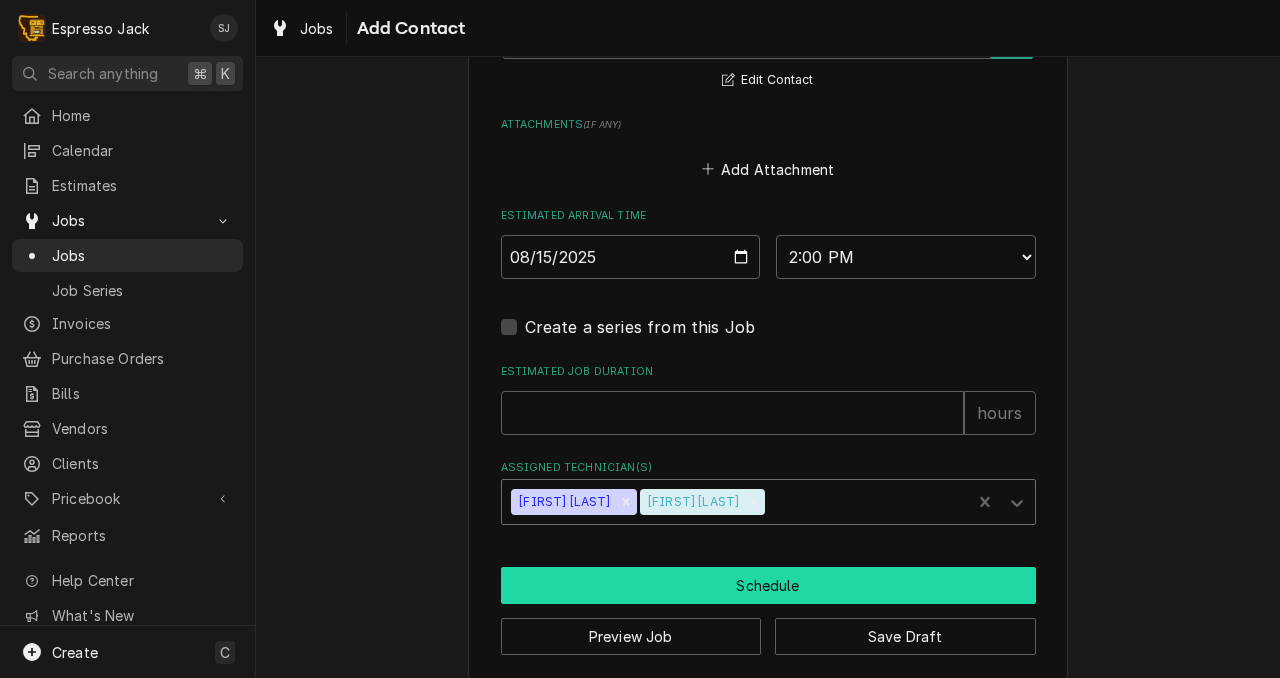 click on "Schedule" at bounding box center [768, 585] 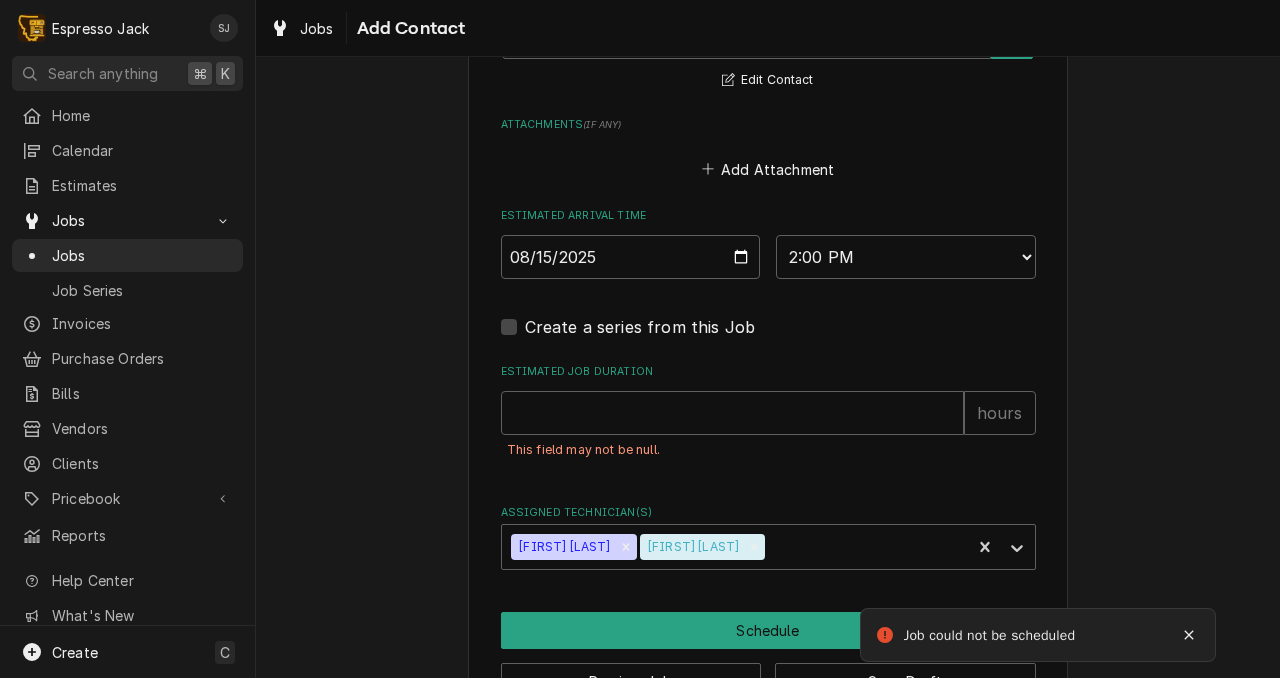 scroll, scrollTop: 1761, scrollLeft: 0, axis: vertical 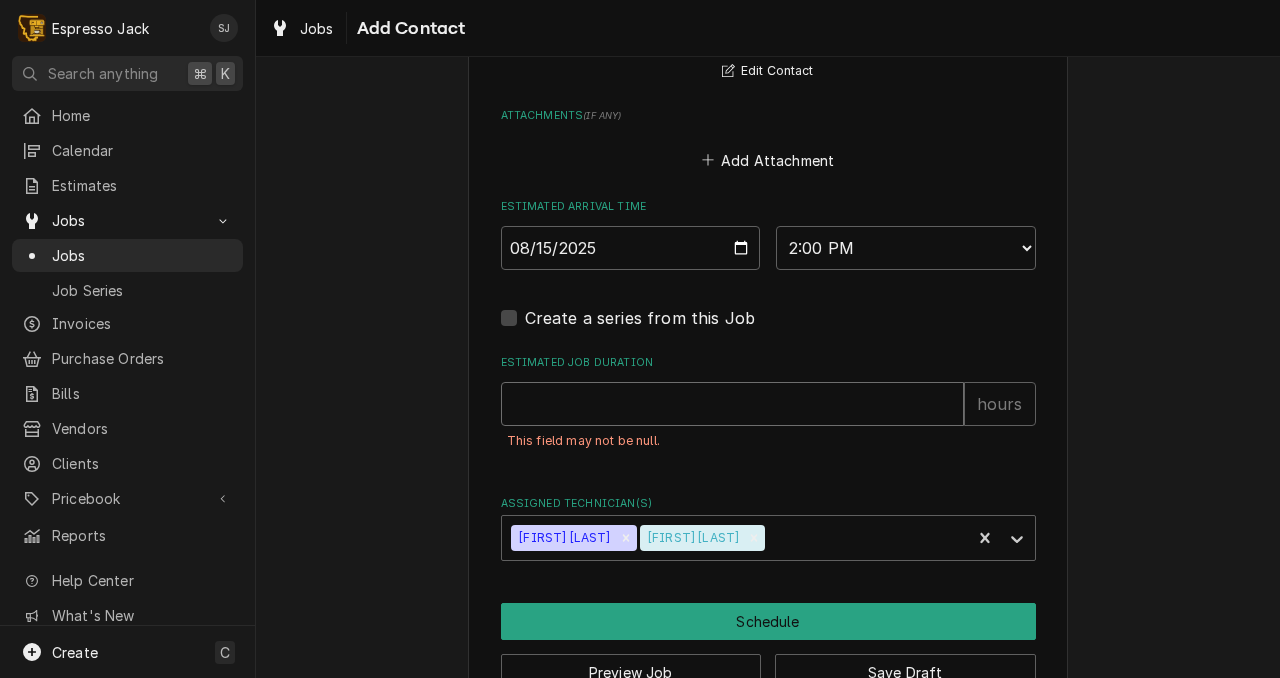 click on "Estimated Job Duration" at bounding box center (732, 404) 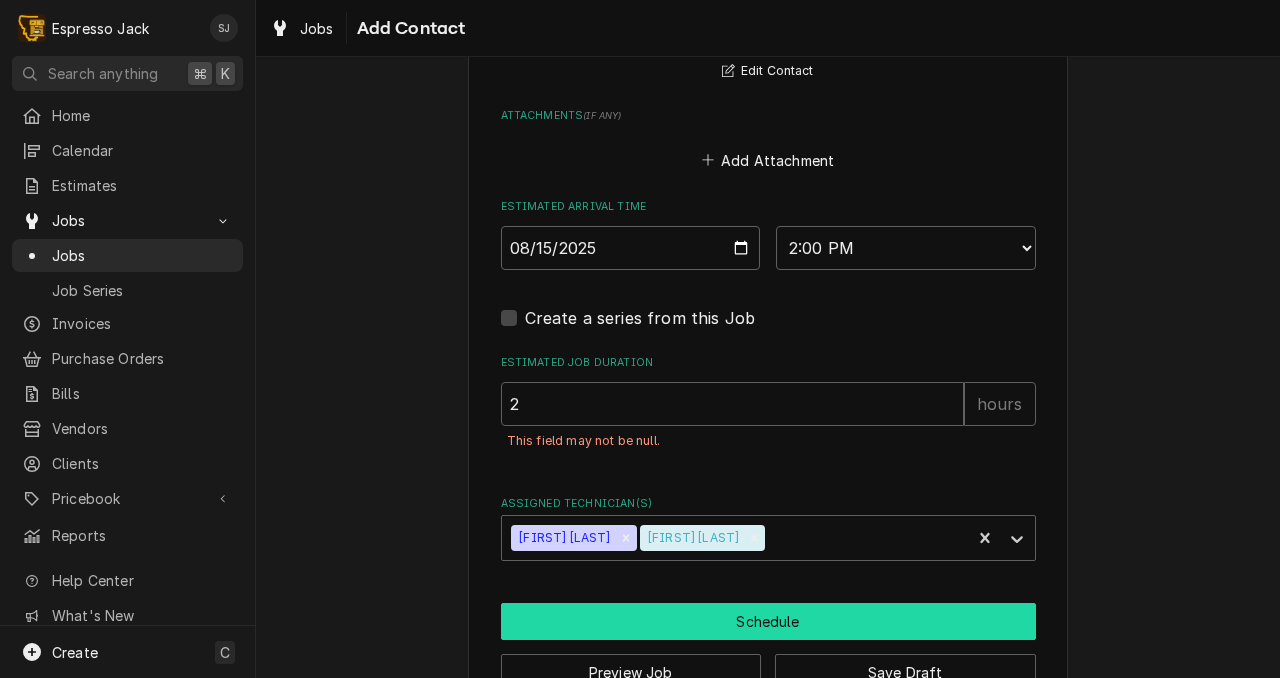 click on "Schedule" at bounding box center [768, 621] 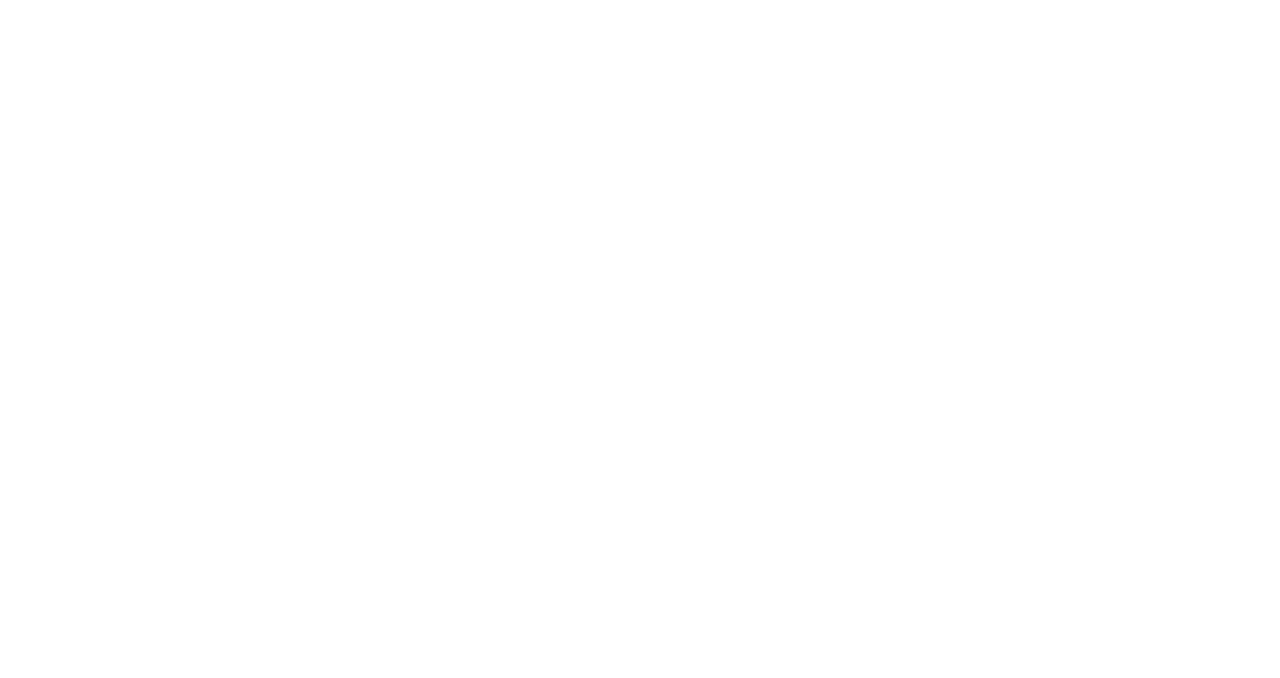 scroll, scrollTop: 0, scrollLeft: 0, axis: both 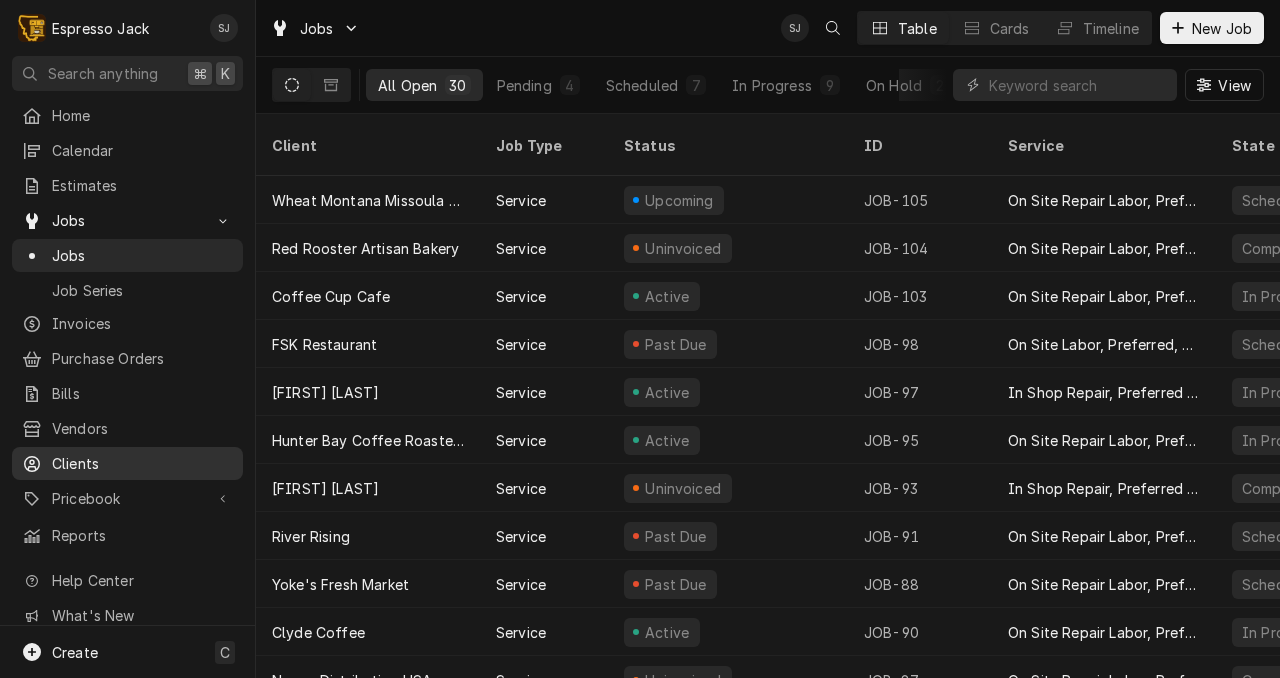click on "Clients" at bounding box center (142, 463) 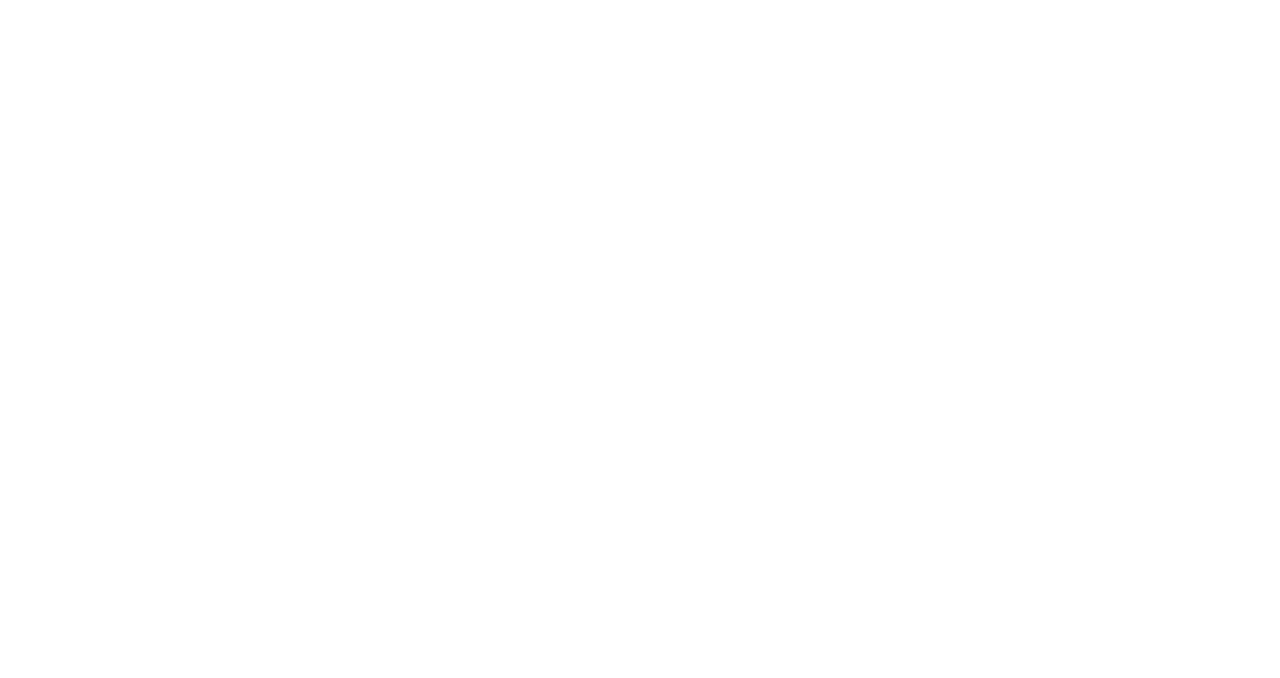 scroll, scrollTop: 0, scrollLeft: 0, axis: both 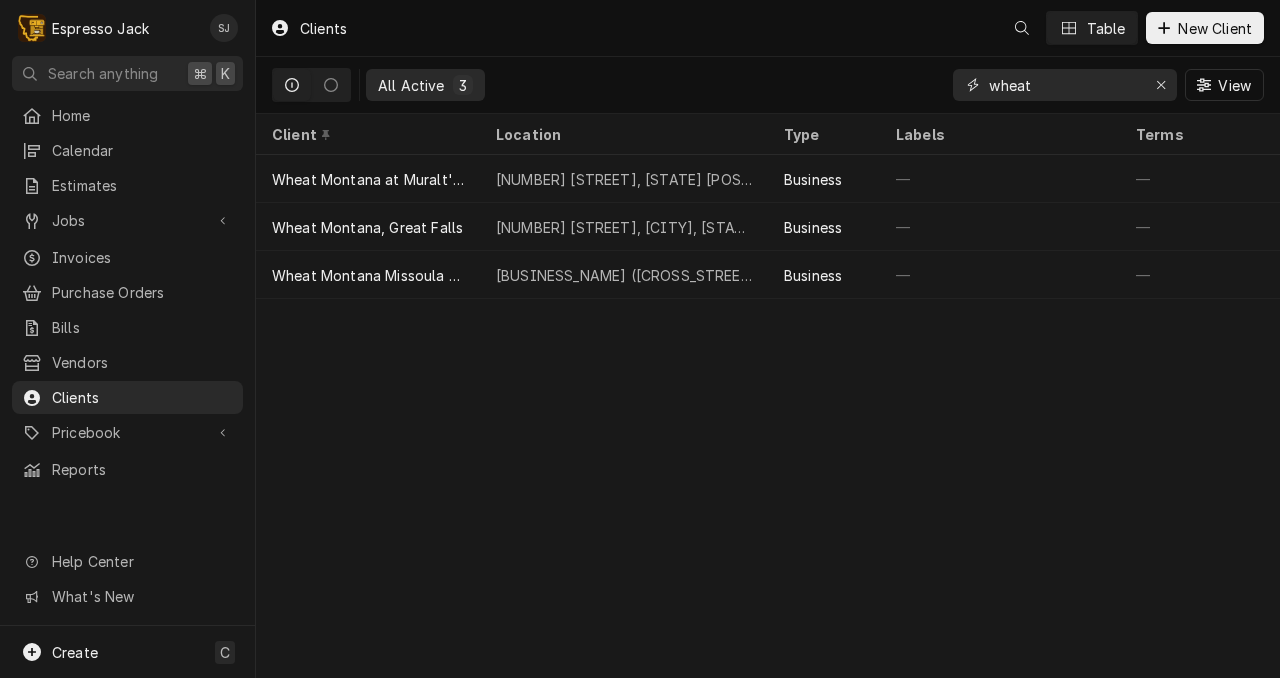 click on "wheat" at bounding box center [1064, 85] 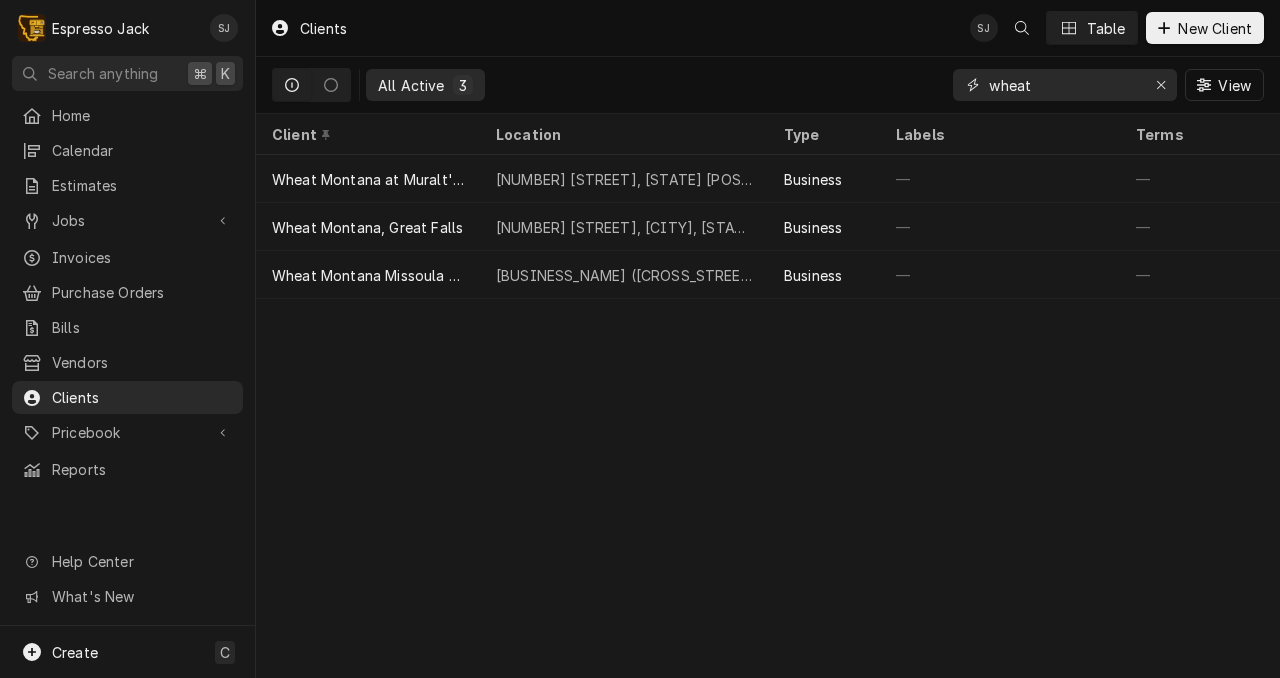 click on "wheat" at bounding box center [1064, 85] 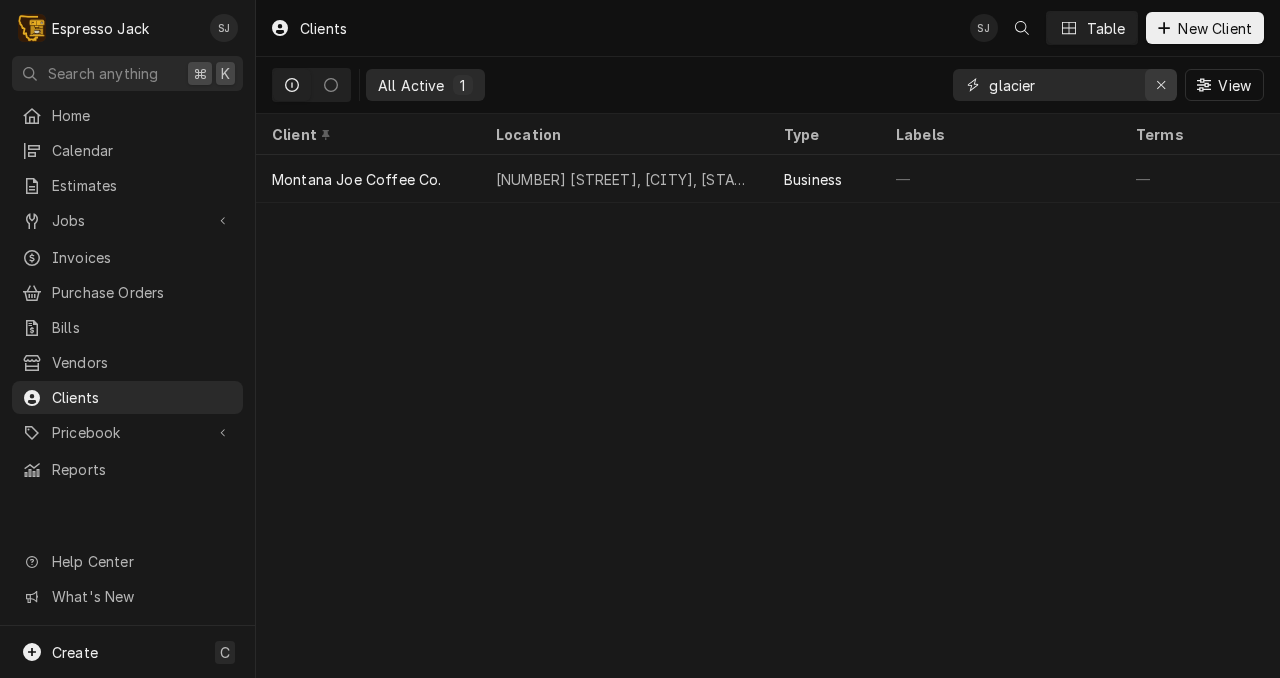 type on "glacier" 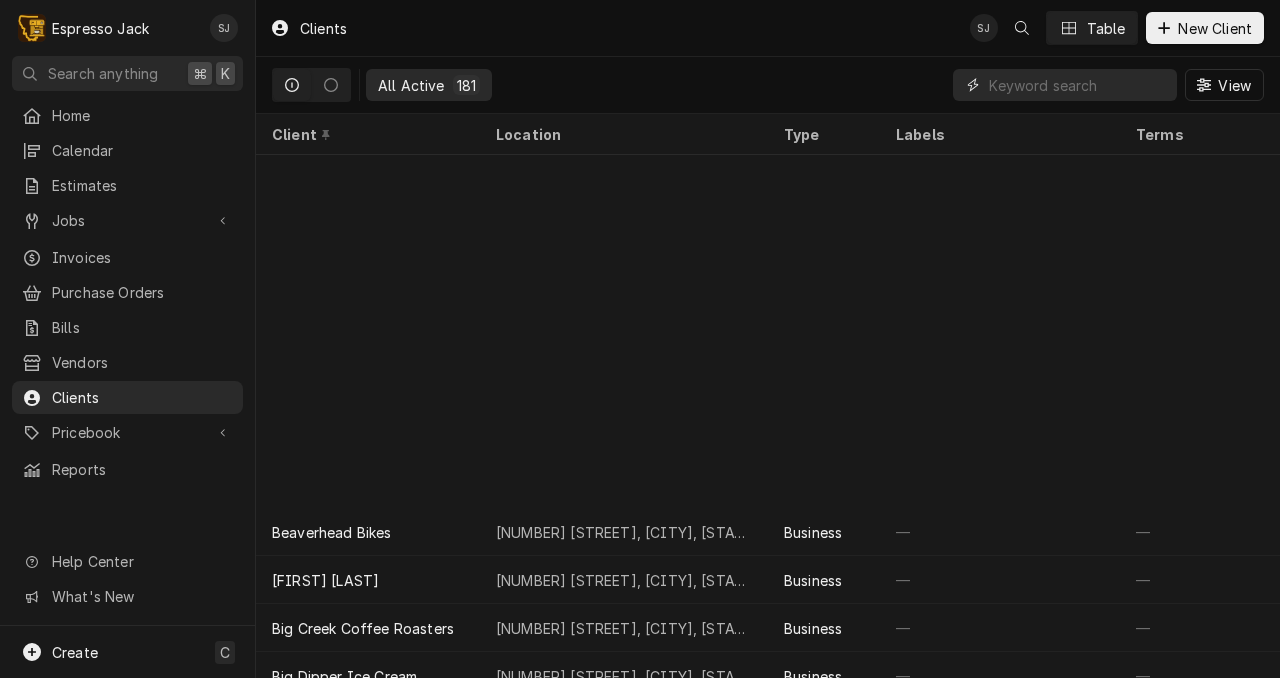 scroll, scrollTop: 0, scrollLeft: 0, axis: both 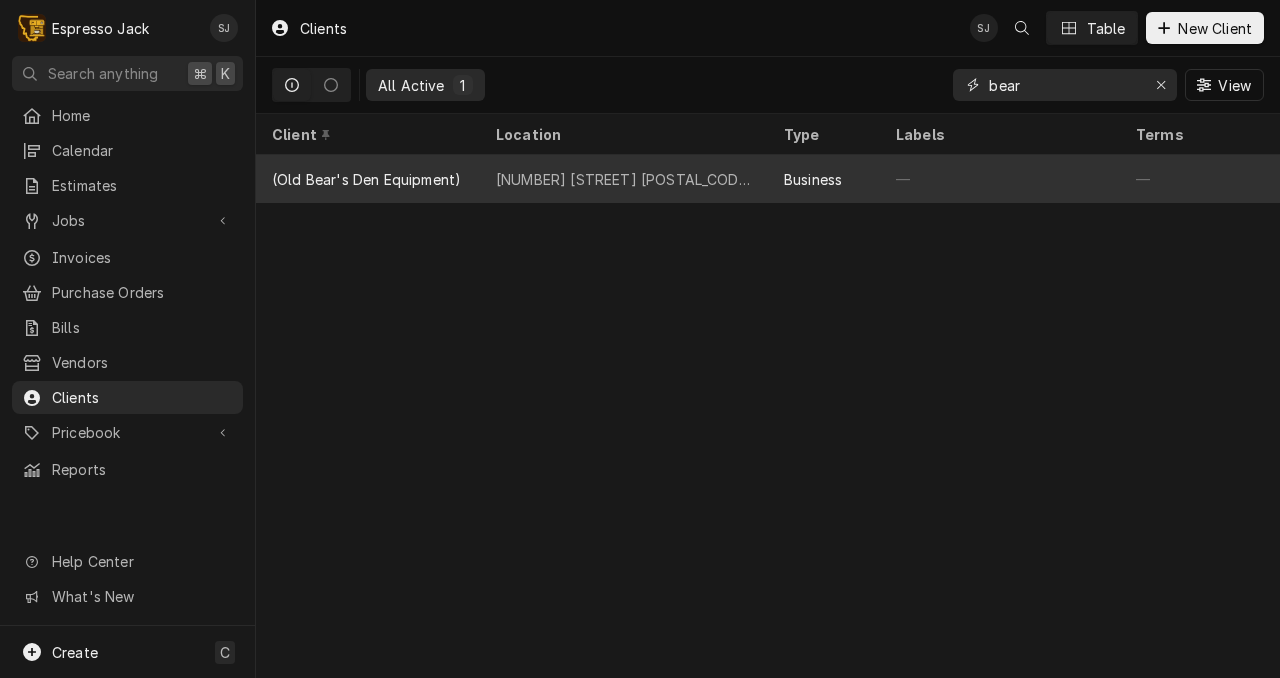 type on "bear" 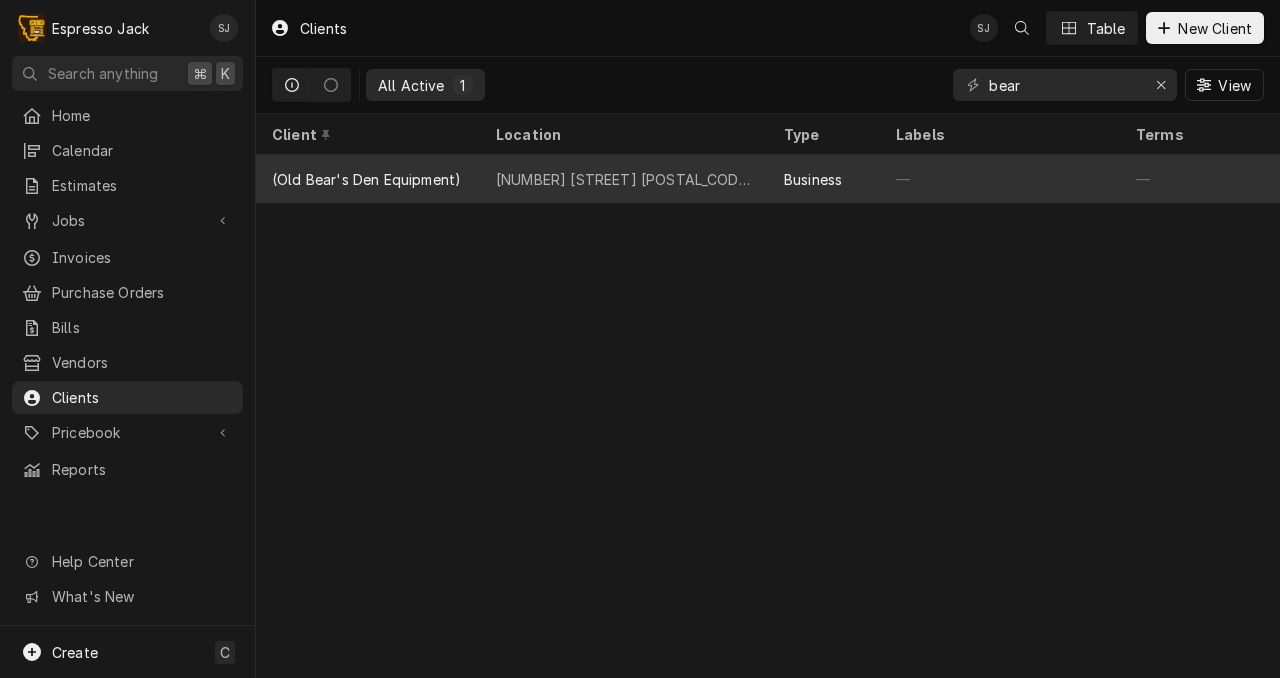 click on "(Old Bear's Den Equipment)" at bounding box center [366, 179] 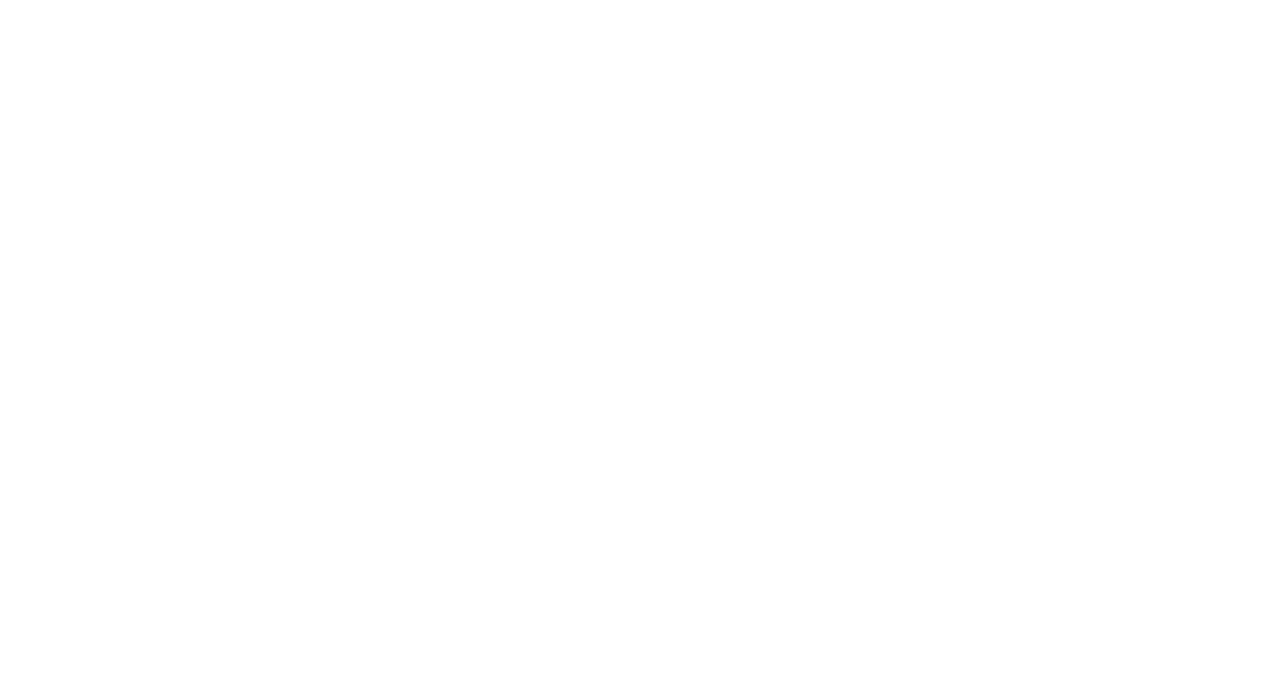scroll, scrollTop: 0, scrollLeft: 0, axis: both 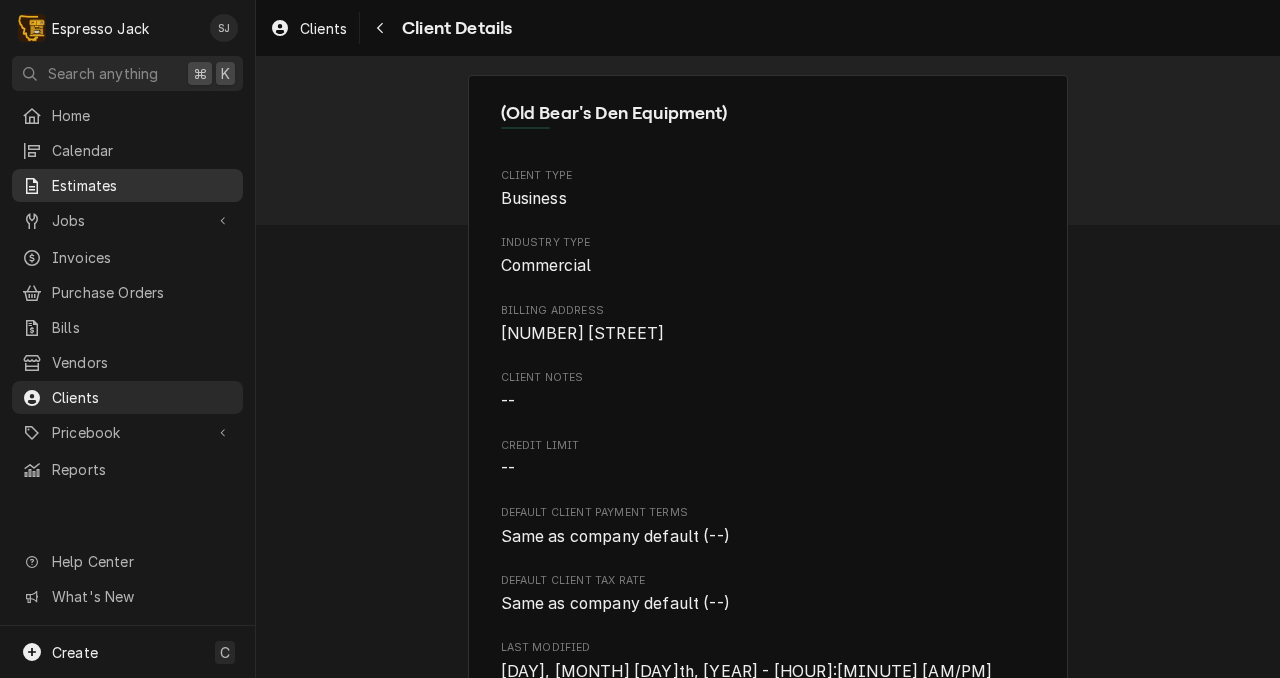 click on "Estimates" 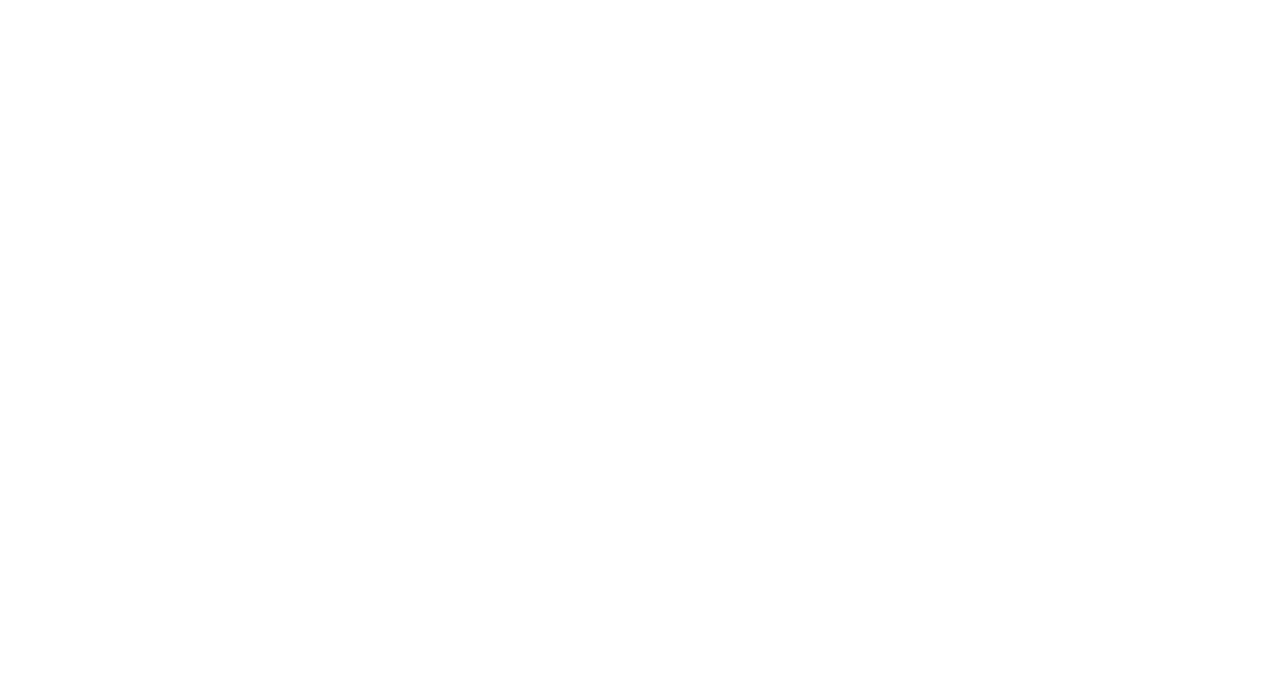 scroll, scrollTop: 0, scrollLeft: 0, axis: both 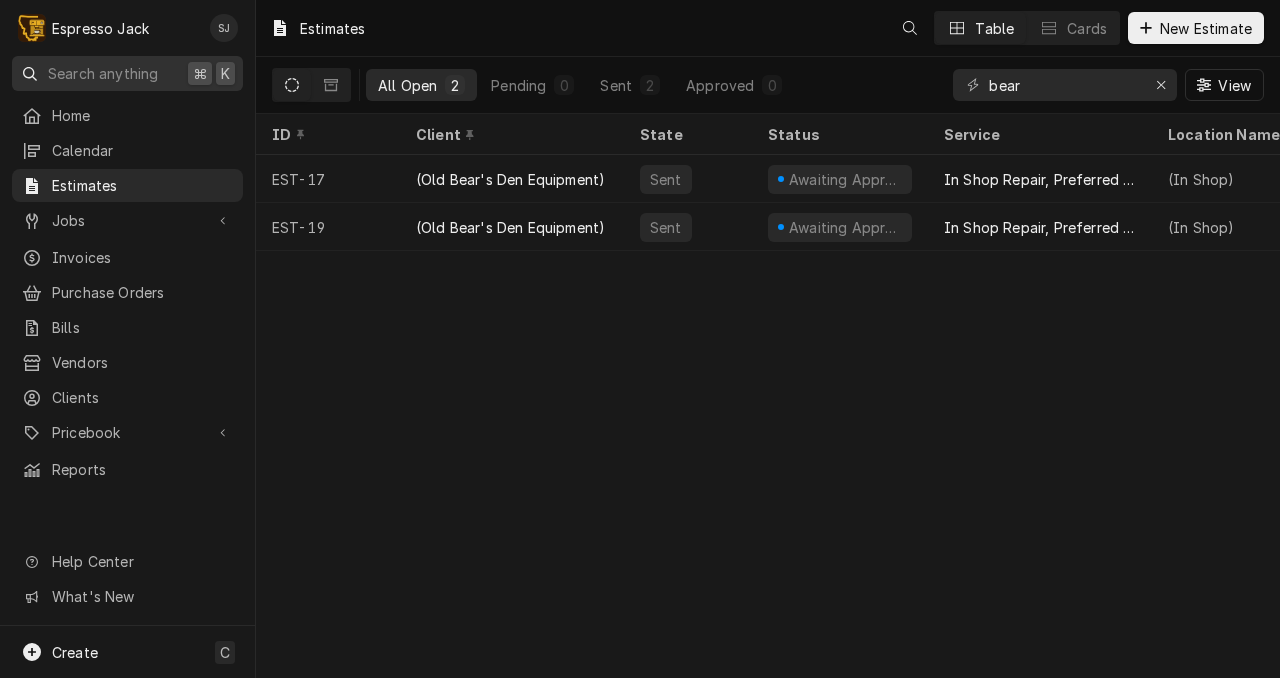 click on "Search anything" at bounding box center [103, 73] 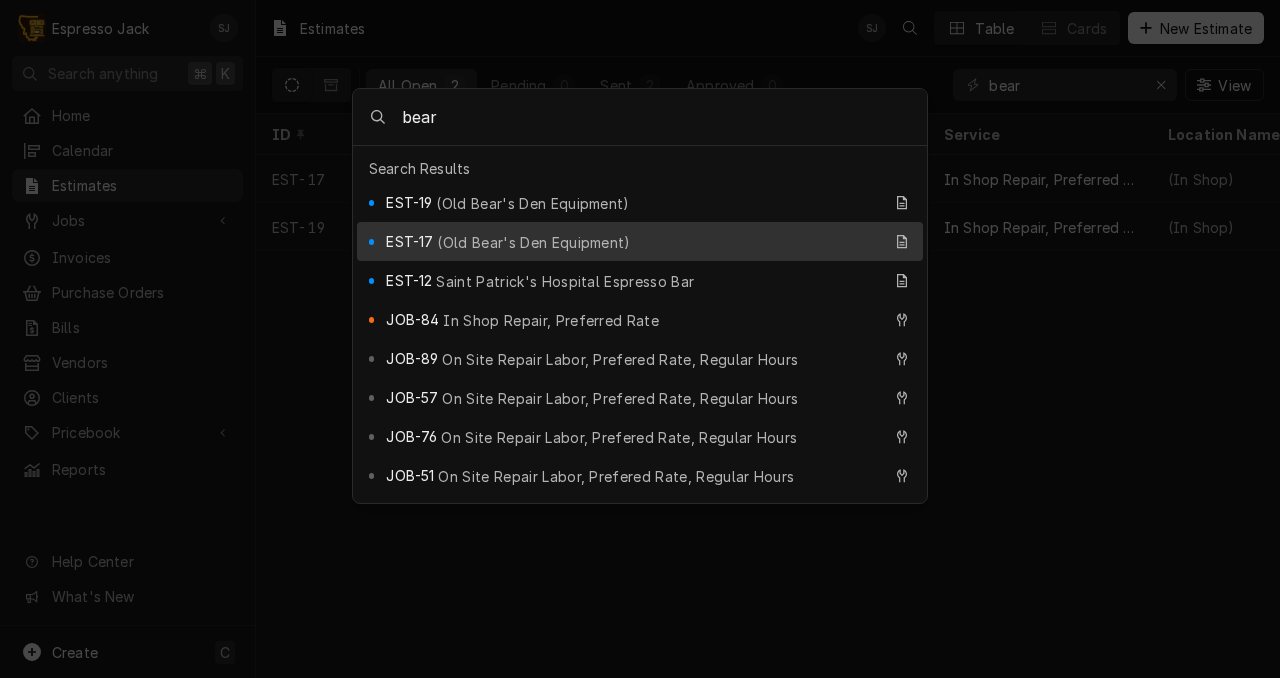 type on "bear" 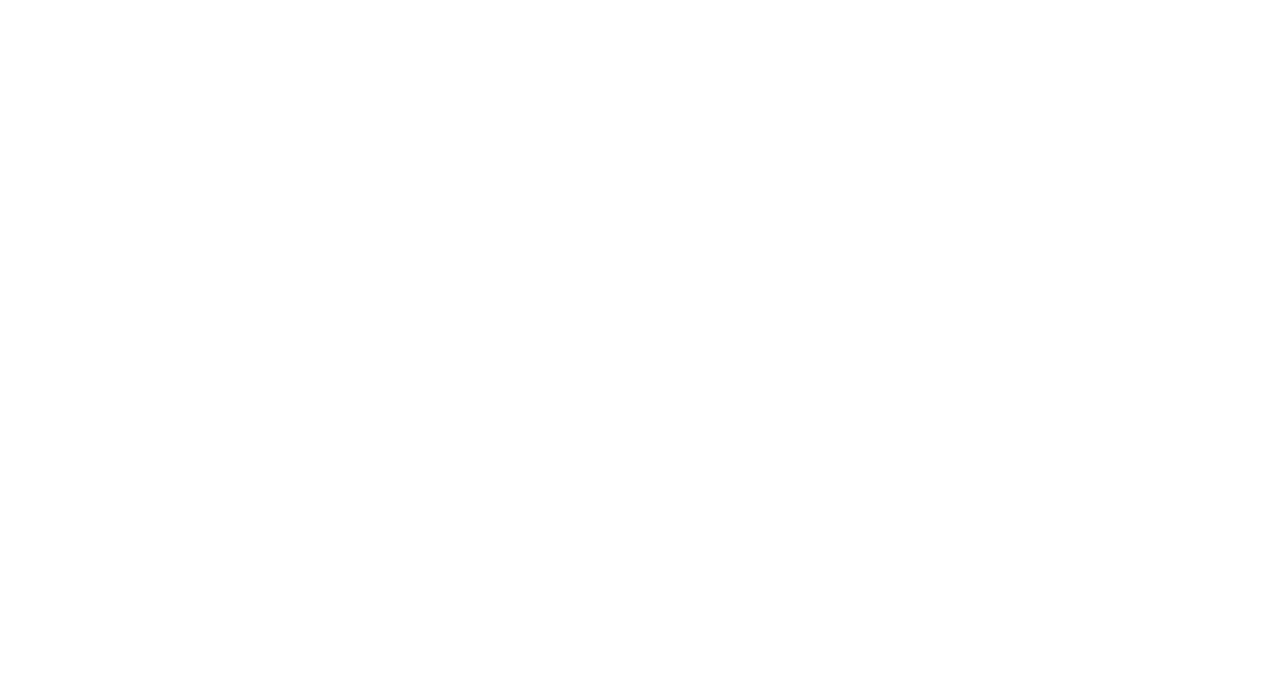 scroll, scrollTop: 0, scrollLeft: 0, axis: both 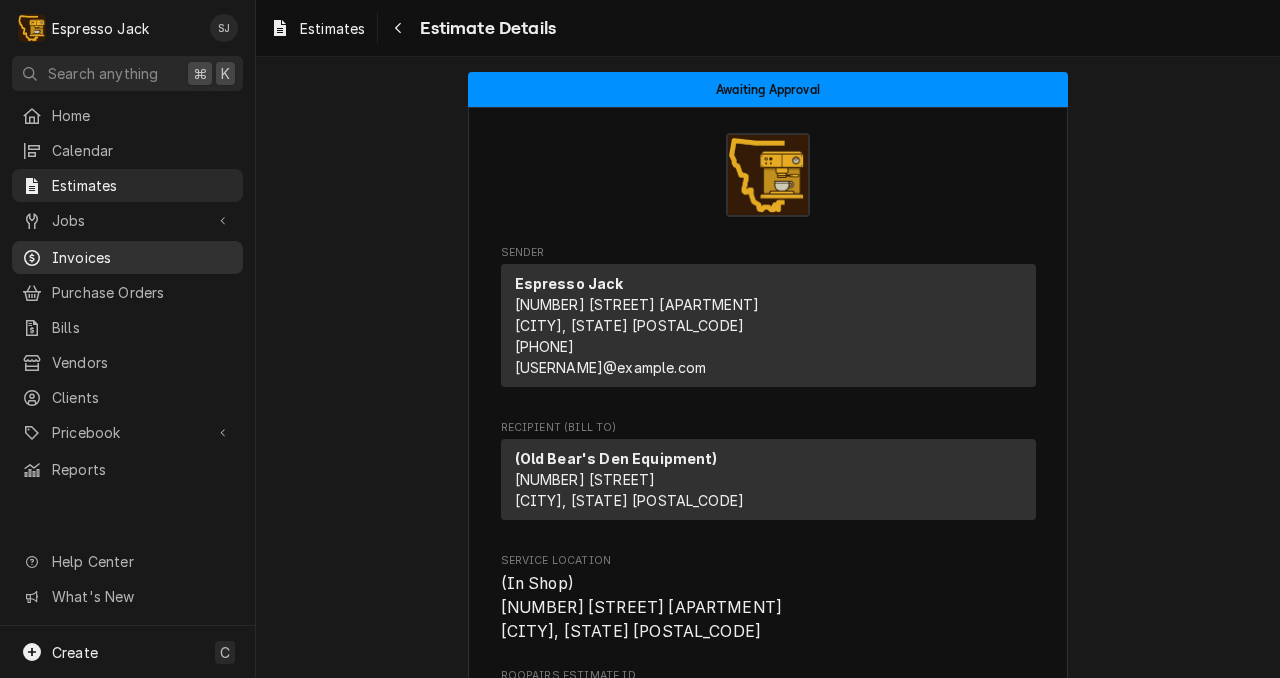 click on "Invoices" at bounding box center [127, 257] 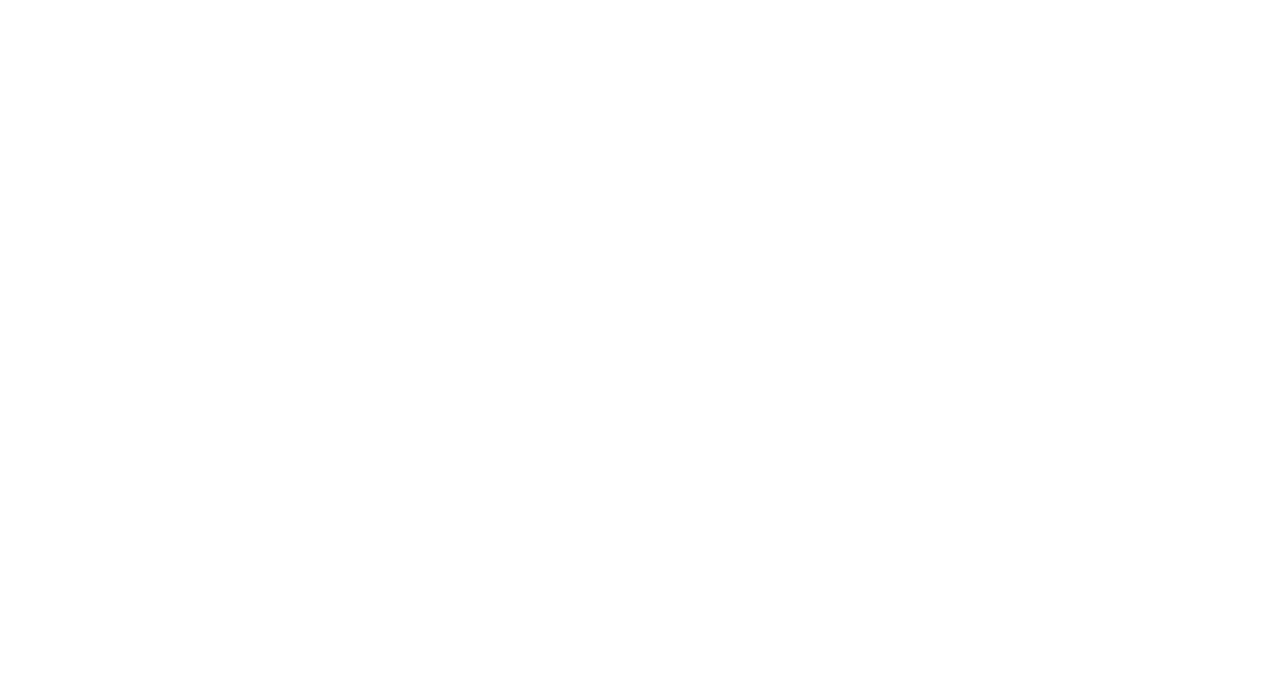 scroll, scrollTop: 0, scrollLeft: 0, axis: both 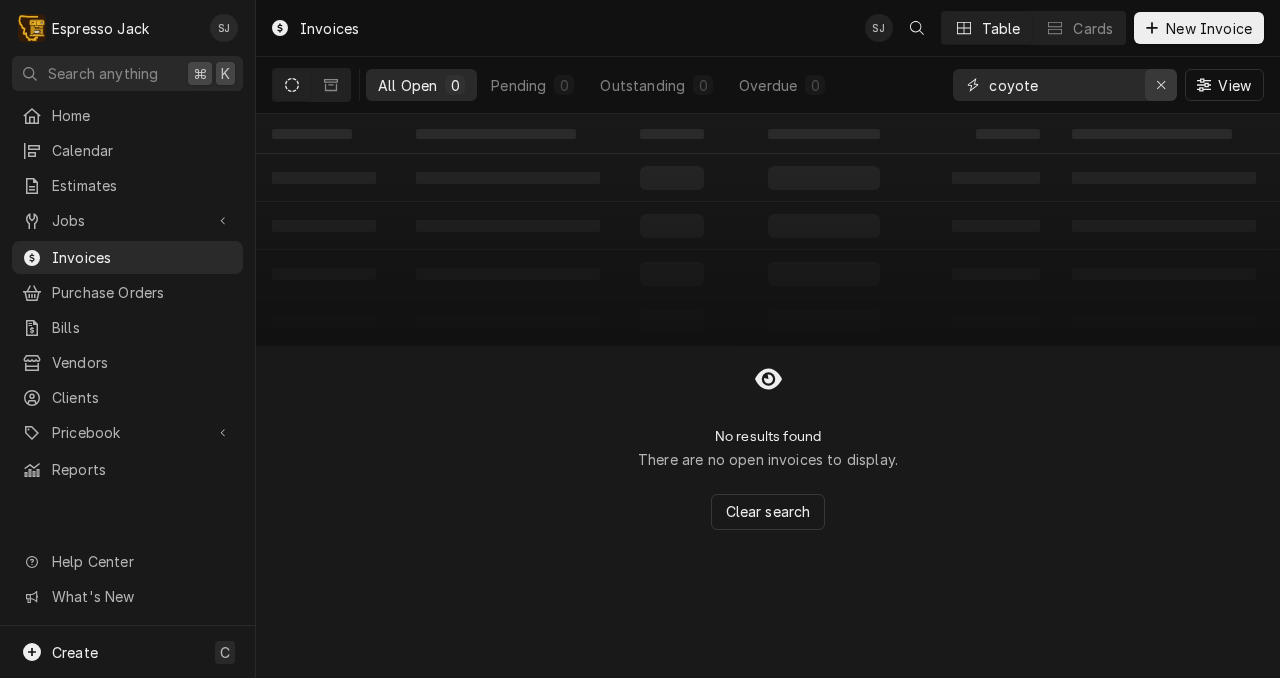 click 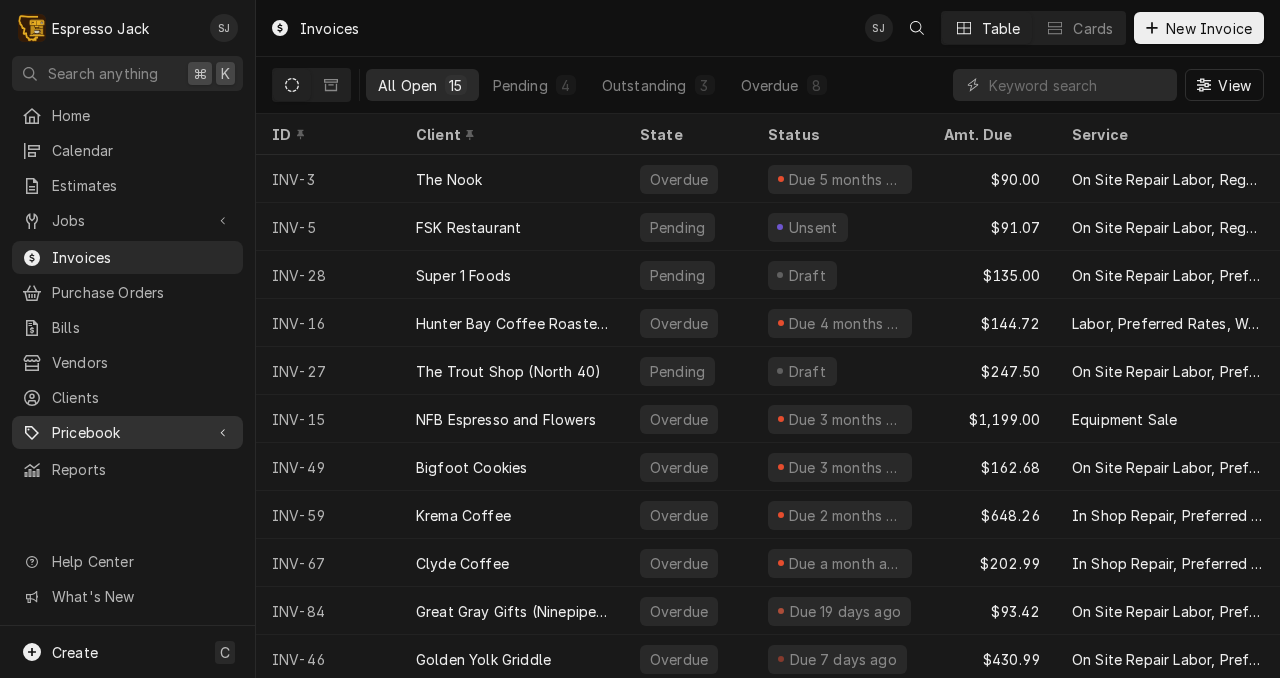 click on "Pricebook" at bounding box center [127, 432] 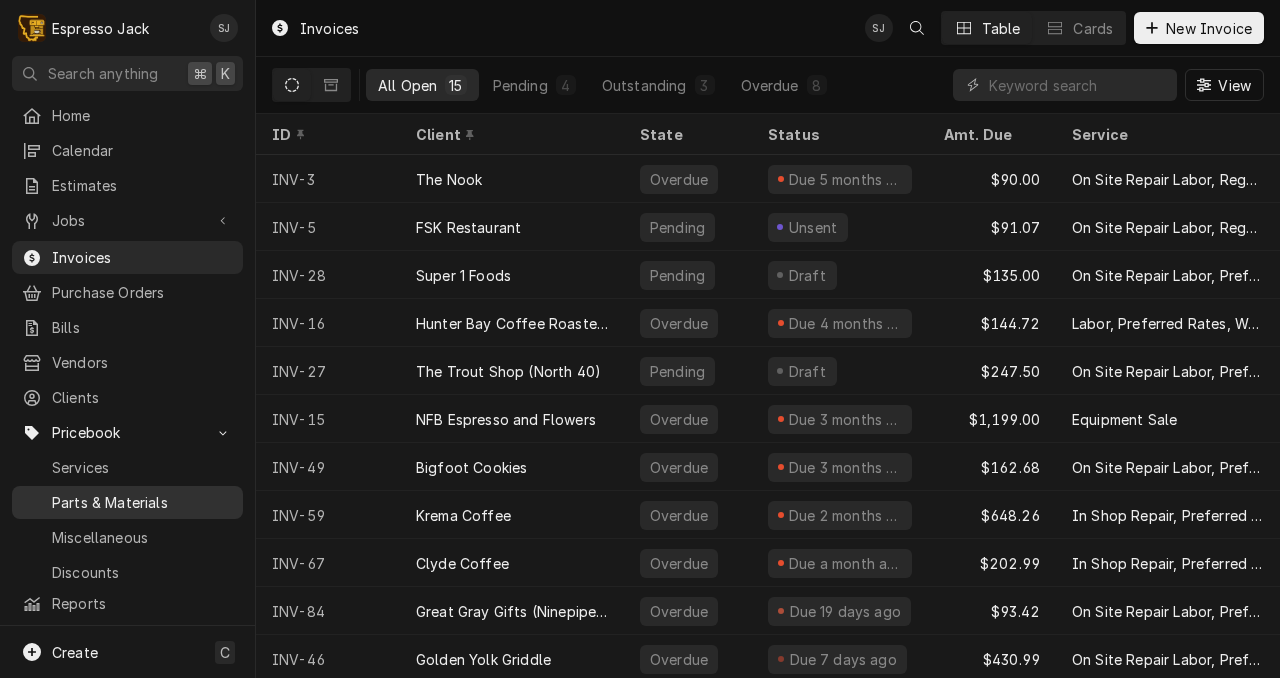 click on "Parts & Materials" at bounding box center [142, 502] 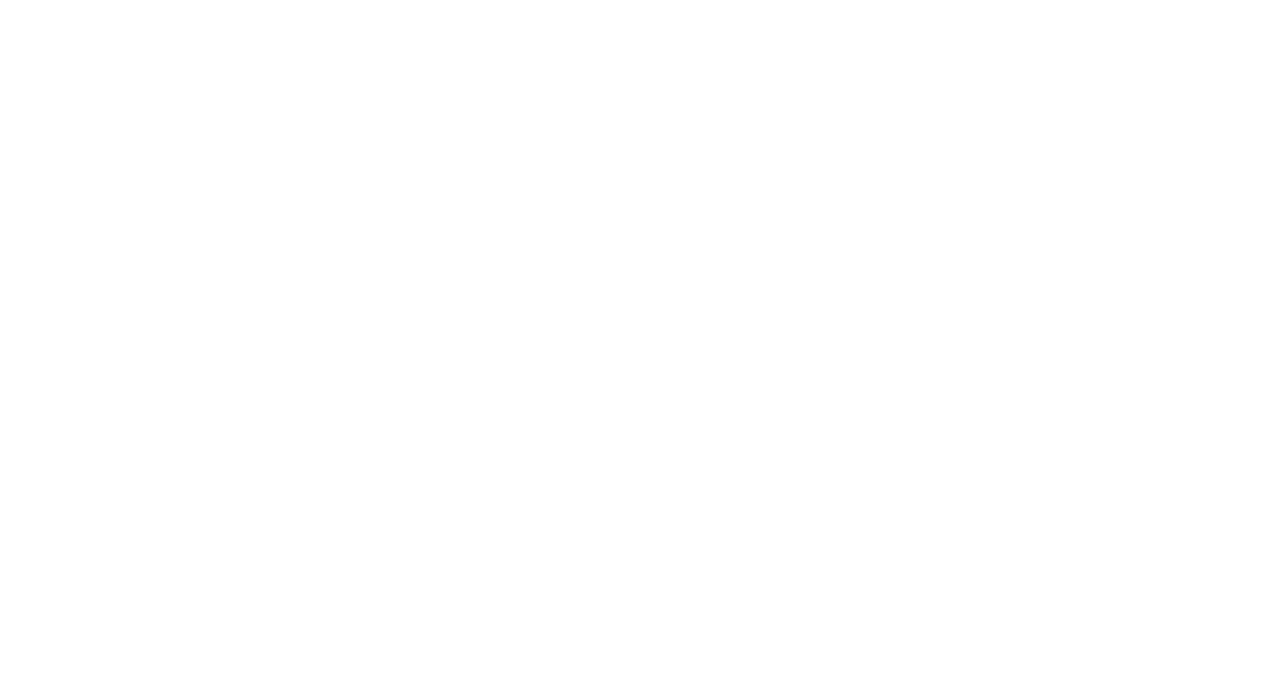 scroll, scrollTop: 0, scrollLeft: 0, axis: both 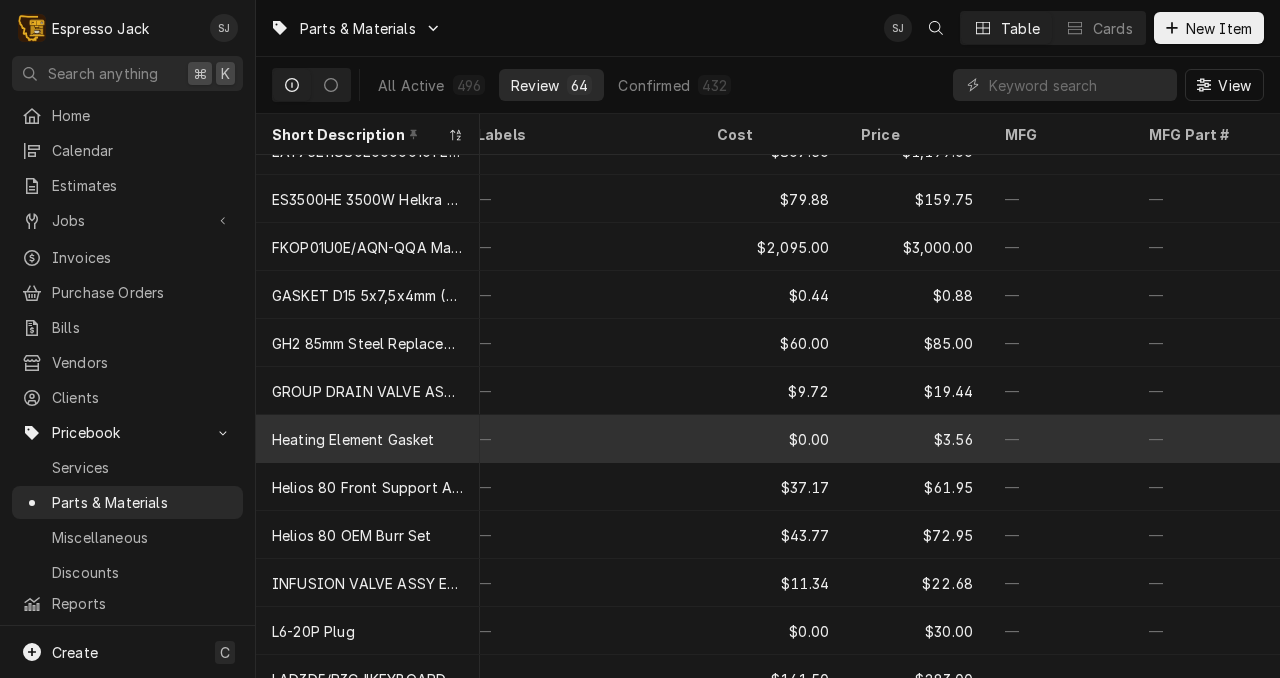click on "Heating Element Gasket" at bounding box center [353, 439] 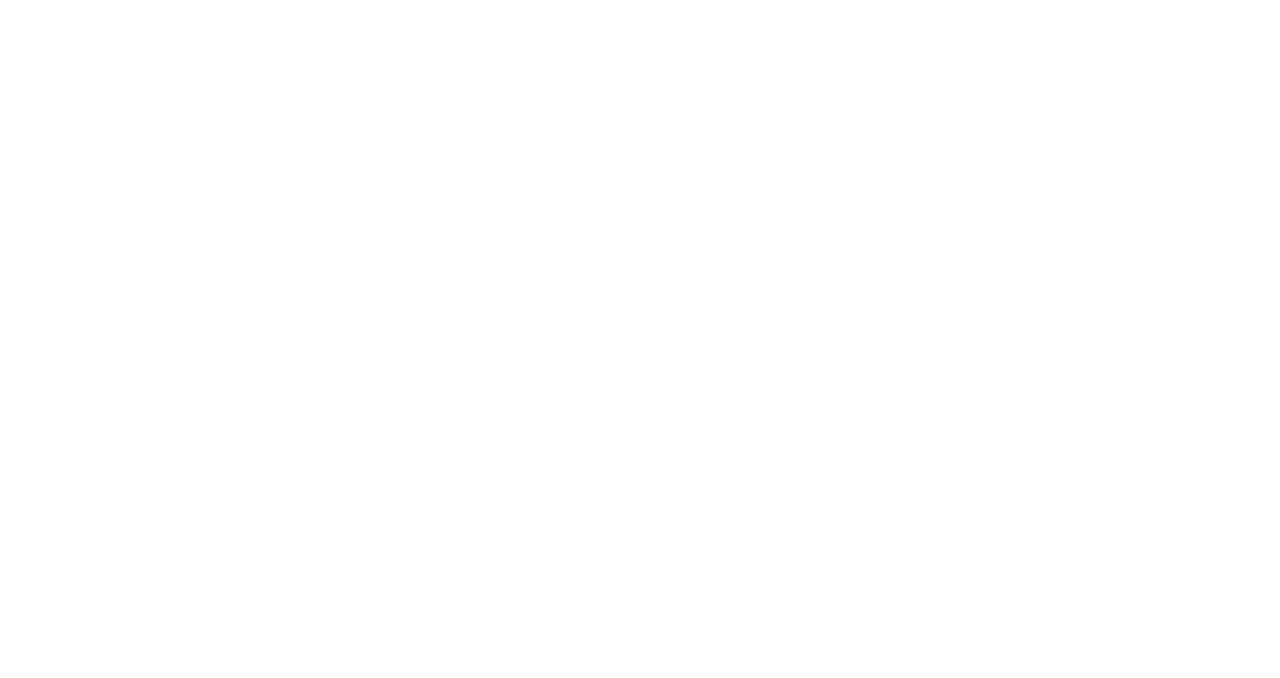 scroll, scrollTop: 0, scrollLeft: 0, axis: both 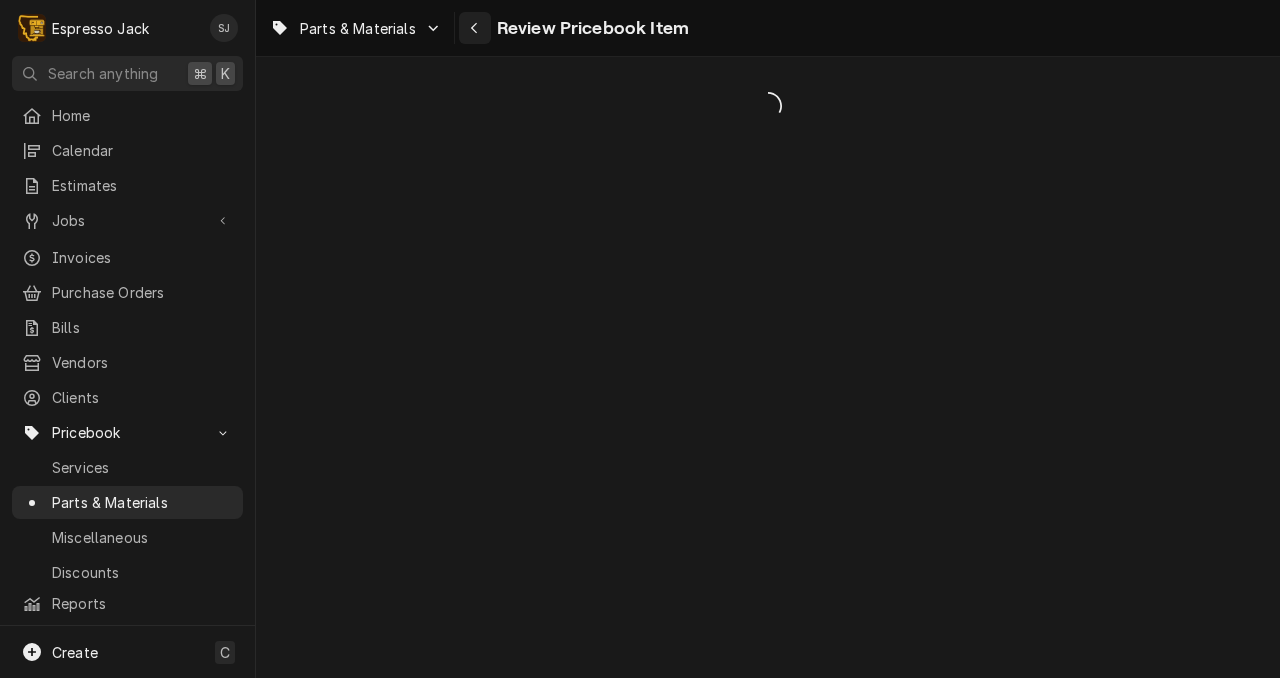 click at bounding box center (475, 28) 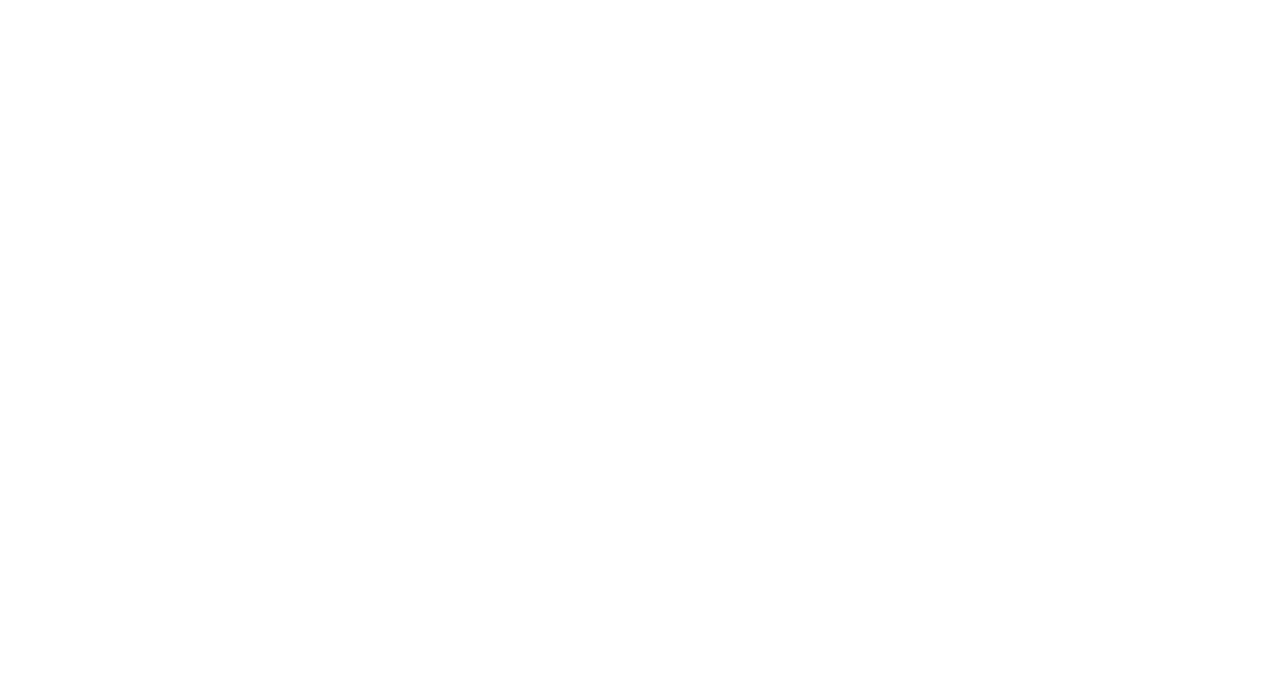 scroll, scrollTop: 0, scrollLeft: 0, axis: both 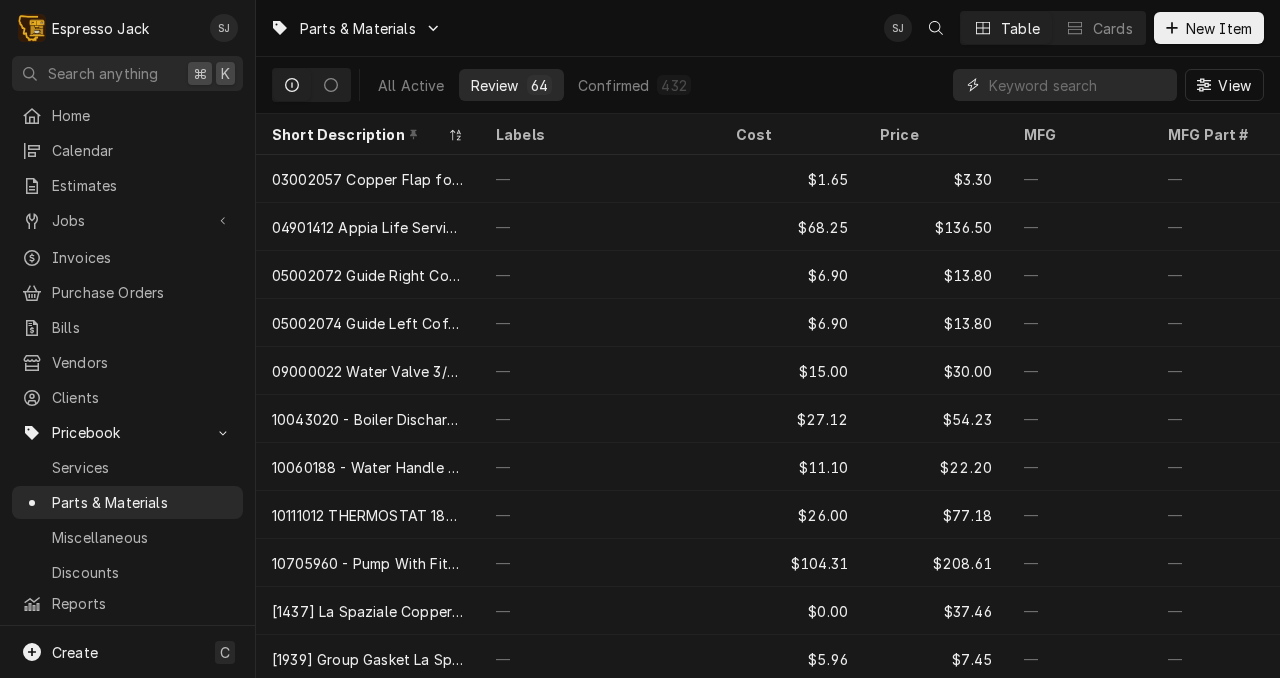 click at bounding box center [1078, 85] 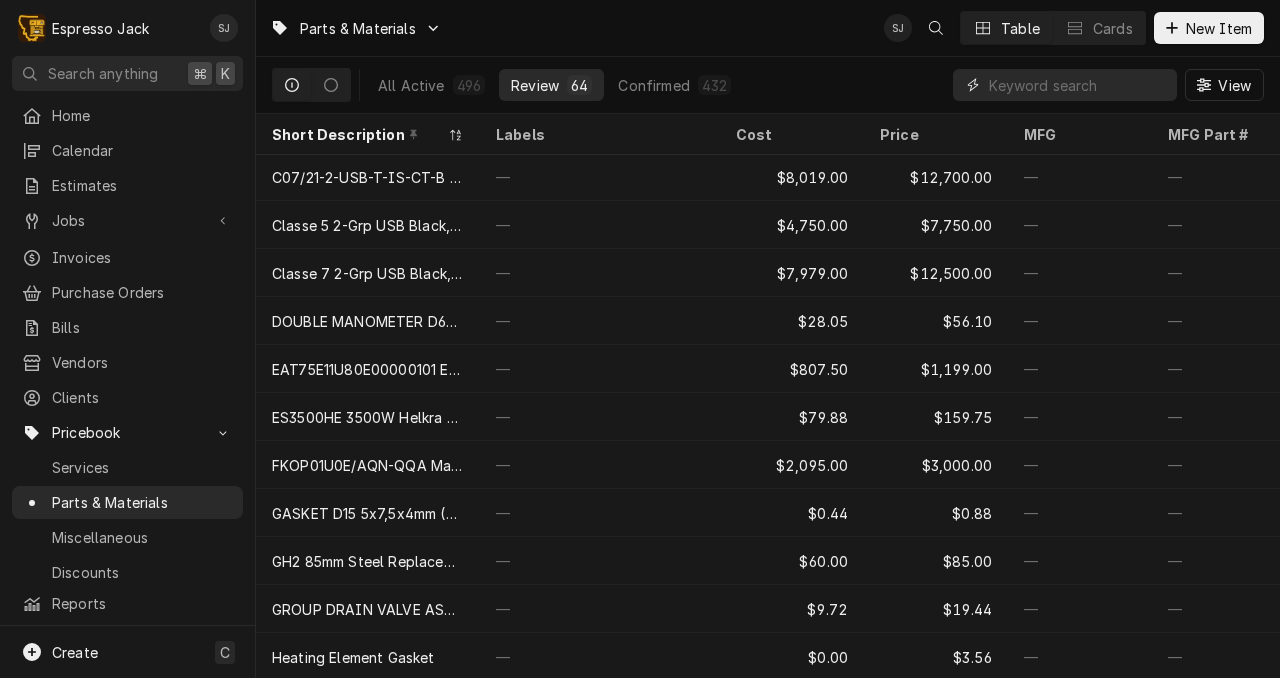 scroll, scrollTop: 1442, scrollLeft: 0, axis: vertical 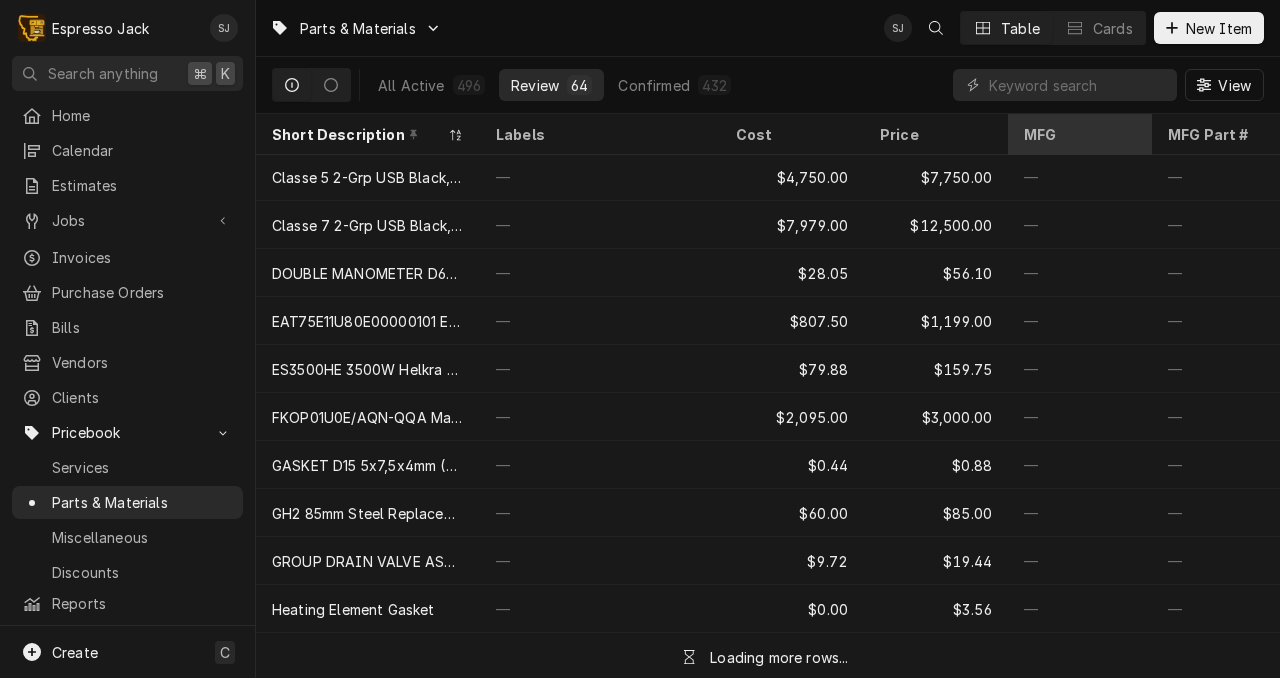 click on "MFG" at bounding box center [1078, 134] 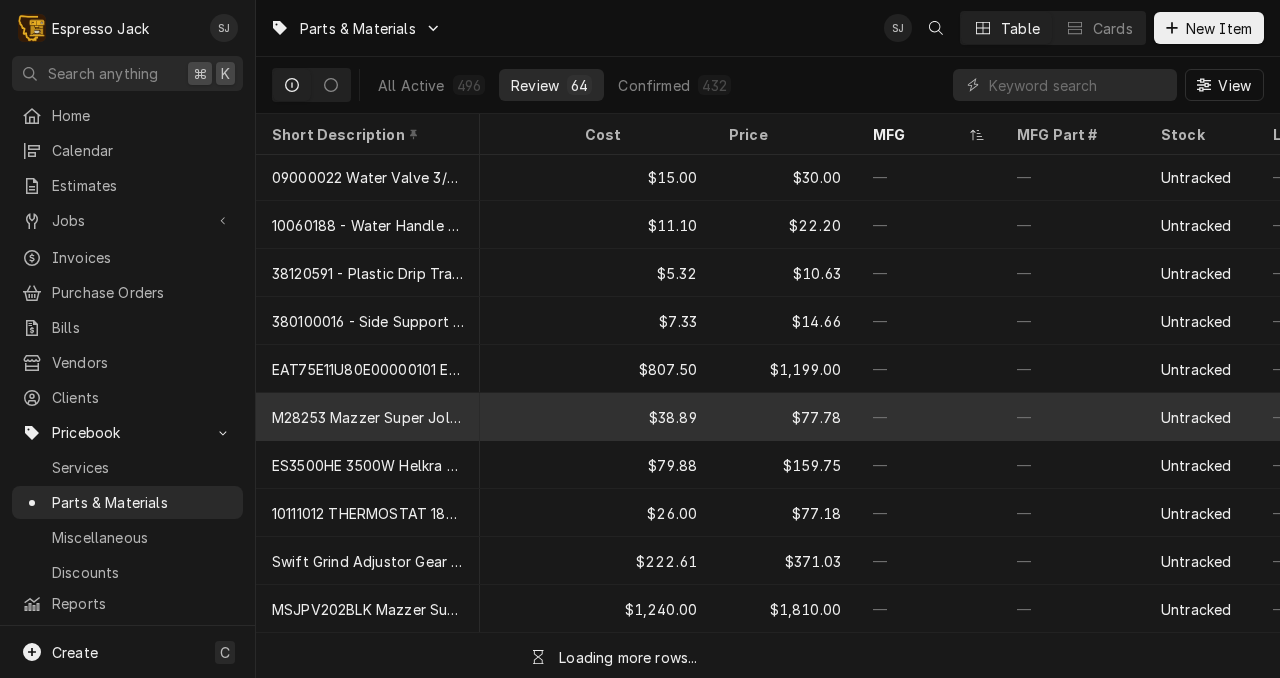 scroll, scrollTop: 962, scrollLeft: 384, axis: both 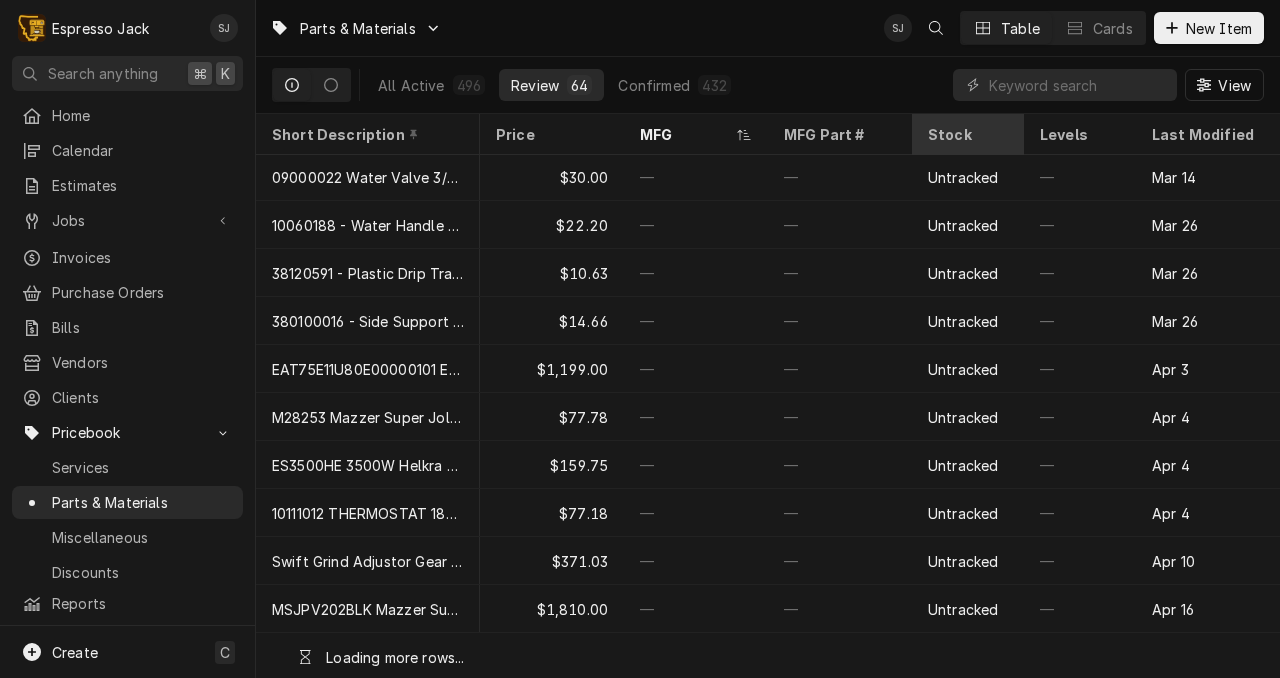 click on "Stock" at bounding box center (966, 134) 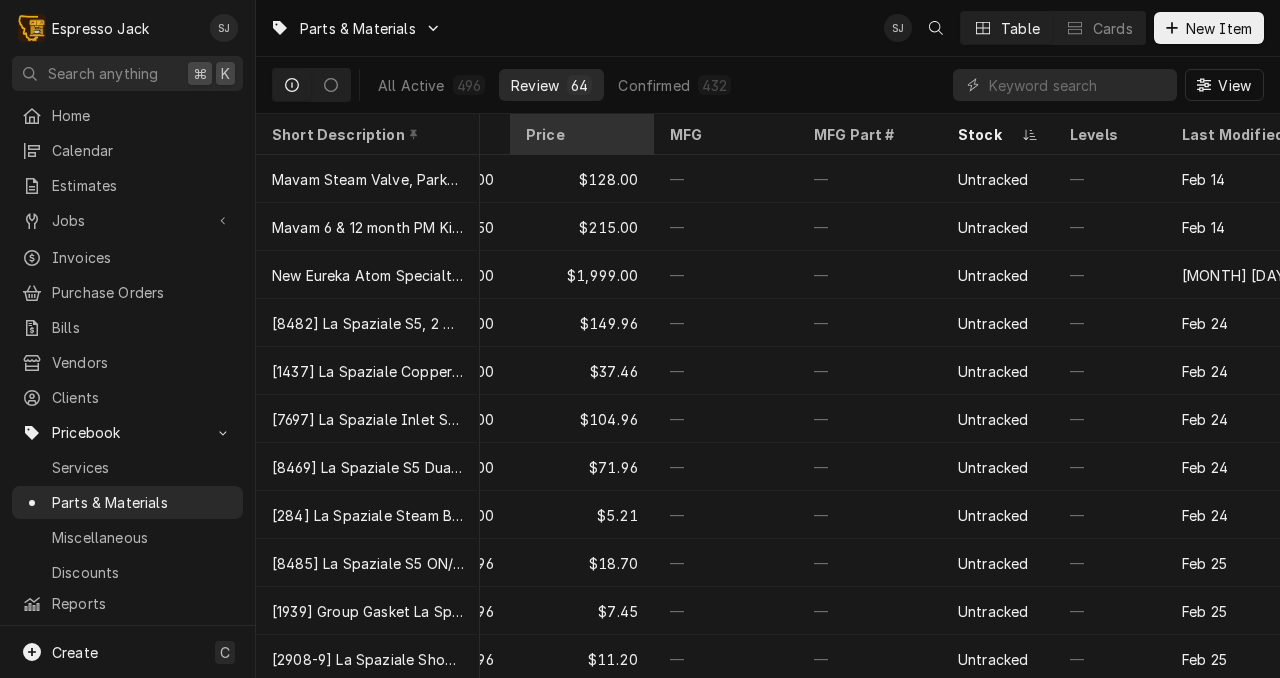 scroll, scrollTop: 0, scrollLeft: 370, axis: horizontal 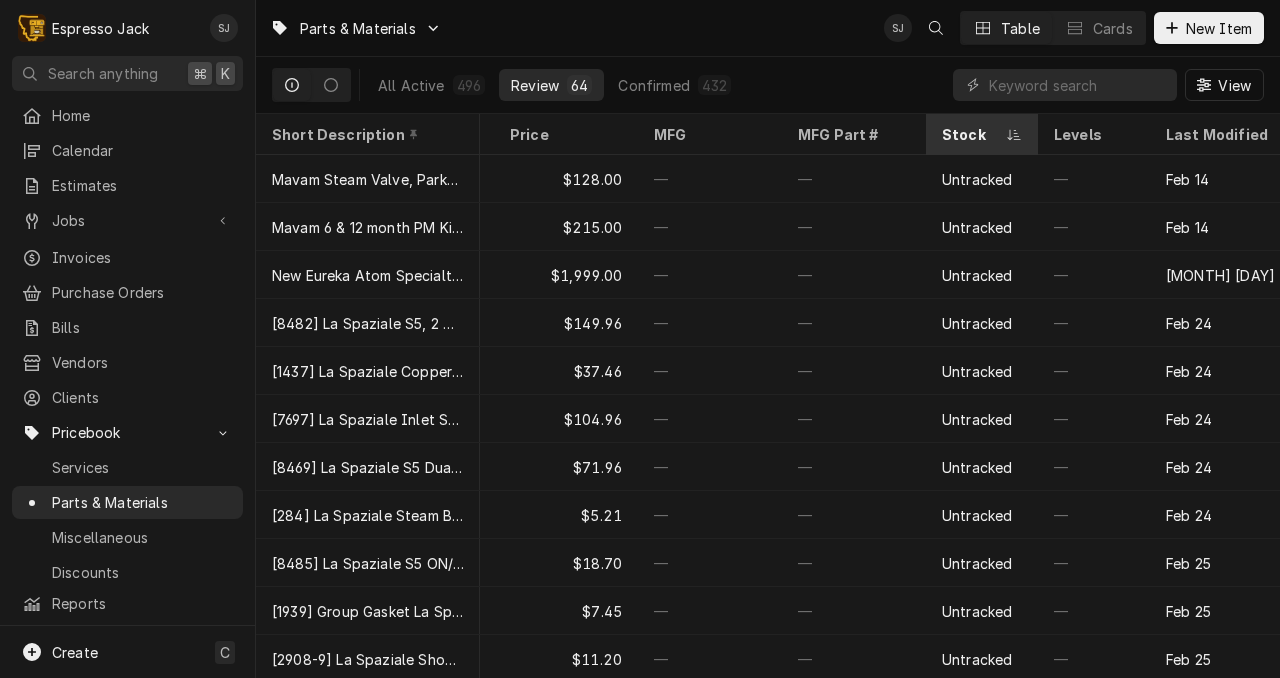 click at bounding box center [1014, 135] 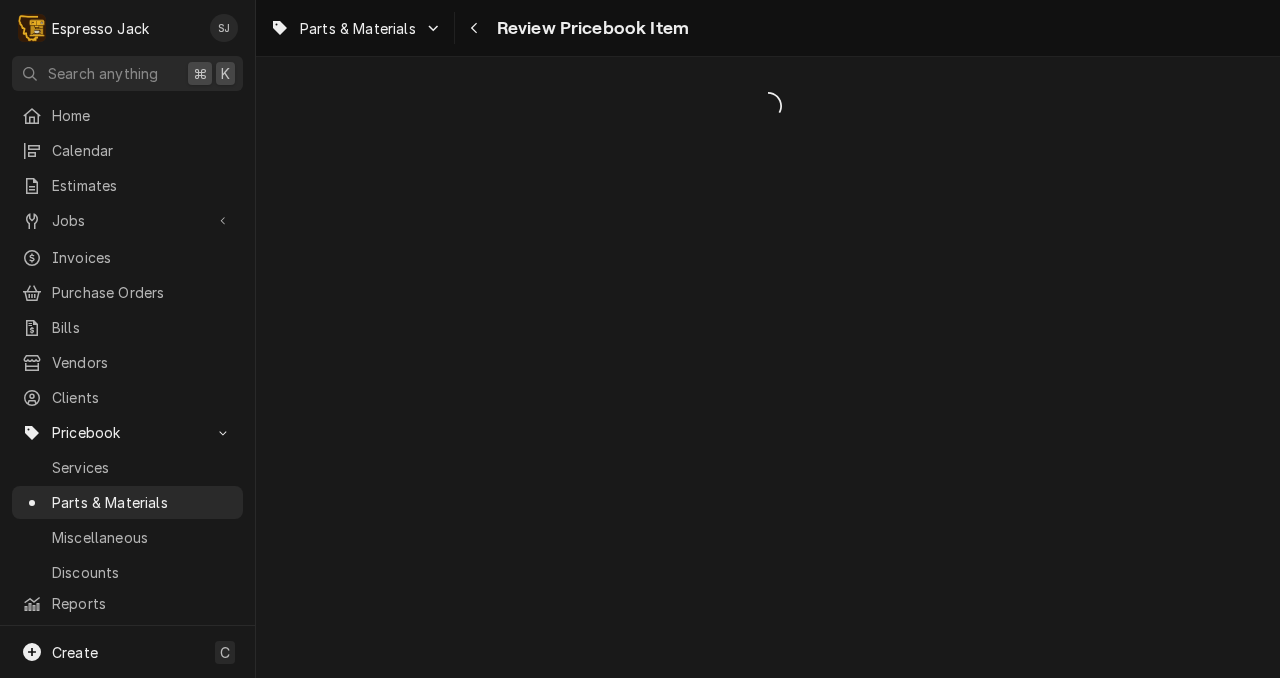 scroll, scrollTop: 0, scrollLeft: 0, axis: both 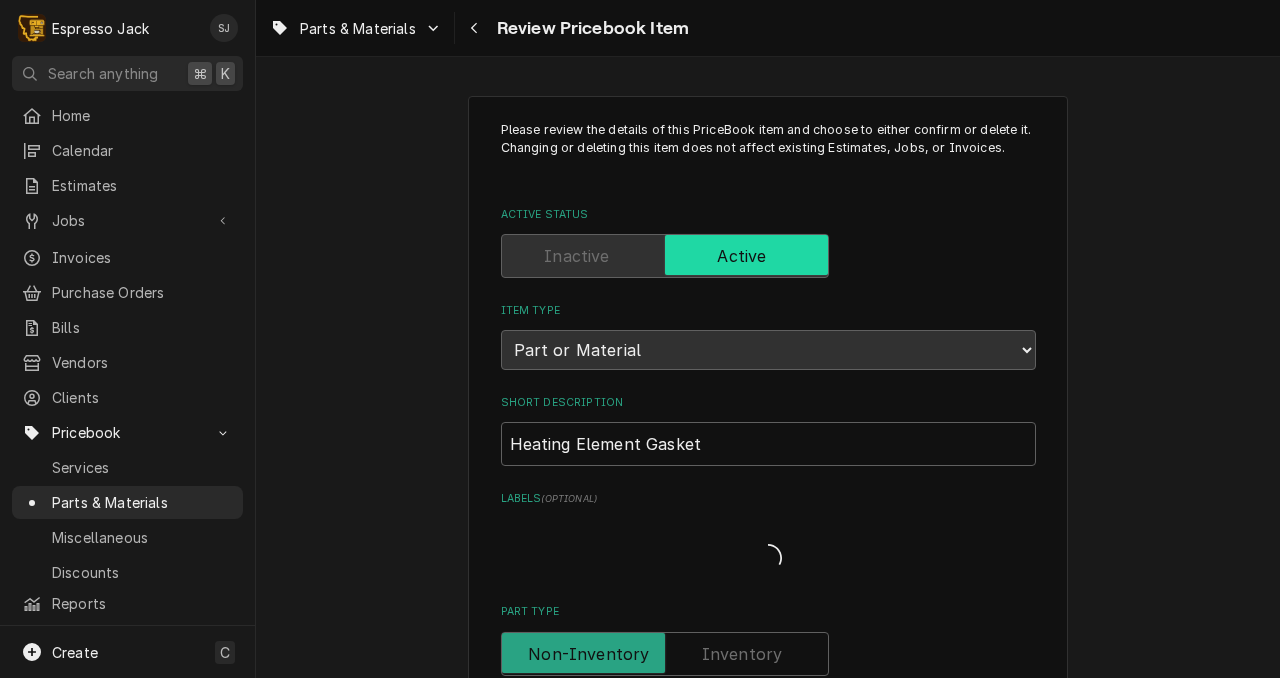 type on "x" 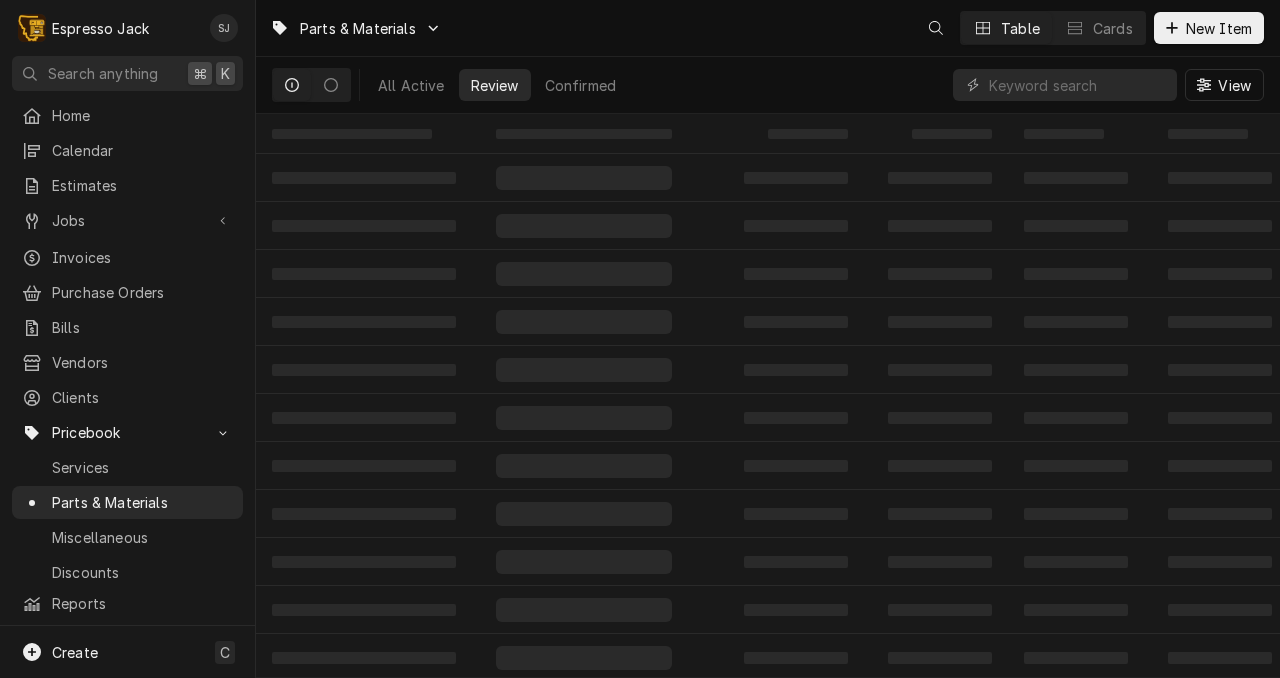 scroll, scrollTop: 0, scrollLeft: 0, axis: both 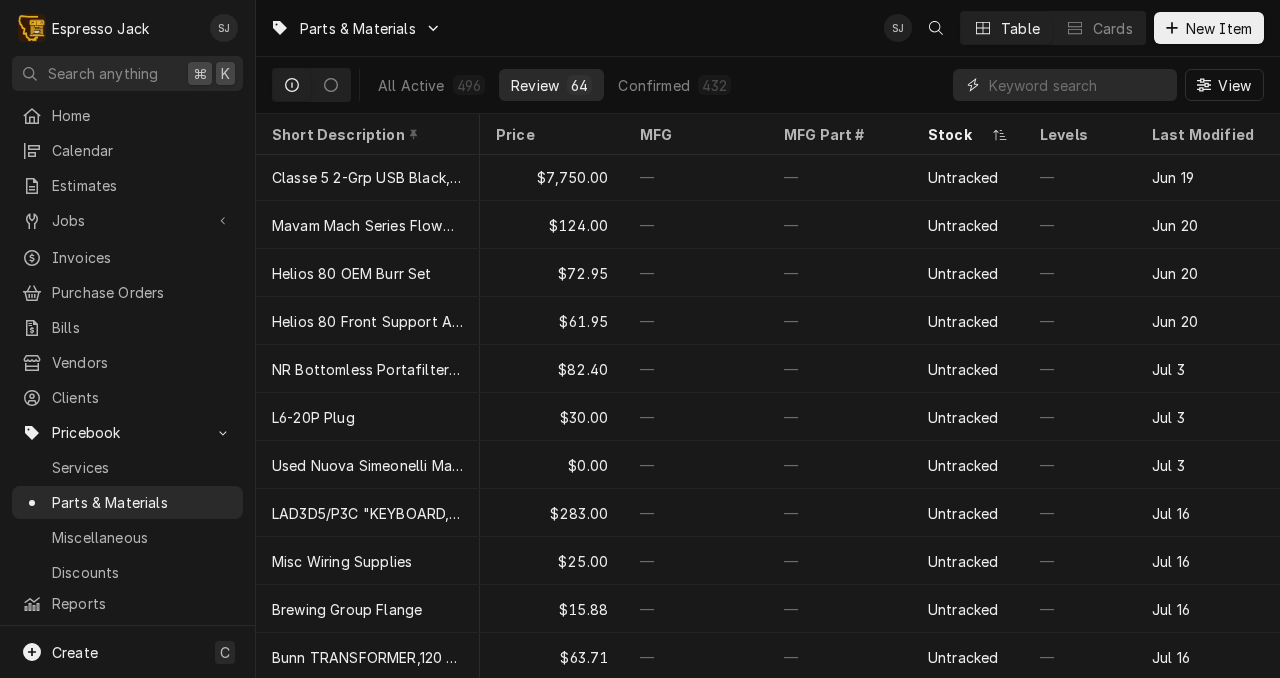 click at bounding box center (1078, 85) 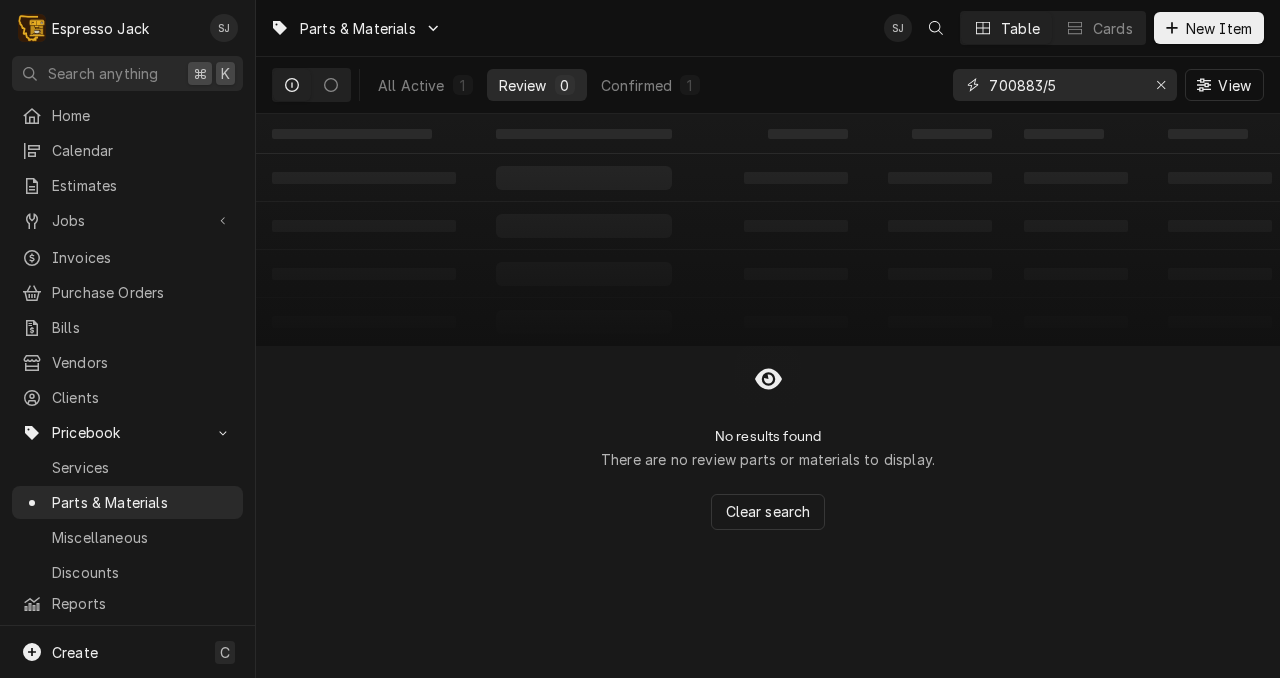 click on "700883/5" at bounding box center (1064, 85) 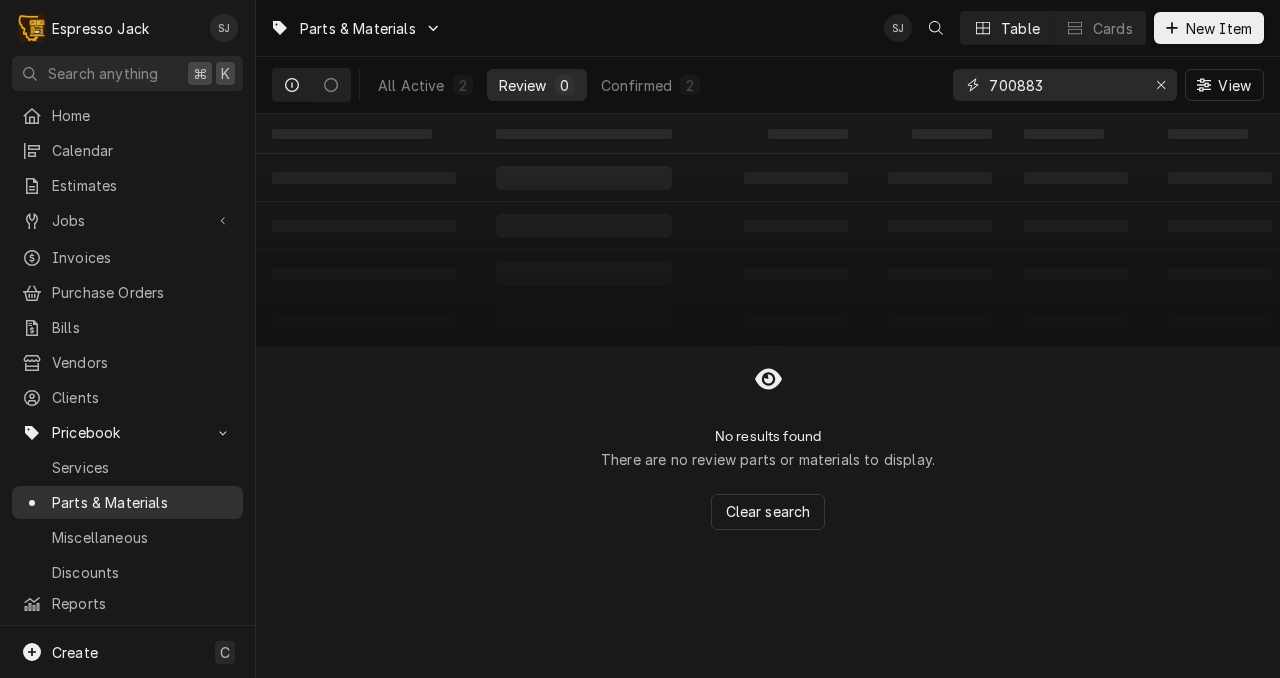 type on "700883" 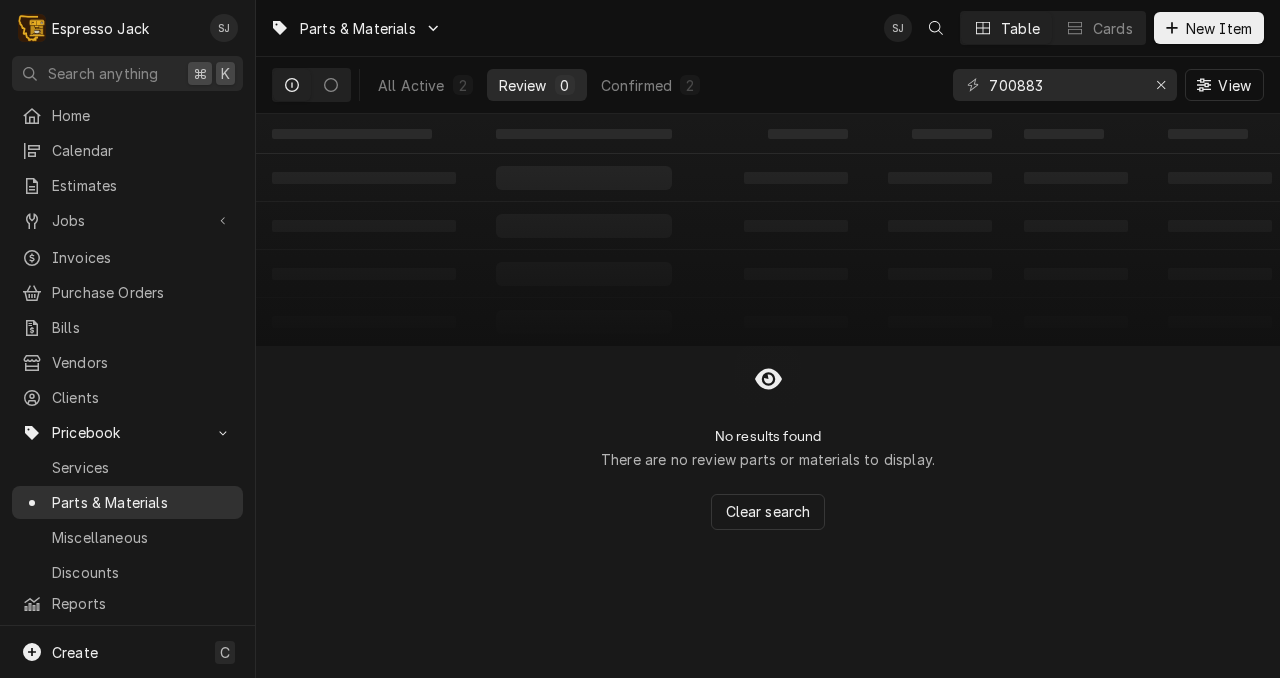 click on "Parts & Materials" at bounding box center (142, 502) 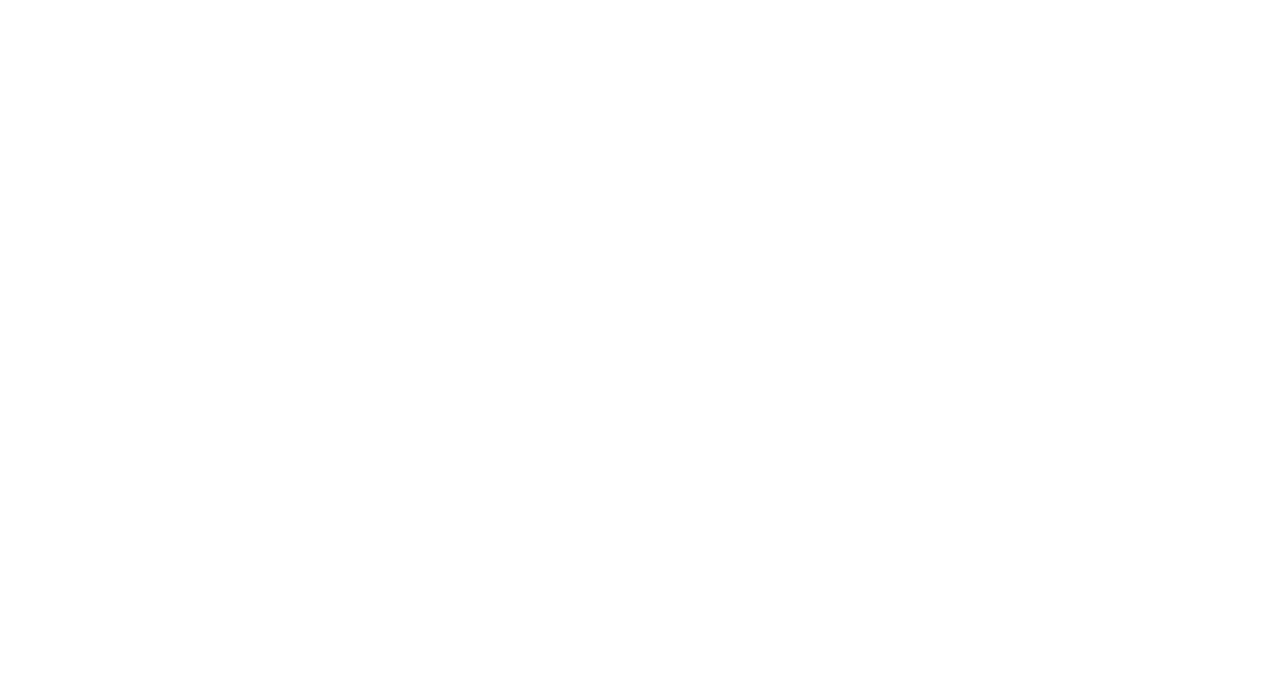 scroll, scrollTop: 0, scrollLeft: 0, axis: both 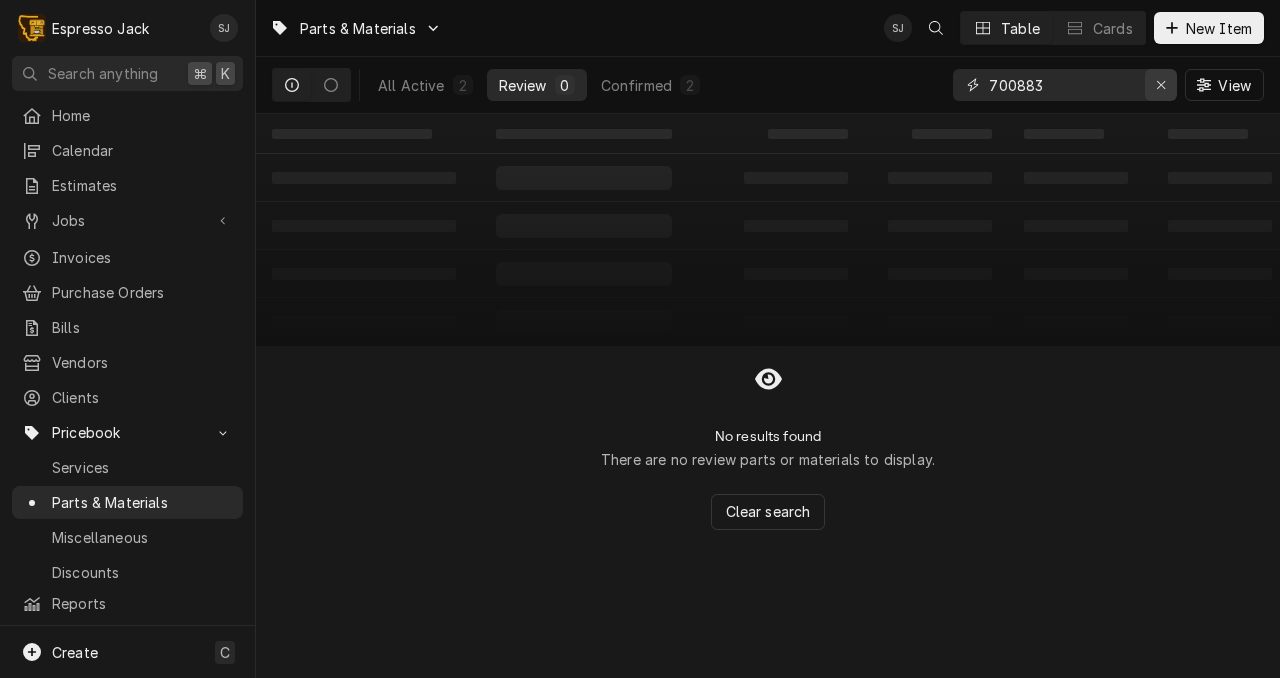 click 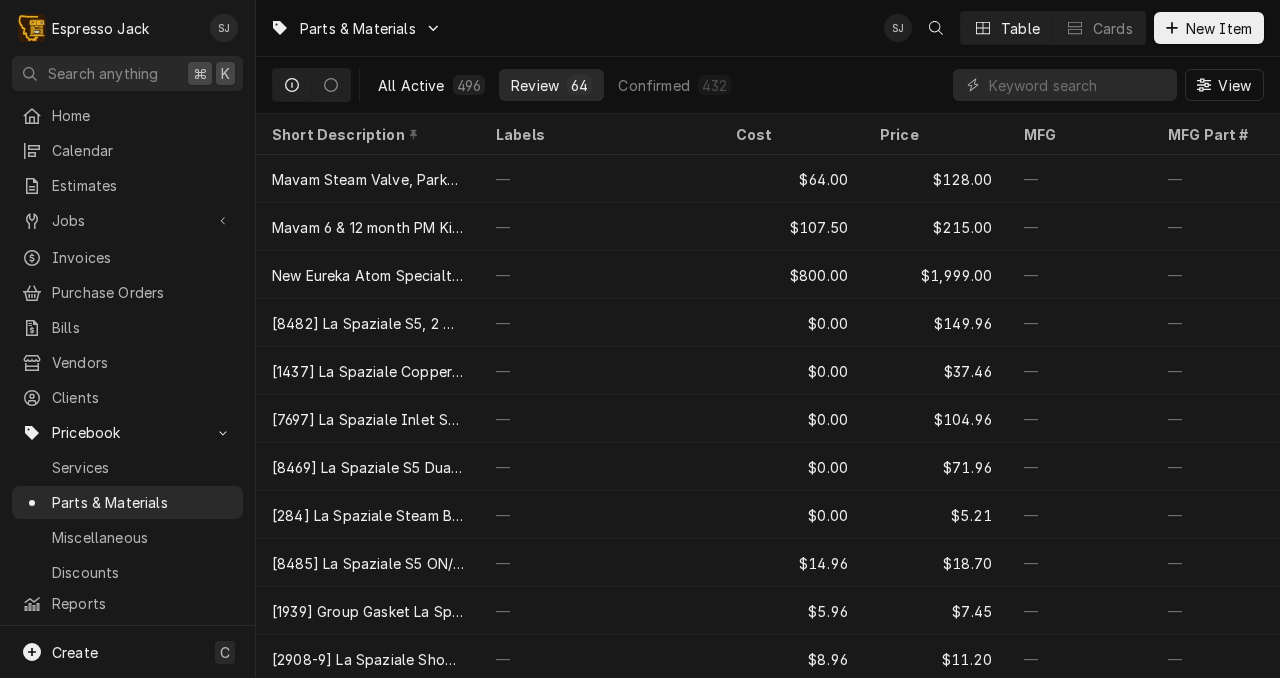 click on "All Active 496" at bounding box center [431, 85] 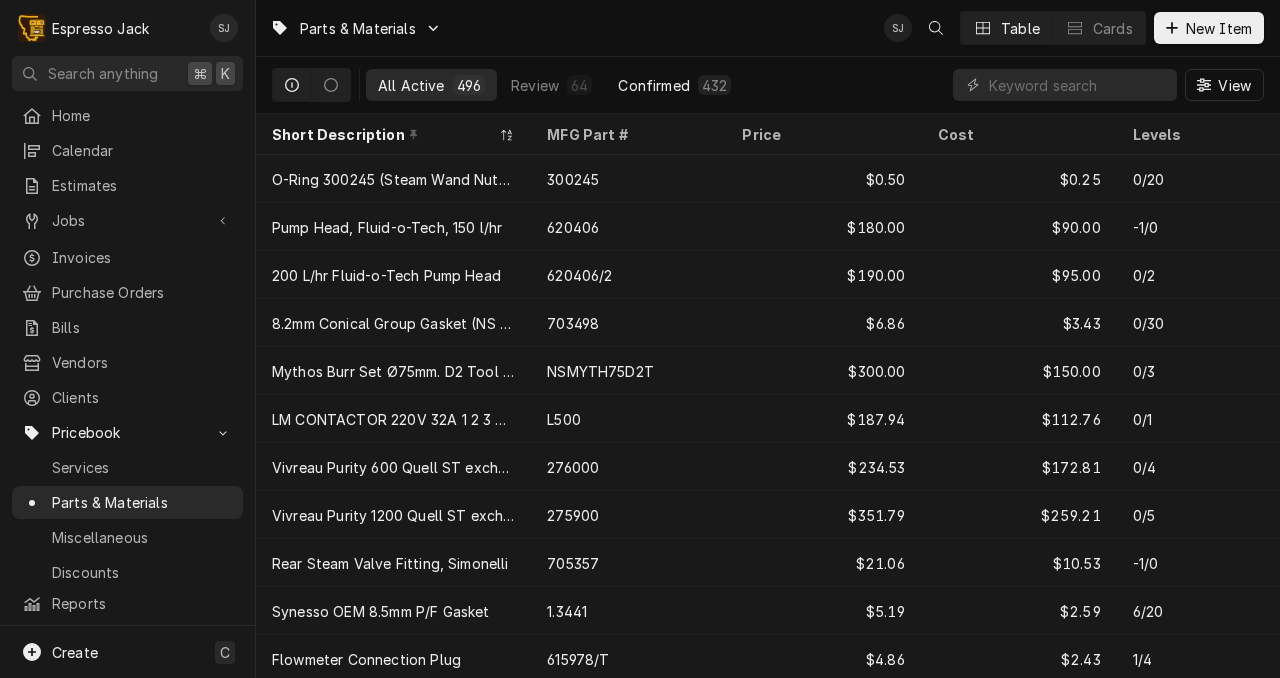 click on "Confirmed" at bounding box center (653, 85) 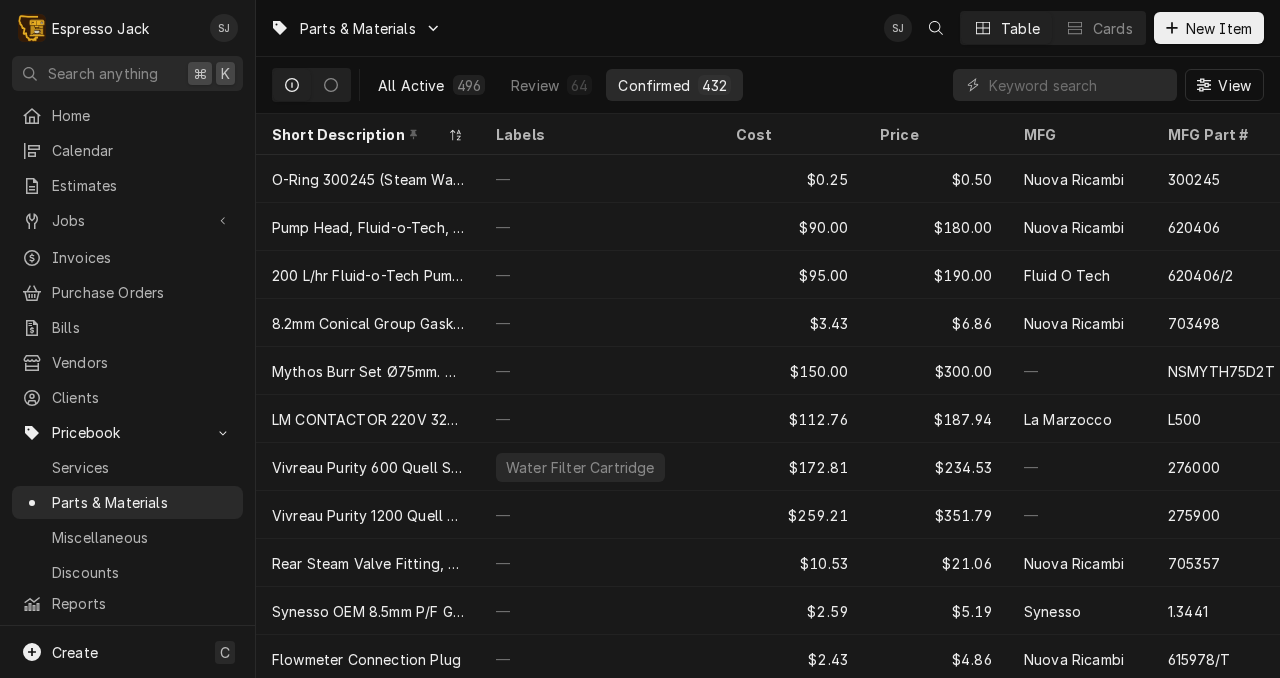 click on "All Active 496" at bounding box center (431, 85) 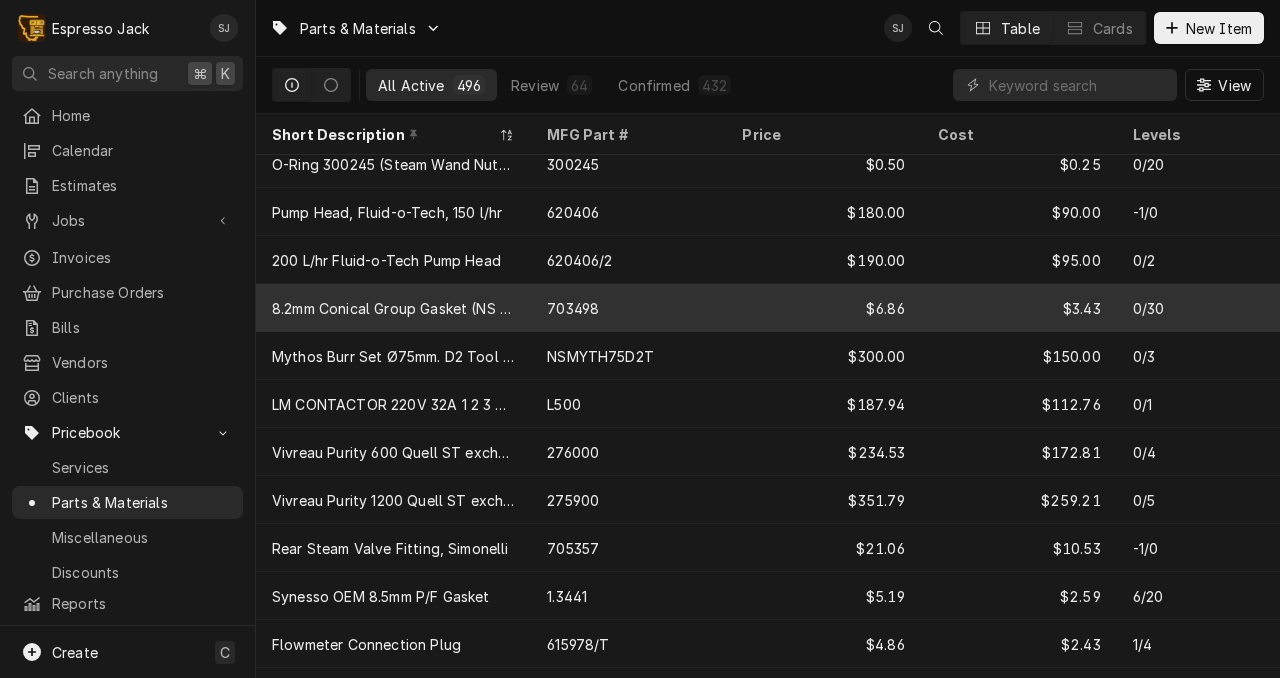 scroll, scrollTop: 0, scrollLeft: 0, axis: both 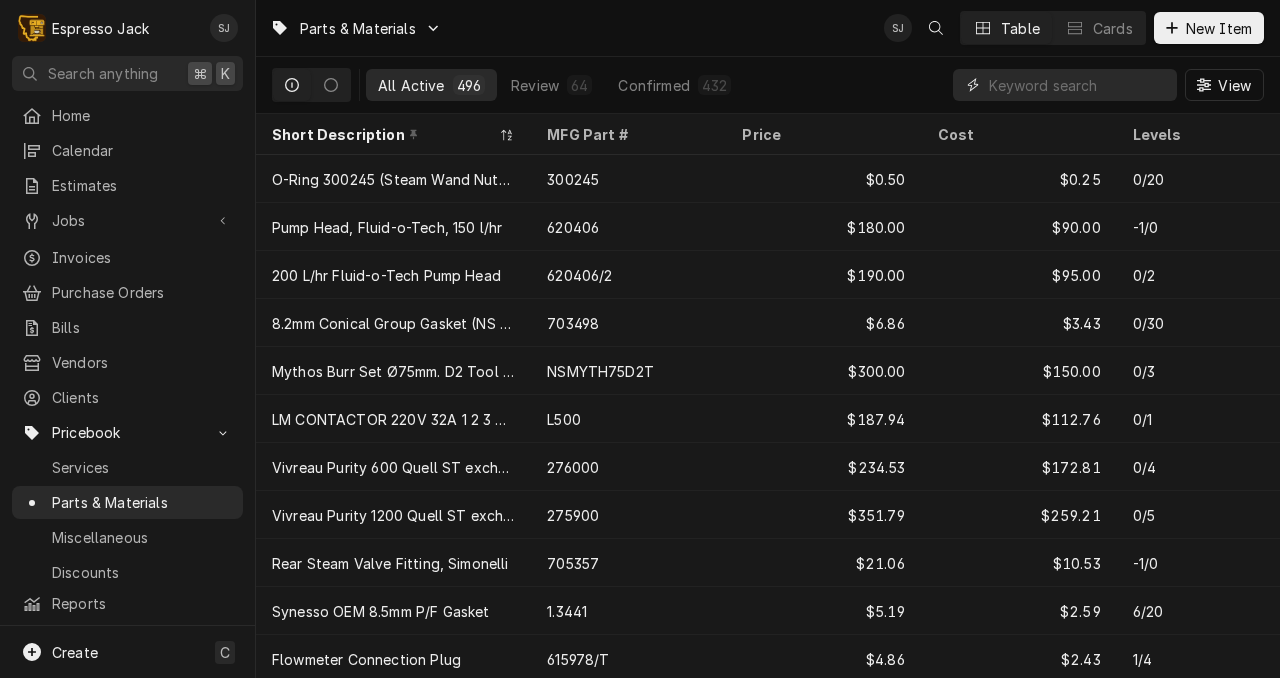 click at bounding box center (1078, 85) 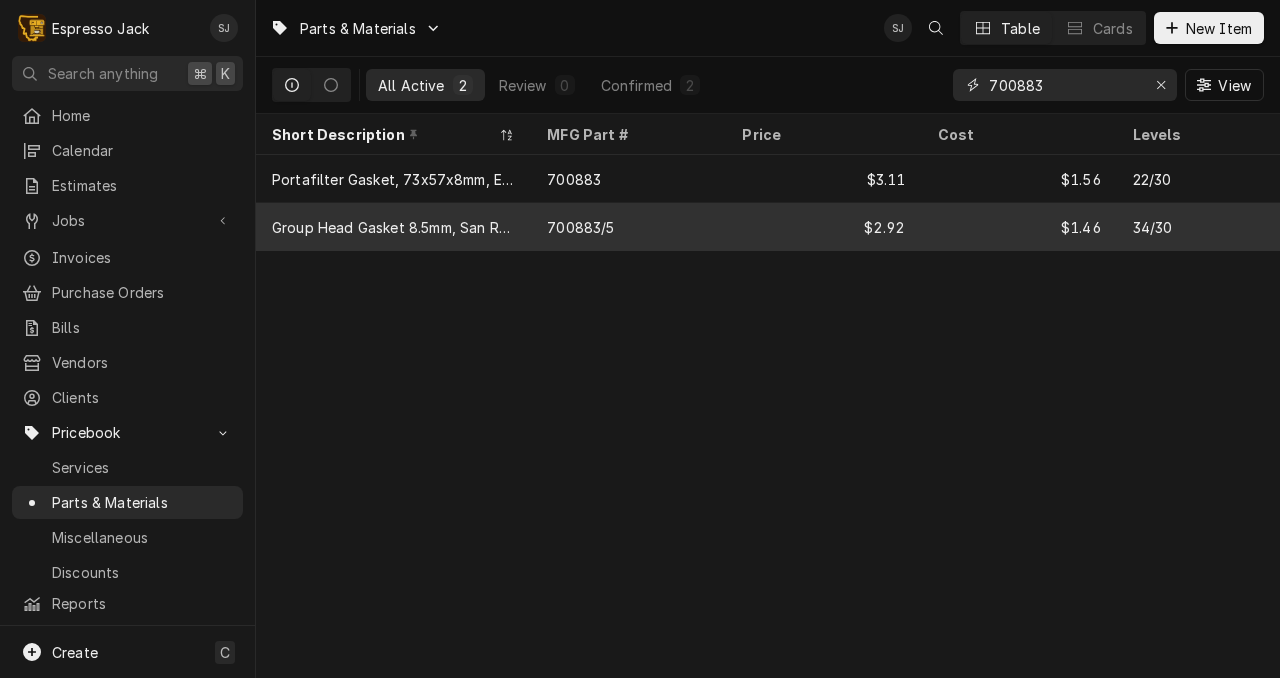 type on "700883" 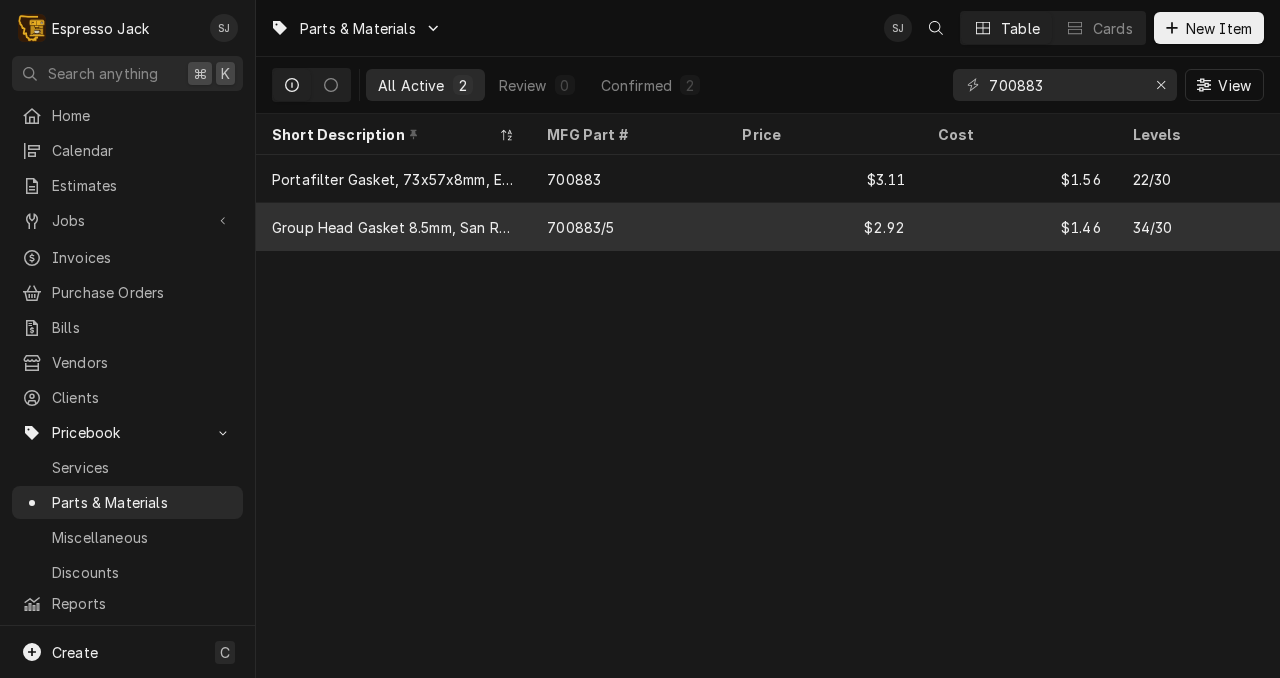click on "Group Head Gasket 8.5mm, San Remo, EFC, Wega, Etc." at bounding box center [393, 227] 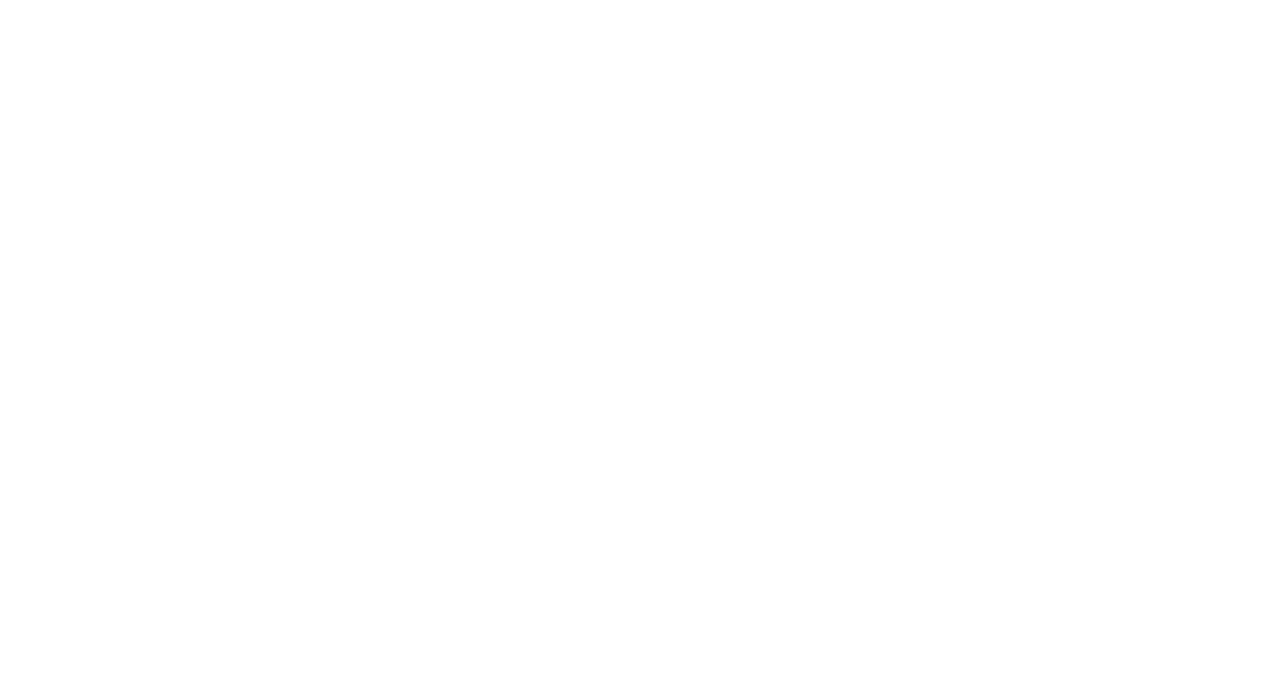 scroll, scrollTop: 0, scrollLeft: 0, axis: both 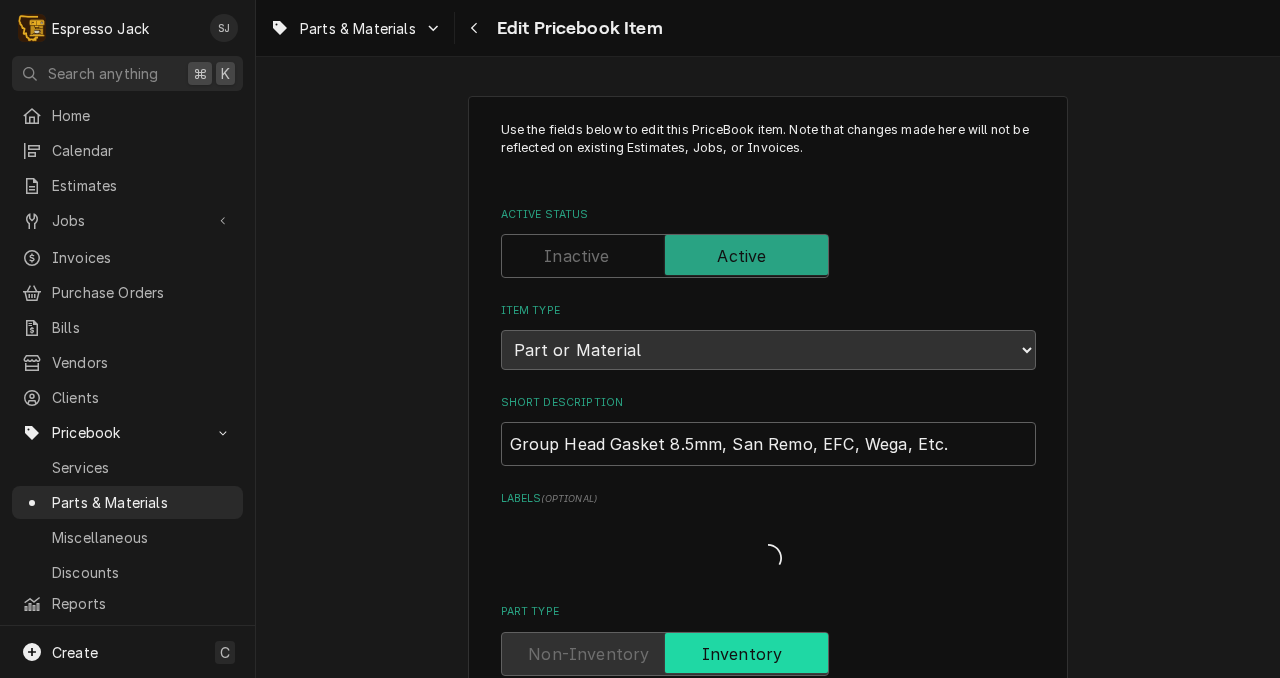 type on "x" 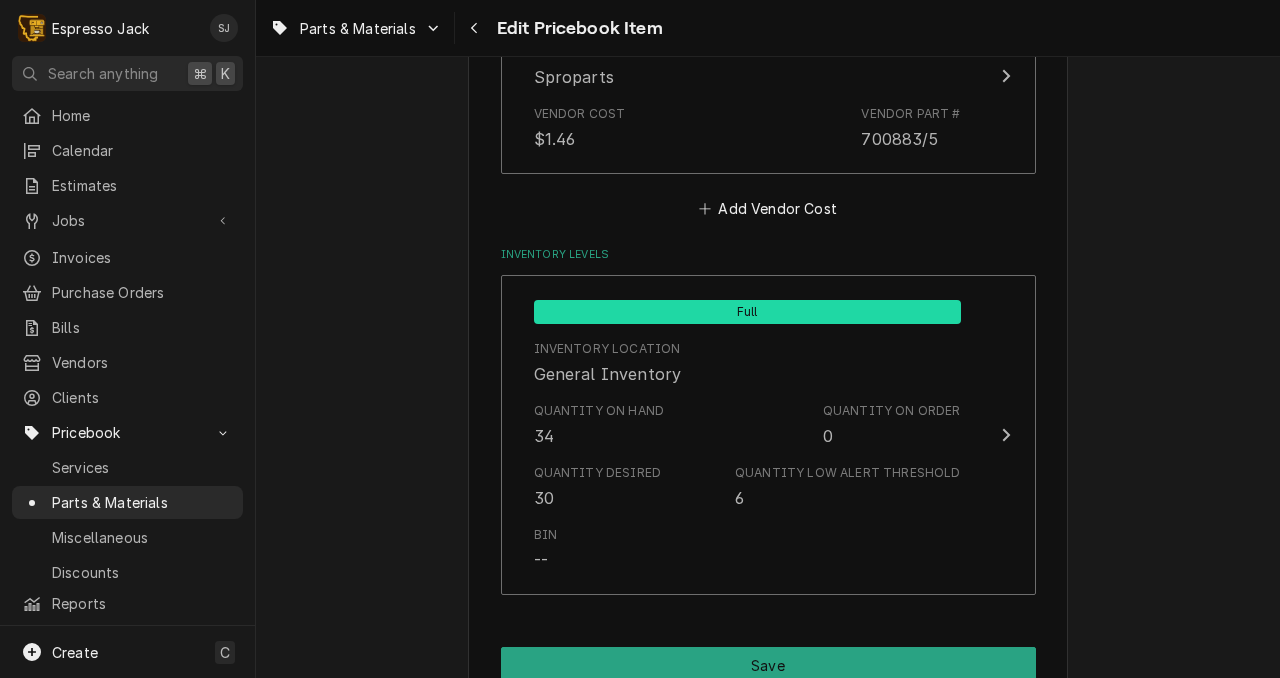 scroll, scrollTop: 1422, scrollLeft: 0, axis: vertical 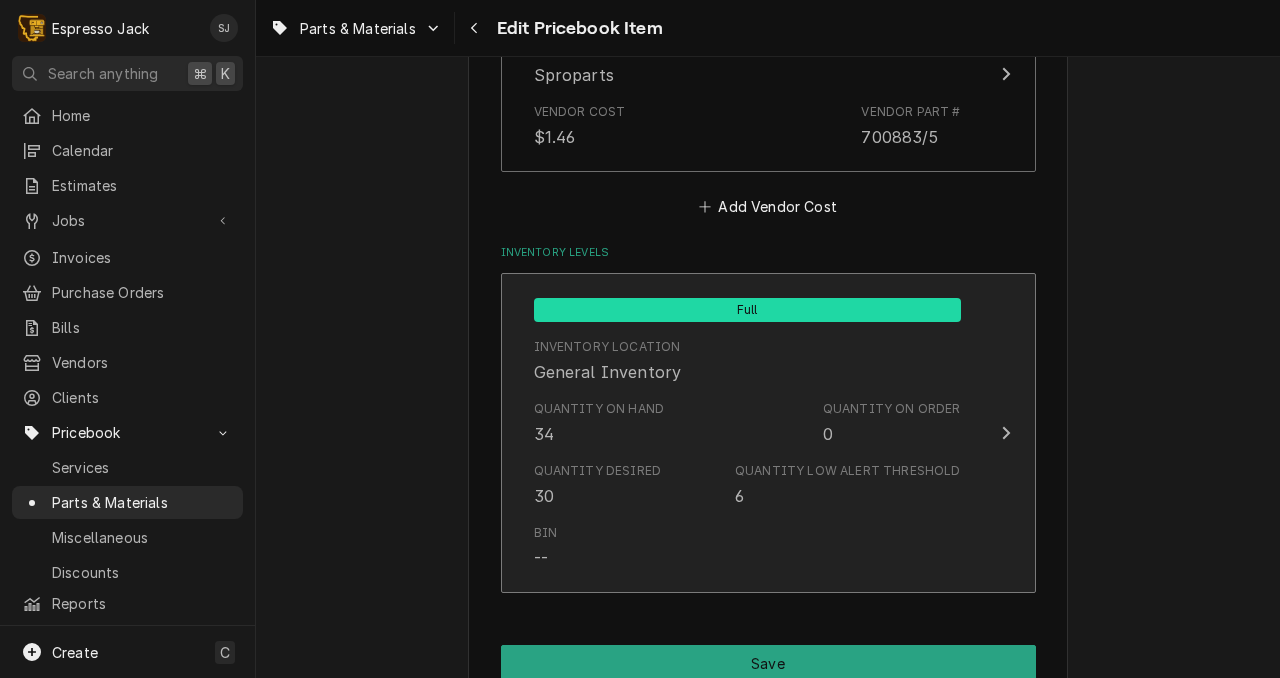 click on "Inventory Location General Inventory" at bounding box center (747, 361) 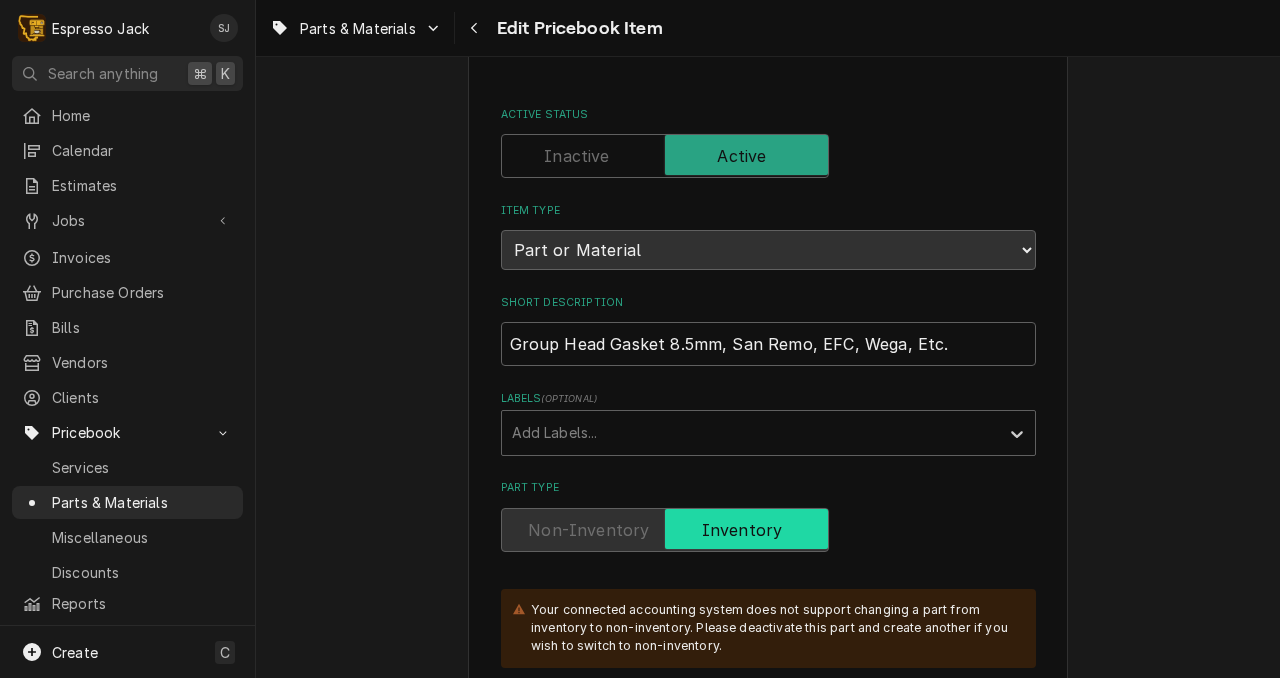 scroll, scrollTop: 0, scrollLeft: 0, axis: both 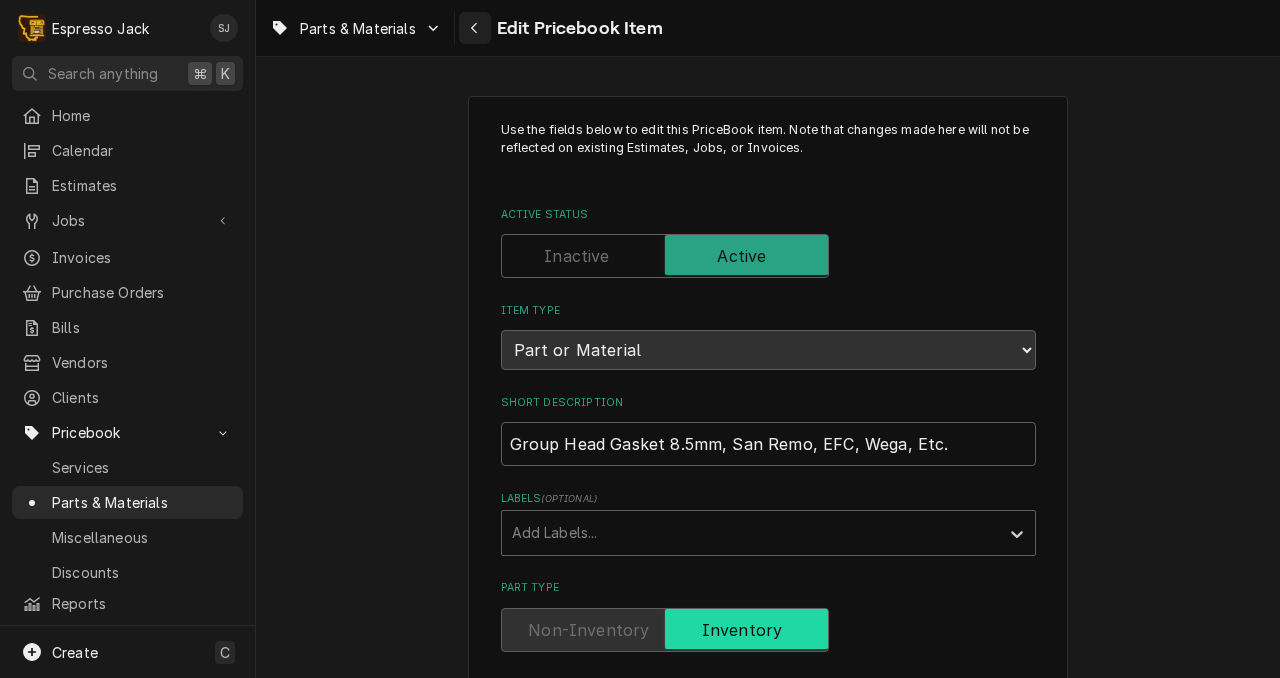 click at bounding box center [475, 28] 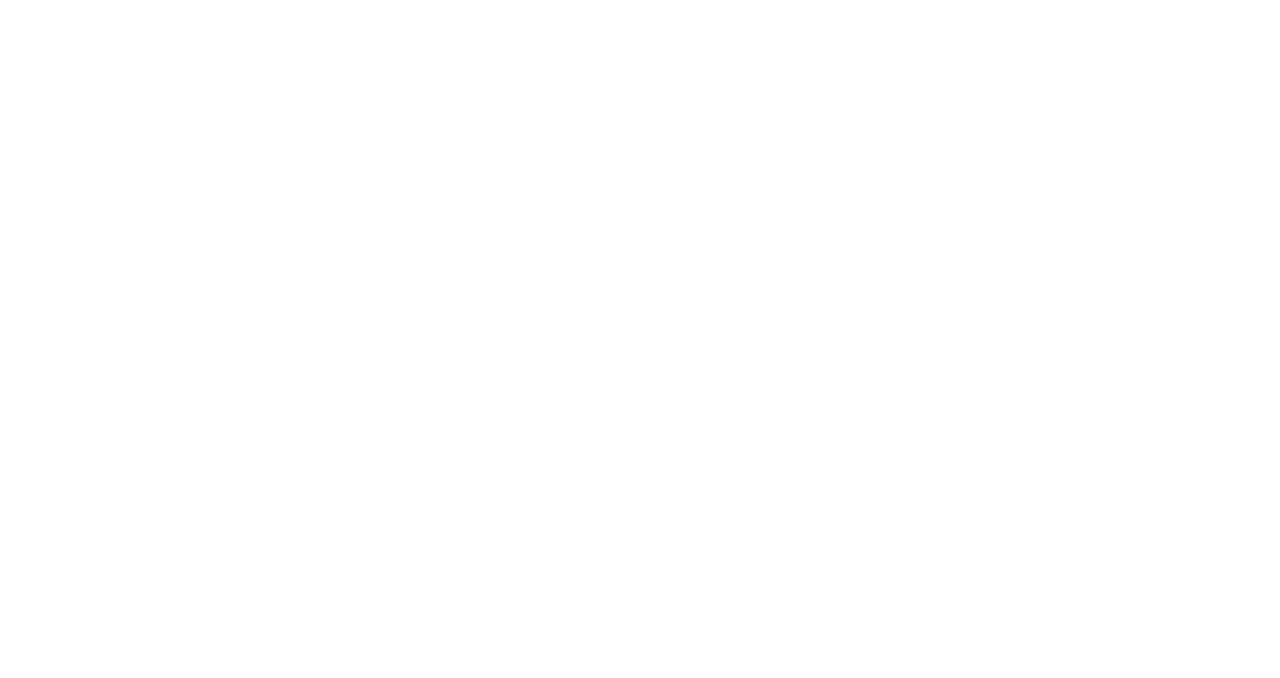 scroll, scrollTop: 0, scrollLeft: 0, axis: both 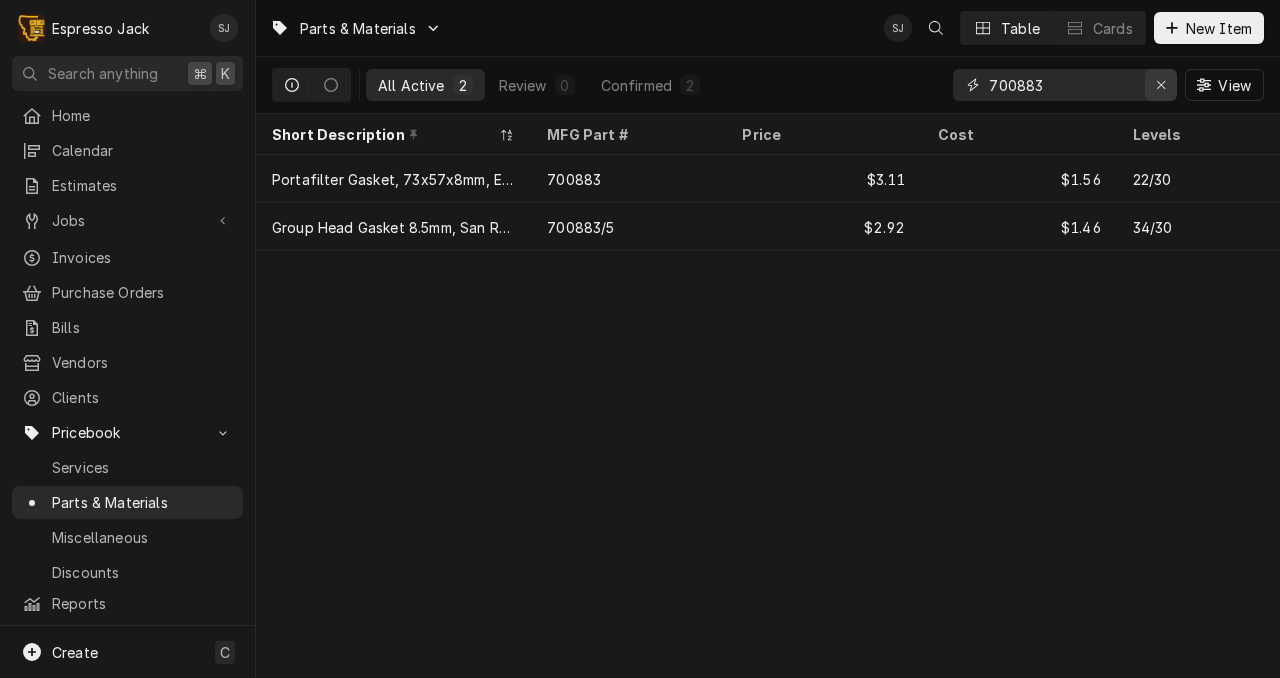 click at bounding box center (1161, 85) 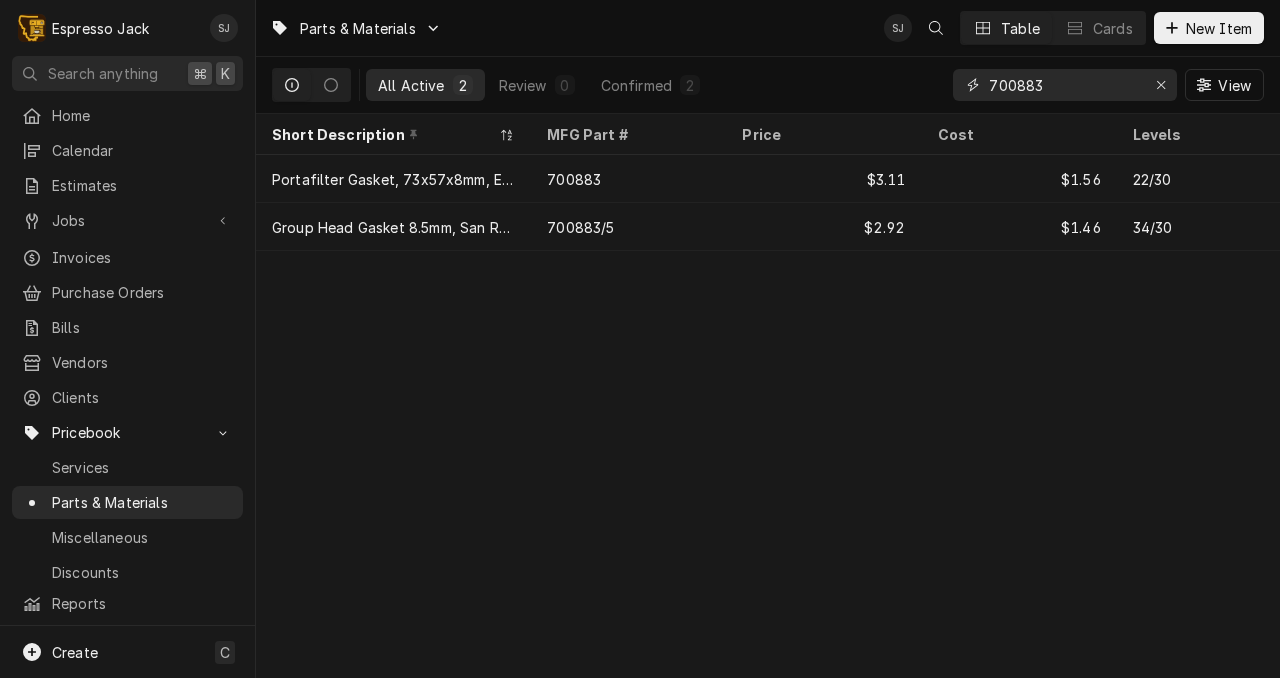 type 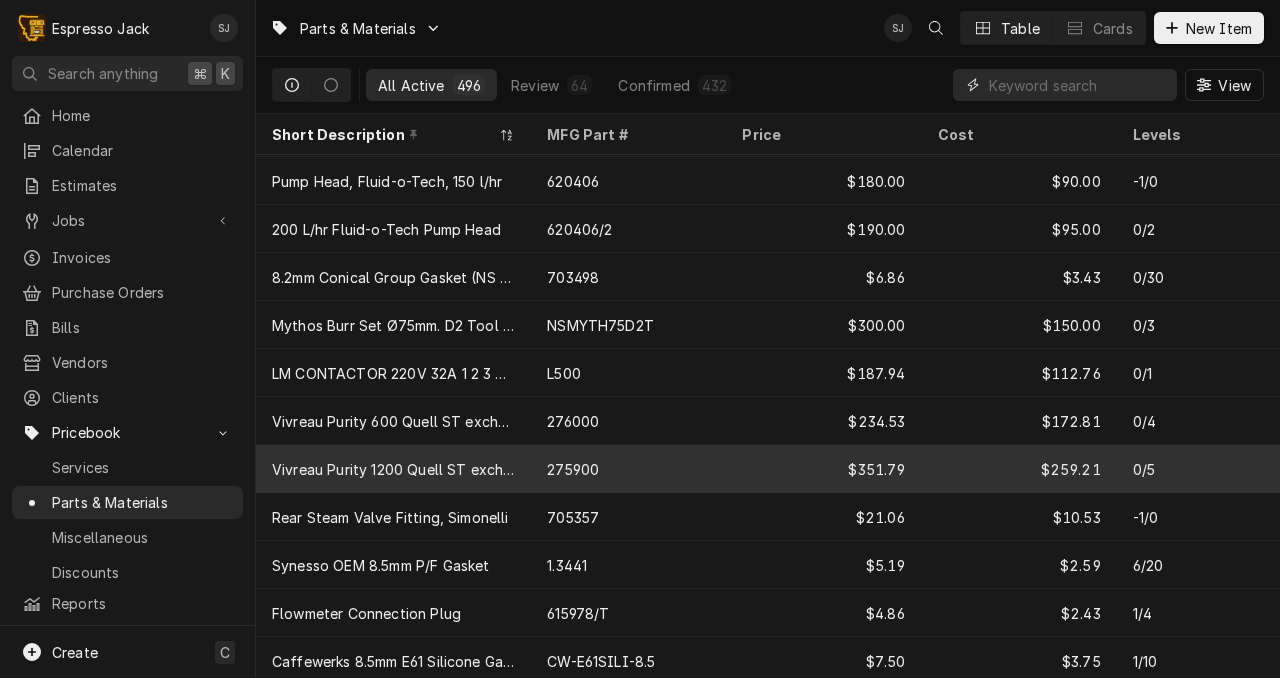 scroll, scrollTop: 0, scrollLeft: 0, axis: both 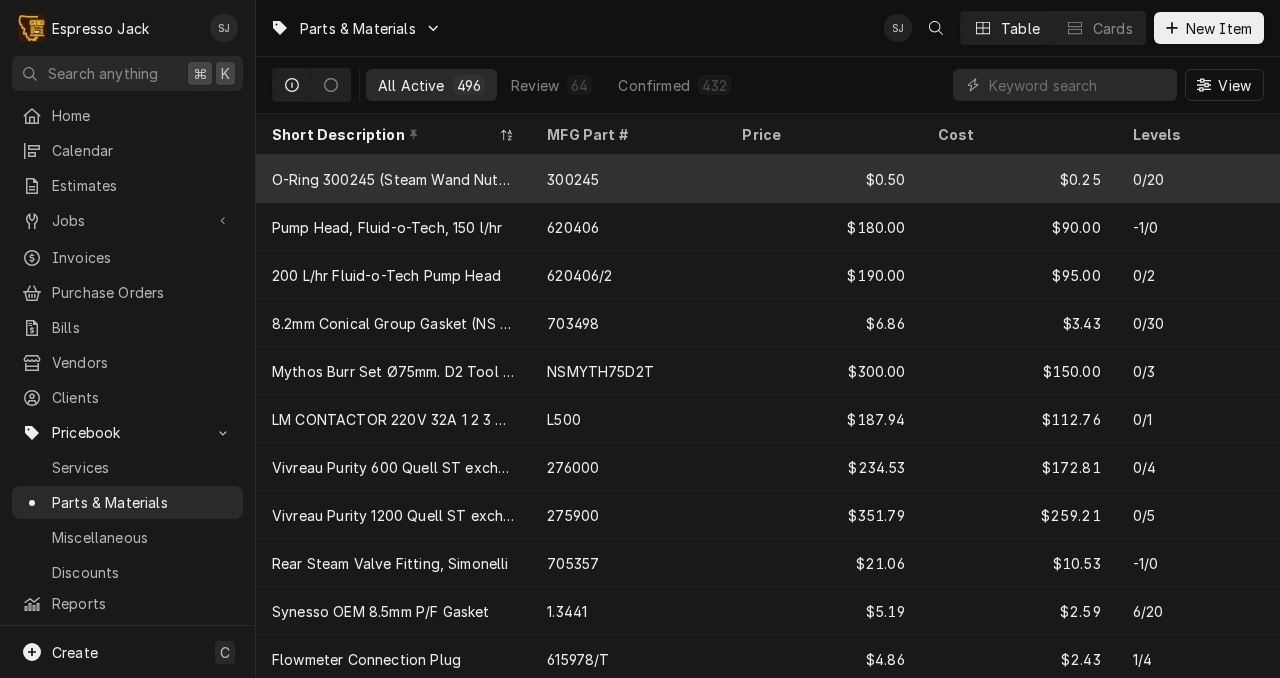 click on "O-Ring 300245 (Steam Wand Nut-to-Valve)" at bounding box center (393, 179) 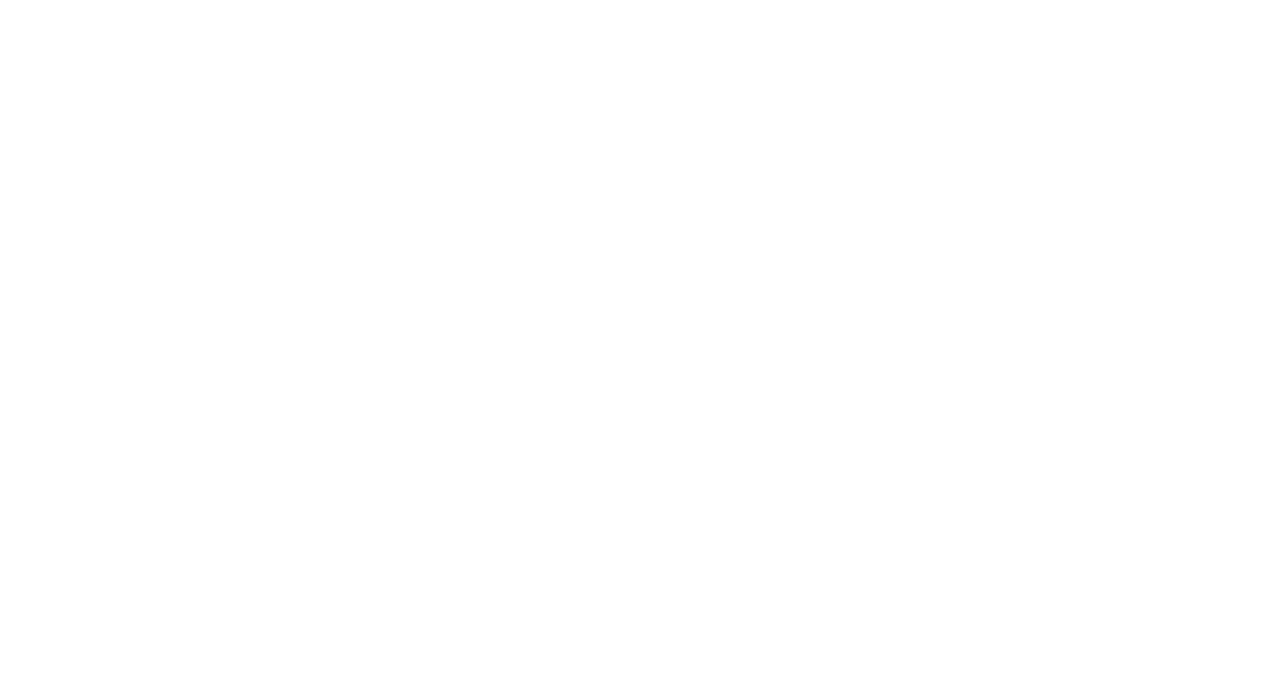 scroll, scrollTop: 0, scrollLeft: 0, axis: both 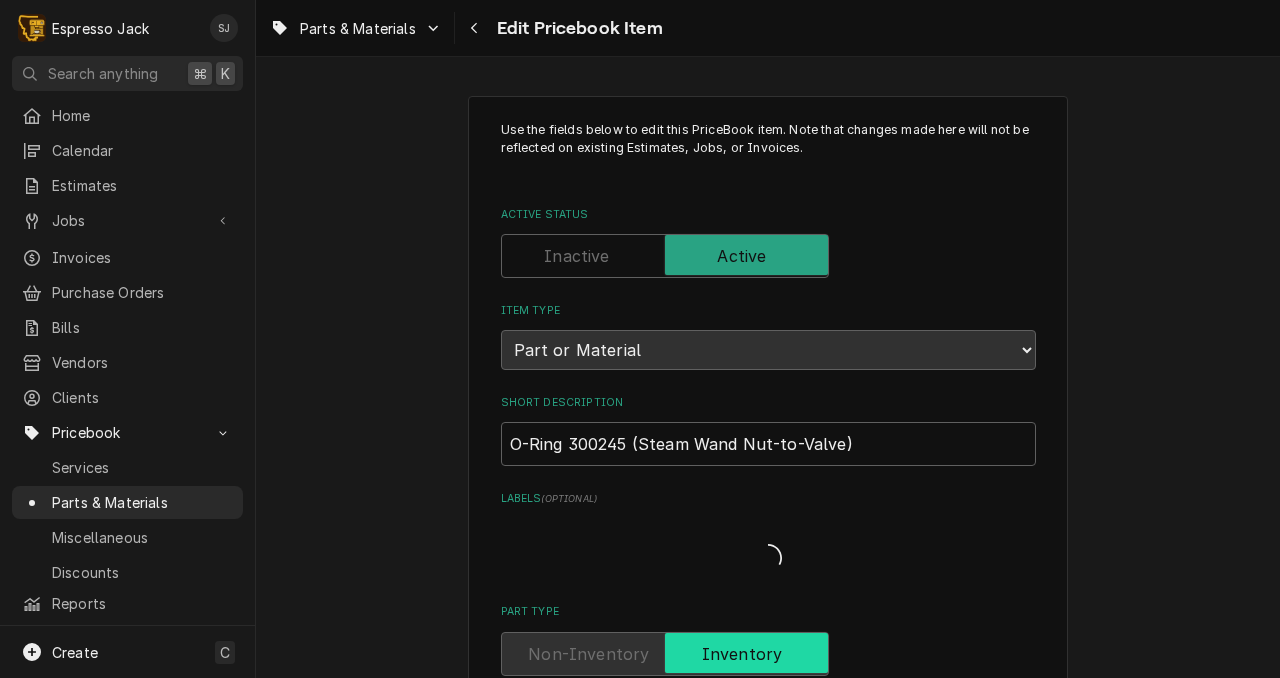 type on "x" 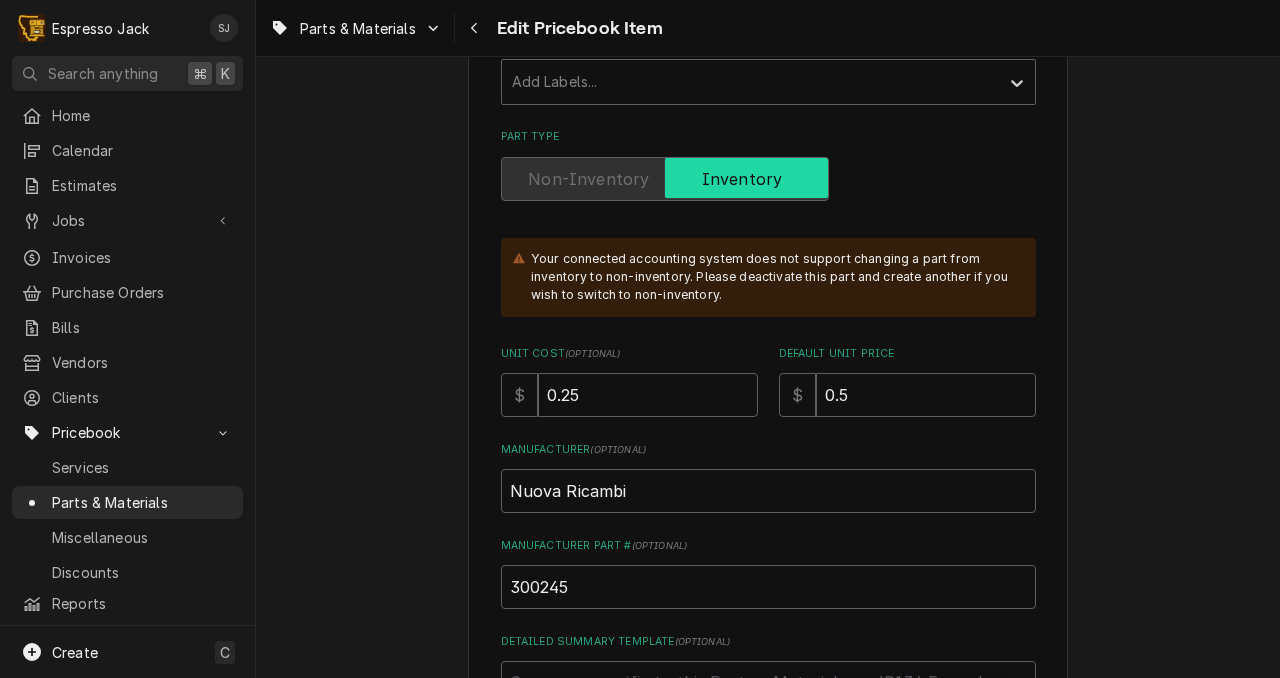 scroll, scrollTop: 0, scrollLeft: 0, axis: both 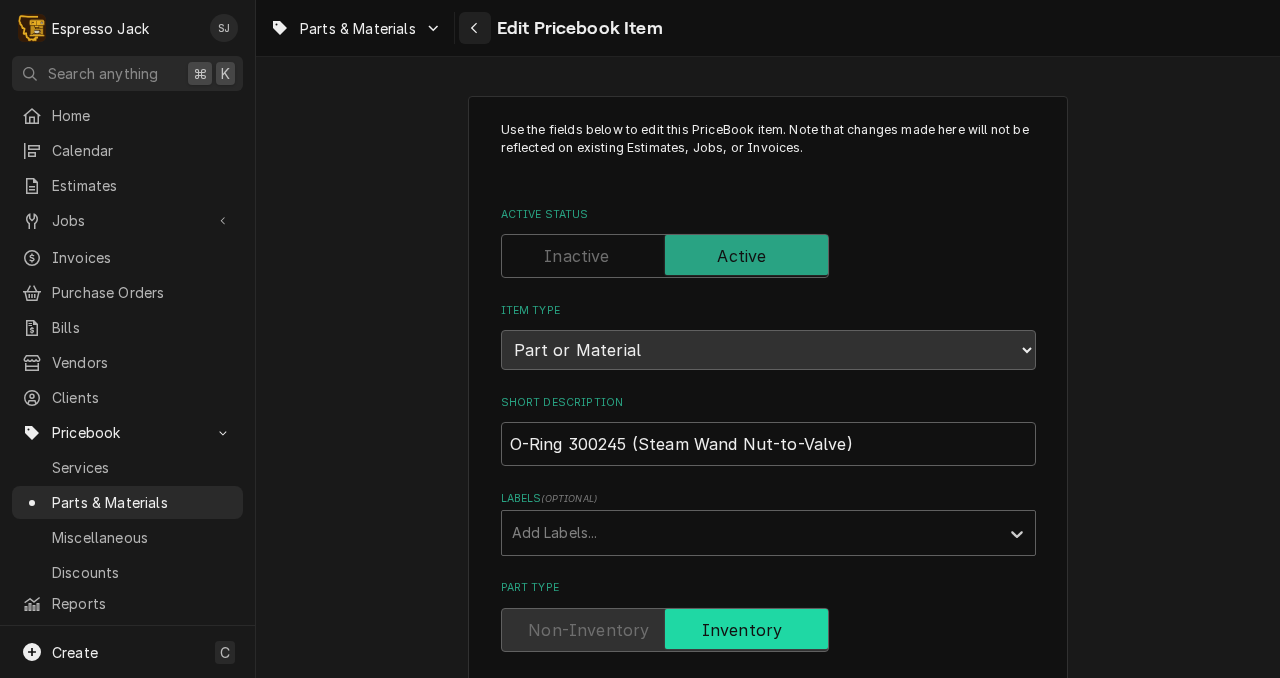 click 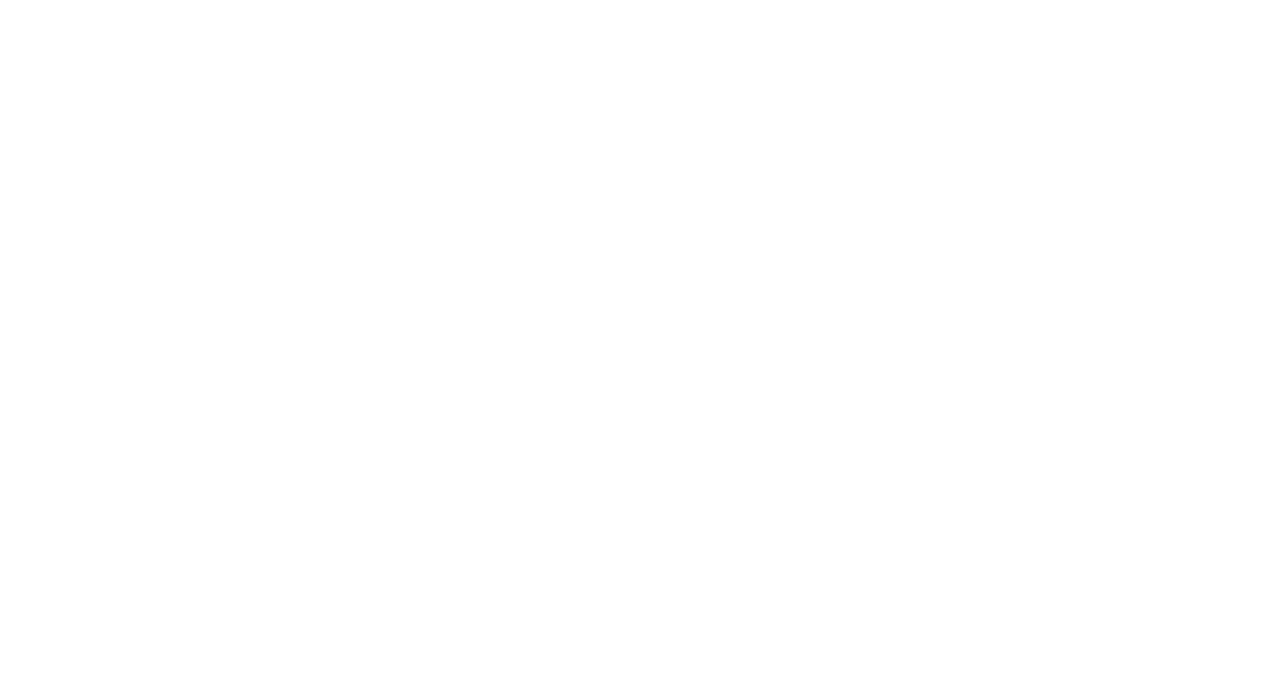 scroll, scrollTop: 0, scrollLeft: 0, axis: both 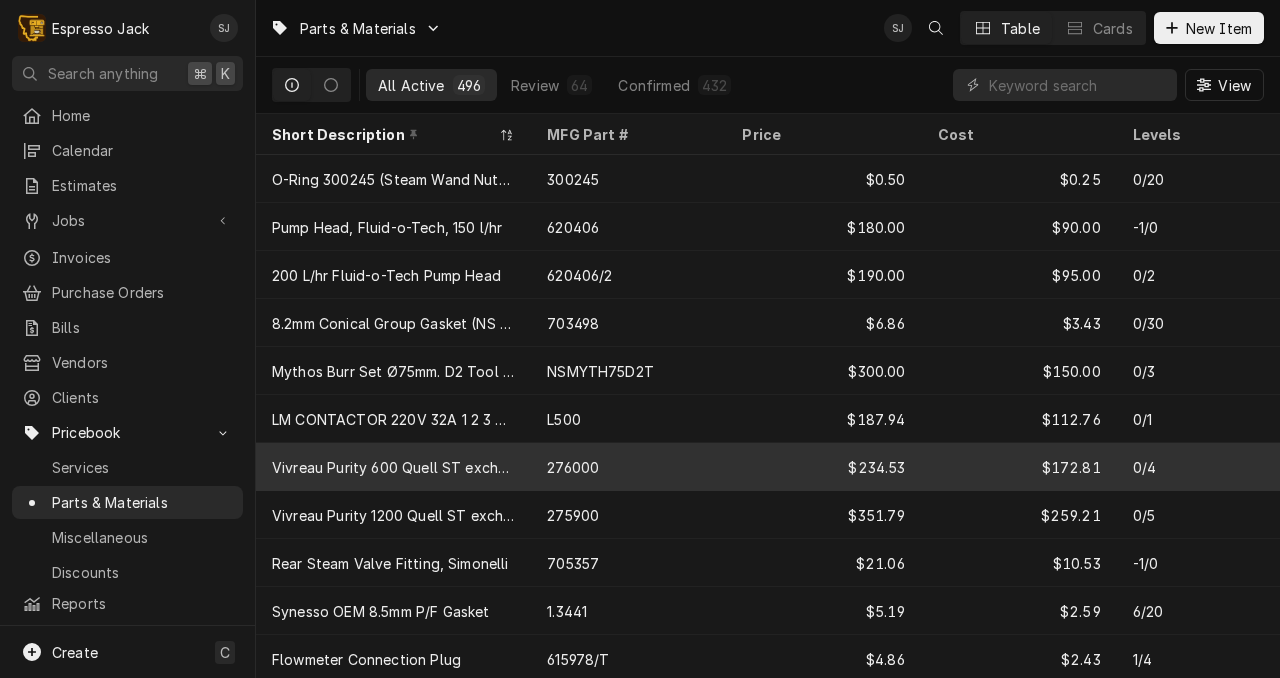 click on "276000" at bounding box center [628, 467] 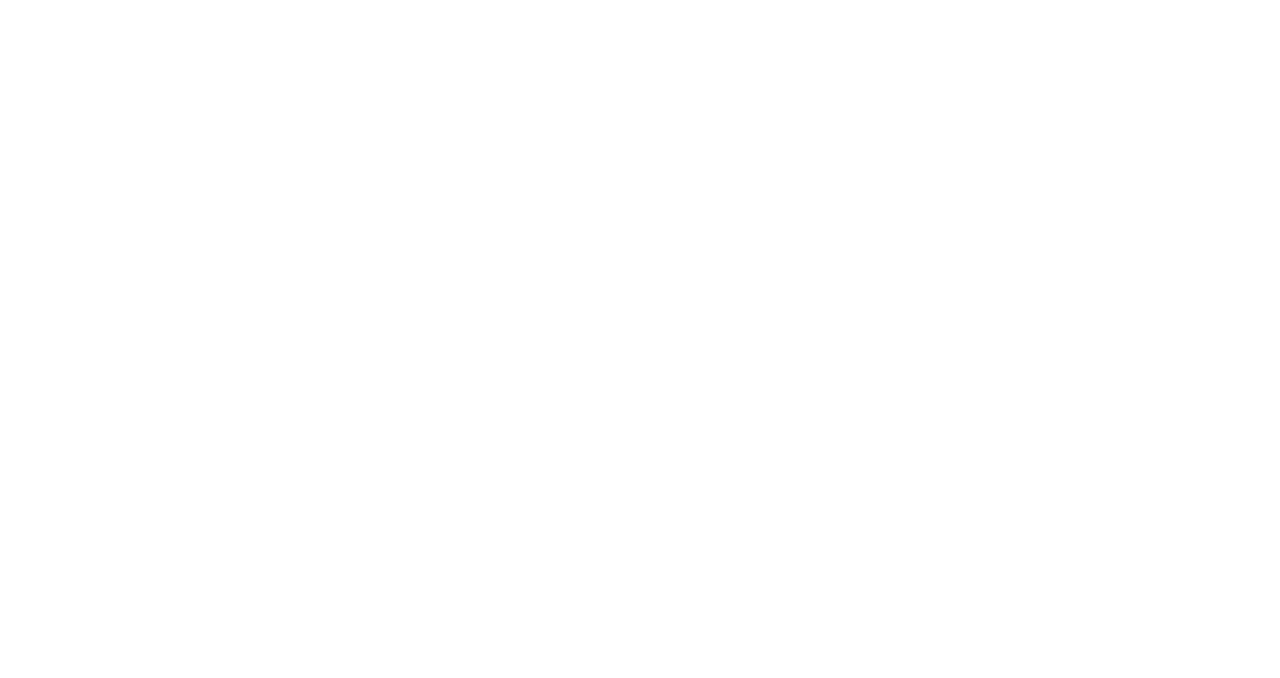 scroll, scrollTop: 0, scrollLeft: 0, axis: both 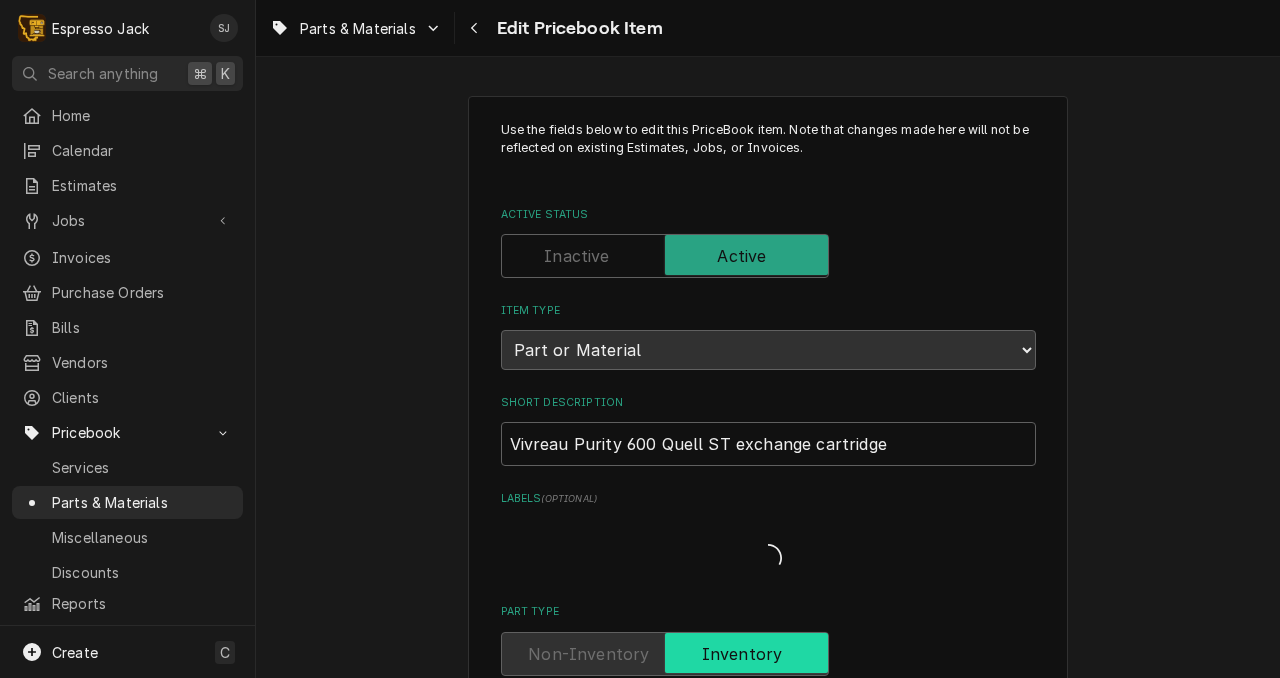 type on "x" 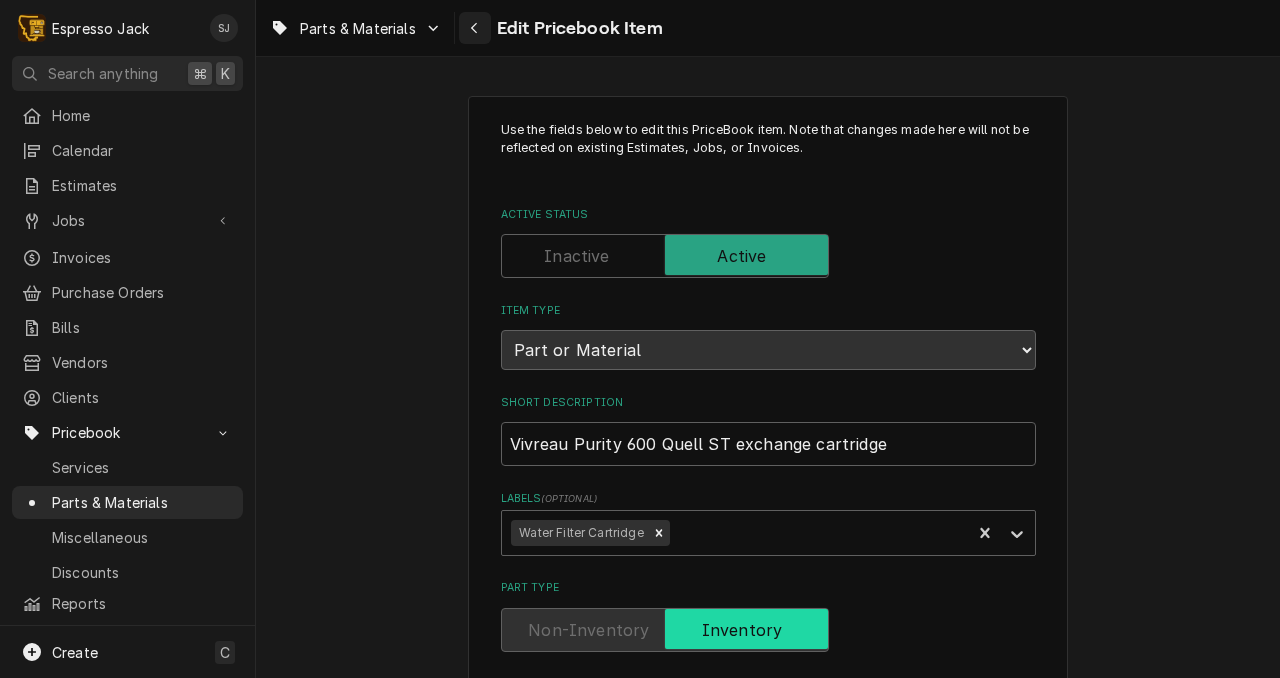 click at bounding box center (475, 28) 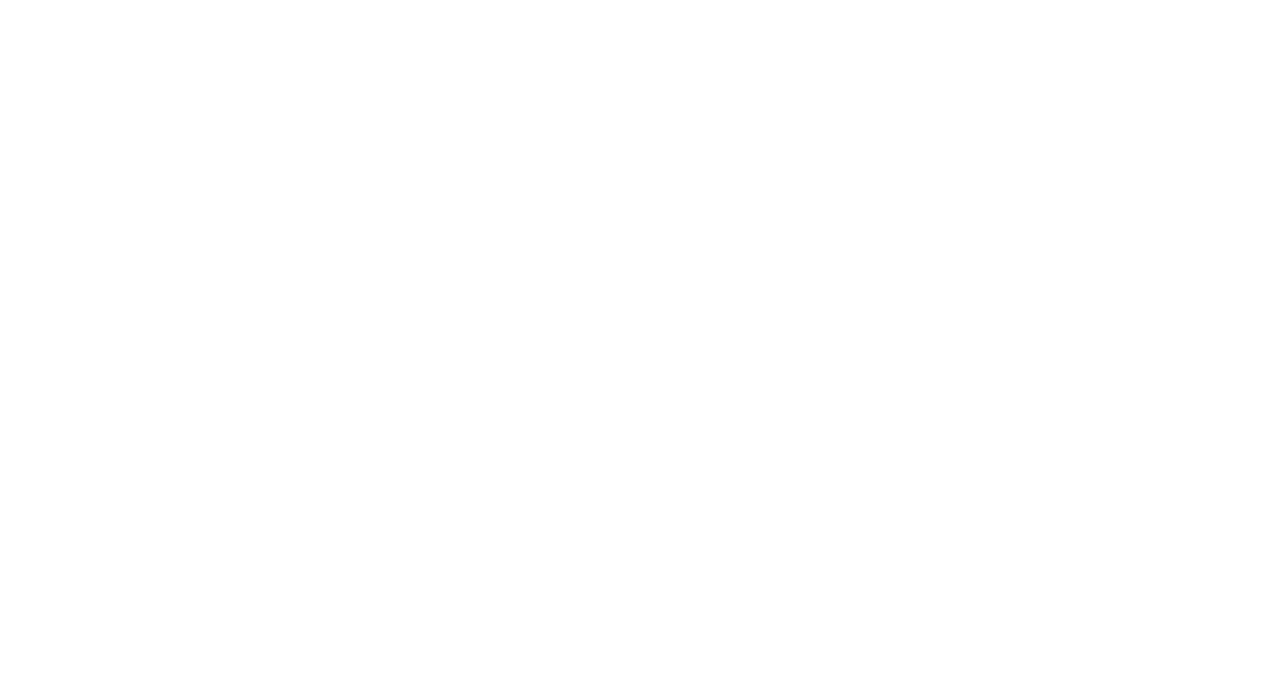 scroll, scrollTop: 0, scrollLeft: 0, axis: both 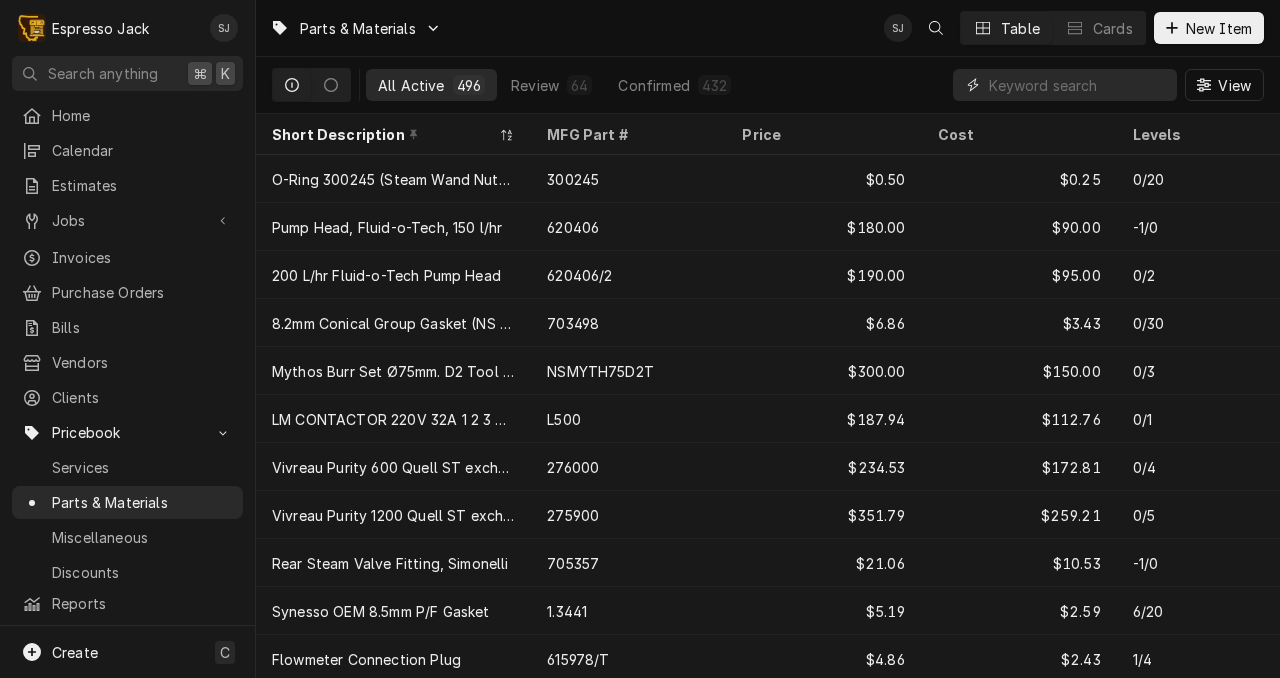 click at bounding box center (1078, 85) 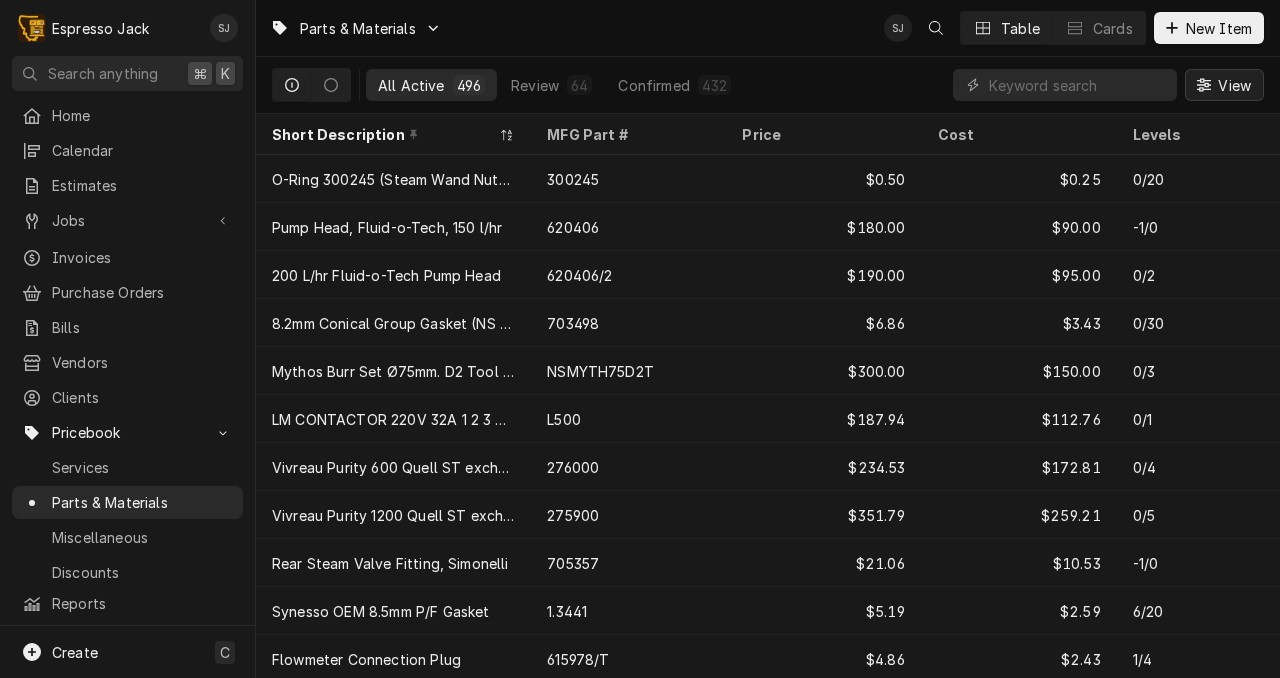 click on "View" at bounding box center (1234, 85) 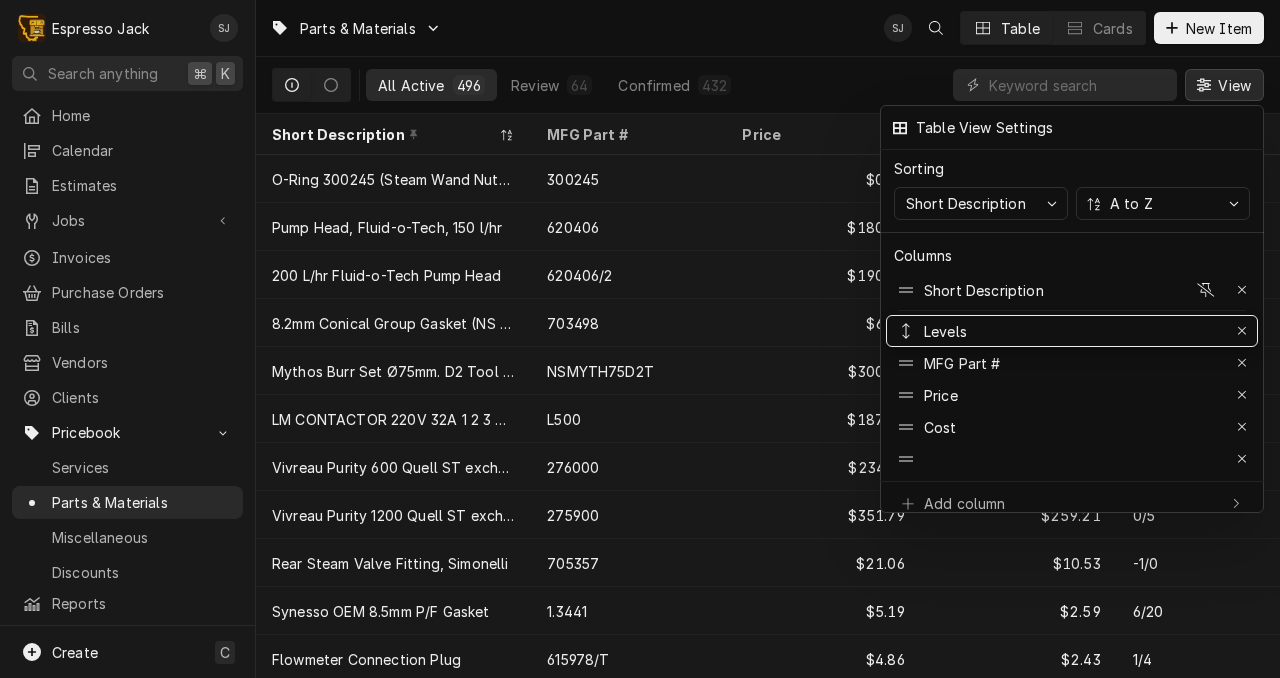 drag, startPoint x: 910, startPoint y: 413, endPoint x: 917, endPoint y: 302, distance: 111.220505 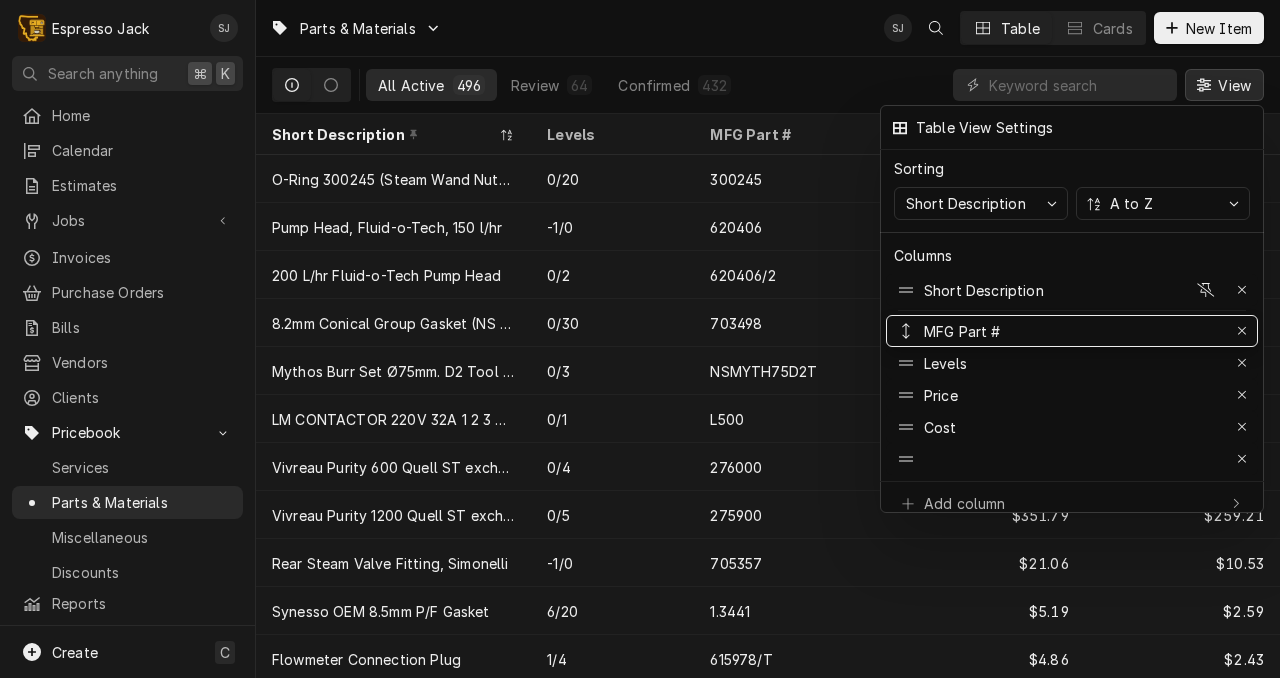 drag, startPoint x: 911, startPoint y: 345, endPoint x: 907, endPoint y: 299, distance: 46.173584 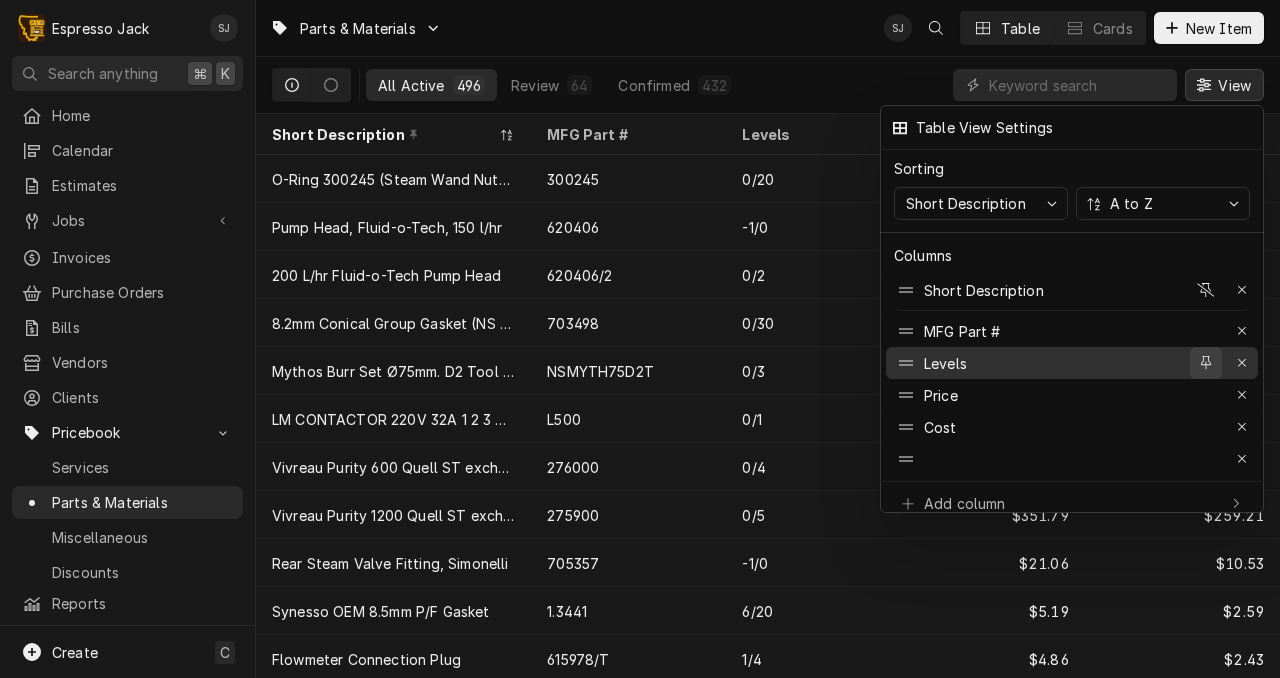 click 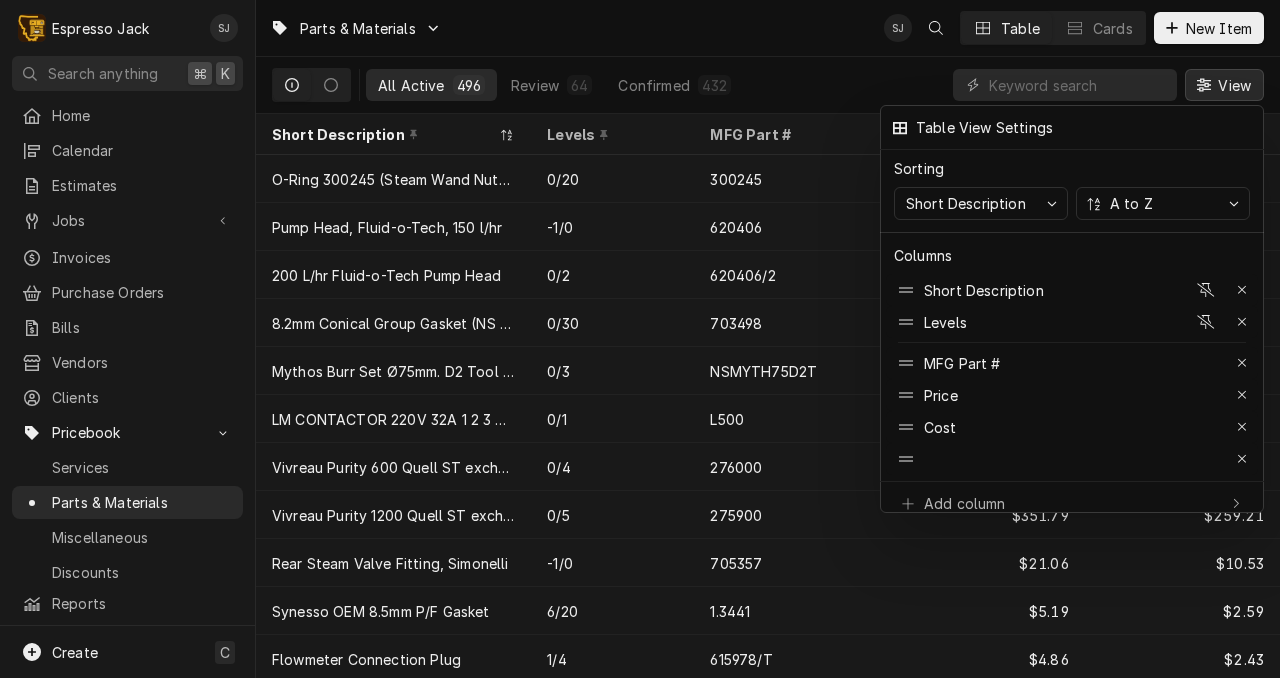 click at bounding box center (640, 339) 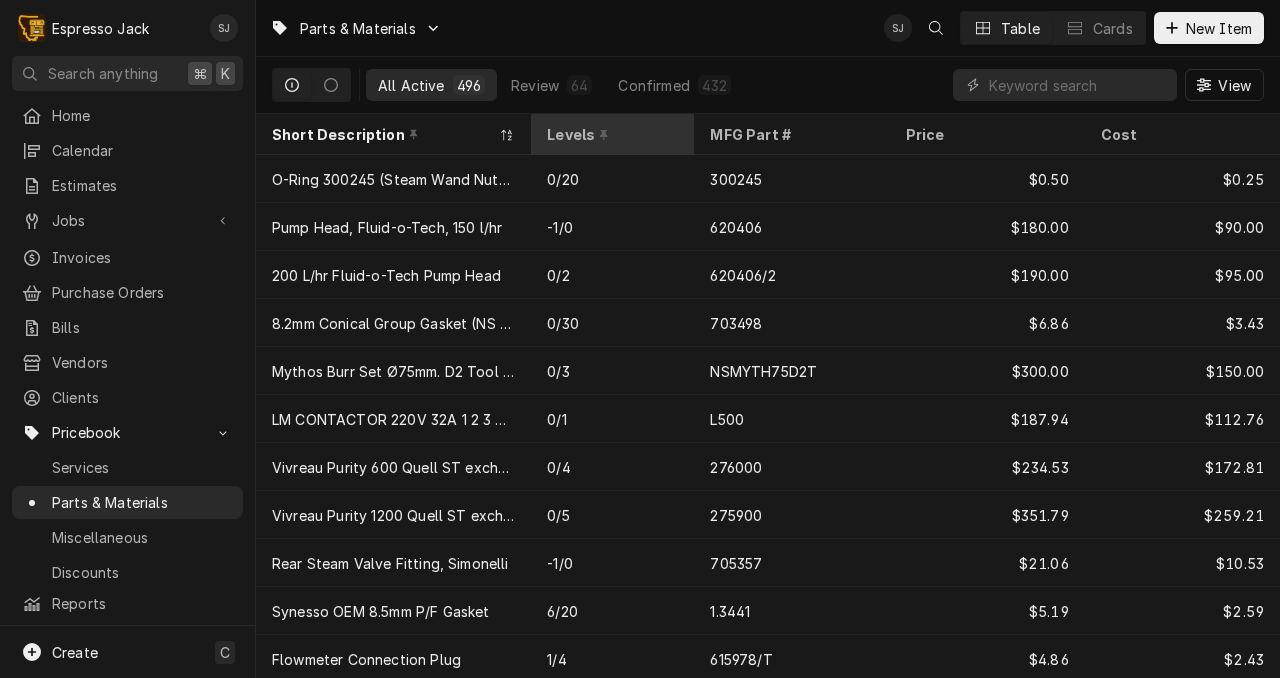 click on "Levels" at bounding box center [610, 134] 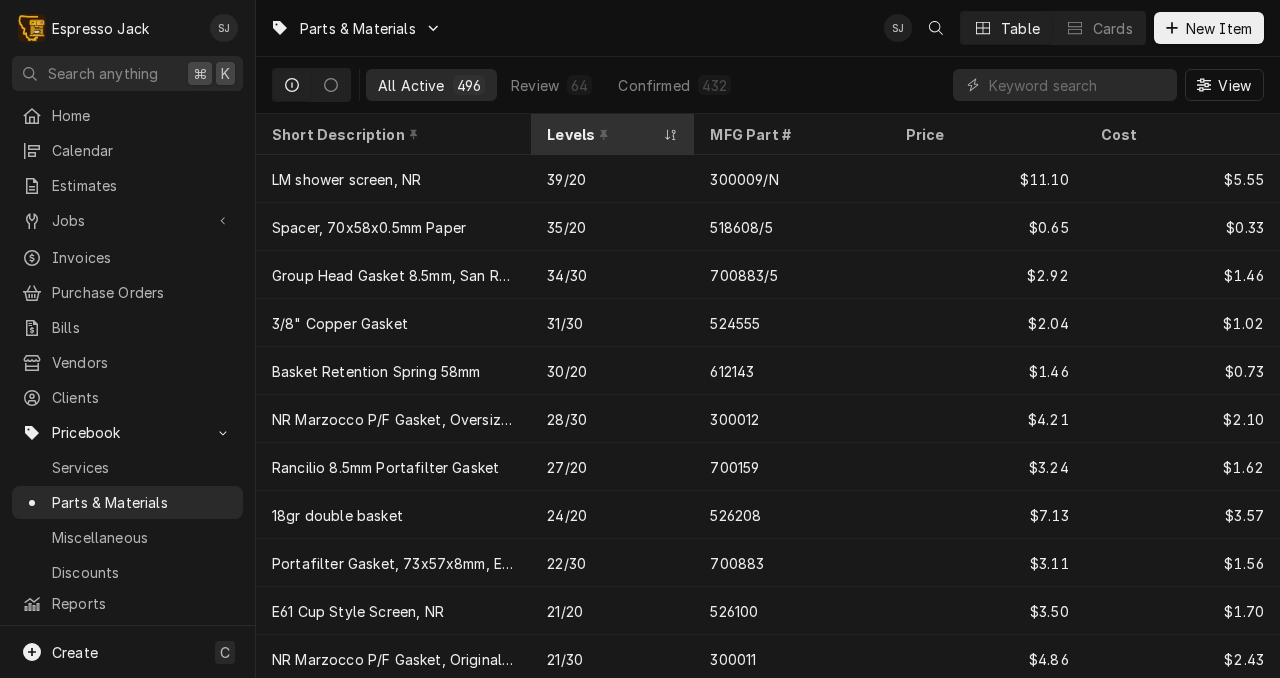 click on "Levels" at bounding box center [602, 134] 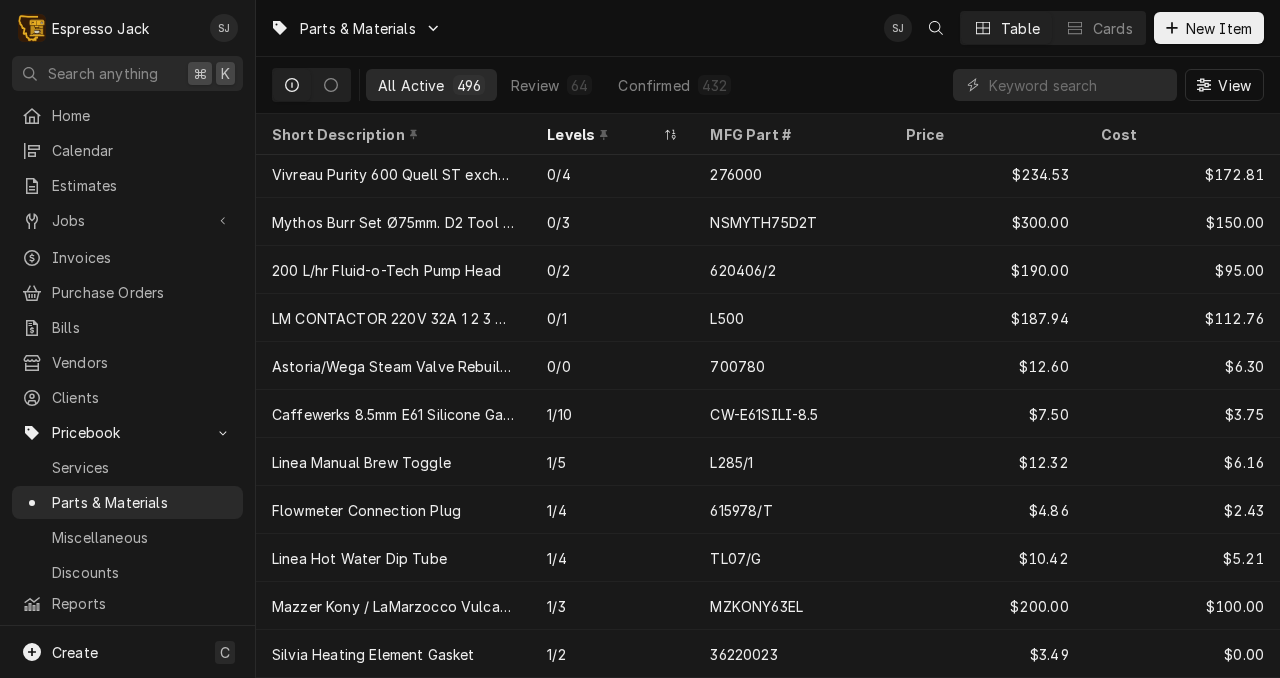 scroll, scrollTop: 0, scrollLeft: 0, axis: both 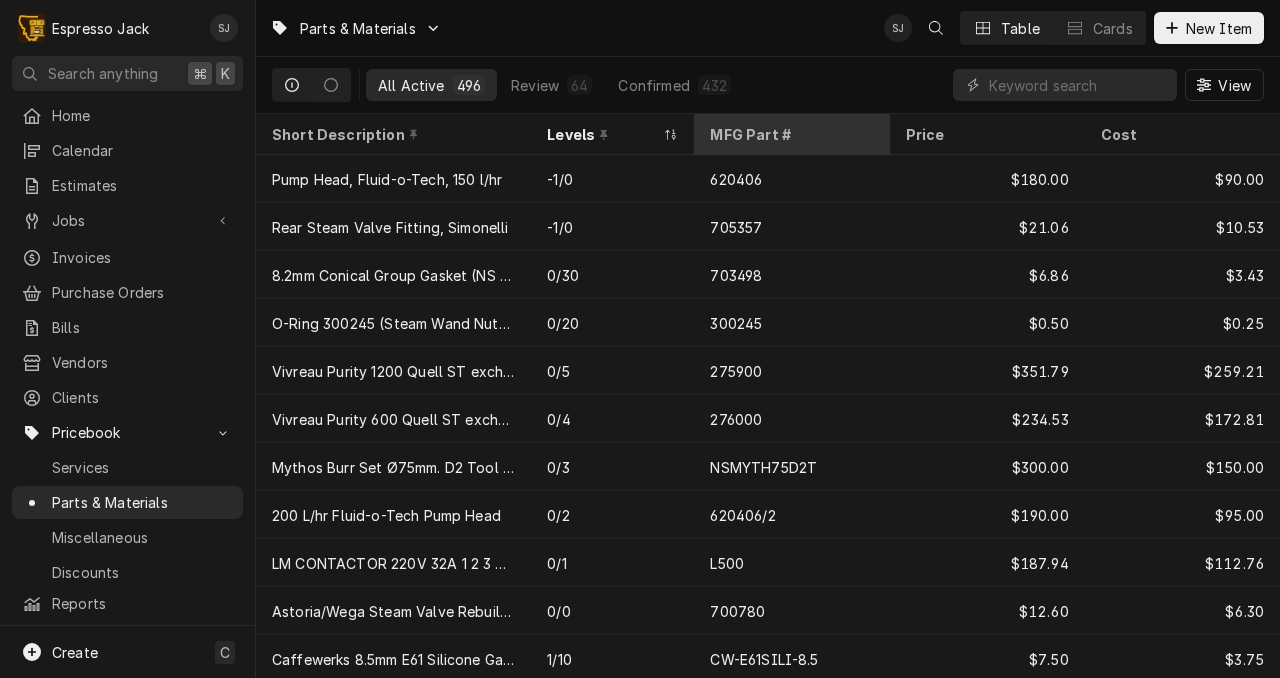 click on "MFG Part #" at bounding box center (789, 134) 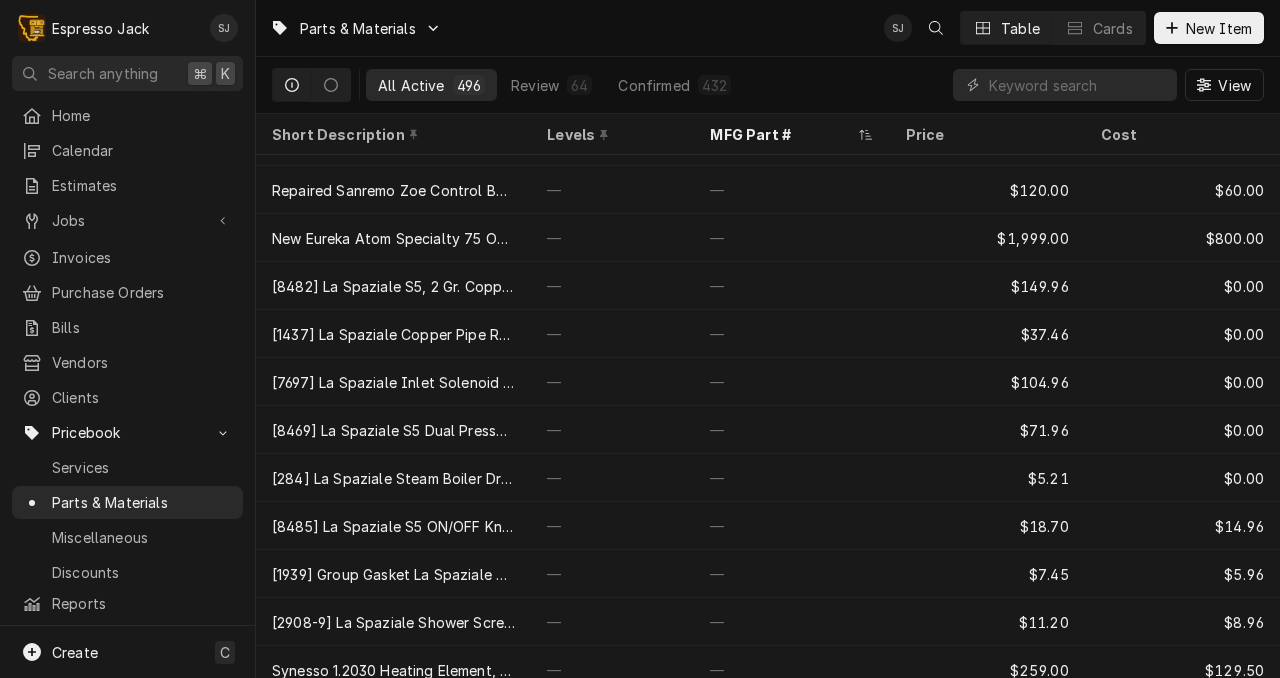 scroll, scrollTop: 0, scrollLeft: 0, axis: both 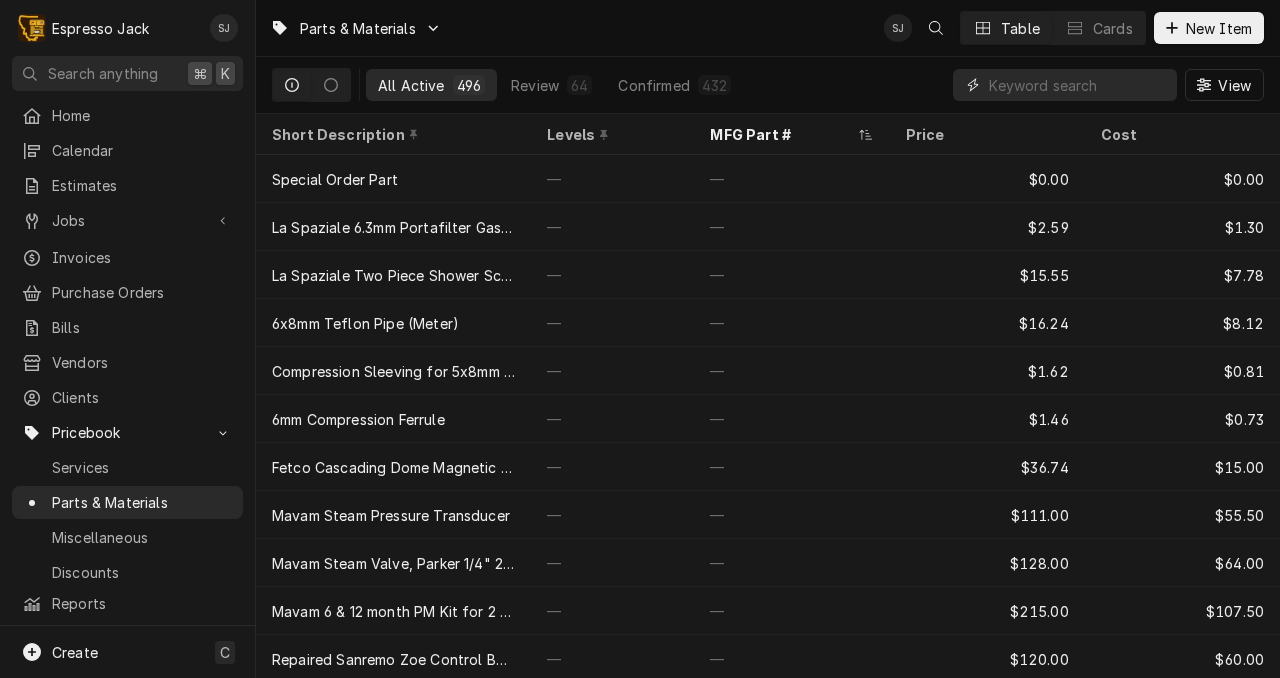 click at bounding box center (1078, 85) 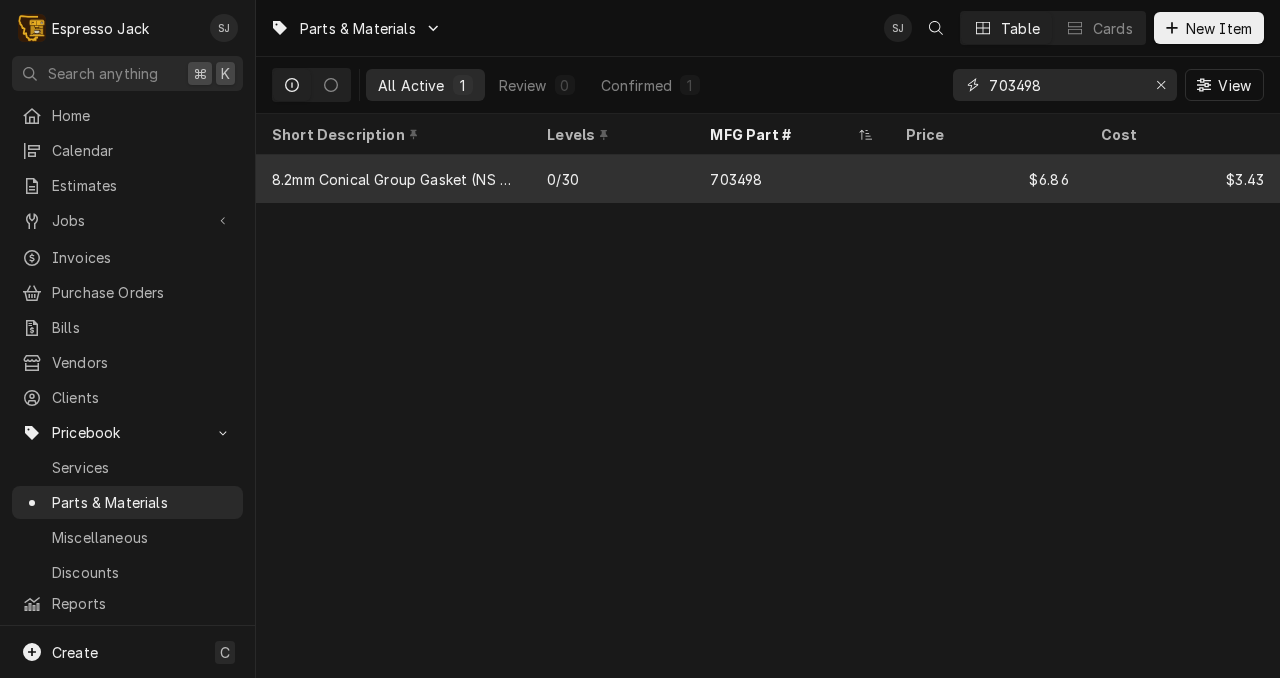 type on "703498" 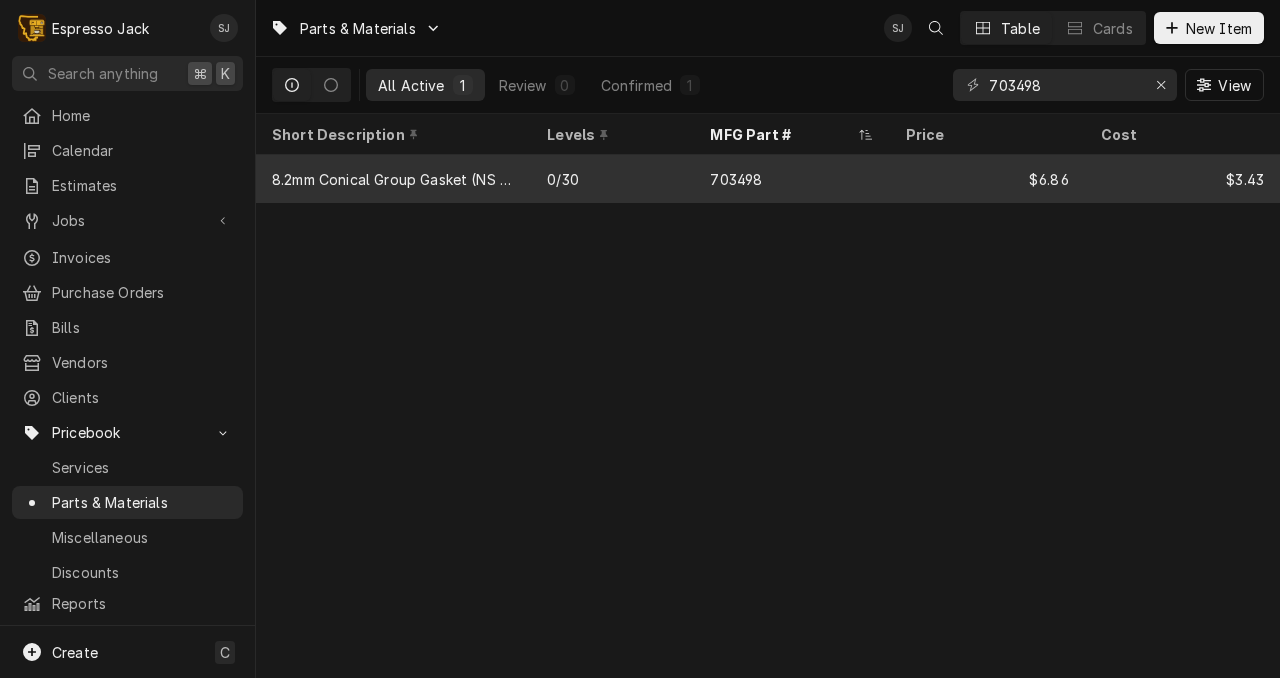 click on "8.2mm Conical Group Gasket (NS Appia, Oscar, etc.)" at bounding box center [393, 179] 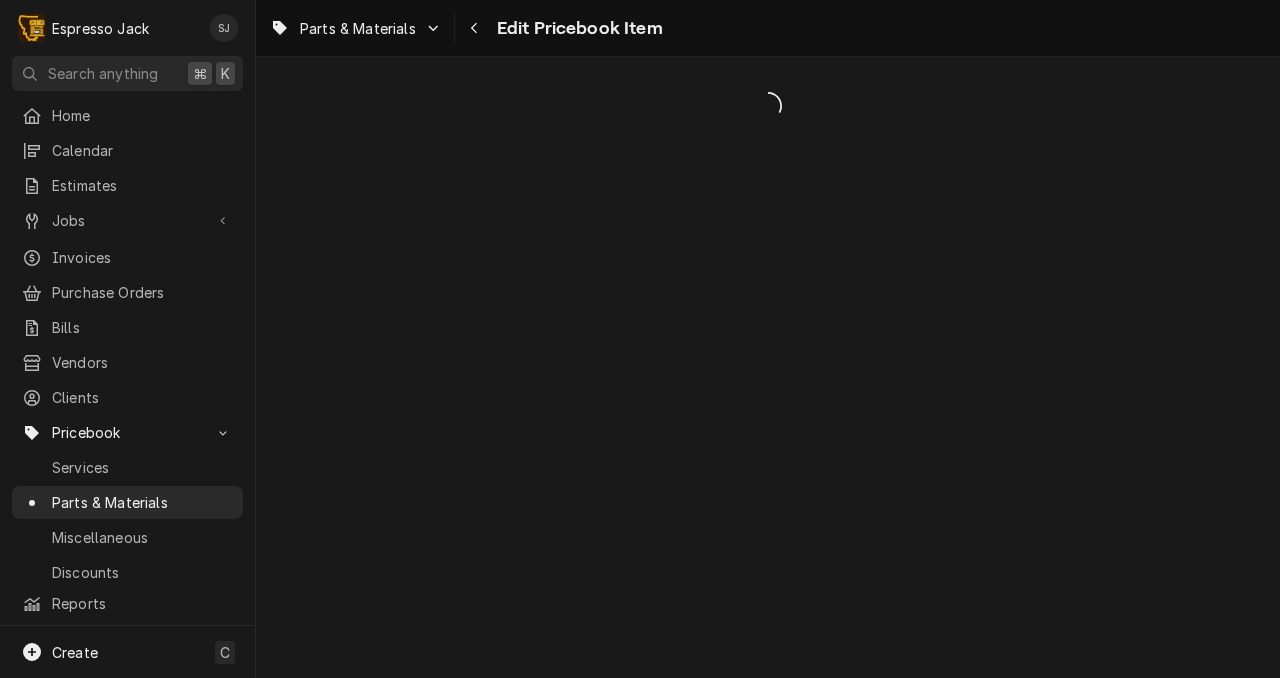 scroll, scrollTop: 0, scrollLeft: 0, axis: both 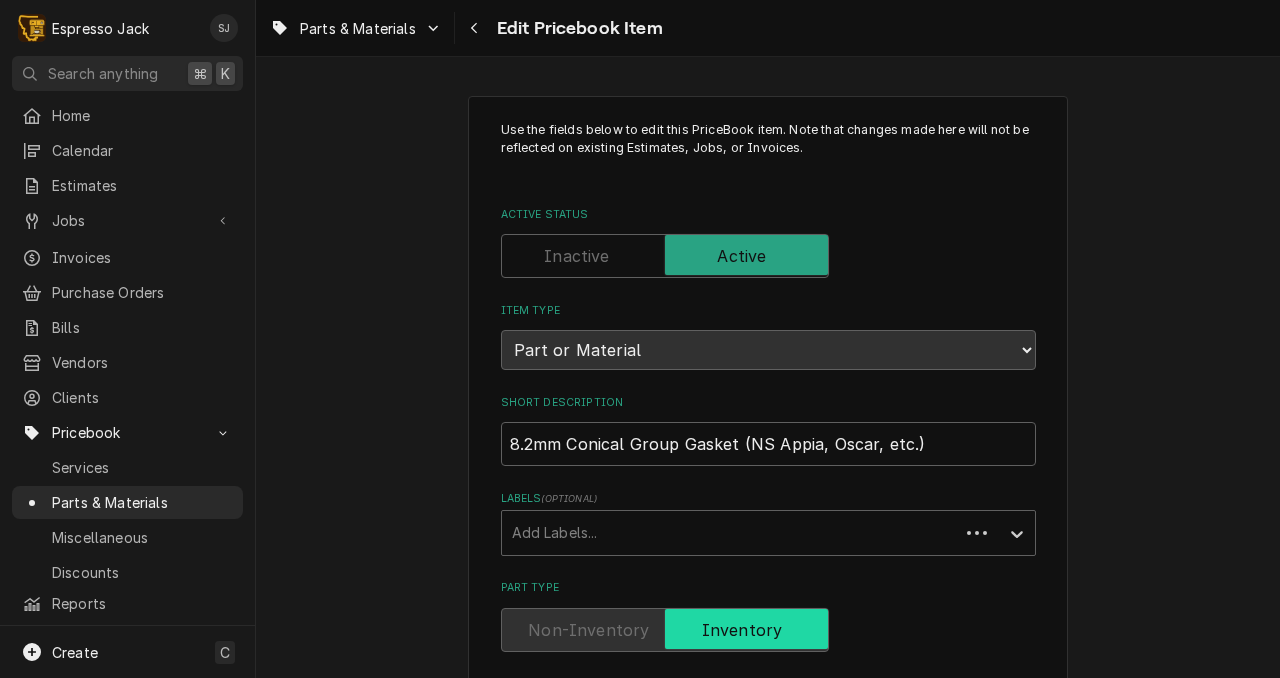 type on "x" 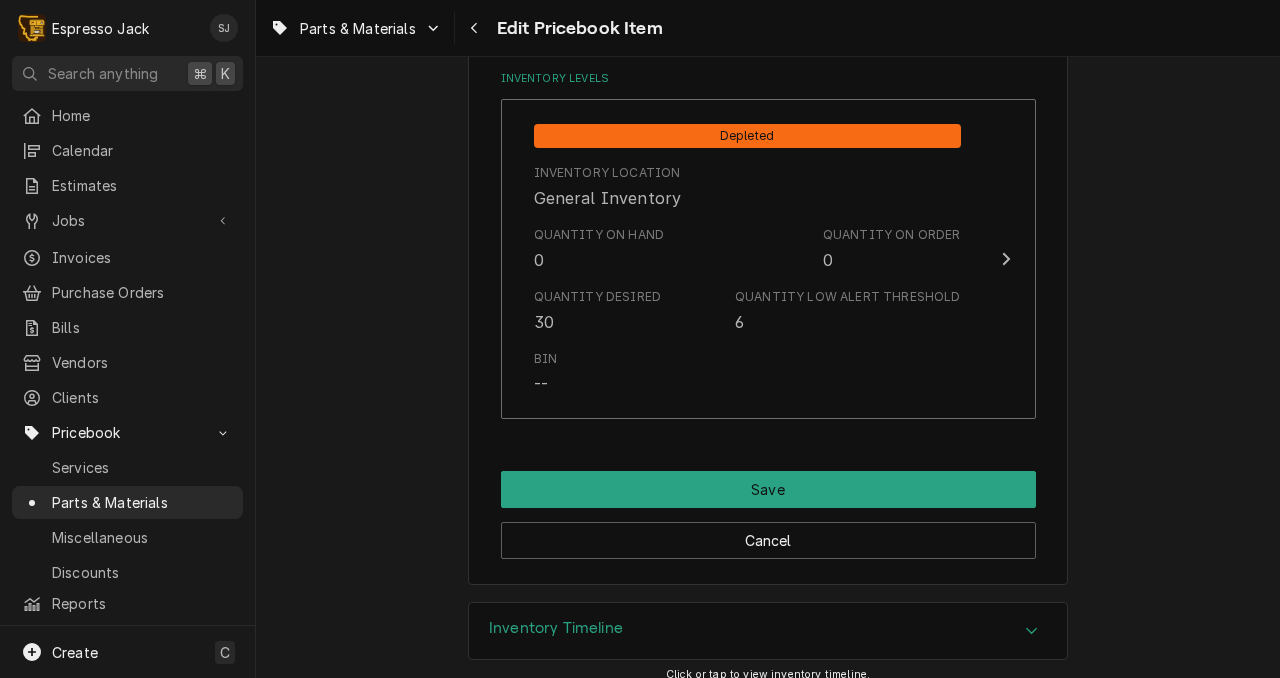 scroll, scrollTop: 1601, scrollLeft: 0, axis: vertical 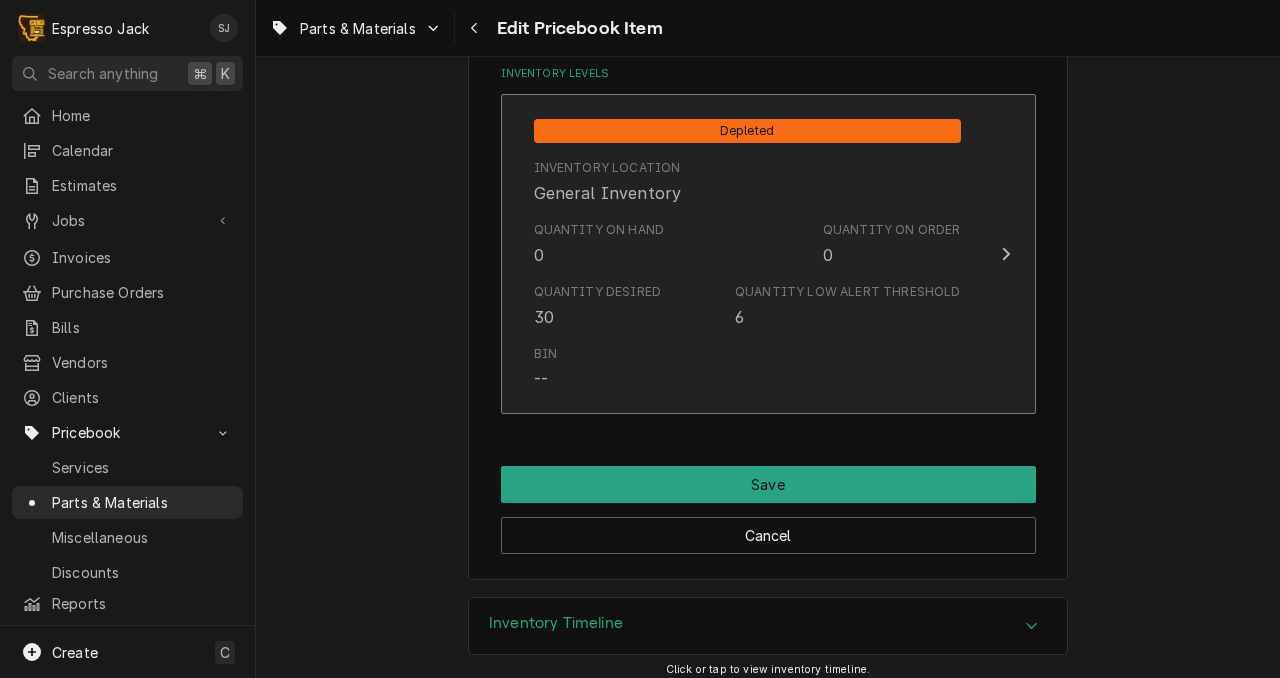 click on "Quantity Desired" at bounding box center (598, 292) 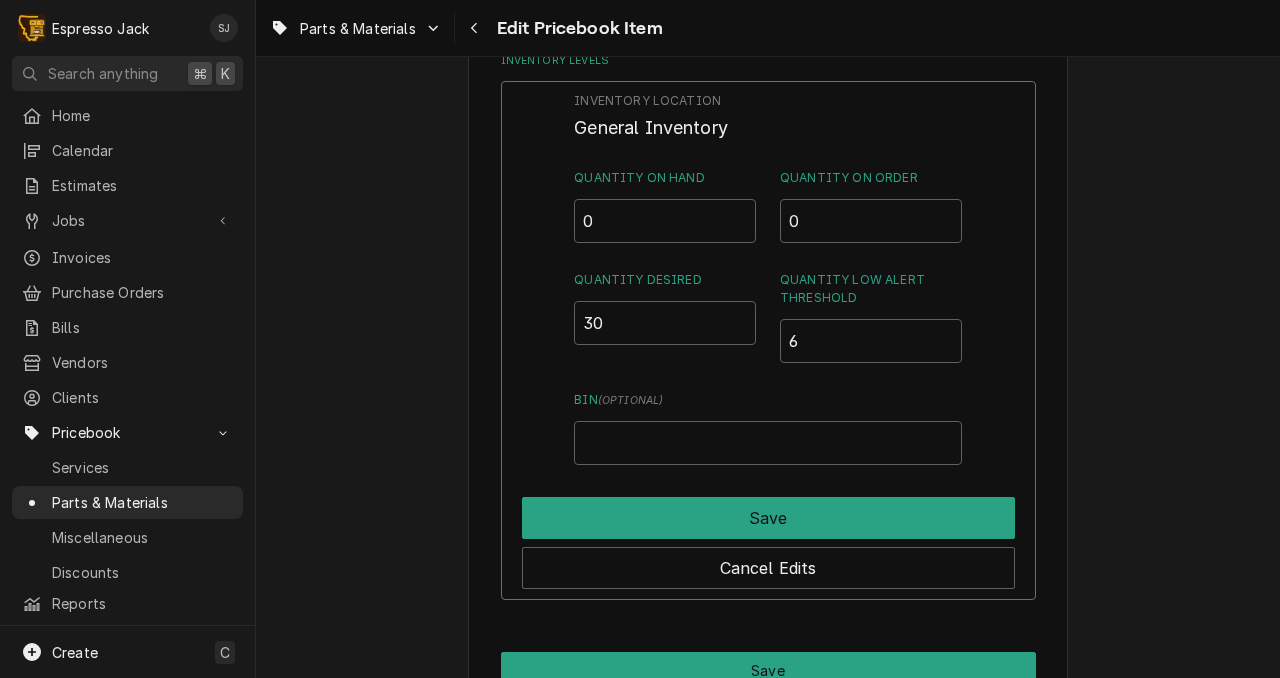 scroll, scrollTop: 1588, scrollLeft: 0, axis: vertical 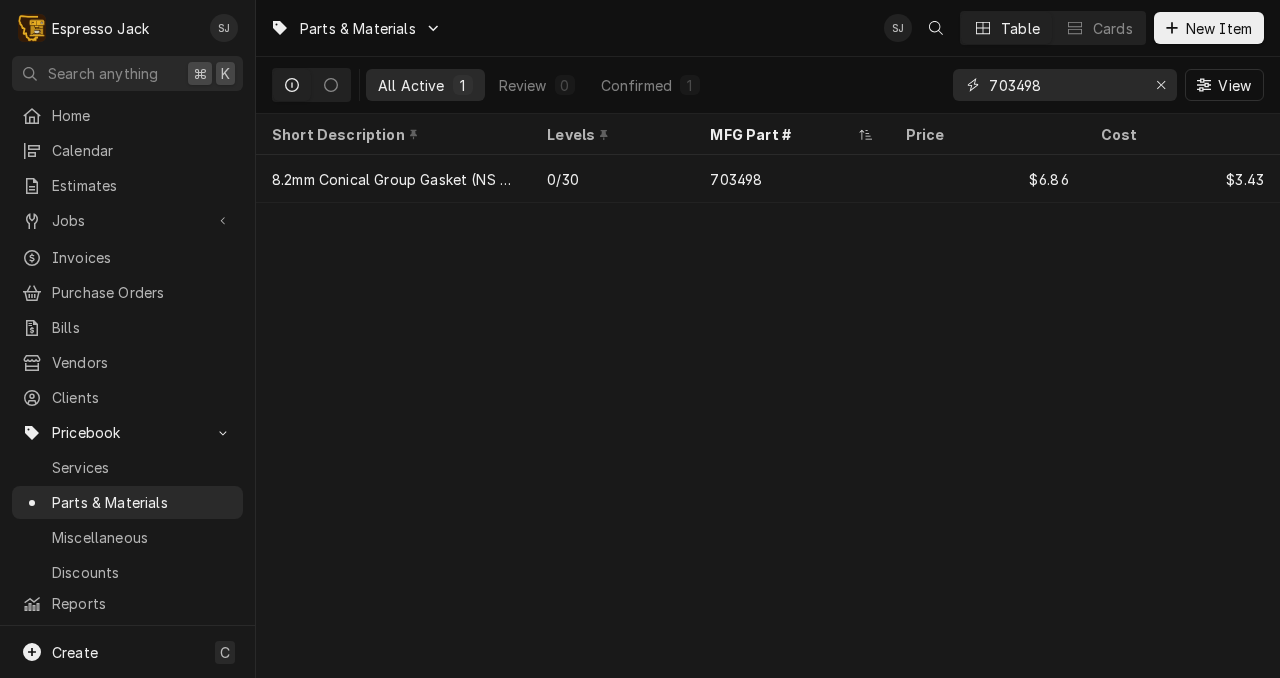 click on "703498" at bounding box center [1064, 85] 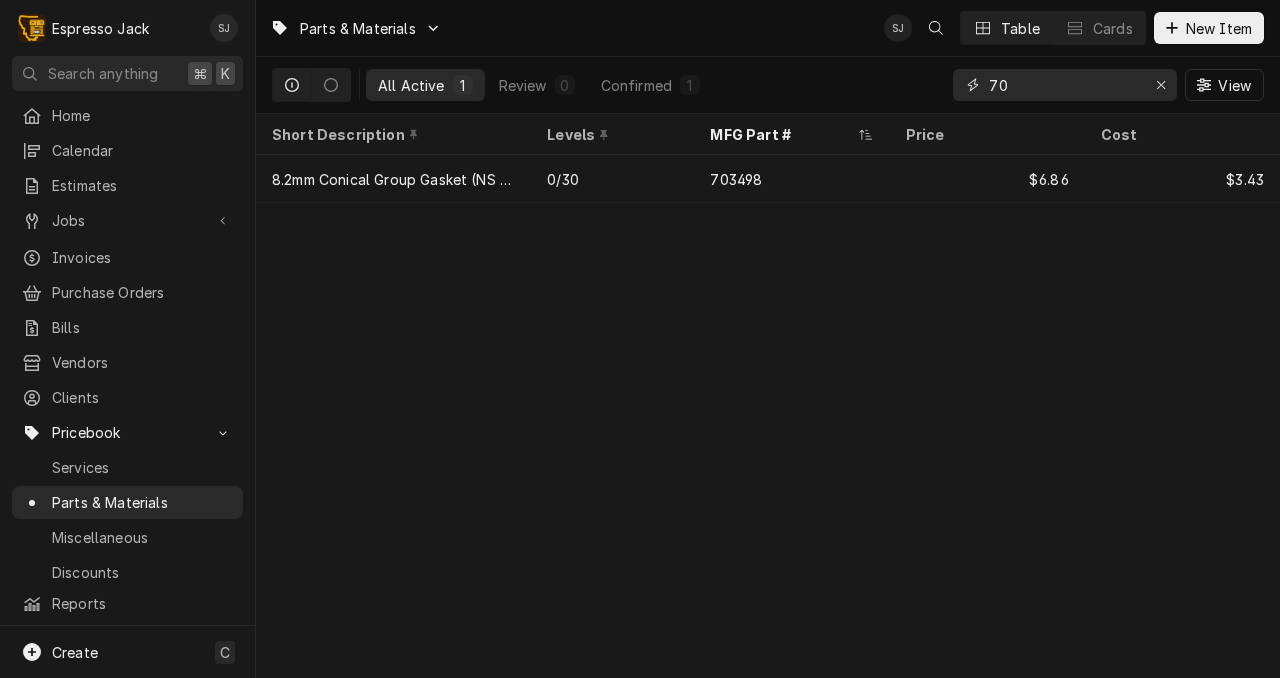 type on "7" 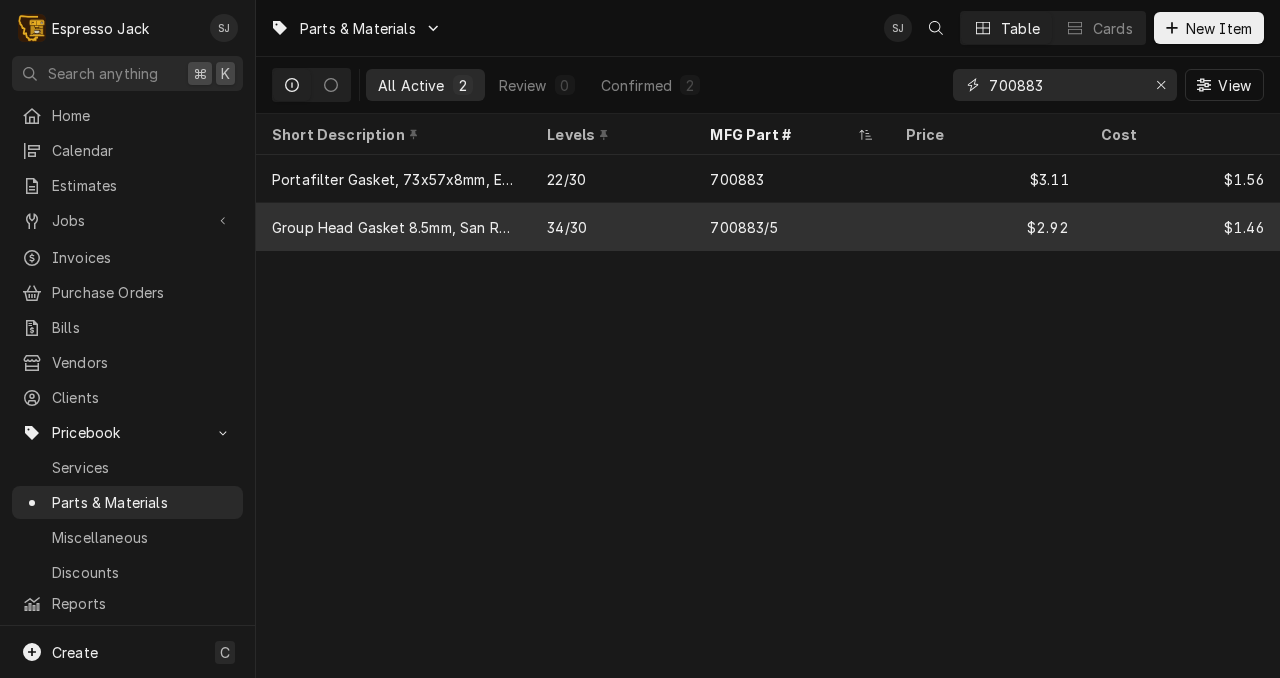type on "700883" 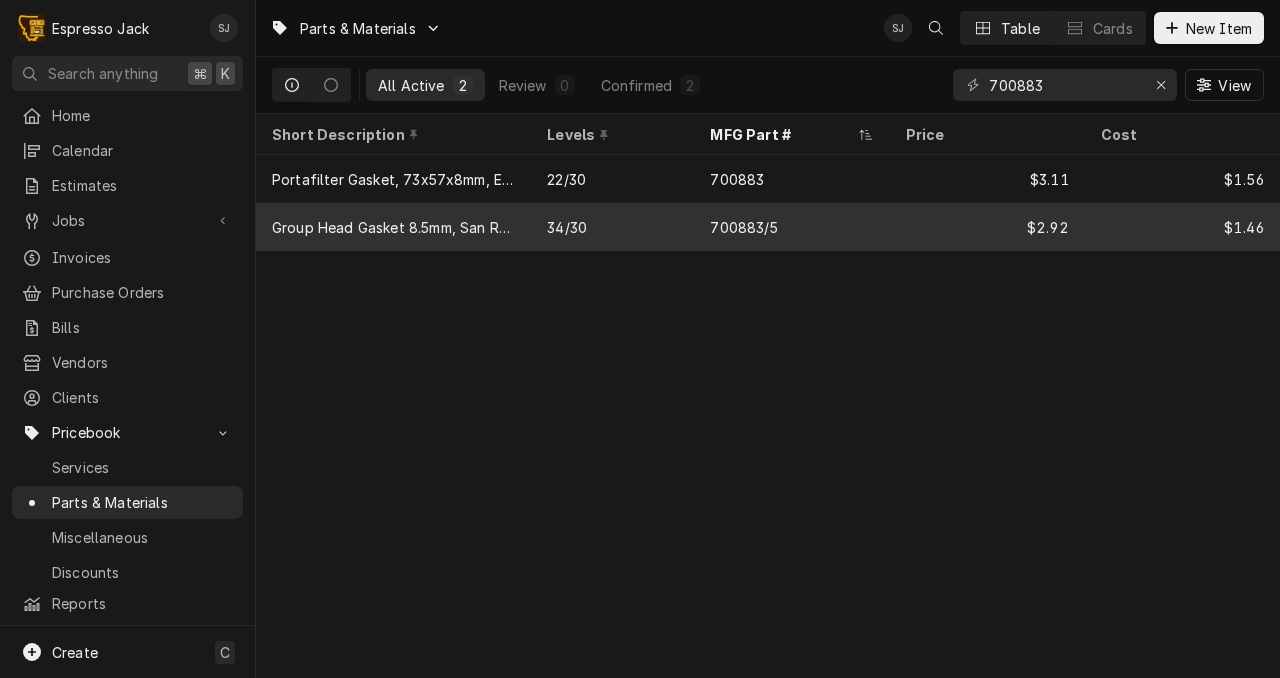 click on "700883/5" at bounding box center [791, 227] 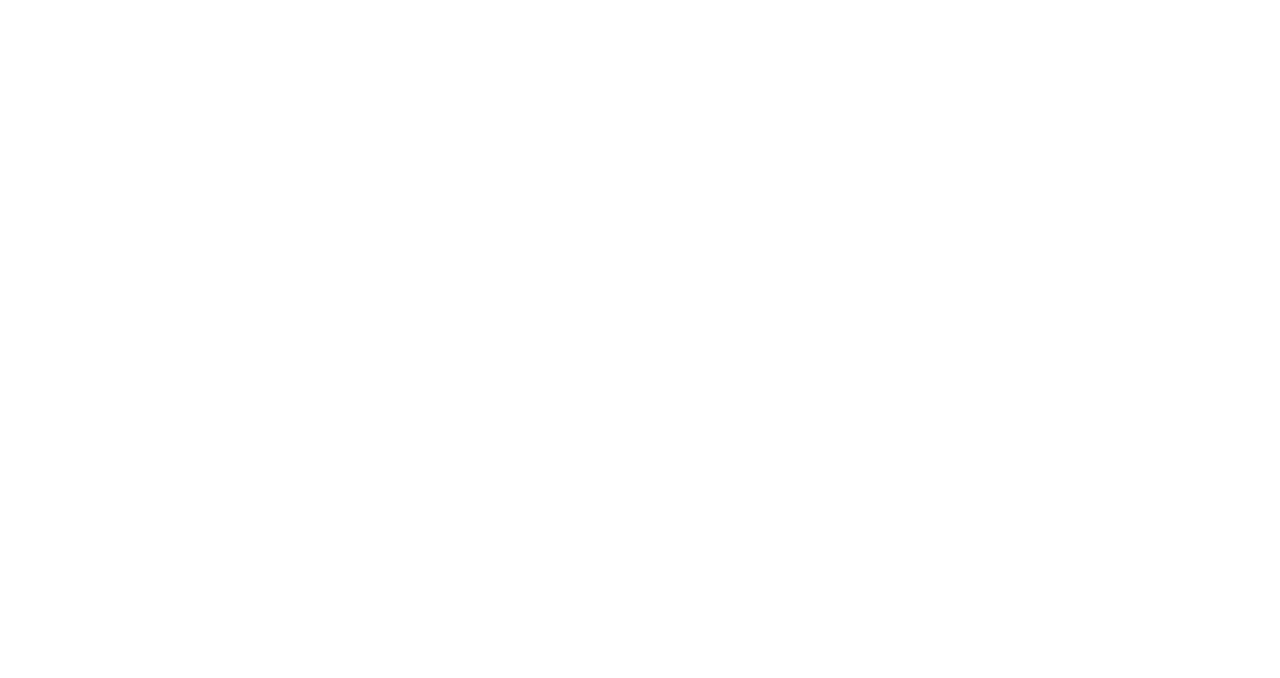 scroll, scrollTop: 0, scrollLeft: 0, axis: both 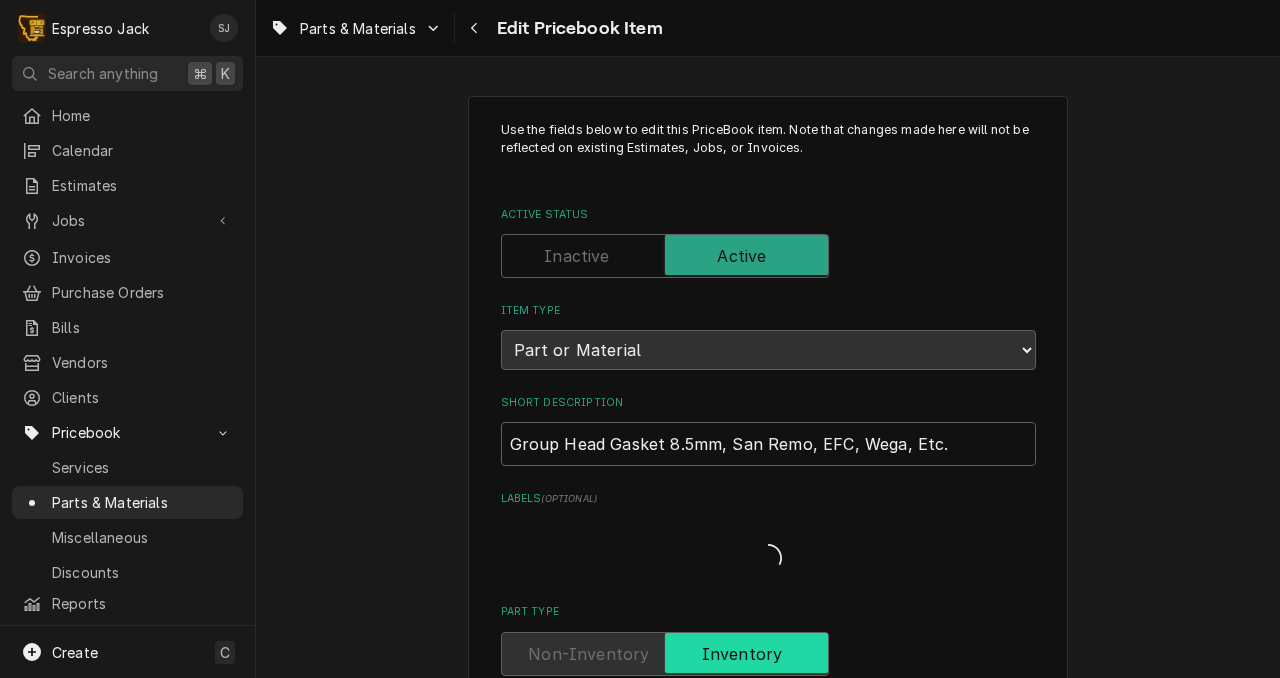 type on "x" 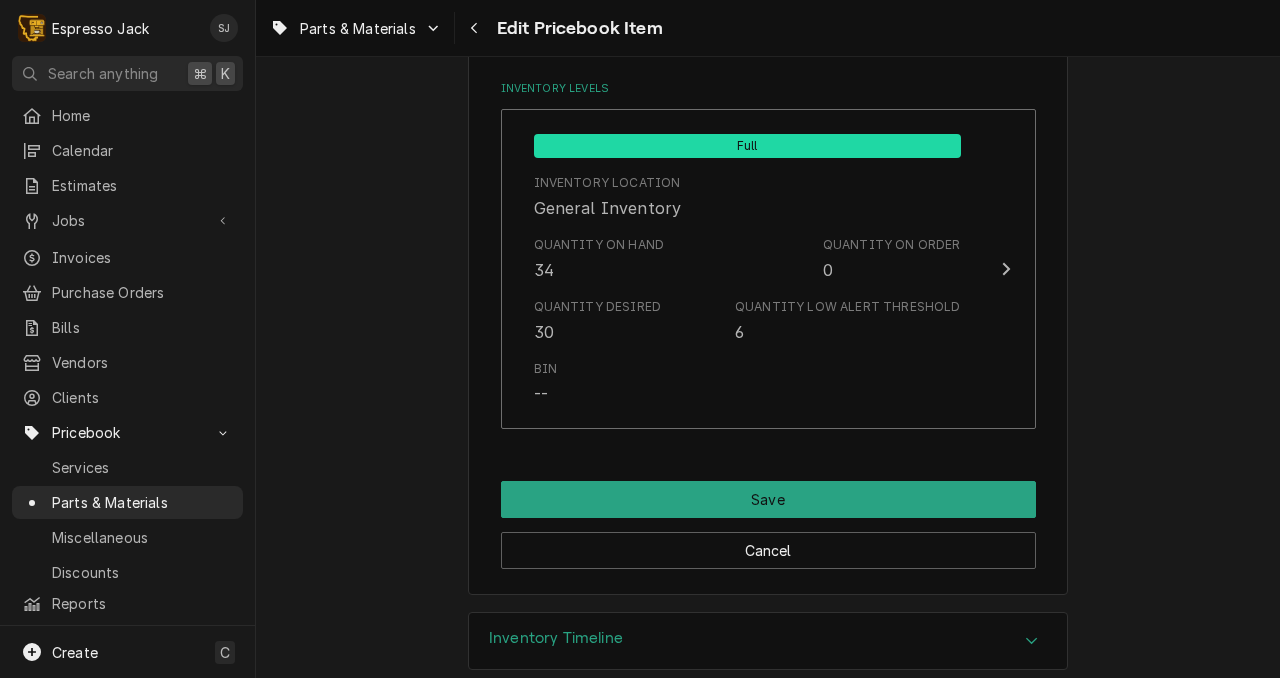 scroll, scrollTop: 1585, scrollLeft: 0, axis: vertical 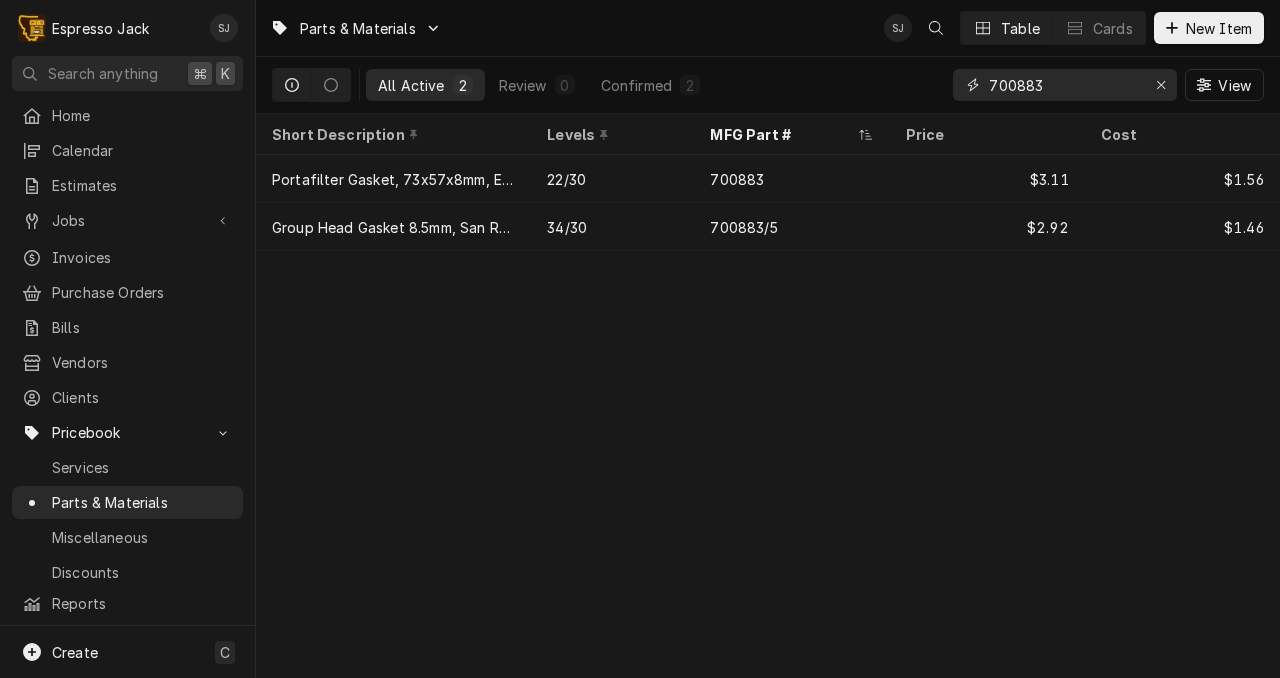 click on "700883" at bounding box center [1064, 85] 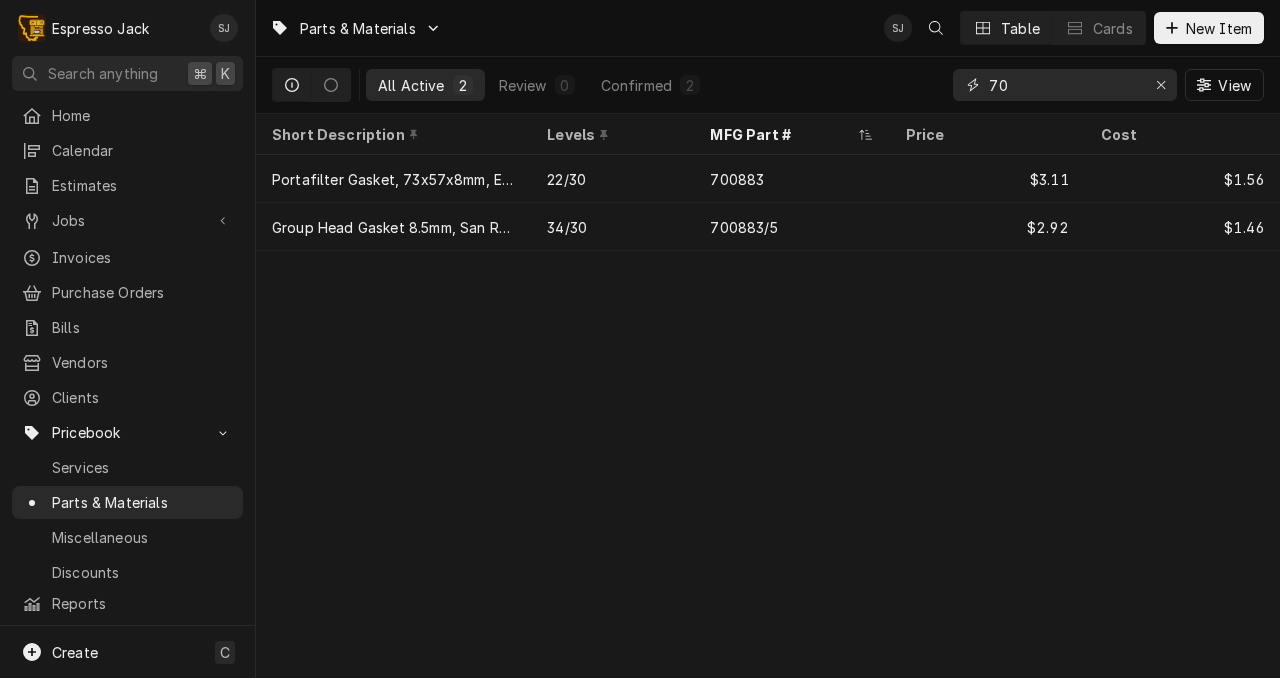 type on "7" 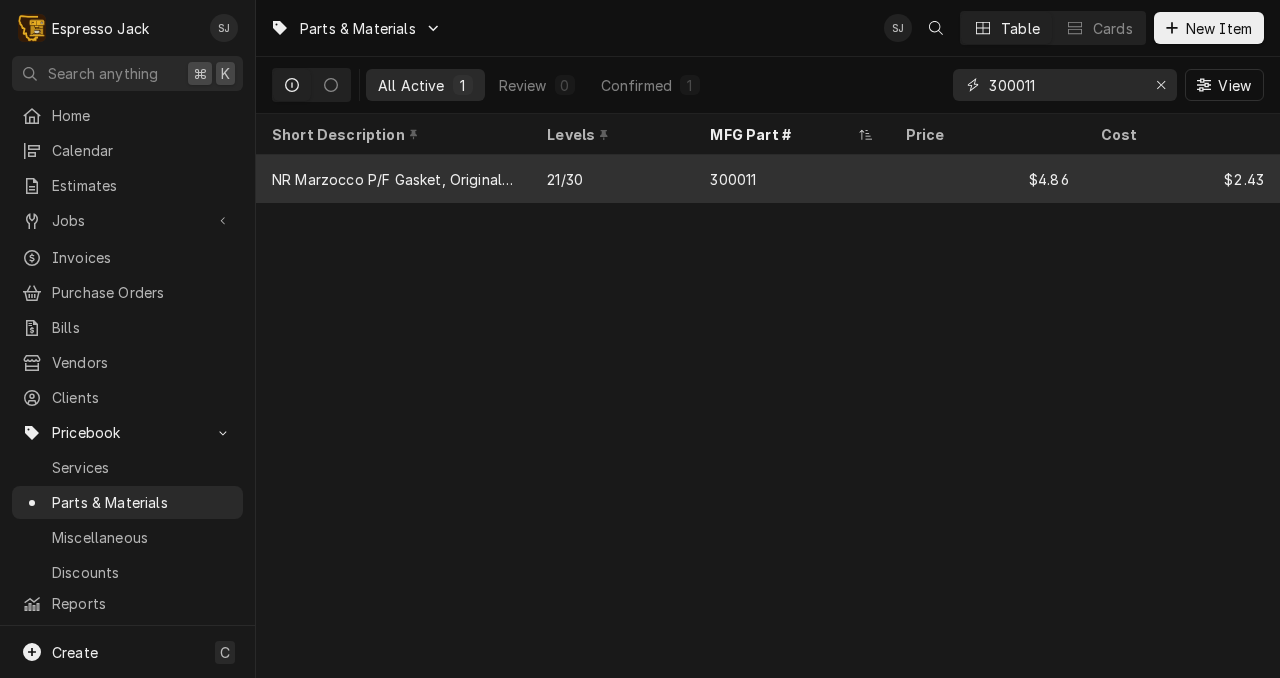 type on "300011" 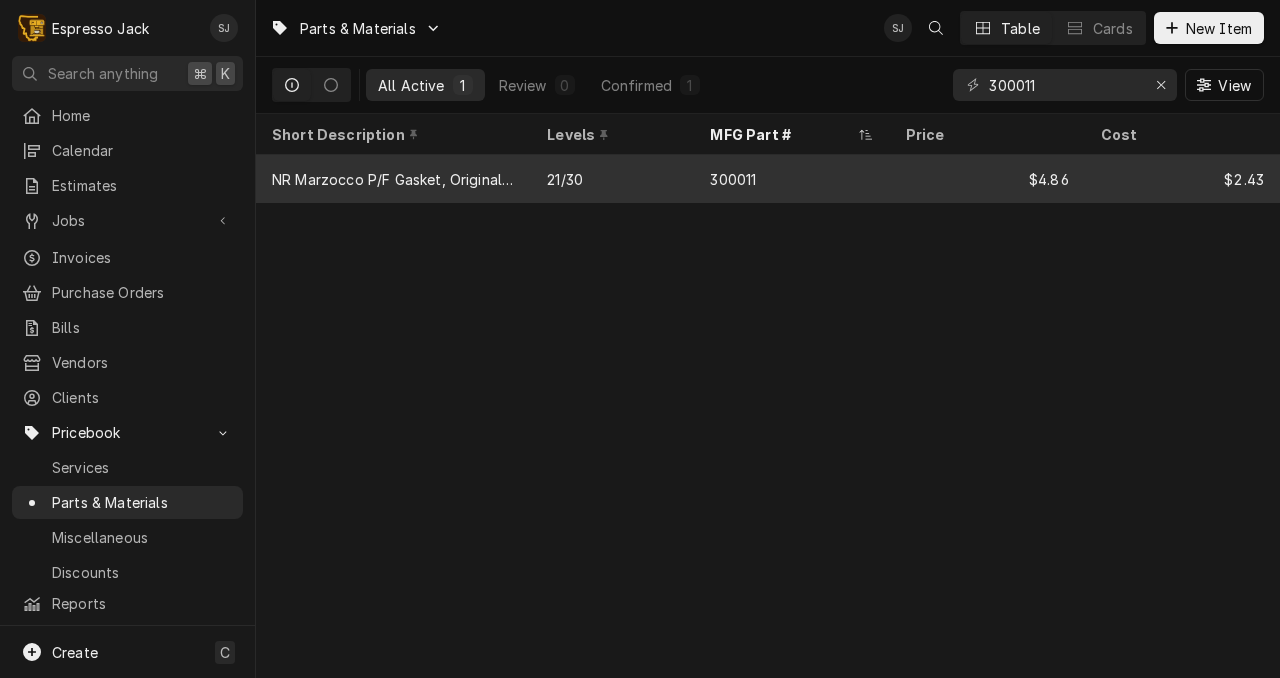 click on "300011" at bounding box center (791, 179) 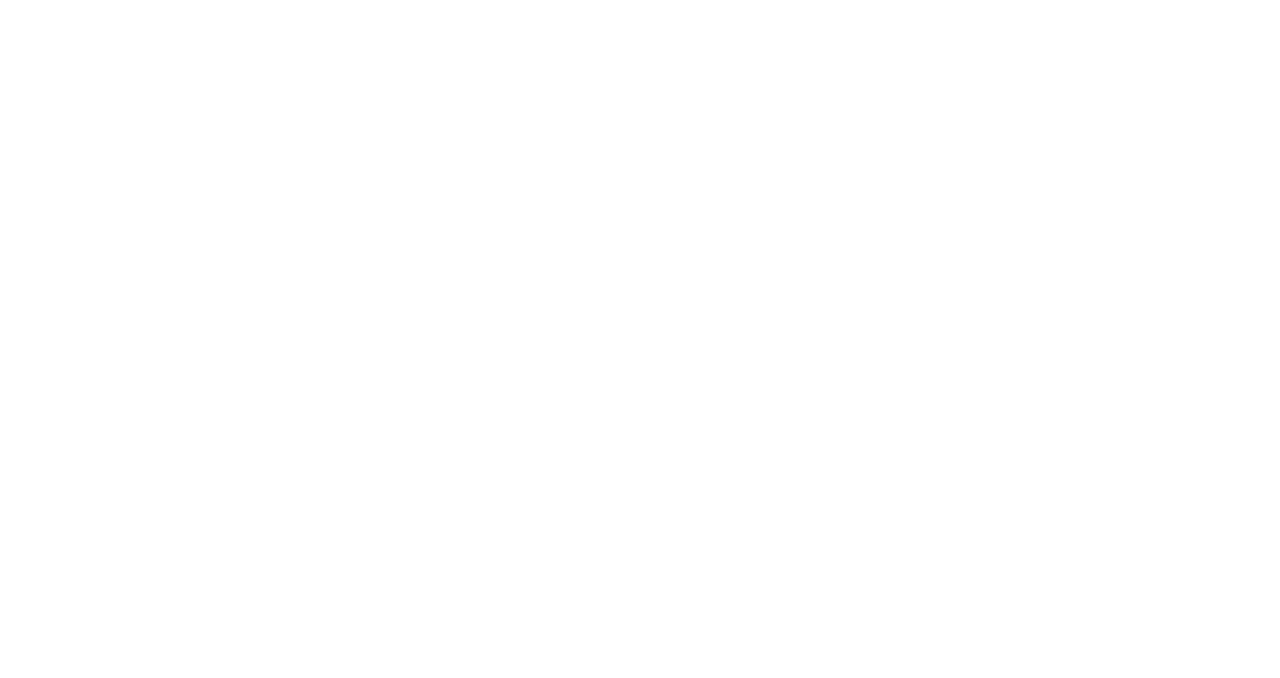 scroll, scrollTop: 0, scrollLeft: 0, axis: both 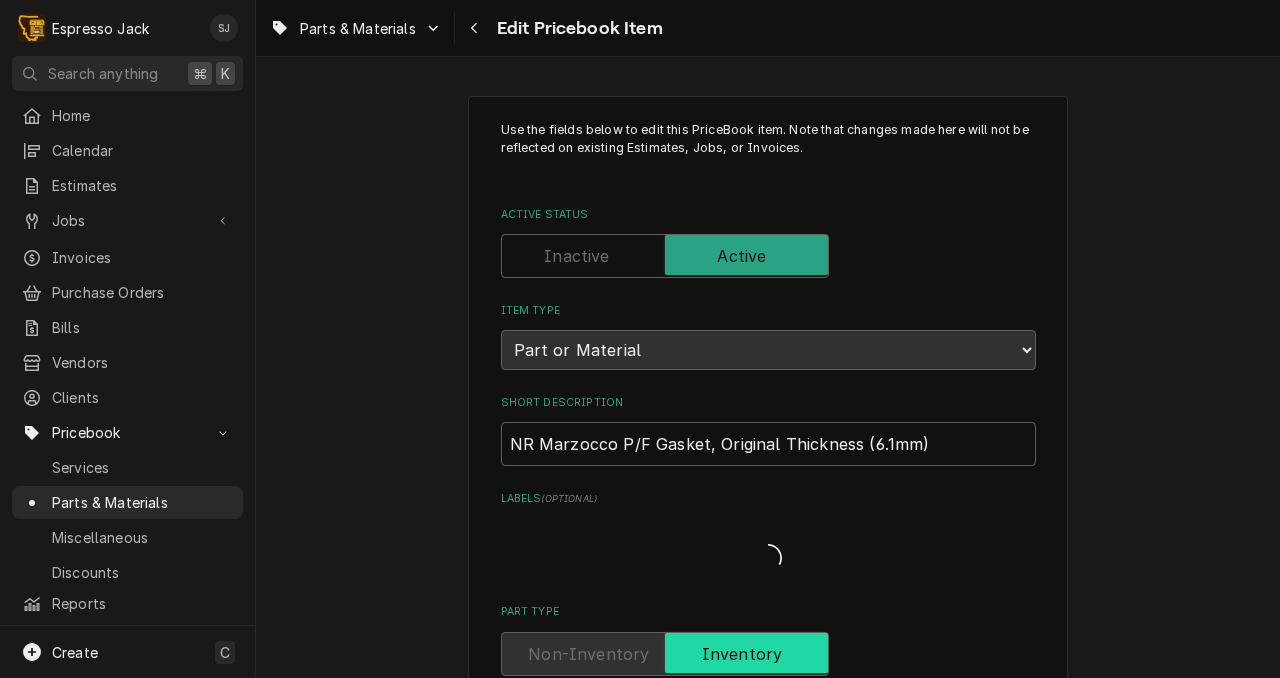 type on "x" 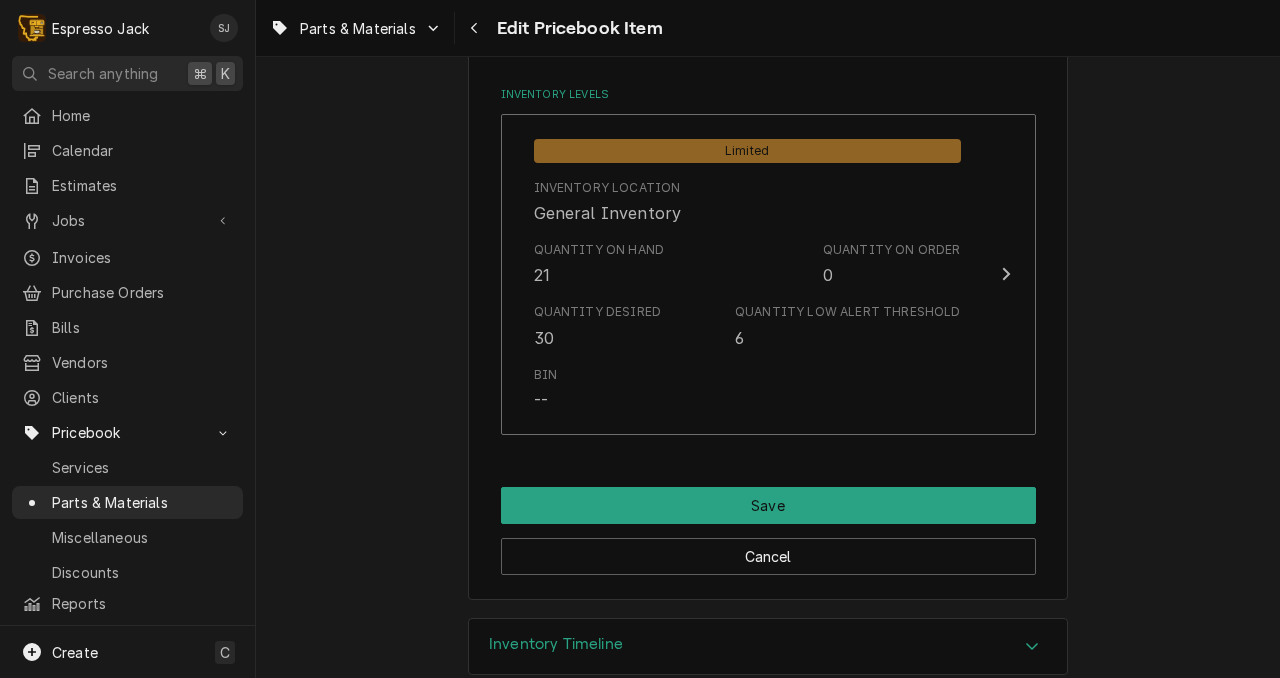 scroll, scrollTop: 1746, scrollLeft: 0, axis: vertical 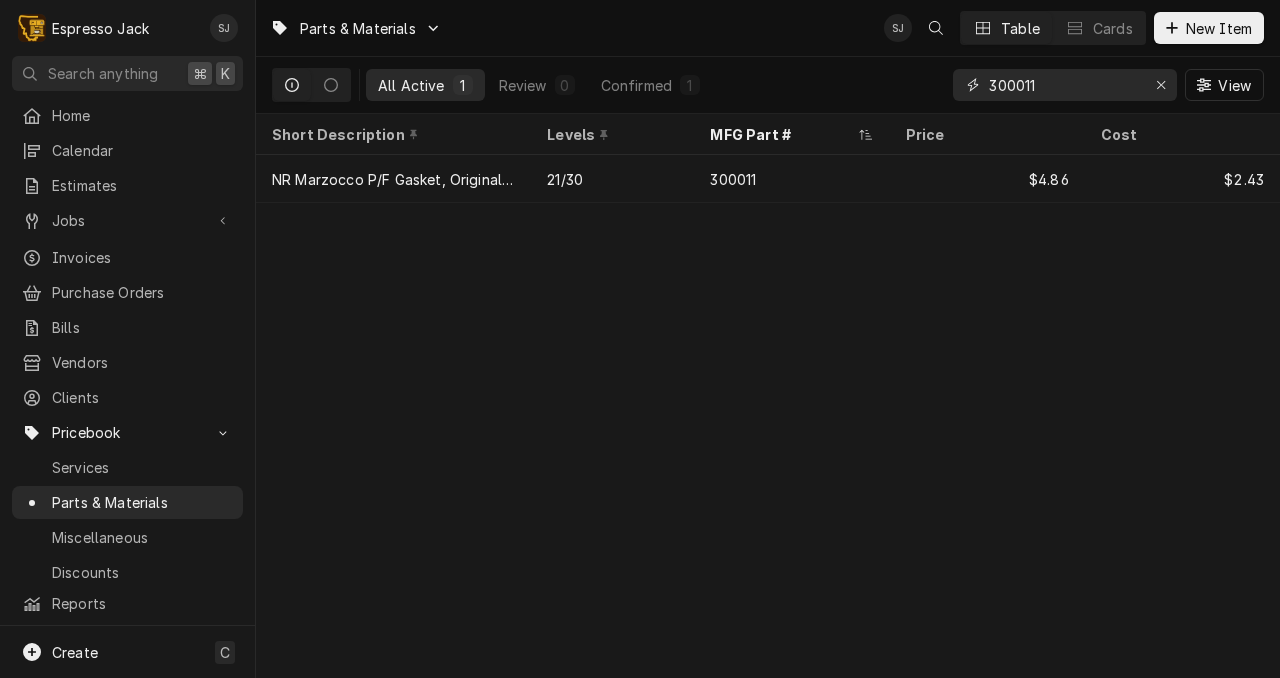 click on "300011" at bounding box center [1064, 85] 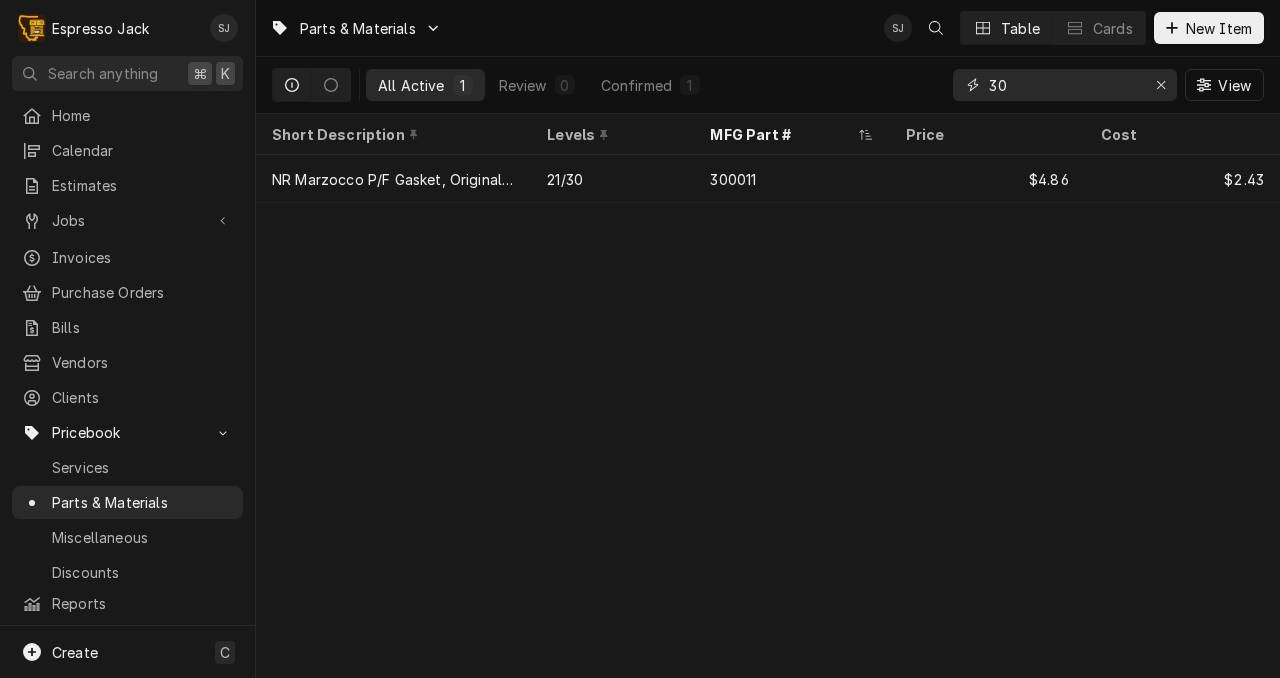 type on "3" 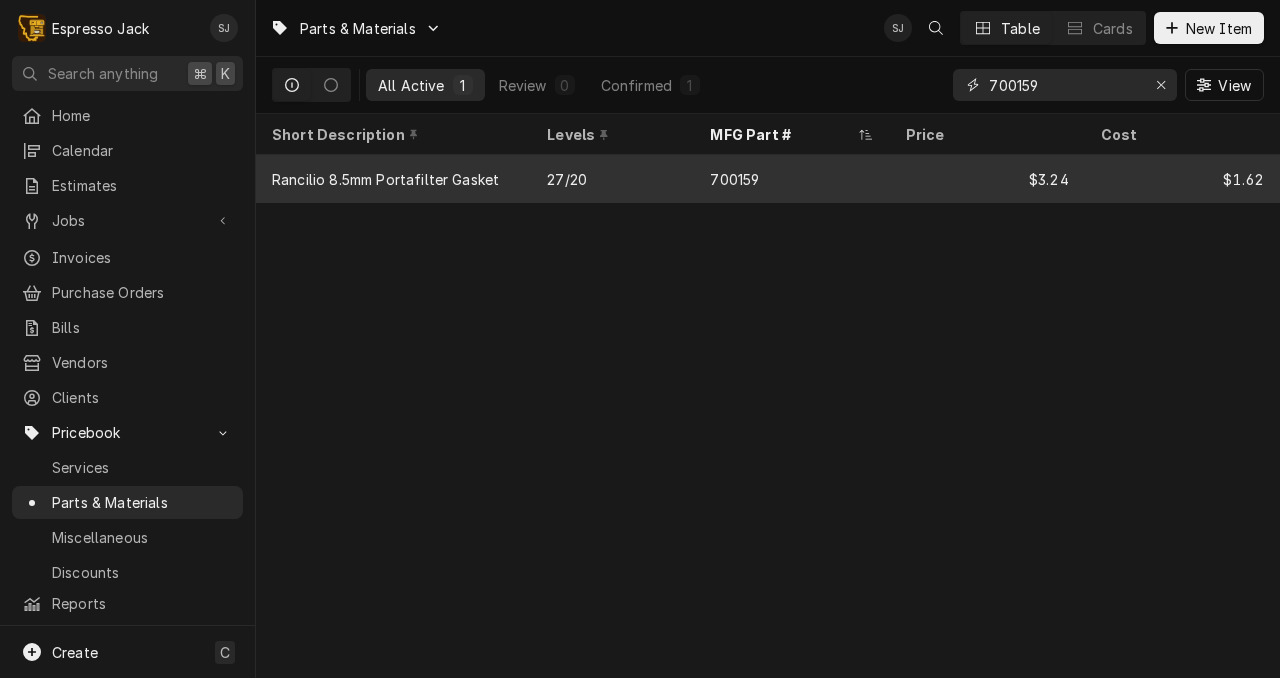 type on "700159" 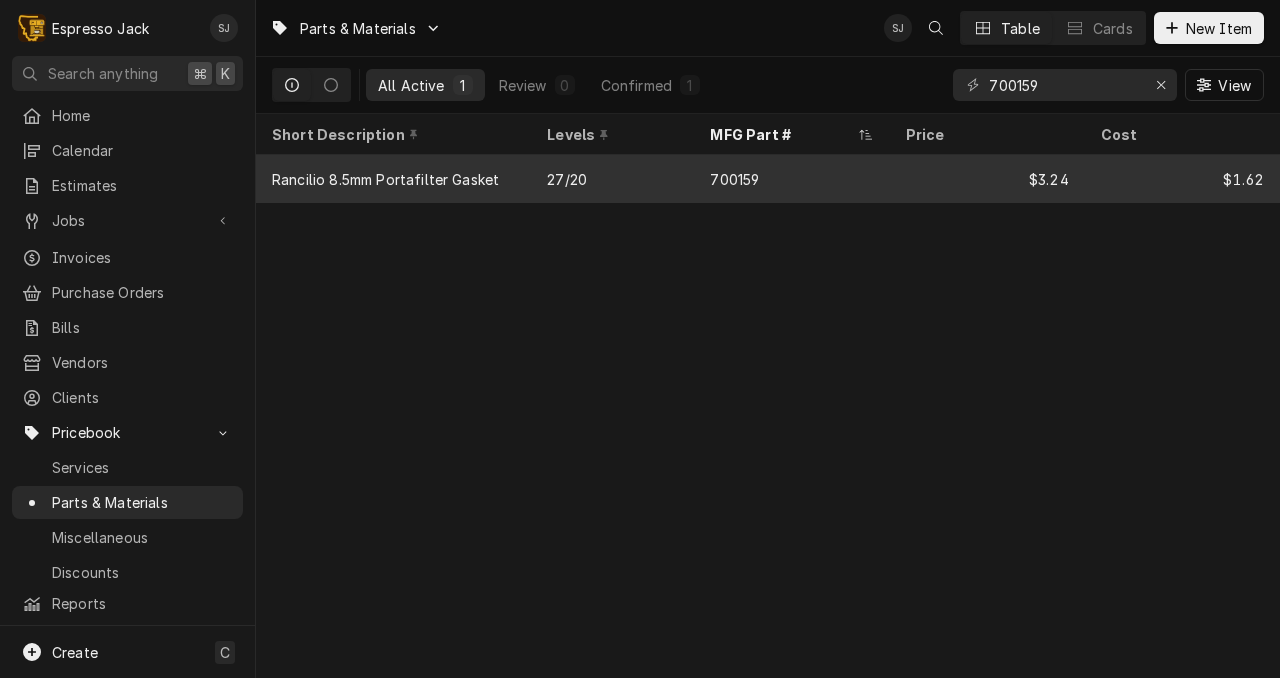click on "700159" at bounding box center [791, 179] 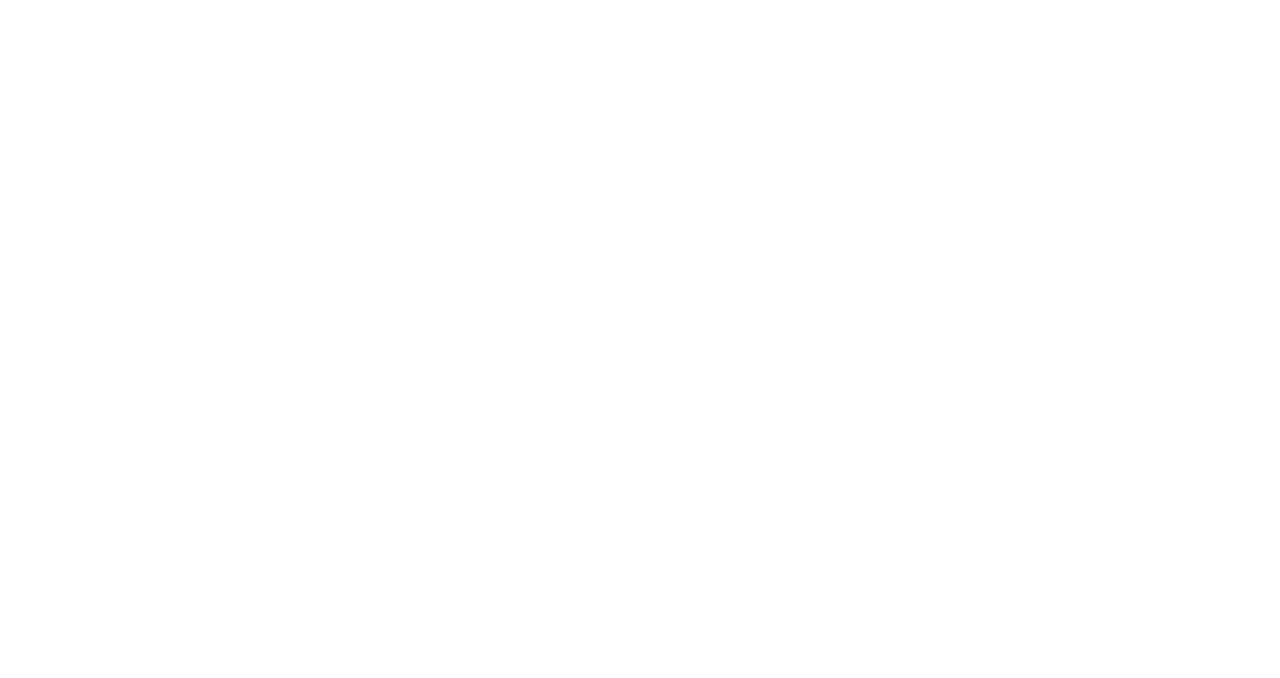 scroll, scrollTop: 0, scrollLeft: 0, axis: both 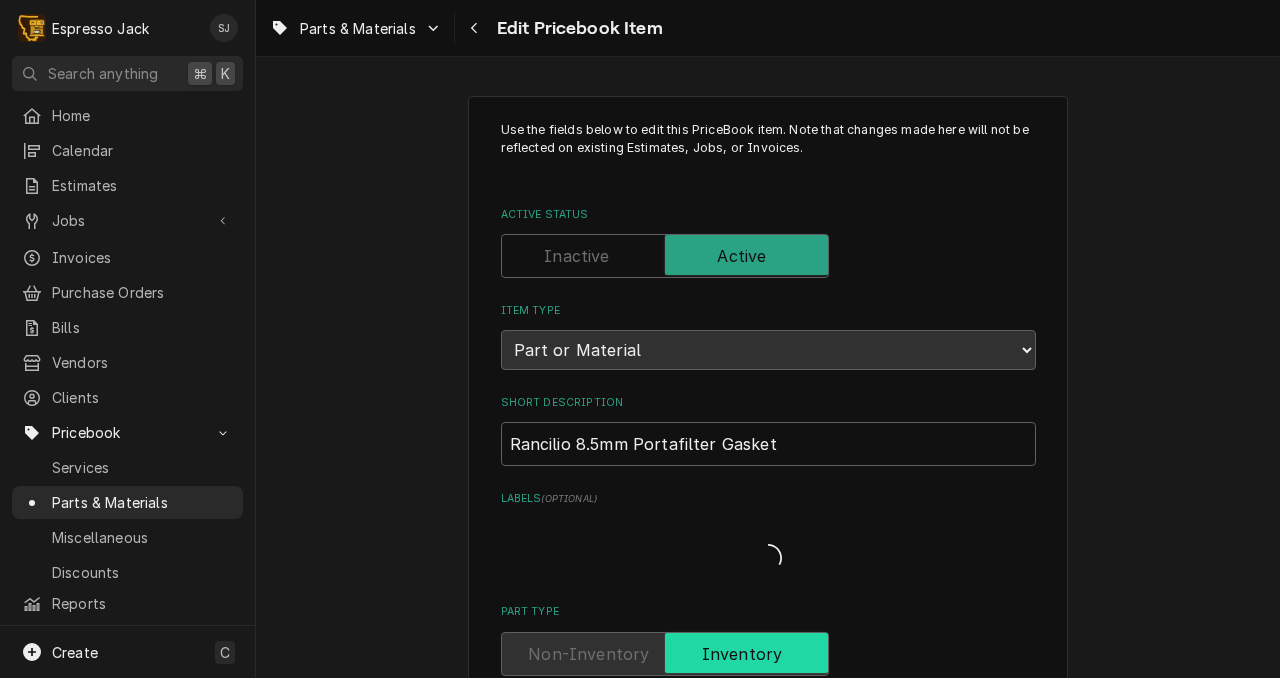 type on "x" 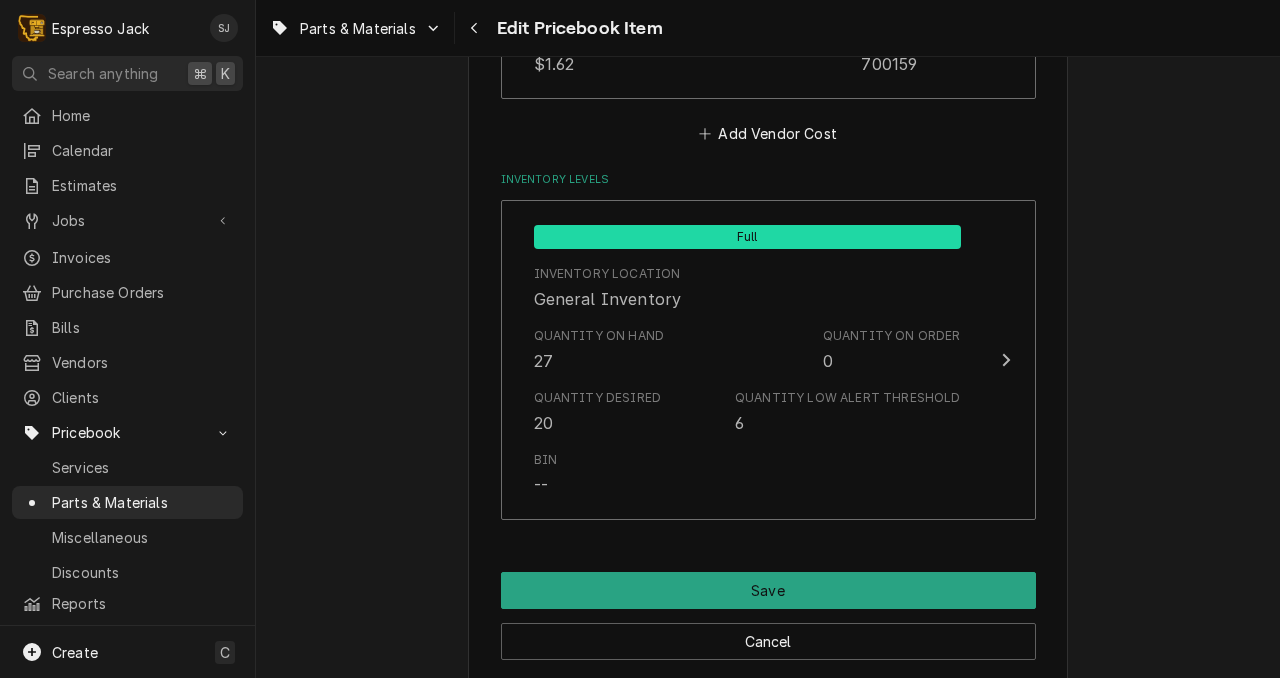 scroll, scrollTop: 1503, scrollLeft: 0, axis: vertical 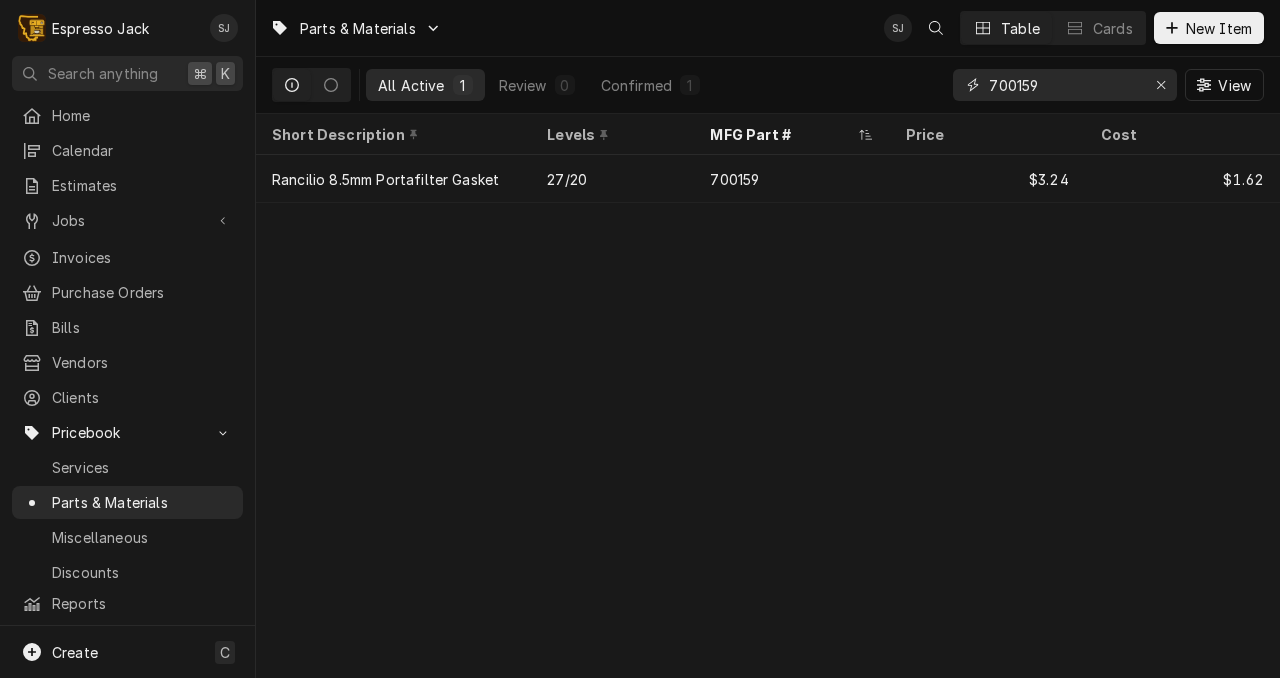 click on "700159" at bounding box center (1064, 85) 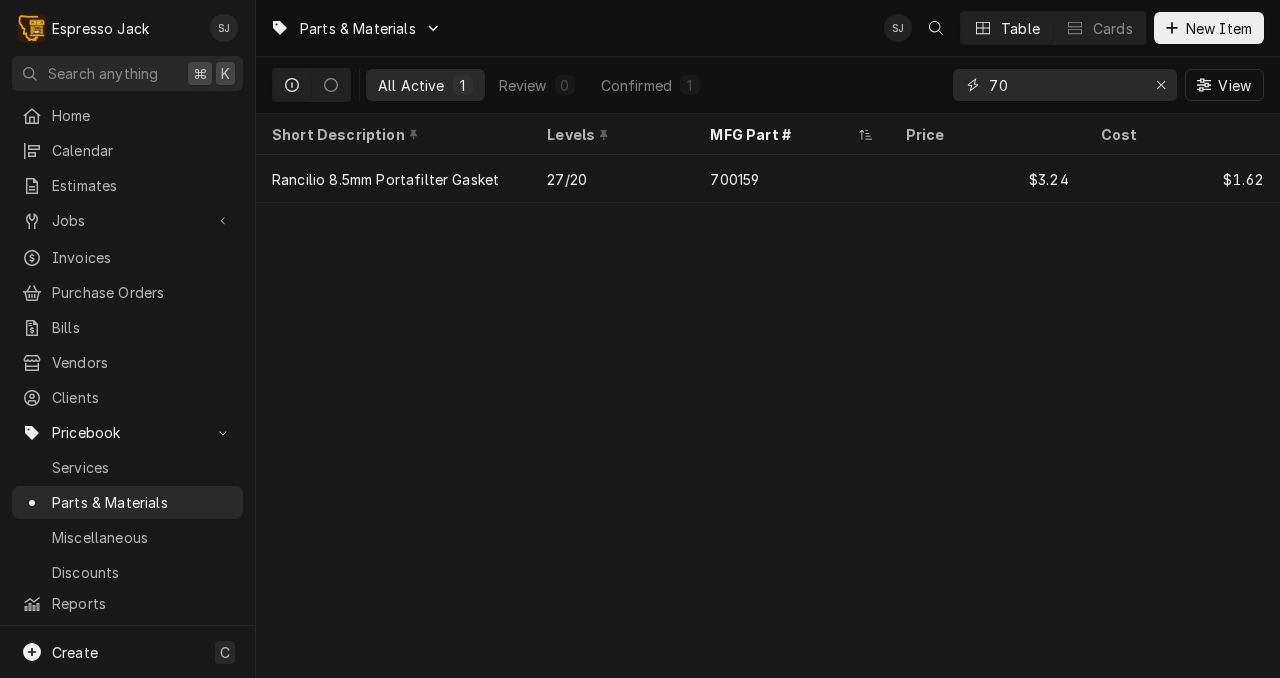type on "7" 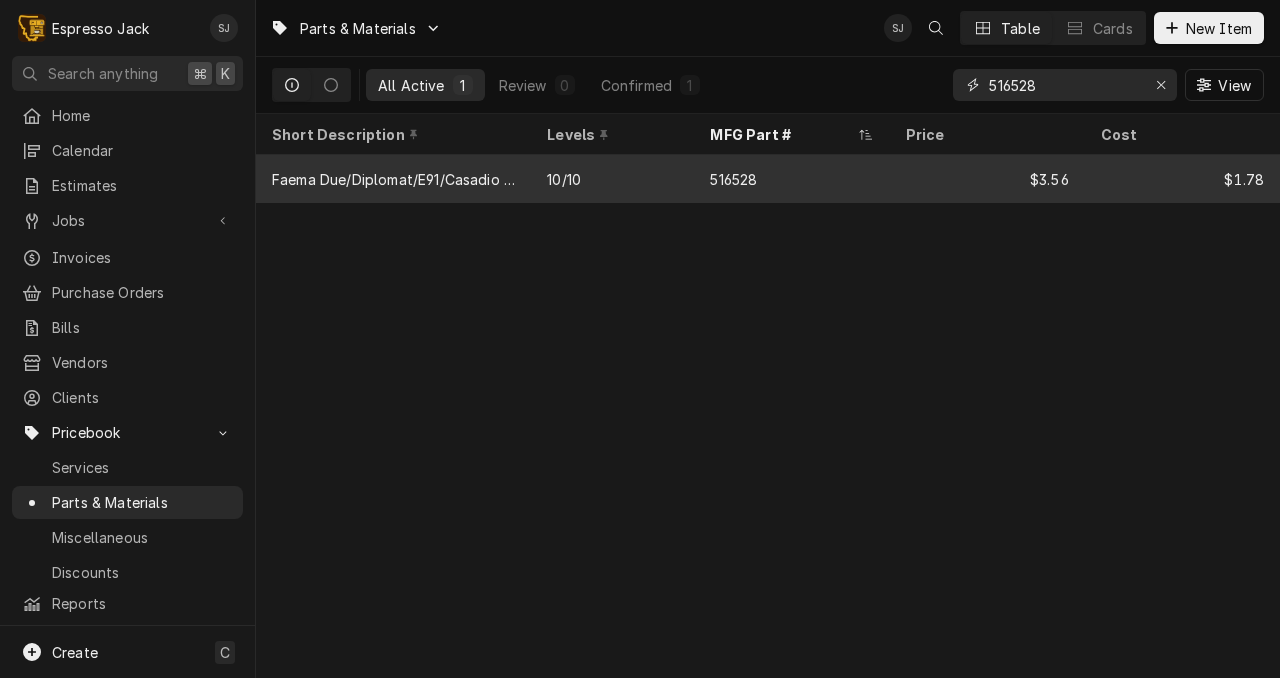 type on "516528" 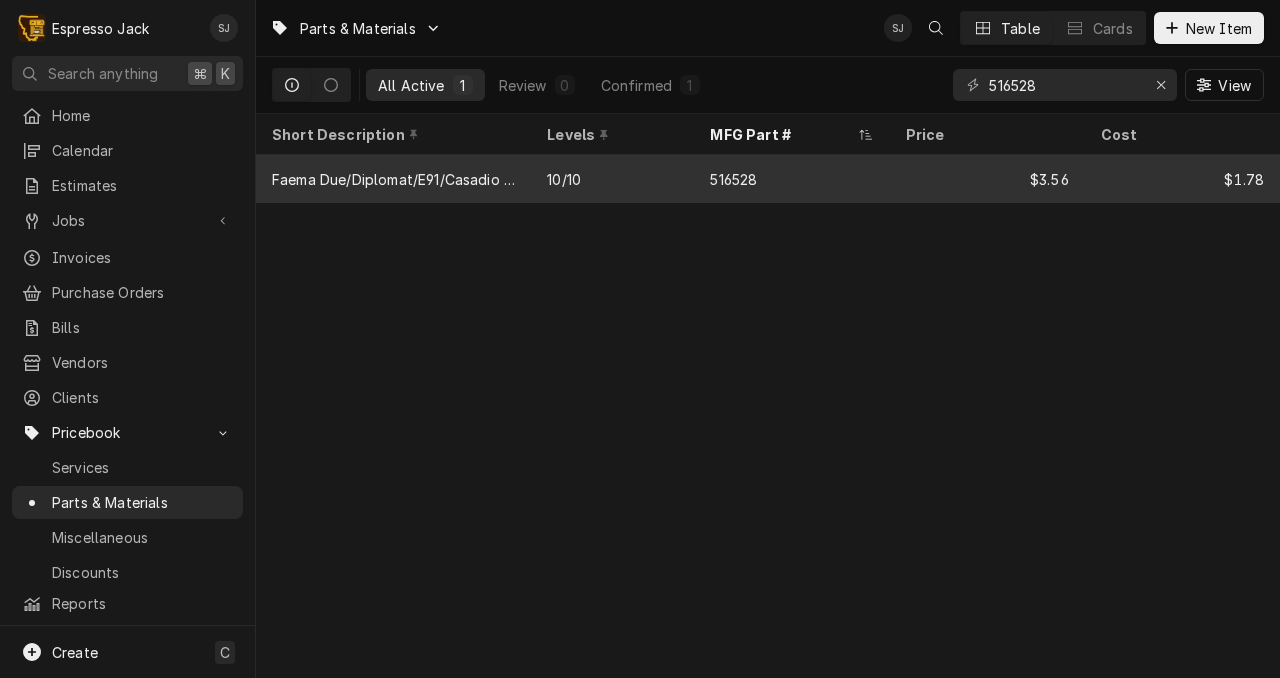 click on "516528" at bounding box center (791, 179) 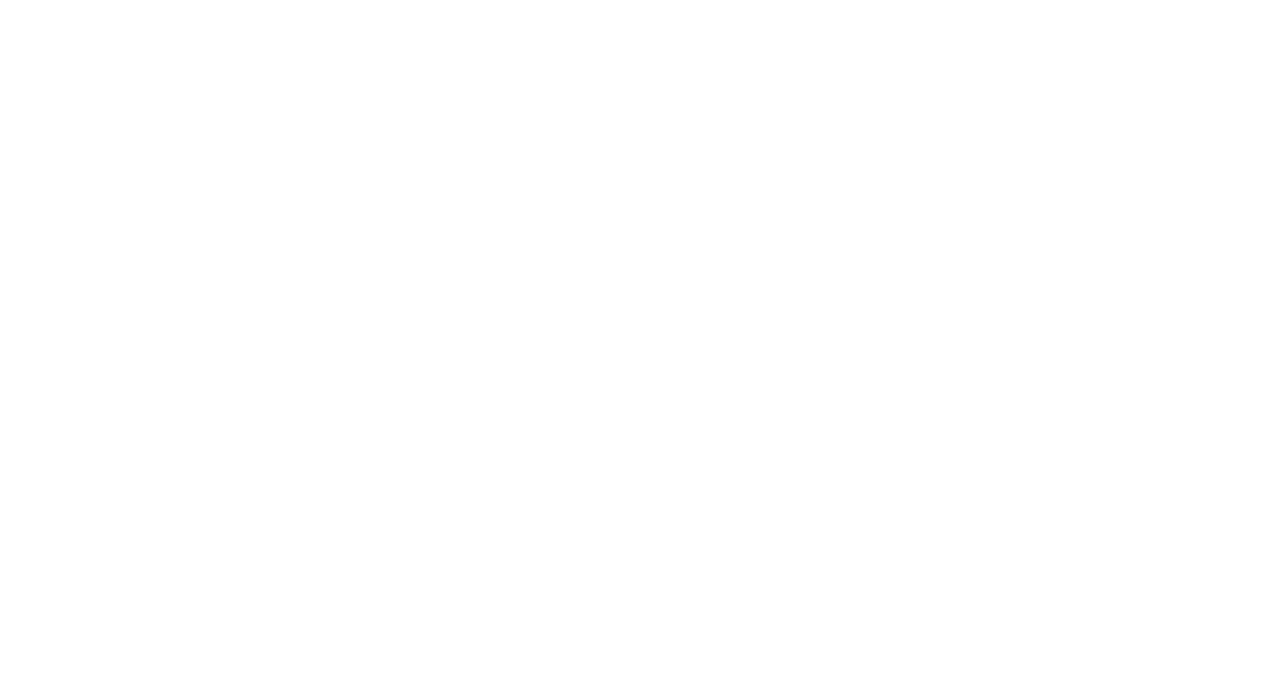 scroll, scrollTop: 0, scrollLeft: 0, axis: both 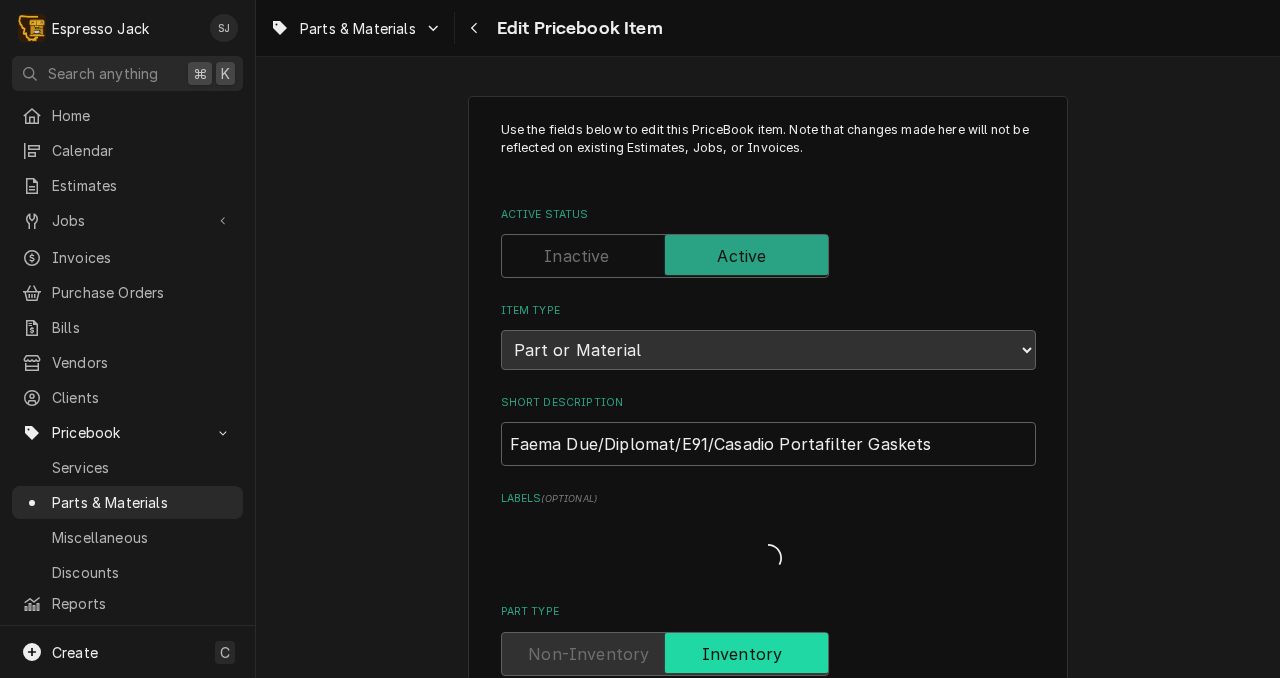 type on "x" 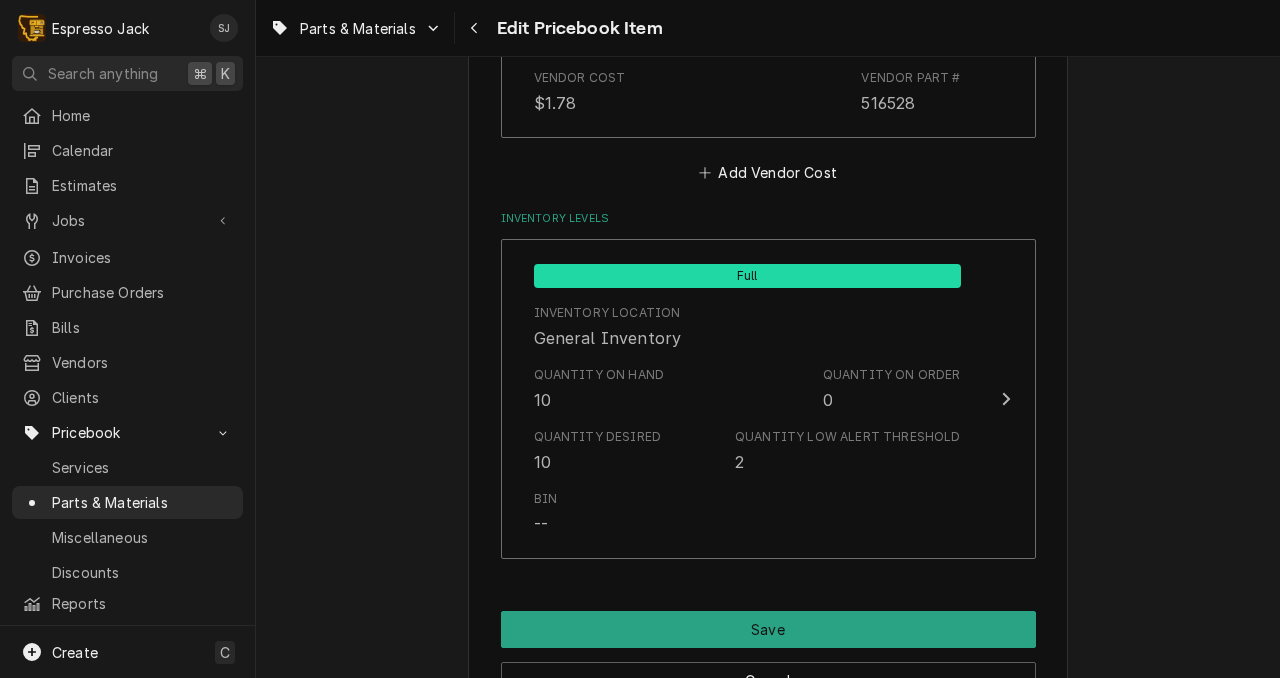 scroll, scrollTop: 1462, scrollLeft: 0, axis: vertical 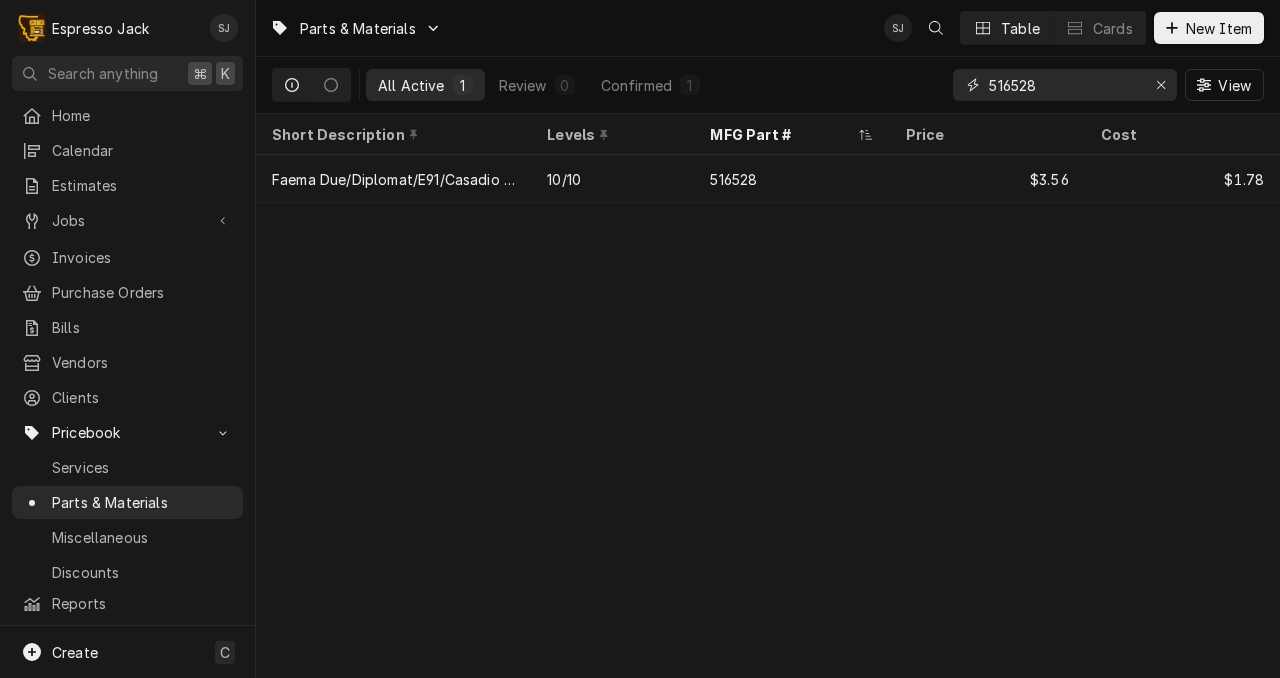 click on "516528" at bounding box center (1064, 85) 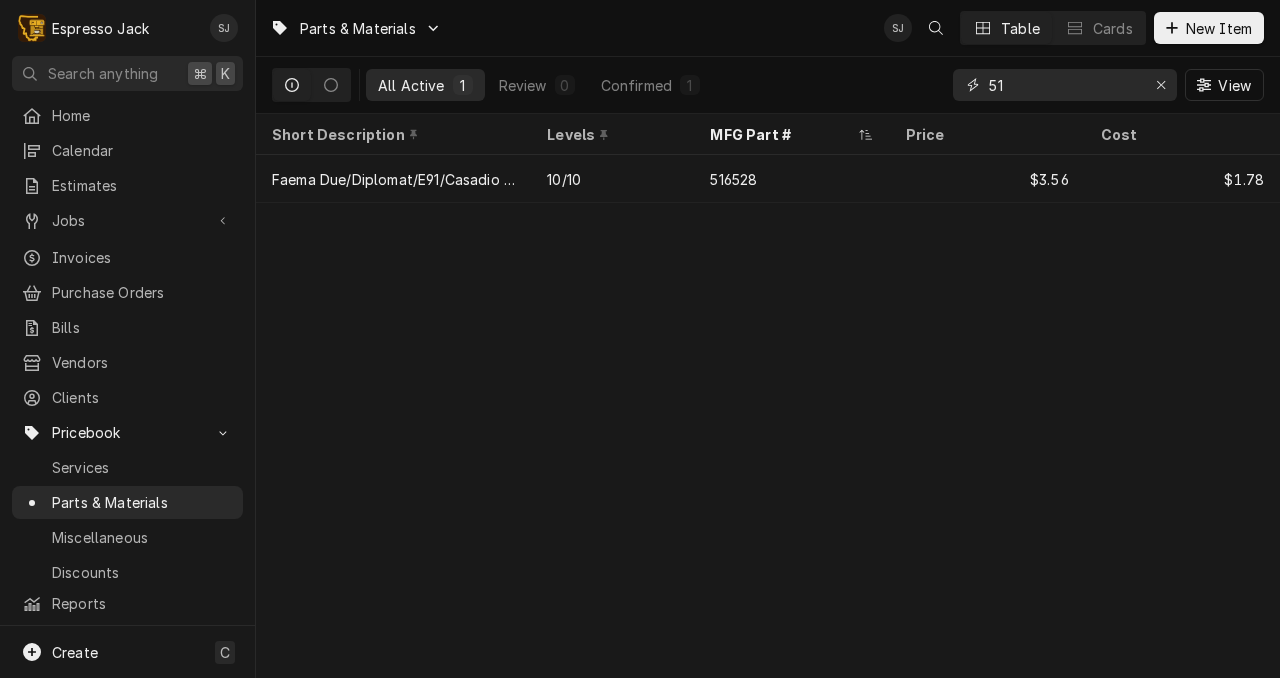 type on "5" 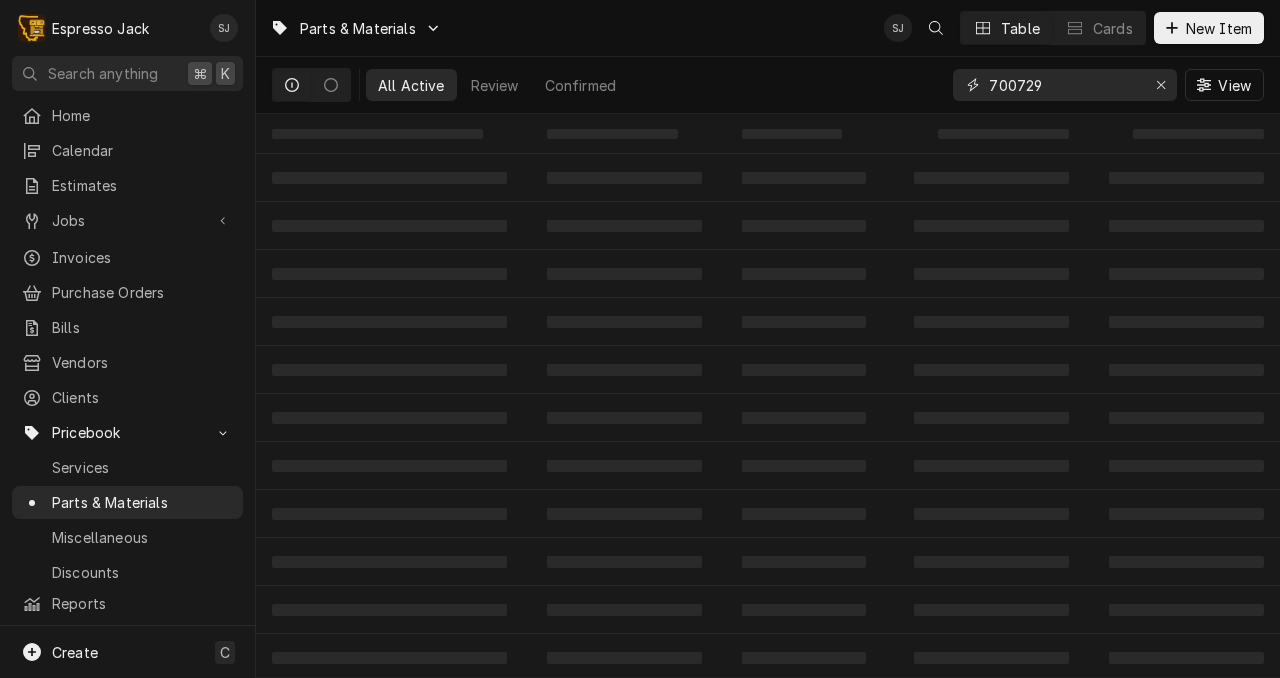type on "700729" 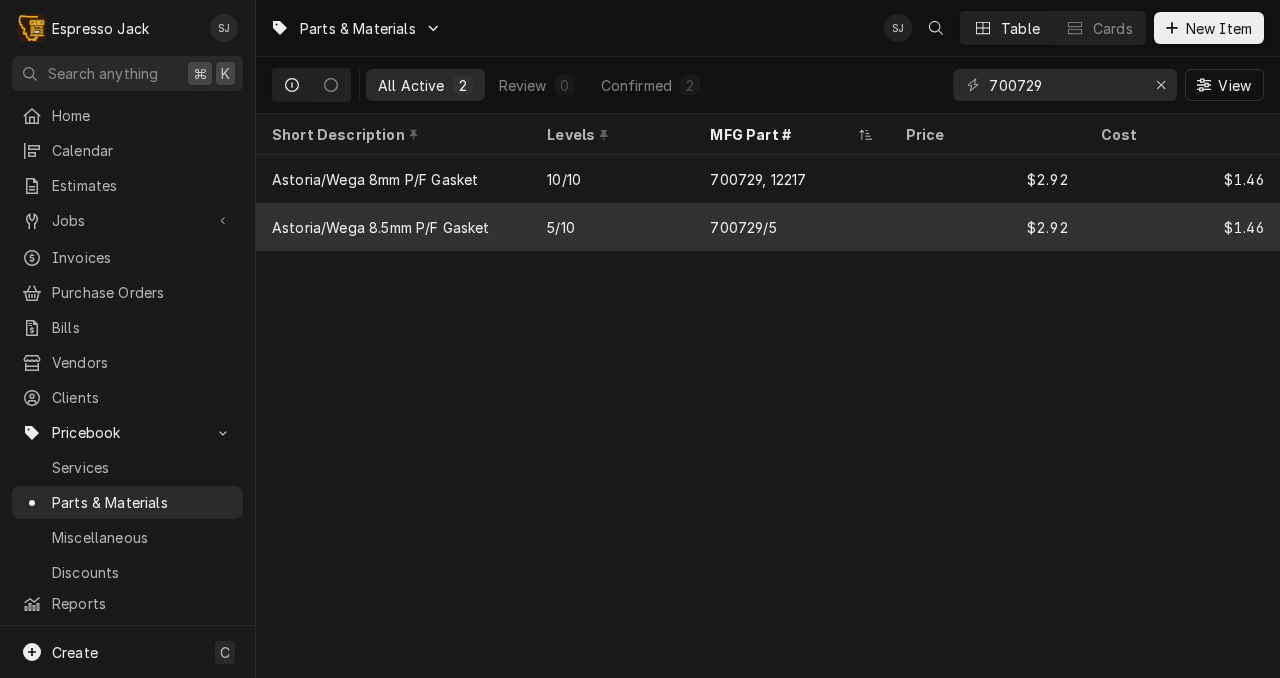 click on "700729/5" at bounding box center (791, 227) 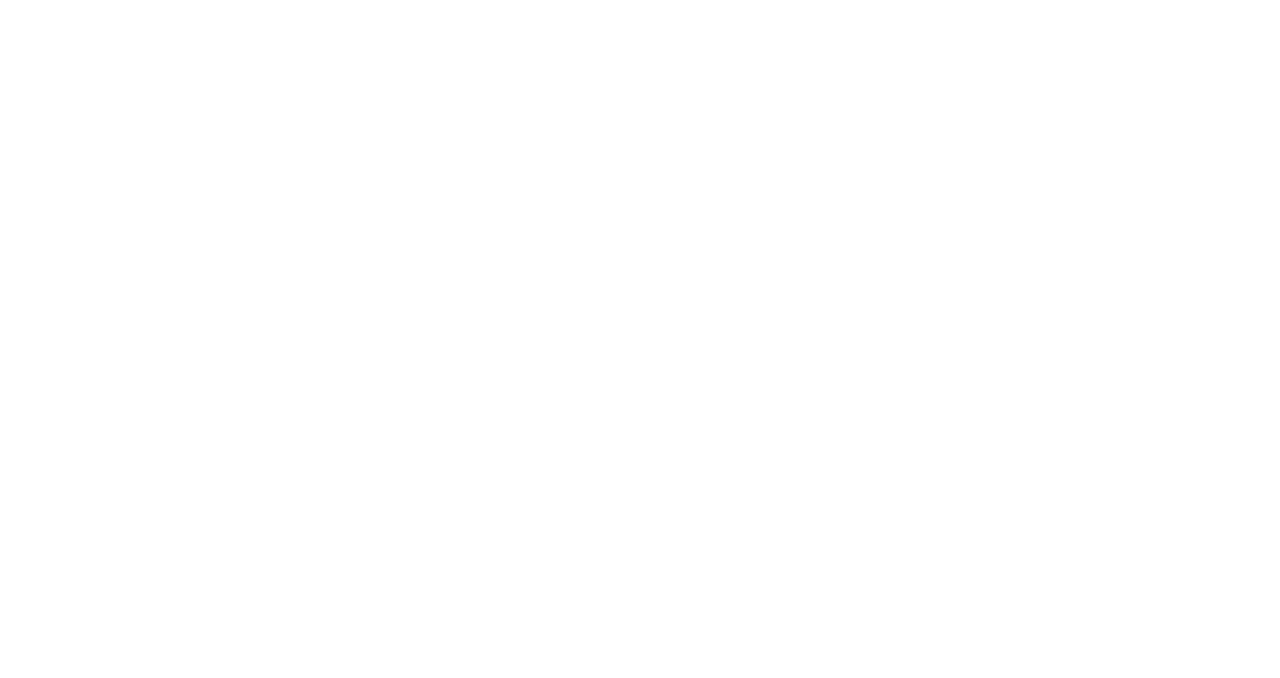 scroll, scrollTop: 0, scrollLeft: 0, axis: both 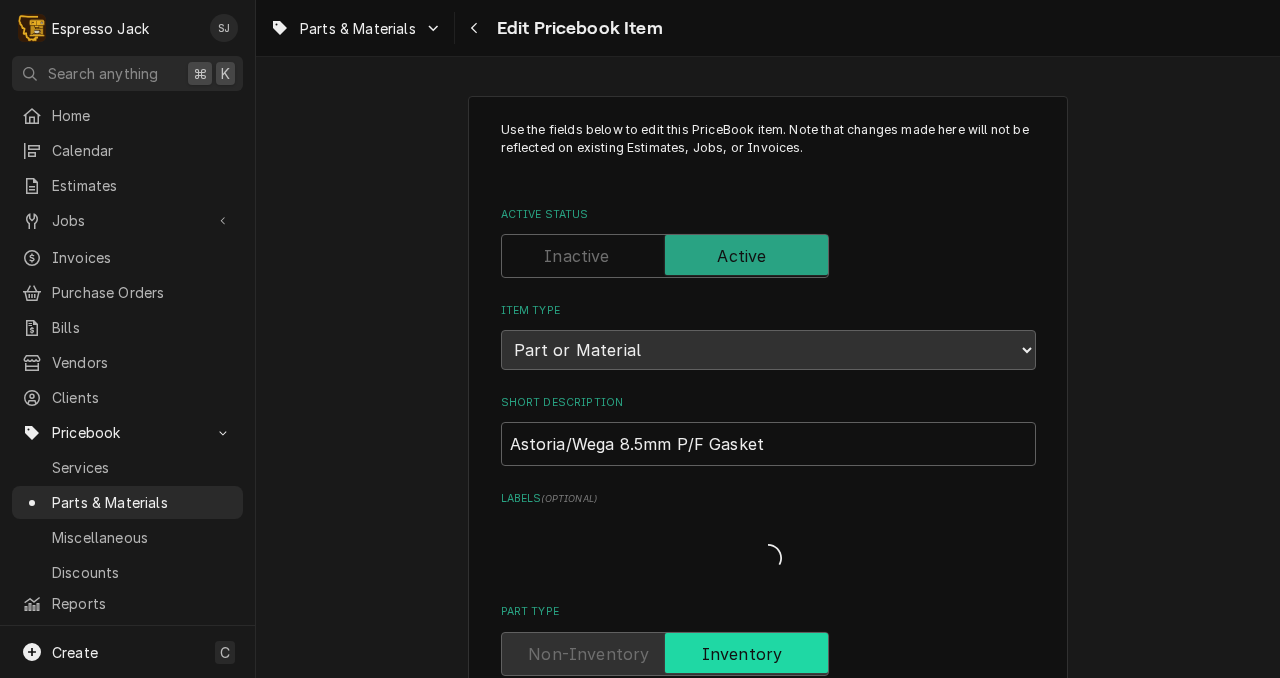 type on "x" 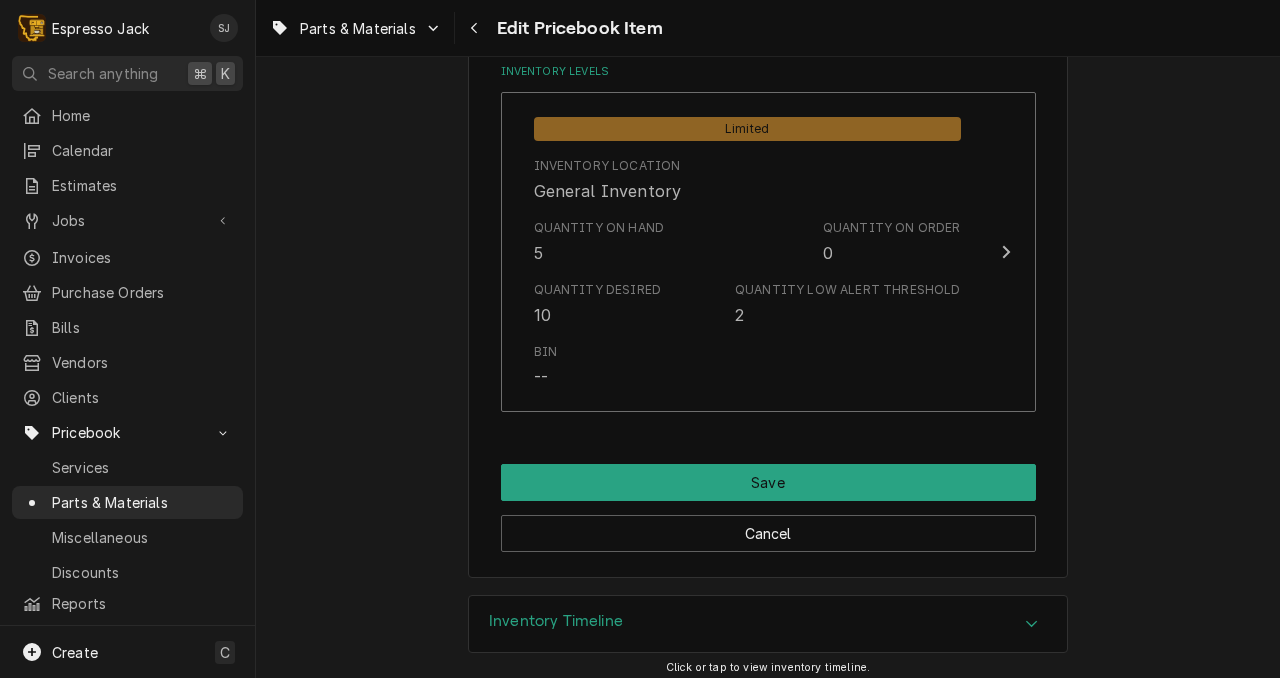 scroll, scrollTop: 1610, scrollLeft: 0, axis: vertical 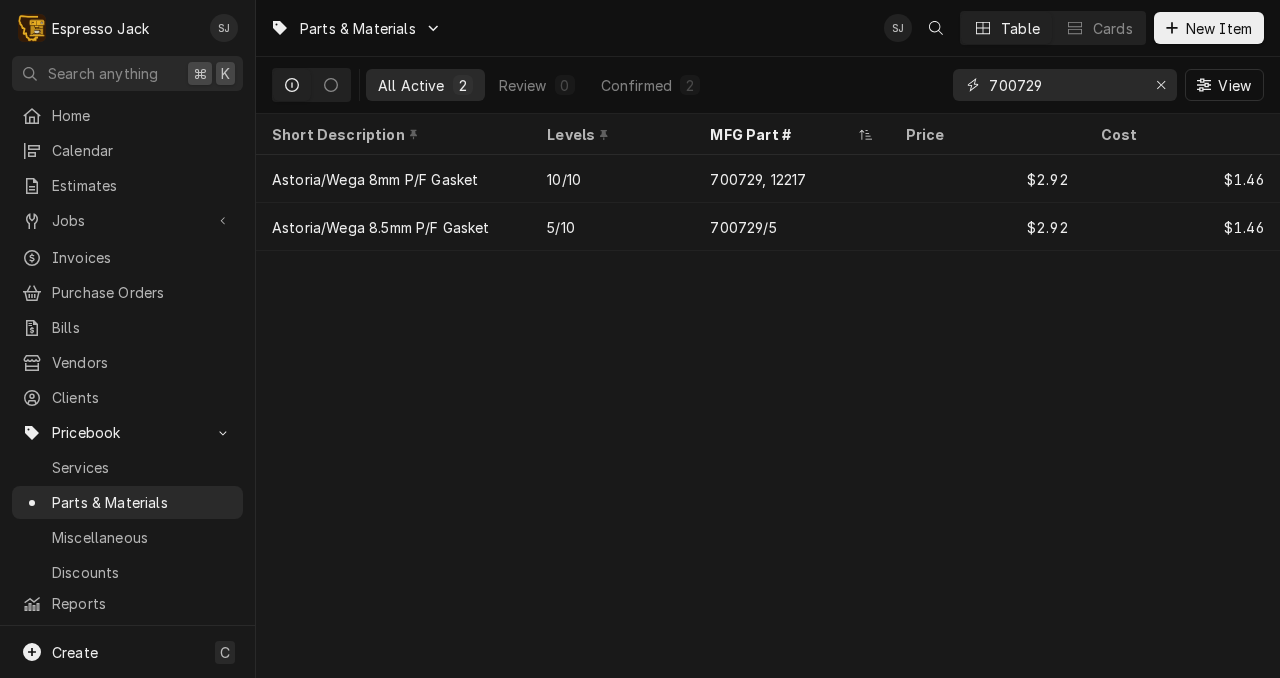 click on "700729" at bounding box center [1064, 85] 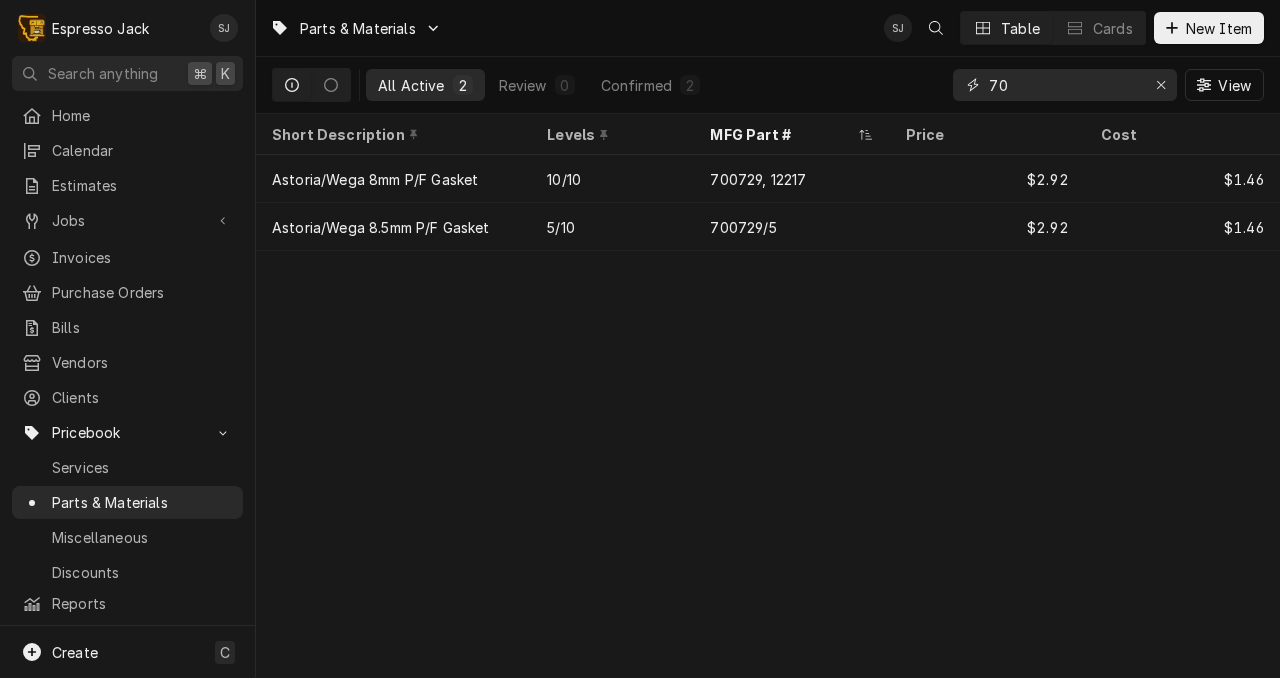 type on "7" 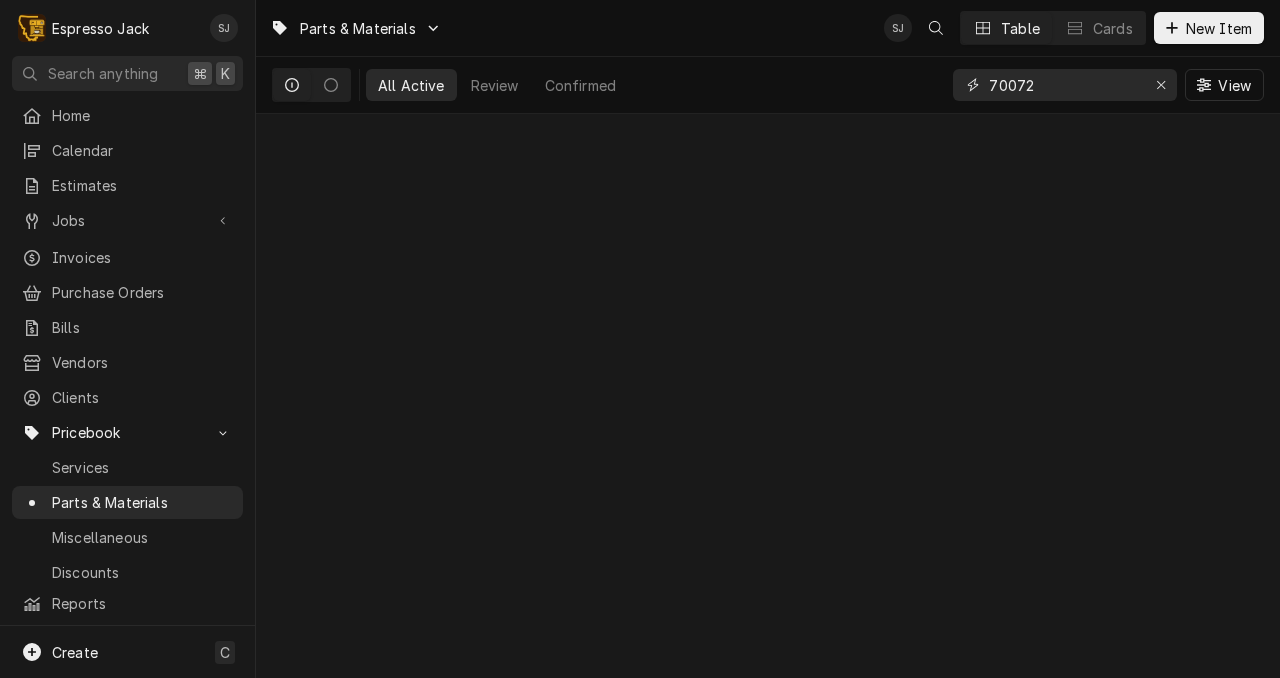 type on "700729" 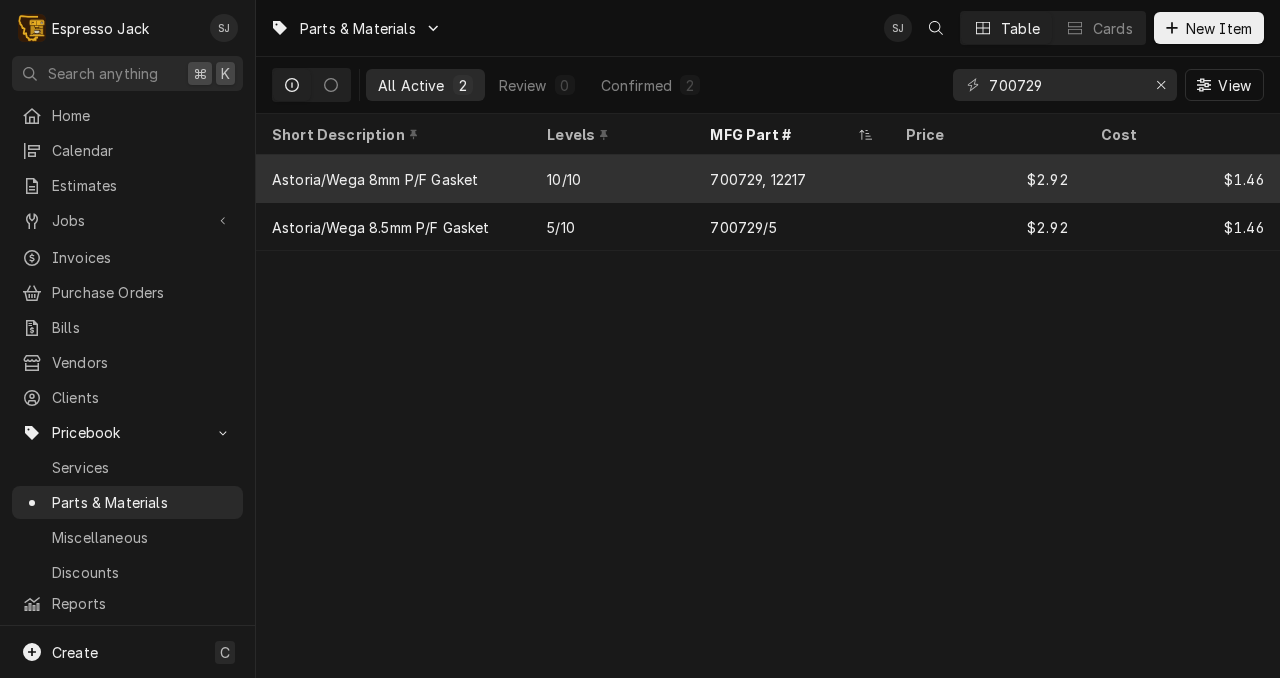 click on "10/10" at bounding box center (612, 179) 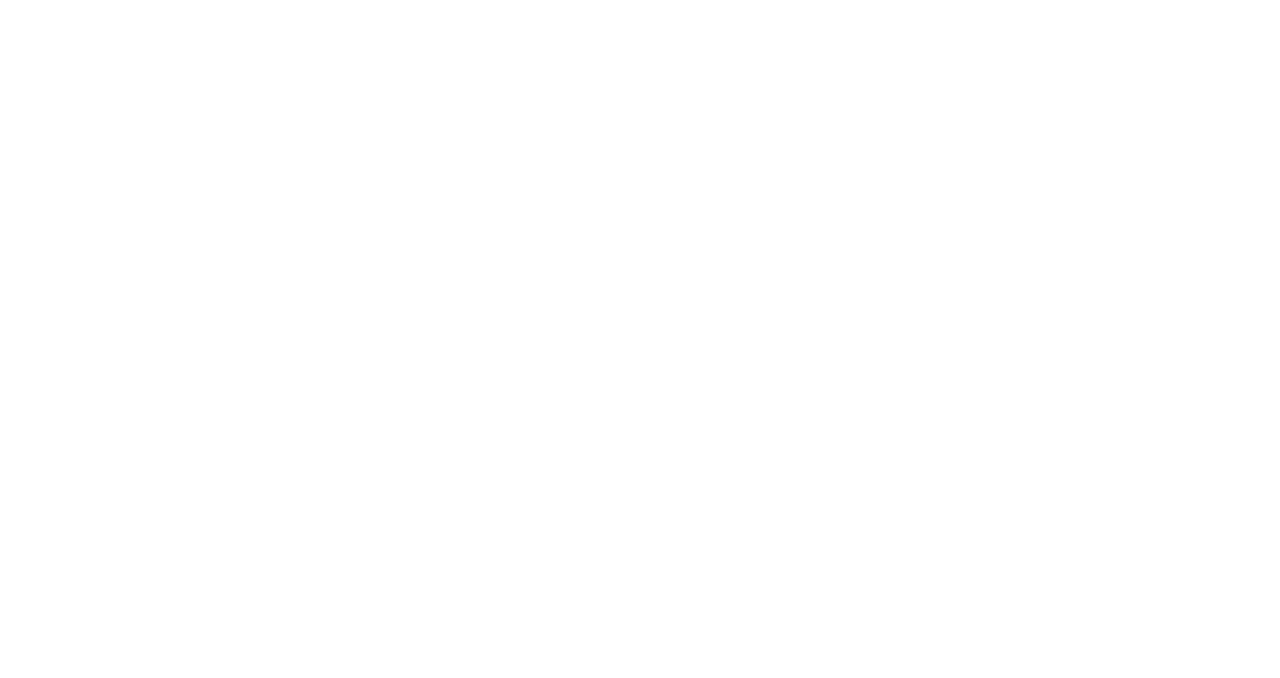 scroll, scrollTop: 0, scrollLeft: 0, axis: both 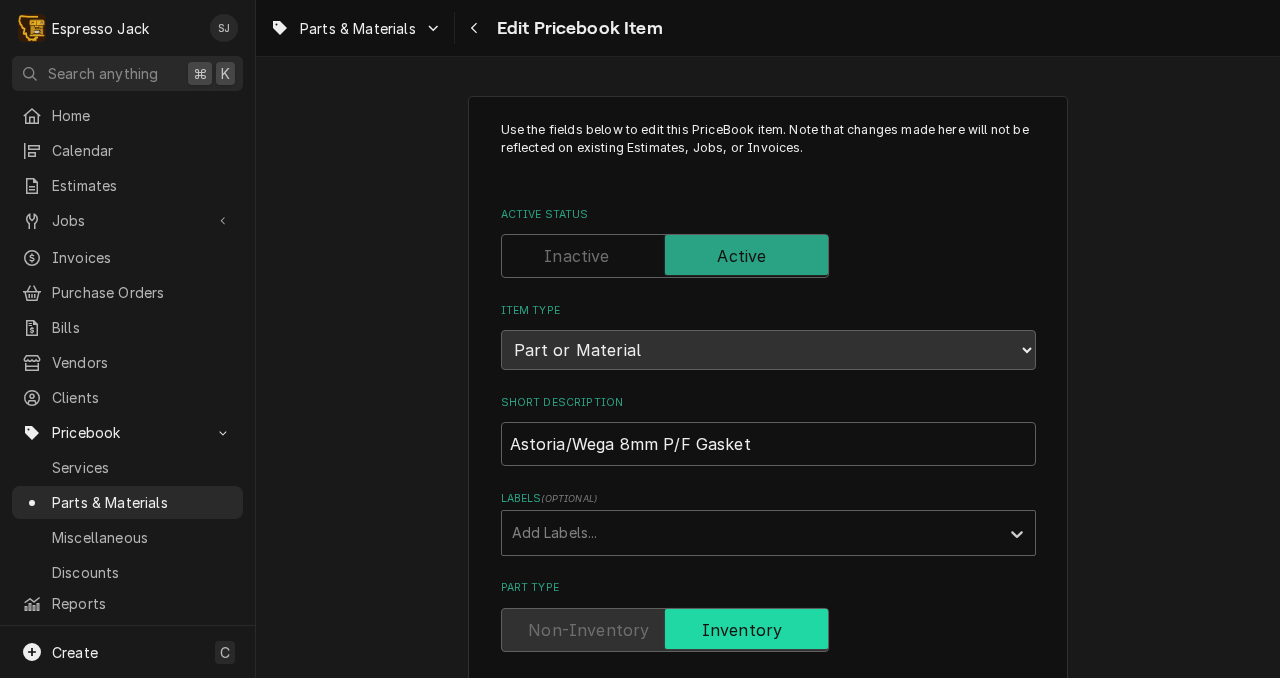 type on "x" 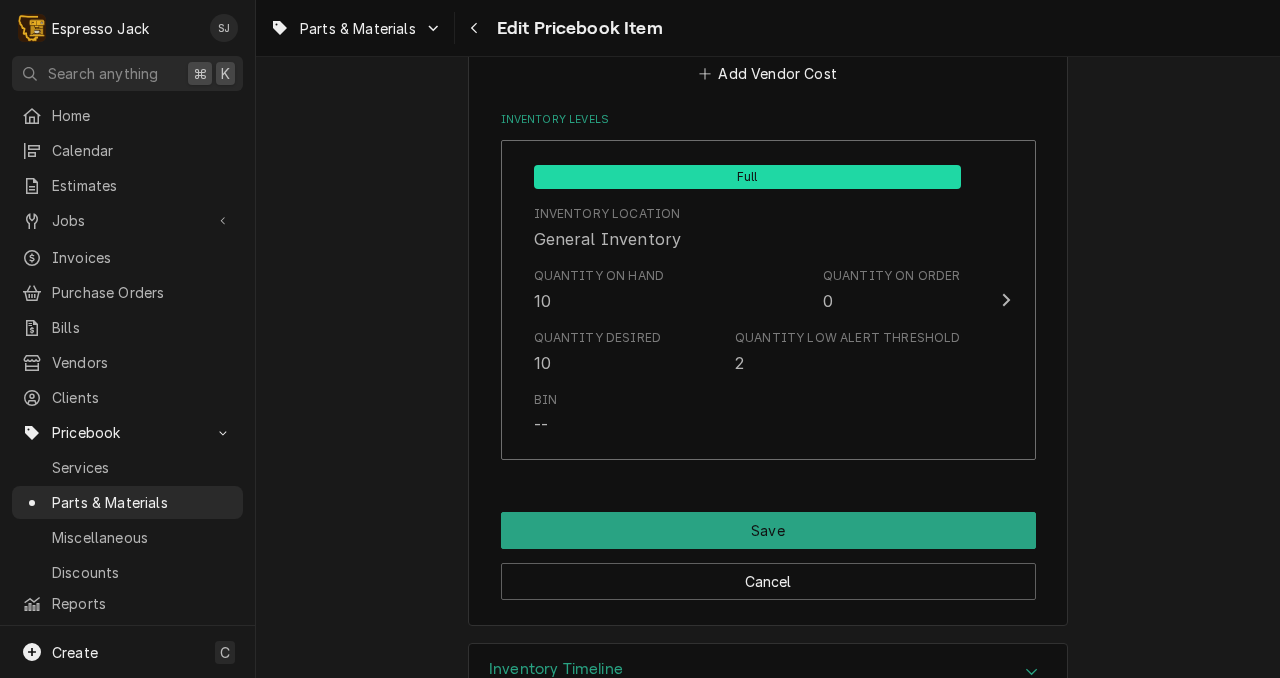 scroll, scrollTop: 1558, scrollLeft: 0, axis: vertical 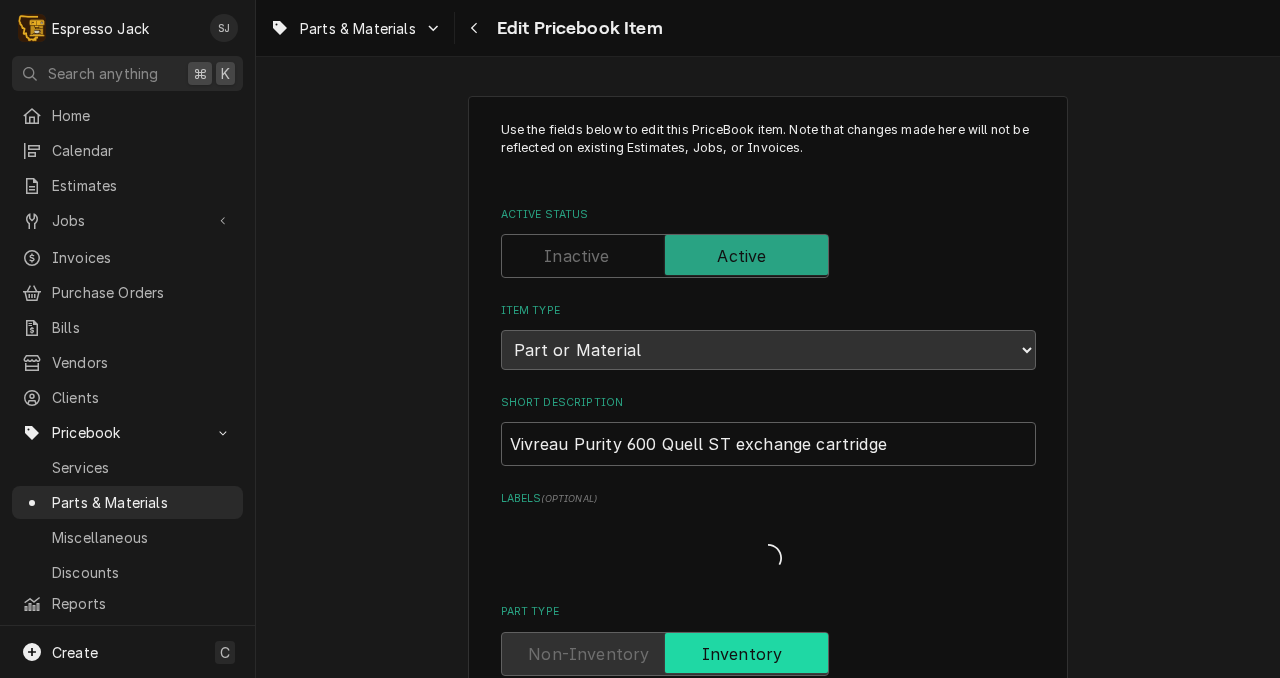 type on "x" 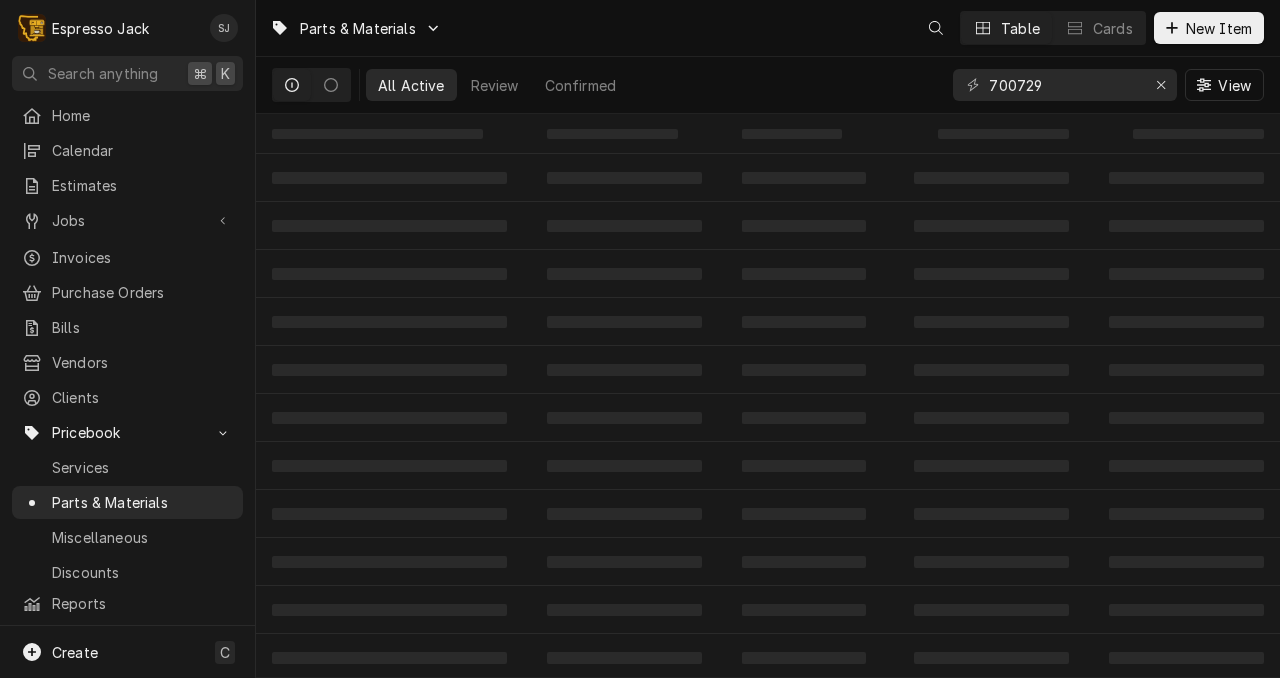scroll, scrollTop: 0, scrollLeft: 0, axis: both 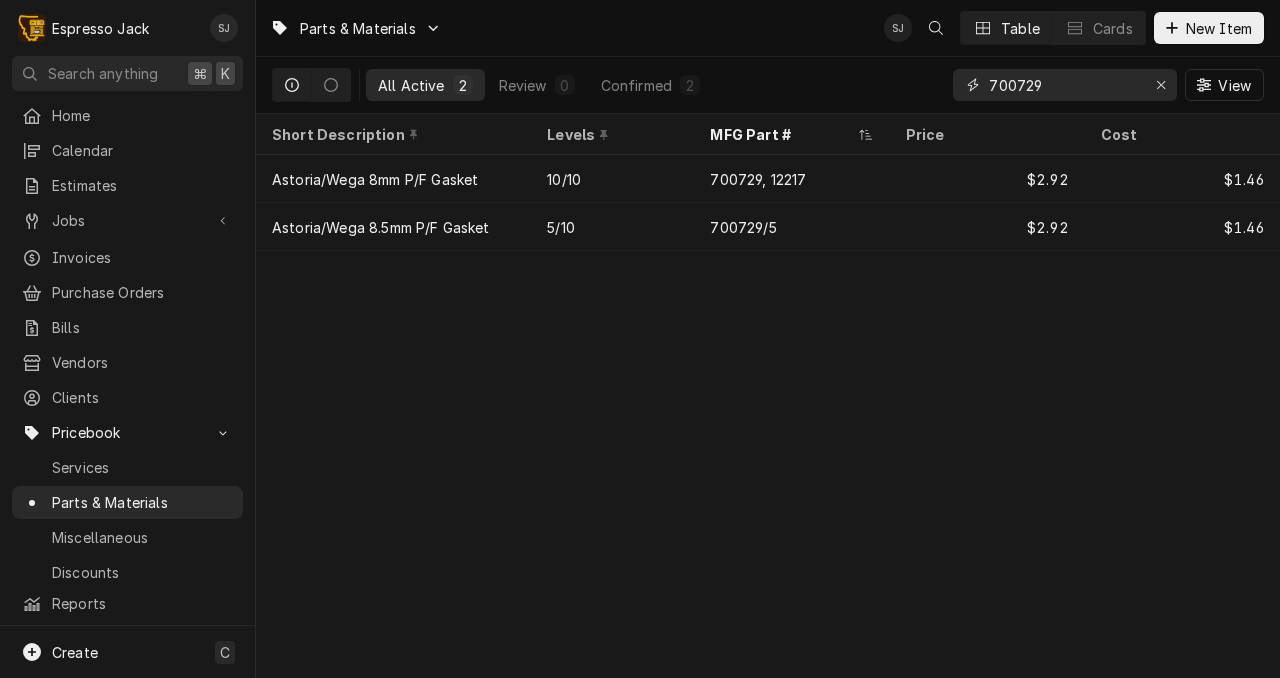 click on "700729" at bounding box center [1064, 85] 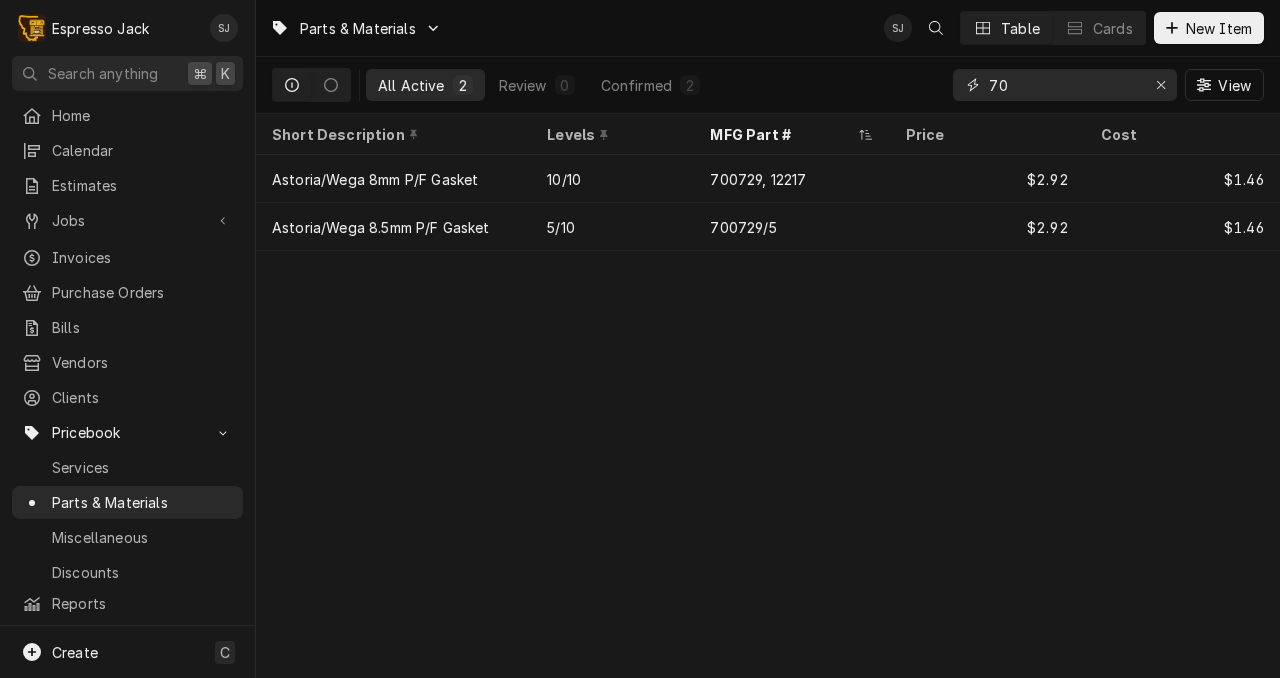 type on "7" 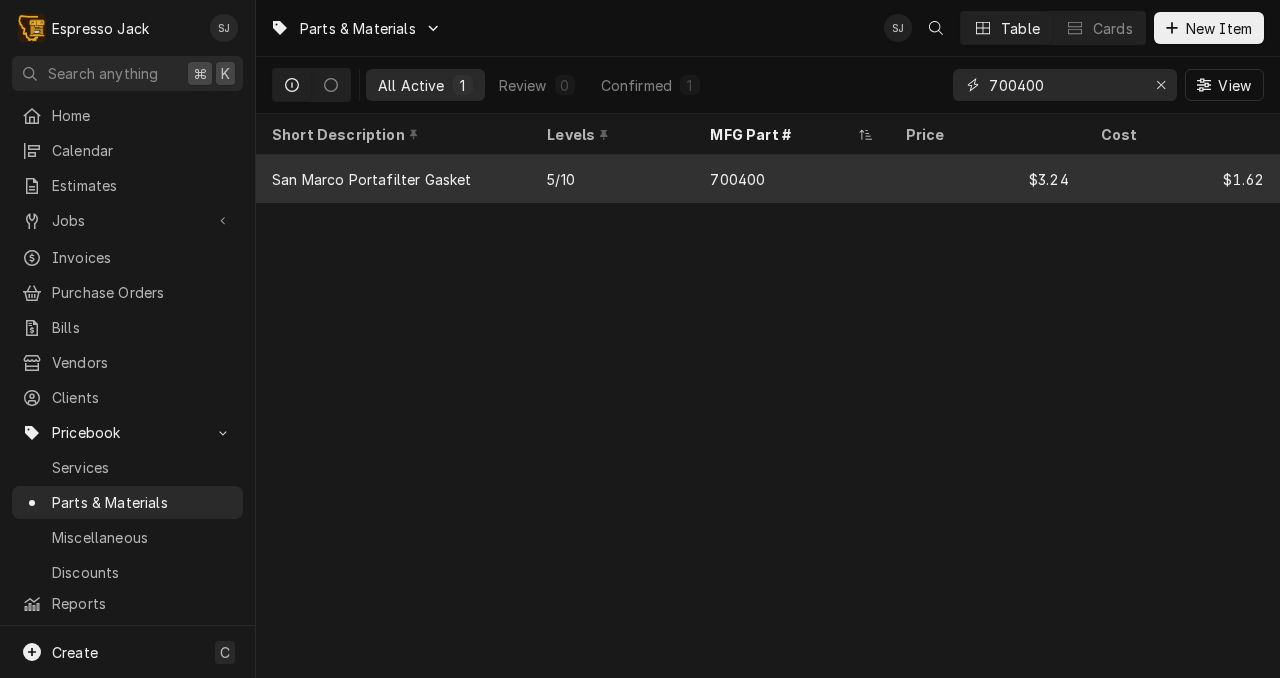 type on "700400" 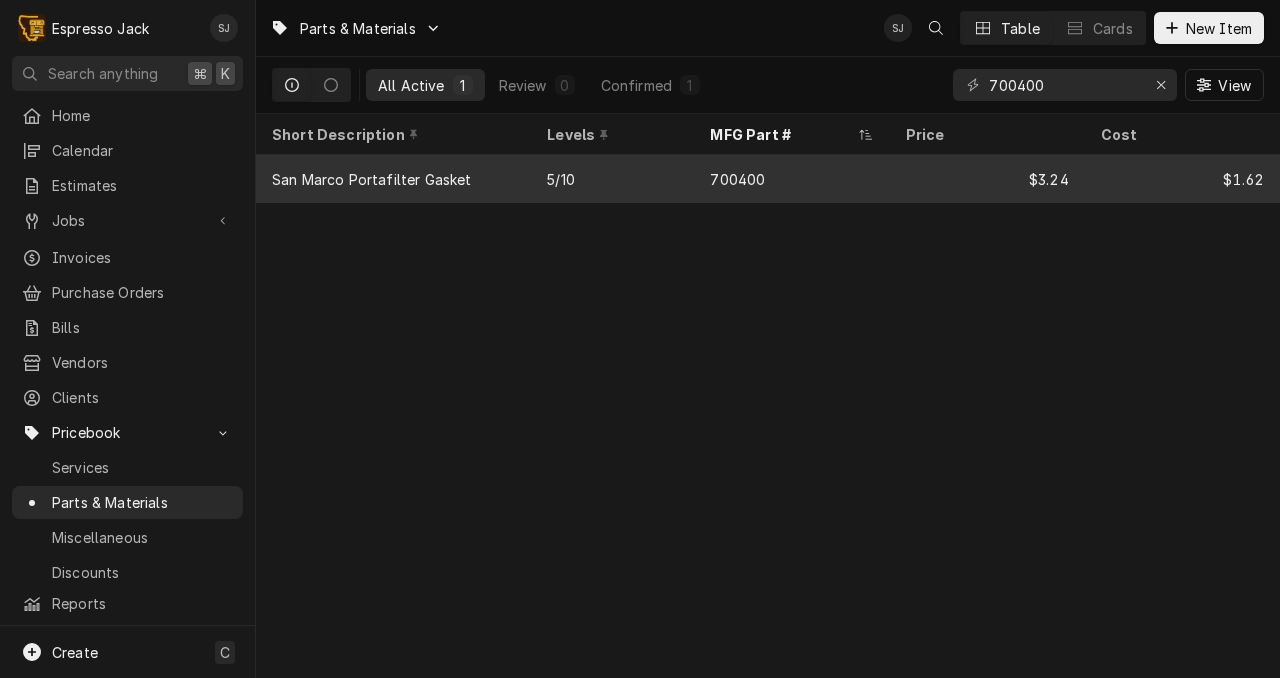 click on "700400" at bounding box center (791, 179) 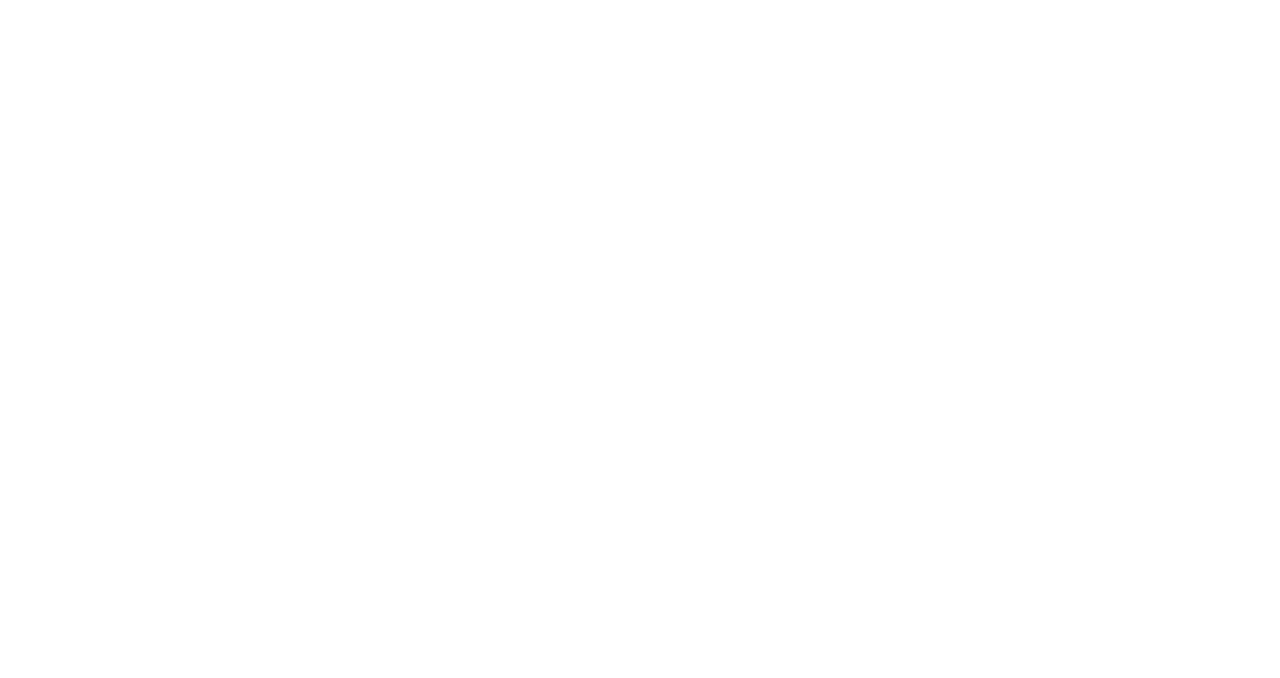 scroll, scrollTop: 0, scrollLeft: 0, axis: both 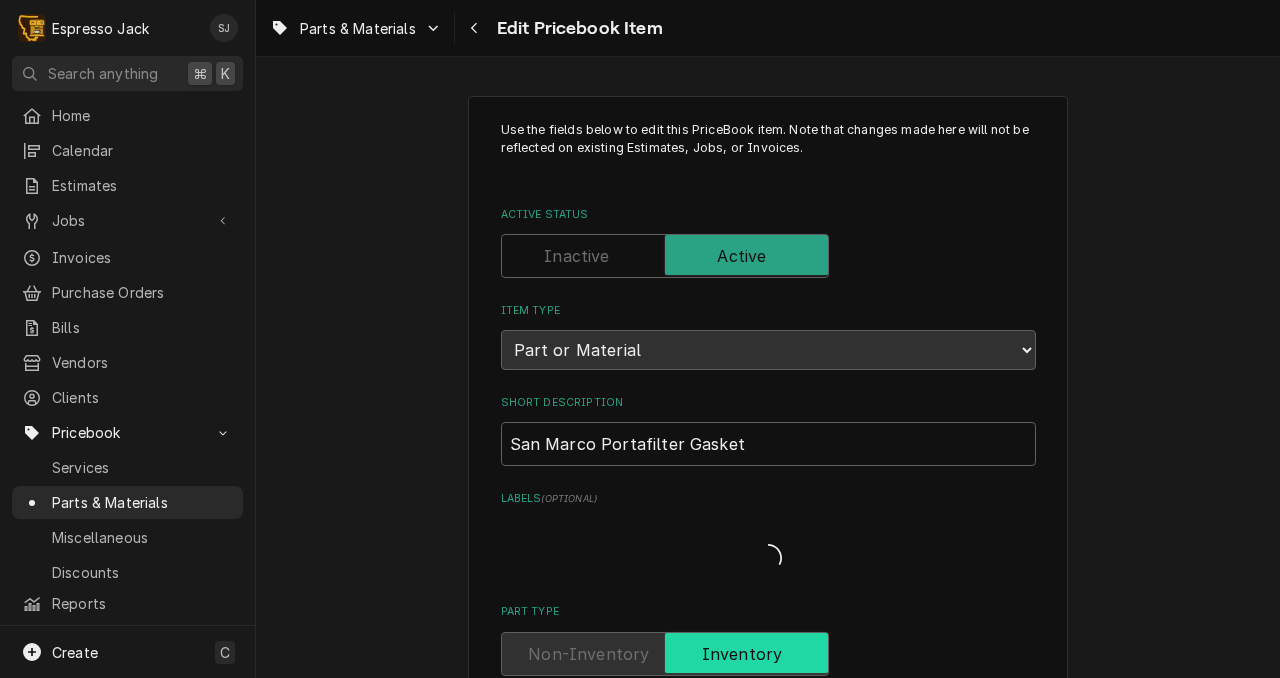 type on "x" 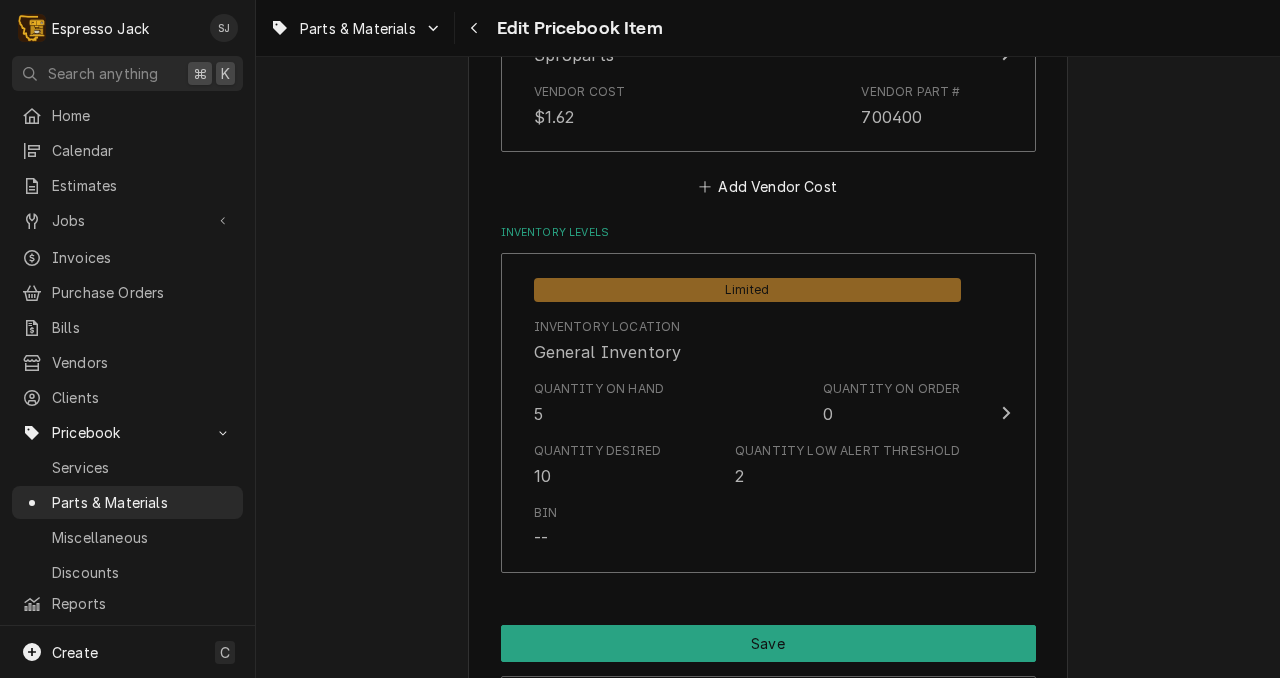scroll, scrollTop: 1458, scrollLeft: 0, axis: vertical 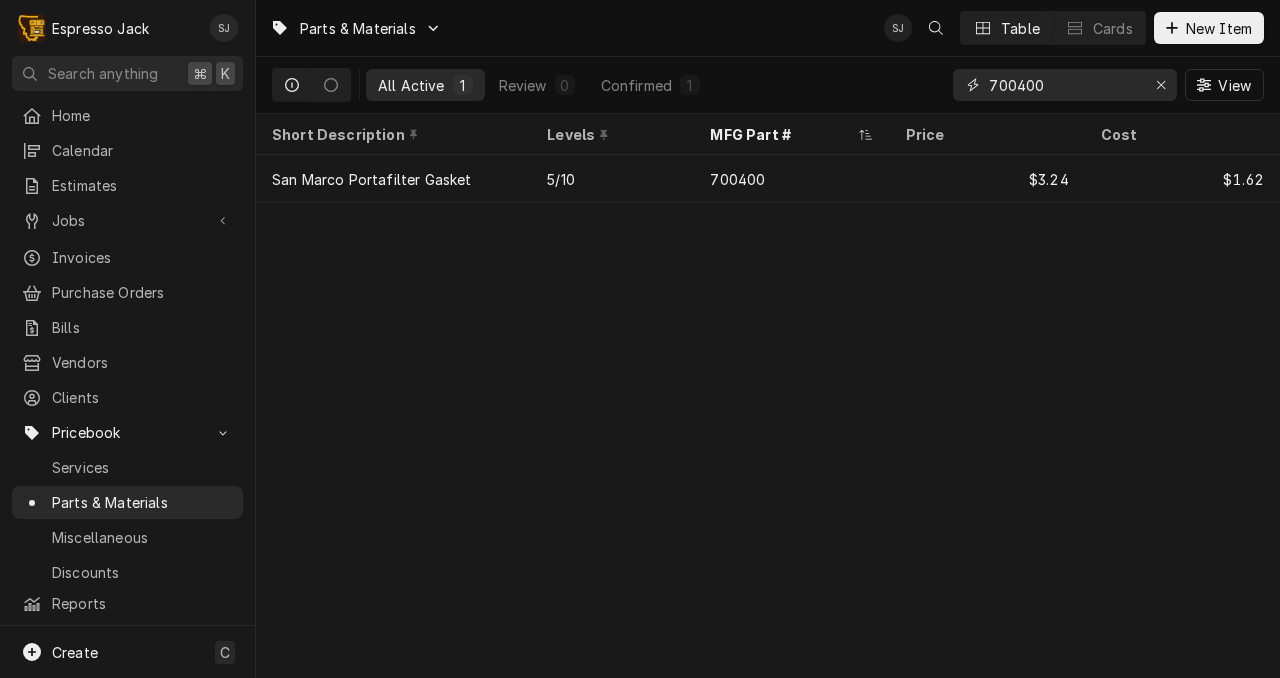 click on "700400" at bounding box center [1064, 85] 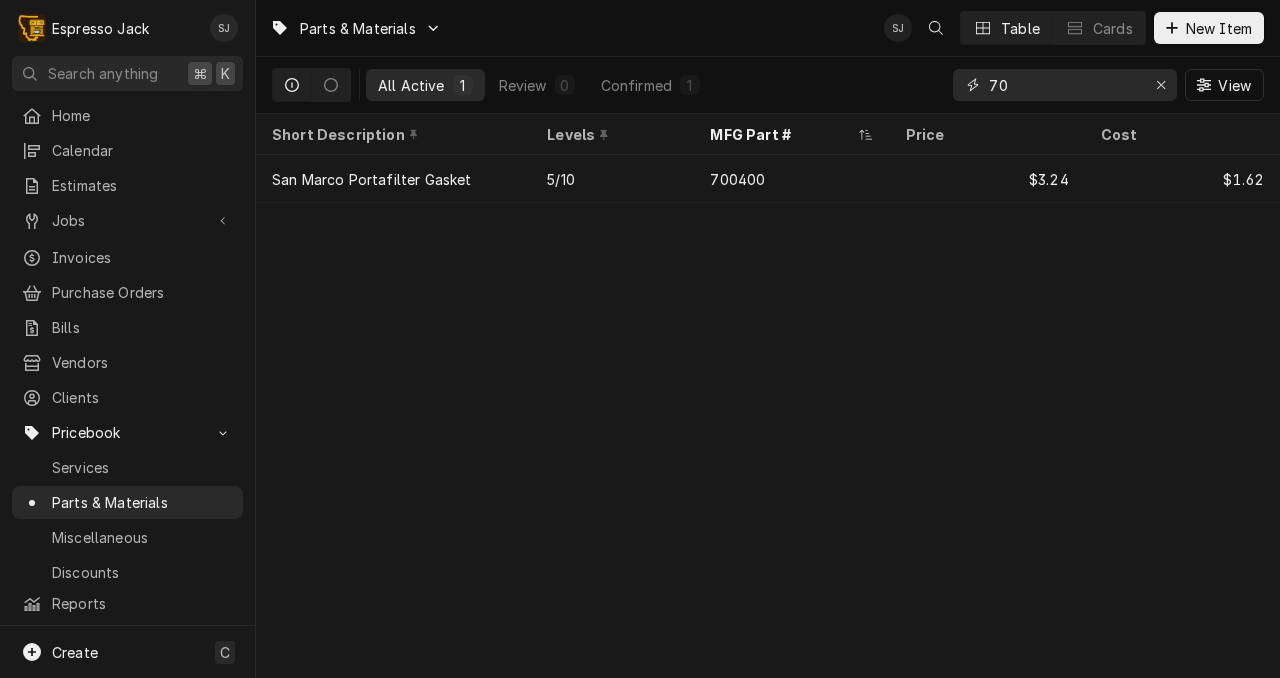 type on "7" 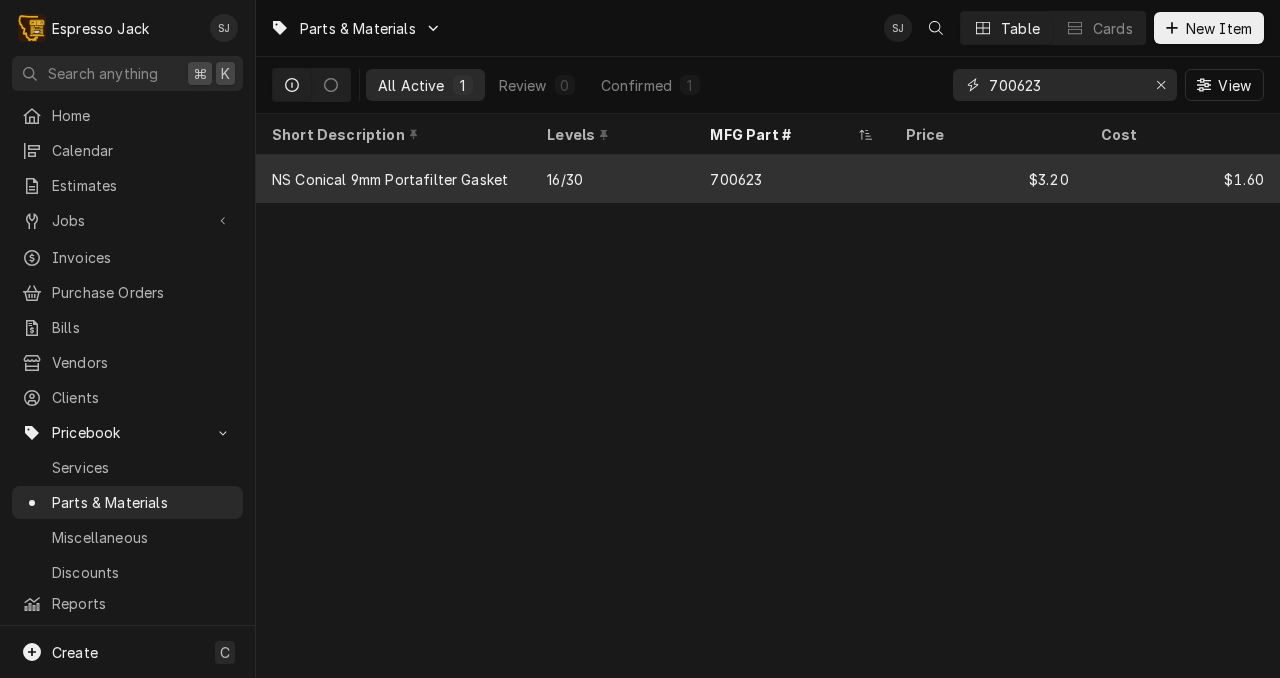 type on "700623" 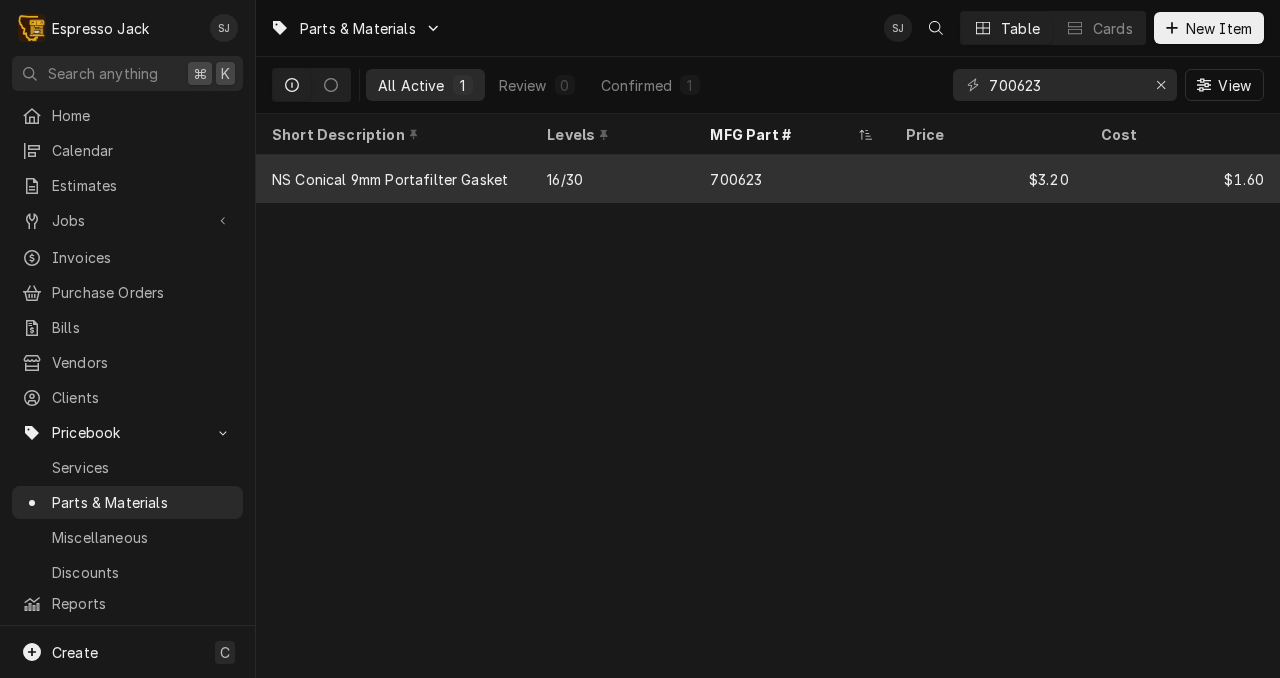 click on "16/30" at bounding box center [612, 179] 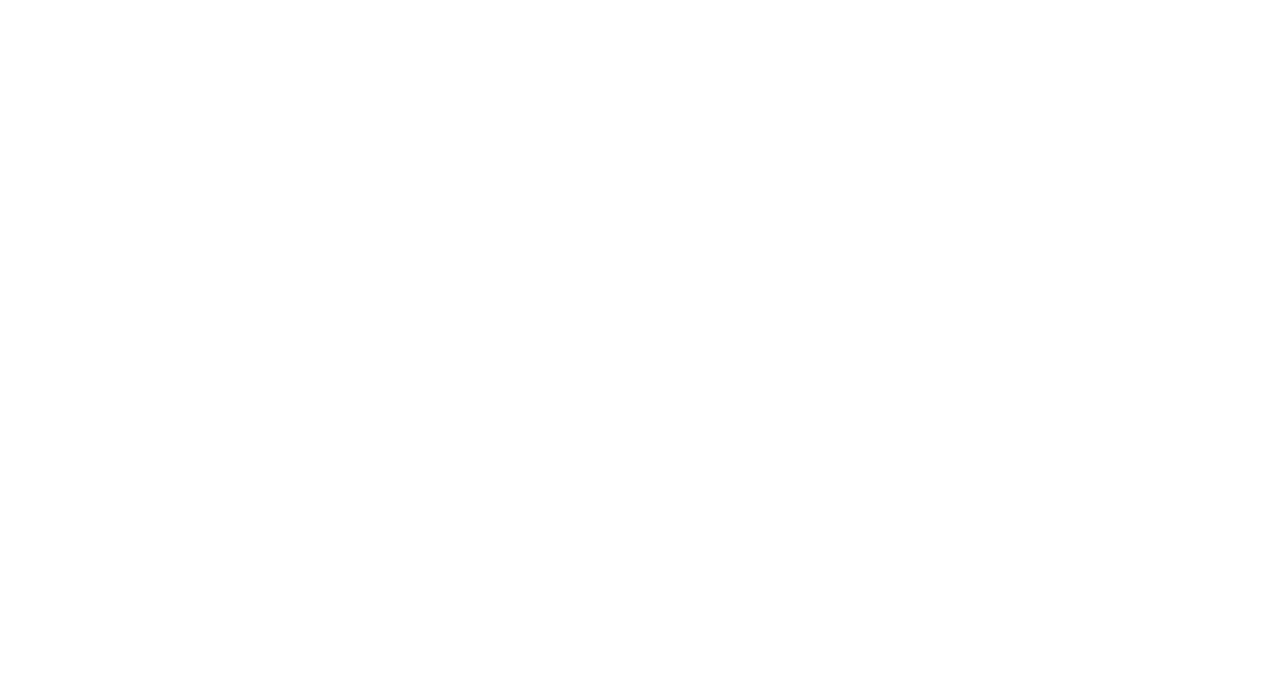 scroll, scrollTop: 0, scrollLeft: 0, axis: both 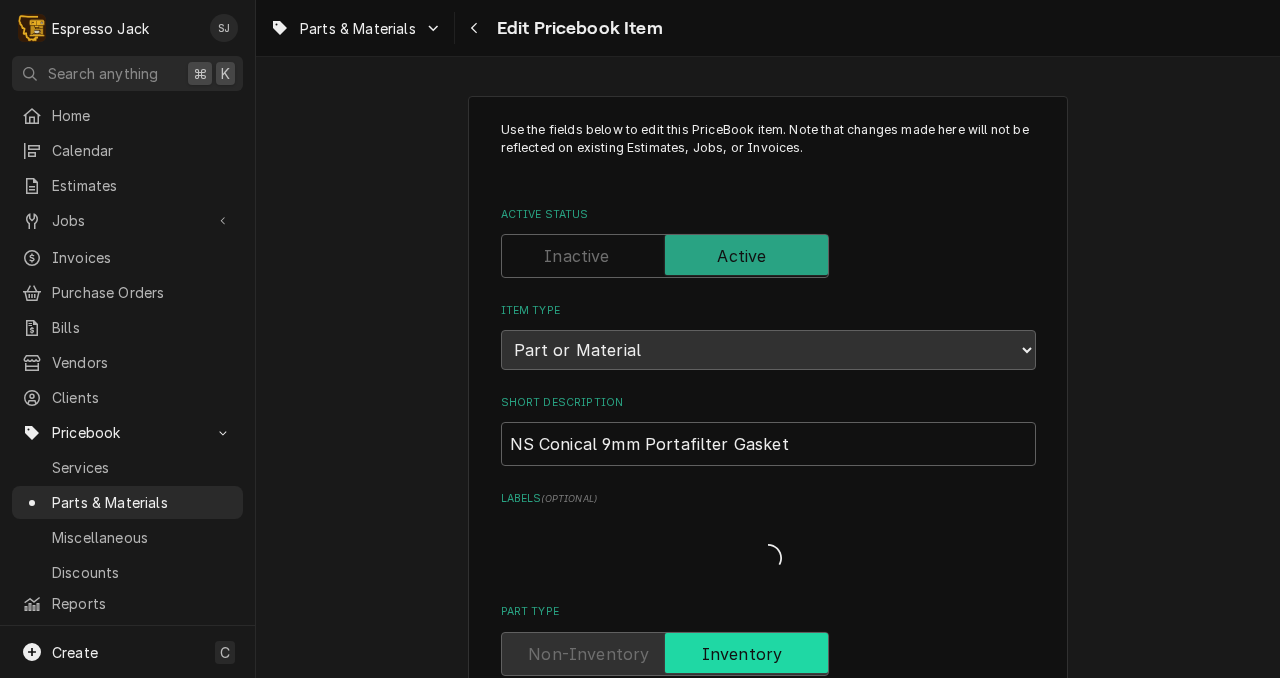 type on "x" 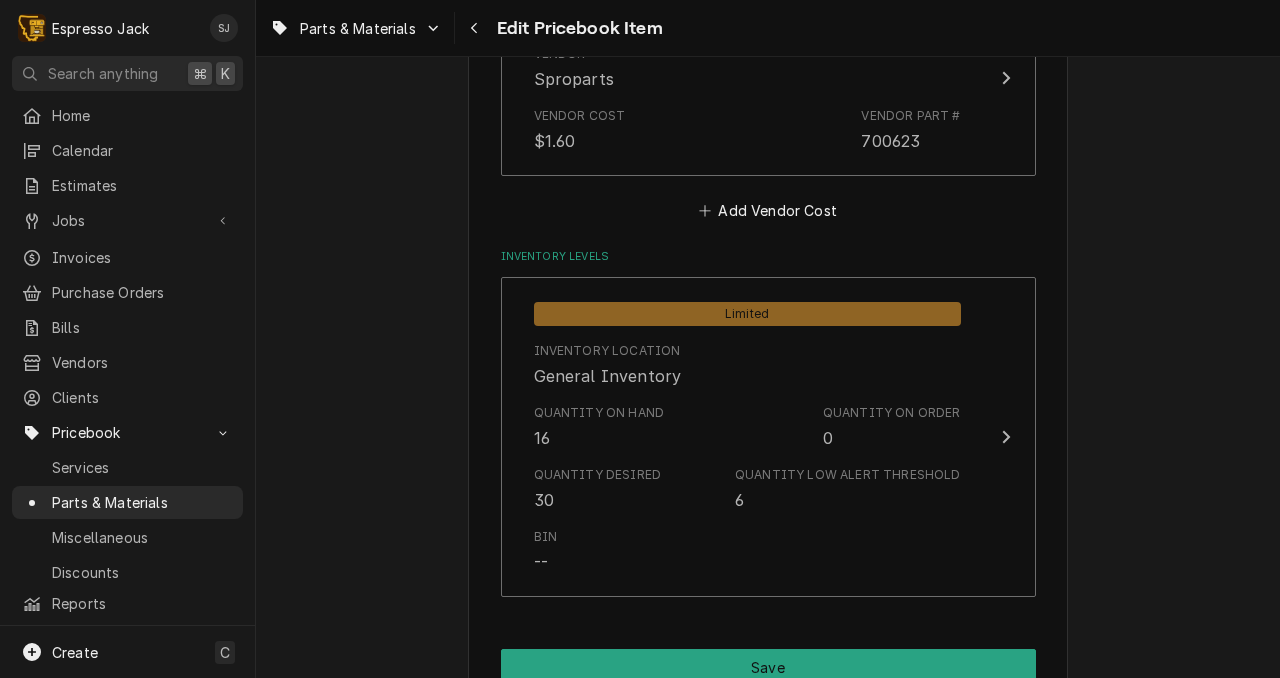 scroll, scrollTop: 1422, scrollLeft: 0, axis: vertical 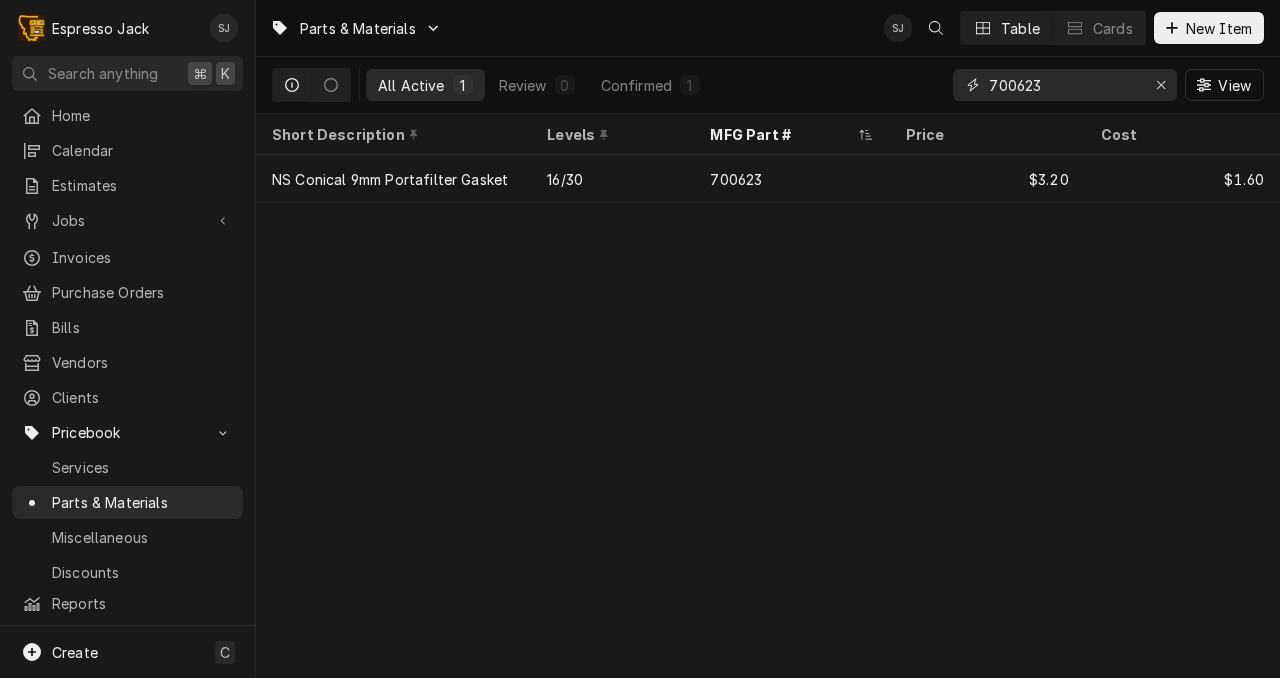 click on "700623" at bounding box center [1064, 85] 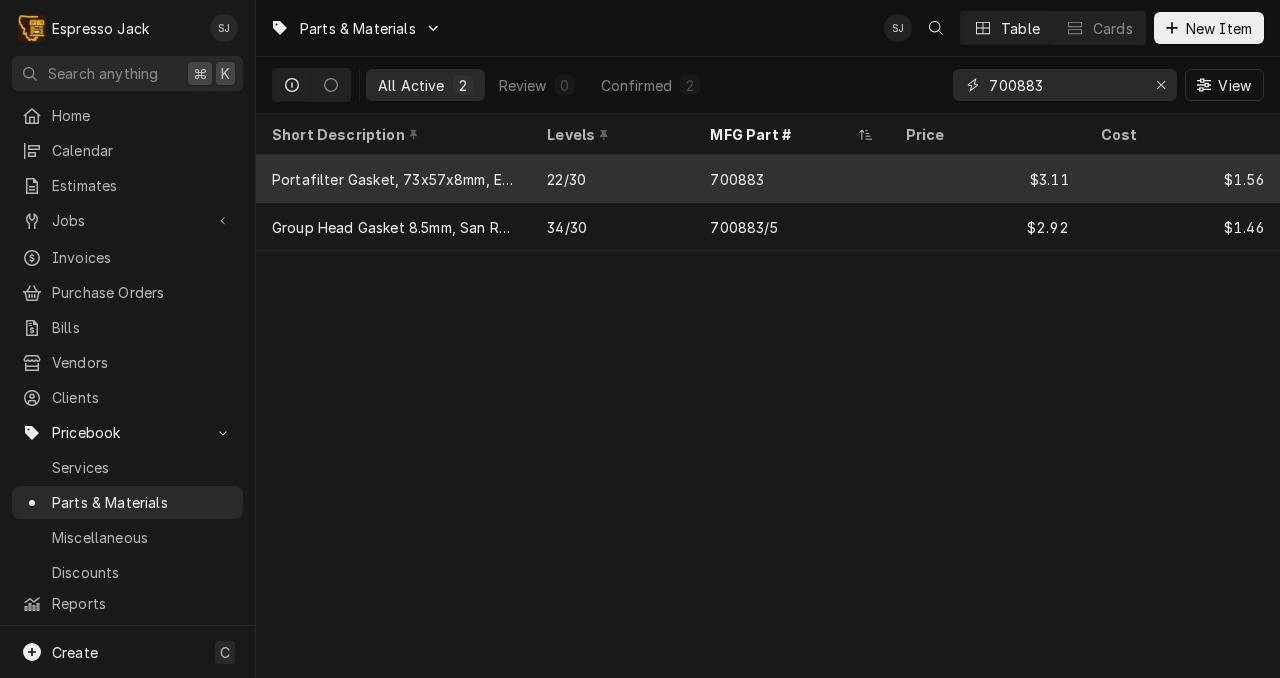 type on "700883" 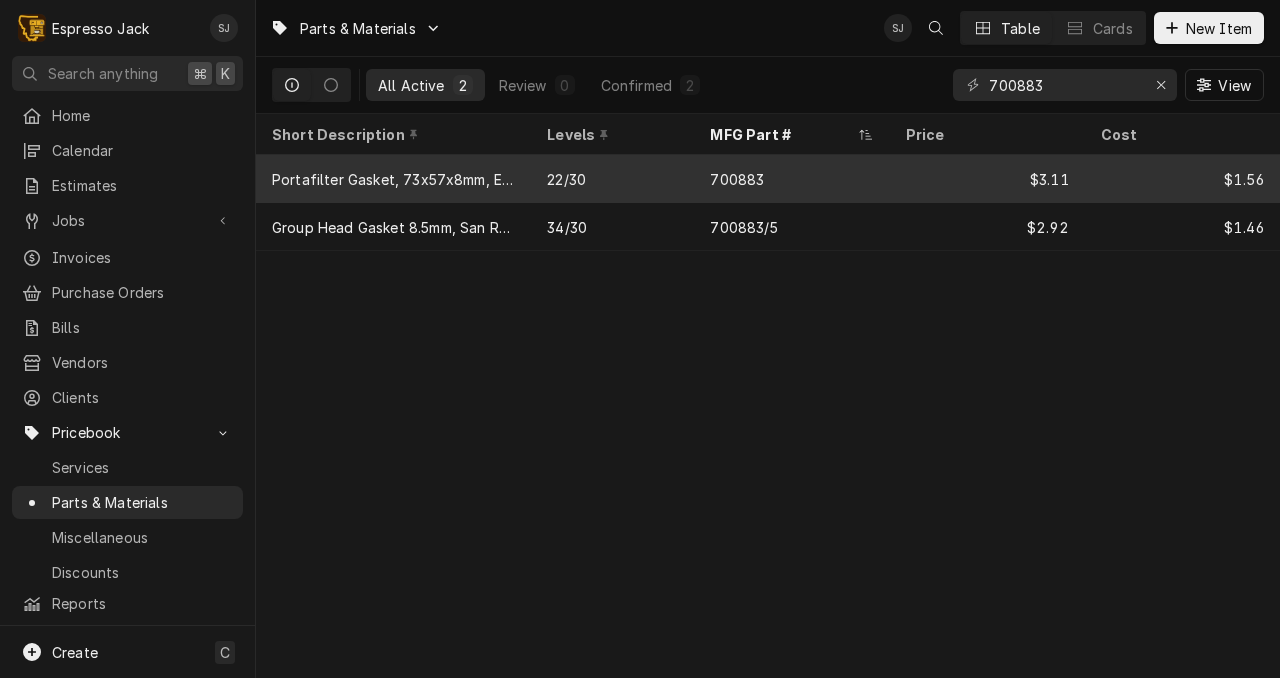 click on "700883" at bounding box center [791, 179] 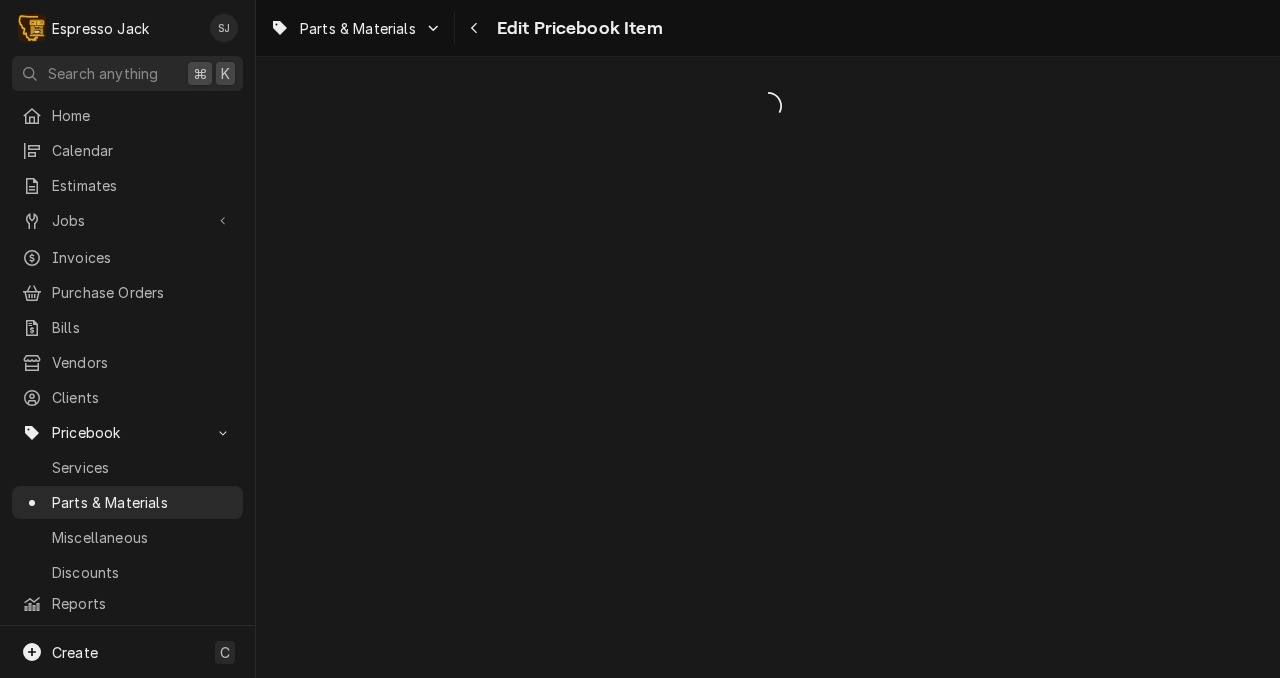 scroll, scrollTop: 0, scrollLeft: 0, axis: both 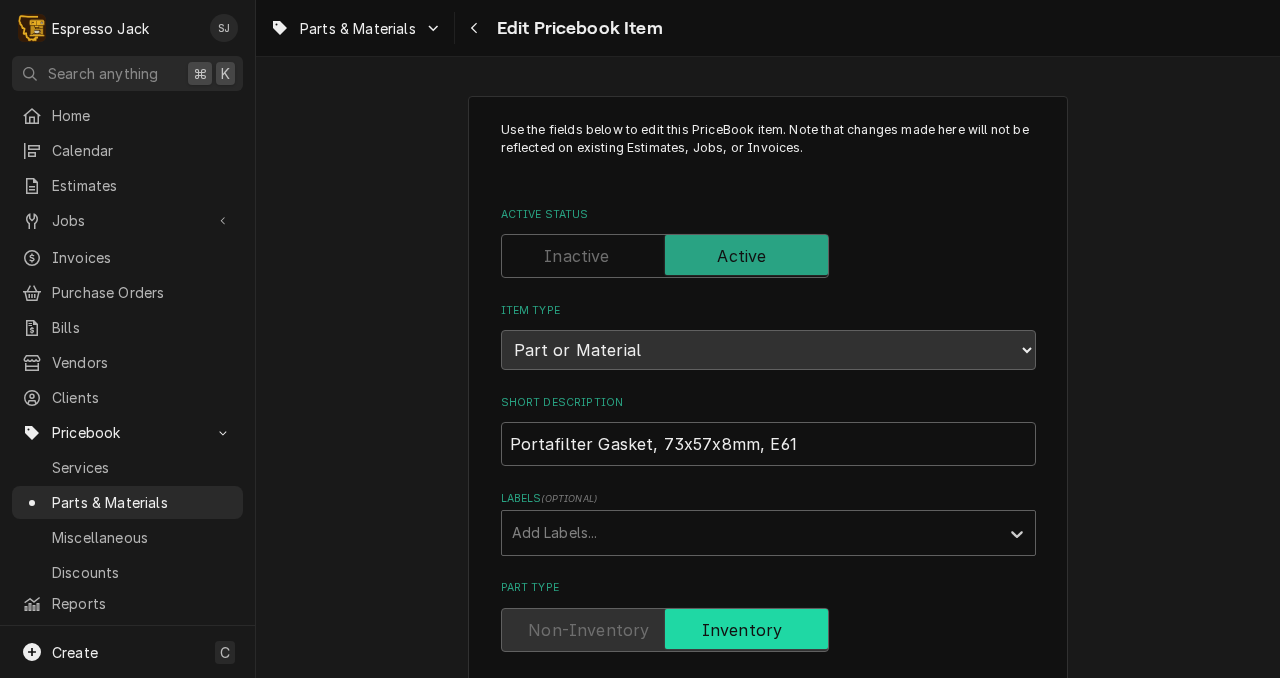 type on "x" 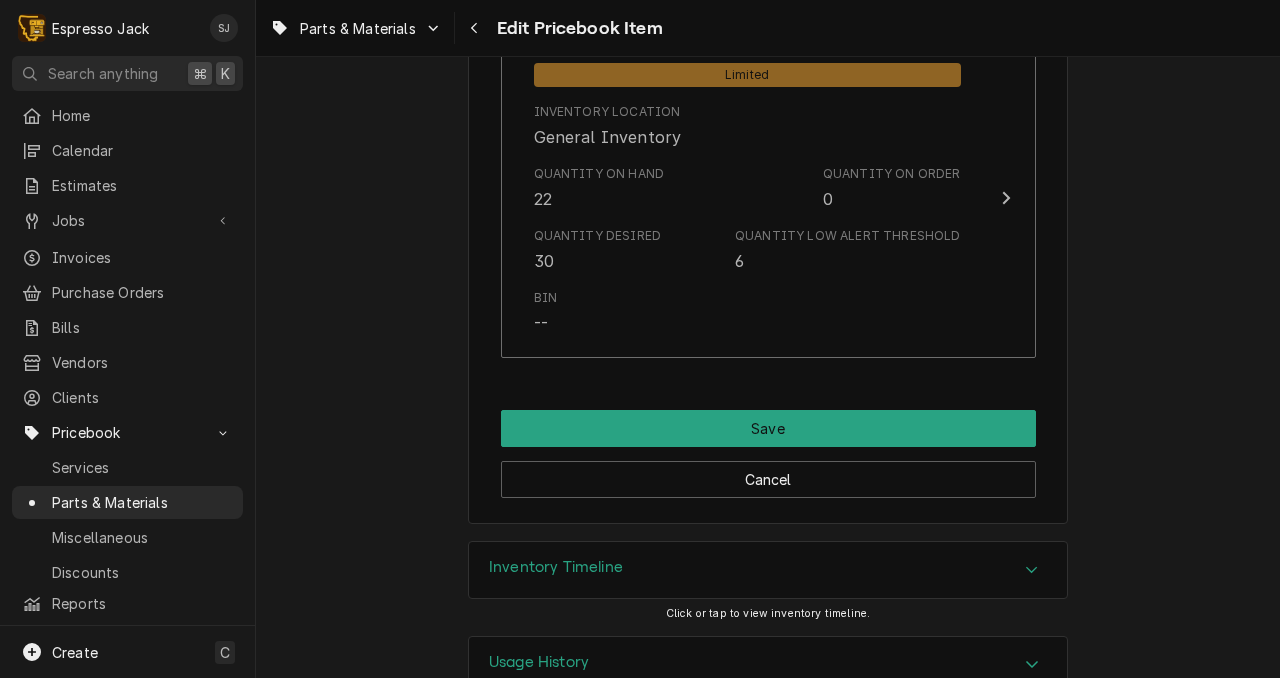 scroll, scrollTop: 1673, scrollLeft: 0, axis: vertical 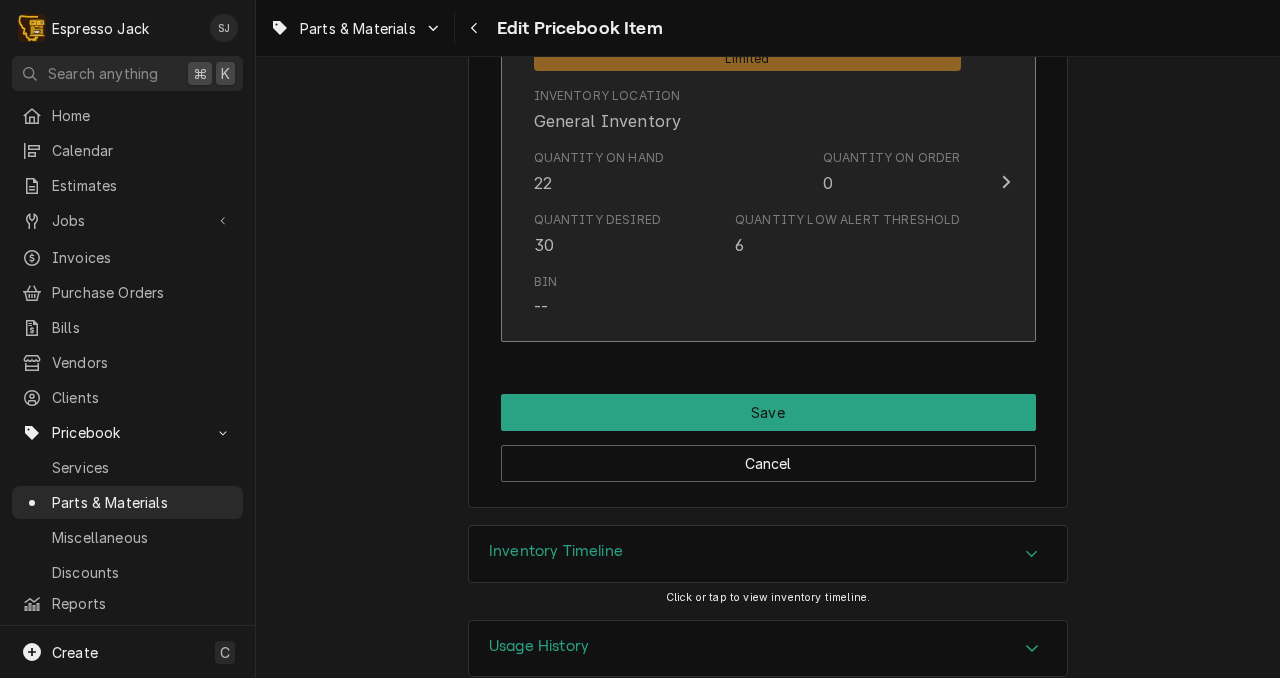 click on "Quantity Low Alert Threshold" at bounding box center [847, 220] 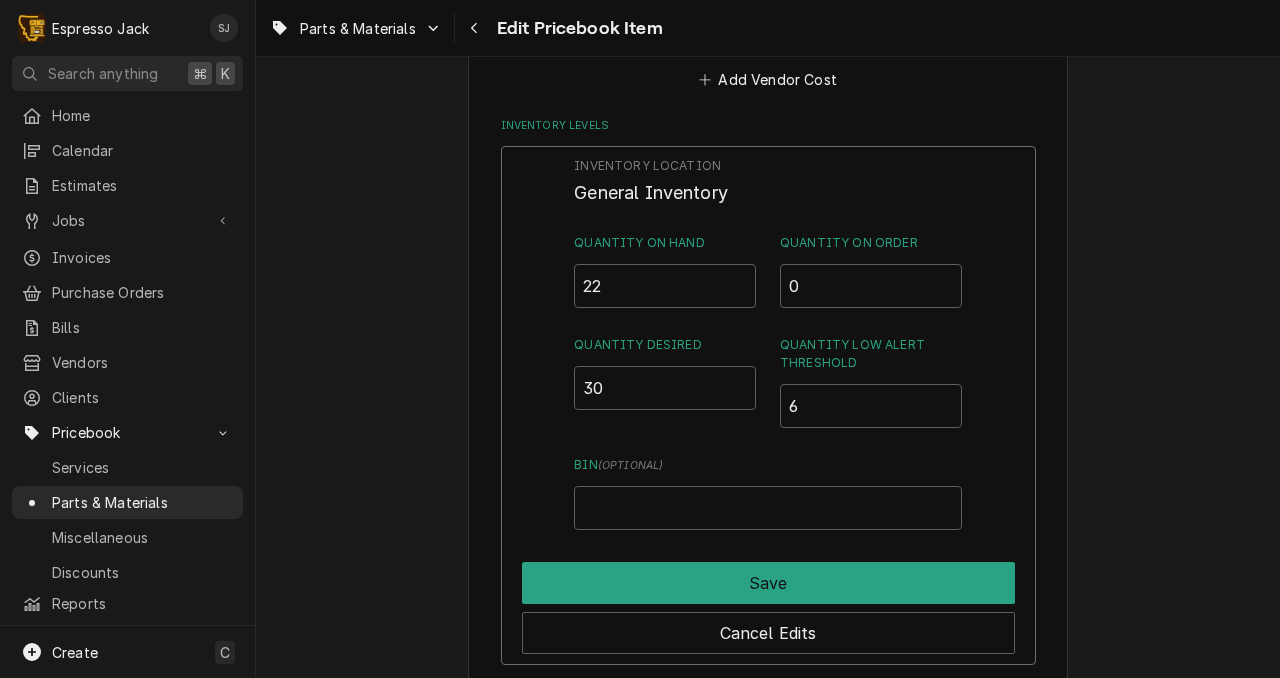scroll, scrollTop: 1548, scrollLeft: 0, axis: vertical 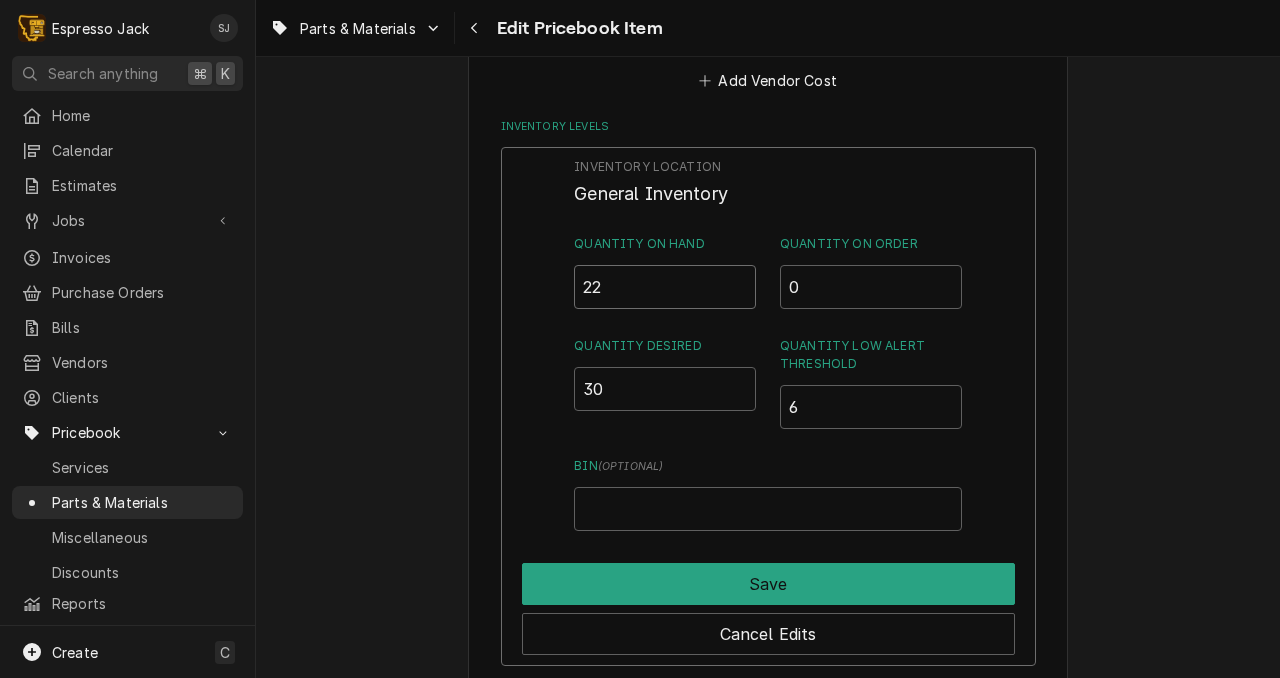 click on "22" at bounding box center [665, 287] 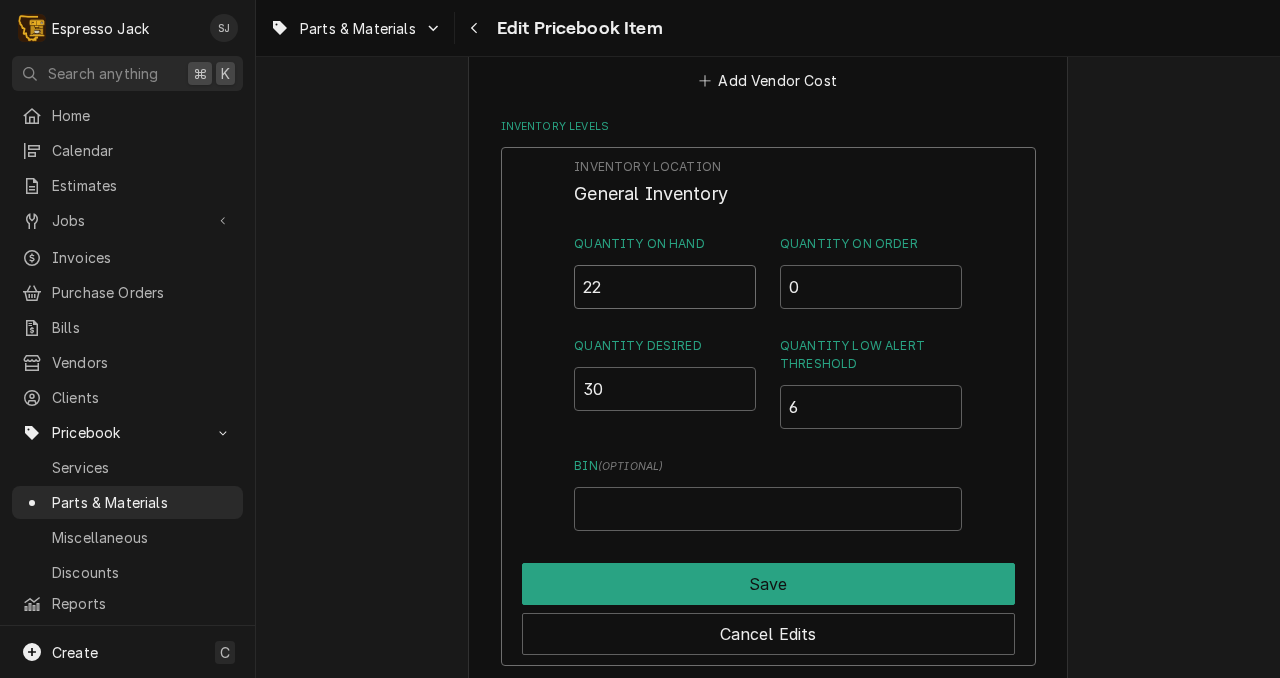 click on "22" at bounding box center (665, 287) 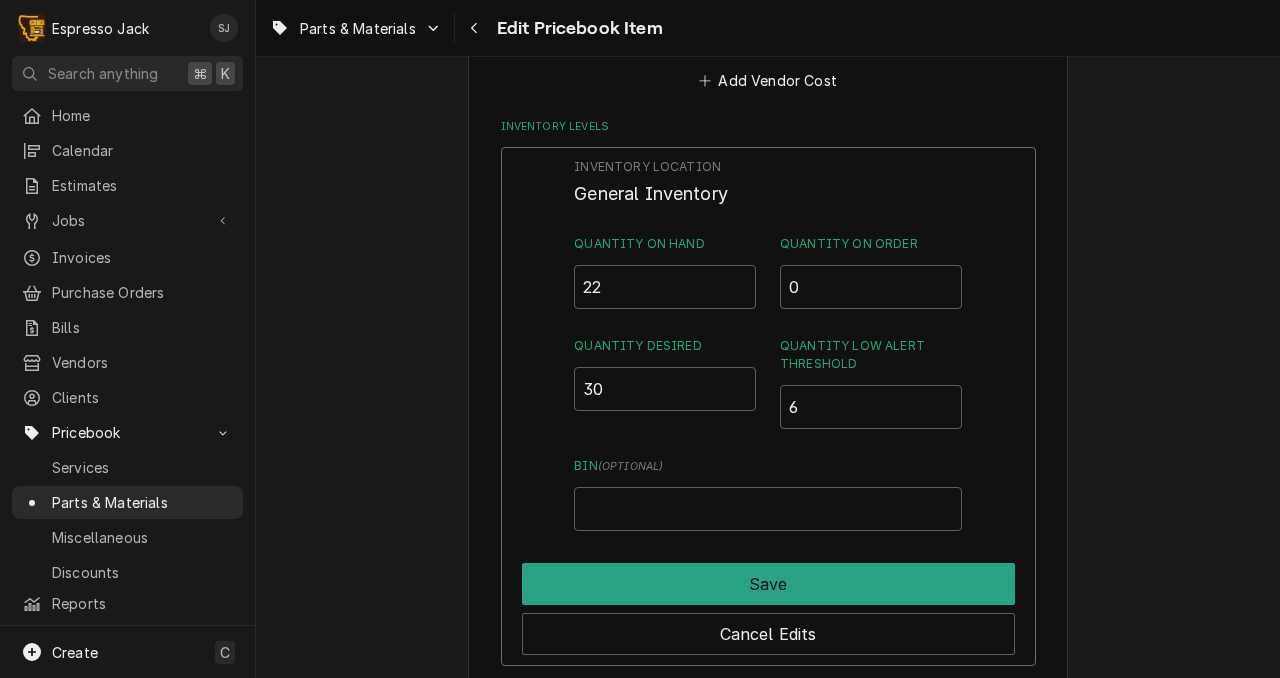 click on "General Inventory" at bounding box center [767, 193] 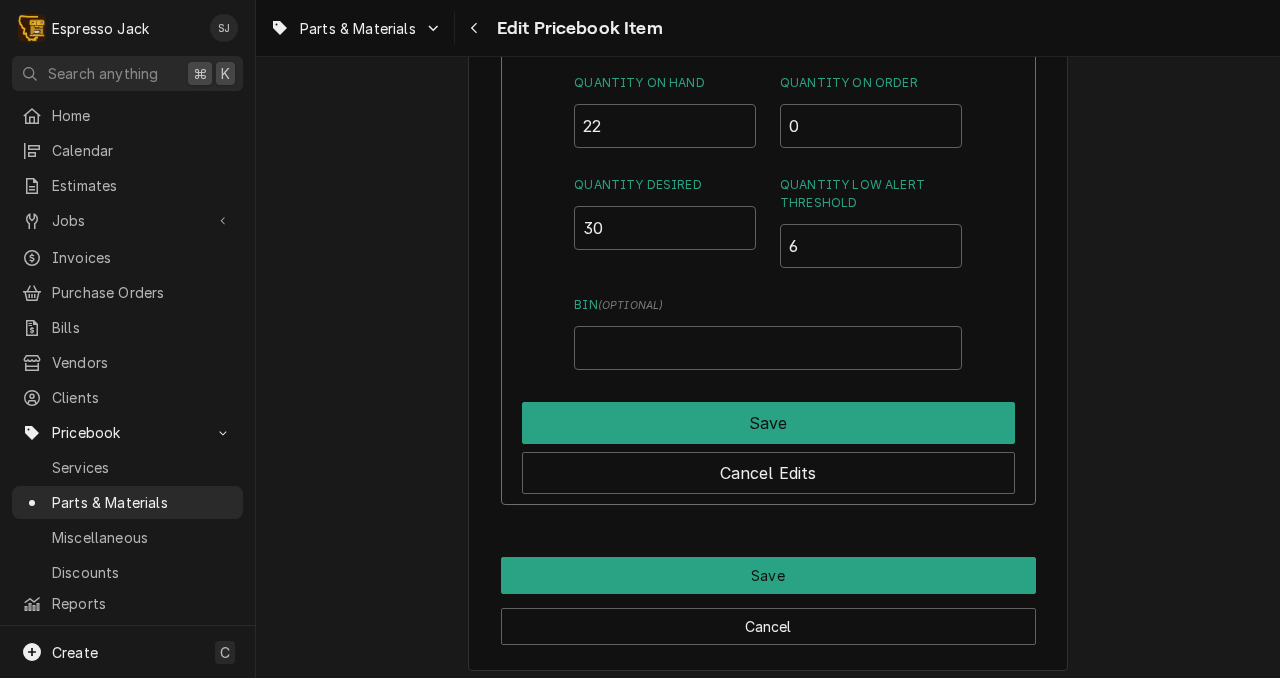 scroll, scrollTop: 1712, scrollLeft: 0, axis: vertical 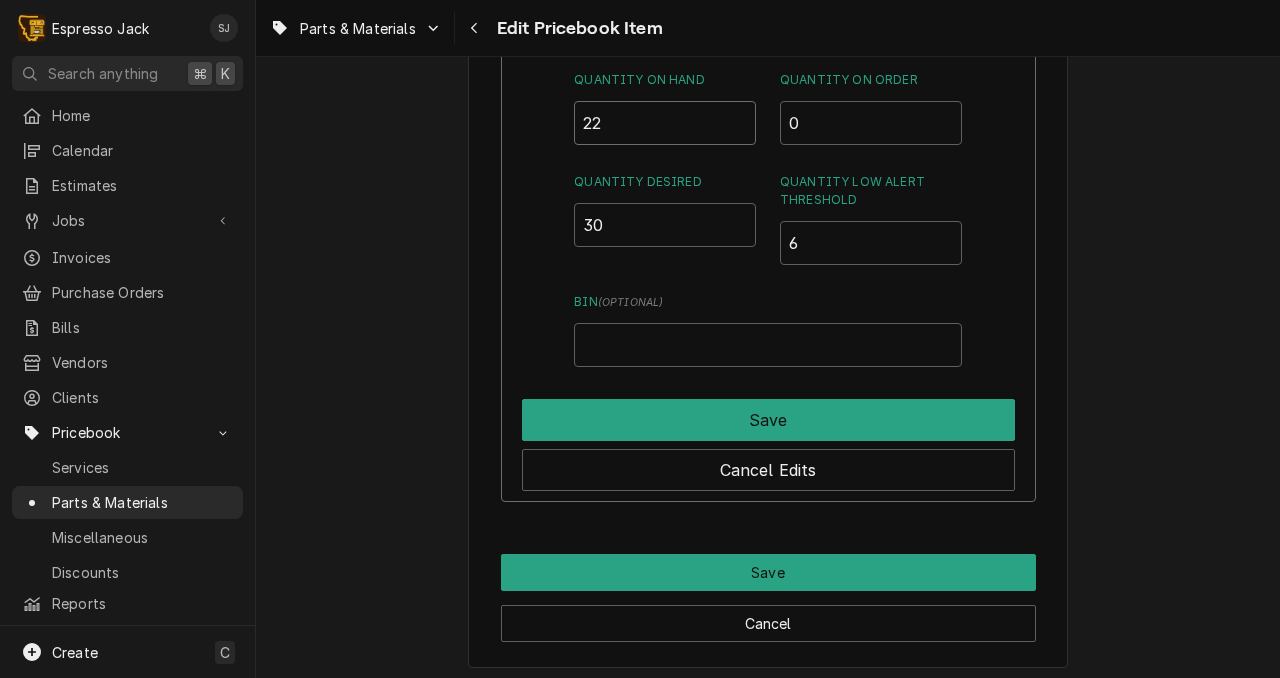 click on "22" at bounding box center (665, 123) 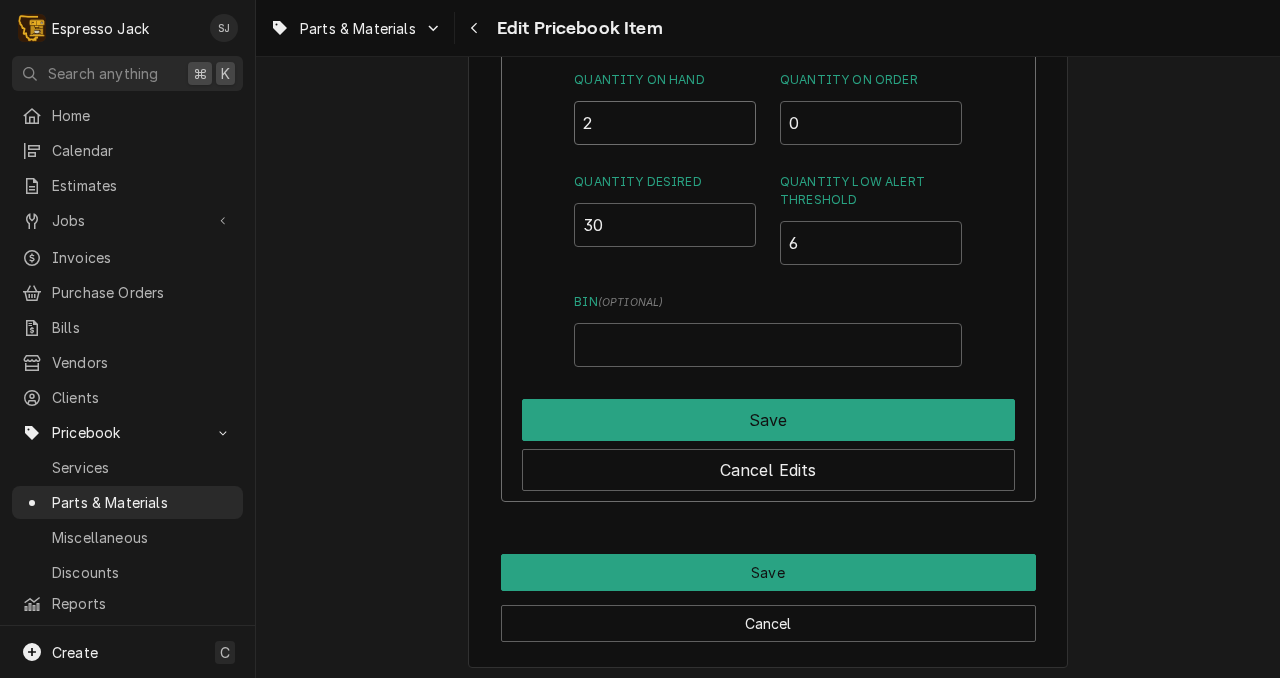 type on "28" 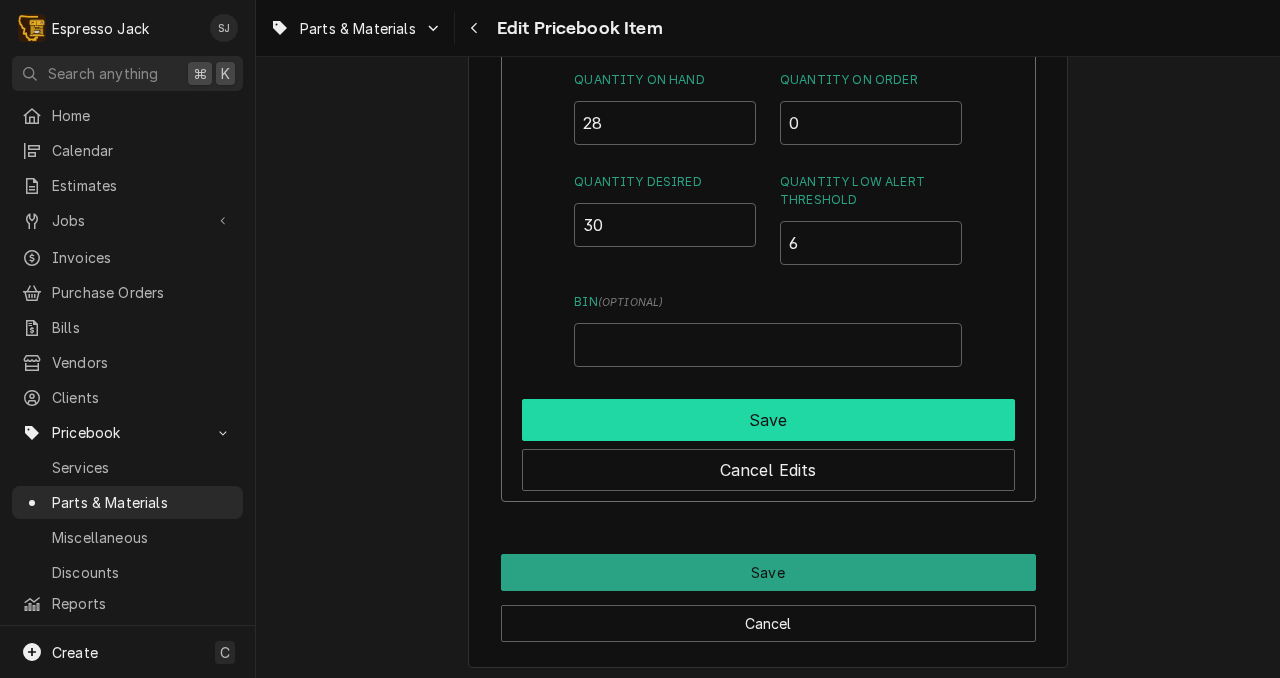 click on "Save" at bounding box center [768, 420] 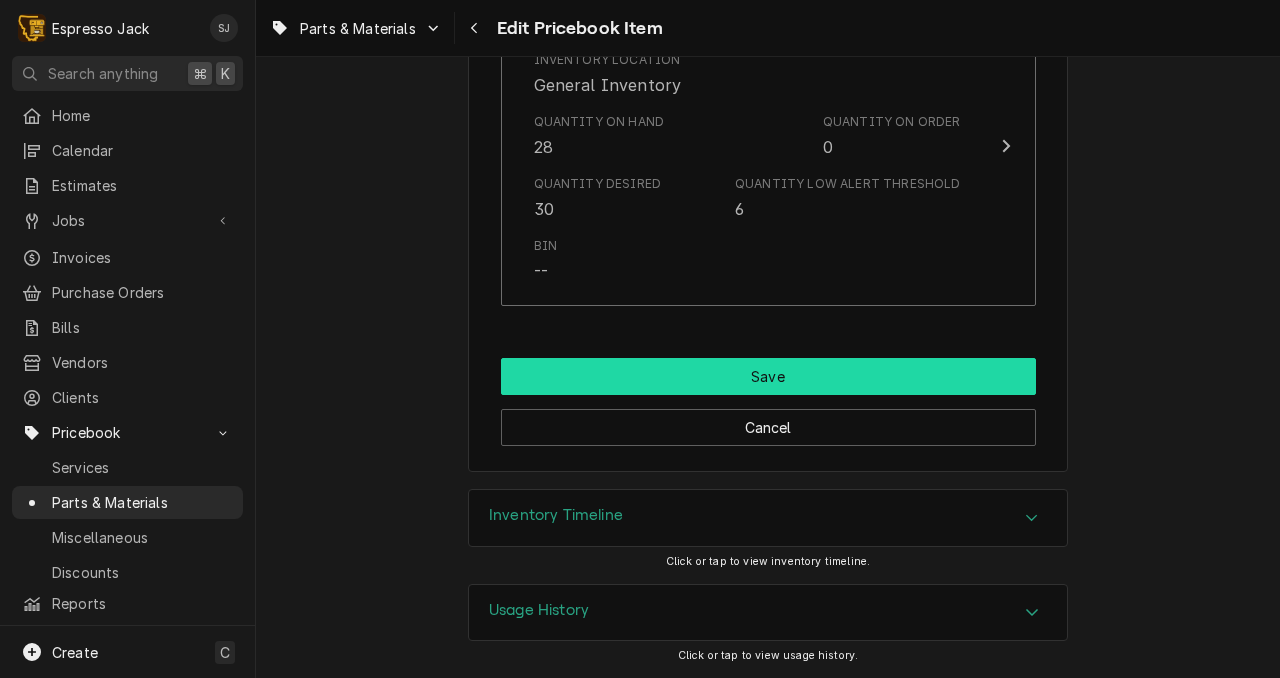 click on "Save" at bounding box center [768, 376] 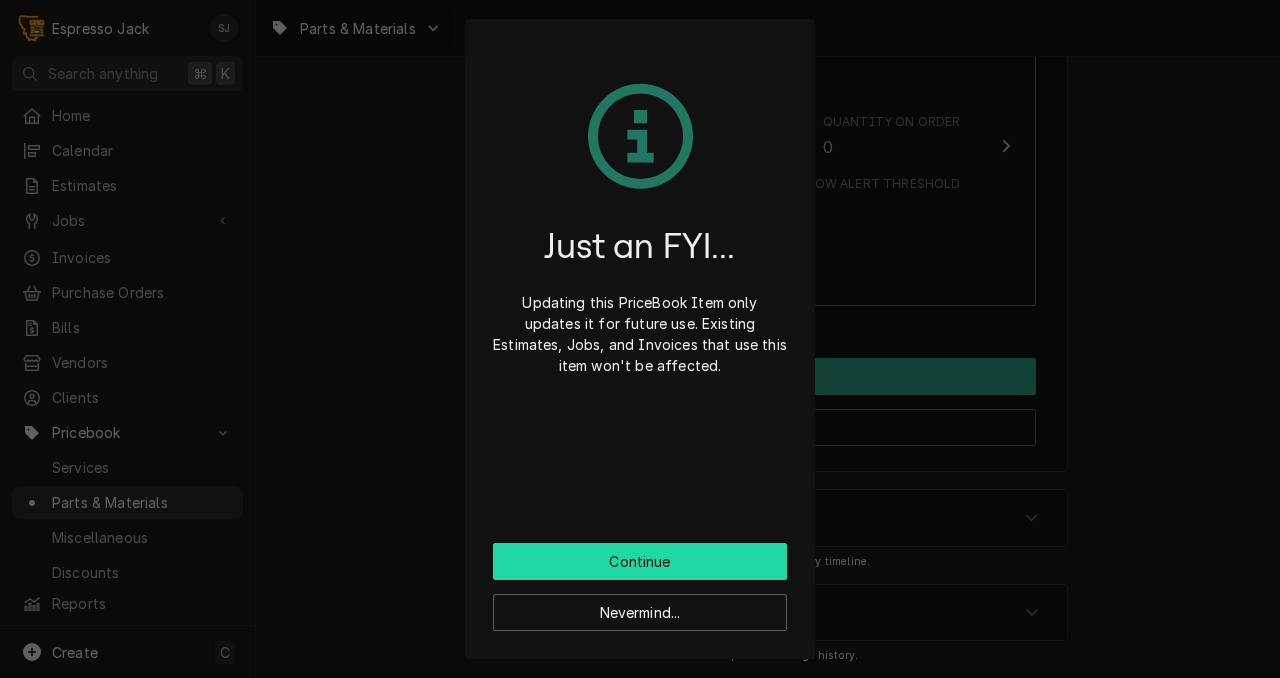 click on "Continue" at bounding box center [640, 561] 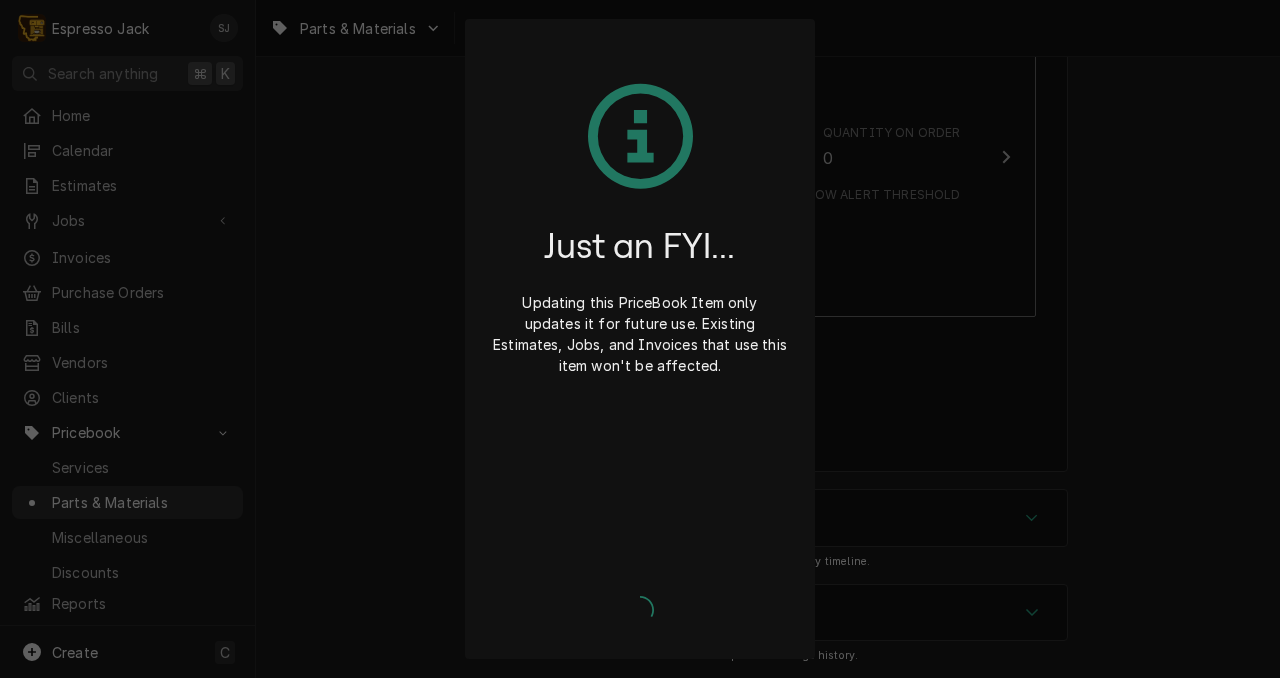 type on "x" 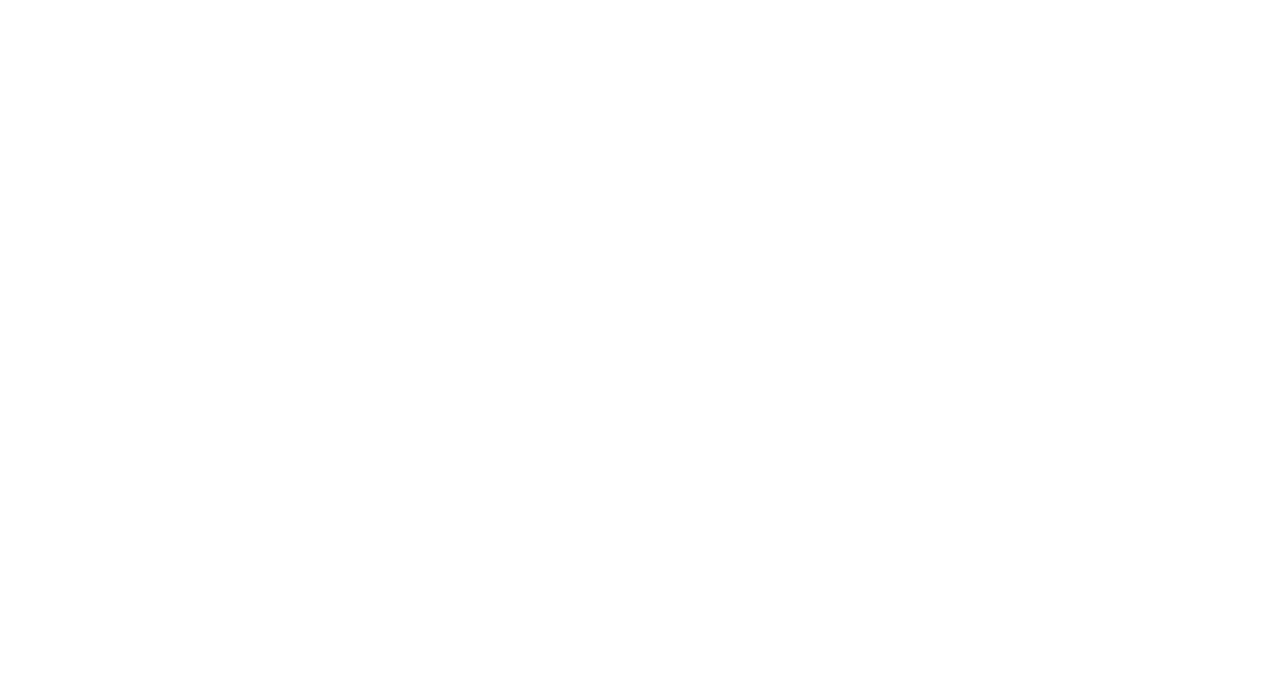 scroll, scrollTop: 0, scrollLeft: 0, axis: both 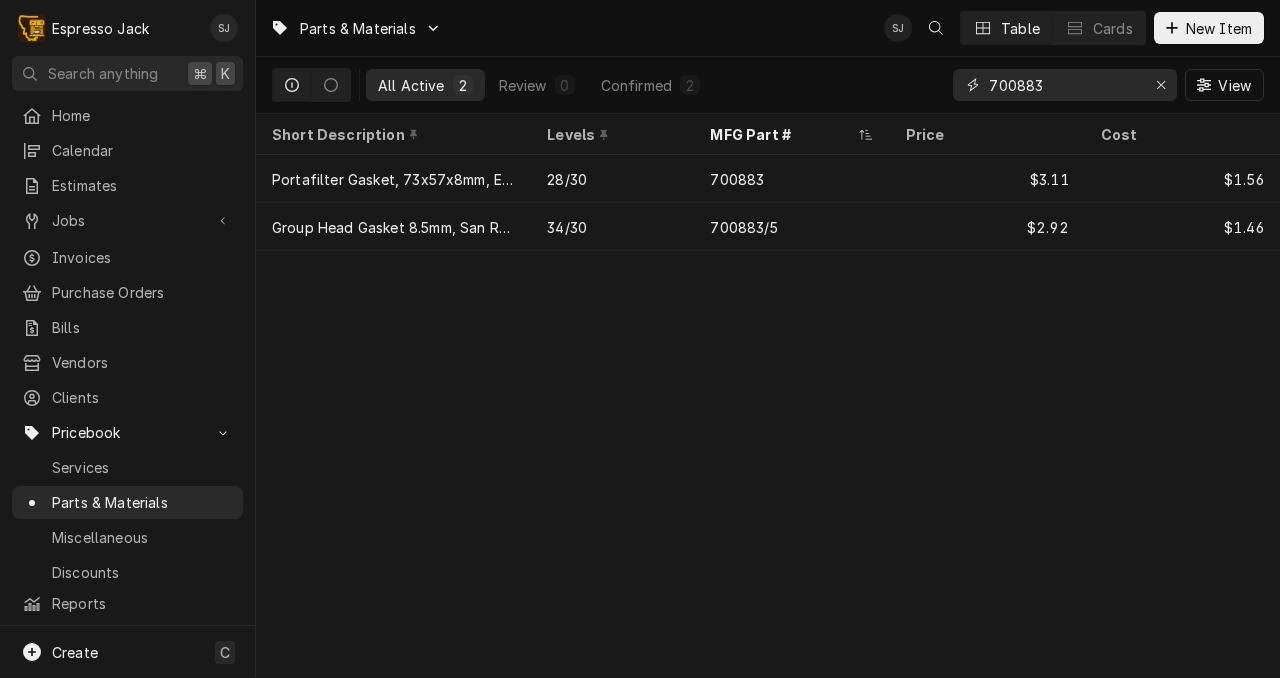 click on "700883" at bounding box center [1064, 85] 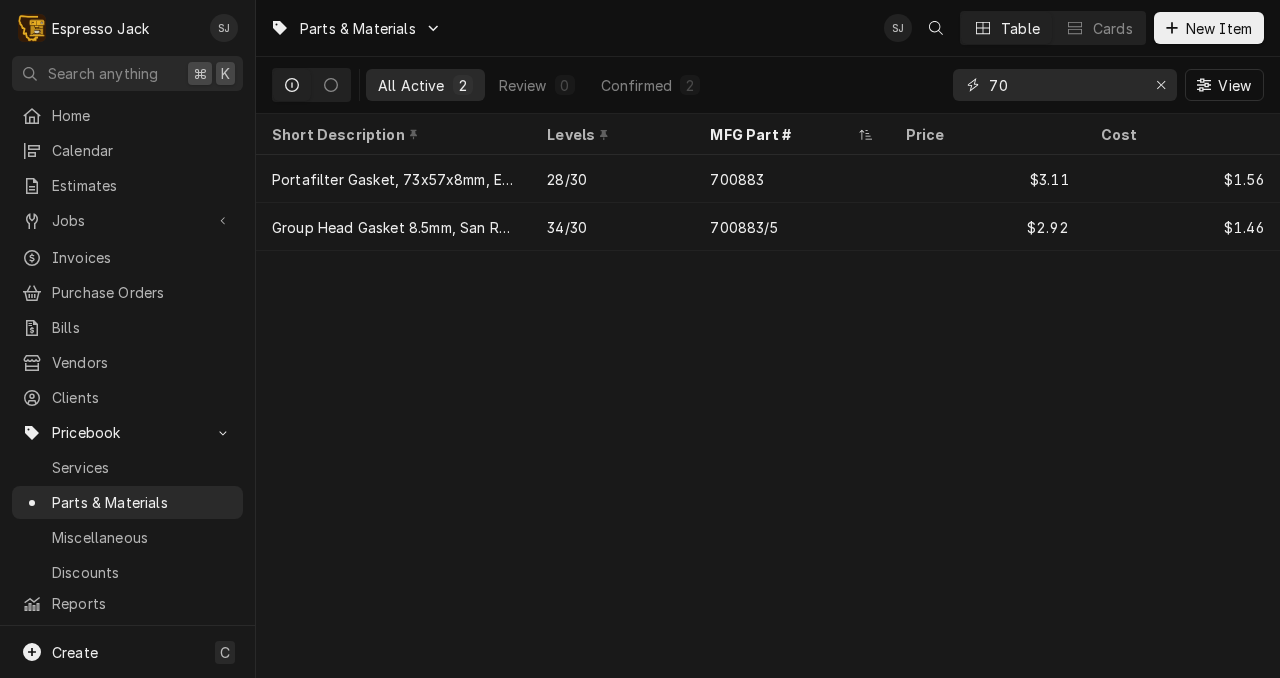 type on "7" 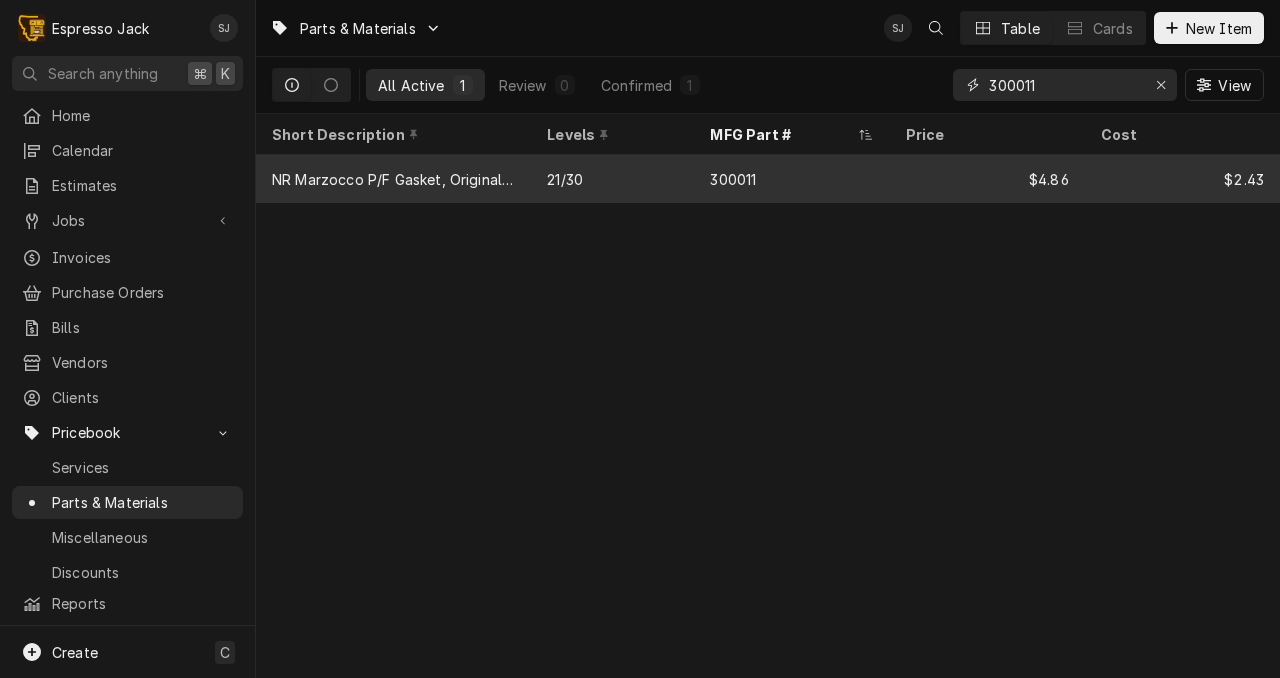 type on "300011" 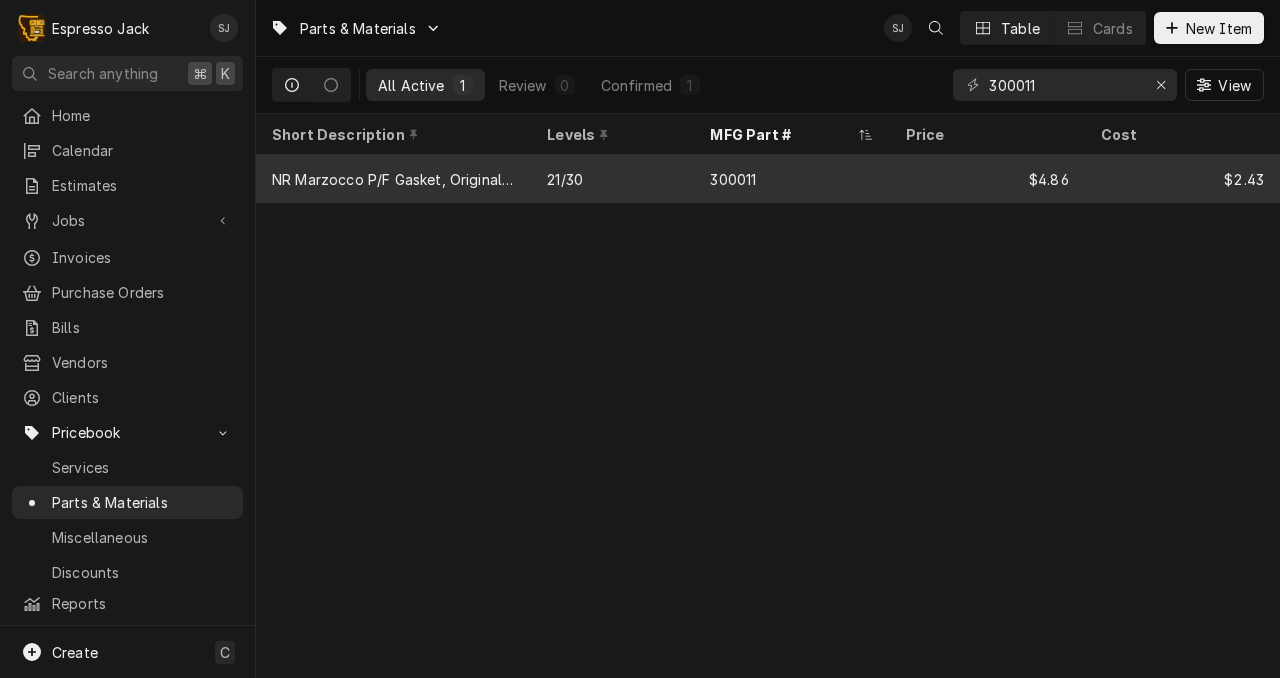click on "$4.86" at bounding box center (987, 179) 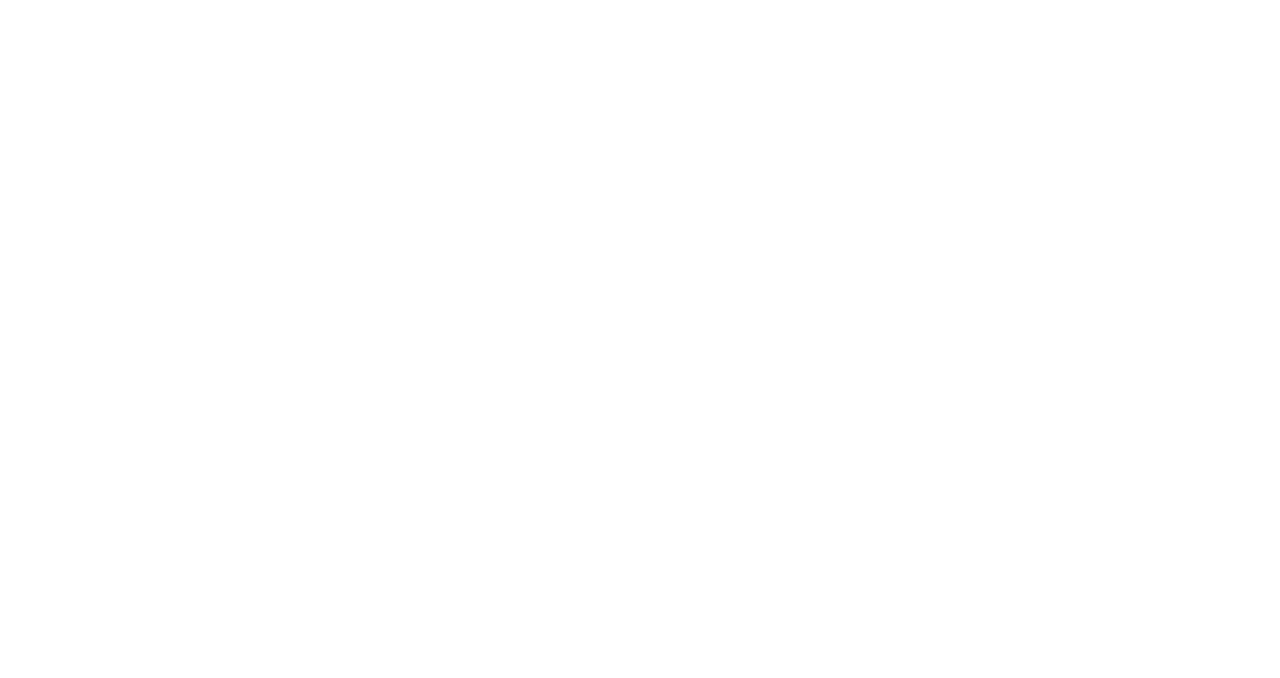 scroll, scrollTop: 0, scrollLeft: 0, axis: both 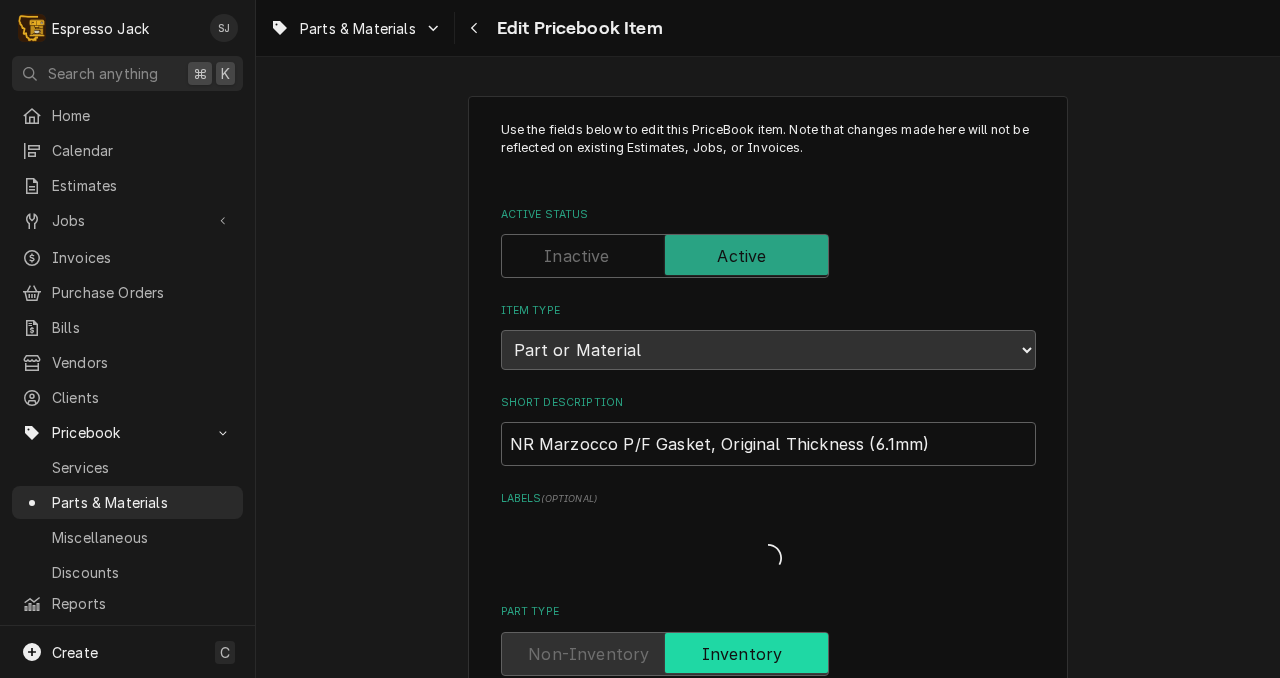 type on "x" 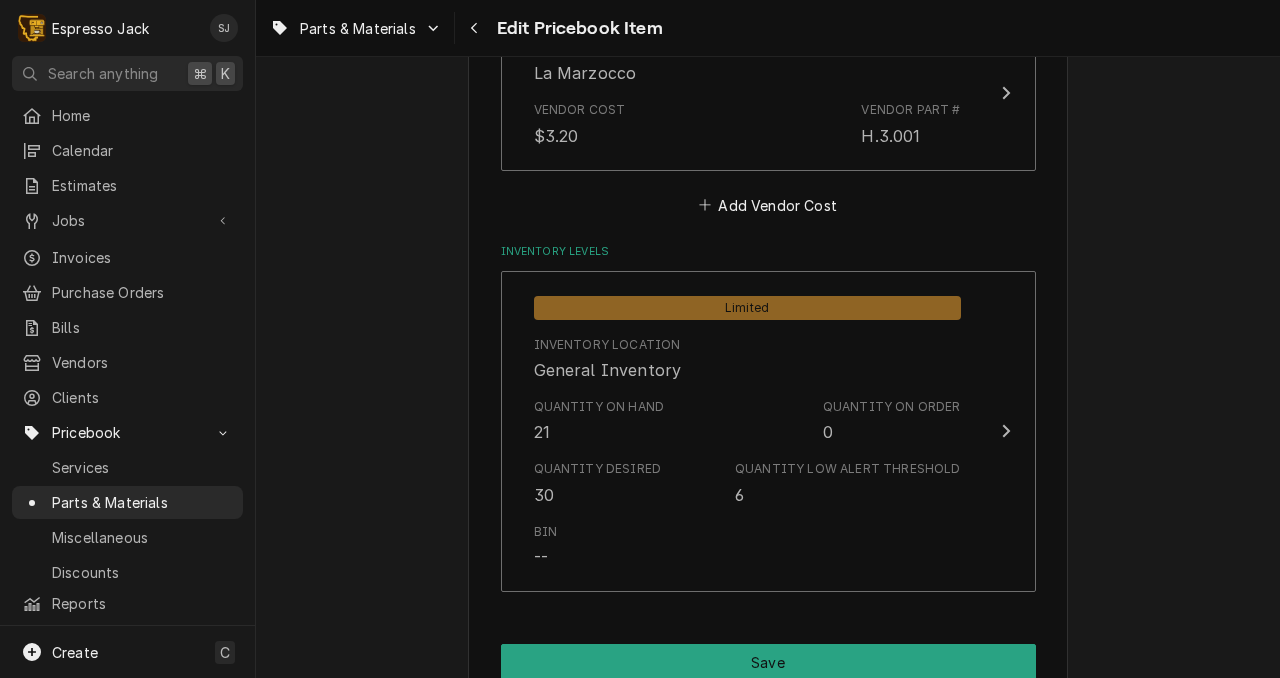 scroll, scrollTop: 1591, scrollLeft: 0, axis: vertical 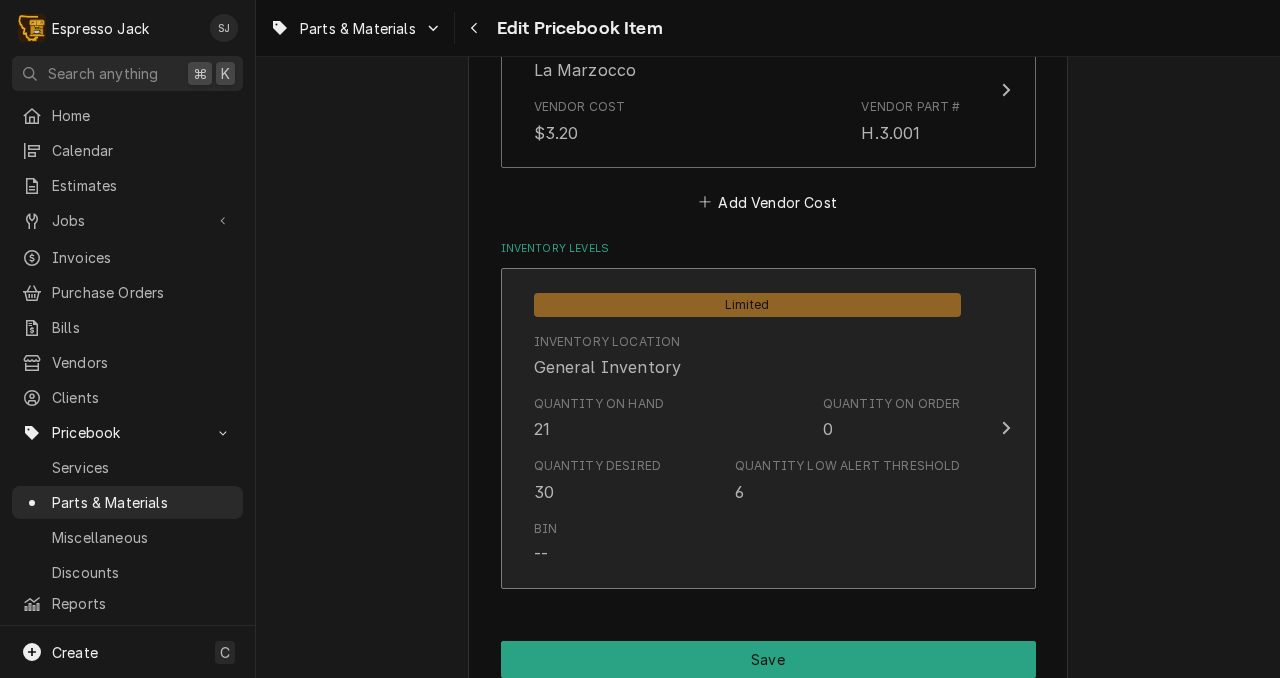 click 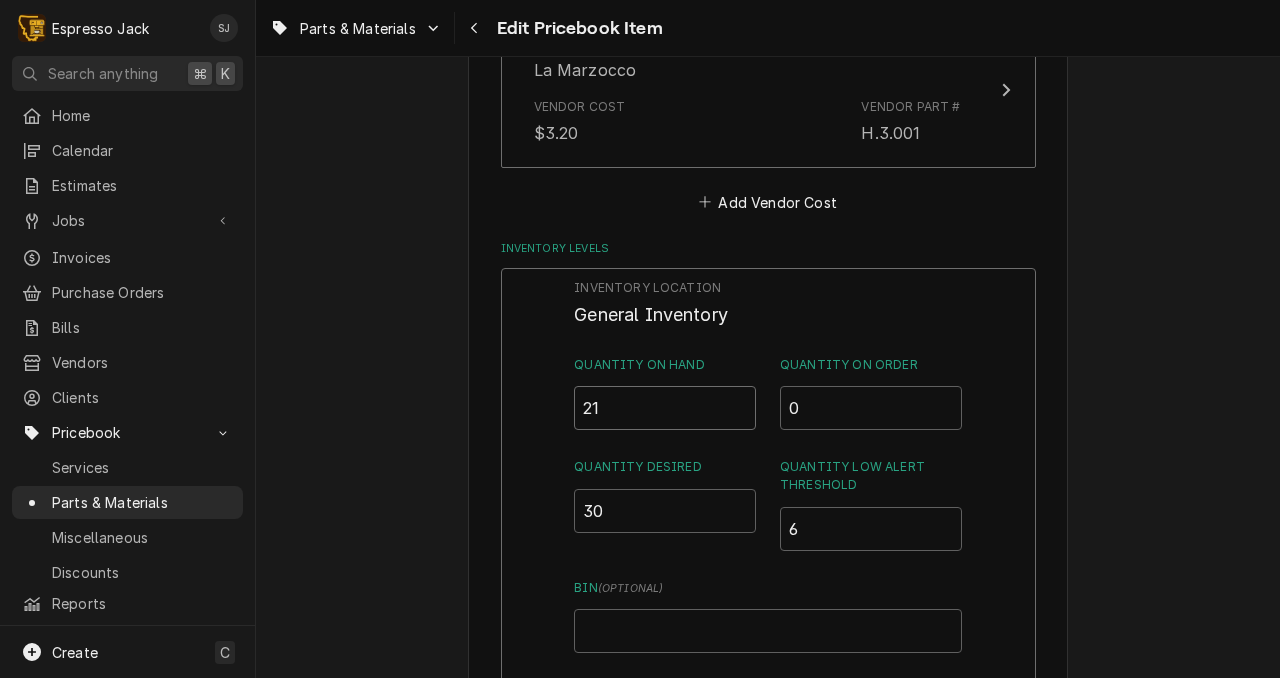 click on "21" at bounding box center [665, 408] 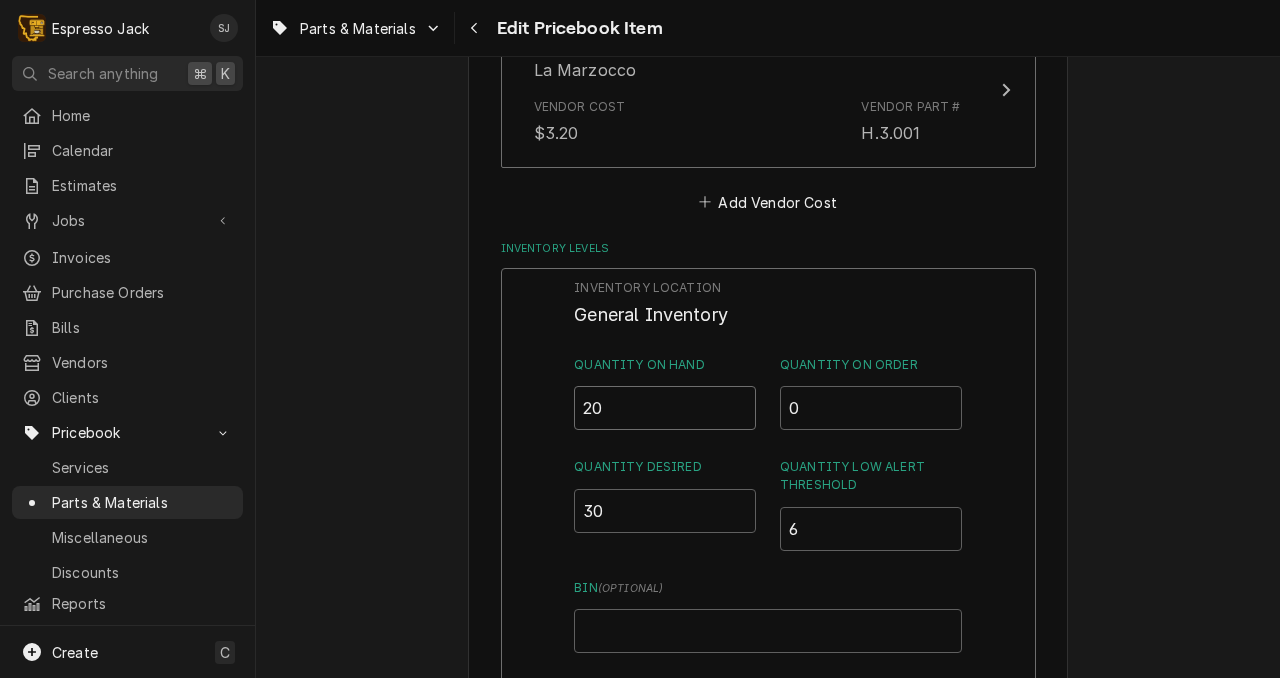 type on "20" 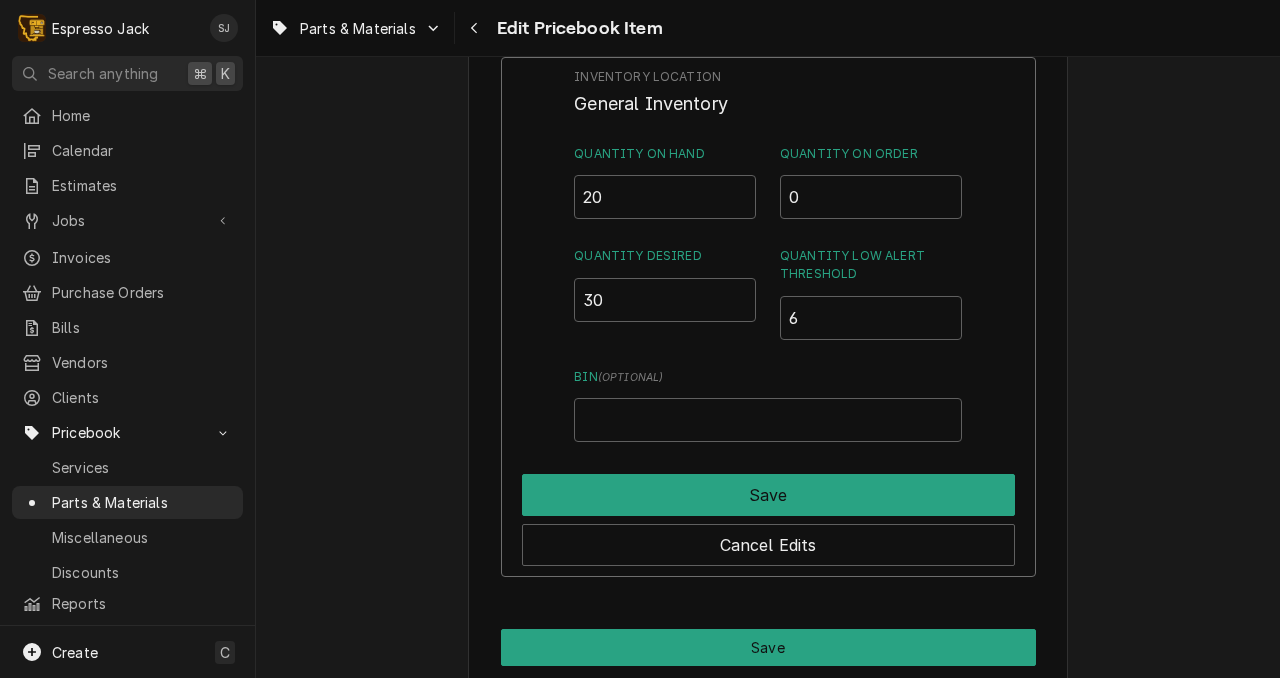 scroll, scrollTop: 1798, scrollLeft: 0, axis: vertical 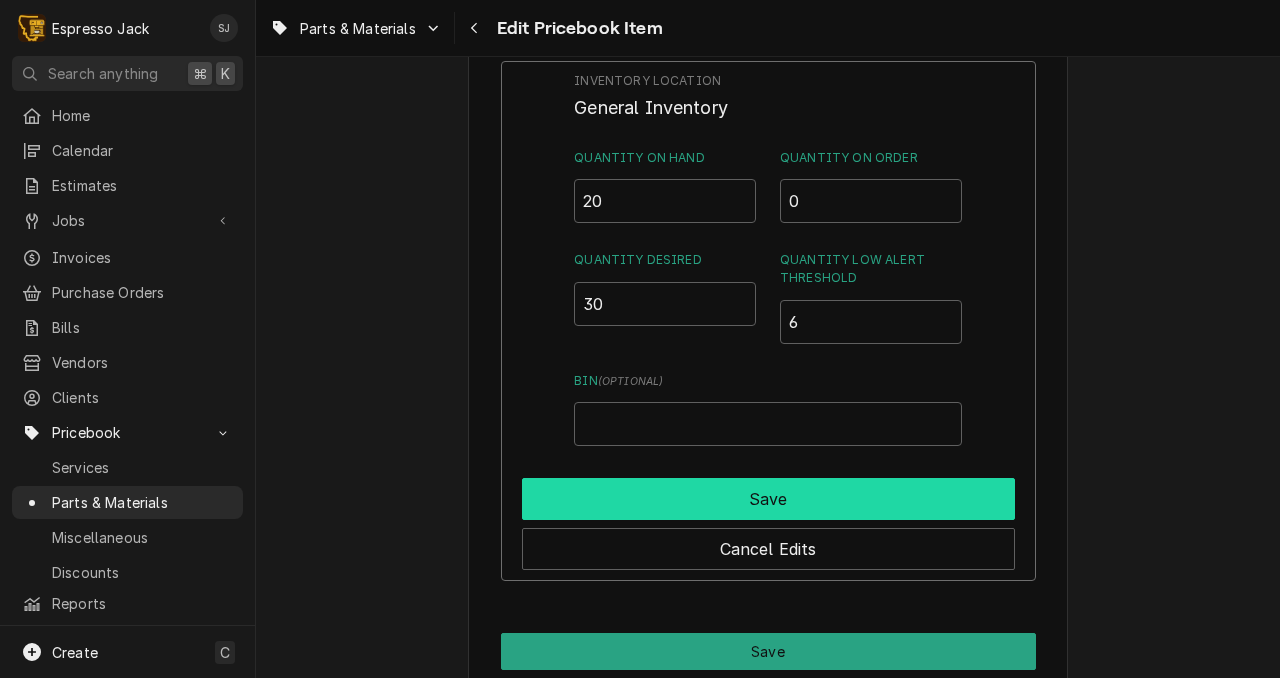 click on "Save" at bounding box center (768, 499) 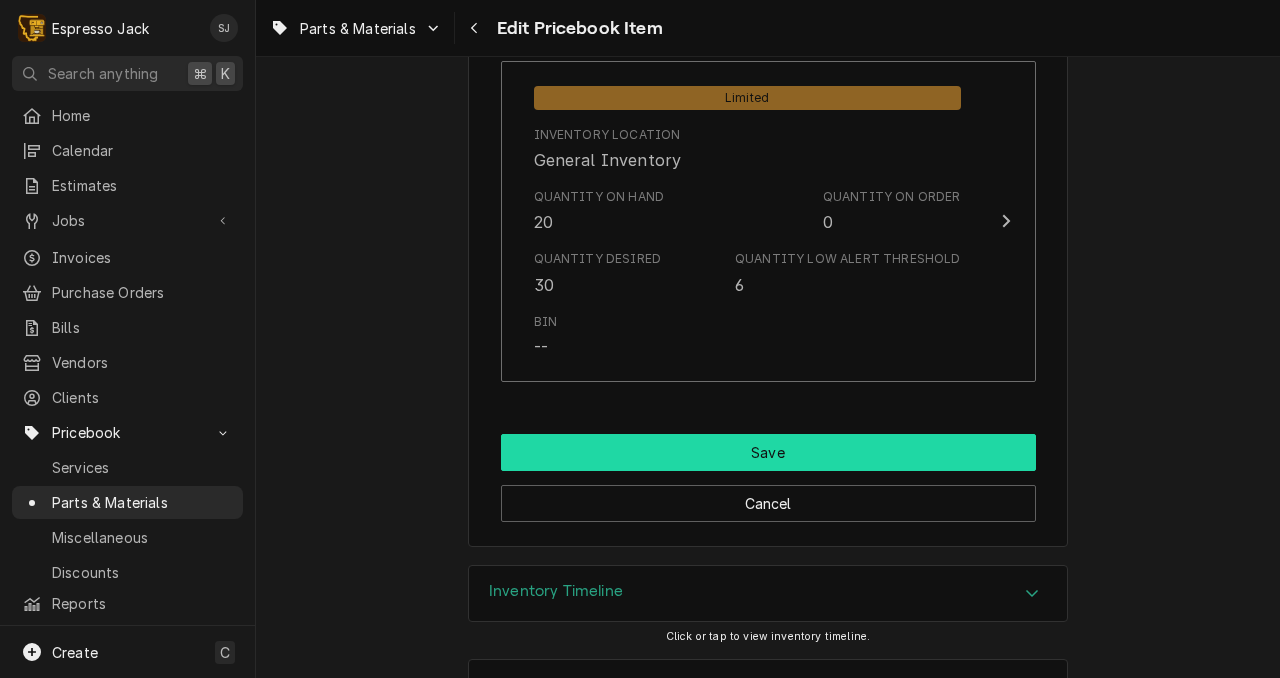click on "Save" at bounding box center [768, 452] 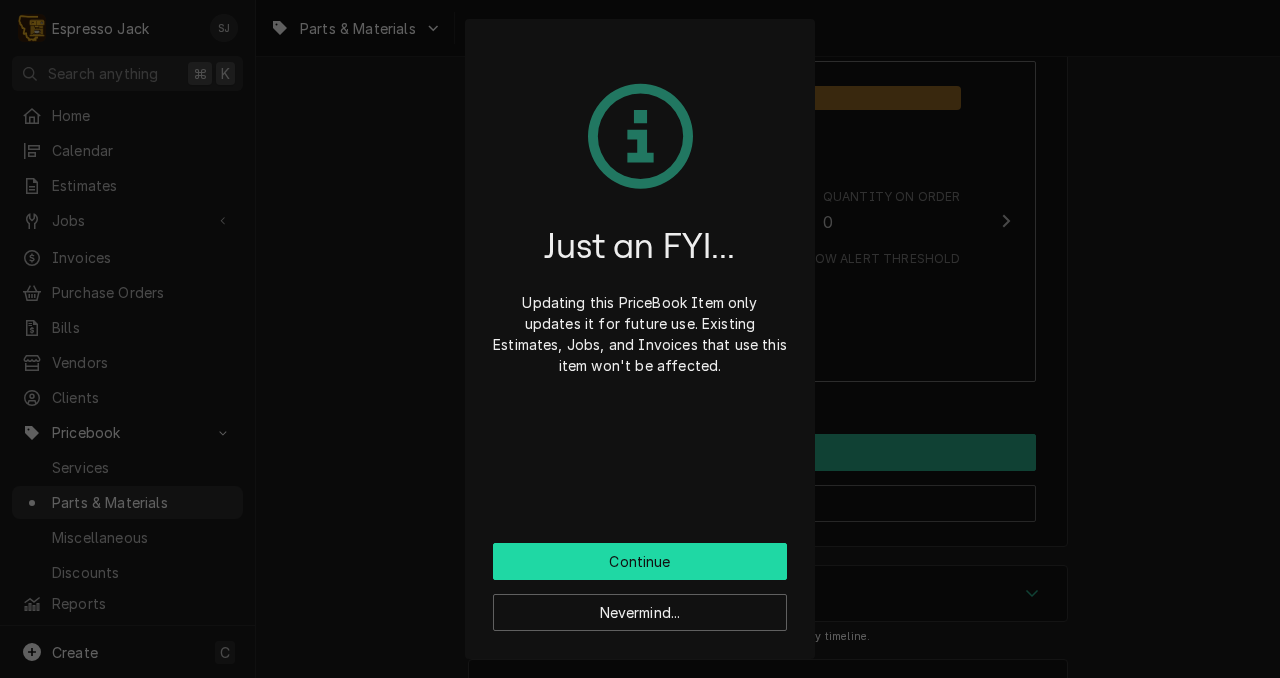 click on "Continue" at bounding box center (640, 561) 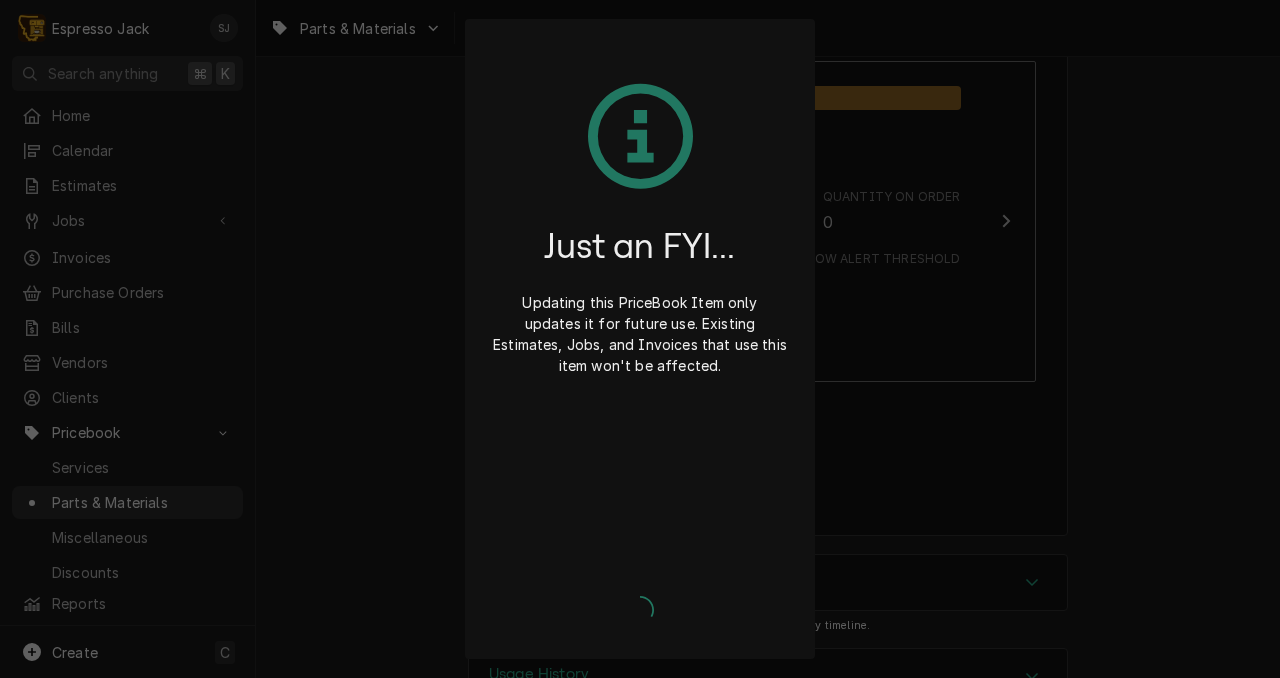 type on "x" 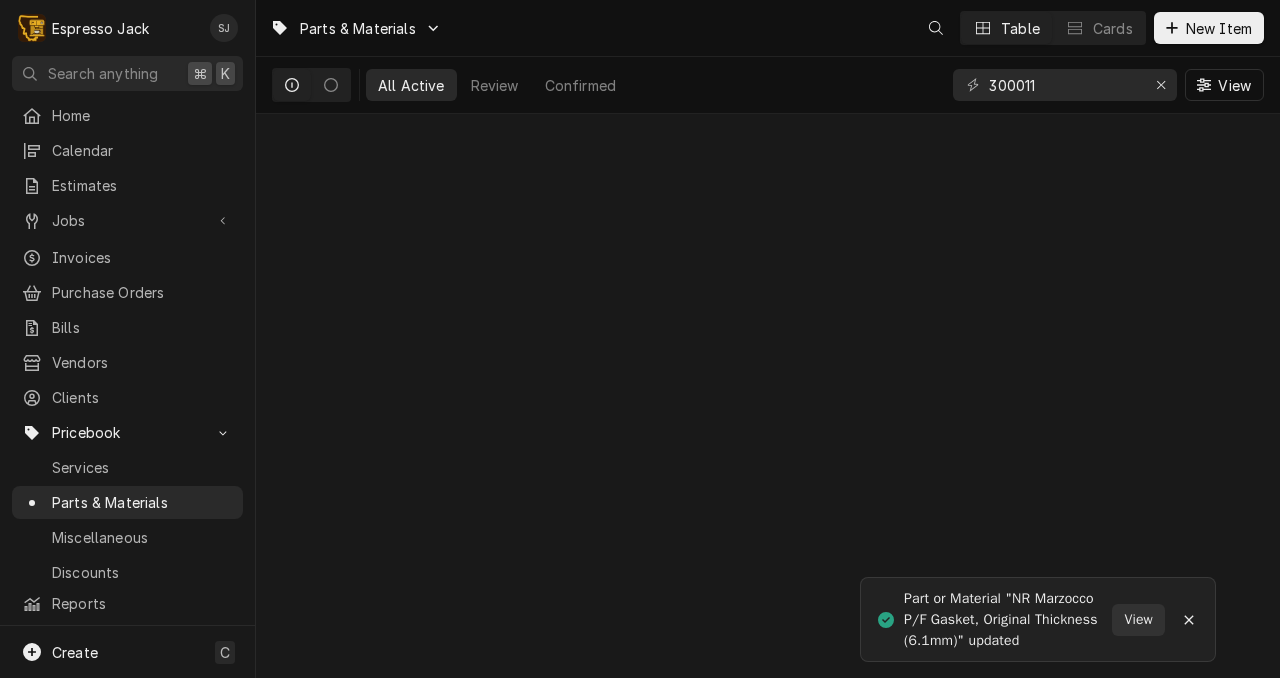 scroll, scrollTop: 0, scrollLeft: 0, axis: both 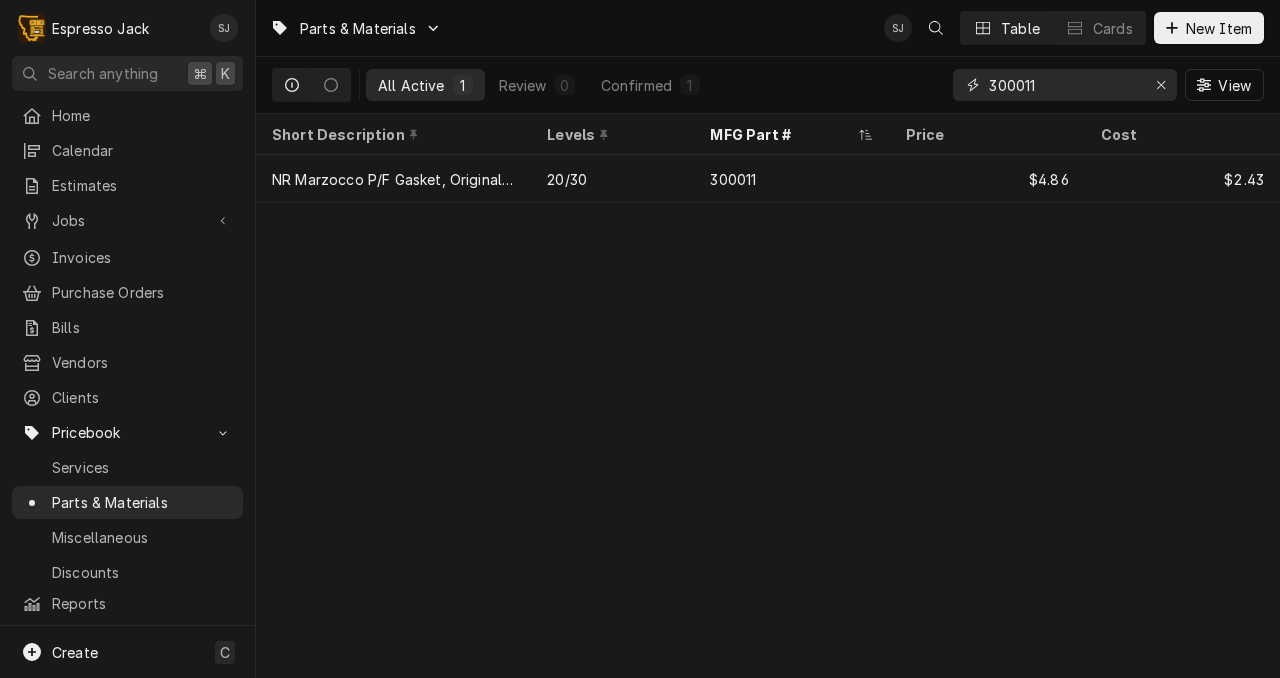 click on "300011" at bounding box center (1064, 85) 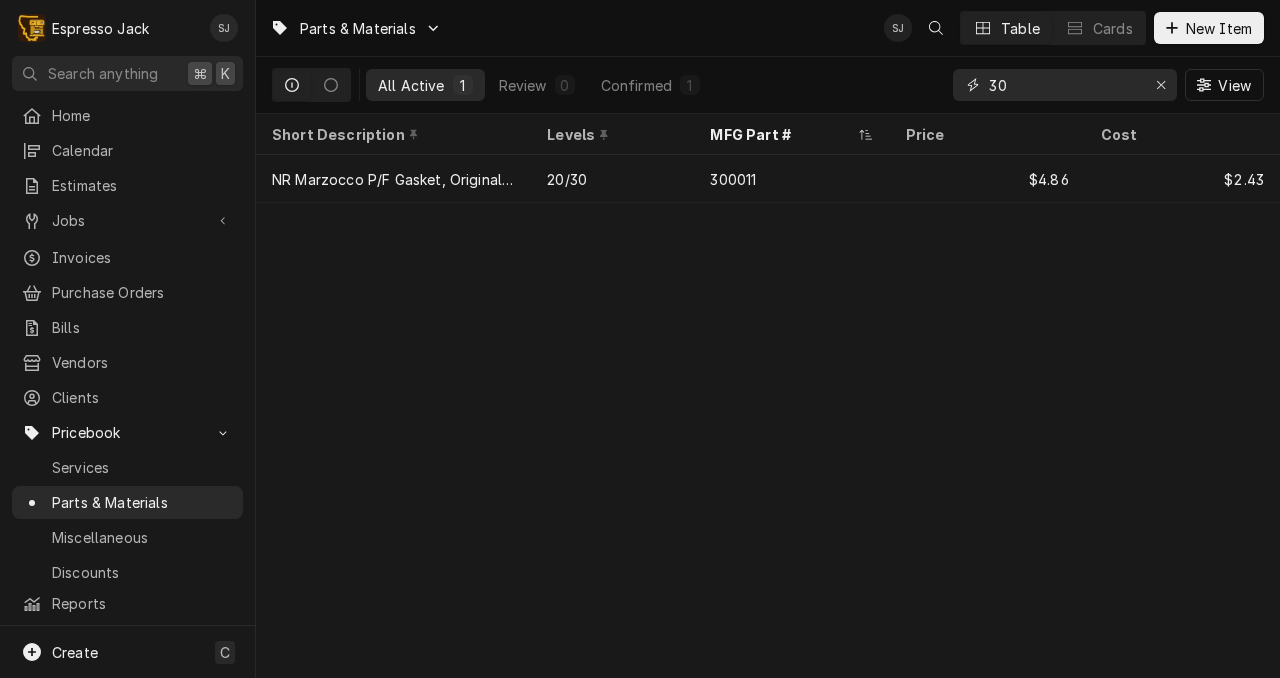type on "3" 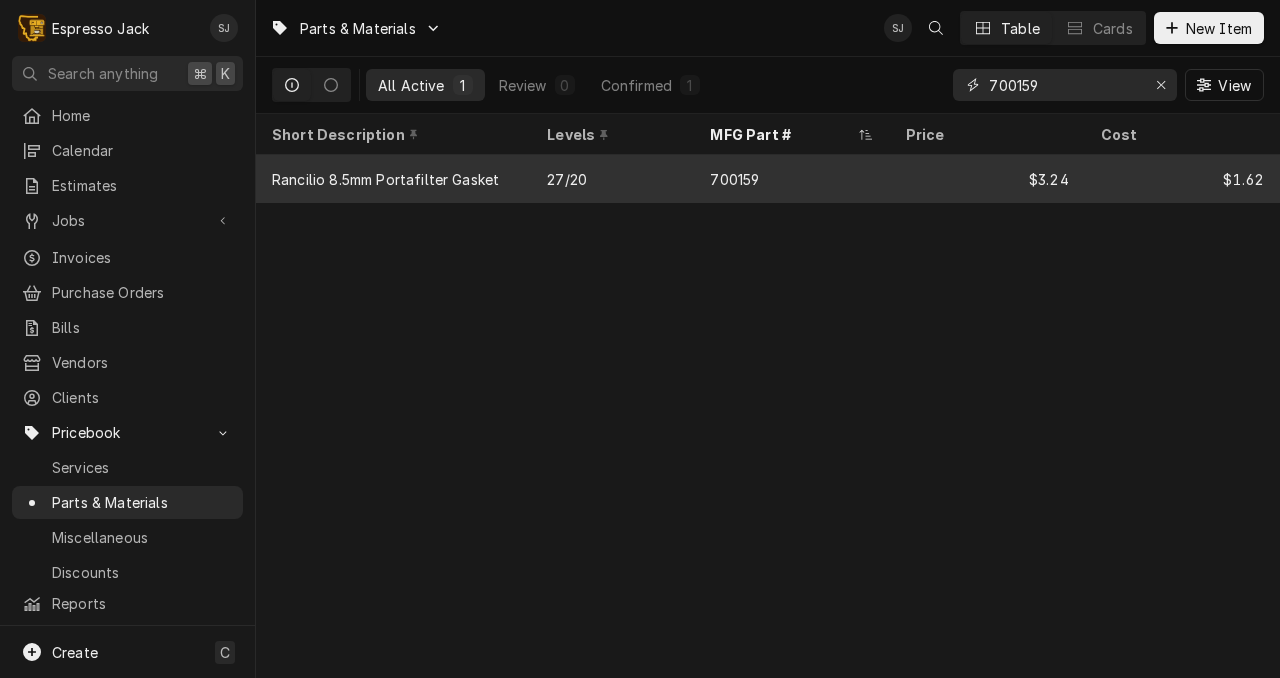 type on "700159" 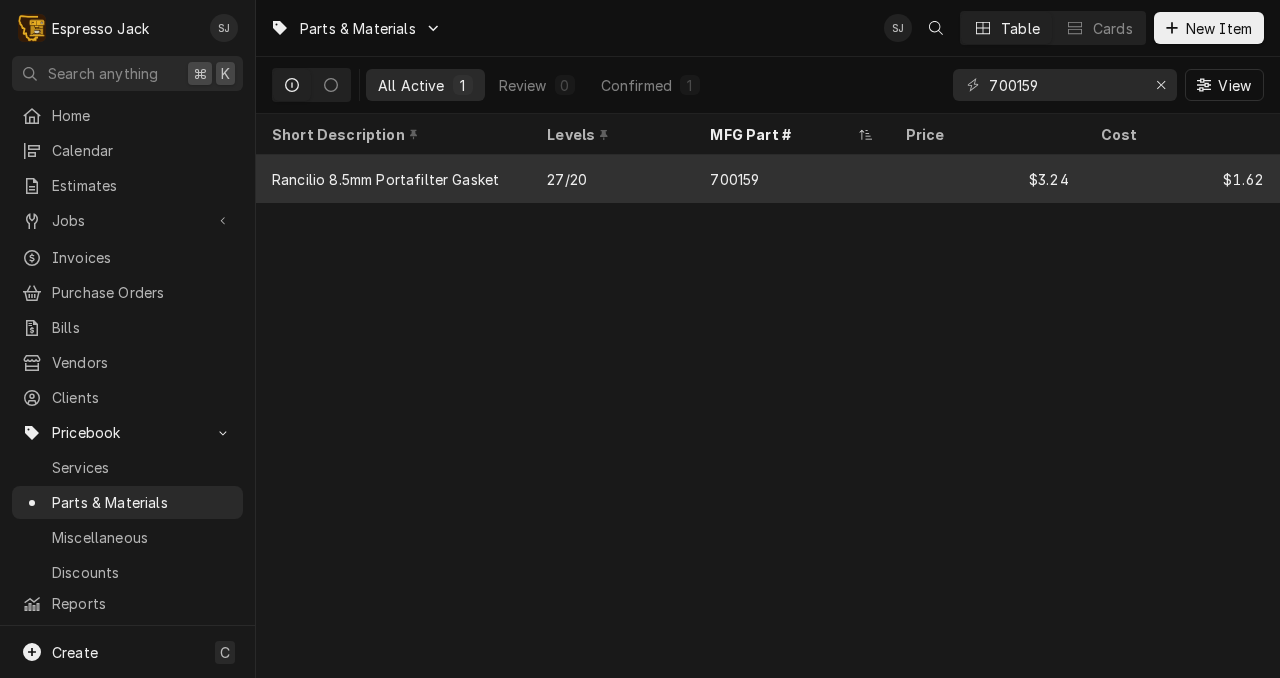 click on "700159" at bounding box center (791, 179) 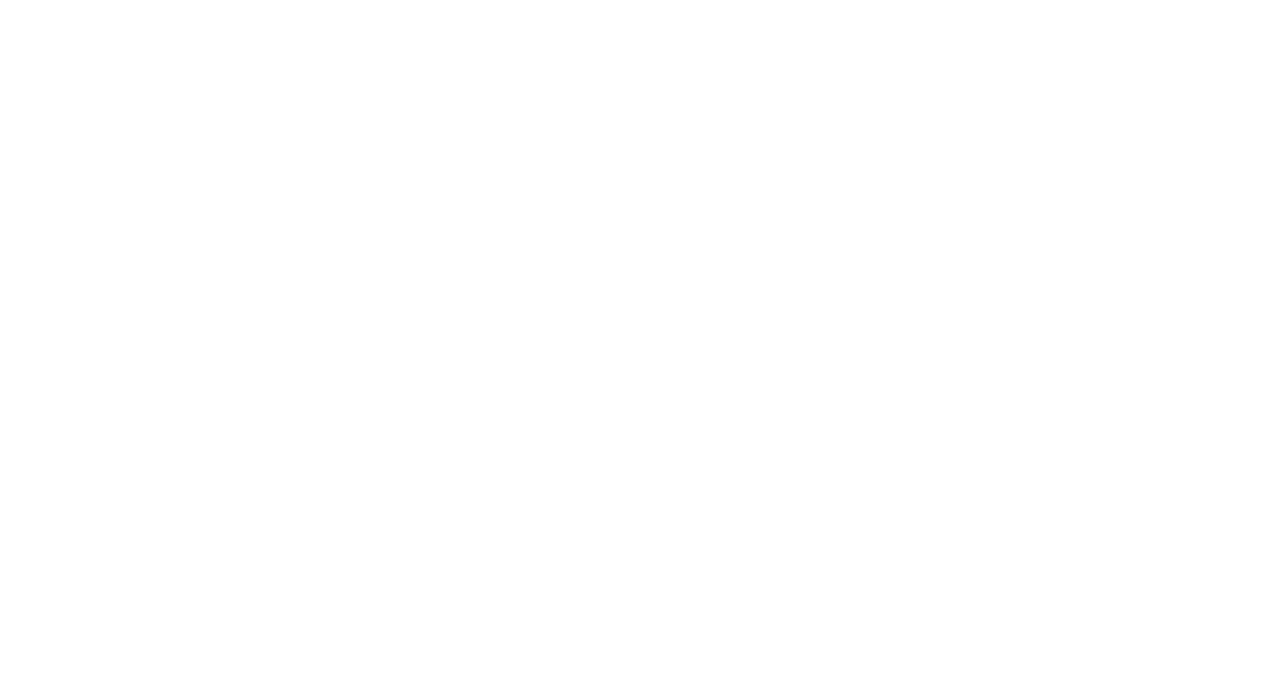 scroll, scrollTop: 0, scrollLeft: 0, axis: both 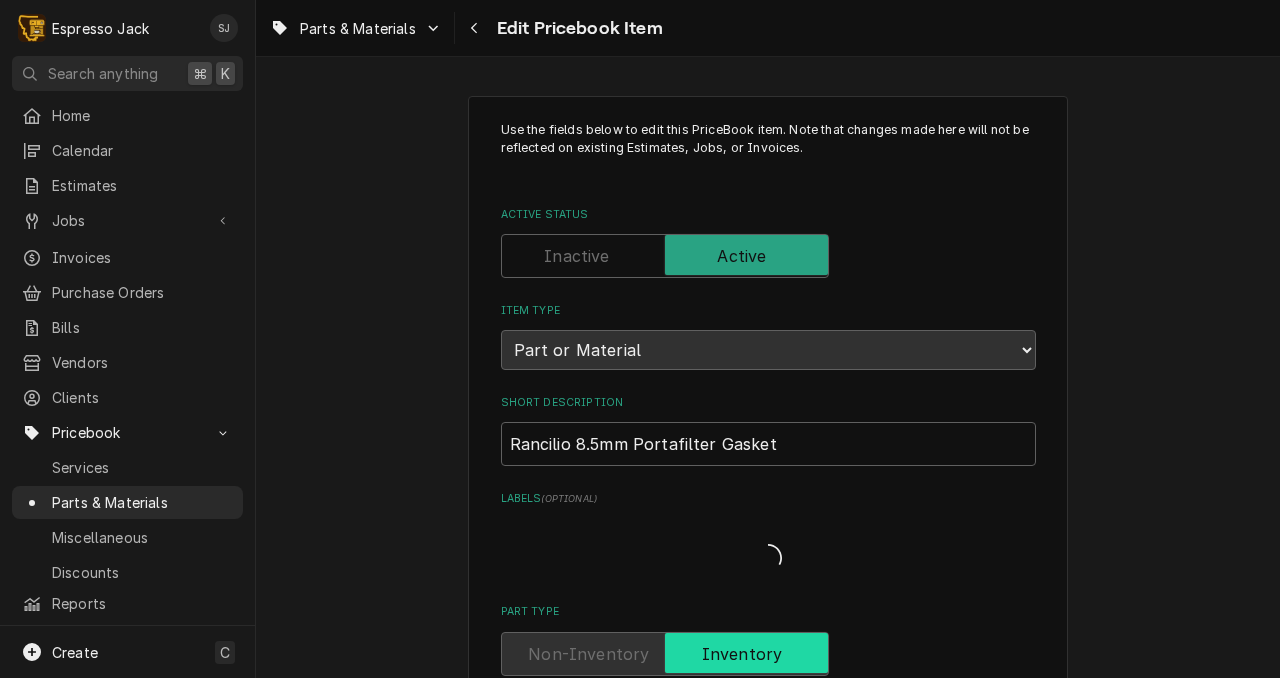 type on "x" 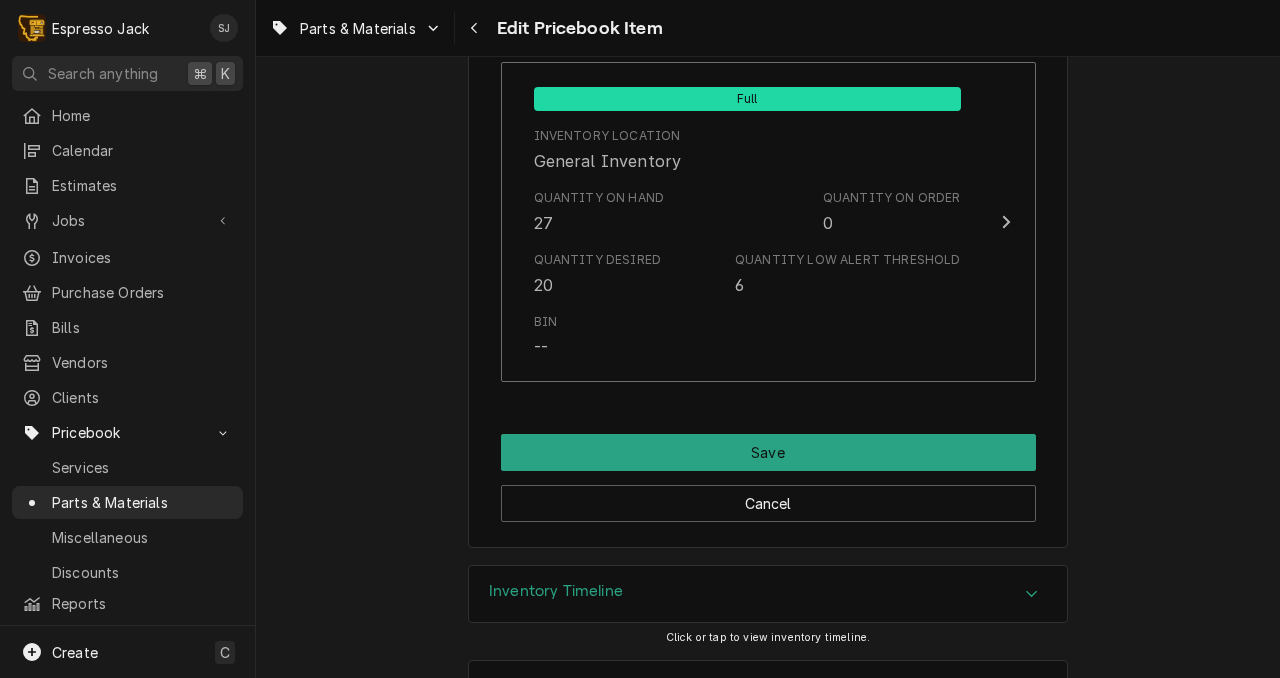 scroll, scrollTop: 1636, scrollLeft: 0, axis: vertical 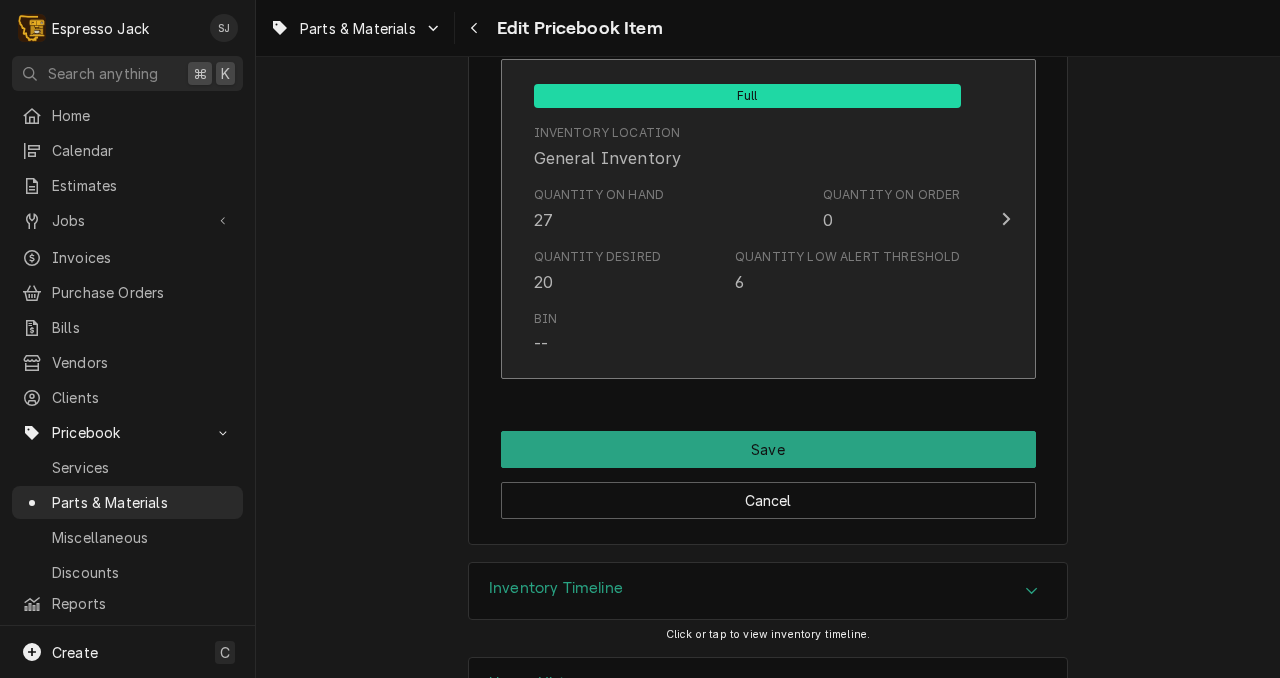 click 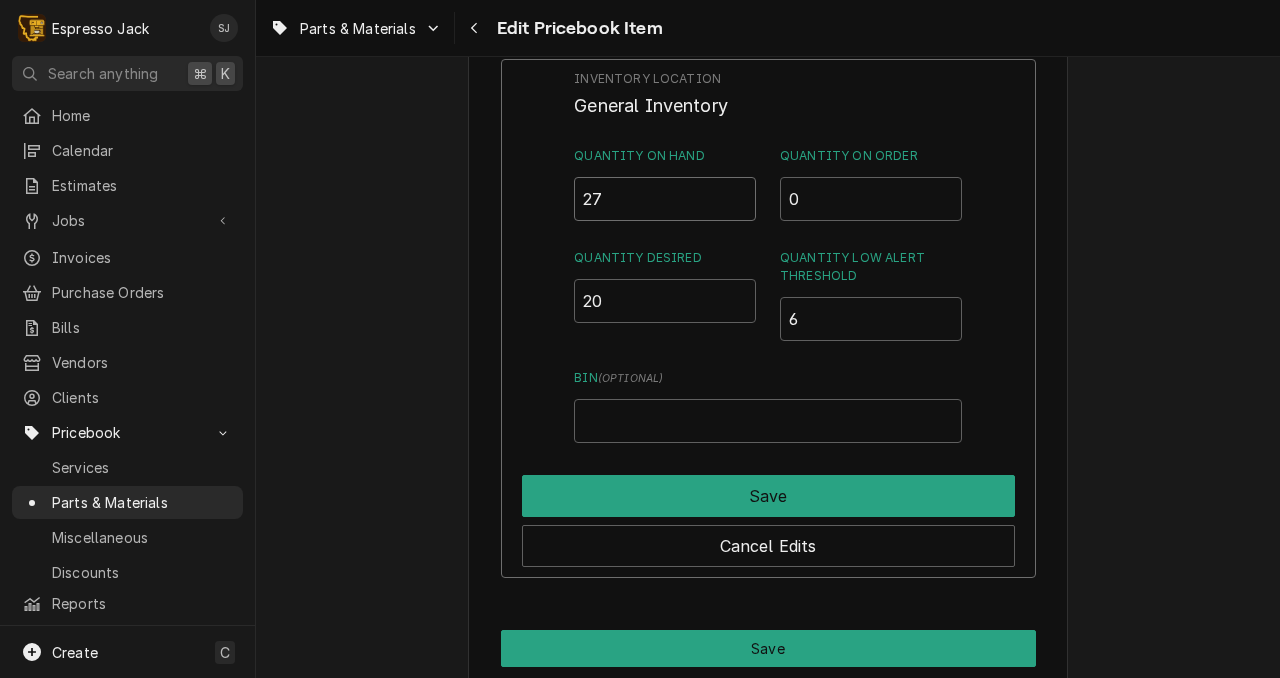 click on "27" at bounding box center (665, 199) 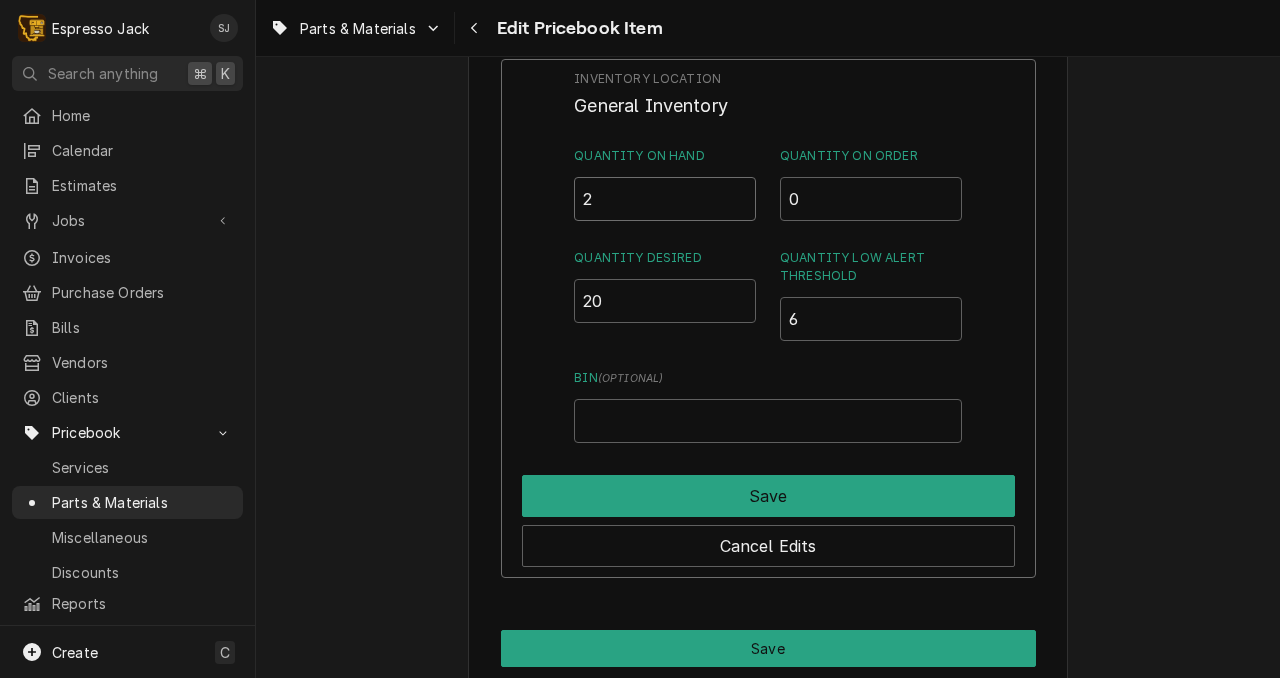 type on "25" 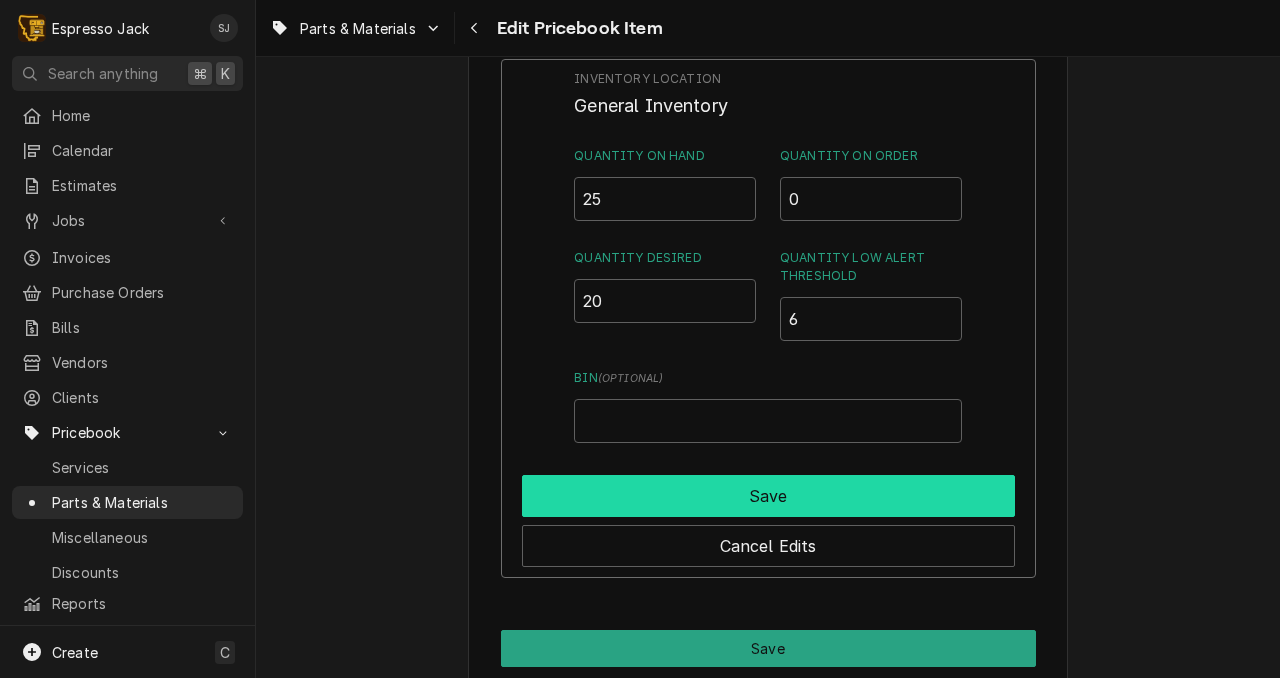 click on "Save" at bounding box center (768, 496) 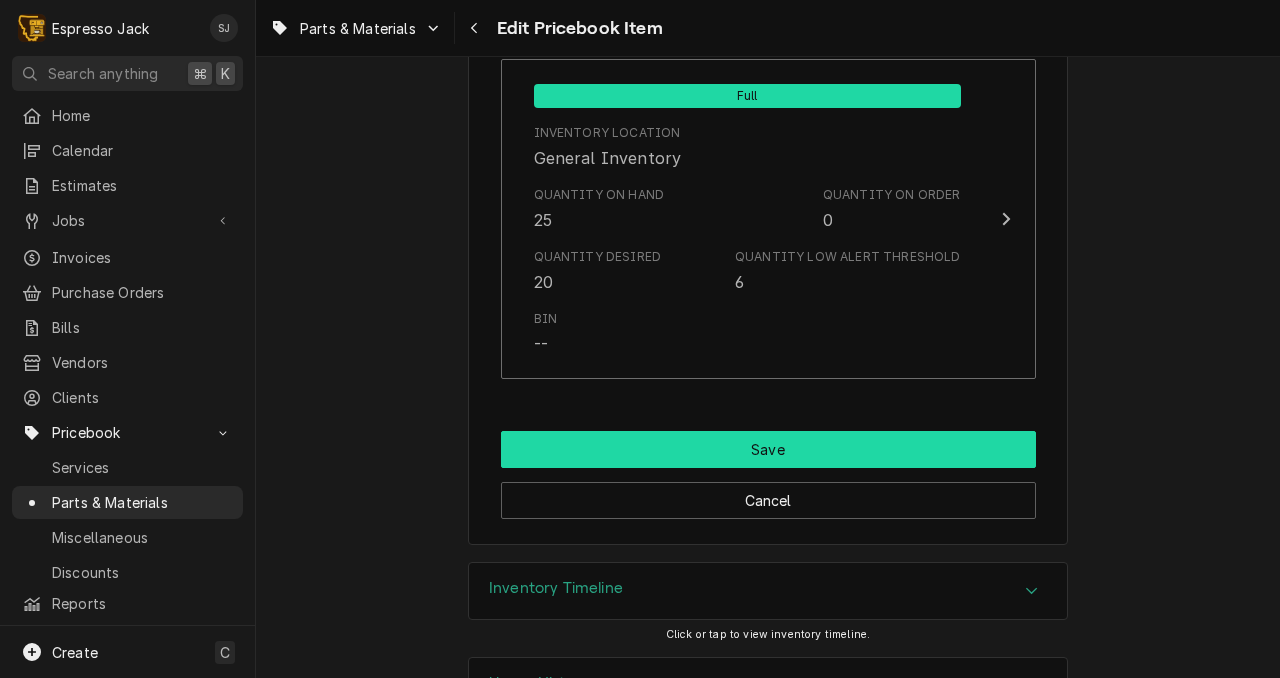 click on "Save" at bounding box center (768, 449) 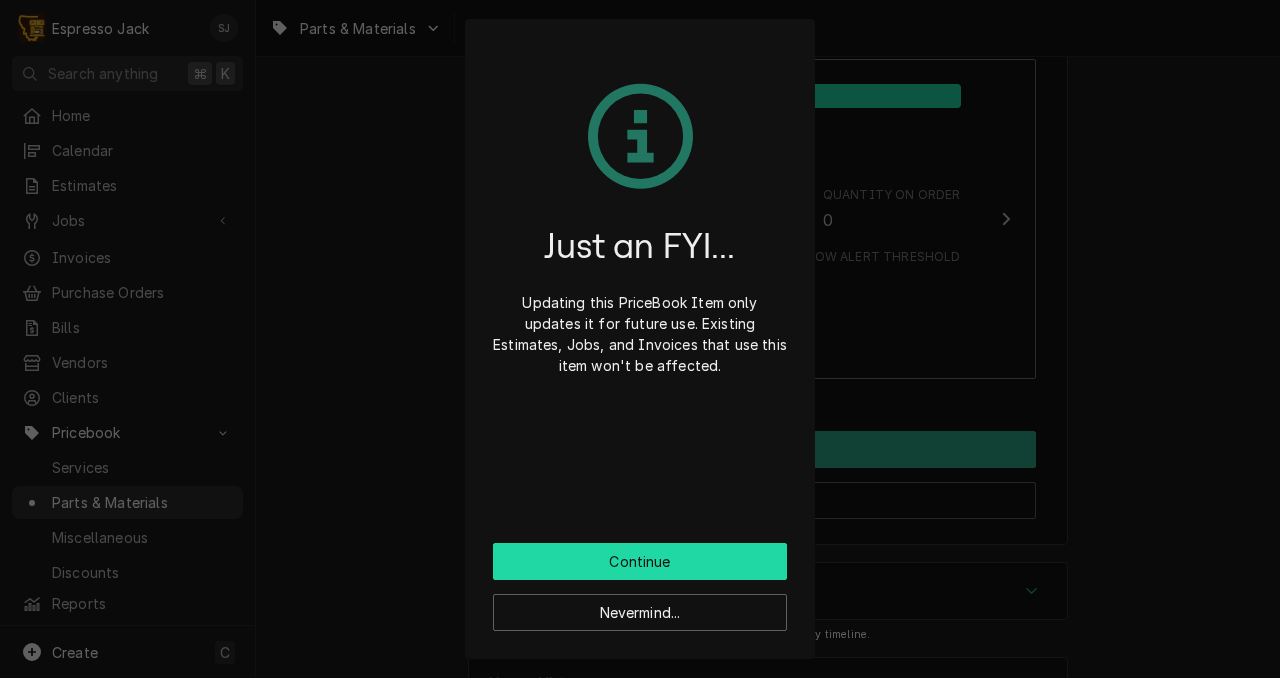 click on "Continue" at bounding box center [640, 561] 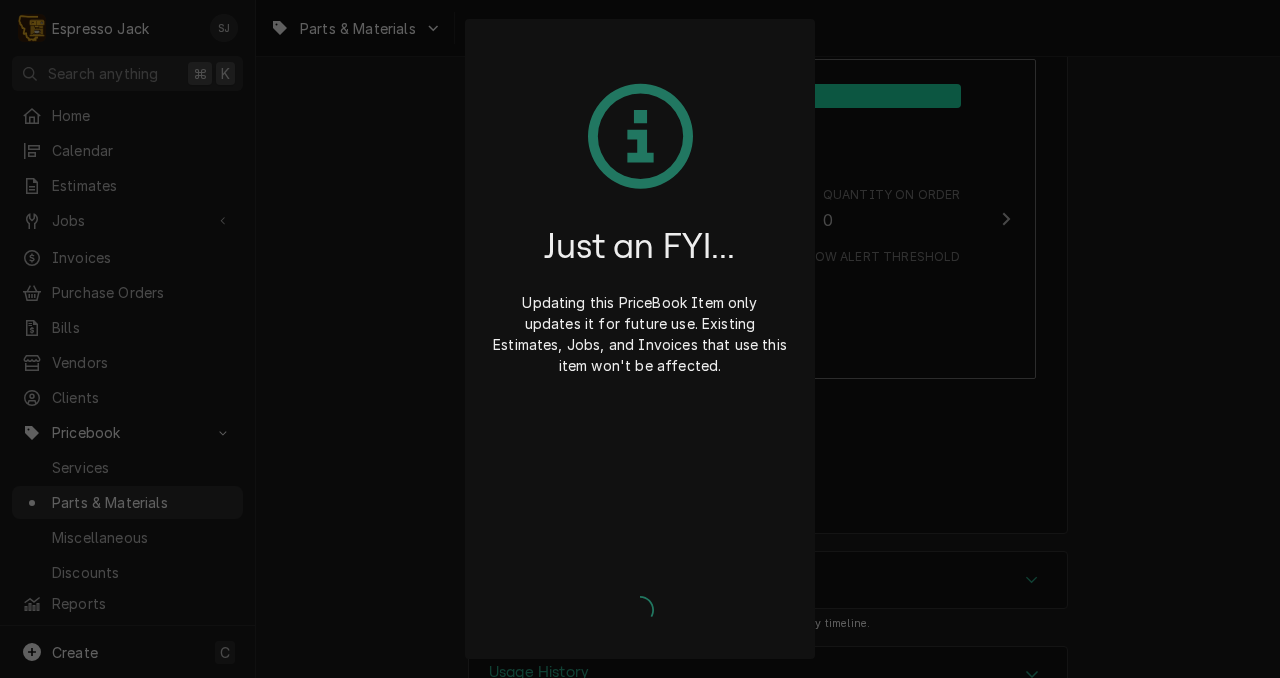 type on "x" 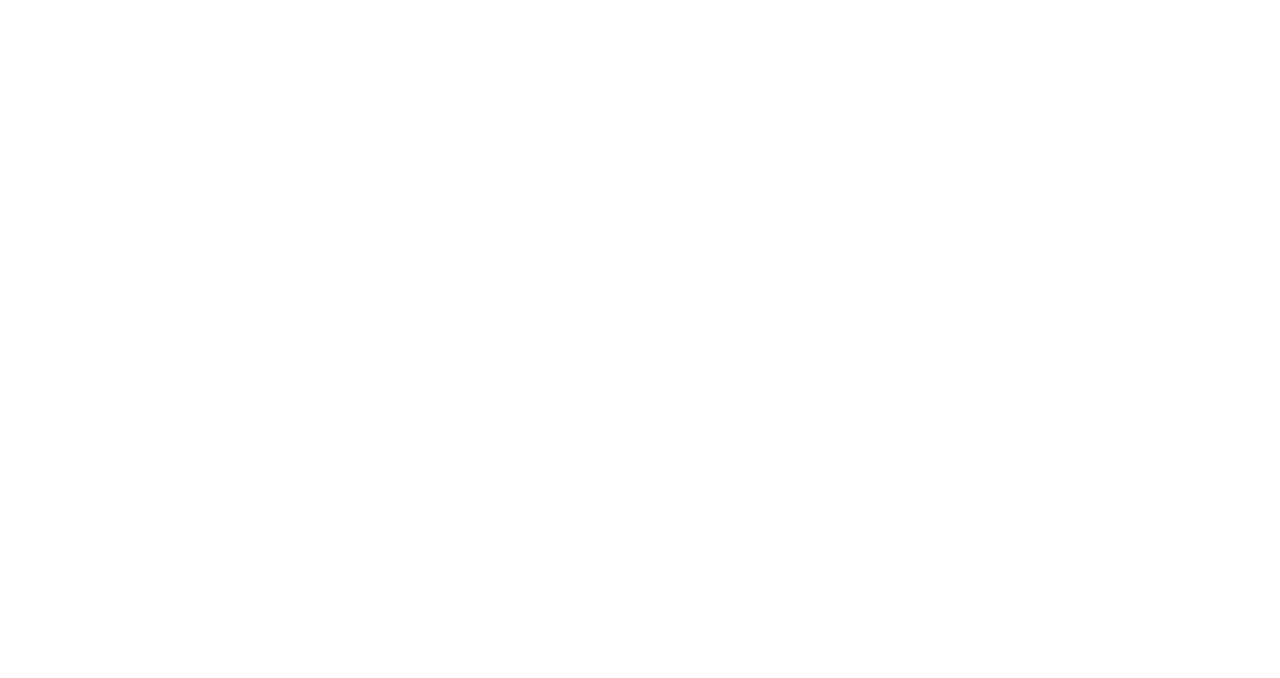 scroll, scrollTop: 0, scrollLeft: 0, axis: both 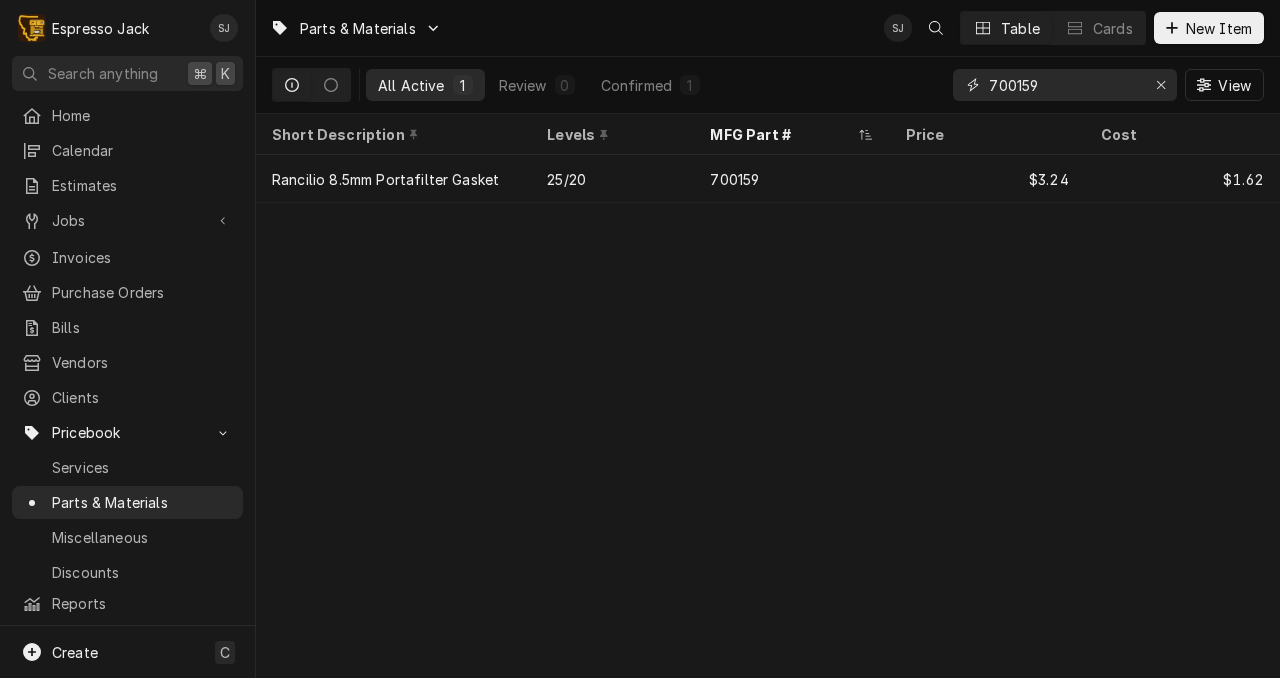 click on "700159" at bounding box center [1064, 85] 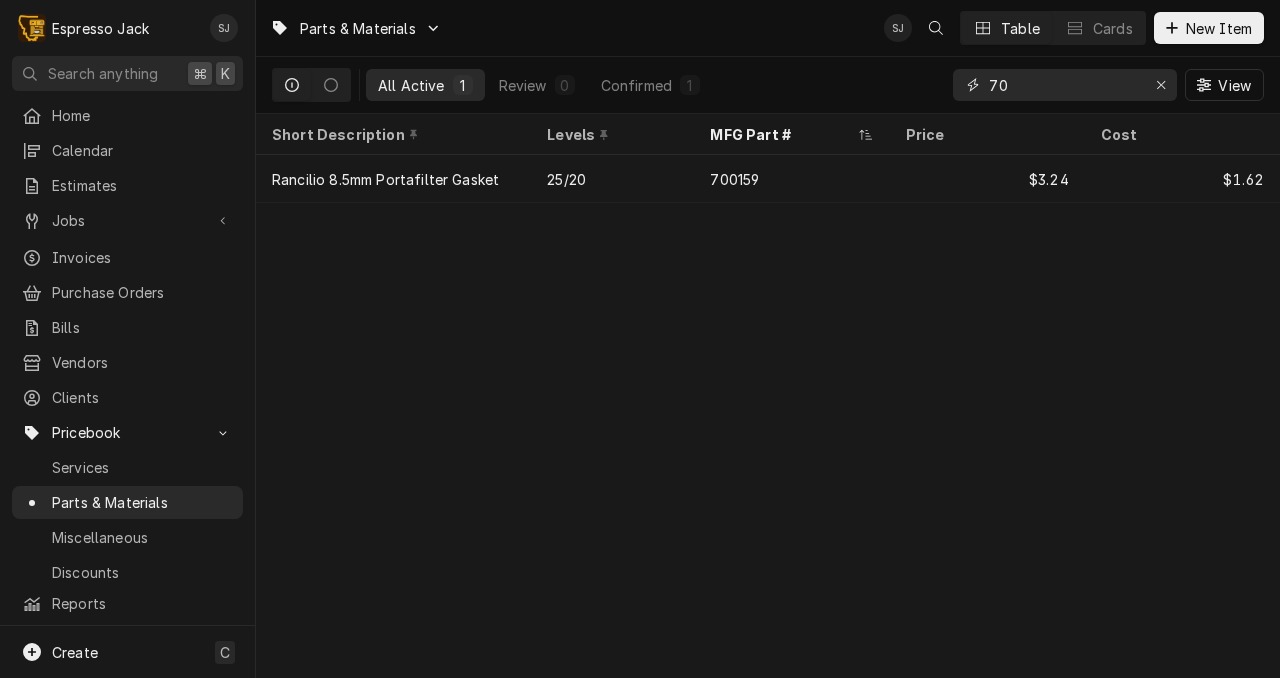 type on "7" 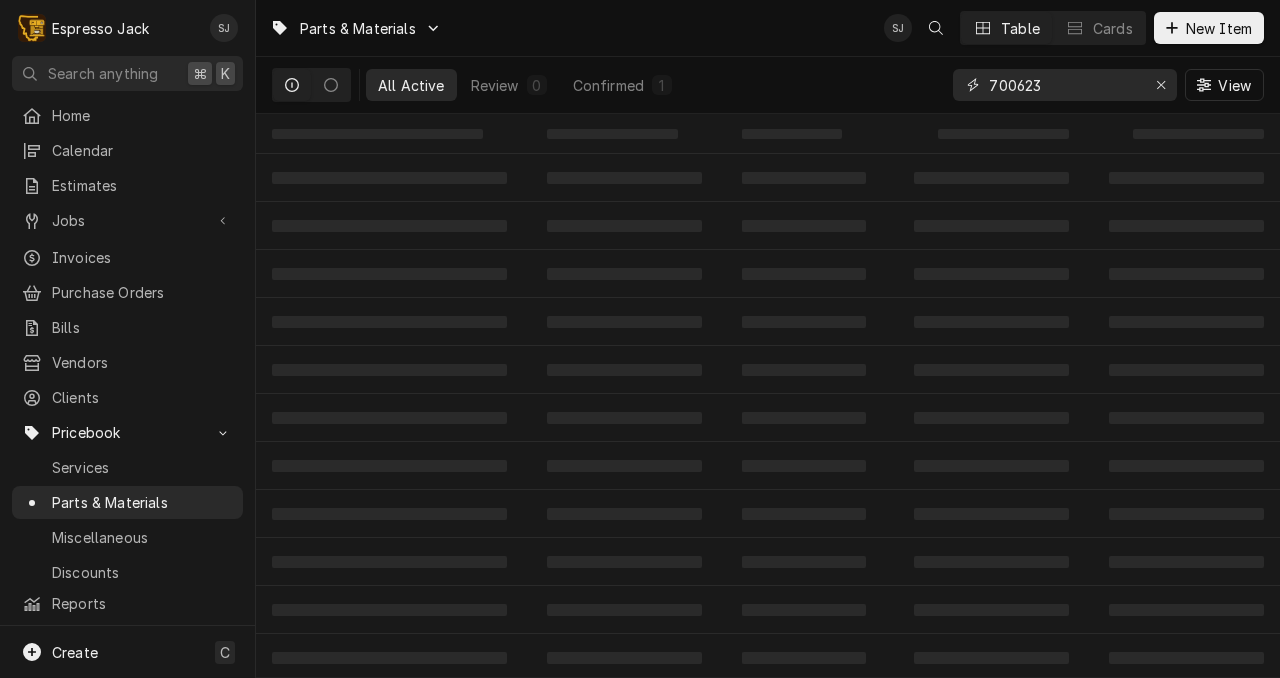 type on "700623" 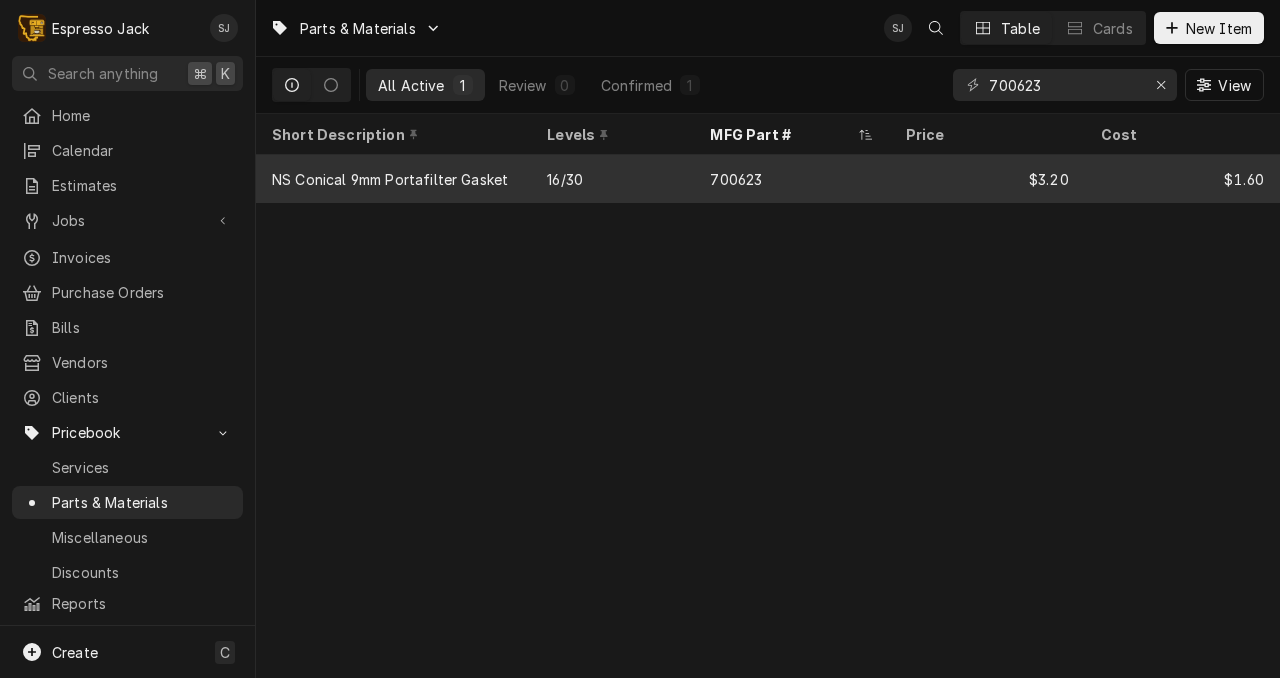 click on "700623" at bounding box center [791, 179] 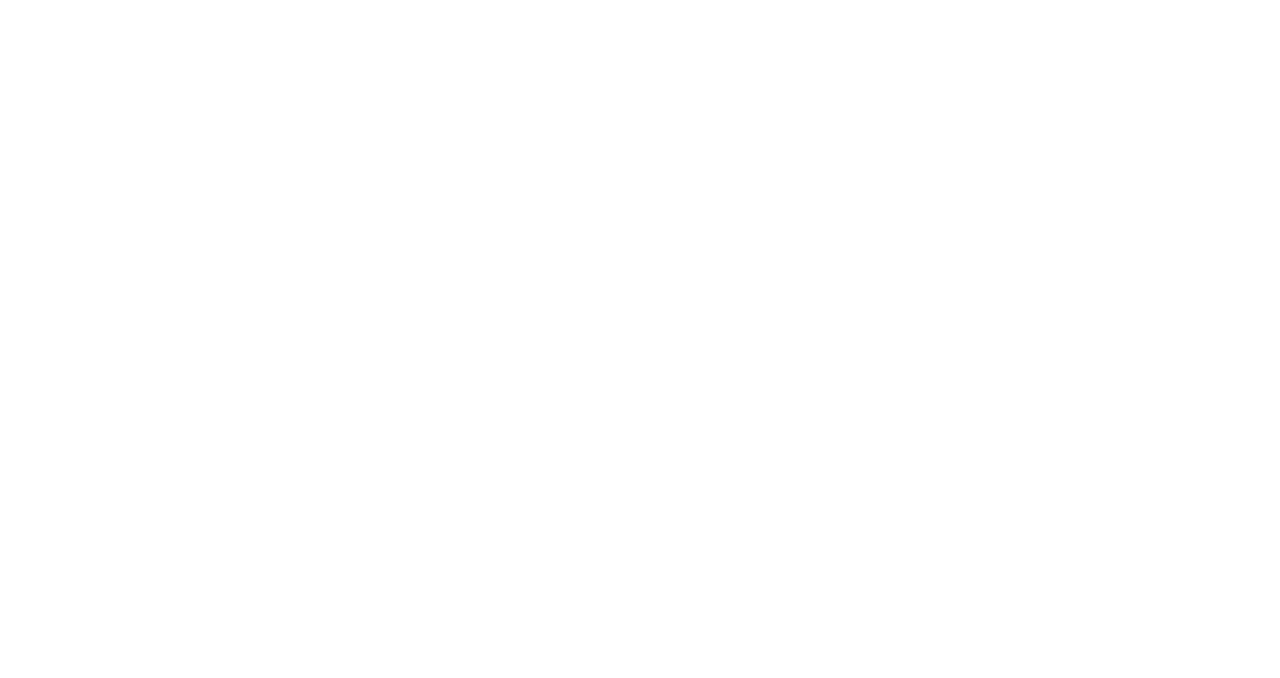 scroll, scrollTop: 0, scrollLeft: 0, axis: both 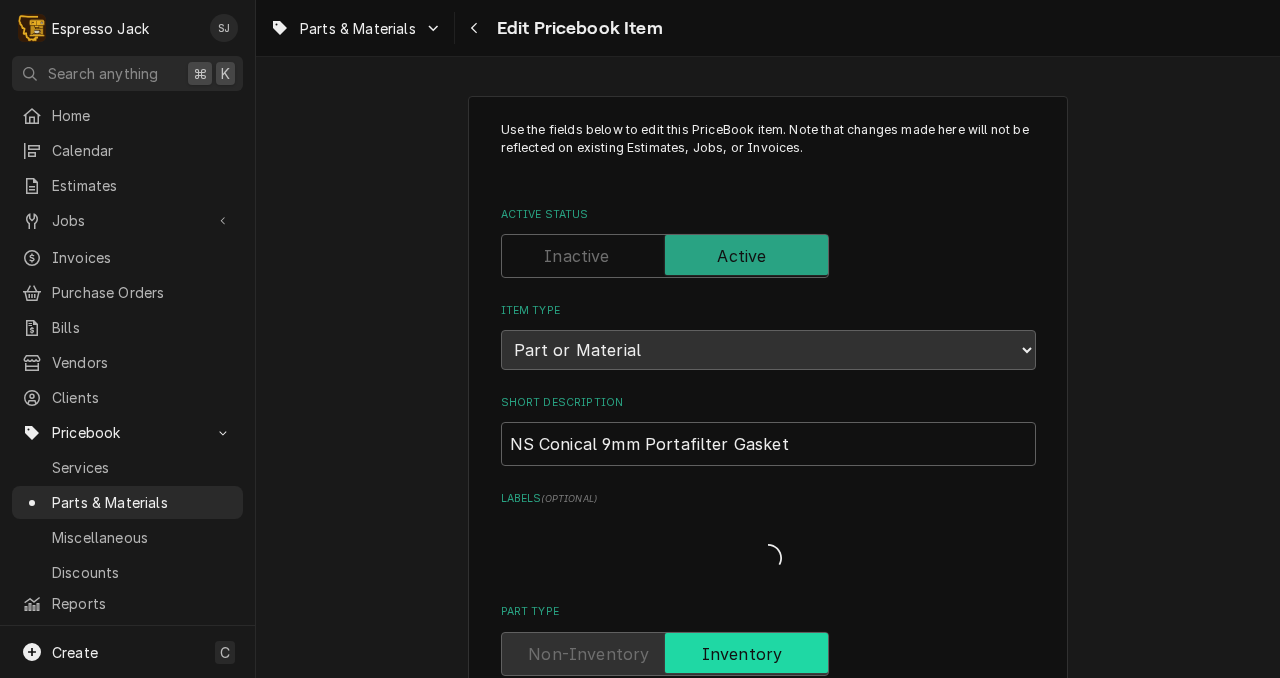 type on "x" 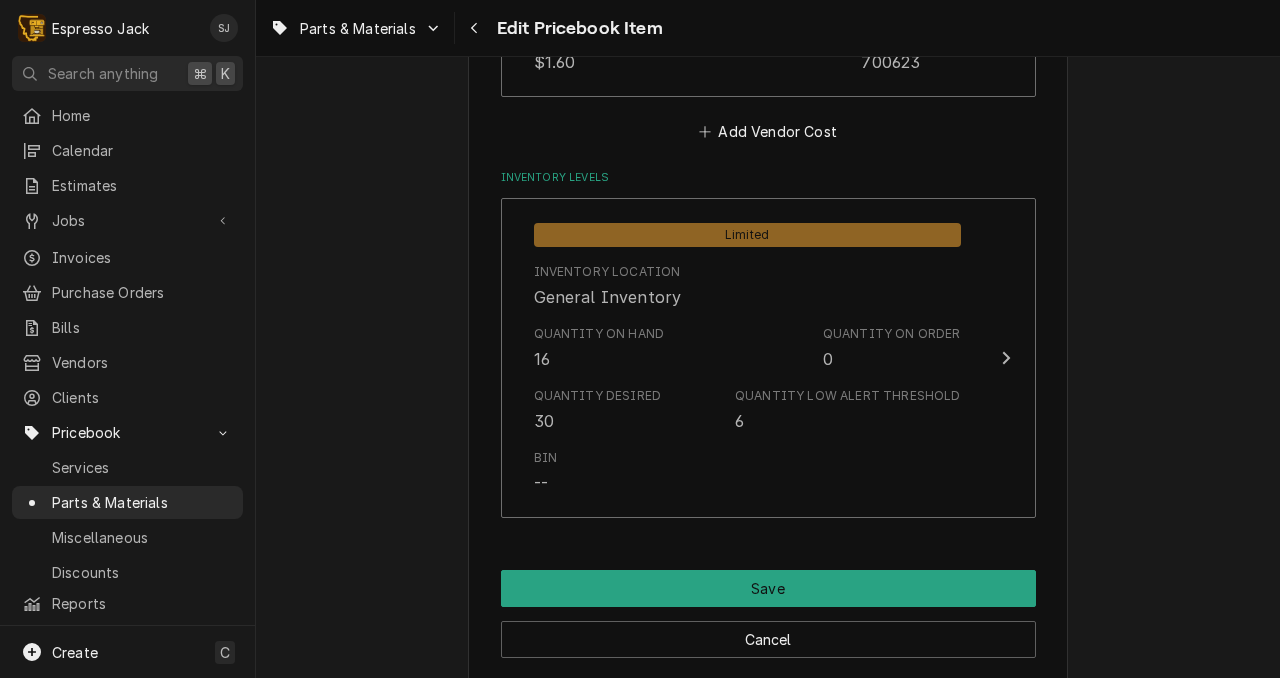 scroll, scrollTop: 1499, scrollLeft: 0, axis: vertical 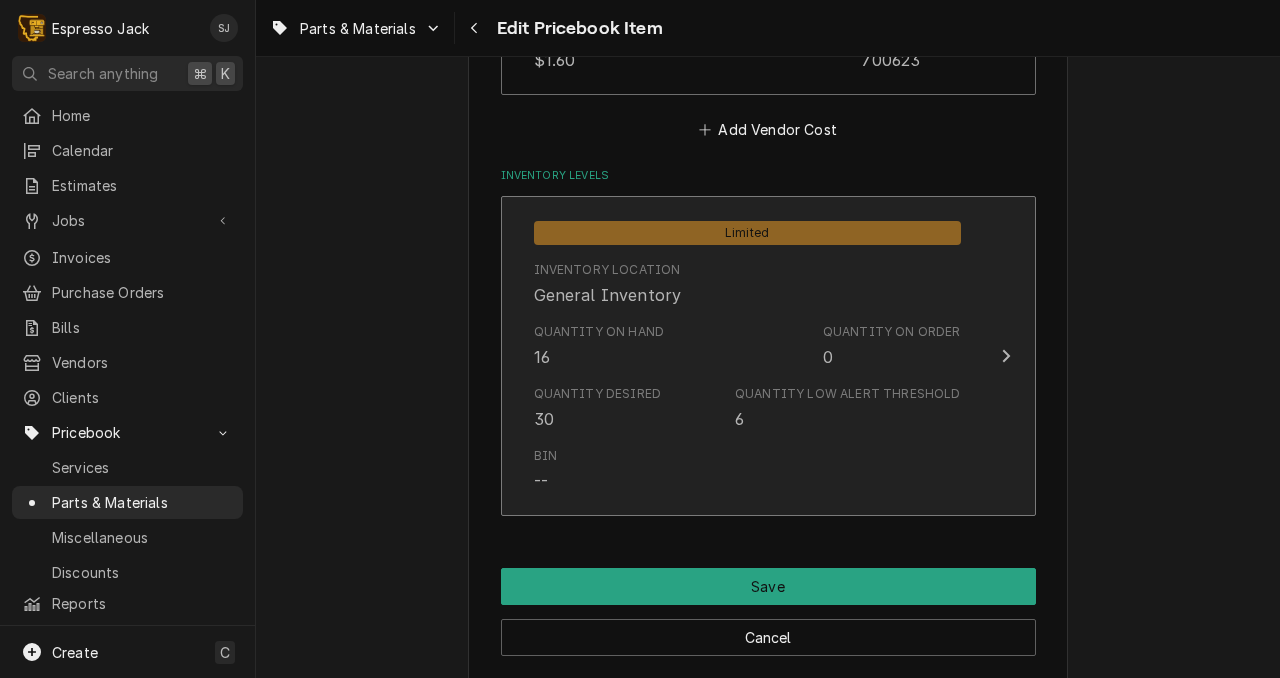 click at bounding box center [1006, 356] 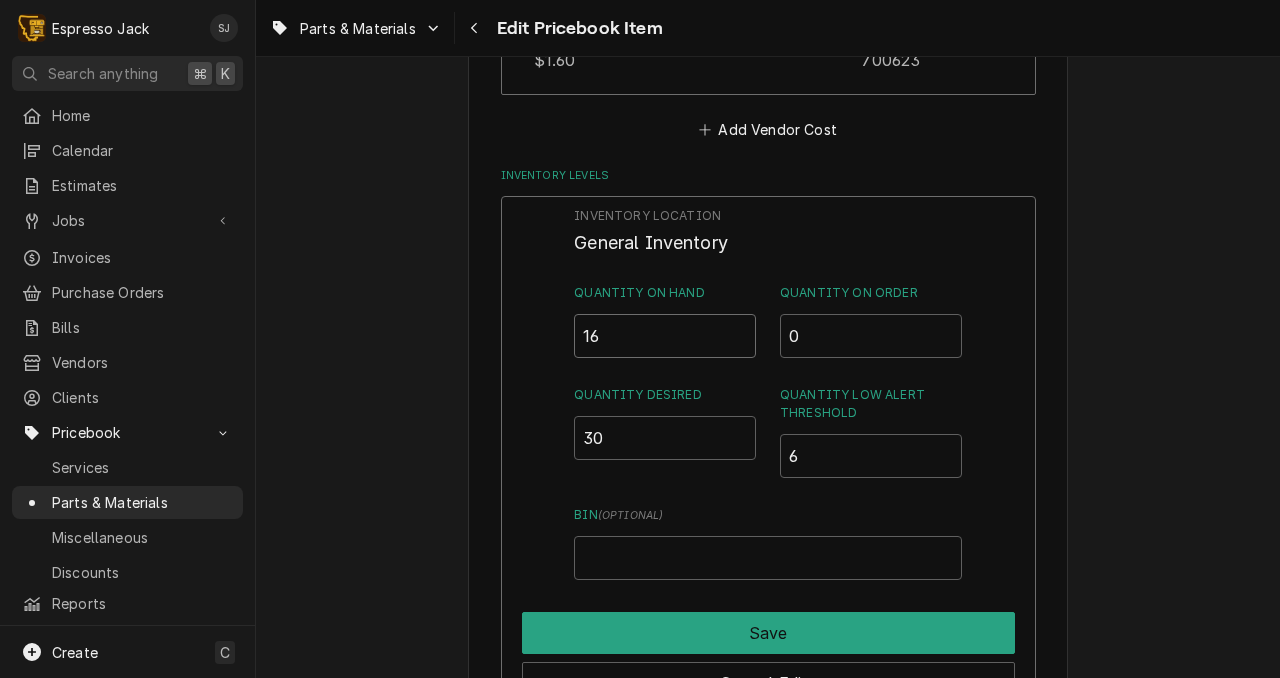 click on "16" at bounding box center [665, 336] 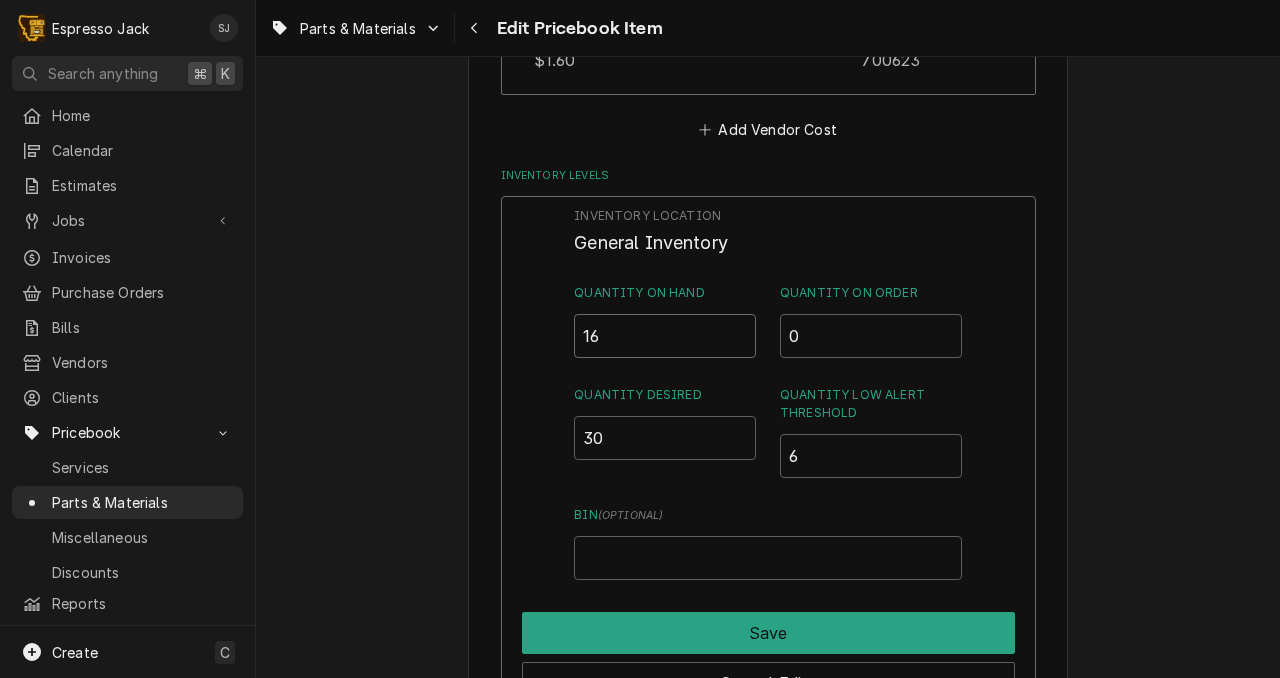 type on "1" 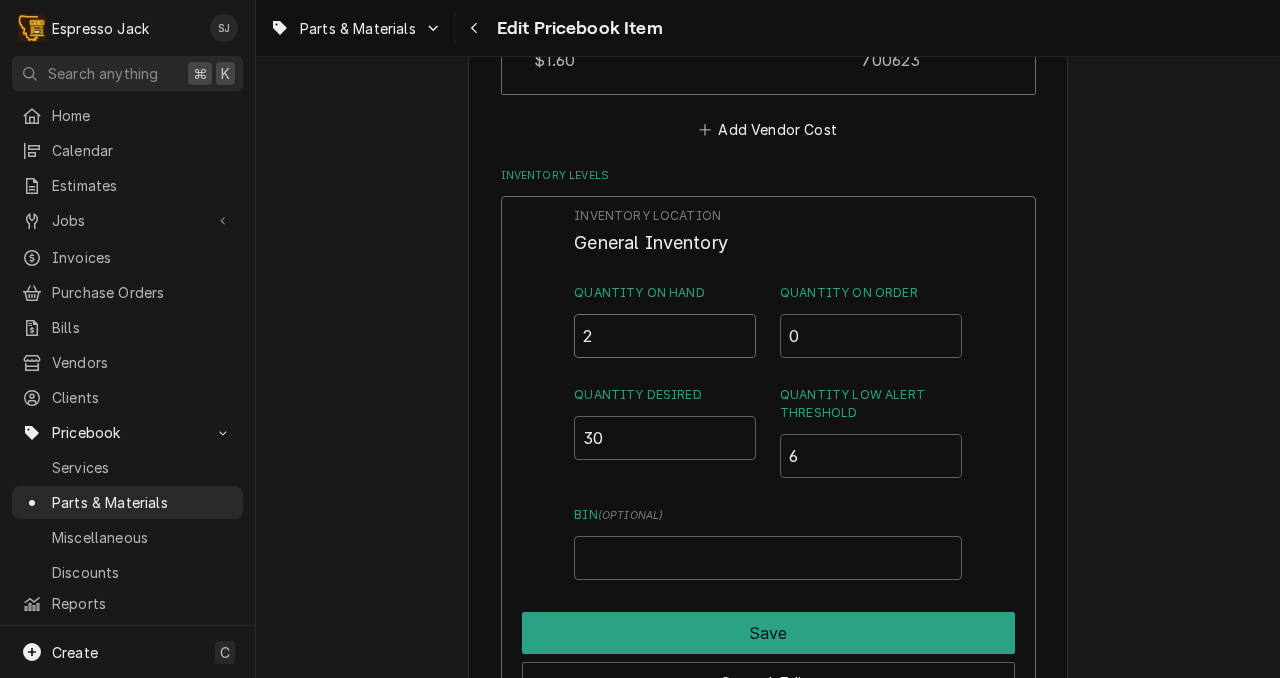 type on "22" 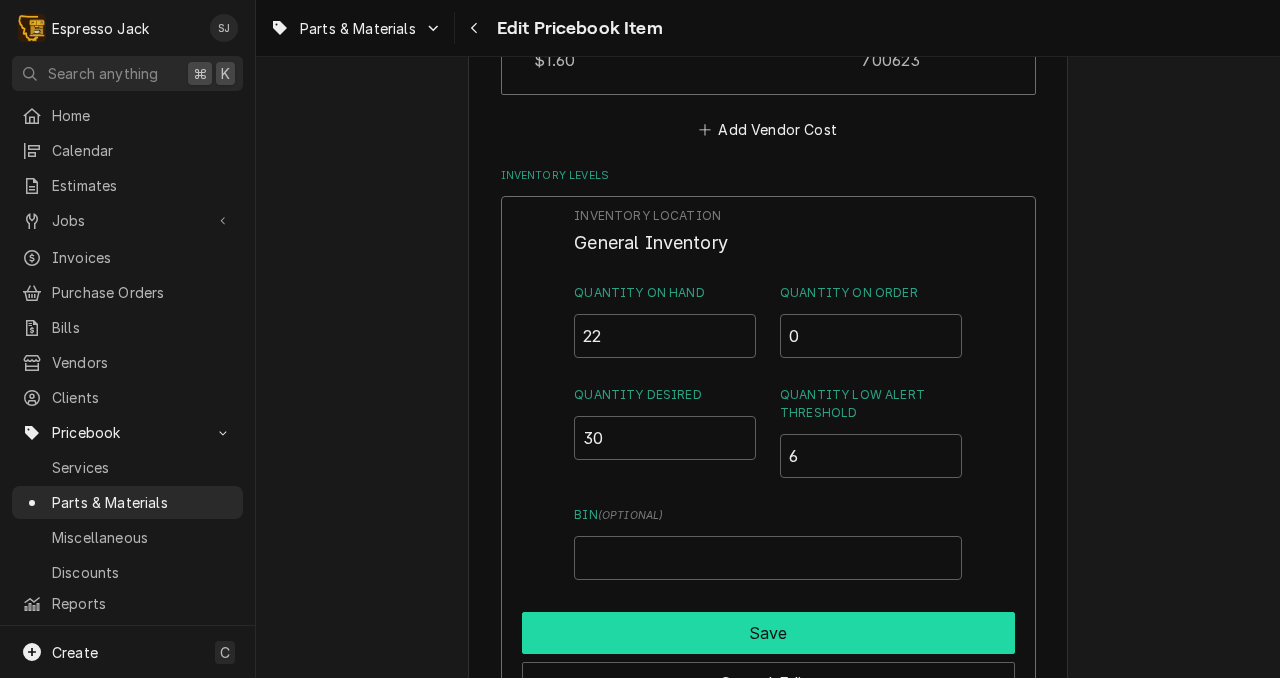 click on "Save" at bounding box center (768, 633) 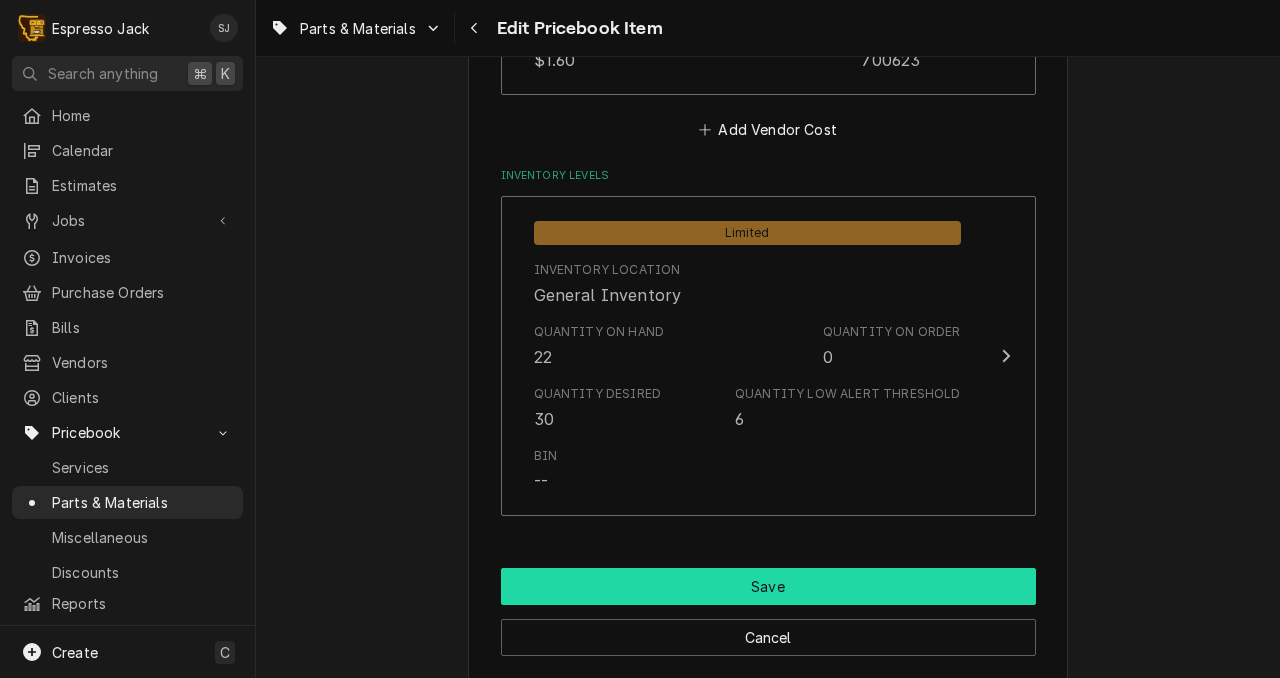 click on "Save" at bounding box center (768, 586) 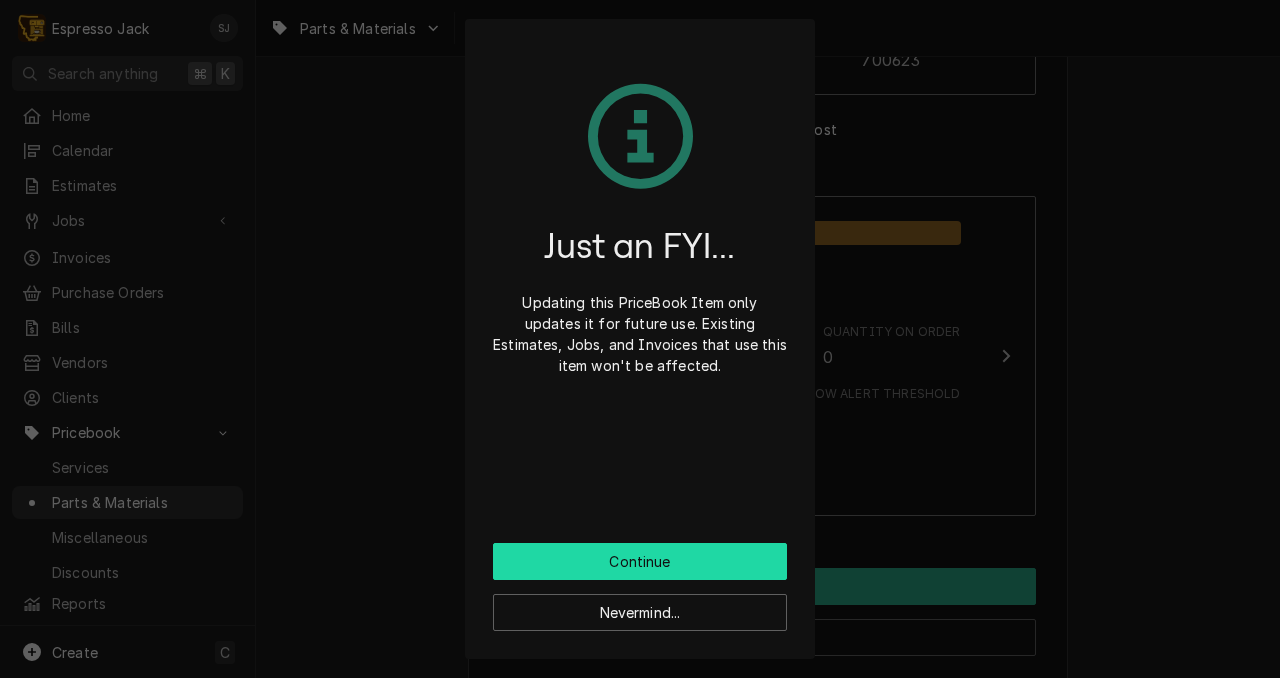 click on "Continue" at bounding box center [640, 561] 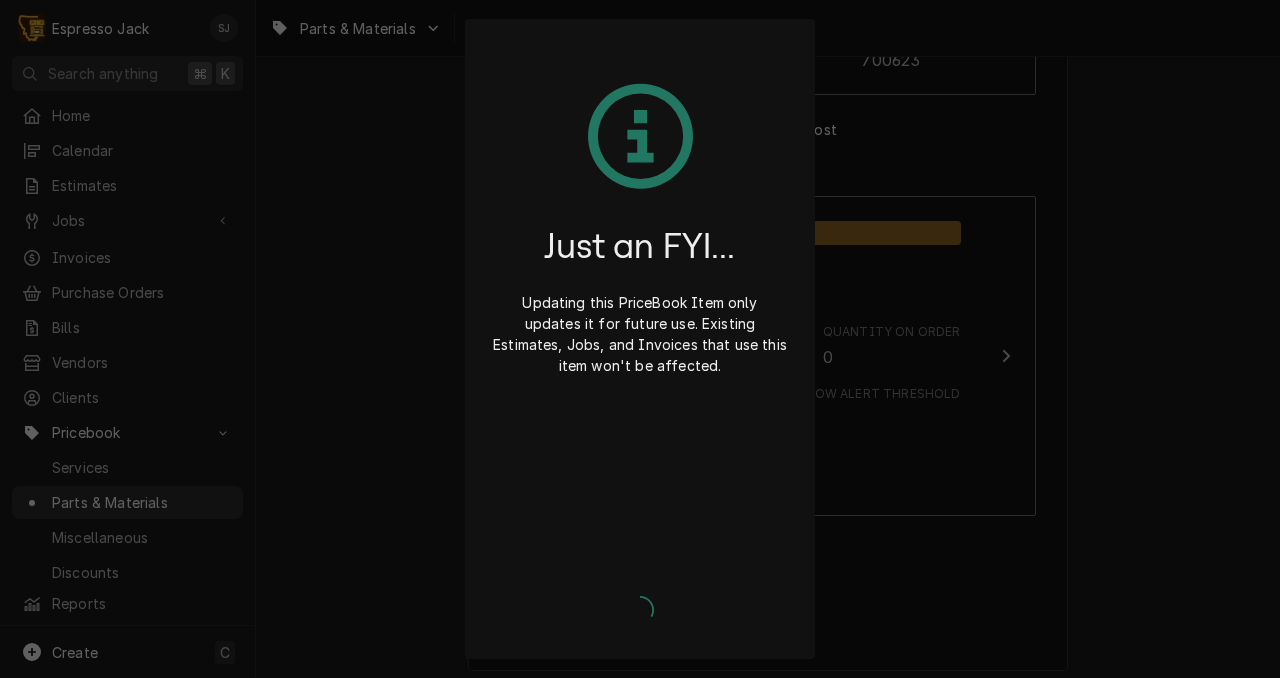 type on "x" 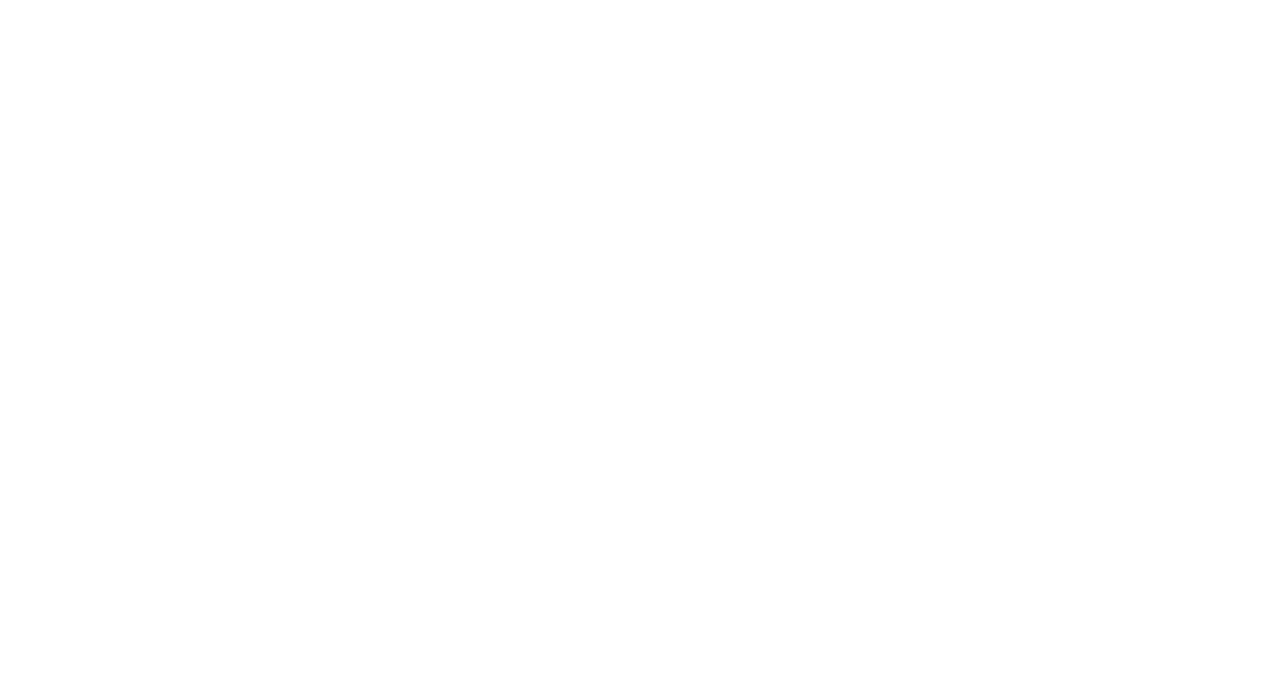 scroll, scrollTop: 0, scrollLeft: 0, axis: both 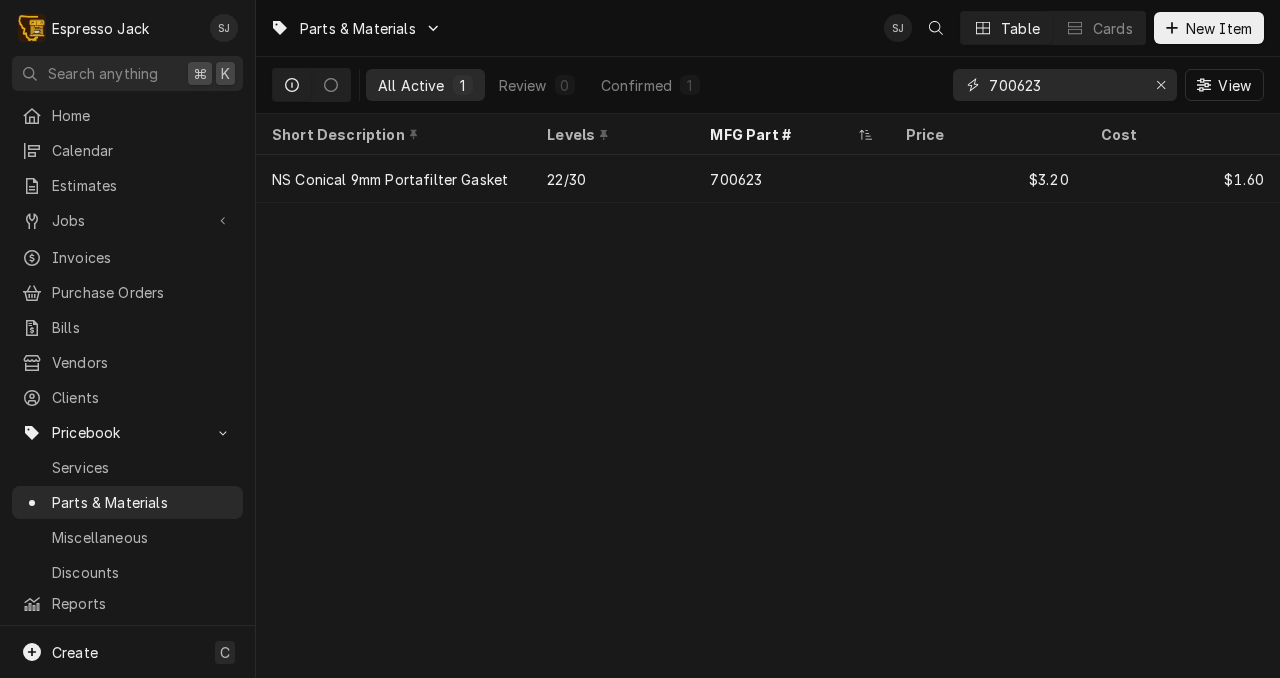 click on "700623" at bounding box center (1064, 85) 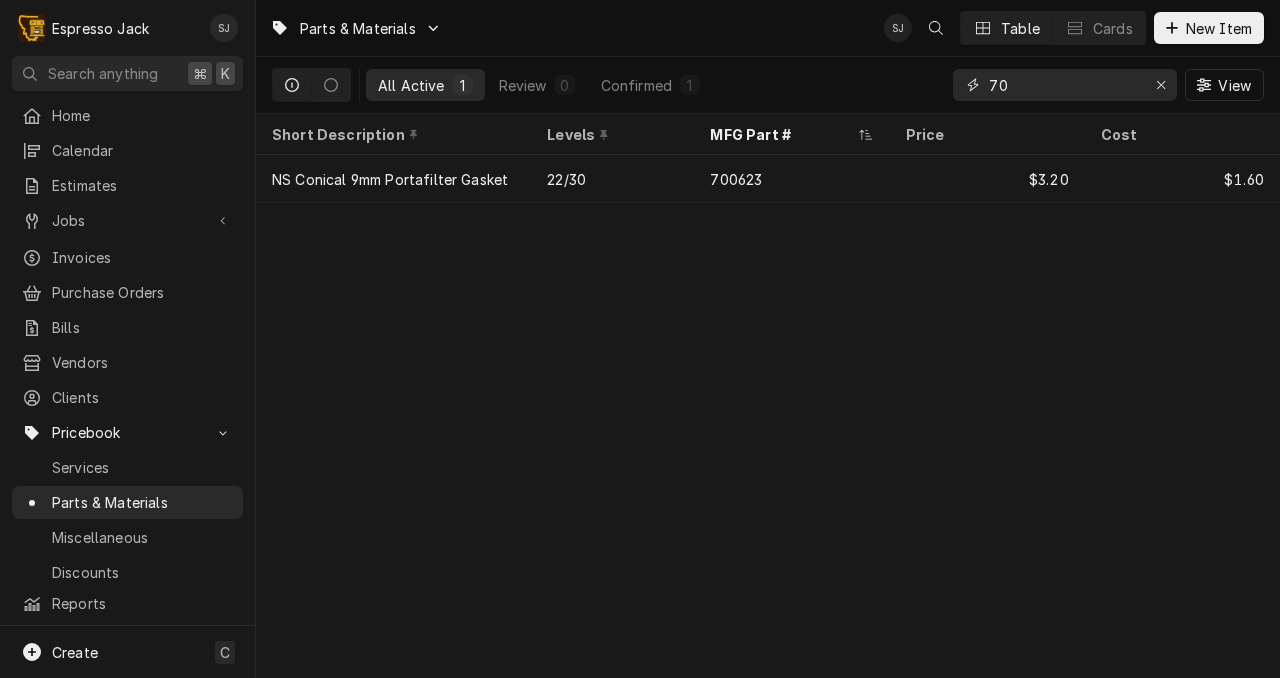 type on "7" 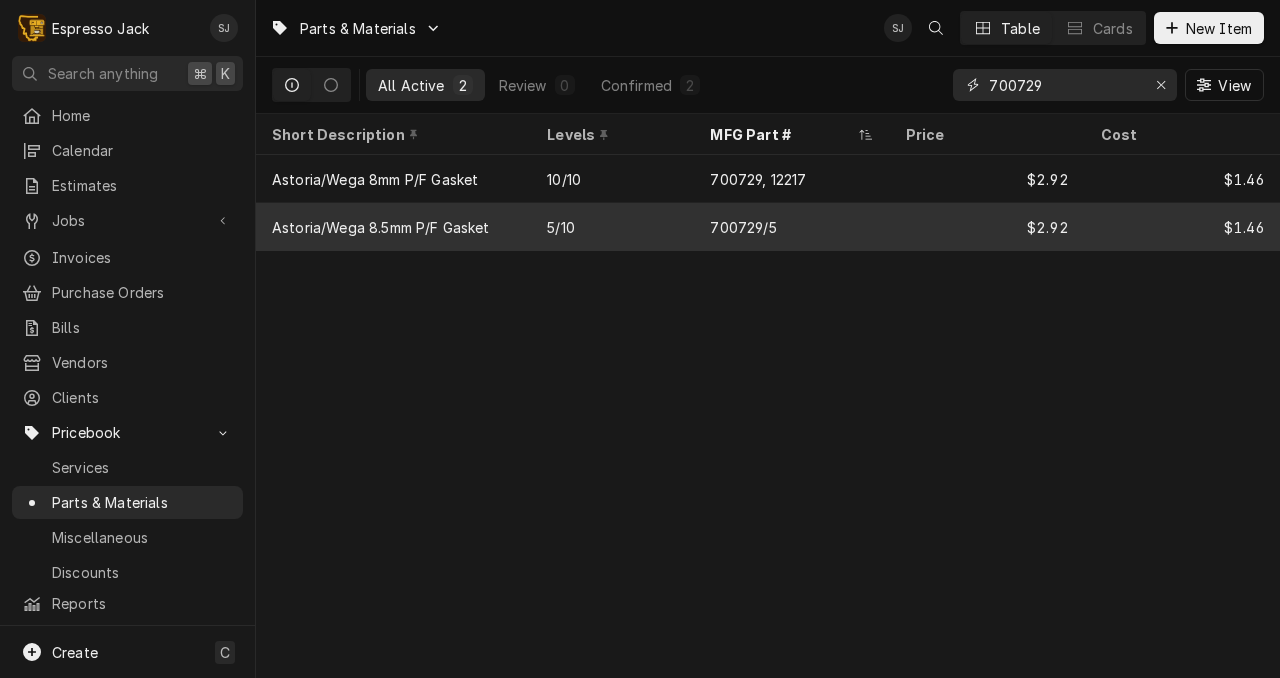 type on "700729" 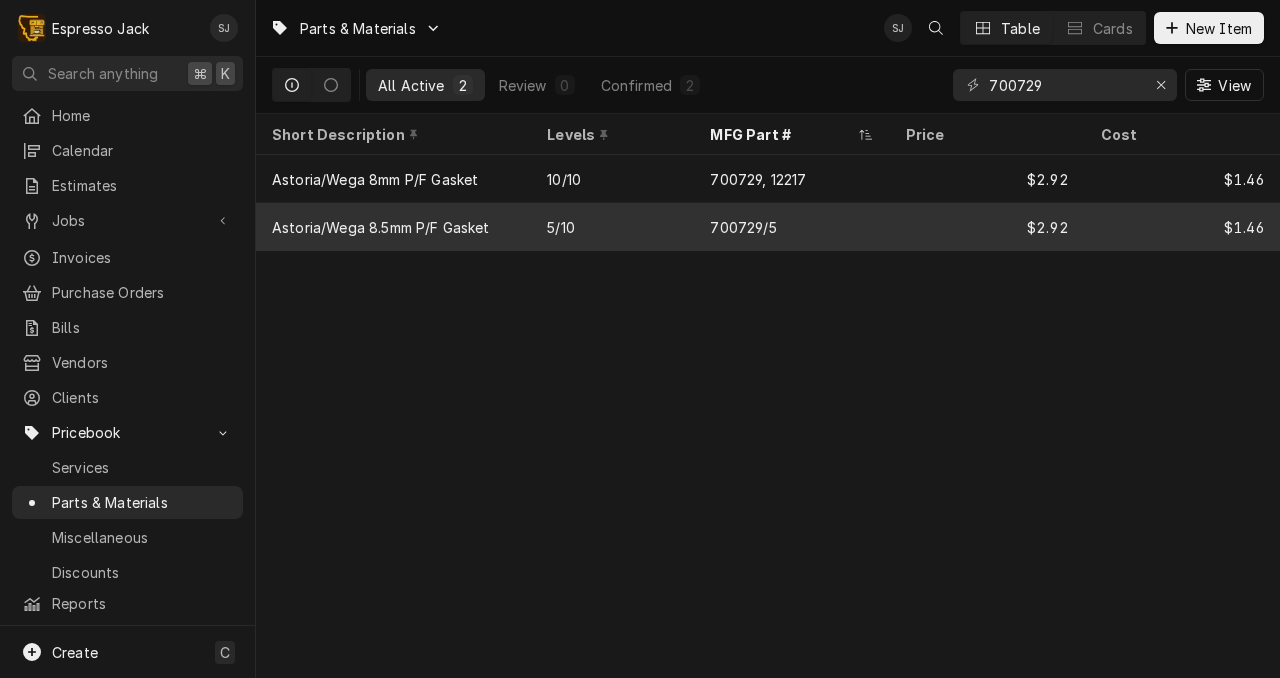 click on "700729/5" at bounding box center [791, 227] 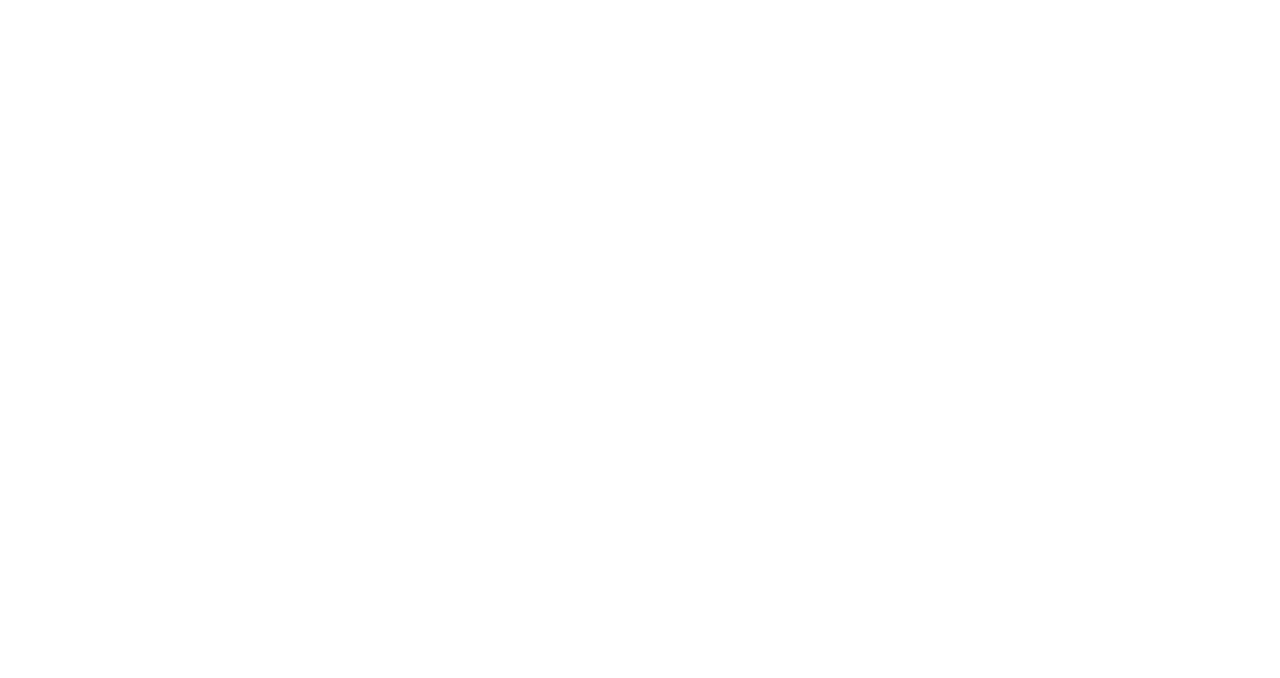 scroll, scrollTop: 0, scrollLeft: 0, axis: both 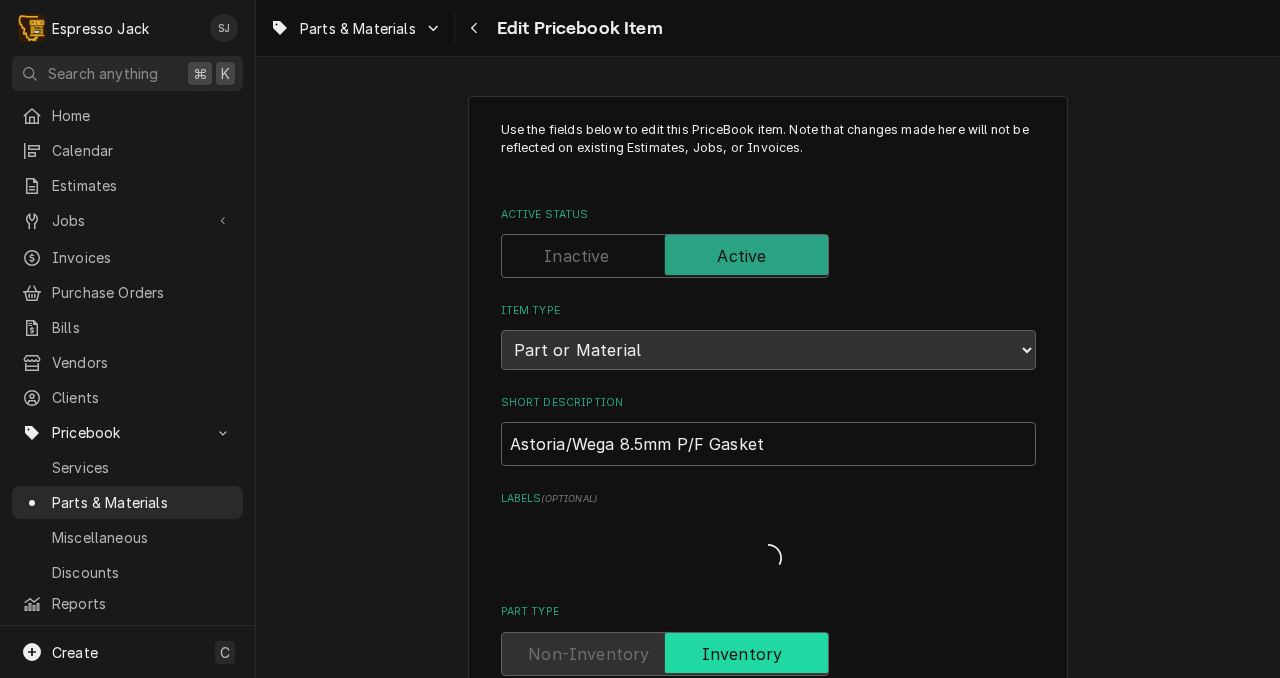 type on "x" 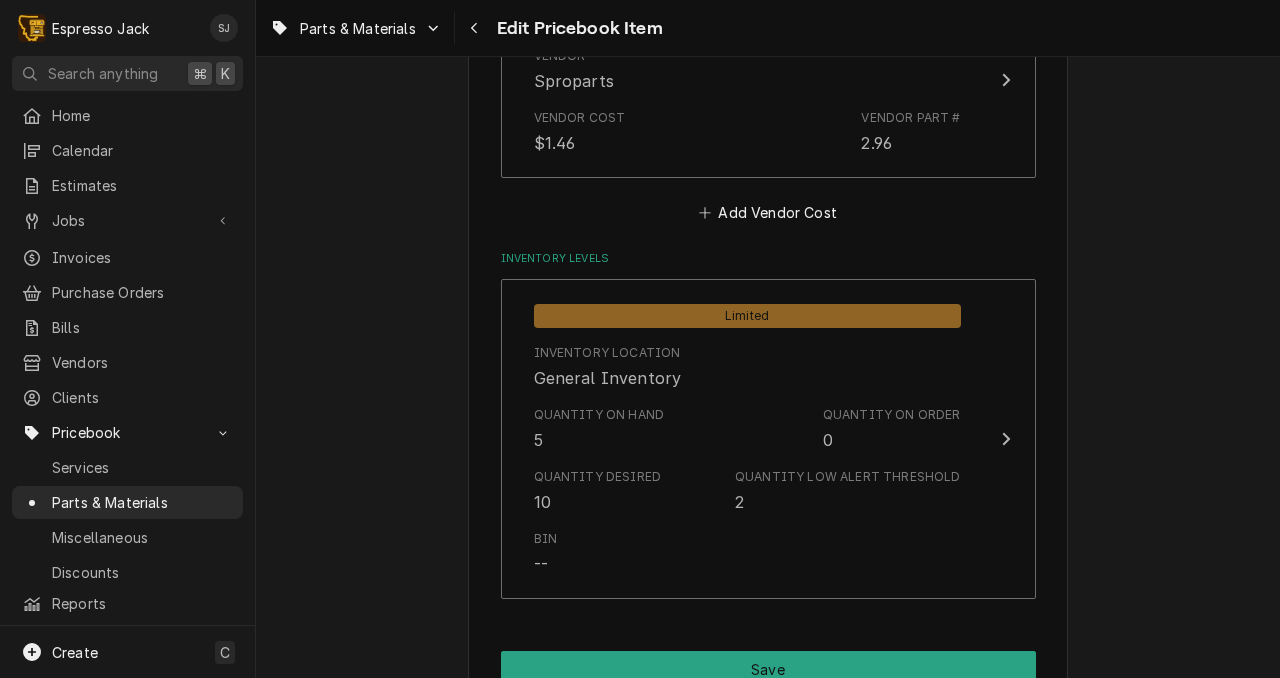 scroll, scrollTop: 1419, scrollLeft: 0, axis: vertical 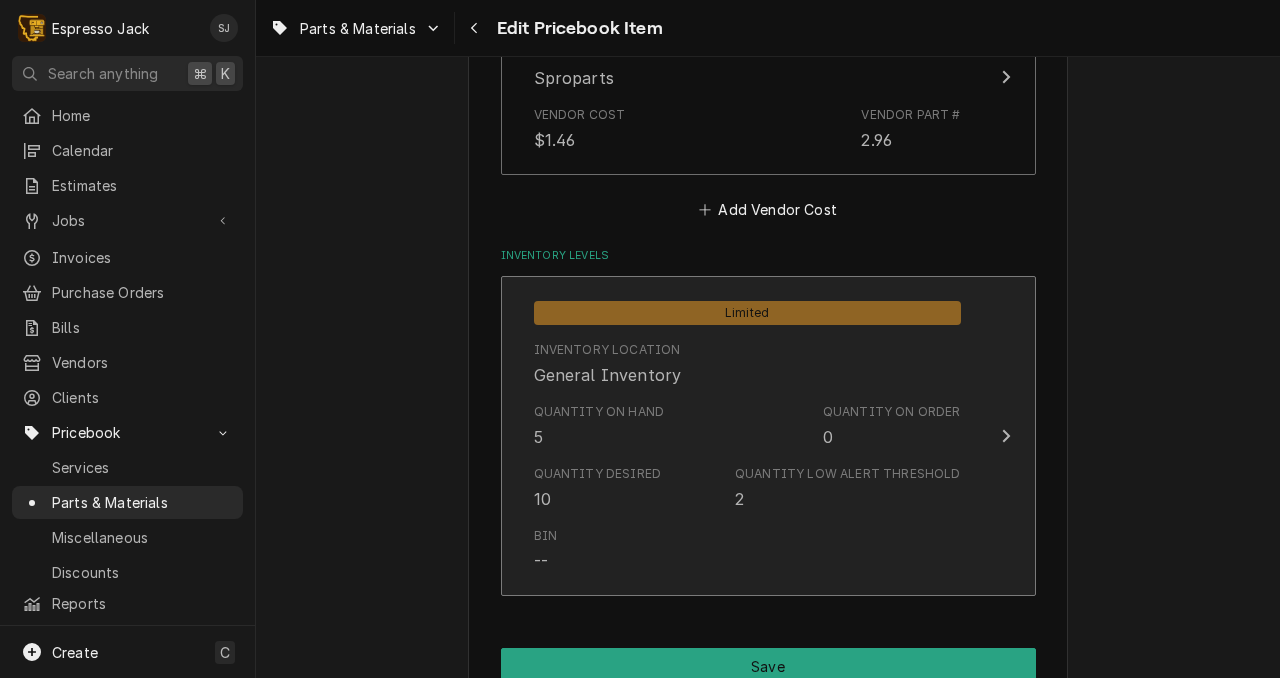 click 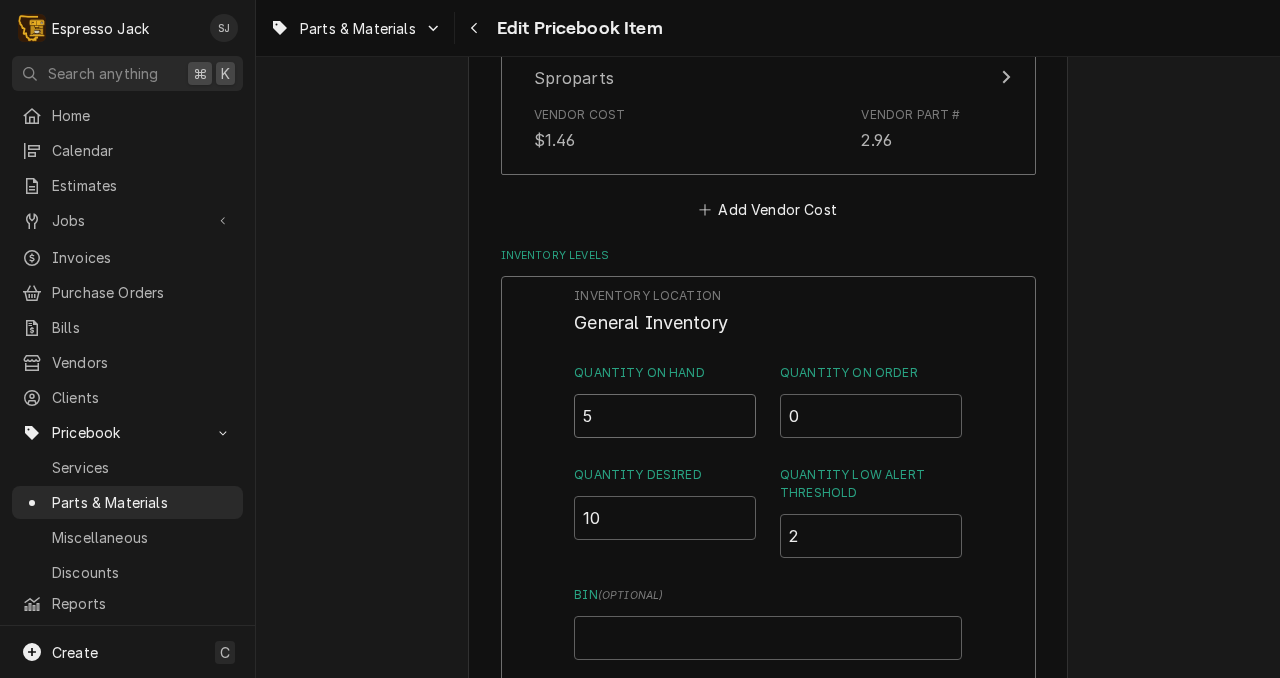 click on "5" at bounding box center [665, 416] 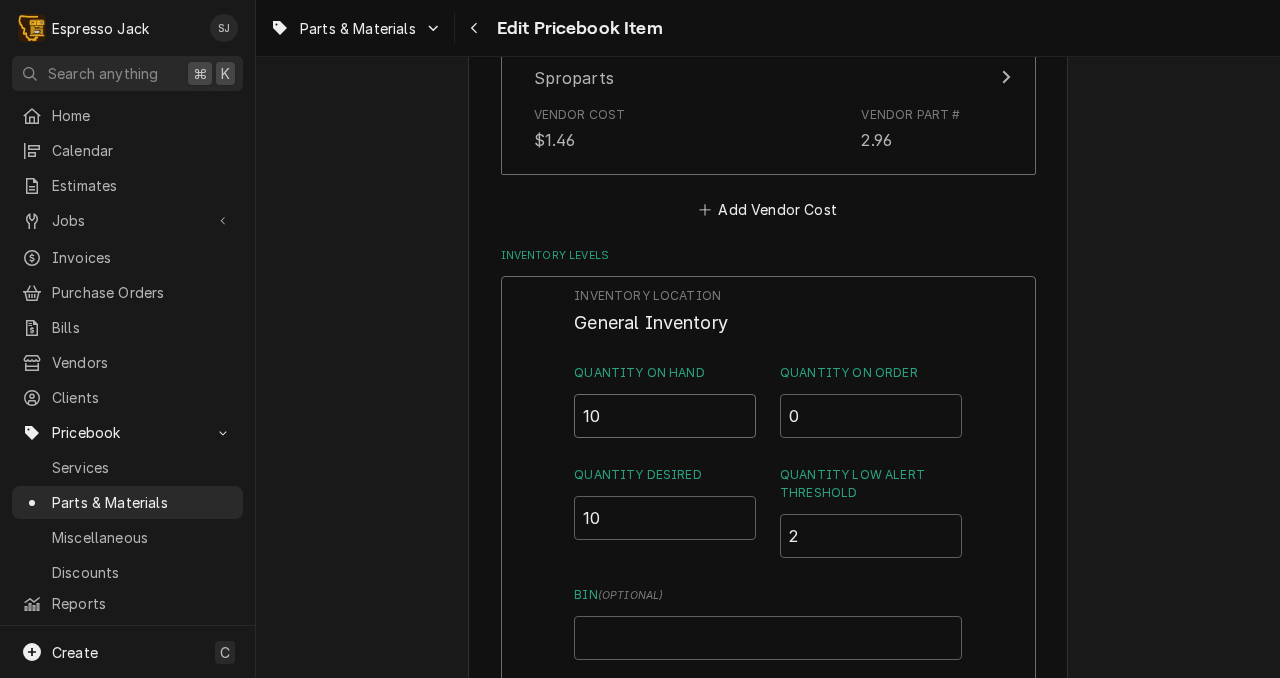 type on "10" 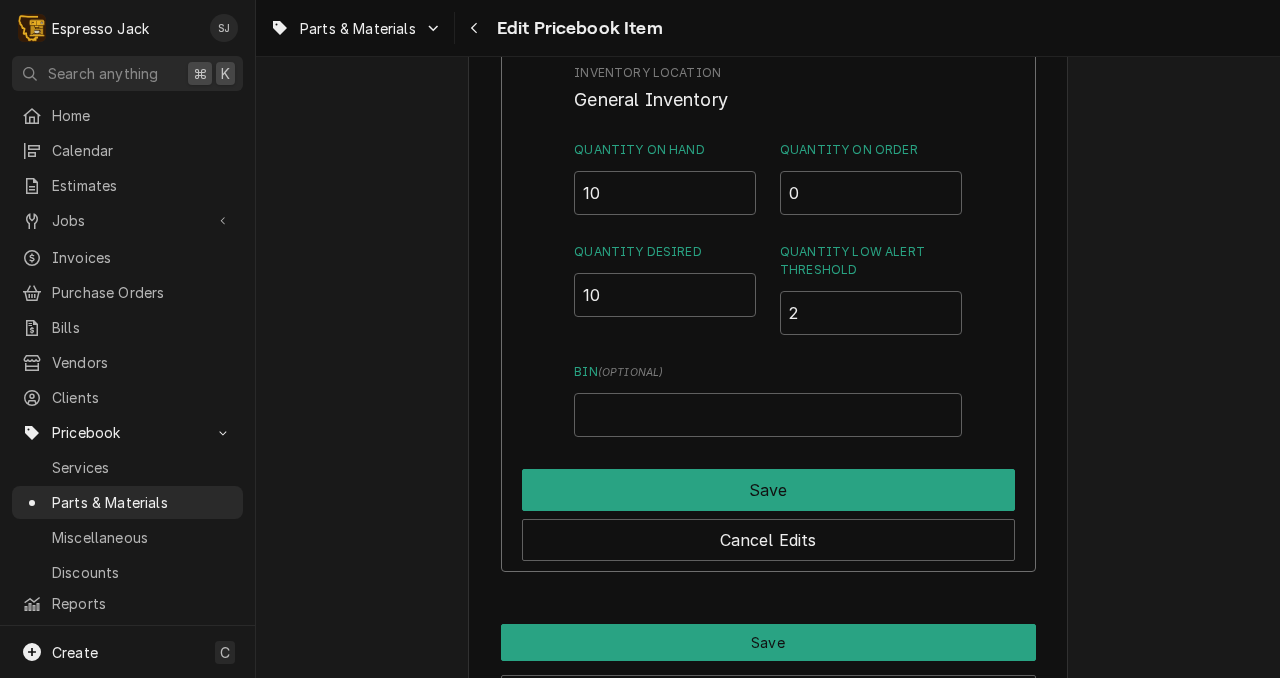 scroll, scrollTop: 1638, scrollLeft: 0, axis: vertical 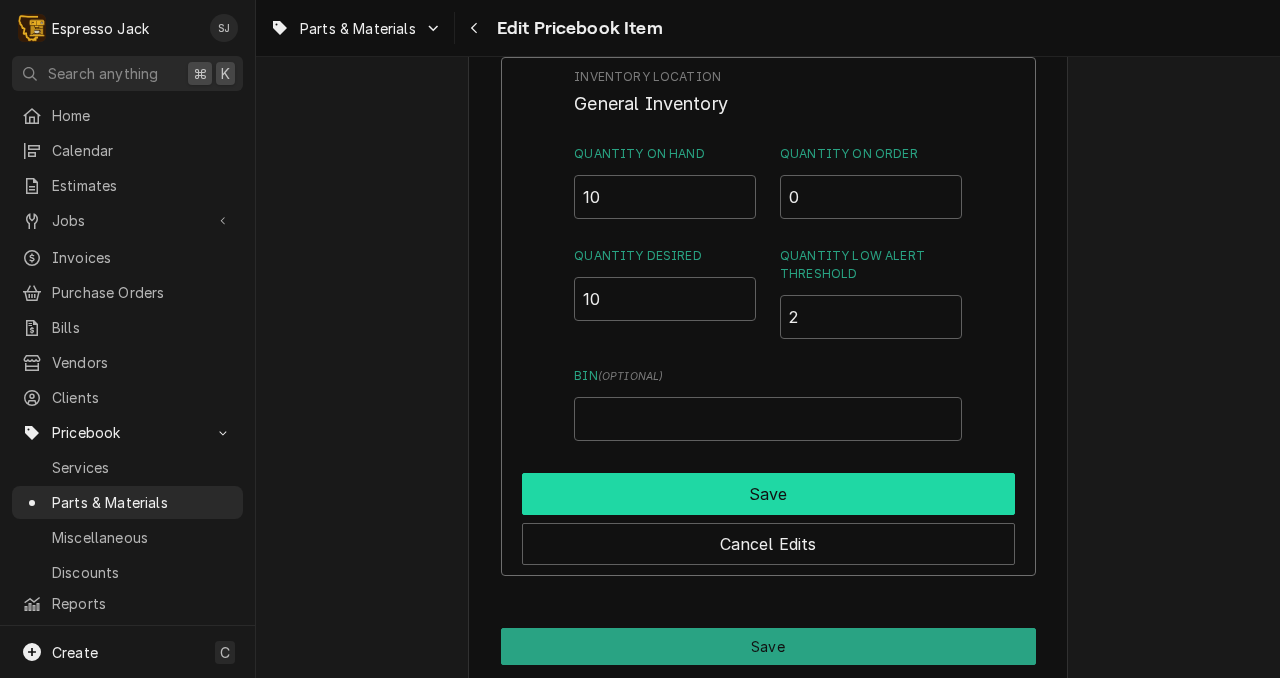 click on "Save" at bounding box center (768, 494) 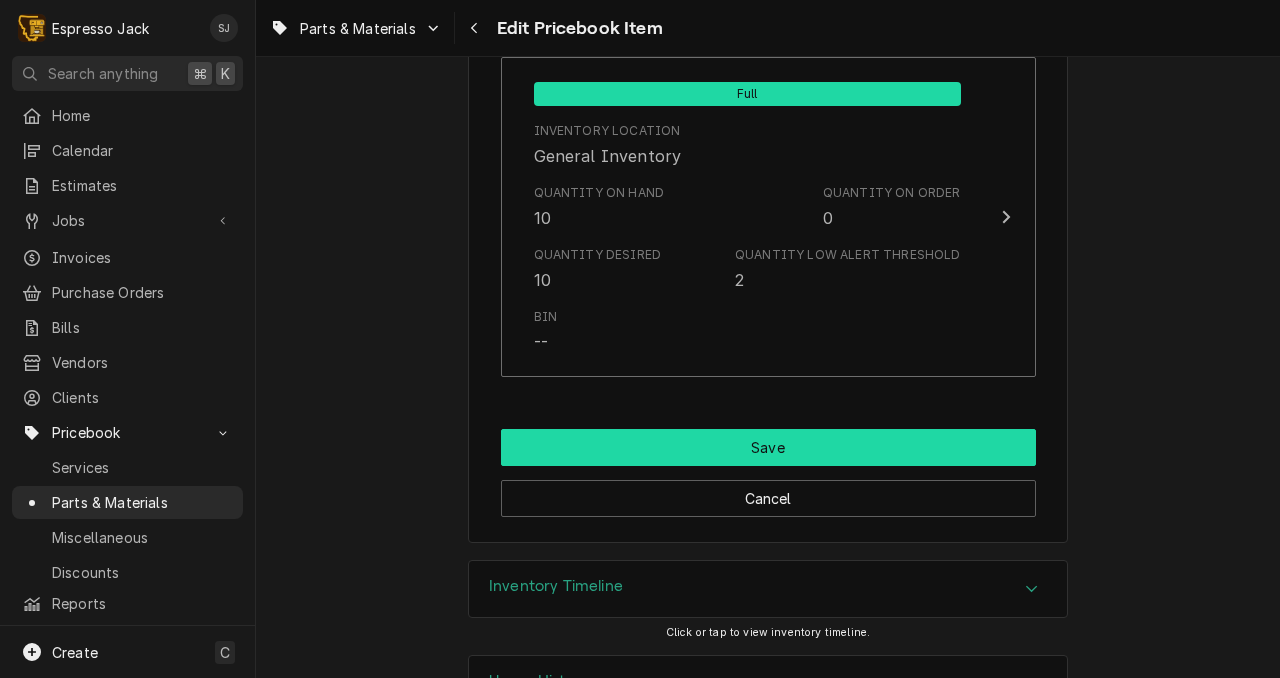 click on "Save" at bounding box center (768, 447) 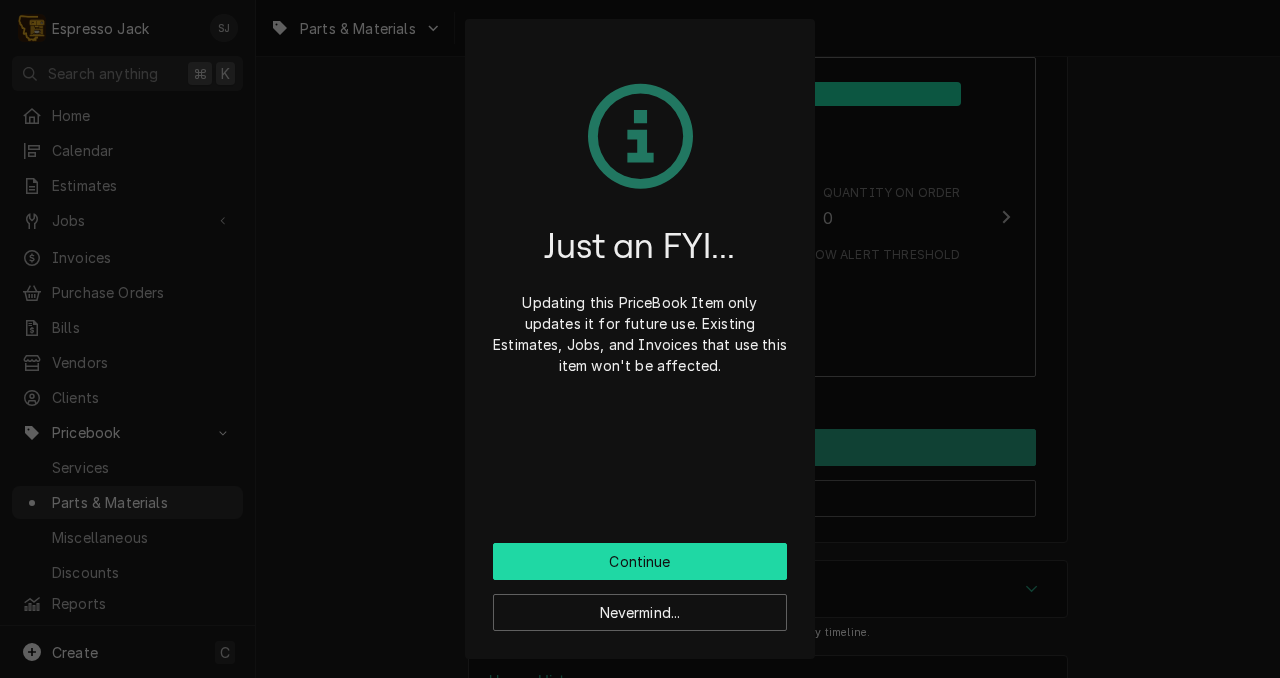 click on "Continue" at bounding box center [640, 561] 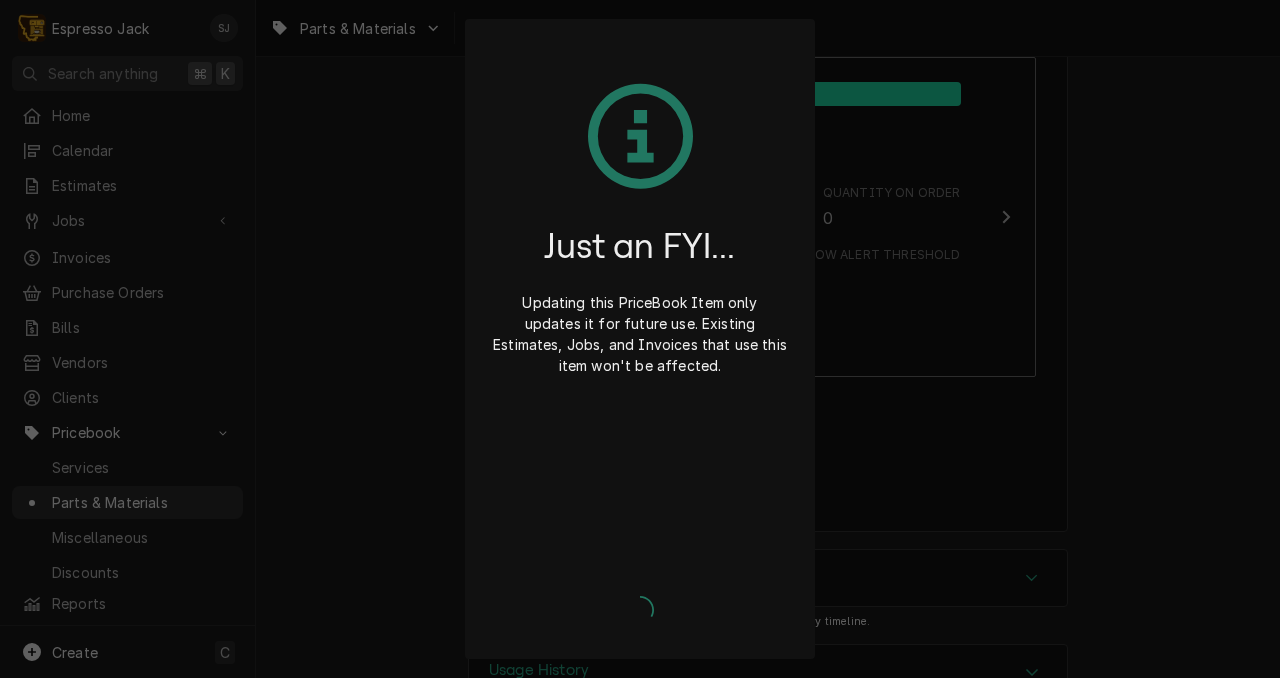 type on "x" 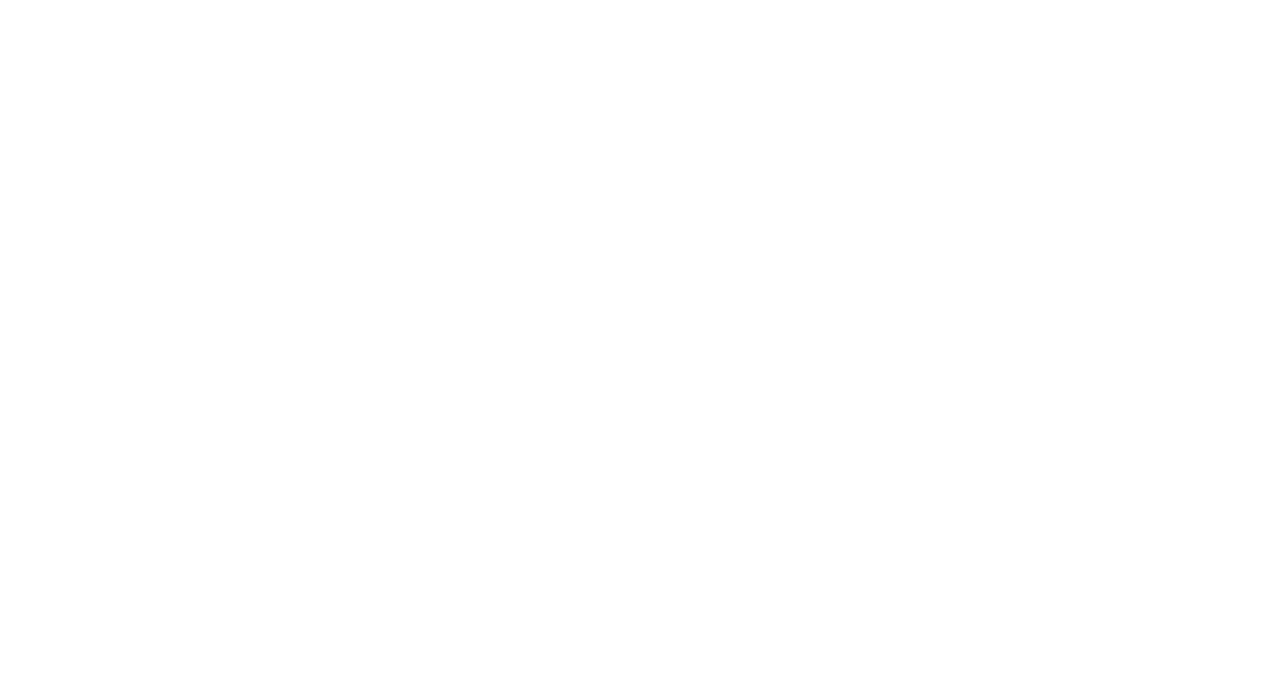 scroll, scrollTop: 0, scrollLeft: 0, axis: both 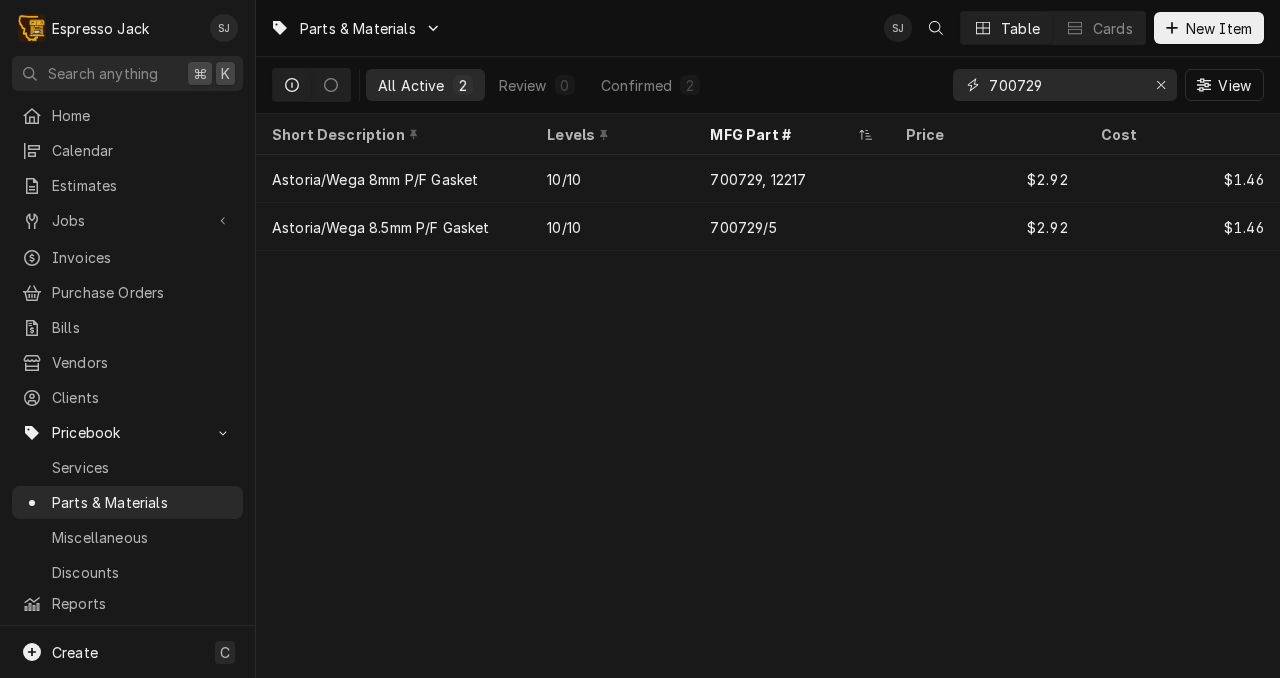 click on "700729" at bounding box center [1064, 85] 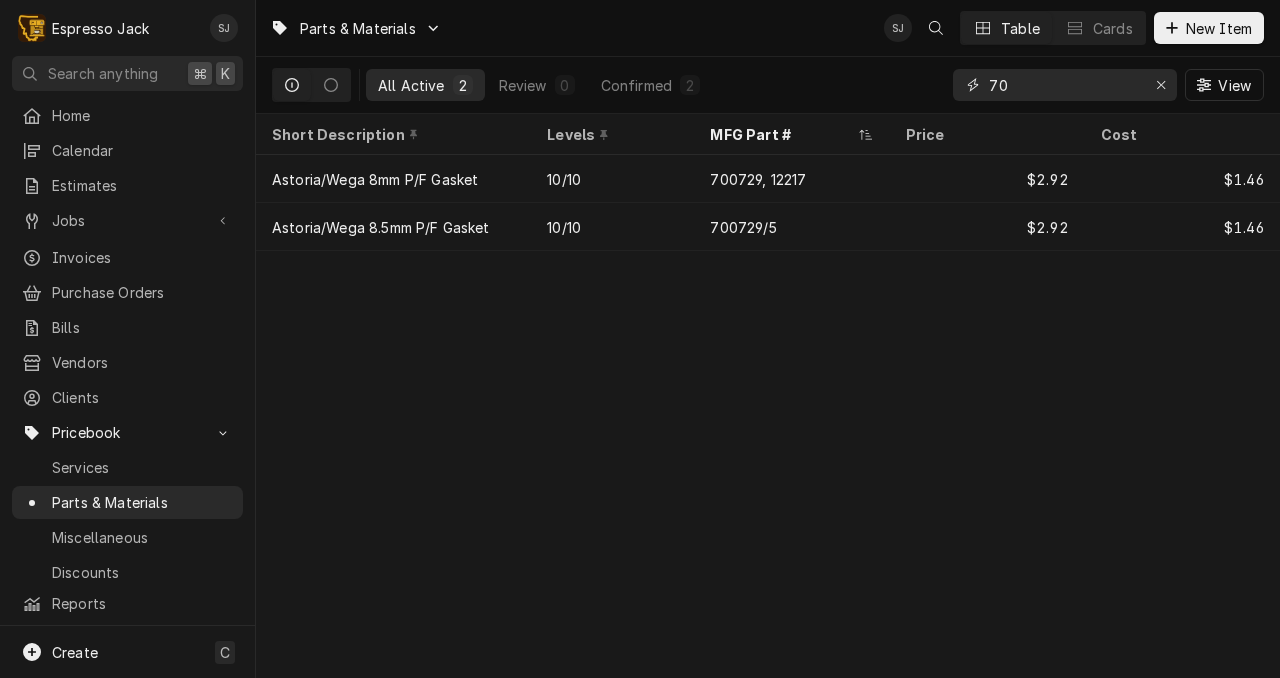 type on "7" 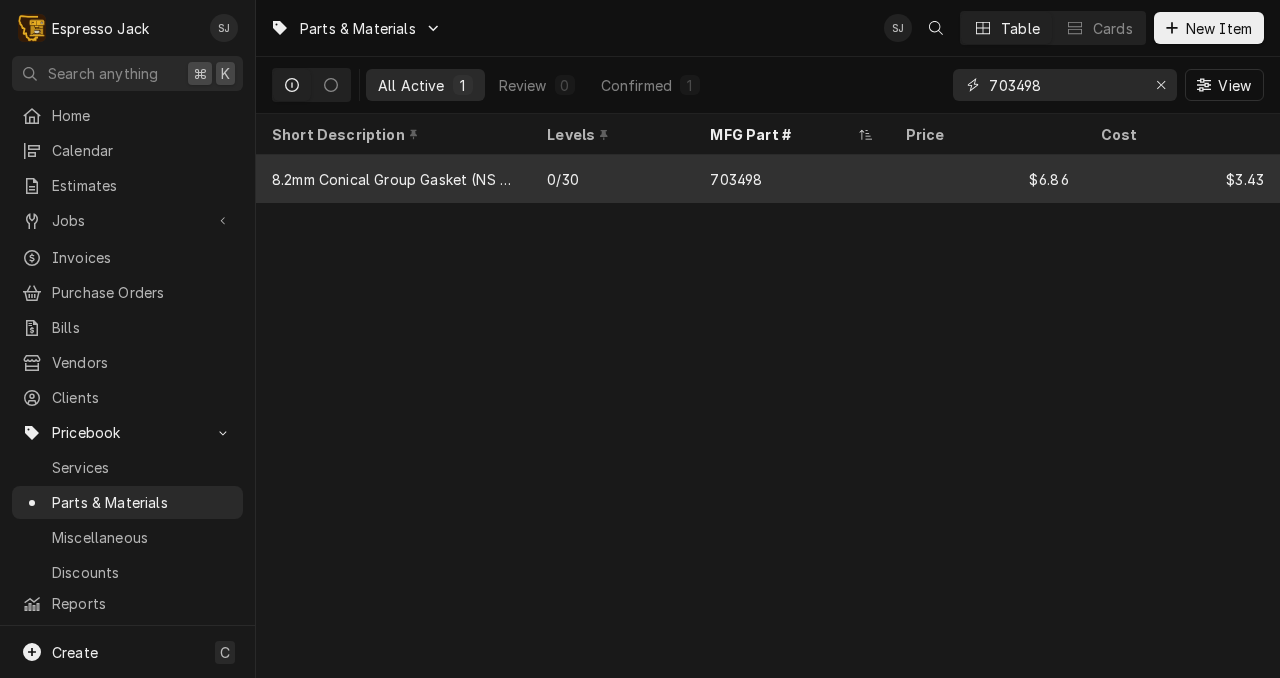 type on "703498" 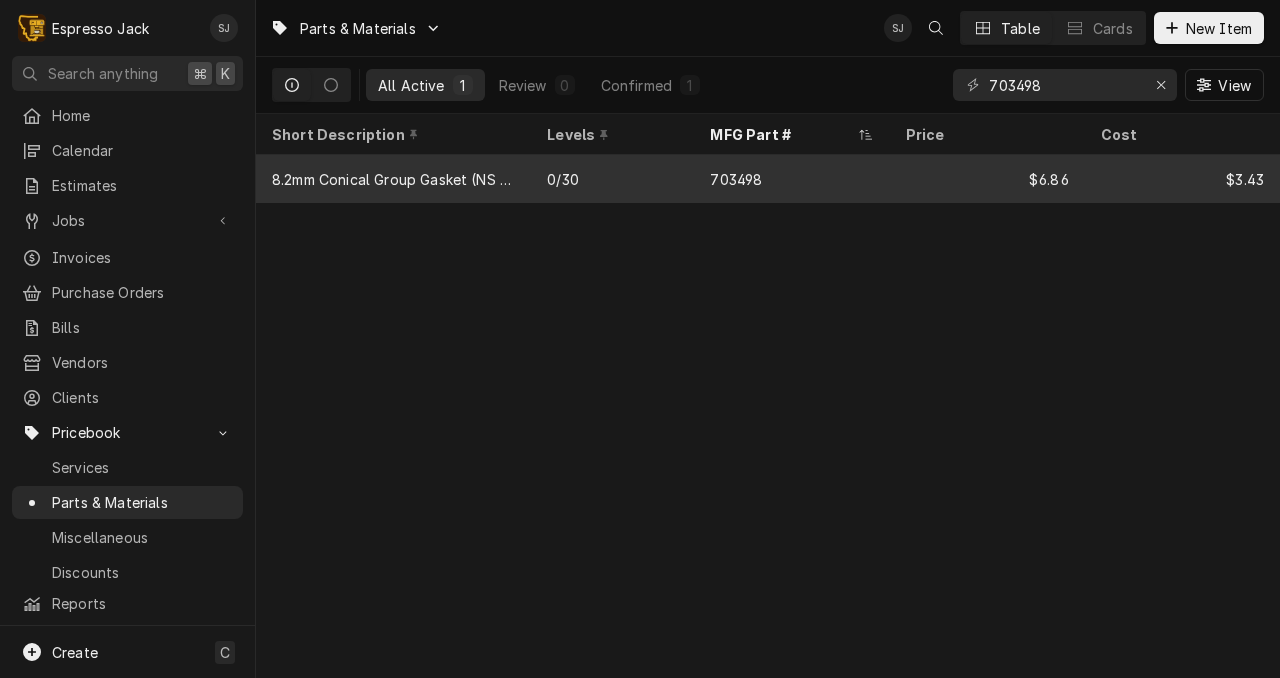 click on "703498" at bounding box center [791, 179] 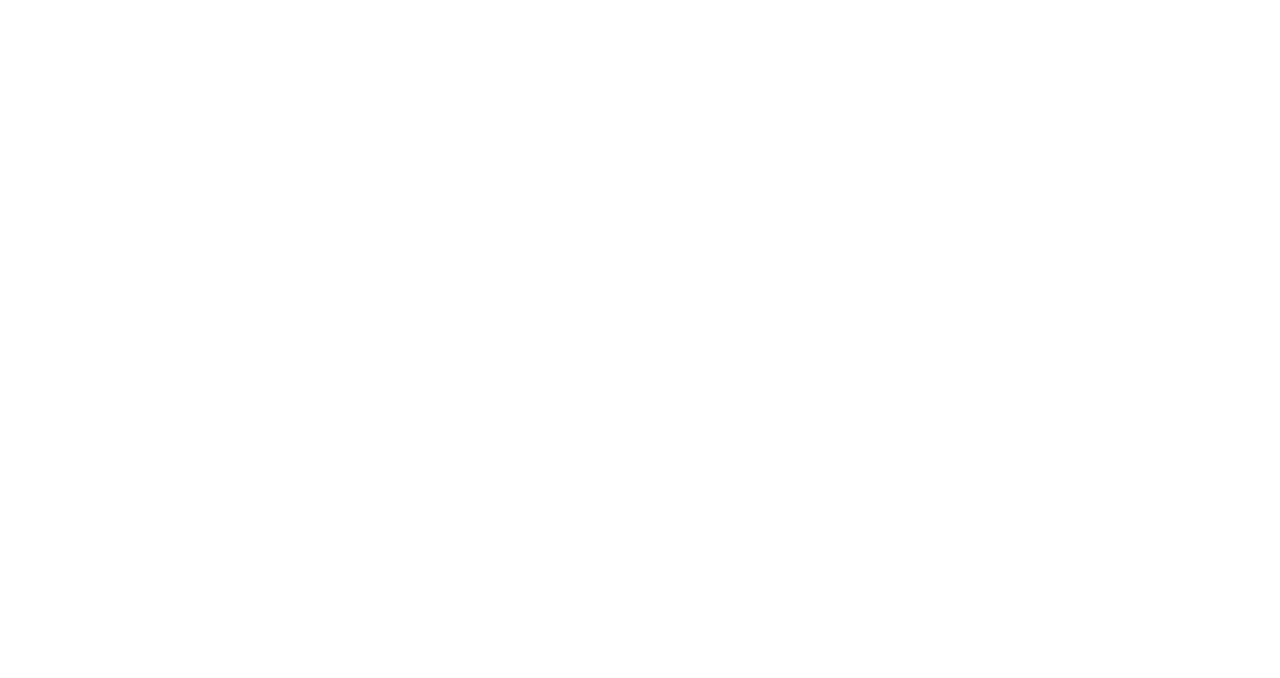 scroll, scrollTop: 0, scrollLeft: 0, axis: both 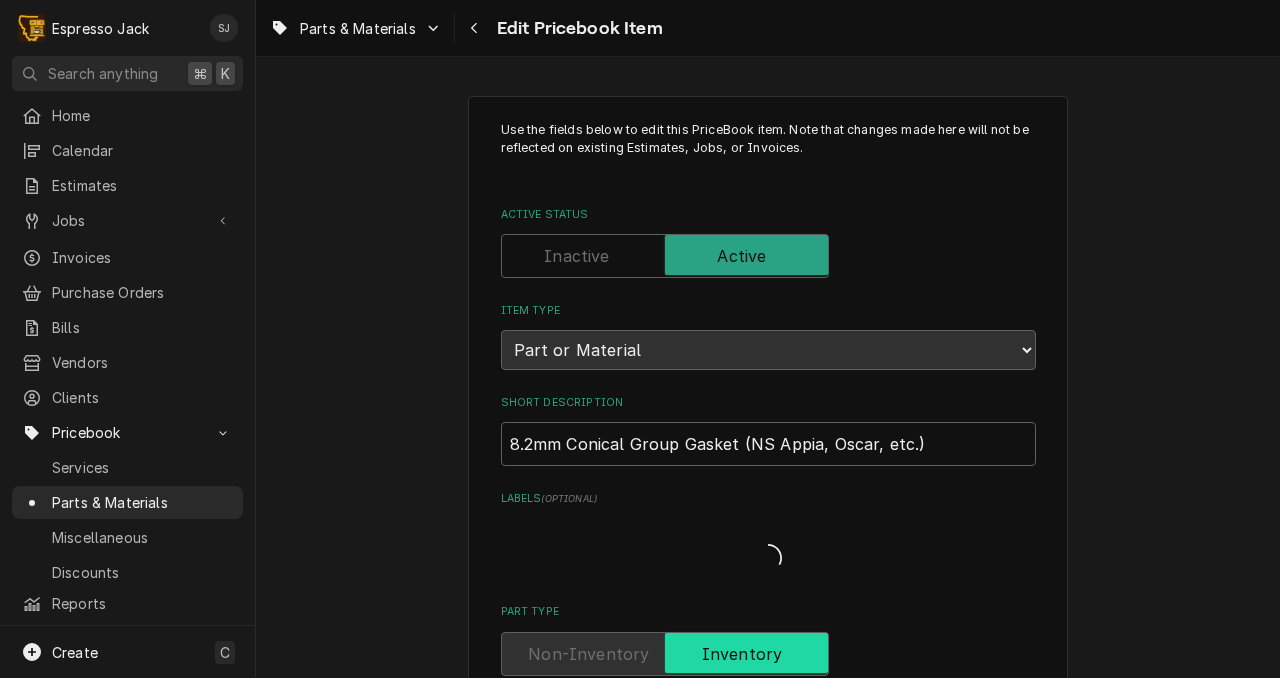 type on "x" 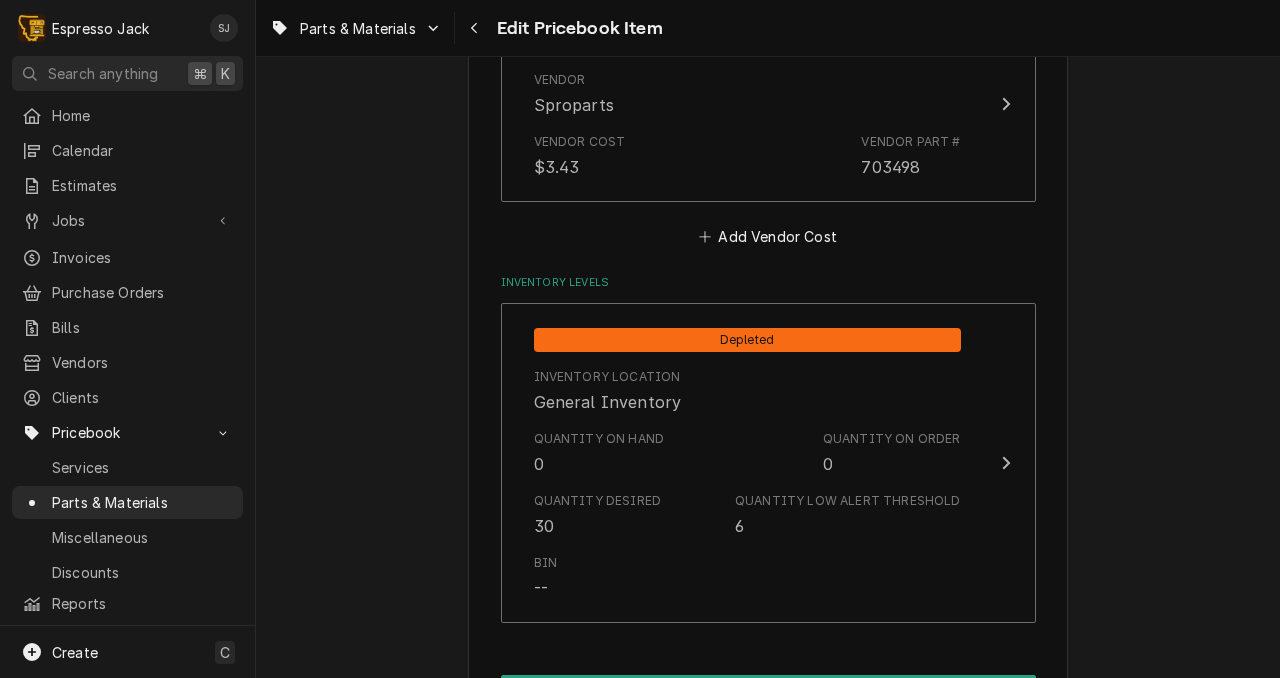 scroll, scrollTop: 1395, scrollLeft: 0, axis: vertical 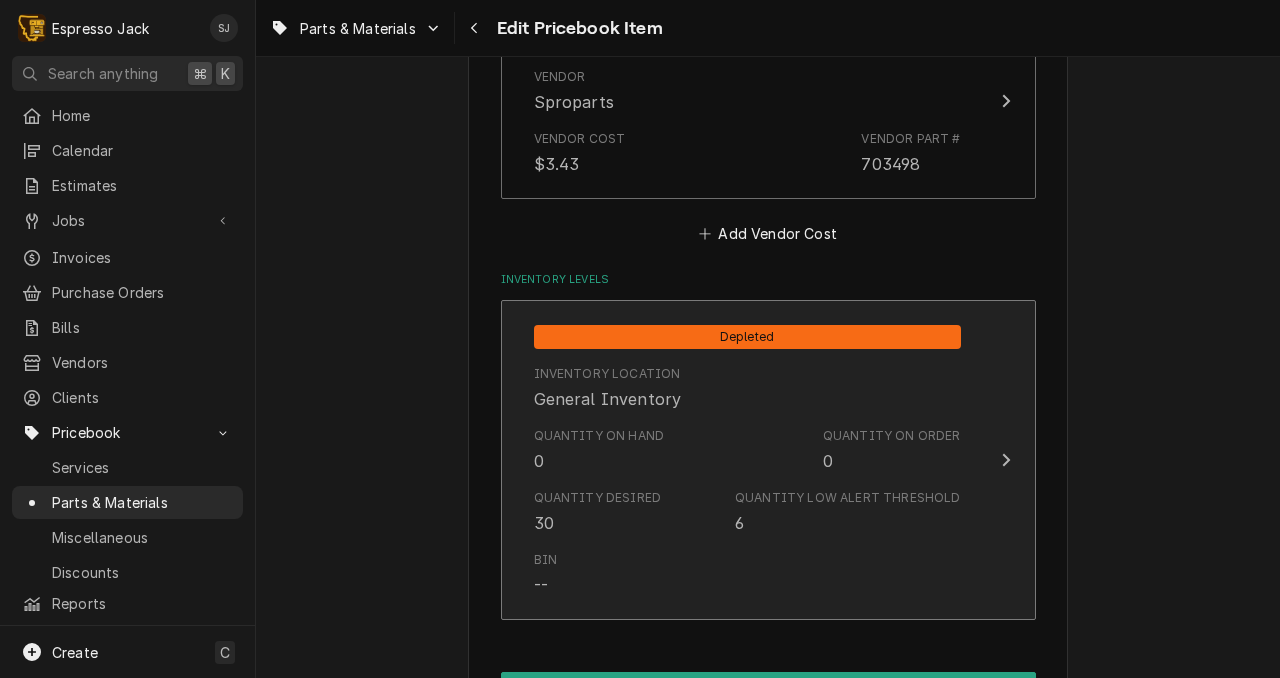 click 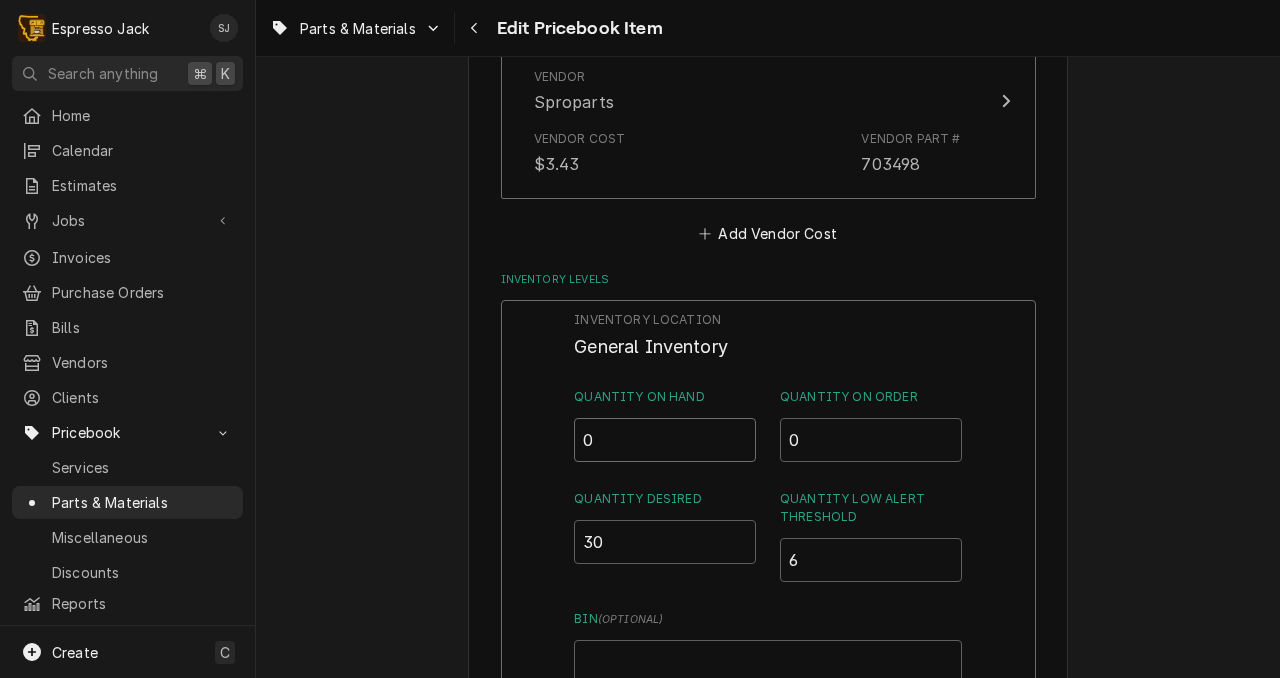 click on "0" at bounding box center (665, 440) 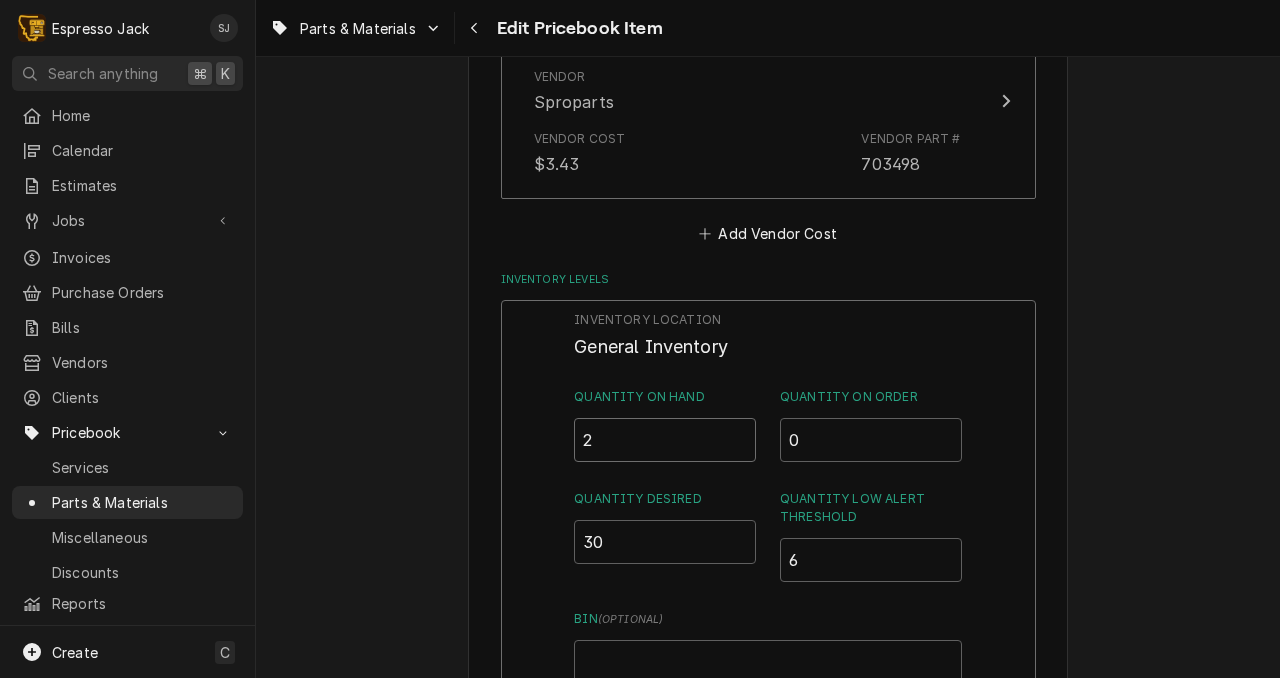 type on "2" 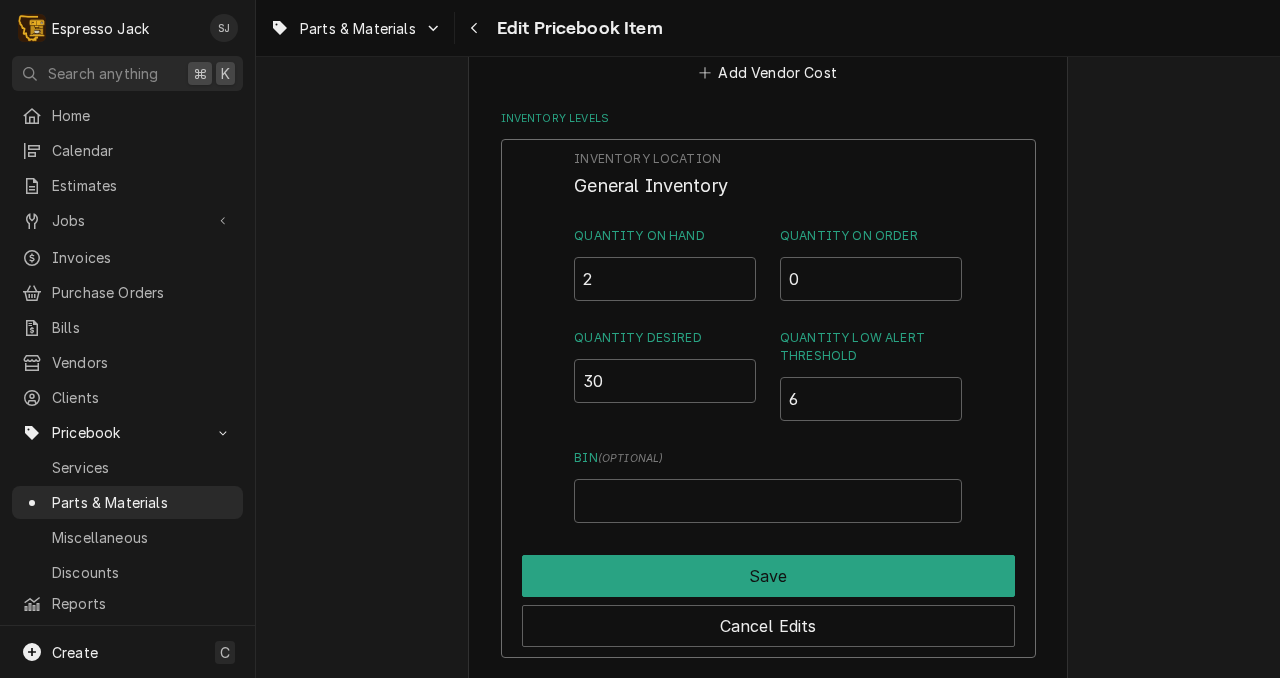 scroll, scrollTop: 1598, scrollLeft: 0, axis: vertical 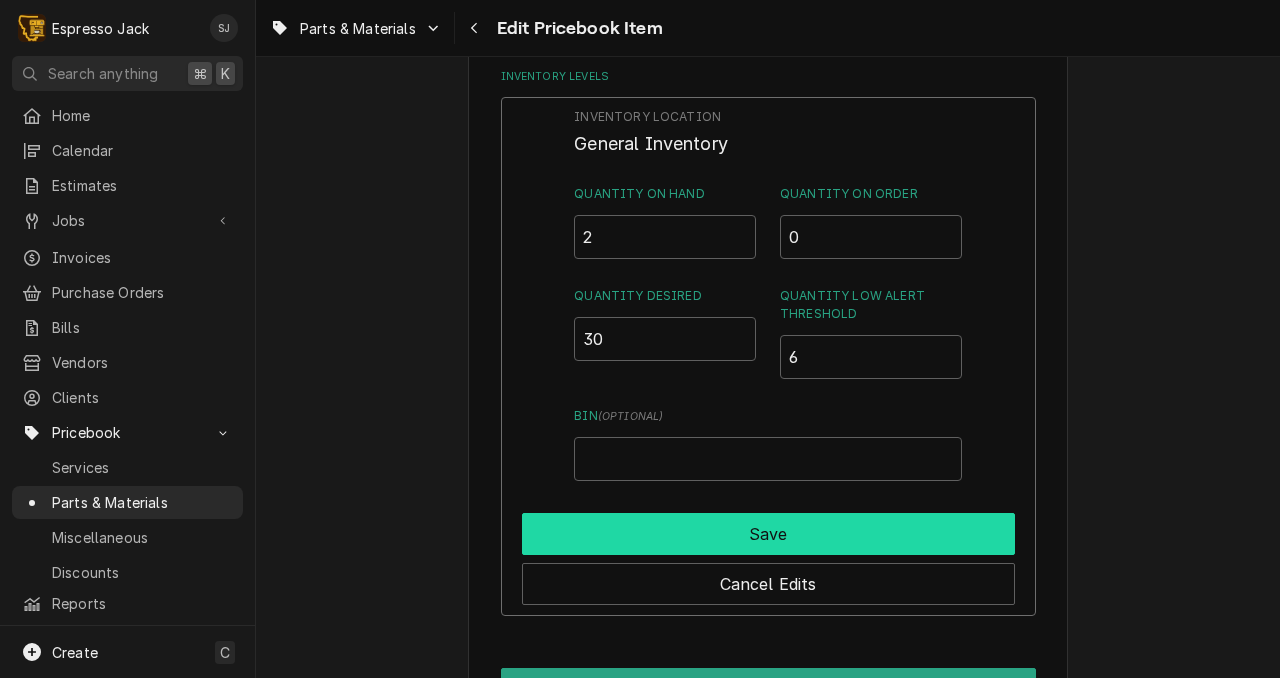 click on "Save" at bounding box center [768, 534] 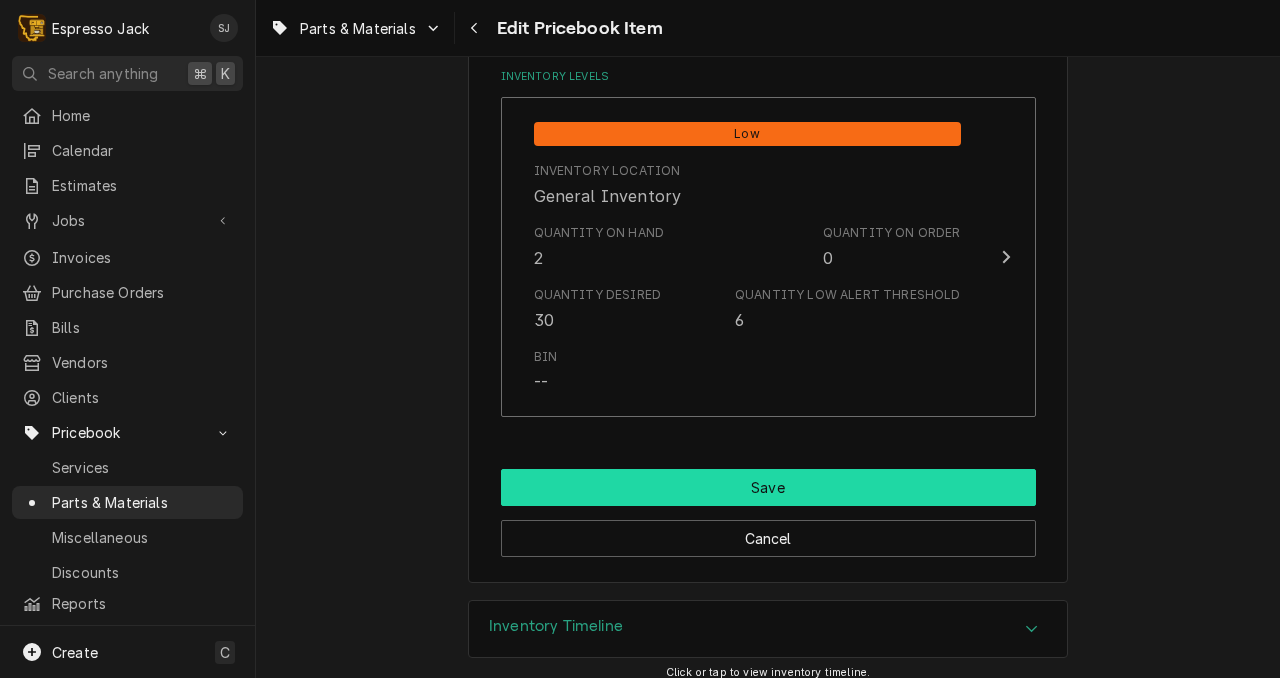click on "Save" at bounding box center [768, 487] 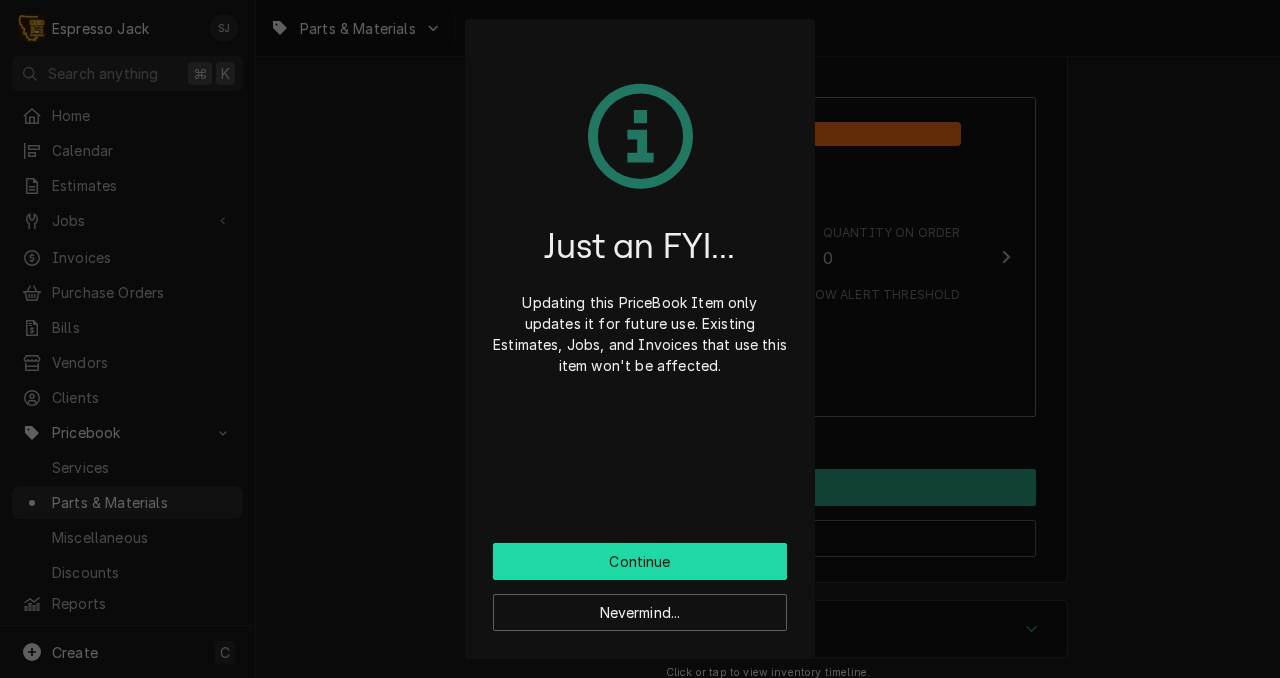 click on "Continue" at bounding box center (640, 561) 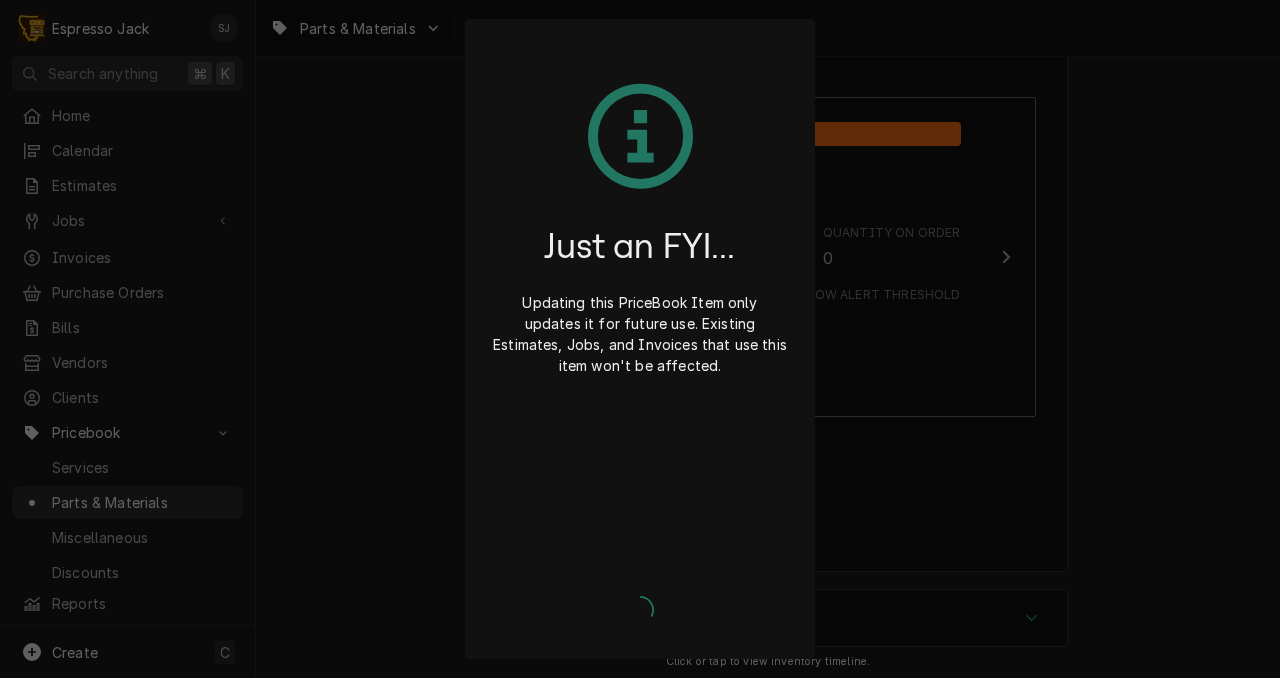 type on "x" 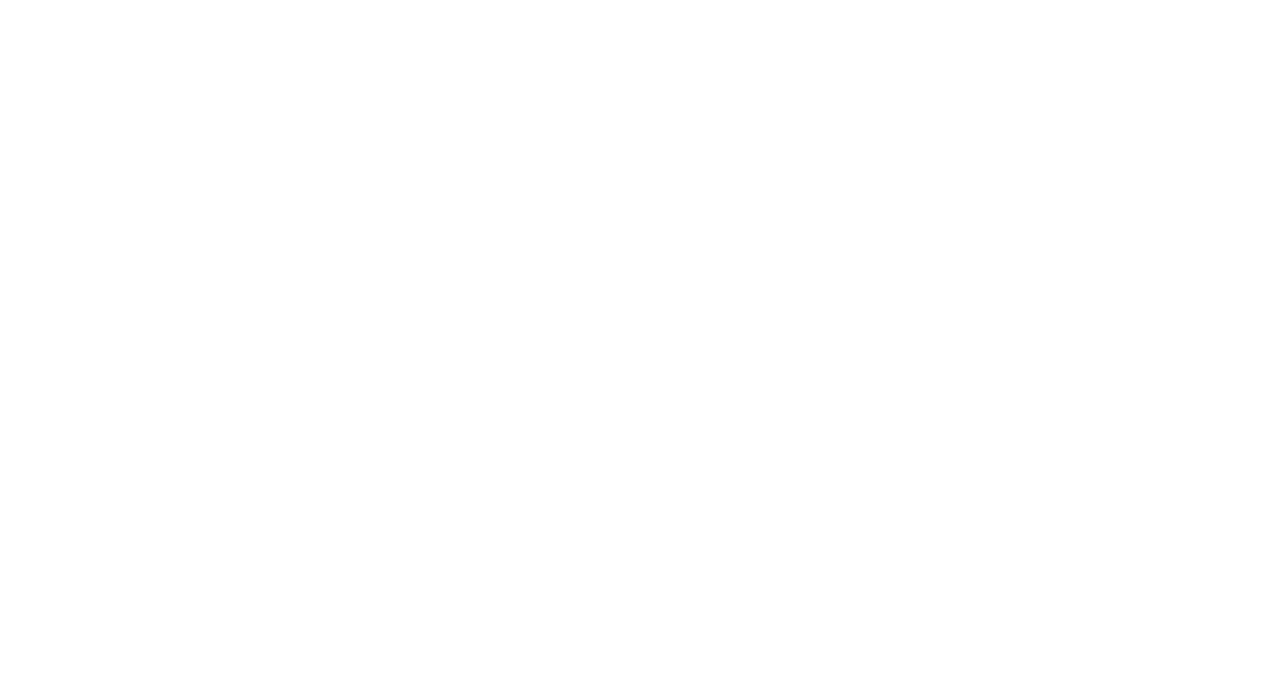 scroll, scrollTop: 0, scrollLeft: 0, axis: both 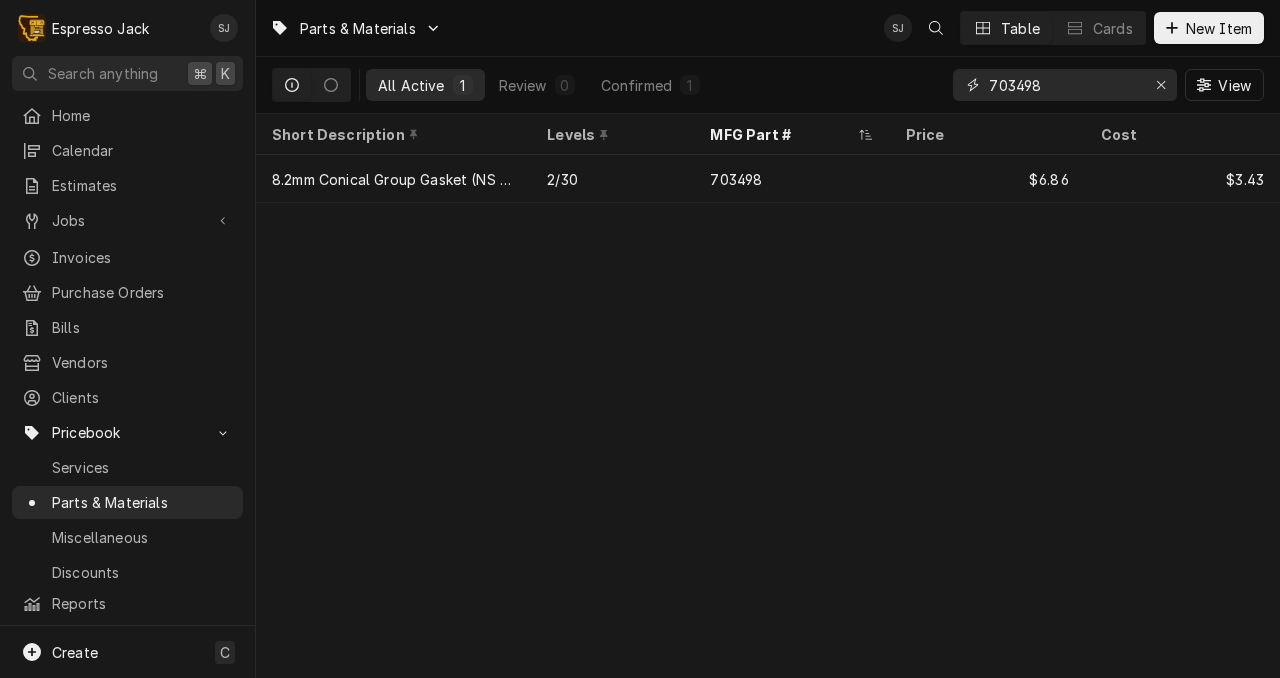 click on "703498" at bounding box center (1064, 85) 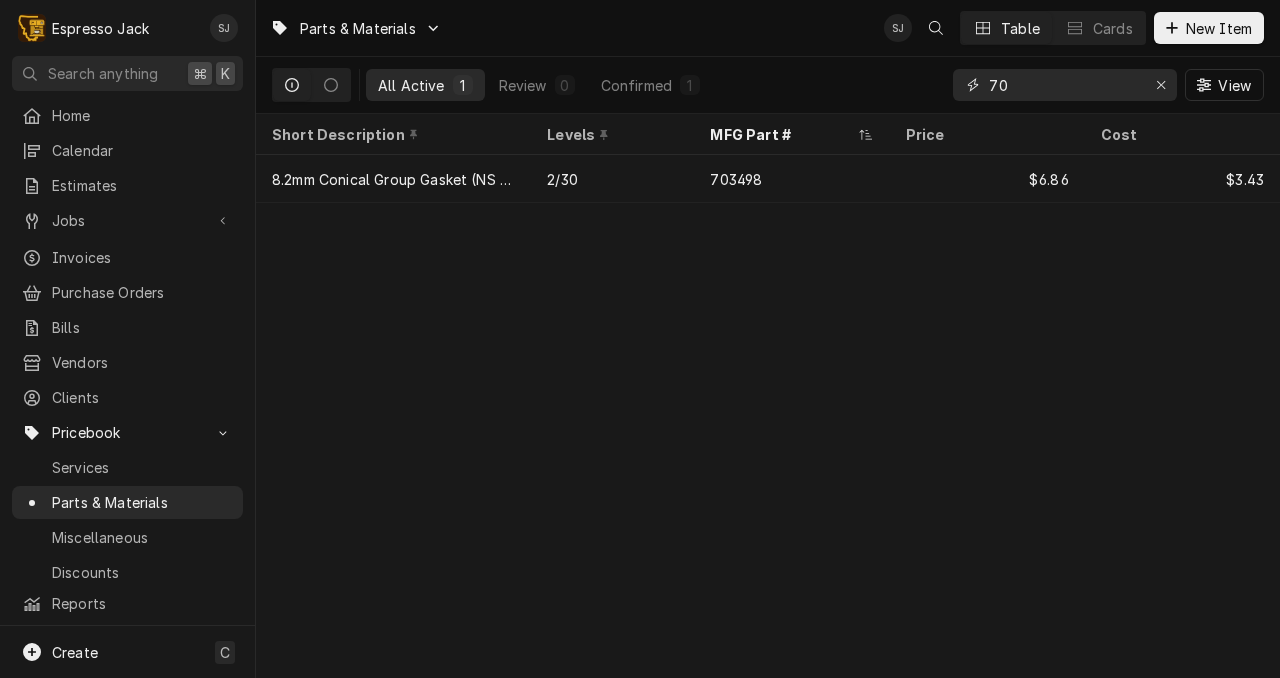 type on "7" 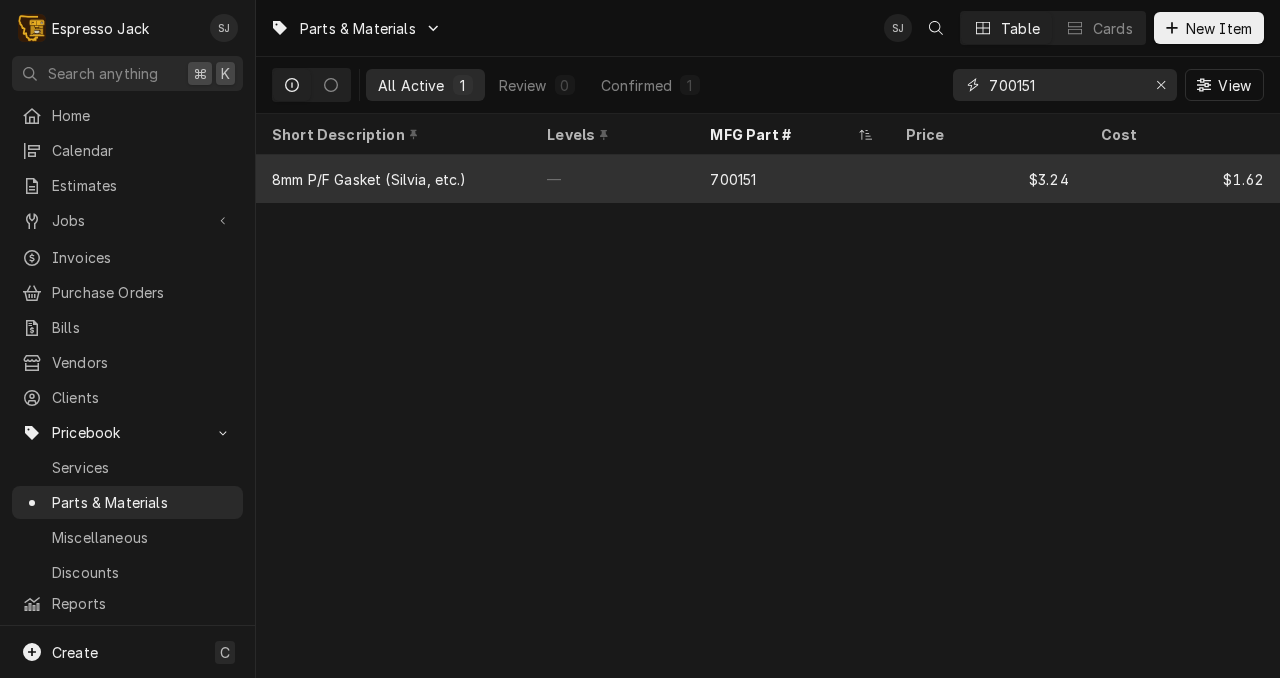 type on "700151" 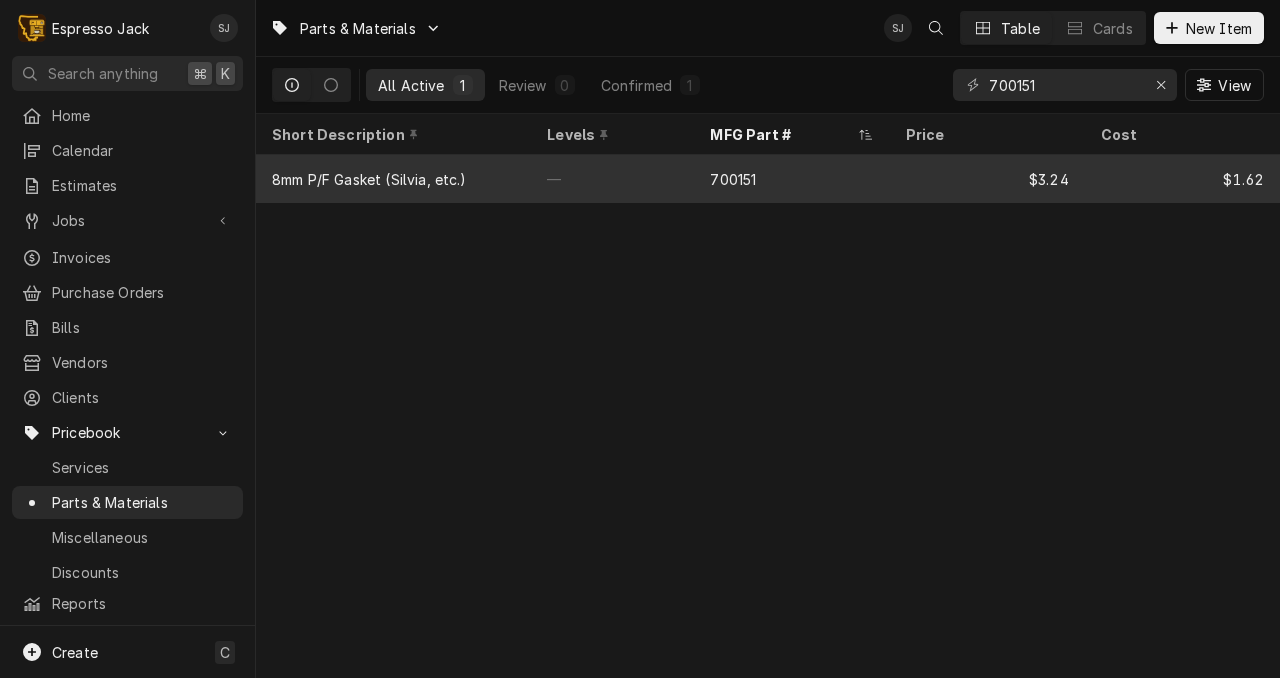 click on "700151" at bounding box center [791, 179] 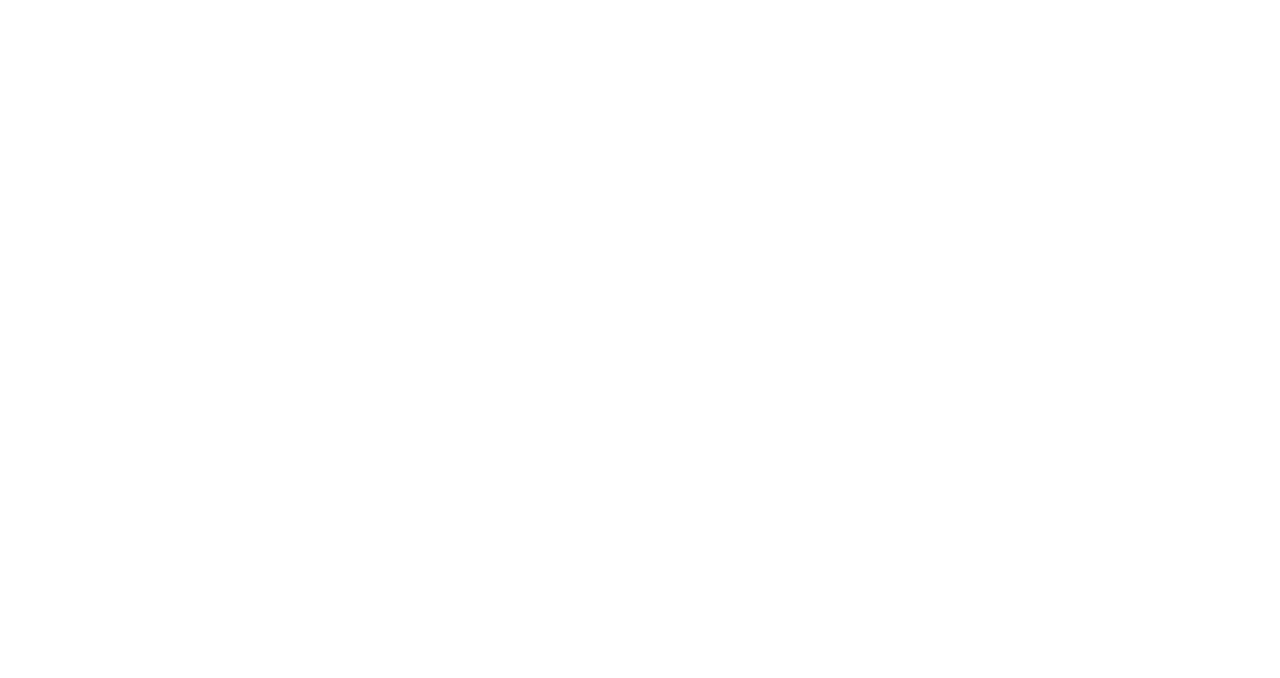 scroll, scrollTop: 0, scrollLeft: 0, axis: both 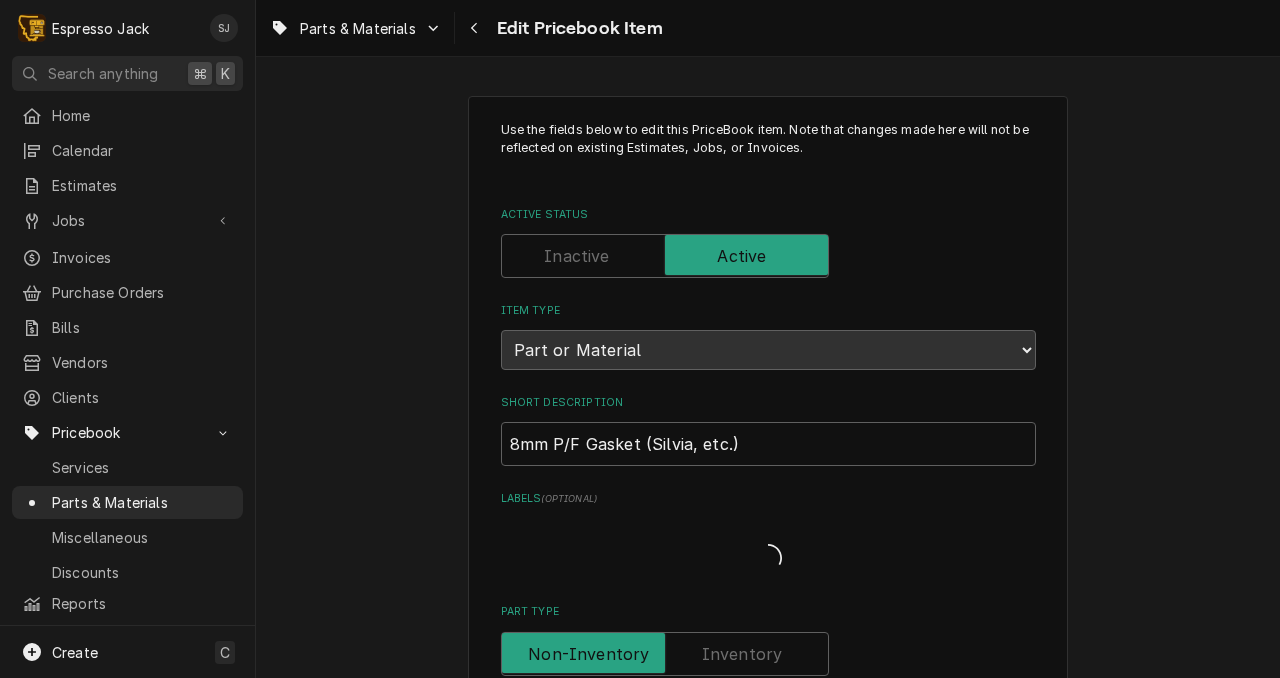 type on "x" 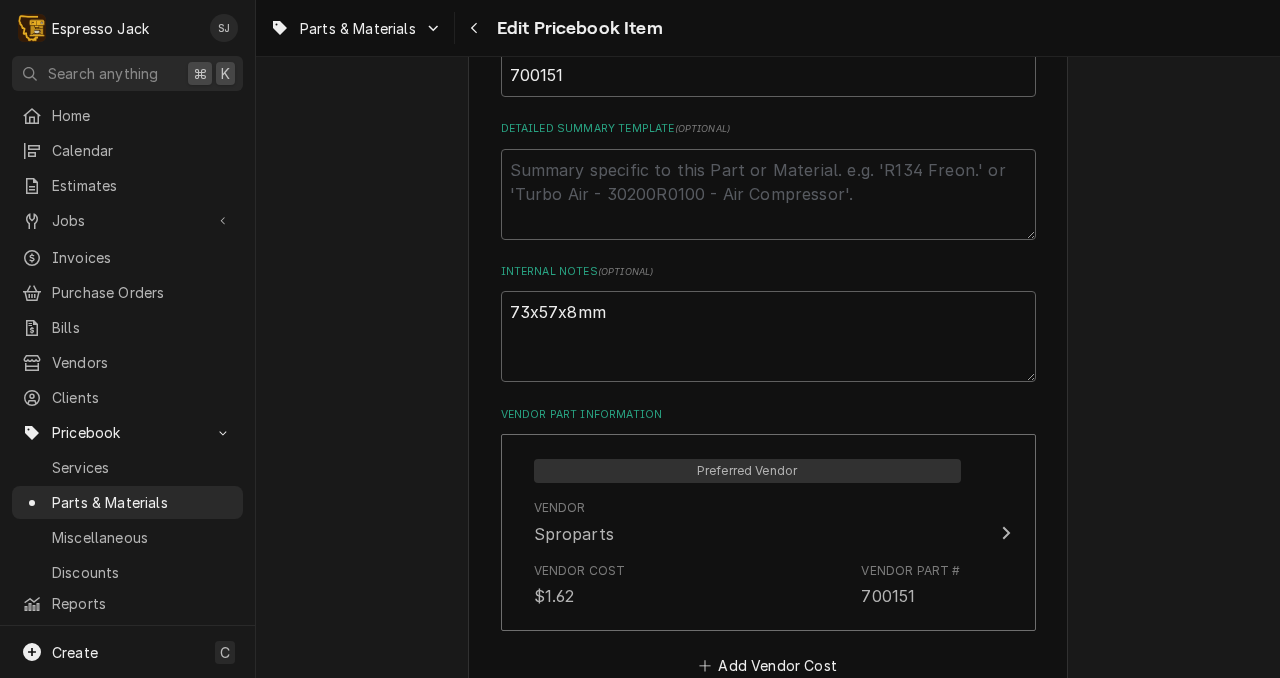 scroll, scrollTop: 1114, scrollLeft: 0, axis: vertical 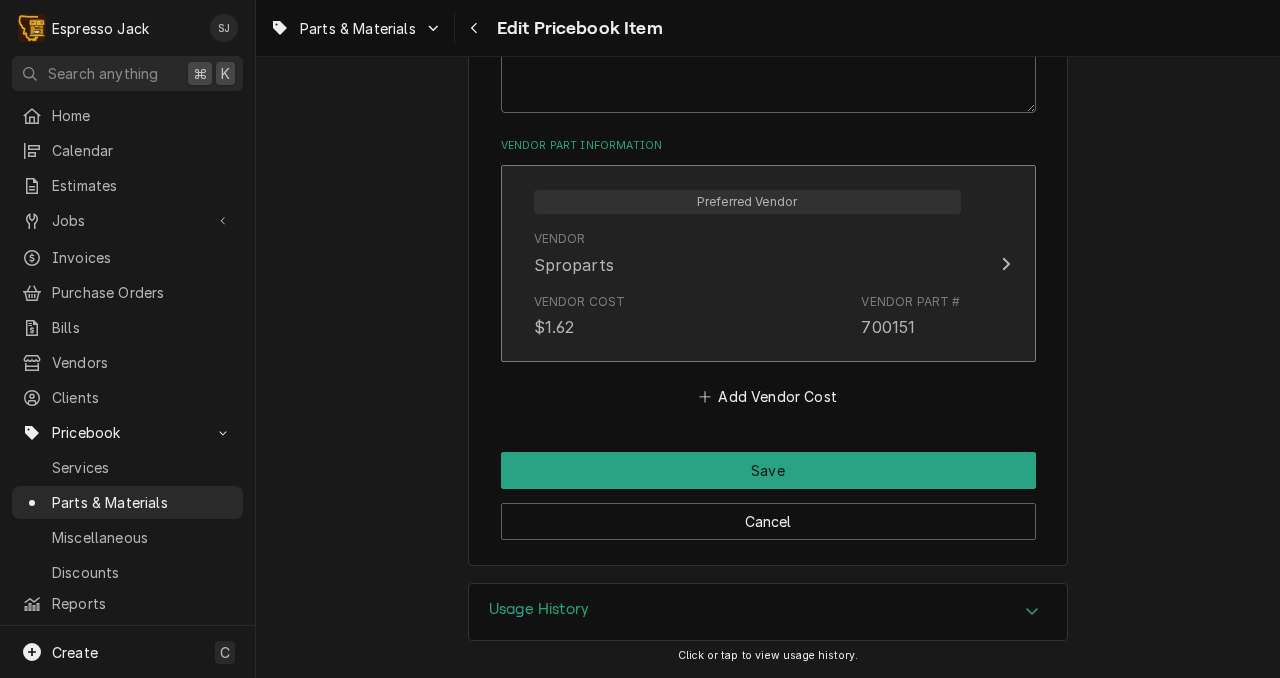 click 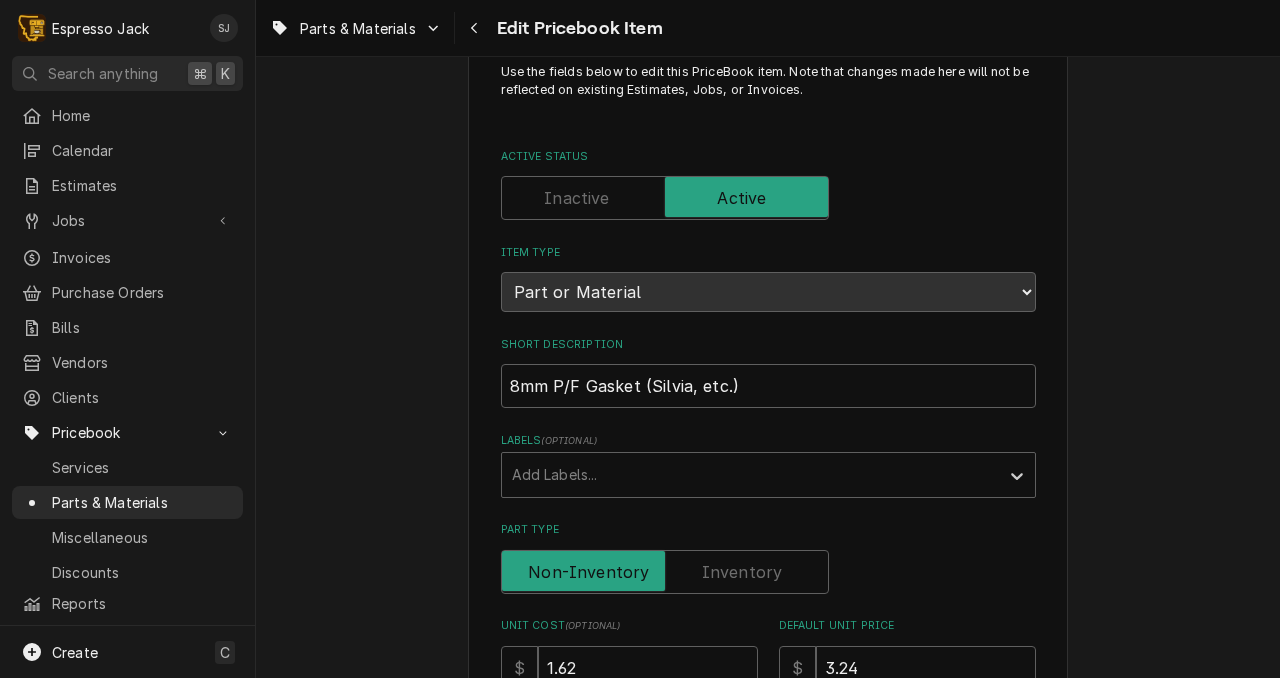 scroll, scrollTop: 40, scrollLeft: 0, axis: vertical 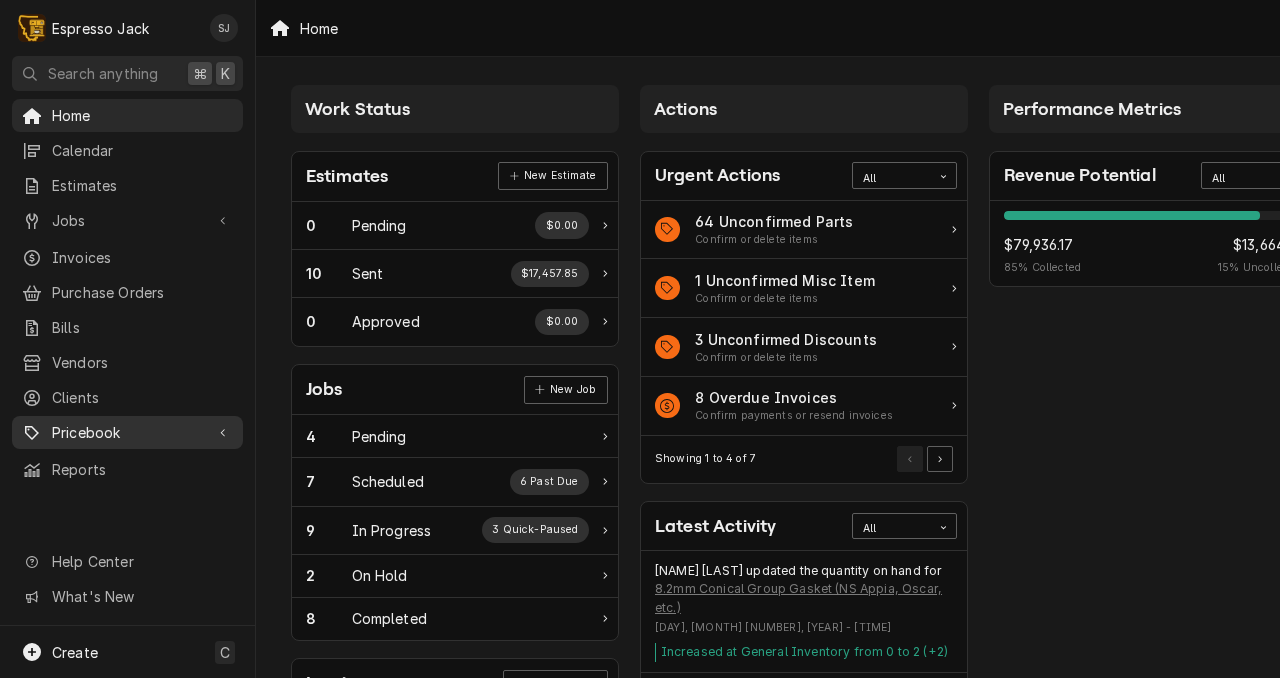 click on "Pricebook" at bounding box center (127, 432) 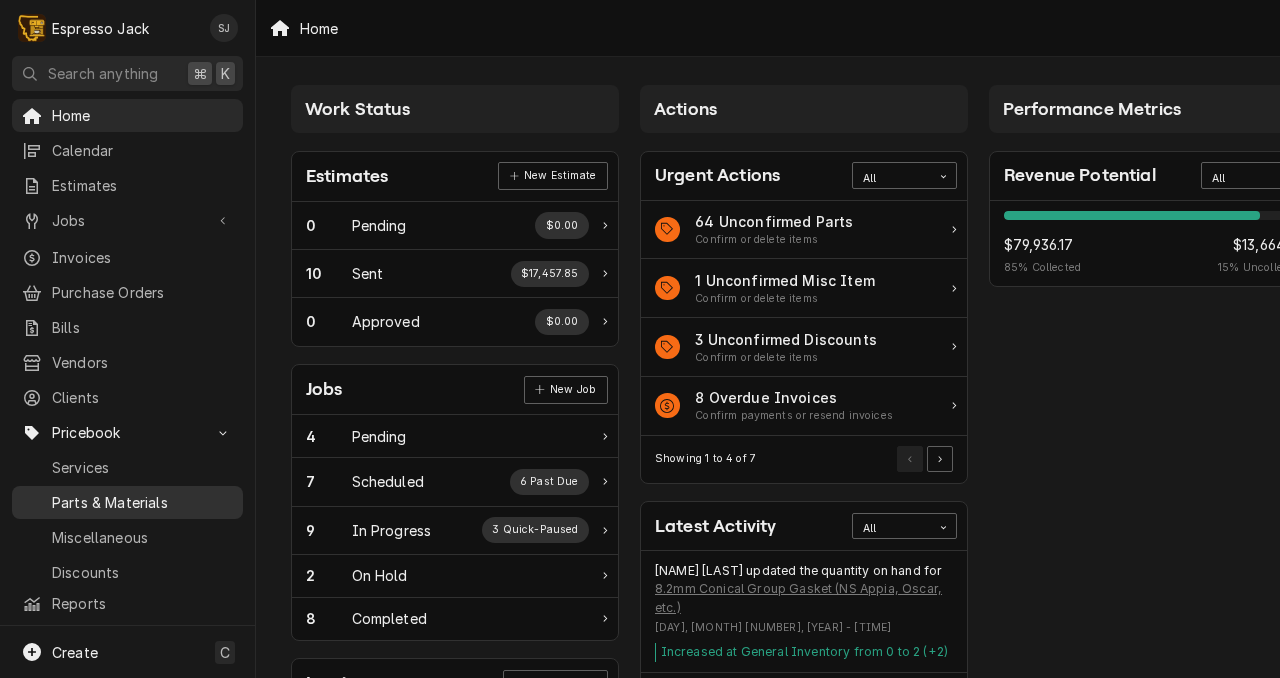 click on "Parts & Materials" at bounding box center [142, 502] 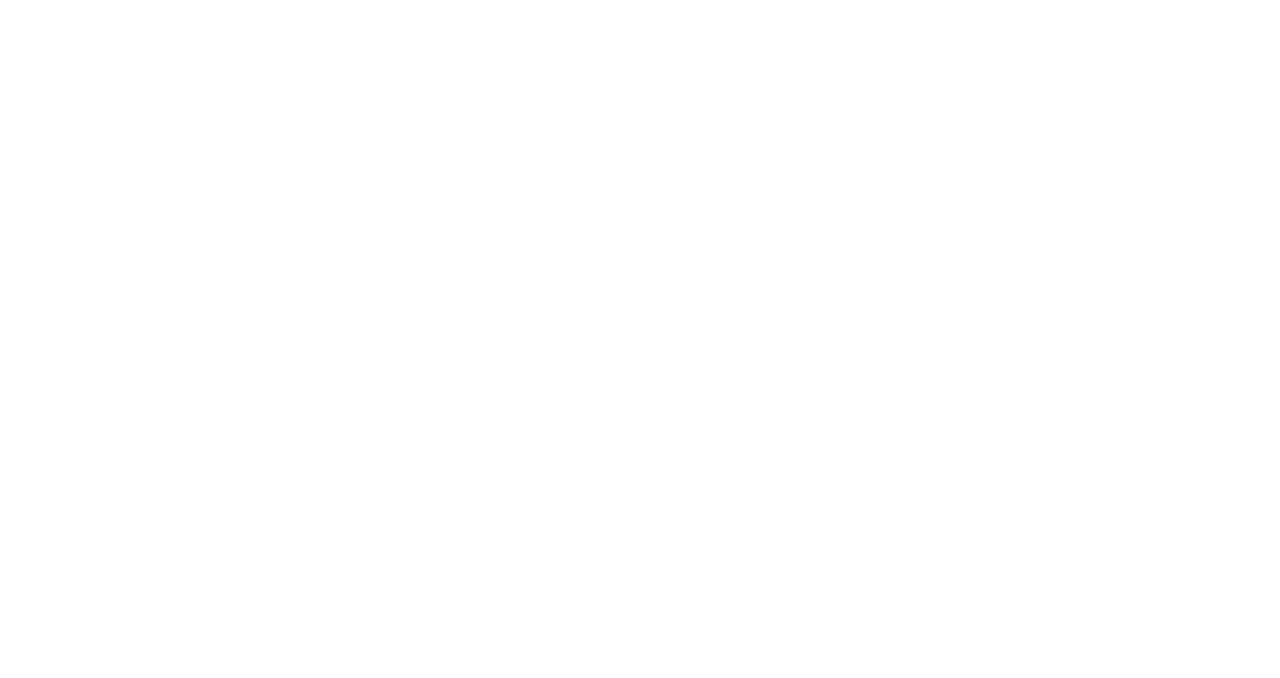scroll, scrollTop: 0, scrollLeft: 0, axis: both 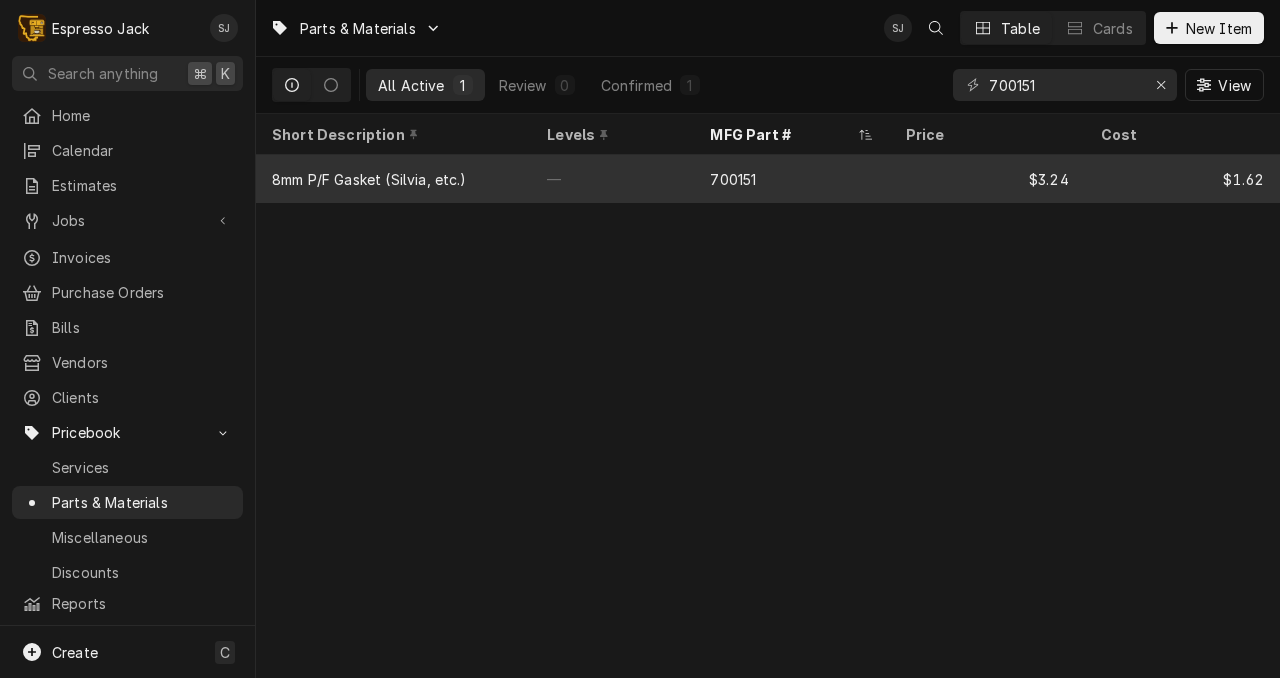 click on "$3.24" at bounding box center (987, 179) 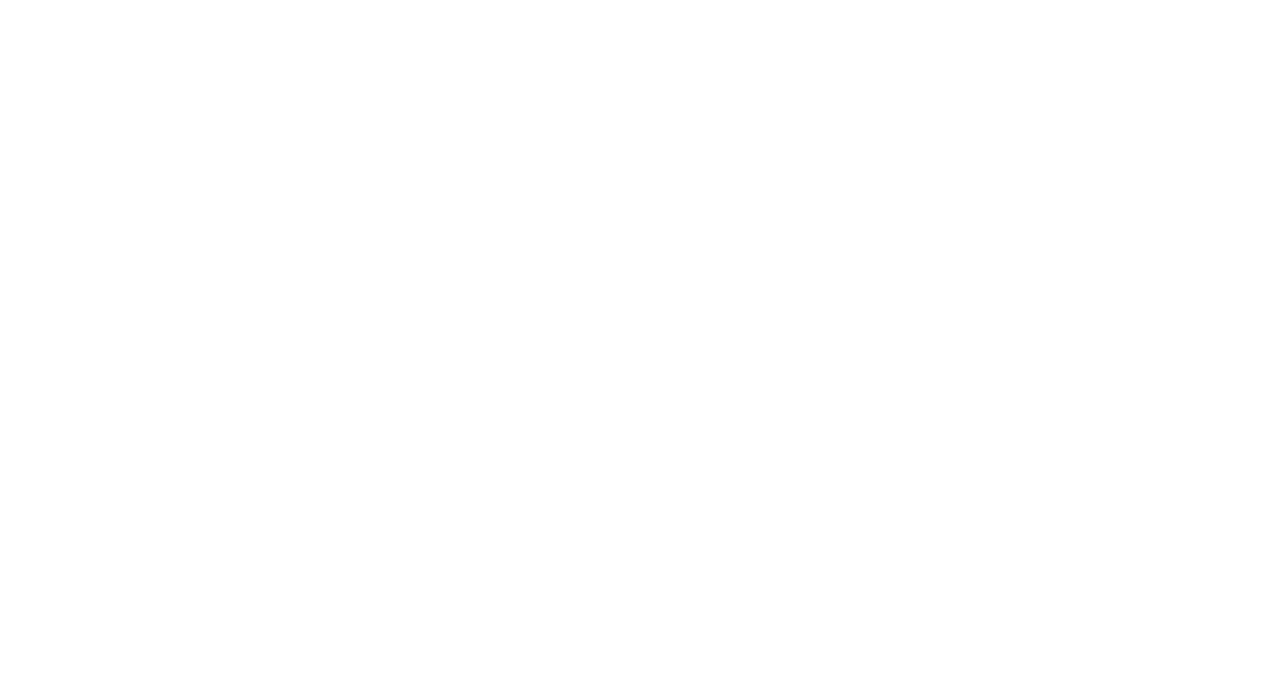 scroll, scrollTop: 0, scrollLeft: 0, axis: both 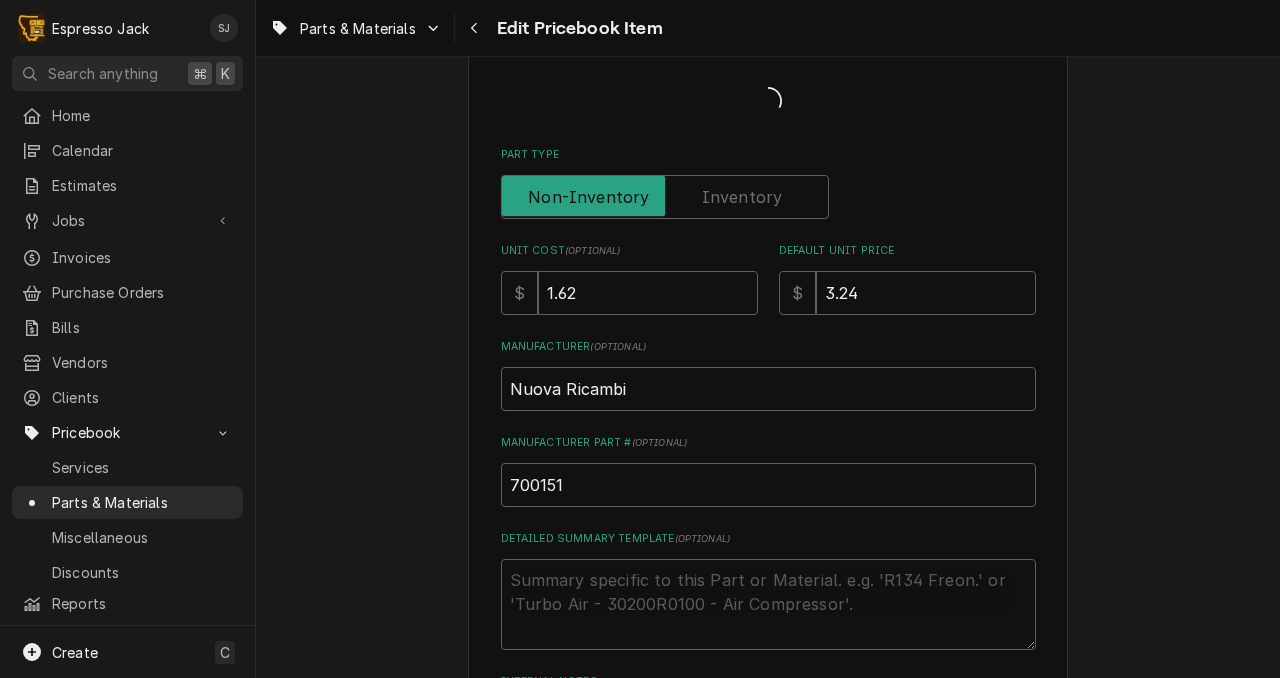 click at bounding box center (665, 197) 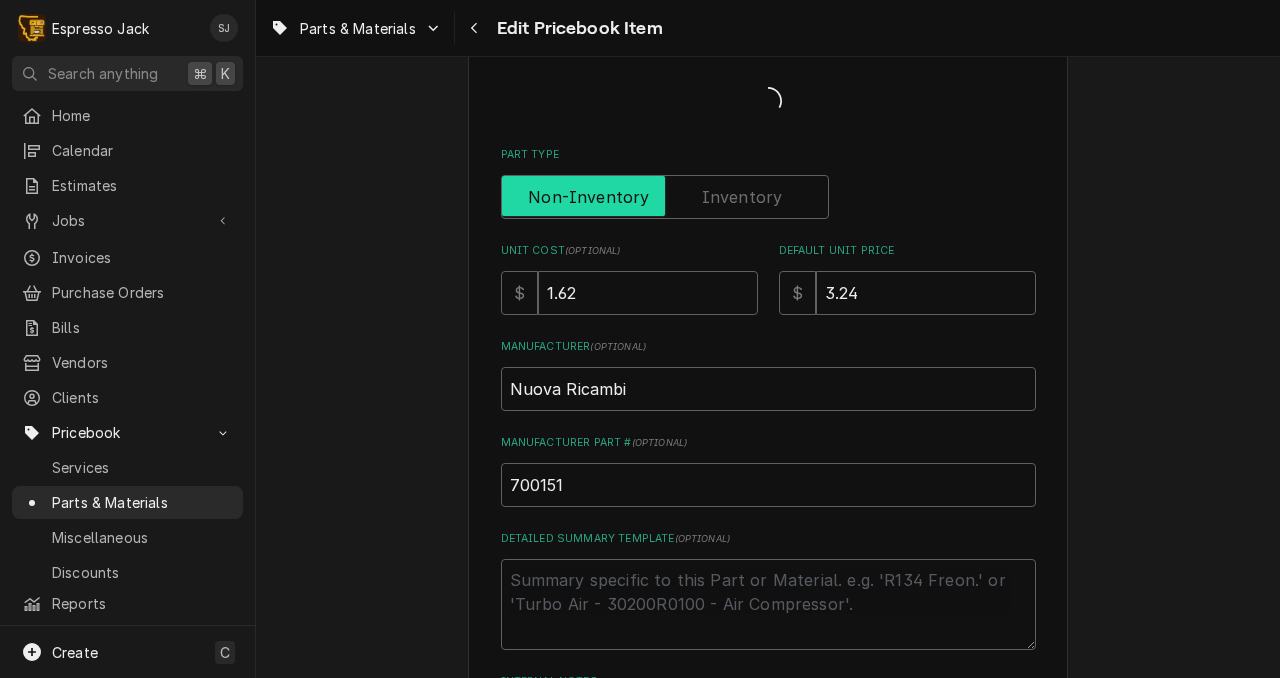 click at bounding box center (665, 197) 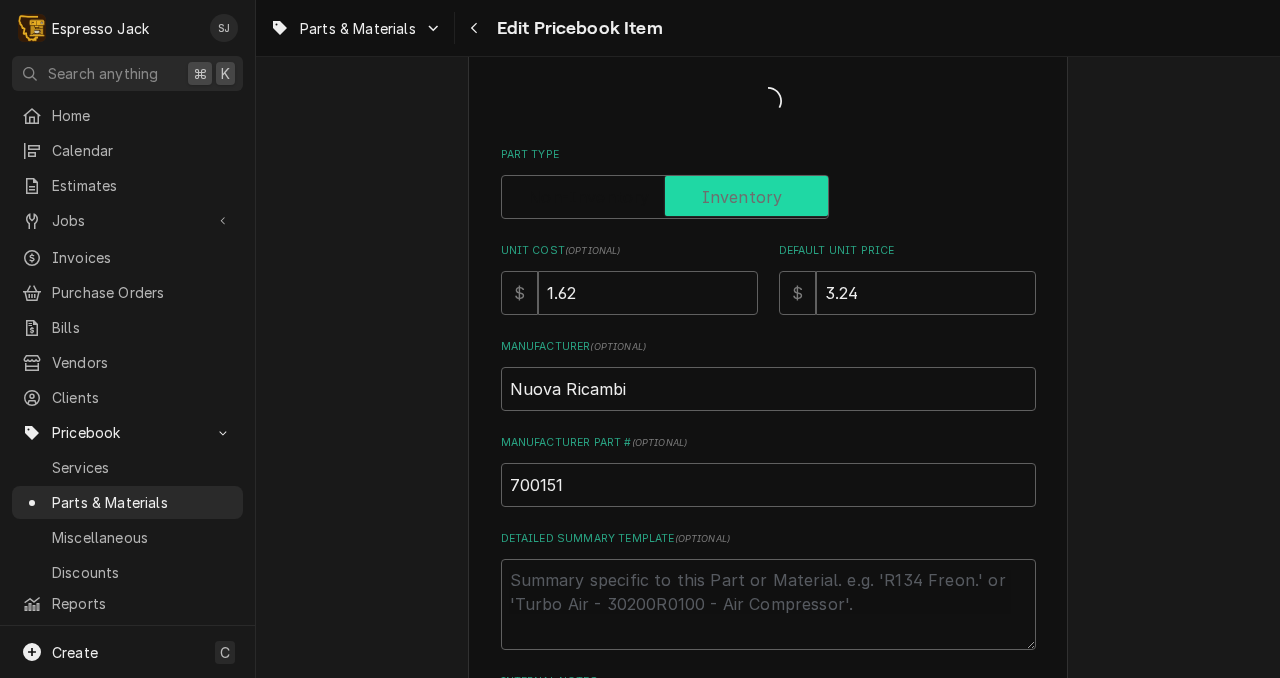 checkbox on "true" 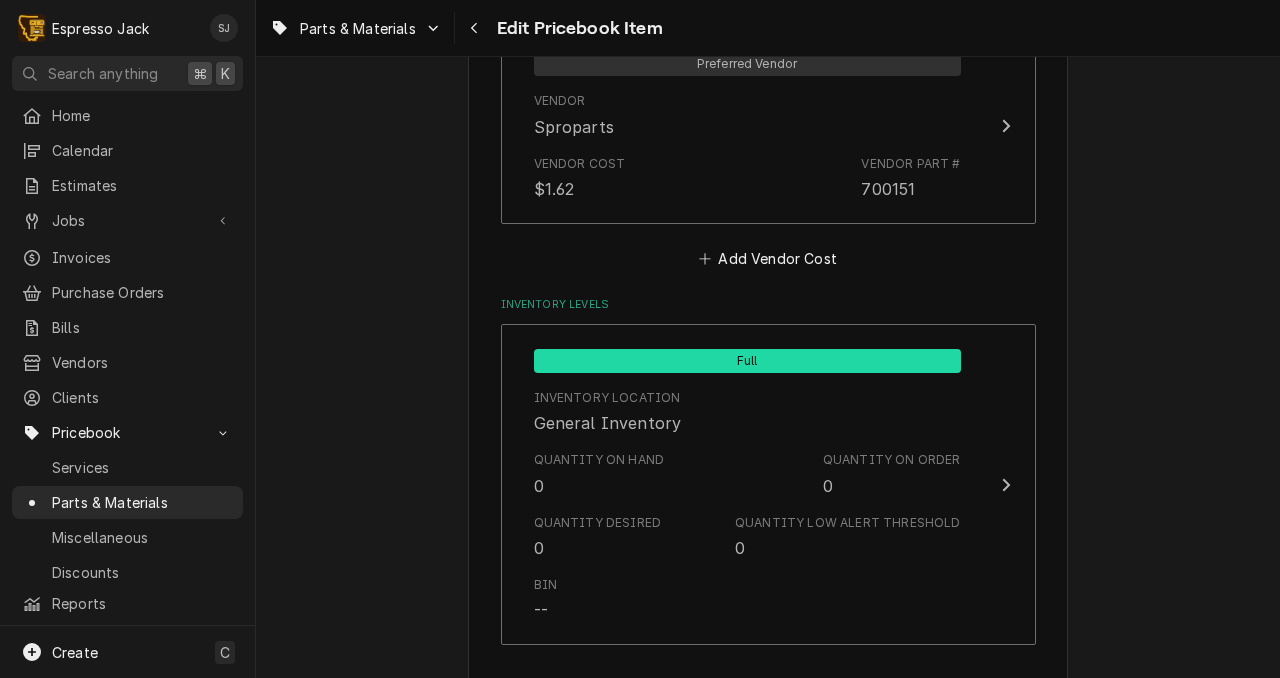 scroll, scrollTop: 1279, scrollLeft: 0, axis: vertical 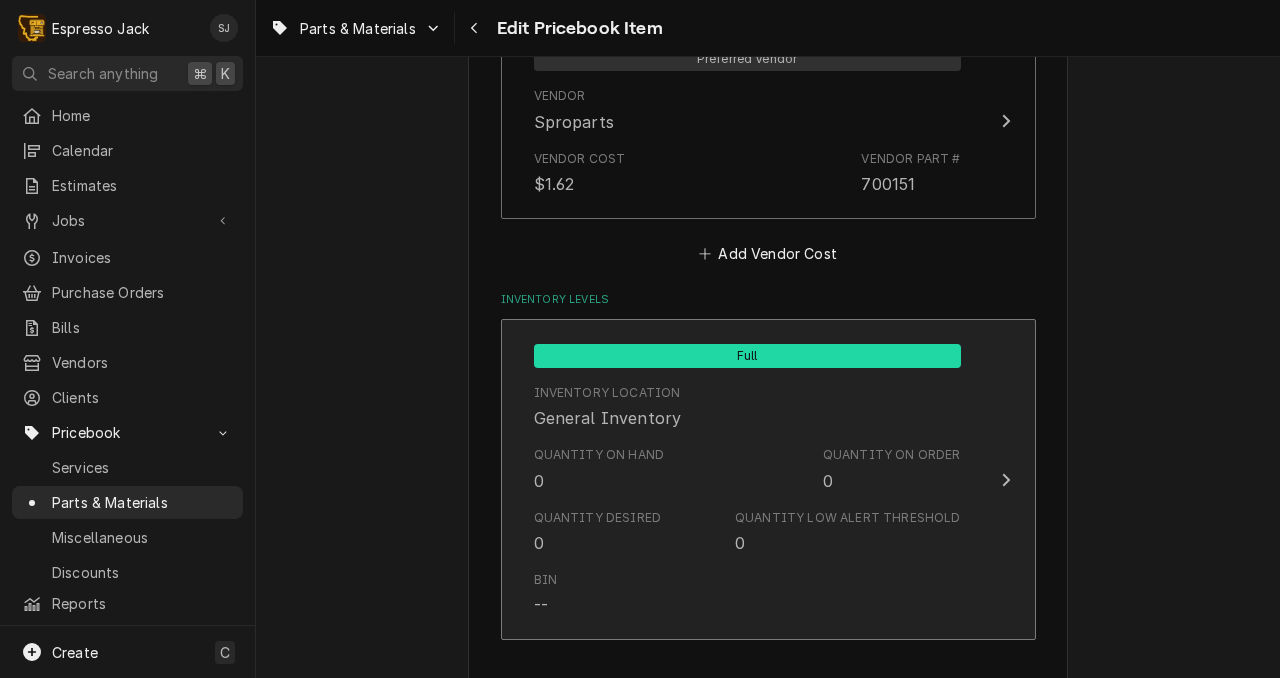 click 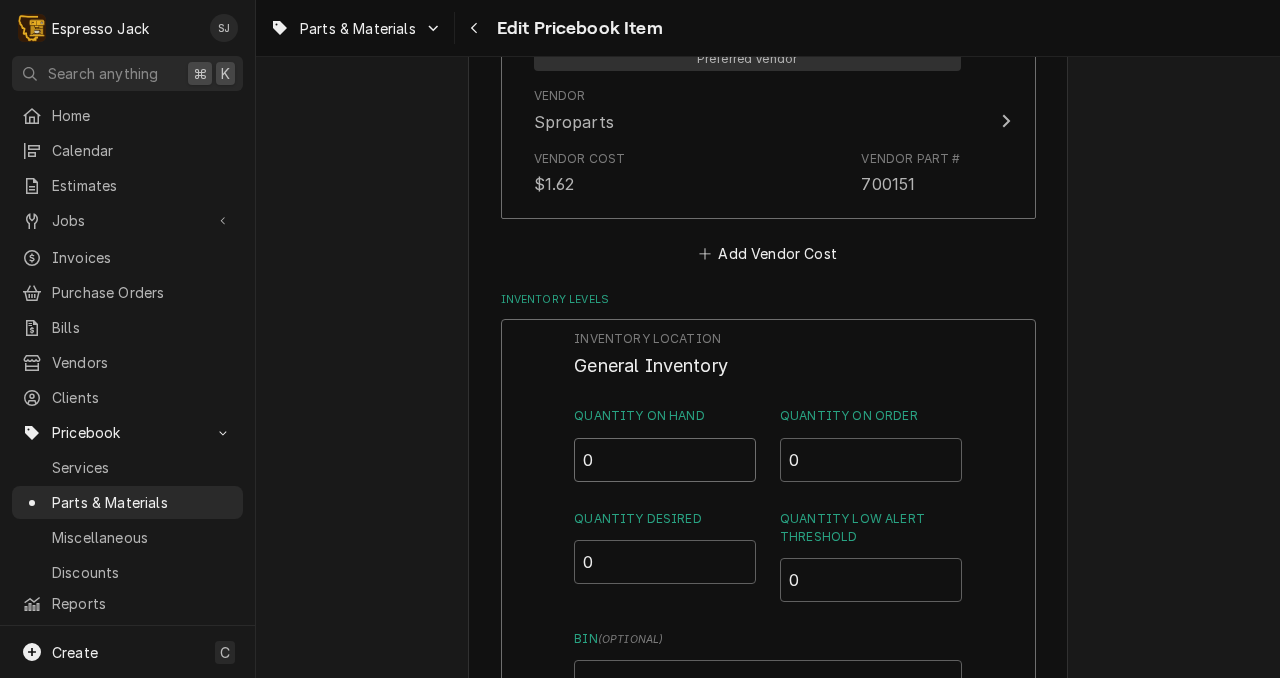 click on "0" at bounding box center [665, 460] 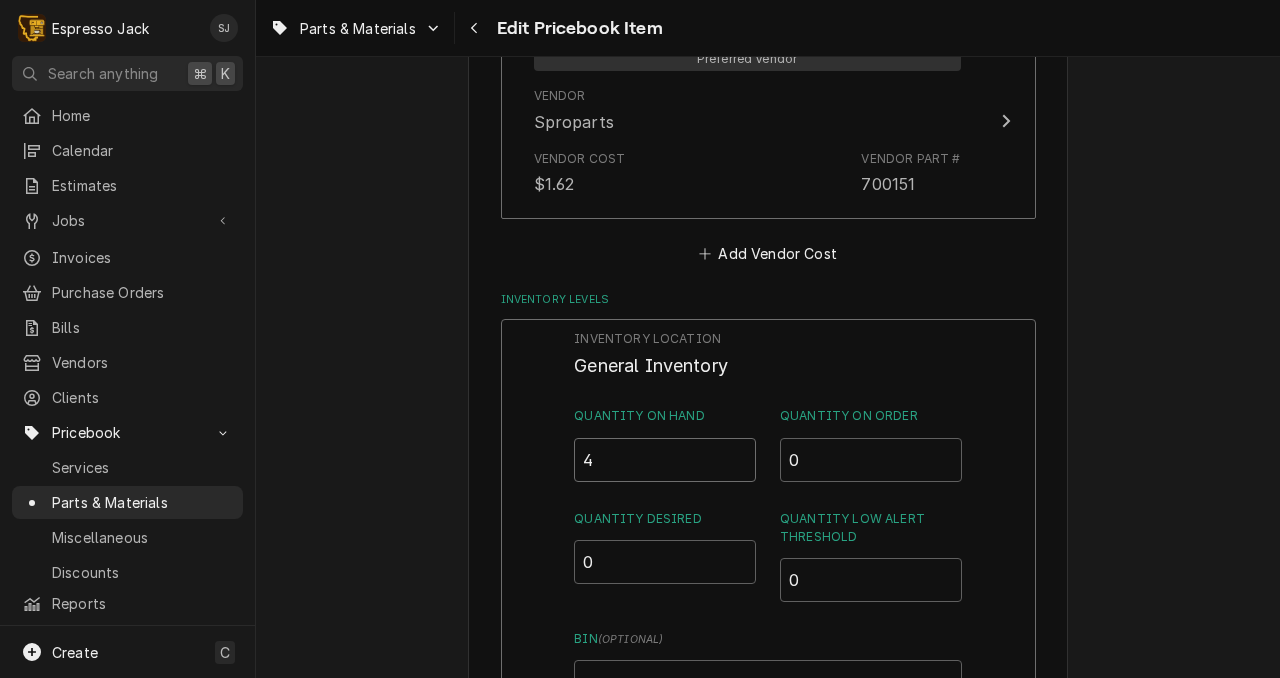 type on "4" 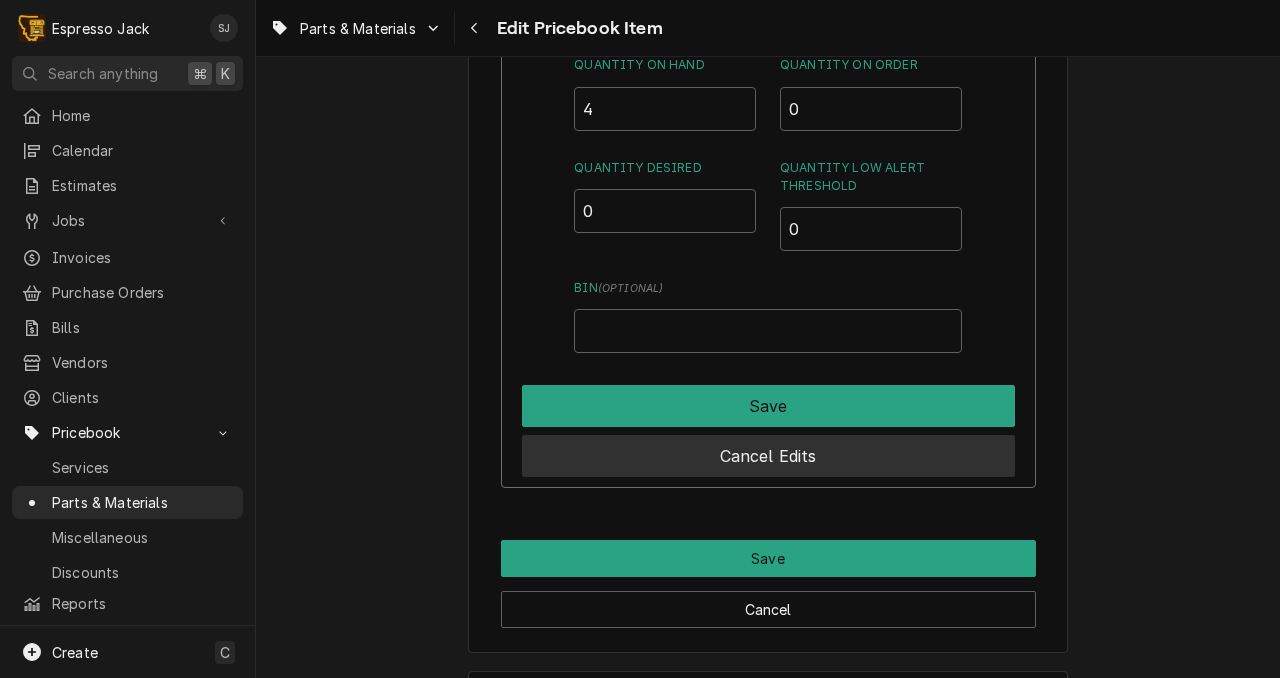 scroll, scrollTop: 1631, scrollLeft: 0, axis: vertical 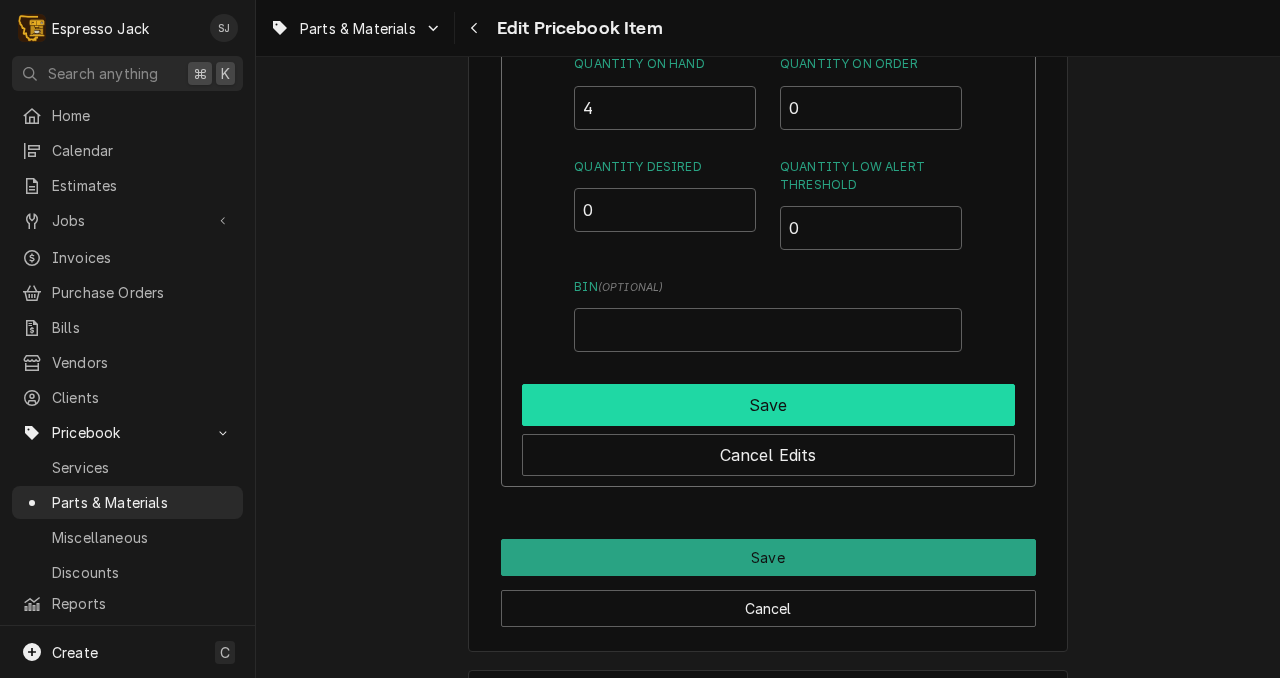 click on "Save" at bounding box center [768, 405] 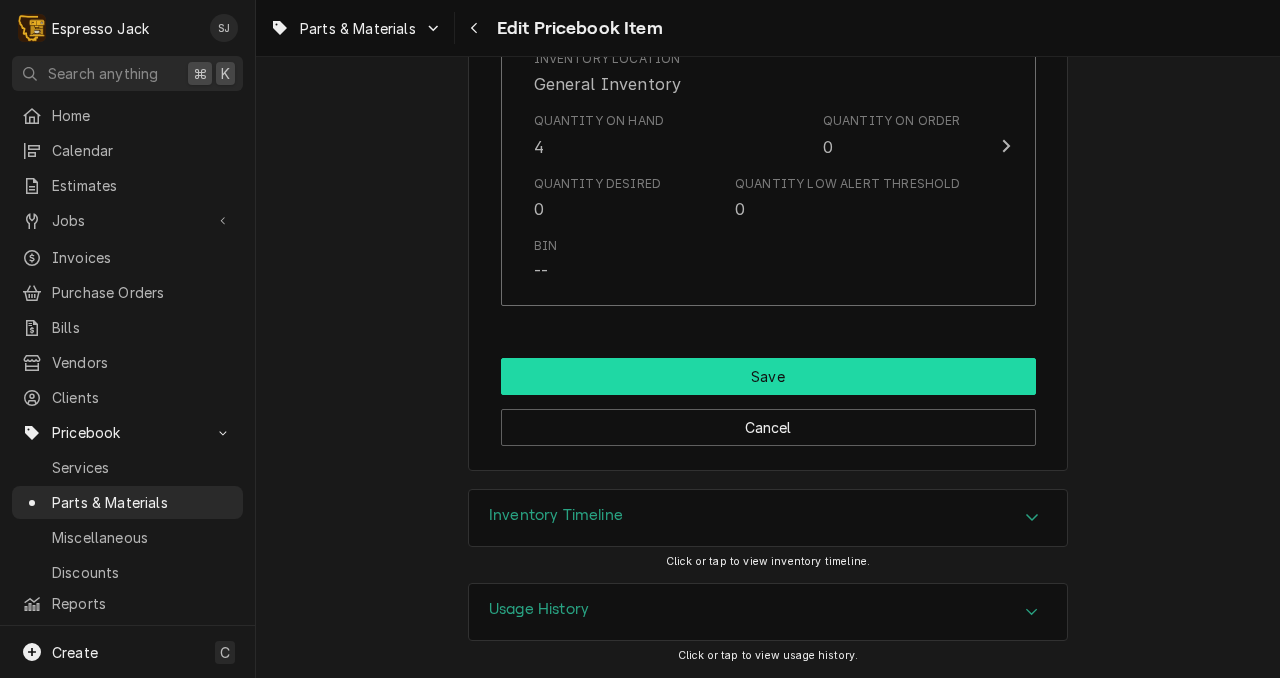 click on "Save" at bounding box center (768, 376) 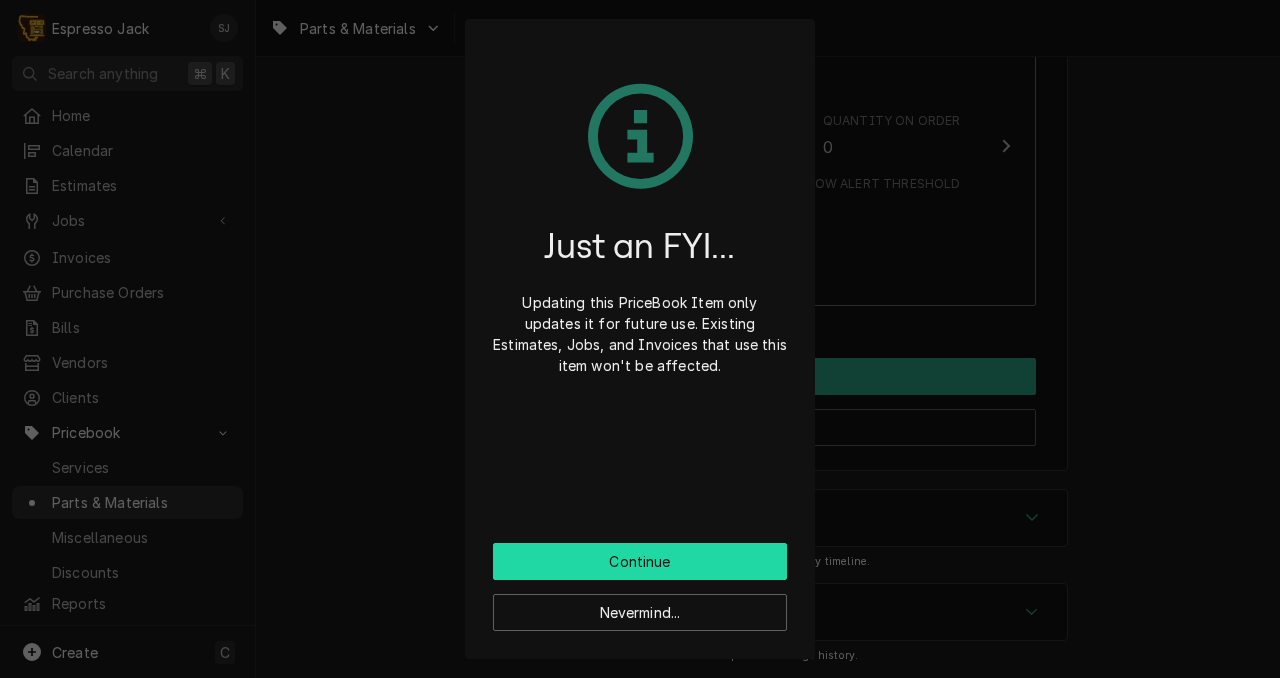 click on "Continue" at bounding box center [640, 561] 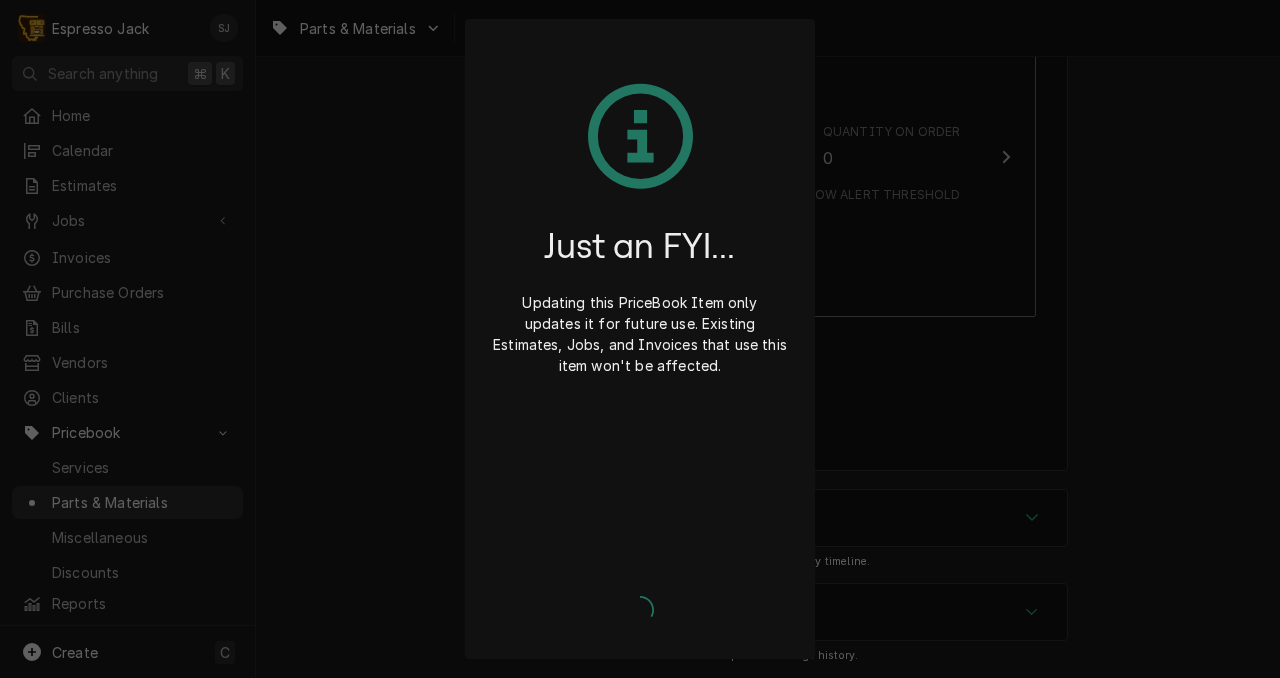 scroll, scrollTop: 1602, scrollLeft: 0, axis: vertical 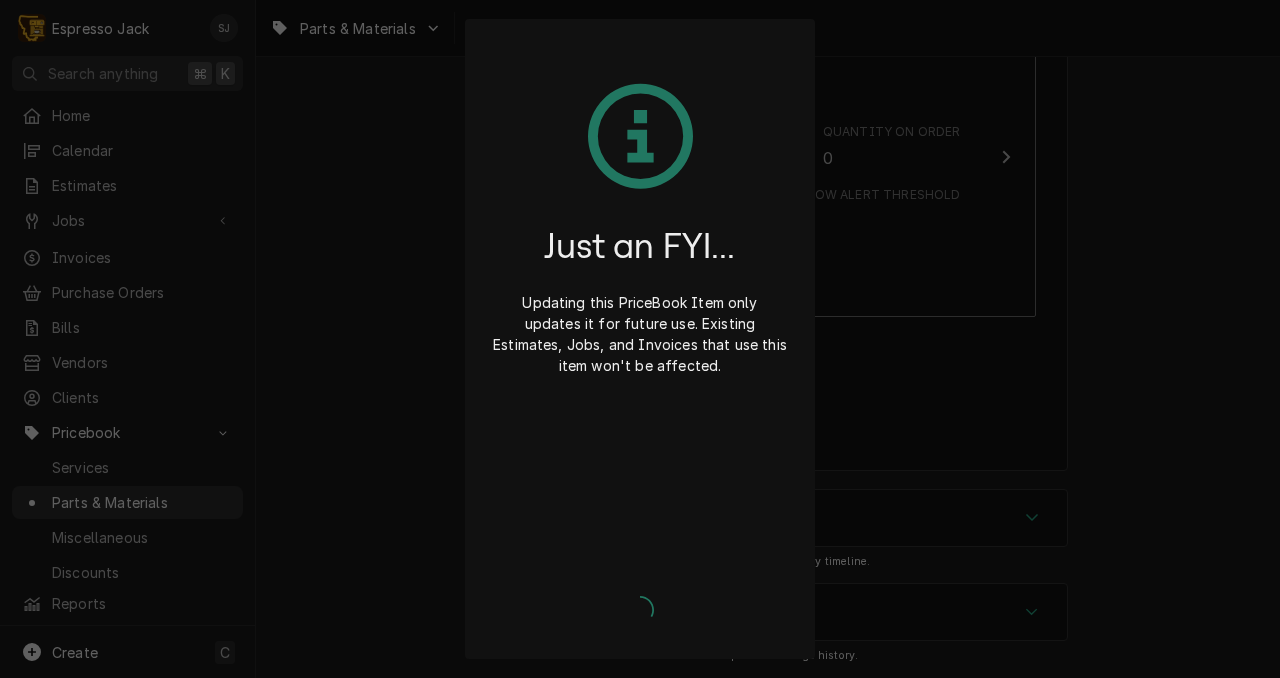 type on "x" 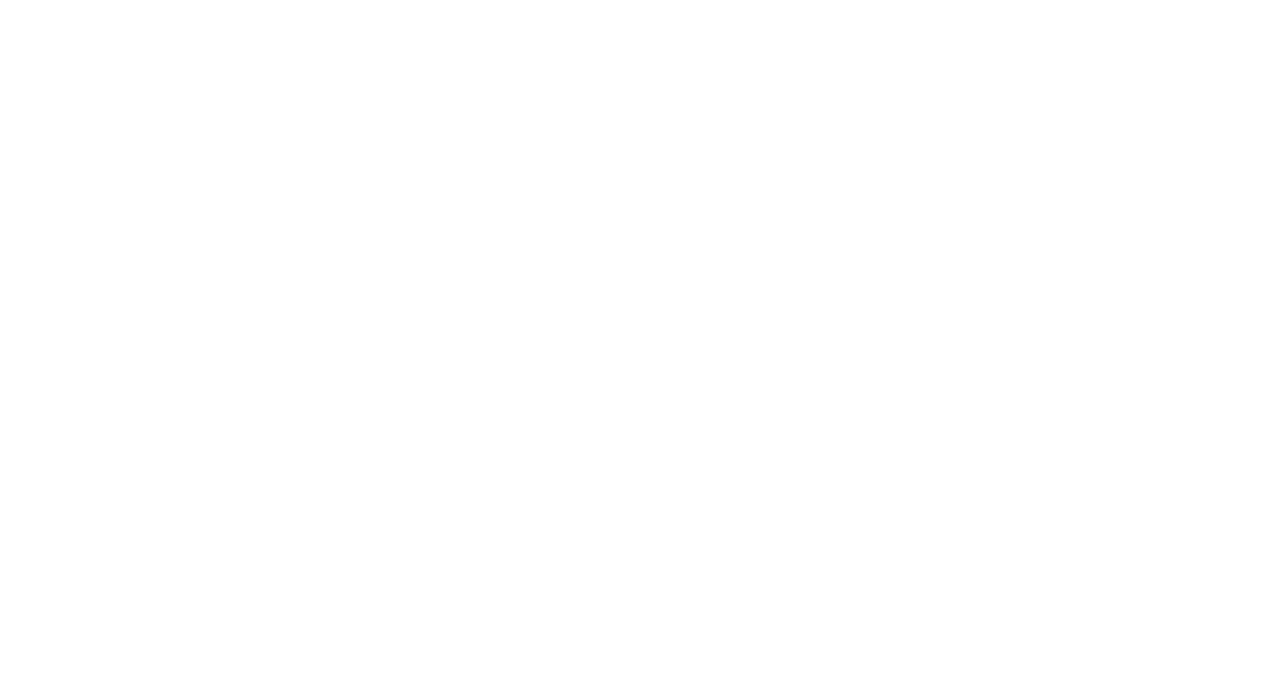 scroll, scrollTop: 0, scrollLeft: 0, axis: both 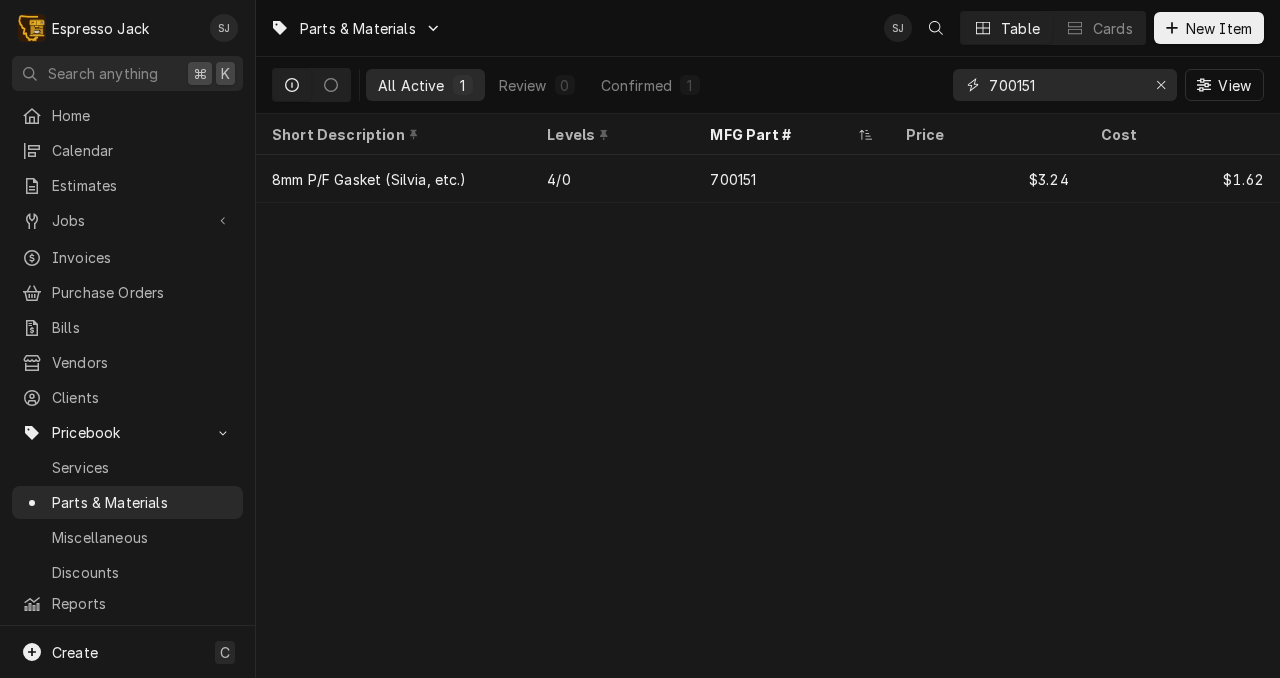 click on "700151" at bounding box center (1064, 85) 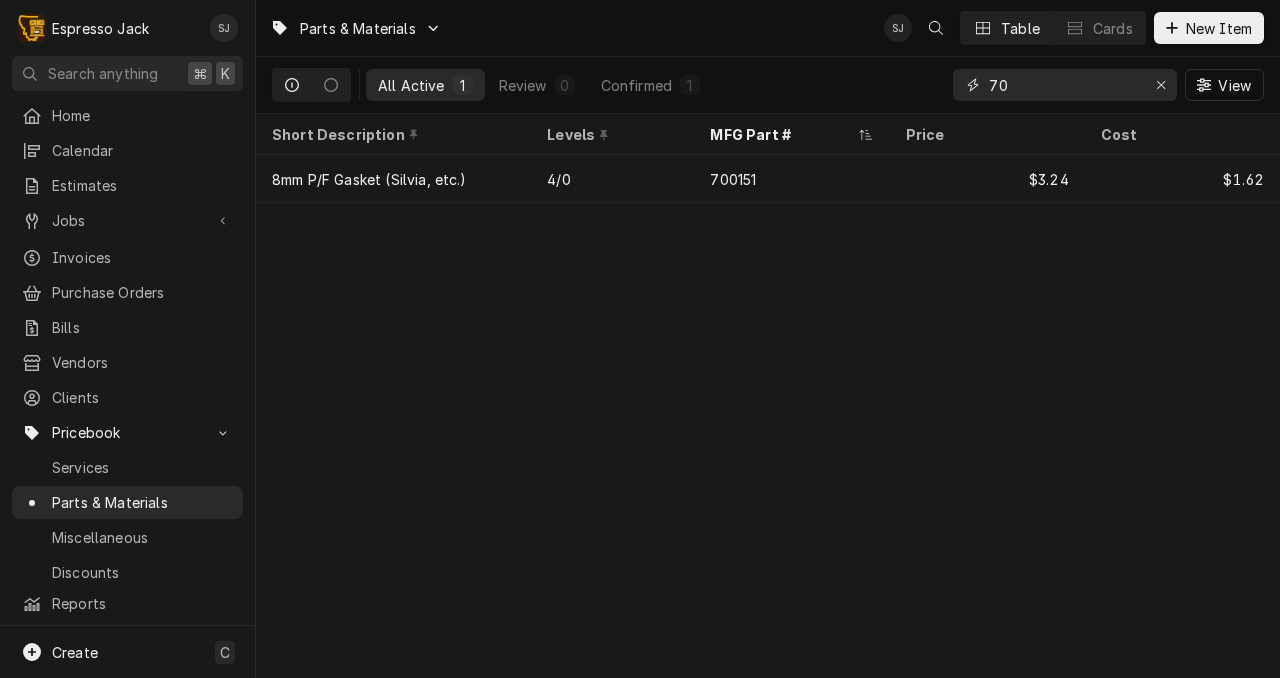 type on "7" 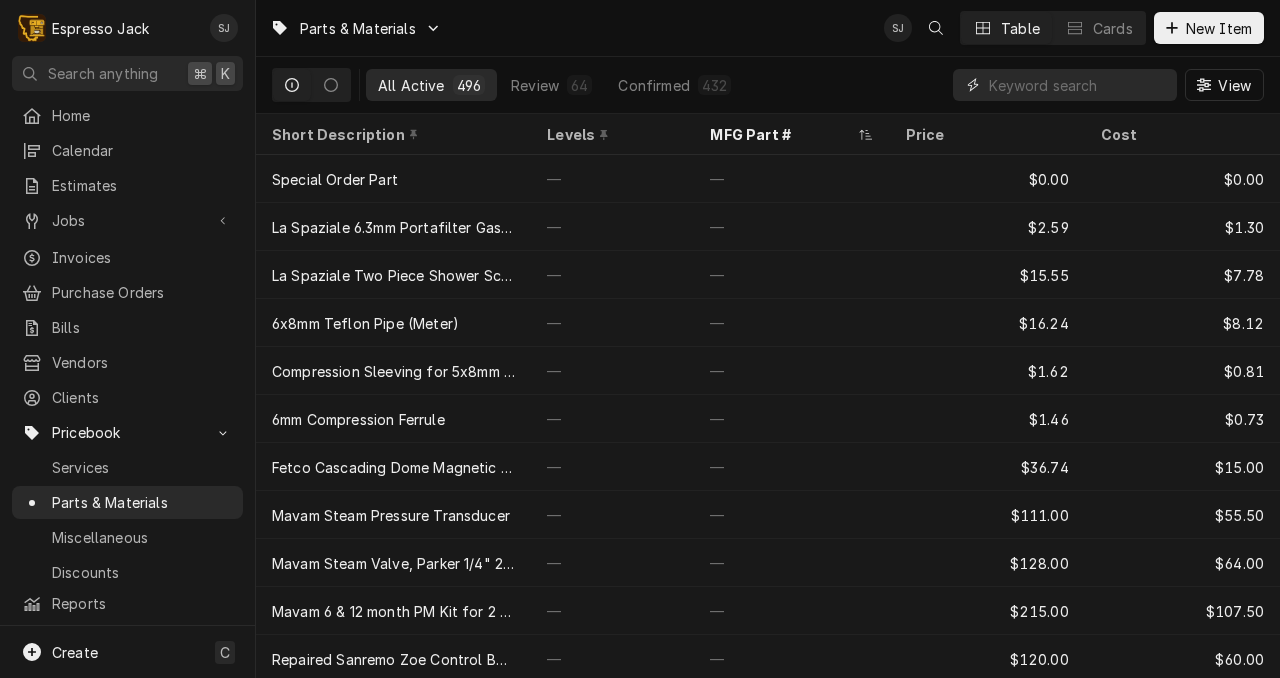 type on "0" 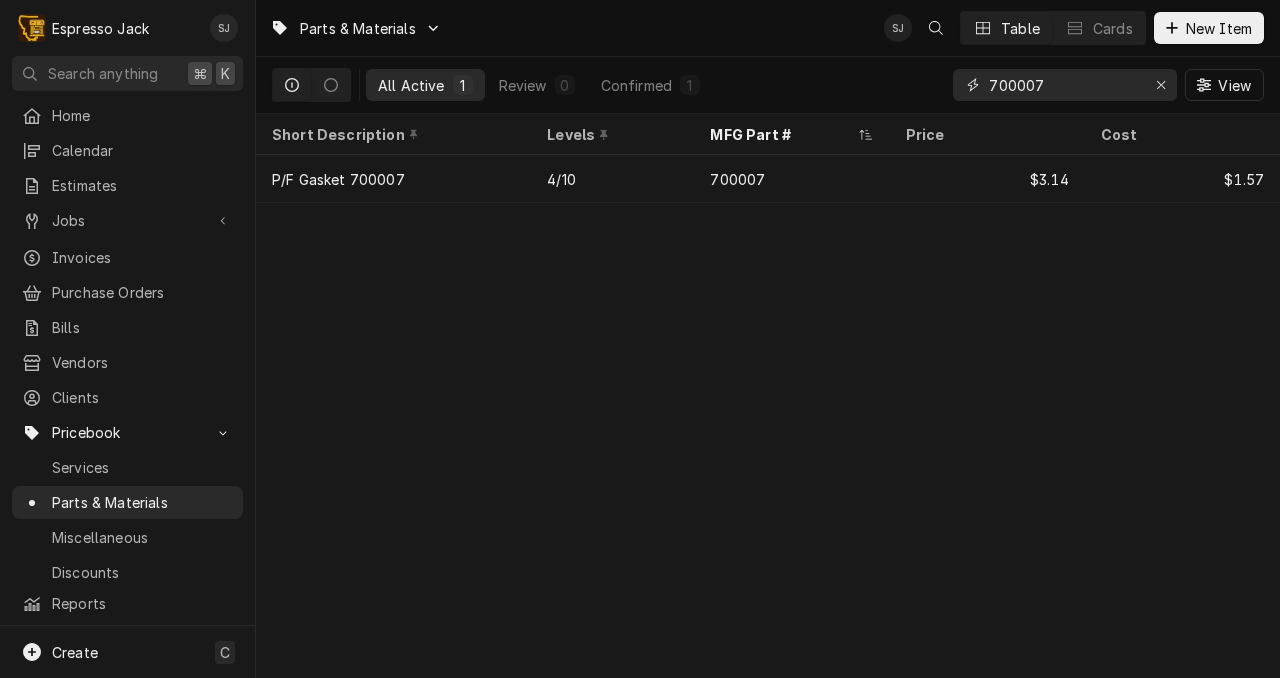 click on "700007" at bounding box center [1064, 85] 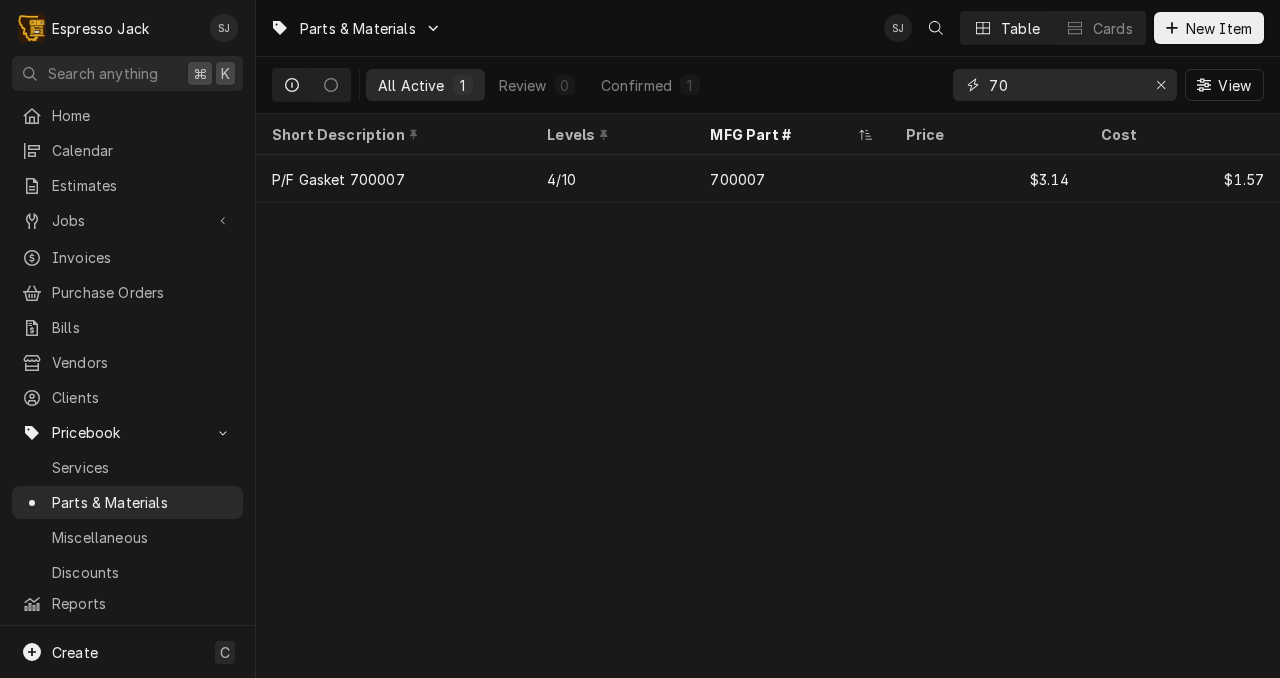 type on "7" 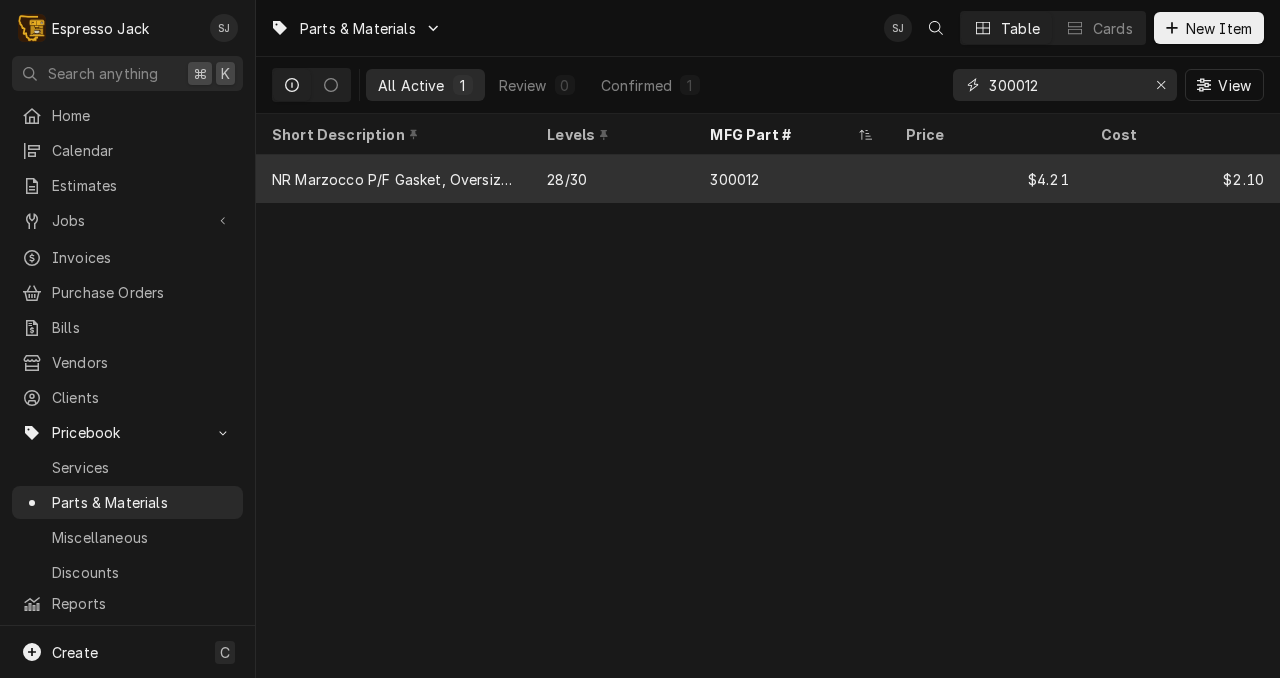 type on "300012" 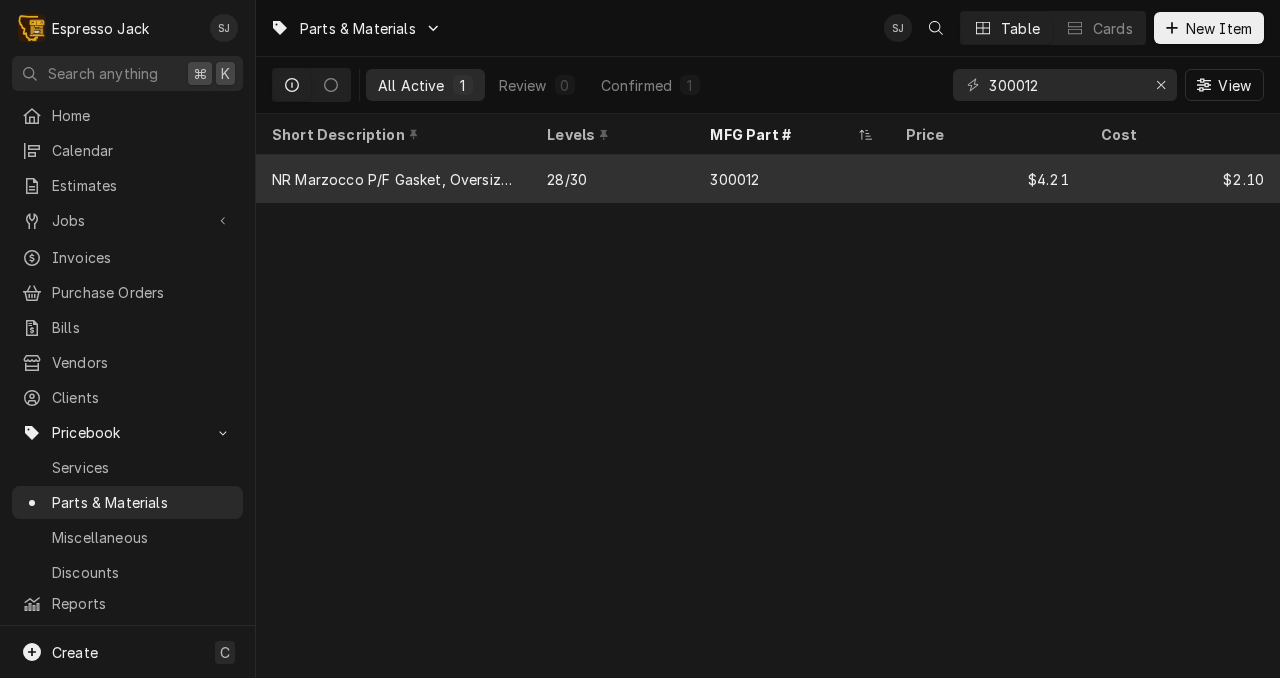 click on "300012" at bounding box center (791, 179) 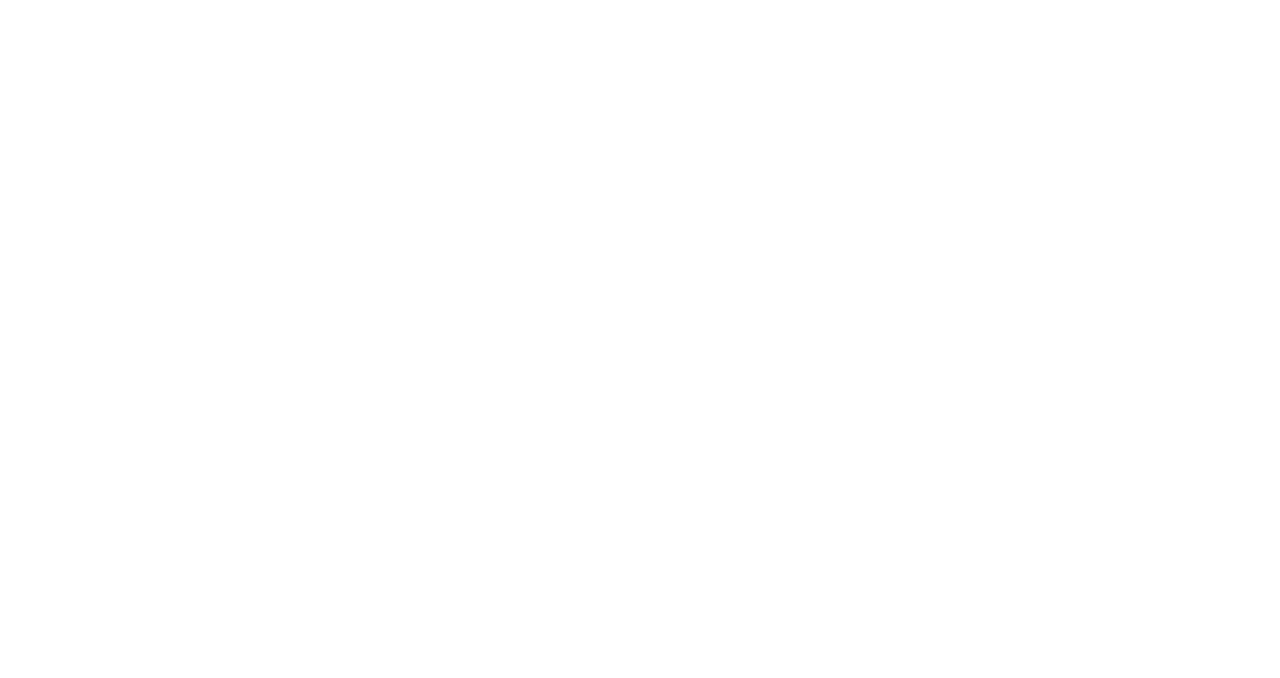 scroll, scrollTop: 0, scrollLeft: 0, axis: both 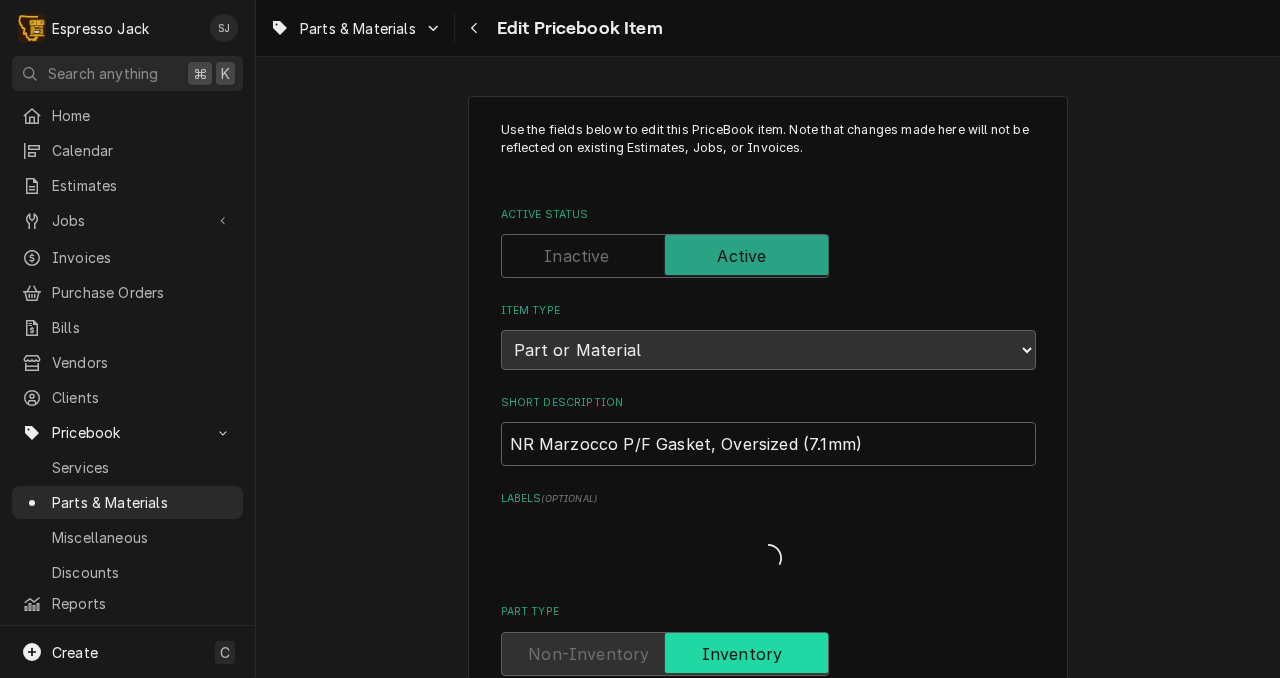 type on "x" 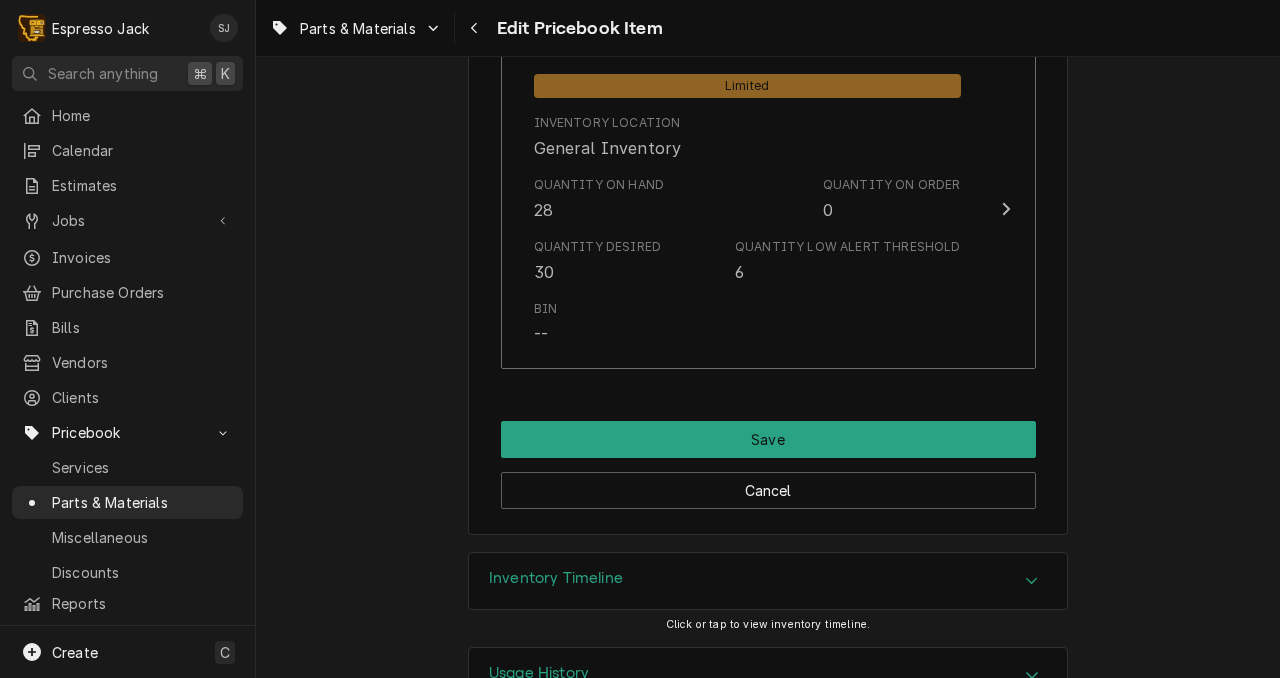 scroll, scrollTop: 1640, scrollLeft: 0, axis: vertical 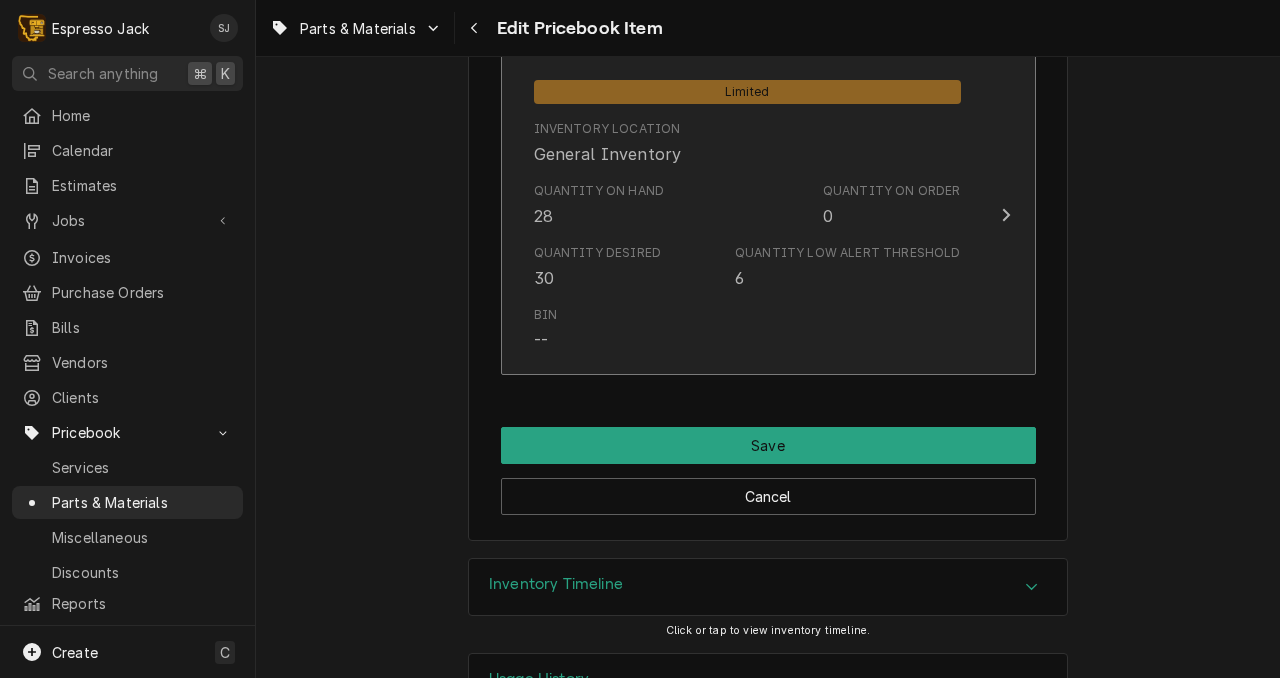 click 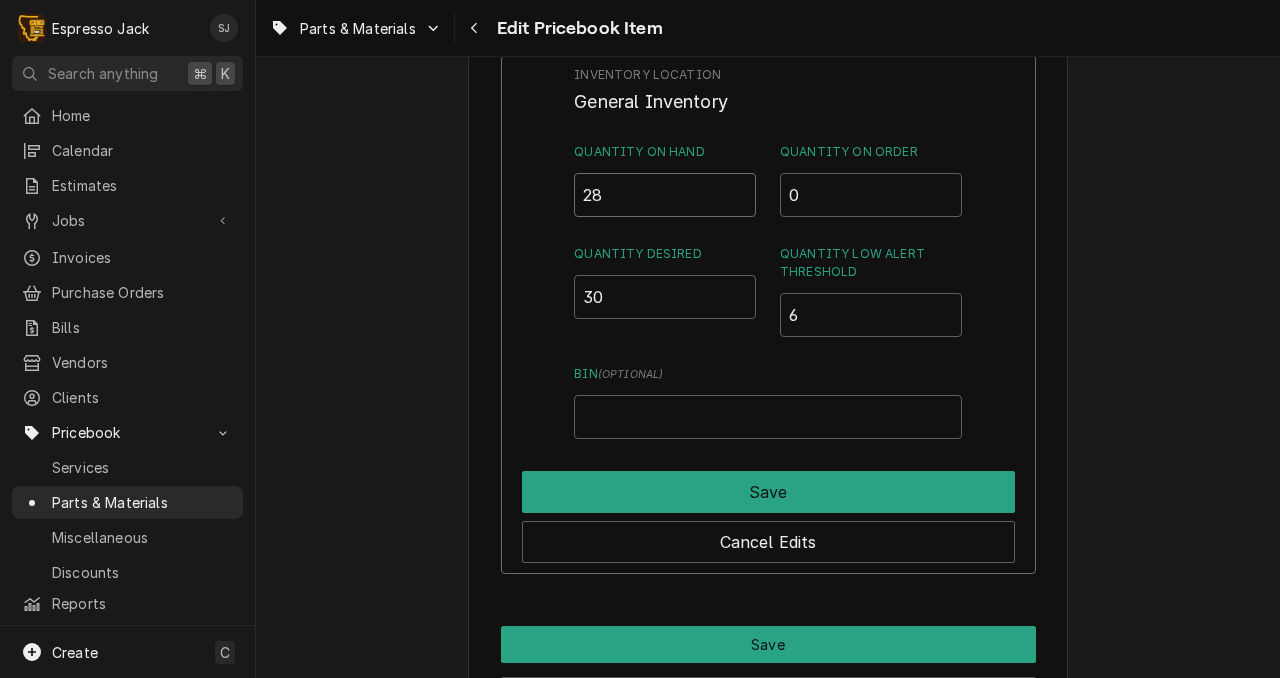 click on "28" at bounding box center (665, 195) 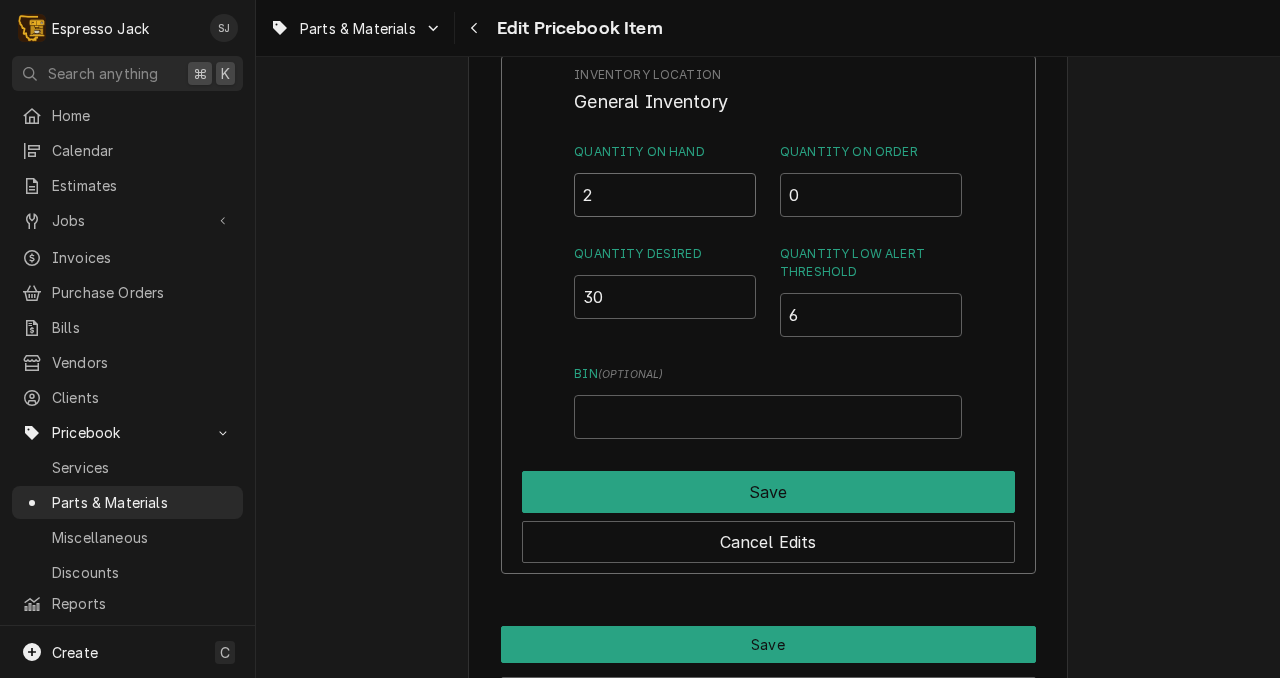 type on "20" 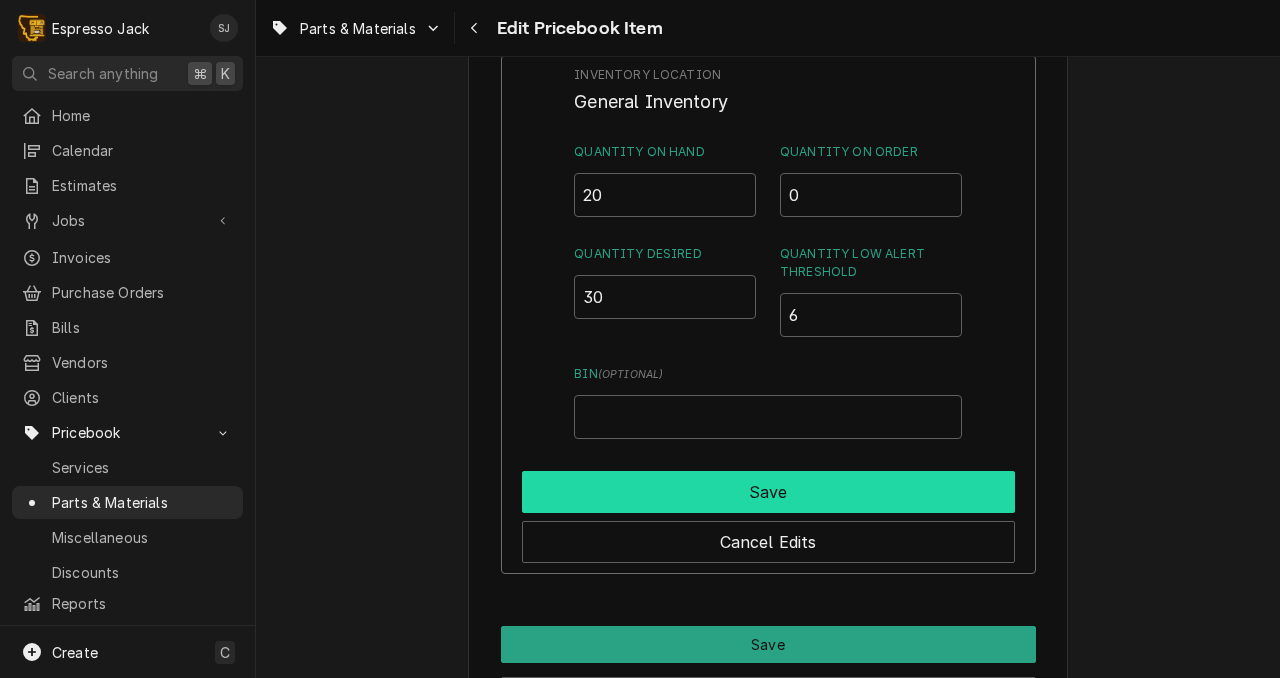 click on "Save" at bounding box center (768, 492) 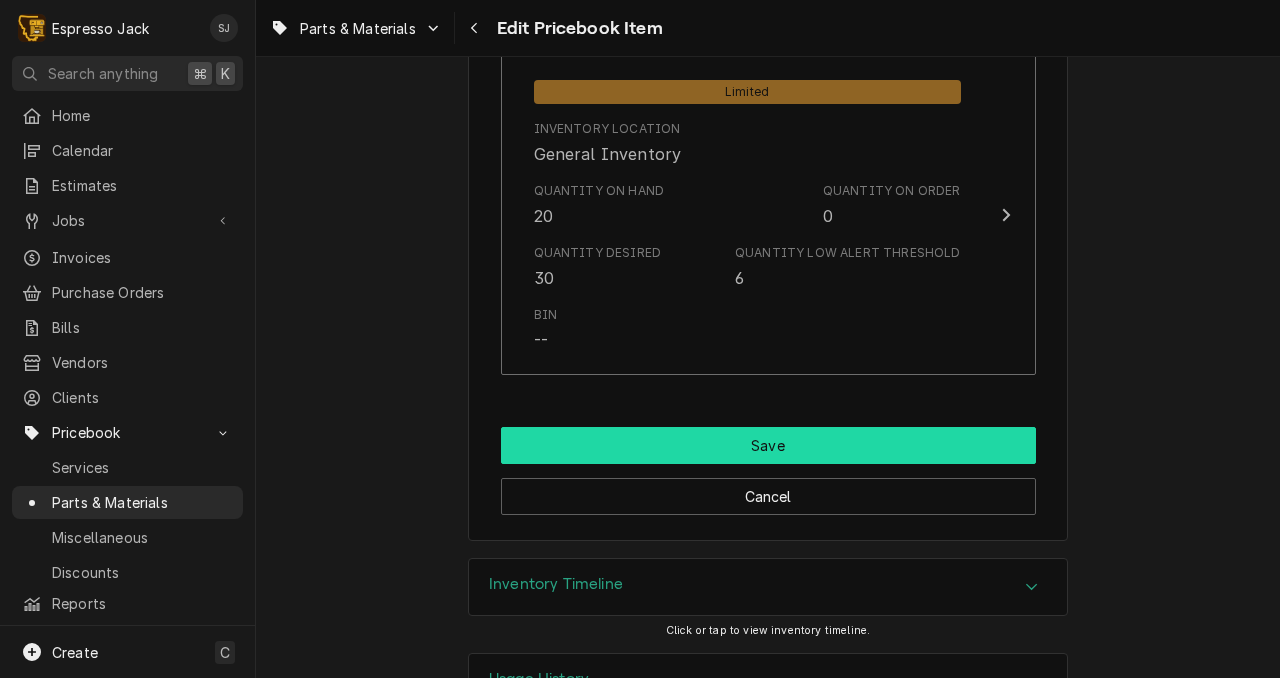 click on "Save" at bounding box center [768, 445] 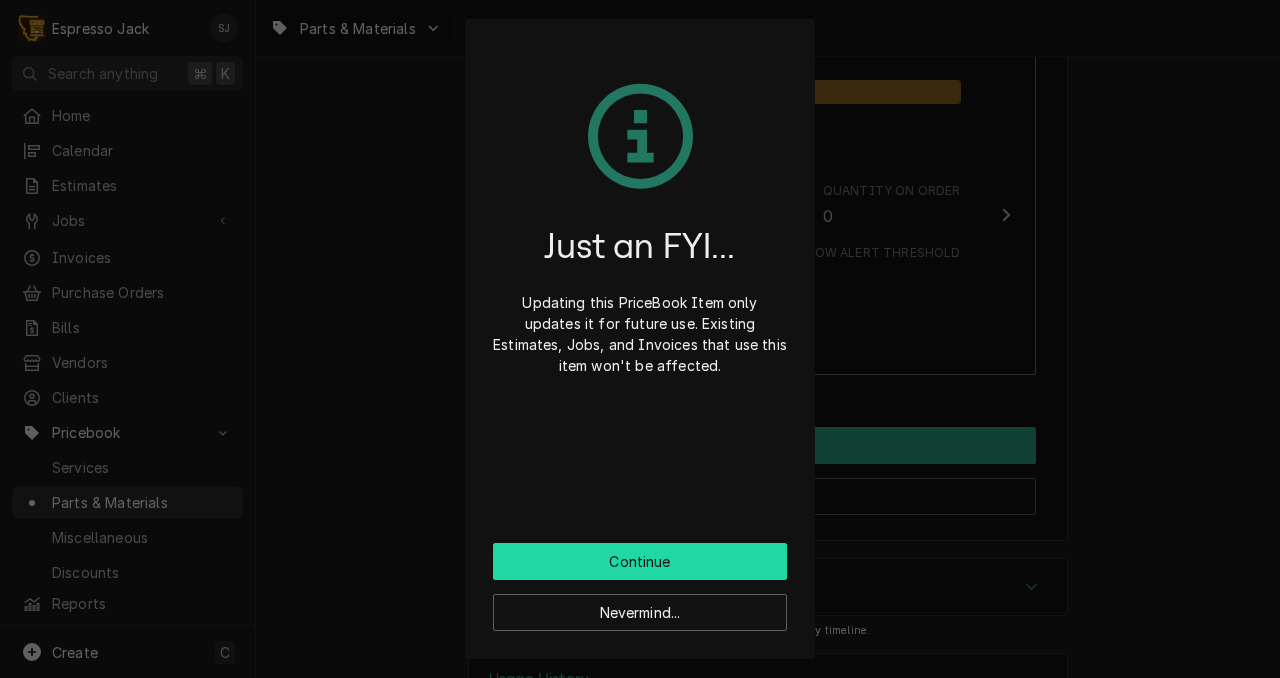 click on "Continue" at bounding box center (640, 561) 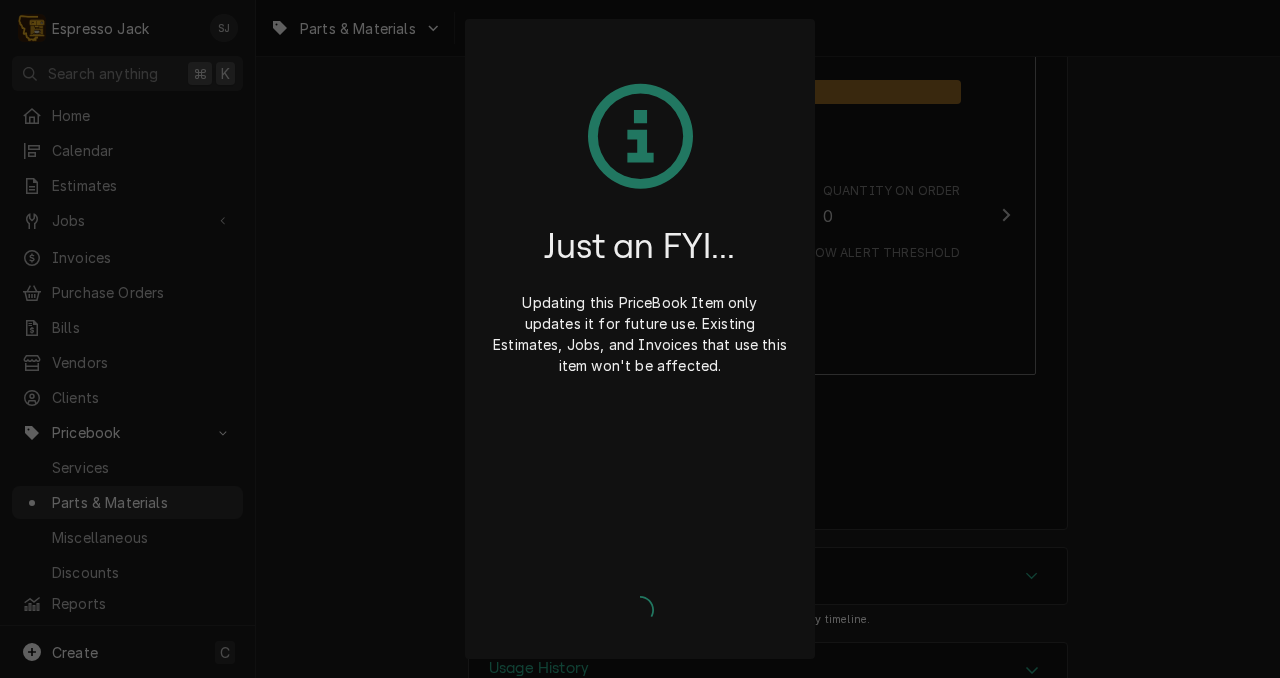 type on "x" 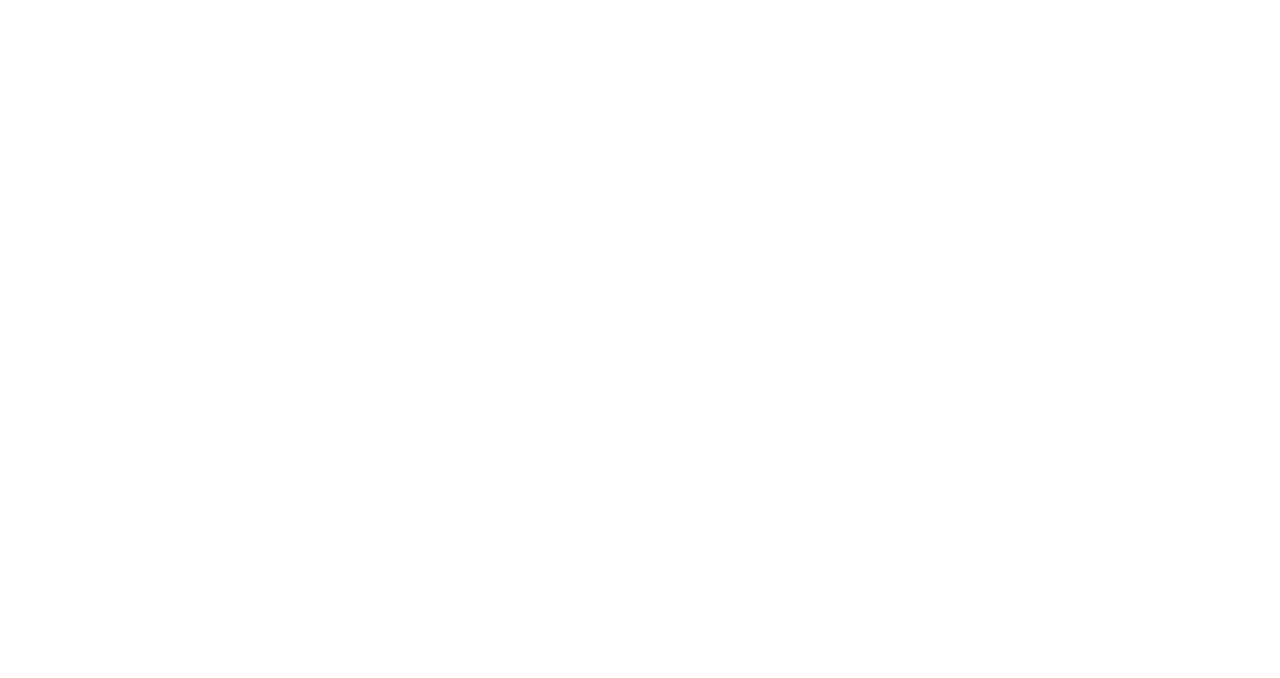 scroll, scrollTop: 0, scrollLeft: 0, axis: both 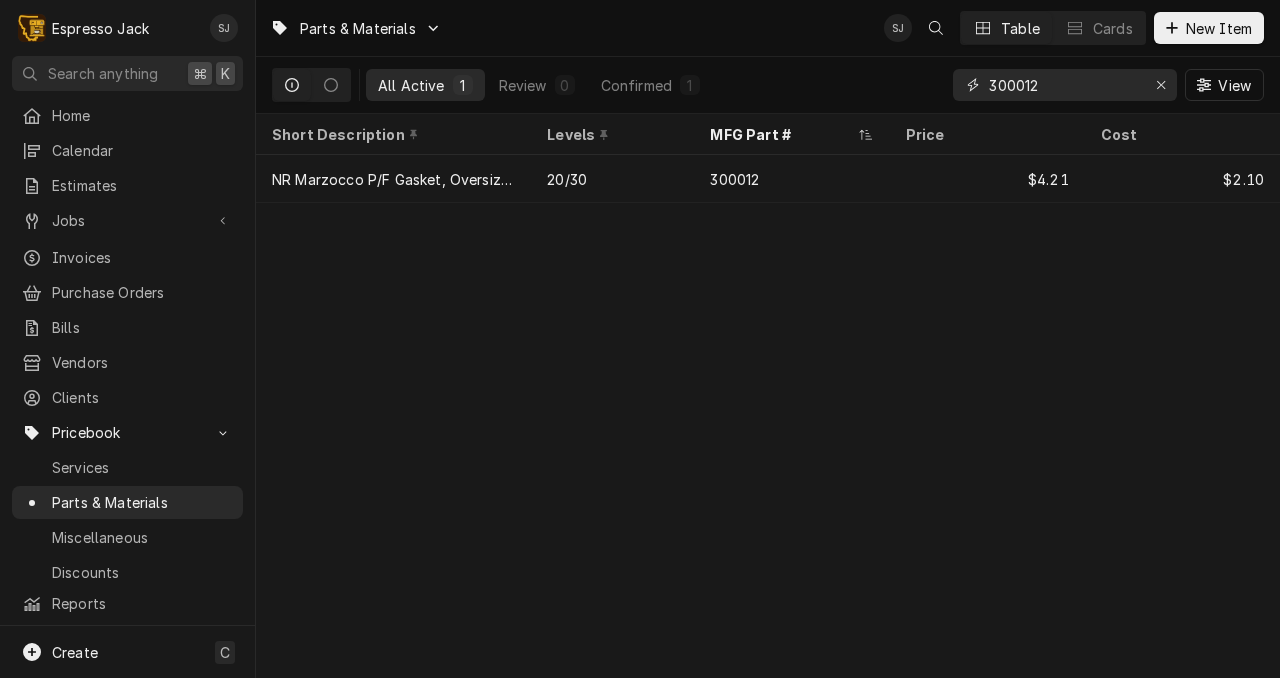 click on "300012" at bounding box center [1064, 85] 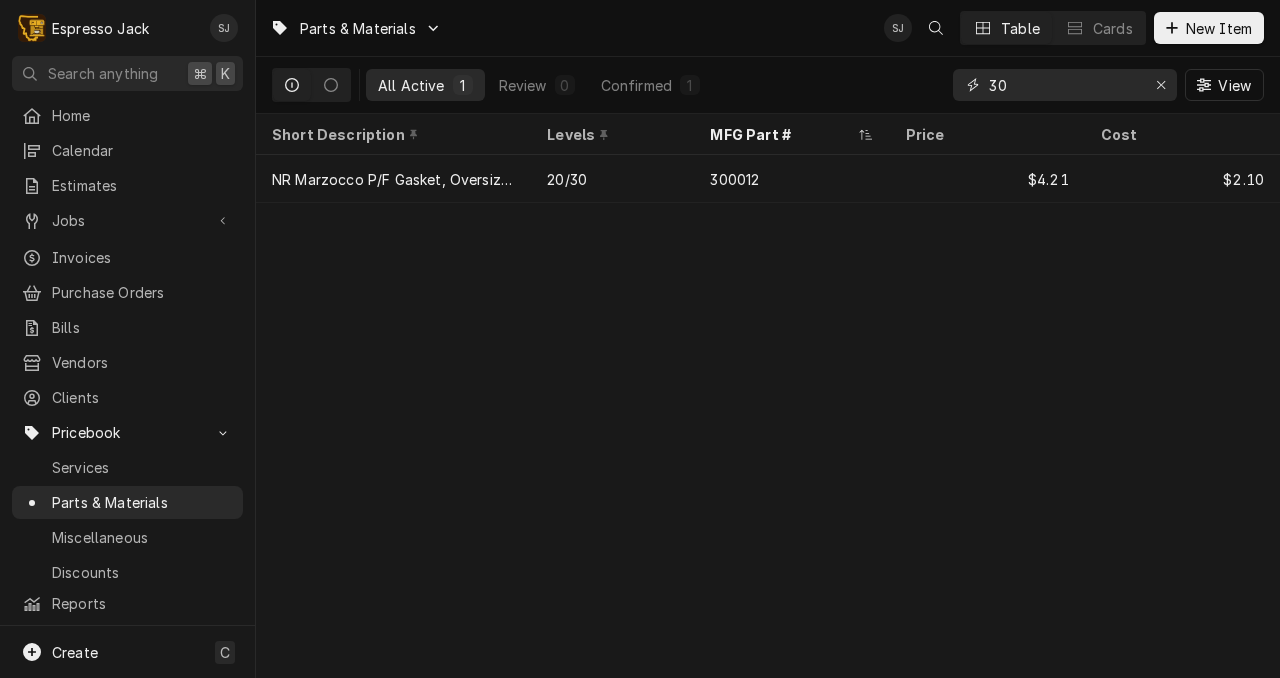 type on "3" 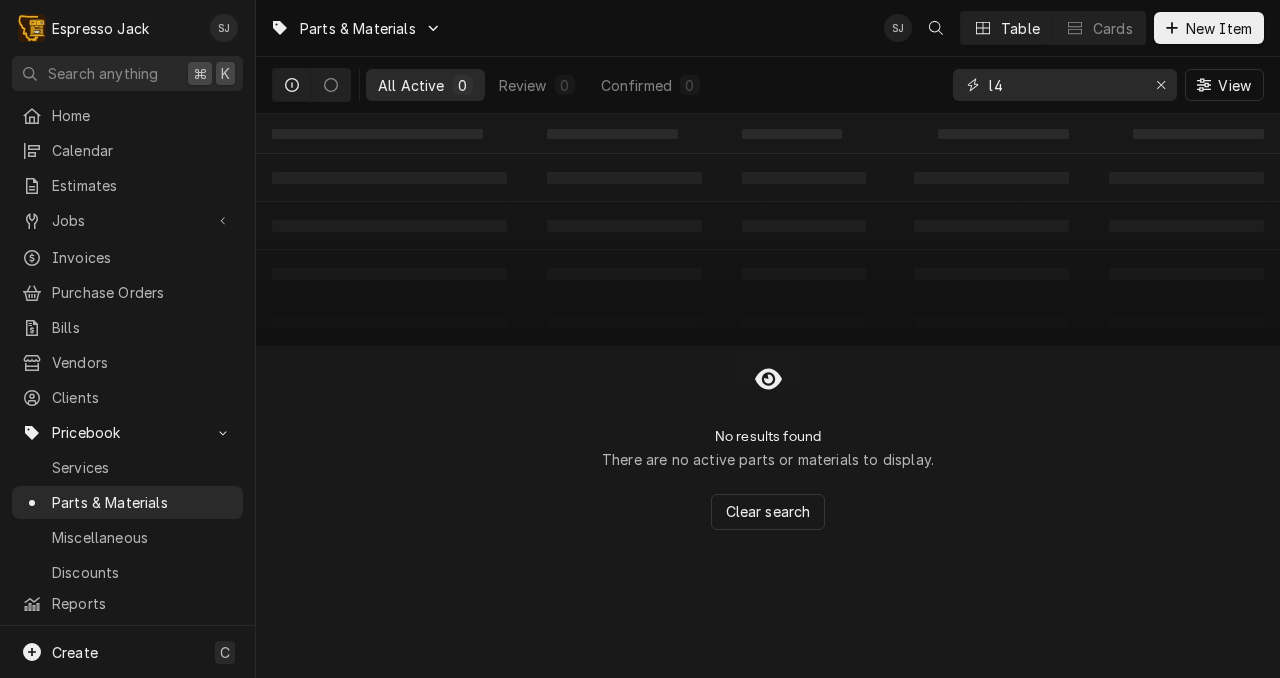 type on "l" 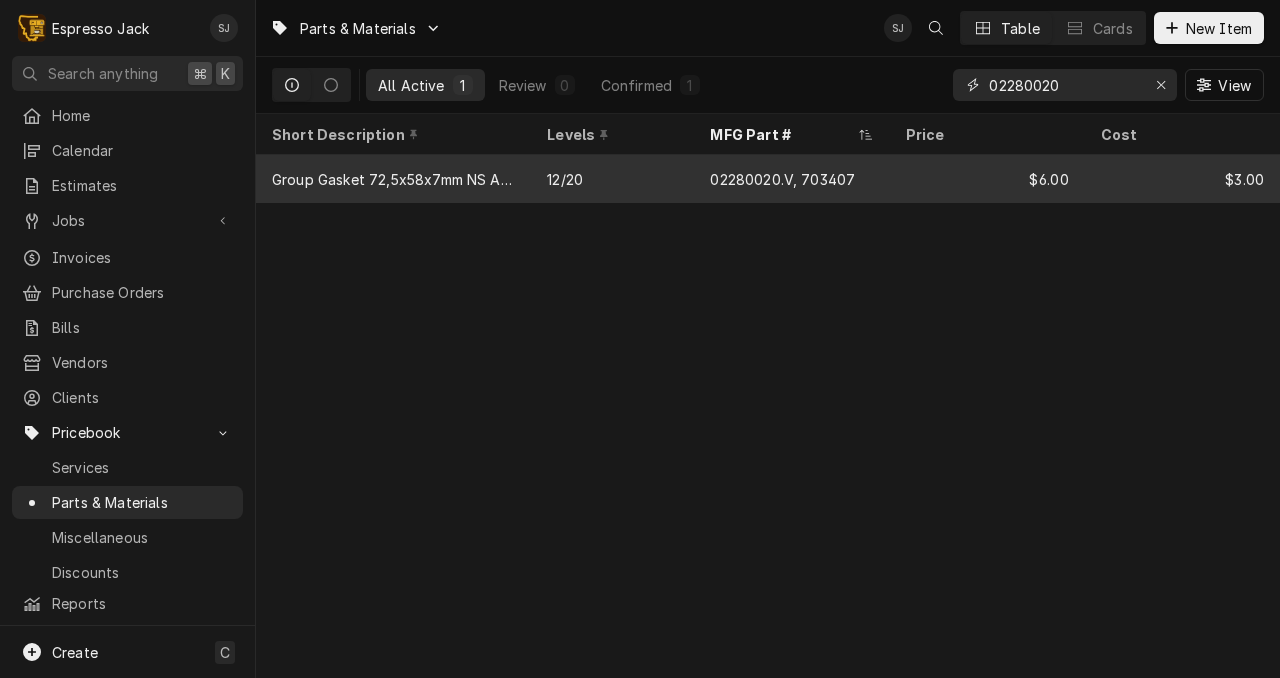 type on "02280020" 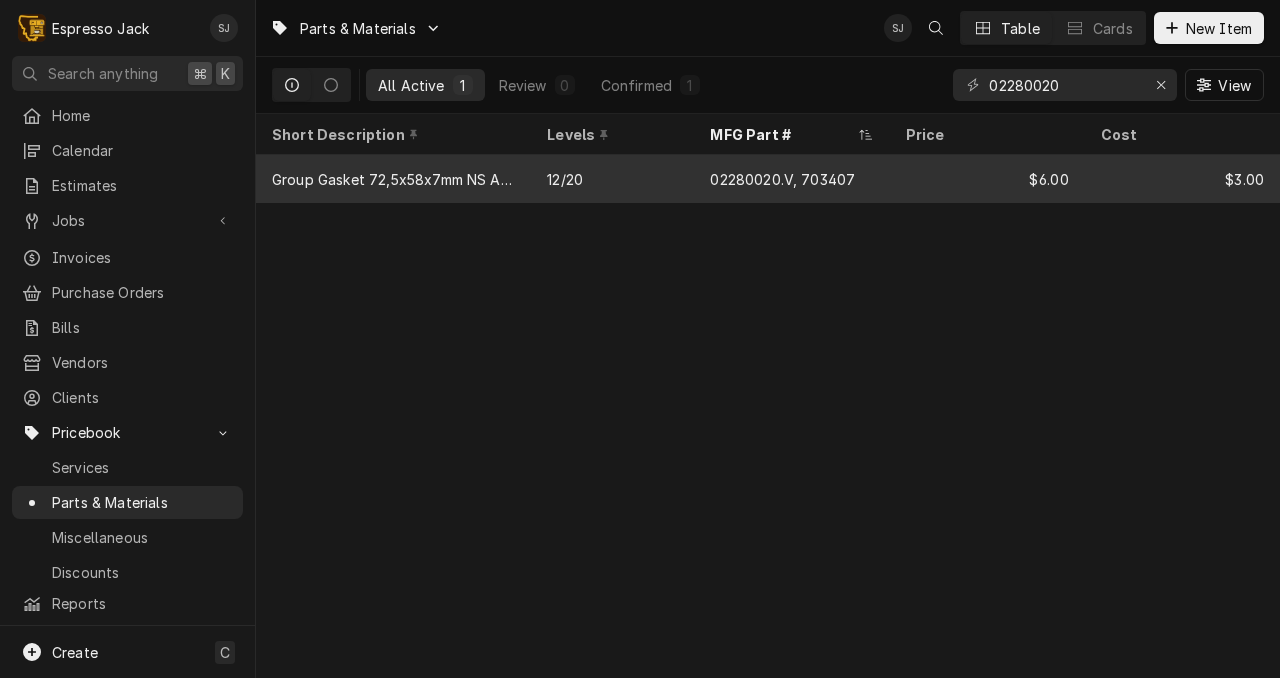 click on "02280020.V, 703407" at bounding box center (782, 179) 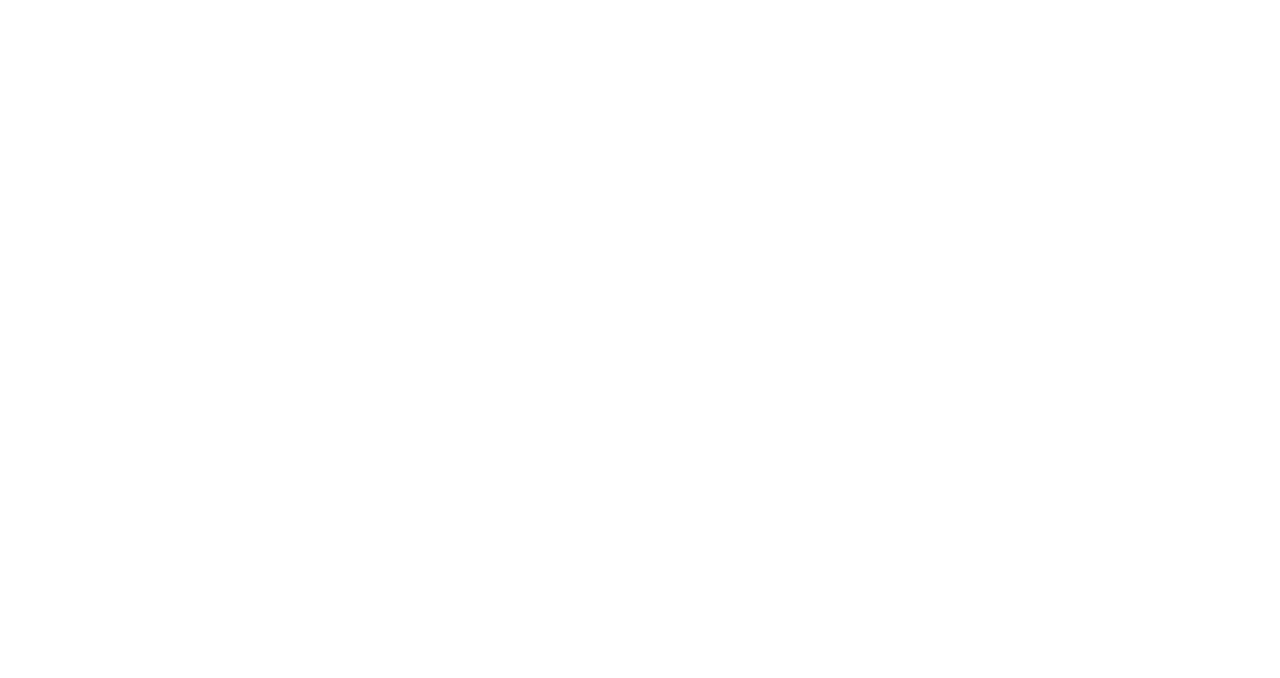 scroll, scrollTop: 0, scrollLeft: 0, axis: both 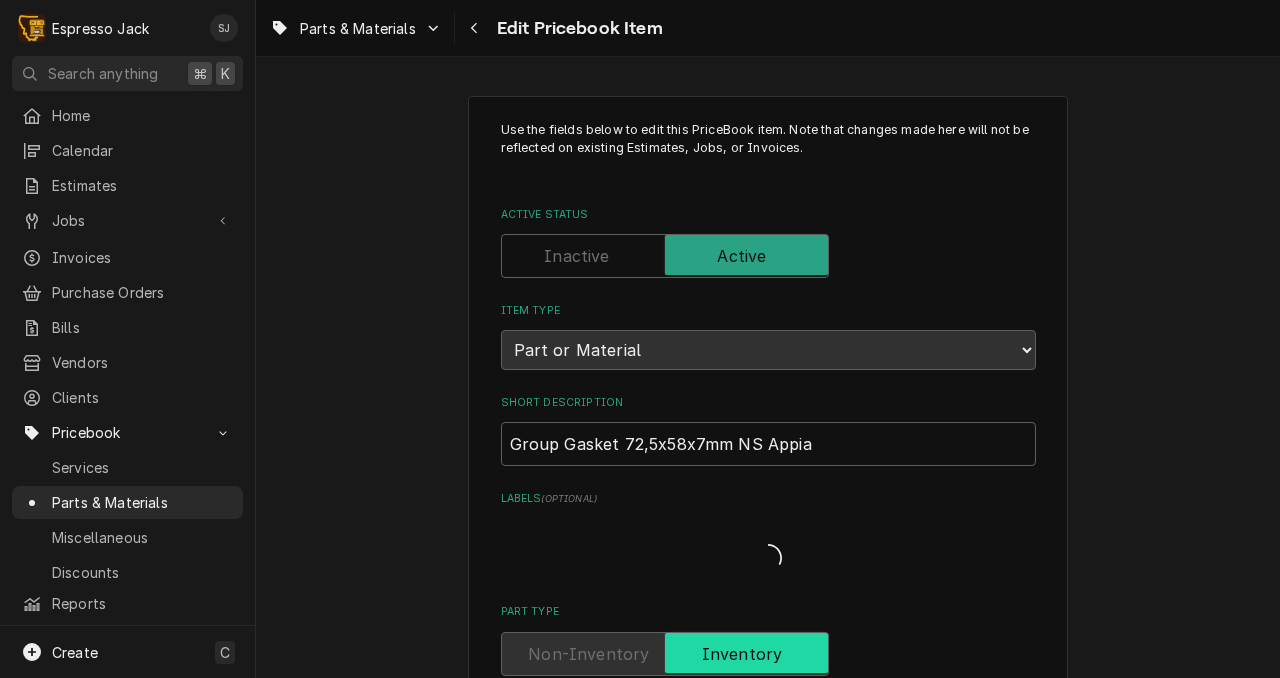 type on "x" 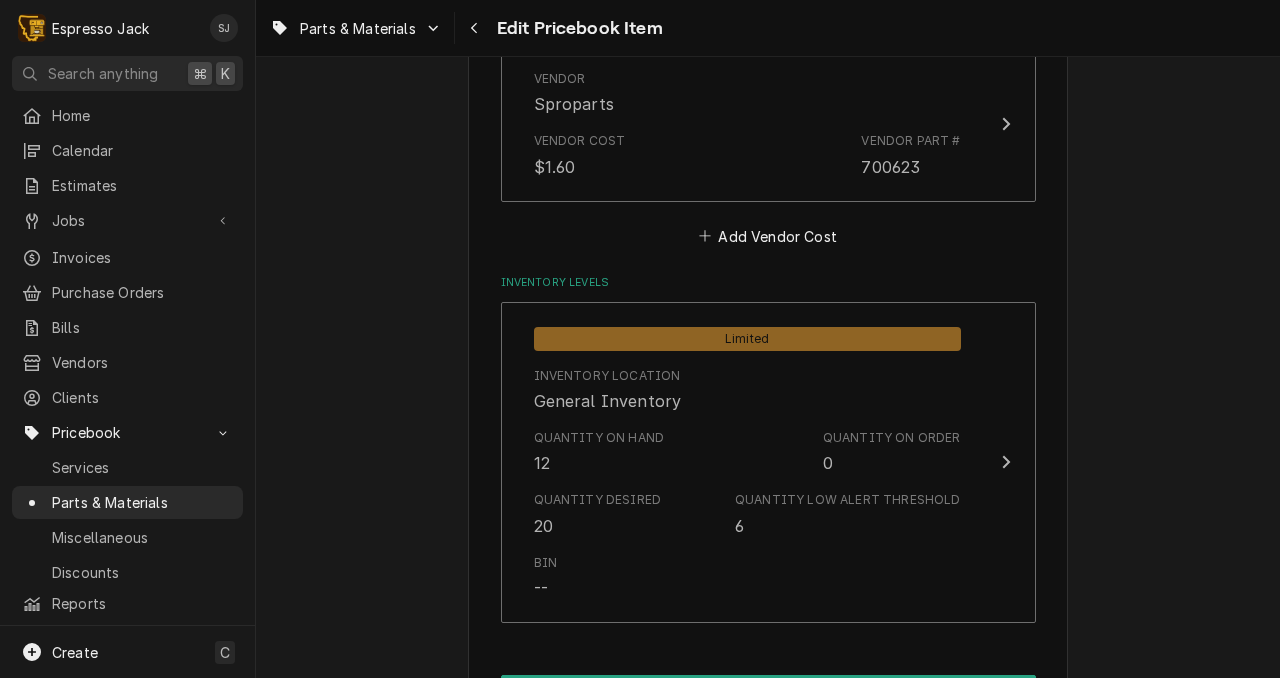 scroll, scrollTop: 1561, scrollLeft: 0, axis: vertical 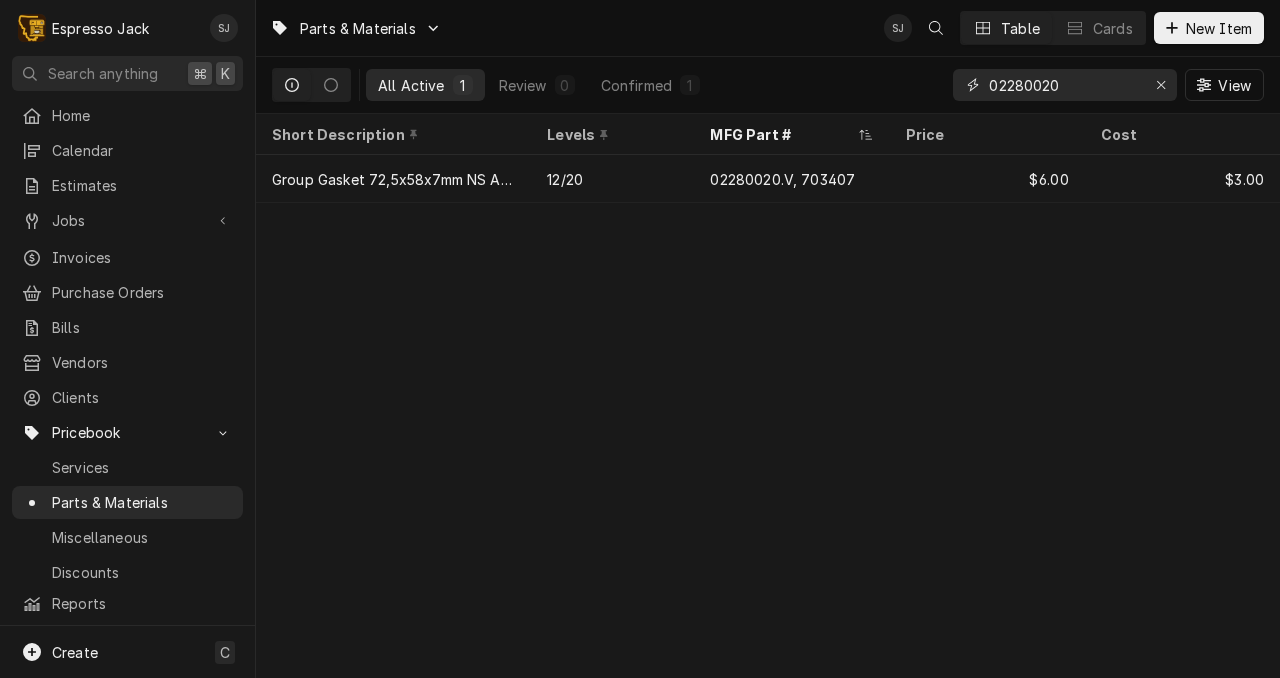 click on "02280020" at bounding box center (1064, 85) 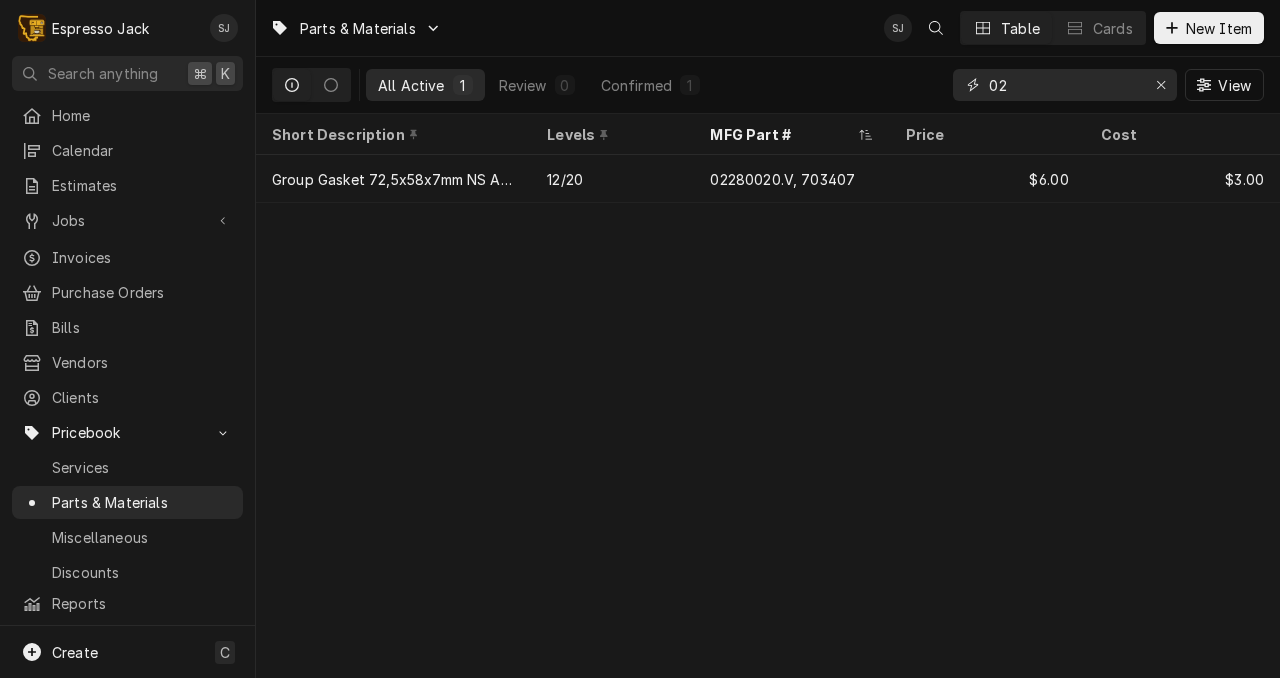 type on "0" 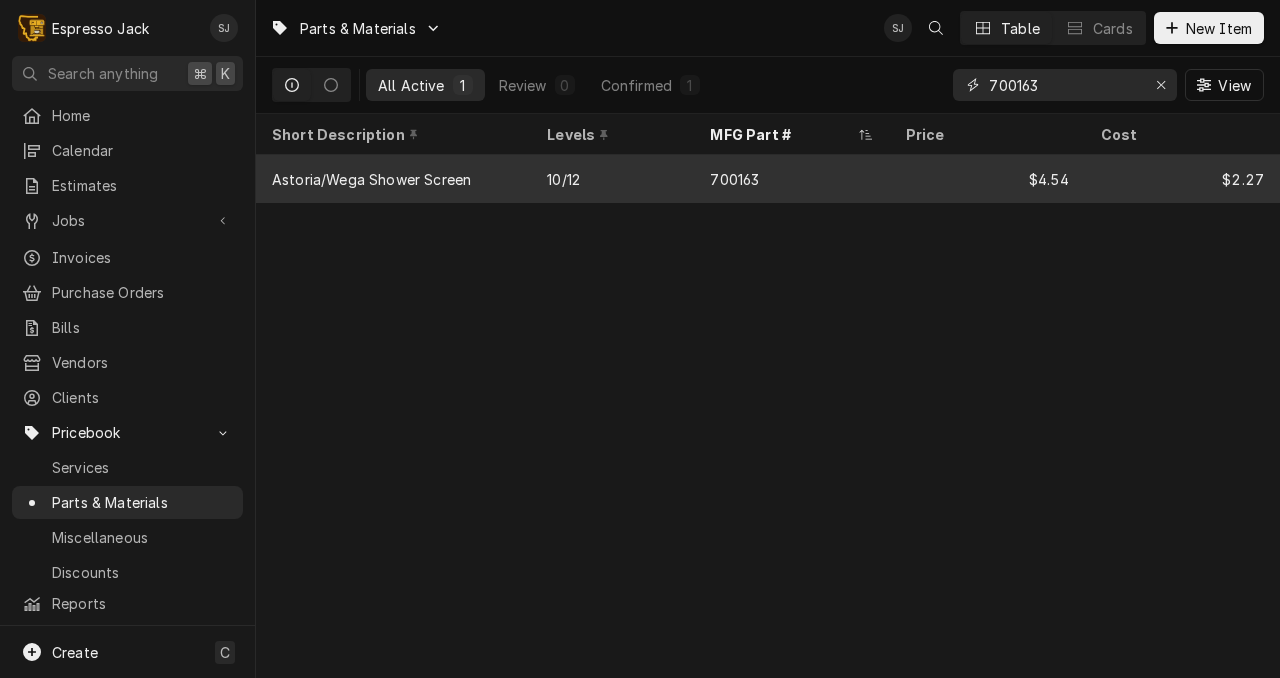 type on "700163" 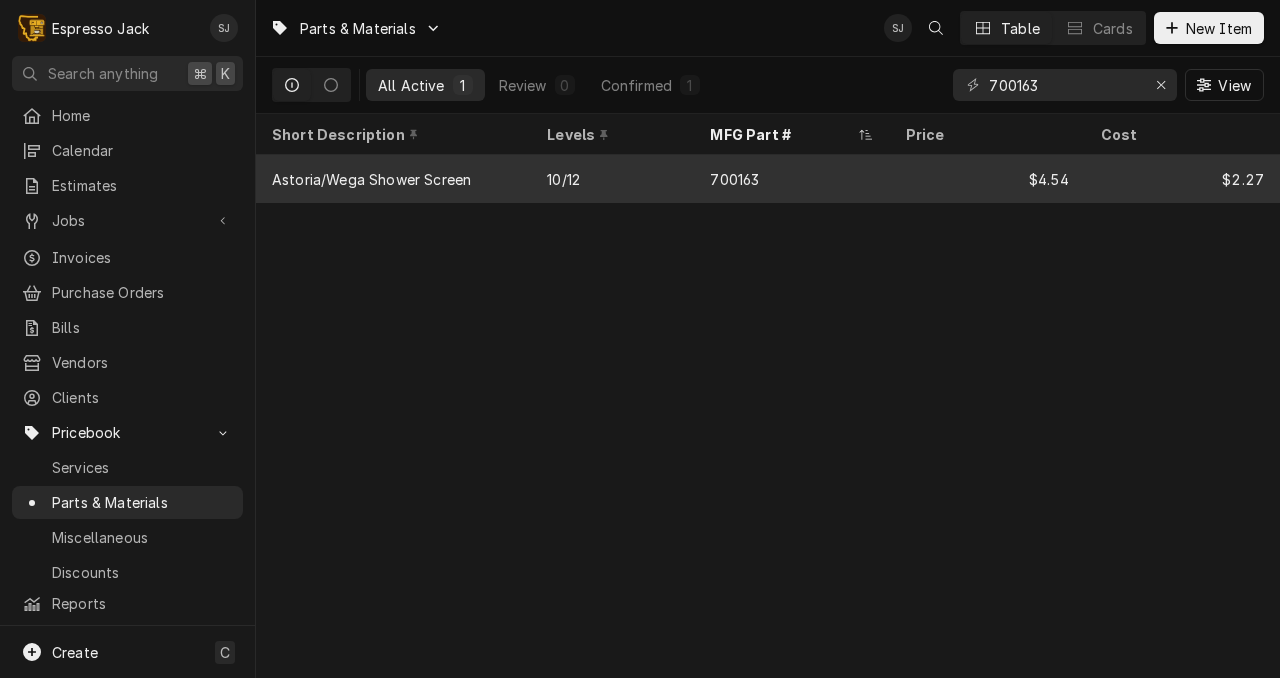 click on "700163" at bounding box center [791, 179] 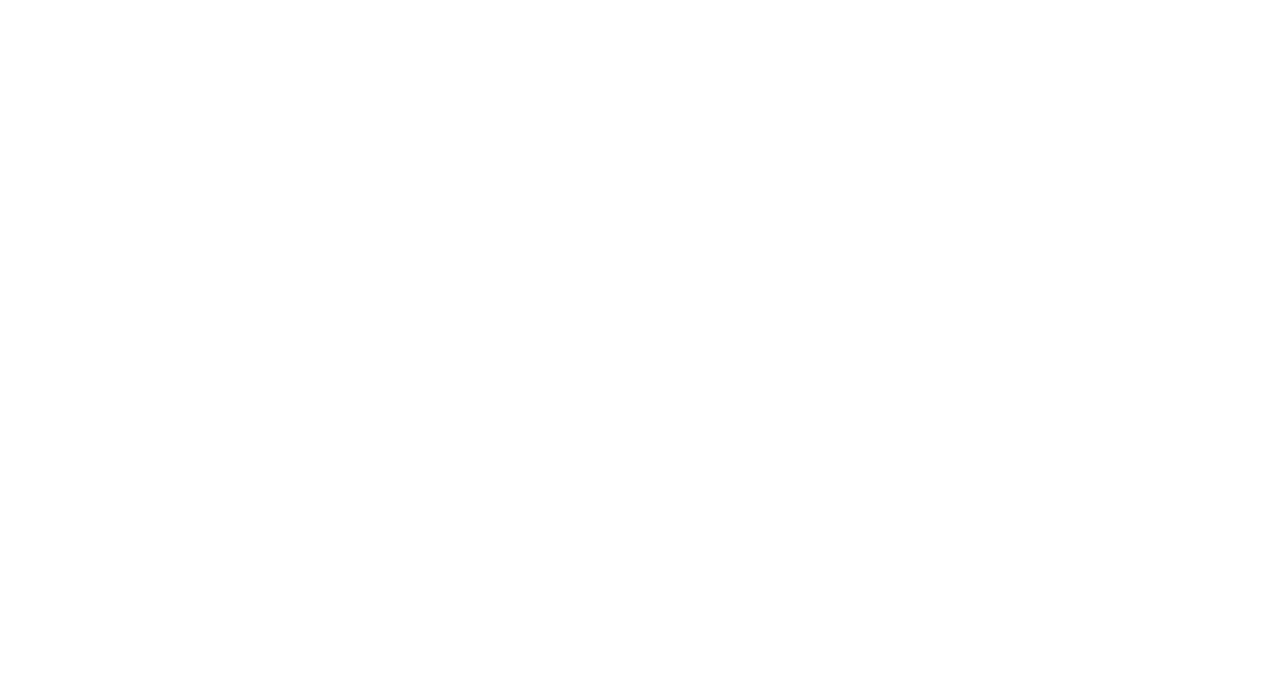 scroll, scrollTop: 0, scrollLeft: 0, axis: both 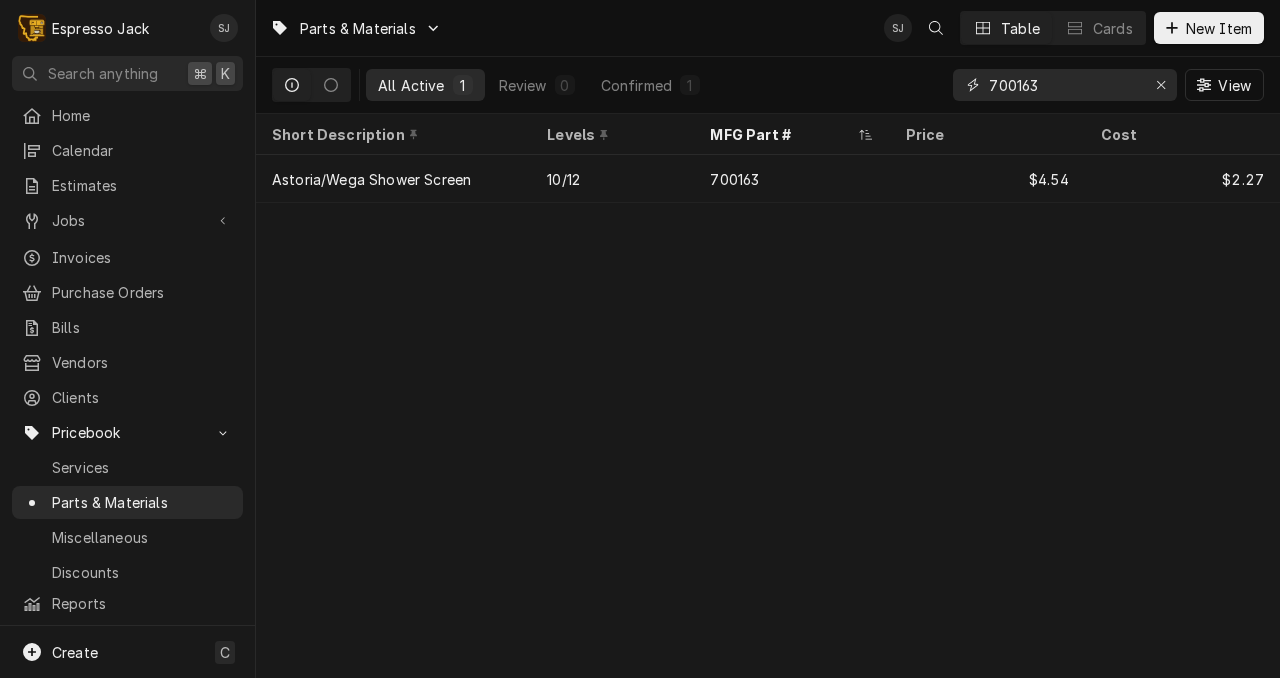 click on "700163" at bounding box center (1064, 85) 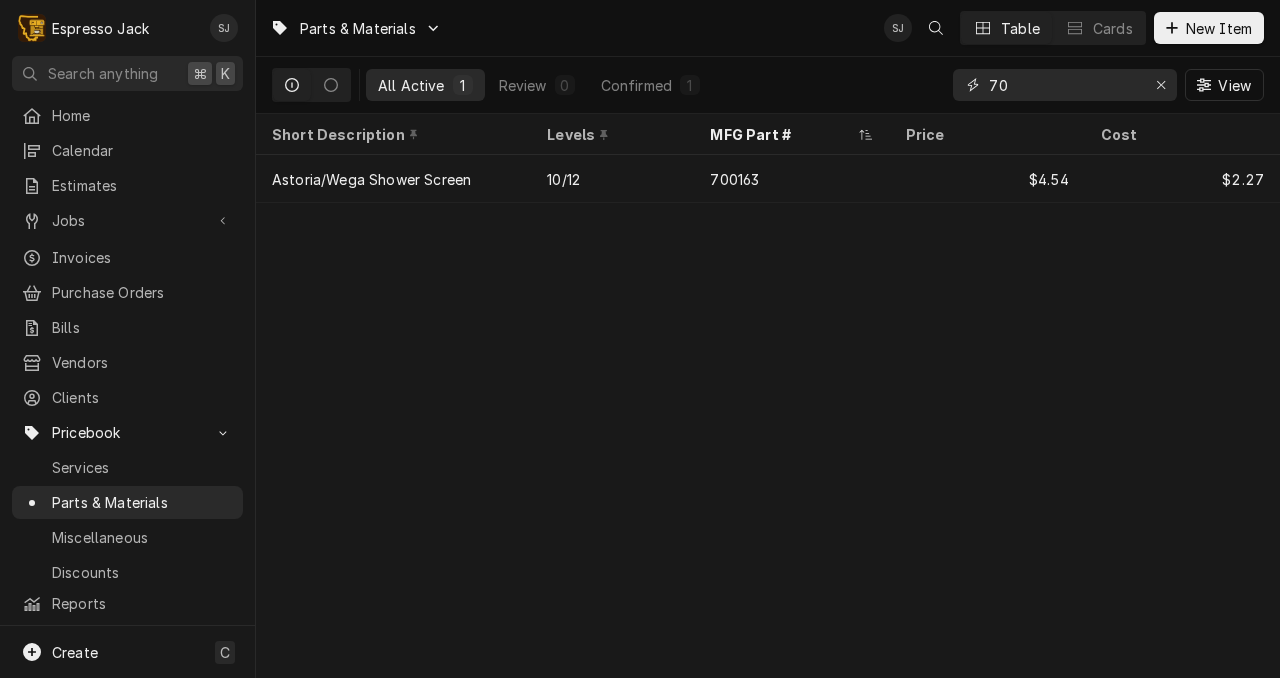 type on "7" 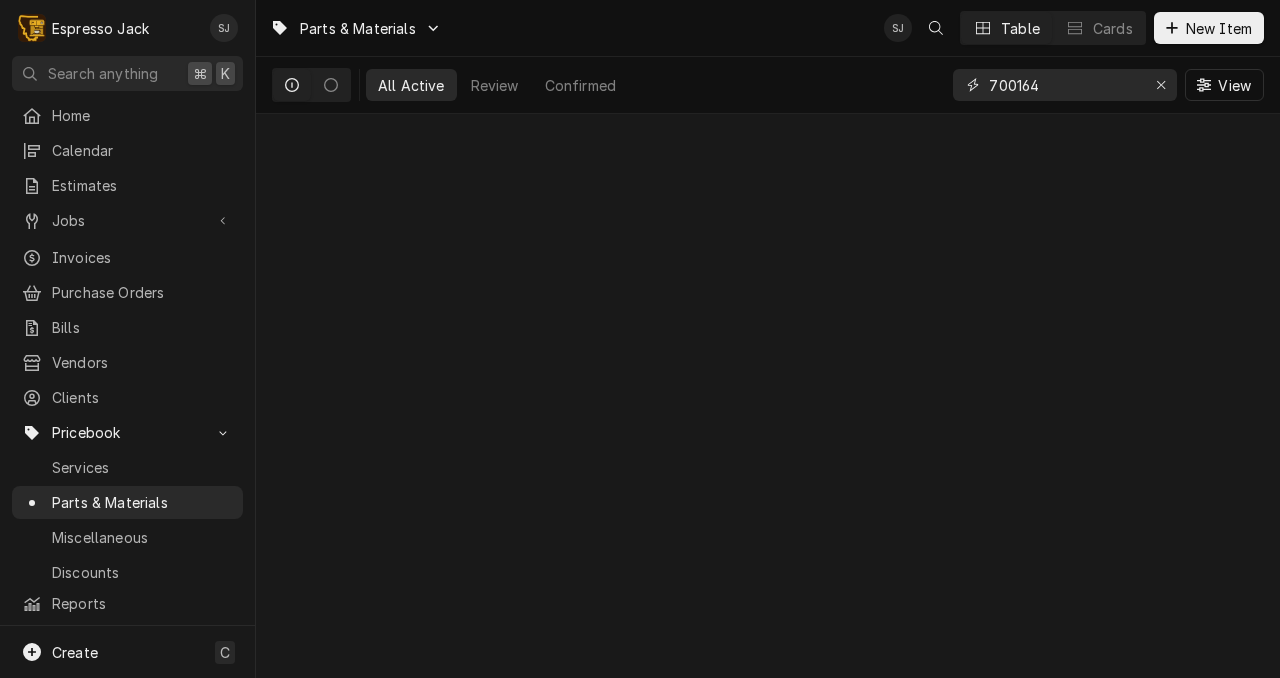 type on "700164" 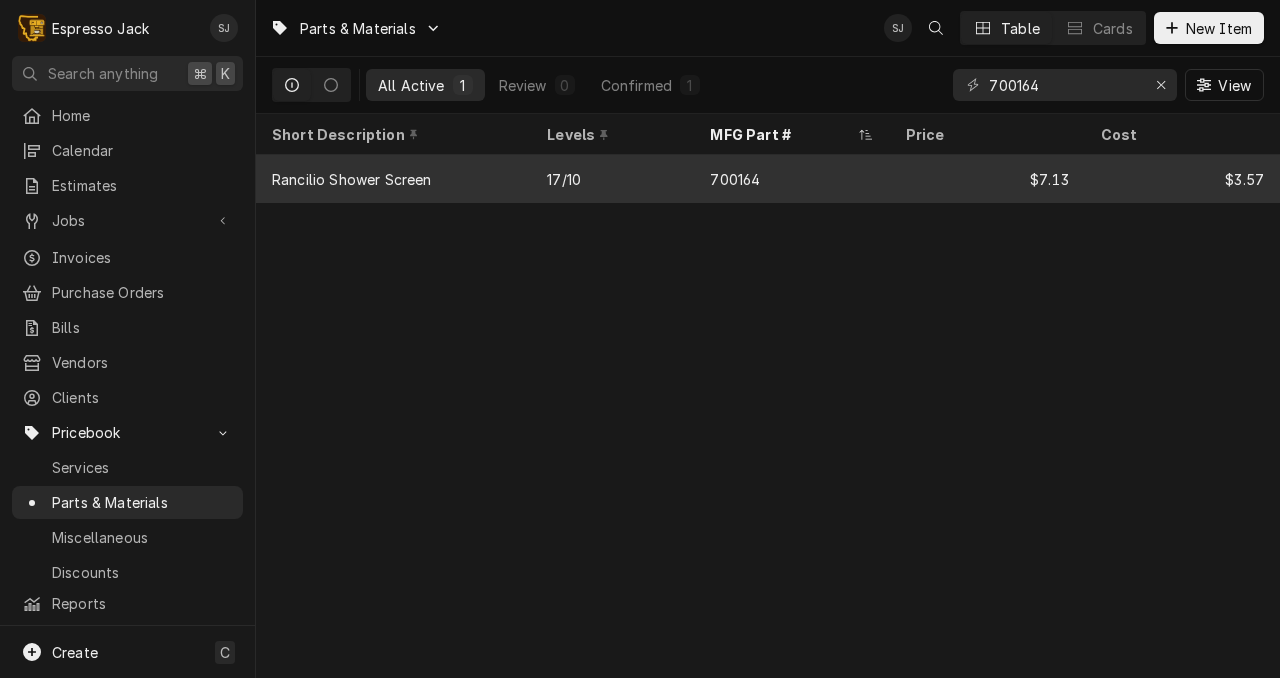click on "700164" at bounding box center (791, 179) 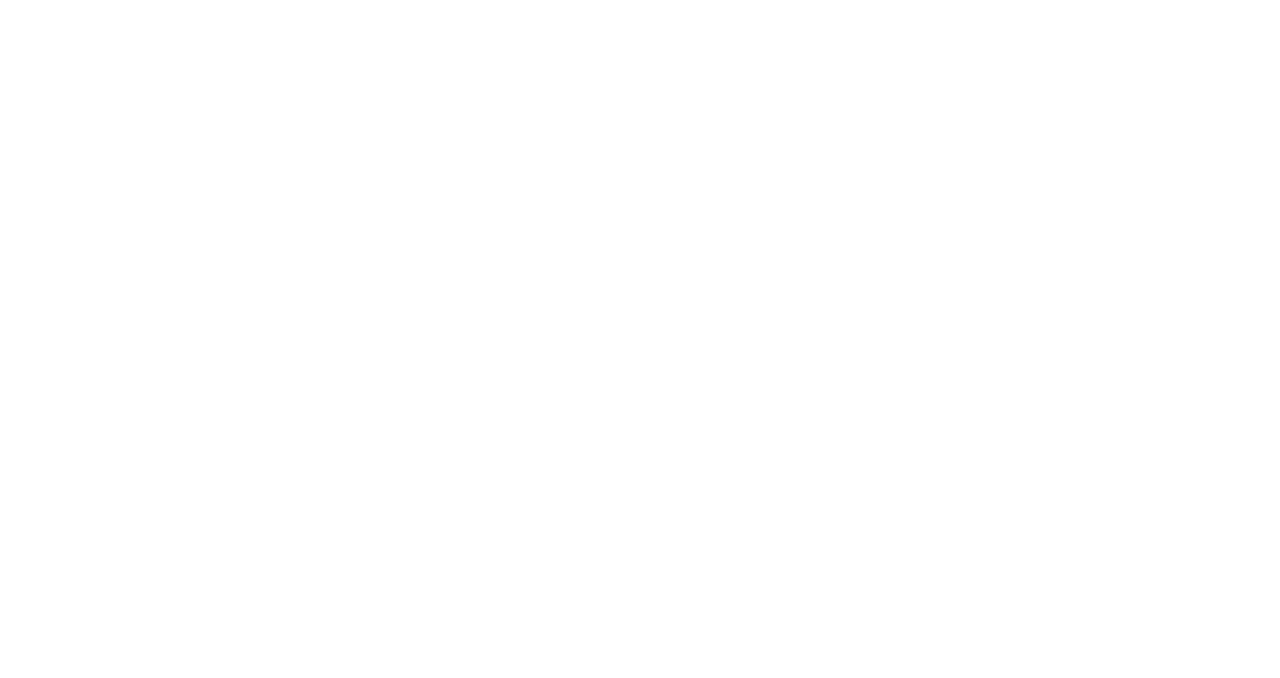 scroll, scrollTop: 0, scrollLeft: 0, axis: both 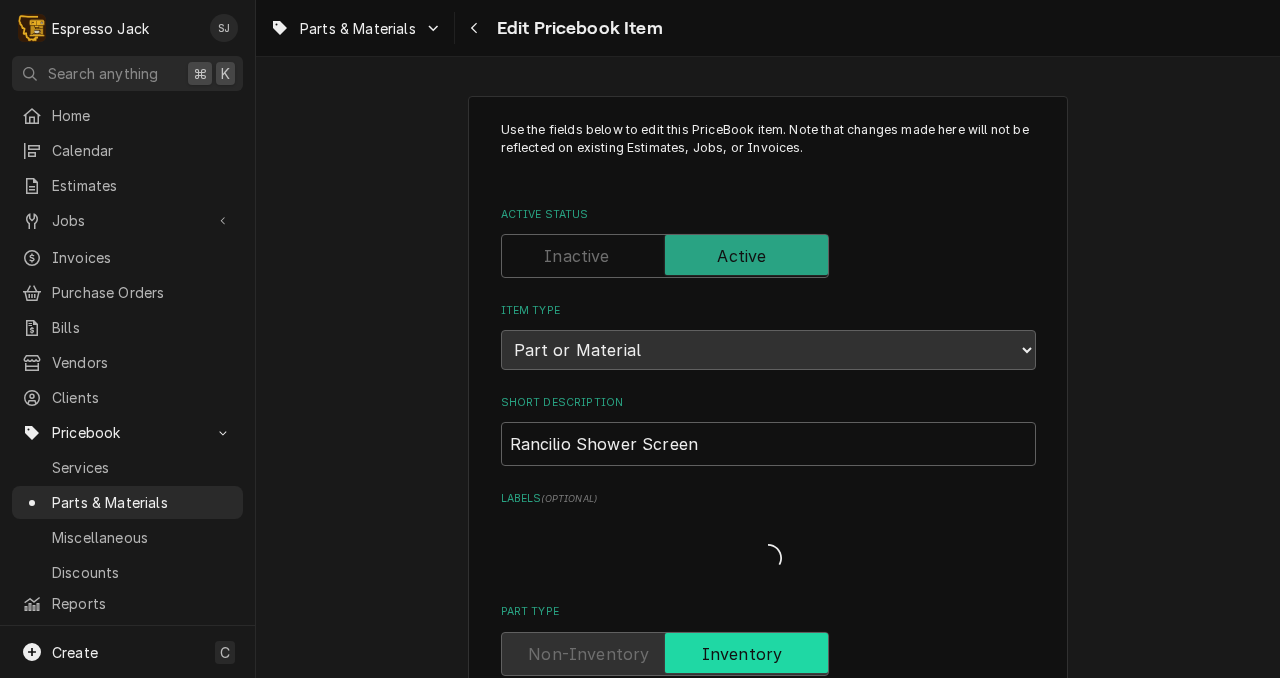 type on "x" 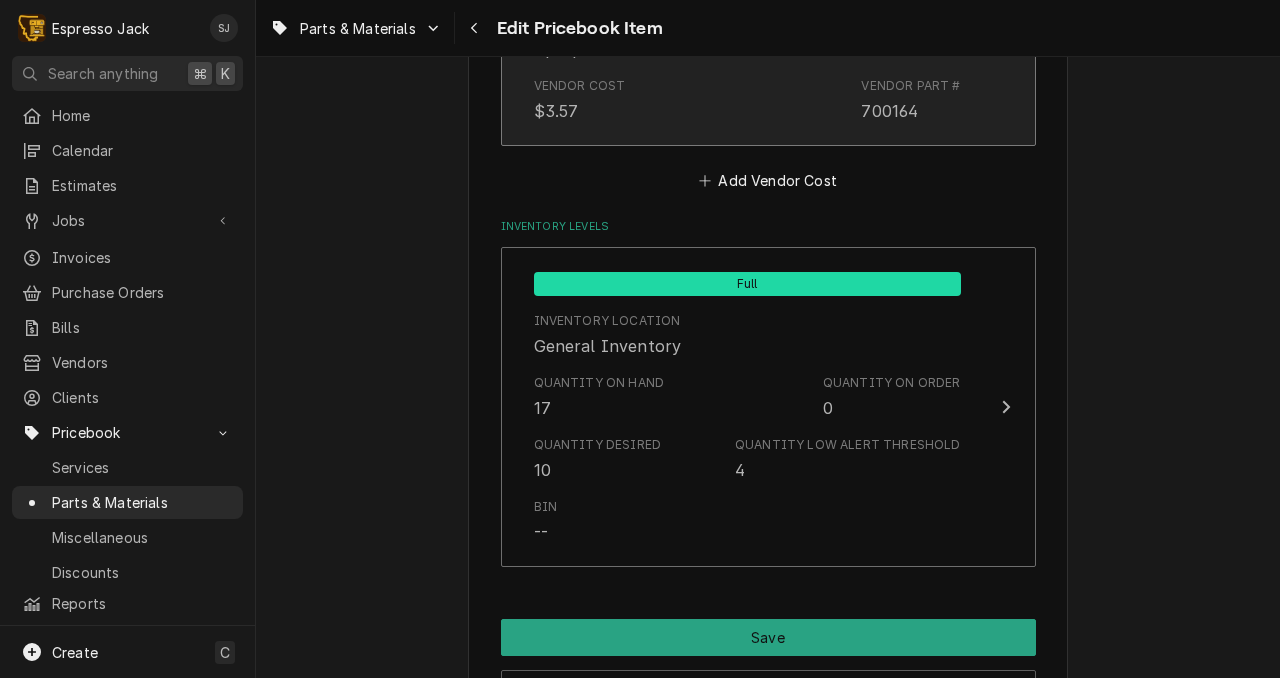 scroll, scrollTop: 1469, scrollLeft: 0, axis: vertical 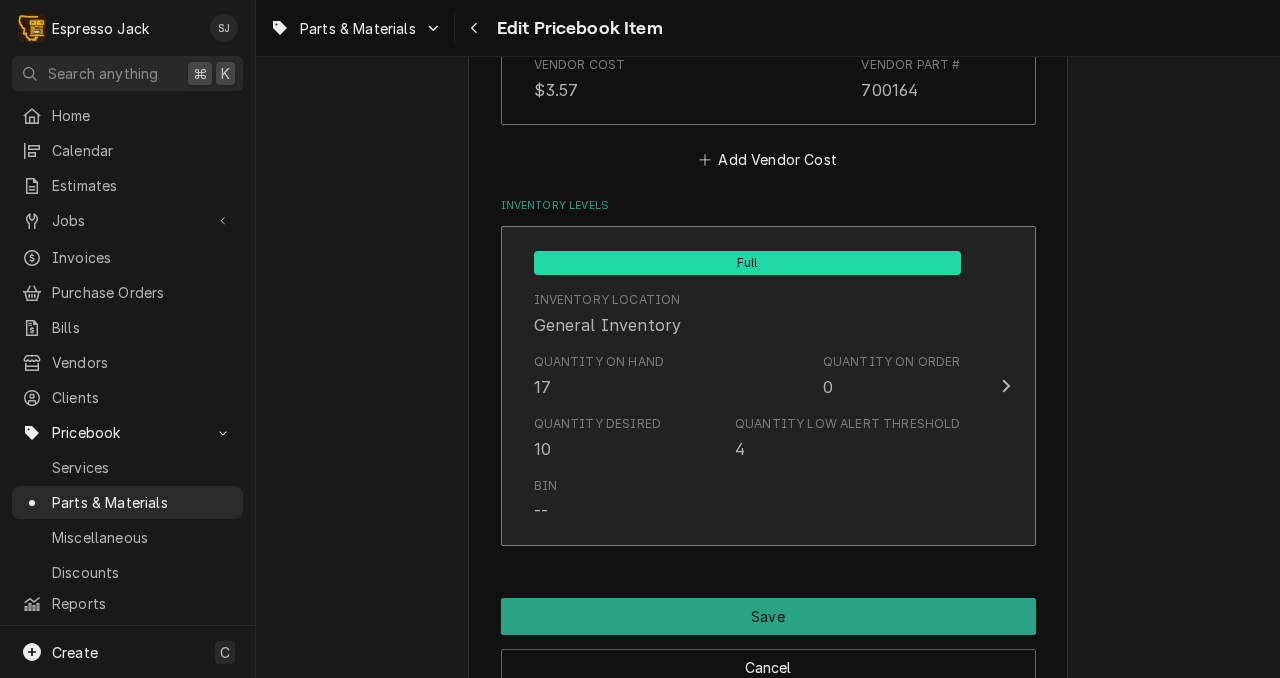 click 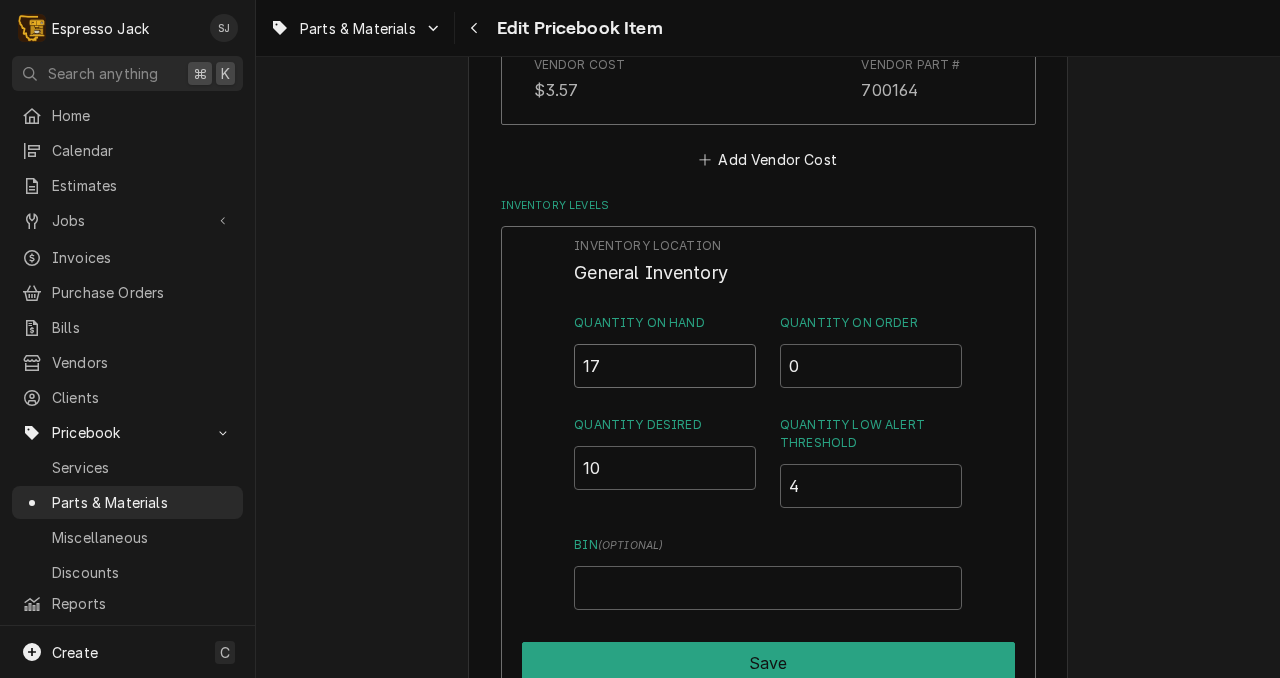 click on "17" at bounding box center (665, 366) 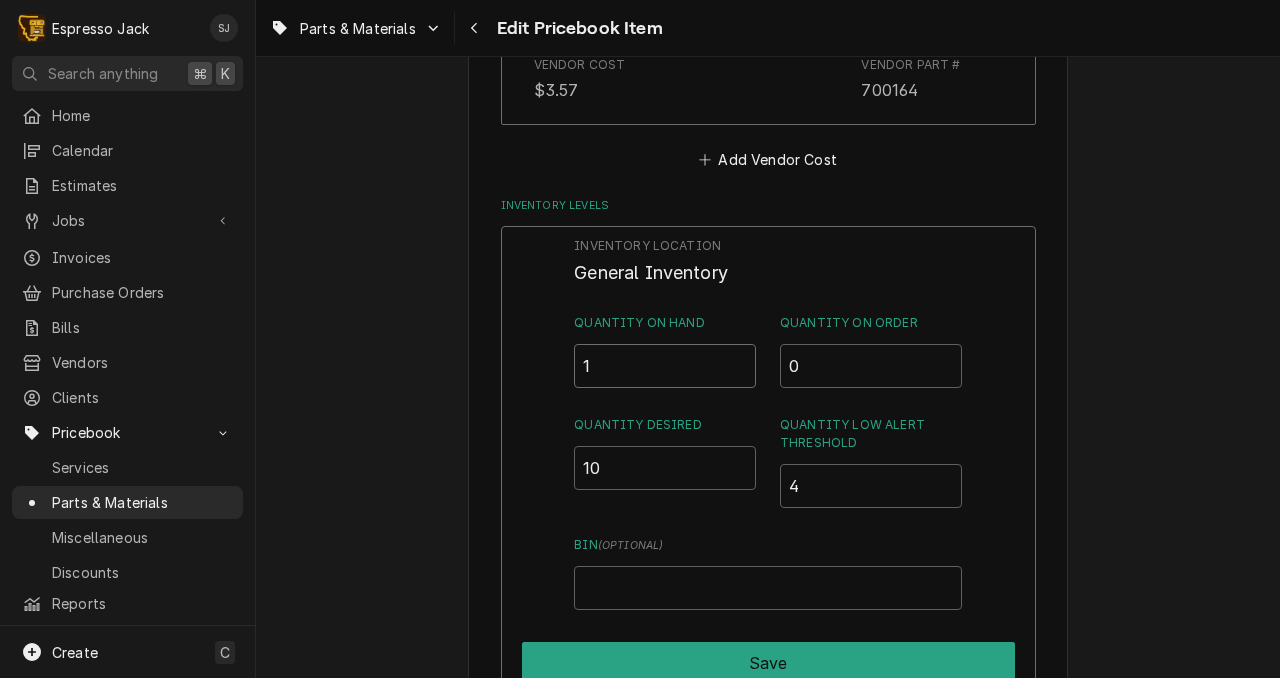 type on "16" 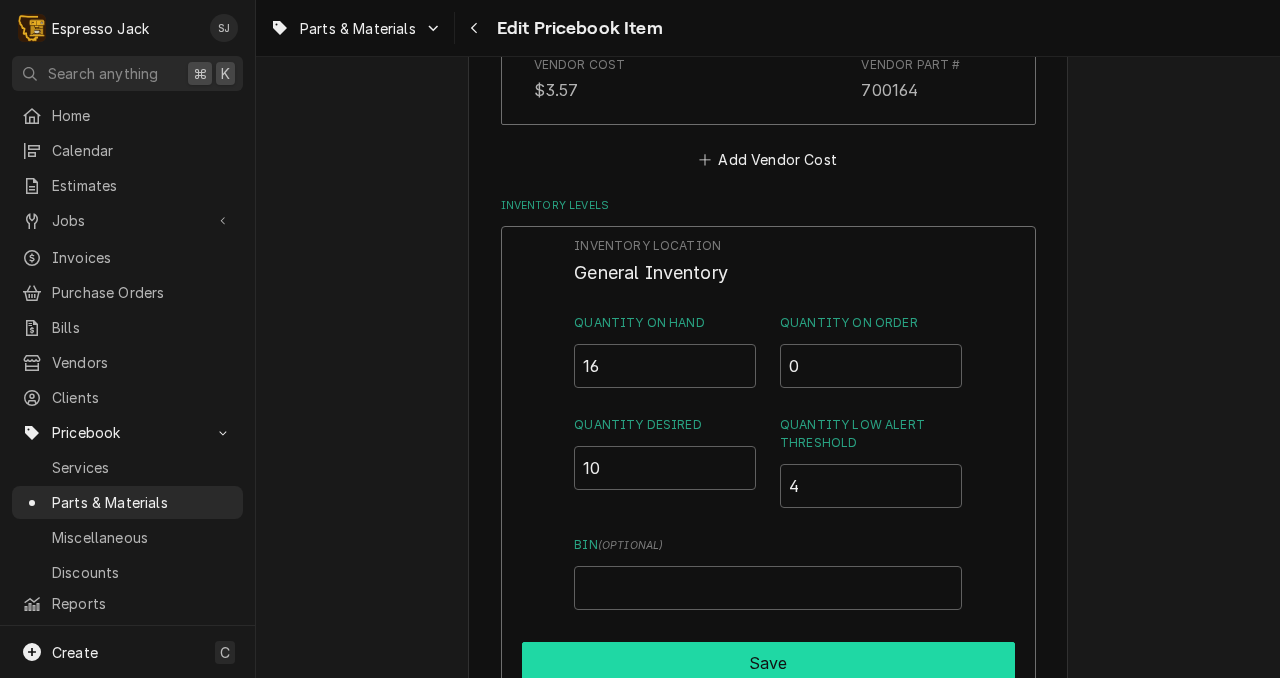 click on "Save" at bounding box center [768, 663] 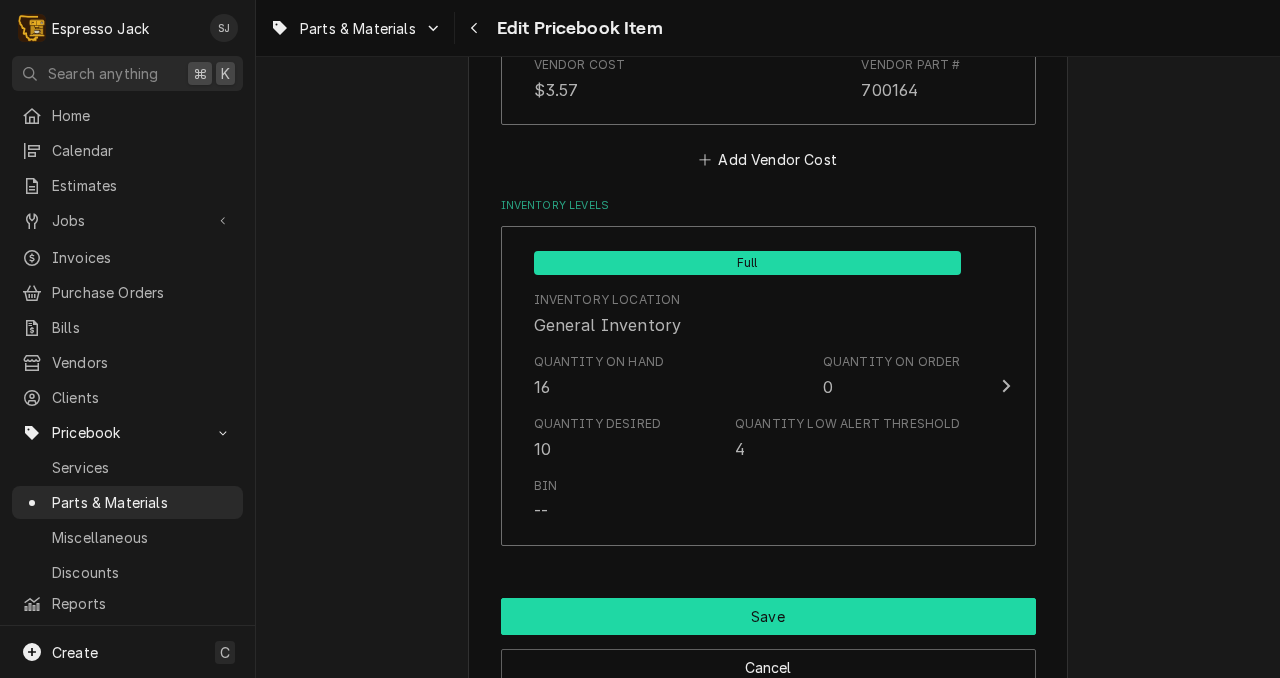 click on "Save" at bounding box center [768, 616] 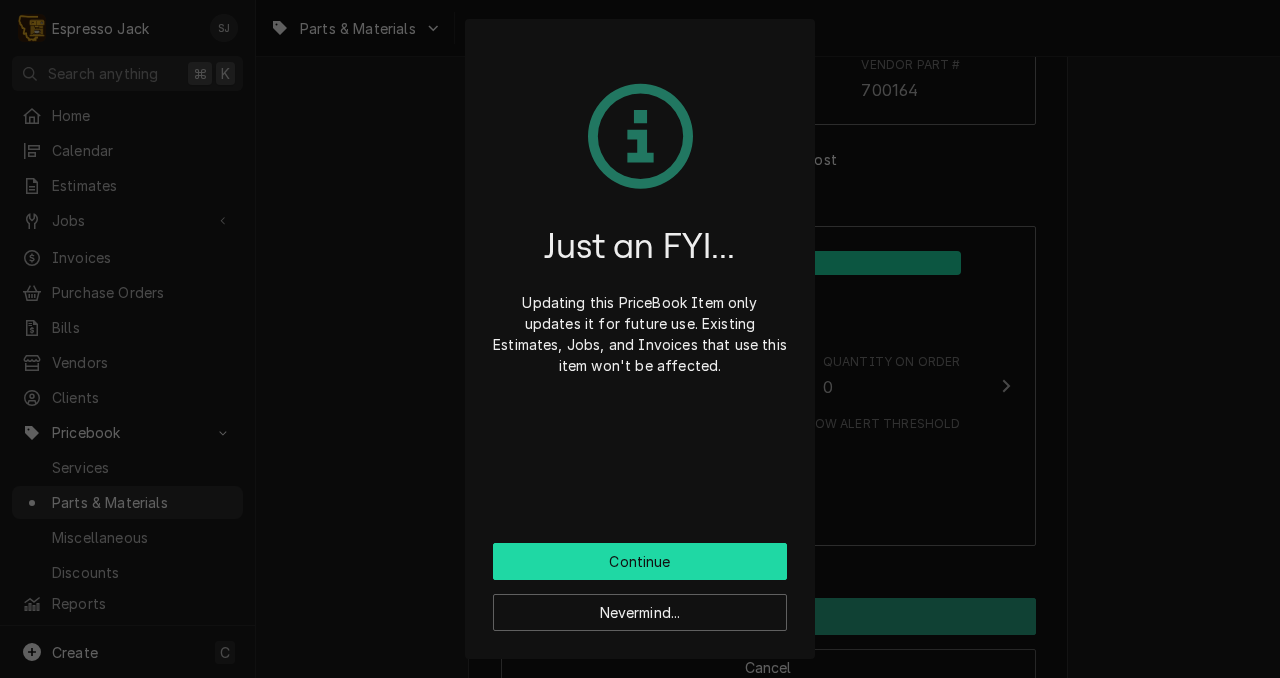 click on "Continue" at bounding box center [640, 561] 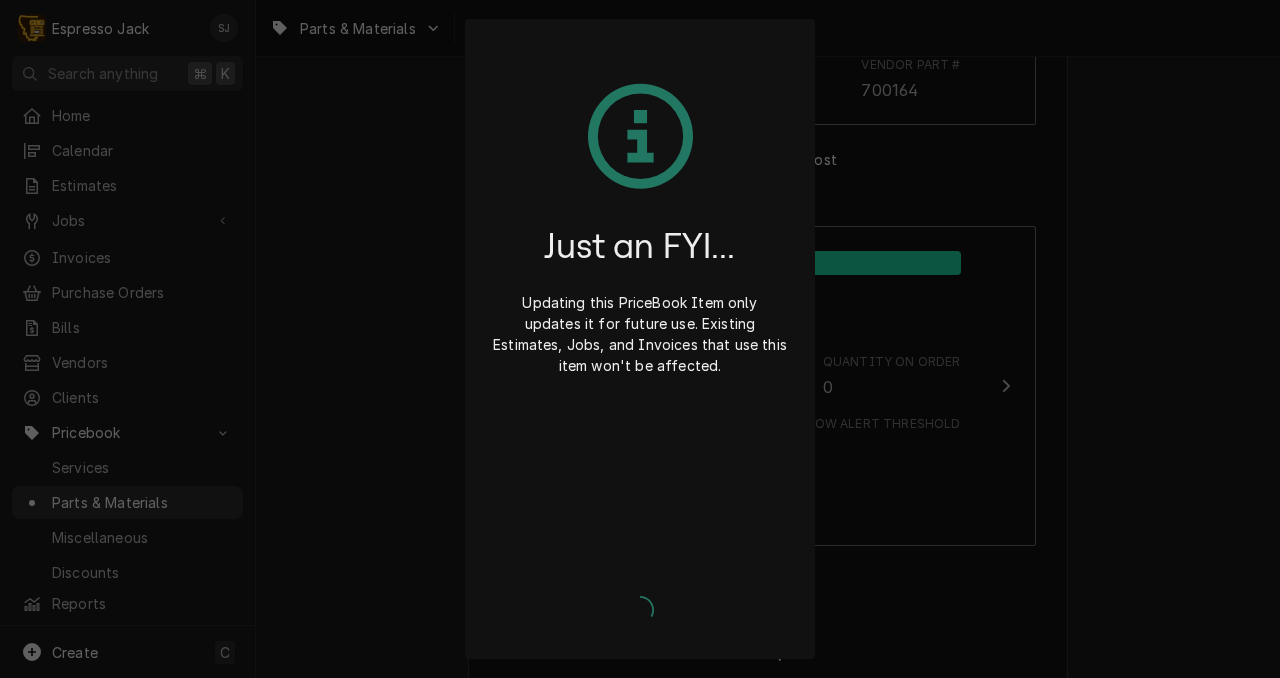 type on "x" 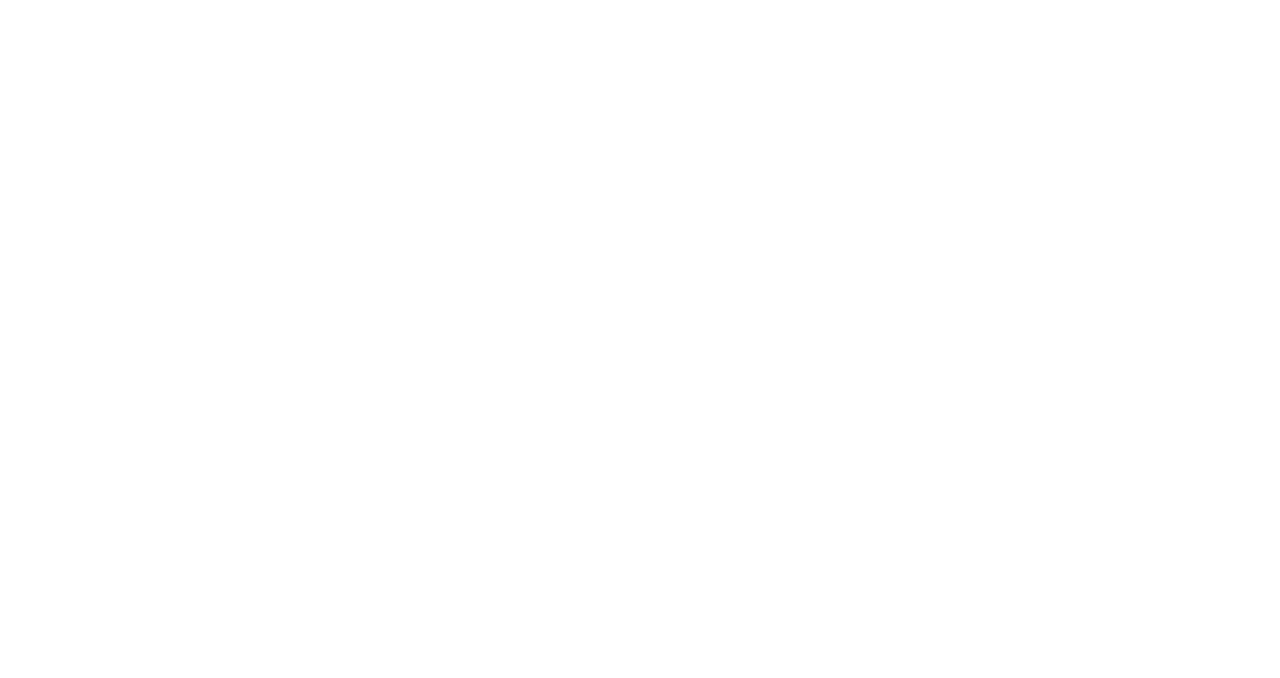 scroll, scrollTop: 0, scrollLeft: 0, axis: both 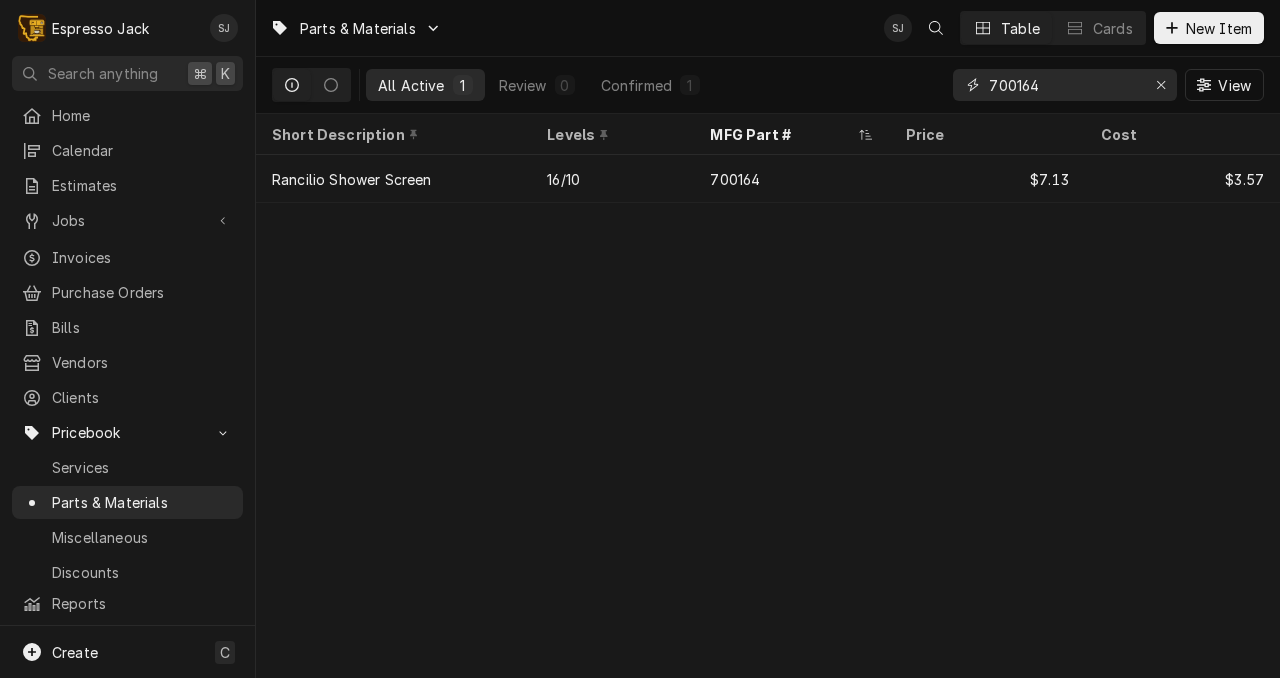 click on "700164" at bounding box center [1064, 85] 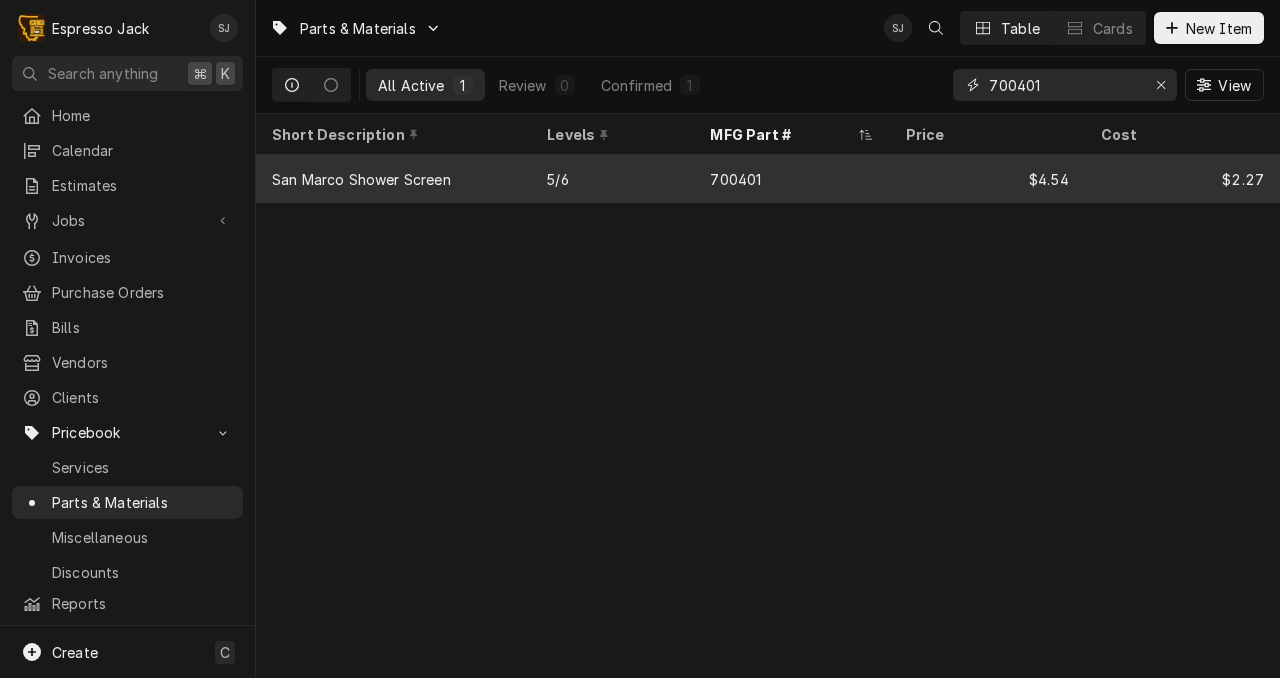 type on "700401" 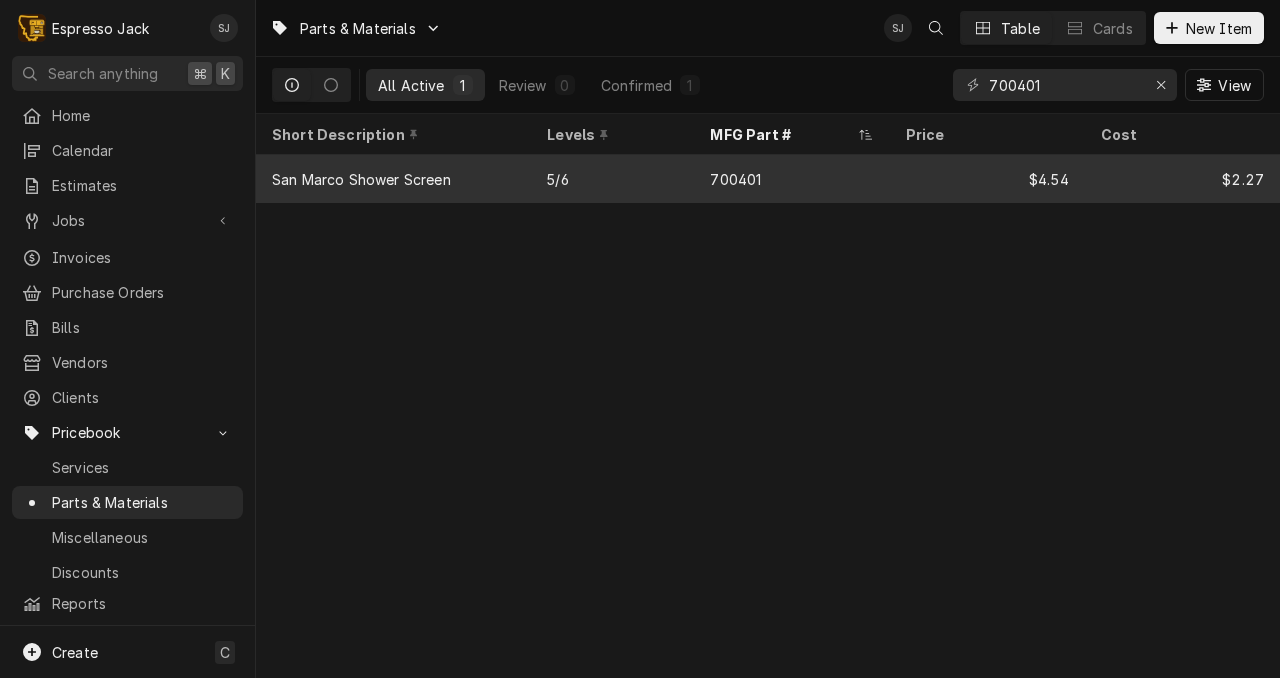 click on "700401" at bounding box center (791, 179) 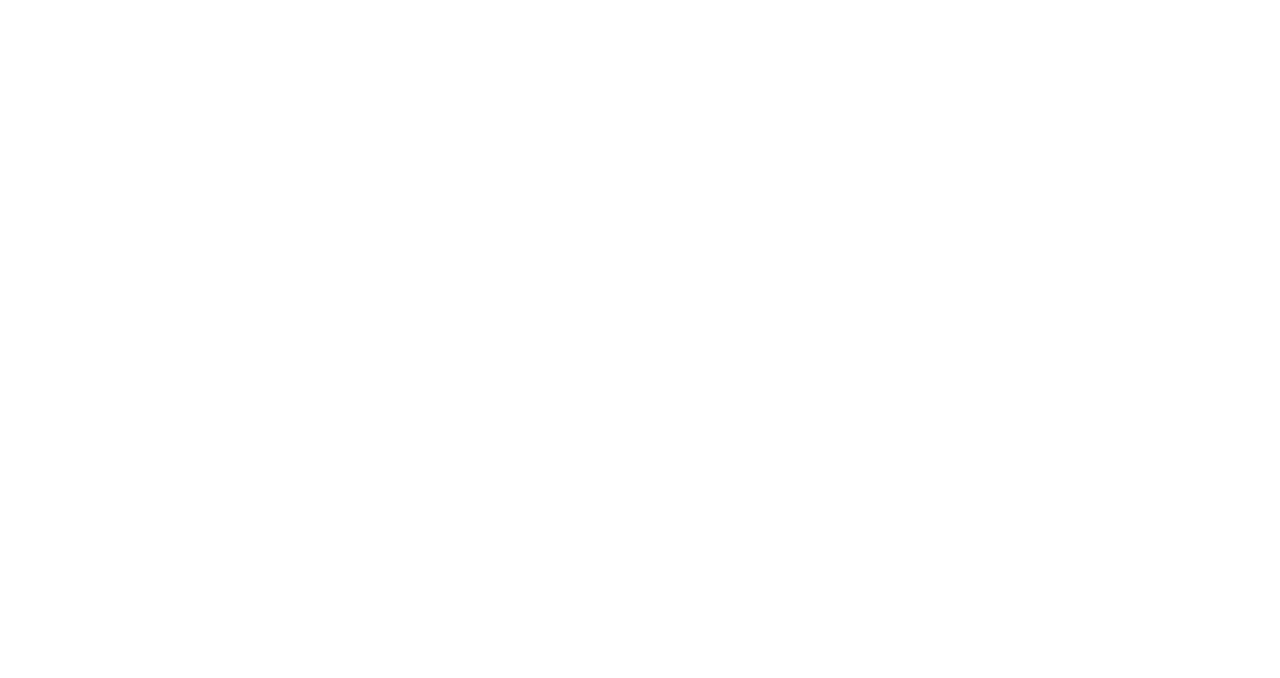 scroll, scrollTop: 0, scrollLeft: 0, axis: both 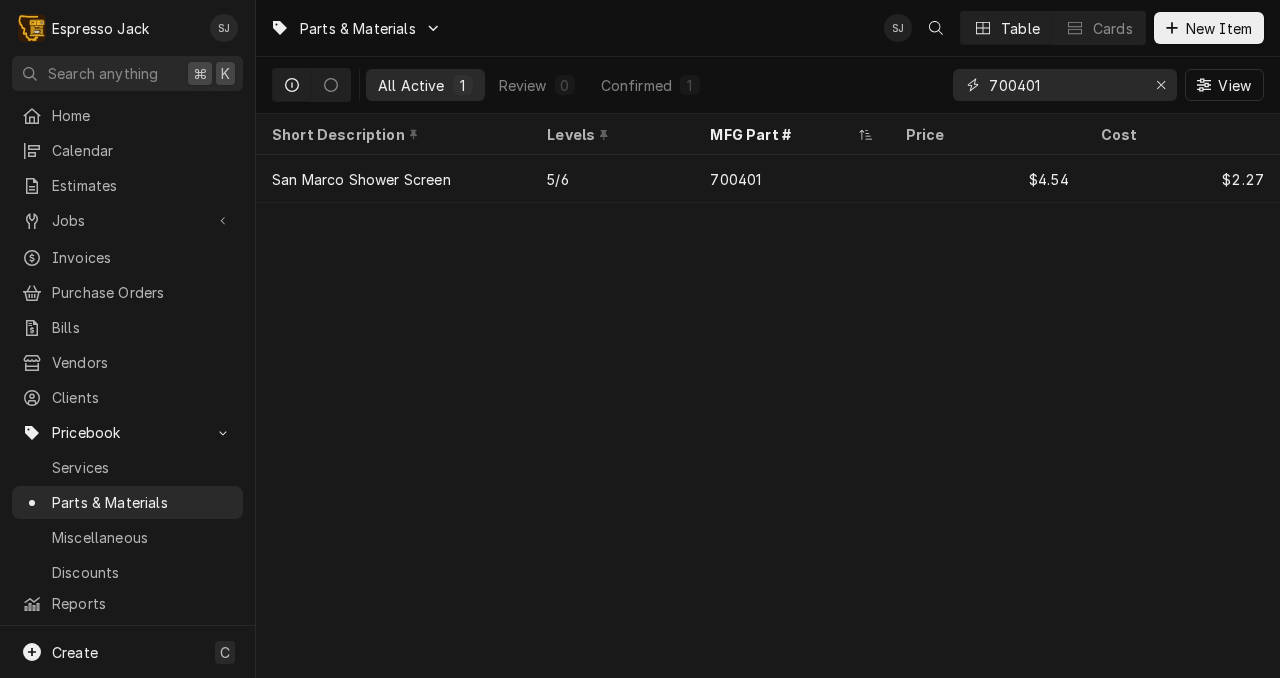 click on "700401" at bounding box center [1064, 85] 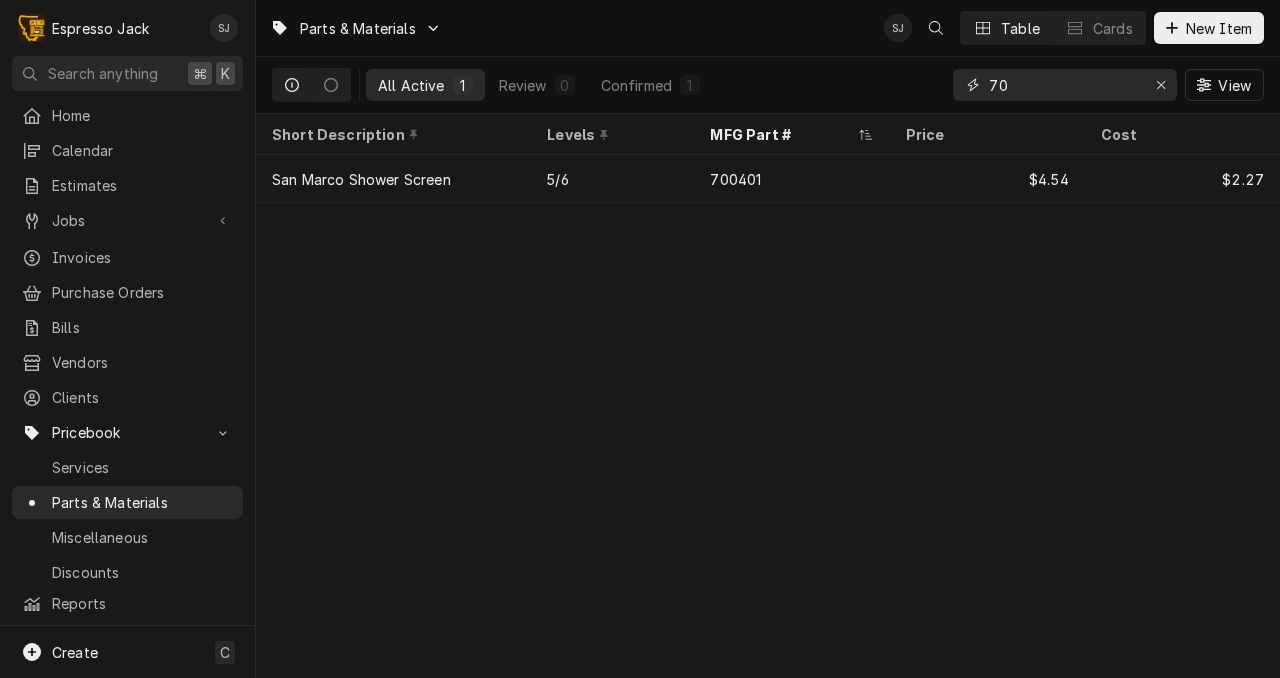 type on "7" 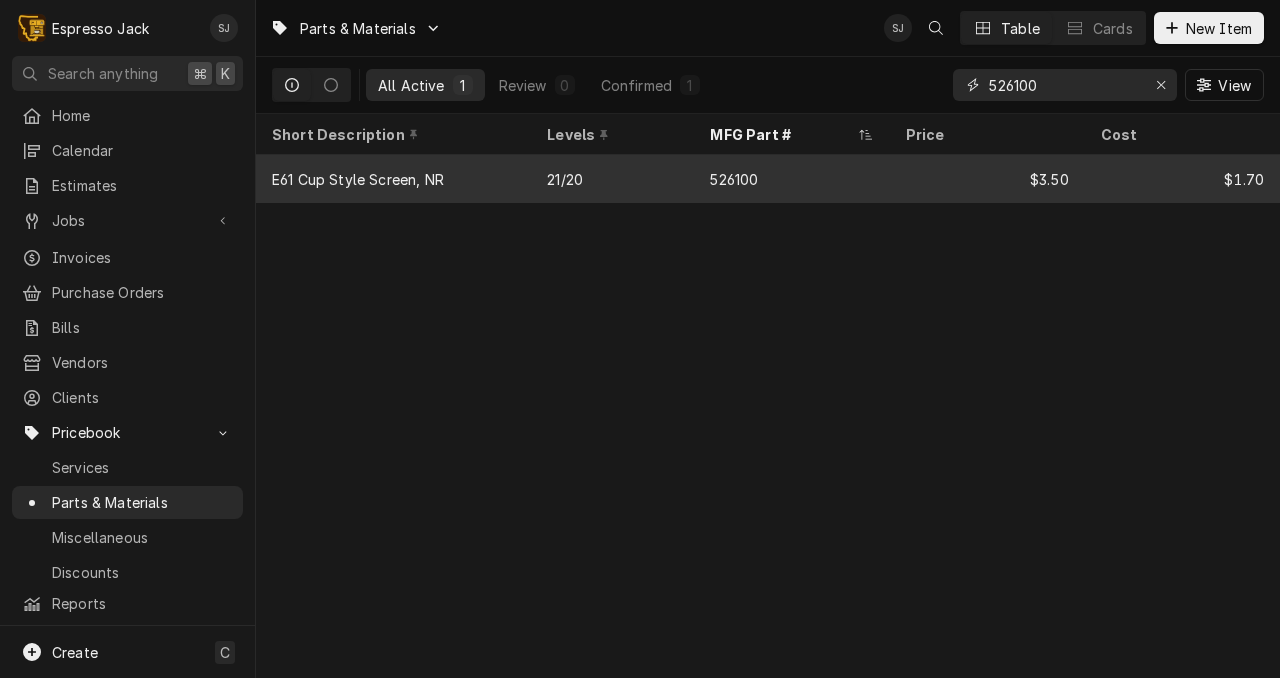 type on "526100" 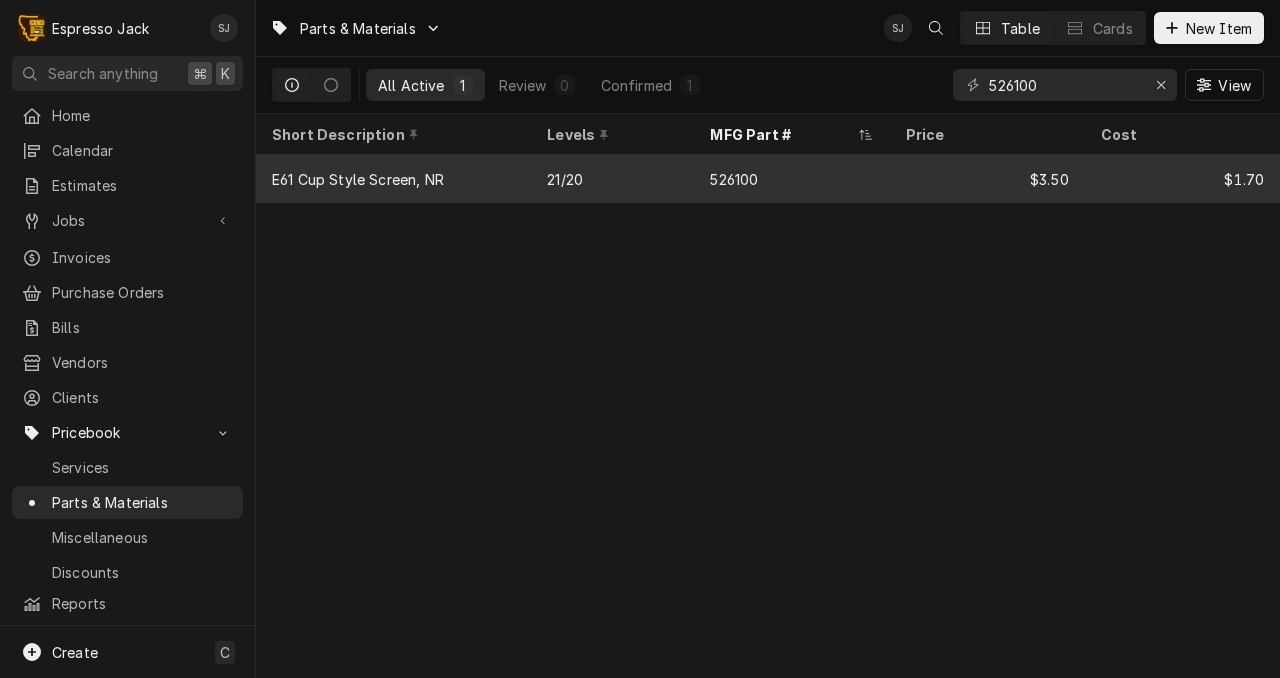 click on "526100" at bounding box center (791, 179) 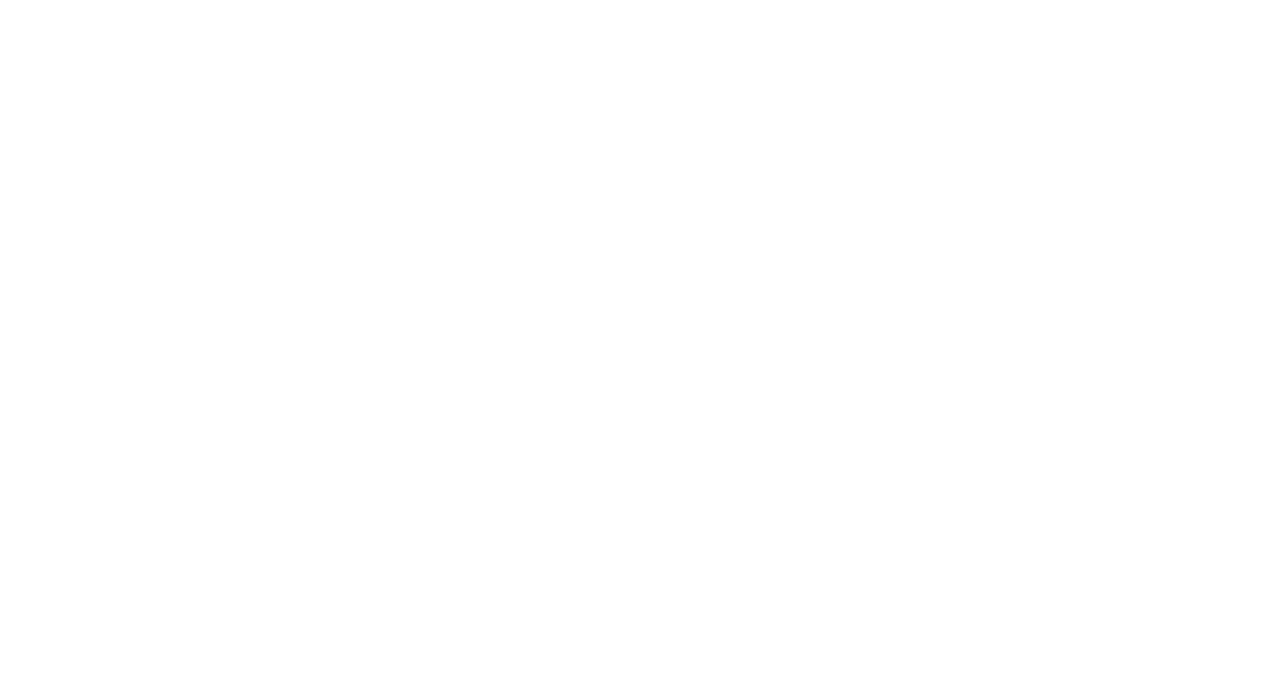 scroll, scrollTop: 0, scrollLeft: 0, axis: both 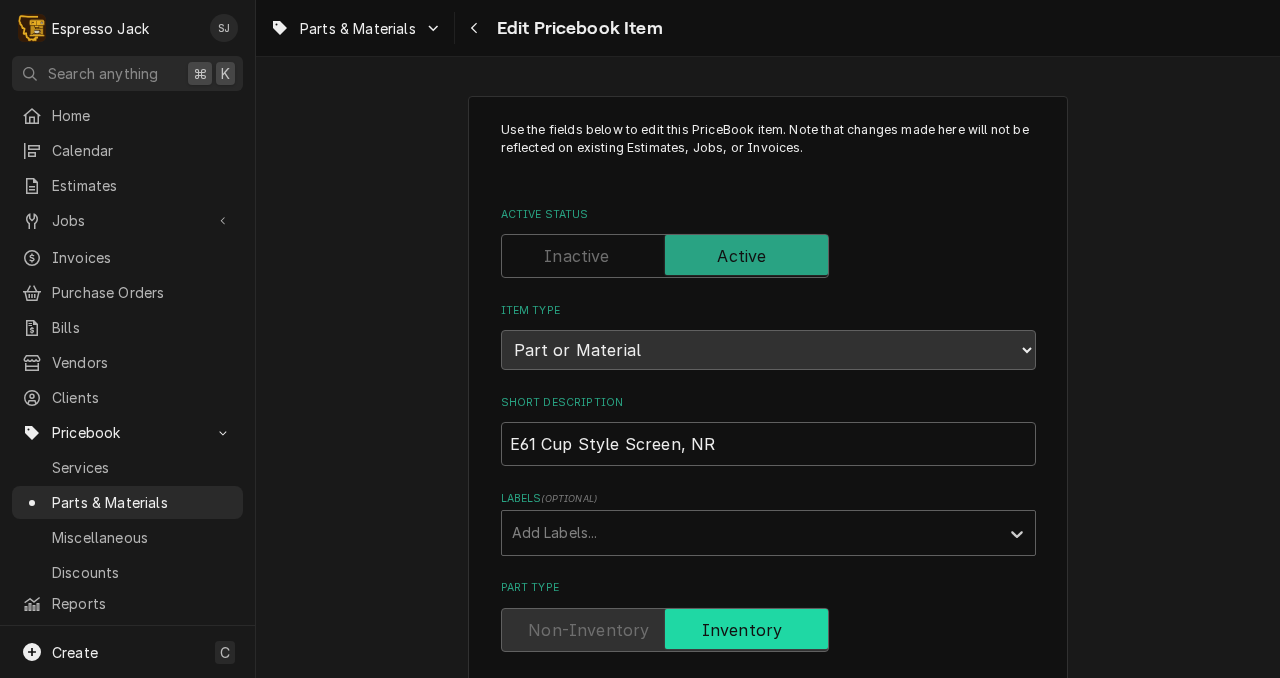 type on "x" 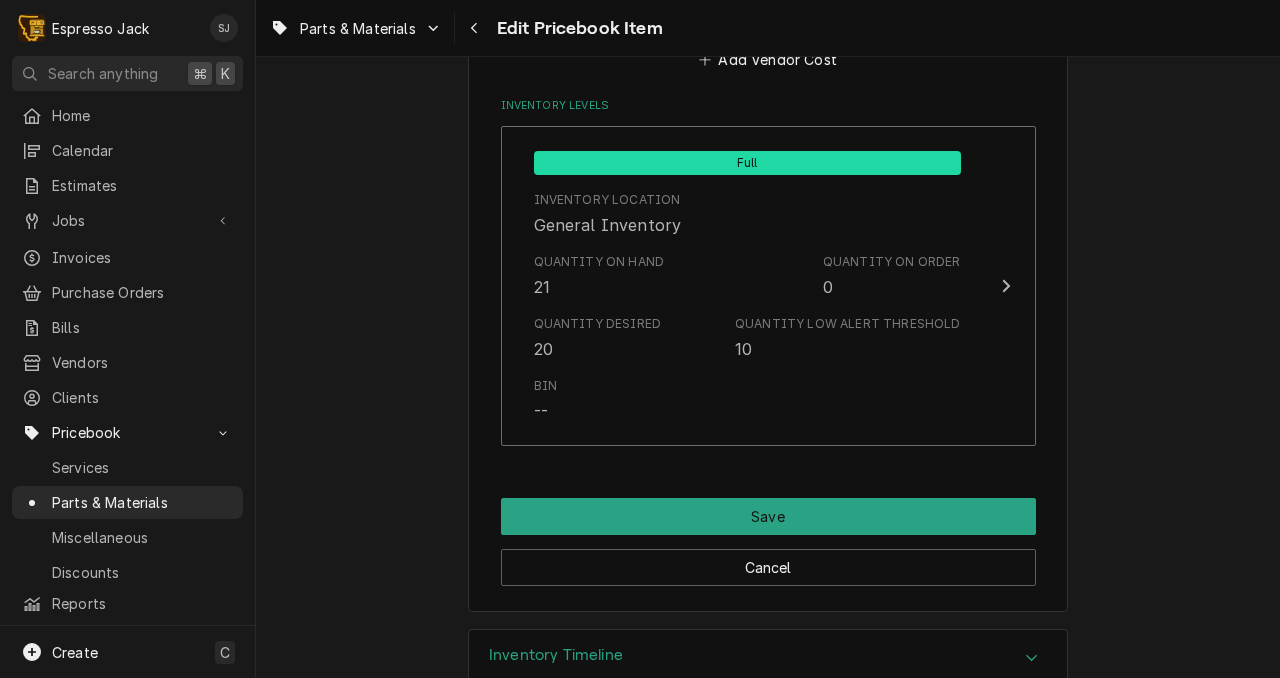 scroll, scrollTop: 1539, scrollLeft: 0, axis: vertical 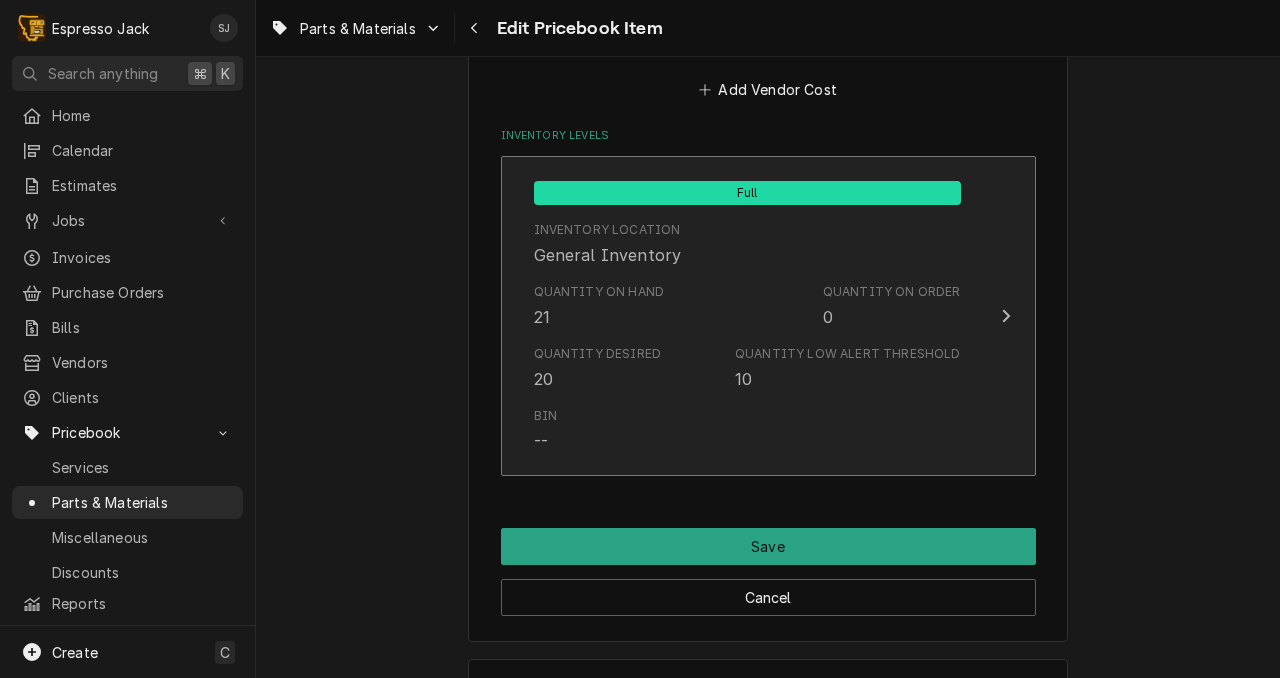 click 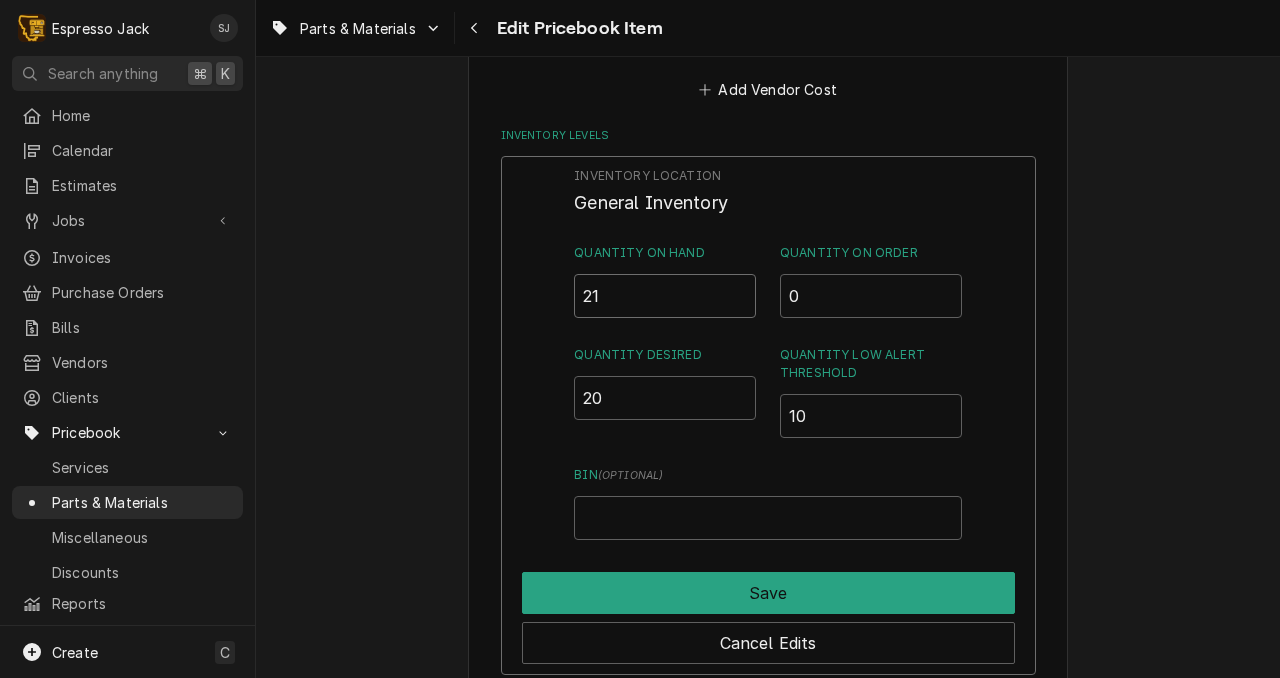 click on "21" at bounding box center [665, 296] 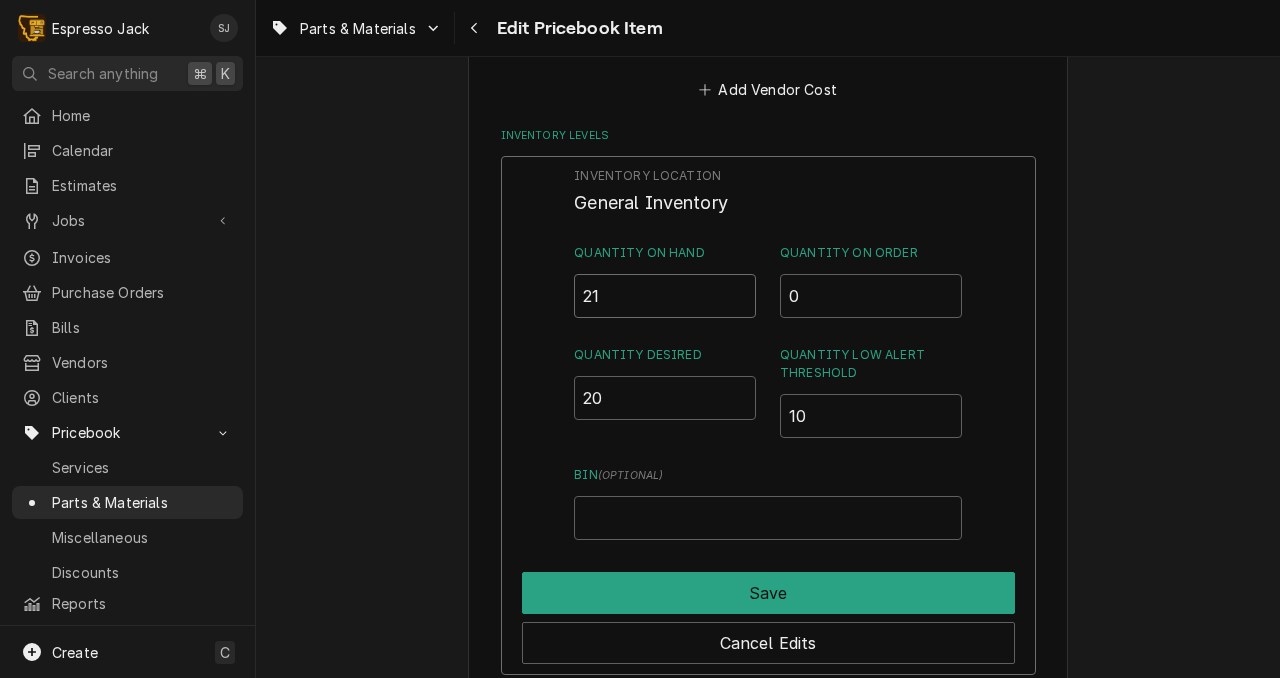 type on "2" 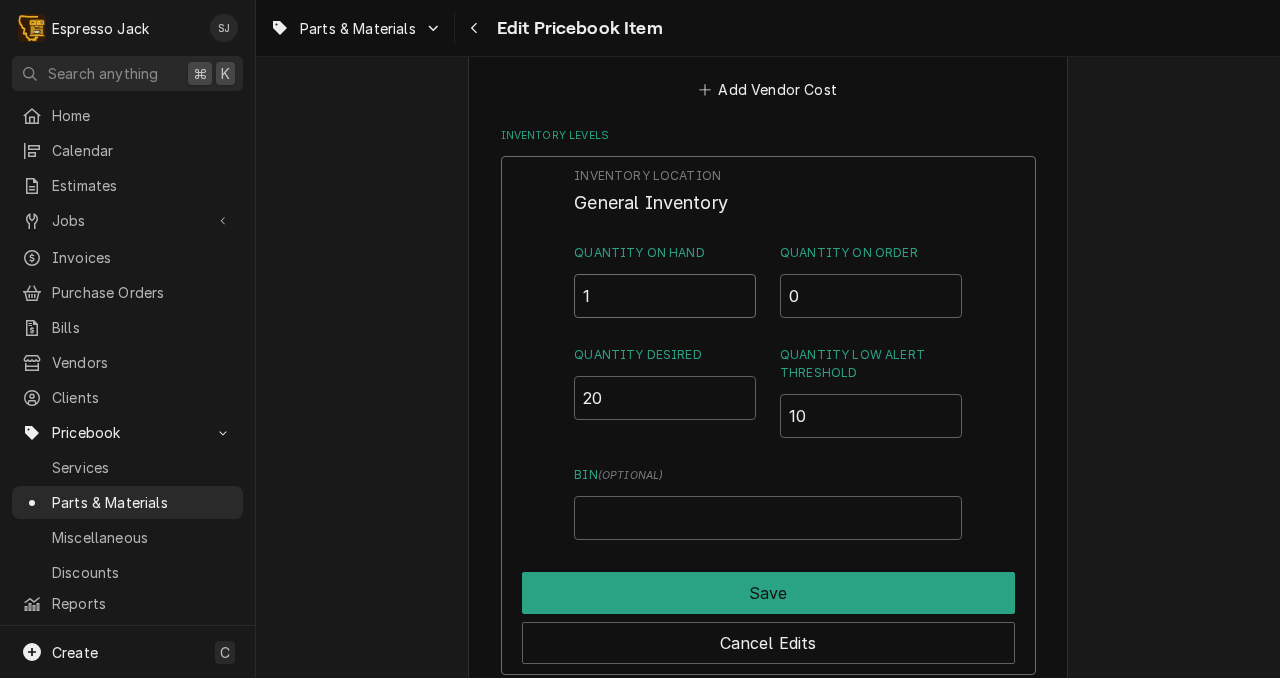 type on "18" 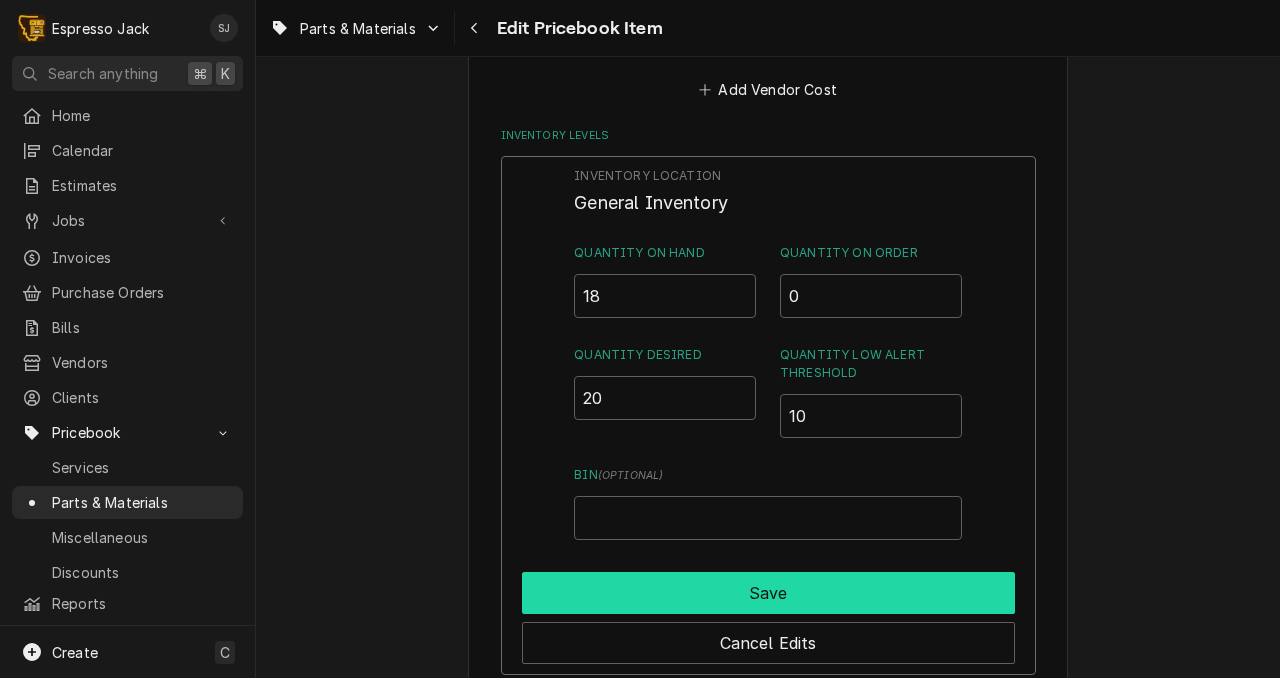 click on "Save" at bounding box center [768, 593] 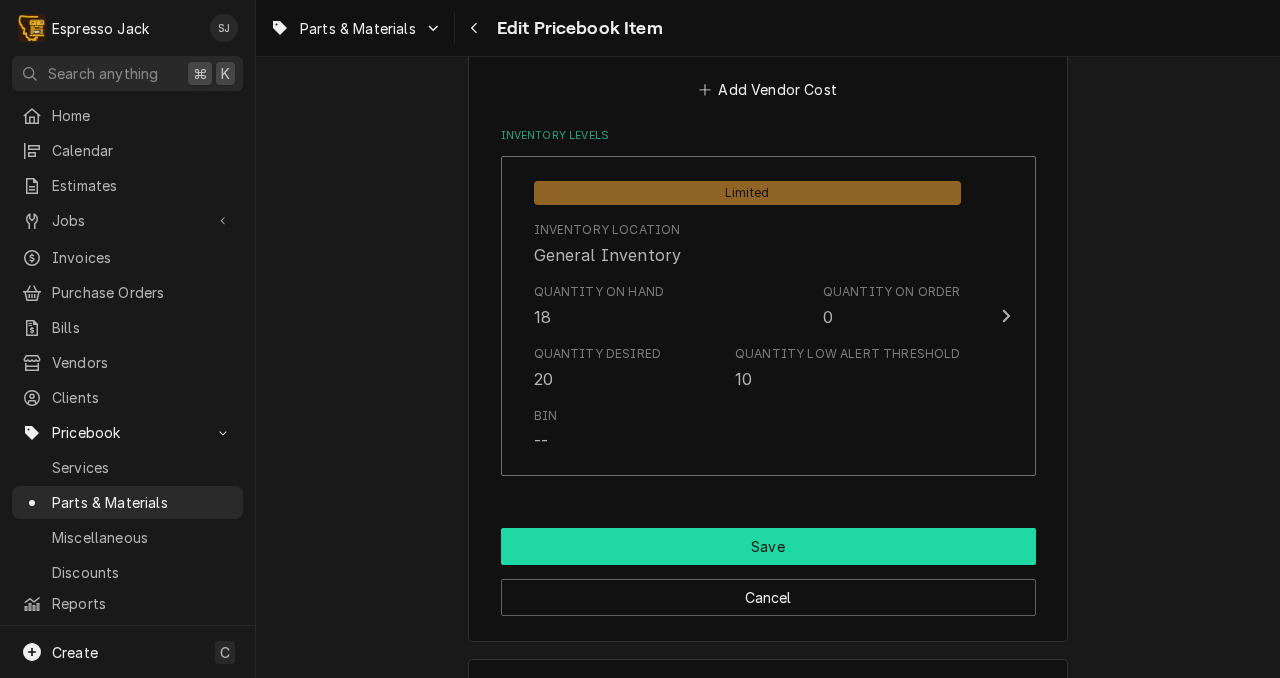 click on "Save" at bounding box center [768, 546] 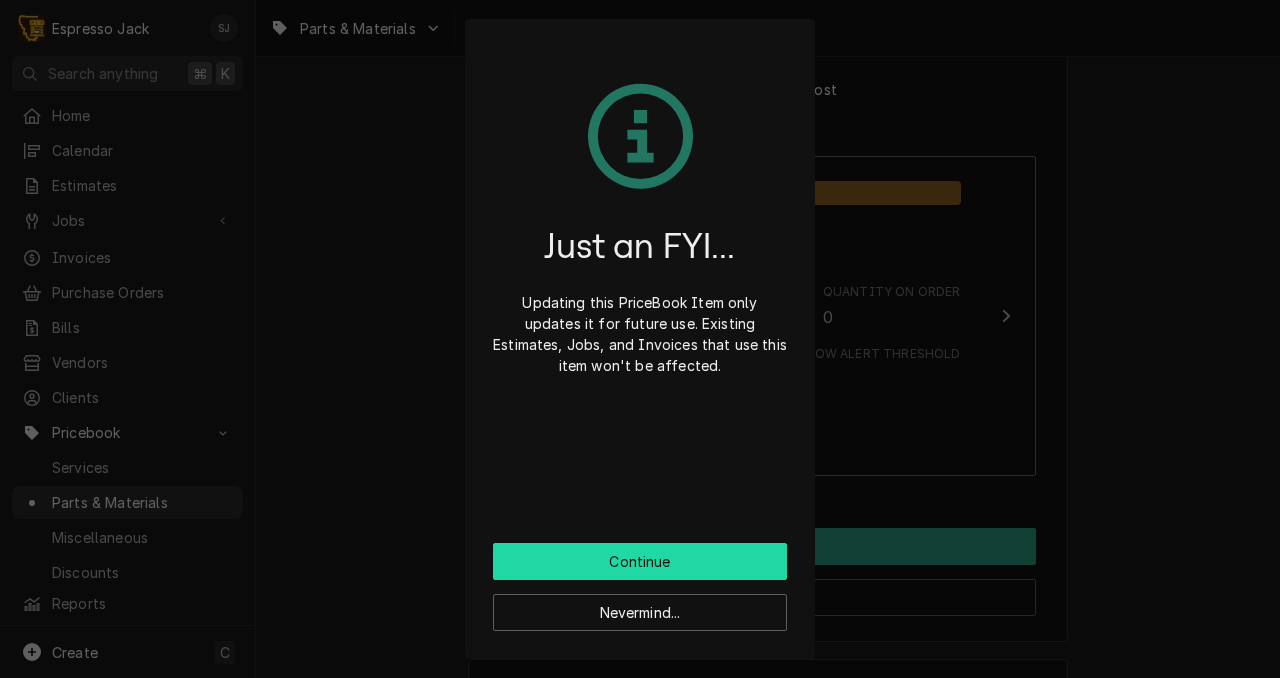 click on "Continue" at bounding box center (640, 561) 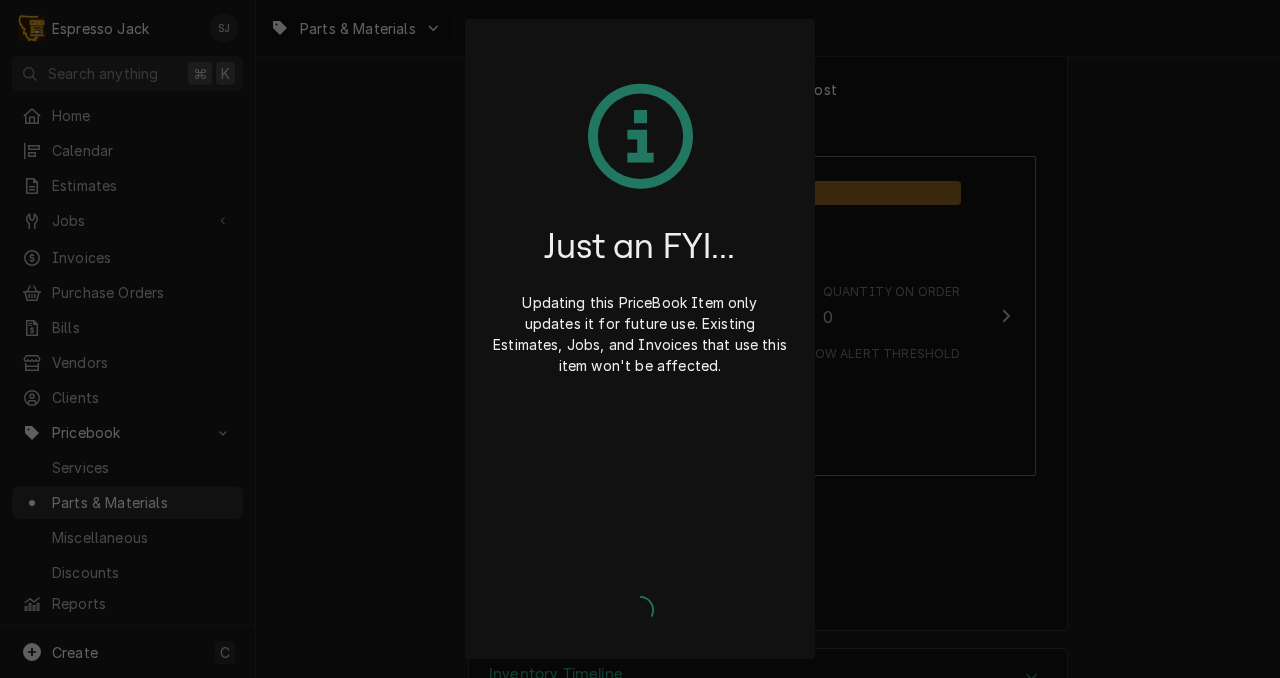 type on "x" 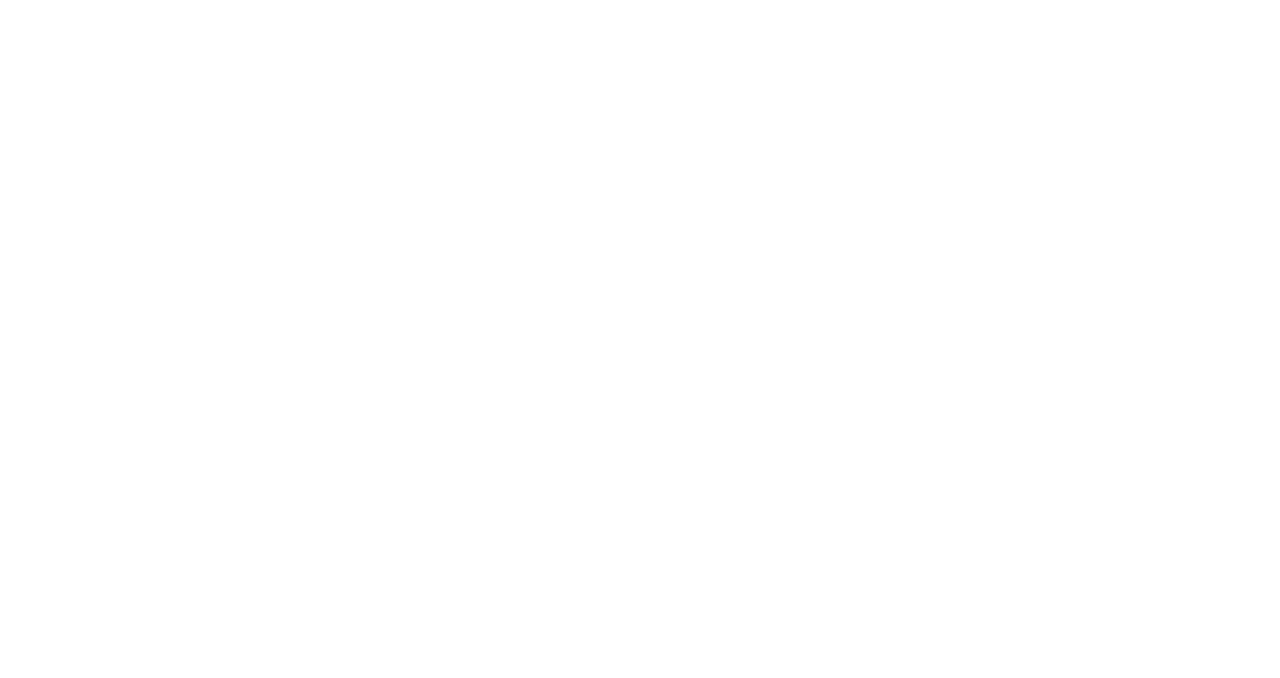 scroll, scrollTop: 0, scrollLeft: 0, axis: both 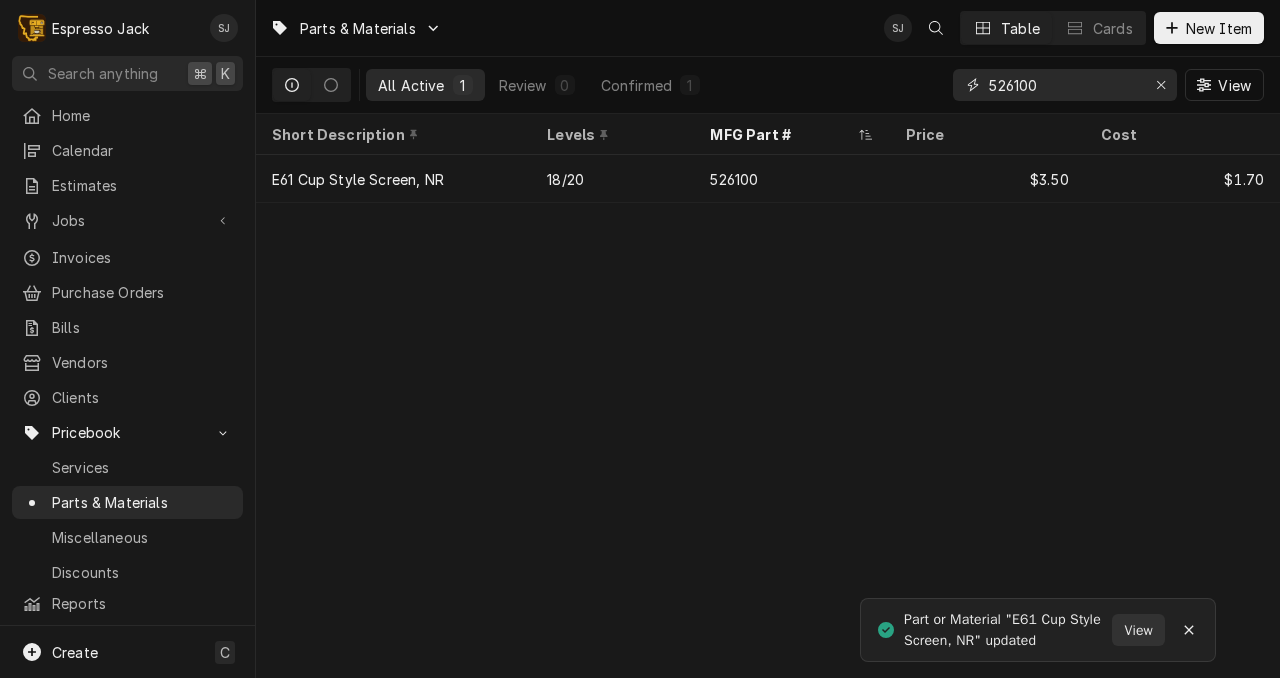 click on "526100" at bounding box center (1064, 85) 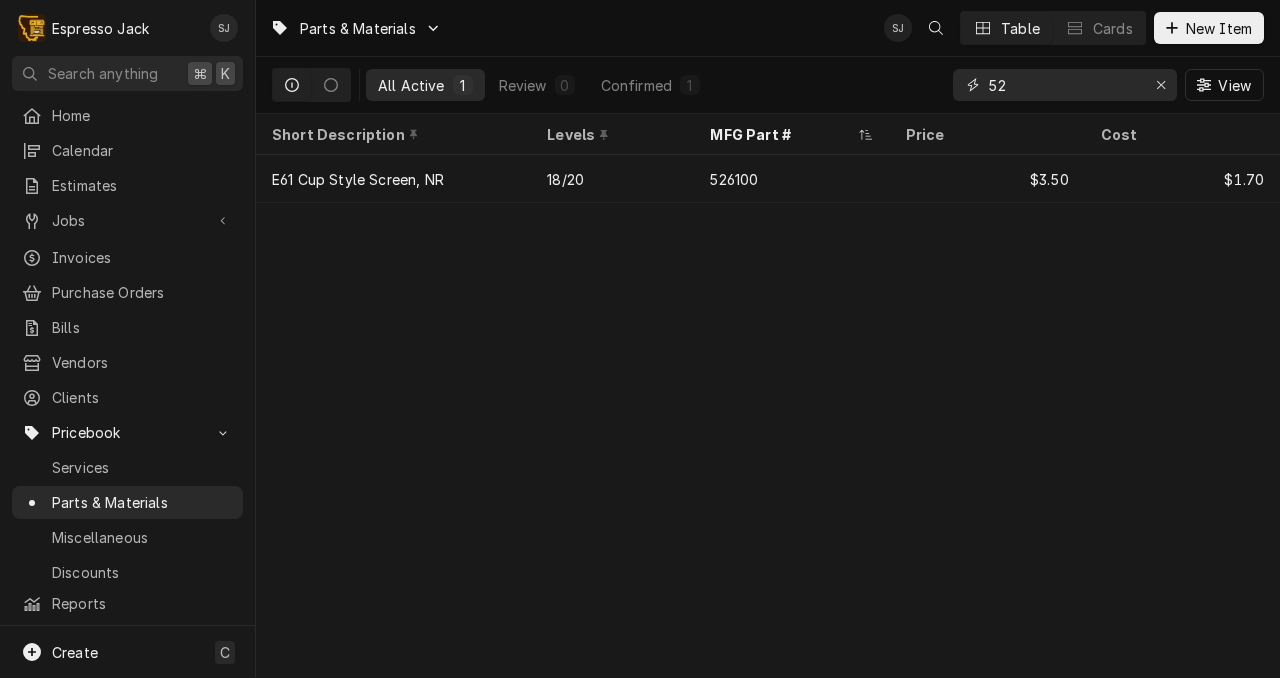 type on "5" 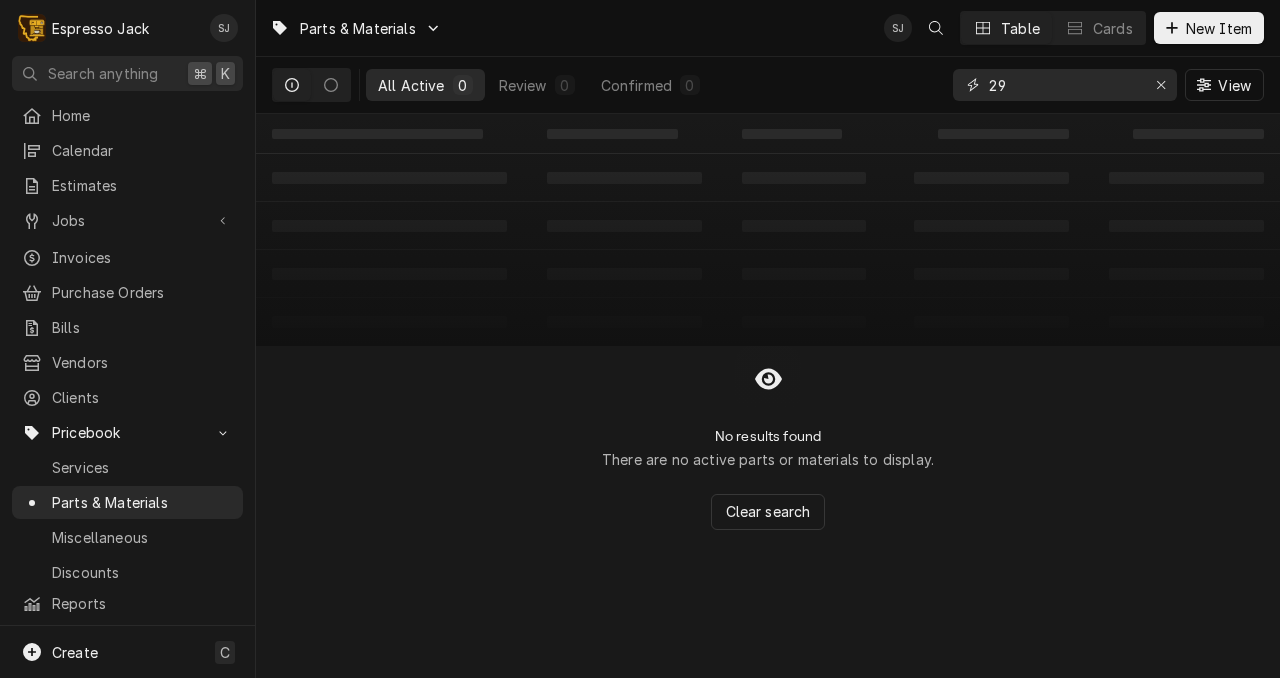 type on "2" 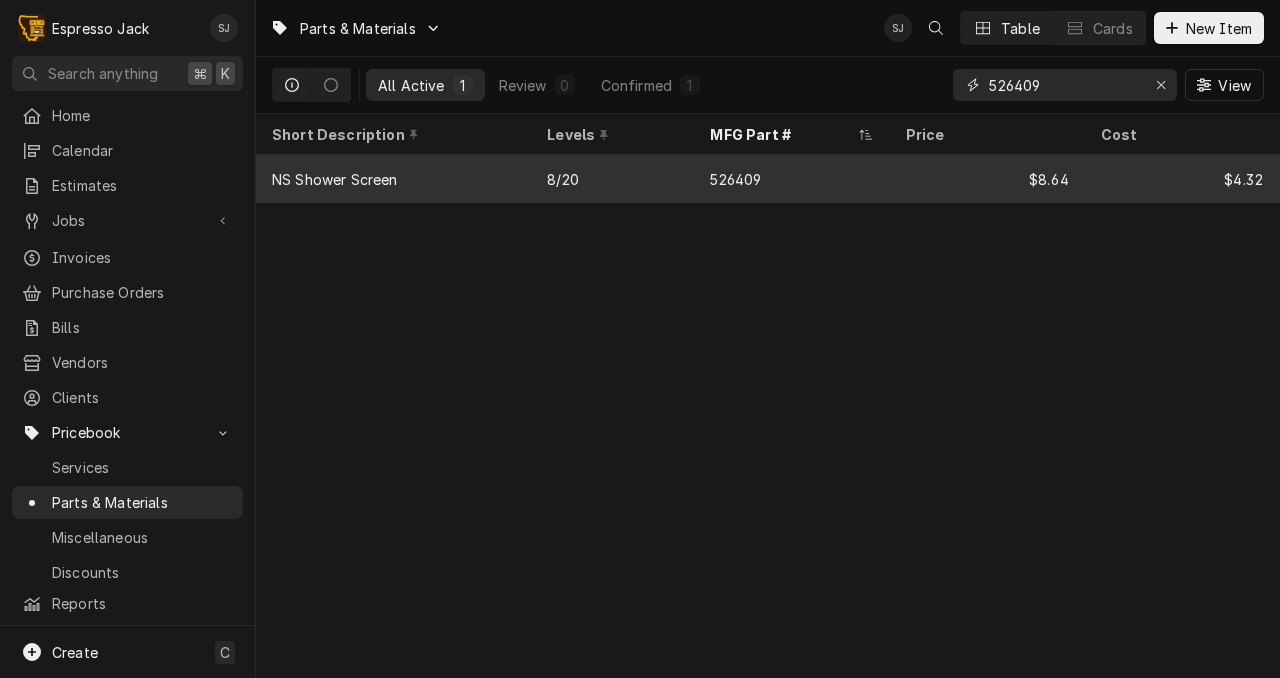 type on "526409" 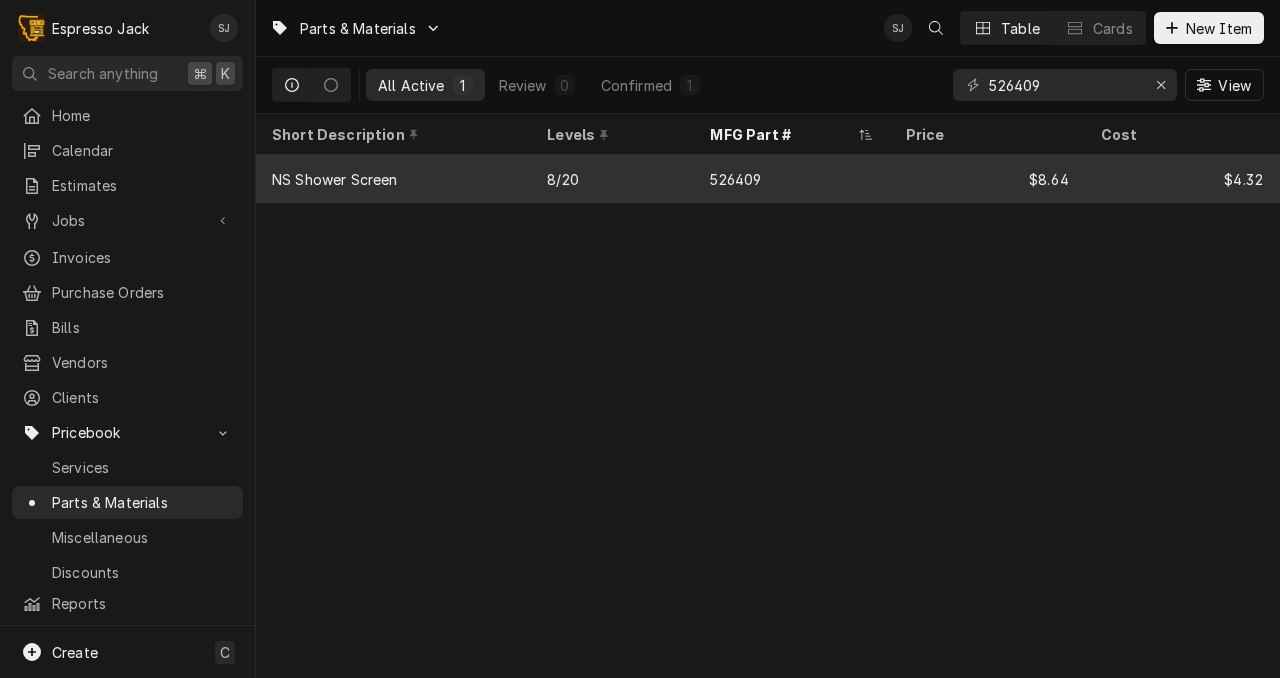 click on "526409" at bounding box center [791, 179] 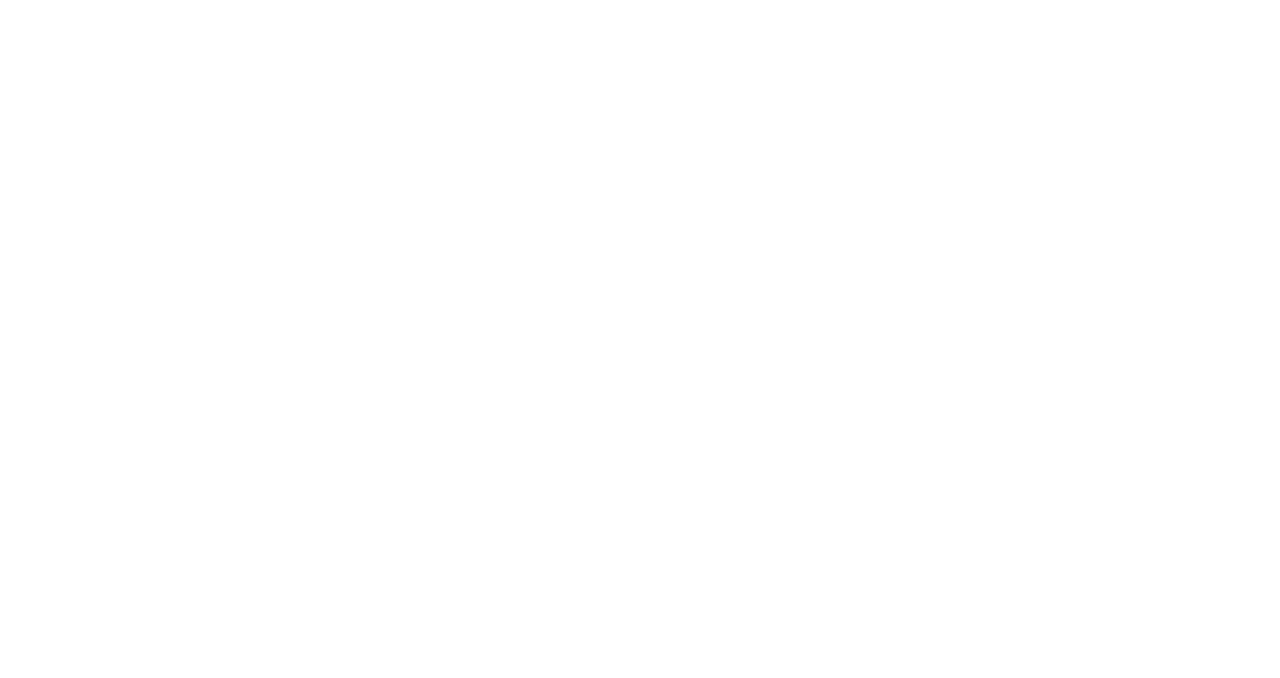 scroll, scrollTop: 0, scrollLeft: 0, axis: both 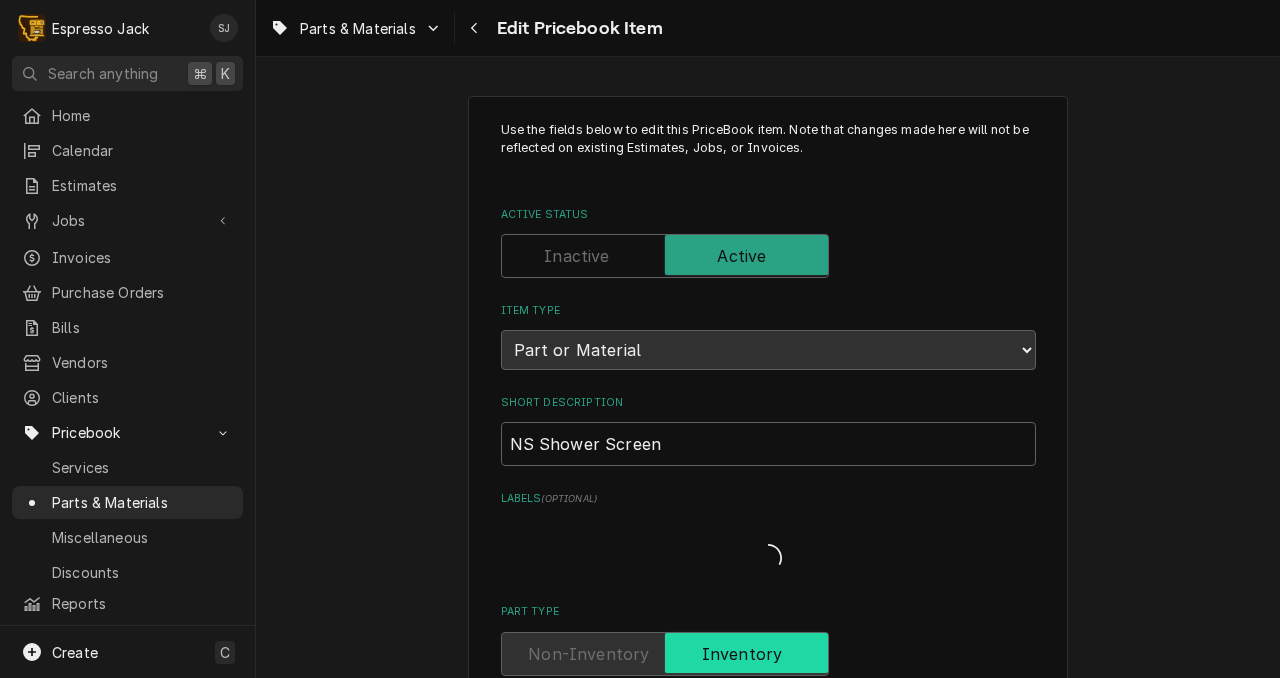 type on "x" 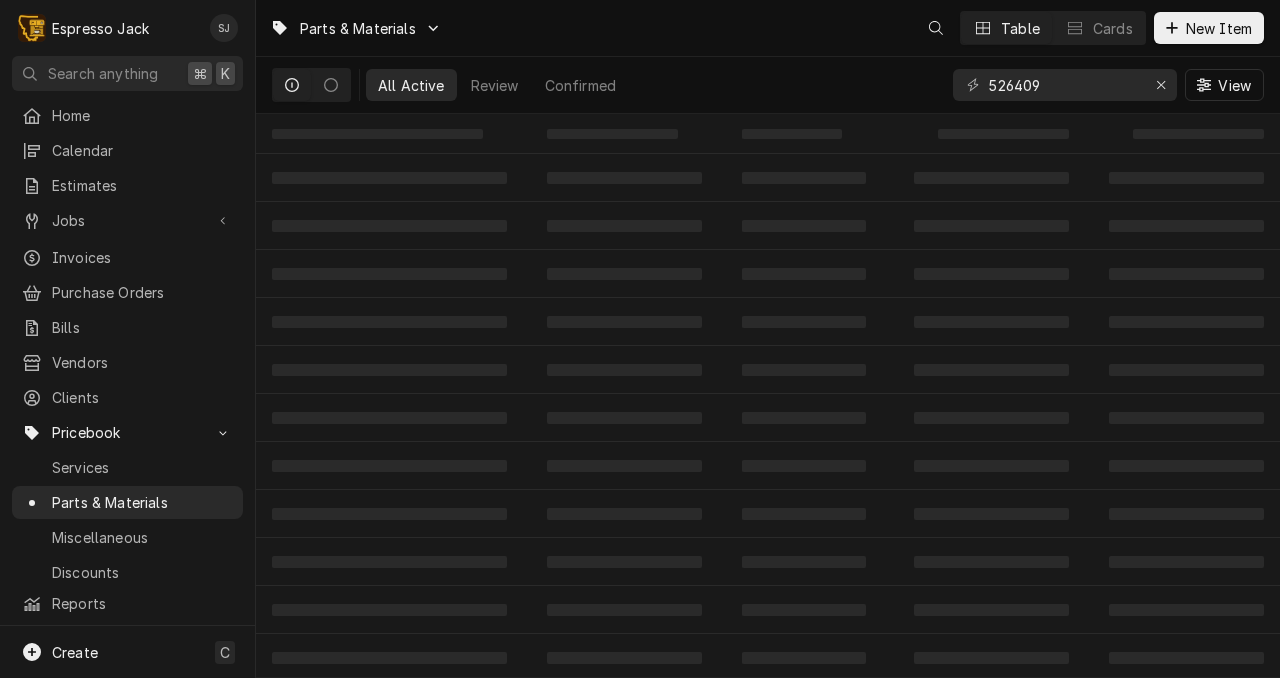 scroll, scrollTop: 0, scrollLeft: 0, axis: both 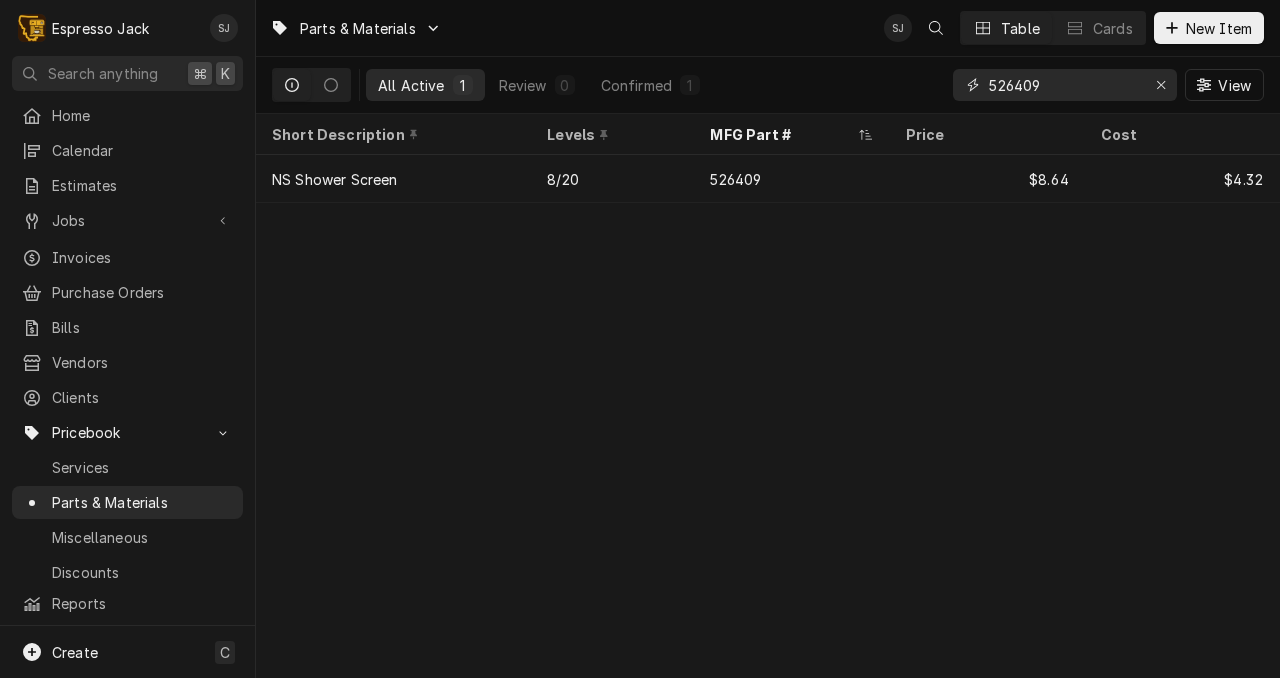 click on "526409" at bounding box center (1064, 85) 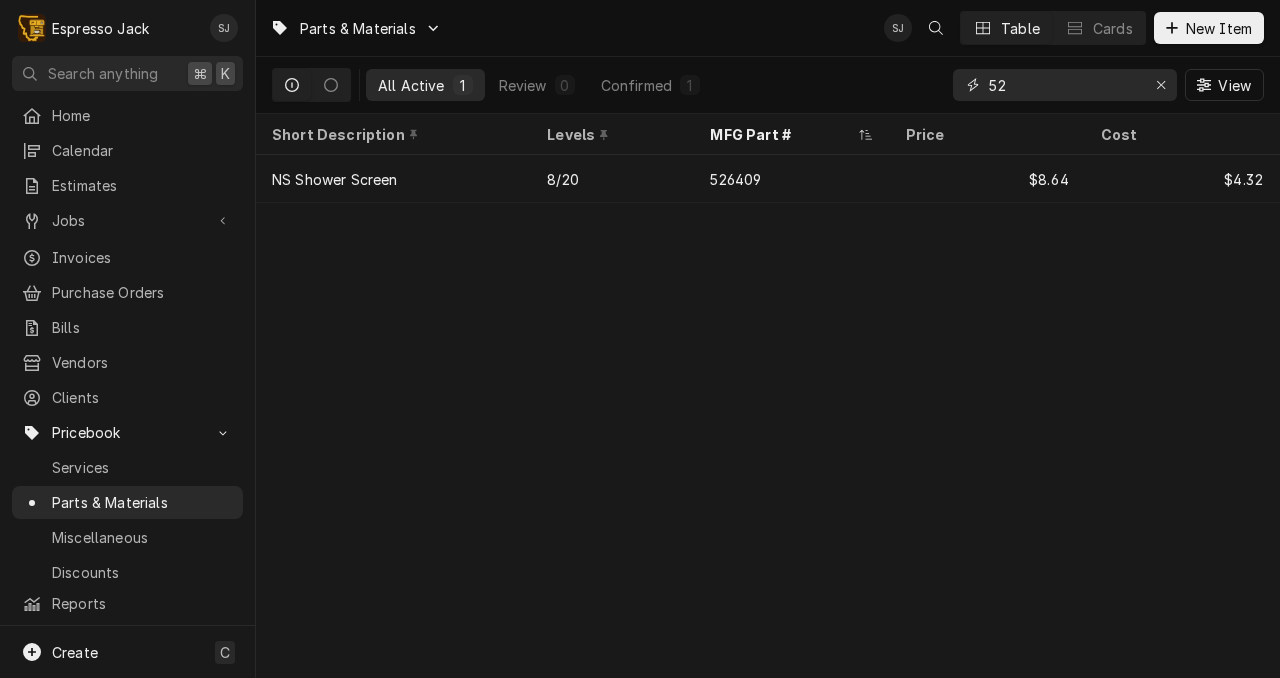 type on "5" 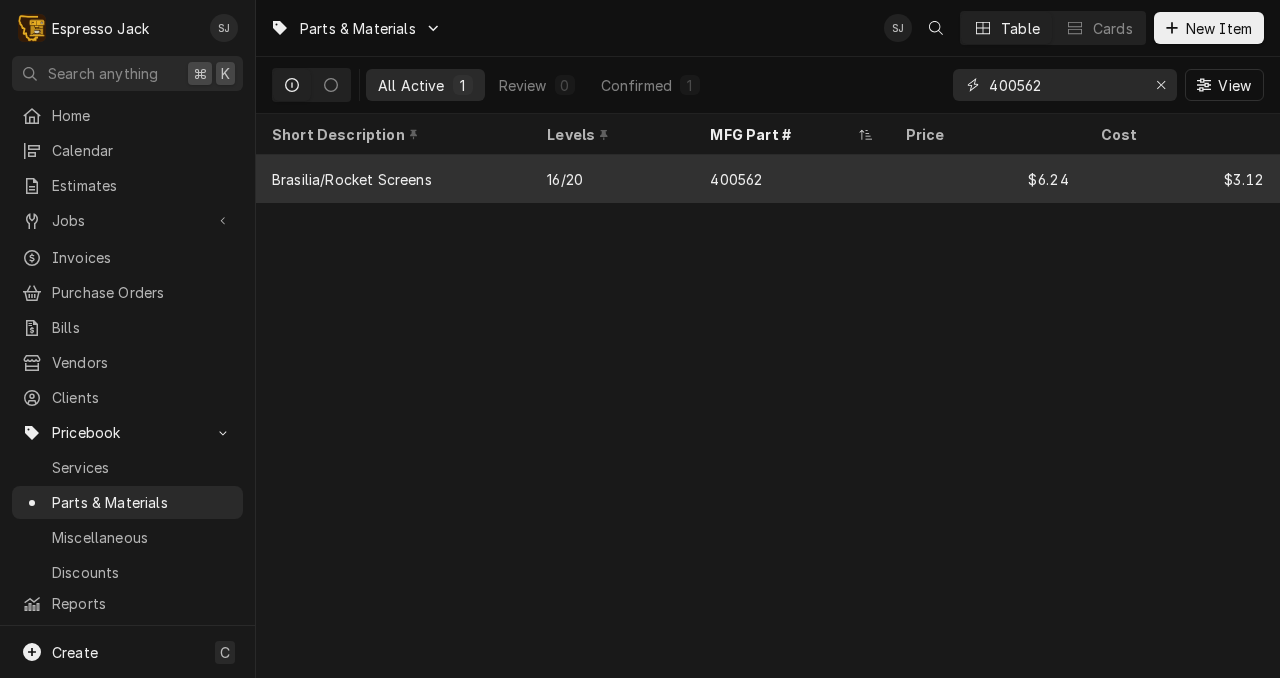type on "400562" 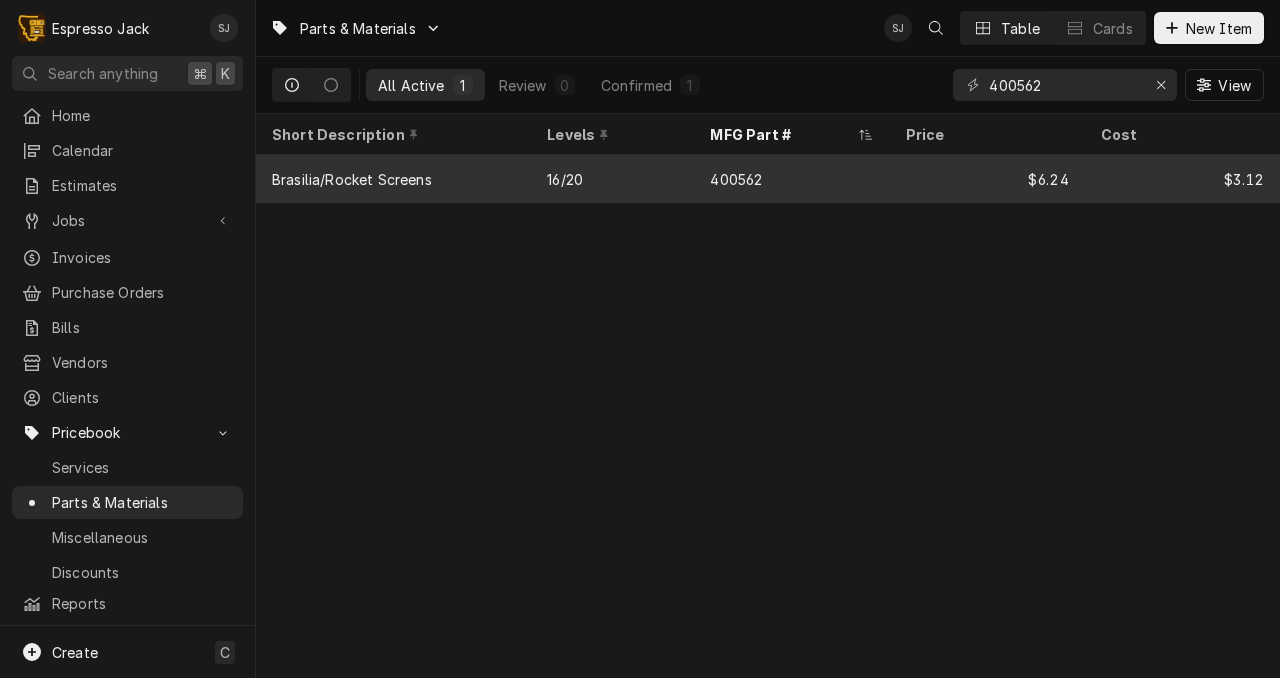click on "400562" at bounding box center [736, 179] 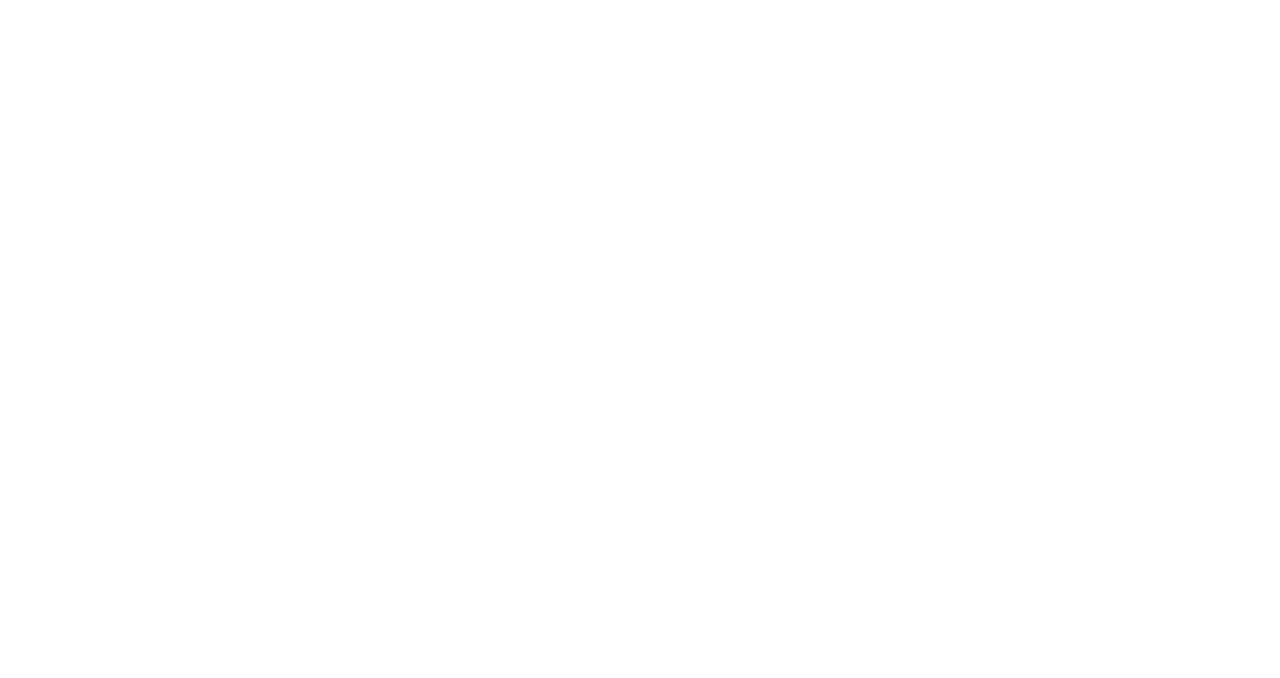 scroll, scrollTop: 0, scrollLeft: 0, axis: both 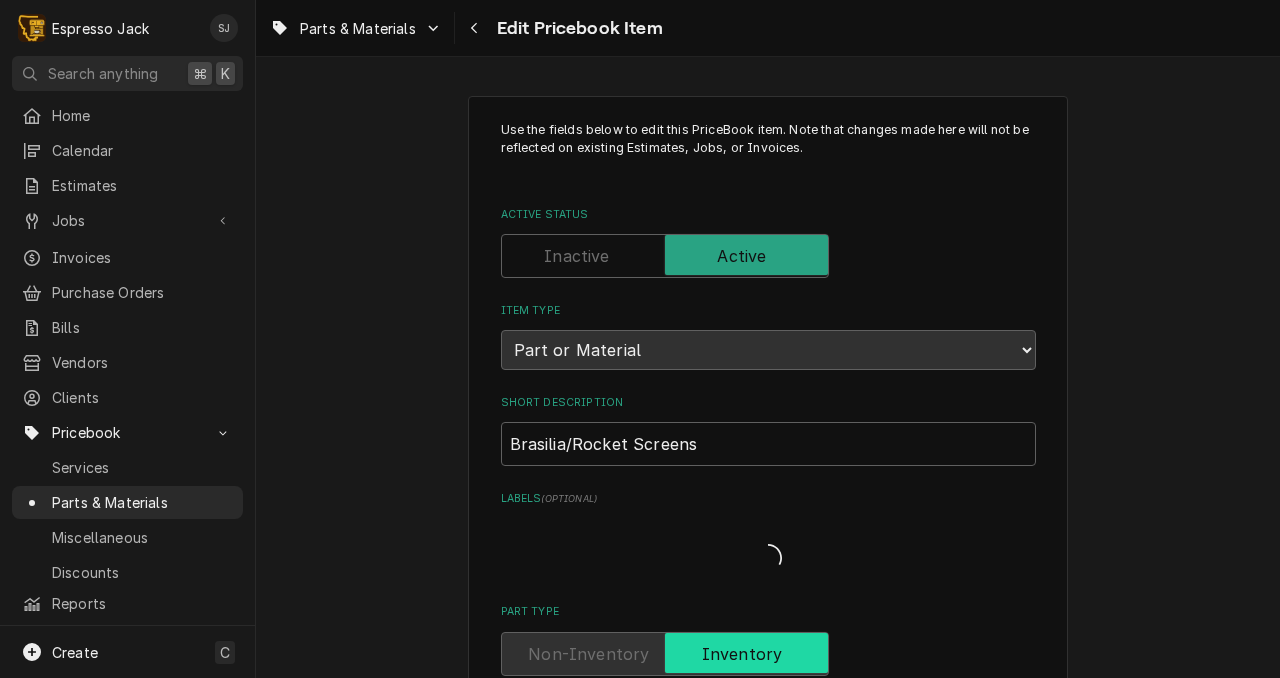 type on "x" 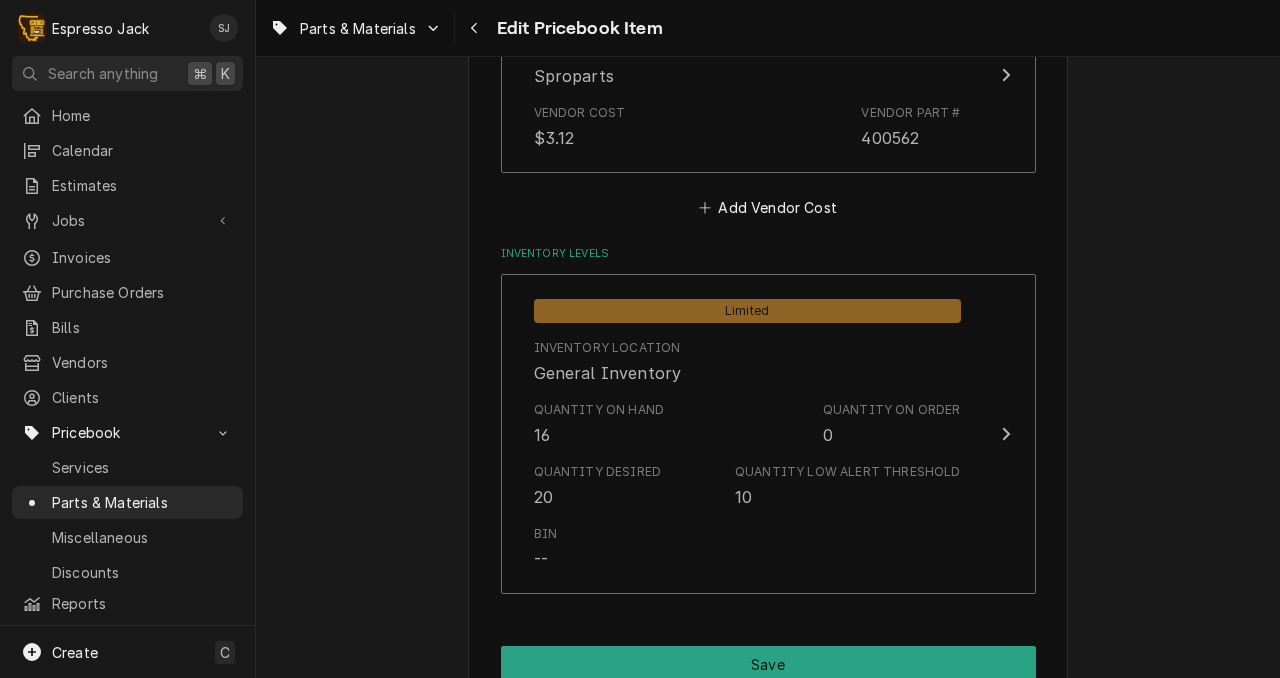 scroll, scrollTop: 1424, scrollLeft: 0, axis: vertical 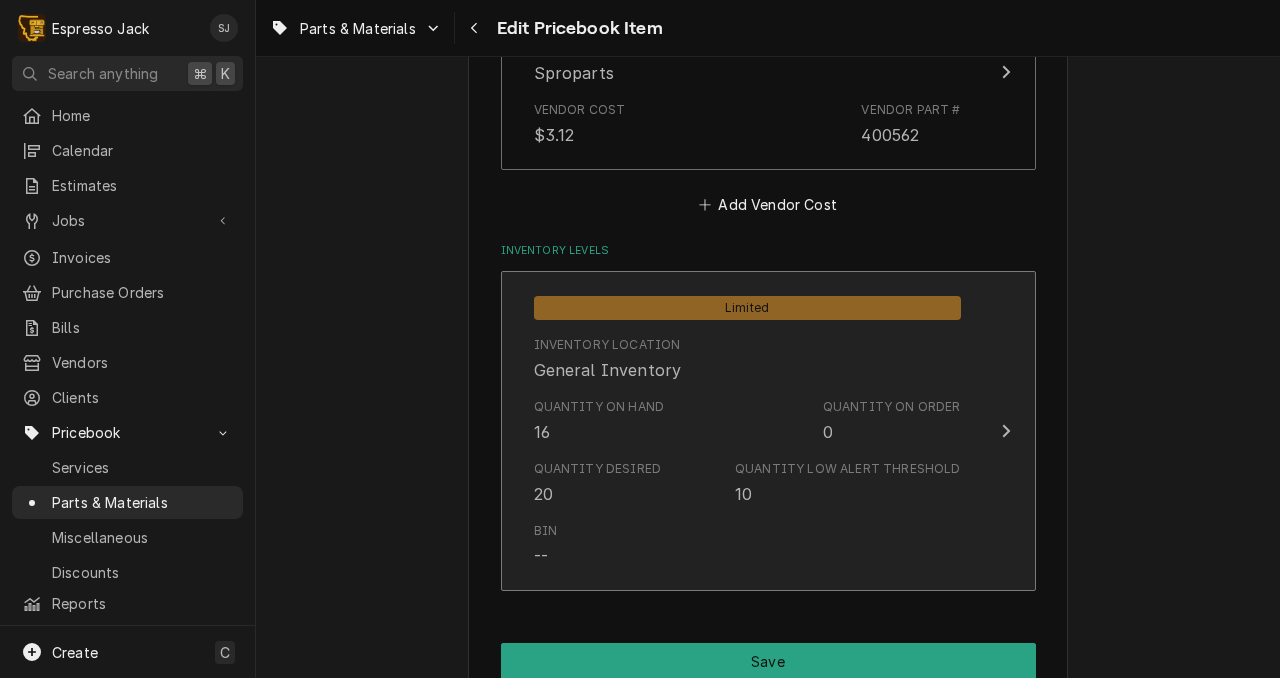 click 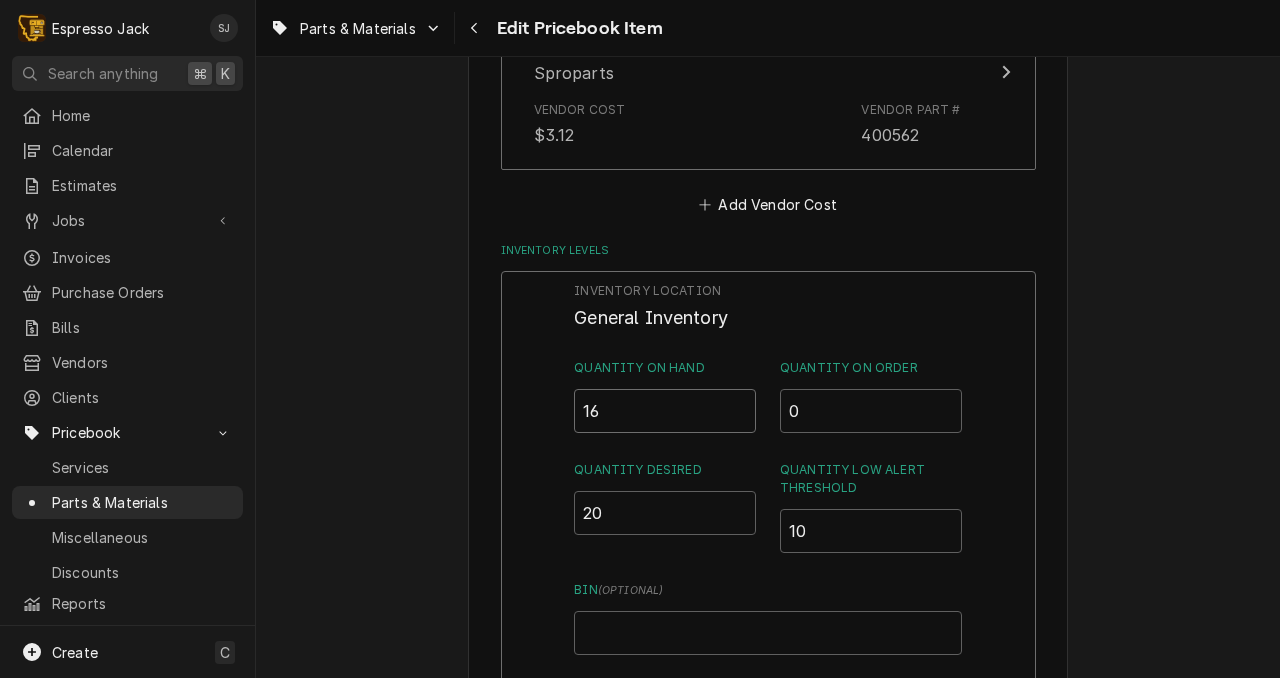 click on "16" at bounding box center [665, 411] 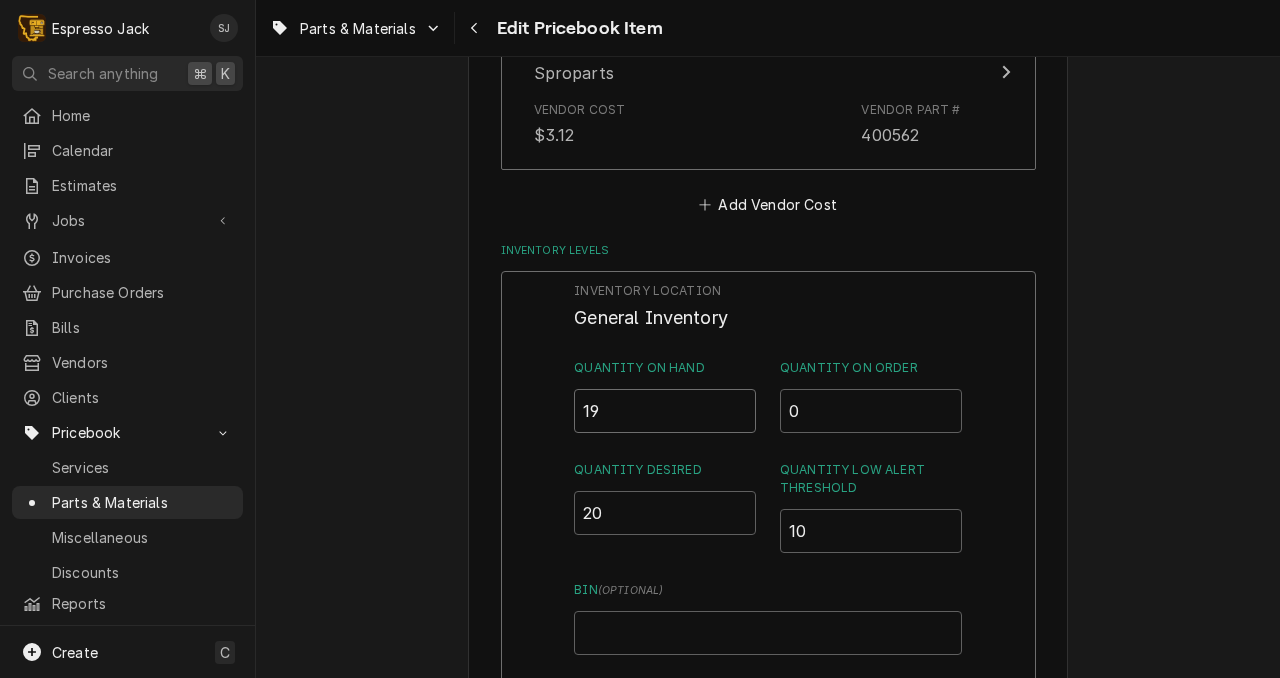 type on "19" 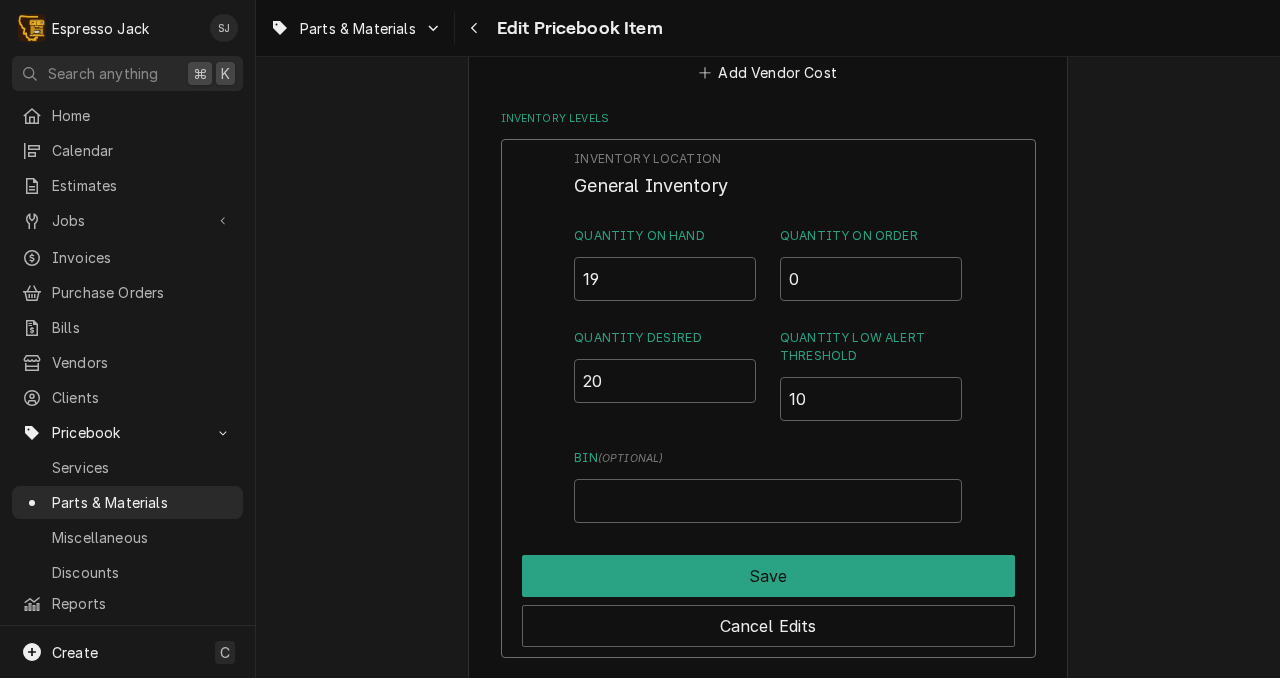 scroll, scrollTop: 1584, scrollLeft: 0, axis: vertical 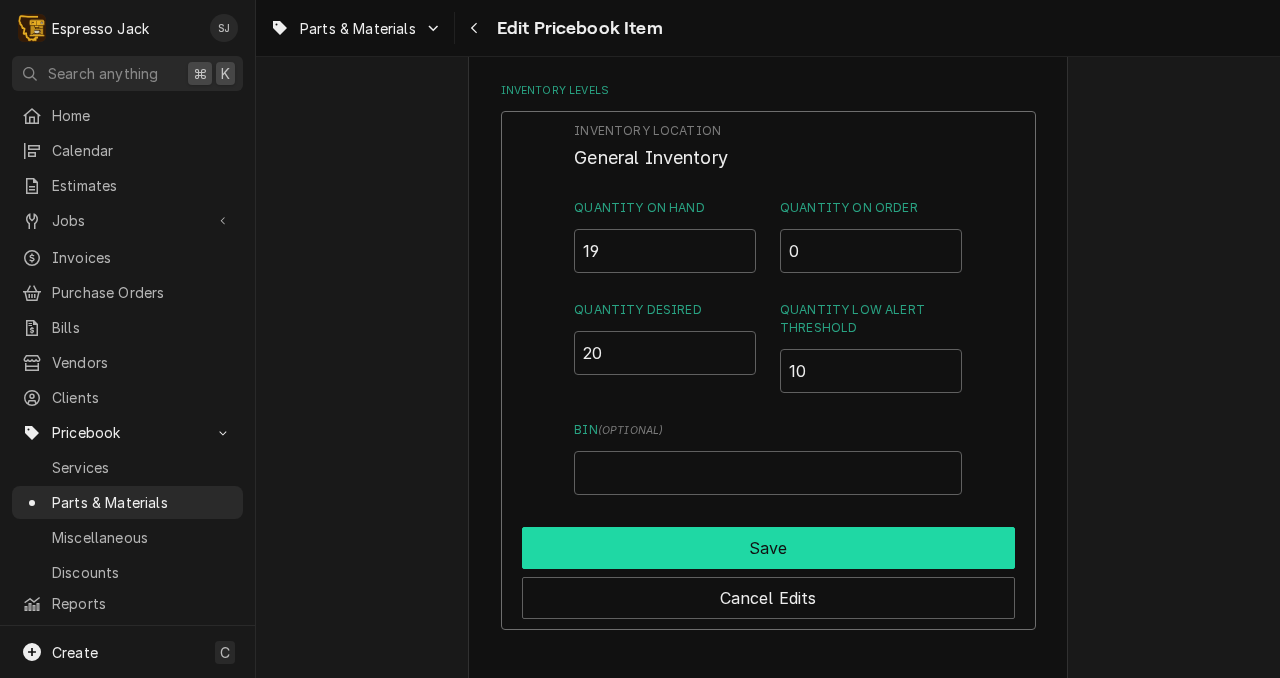 click on "Save" at bounding box center [768, 548] 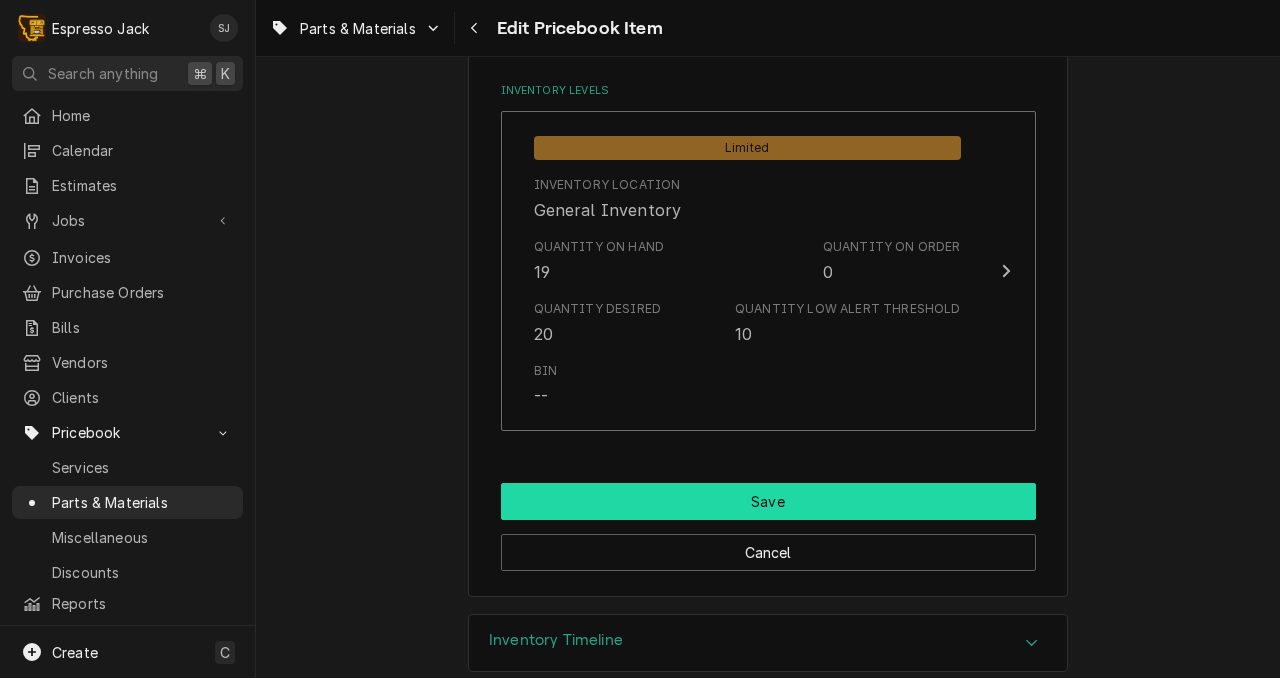 click on "Save" at bounding box center [768, 501] 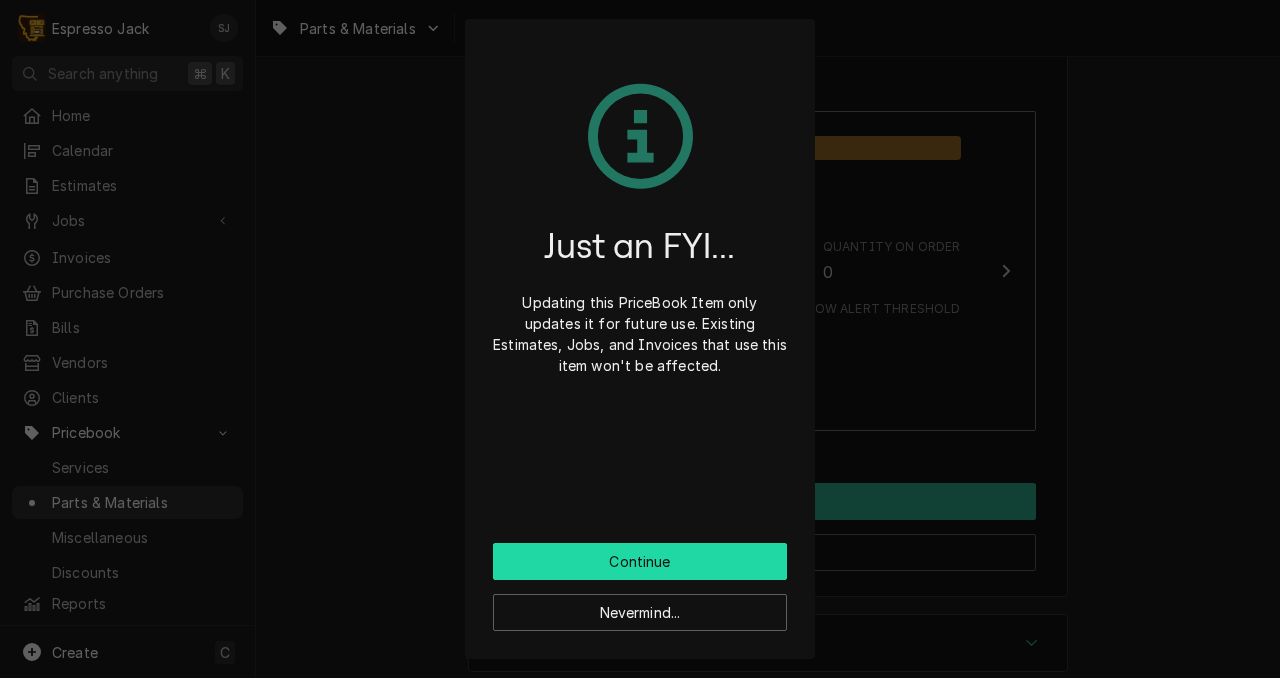click on "Continue" at bounding box center (640, 561) 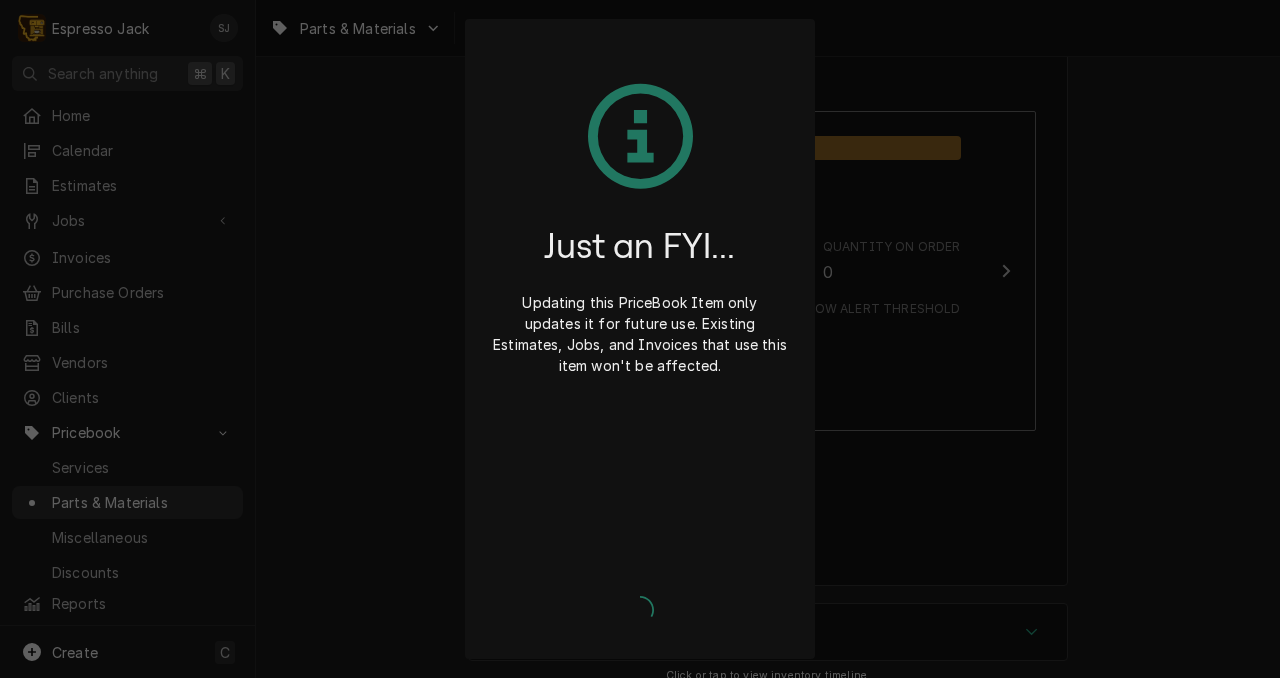 type on "x" 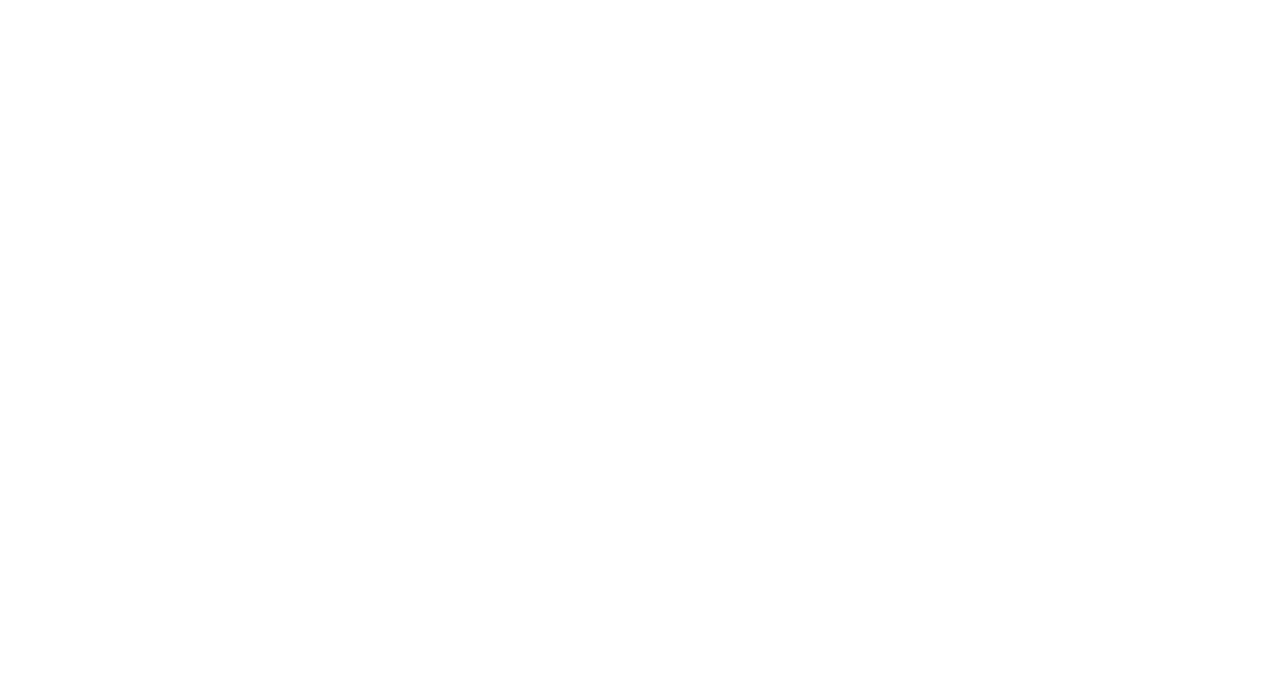 scroll, scrollTop: 0, scrollLeft: 0, axis: both 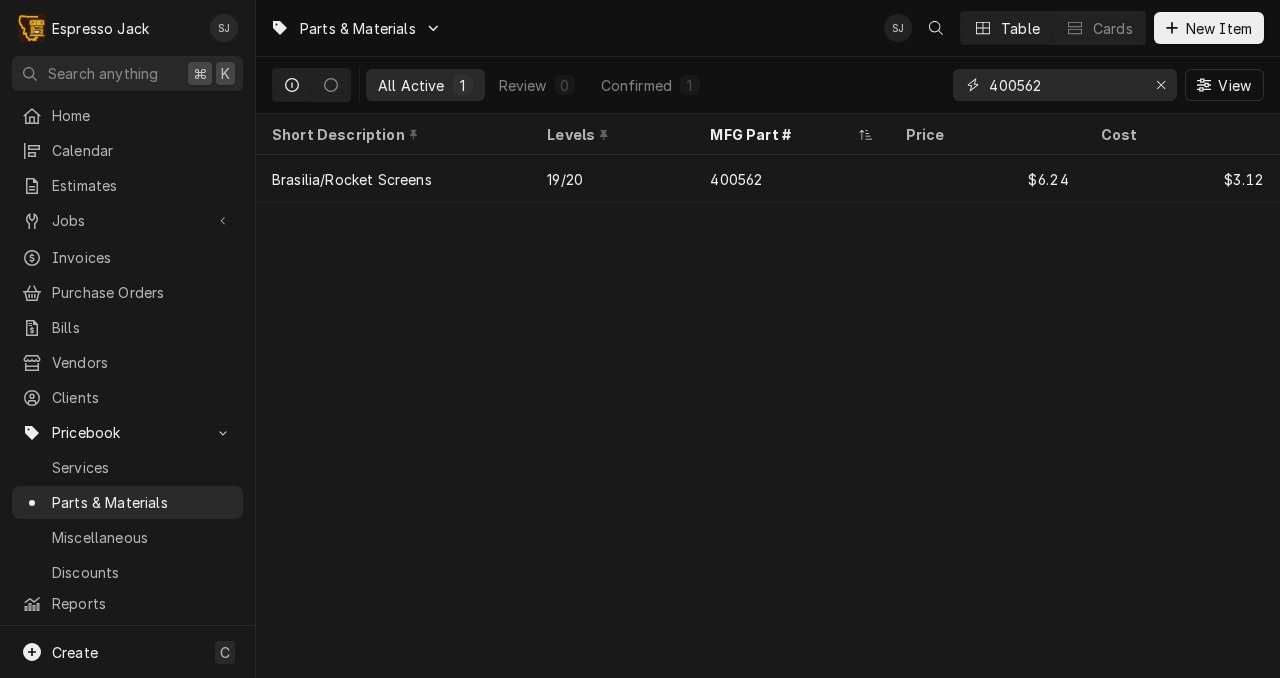 click on "400562" at bounding box center (1064, 85) 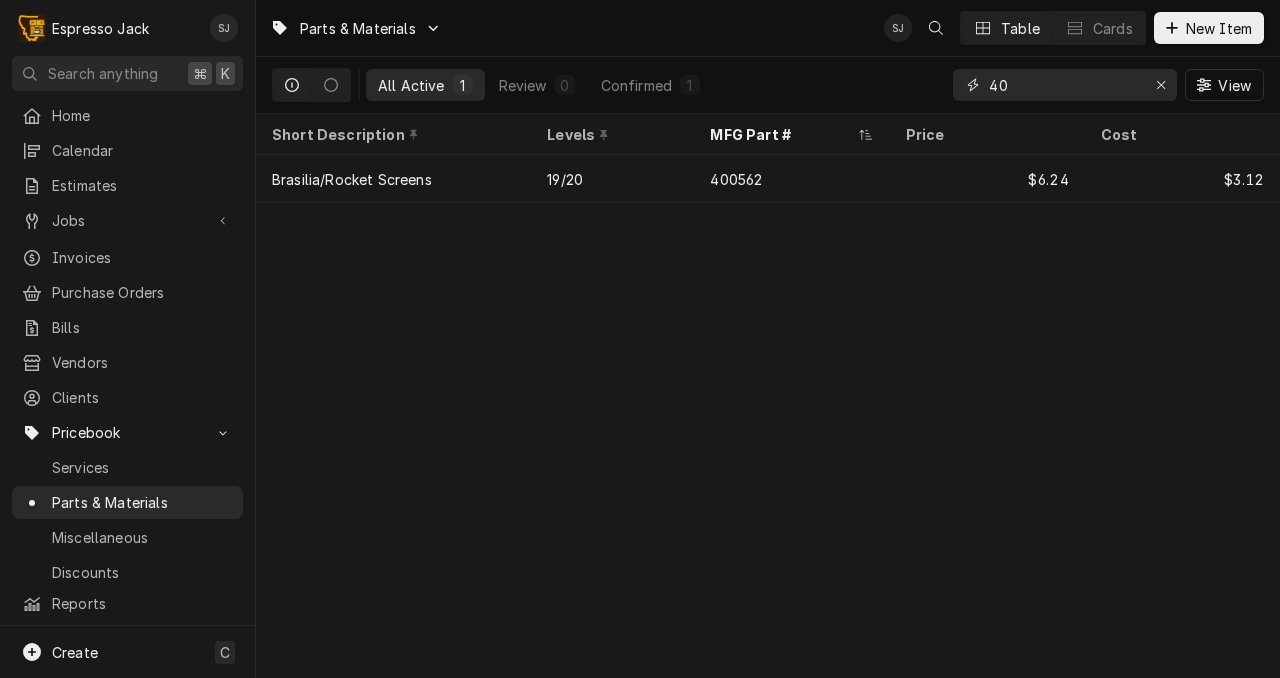 type on "4" 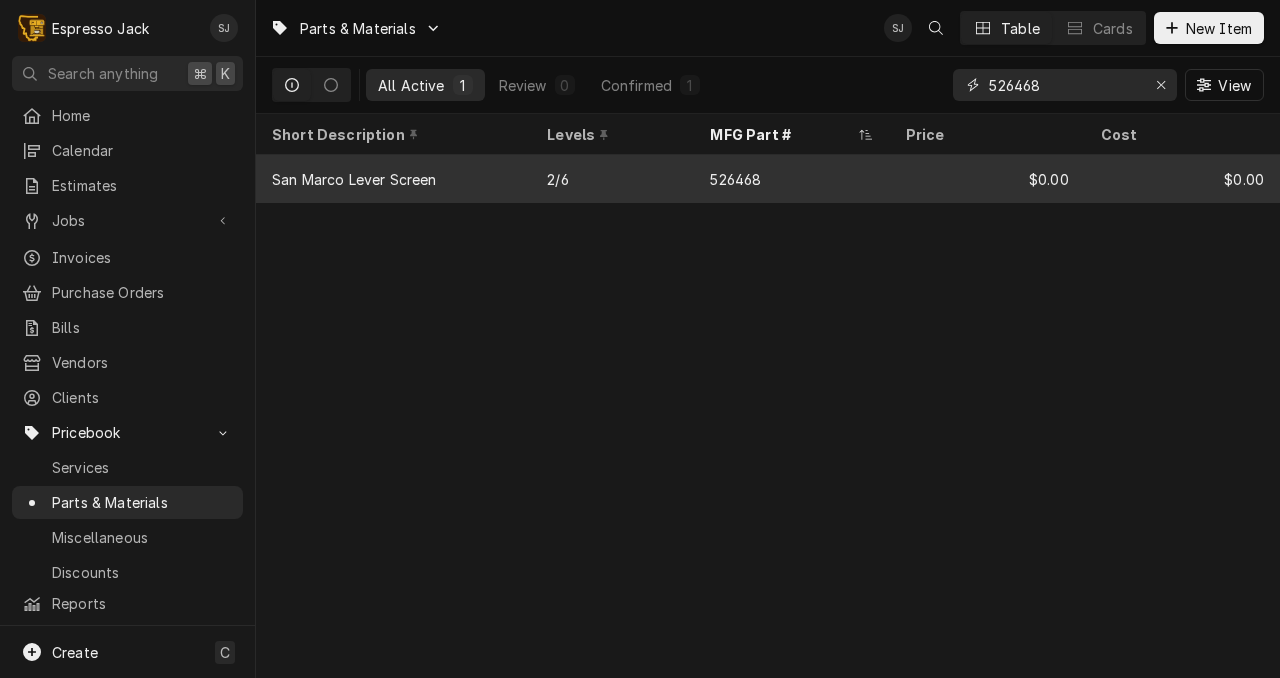 type on "526468" 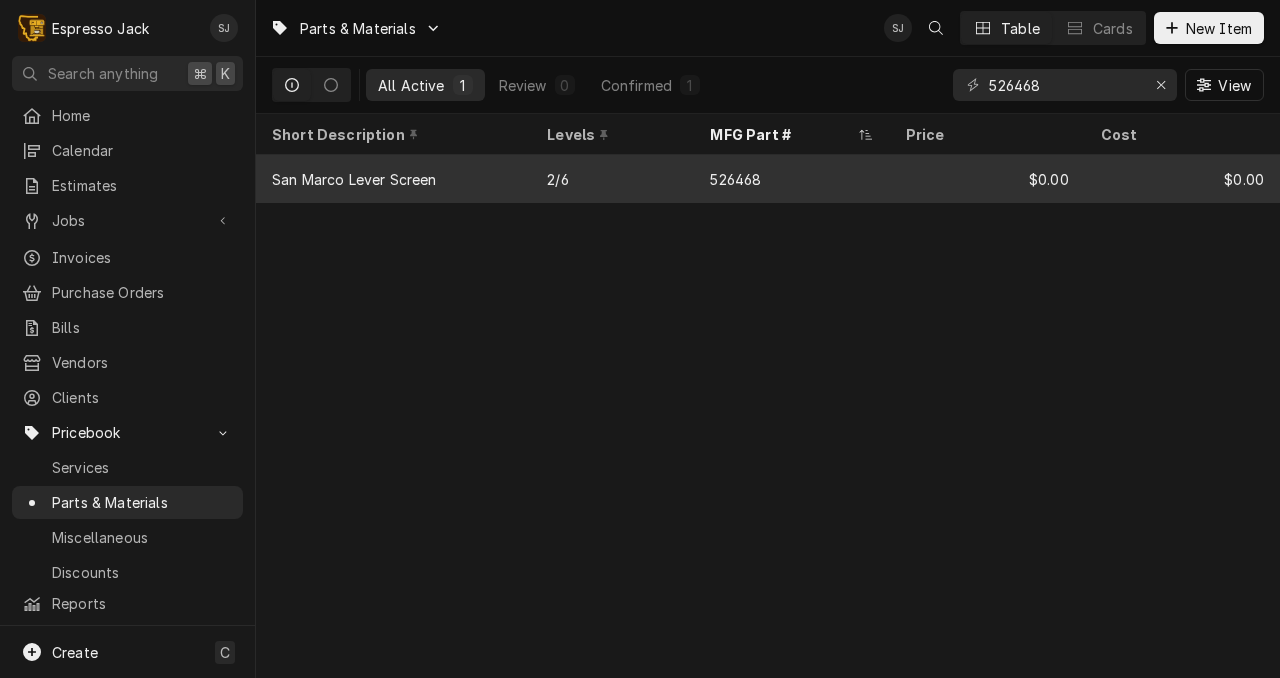 click on "526468" at bounding box center [791, 179] 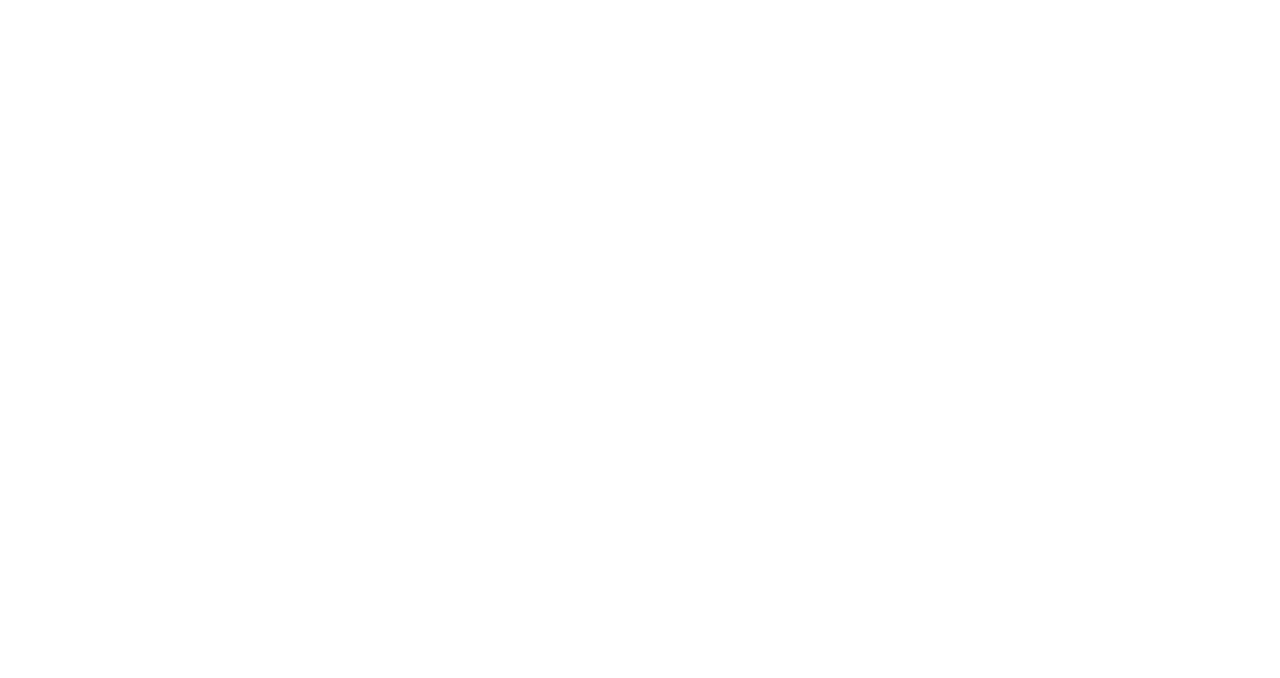 scroll, scrollTop: 0, scrollLeft: 0, axis: both 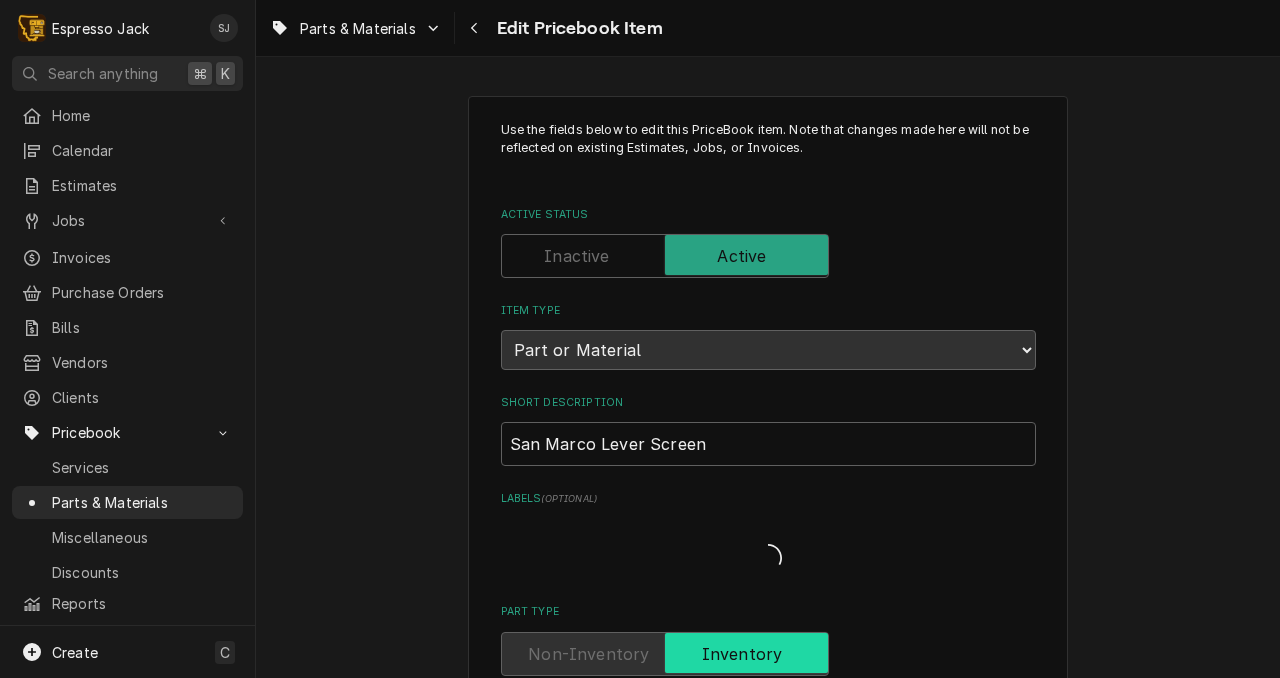 type on "x" 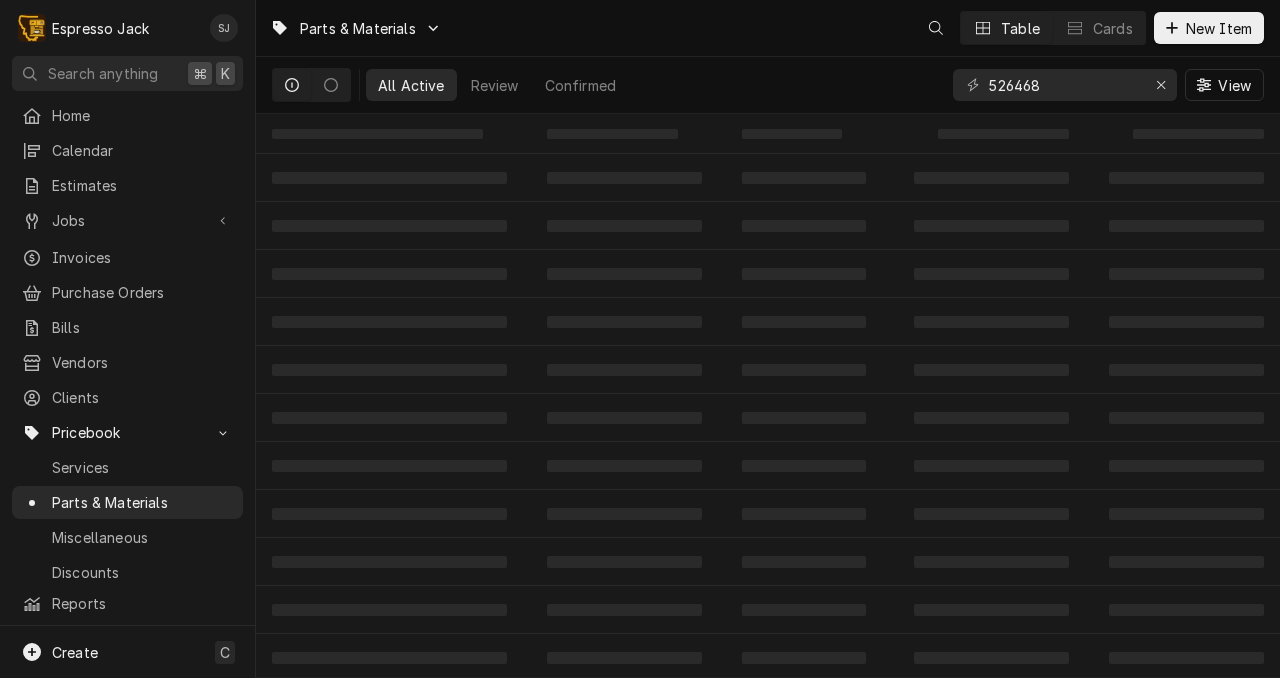 scroll, scrollTop: 0, scrollLeft: 0, axis: both 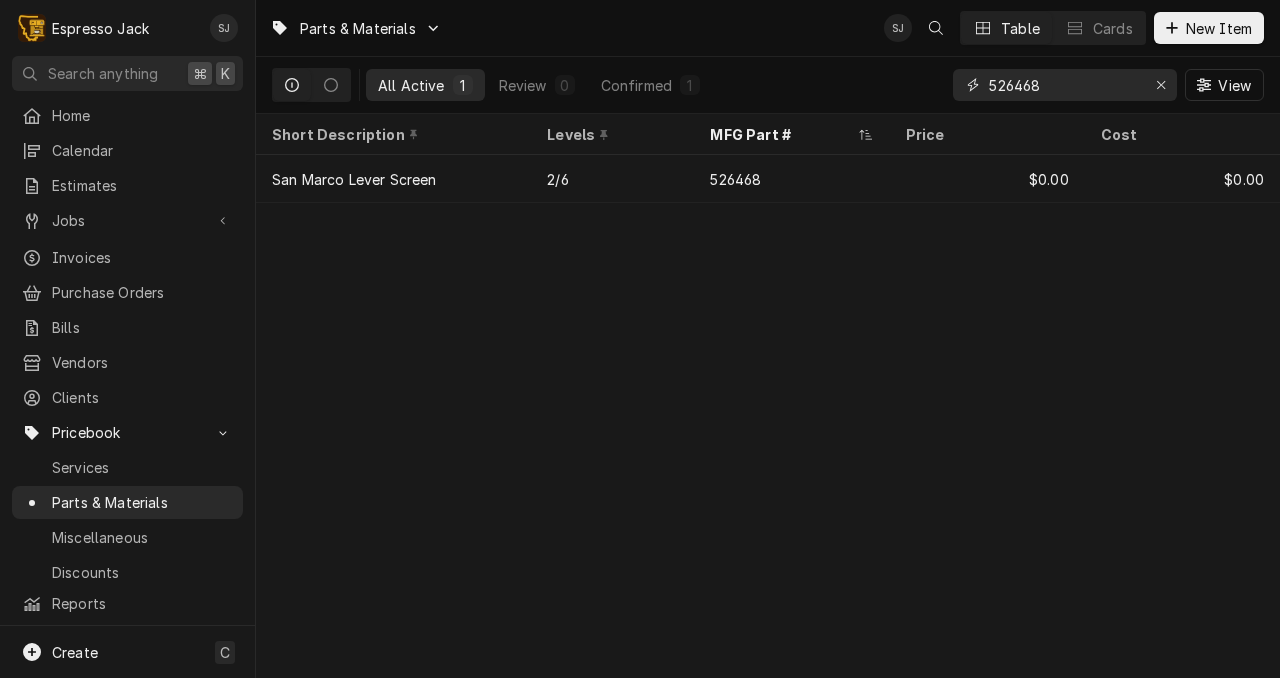 click on "526468" at bounding box center [1064, 85] 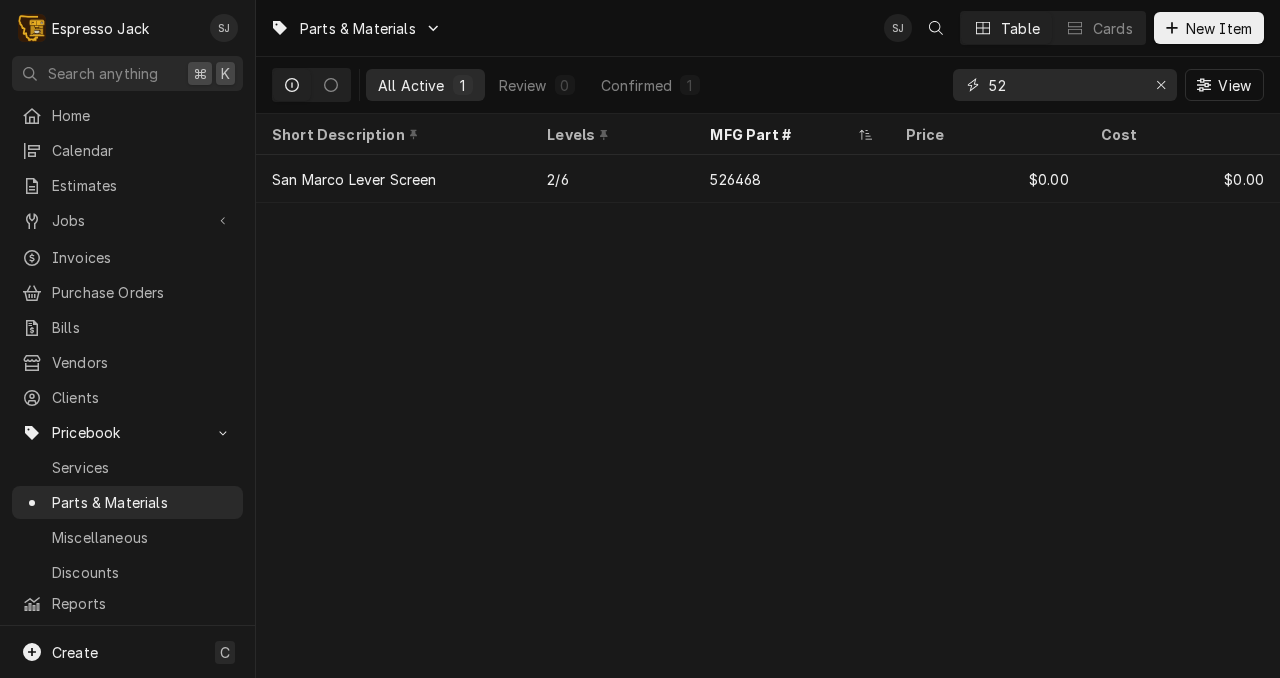 type on "5" 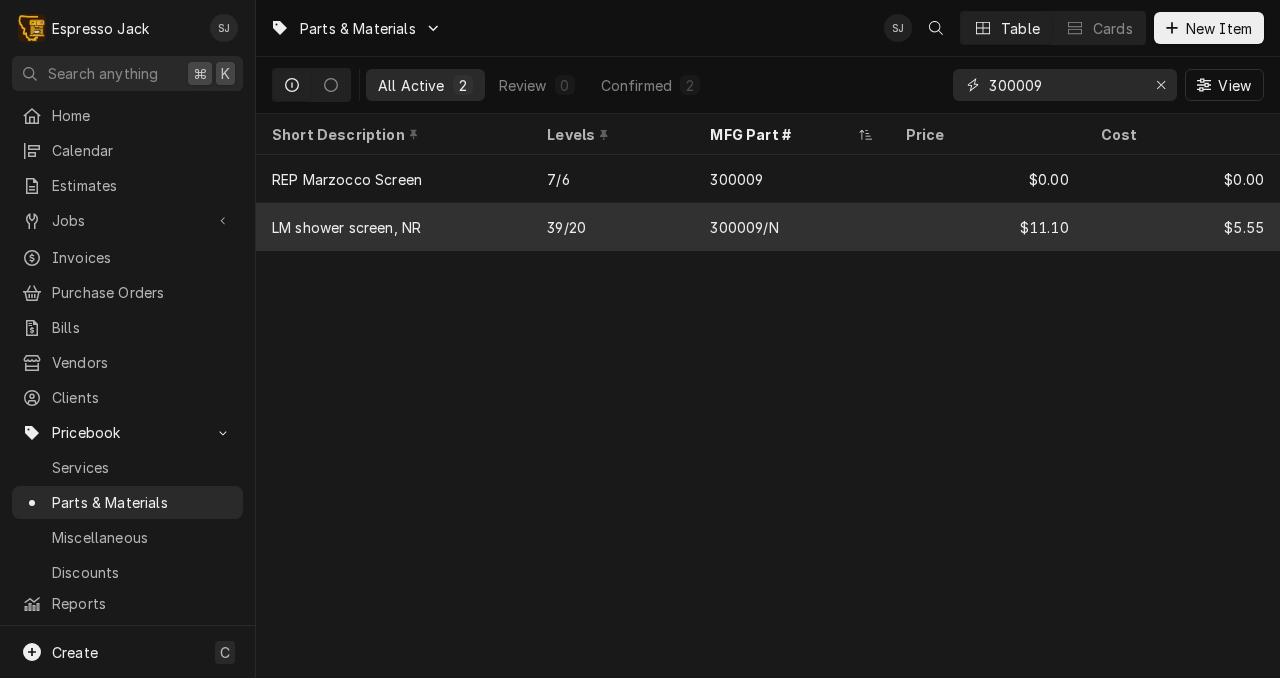 type on "300009" 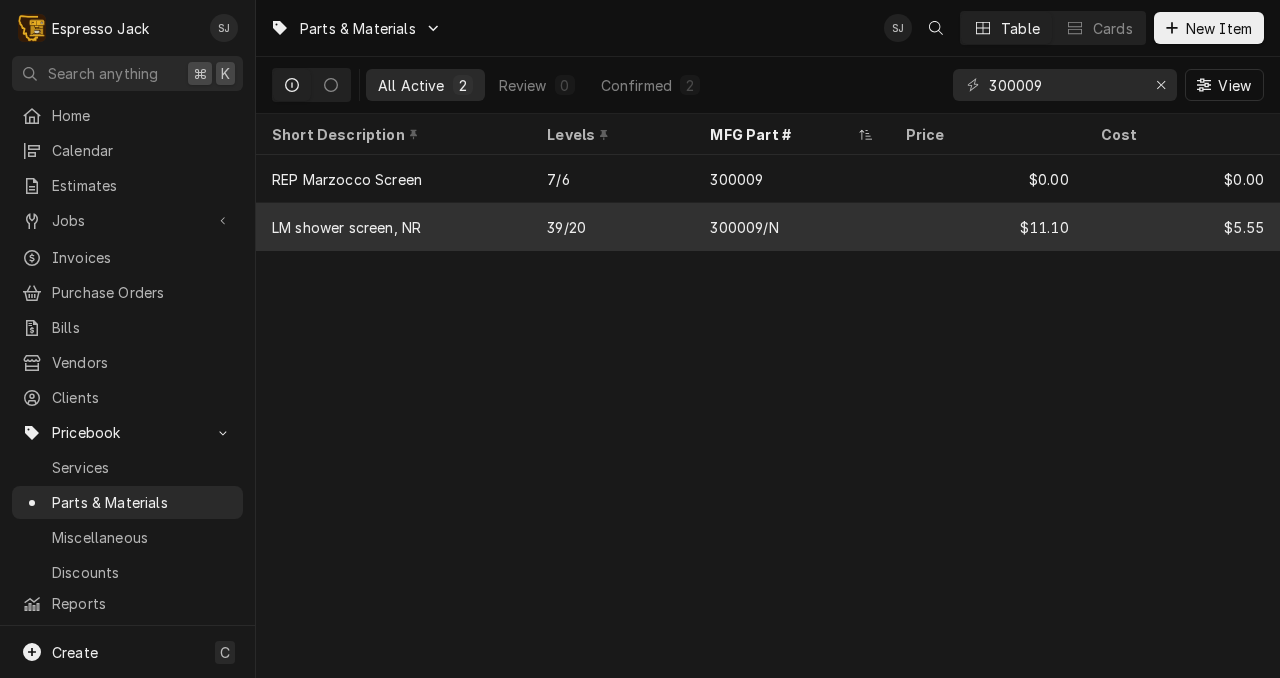 click on "300009/N" at bounding box center [744, 227] 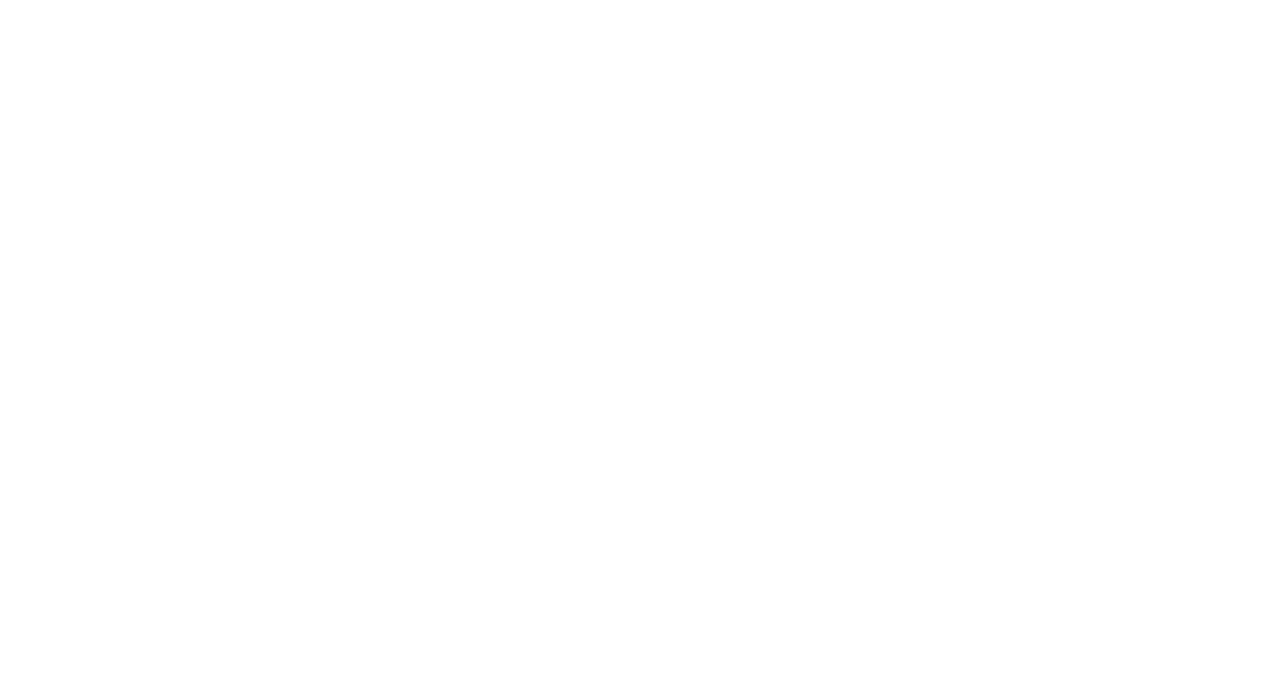 scroll, scrollTop: 0, scrollLeft: 0, axis: both 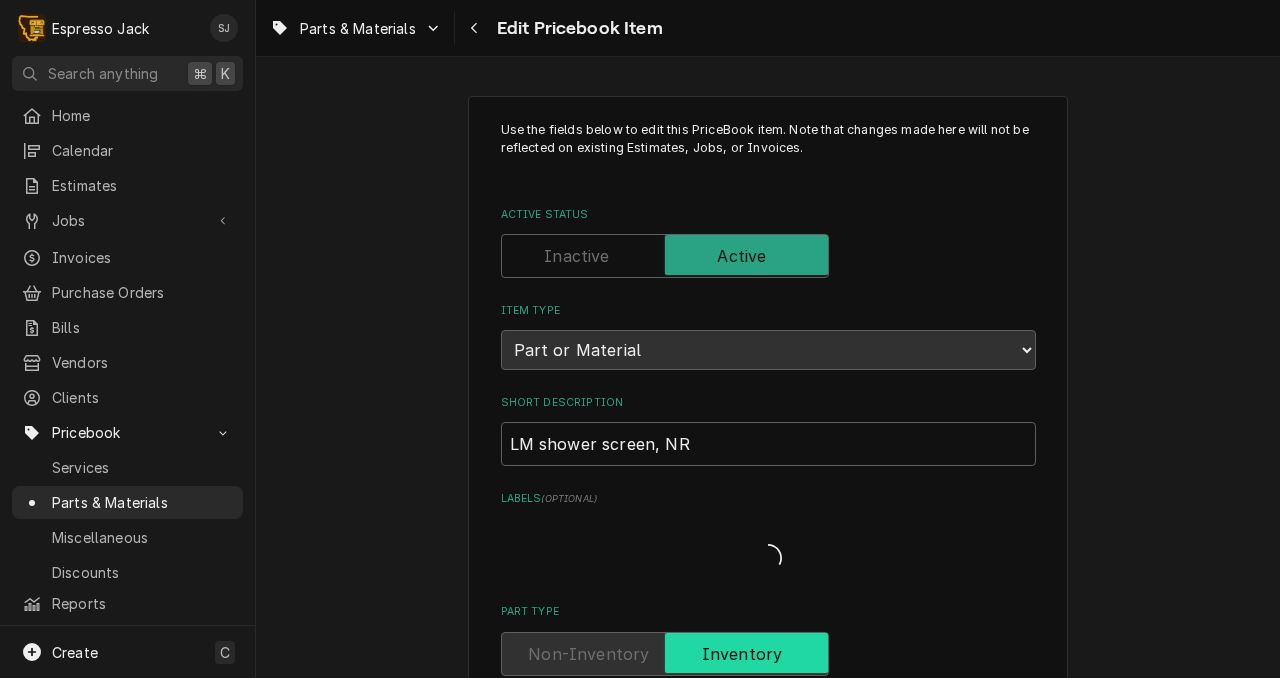 type on "x" 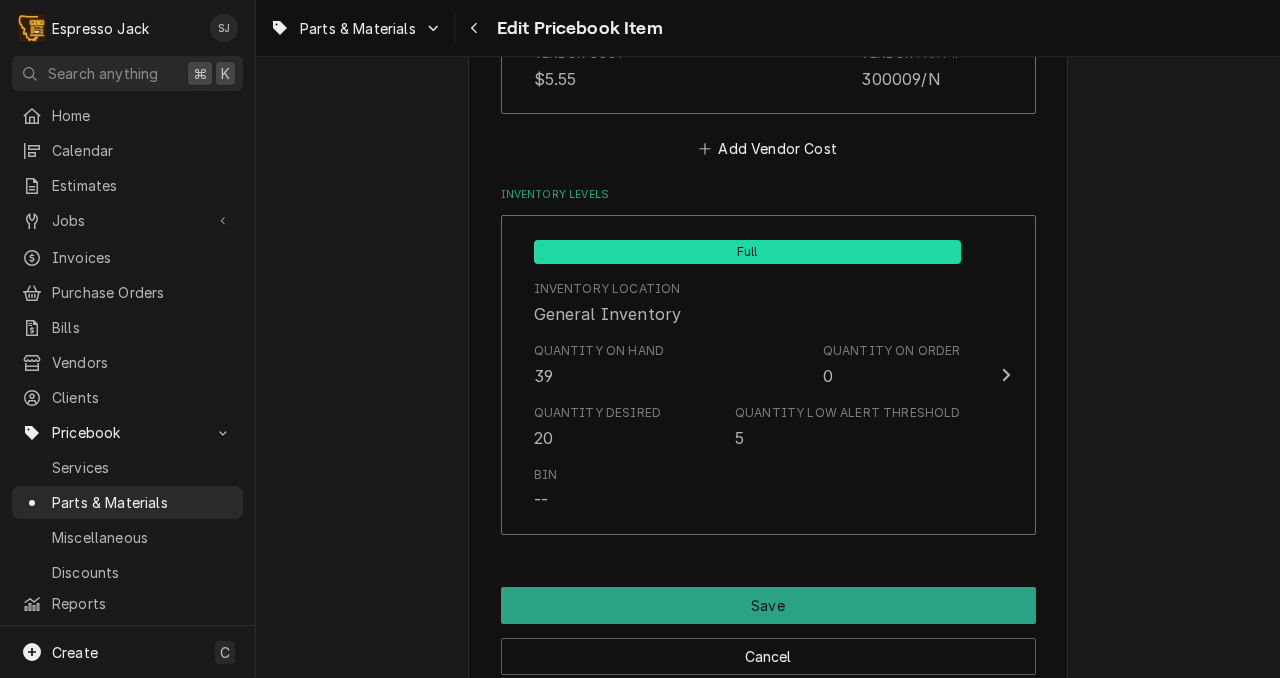 scroll, scrollTop: 1489, scrollLeft: 0, axis: vertical 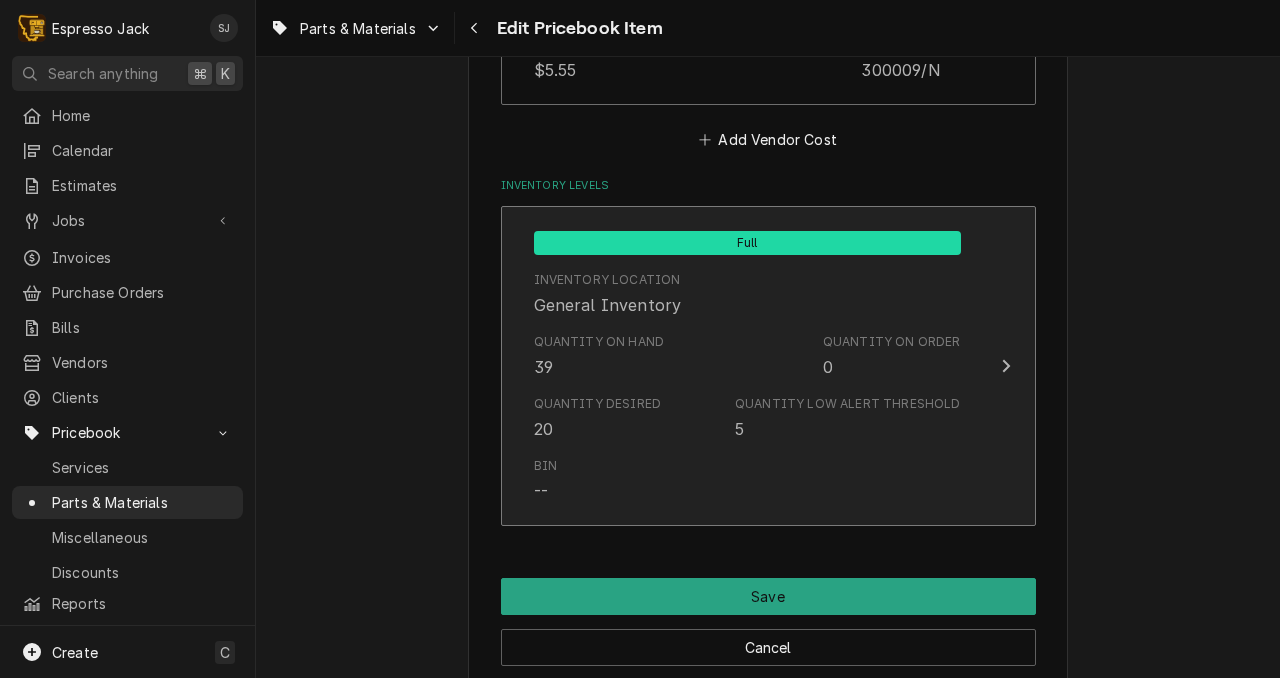 click 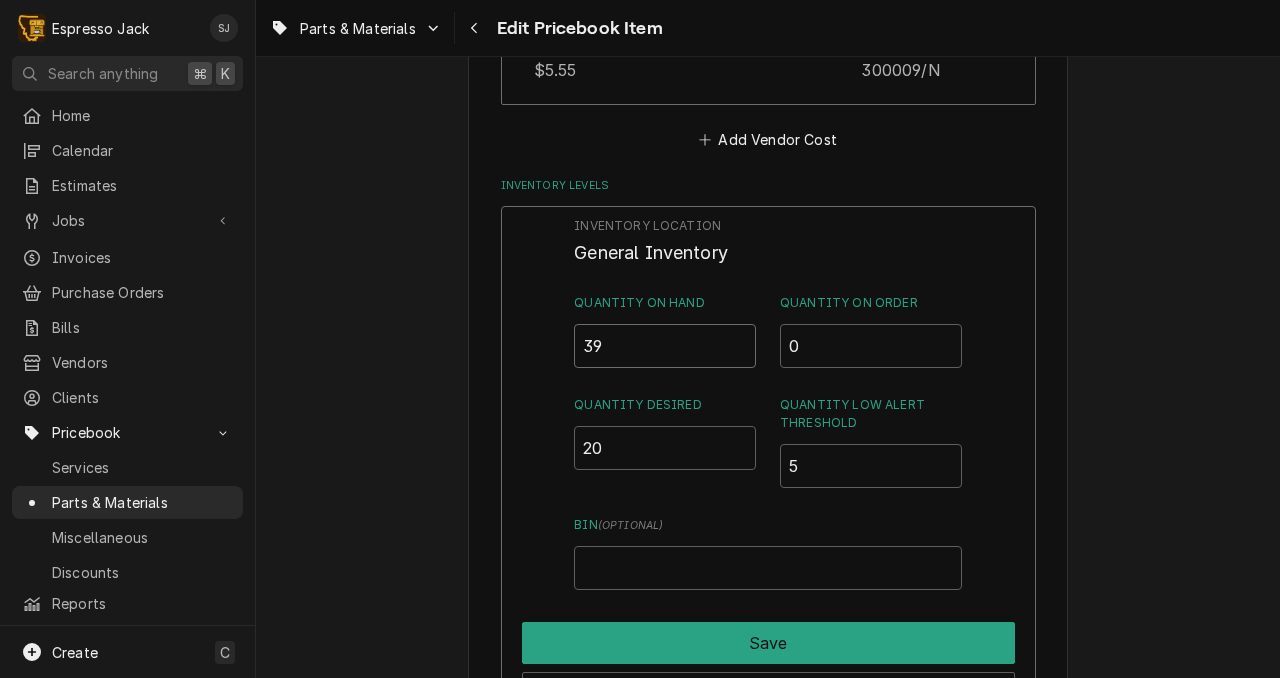 click on "39" at bounding box center (665, 346) 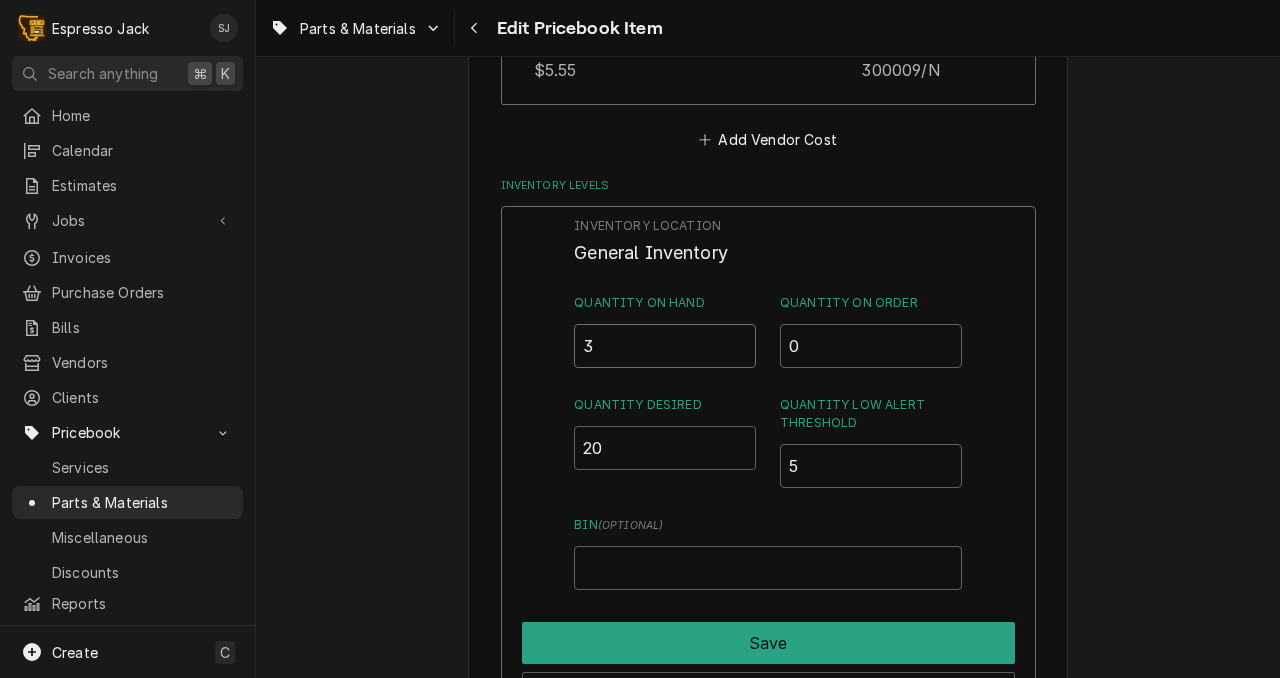 type on "35" 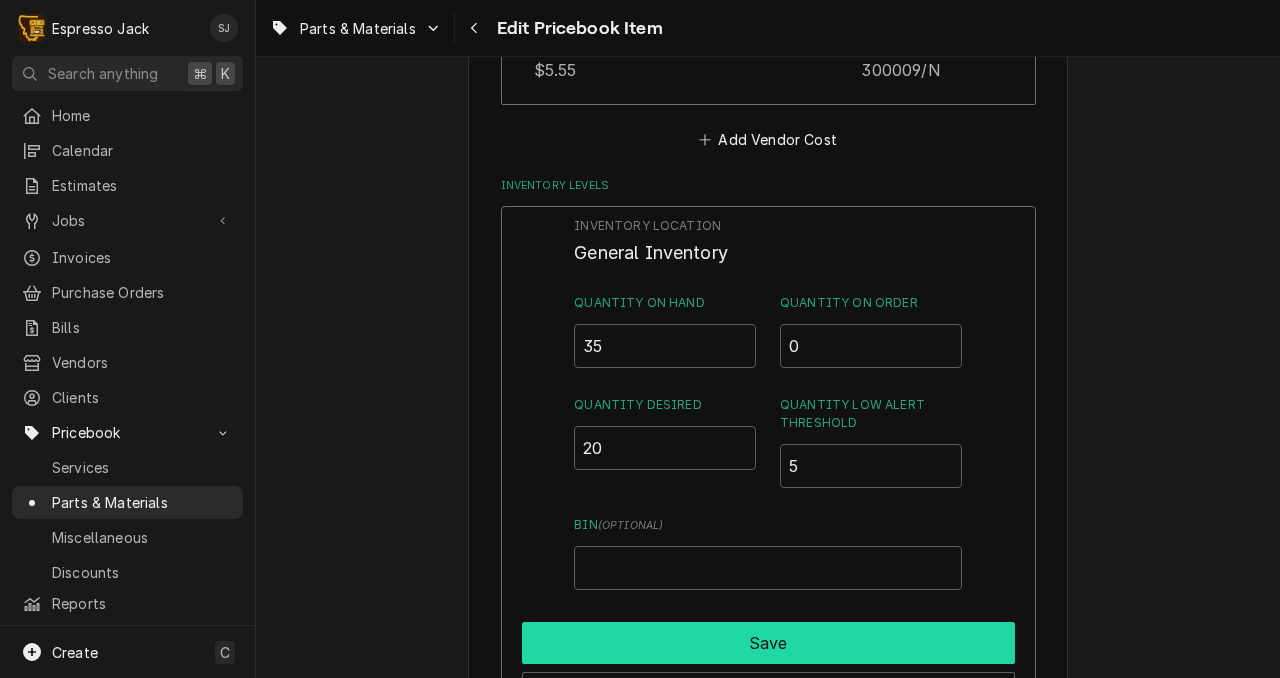 click on "Save" at bounding box center [768, 643] 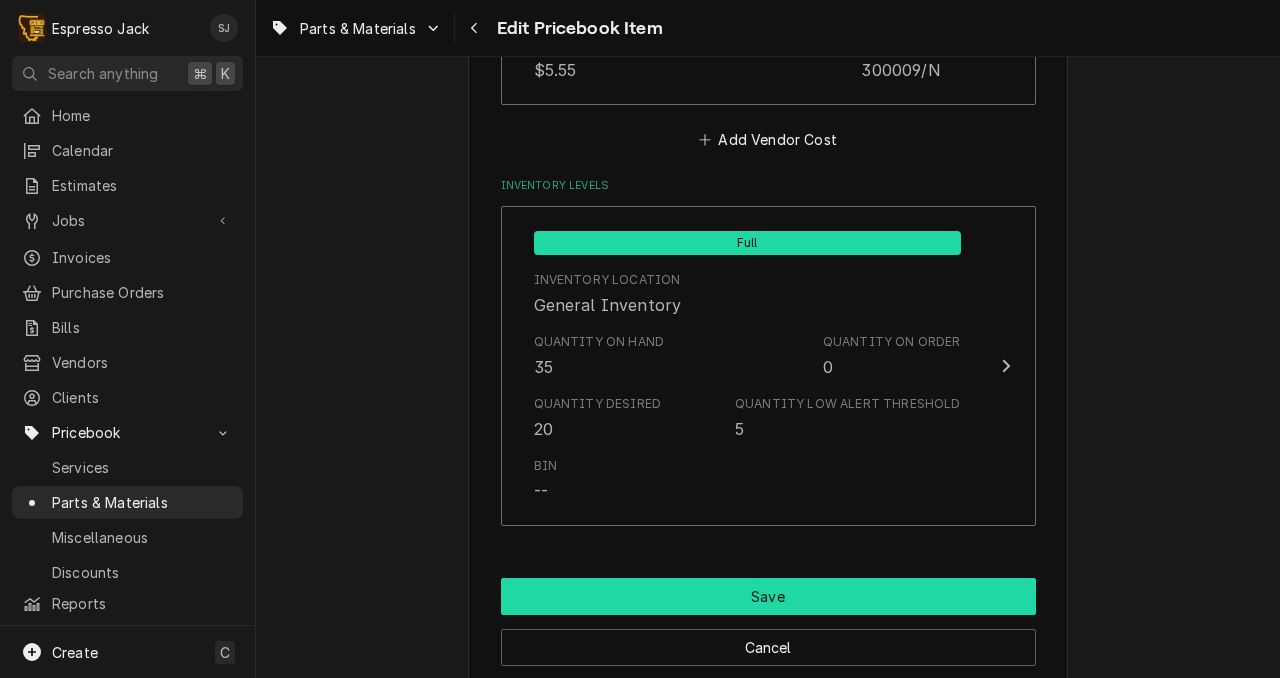 click on "Save" at bounding box center [768, 596] 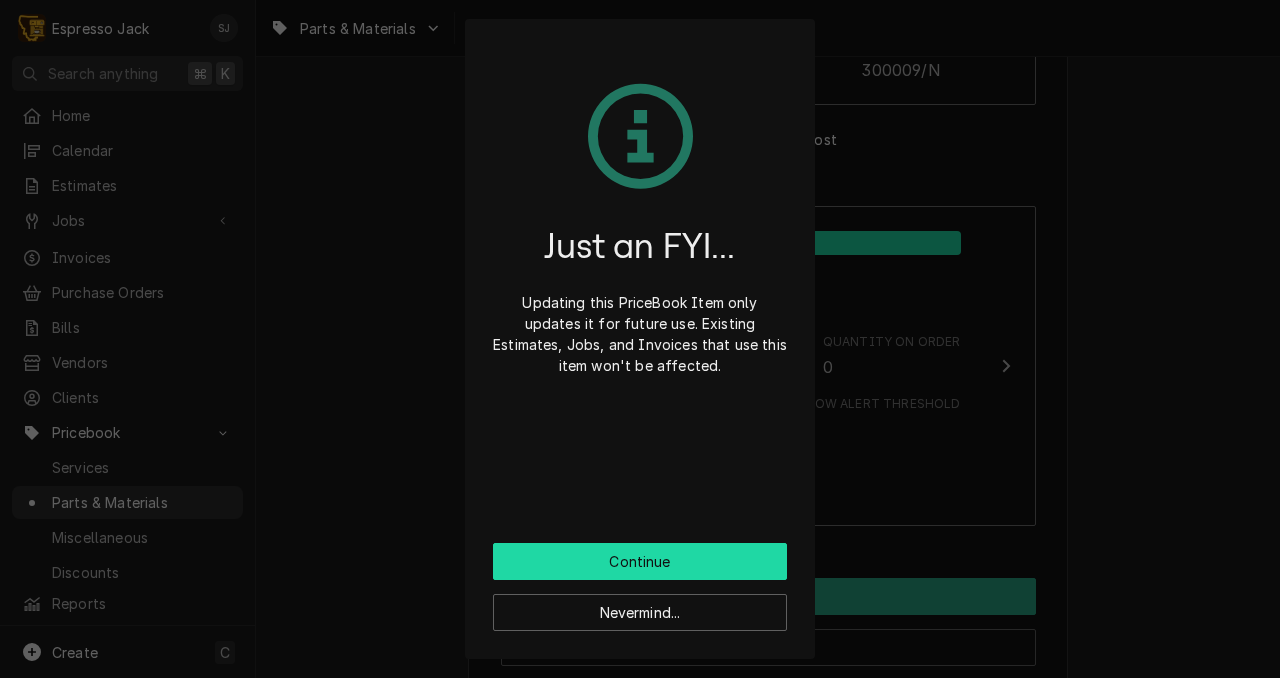 click on "Continue" at bounding box center [640, 561] 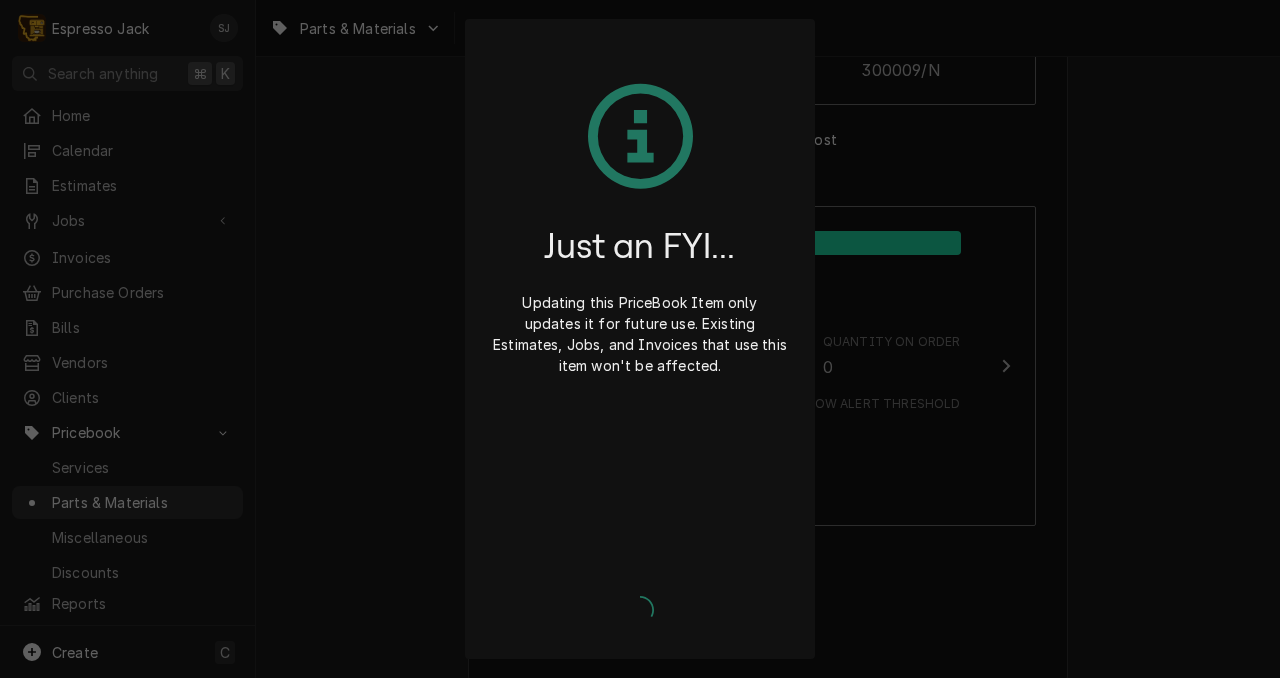 type on "x" 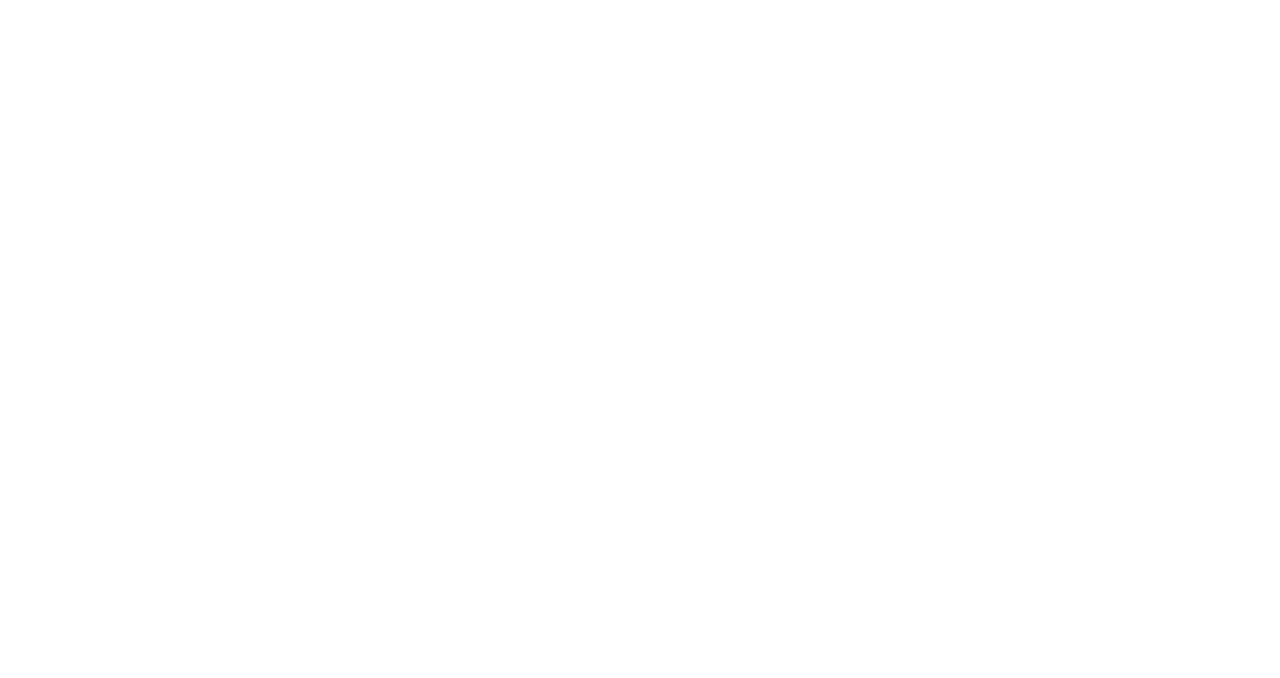 scroll, scrollTop: 0, scrollLeft: 0, axis: both 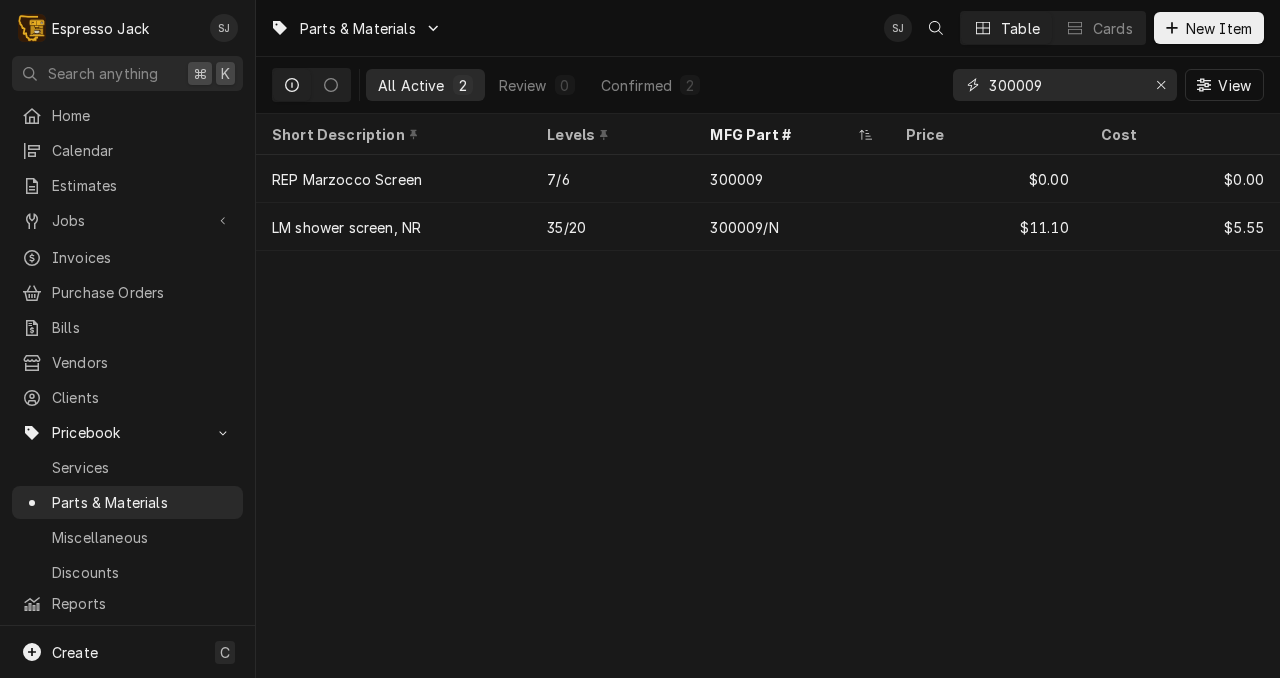 click on "300009" at bounding box center [1064, 85] 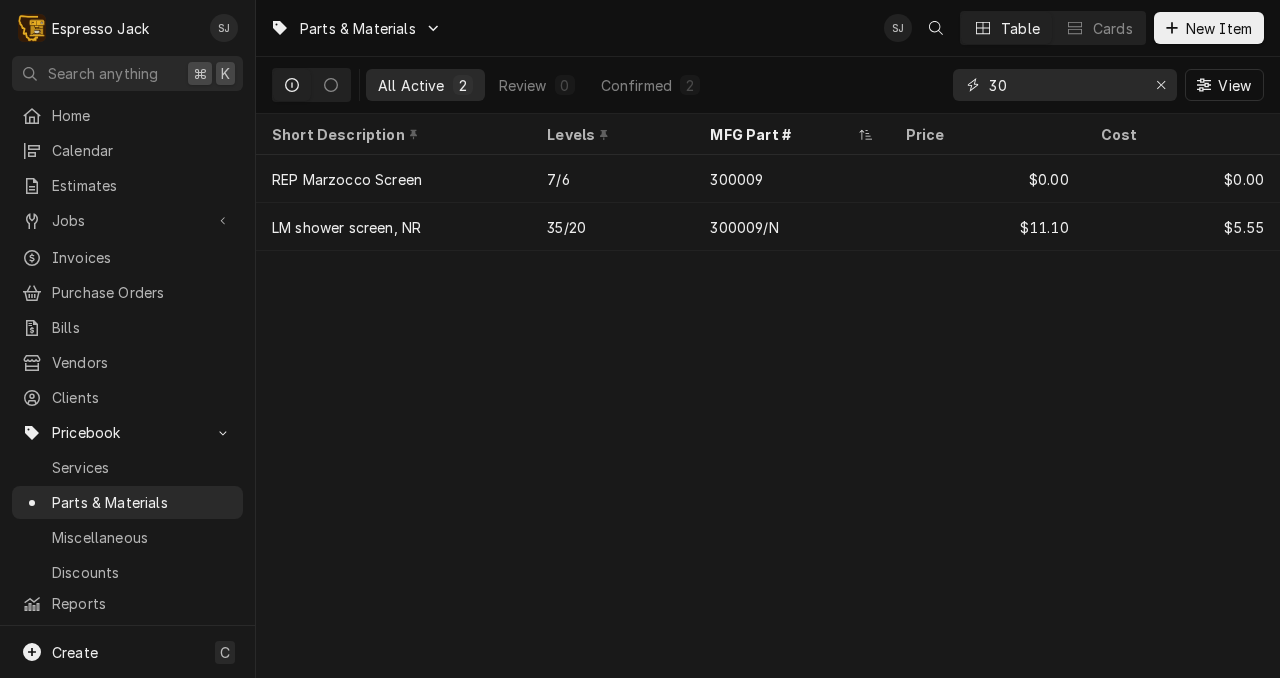 type on "3" 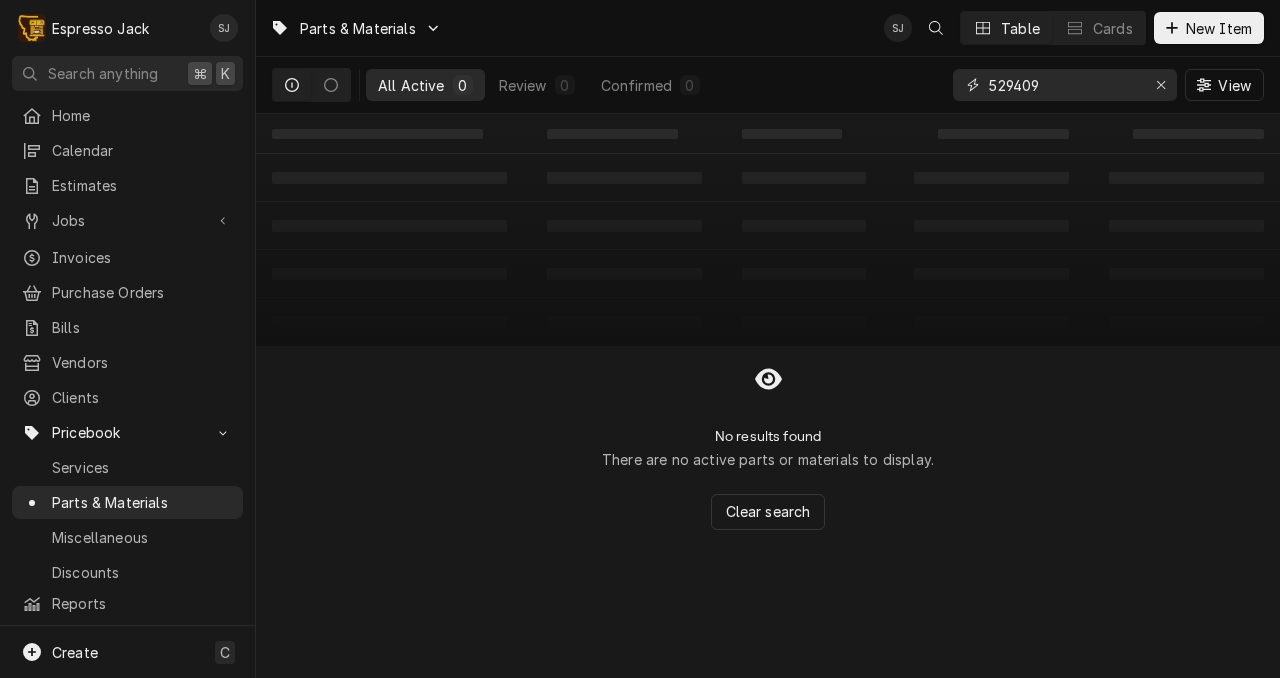 click on "529409" at bounding box center [1064, 85] 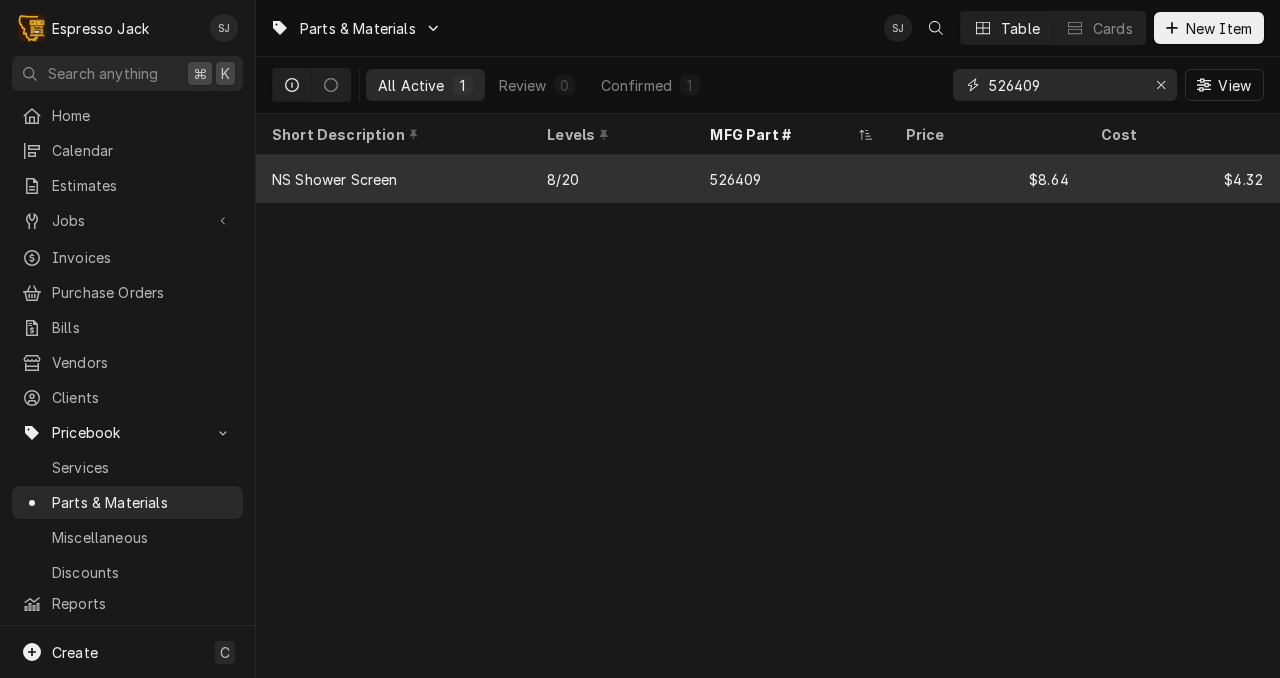 type on "526409" 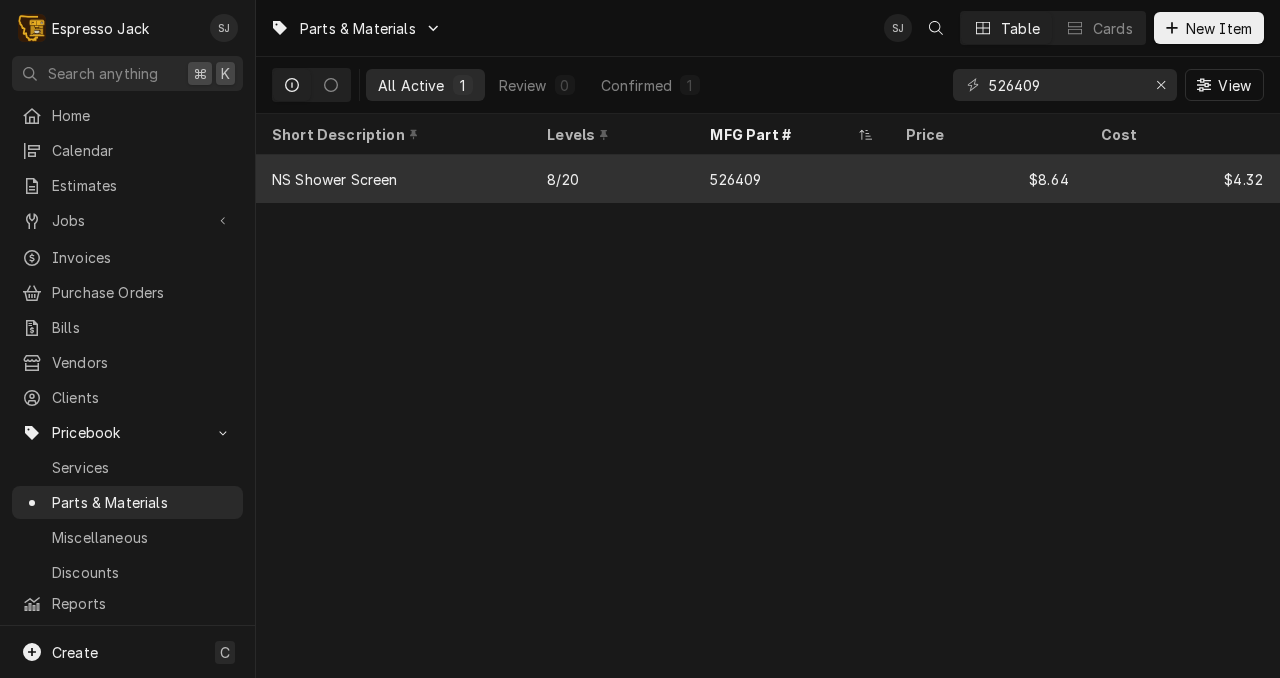 click on "8/20" at bounding box center (612, 179) 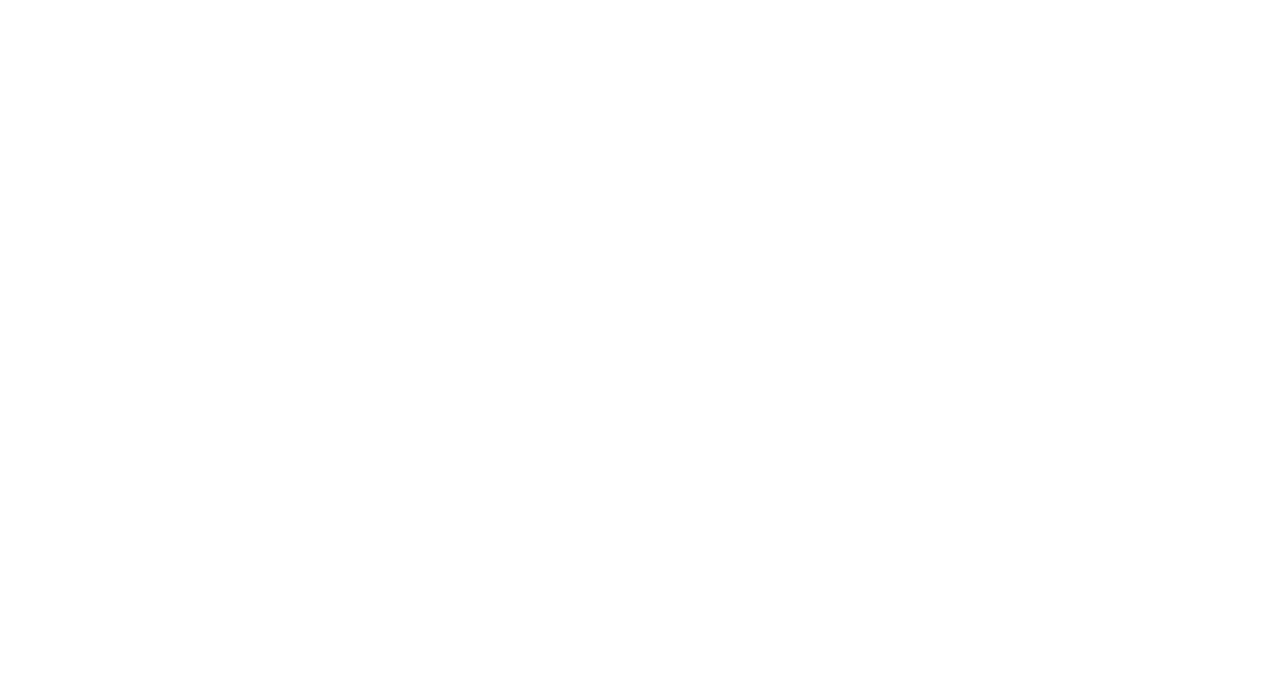 scroll, scrollTop: 0, scrollLeft: 0, axis: both 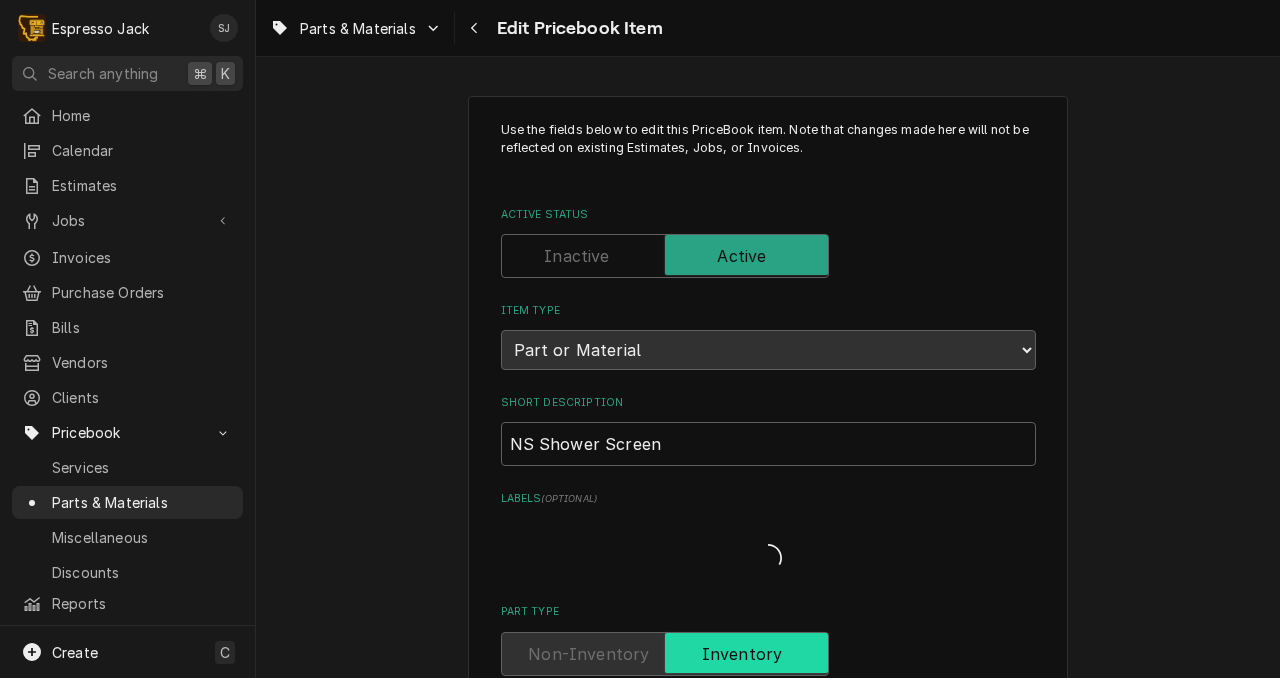 type on "x" 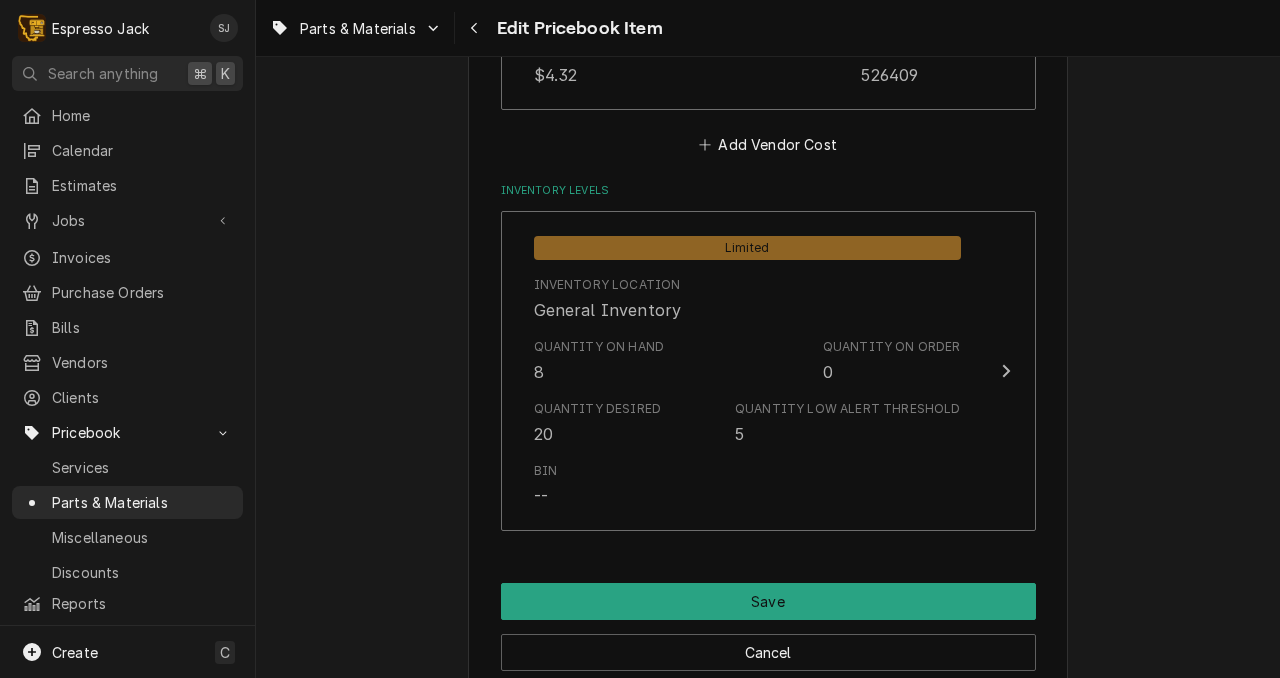 scroll, scrollTop: 1489, scrollLeft: 0, axis: vertical 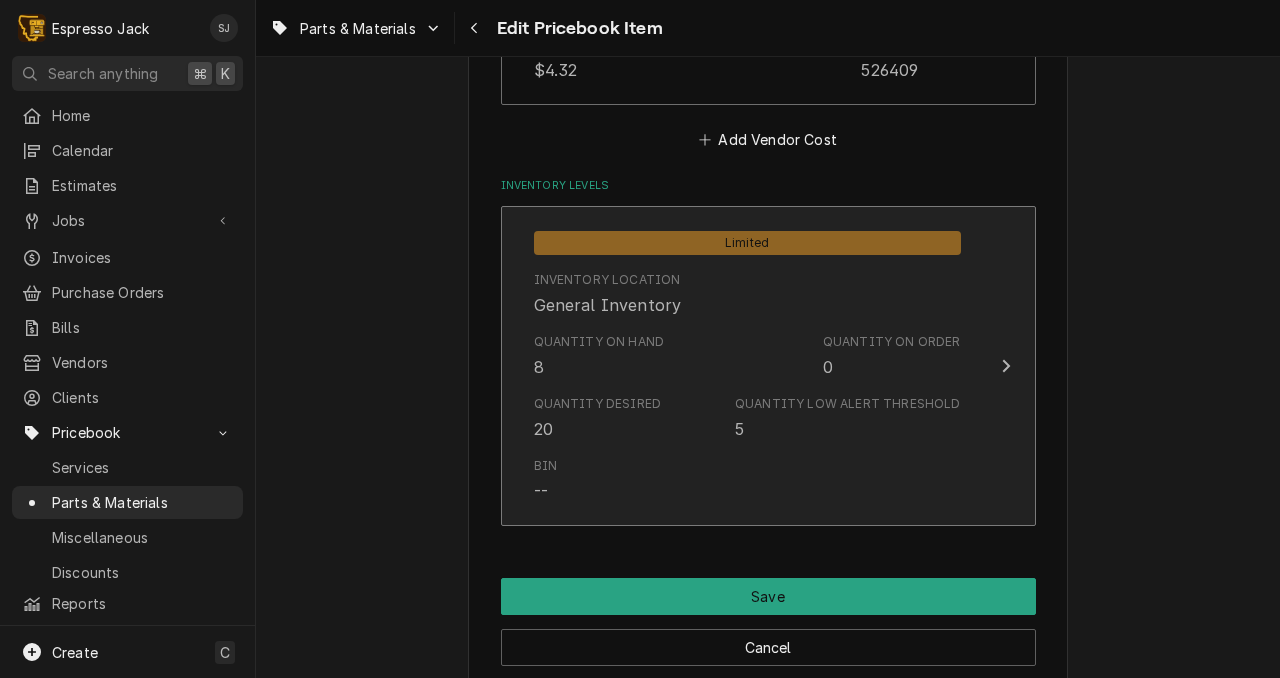 click 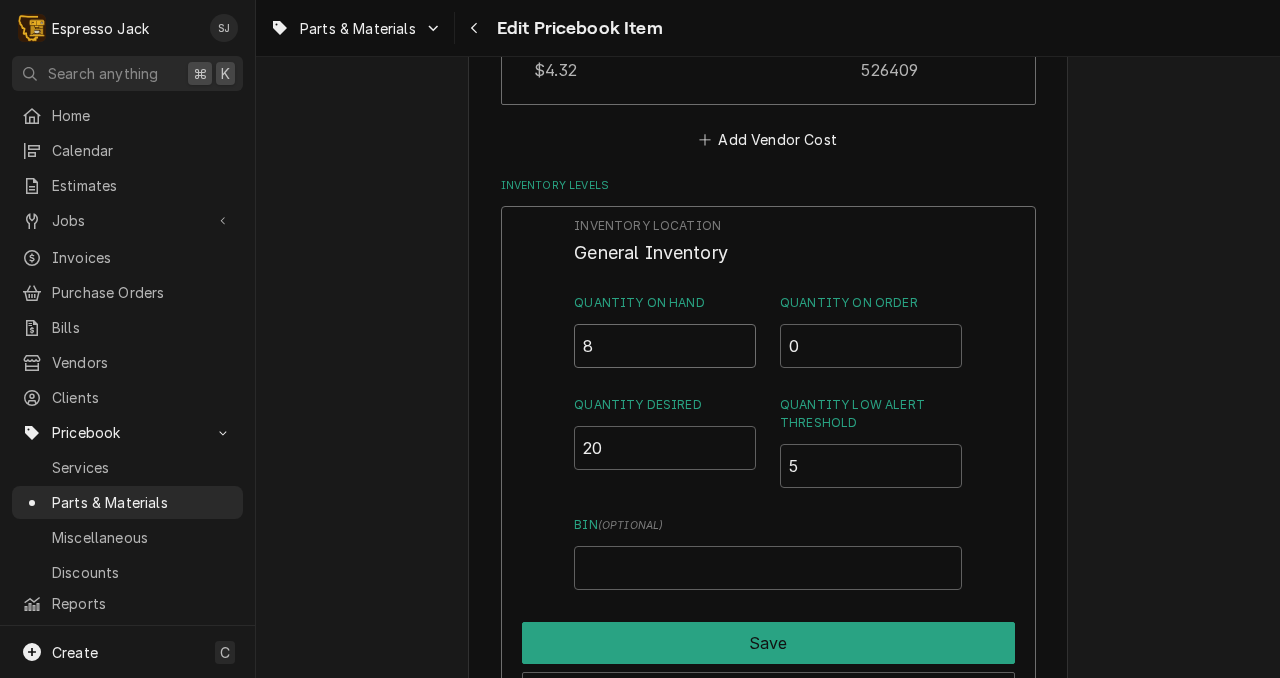 click on "8" at bounding box center (665, 346) 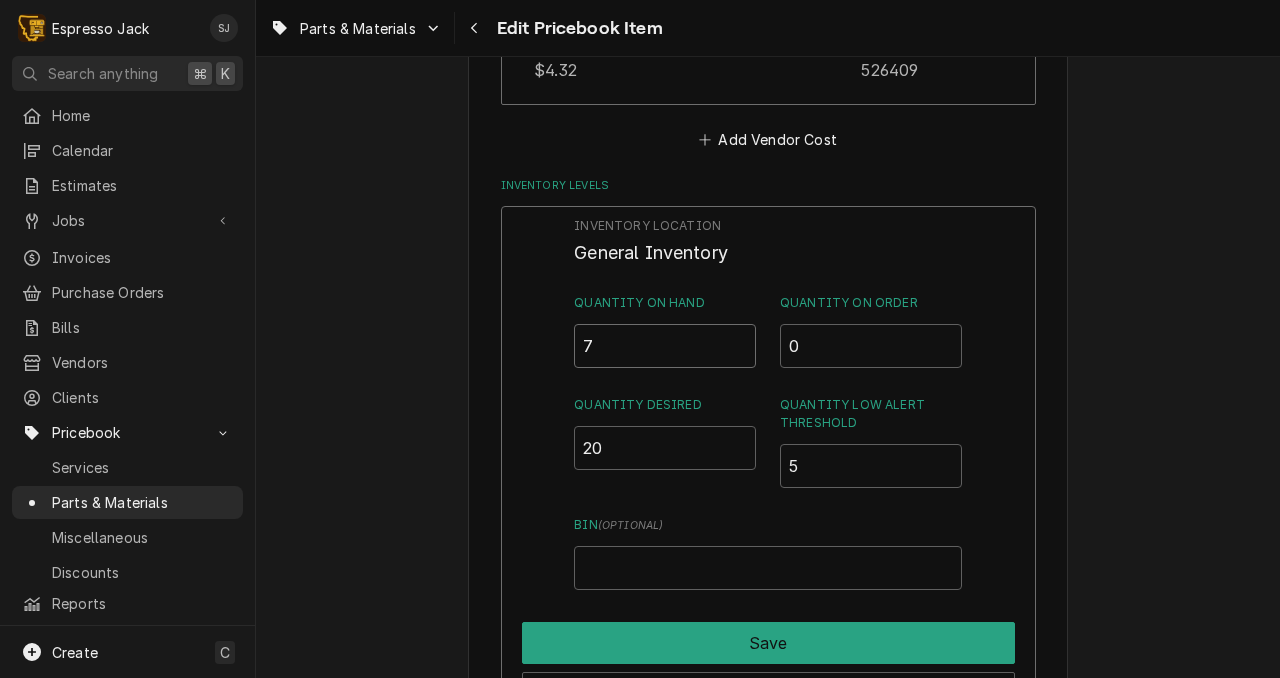 type on "7" 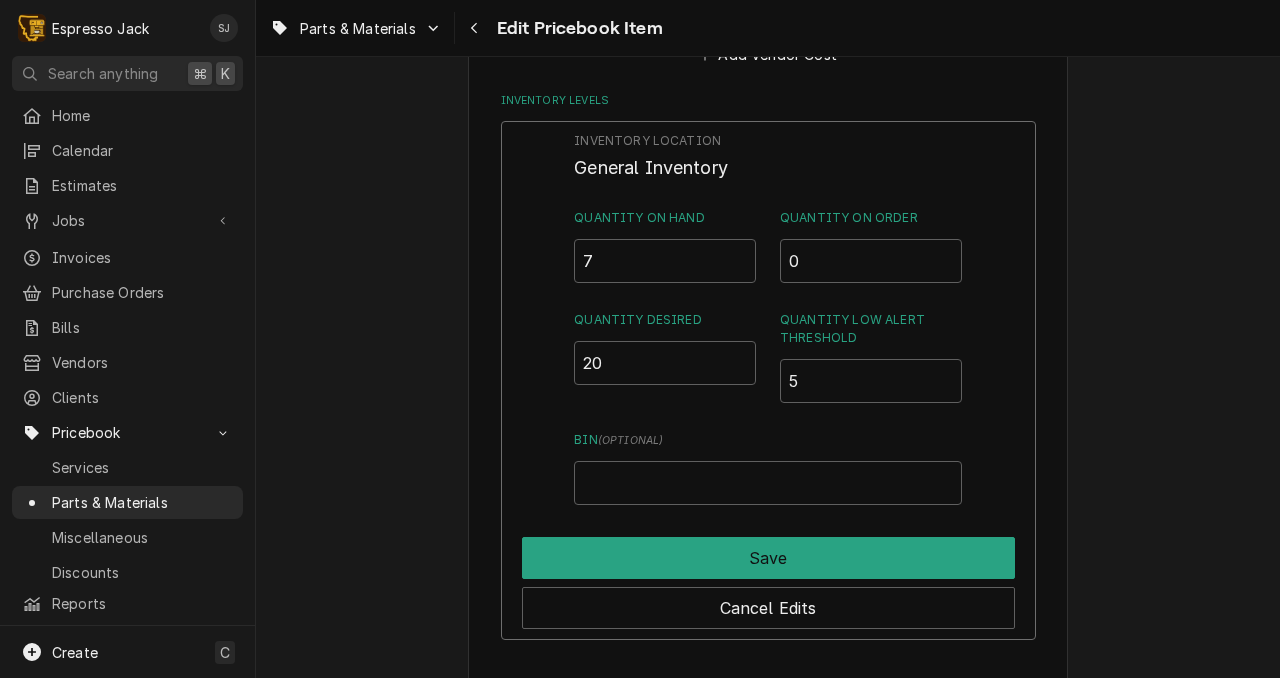 scroll, scrollTop: 1575, scrollLeft: 0, axis: vertical 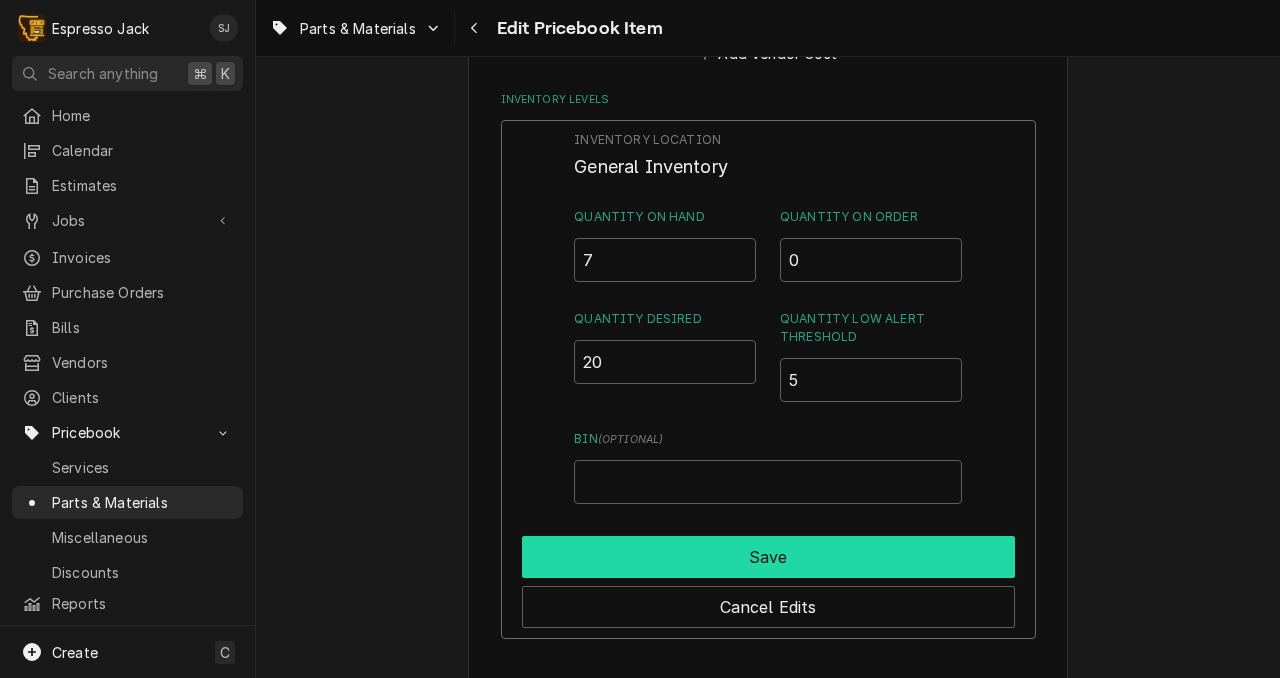 click on "Save" at bounding box center (768, 557) 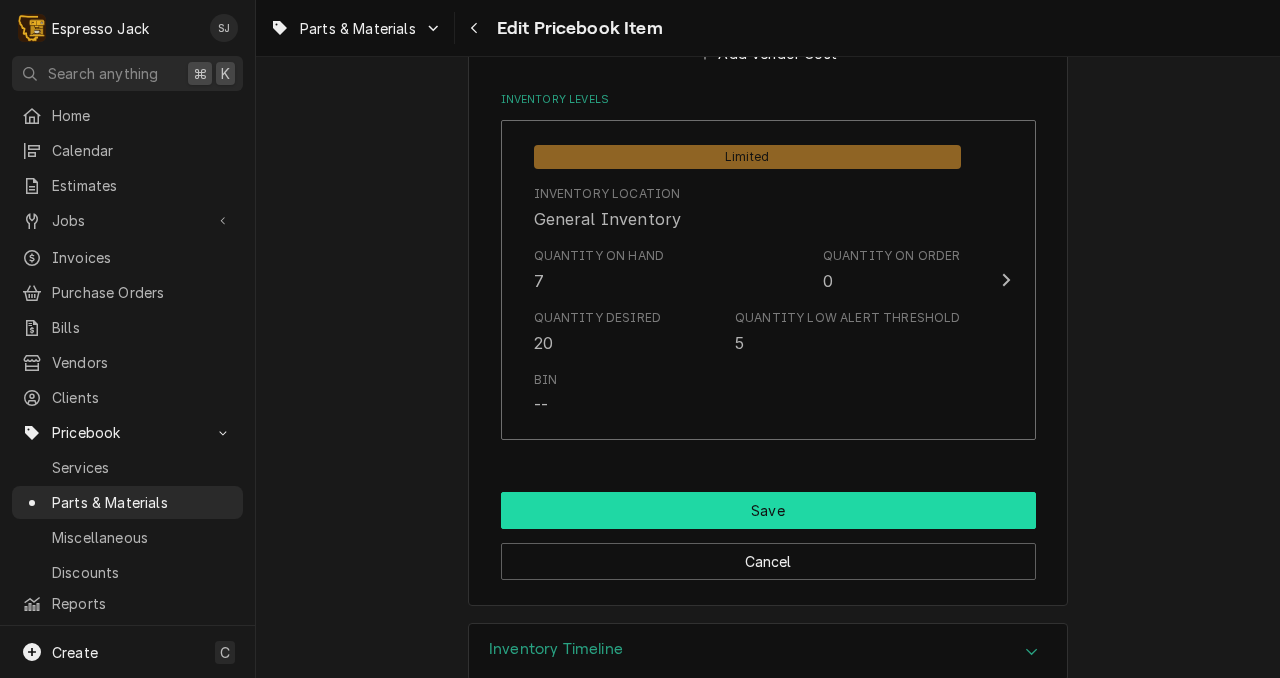 click on "Save" at bounding box center (768, 510) 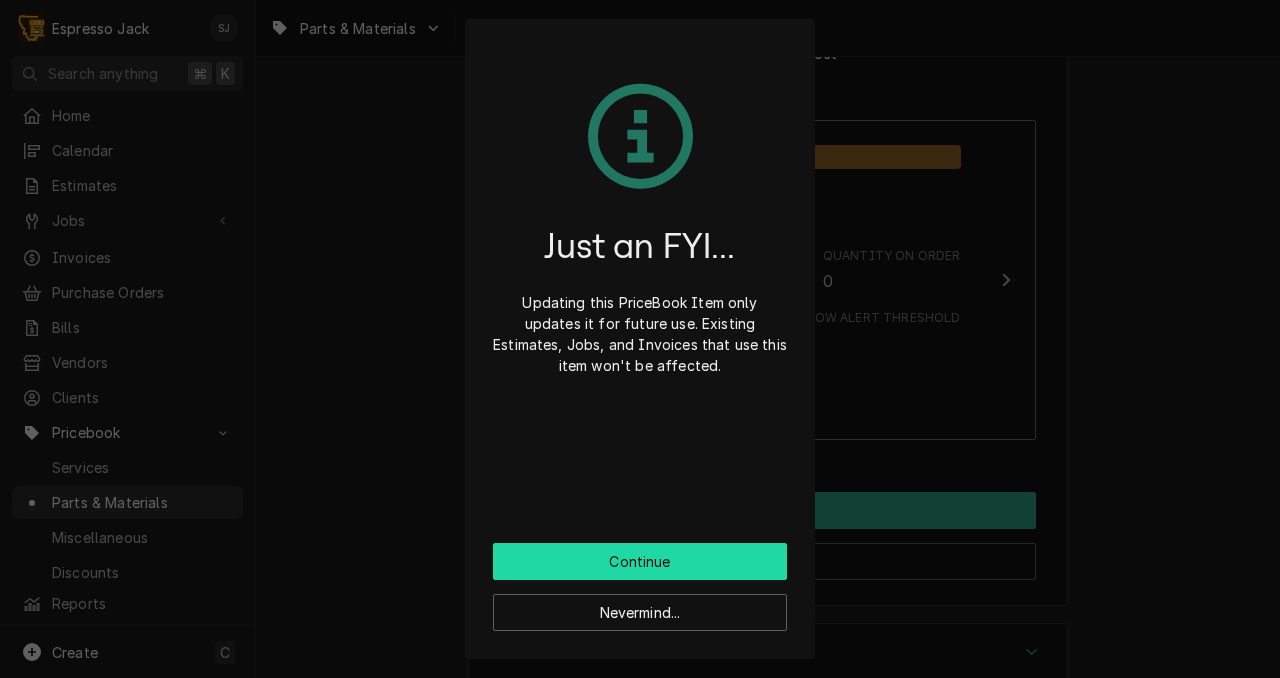 click on "Continue" at bounding box center [640, 561] 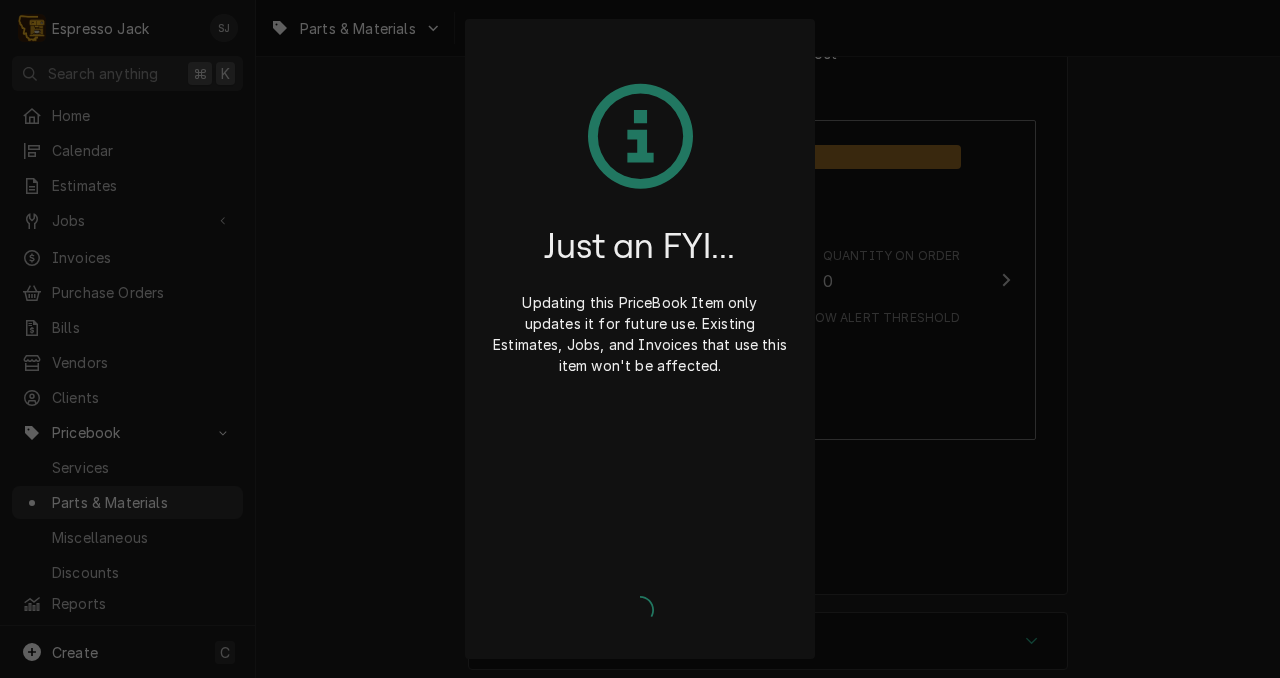 type on "x" 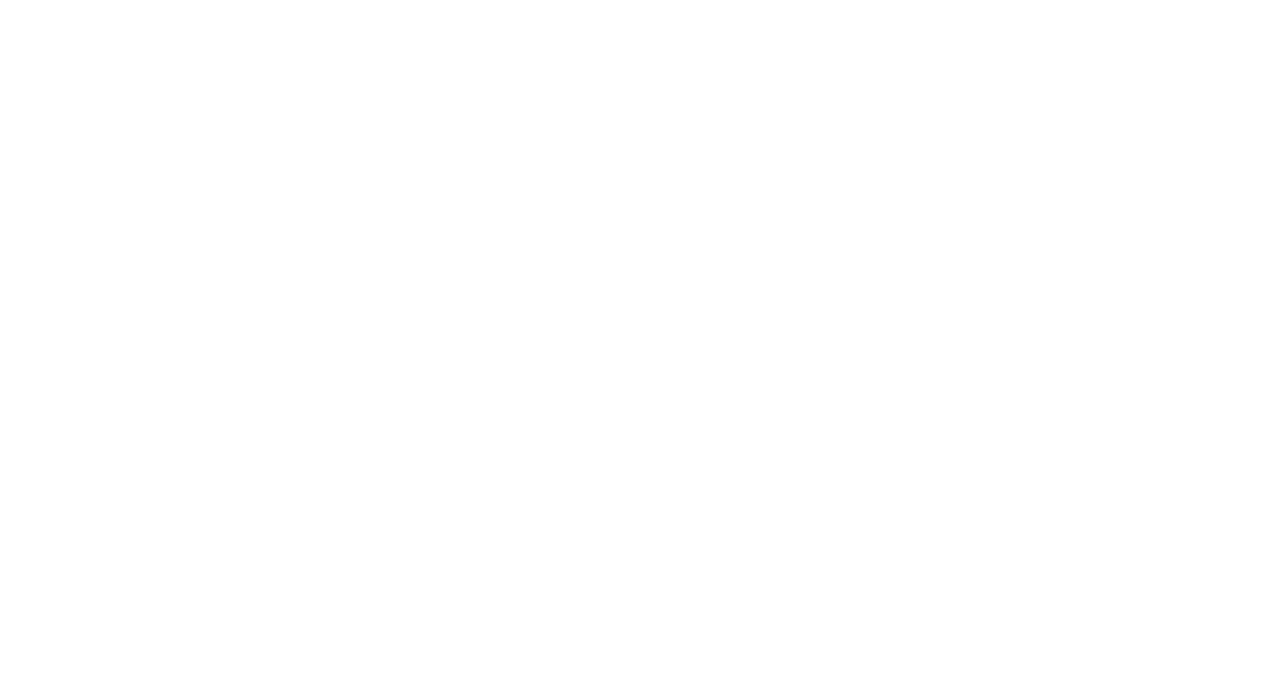 scroll, scrollTop: 0, scrollLeft: 0, axis: both 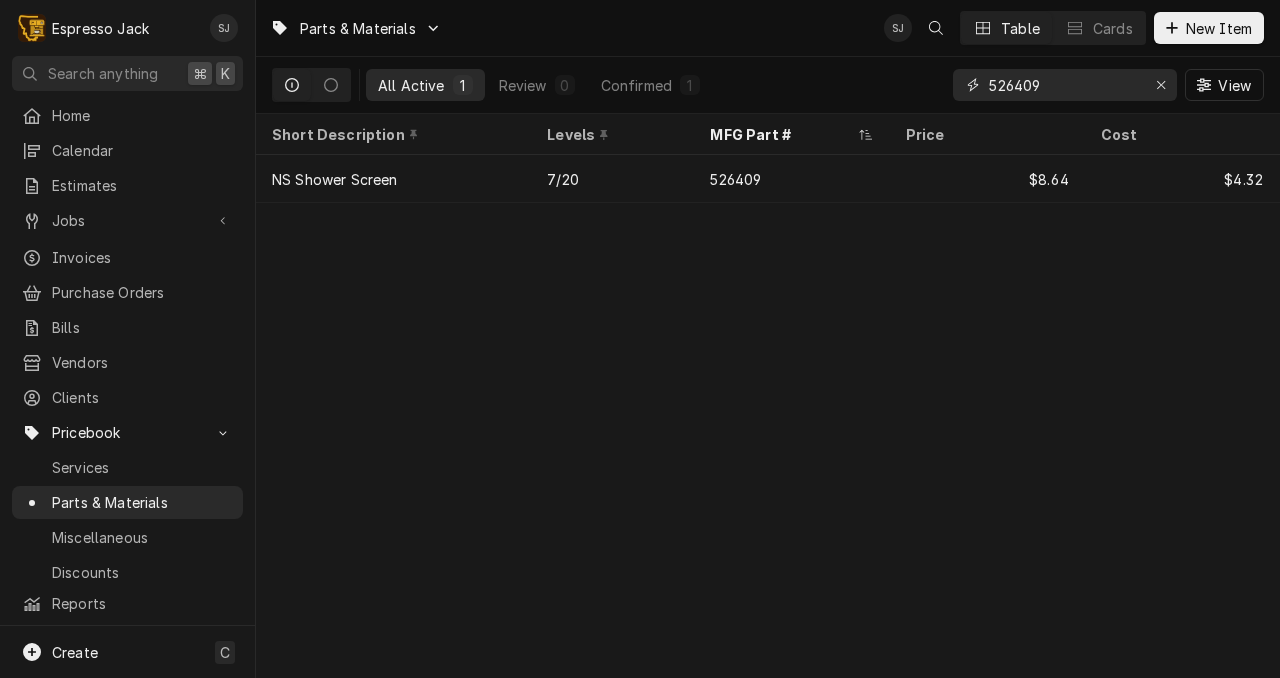 click on "526409" at bounding box center [1064, 85] 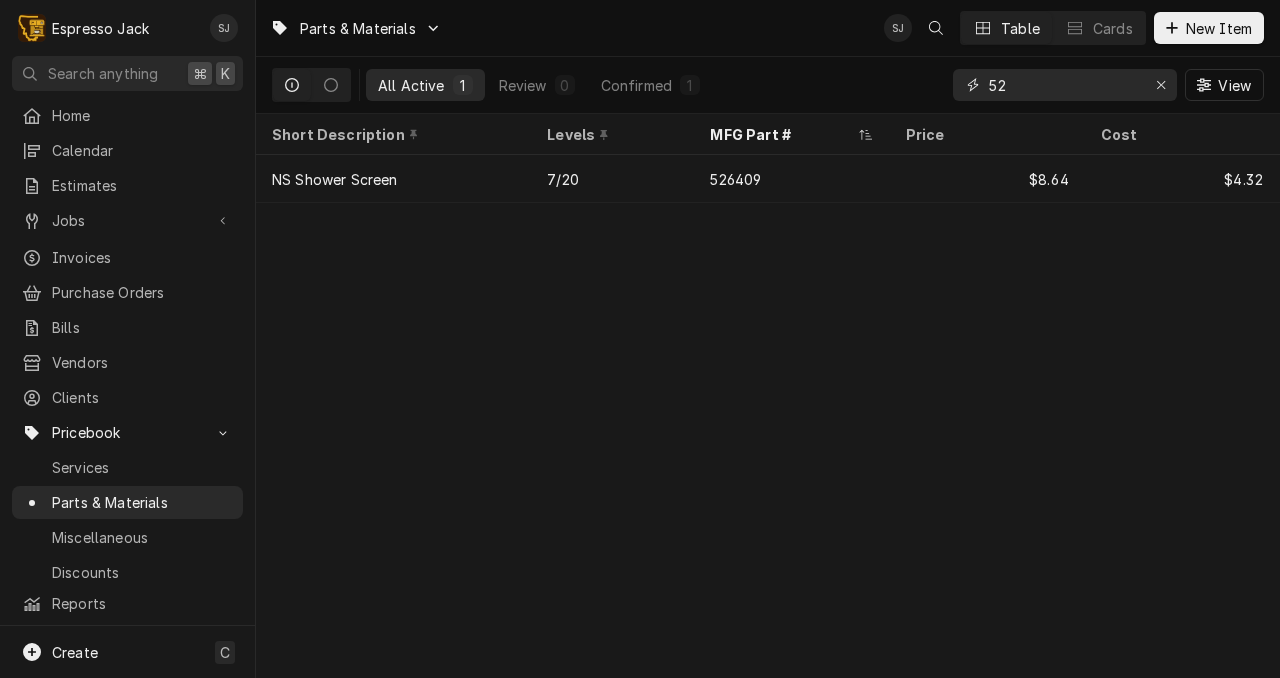 type on "5" 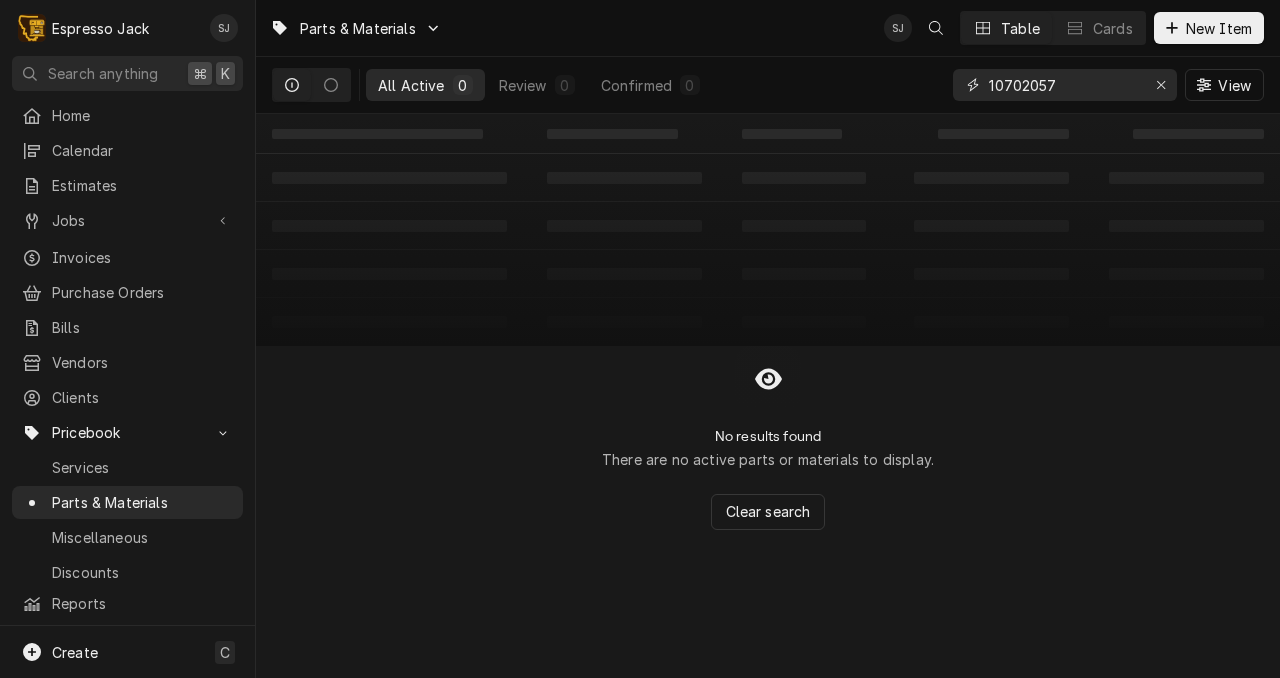 click on "10702057" at bounding box center (1064, 85) 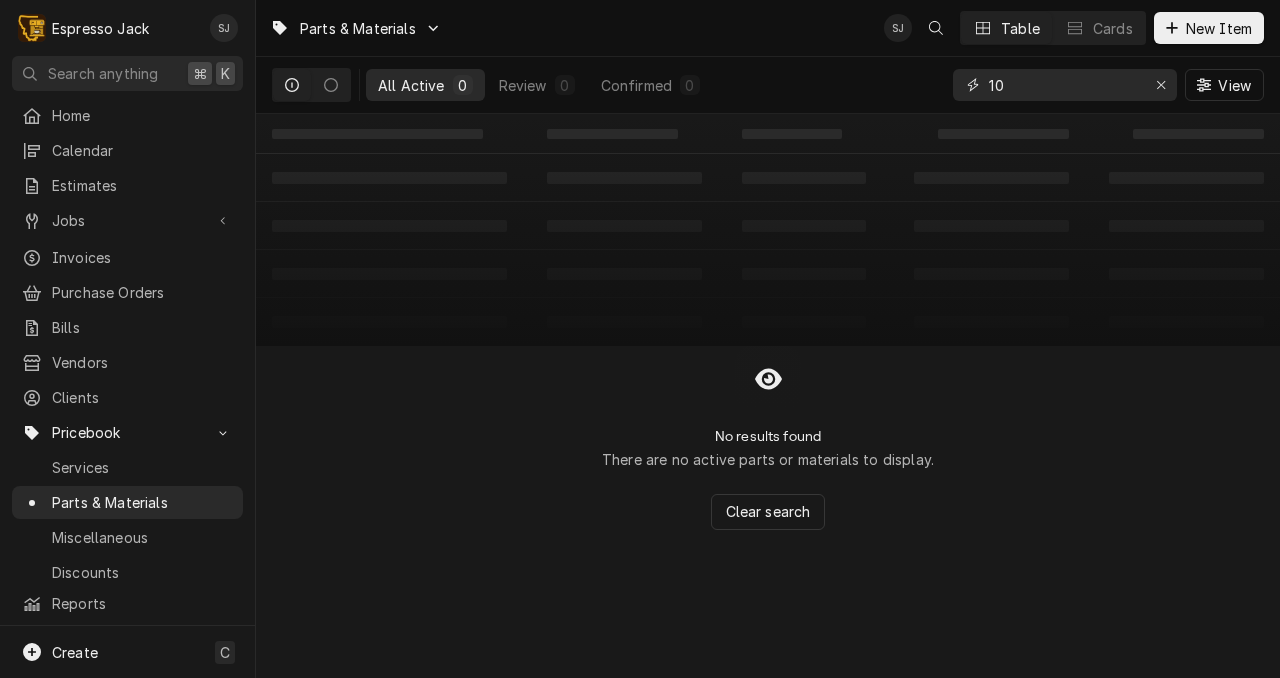 type on "1" 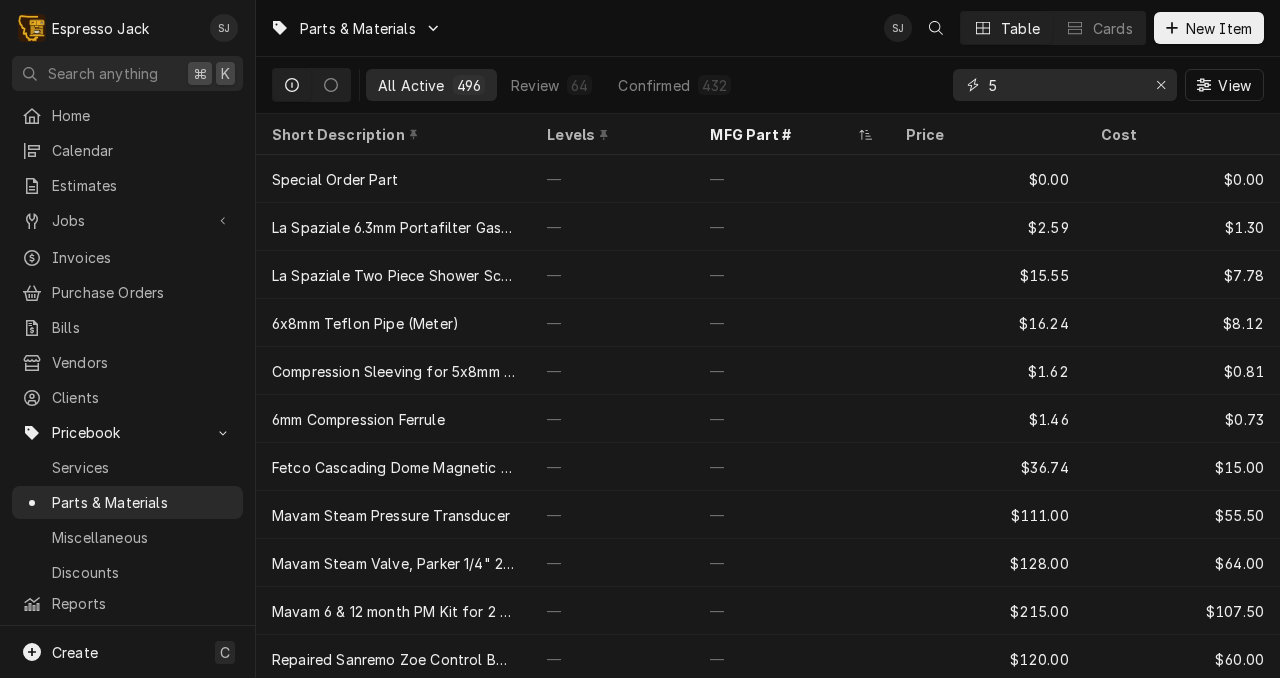 click on "5" at bounding box center (1064, 85) 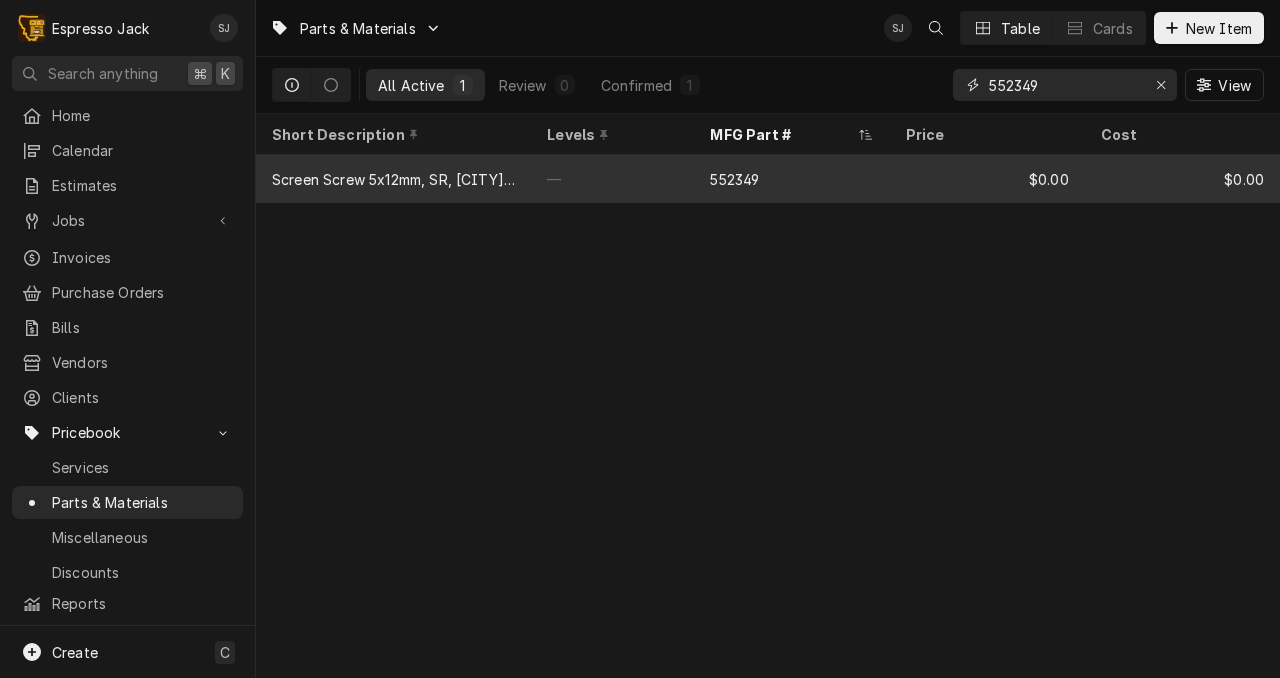 type on "552349" 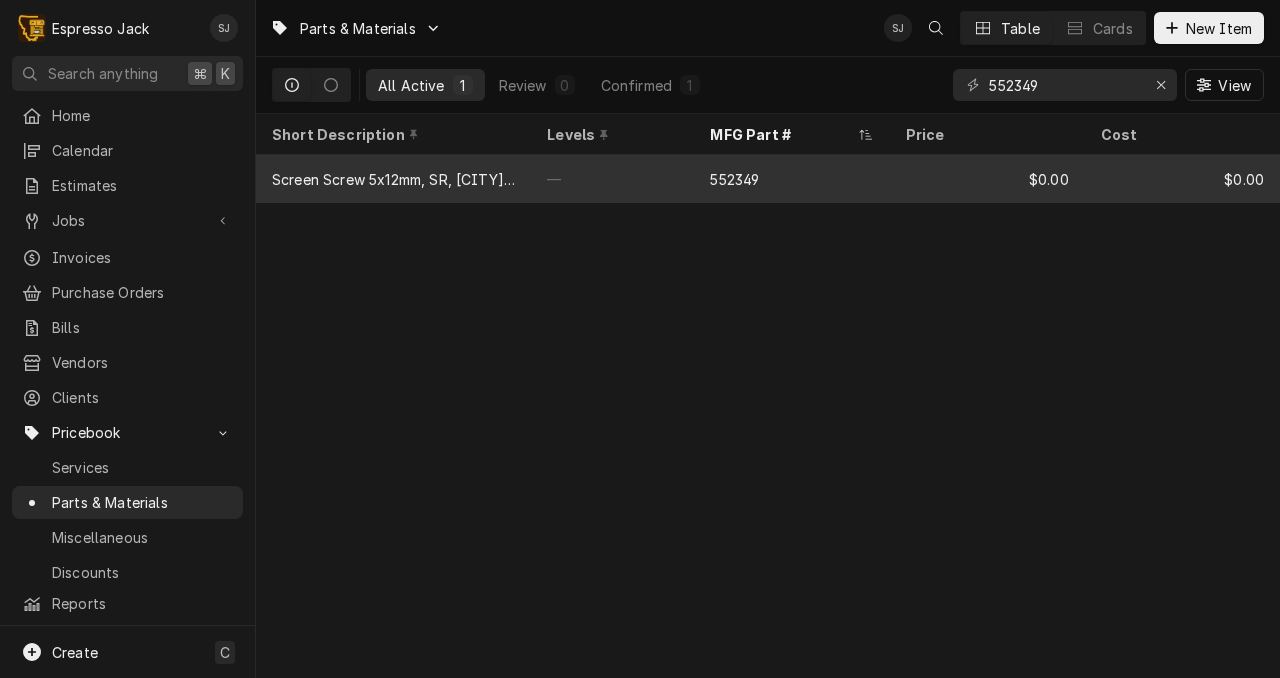 click on "552349" at bounding box center [791, 179] 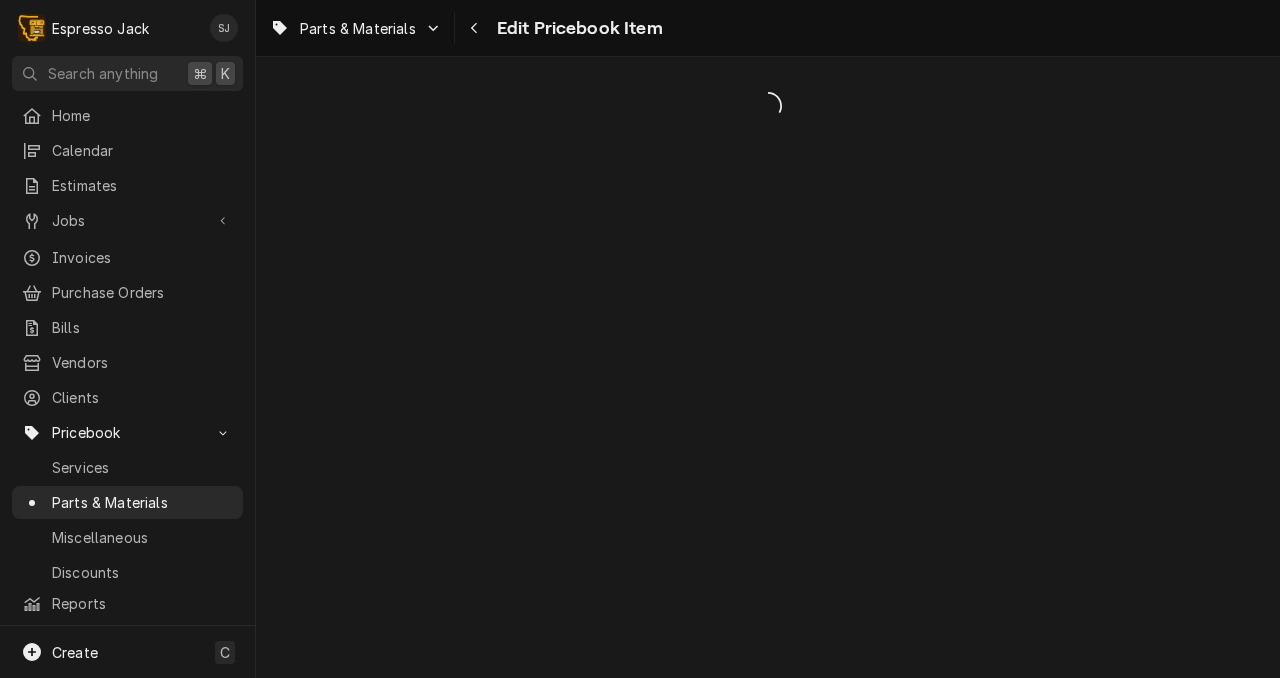 scroll, scrollTop: 0, scrollLeft: 0, axis: both 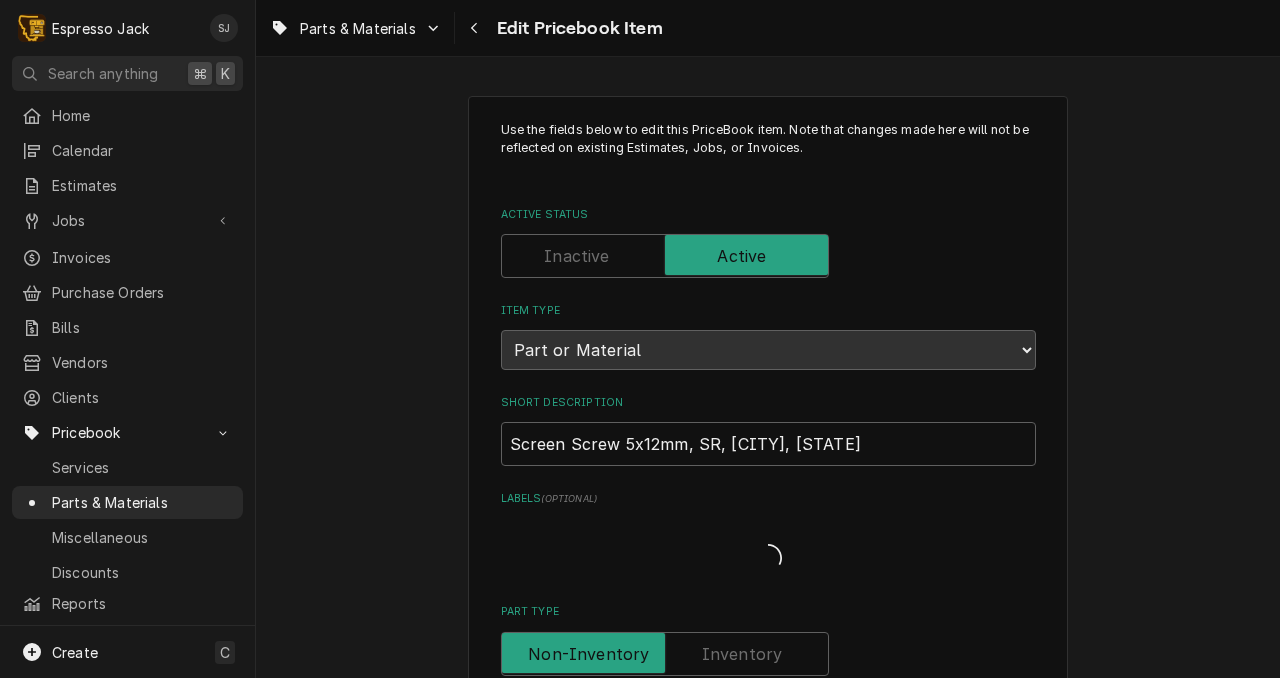 type on "x" 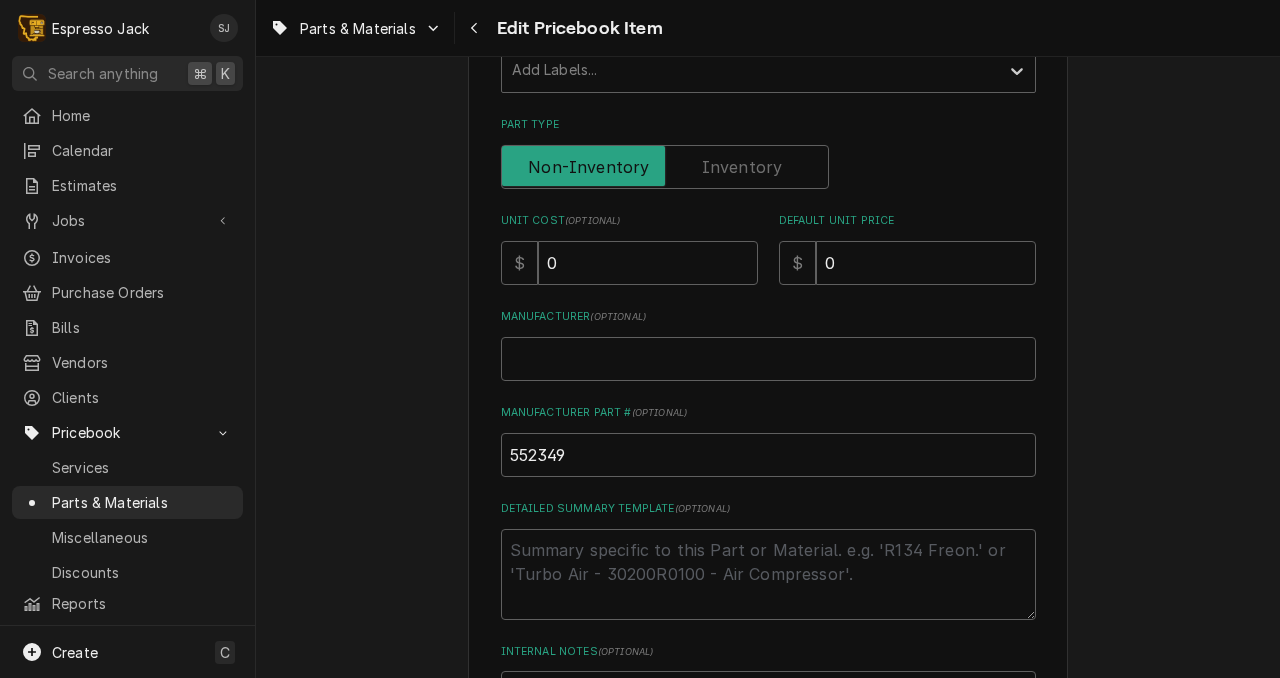 scroll, scrollTop: 468, scrollLeft: 0, axis: vertical 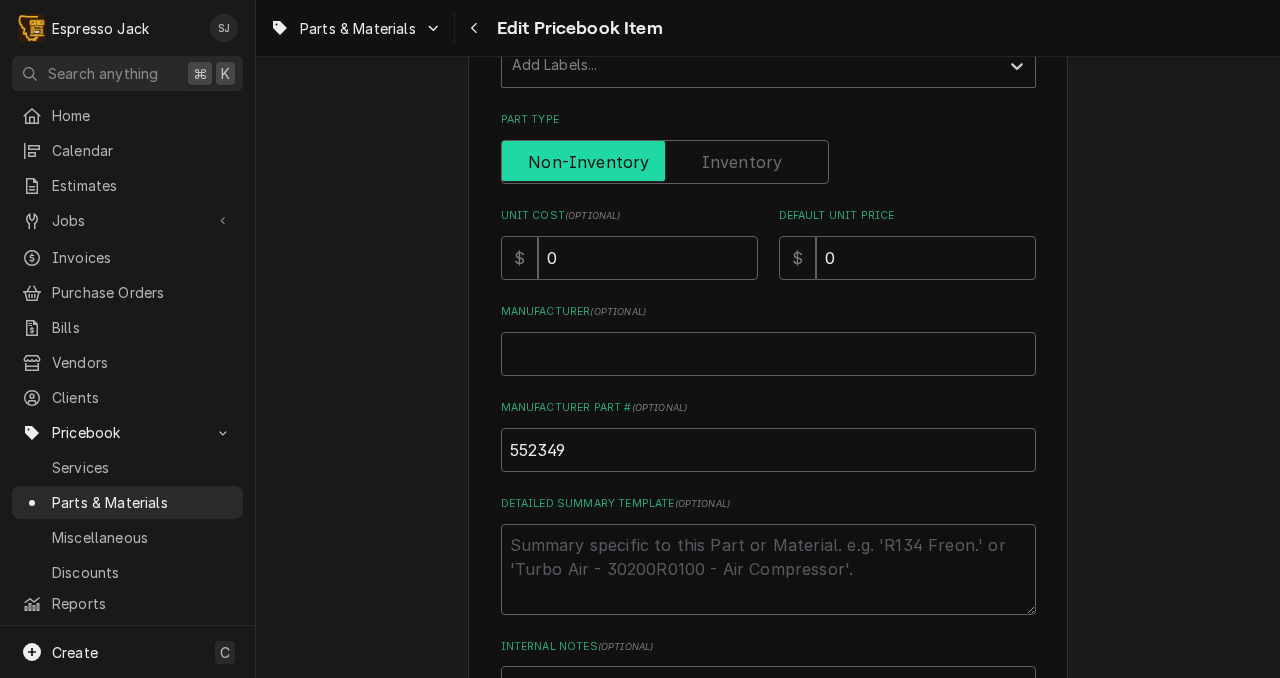 click at bounding box center [665, 162] 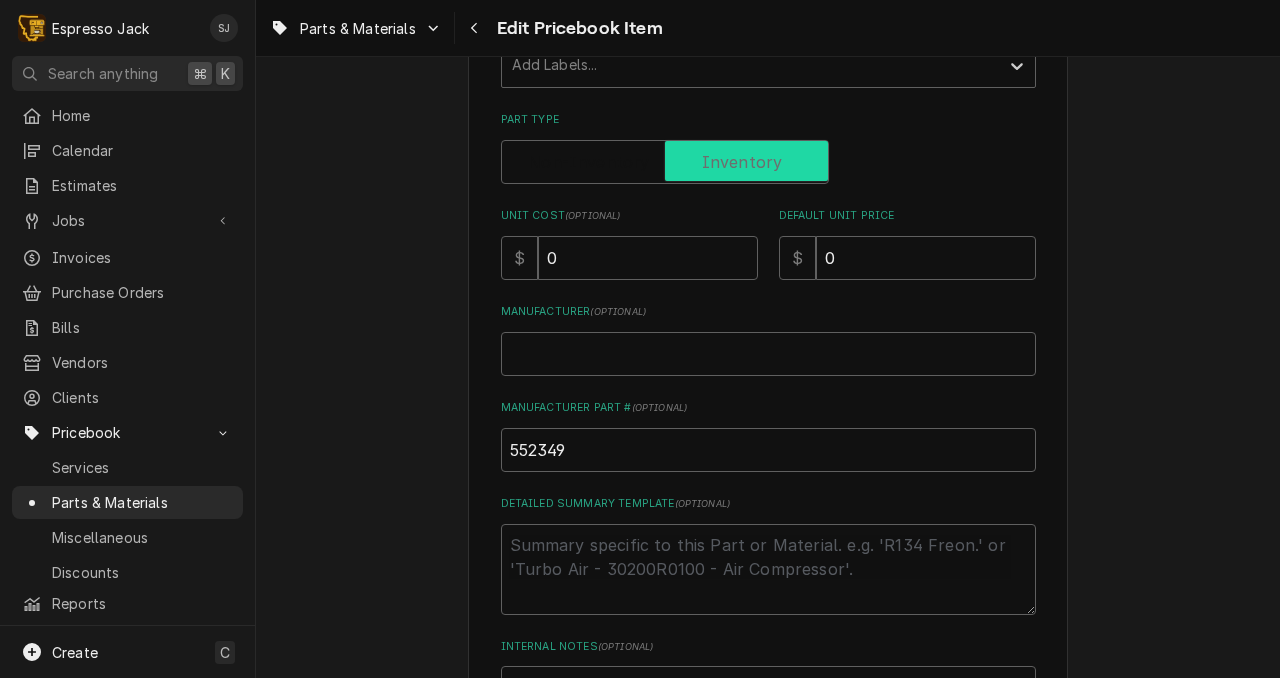 checkbox on "true" 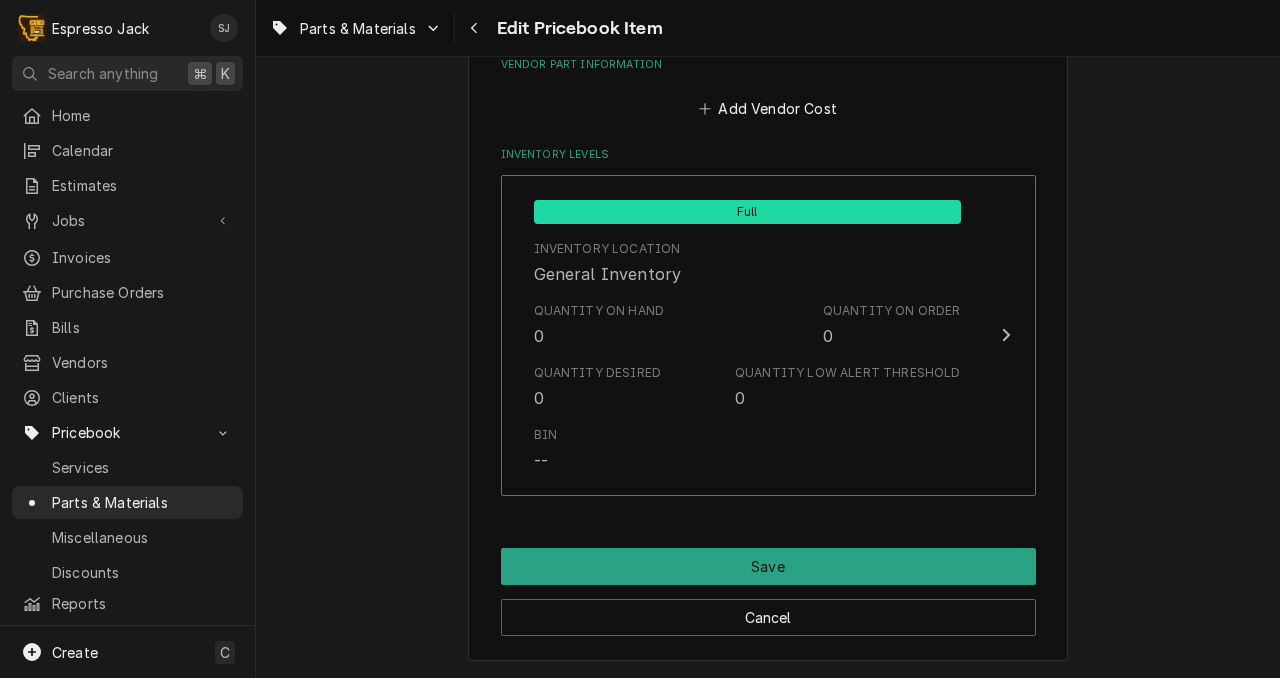 scroll, scrollTop: 1197, scrollLeft: 0, axis: vertical 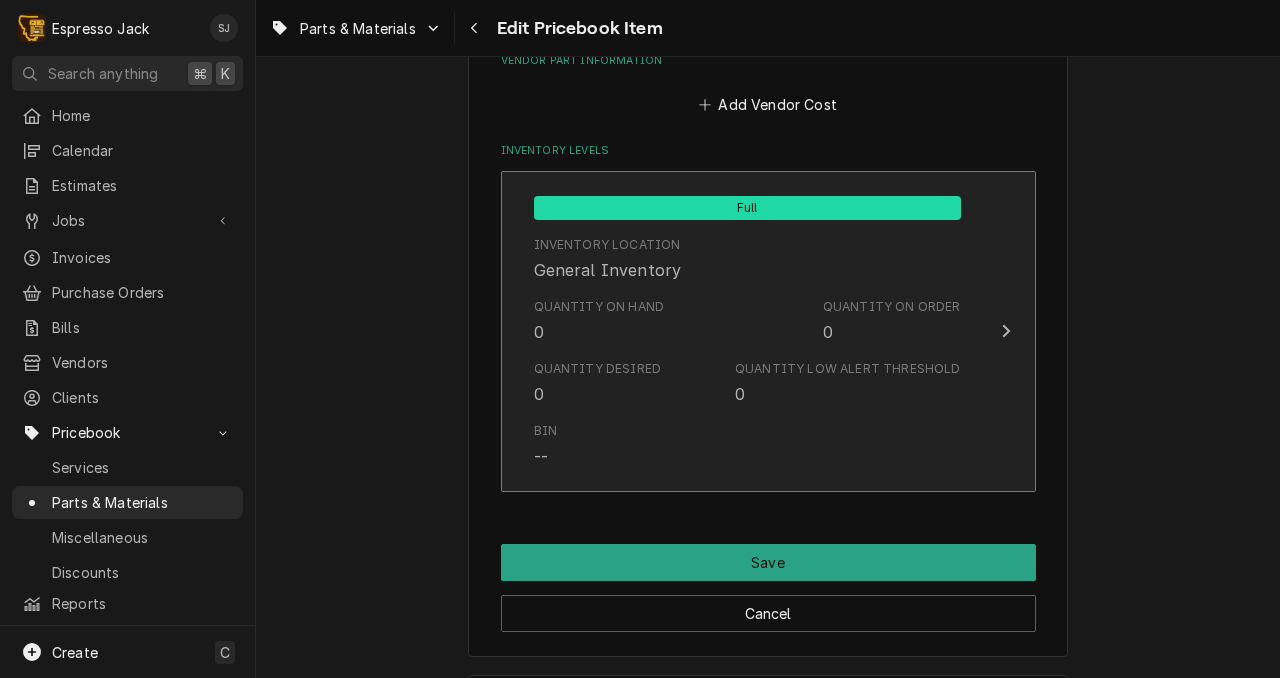click 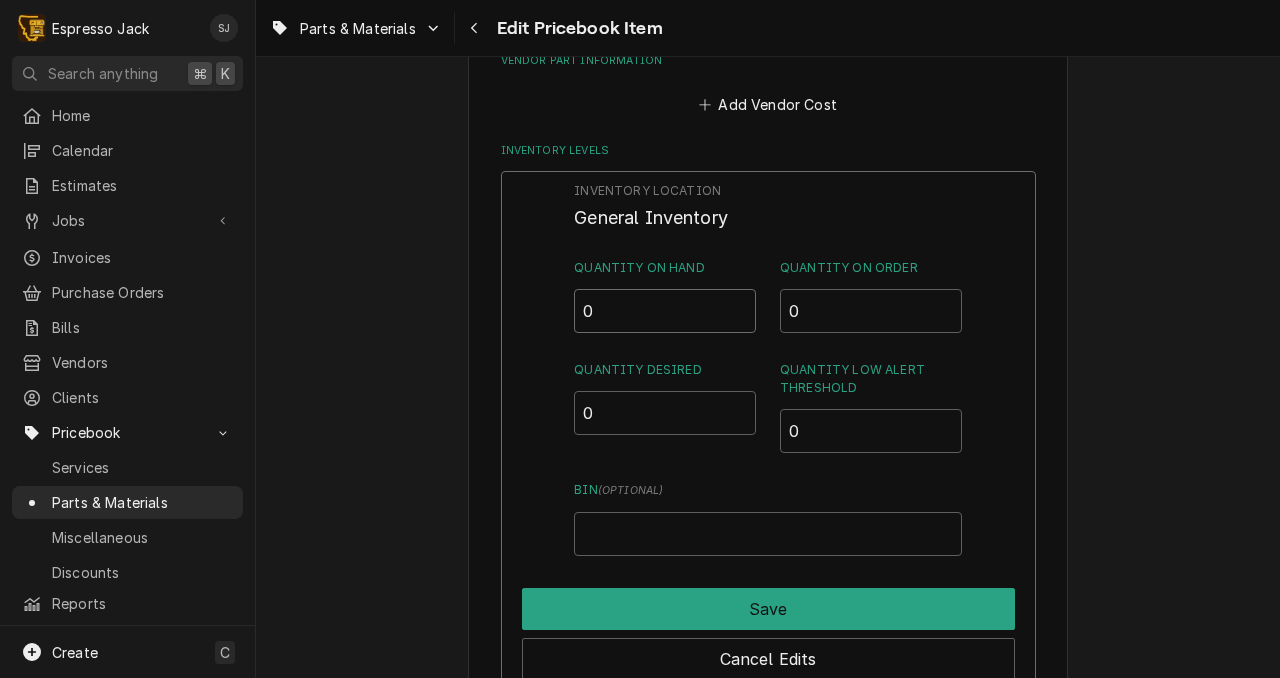 click on "0" at bounding box center [665, 311] 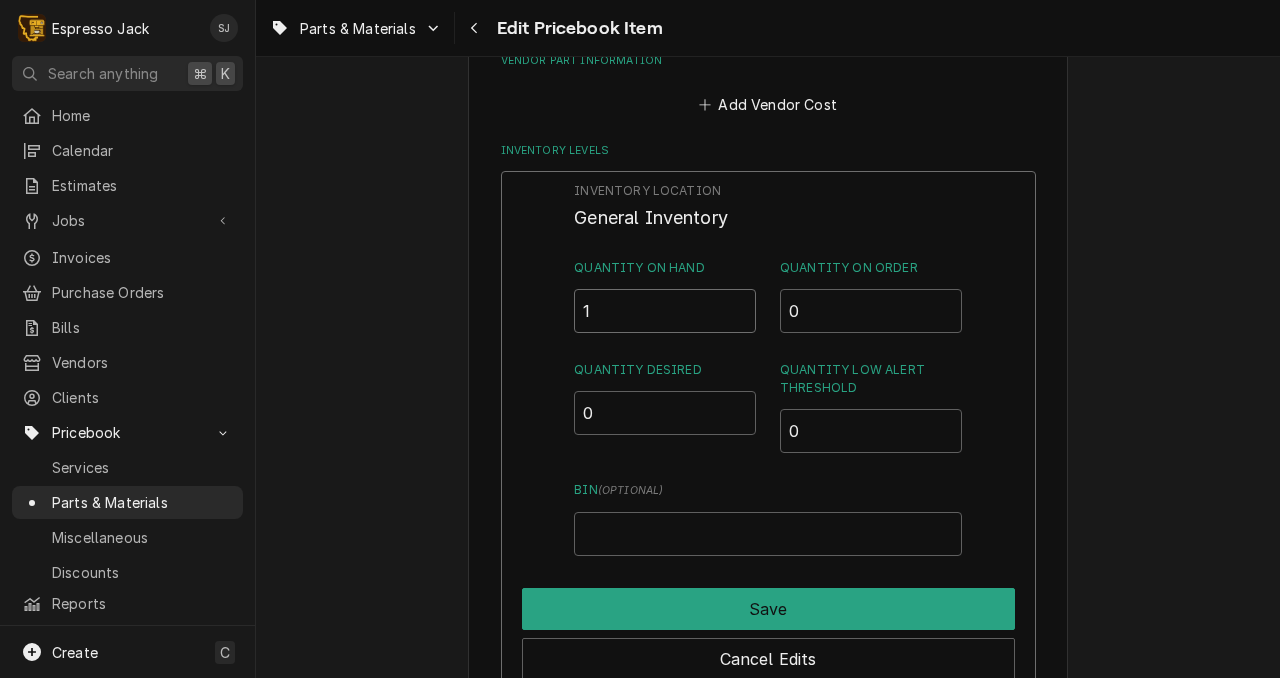 type on "11" 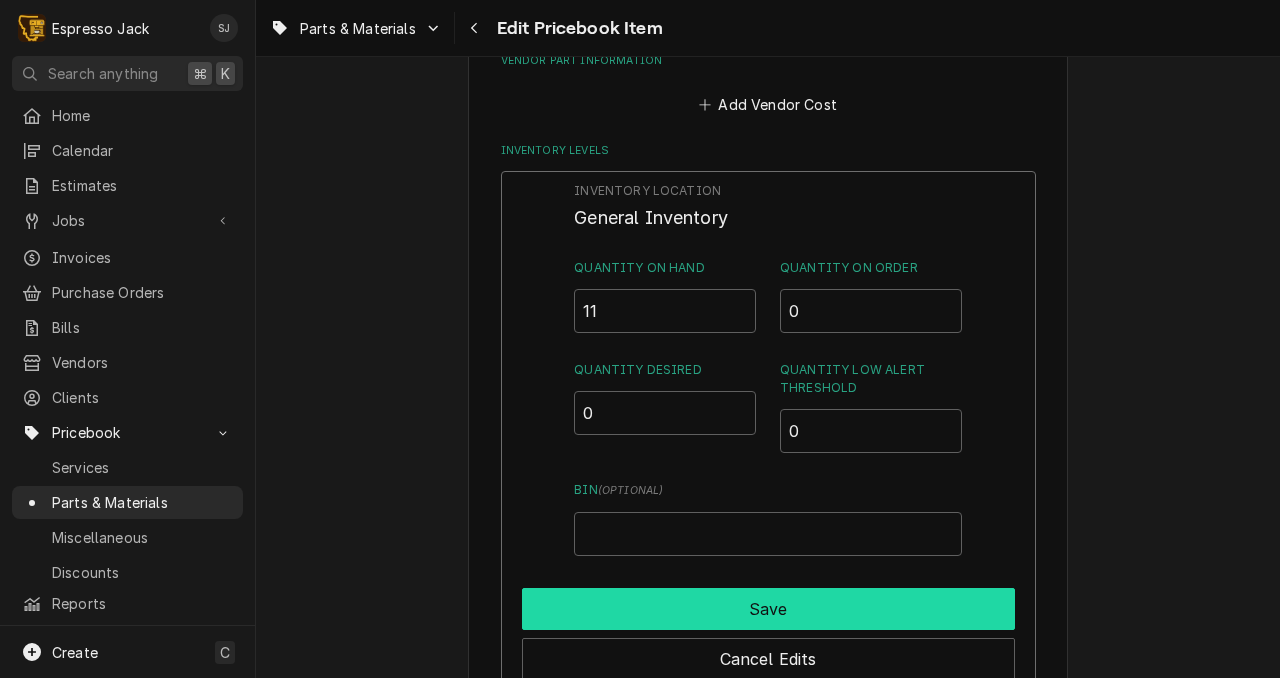 click on "Save" at bounding box center [768, 609] 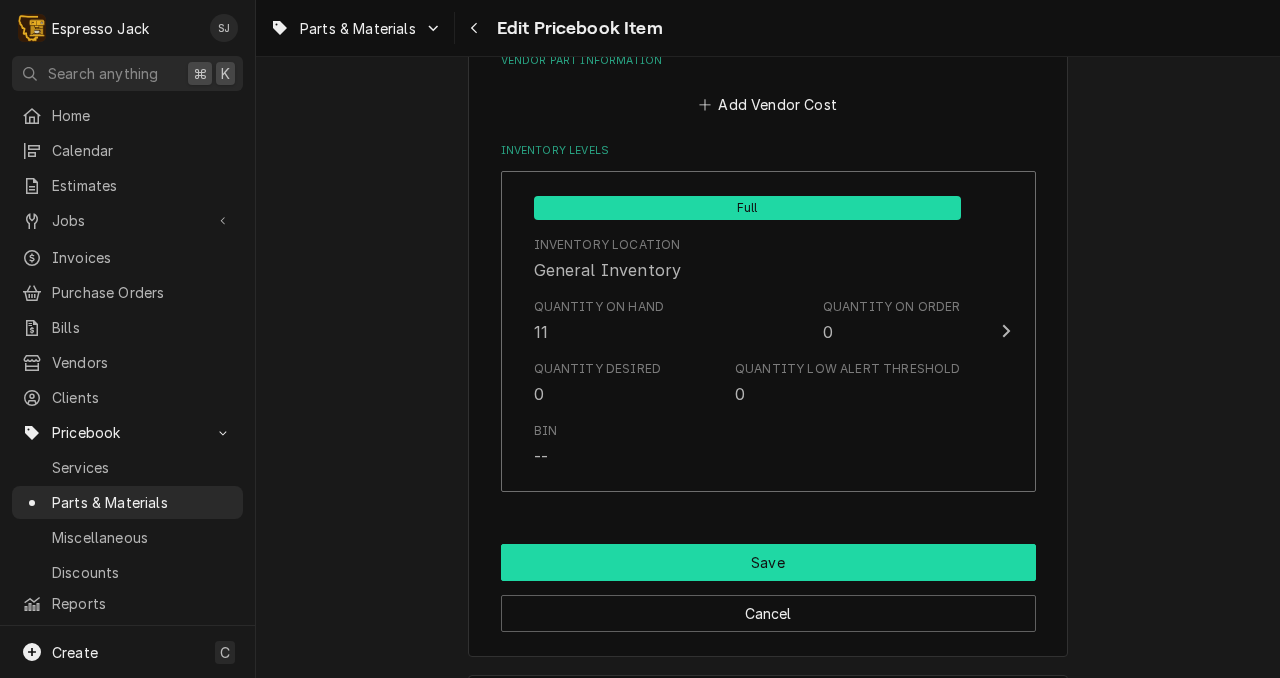 click on "Save" at bounding box center [768, 562] 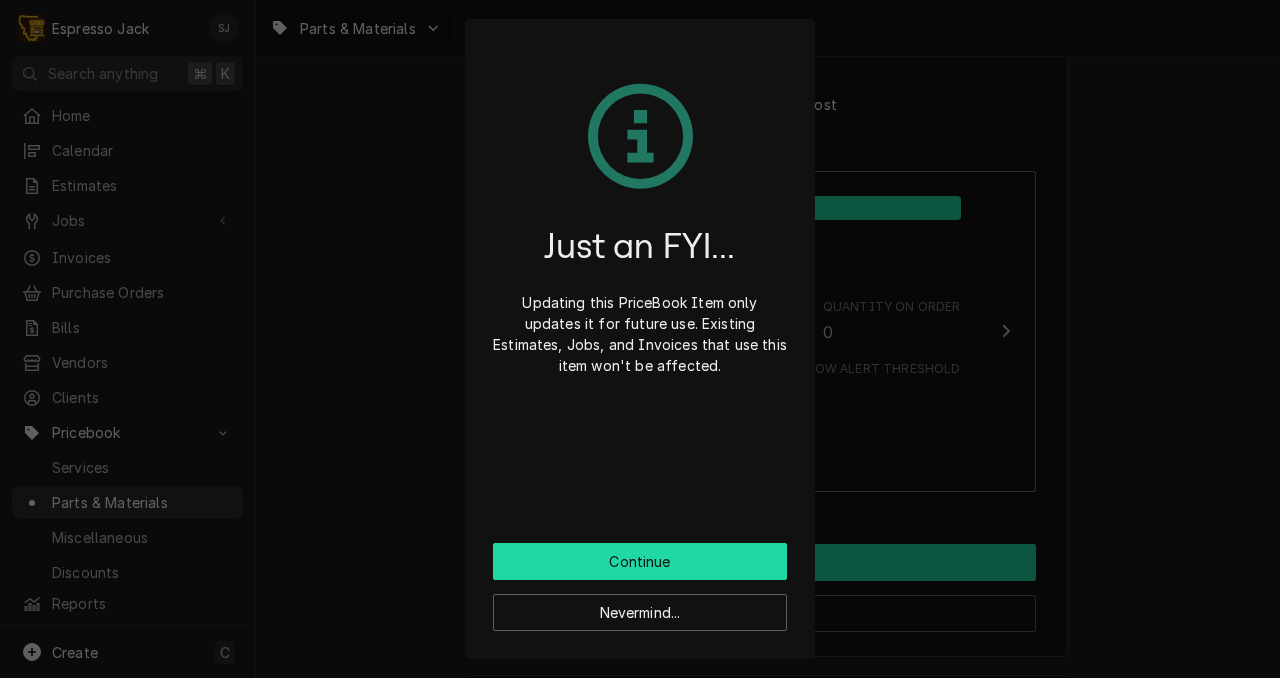 click on "Continue" at bounding box center [640, 561] 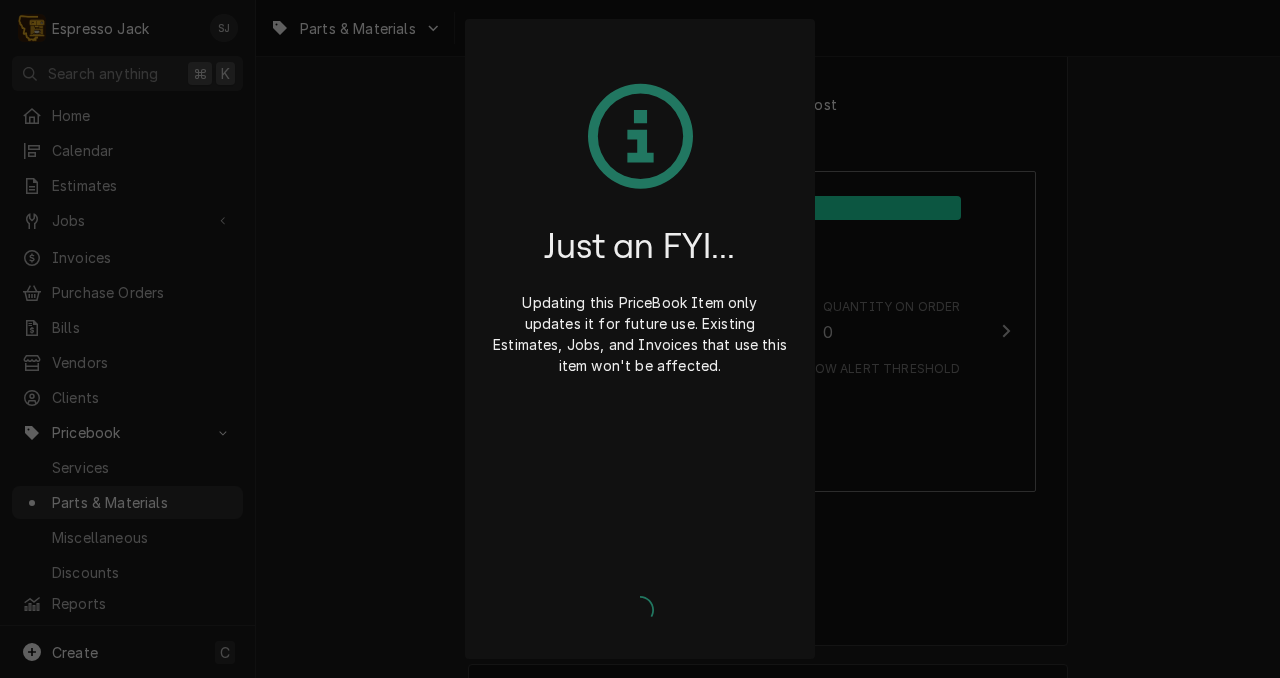 type on "x" 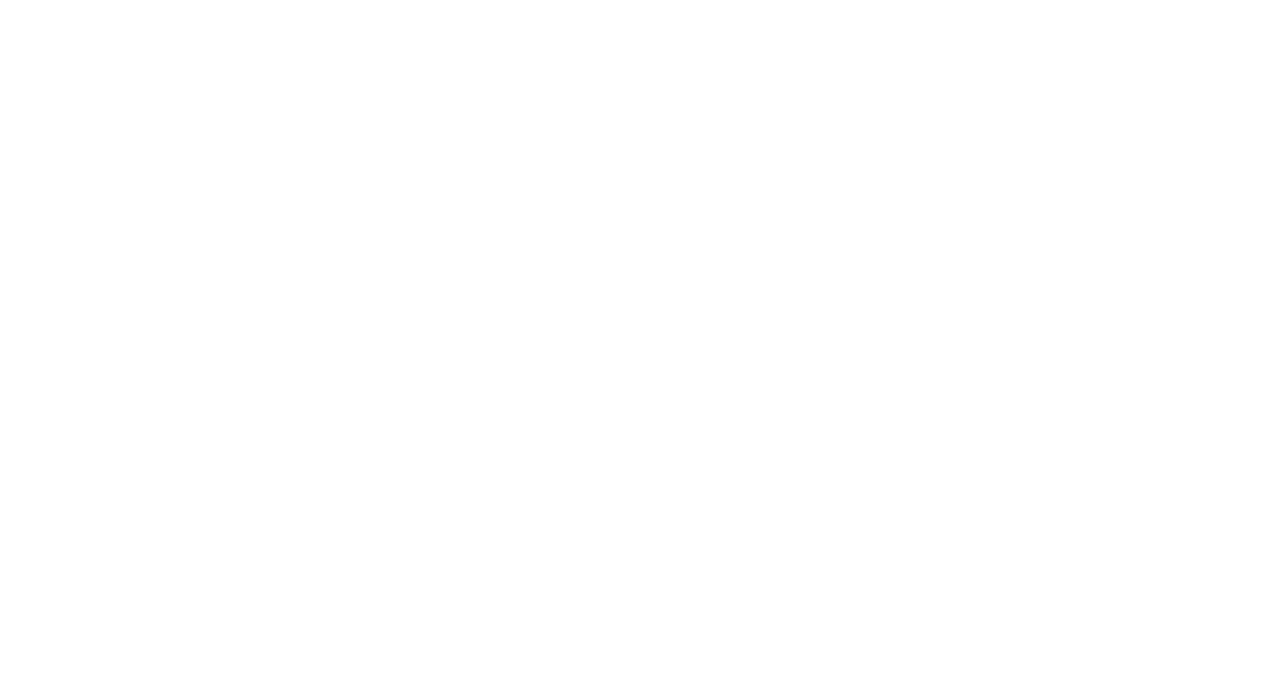scroll, scrollTop: 0, scrollLeft: 0, axis: both 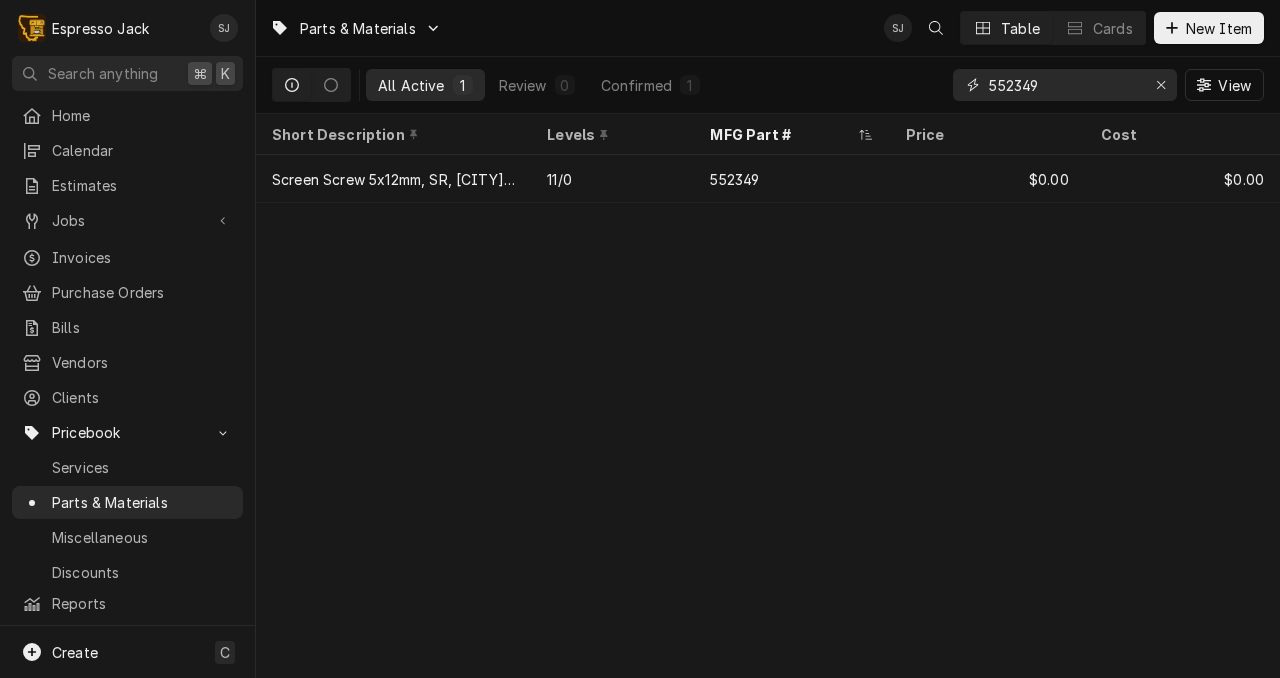 click on "552349" at bounding box center (1064, 85) 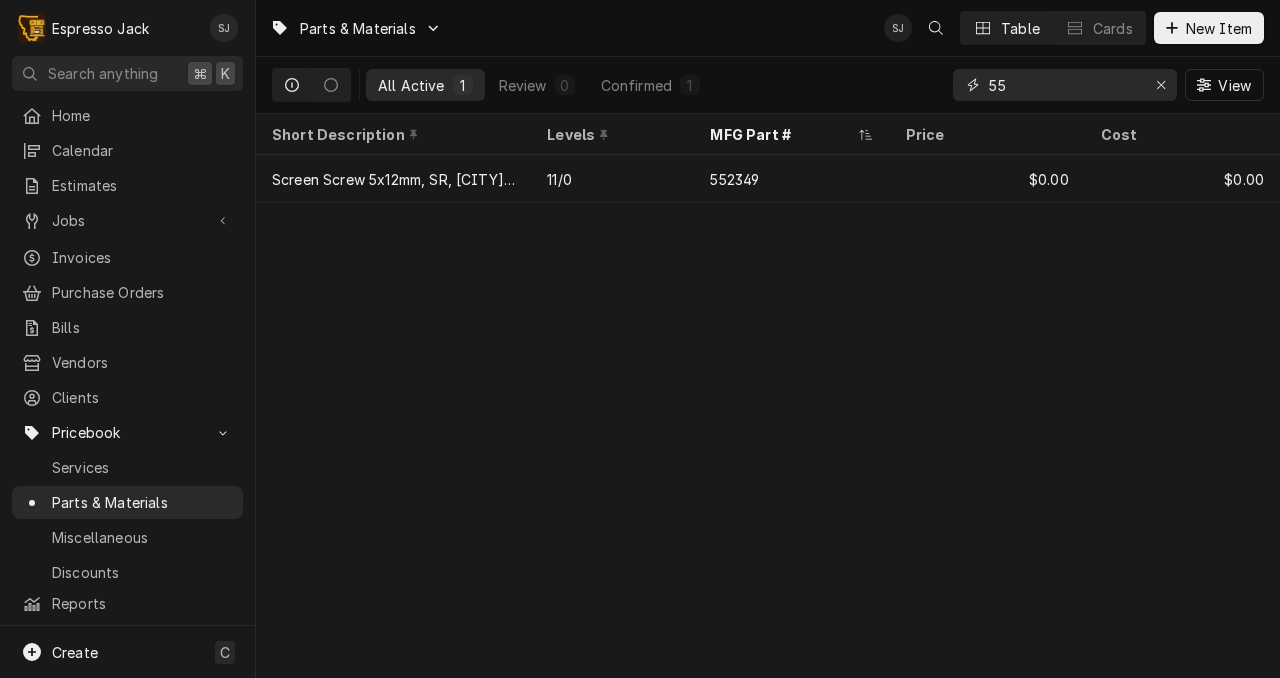 type on "5" 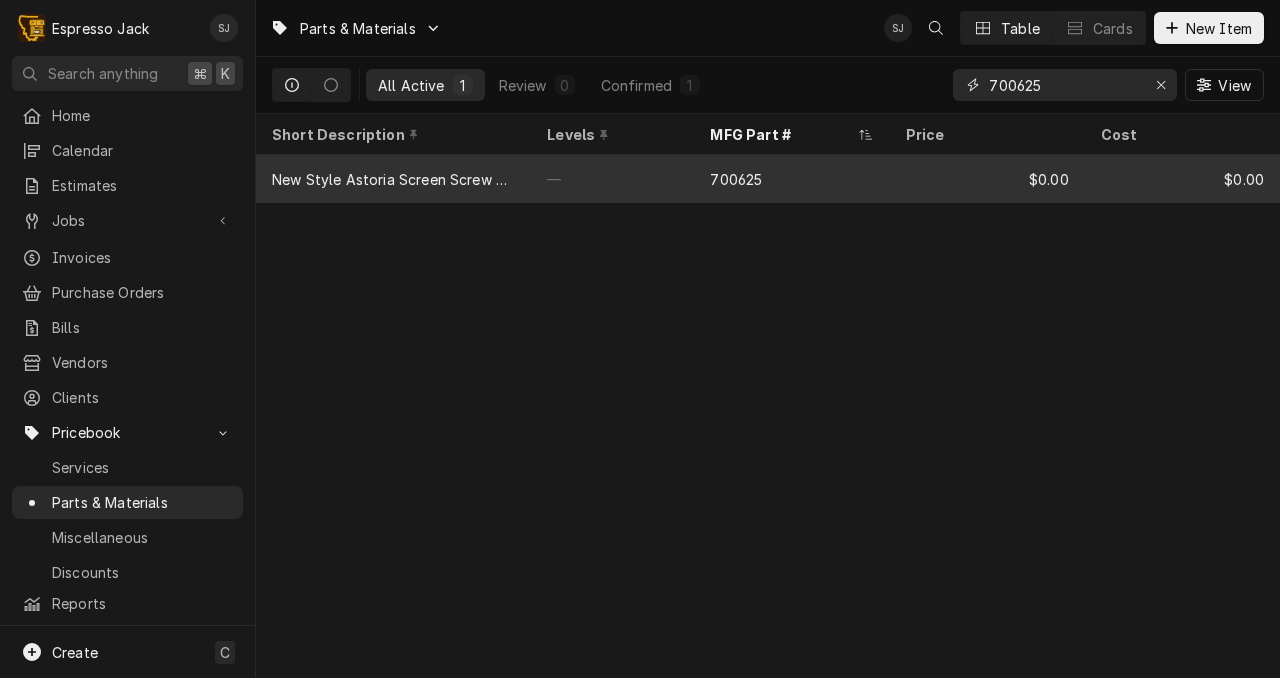 type on "700625" 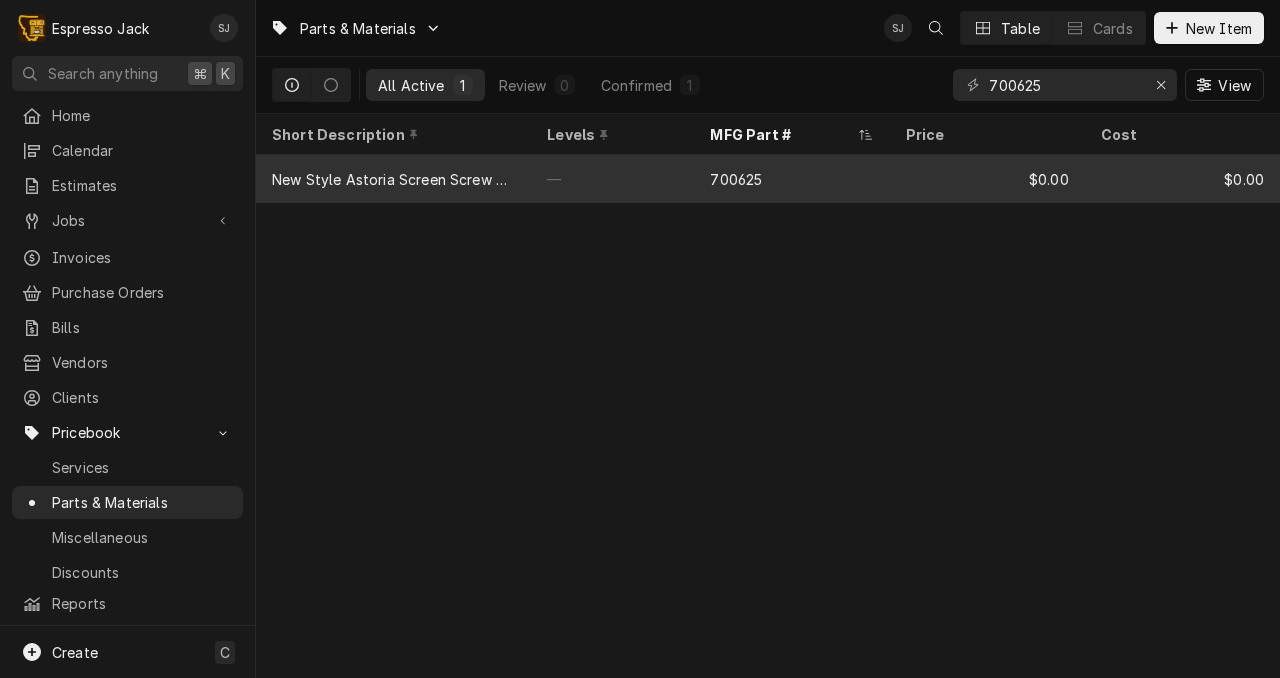 click on "$0.00" at bounding box center (987, 179) 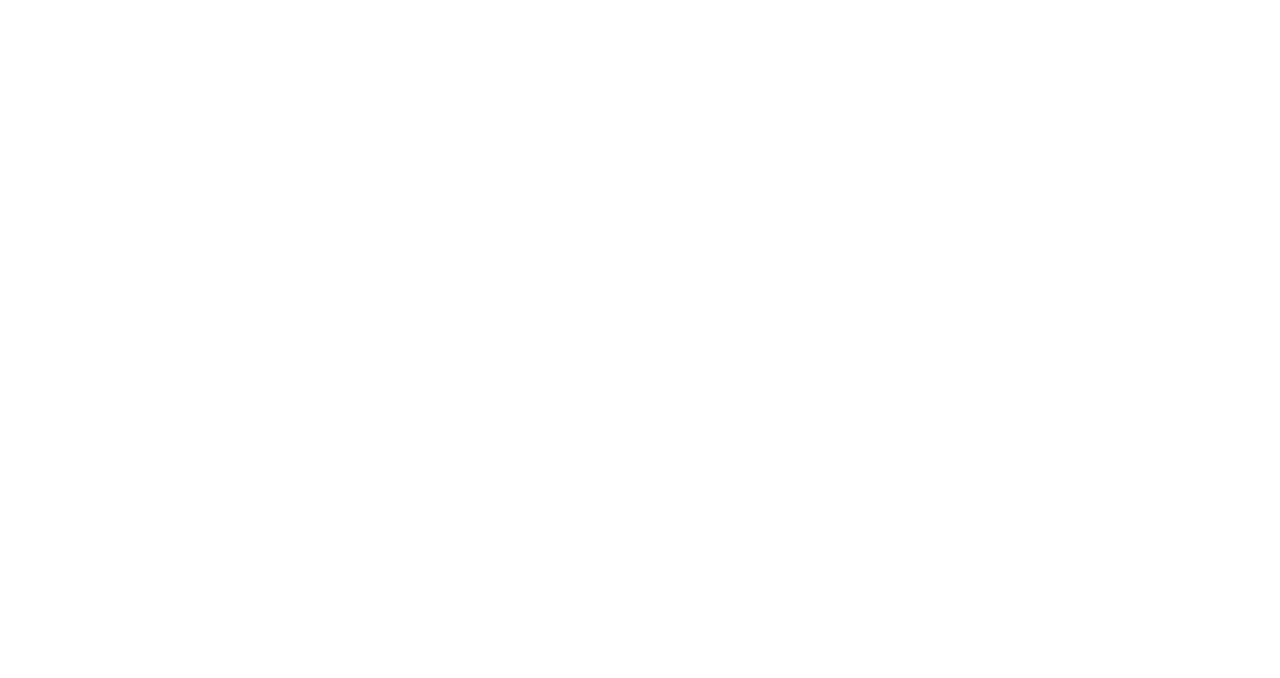 scroll, scrollTop: 0, scrollLeft: 0, axis: both 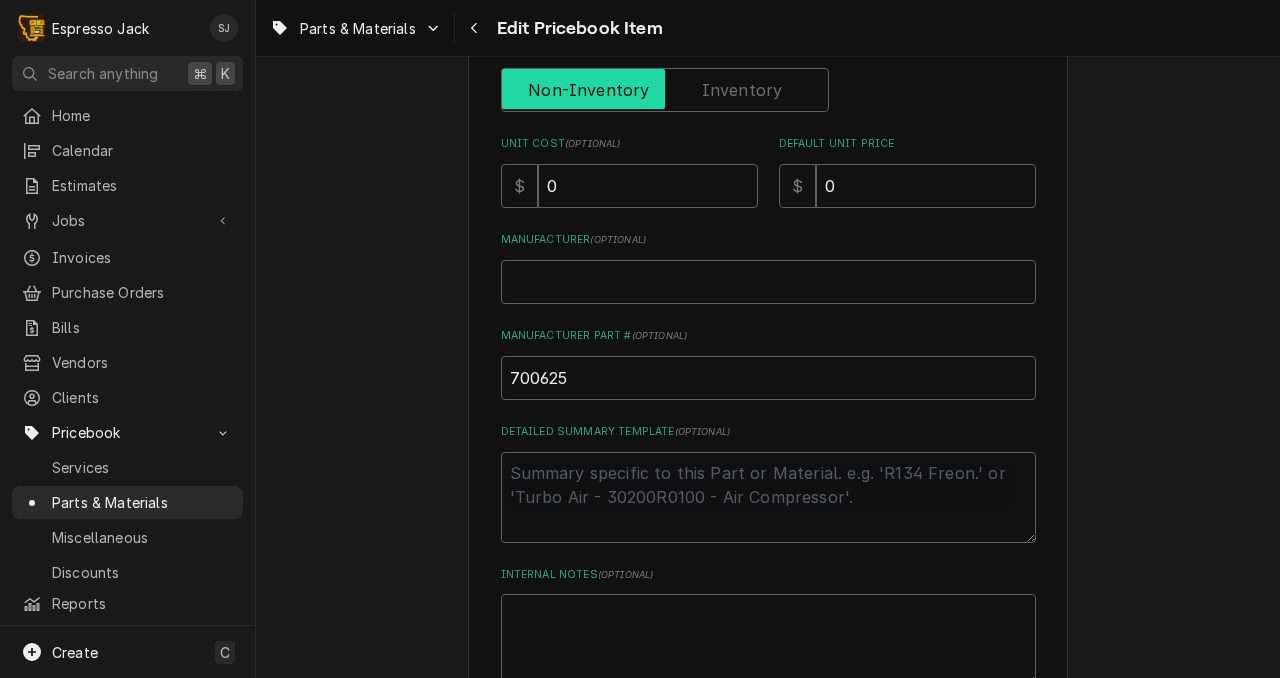click at bounding box center (665, 90) 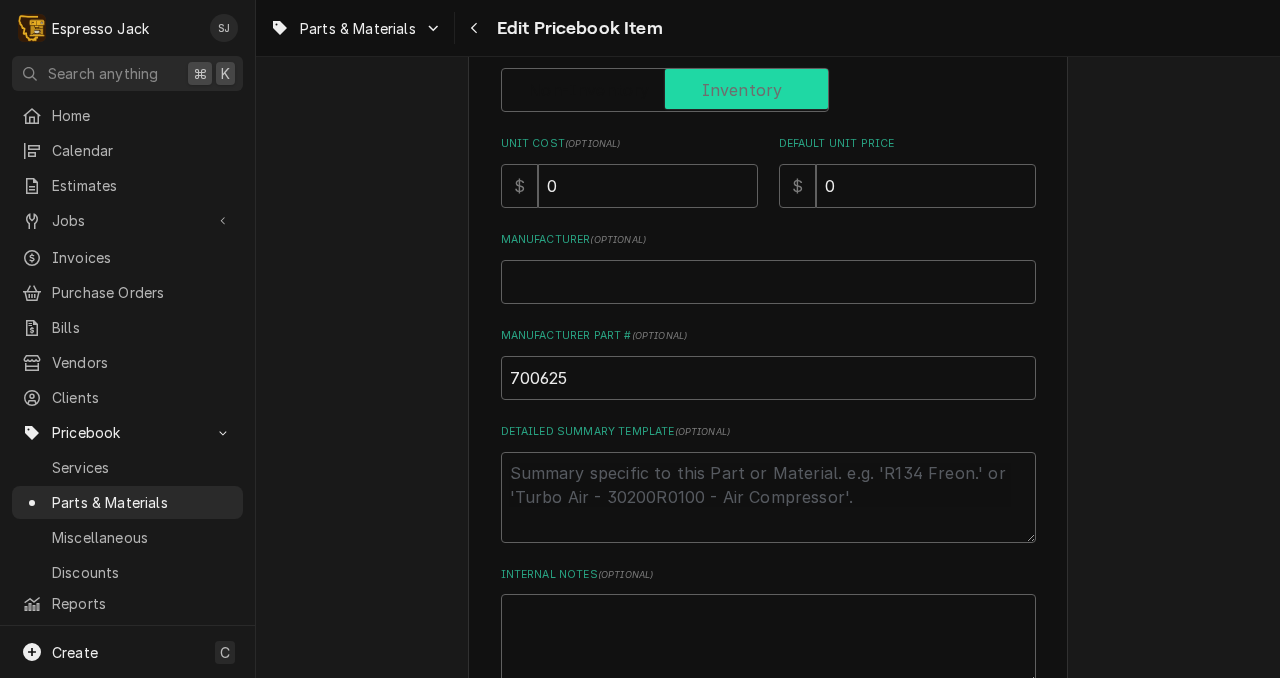 checkbox on "true" 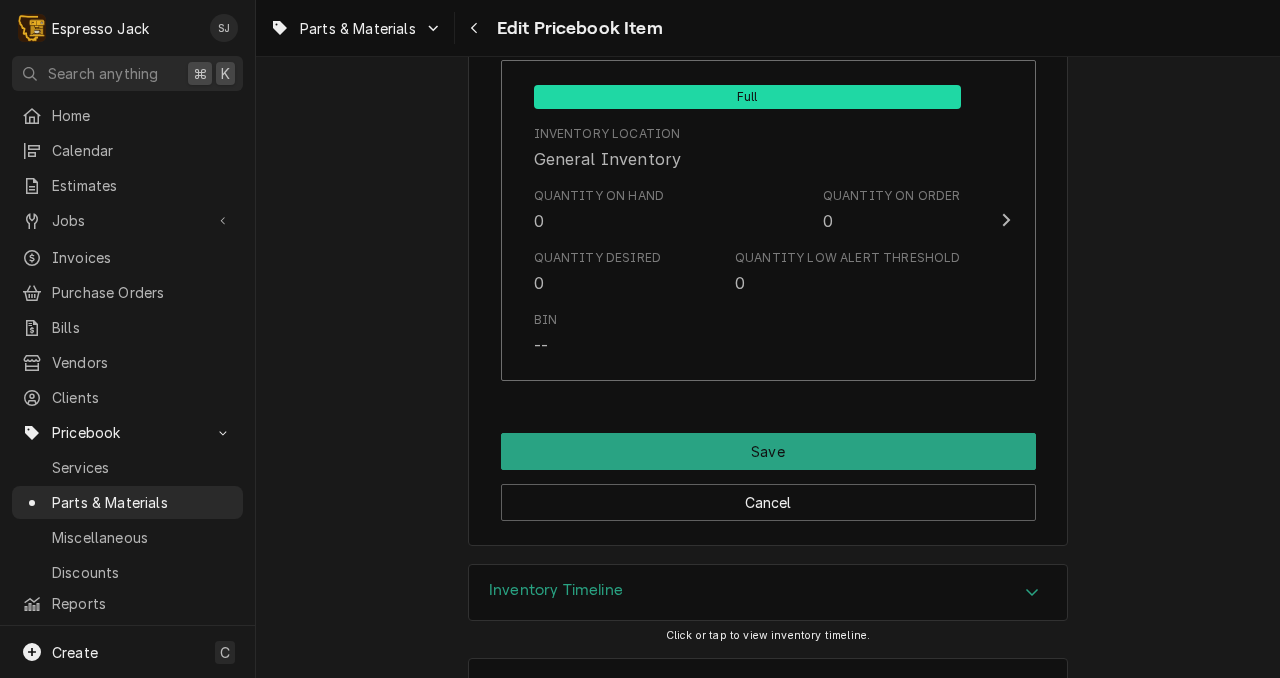 scroll, scrollTop: 1316, scrollLeft: 0, axis: vertical 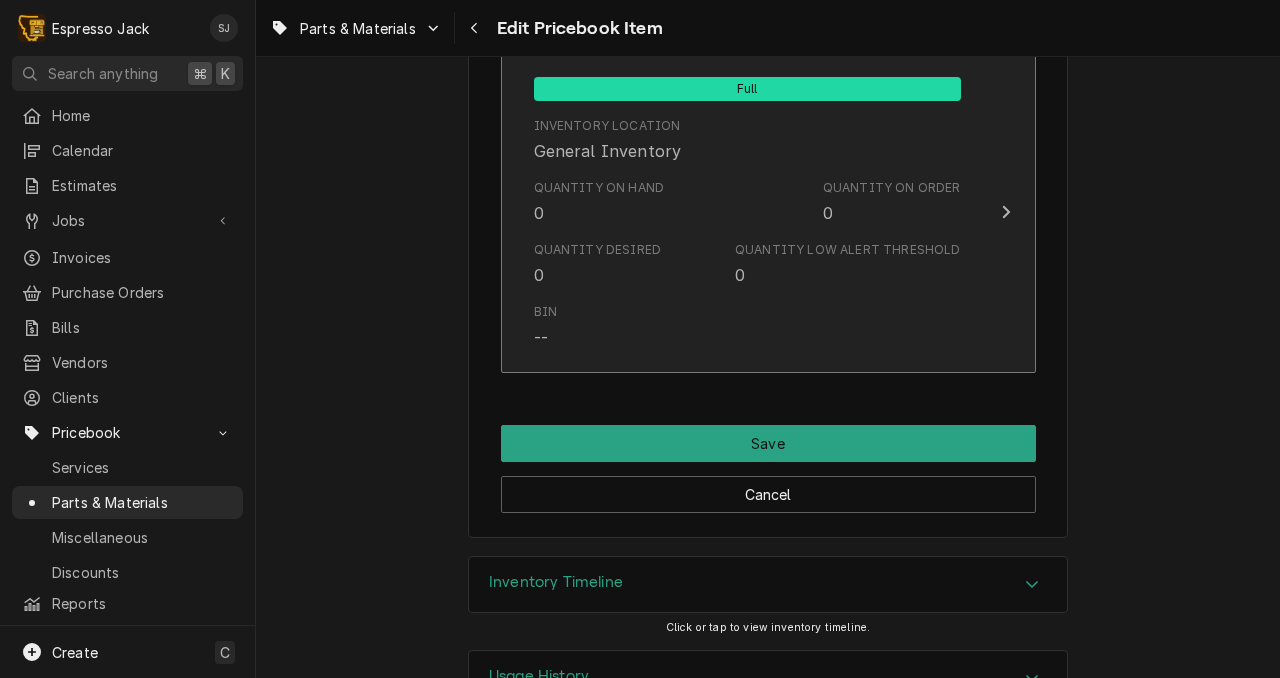 click at bounding box center [1006, 212] 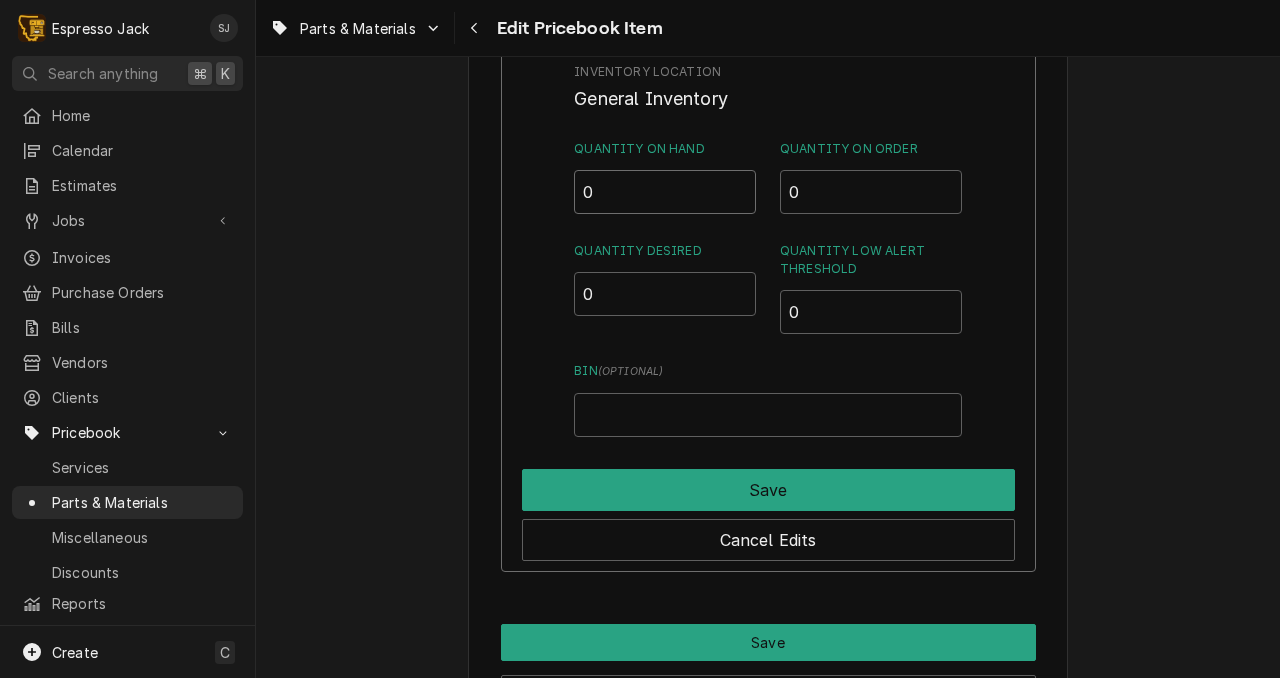 click on "0" at bounding box center [665, 192] 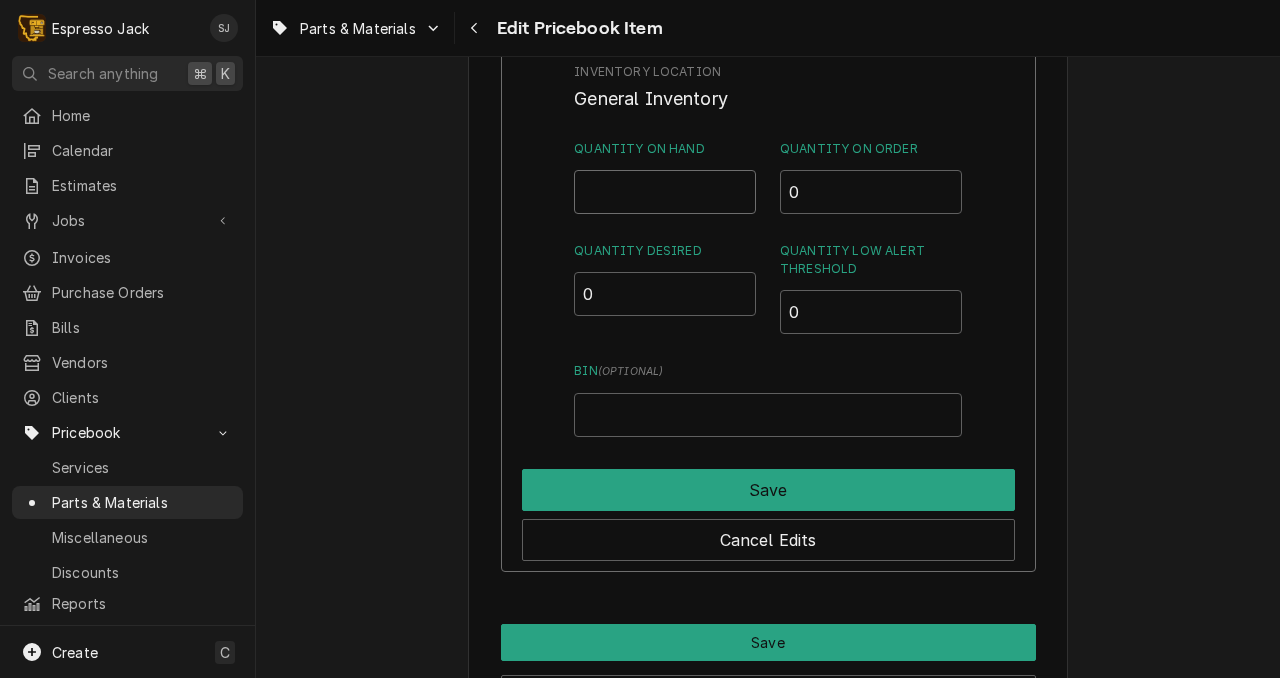 type on "8" 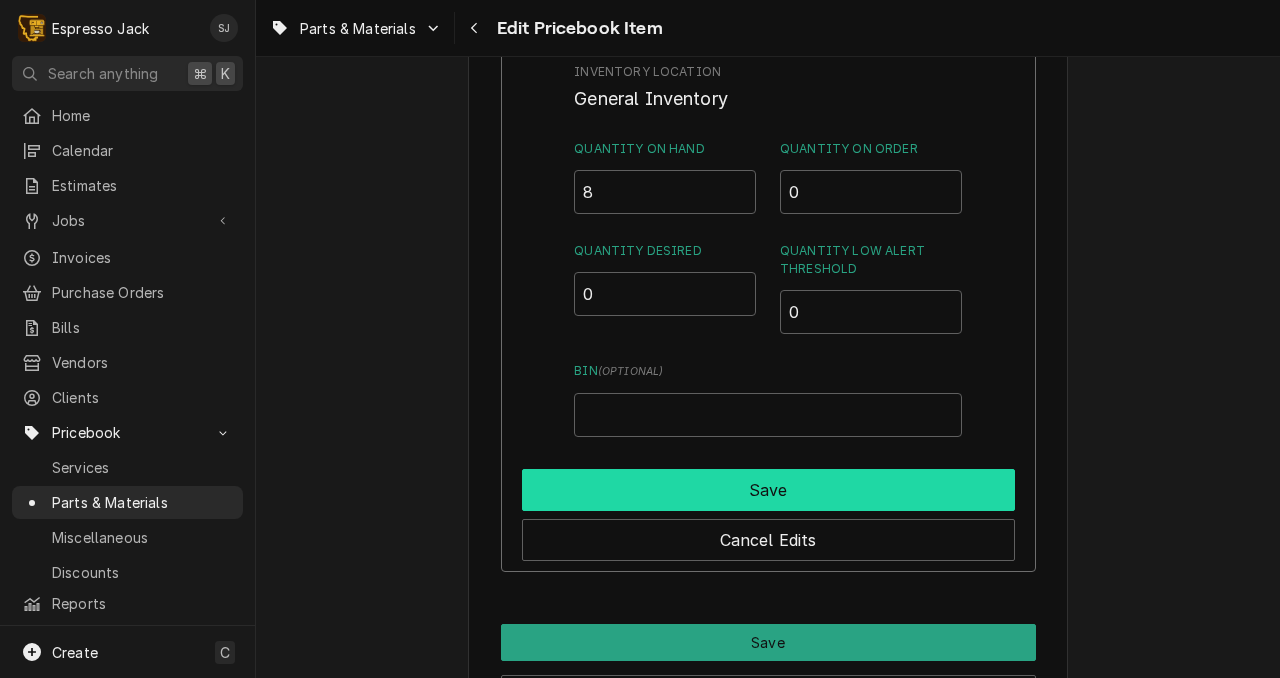 click on "Save" at bounding box center (768, 490) 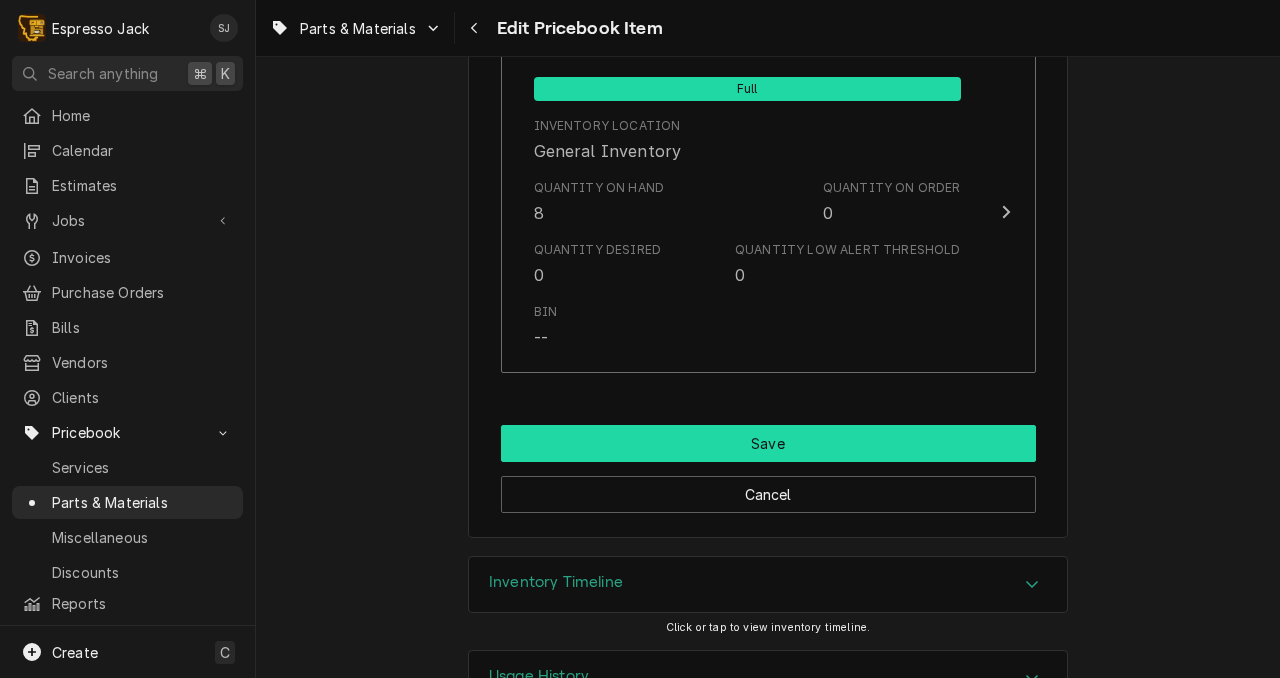click on "Save" at bounding box center (768, 443) 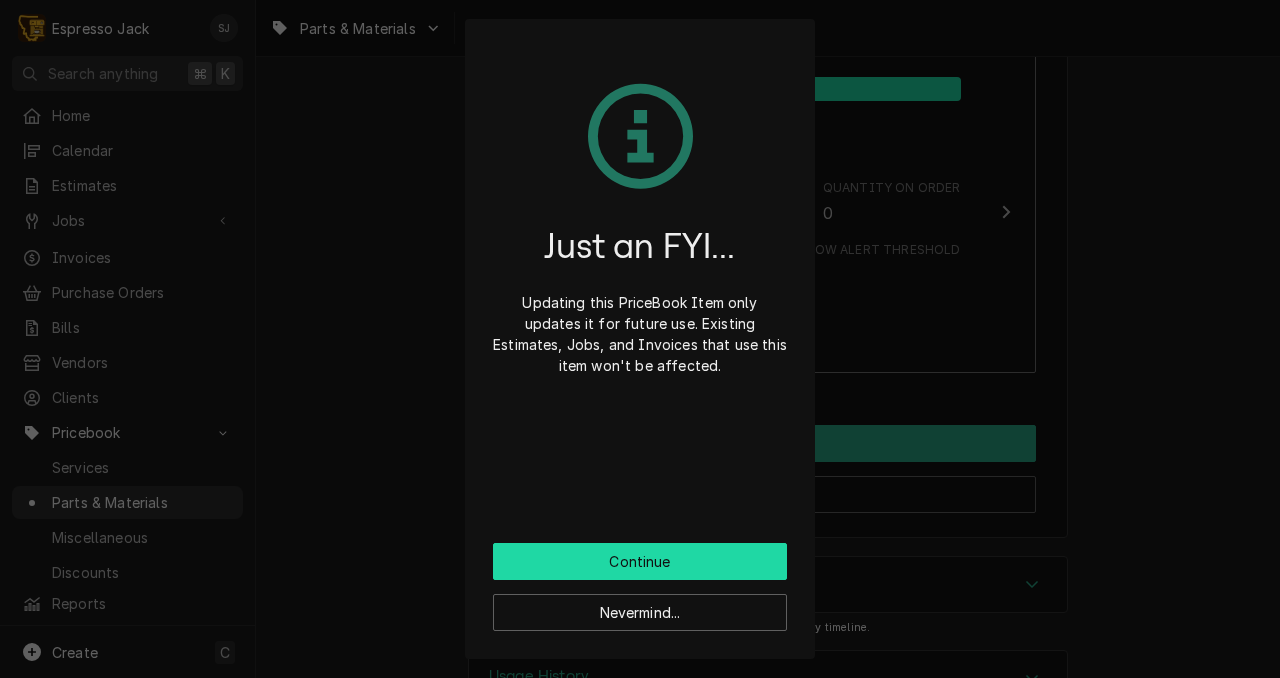 click on "Continue" at bounding box center [640, 561] 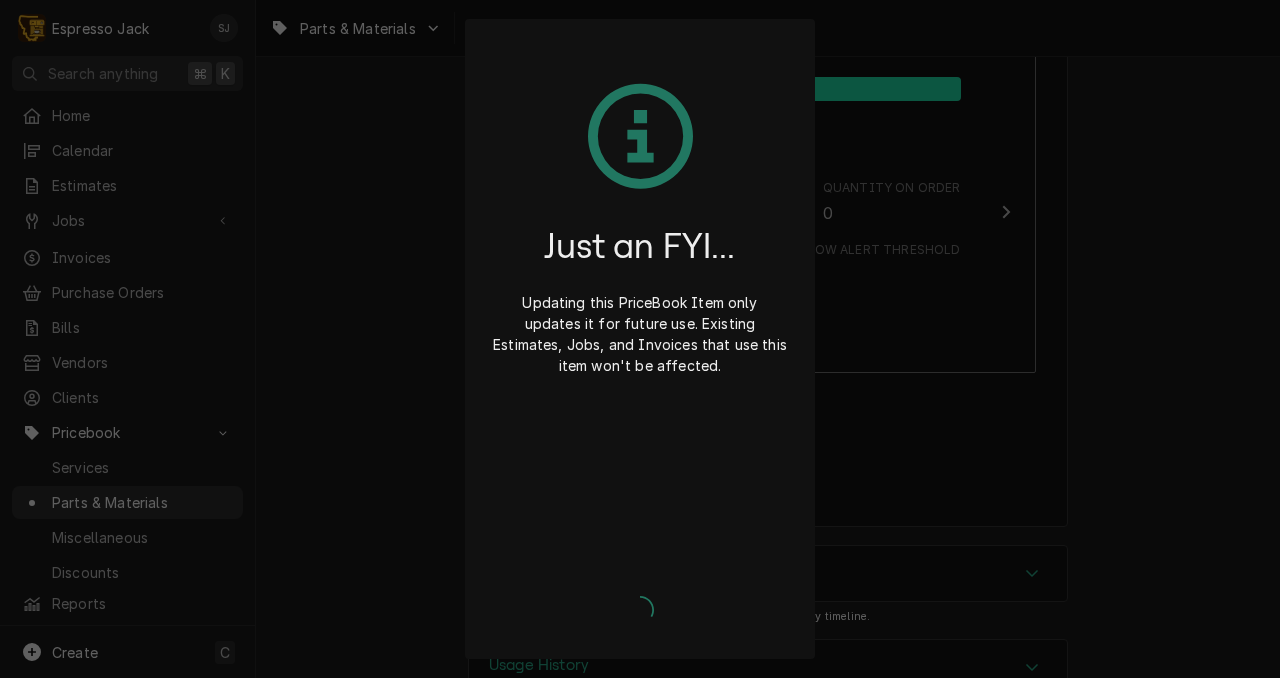 type on "x" 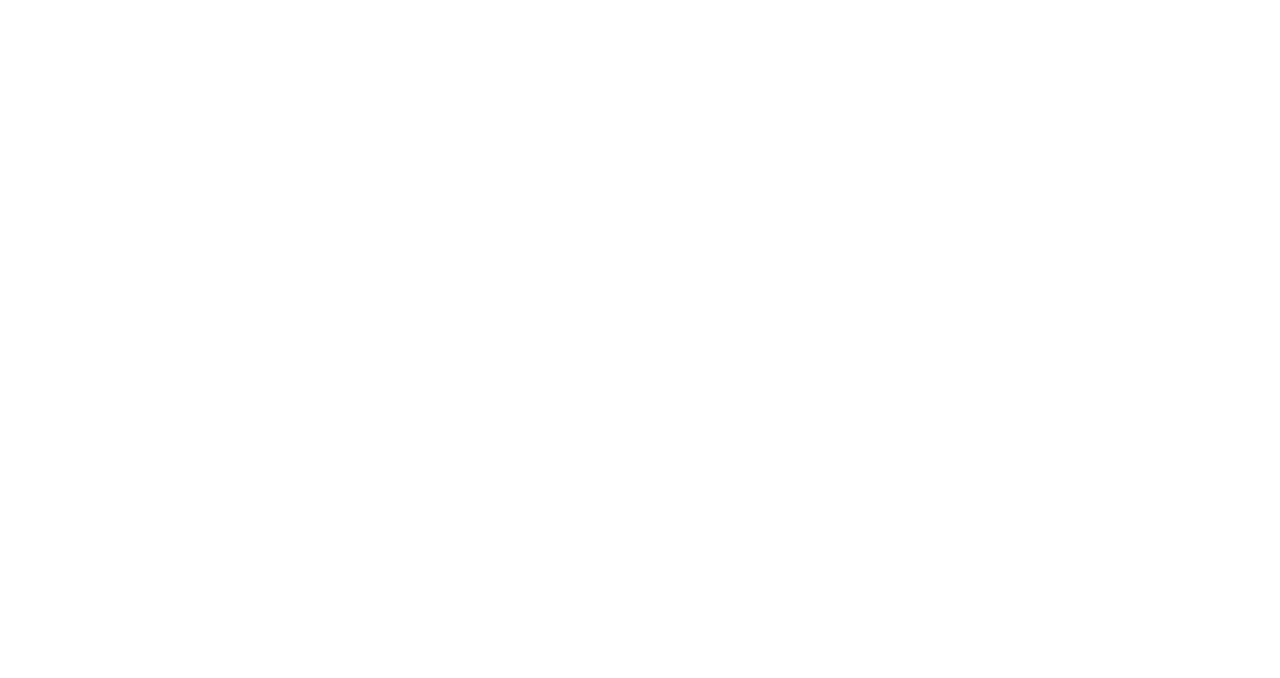 scroll, scrollTop: 0, scrollLeft: 0, axis: both 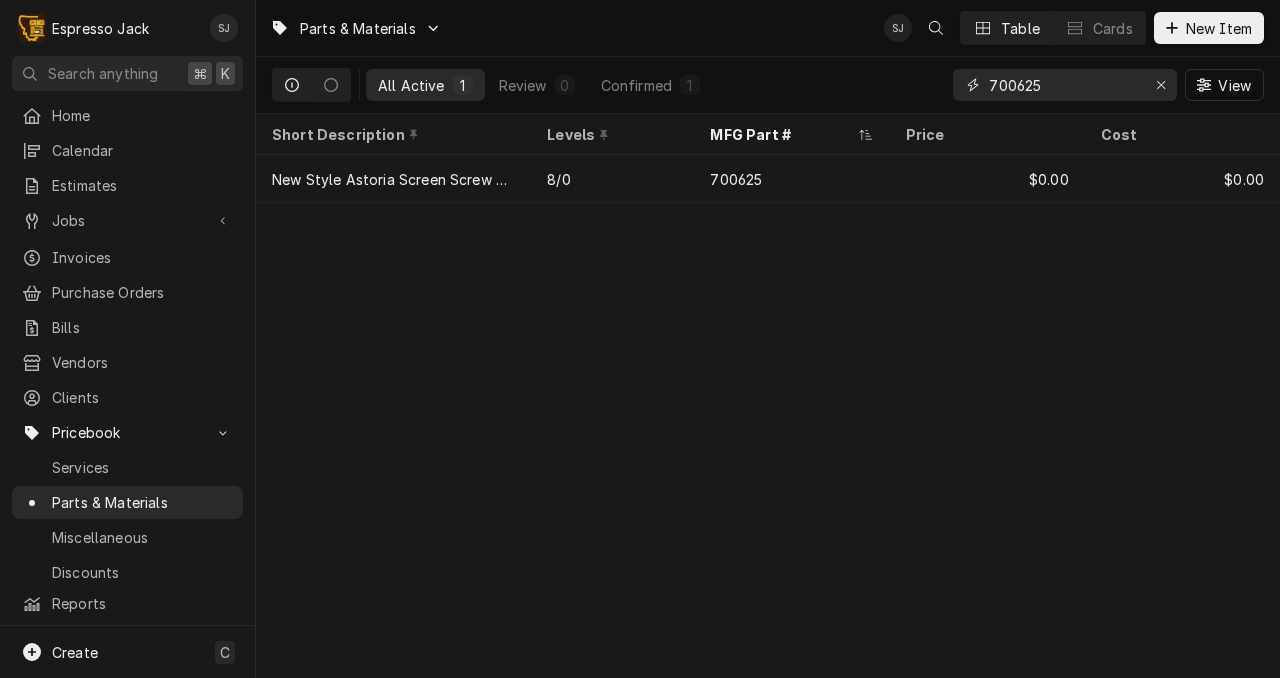 click on "700625" at bounding box center [1064, 85] 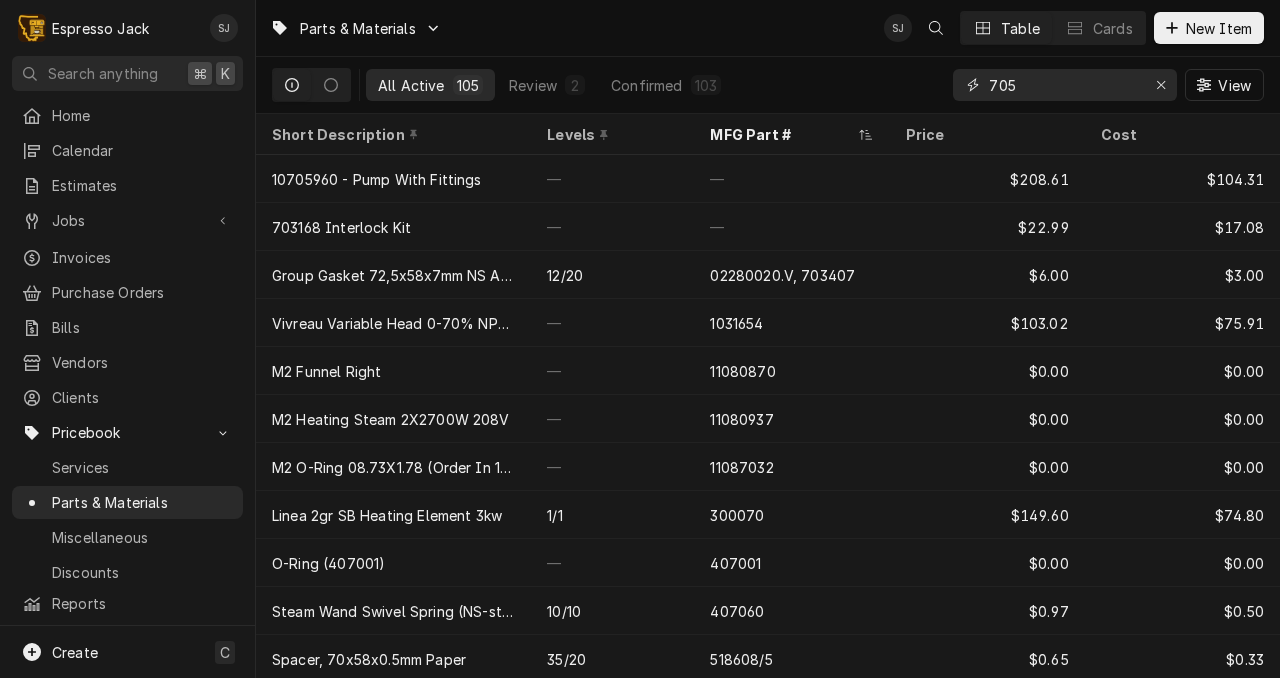 click on "705" at bounding box center (1064, 85) 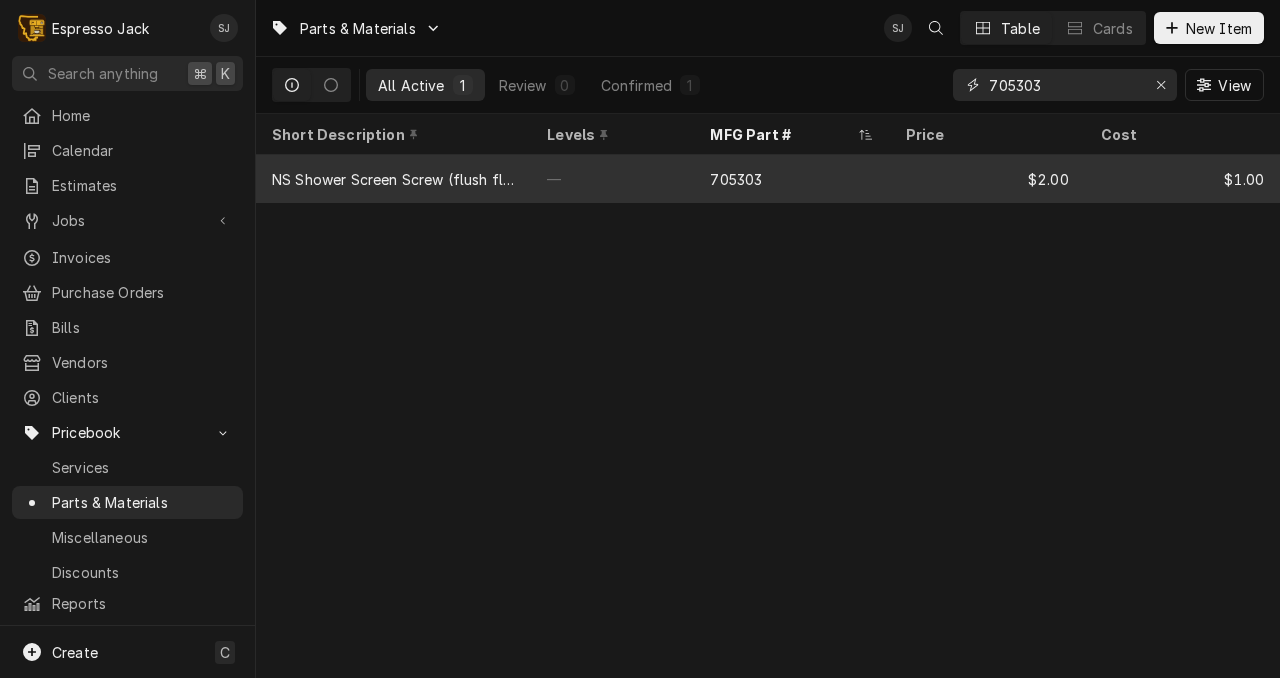 type on "705303" 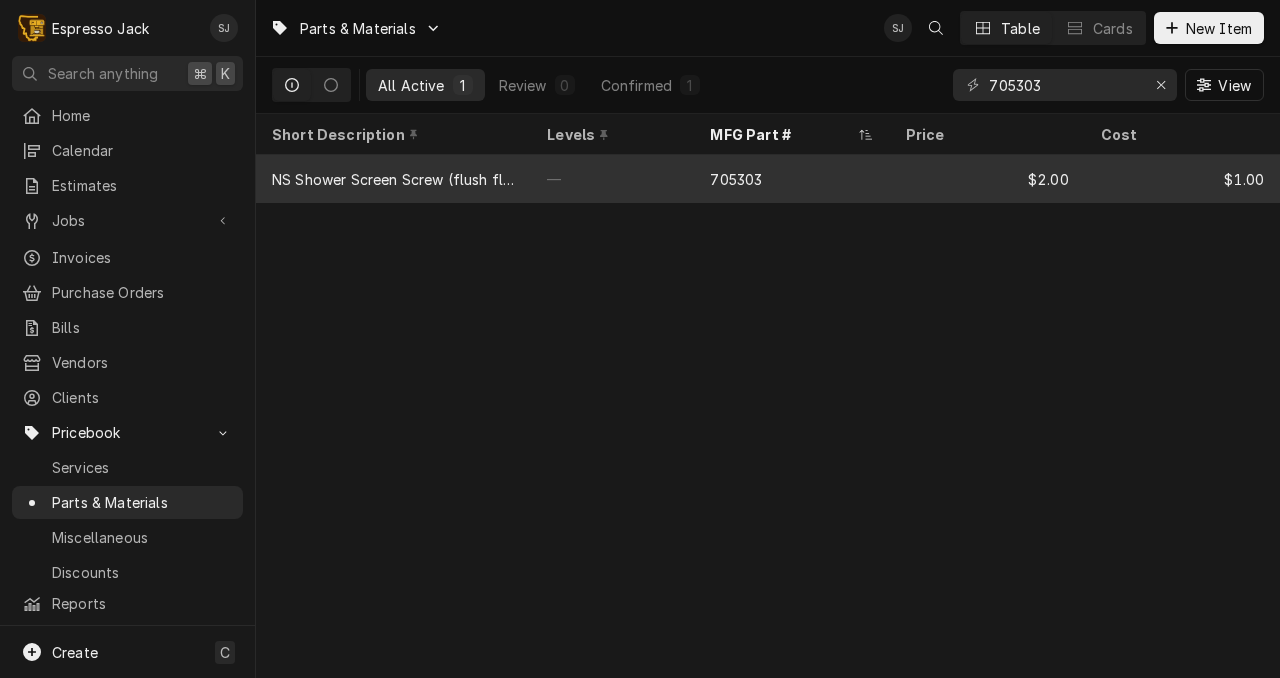 click on "—" at bounding box center (612, 179) 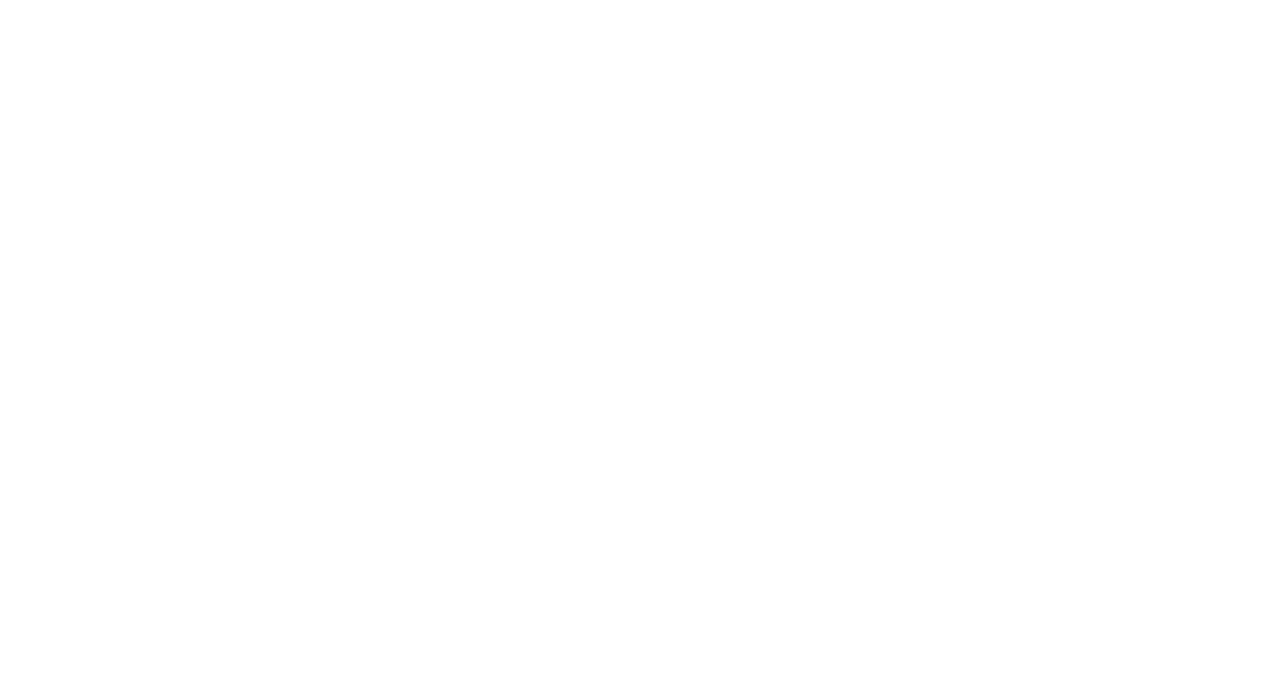 scroll, scrollTop: 0, scrollLeft: 0, axis: both 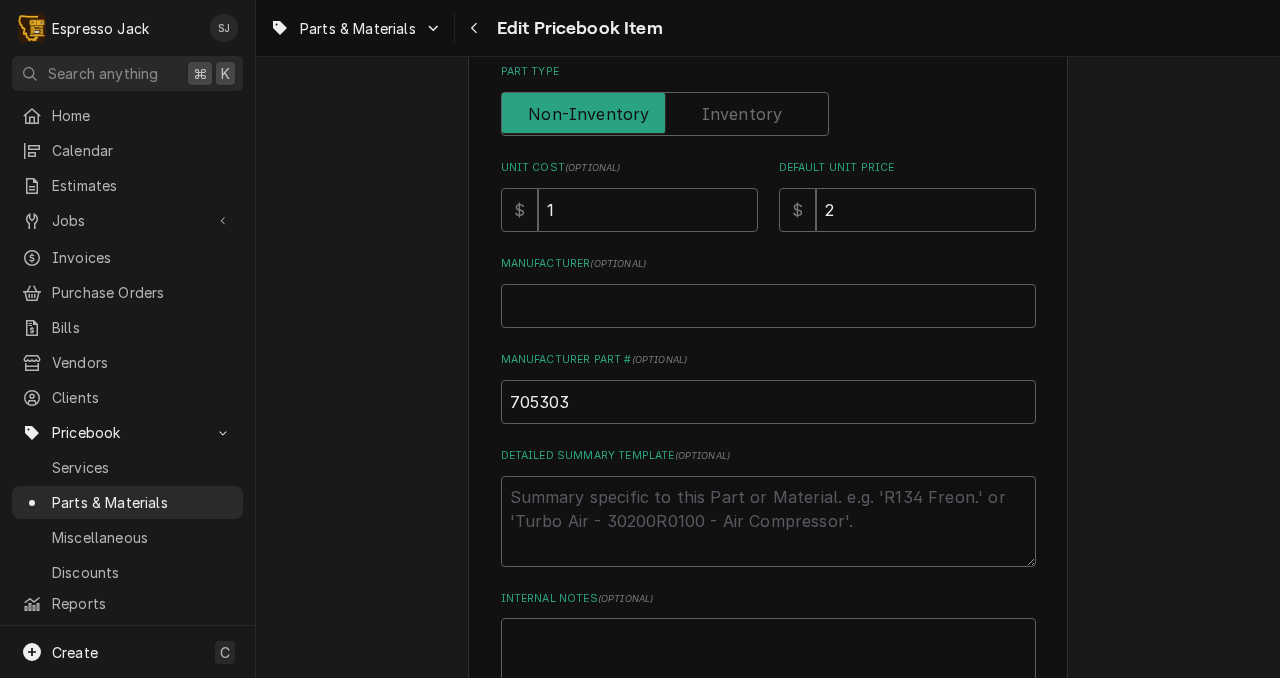 click at bounding box center (665, 114) 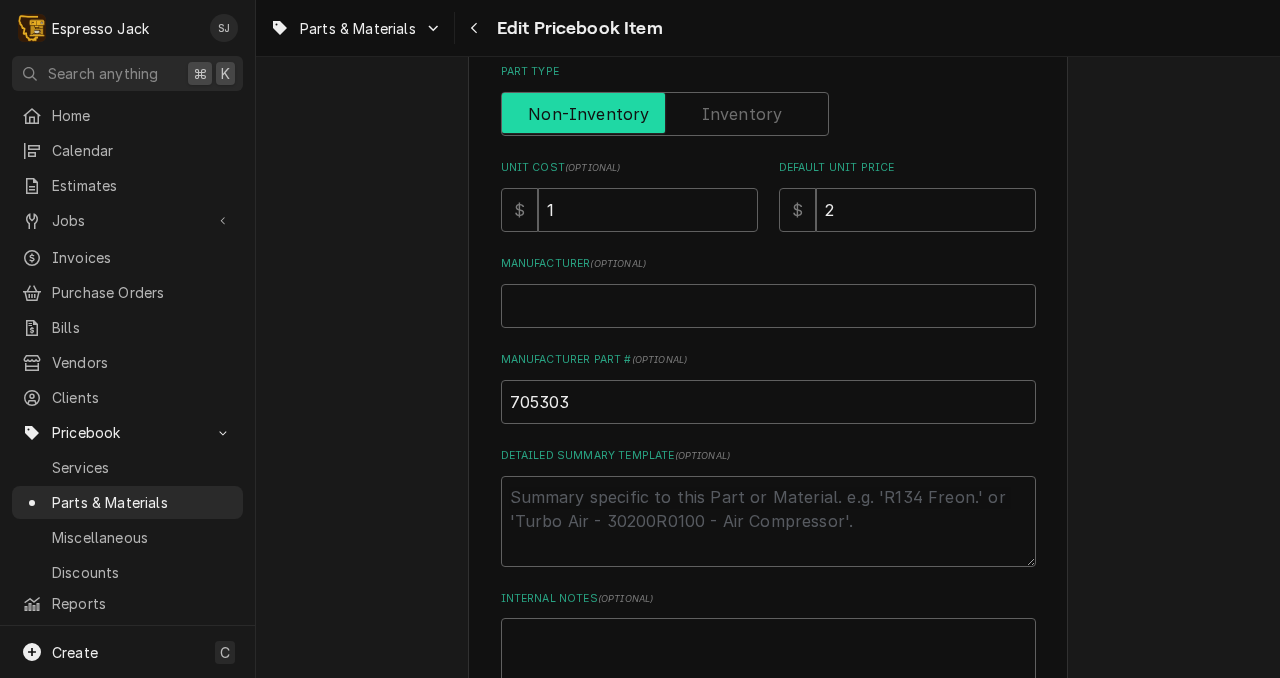 click at bounding box center (665, 114) 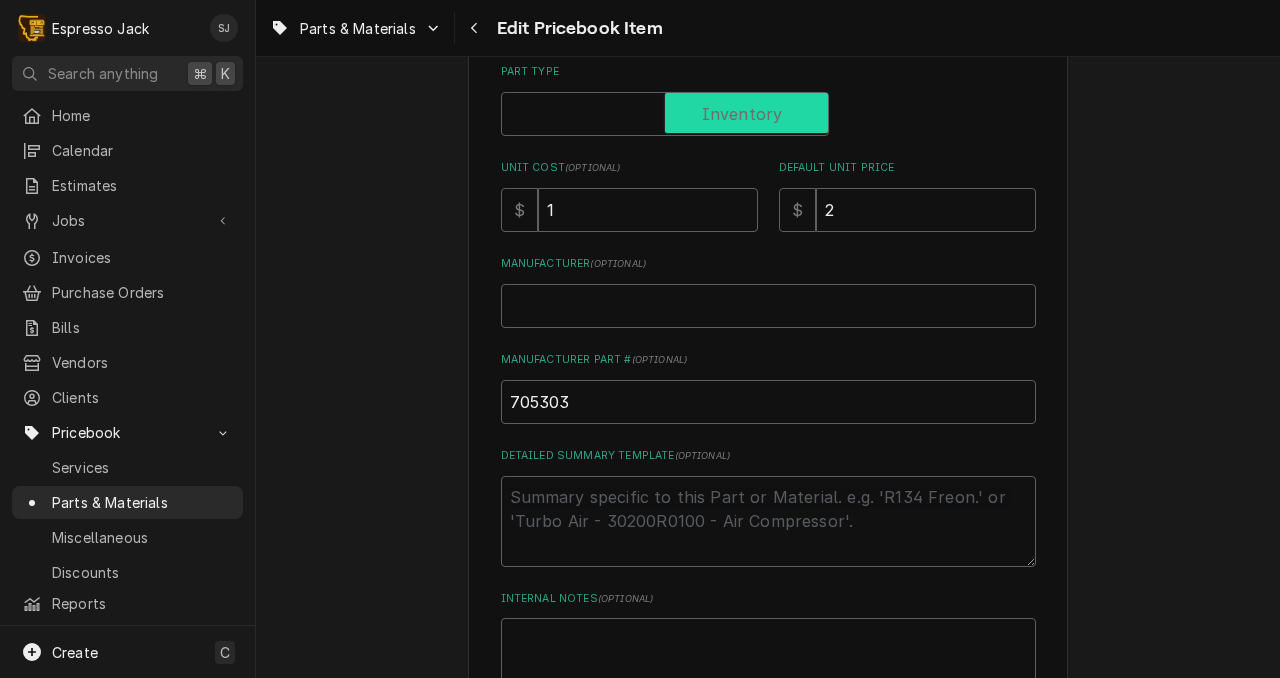 checkbox on "true" 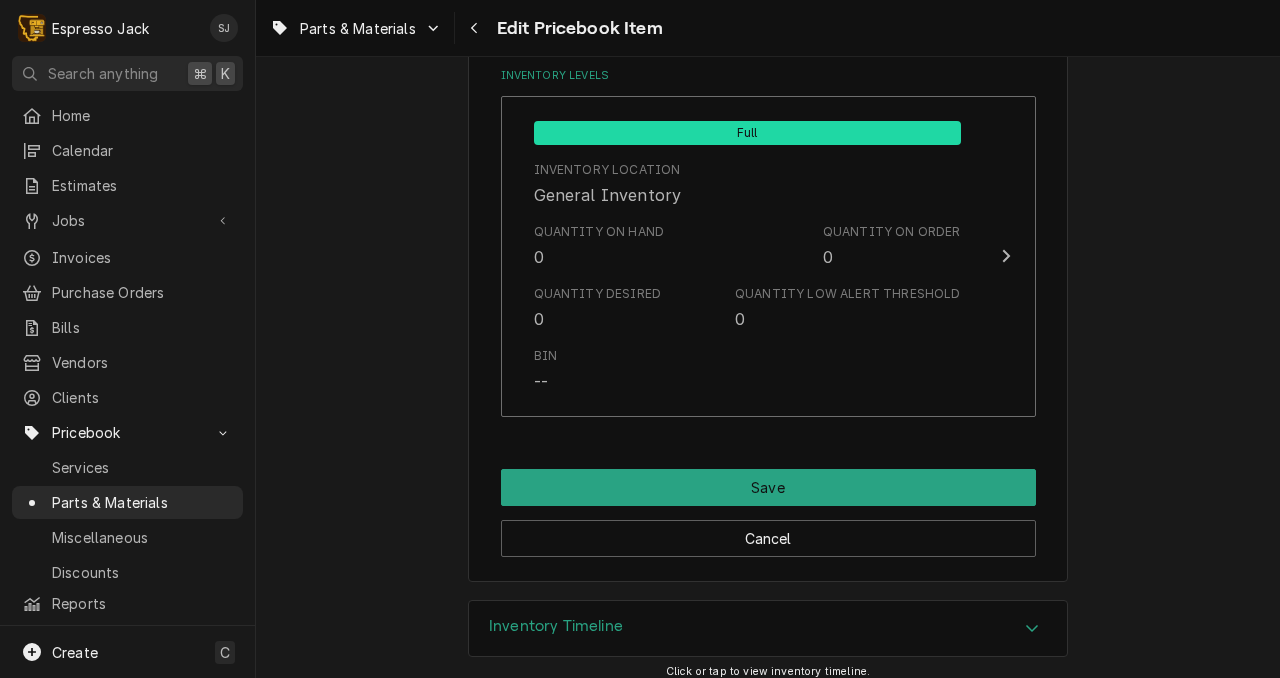 scroll, scrollTop: 1280, scrollLeft: 0, axis: vertical 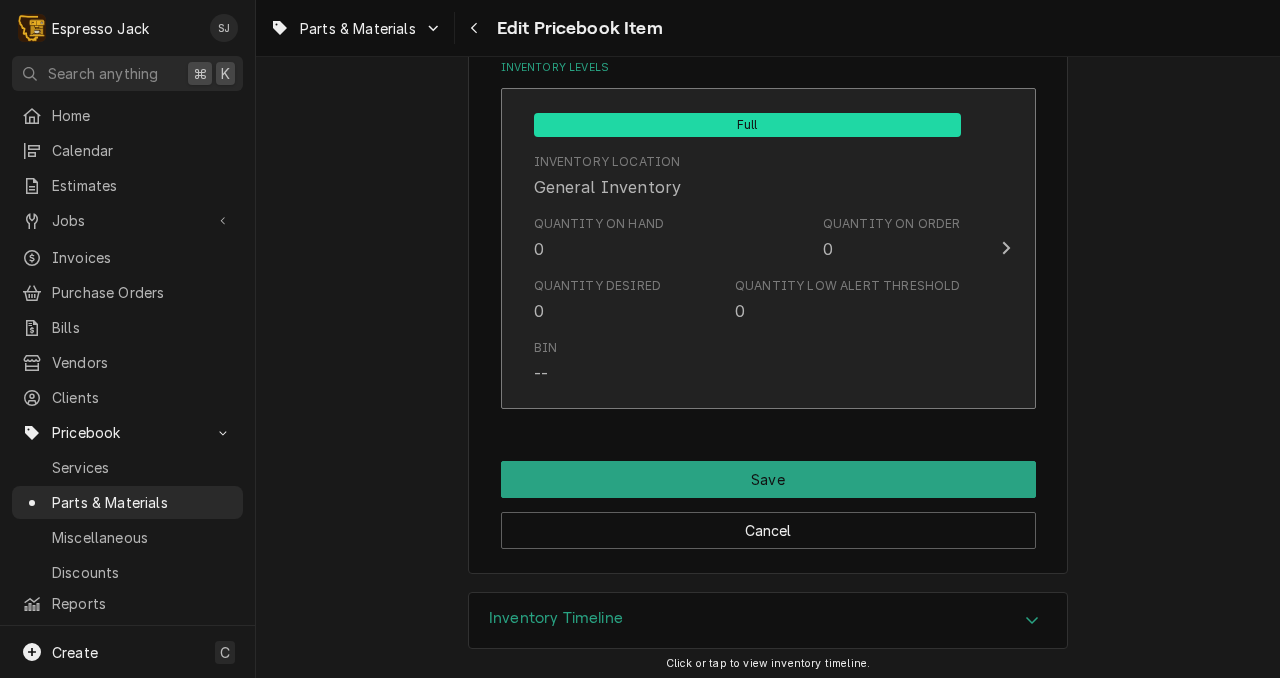 click 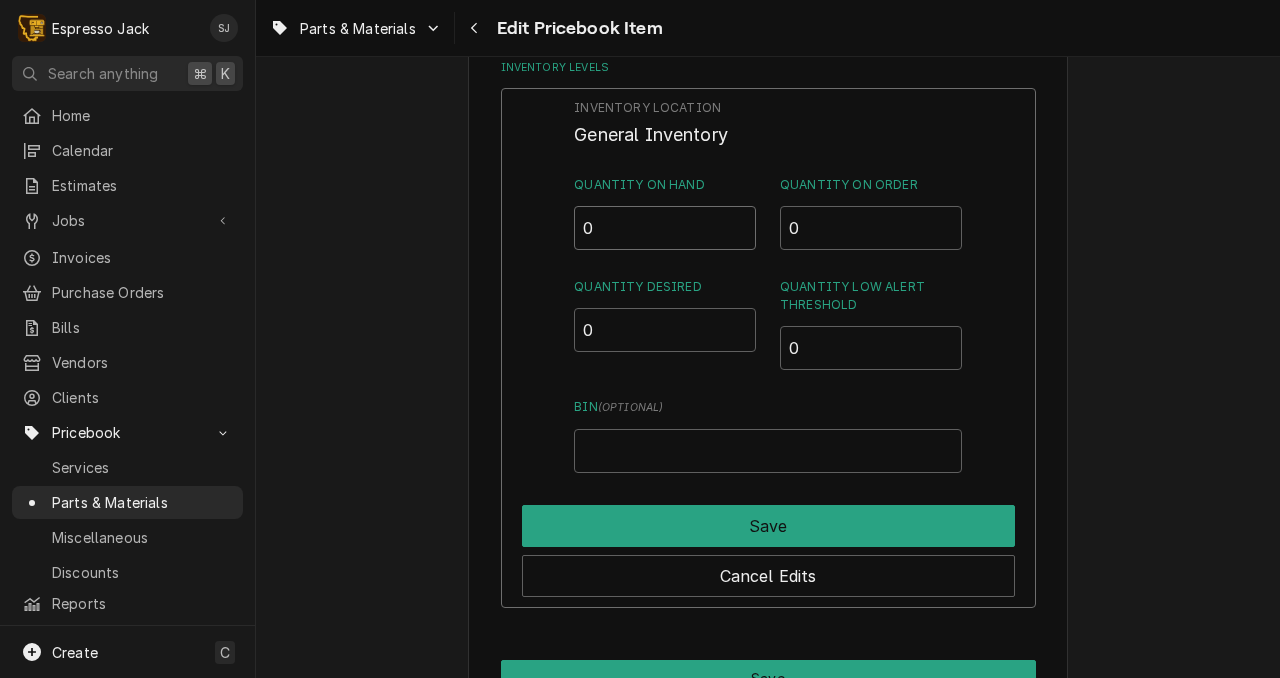 click on "0" at bounding box center [665, 228] 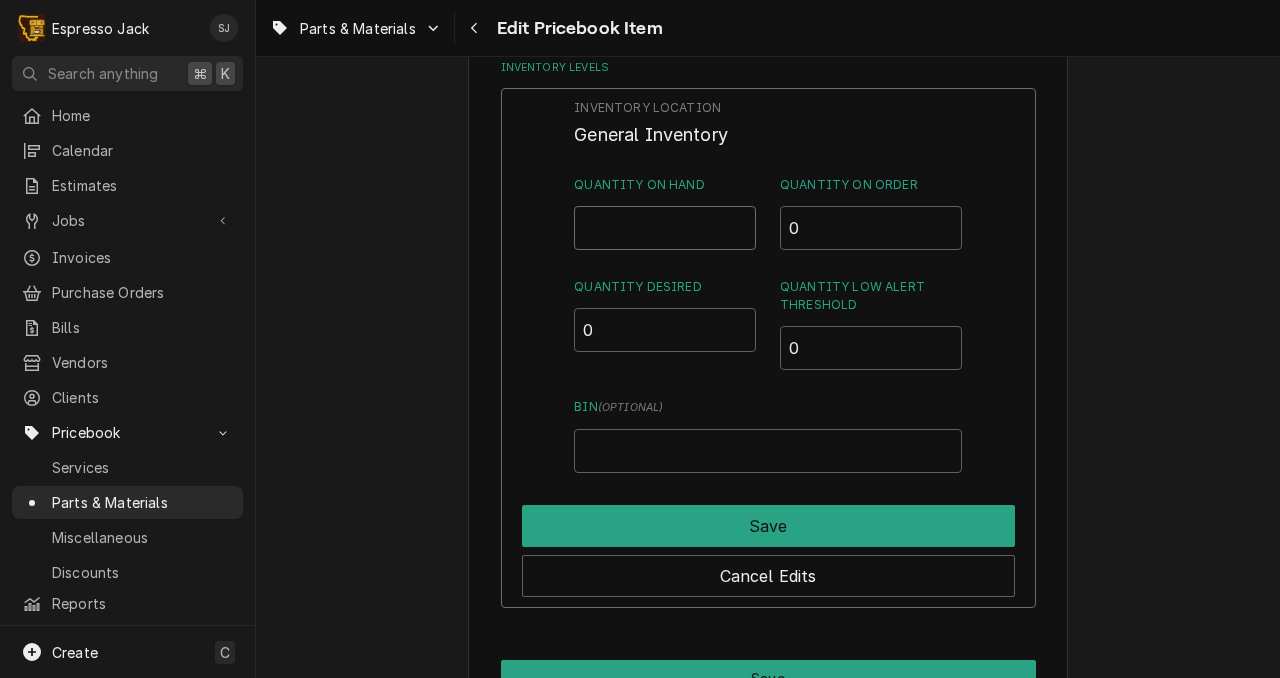 type on "4" 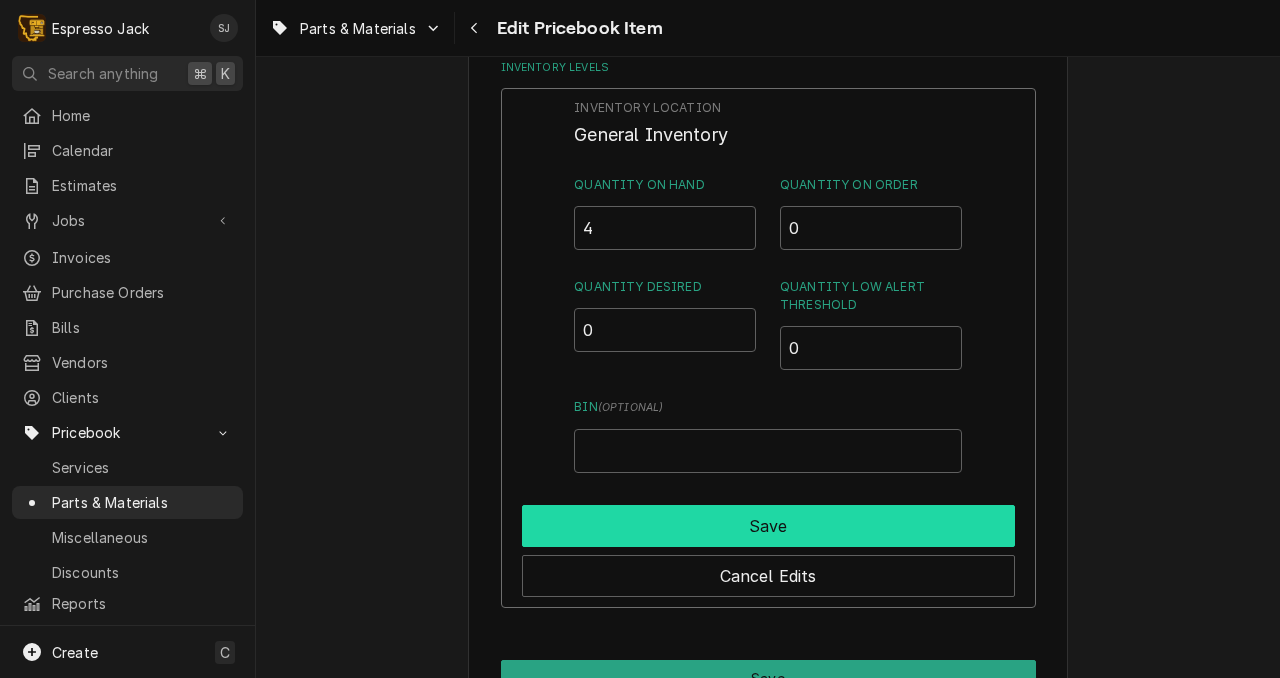 click on "Save" at bounding box center (768, 526) 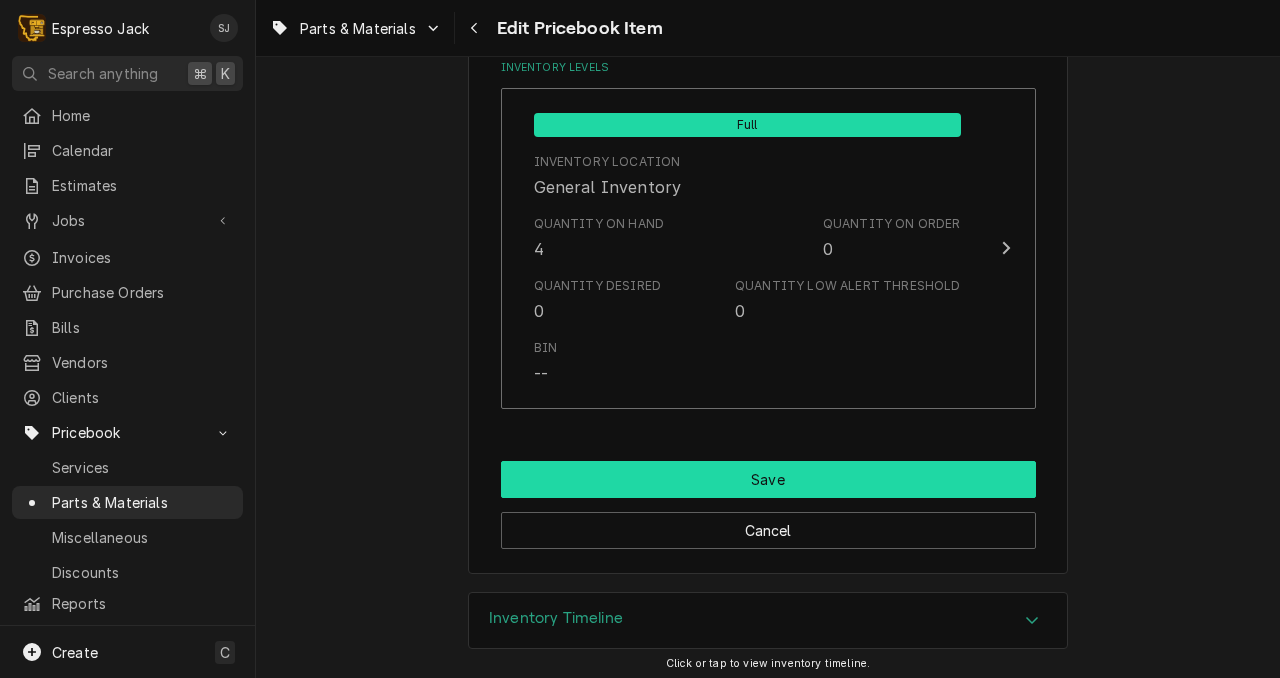 click on "Save" at bounding box center (768, 479) 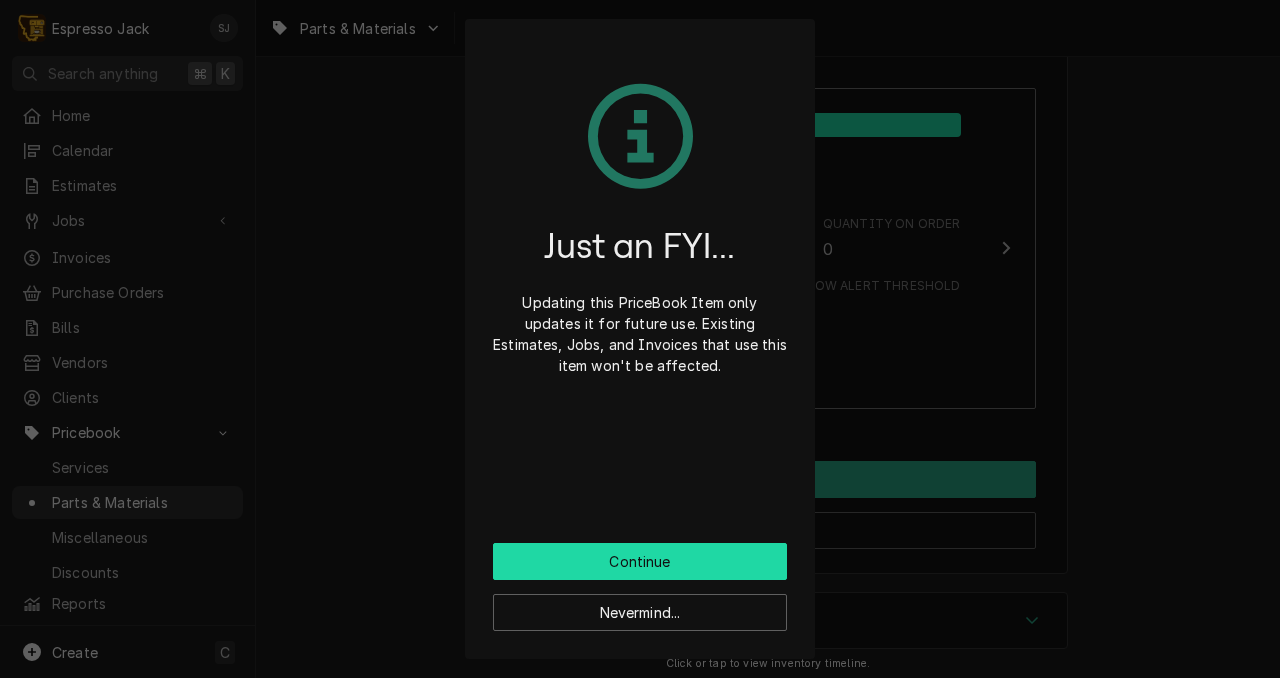click on "Continue" at bounding box center (640, 561) 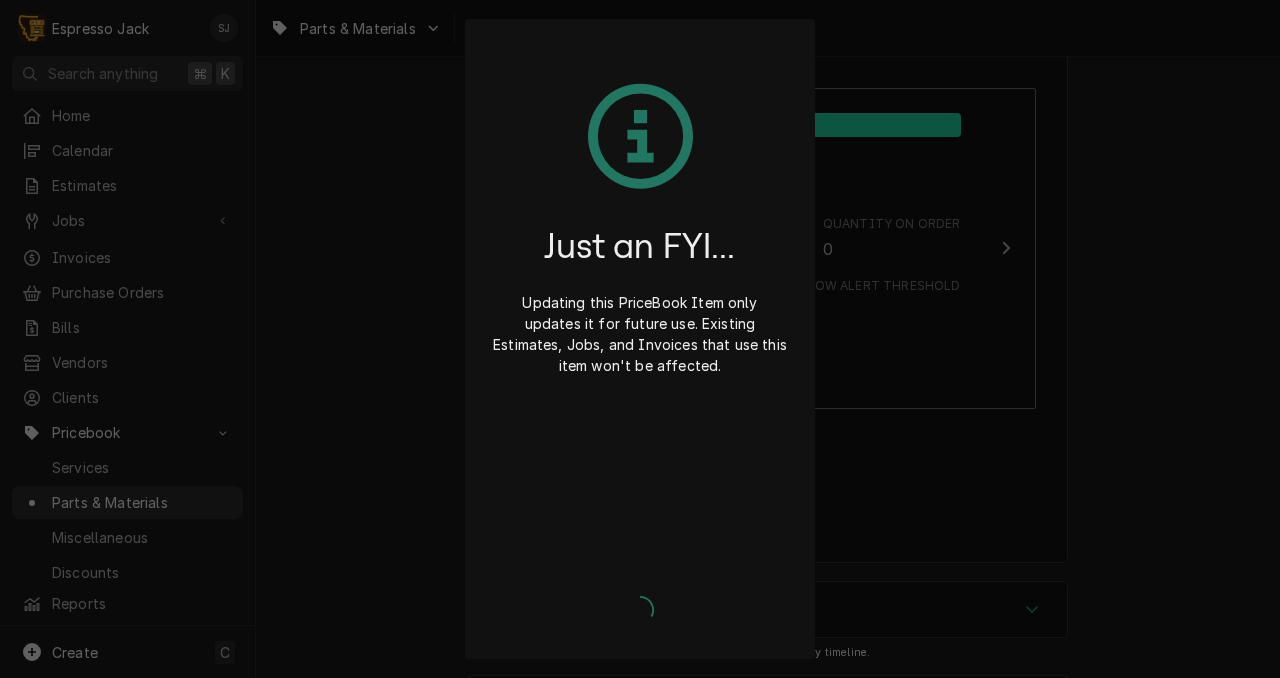 type on "x" 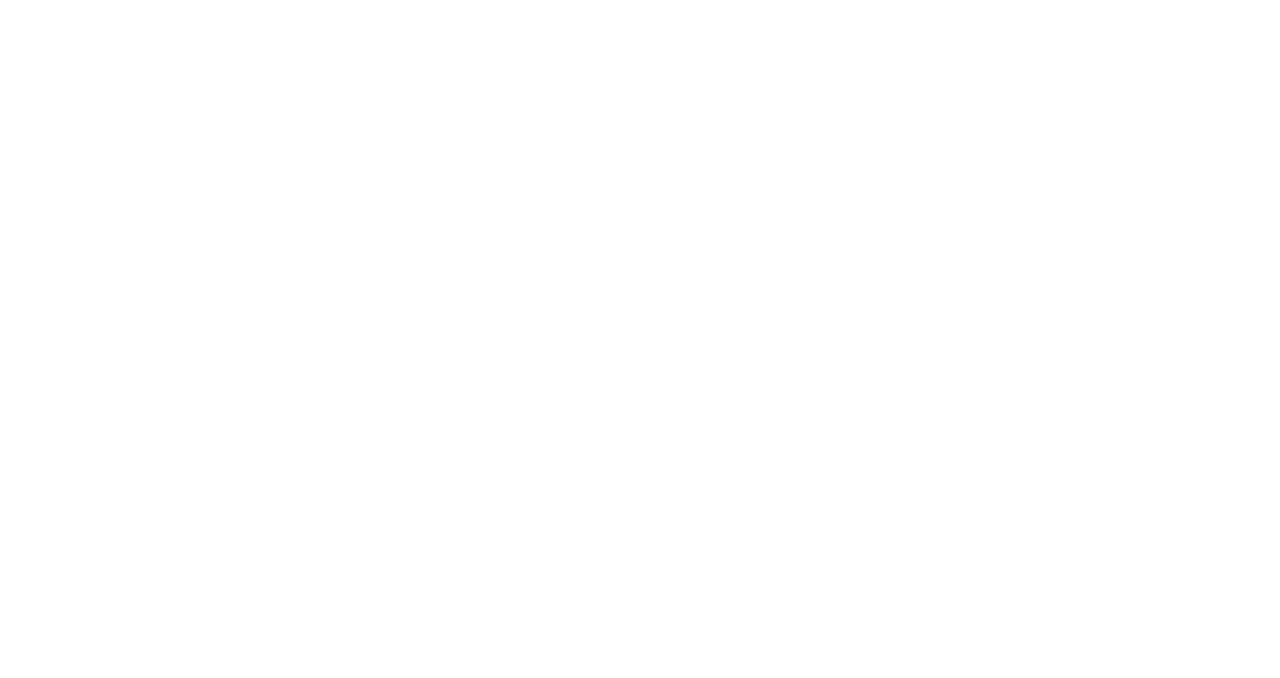 scroll, scrollTop: 0, scrollLeft: 0, axis: both 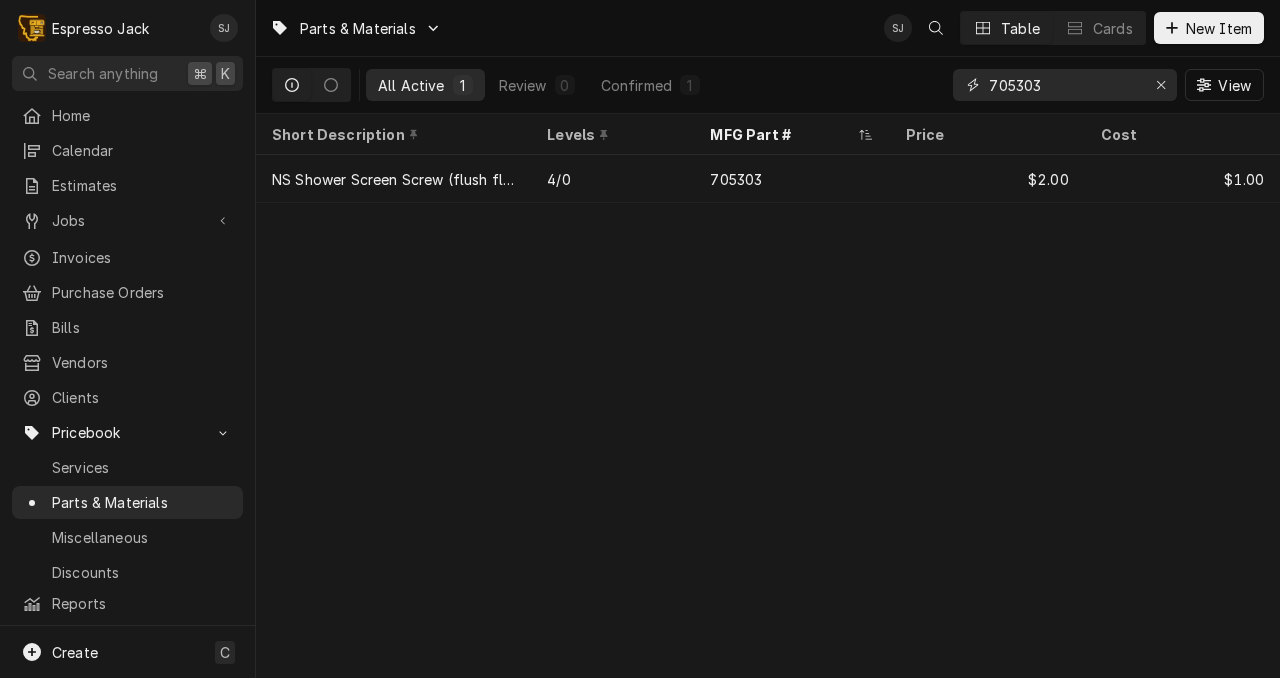 click on "705303" at bounding box center [1064, 85] 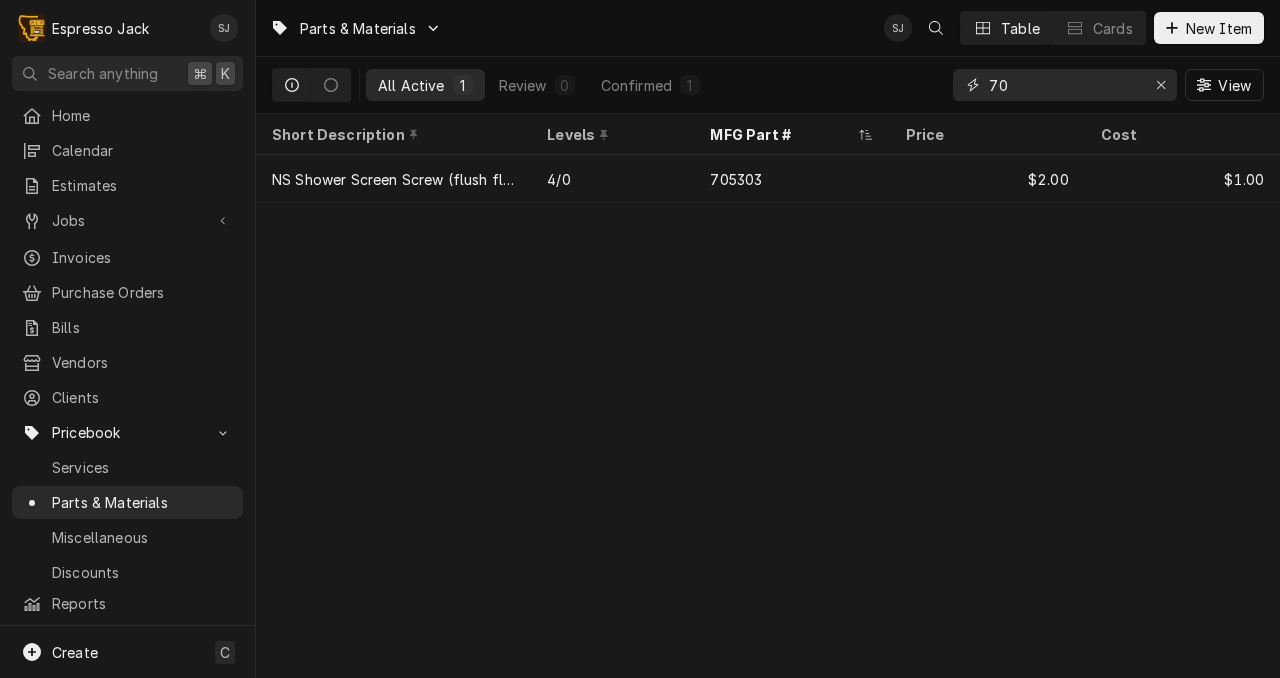 type on "7" 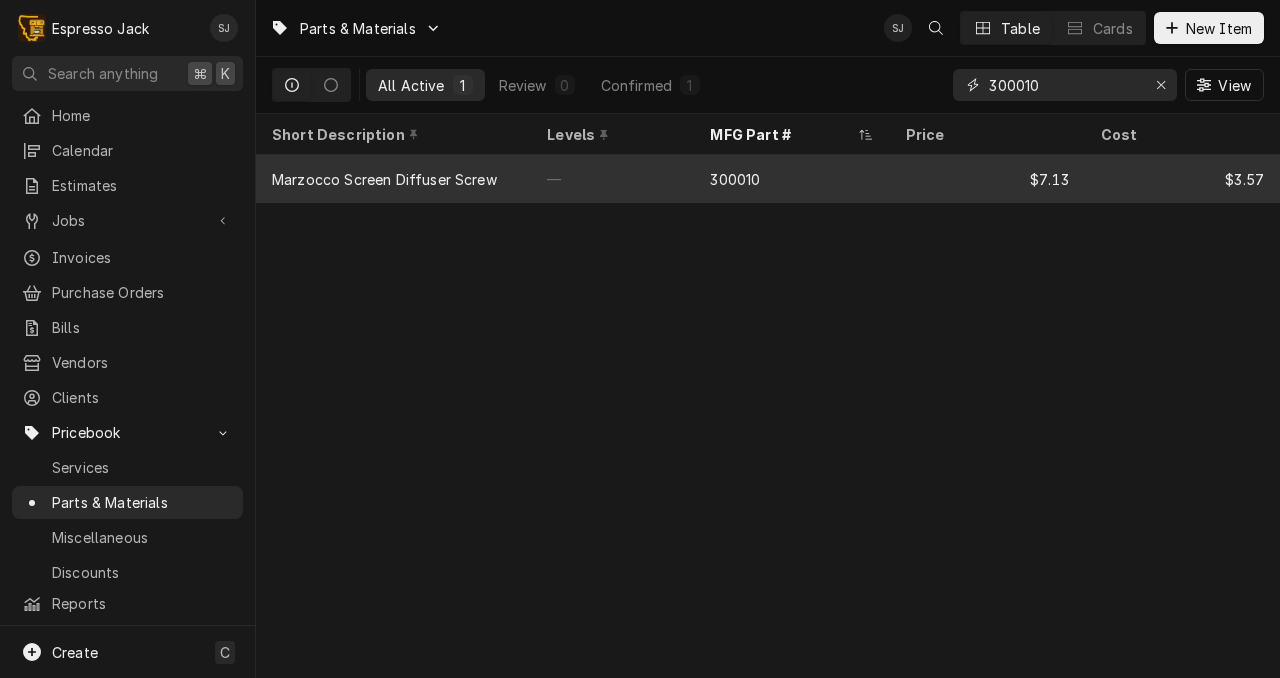 type on "300010" 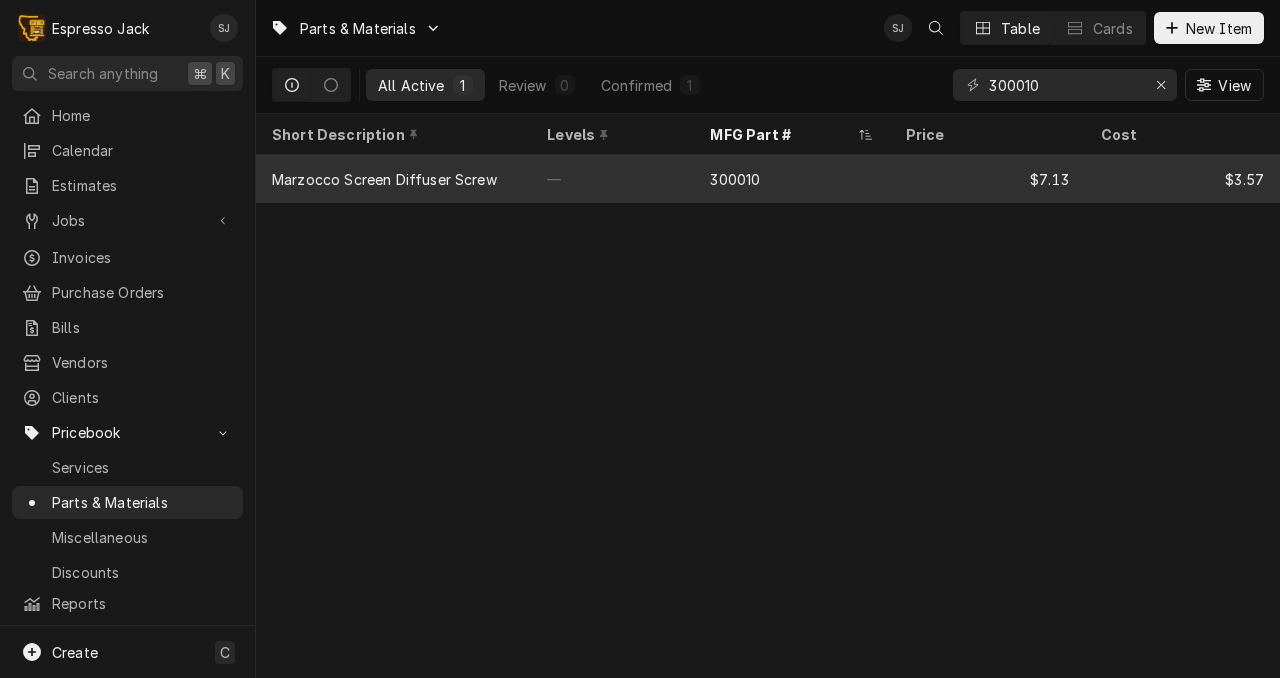click on "—" at bounding box center [612, 179] 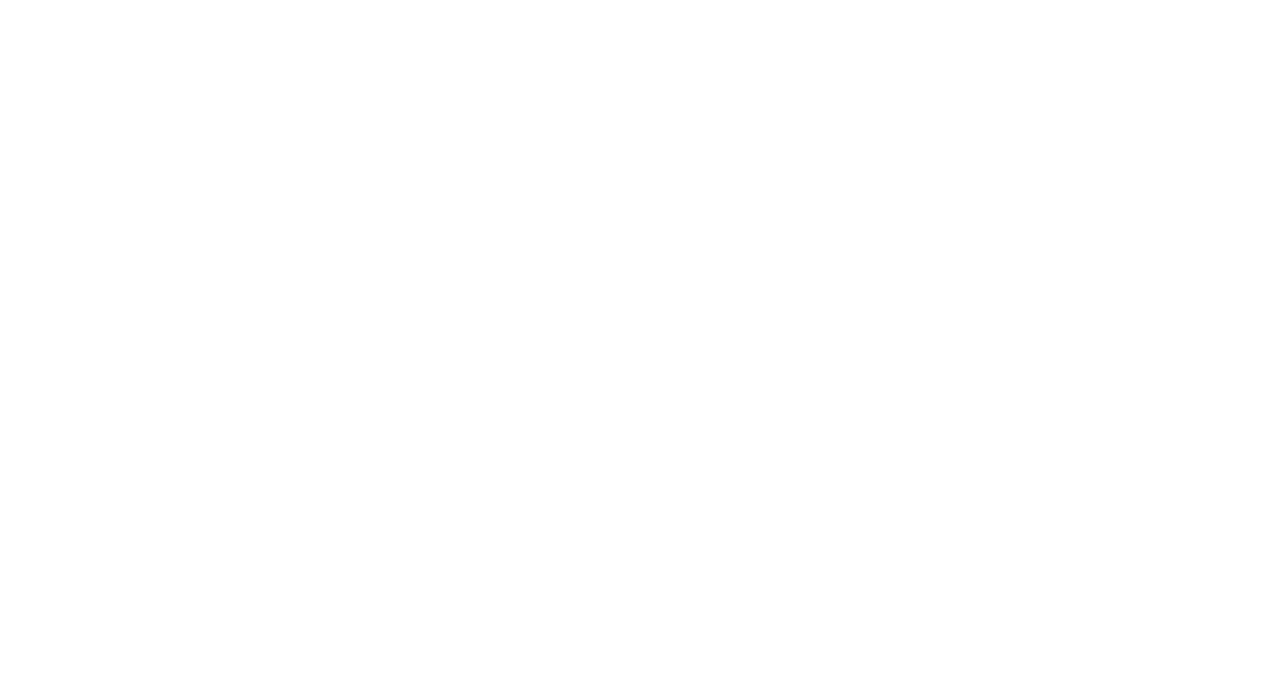 scroll, scrollTop: 0, scrollLeft: 0, axis: both 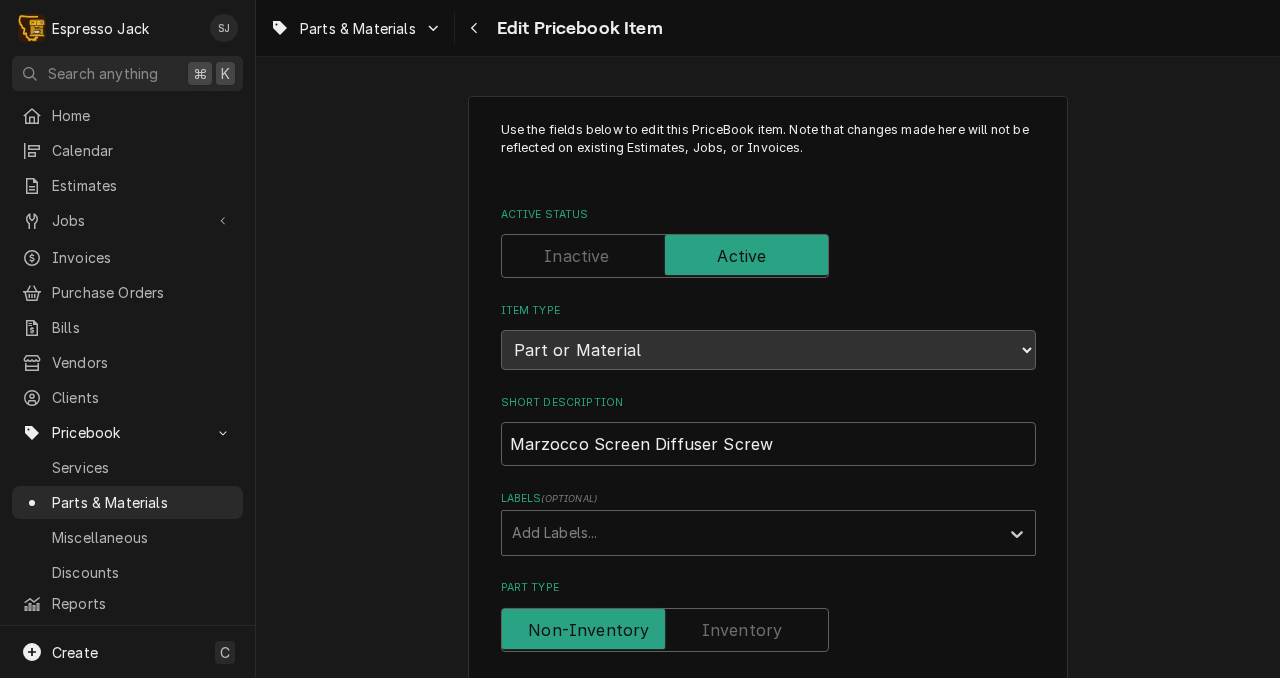 click at bounding box center [665, 630] 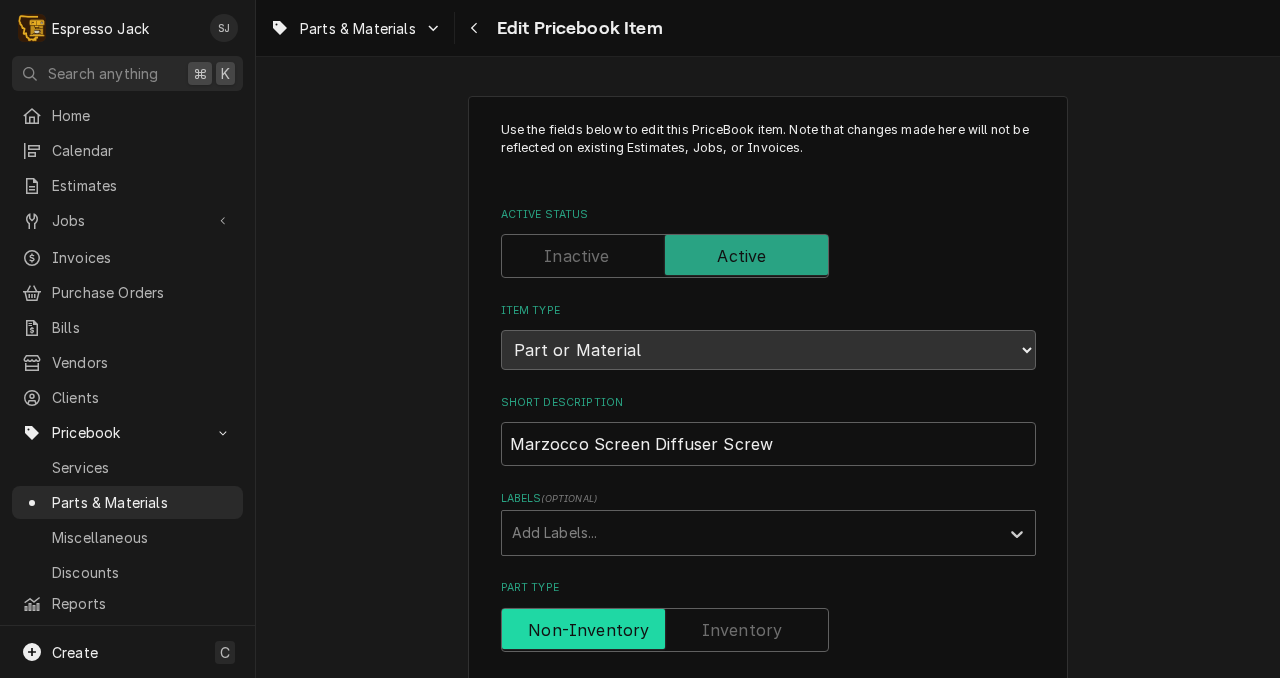 click at bounding box center [665, 630] 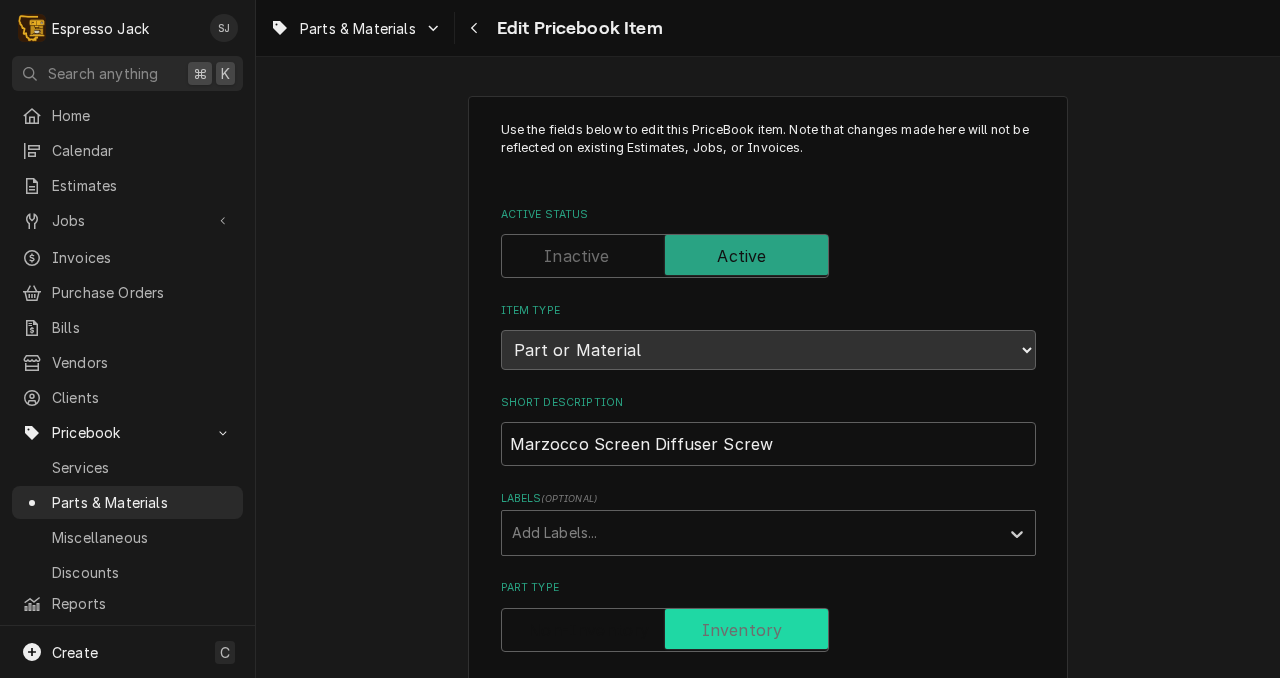 checkbox on "true" 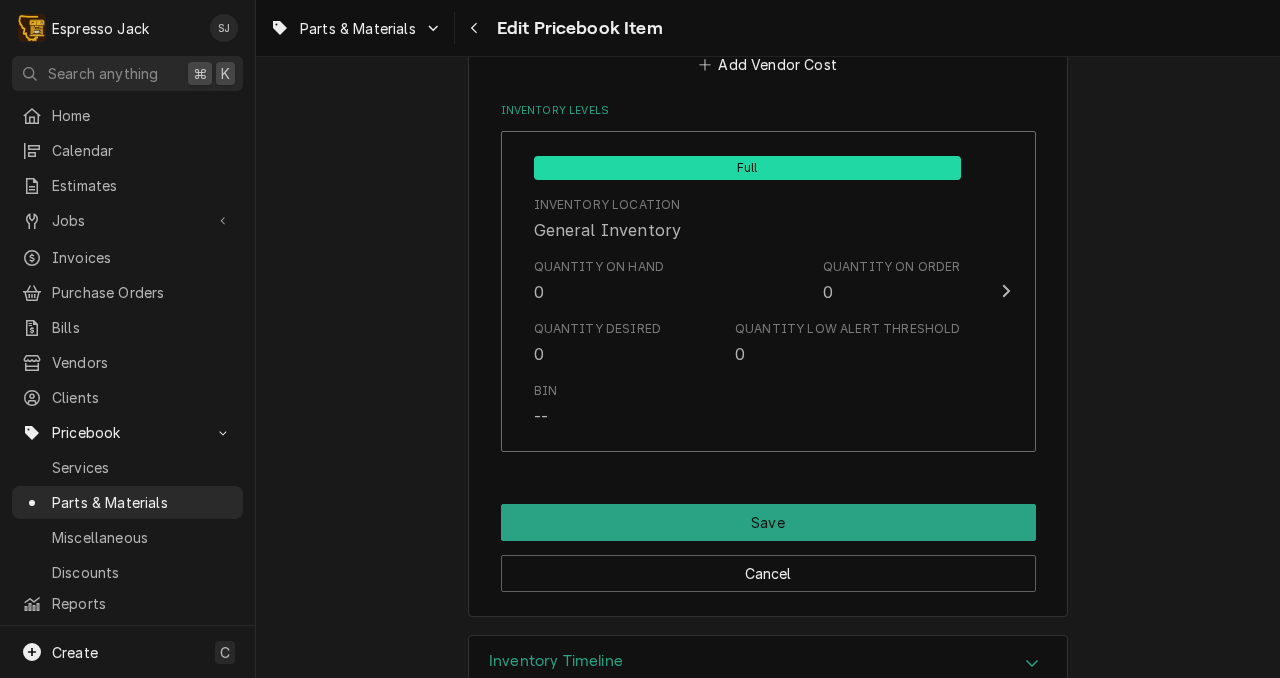 scroll, scrollTop: 1240, scrollLeft: 0, axis: vertical 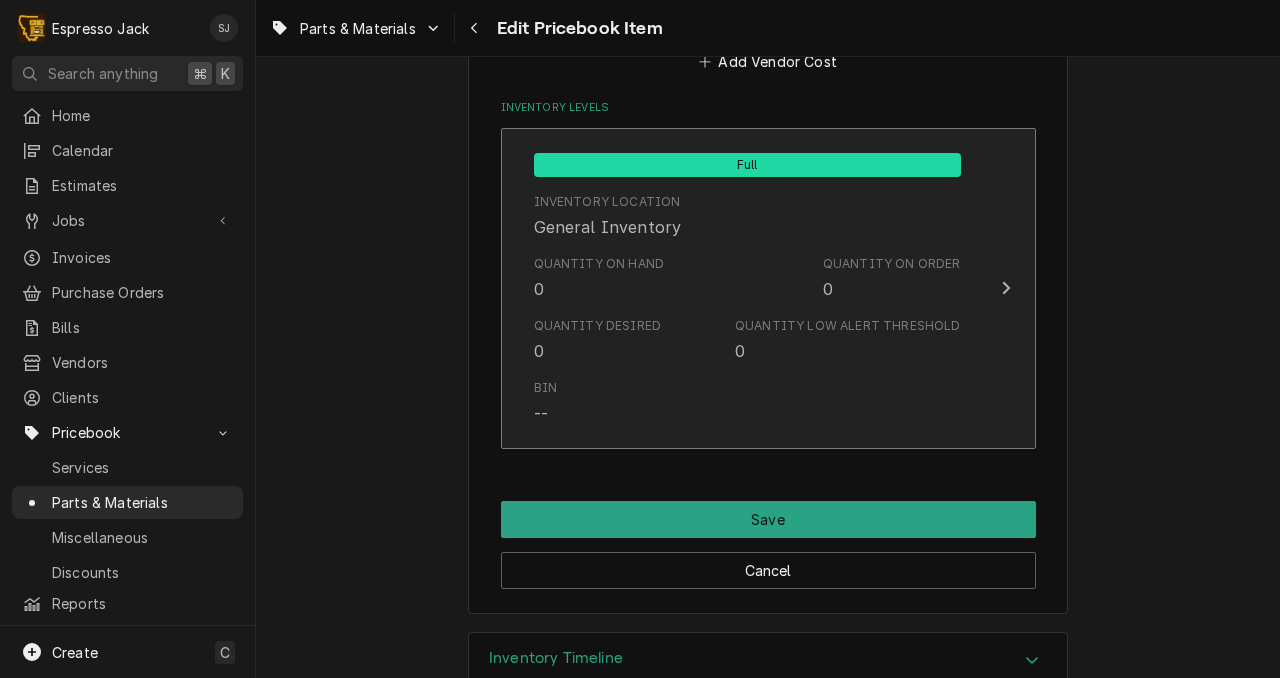 click 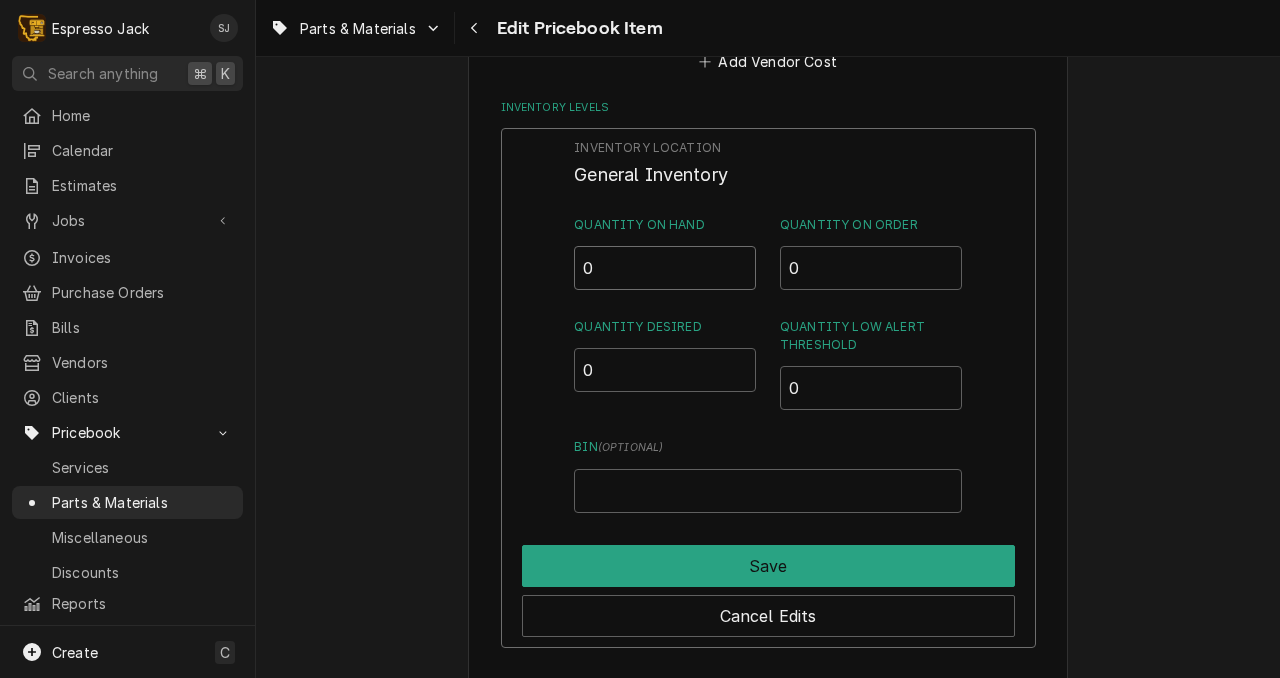 click on "0" at bounding box center [665, 268] 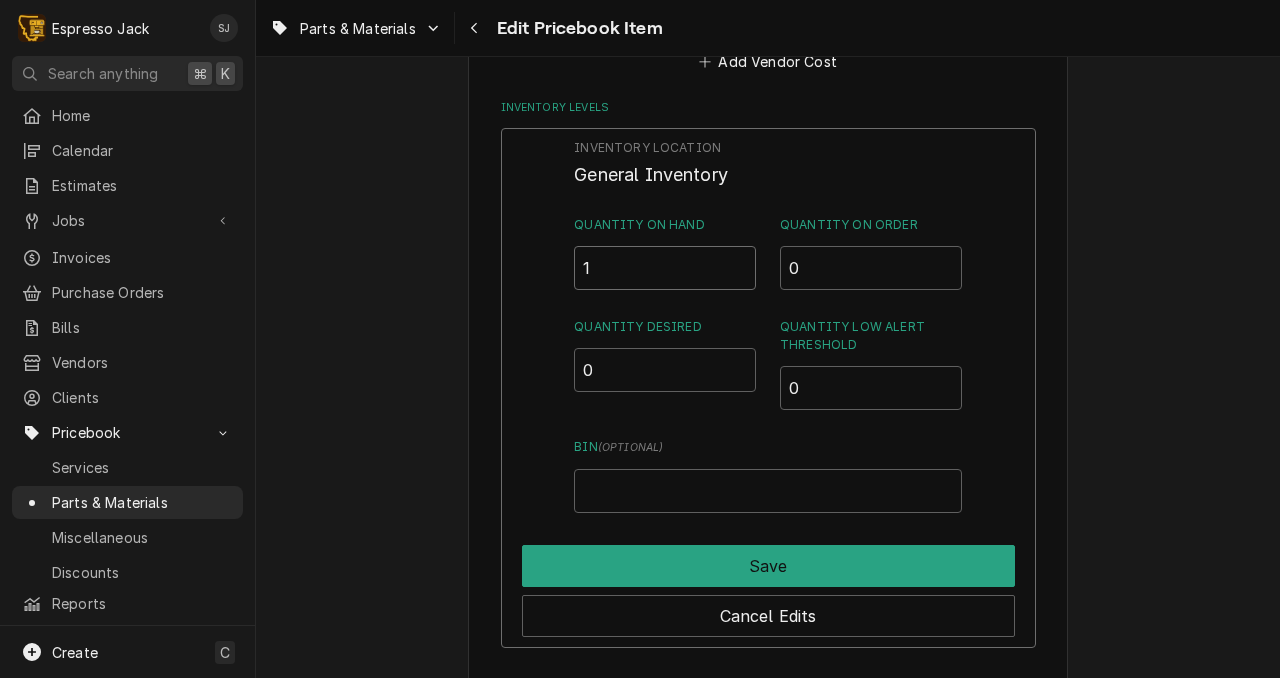 type on "11" 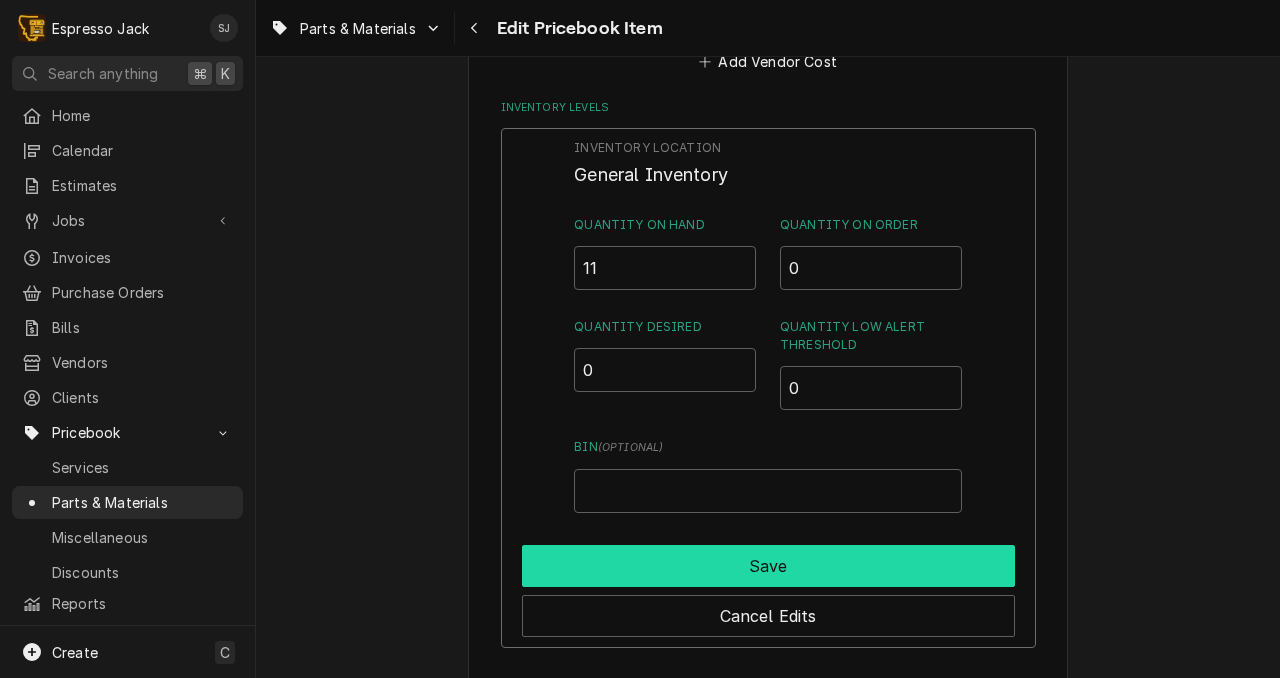 click on "Save" at bounding box center (768, 566) 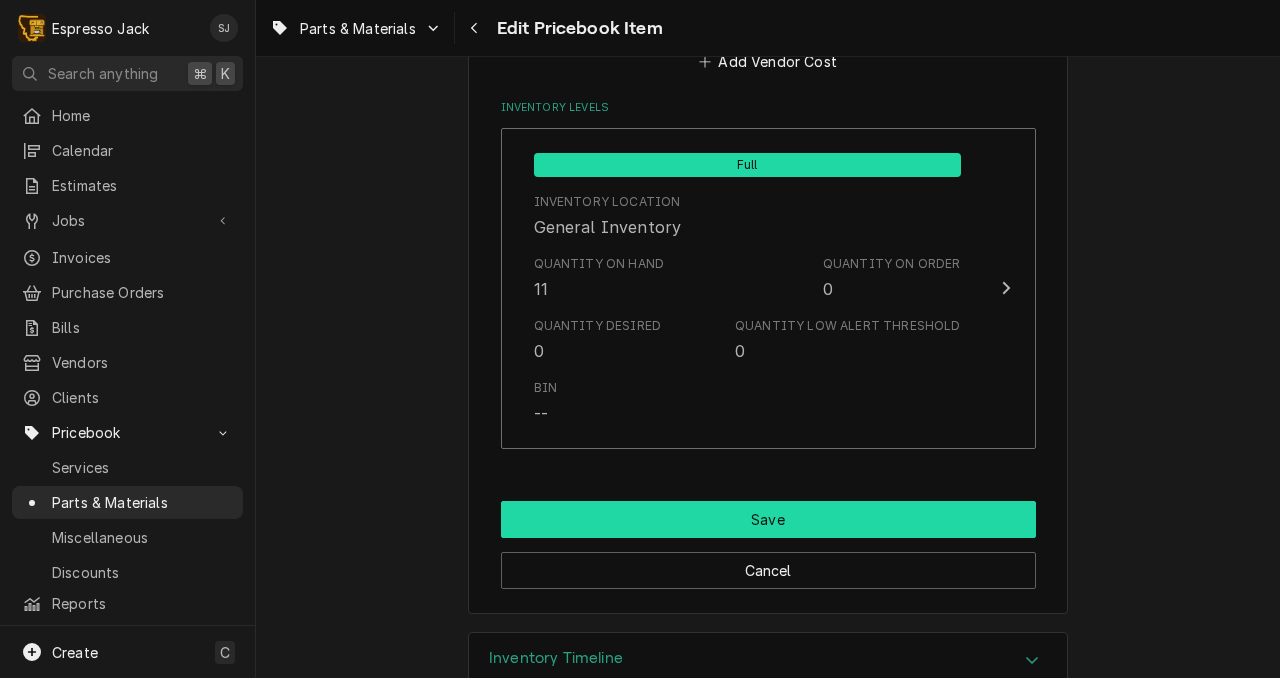 click on "Save" at bounding box center [768, 519] 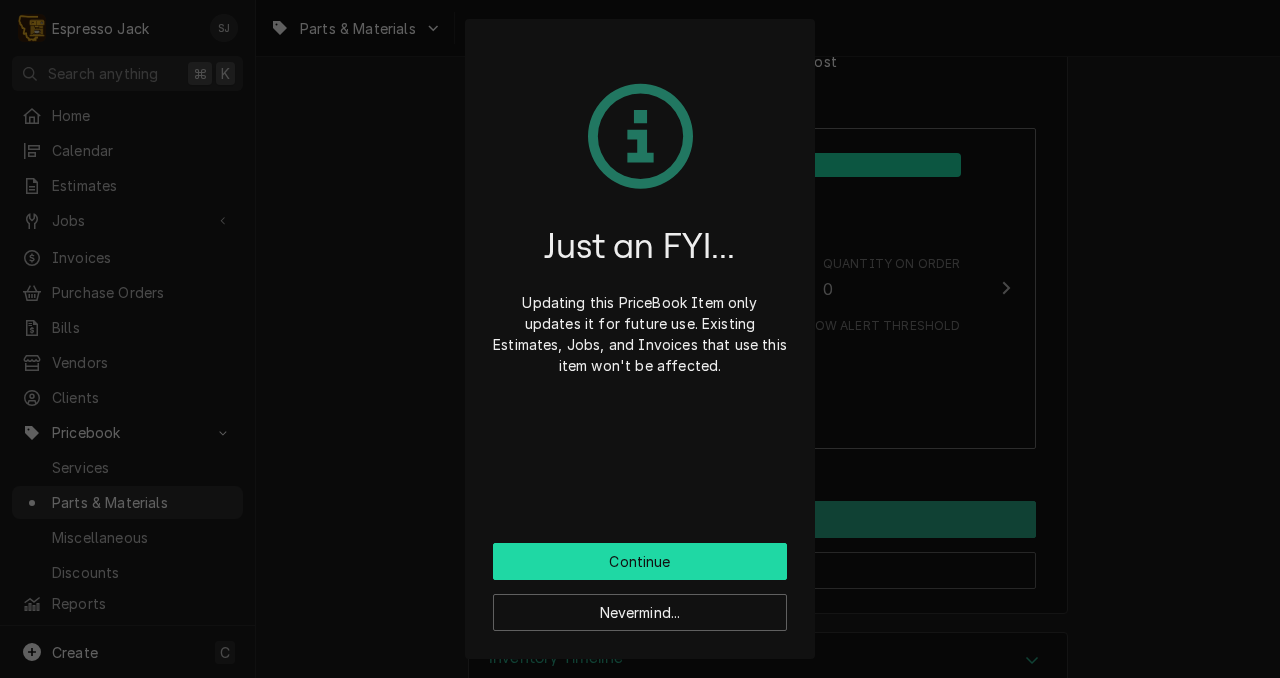 click on "Continue" at bounding box center [640, 561] 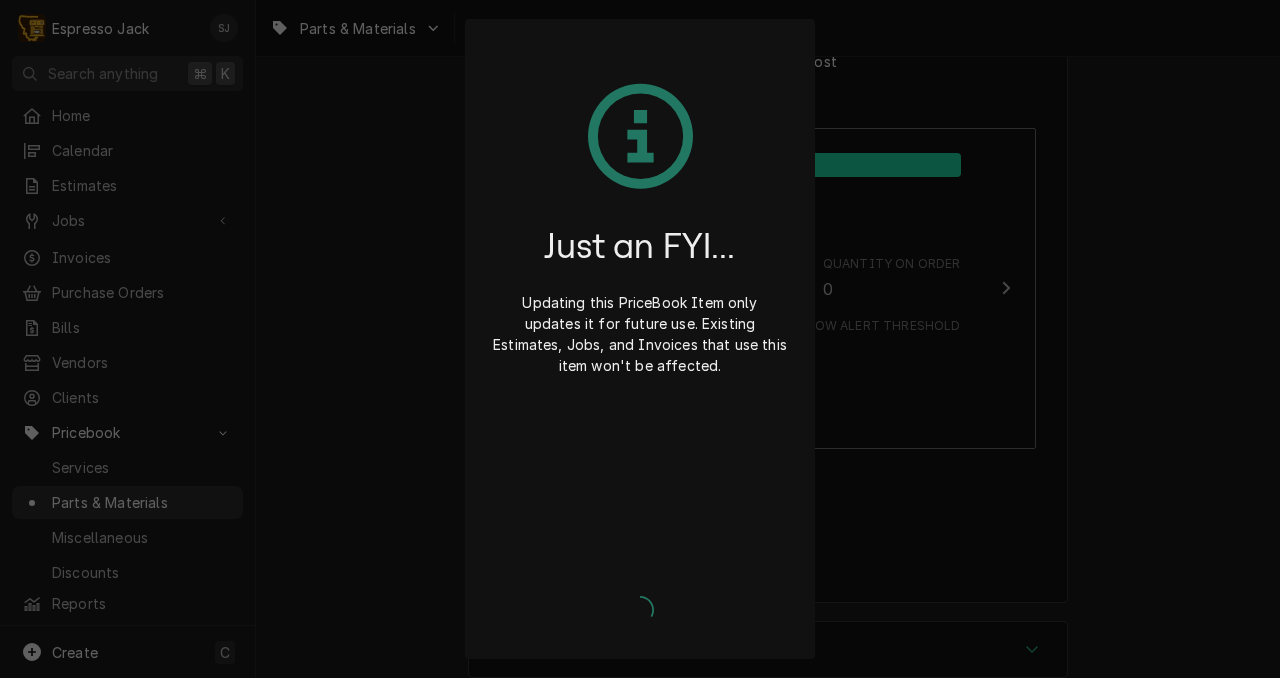 type on "x" 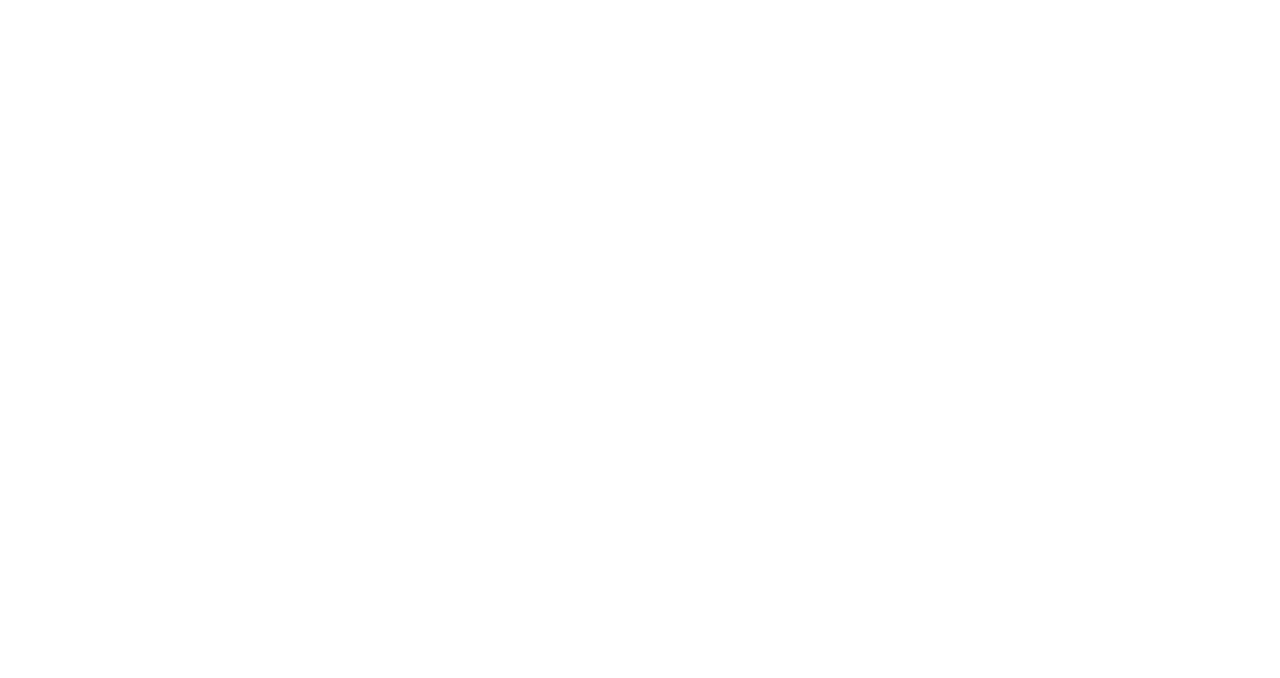 scroll, scrollTop: 0, scrollLeft: 0, axis: both 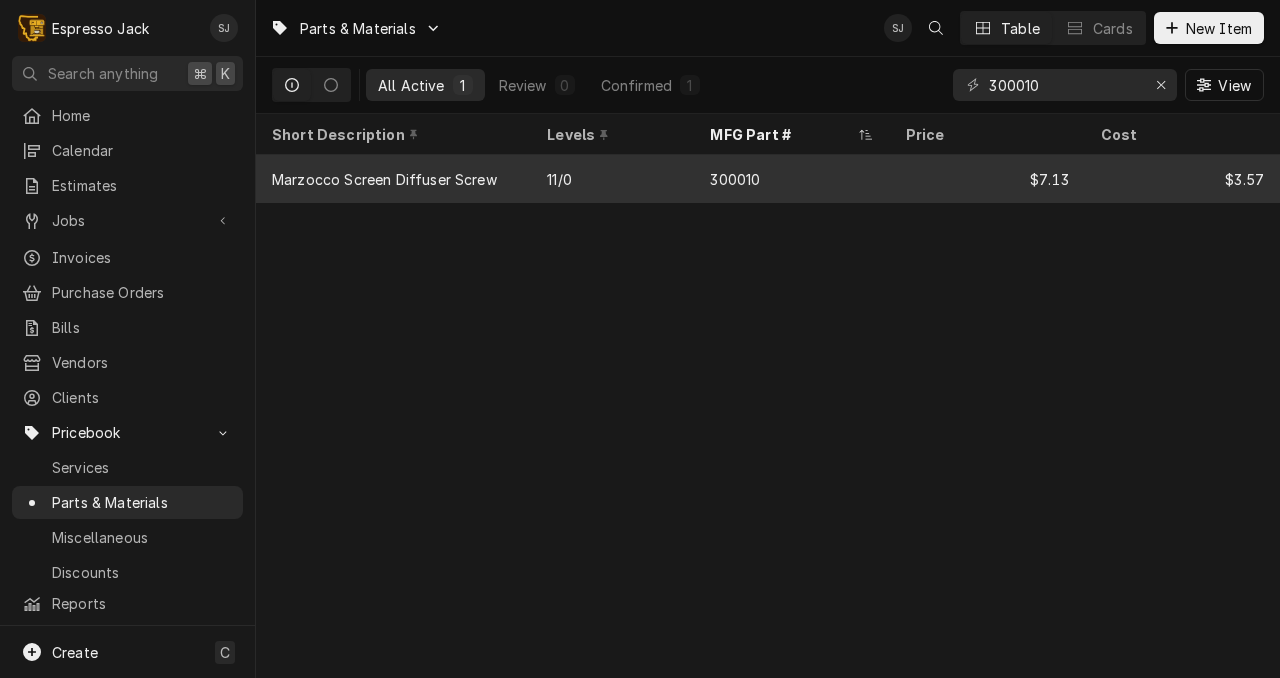 click on "11/0" at bounding box center [612, 179] 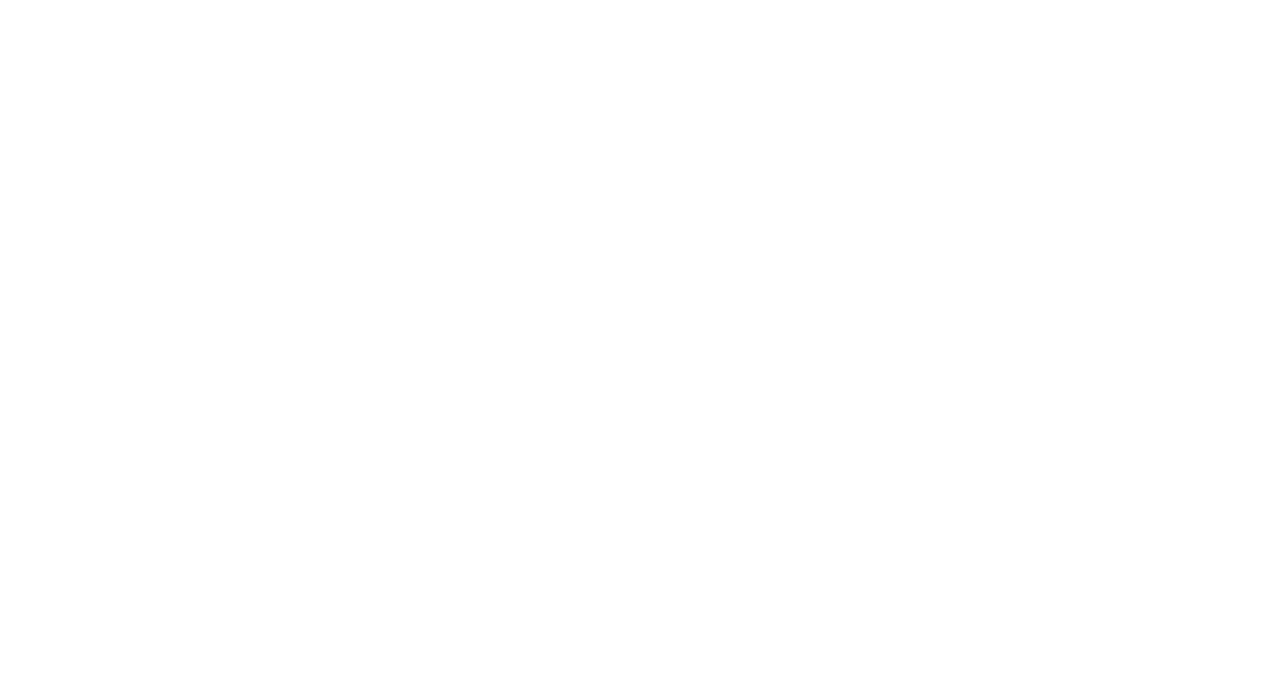scroll, scrollTop: 0, scrollLeft: 0, axis: both 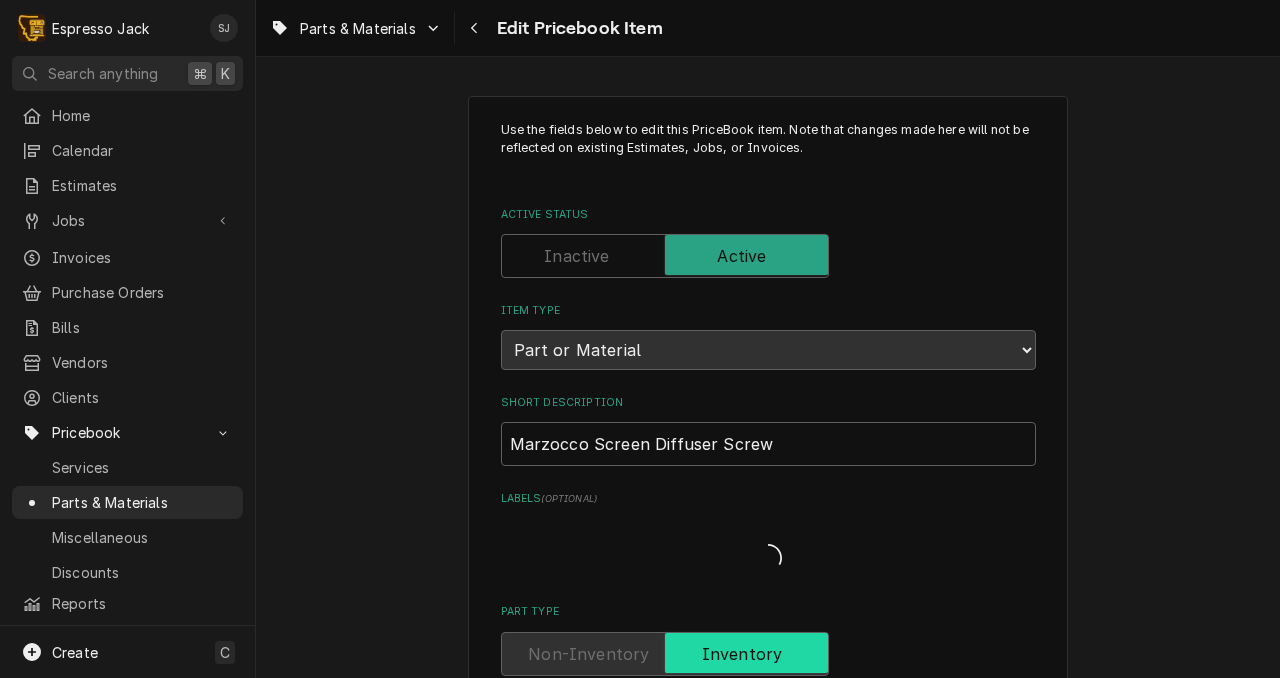 type on "x" 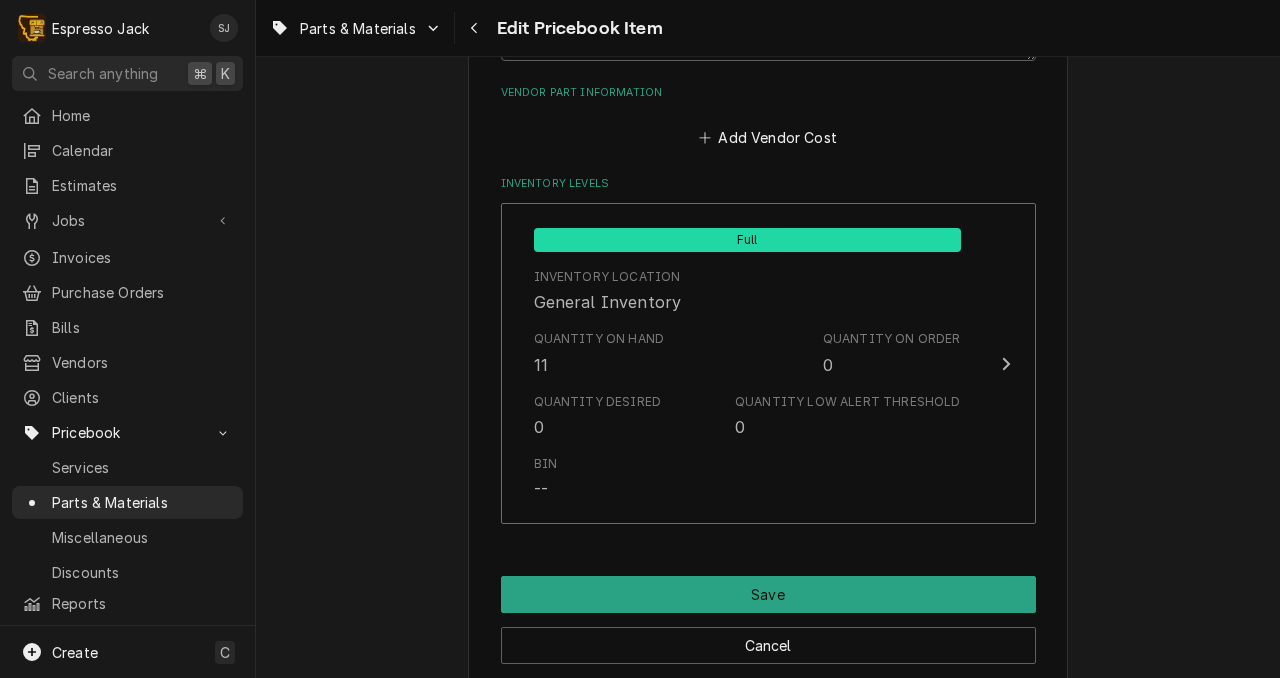 scroll, scrollTop: 1299, scrollLeft: 0, axis: vertical 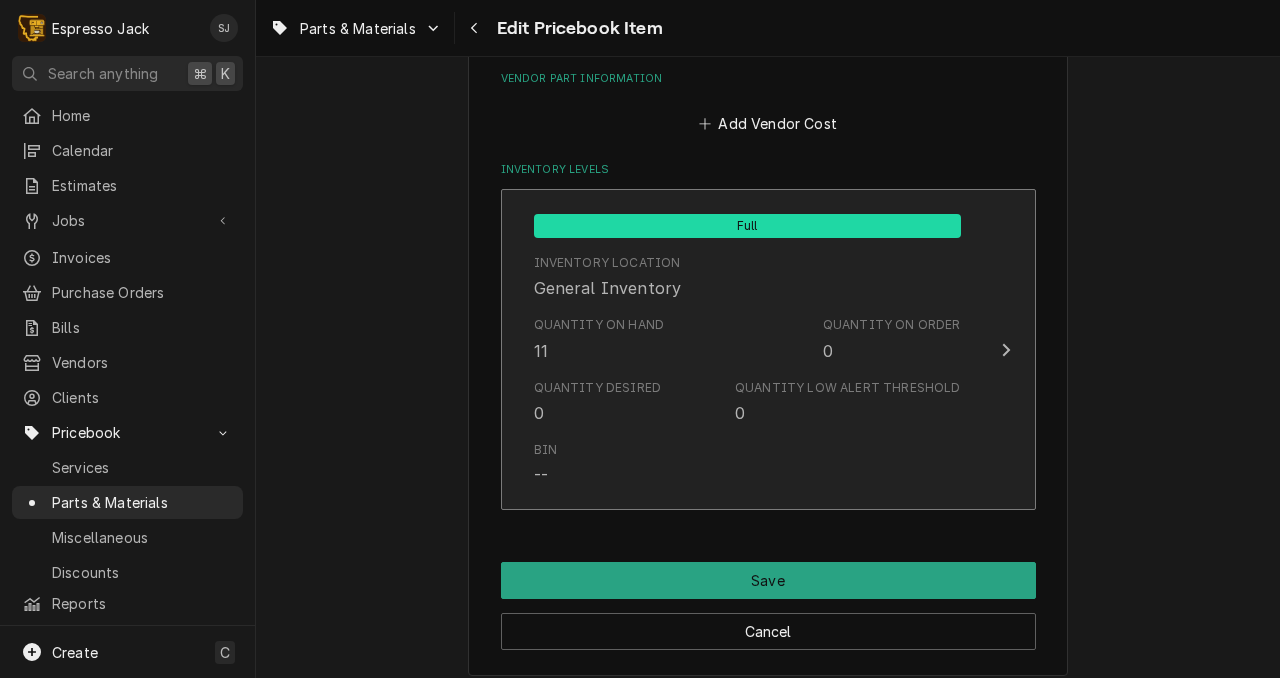 click at bounding box center [1006, 350] 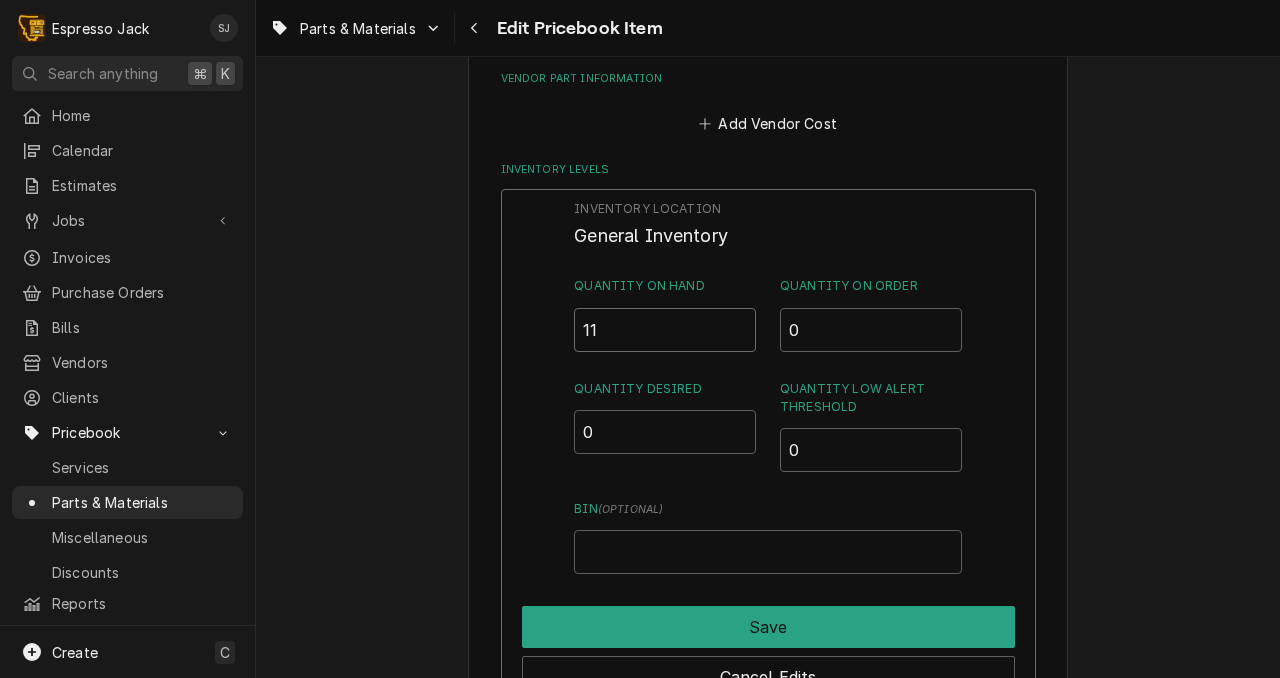 click on "11" at bounding box center [665, 330] 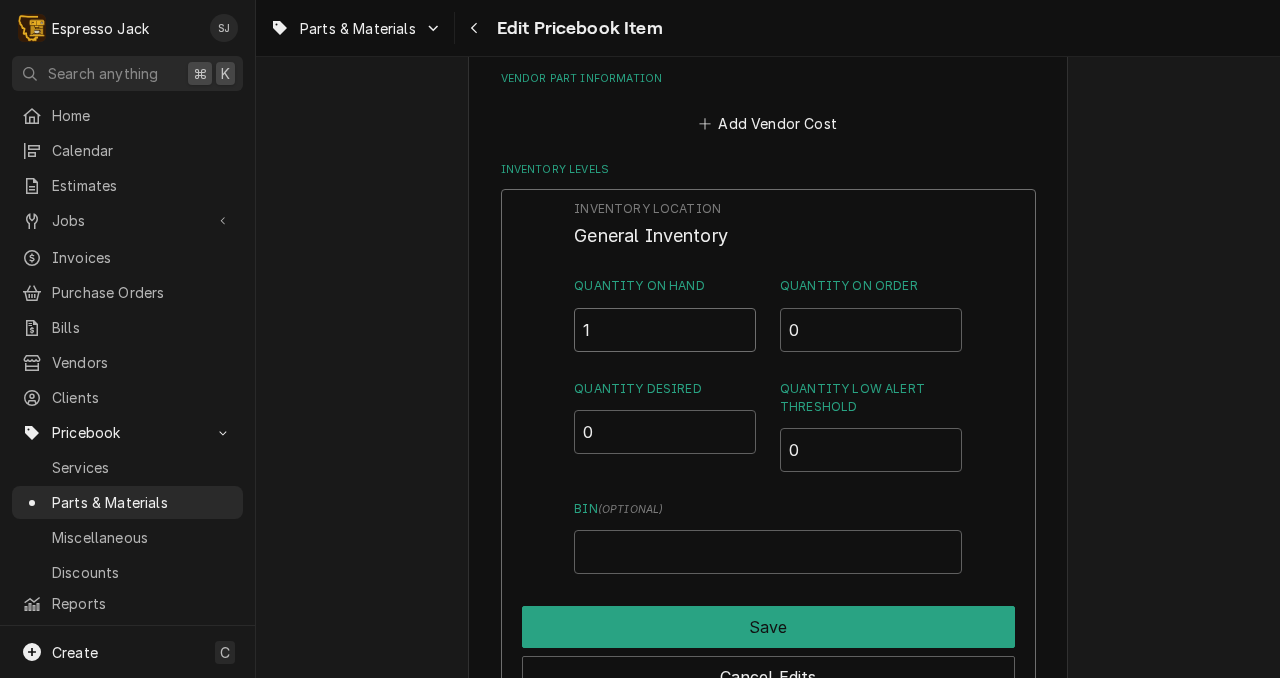 type on "18" 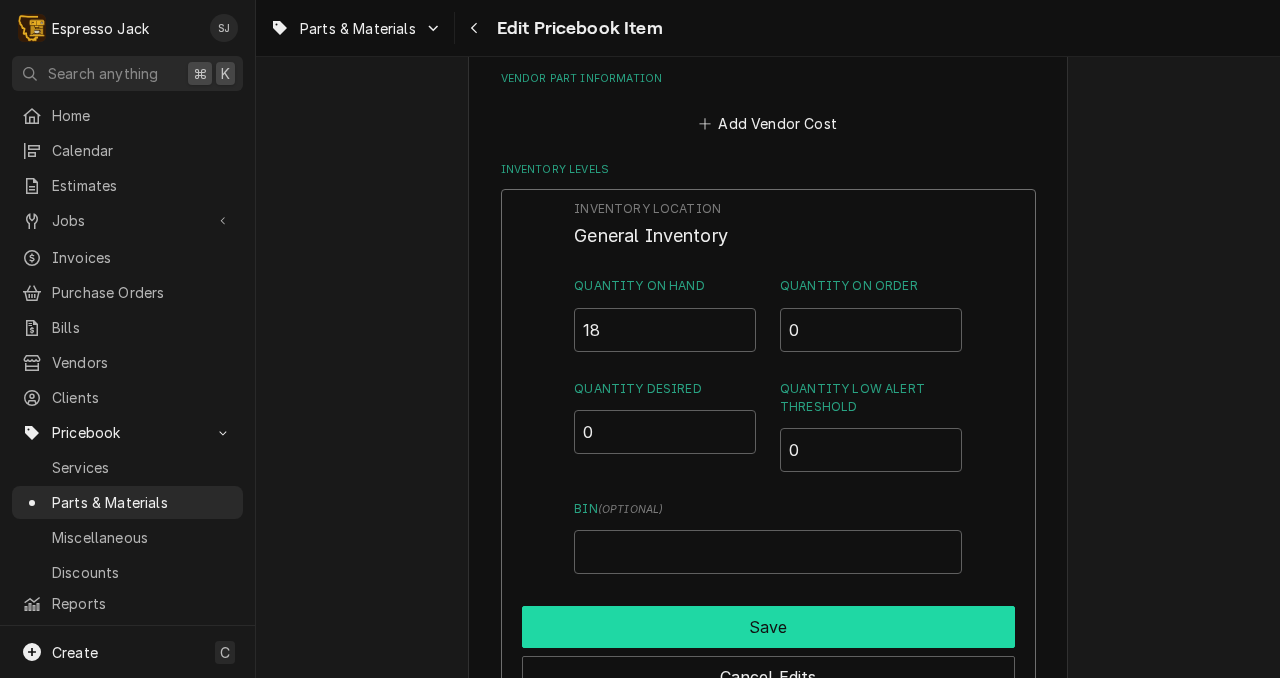 click on "Save" at bounding box center (768, 627) 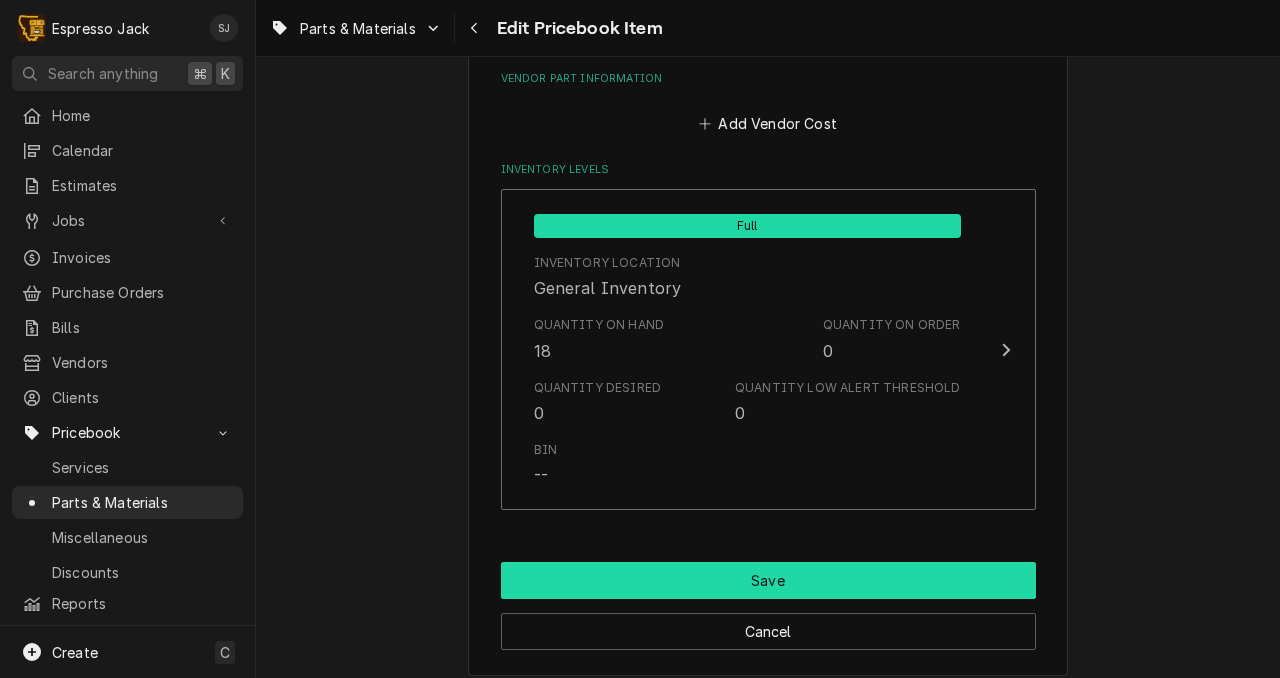 click on "Save" at bounding box center (768, 580) 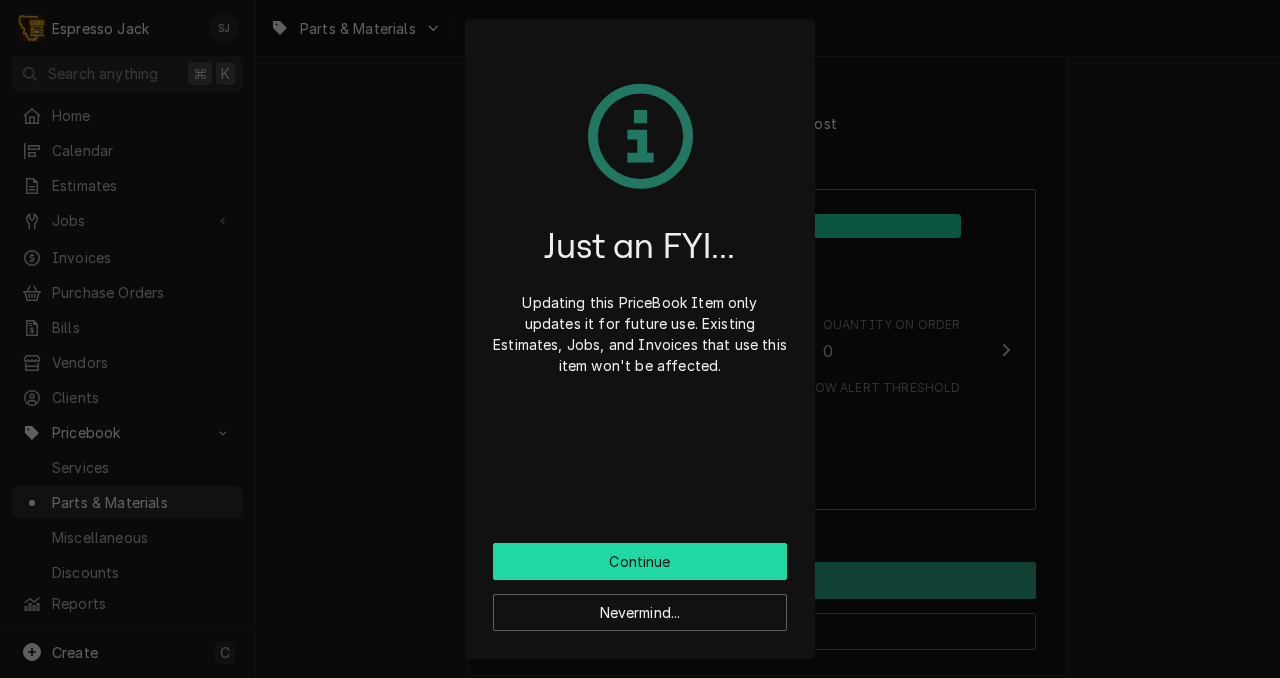 click on "Continue" at bounding box center [640, 561] 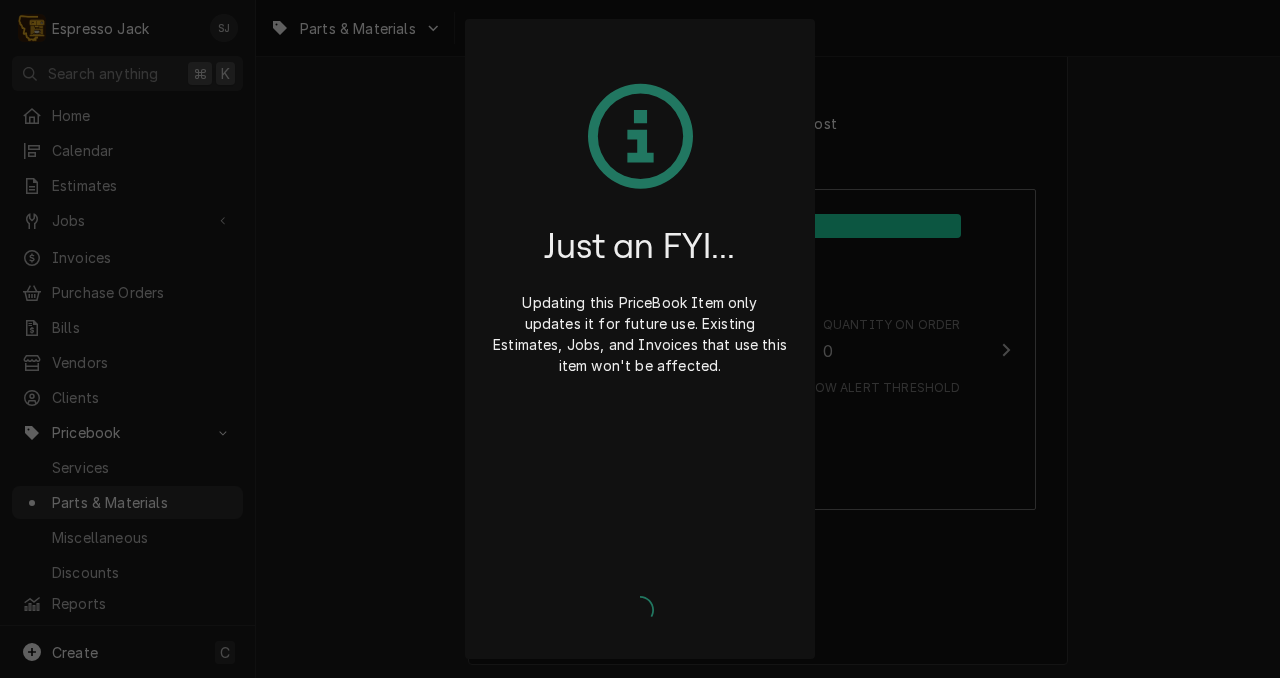 type on "x" 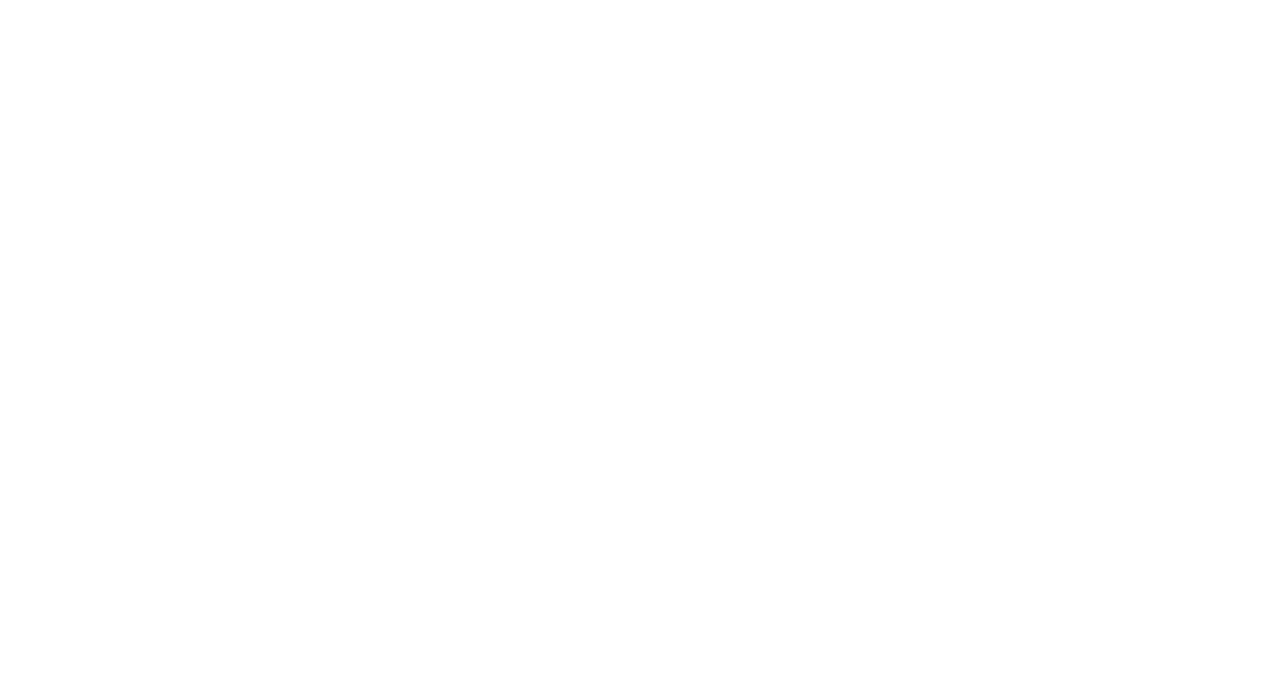 scroll, scrollTop: 0, scrollLeft: 0, axis: both 